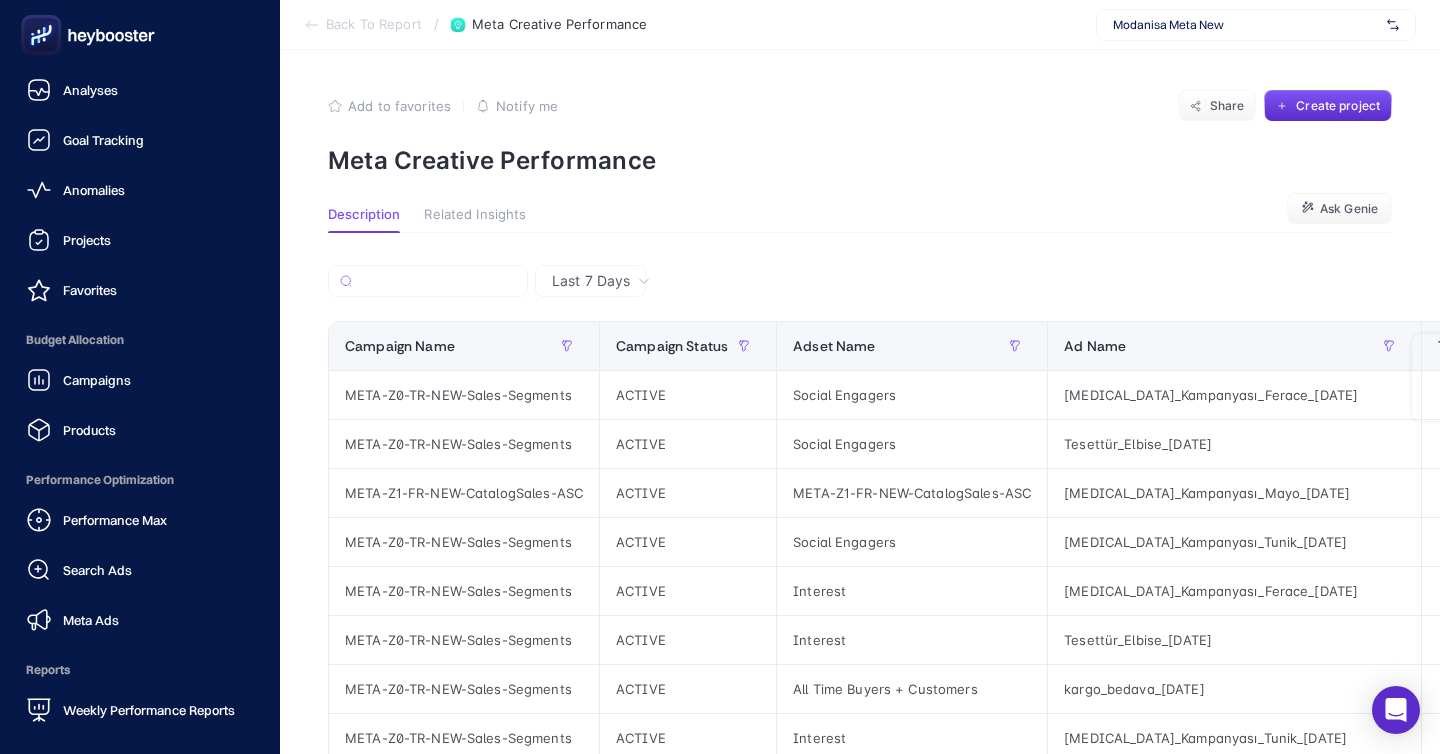 scroll, scrollTop: 381, scrollLeft: 0, axis: vertical 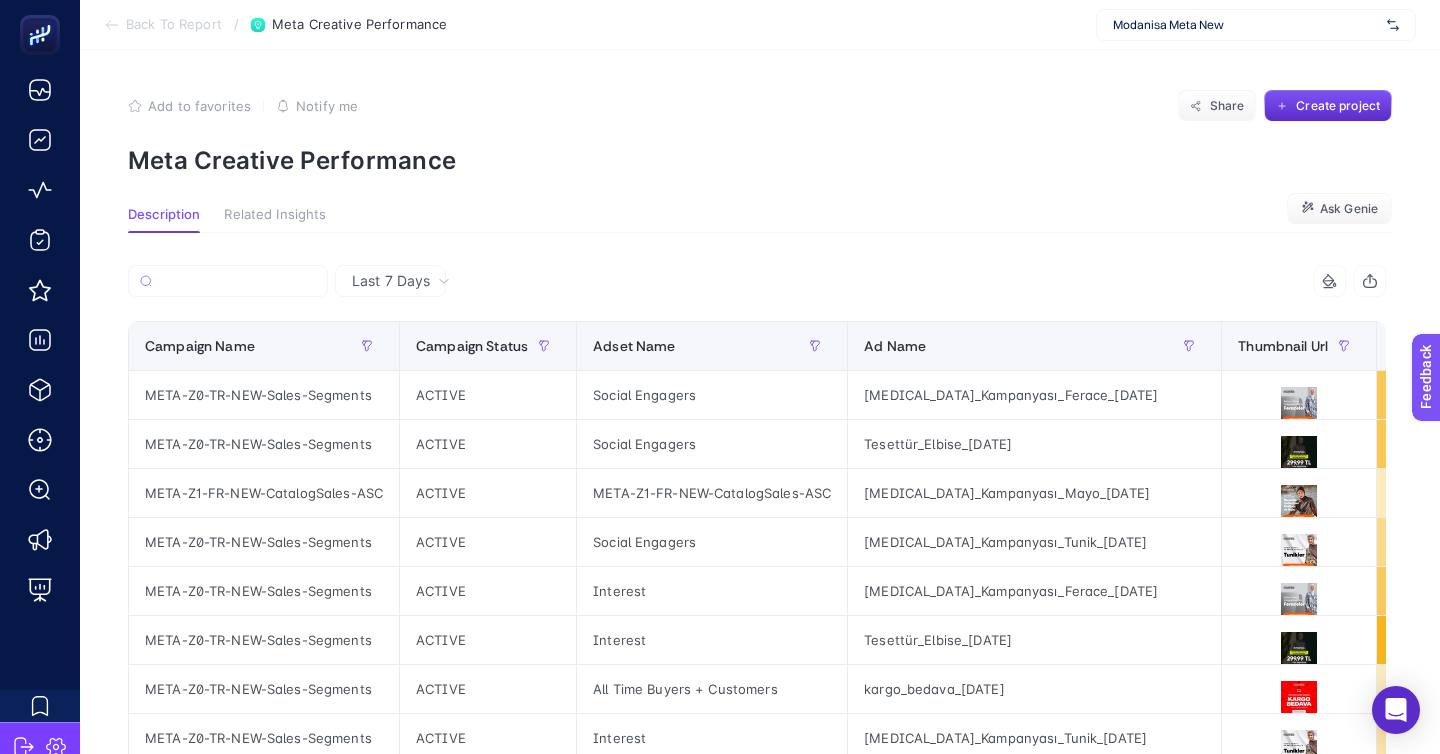 click on "Meta Creative Performance" at bounding box center [760, 160] 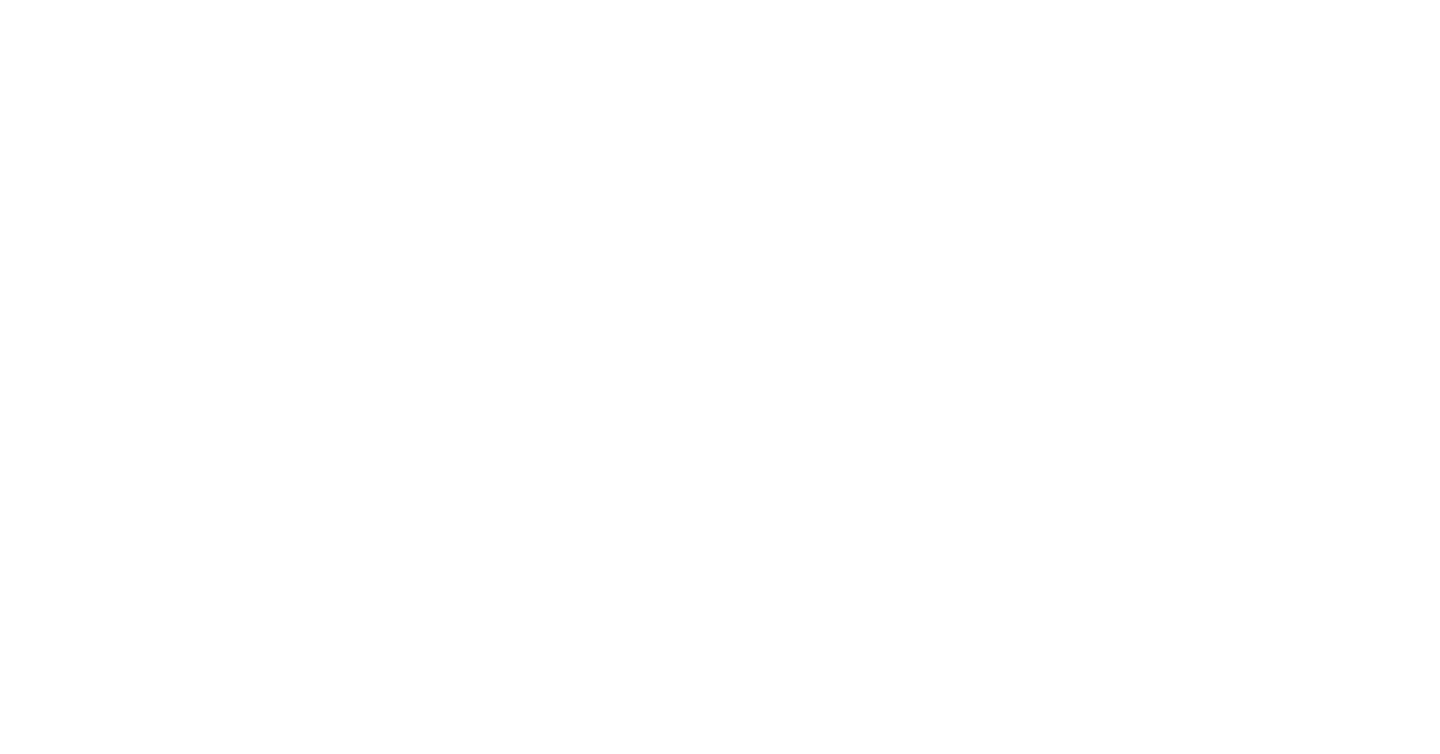 scroll, scrollTop: 0, scrollLeft: 0, axis: both 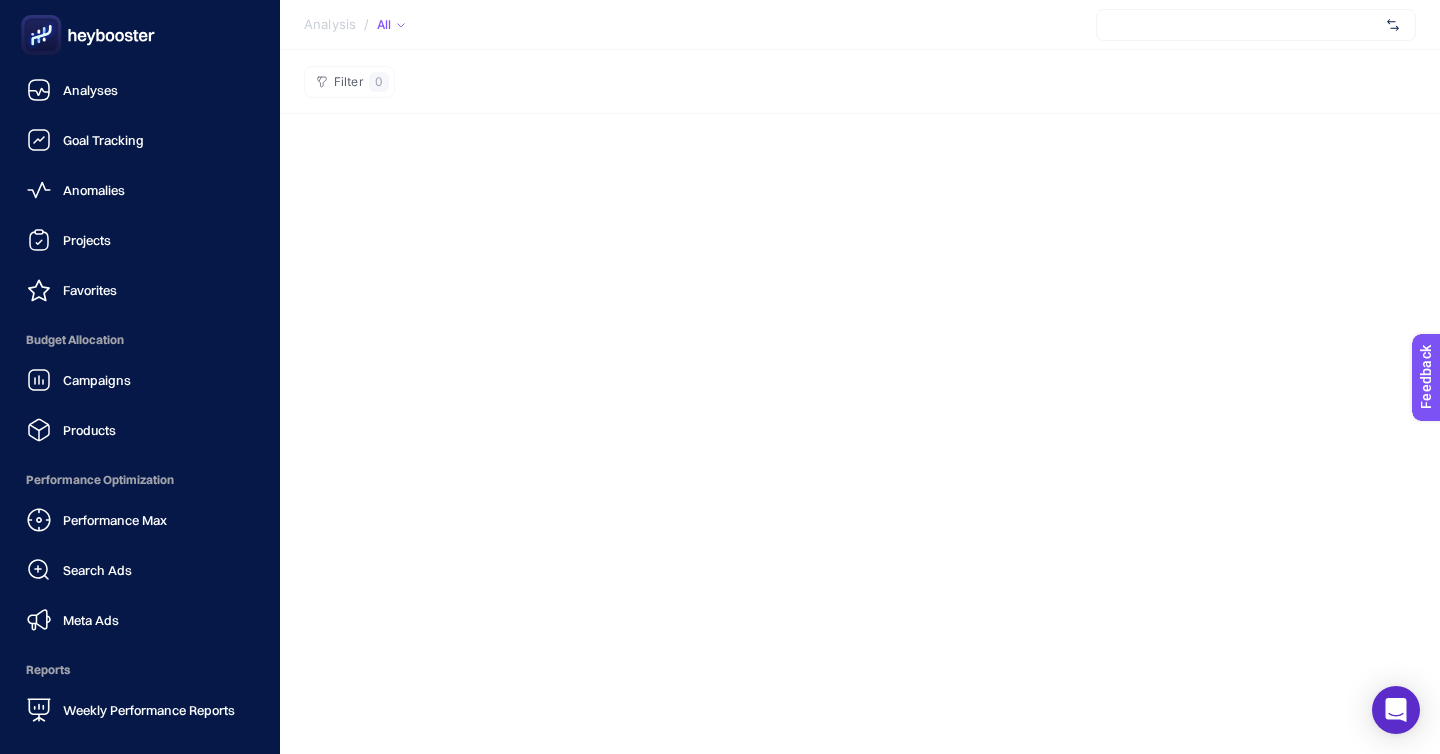 click on "None None hey@heybooster.ai" at bounding box center [140, 866] 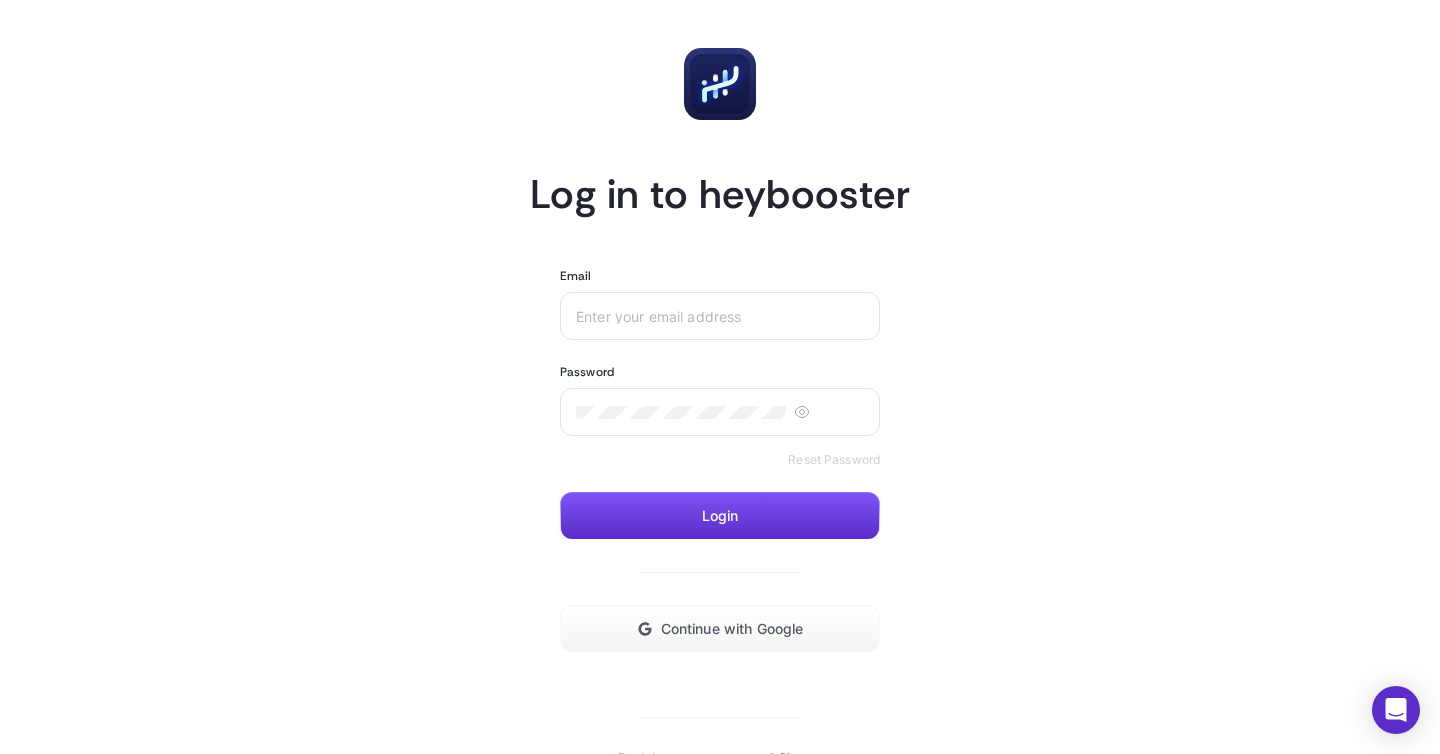 scroll, scrollTop: 0, scrollLeft: 0, axis: both 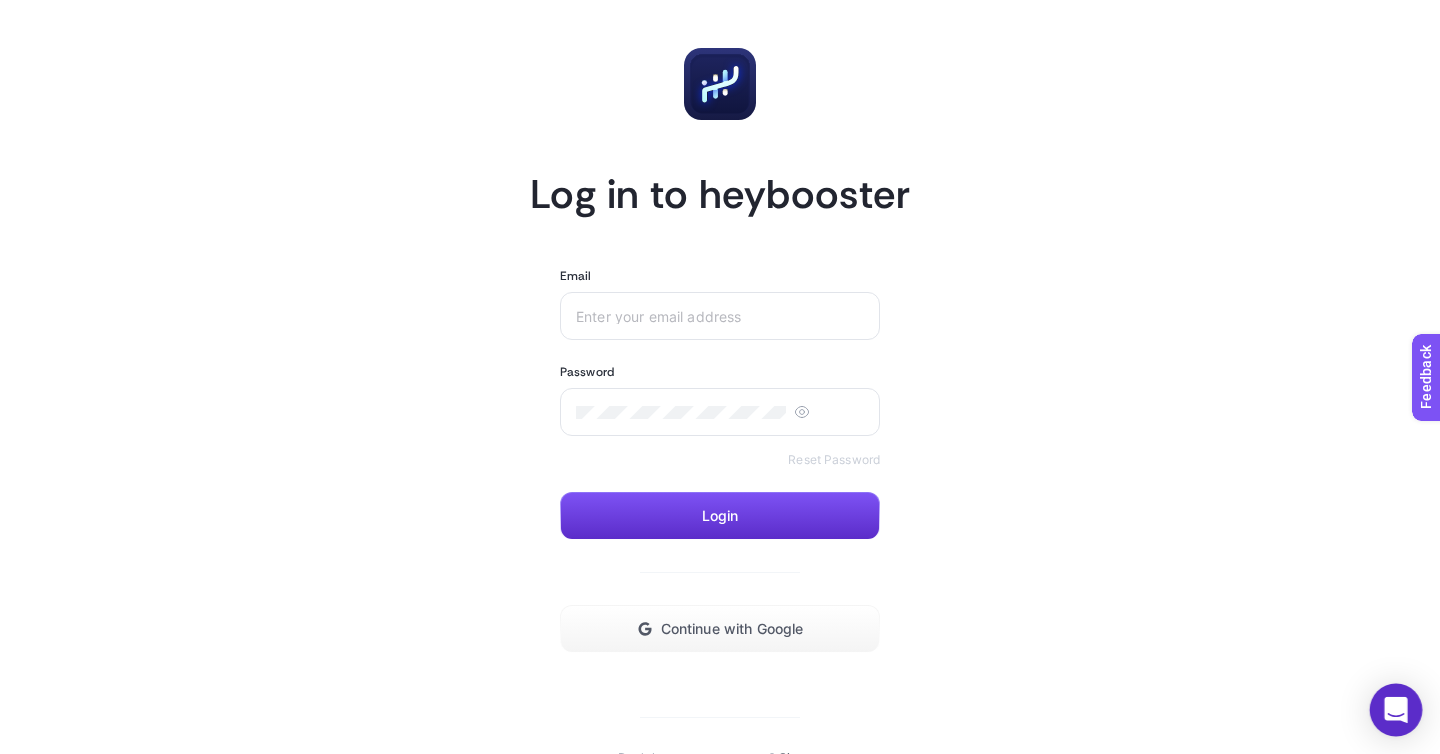 click at bounding box center [1396, 710] 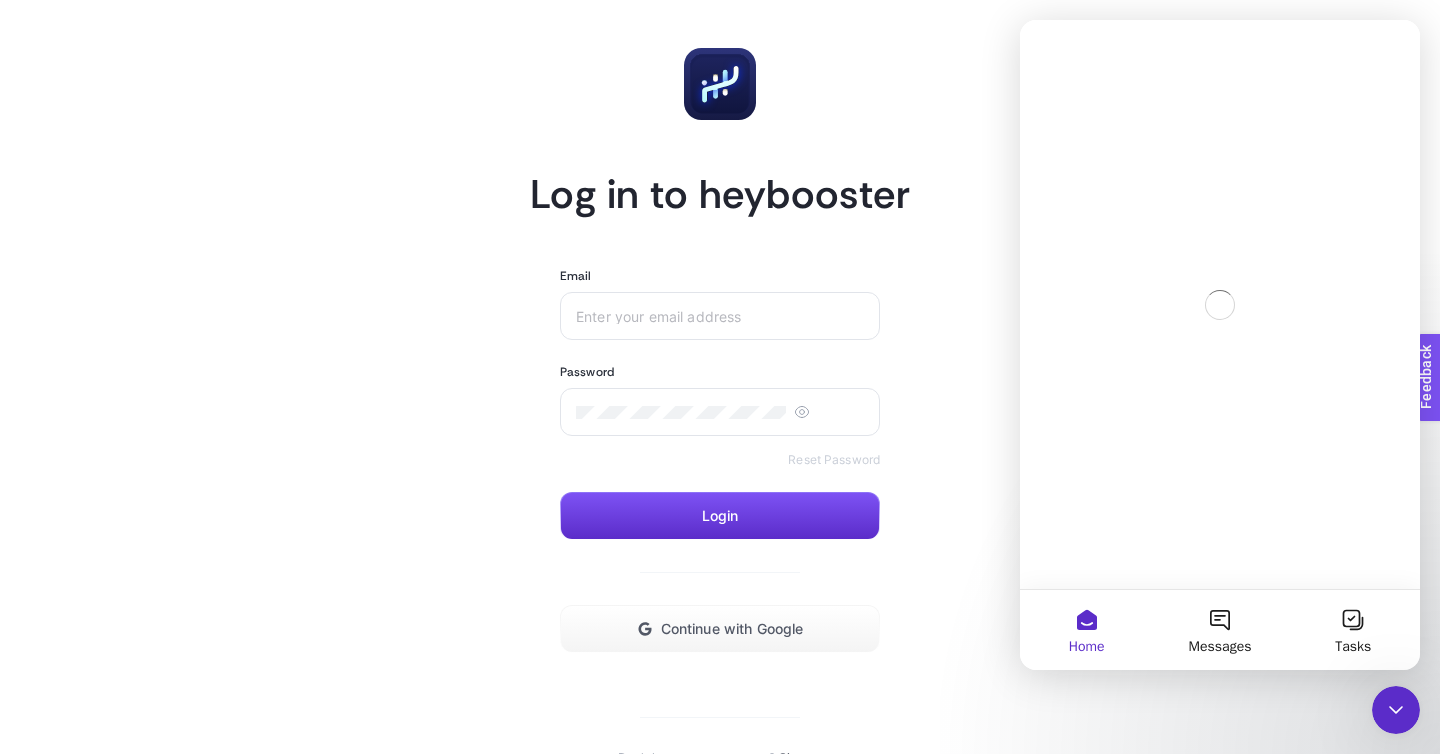 scroll, scrollTop: 0, scrollLeft: 0, axis: both 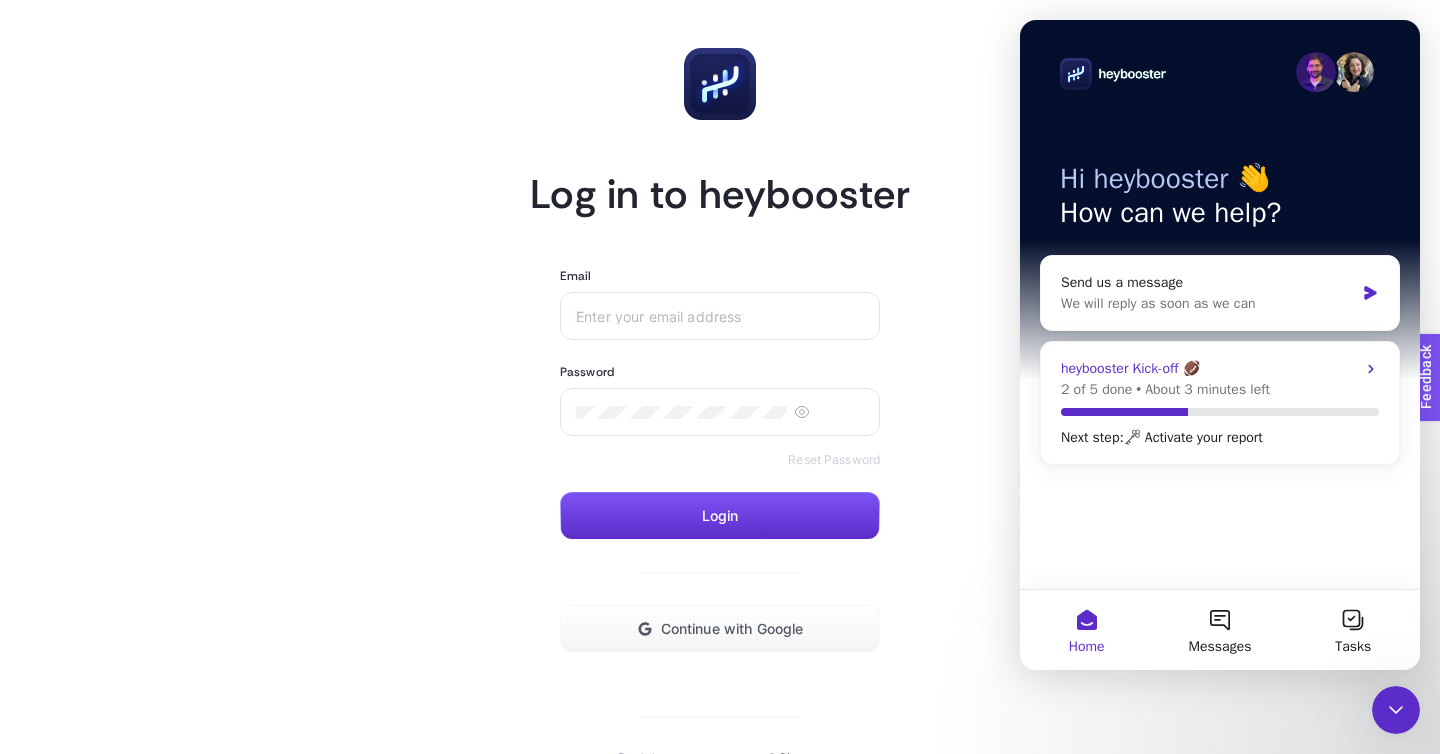 click on "2 of 5 done • About 3 minutes left" at bounding box center [1220, 389] 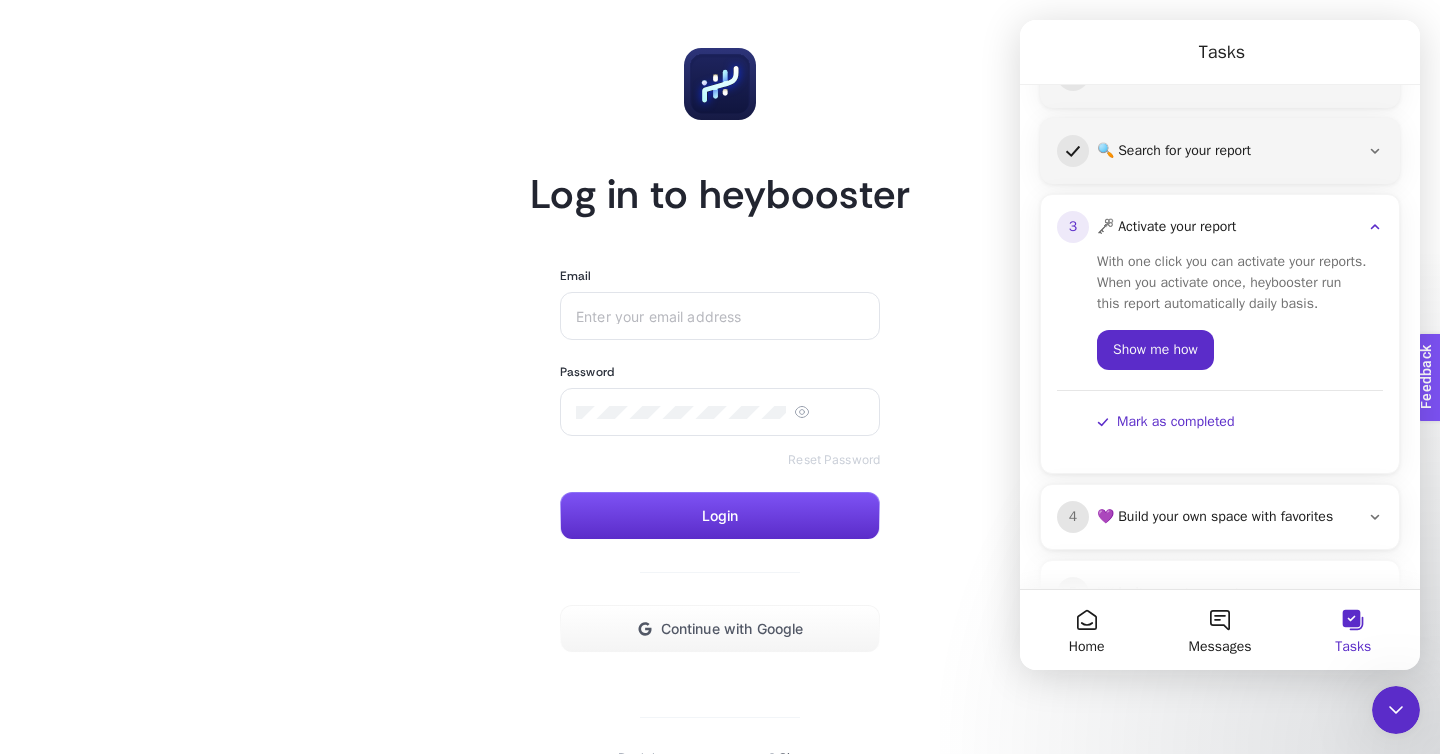scroll, scrollTop: 297, scrollLeft: 0, axis: vertical 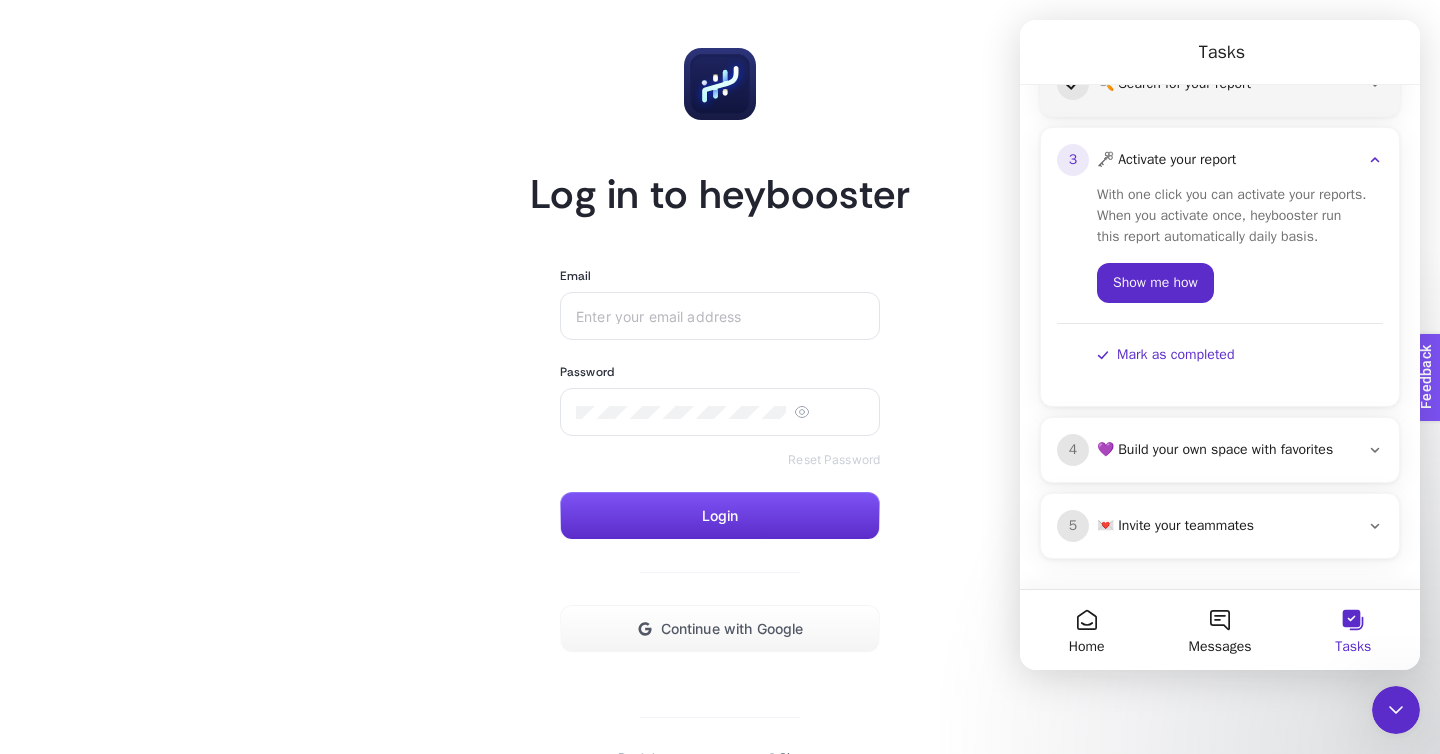 click at bounding box center [1220, 333] 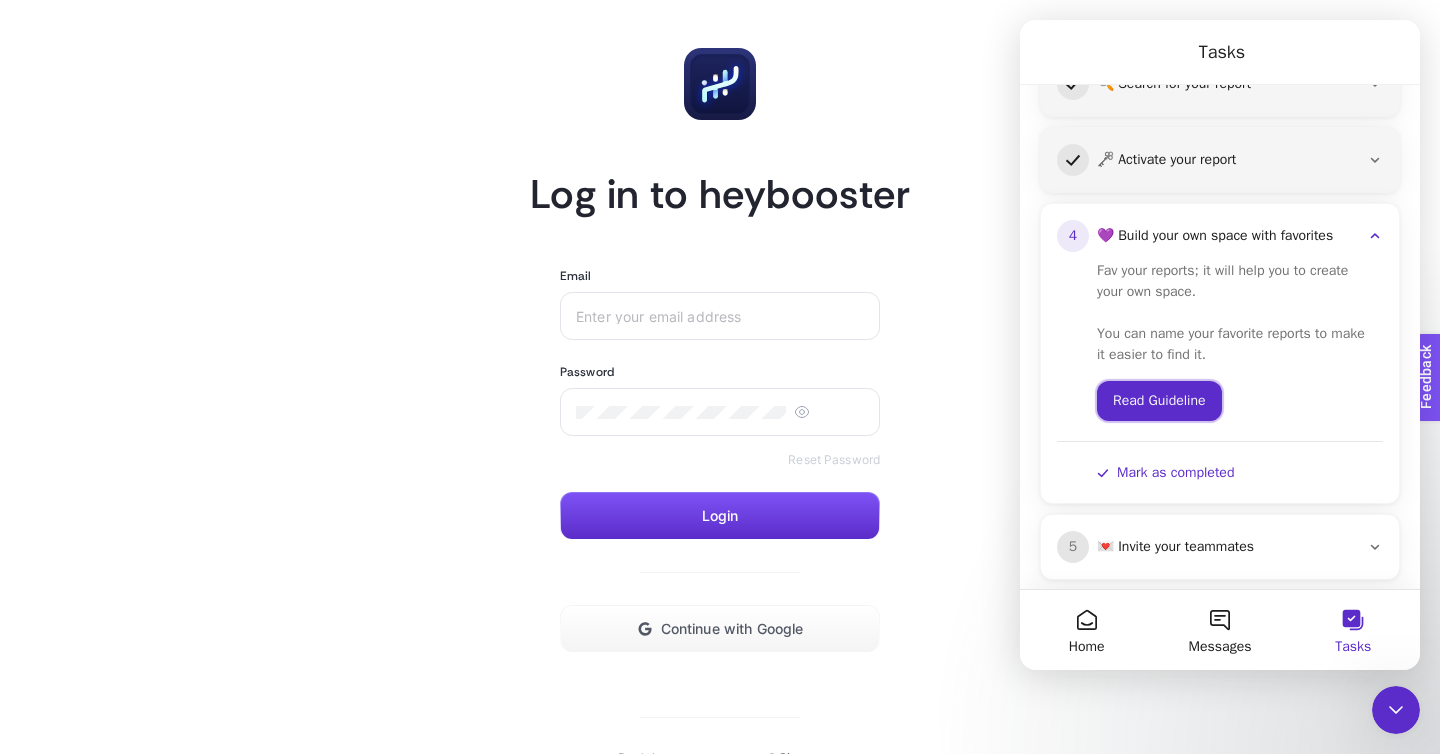 click on "Read Guideline" at bounding box center (1159, 401) 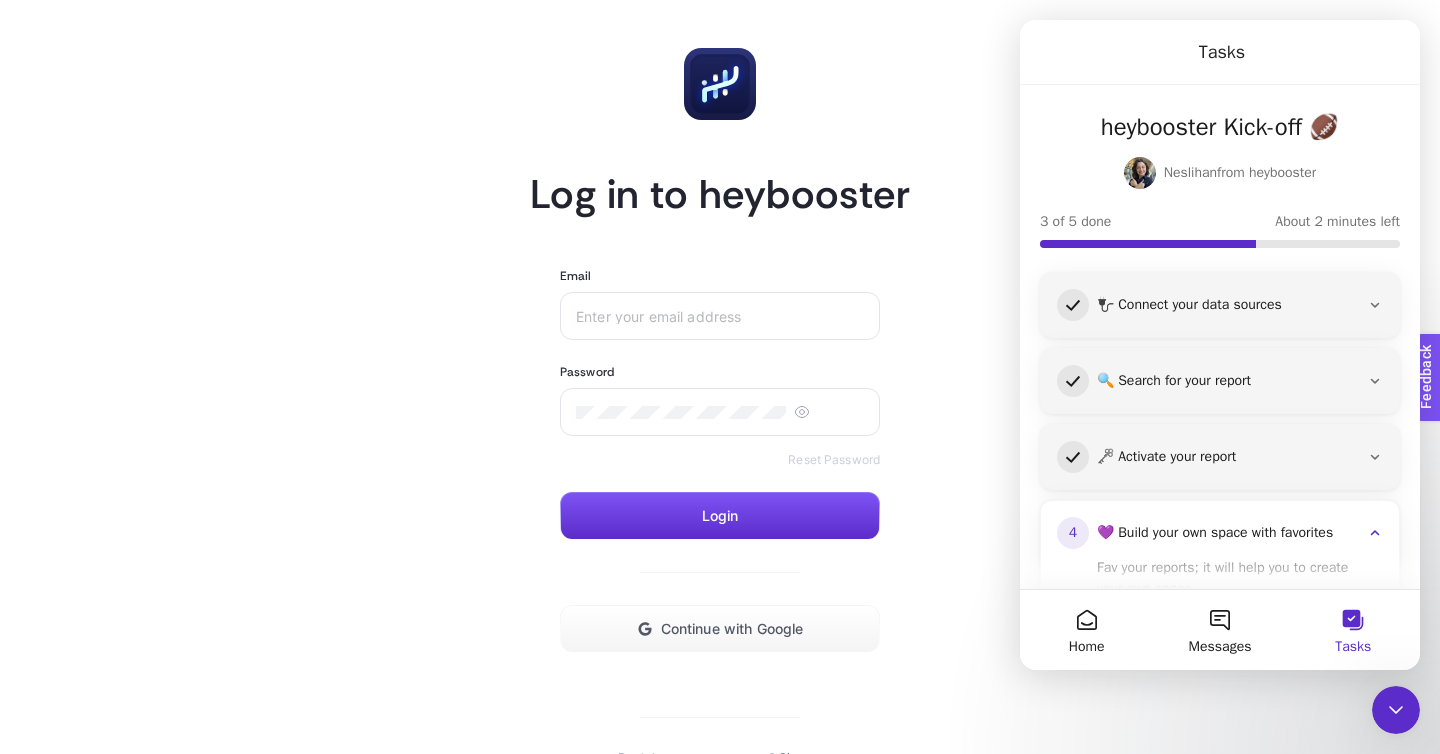 scroll, scrollTop: 0, scrollLeft: 0, axis: both 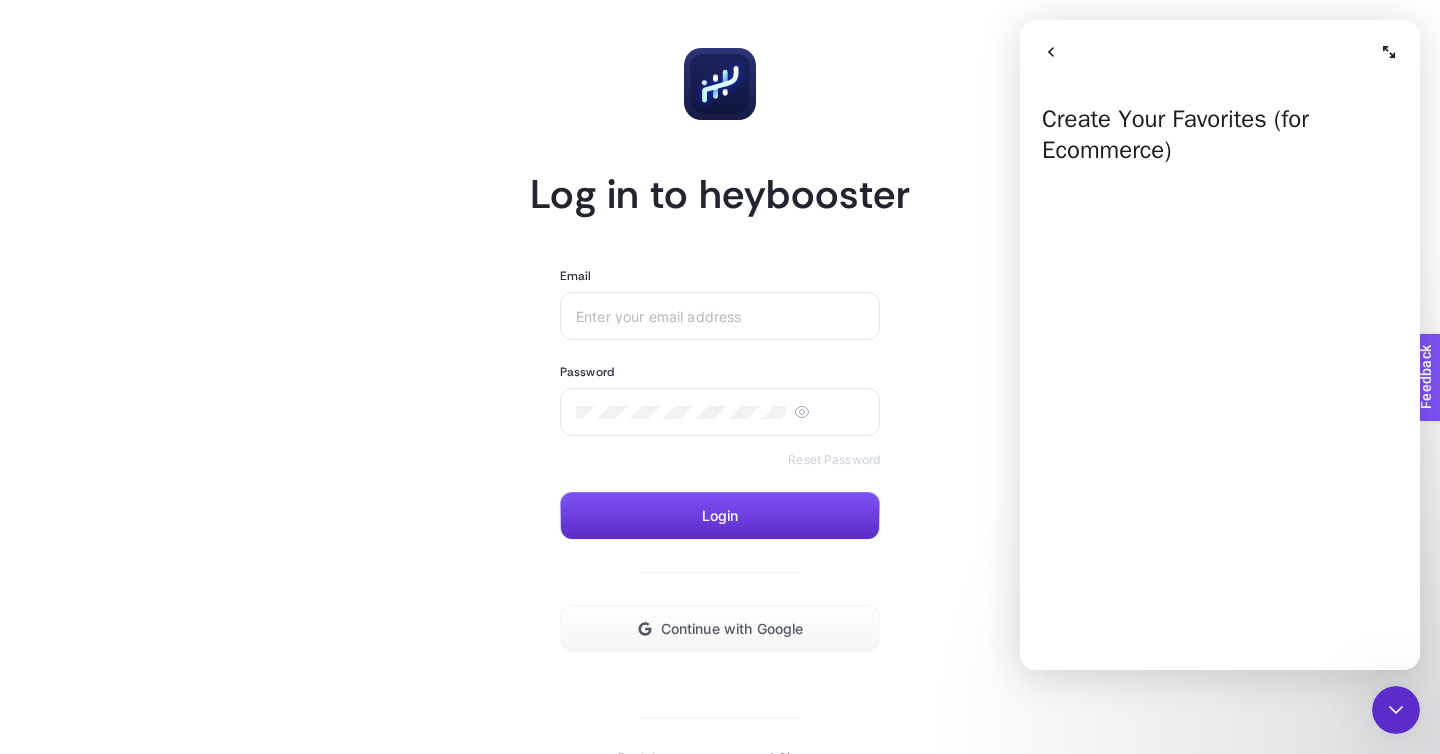click on "Create Your Favorites (for Ecommerce)" at bounding box center [1220, 127] 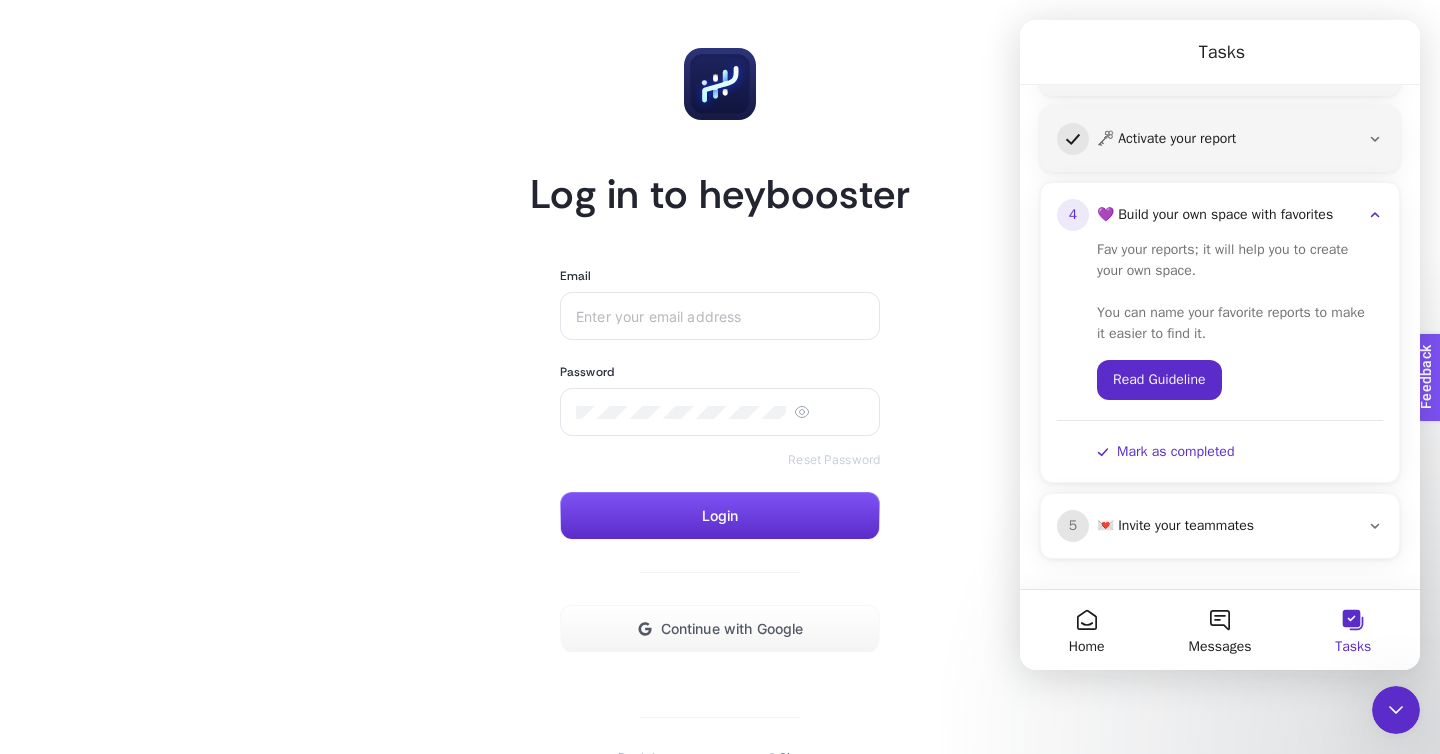 scroll, scrollTop: 318, scrollLeft: 0, axis: vertical 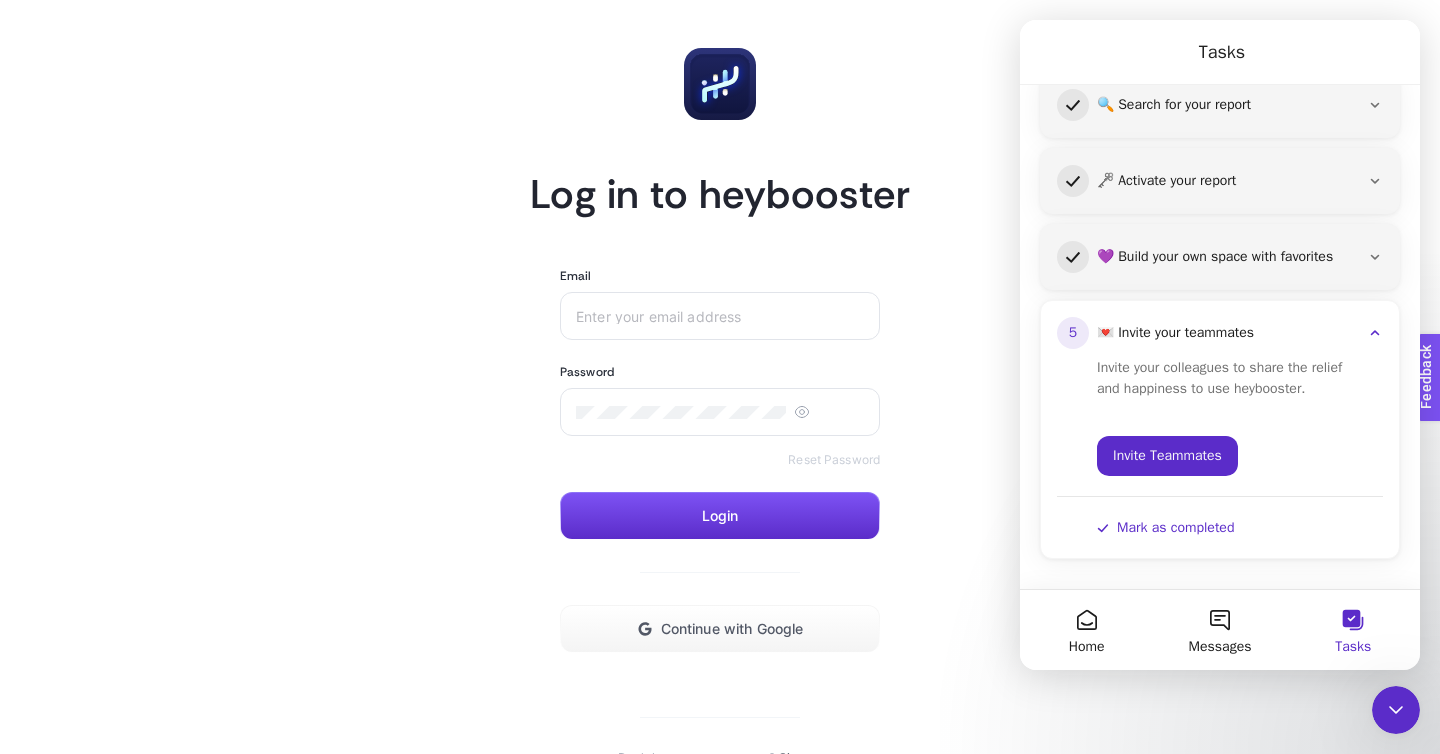 click at bounding box center [1220, 506] 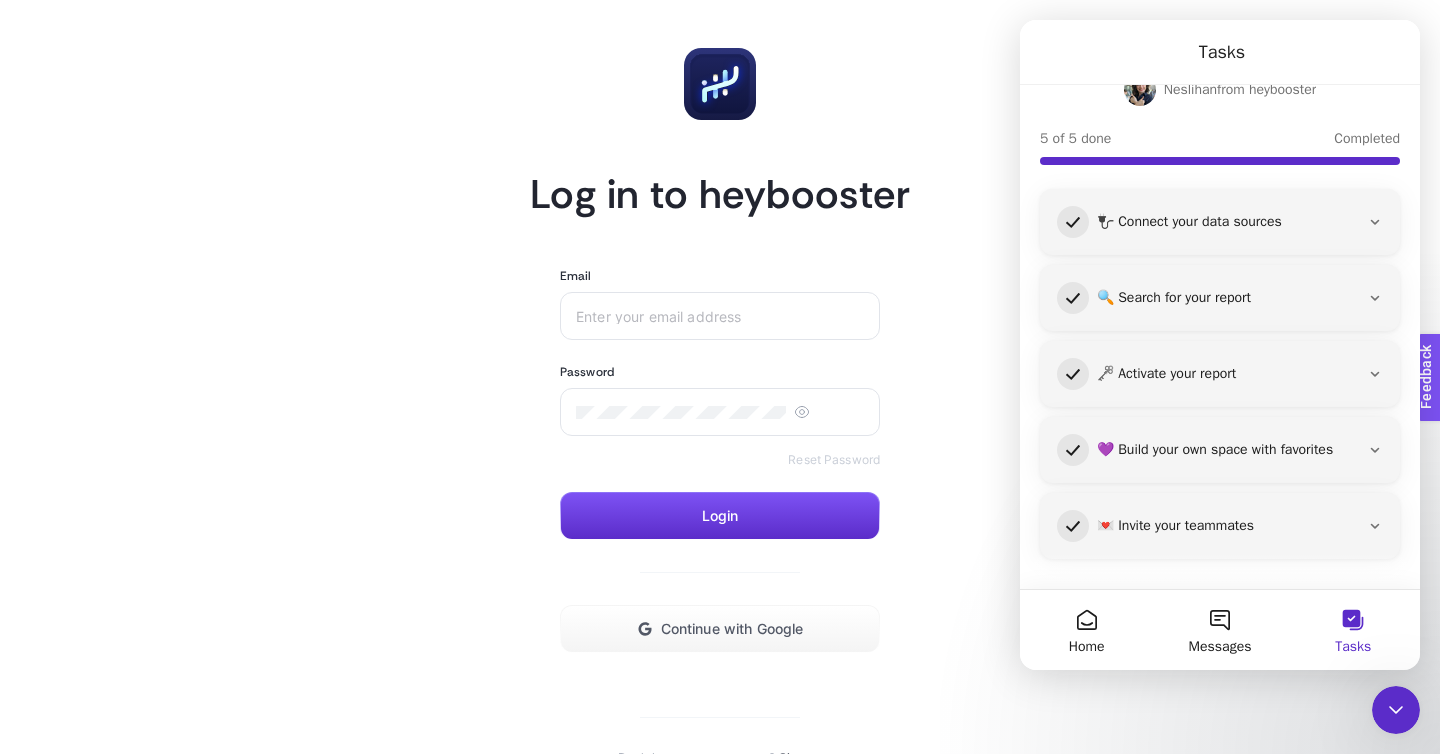 scroll, scrollTop: 0, scrollLeft: 0, axis: both 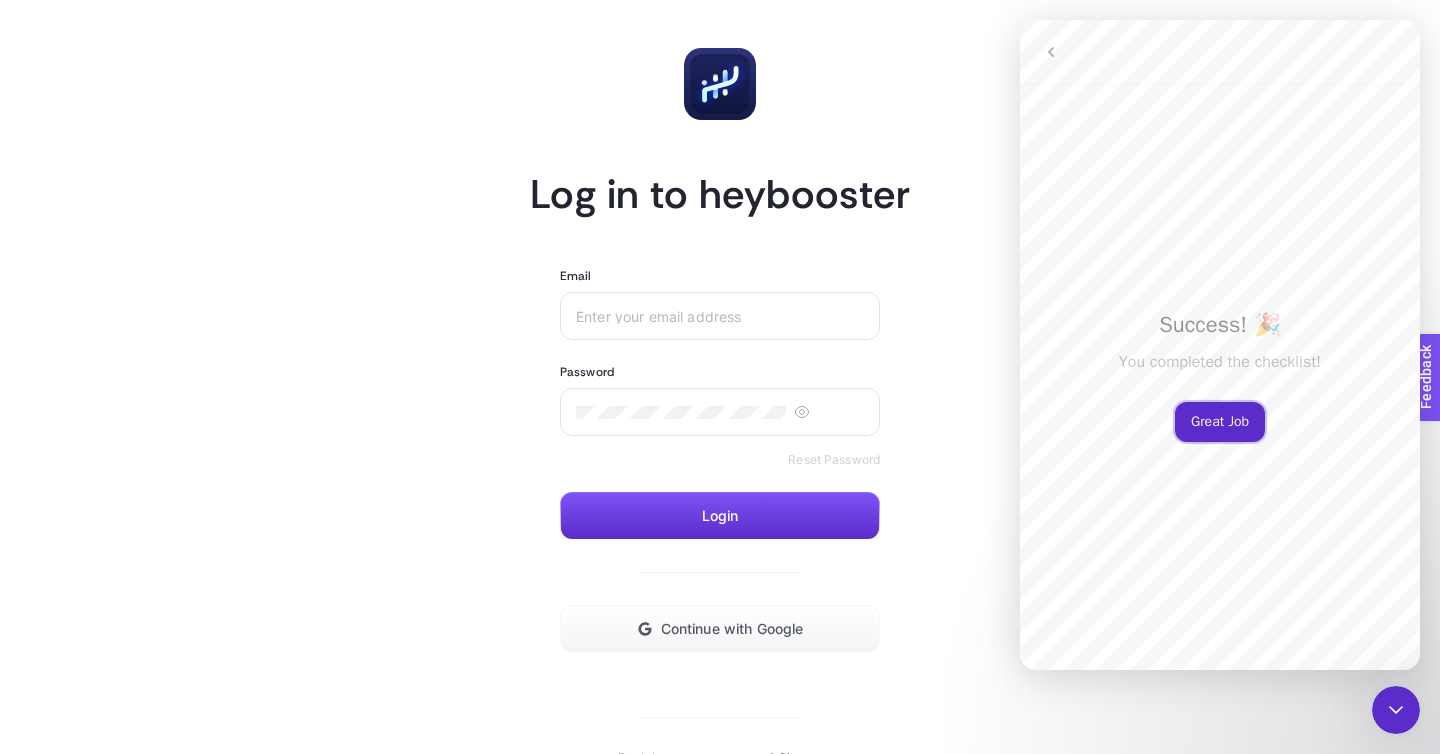 click on "Great Job" at bounding box center [1220, 422] 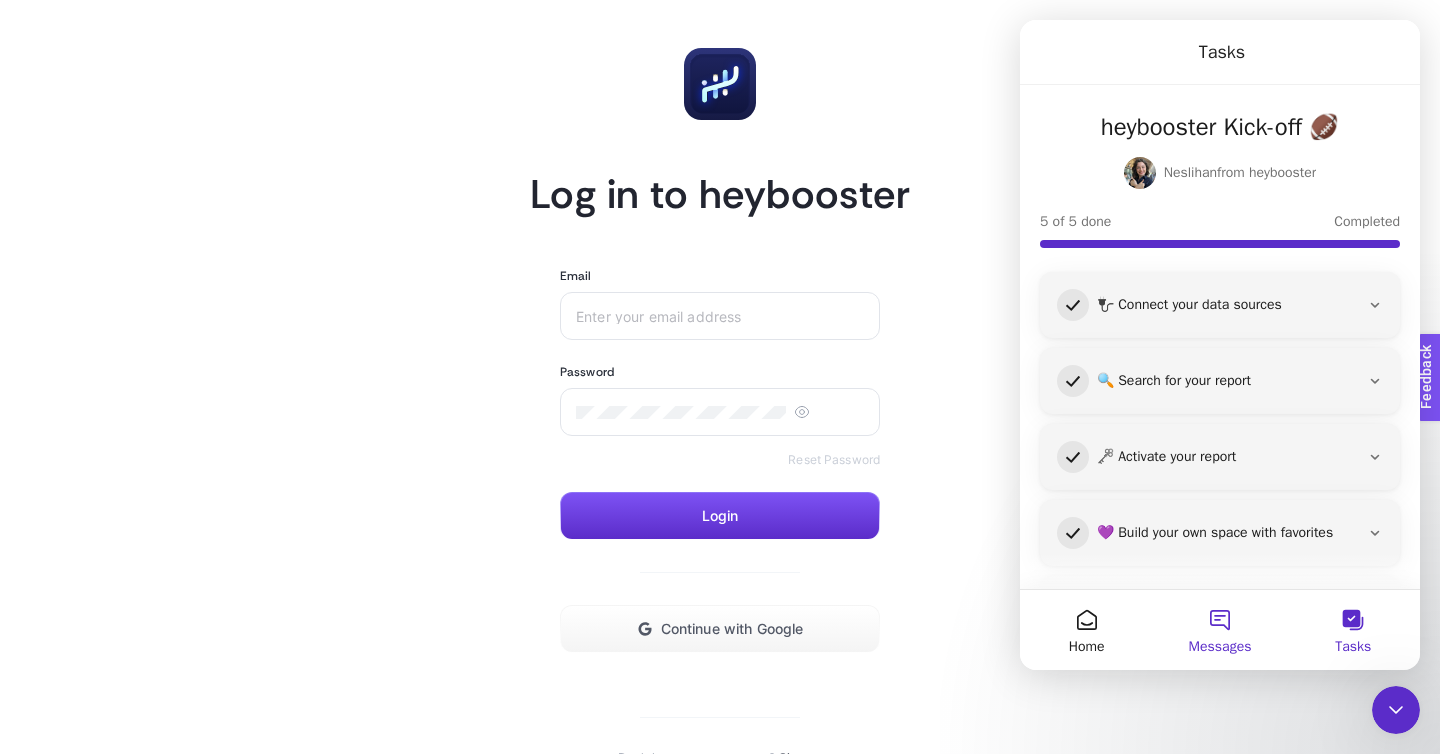 click on "Messages" at bounding box center (1220, 647) 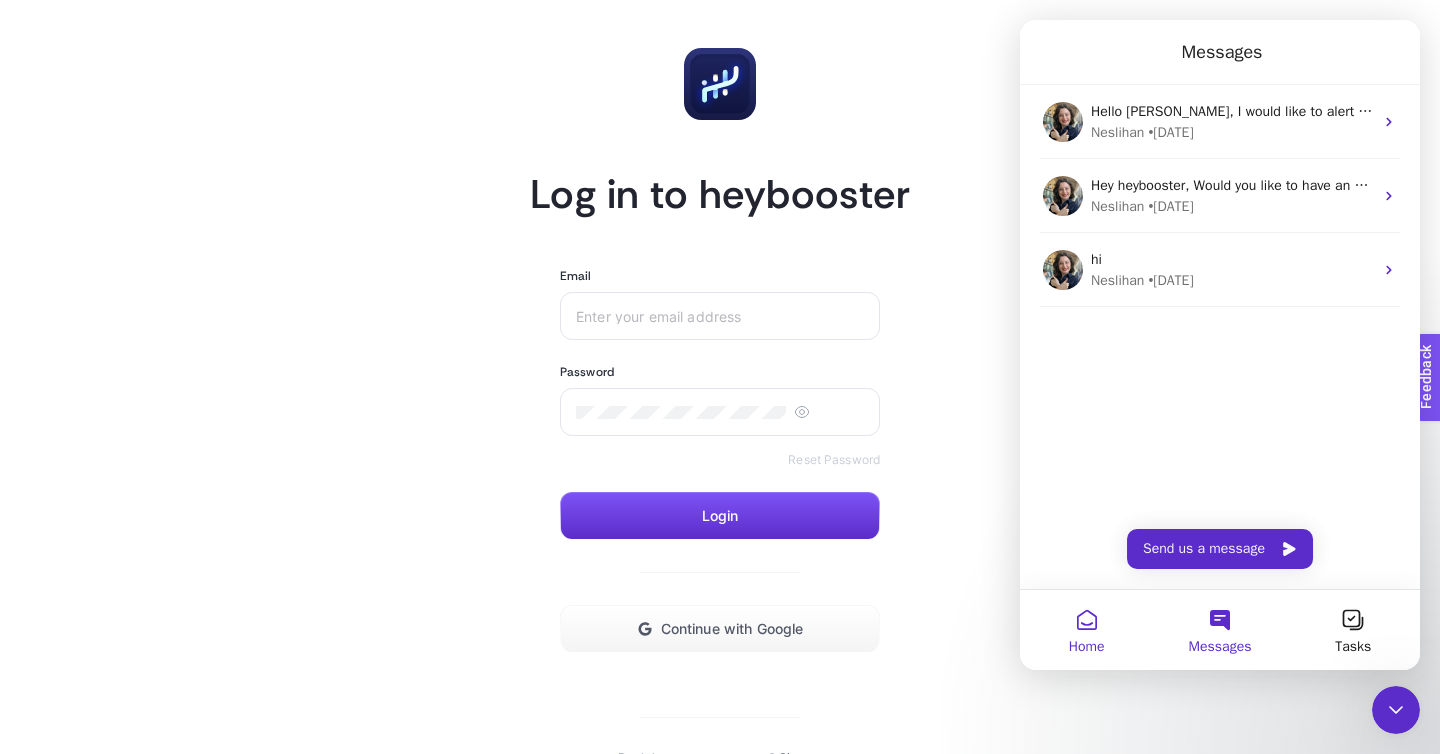 click on "Home" at bounding box center (1086, 630) 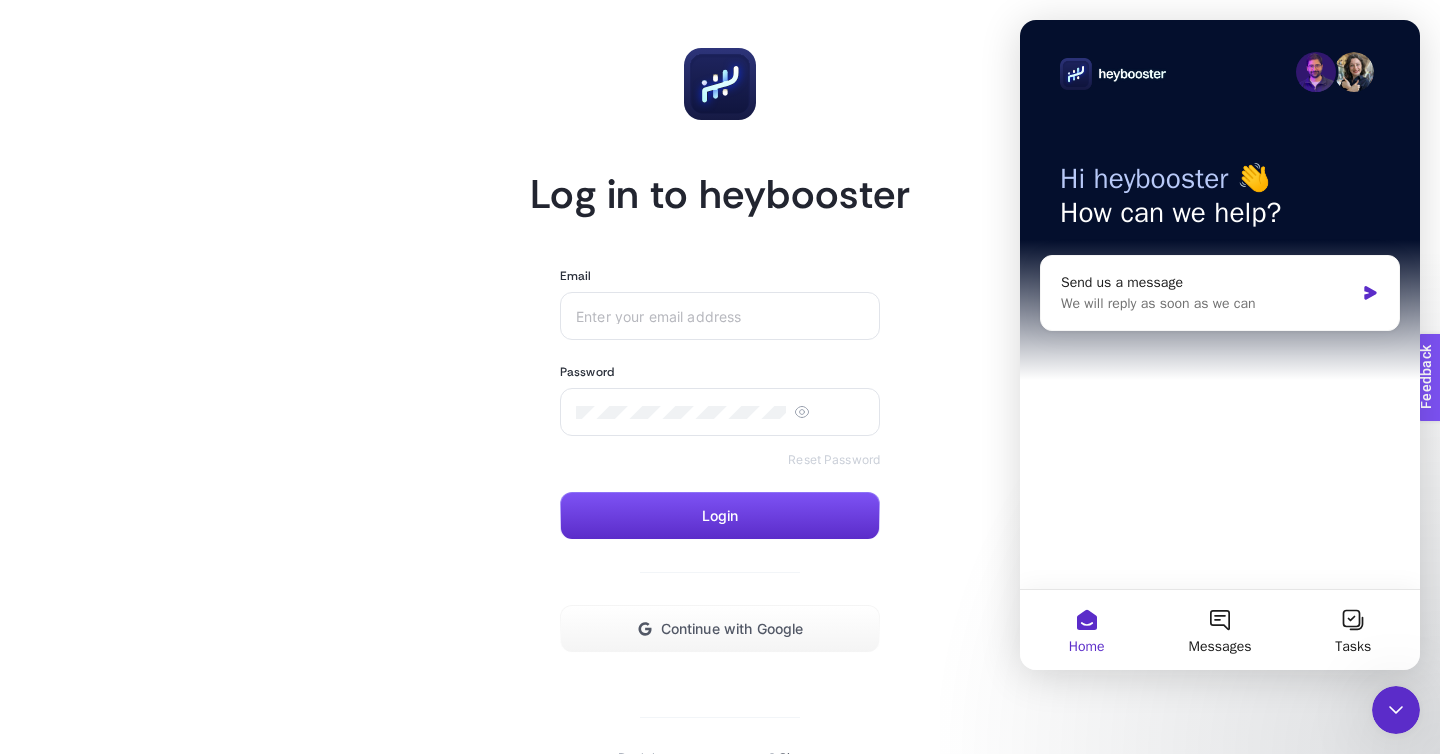 click 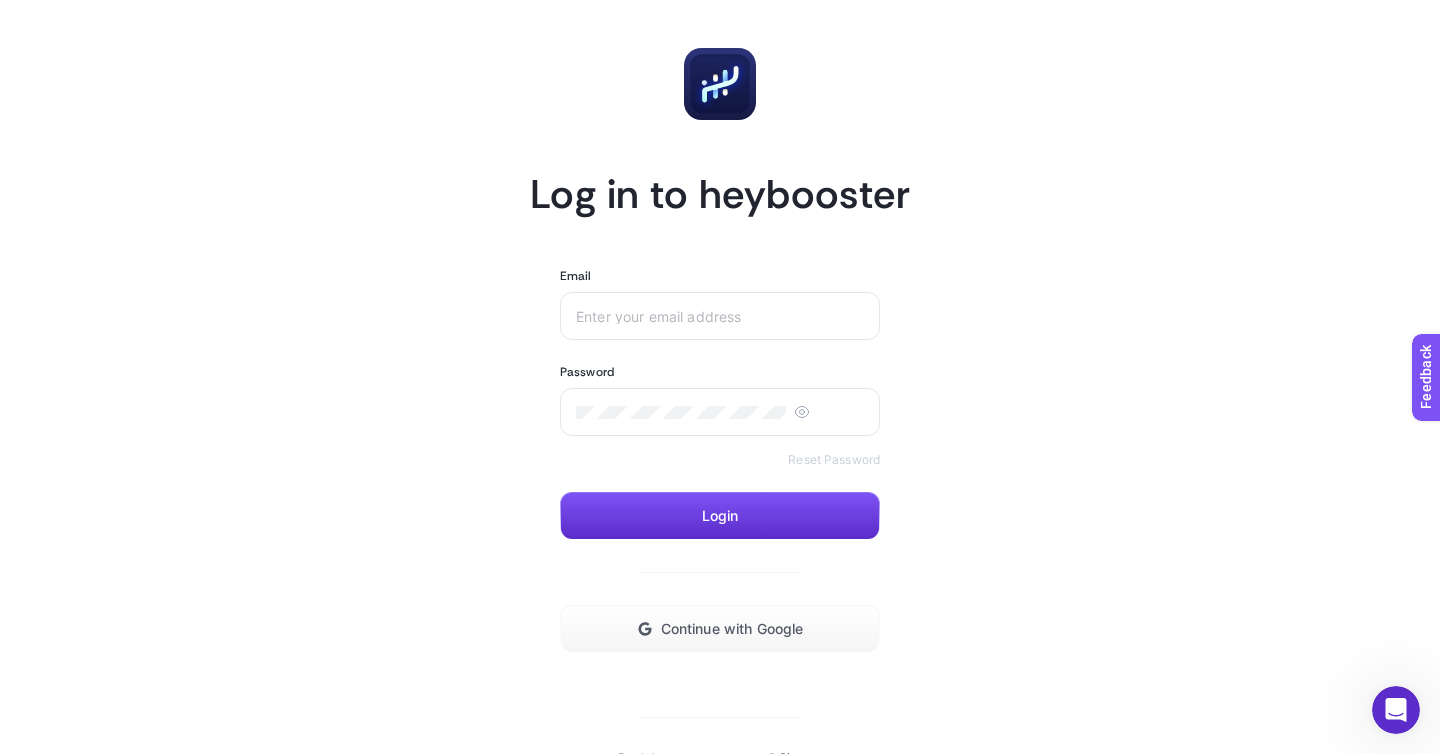 click 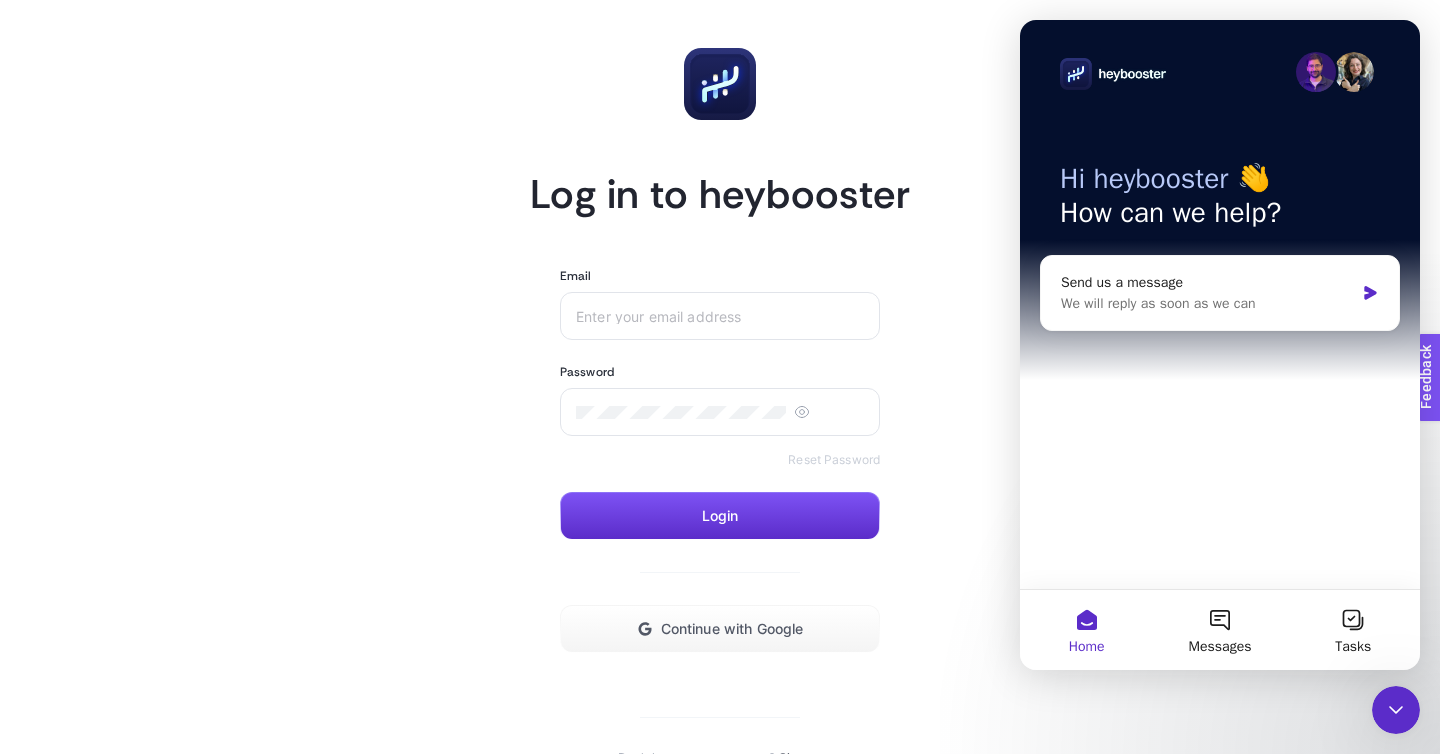 click 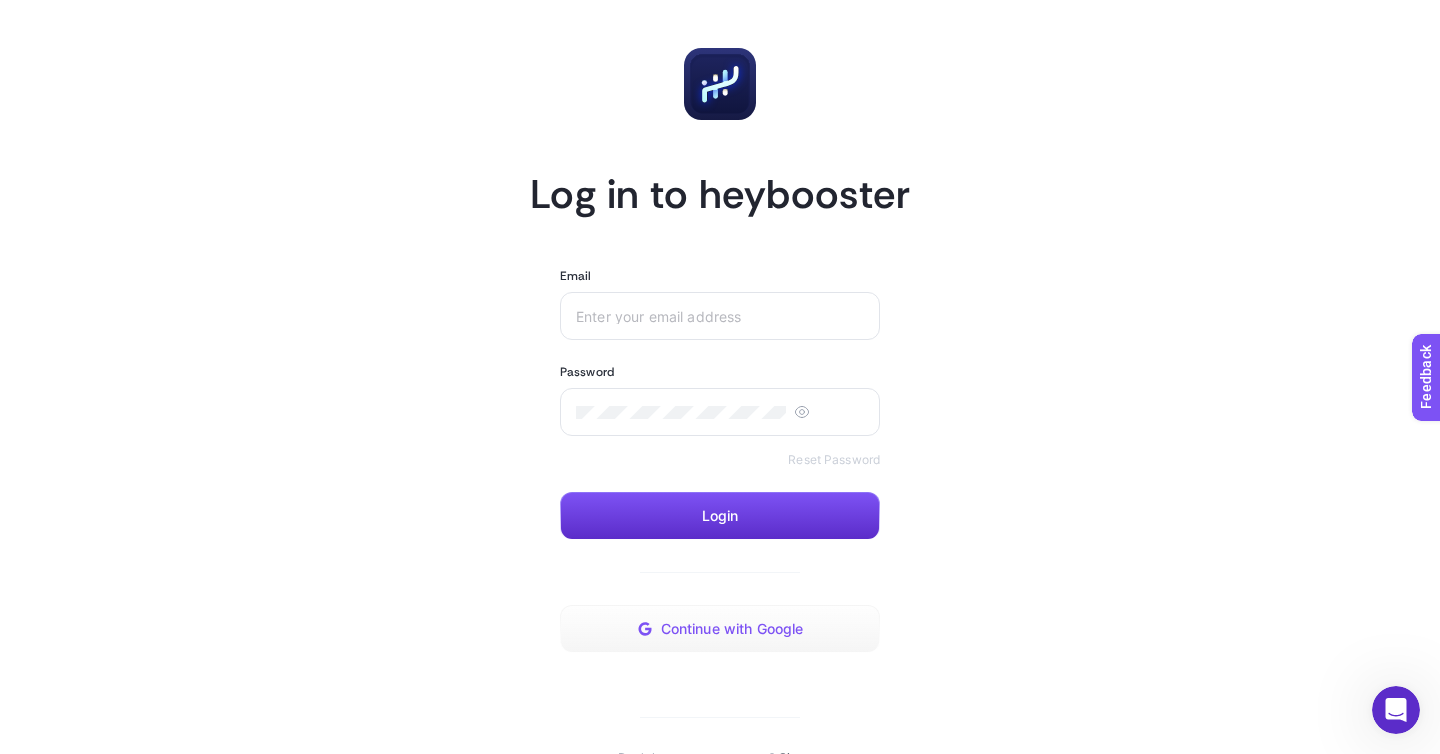 click on "Continue with Google" at bounding box center [720, 629] 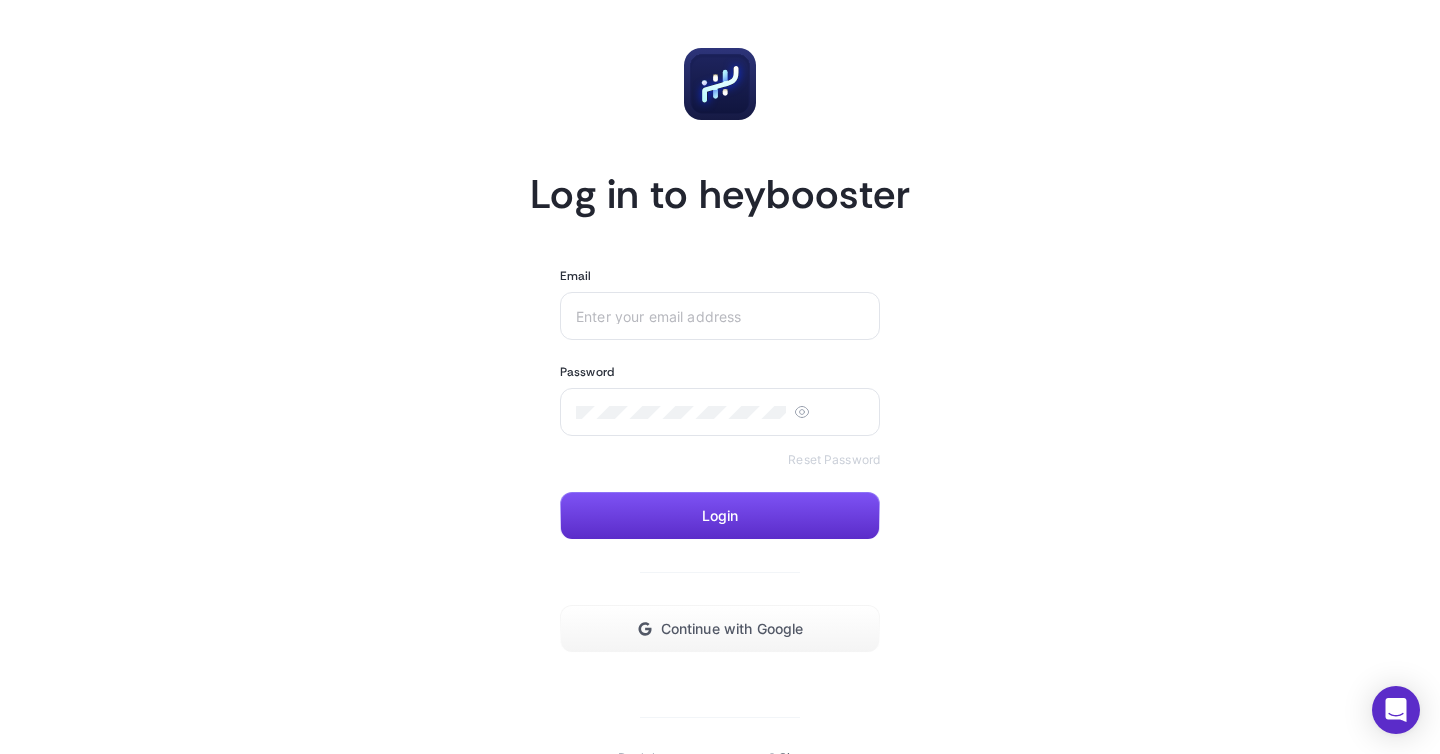scroll, scrollTop: 0, scrollLeft: 0, axis: both 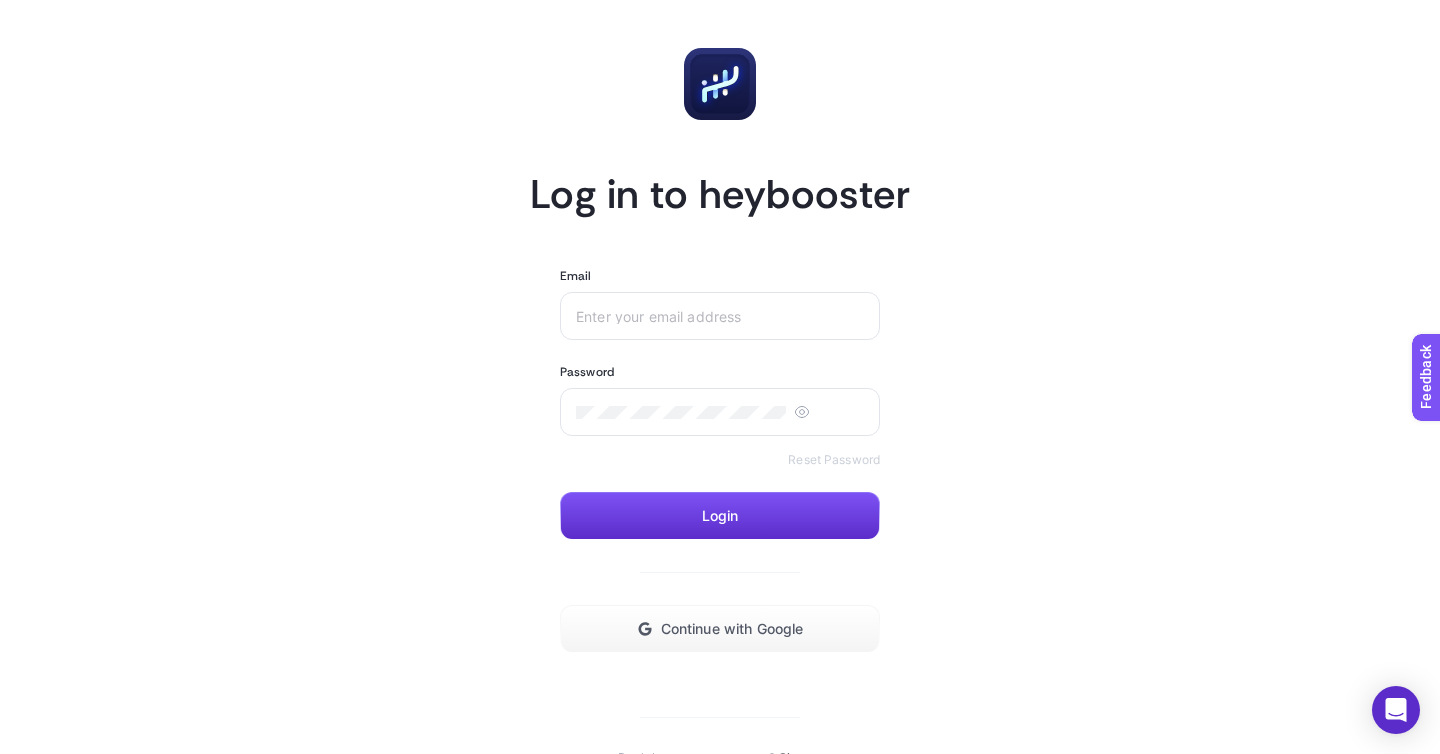 click on "Log in to heybooster  Email  Password   Reset Password  Login Continue with Google  Don't have an account yet?  Sign up" 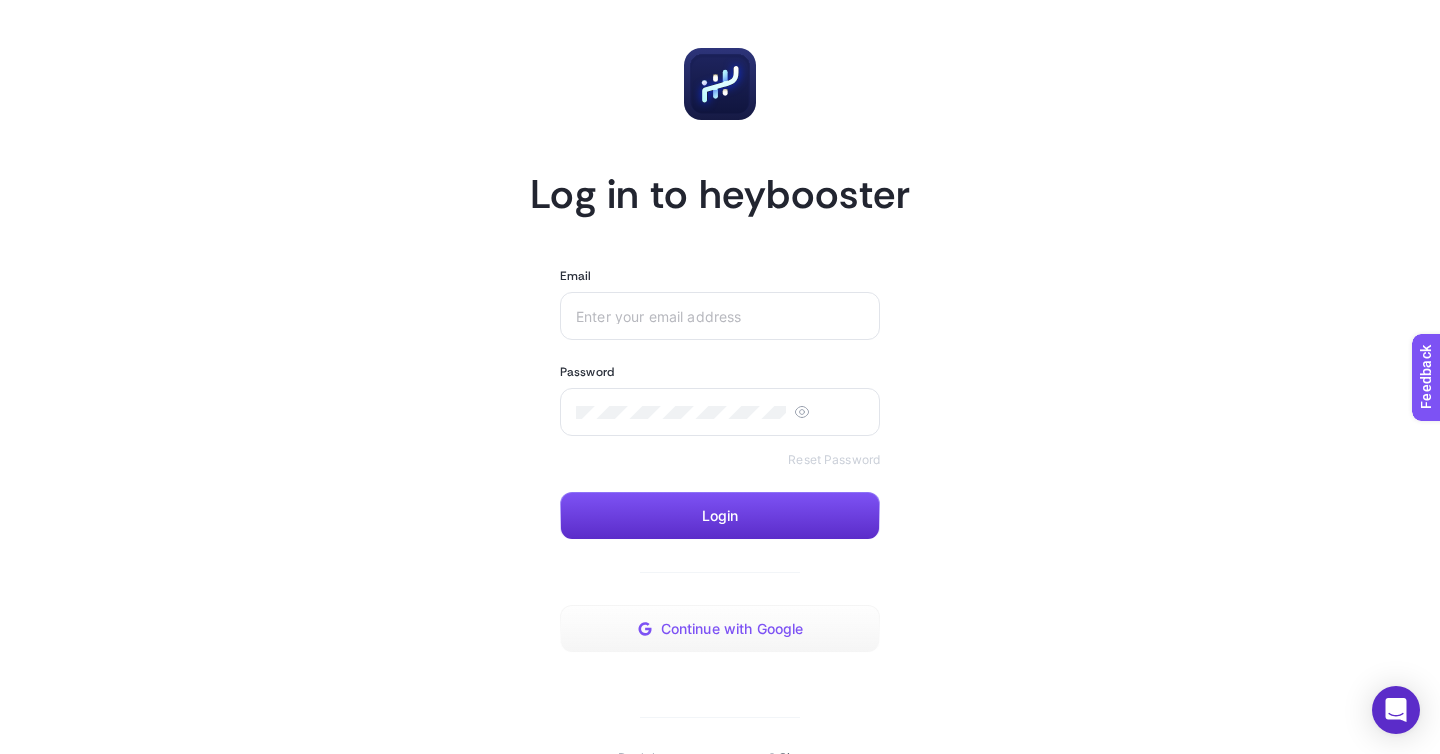 click on "Continue with Google" at bounding box center [720, 629] 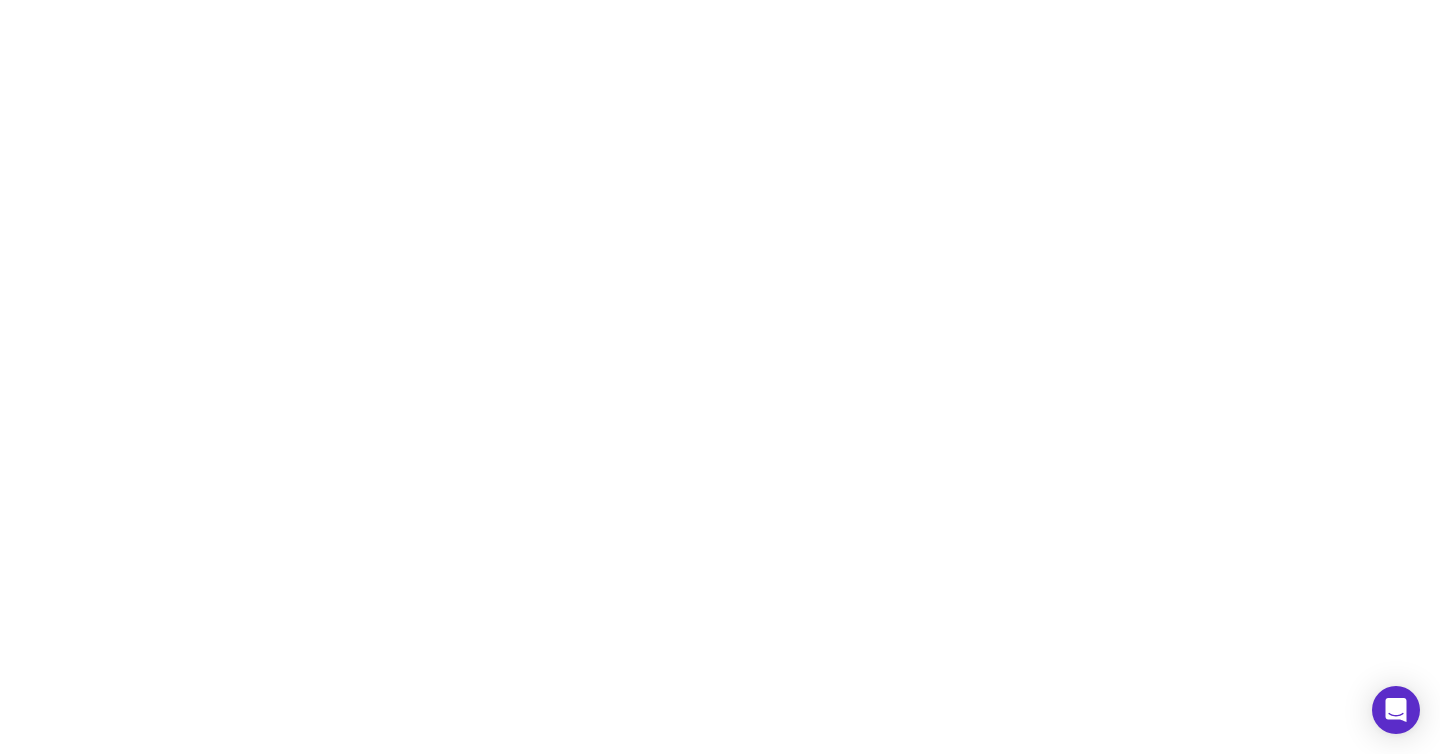 scroll, scrollTop: 0, scrollLeft: 0, axis: both 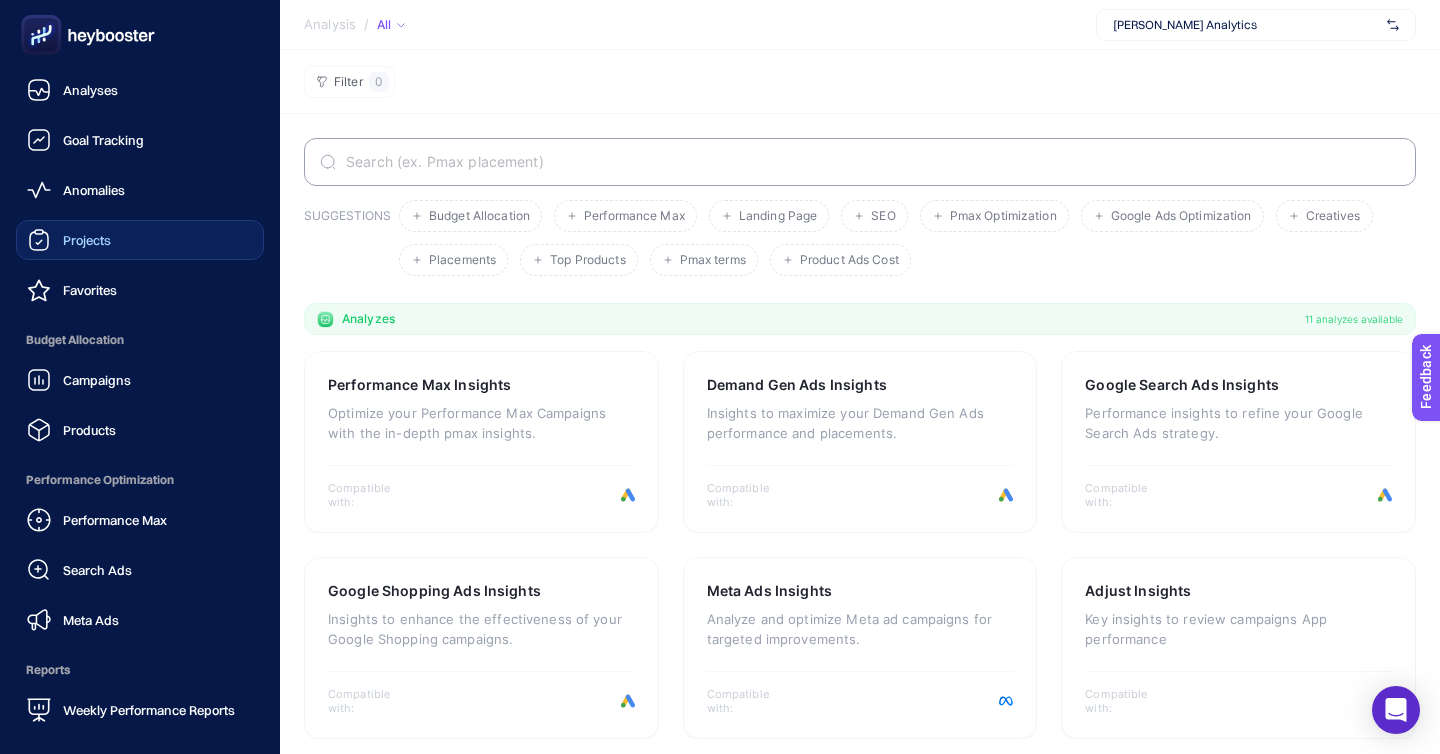 click on "Projects" at bounding box center [140, 240] 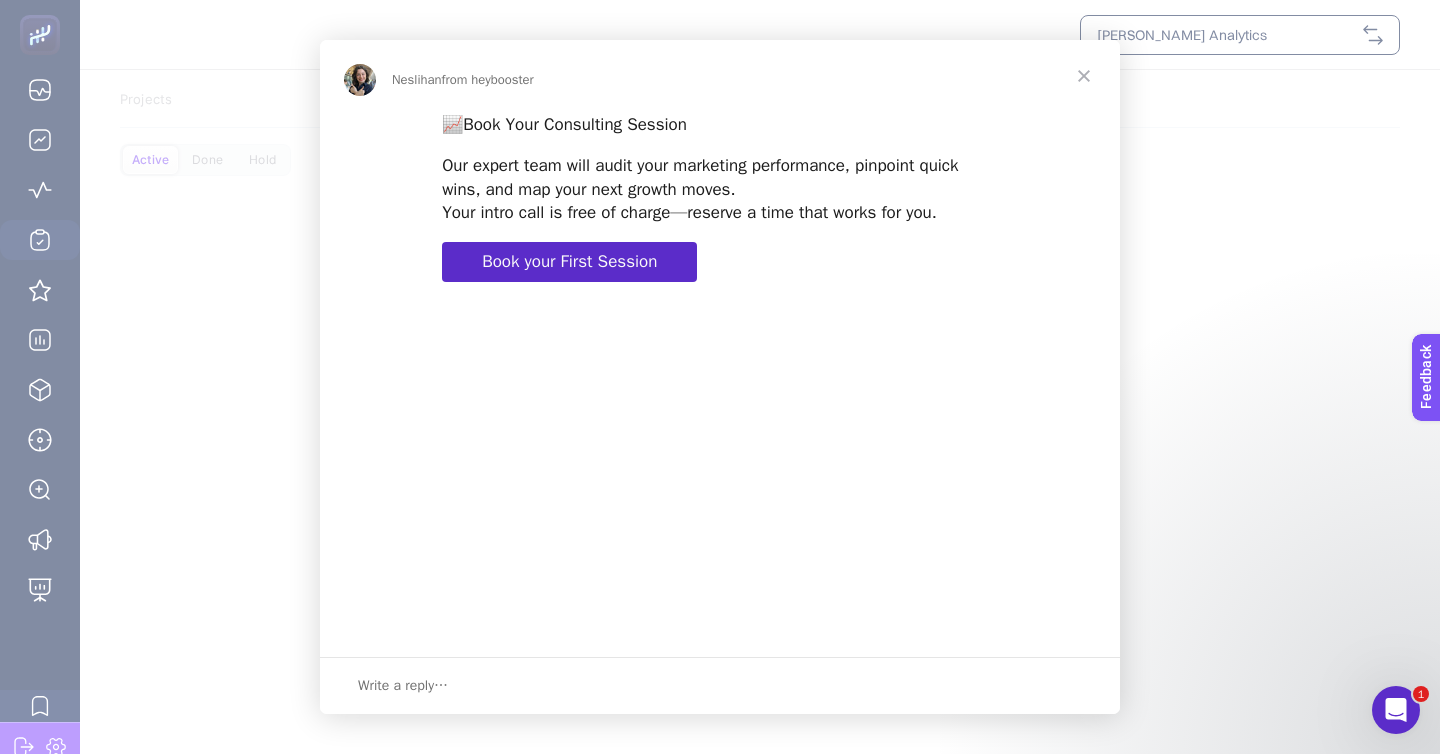 scroll, scrollTop: 0, scrollLeft: 0, axis: both 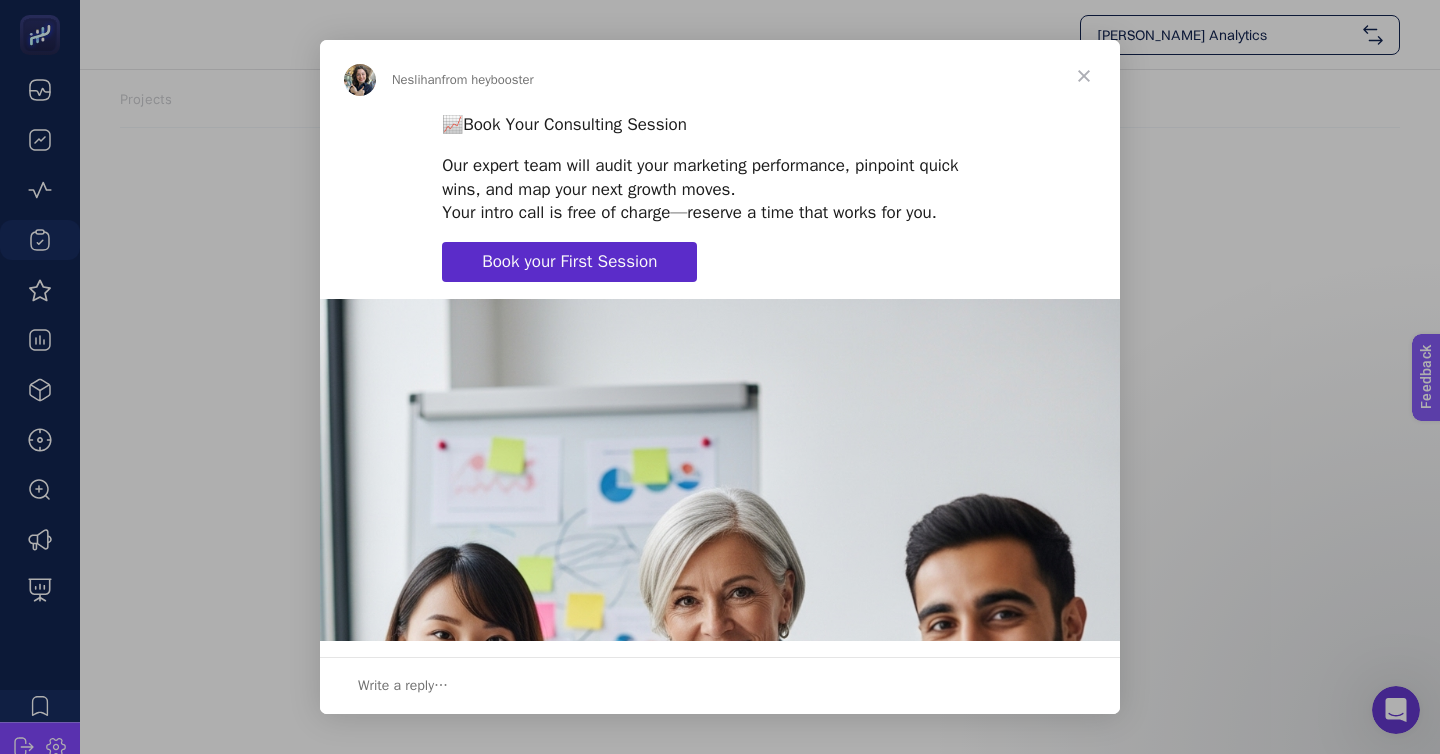 click on "Book your First Session" at bounding box center (569, 261) 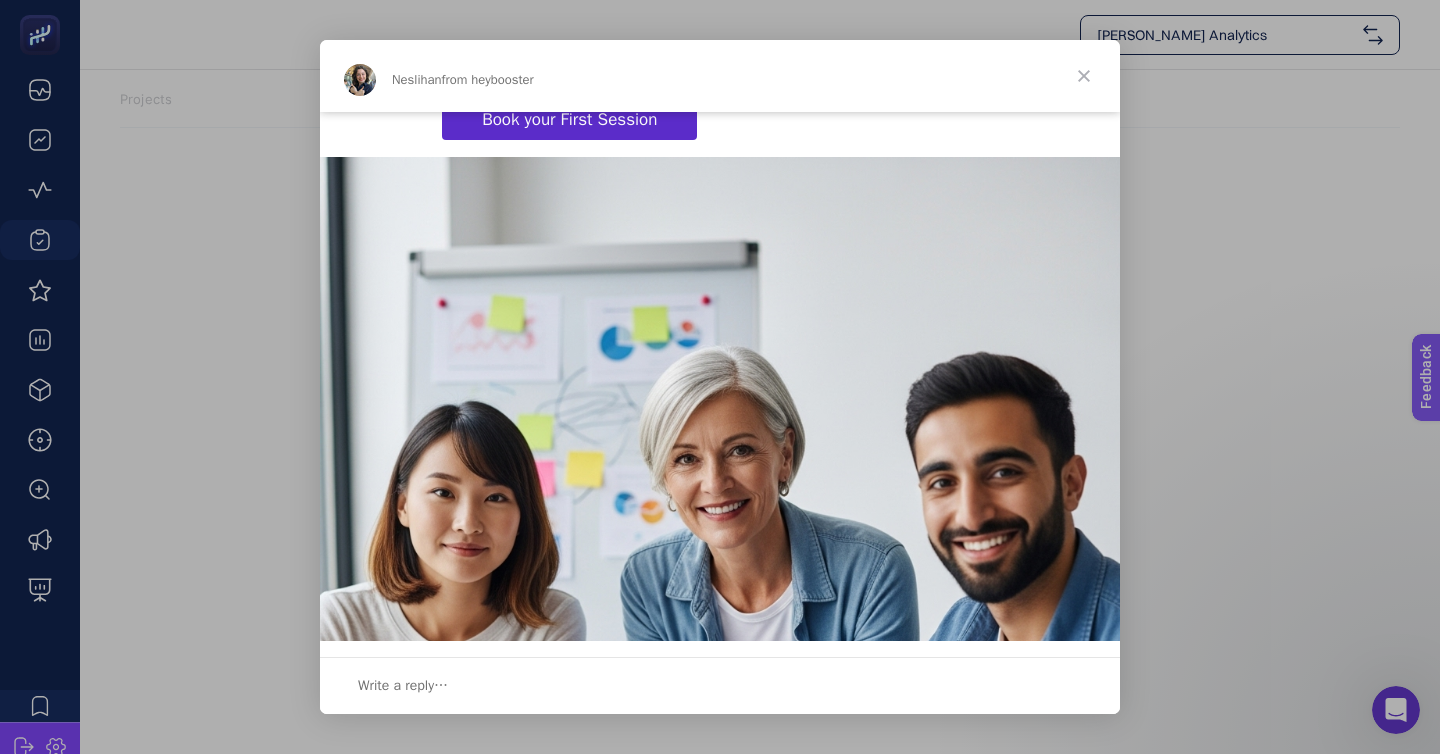 scroll, scrollTop: 0, scrollLeft: 0, axis: both 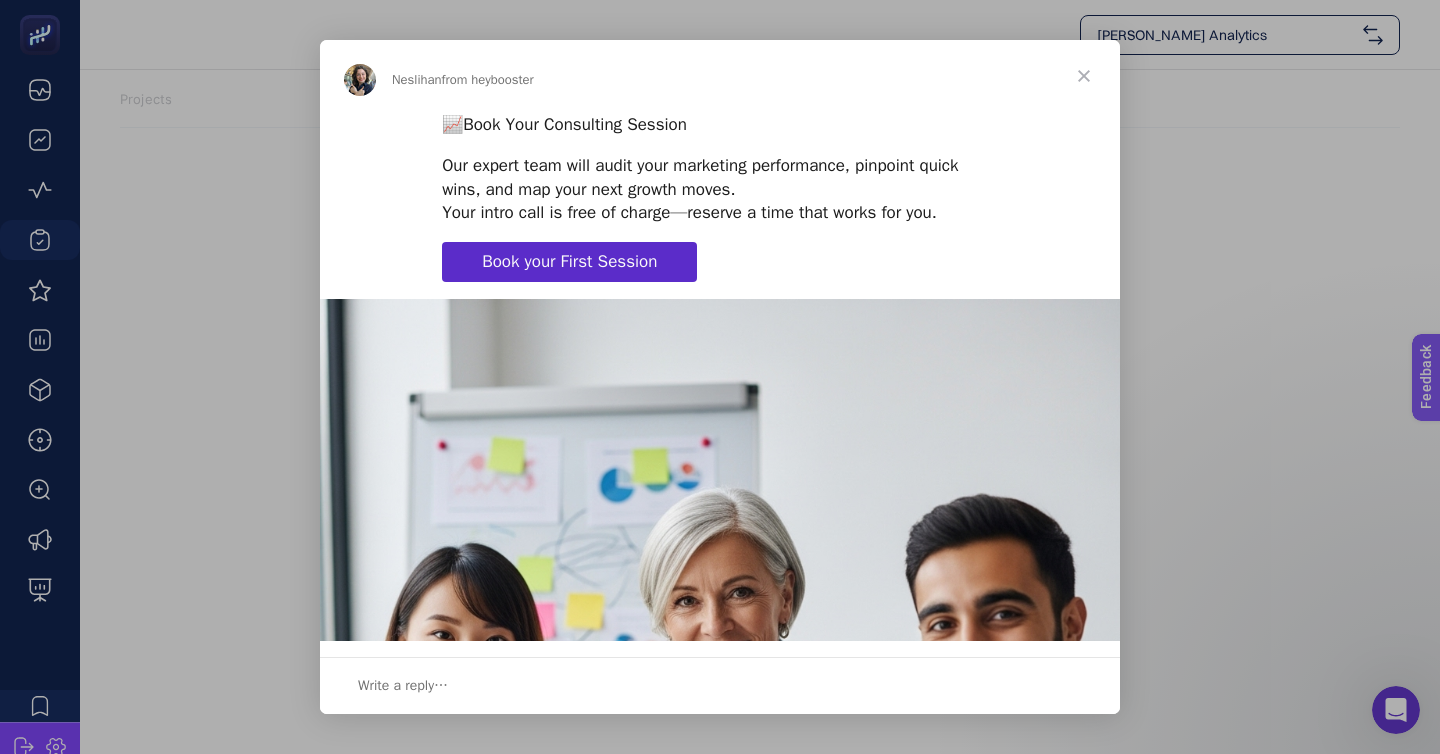 click at bounding box center (720, 377) 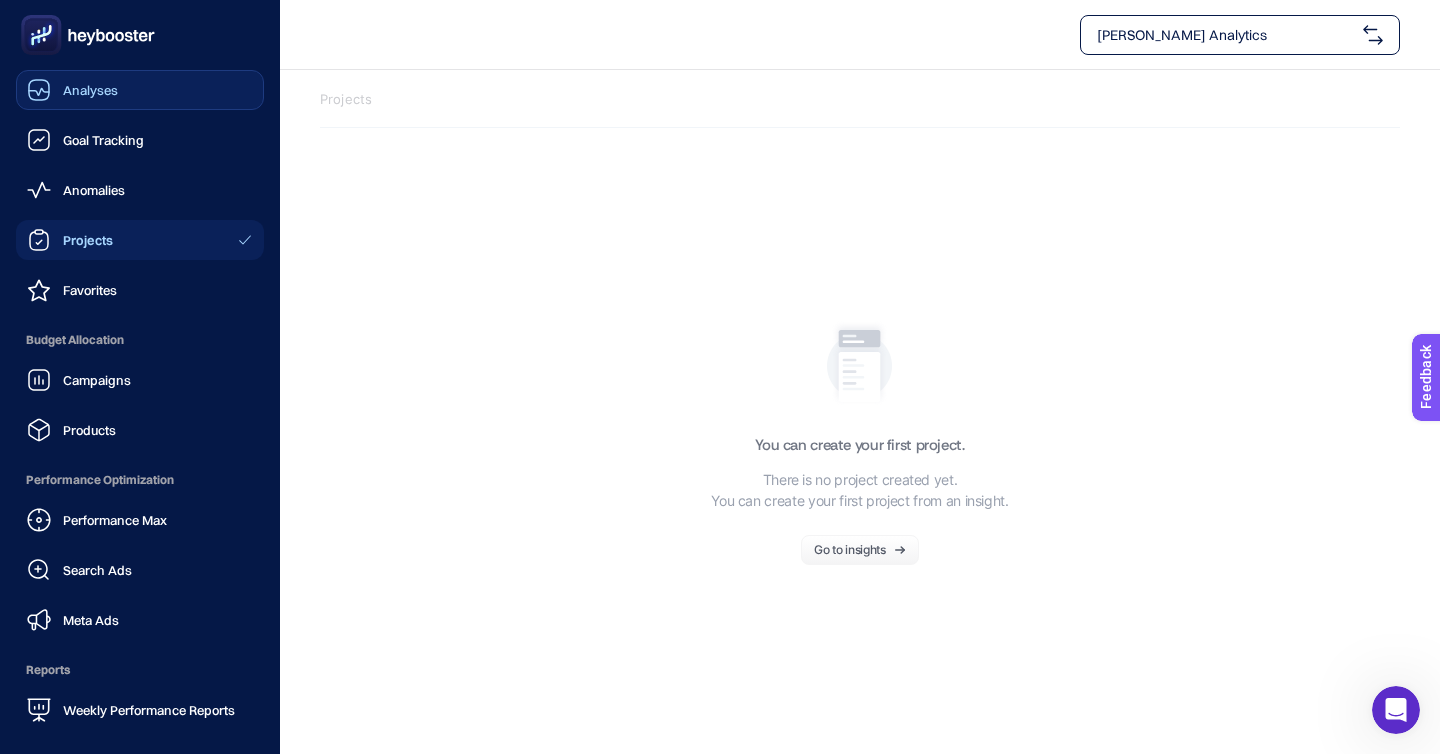 click on "Analyses" at bounding box center [90, 90] 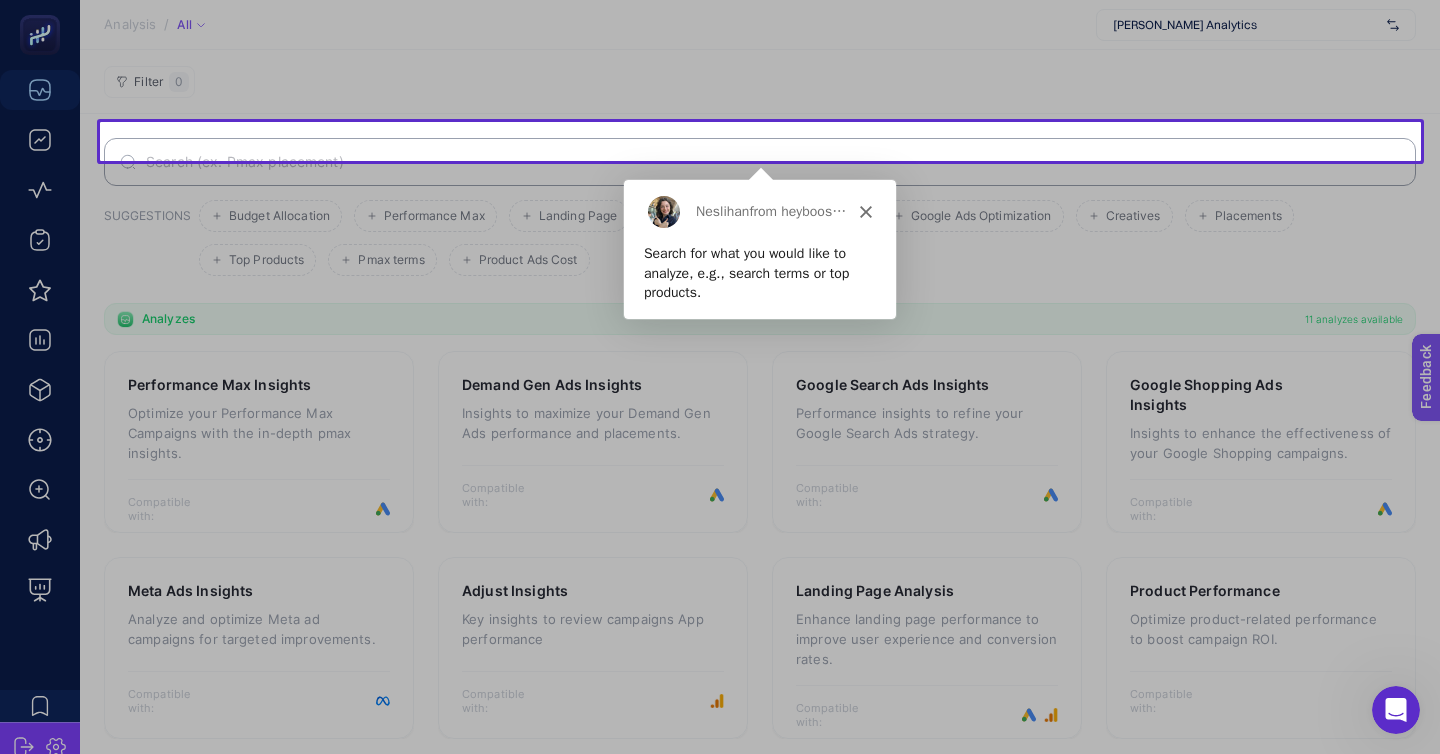 scroll, scrollTop: 0, scrollLeft: 0, axis: both 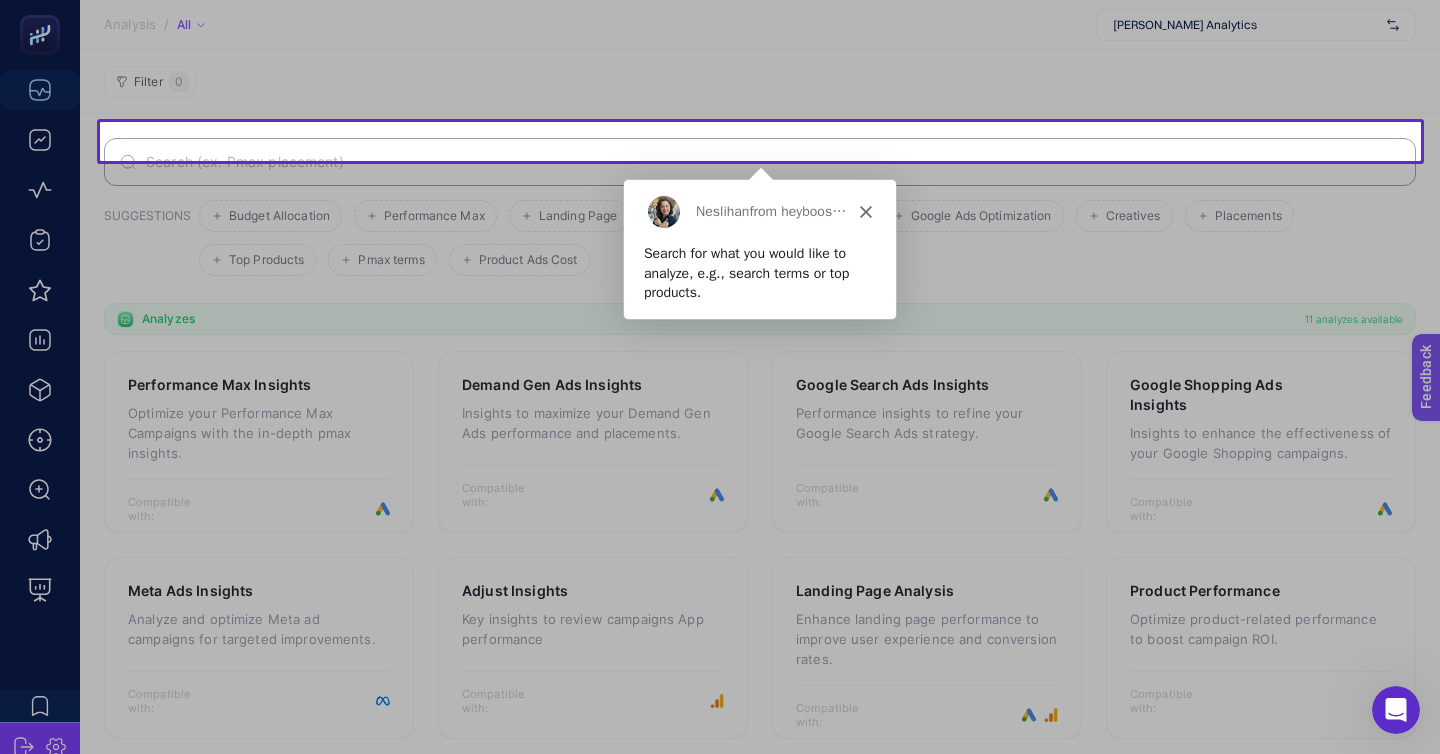 click at bounding box center [720, 377] 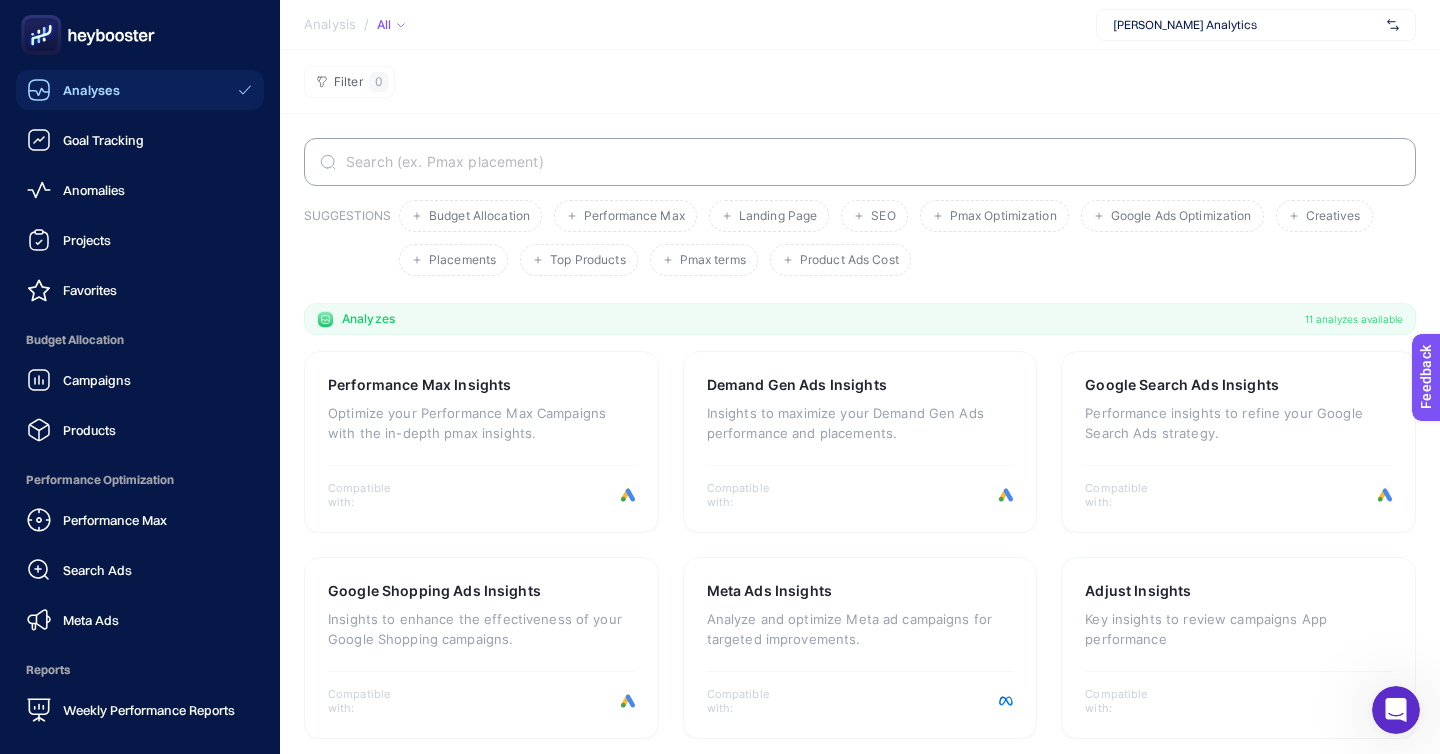click 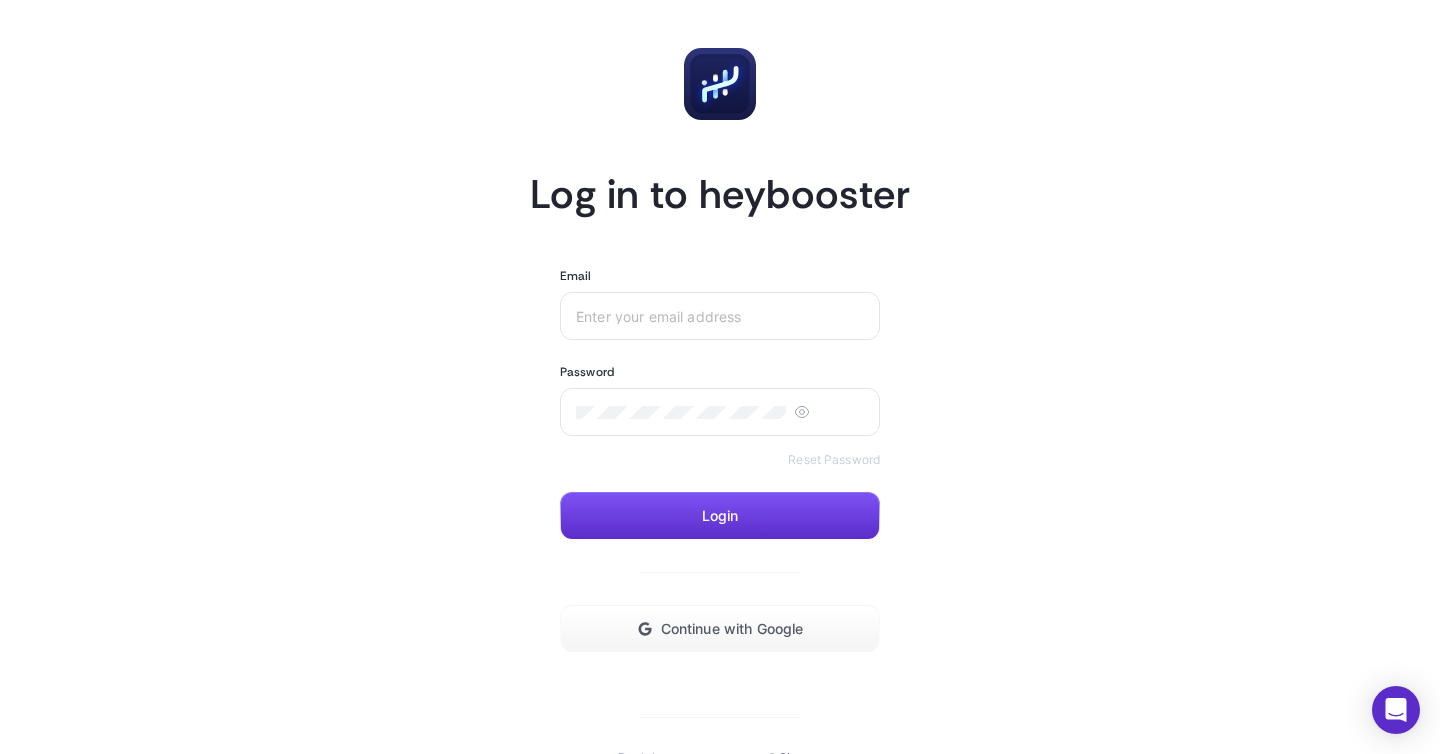 scroll, scrollTop: 0, scrollLeft: 0, axis: both 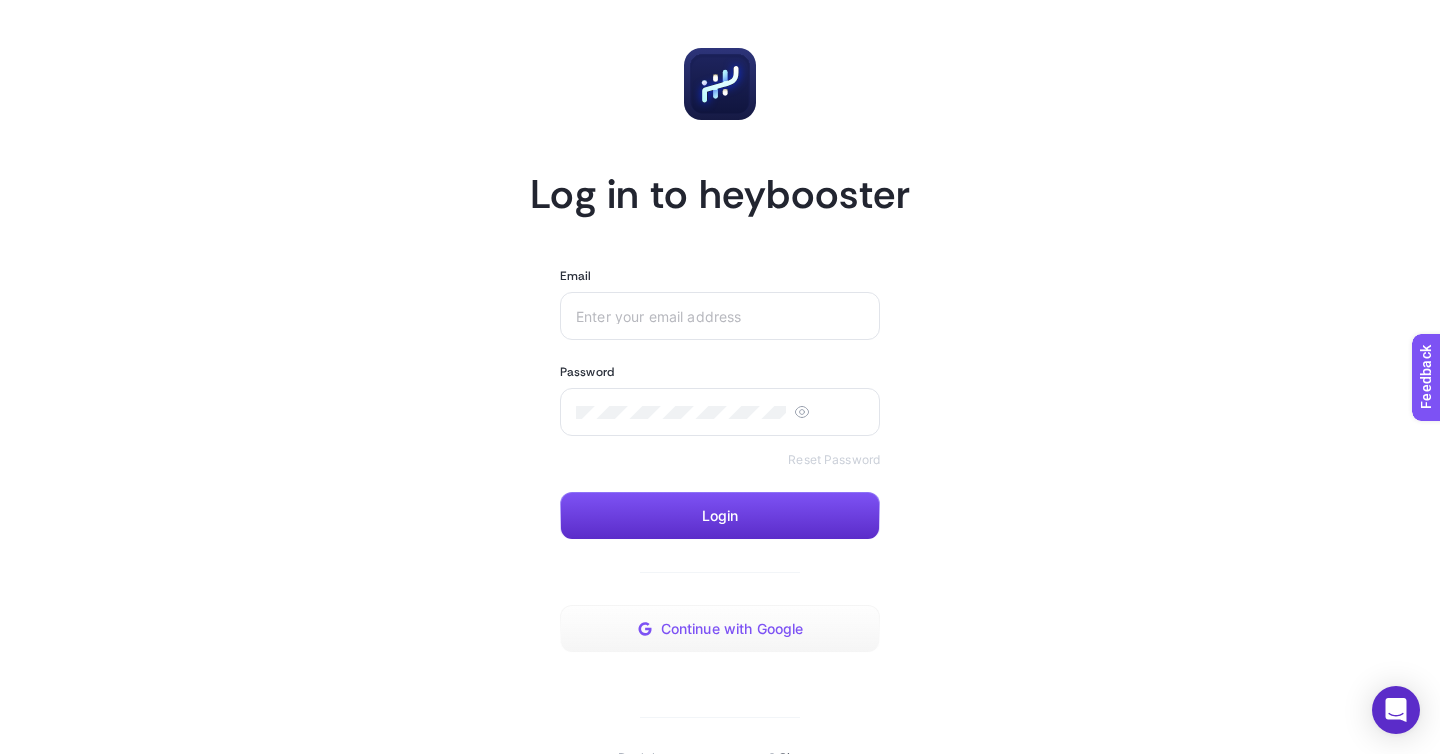 click on "Continue with Google" at bounding box center [720, 629] 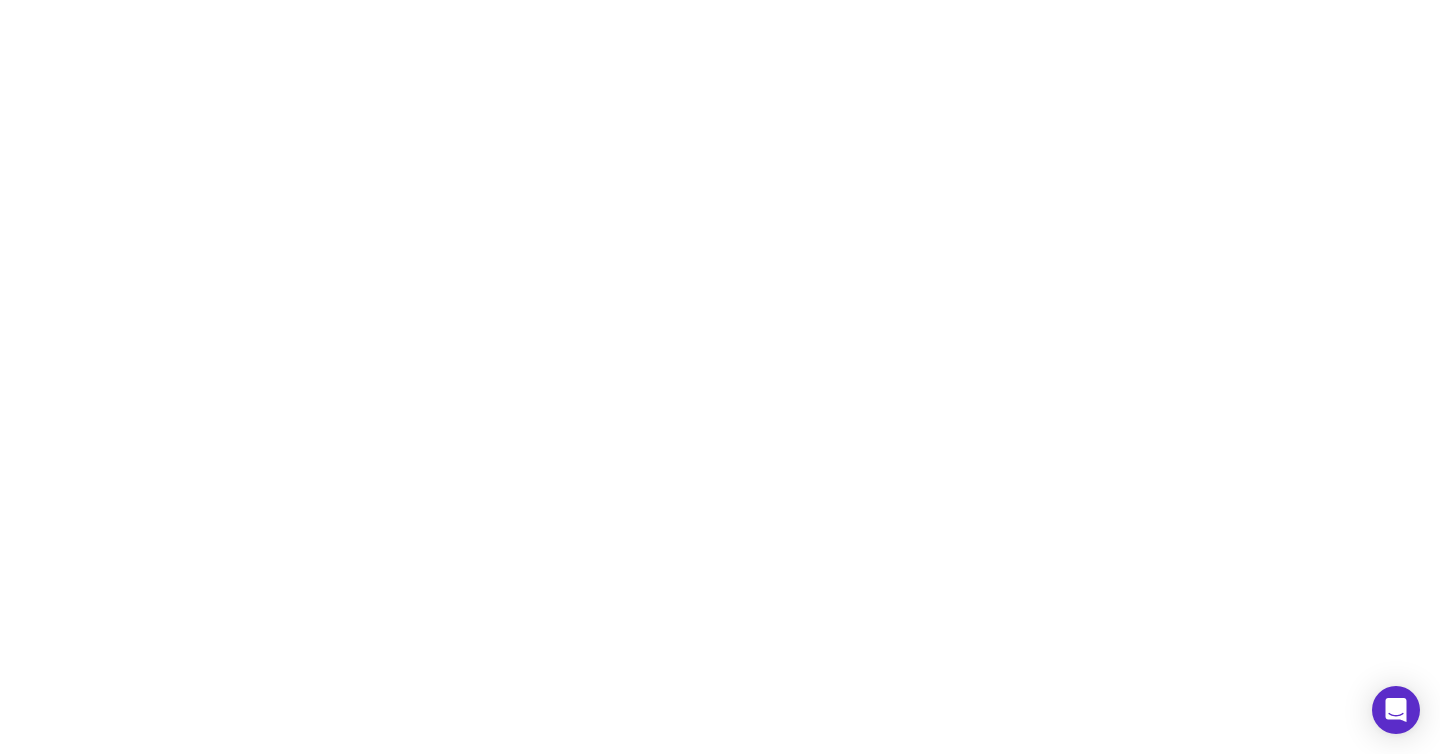 scroll, scrollTop: 0, scrollLeft: 0, axis: both 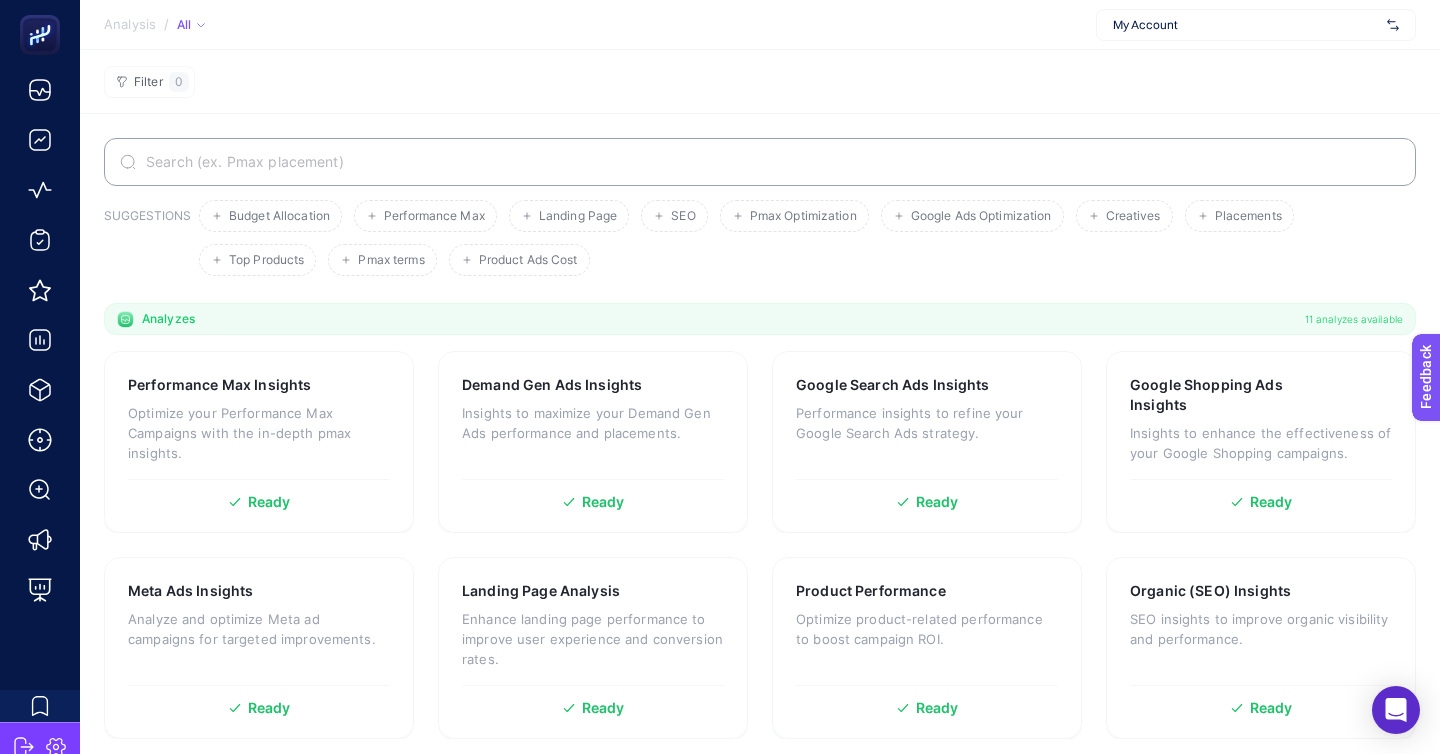 click on "My Account" at bounding box center (1256, 25) 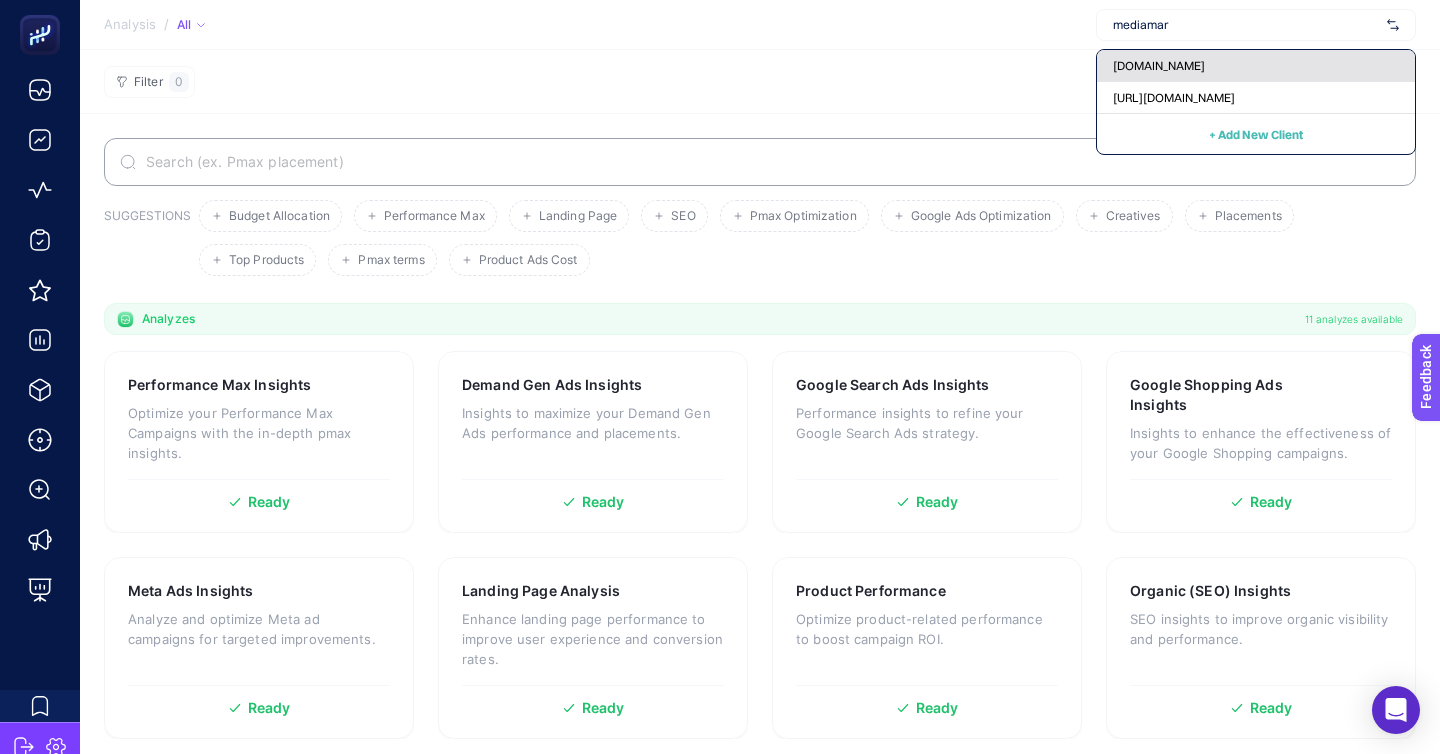 type on "mediamar" 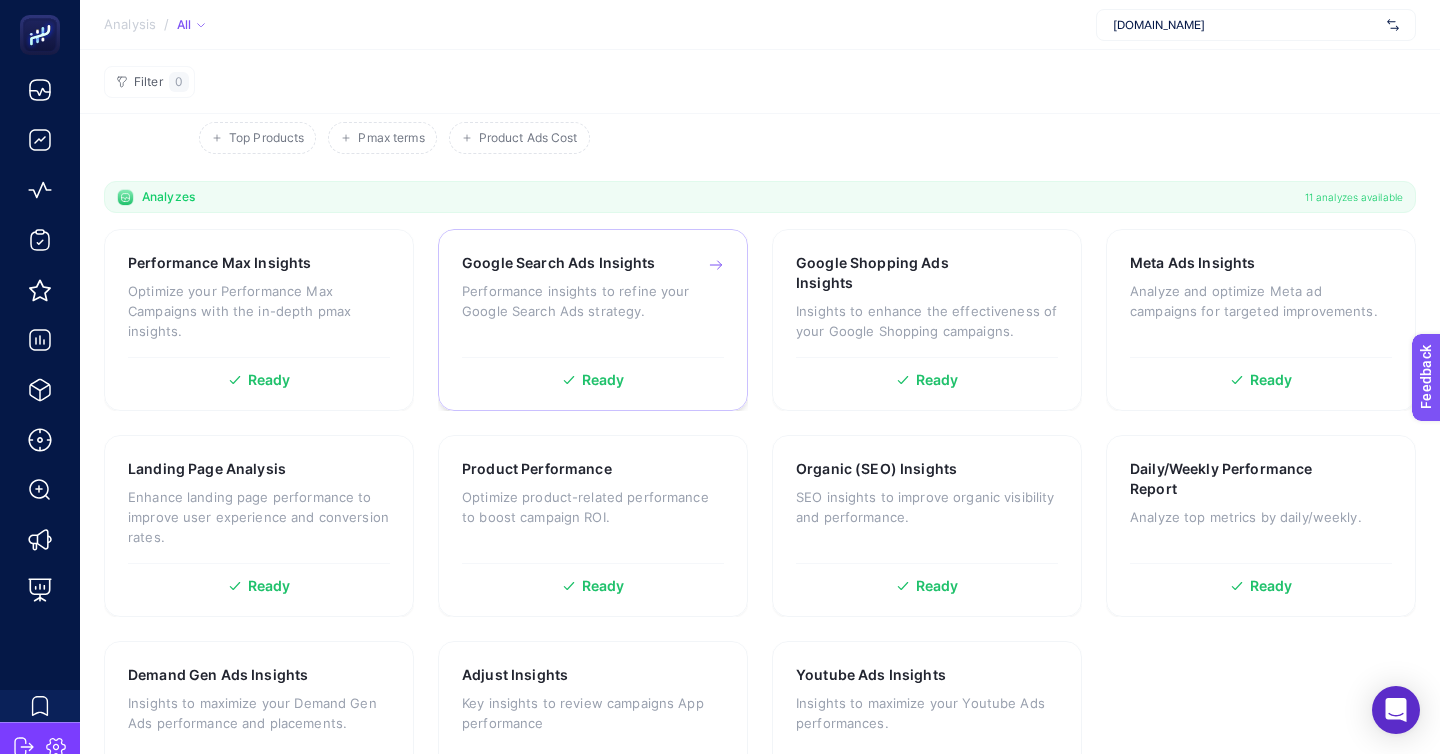 scroll, scrollTop: 153, scrollLeft: 0, axis: vertical 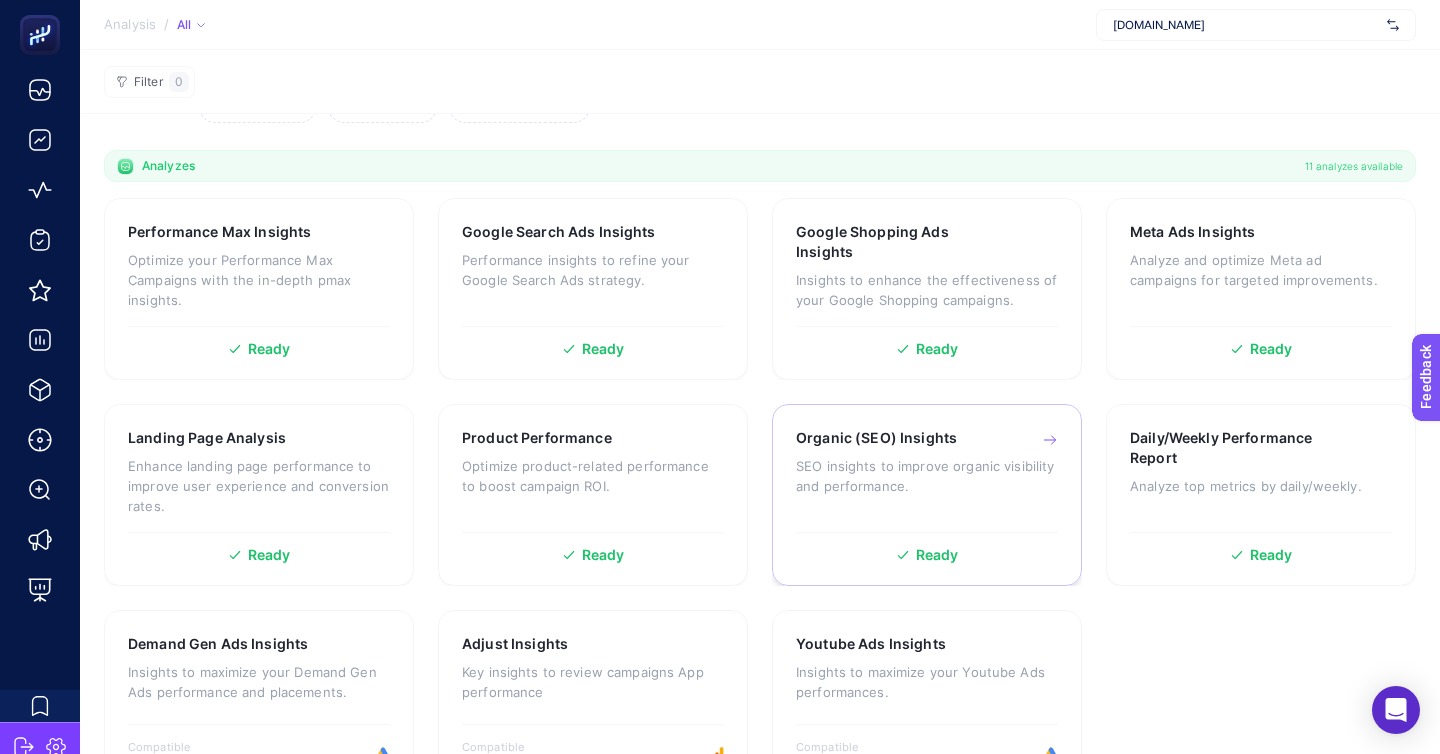 click on "Organic (SEO) Insights SEO insights to improve organic visibility and performance." at bounding box center (927, 475) 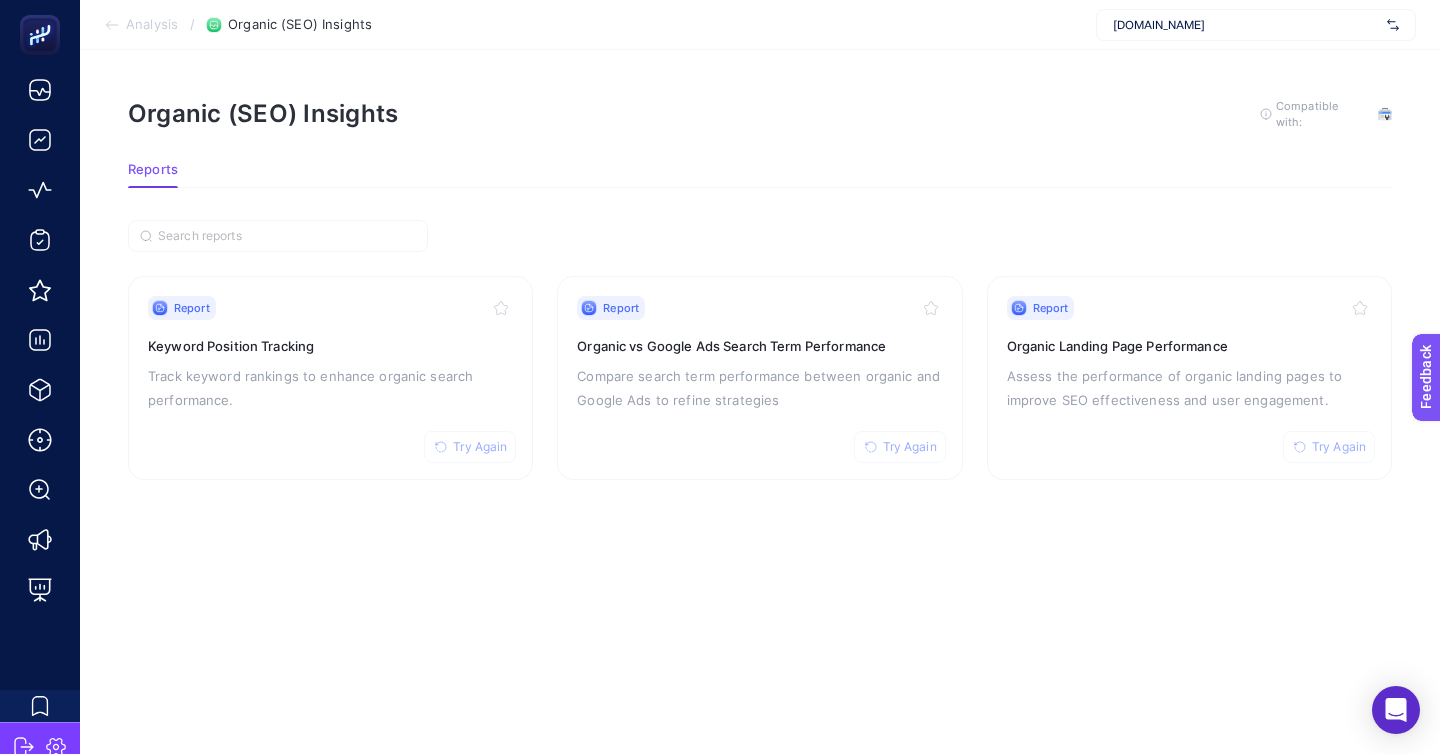 scroll, scrollTop: 0, scrollLeft: 0, axis: both 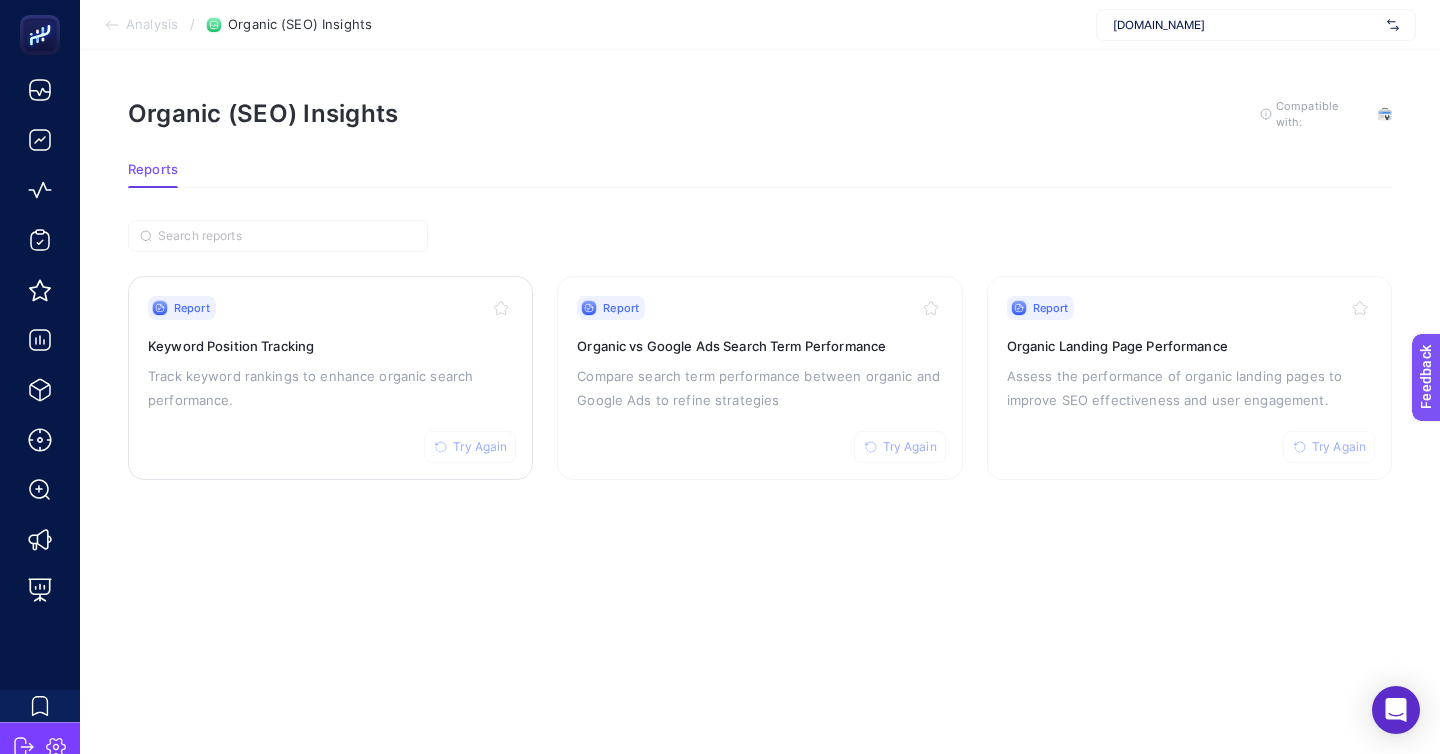 click on "Report Try Again Keyword Position Tracking Track keyword rankings to enhance organic search performance." at bounding box center [330, 378] 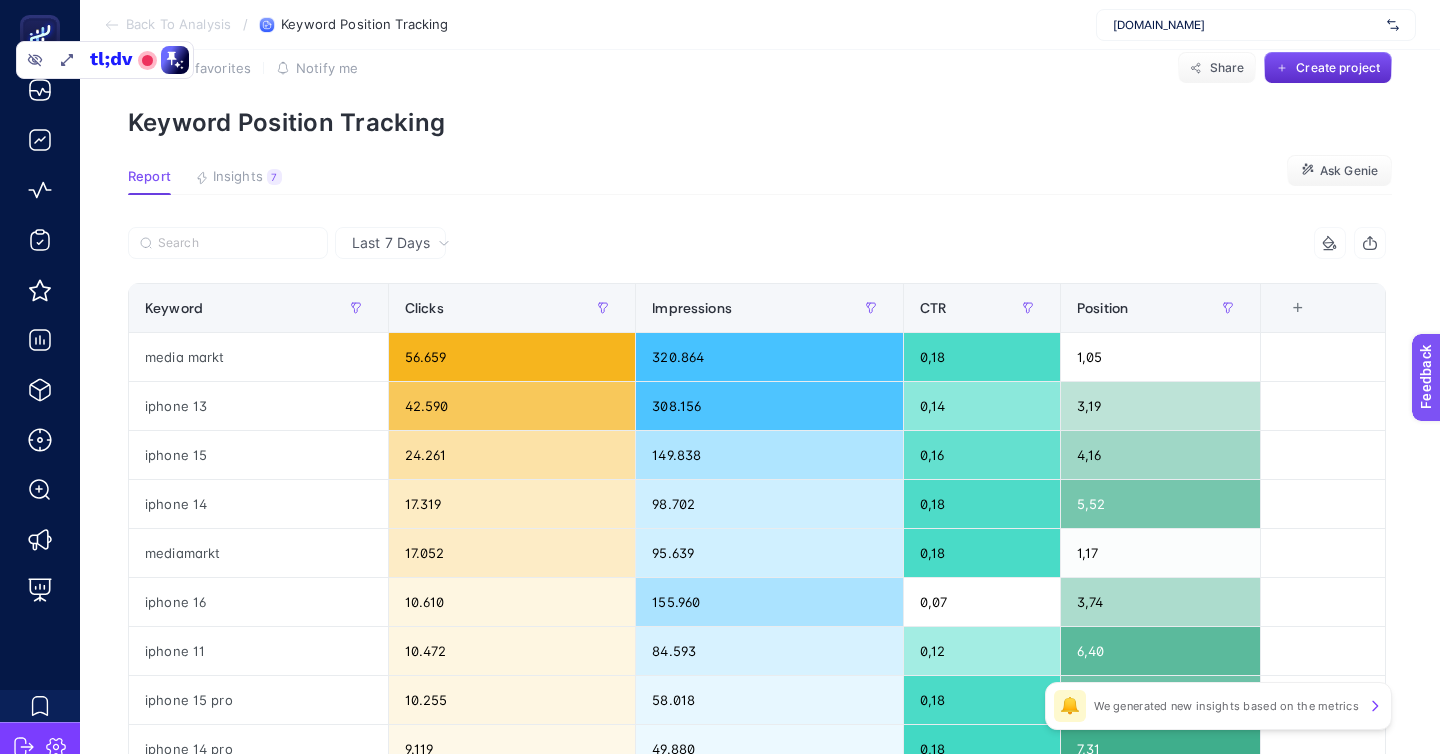 scroll, scrollTop: 0, scrollLeft: 0, axis: both 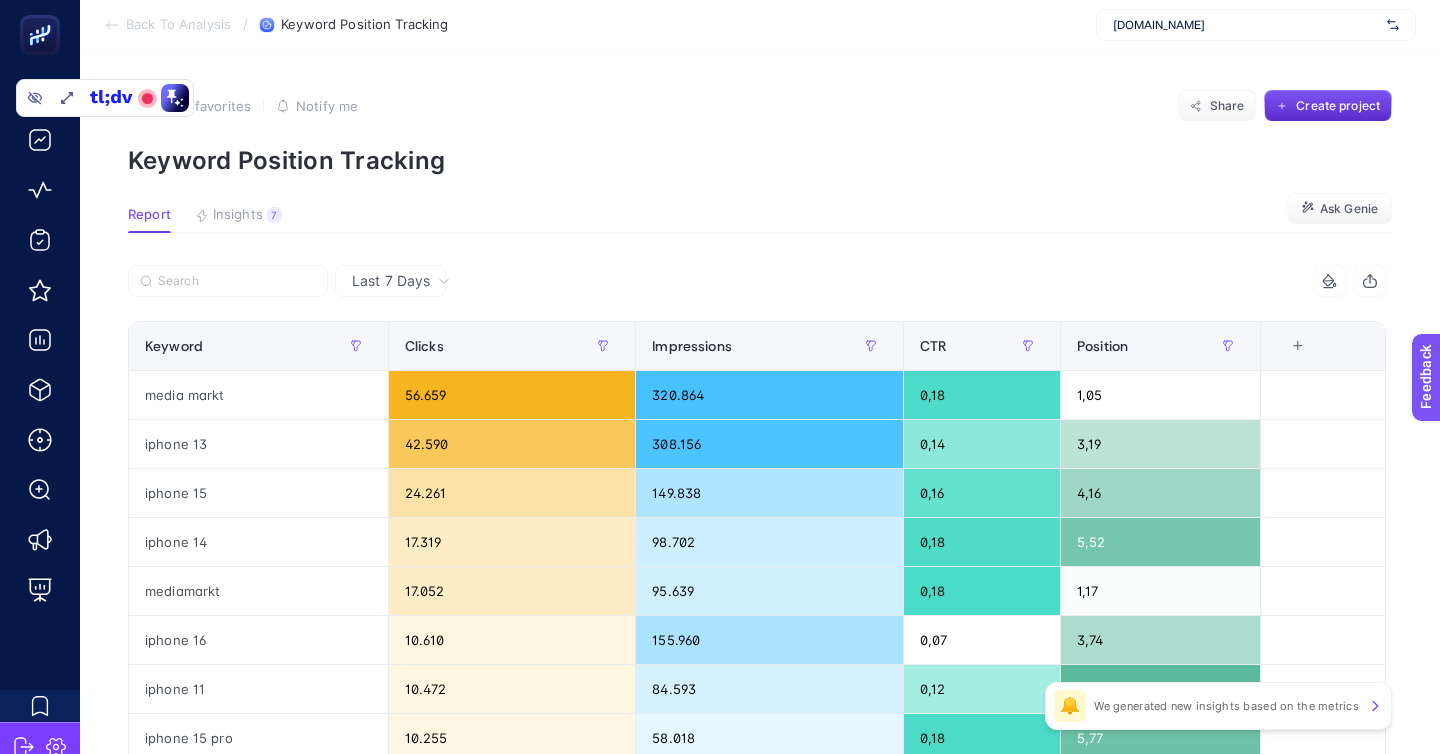 click on "Insights" at bounding box center (238, 215) 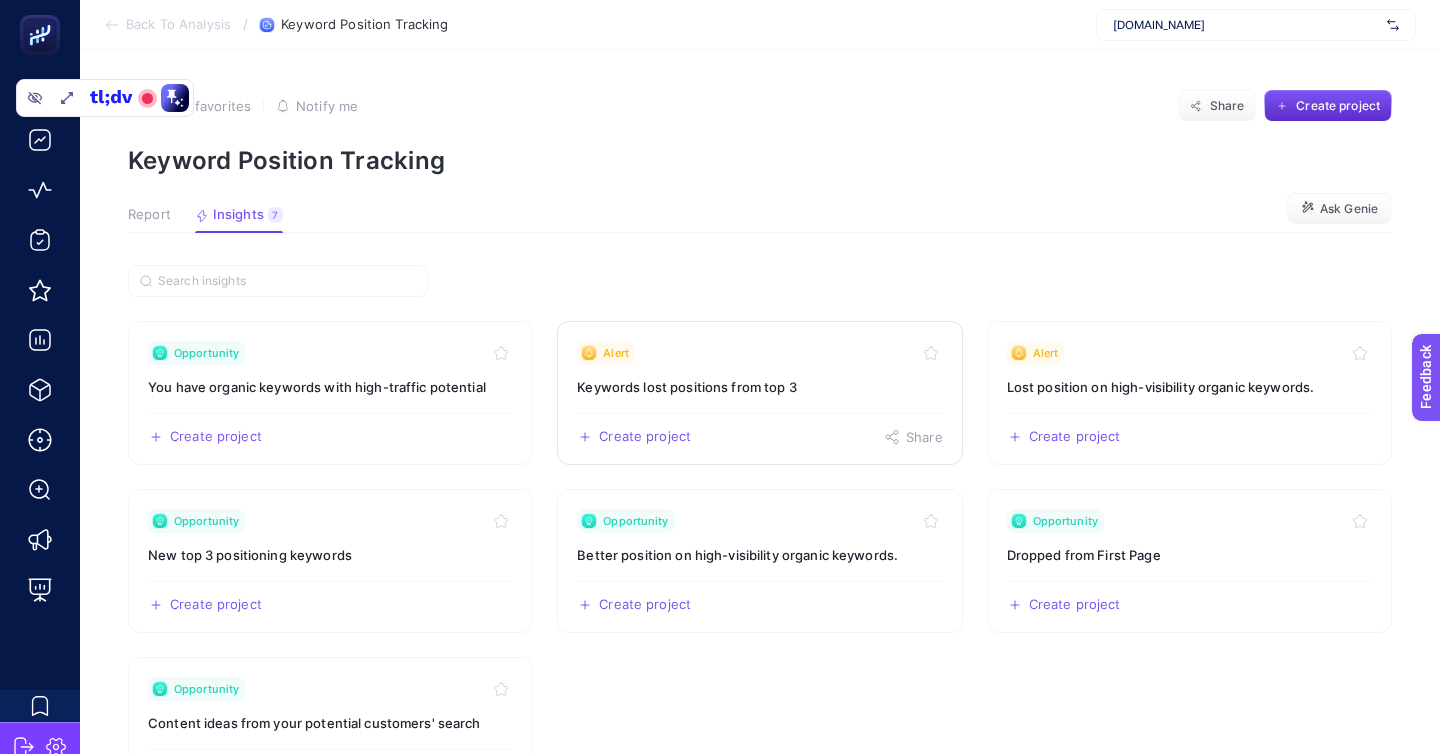 click on "Alert Keywords lost positions from top 3  Create project   Share" 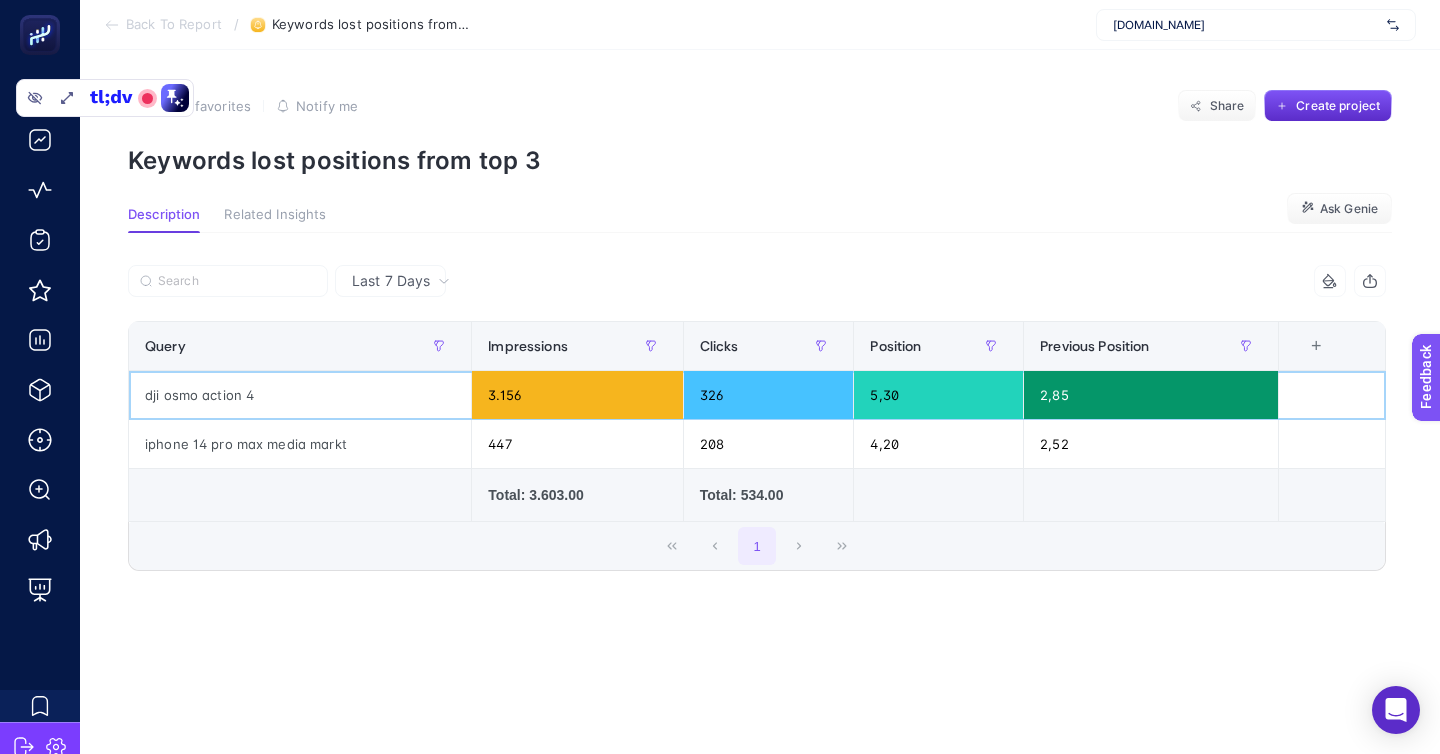 click on "dji osmo action 4" 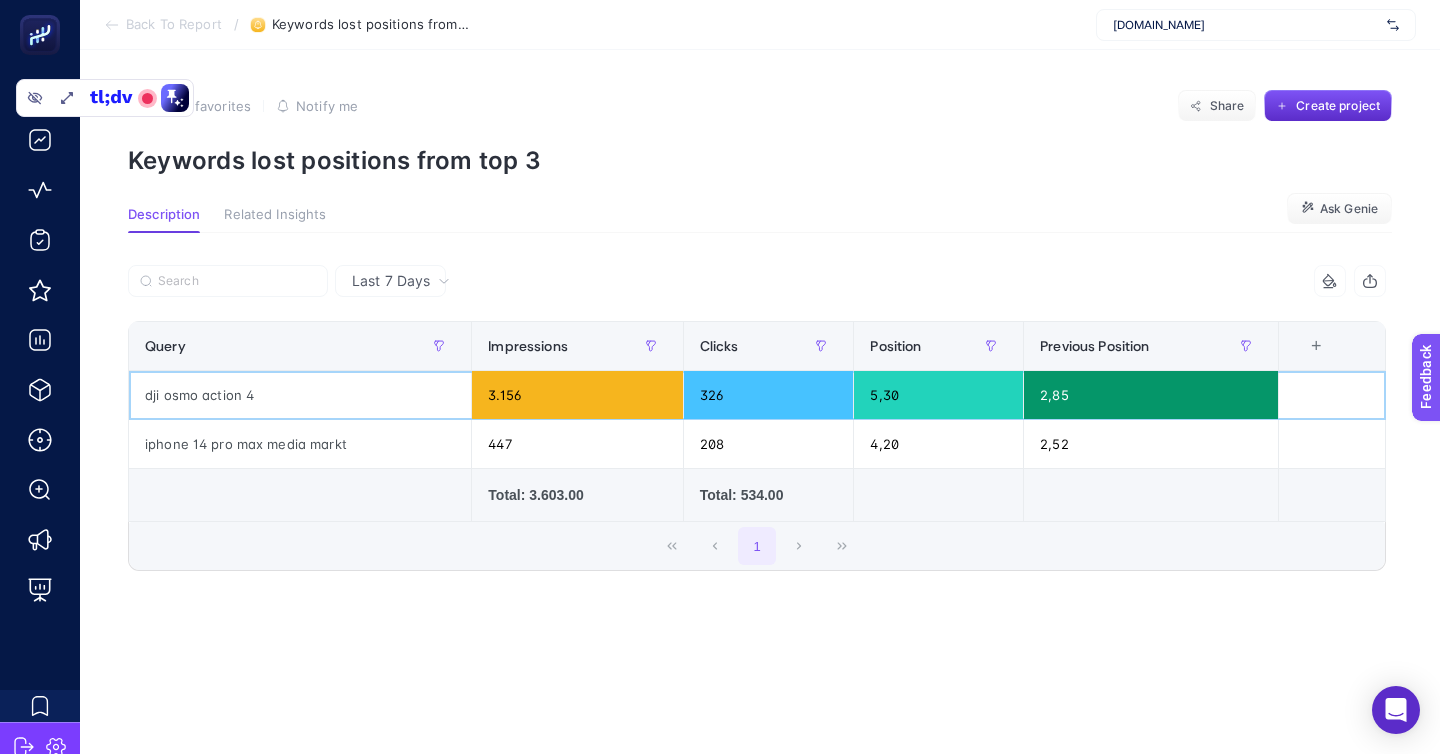 click on "dji osmo action 4" 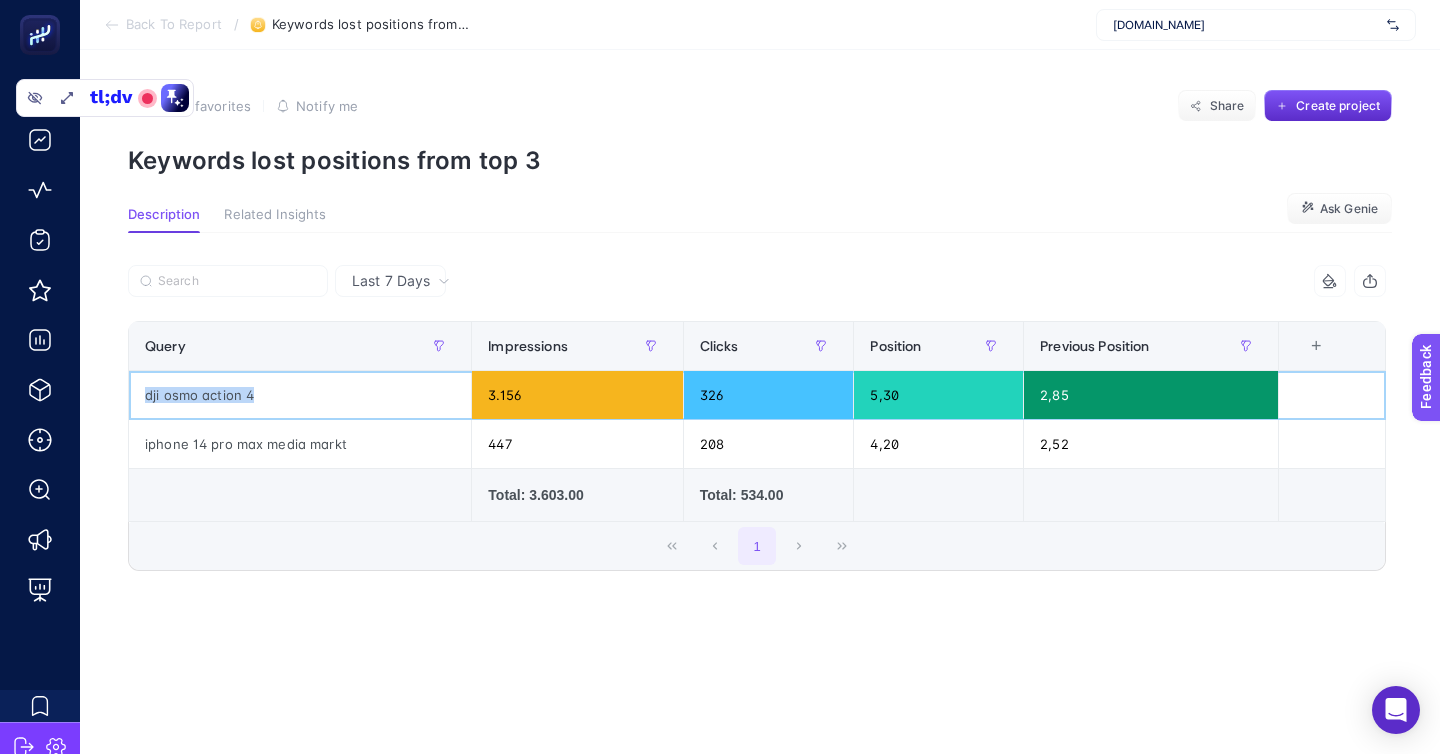 click on "dji osmo action 4" 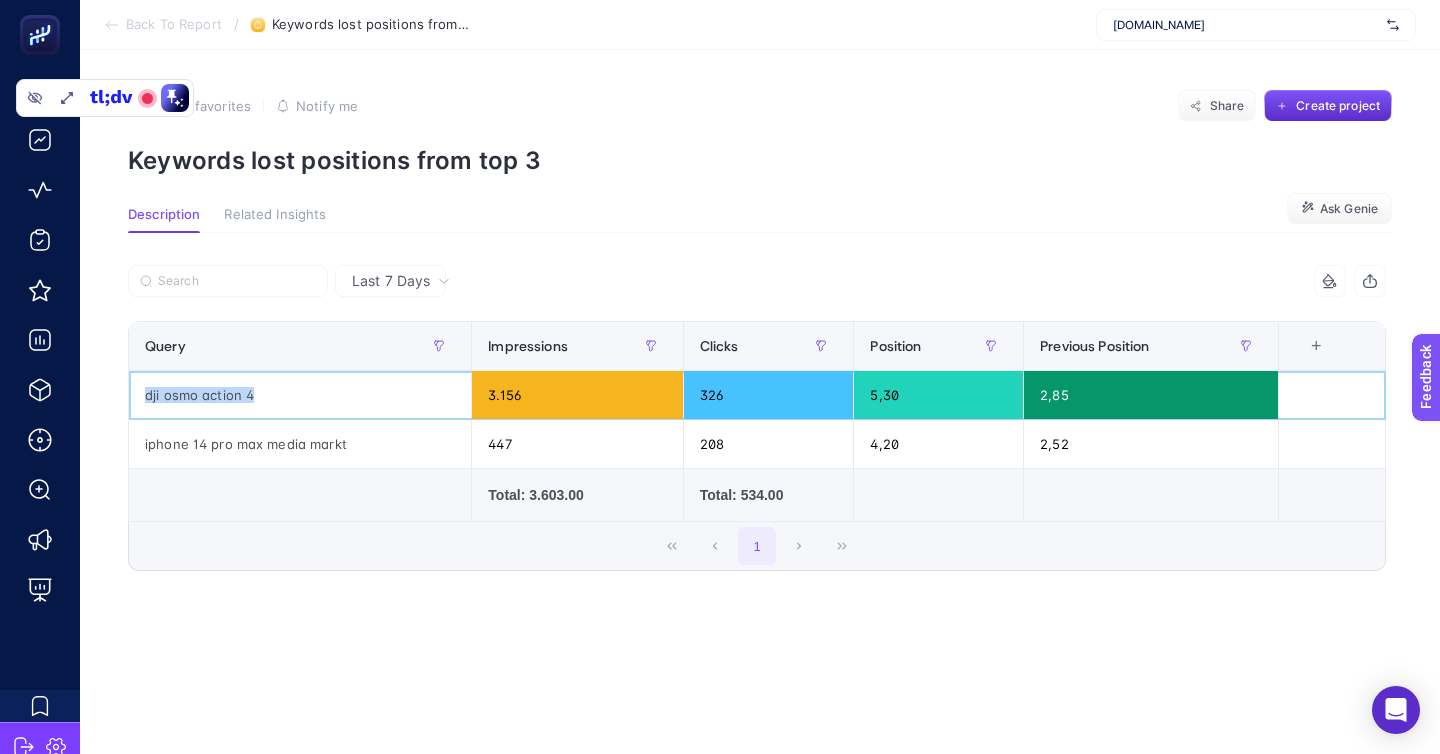 click on "dji osmo action 4" 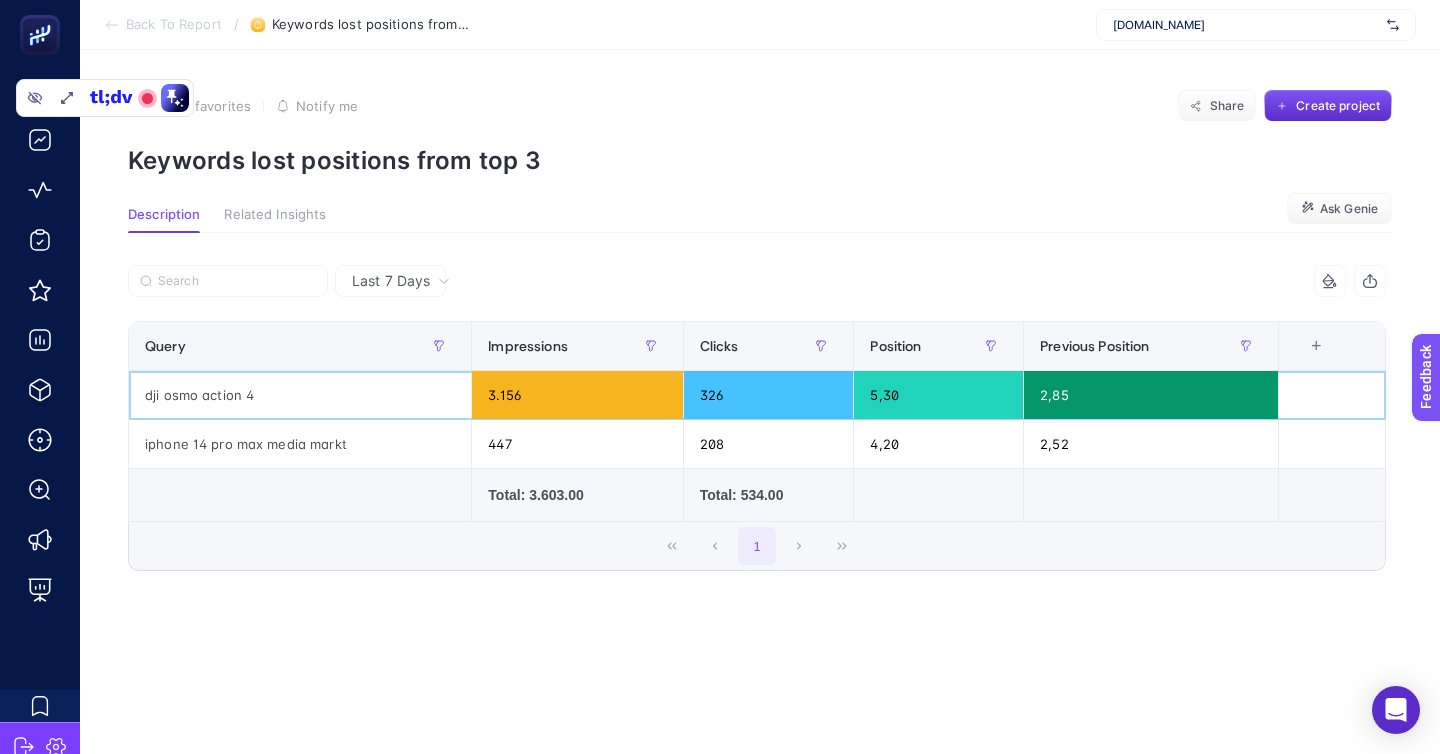 click on "dji osmo action 4" 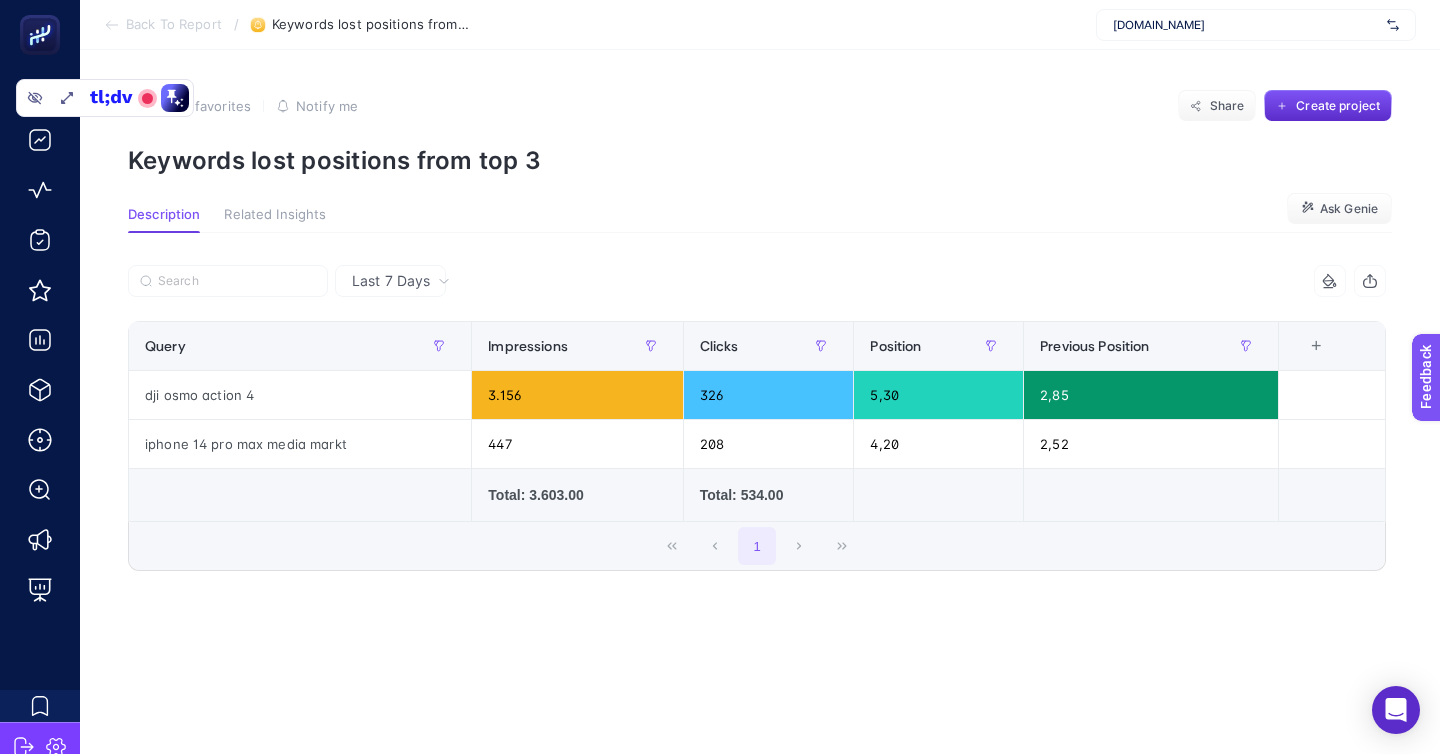 click on "Back To Report / Keywords lost positions from top 3 mediamarkt.com.tr" 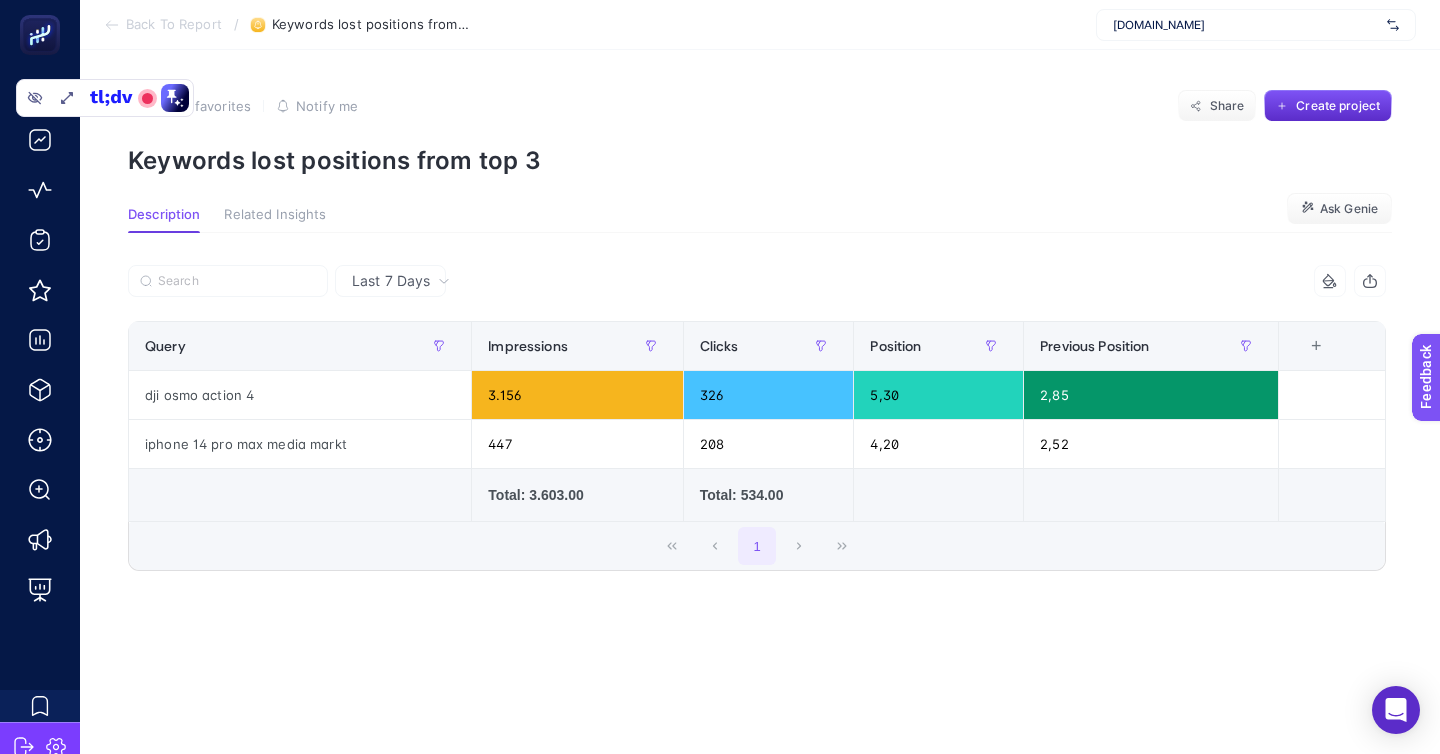 click on "Back To Report / Keywords lost positions from top 3 mediamarkt.com.tr" 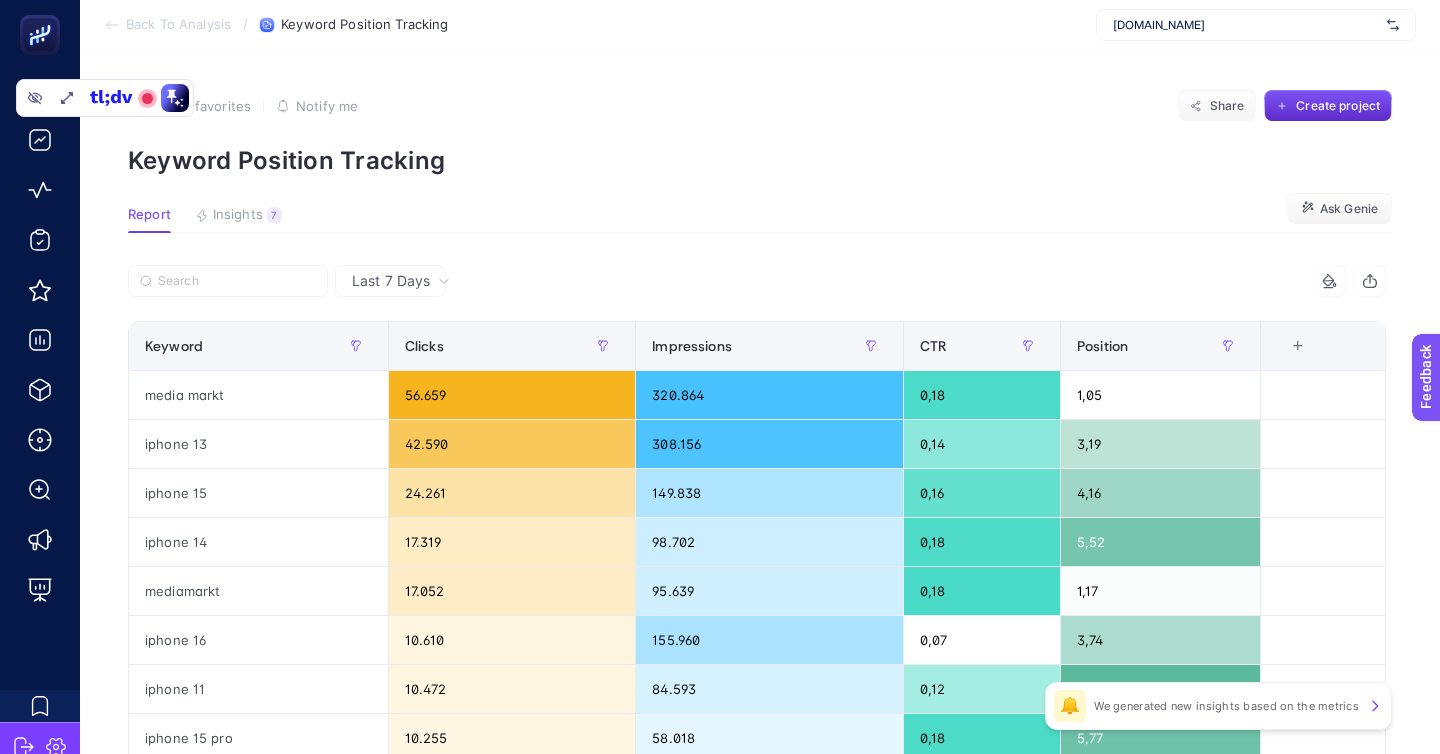 click on "Insights 7" 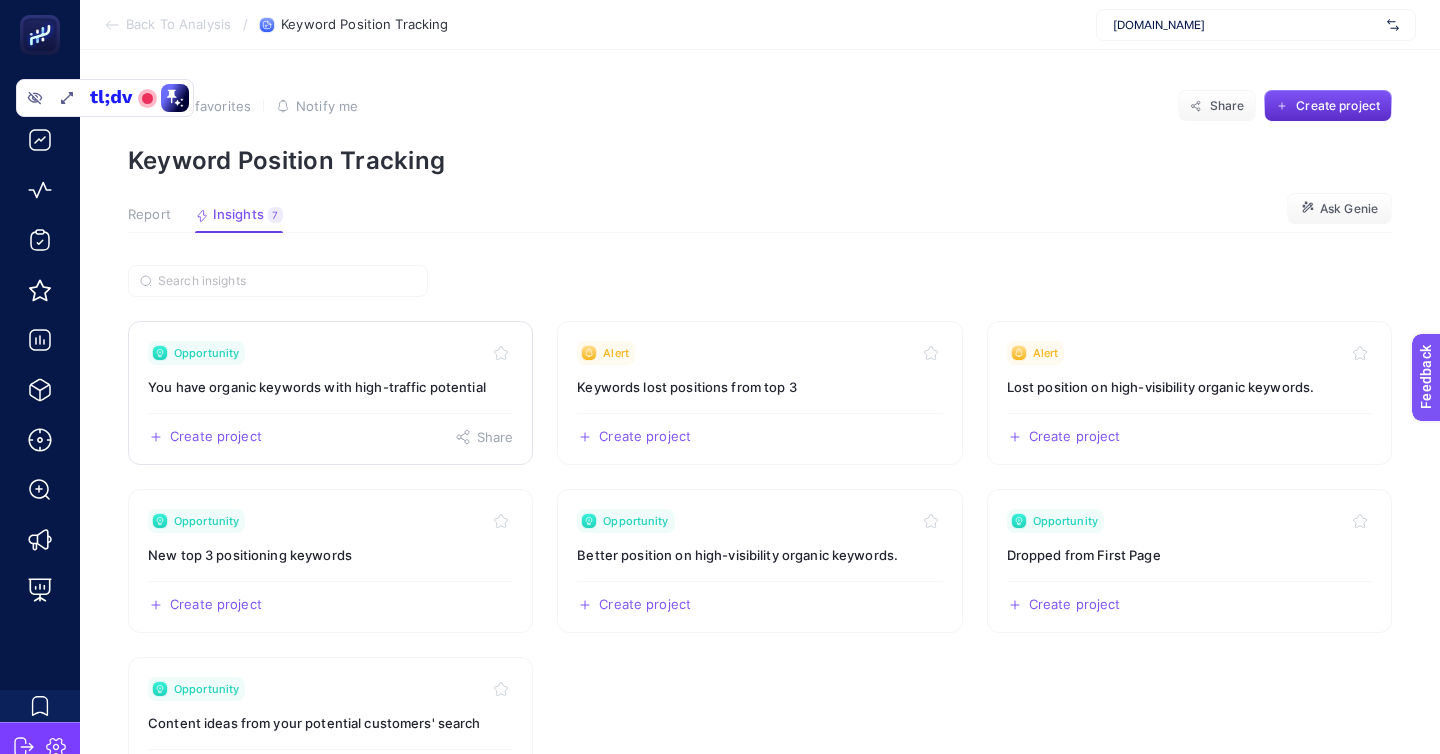 click on "Opportunity" at bounding box center (330, 353) 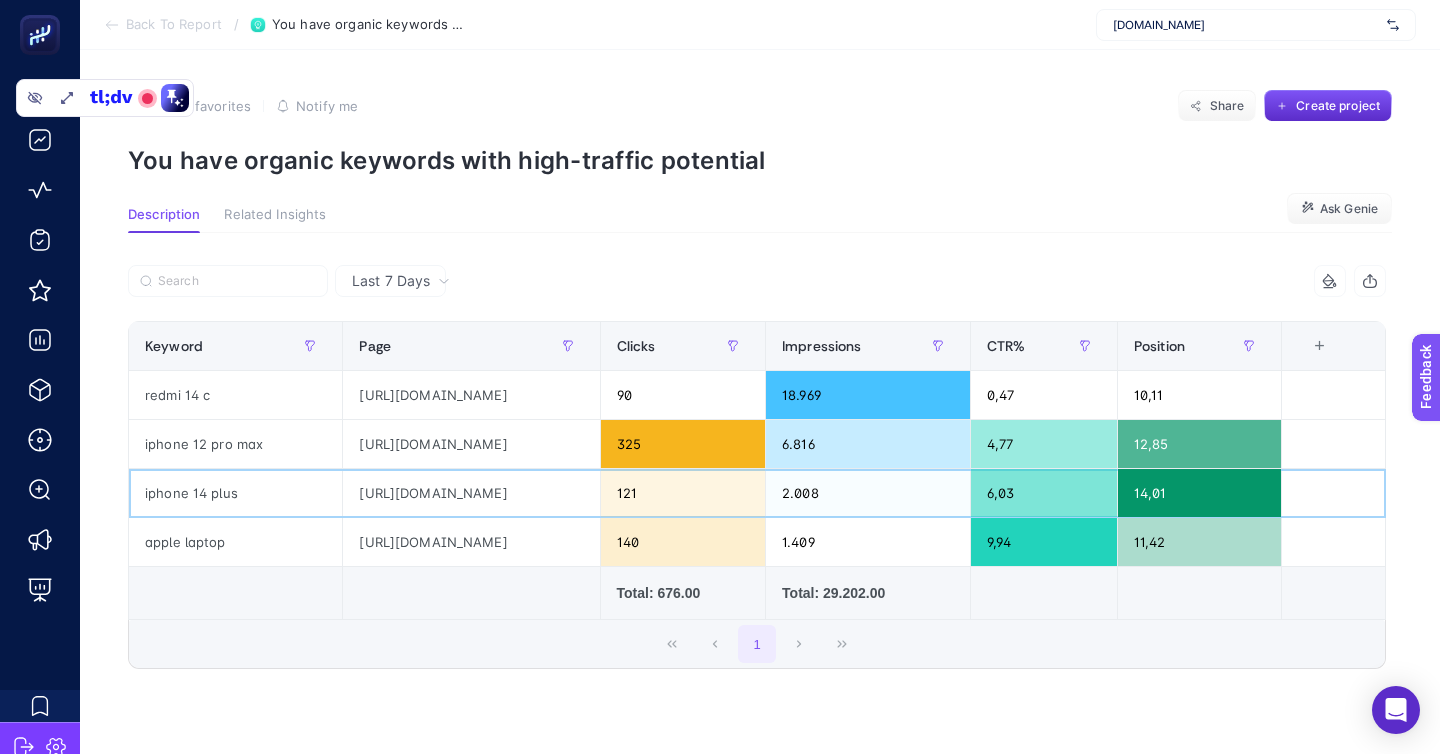 click on "https://www.mediamarkt.com.tr/tr/category/iphone-14-828526.html" 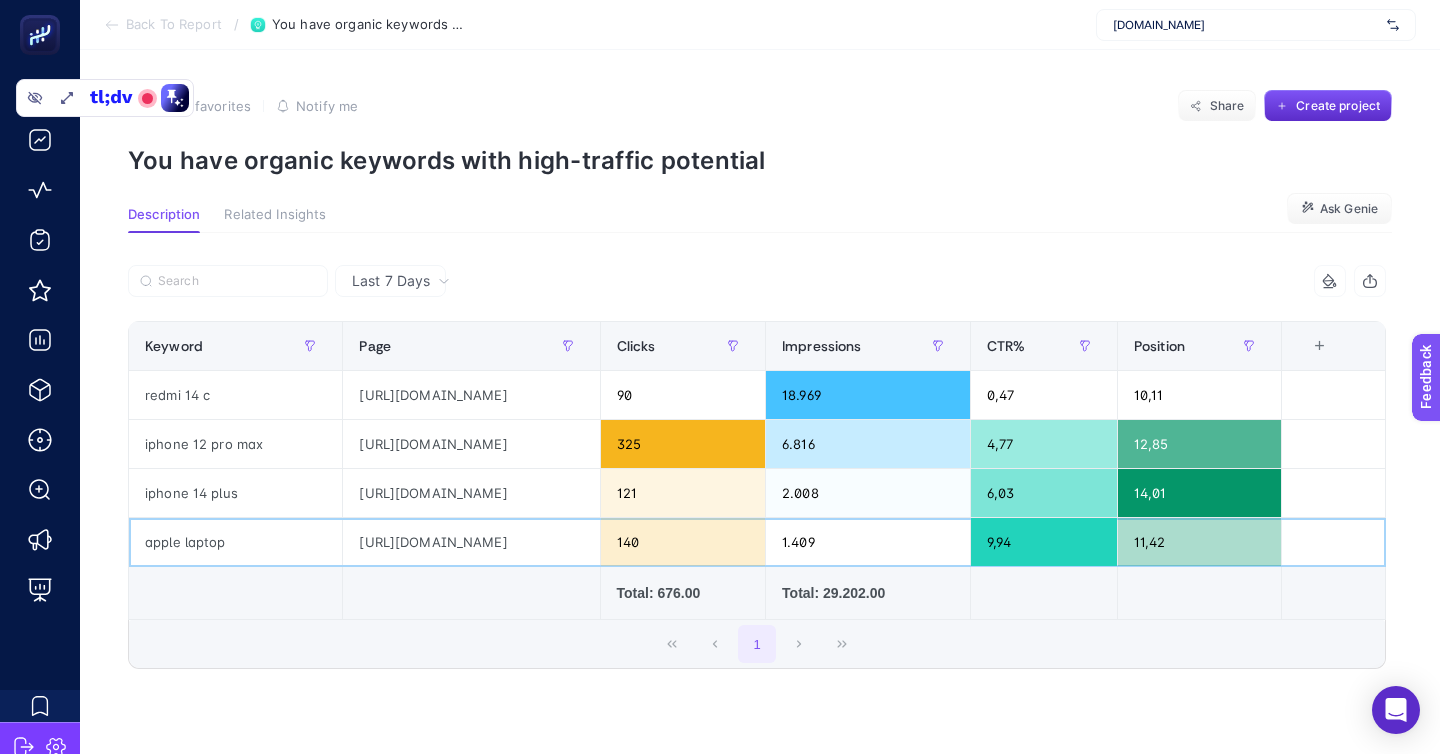 click on "https://www.mediamarkt.com.tr/tr/category/mac-645068.html" 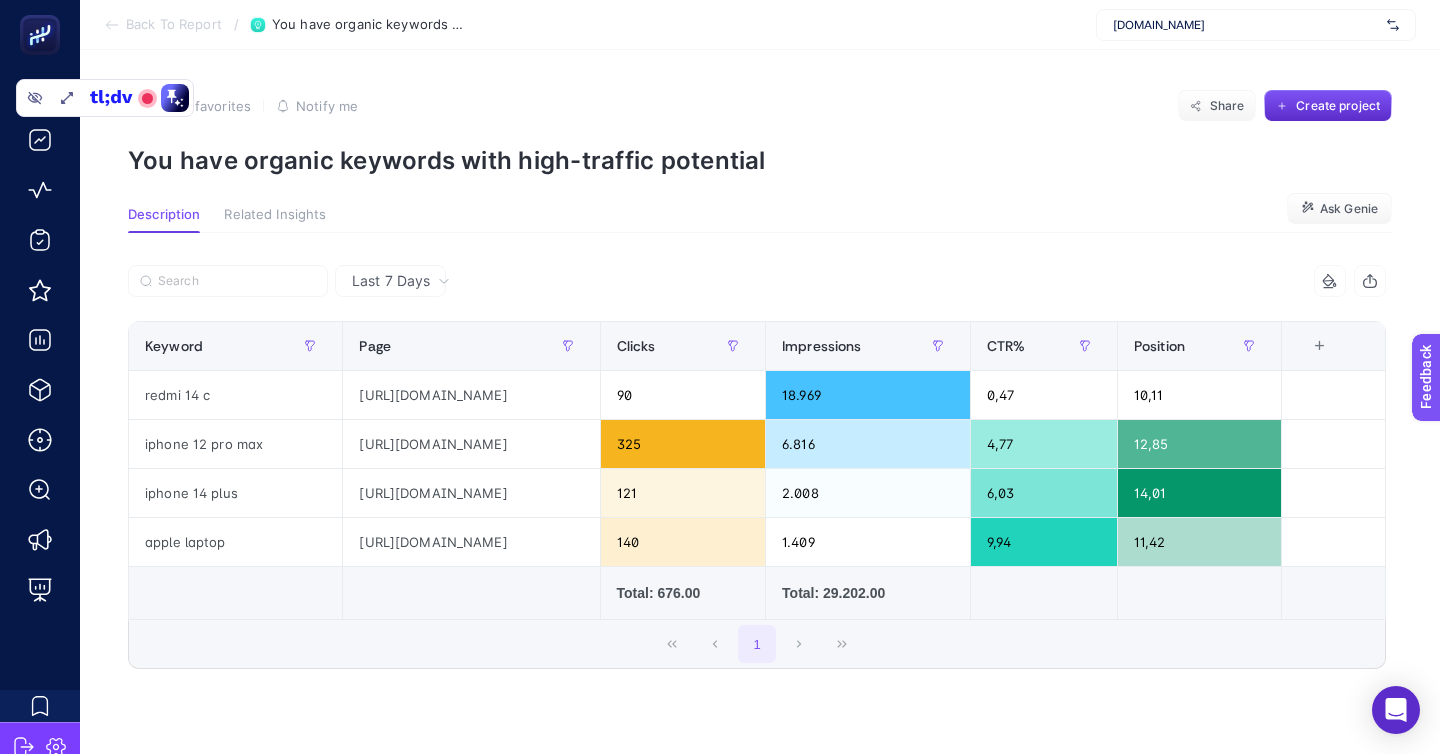 click on "https://www.mediamarkt.com.tr/tr/product/_xiaomi-redmi-14c-8256-gb-akilli-telefon-mavi-1241459.html" 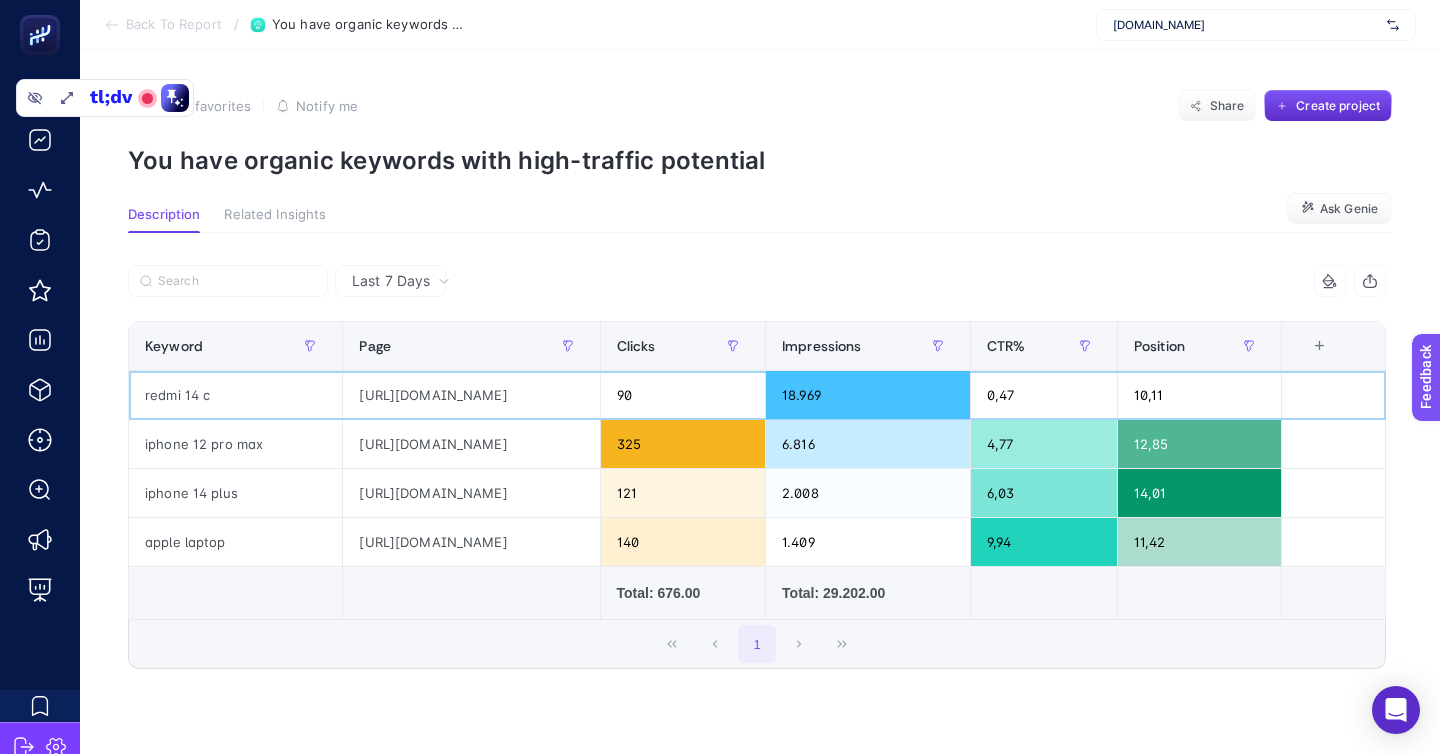 click on "redmi 14 c" 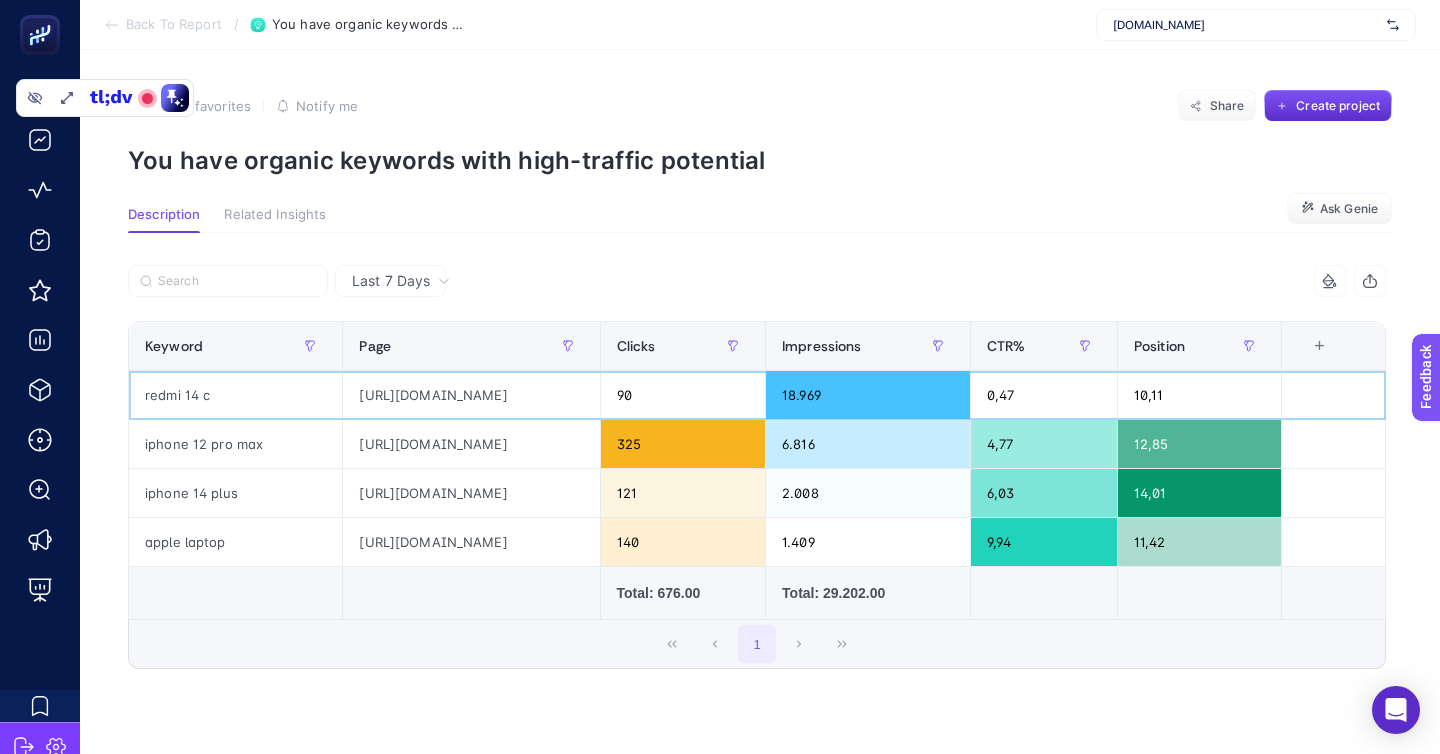 click on "redmi 14 c" 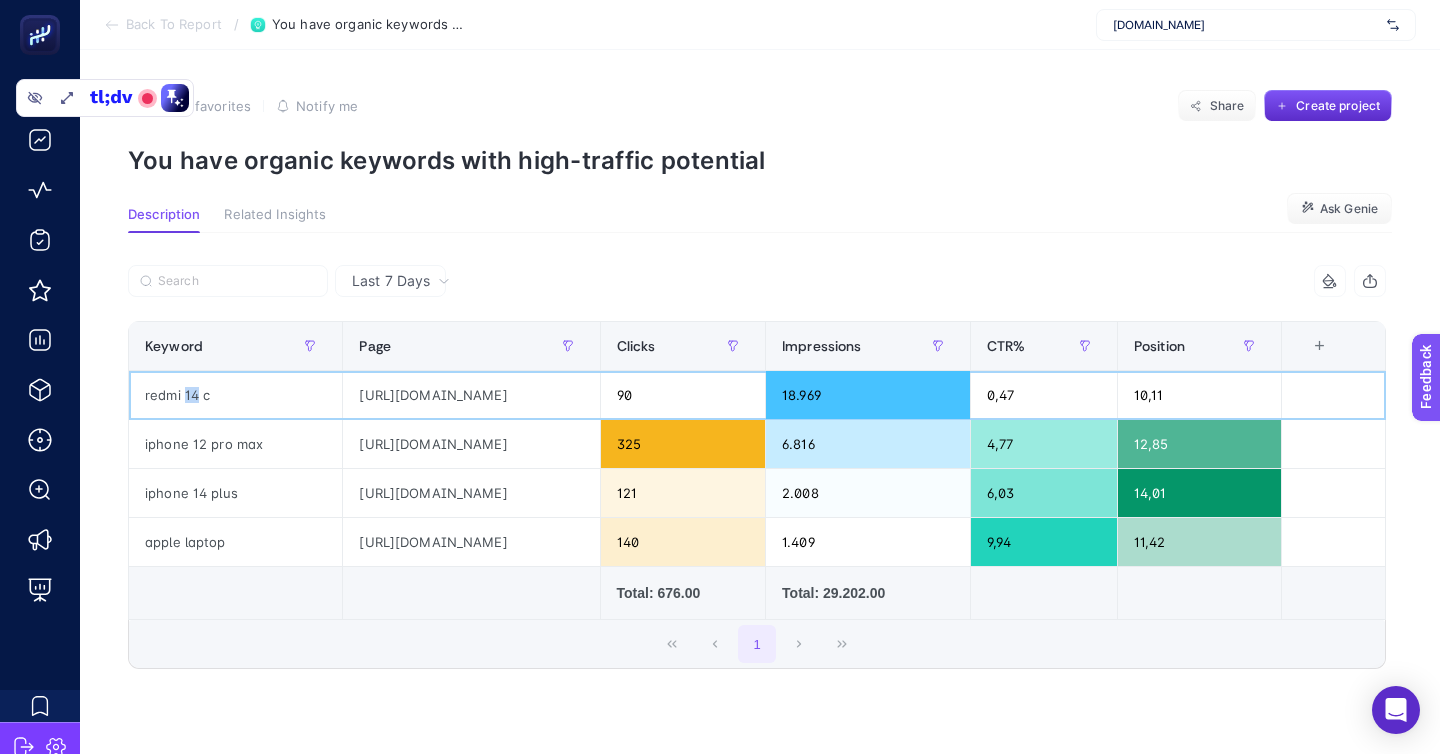 click on "redmi 14 c" 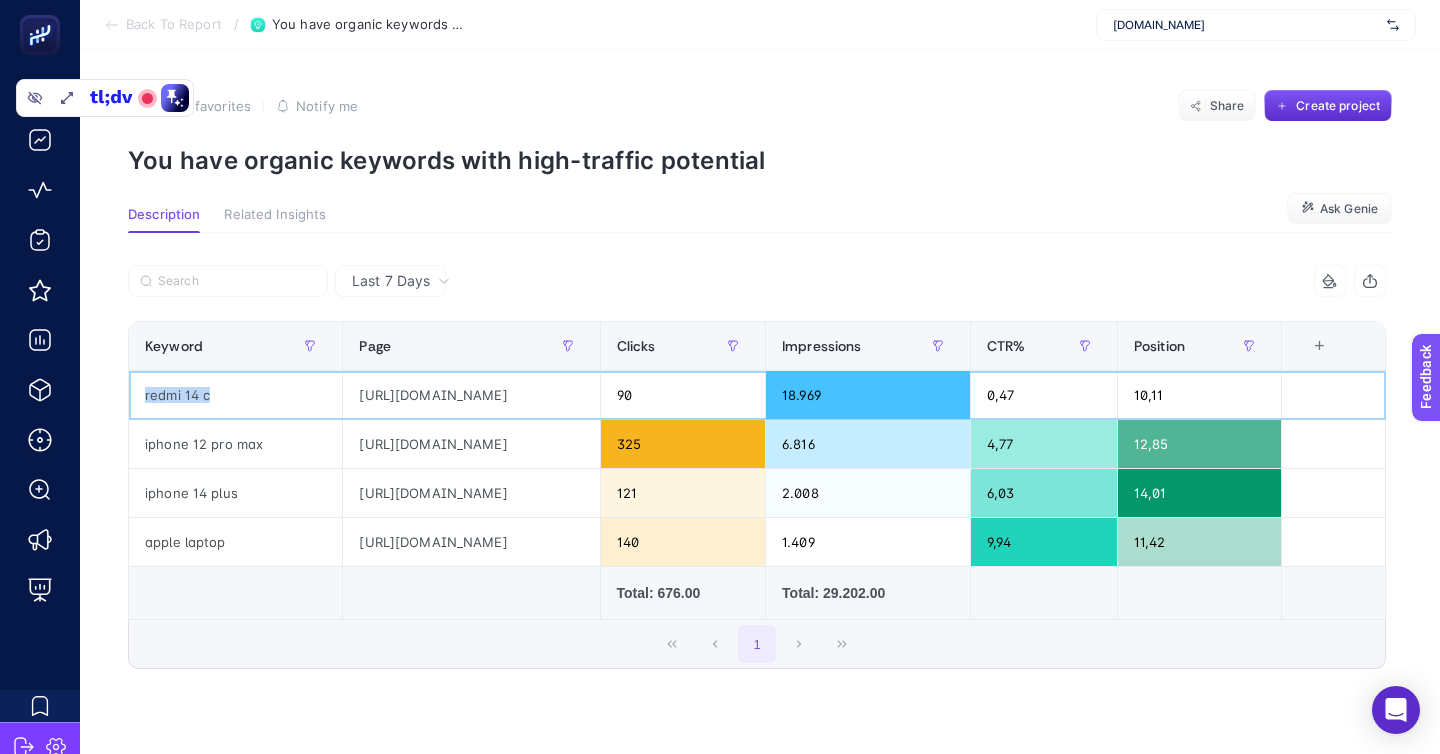 click on "redmi 14 c" 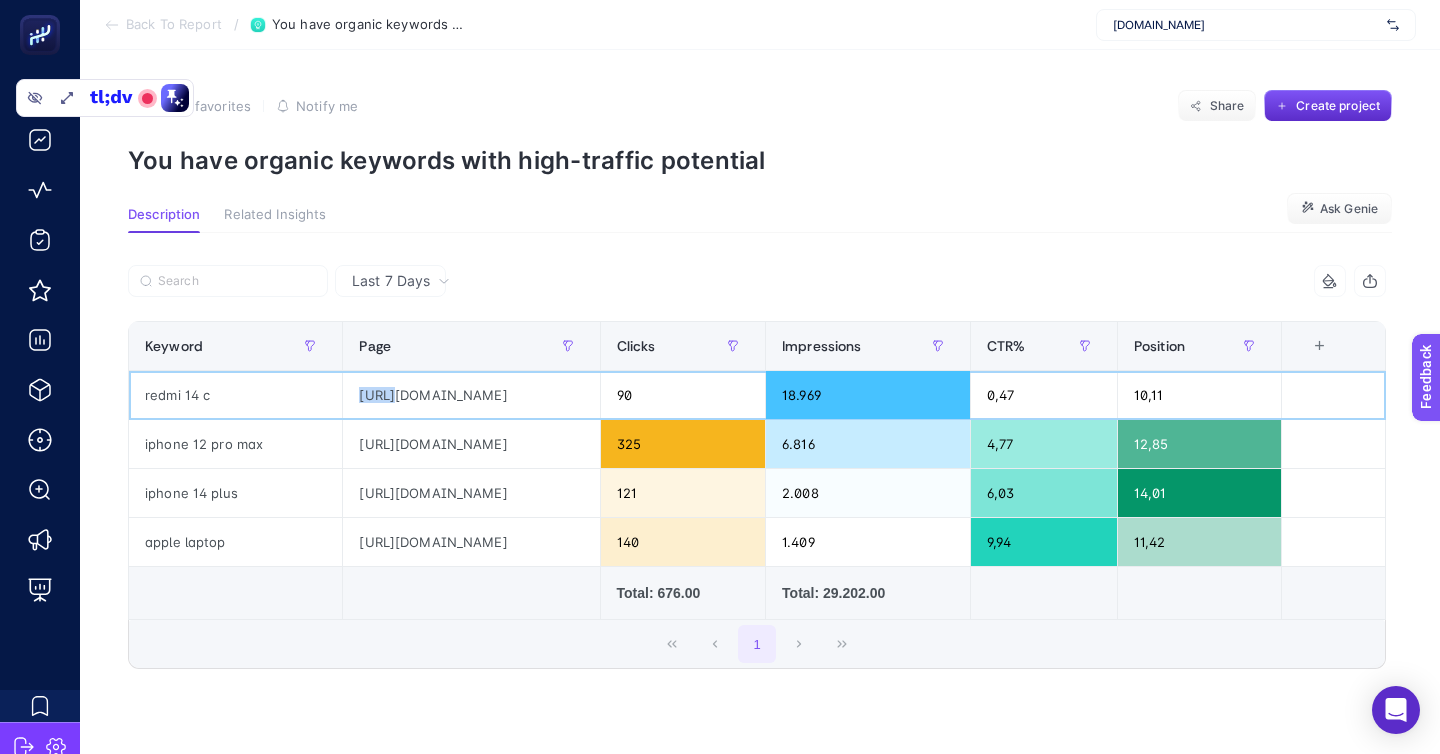 click on "https://www.mediamarkt.com.tr/tr/product/_xiaomi-redmi-14c-8256-gb-akilli-telefon-mavi-1241459.html" 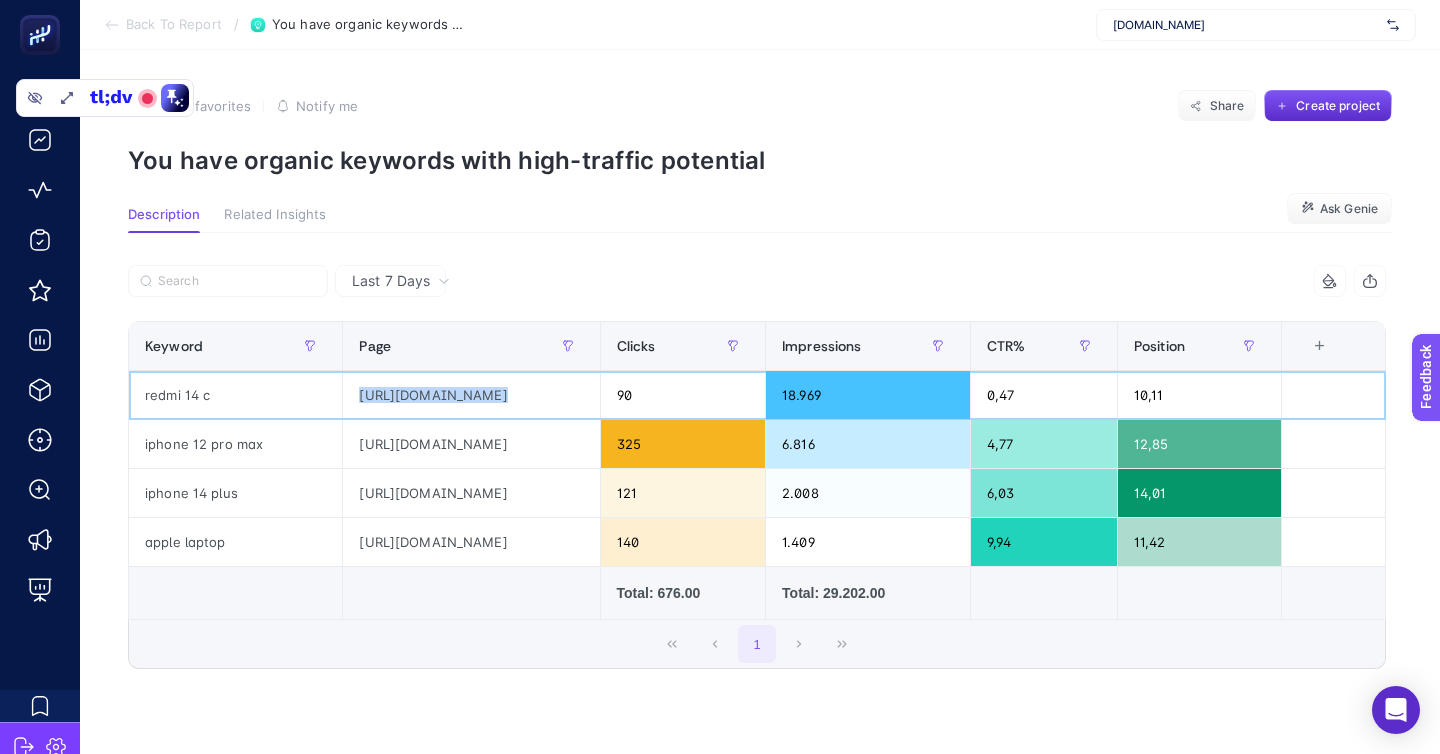 click on "https://www.mediamarkt.com.tr/tr/product/_xiaomi-redmi-14c-8256-gb-akilli-telefon-mavi-1241459.html" 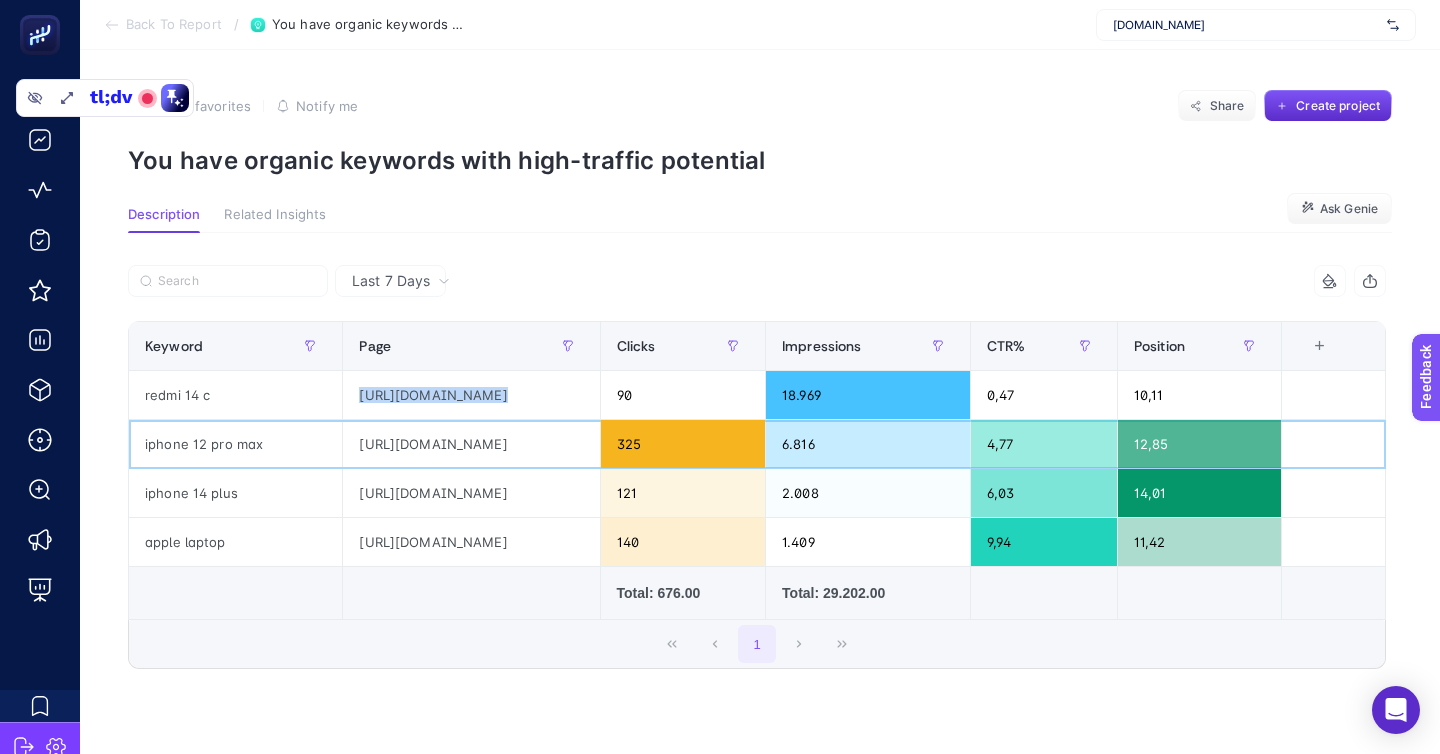 click on "iphone 12 pro max" 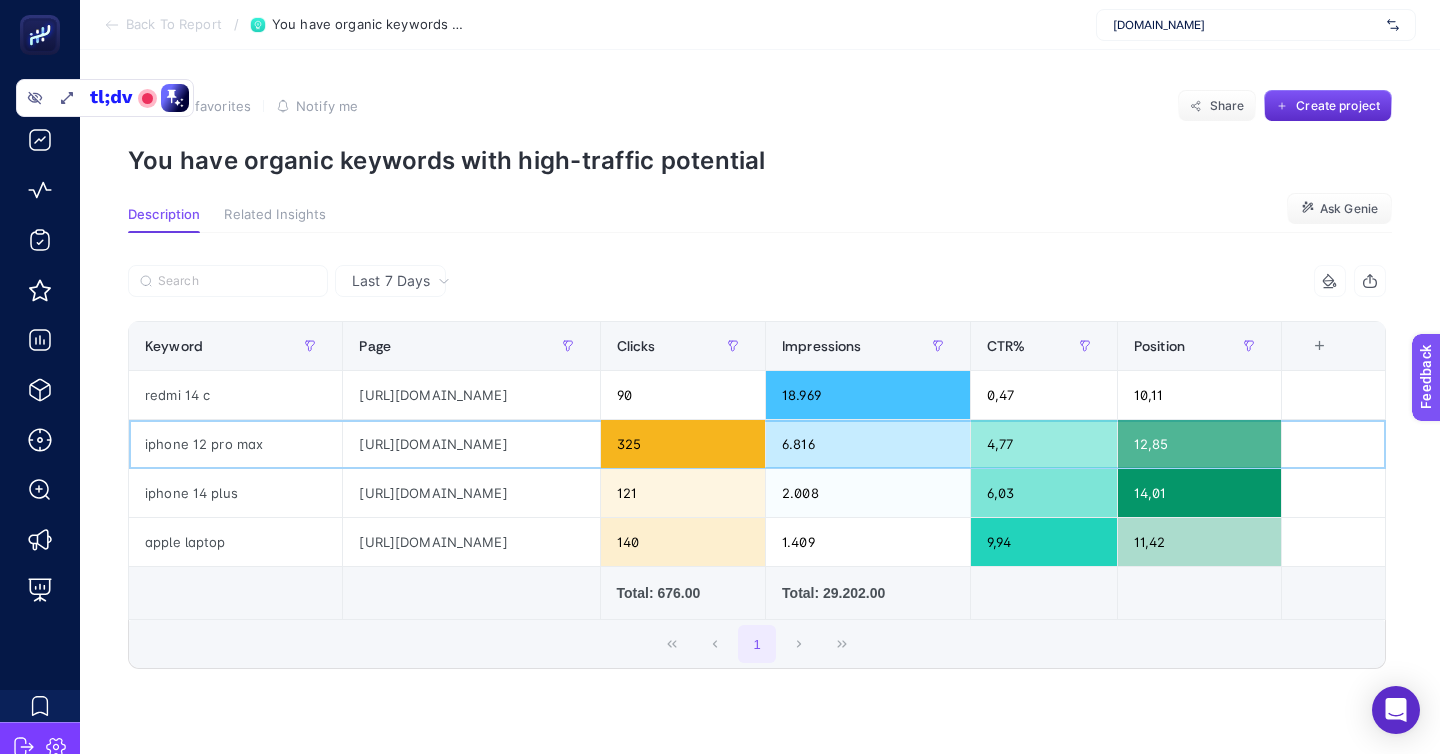 click on "iphone 12 pro max" 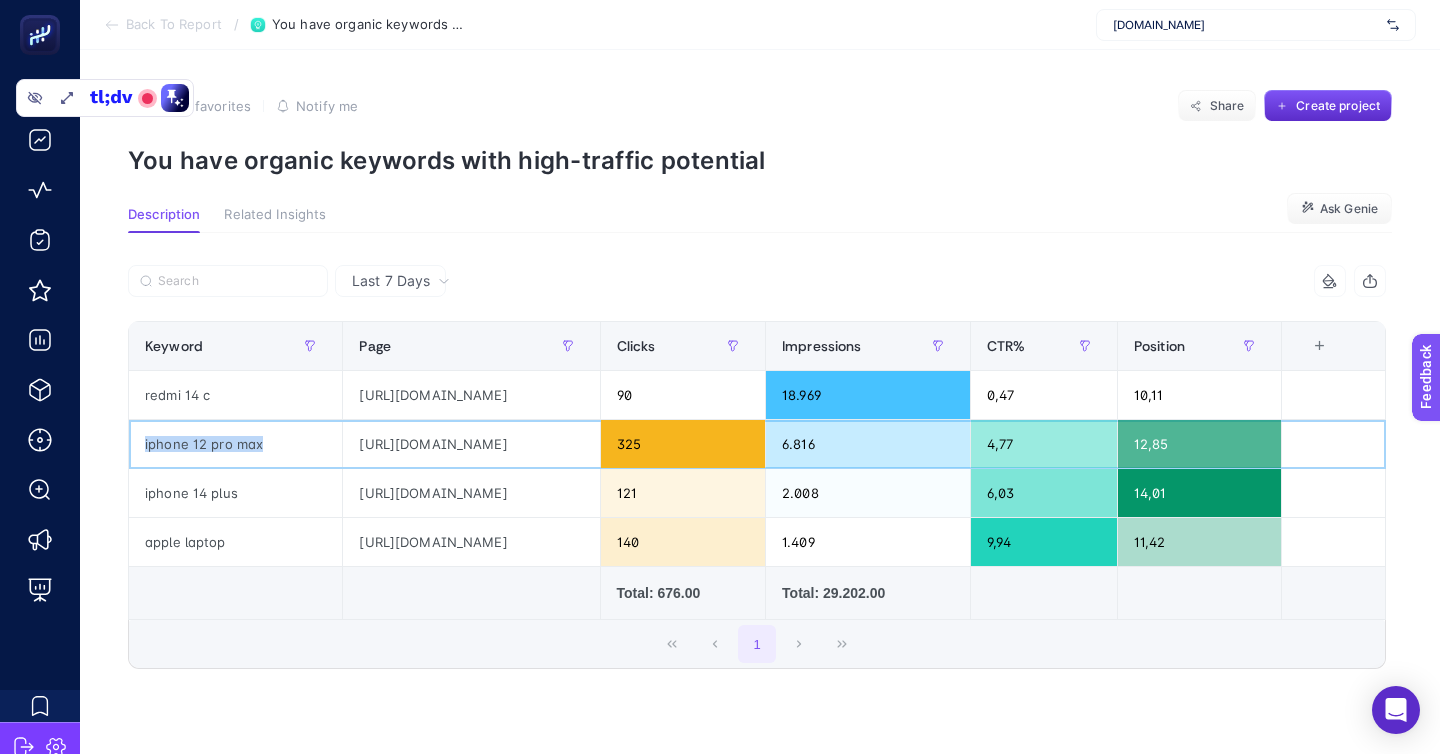 click on "https://www.mediamarkt.com.tr/tr/category/iphone-644527.html" 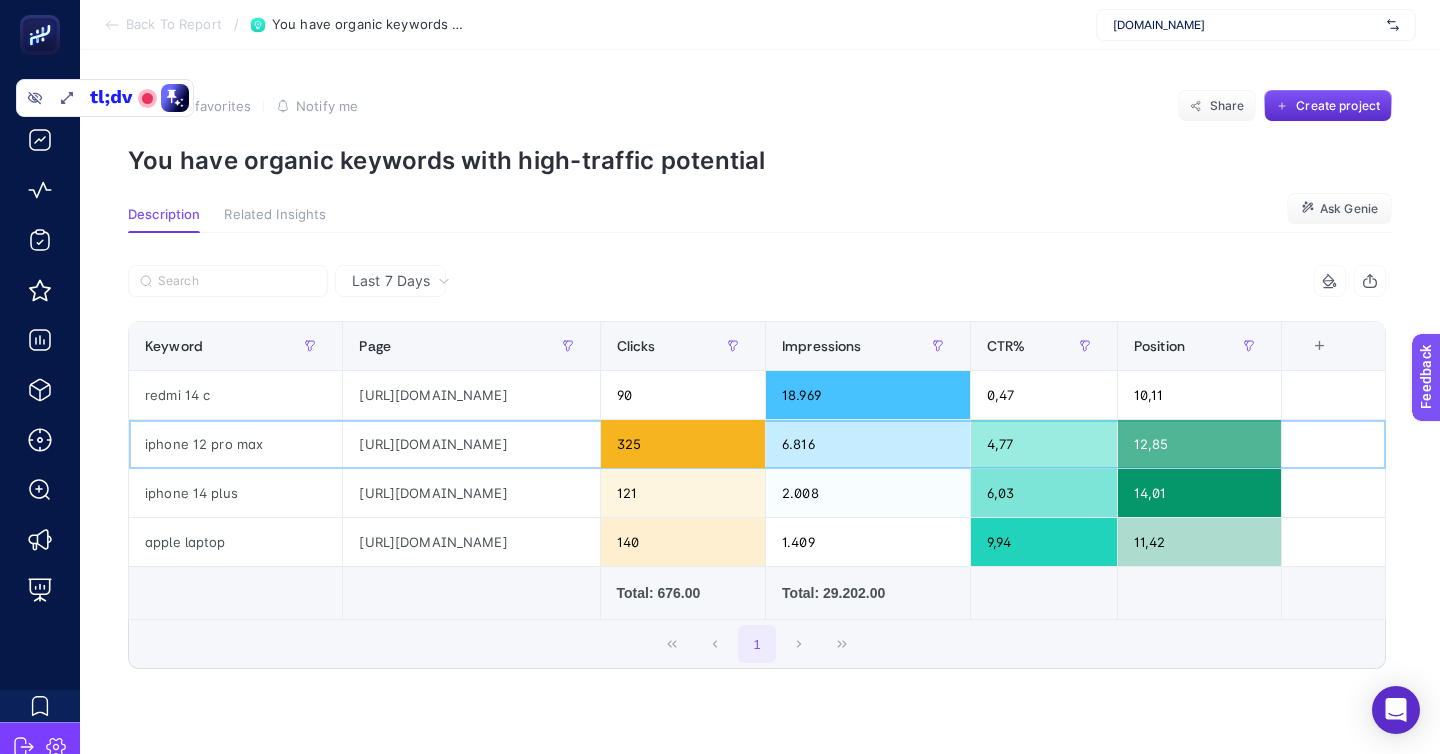 click on "https://www.mediamarkt.com.tr/tr/category/iphone-644527.html" 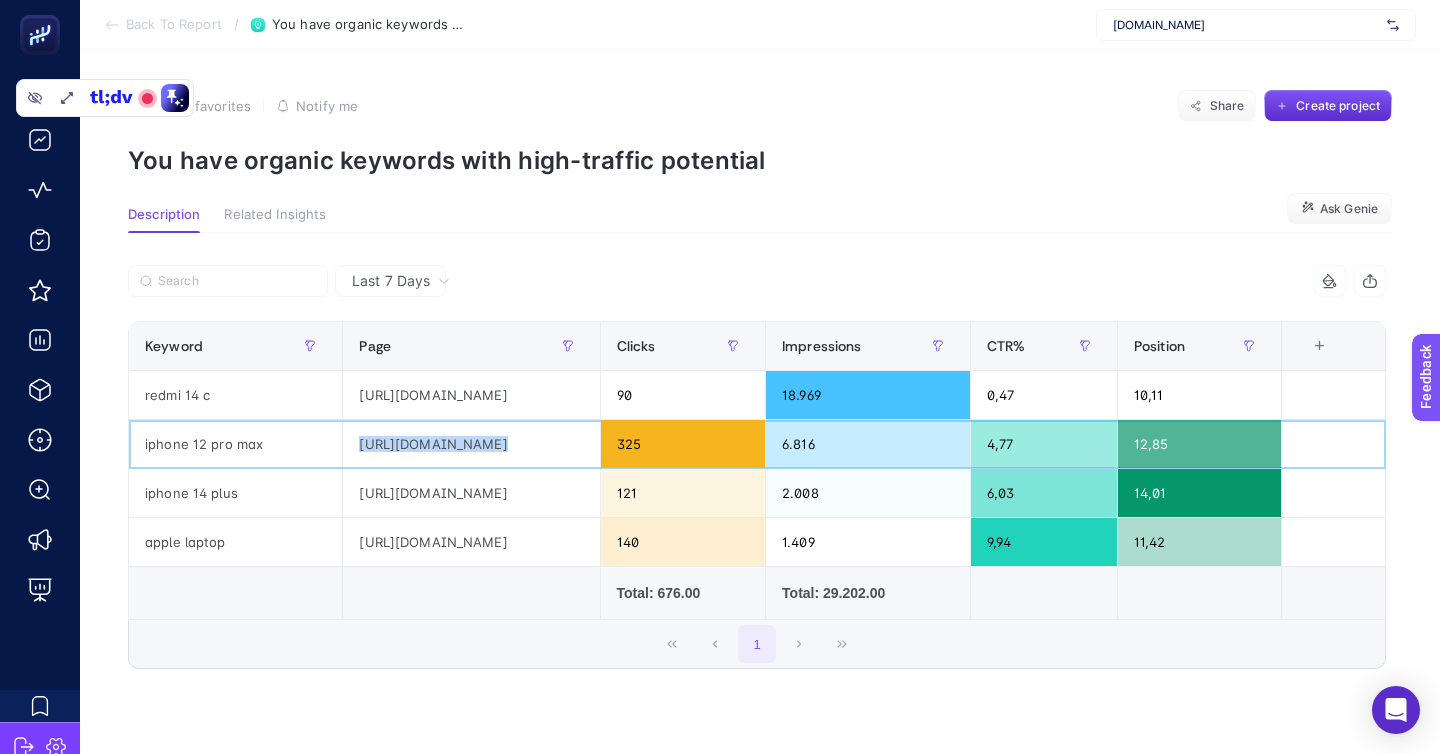 click on "https://www.mediamarkt.com.tr/tr/category/iphone-644527.html" 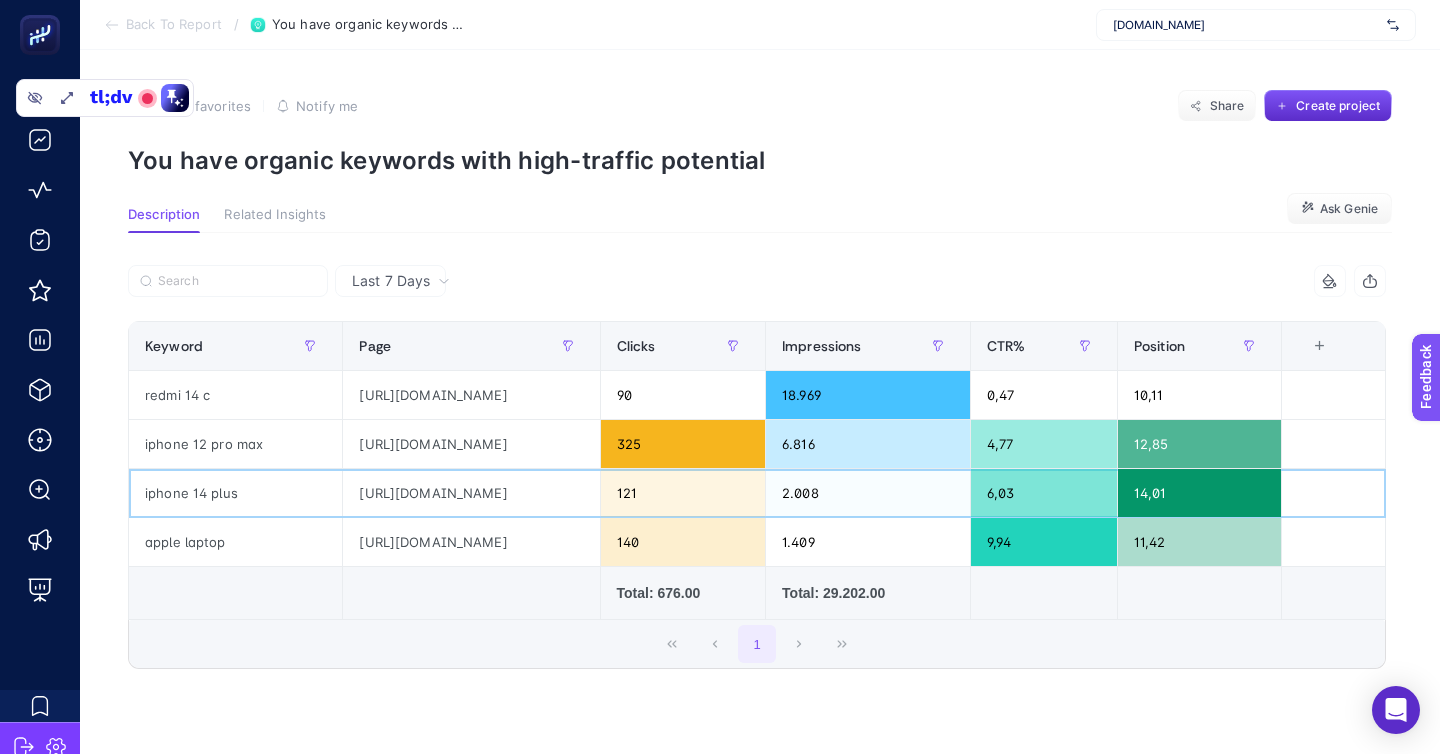 click on "https://www.mediamarkt.com.tr/tr/category/iphone-14-828526.html" 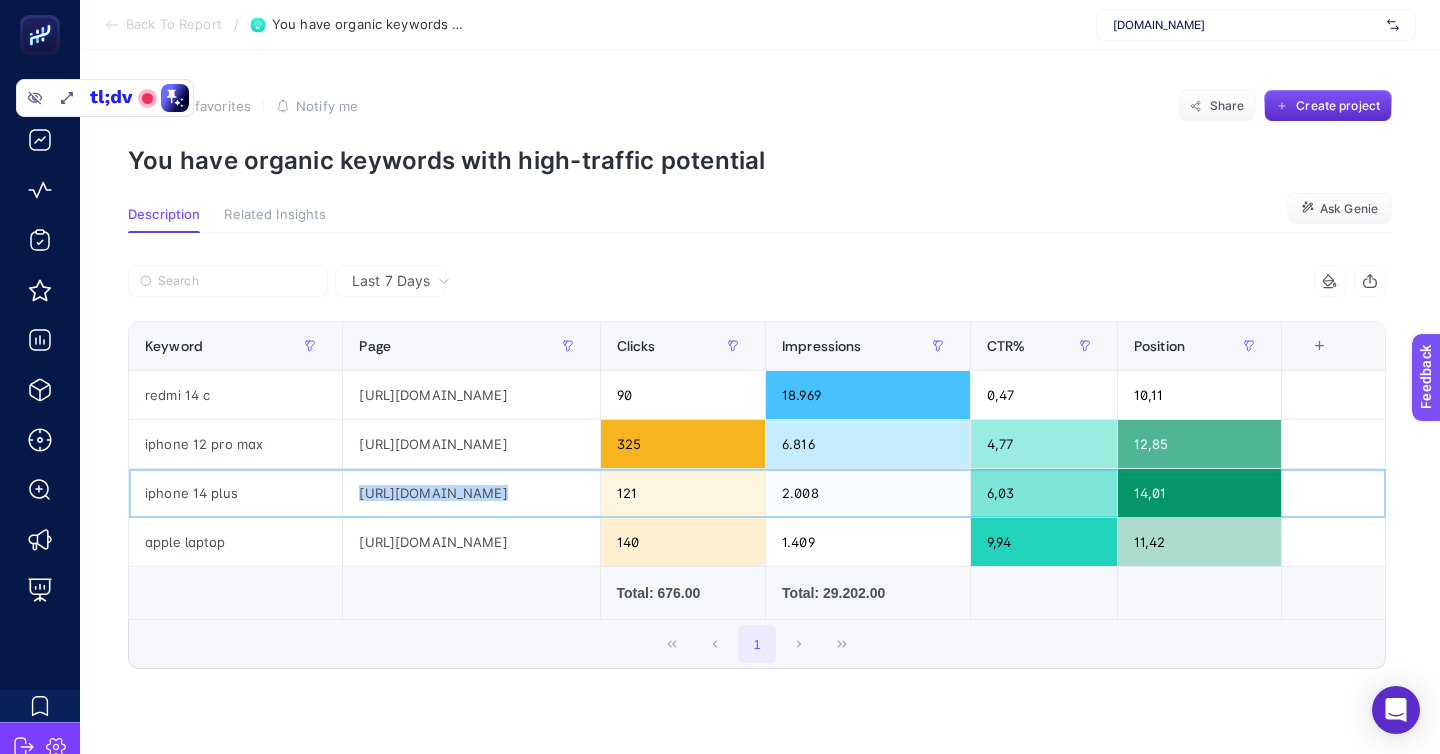 click on "https://www.mediamarkt.com.tr/tr/category/iphone-14-828526.html" 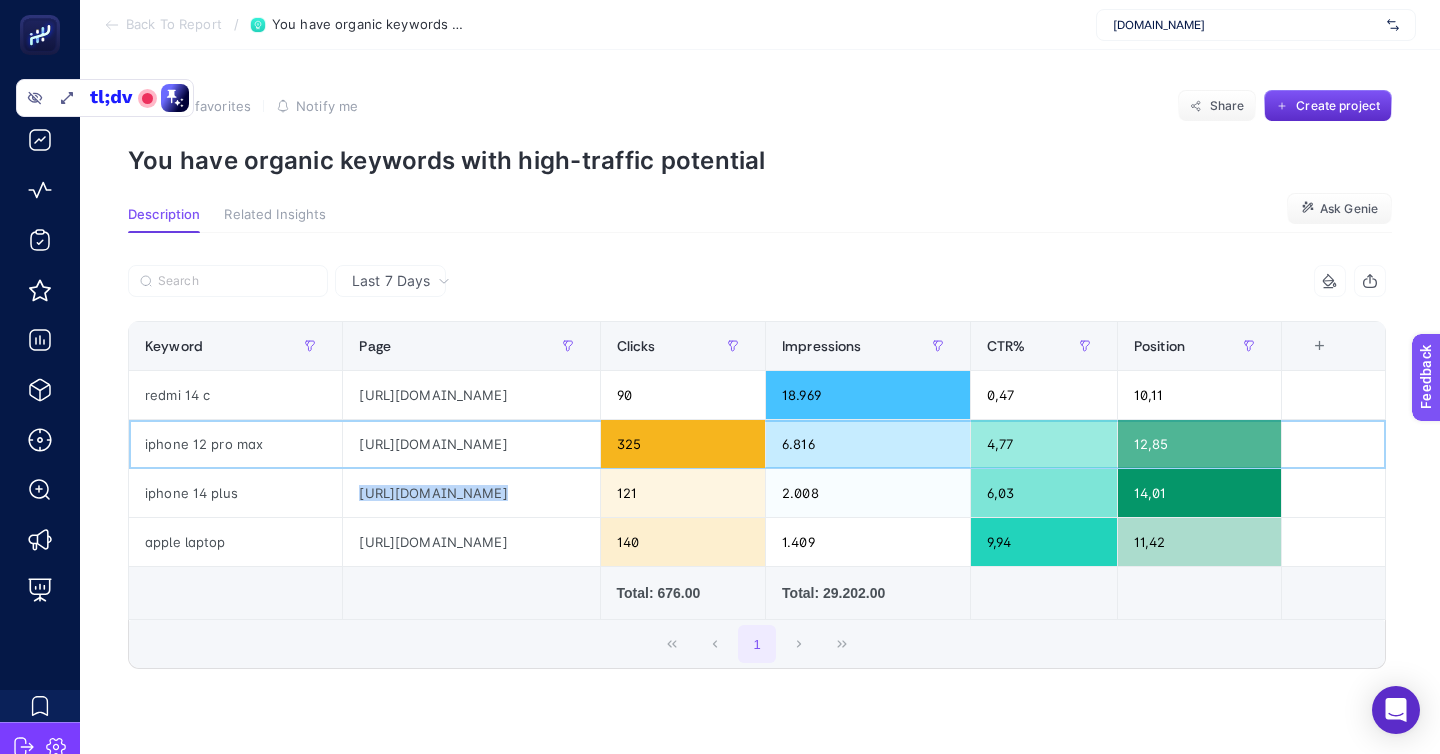 click on "https://www.mediamarkt.com.tr/tr/category/iphone-644527.html" 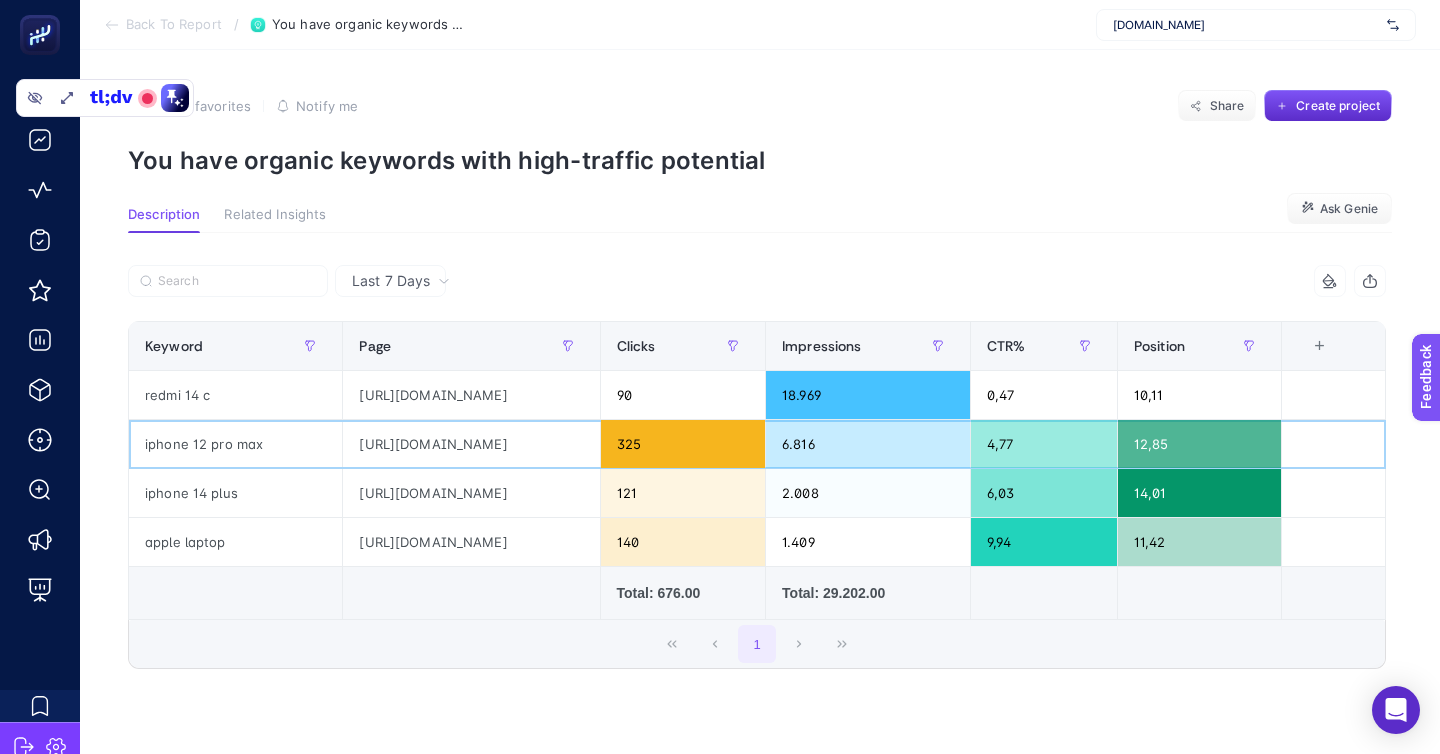click on "https://www.mediamarkt.com.tr/tr/category/iphone-644527.html" 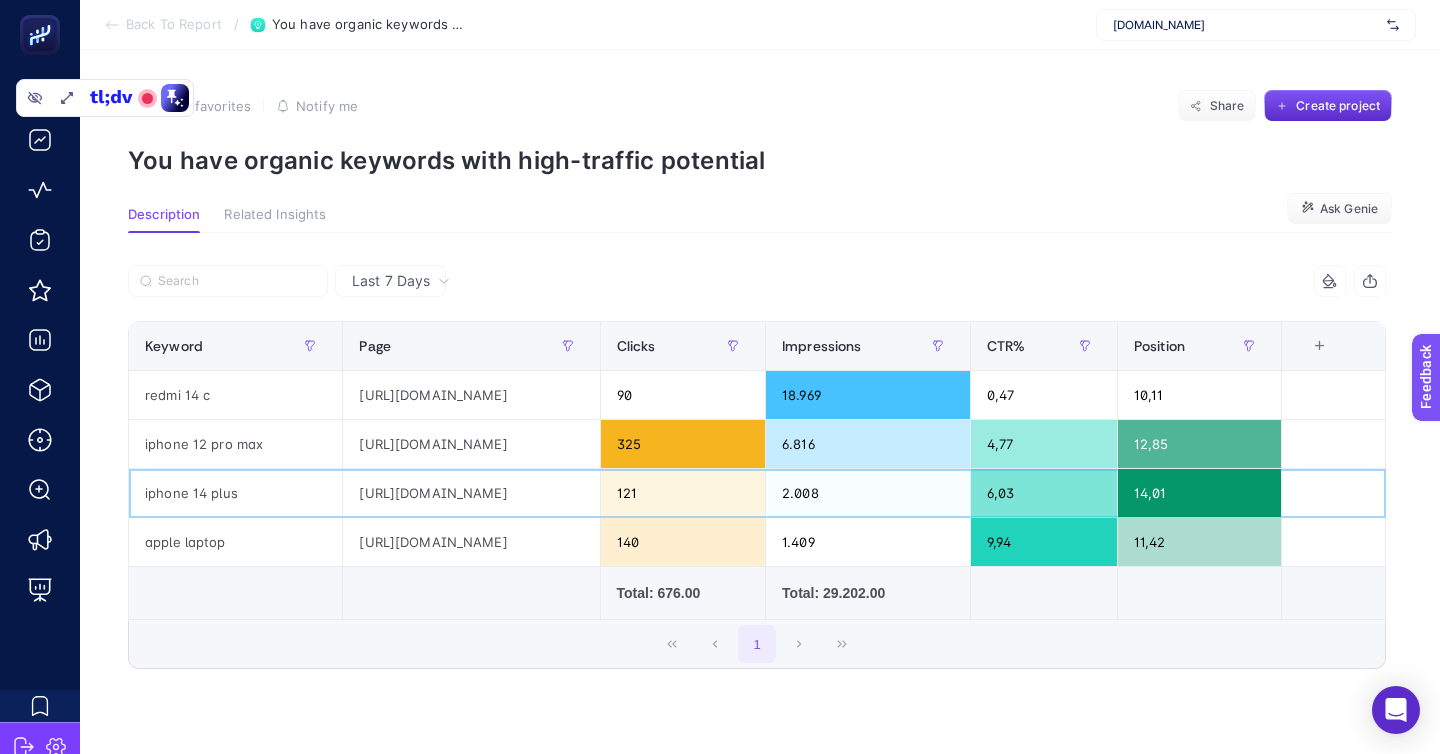 click on "https://www.mediamarkt.com.tr/tr/category/iphone-14-828526.html" 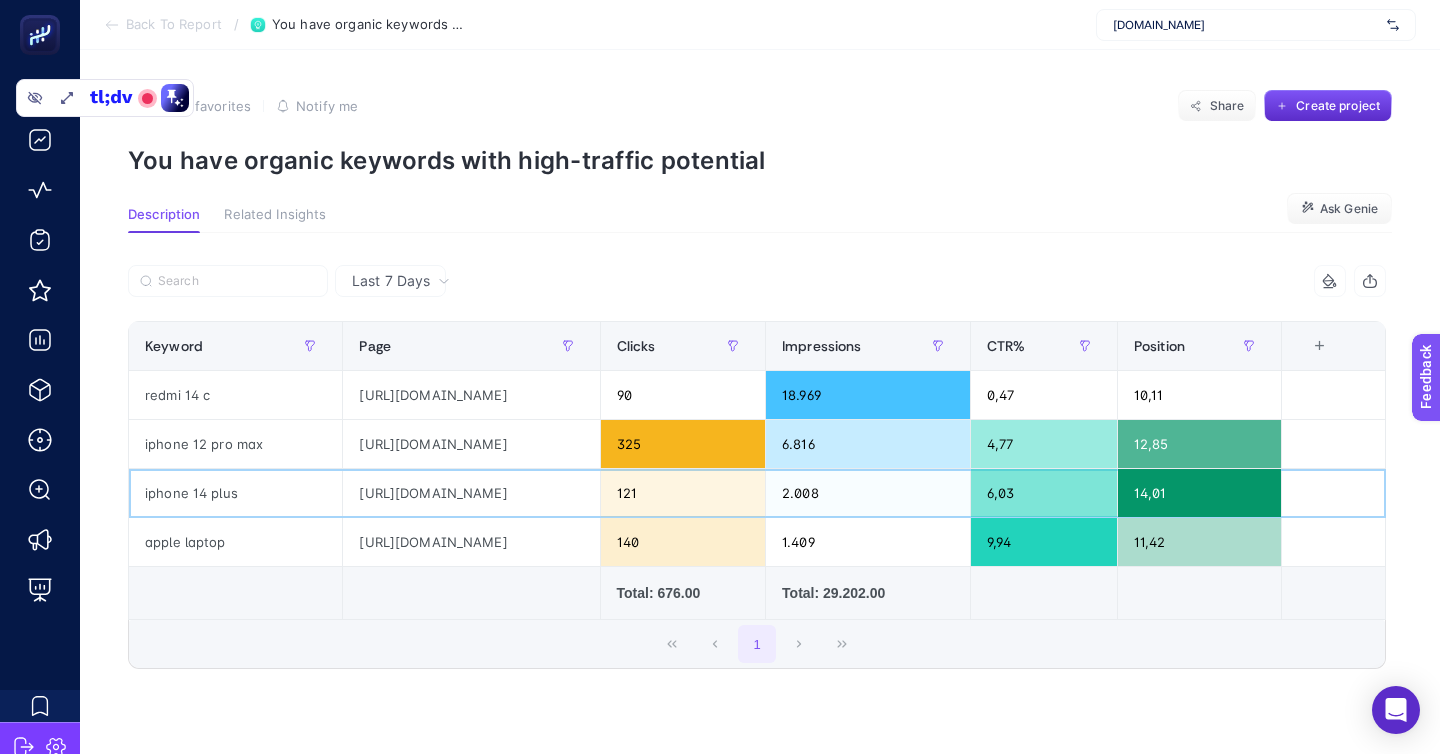 click on "https://www.mediamarkt.com.tr/tr/category/iphone-14-828526.html" 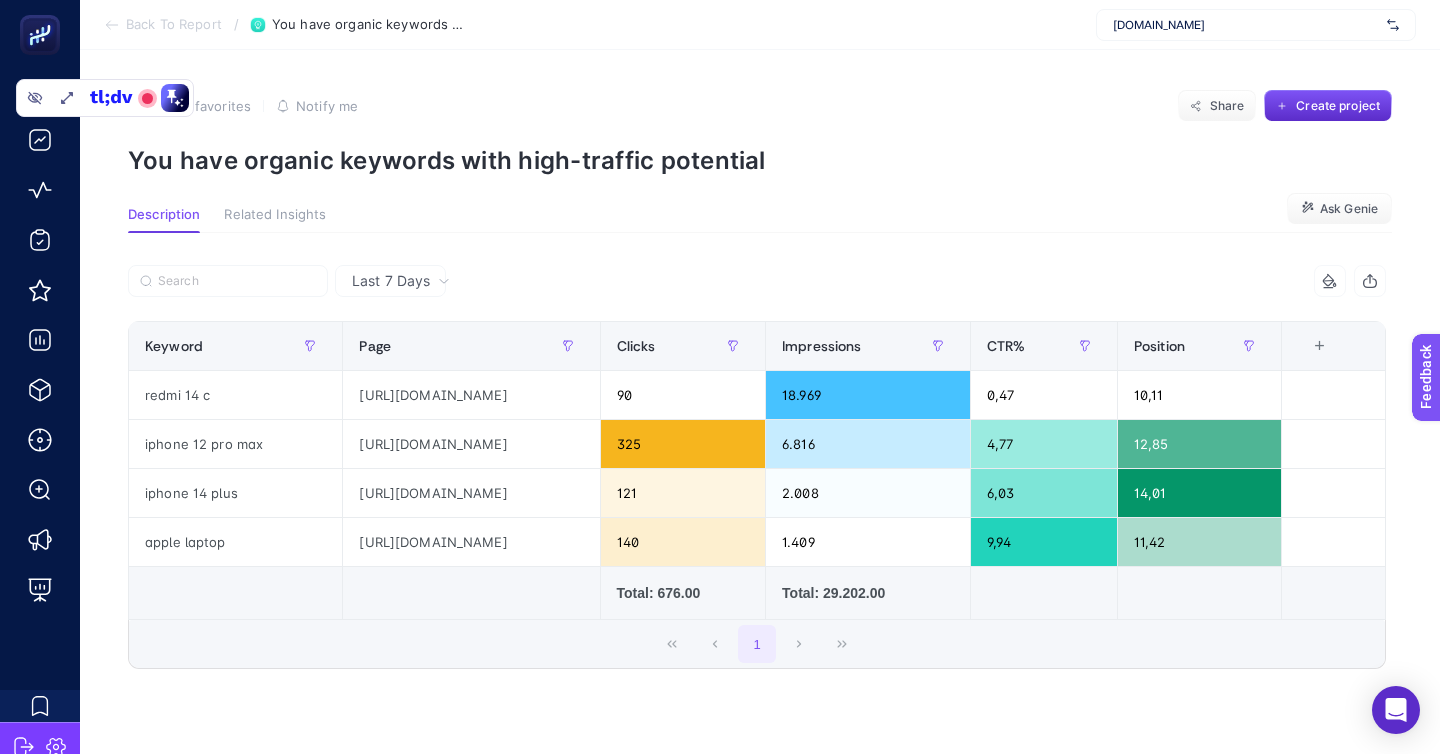 click on "https://www.mediamarkt.com.tr/tr/category/mac-645068.html" 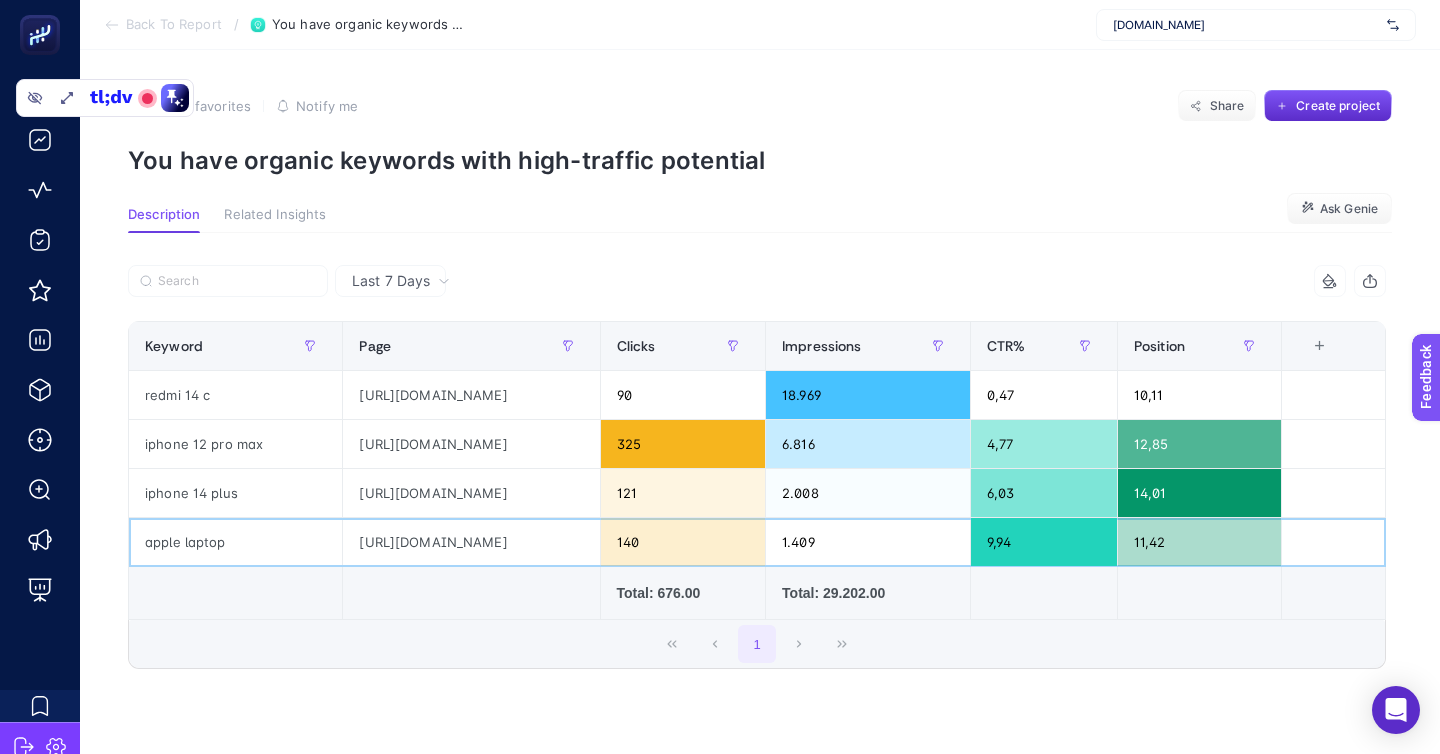 click on "https://www.mediamarkt.com.tr/tr/category/mac-645068.html" 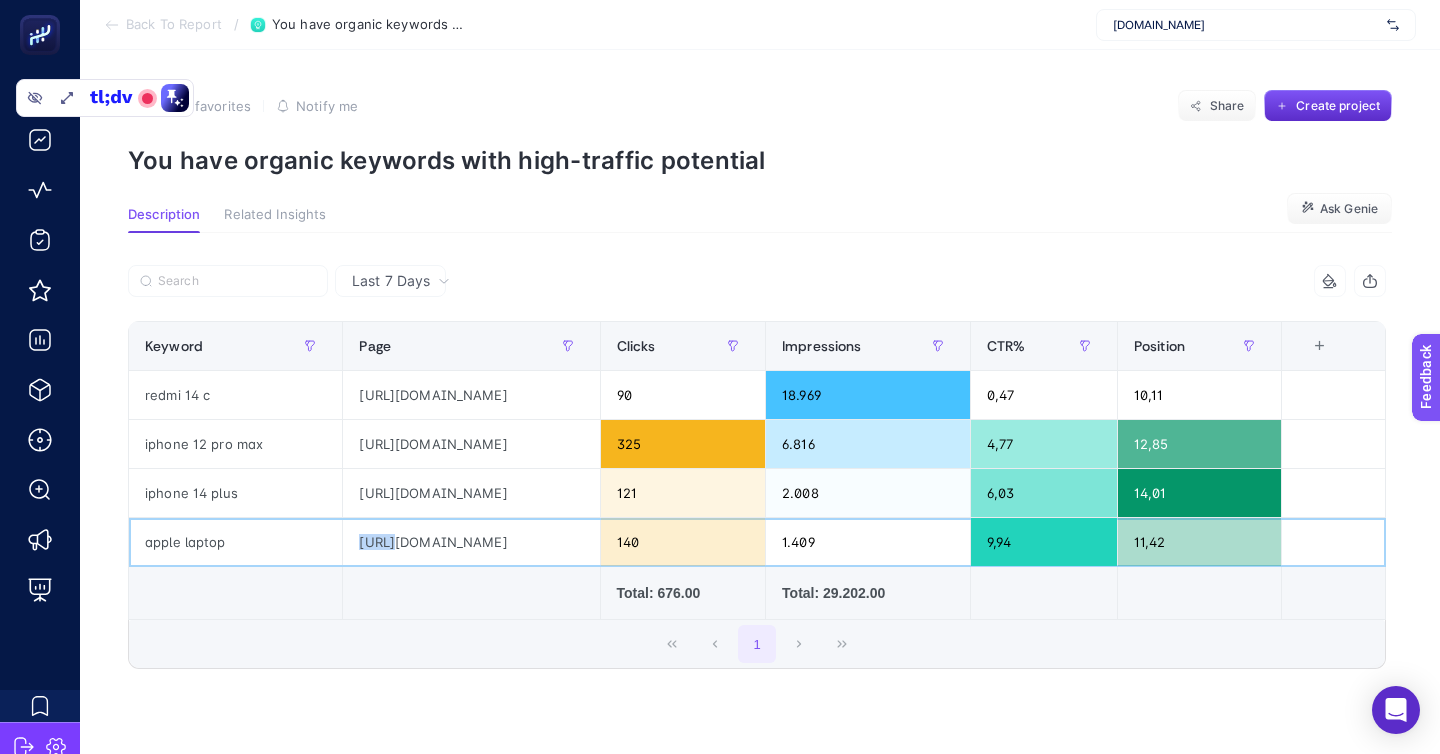 click on "https://www.mediamarkt.com.tr/tr/category/mac-645068.html" 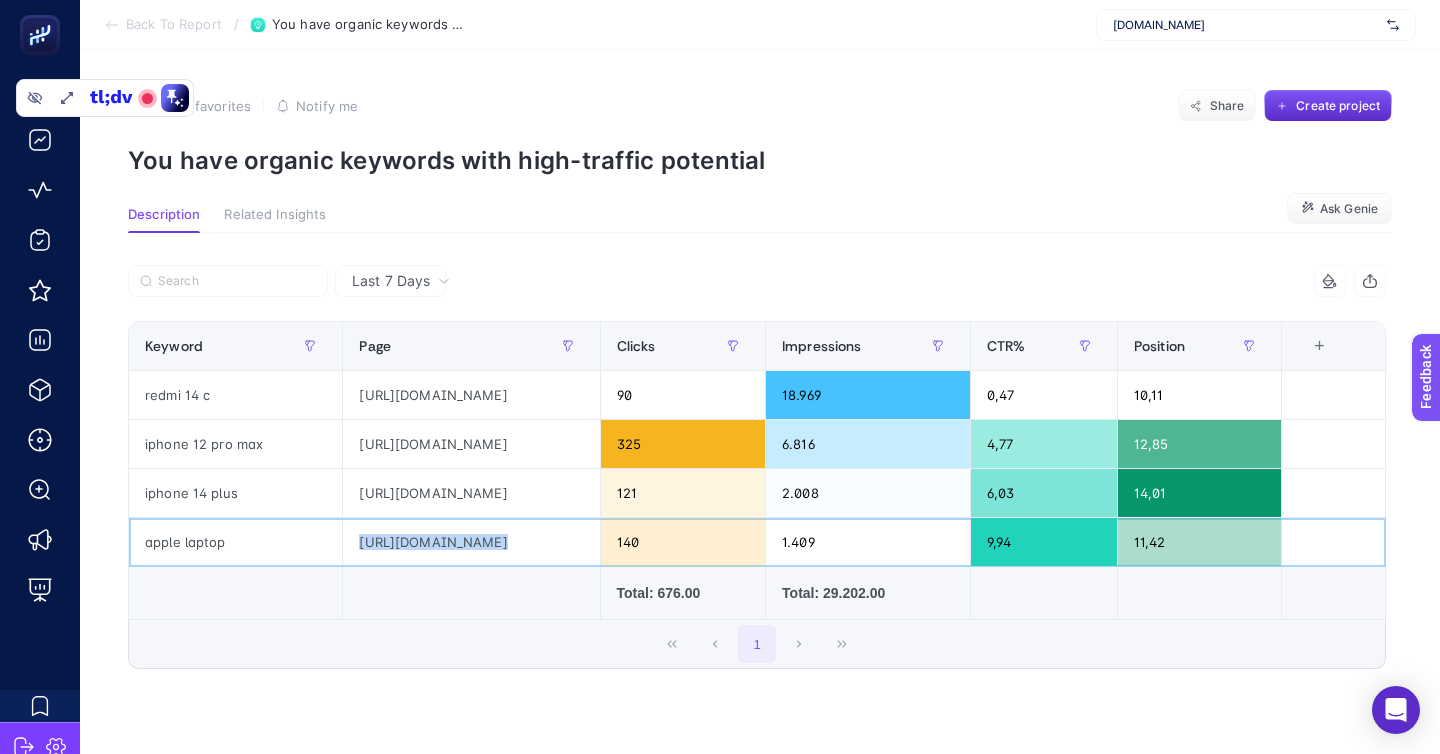 click on "apple laptop" 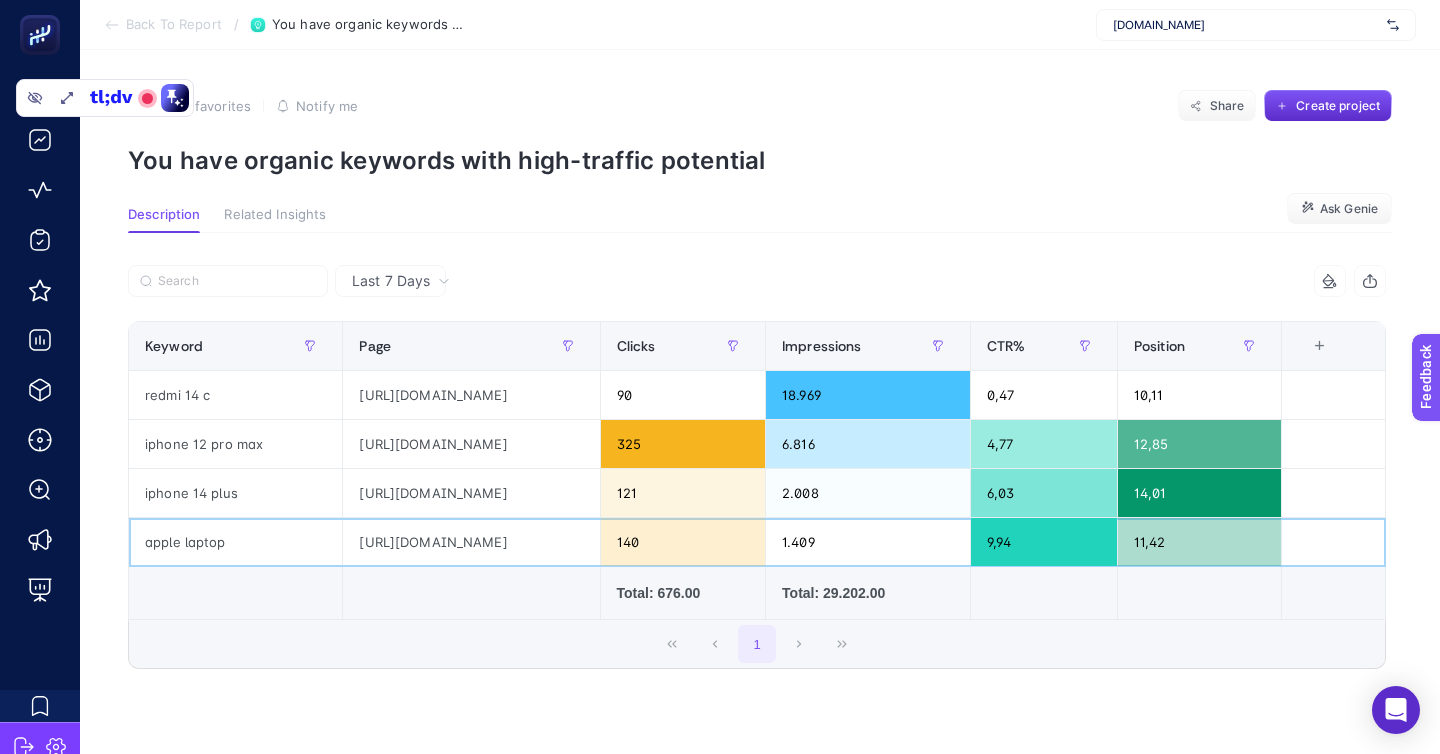 click on "apple laptop" 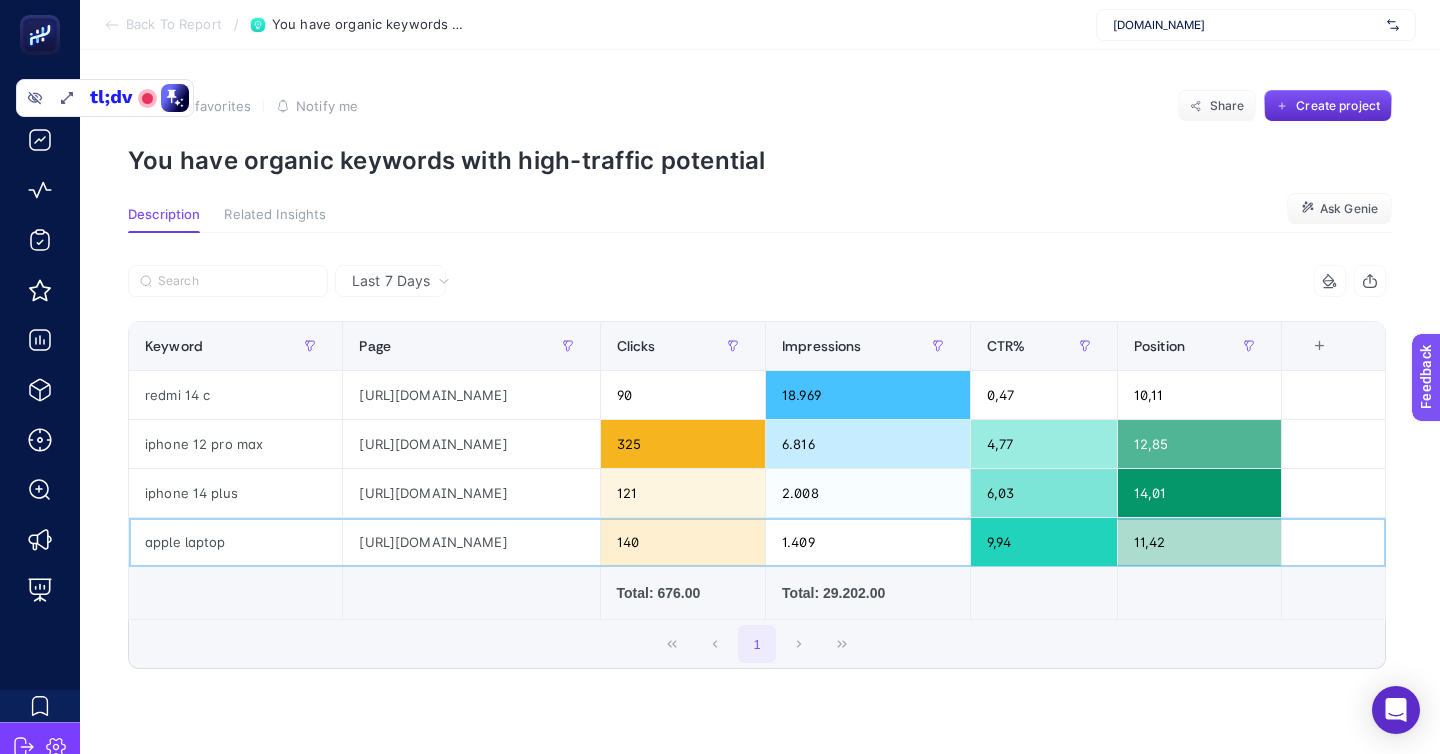 click on "9,94" 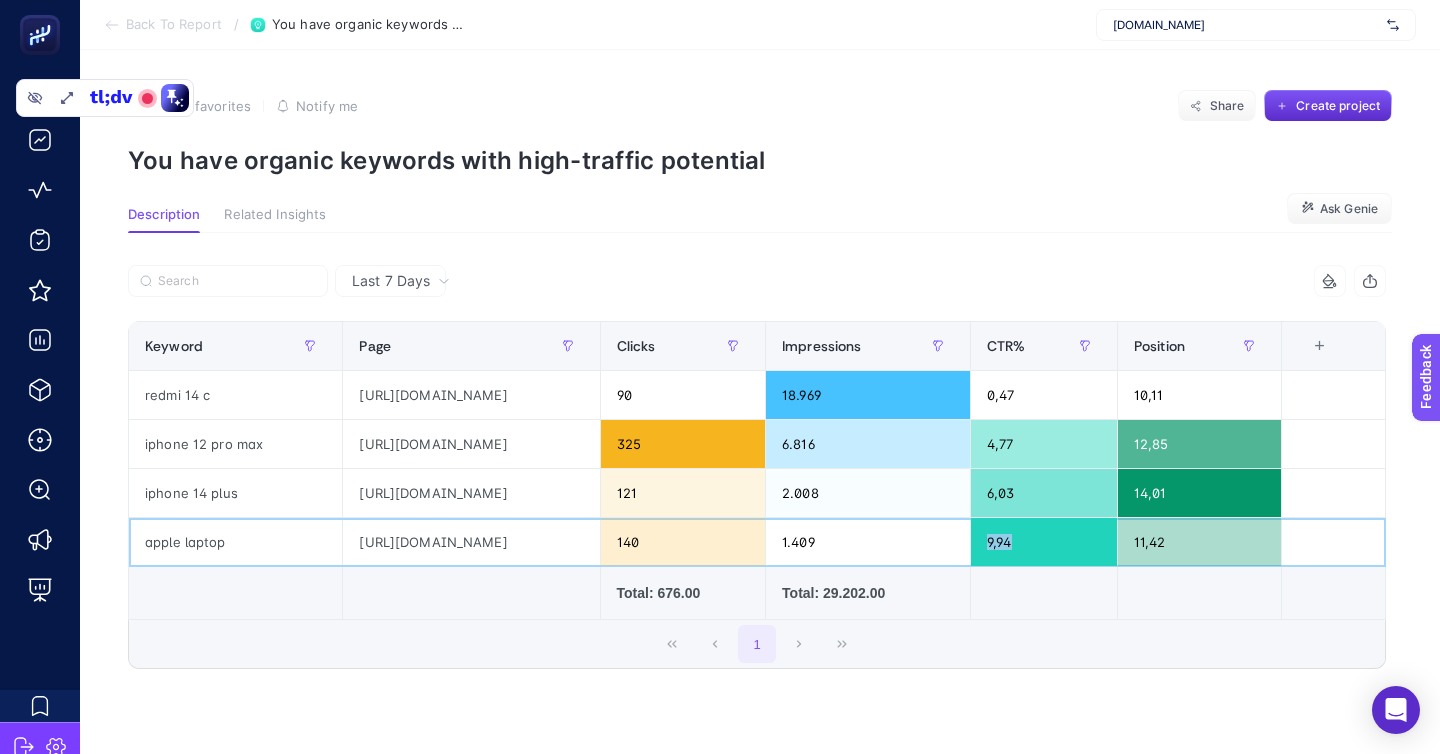click on "9,94" 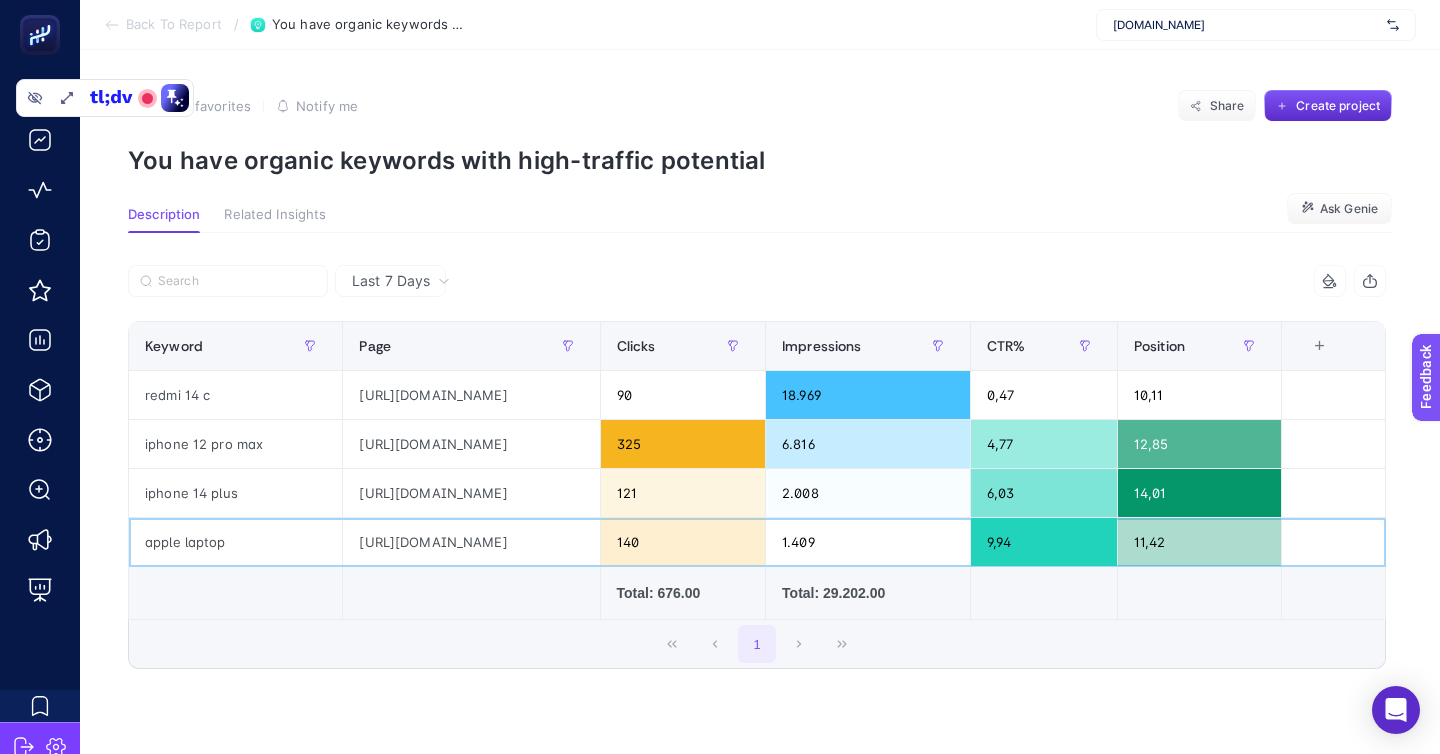 click on "11,42" 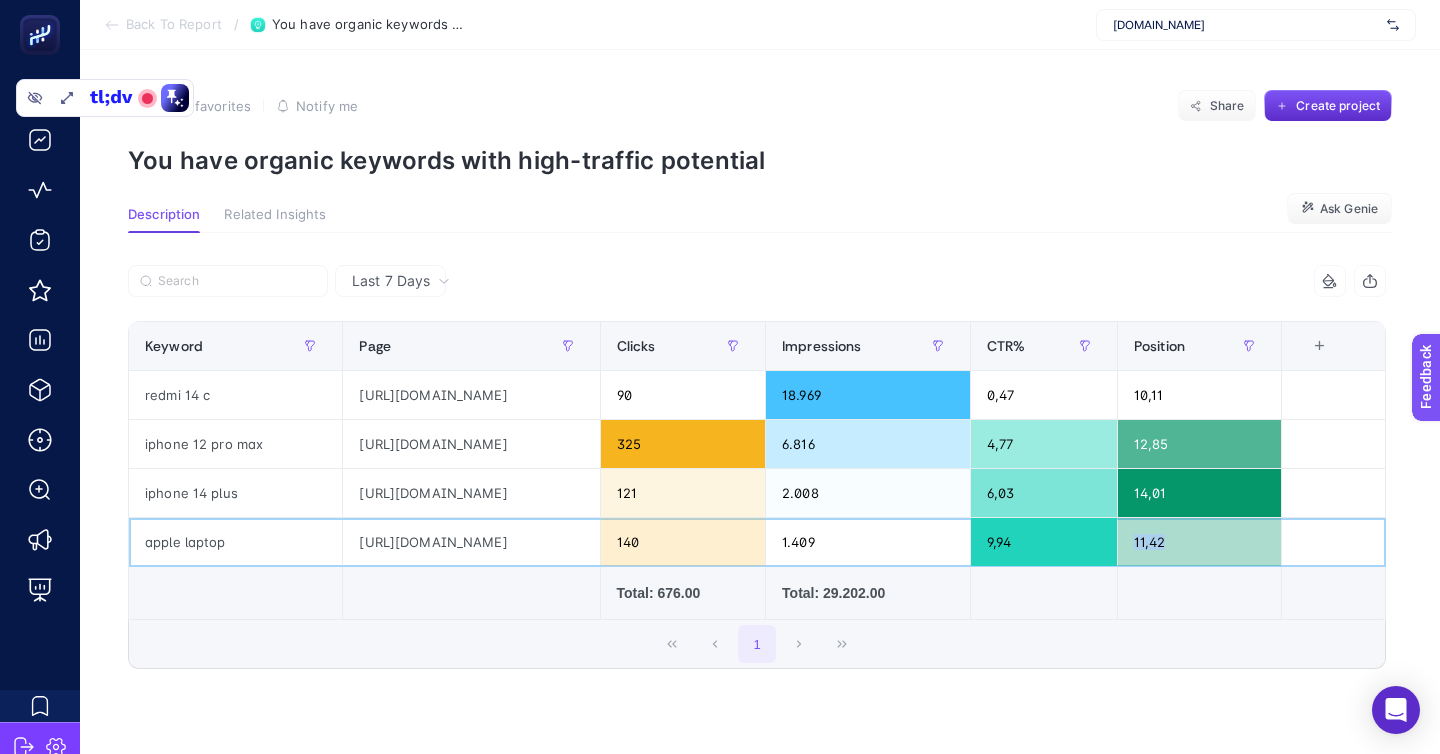 click on "11,42" 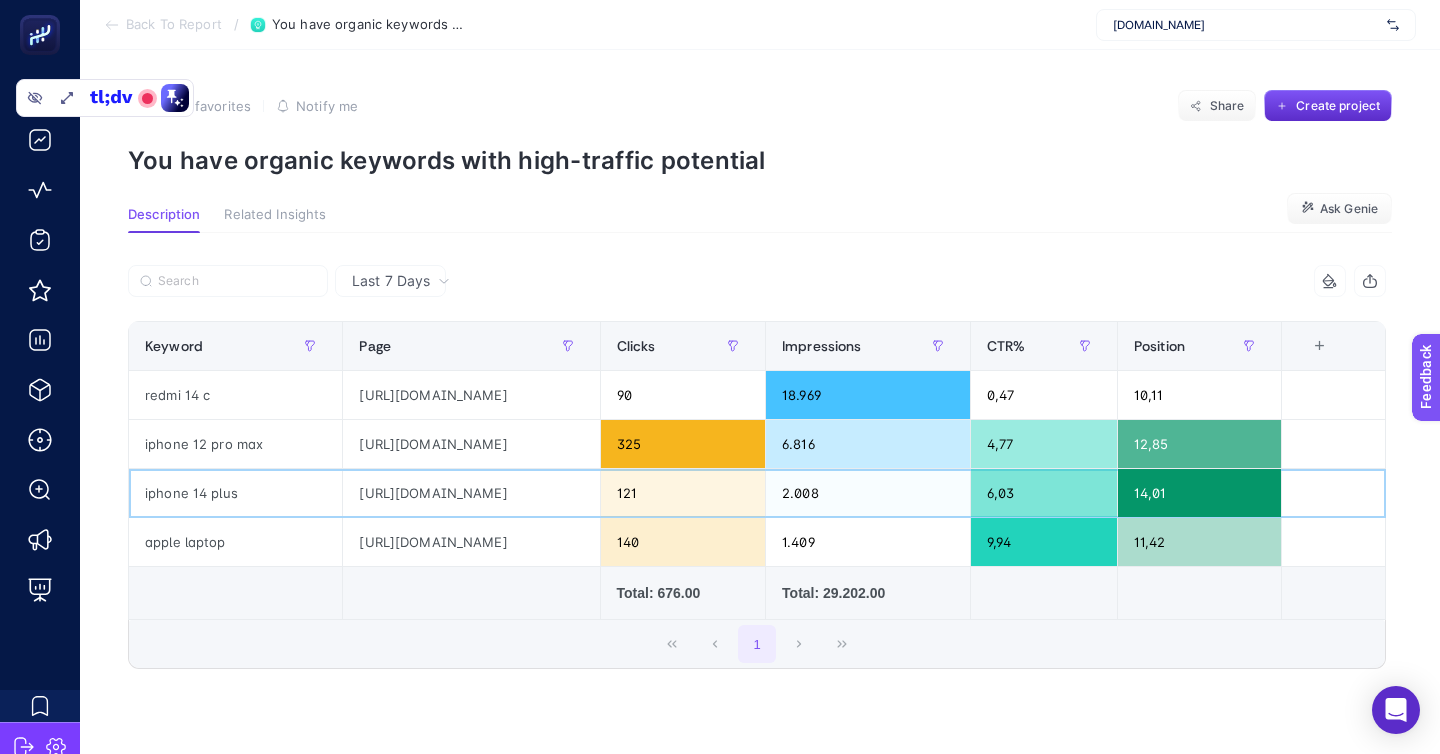 click on "iphone 14 plus" 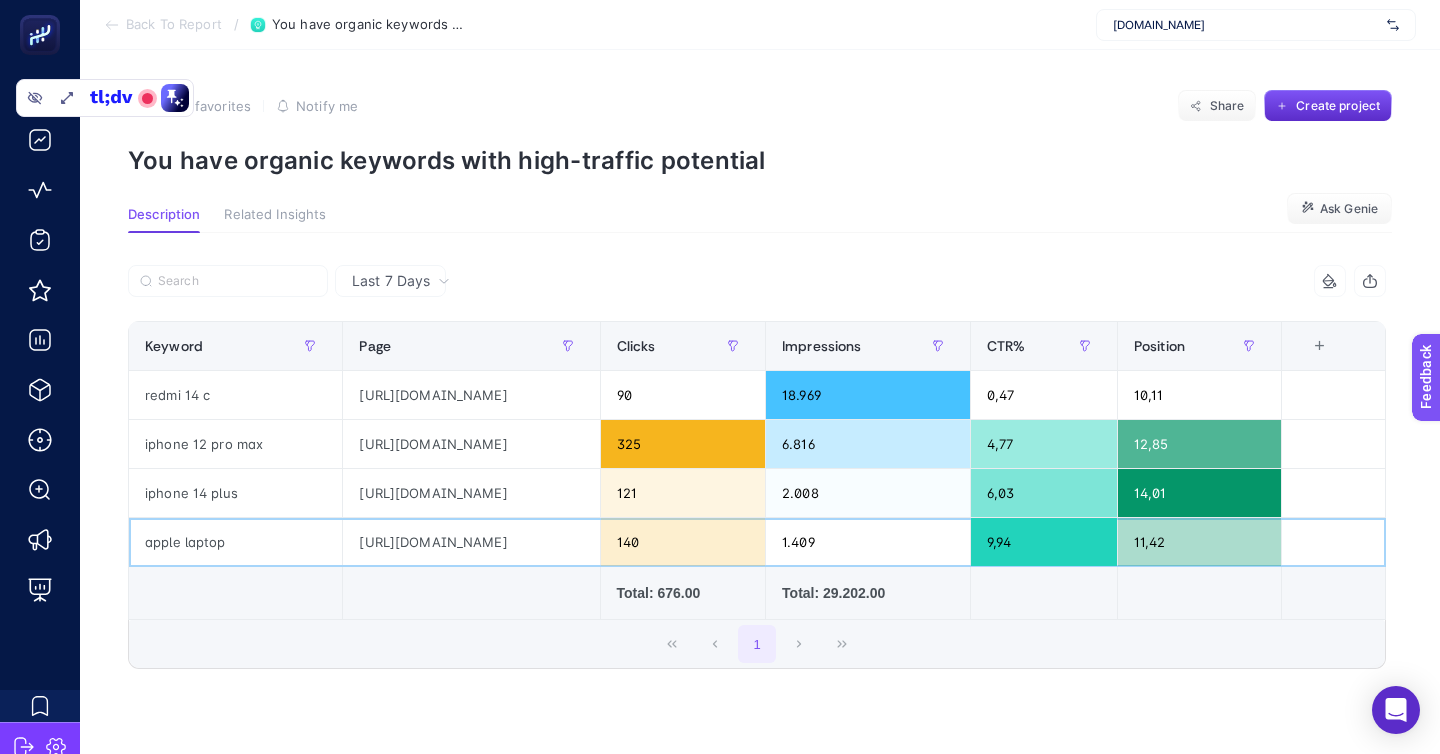 click on "apple laptop" 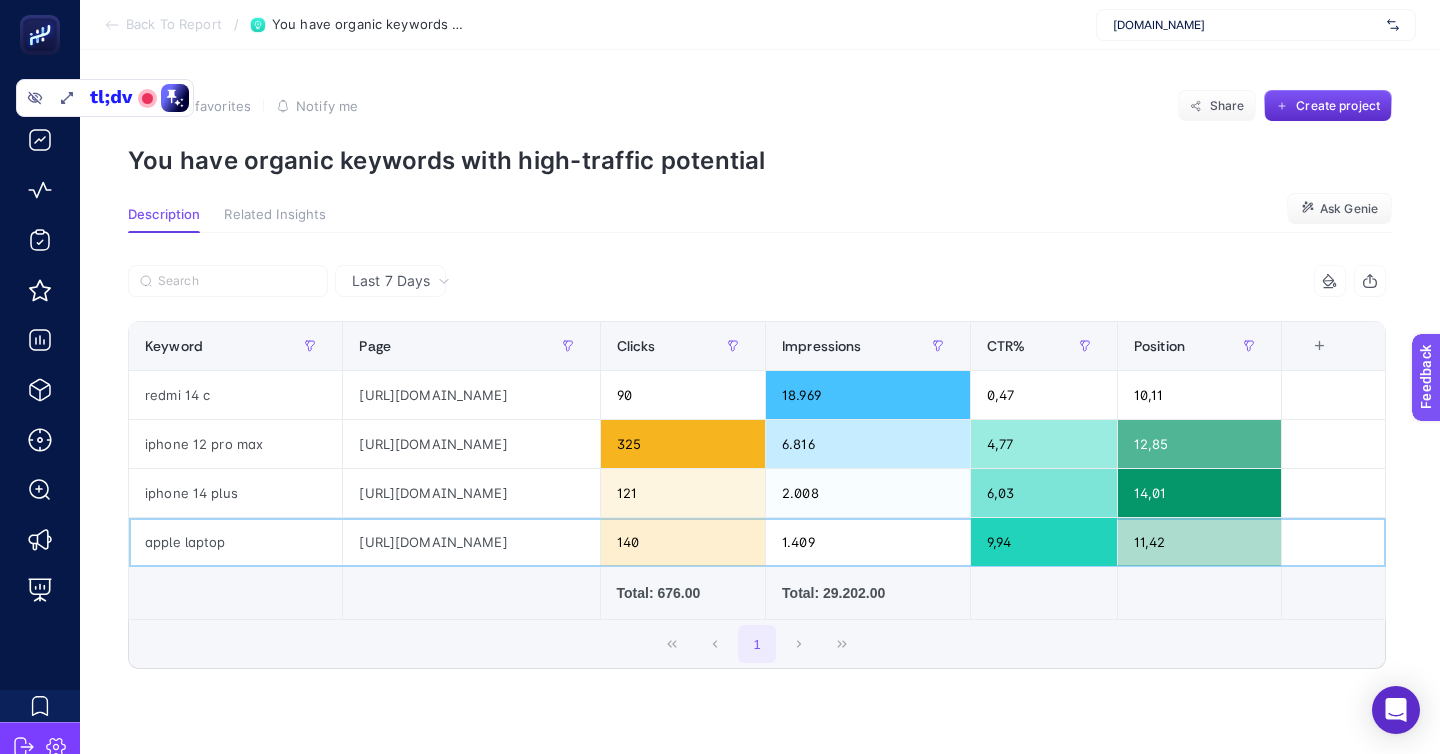 click on "apple laptop" 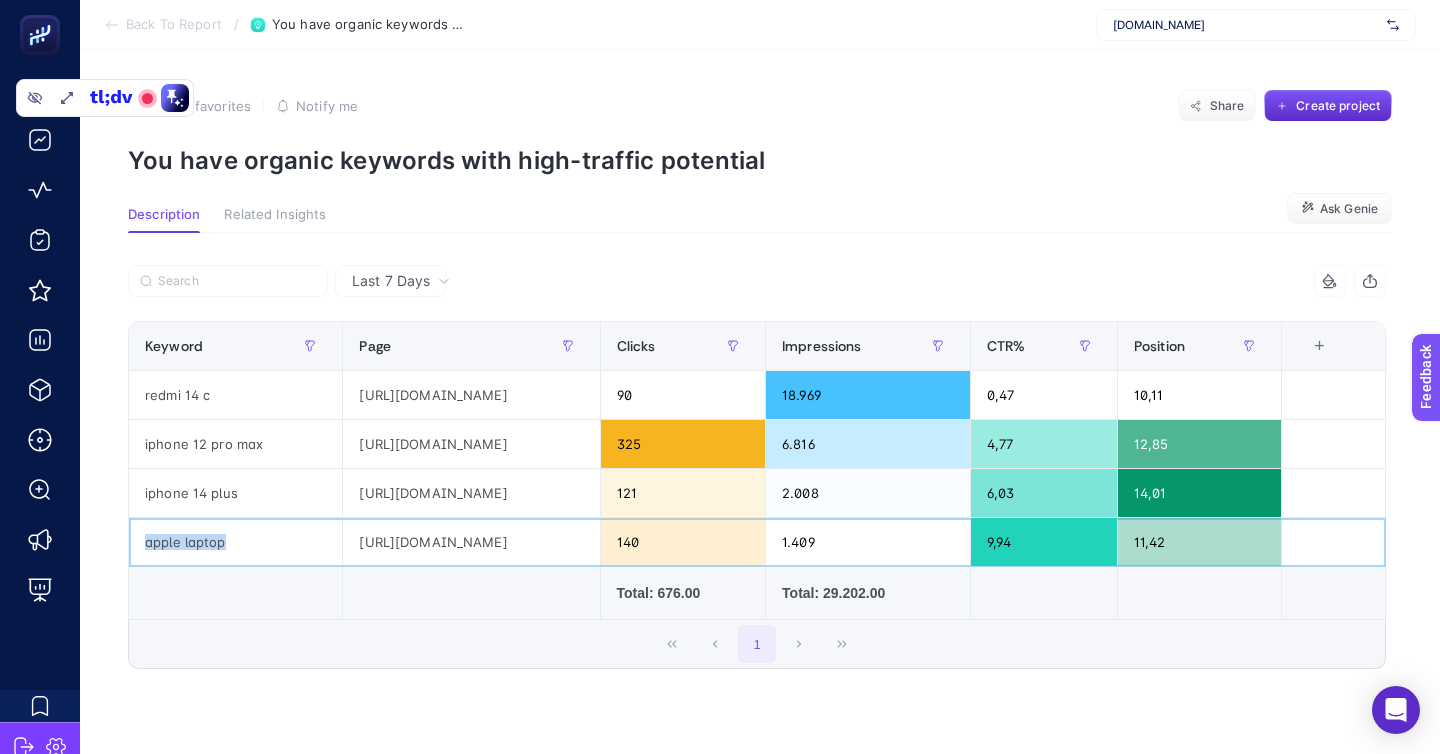 click on "apple laptop" 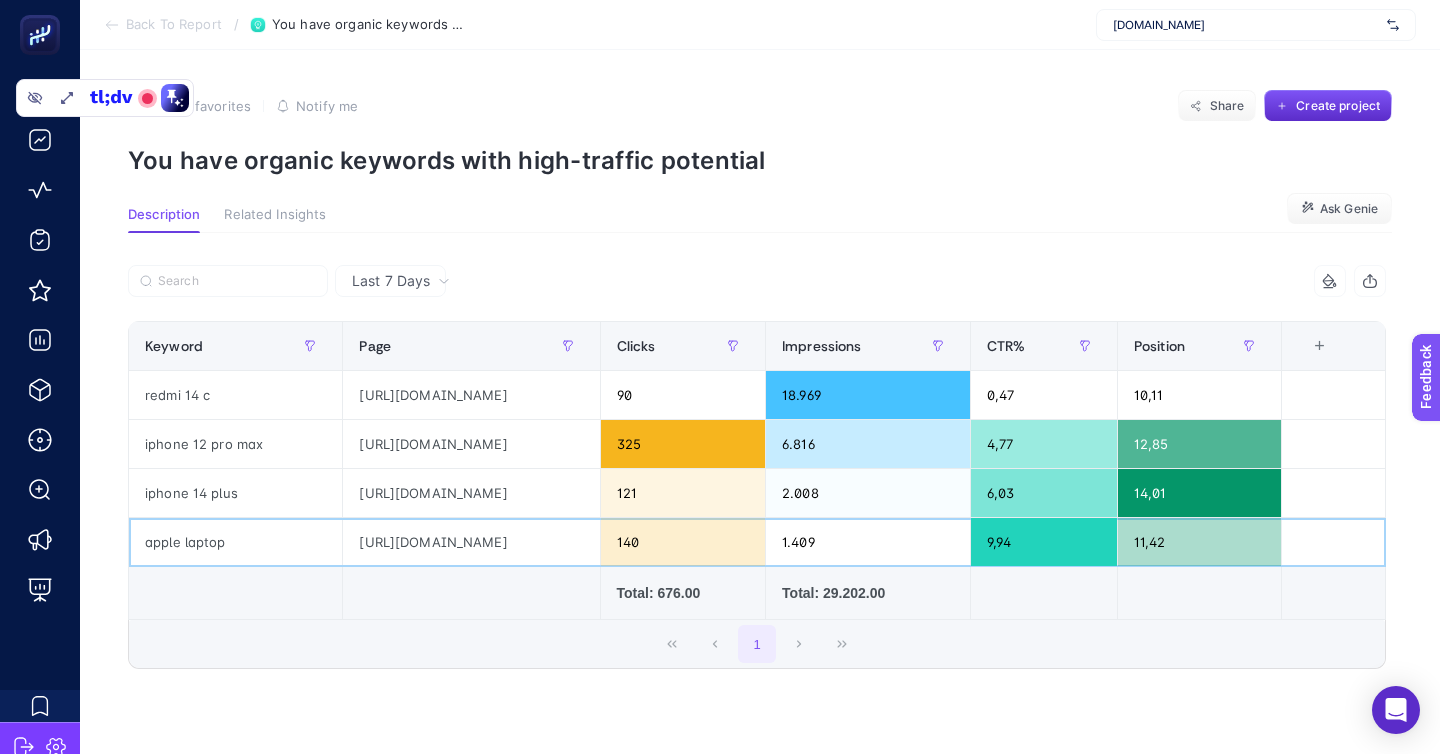 click on "https://www.mediamarkt.com.tr/tr/category/mac-645068.html" 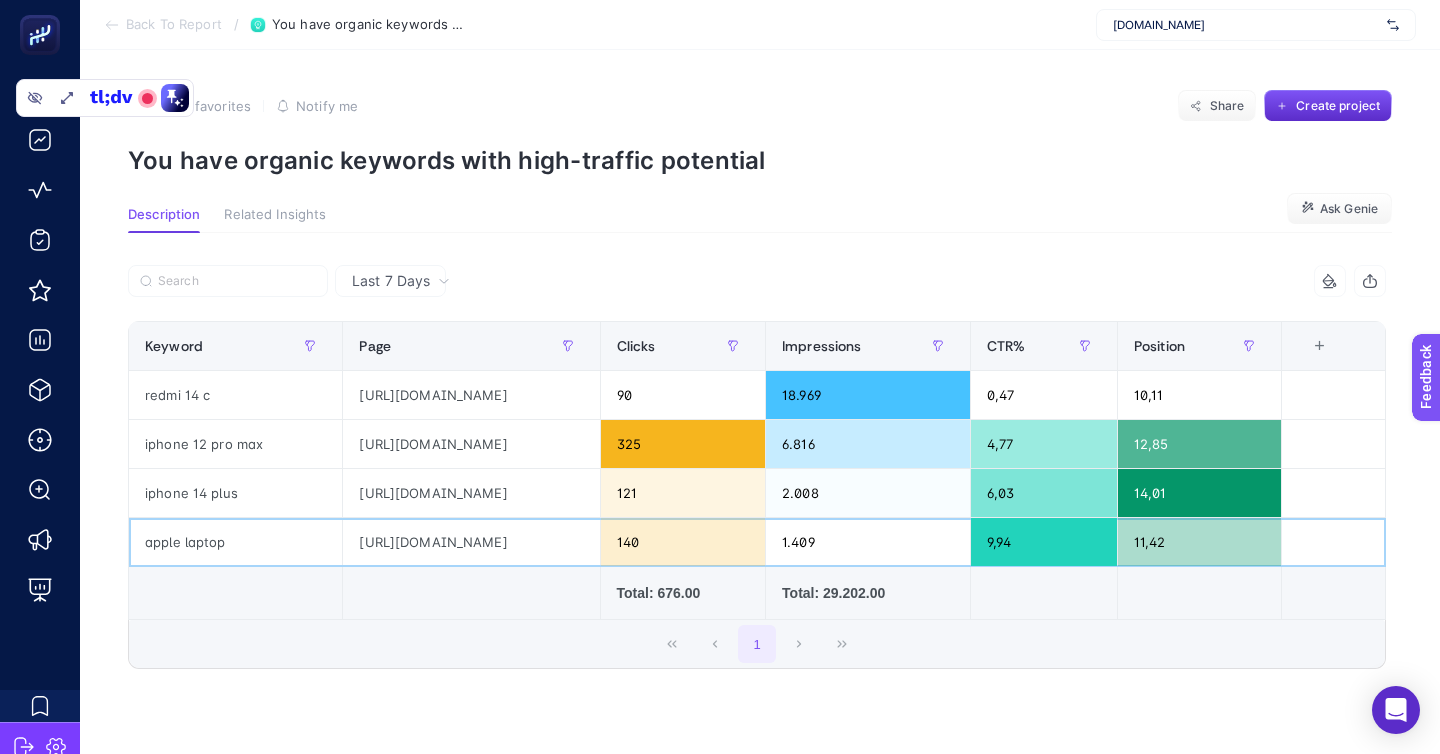 click on "https://www.mediamarkt.com.tr/tr/category/mac-645068.html" 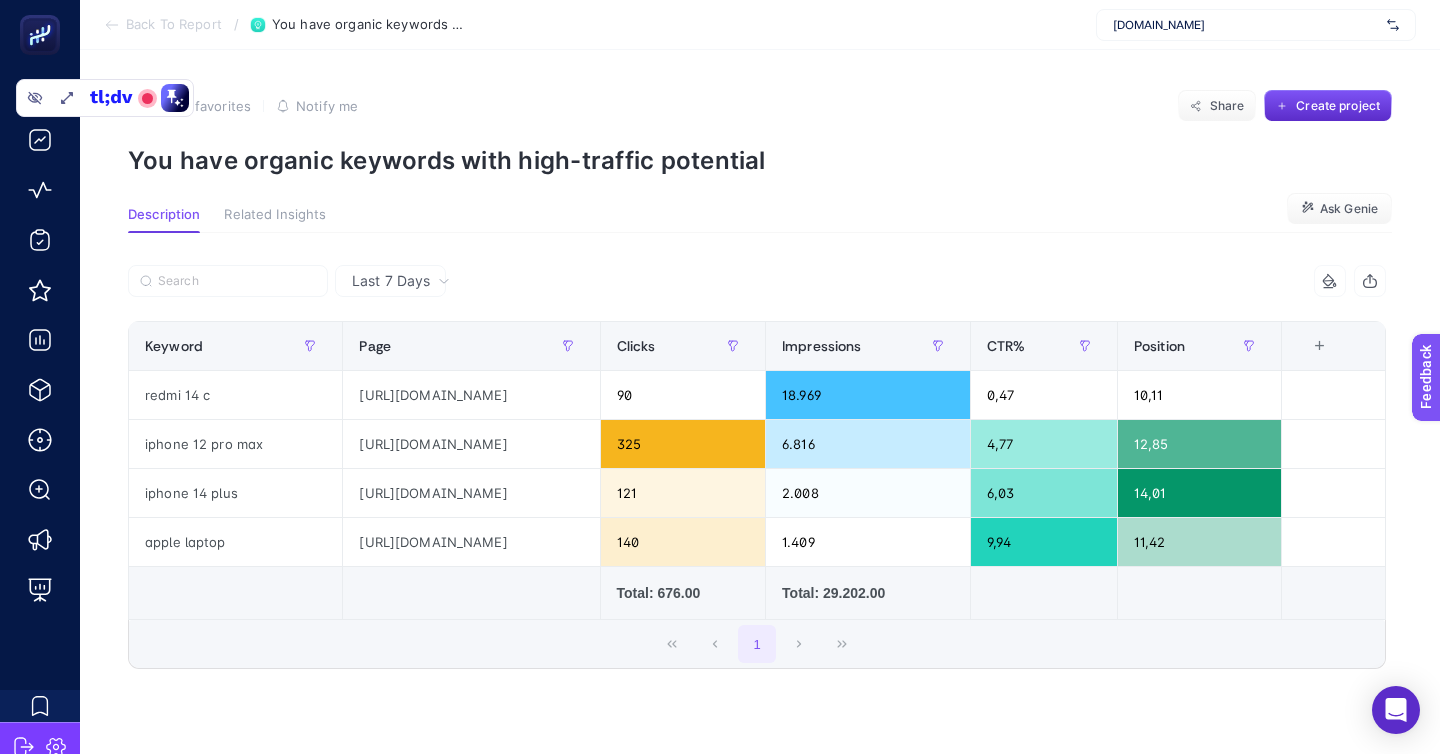 click 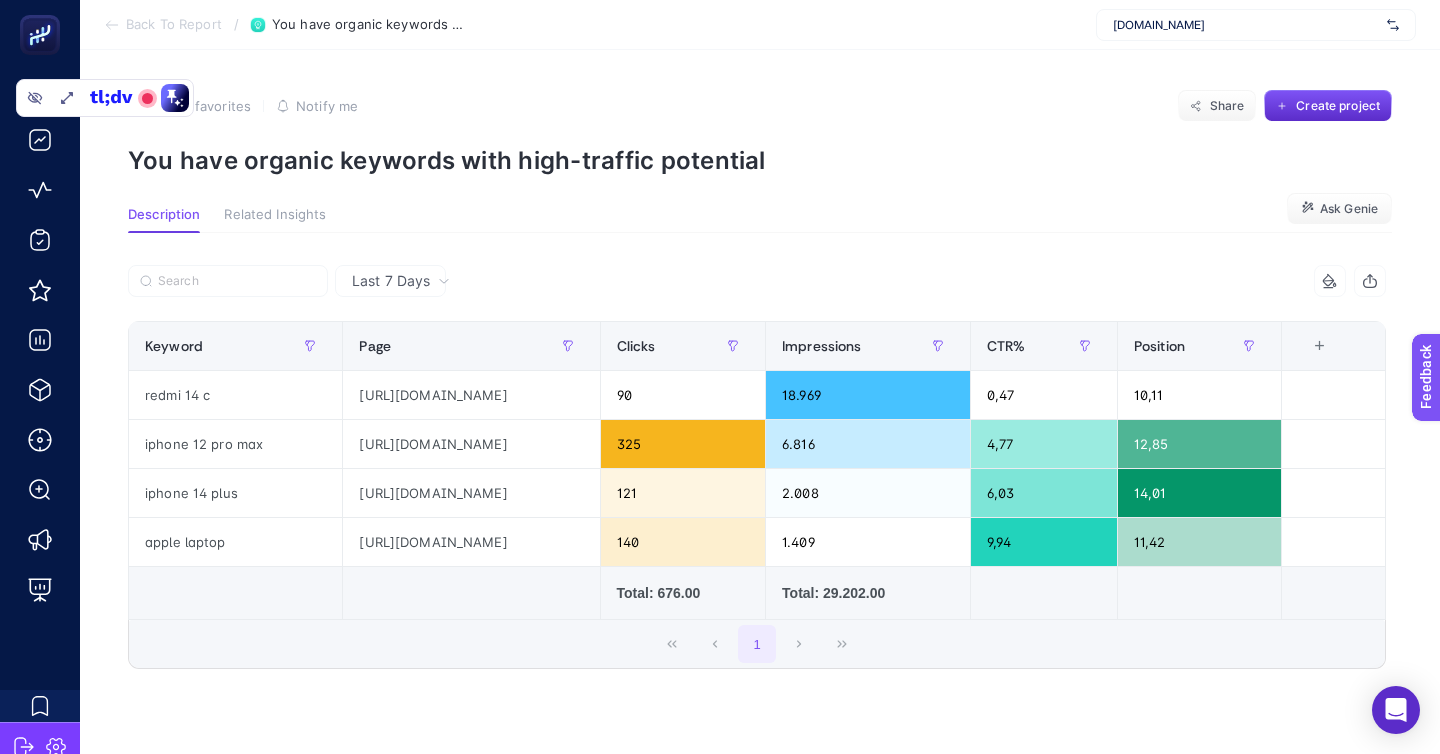 click 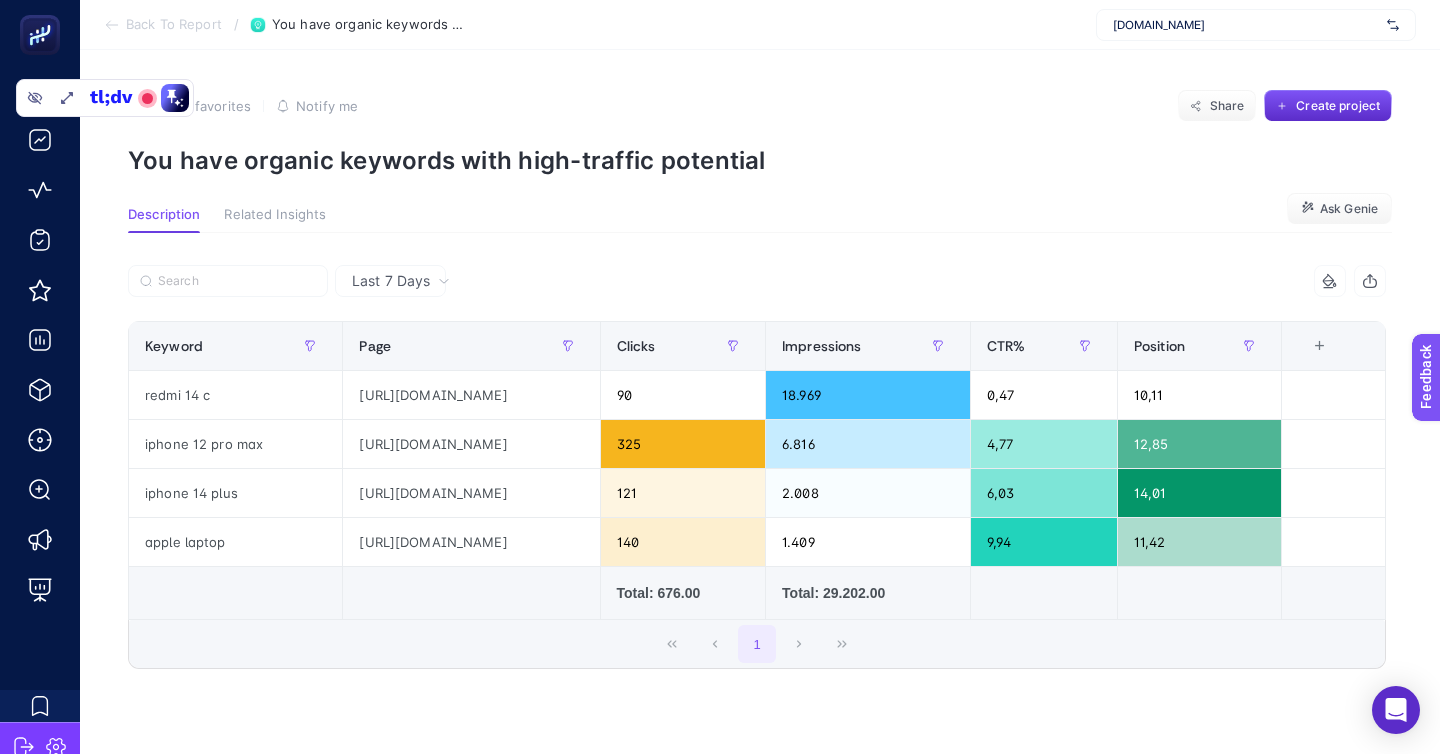 click on "11,42" 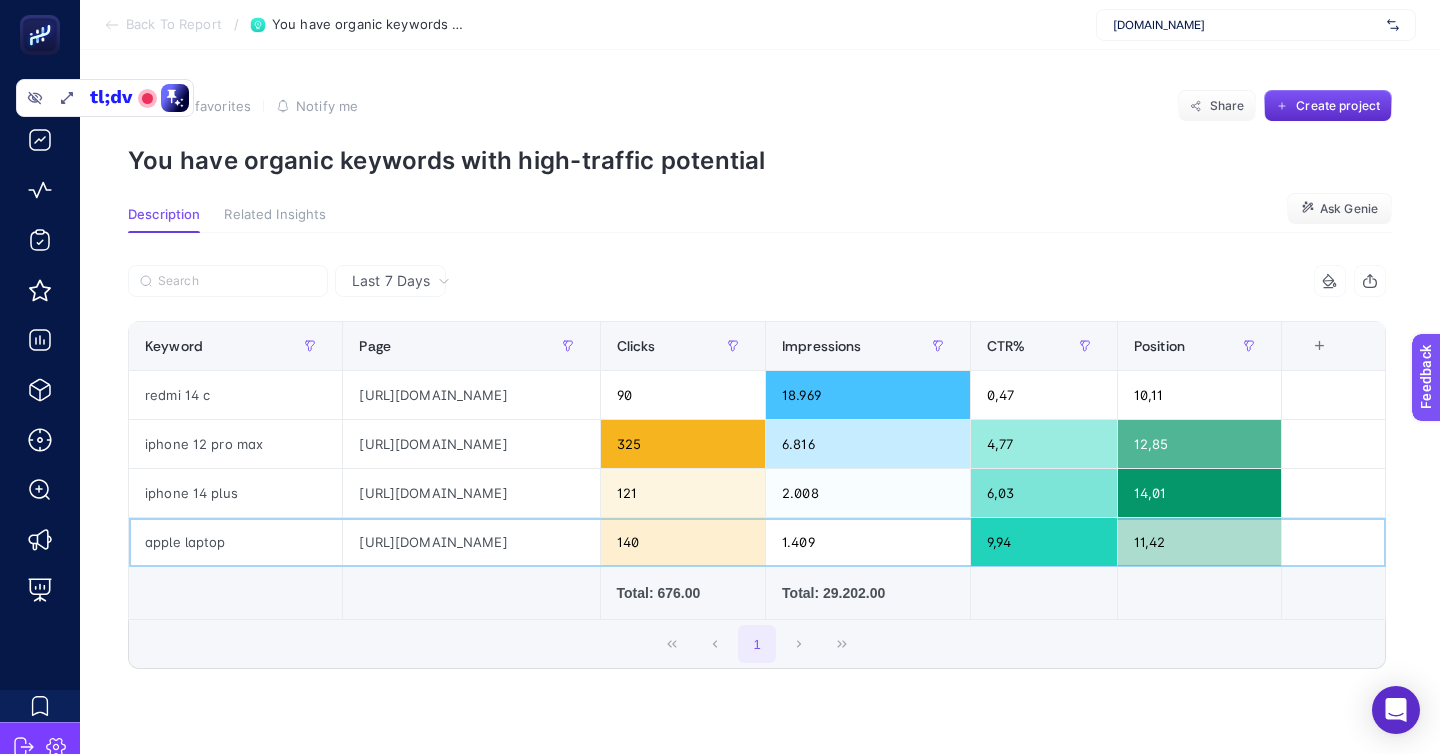 click on "11,42" 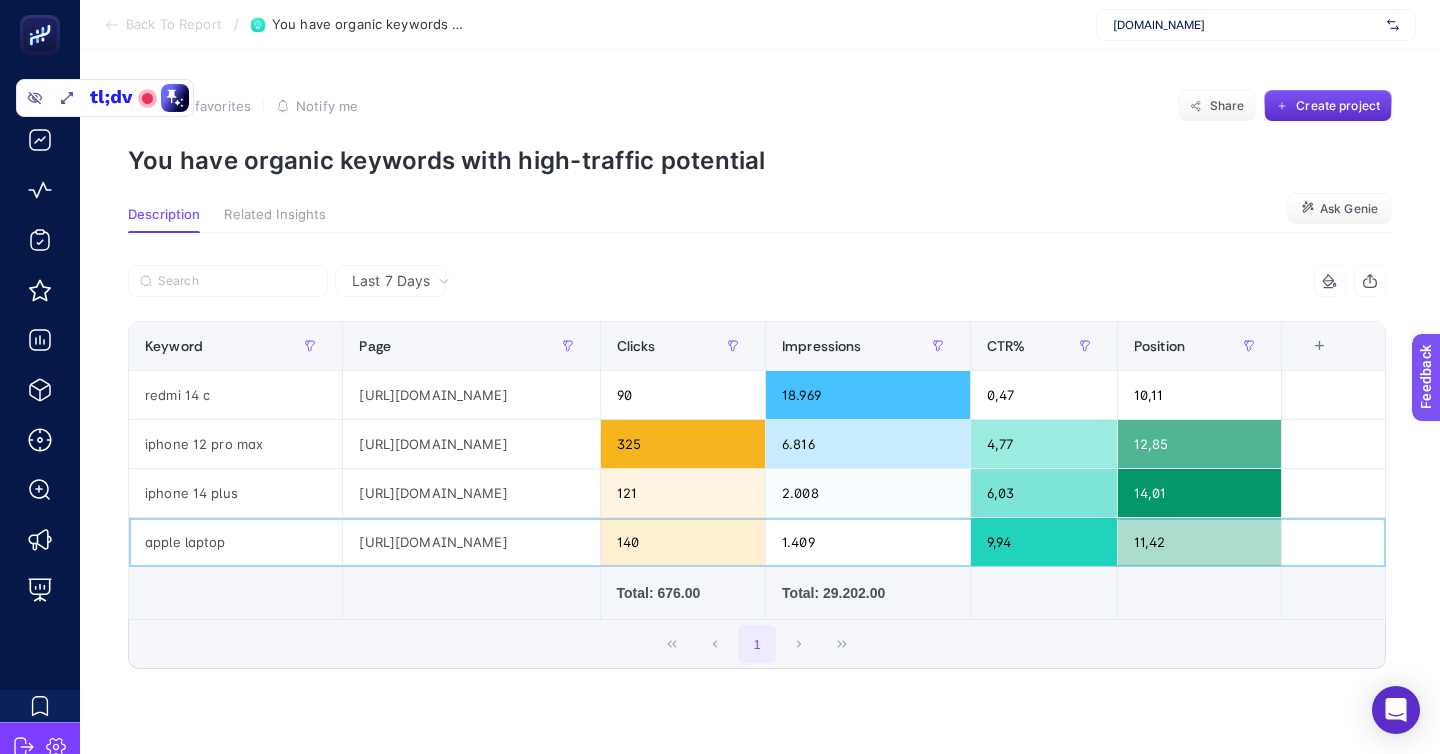click on "11,42" 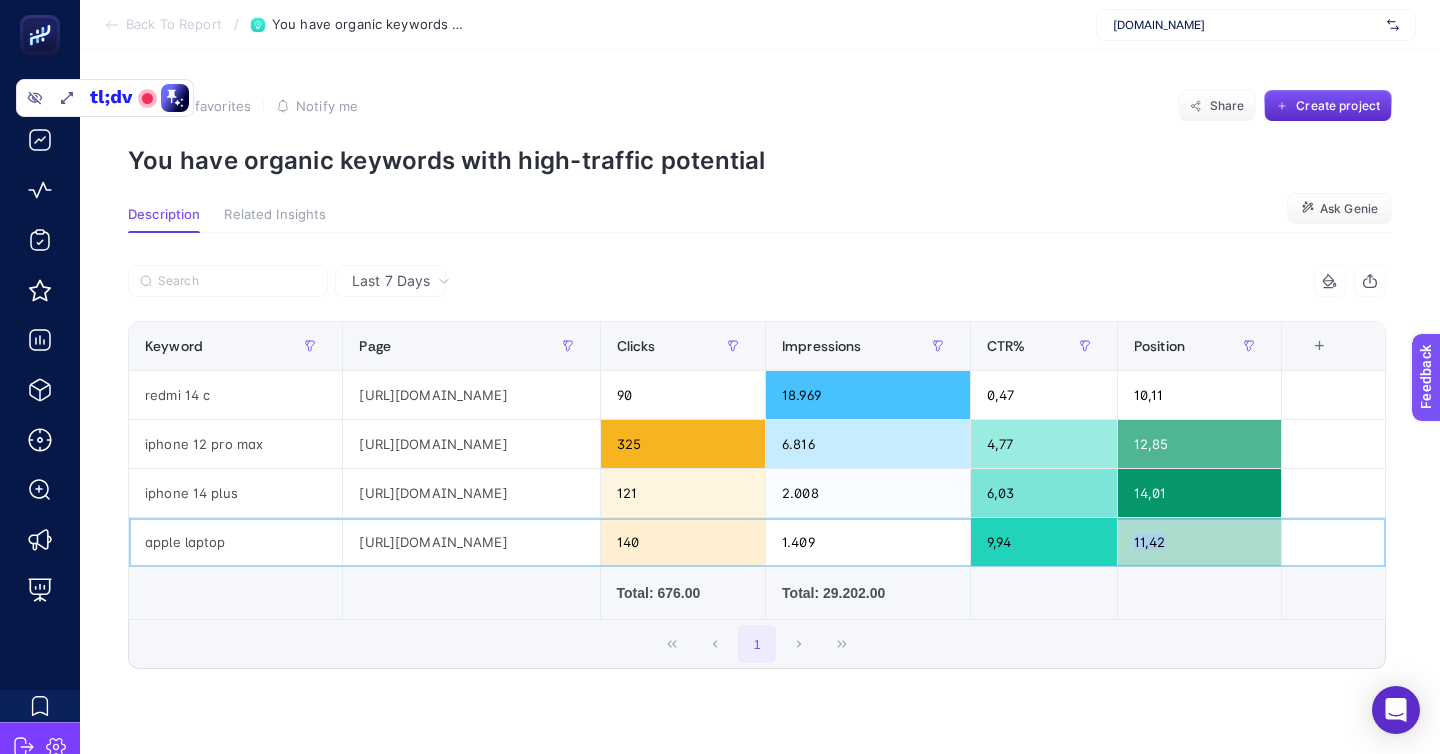 click on "11,42" 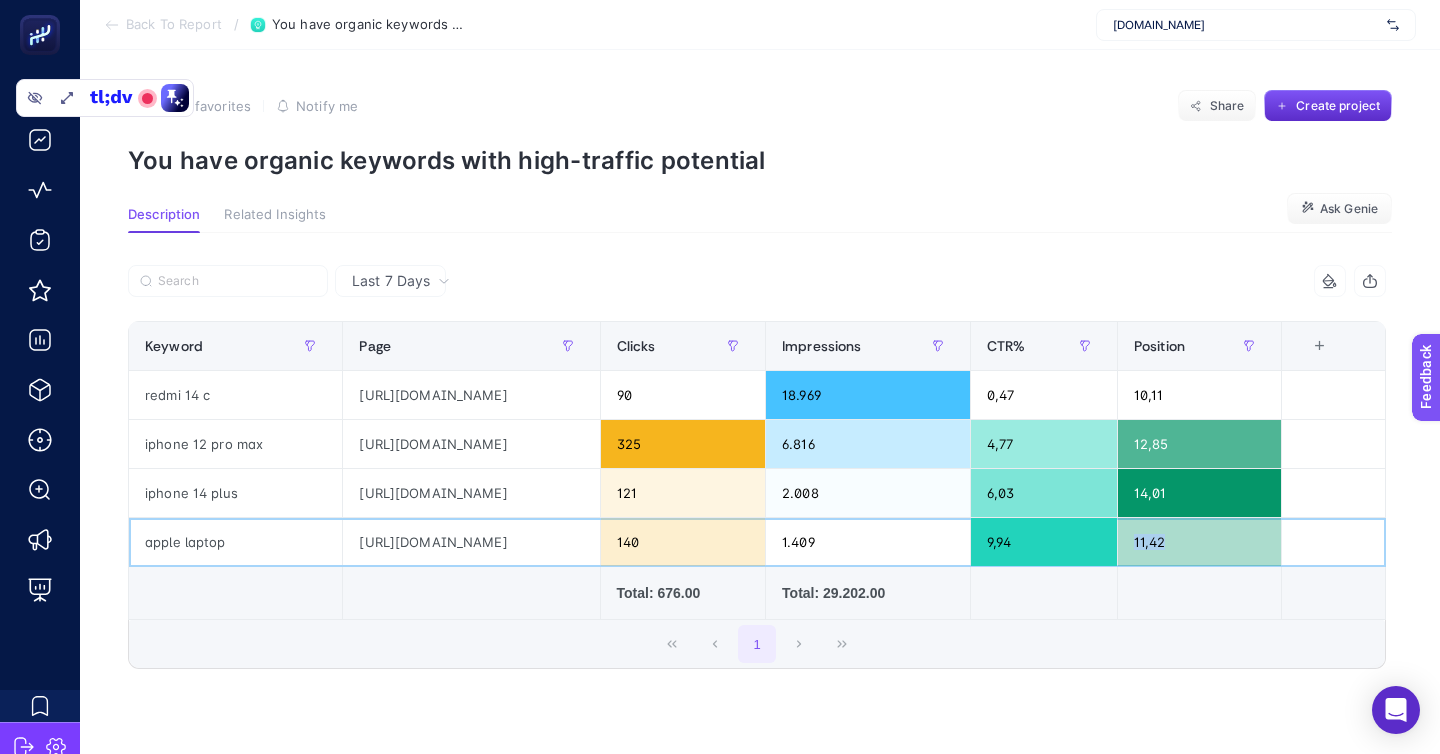 click on "11,42" 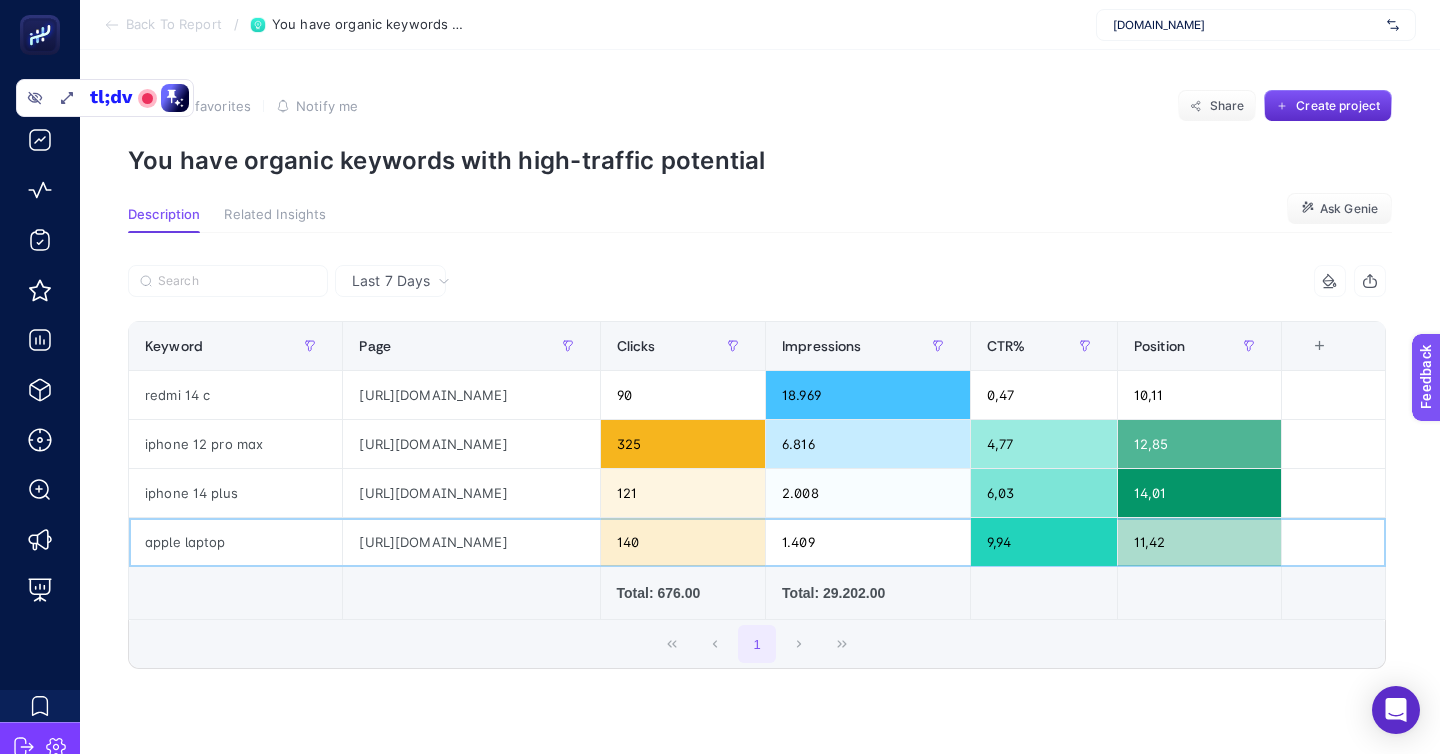 click on "11,42" 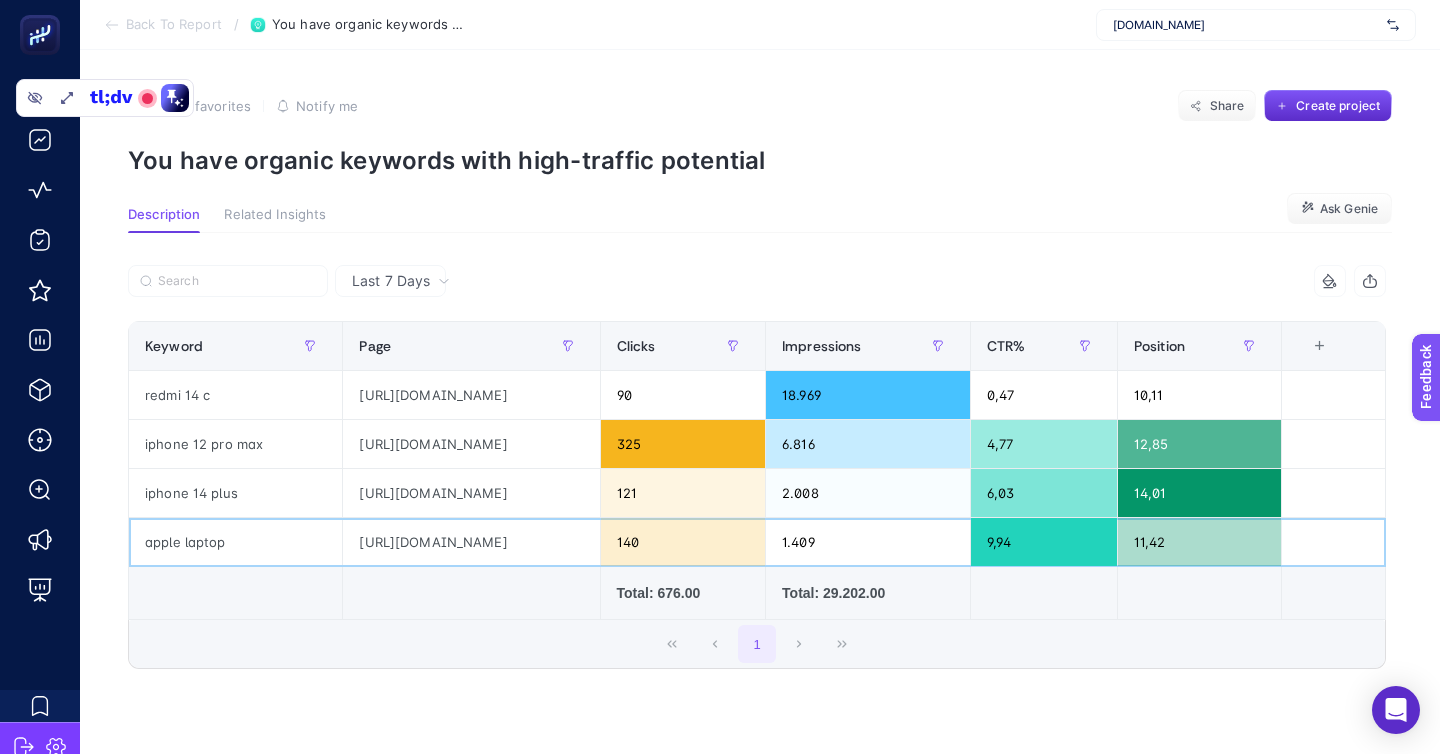 click on "11,42" 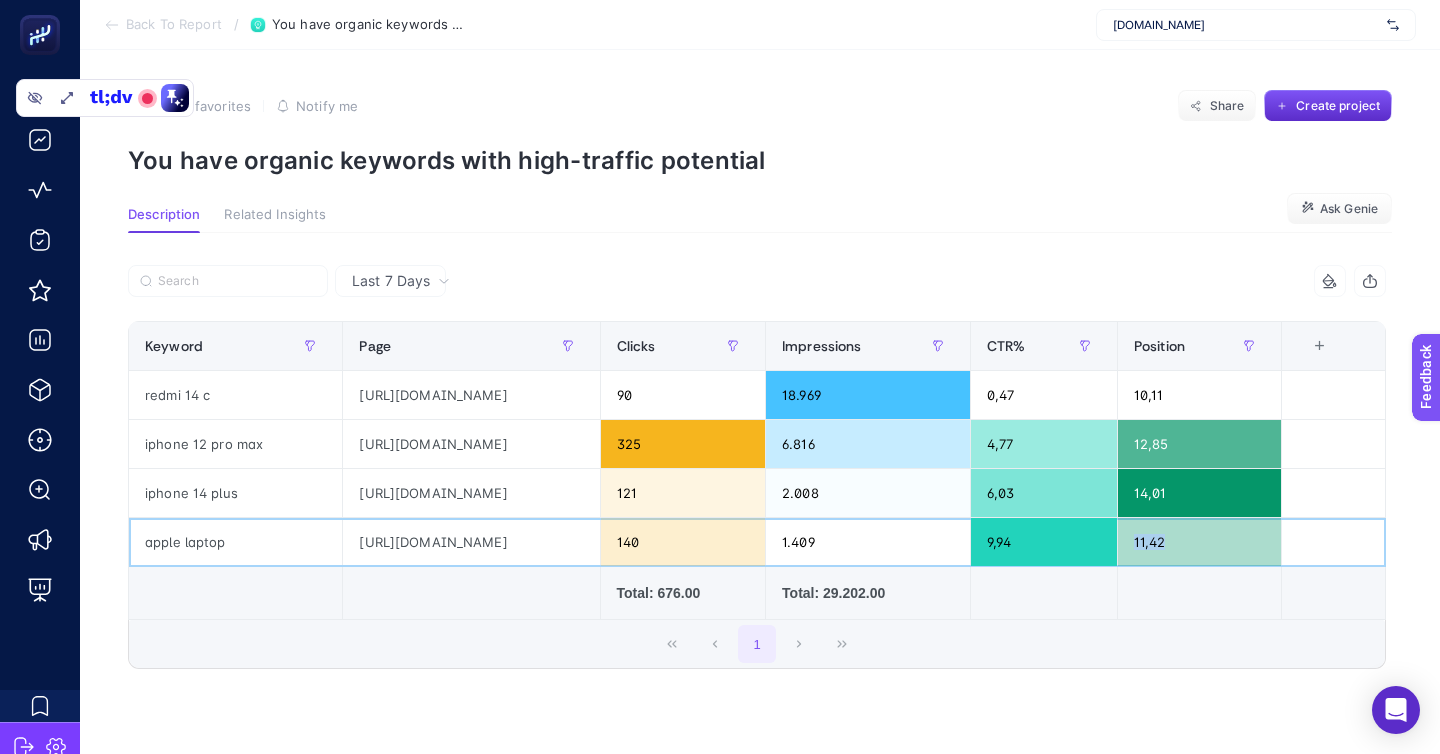 click on "11,42" 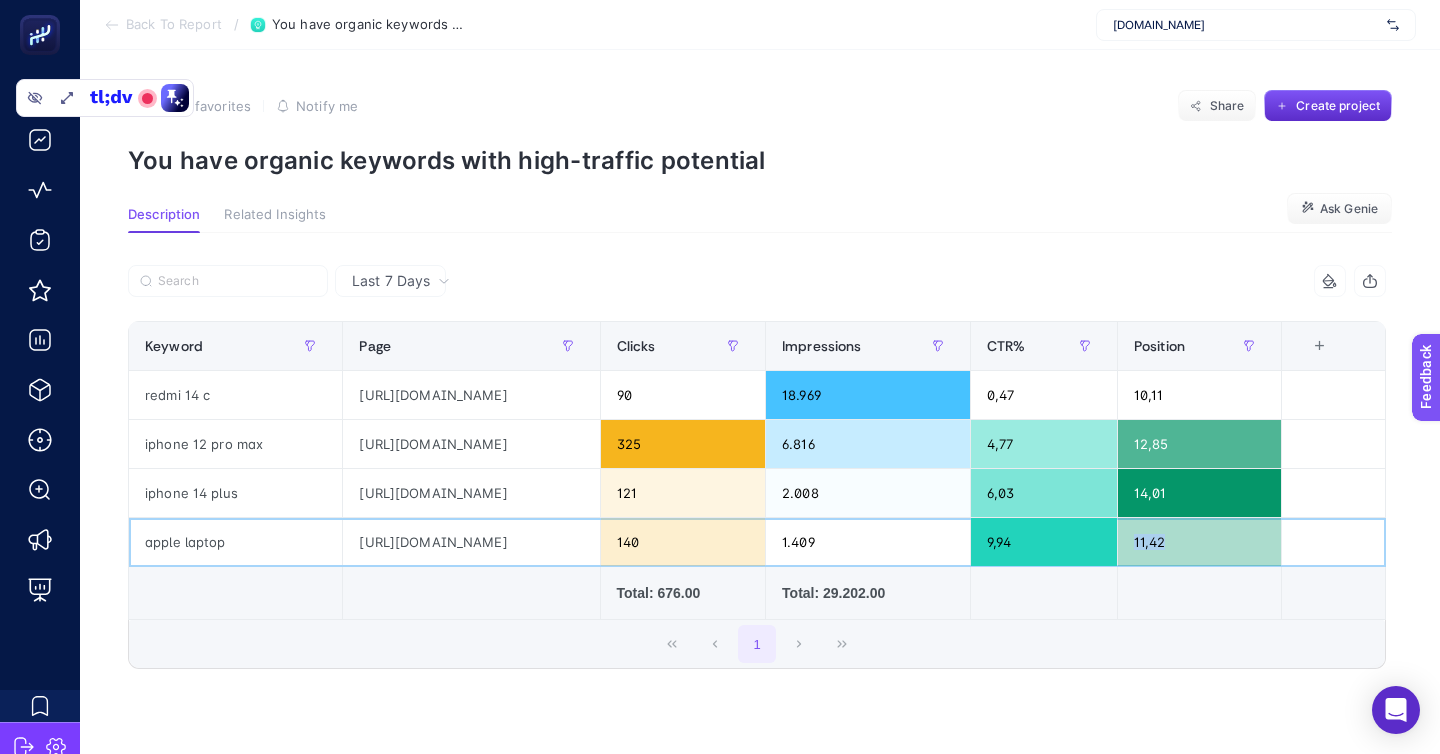 click on "11,42" 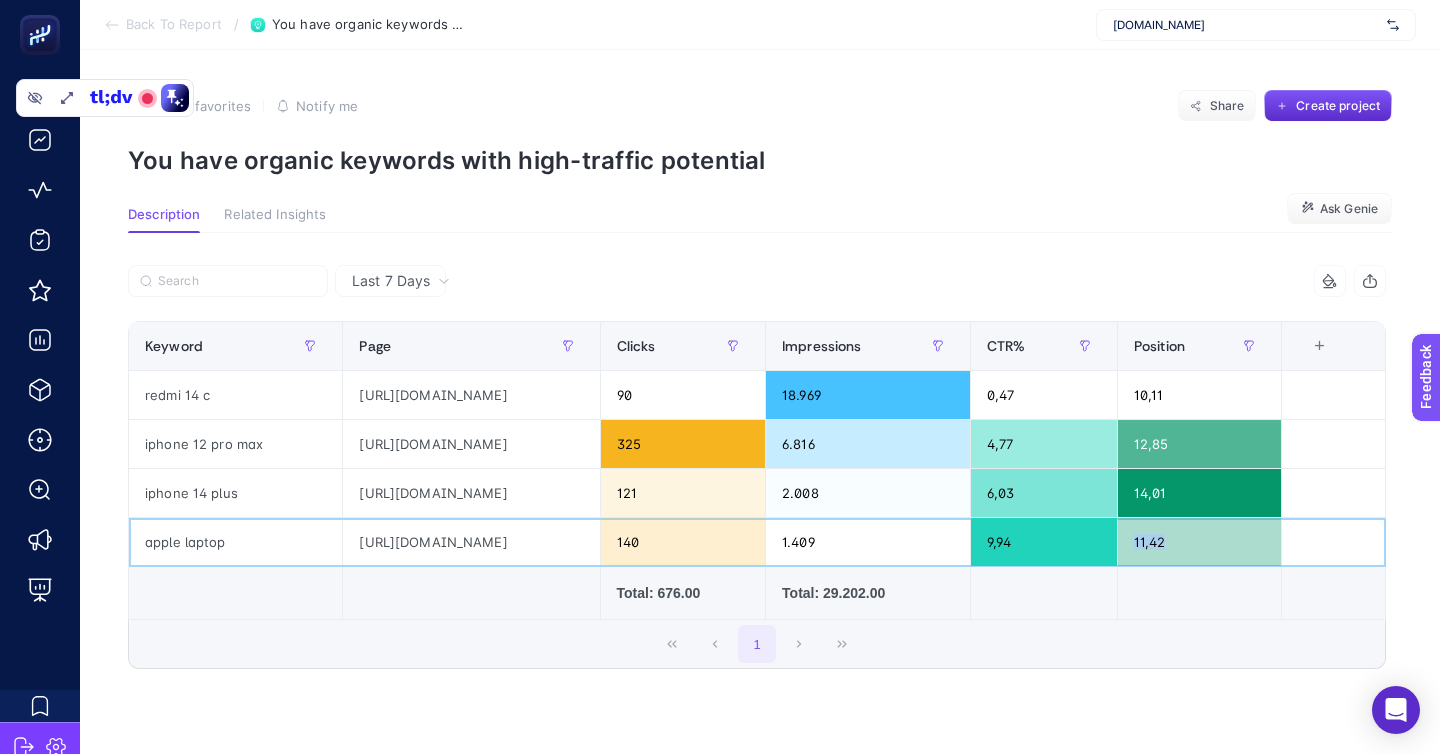 click on "https://www.mediamarkt.com.tr/tr/category/mac-645068.html" 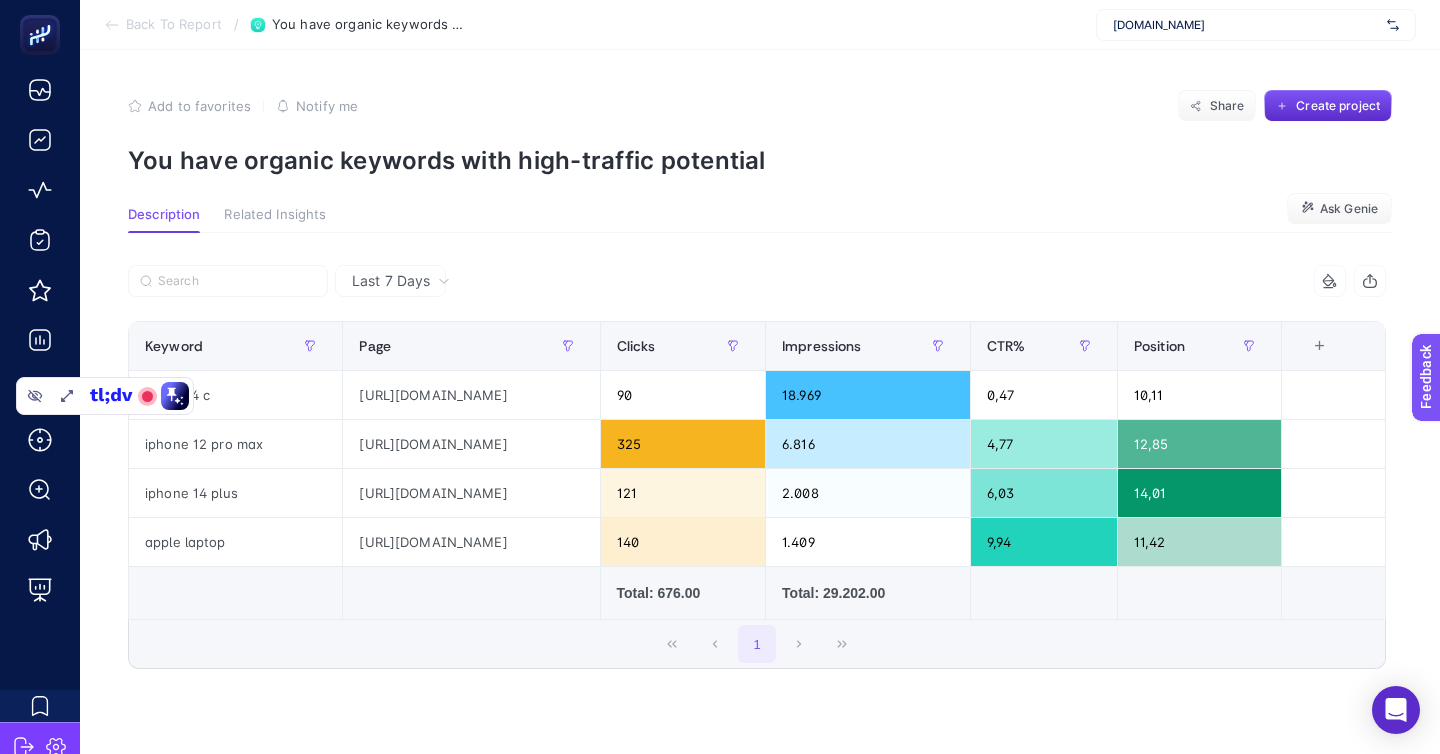 drag, startPoint x: 133, startPoint y: 96, endPoint x: 133, endPoint y: 455, distance: 359 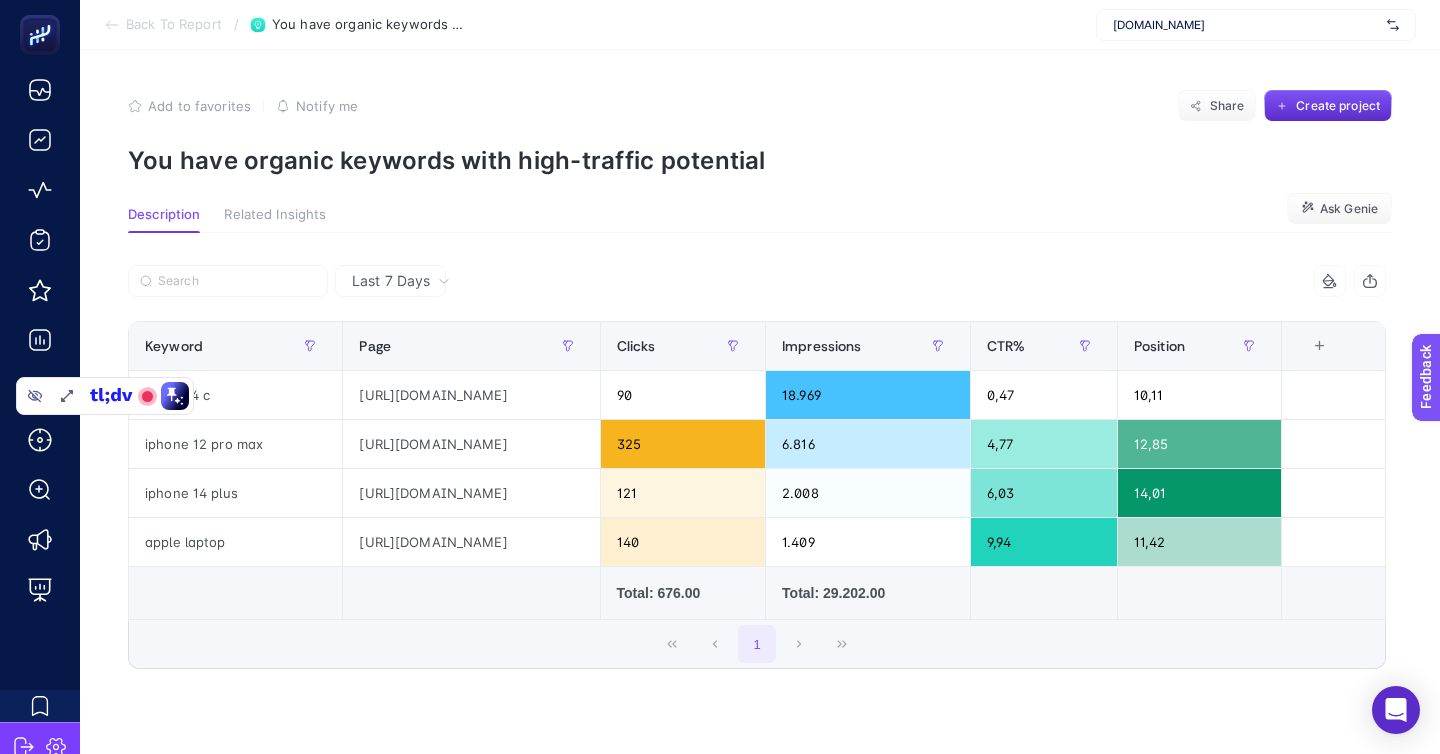 click at bounding box center (147, 396) 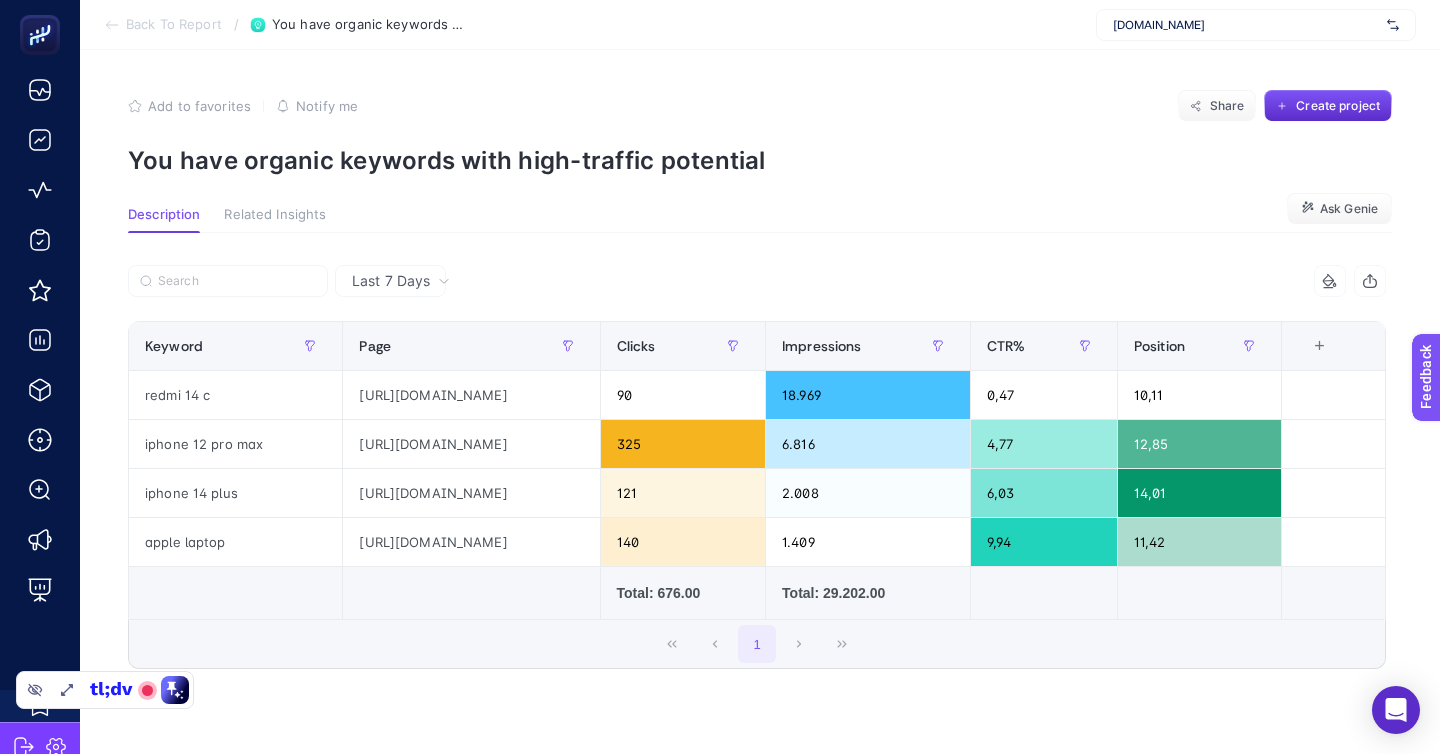 drag, startPoint x: 133, startPoint y: 455, endPoint x: 133, endPoint y: 699, distance: 244 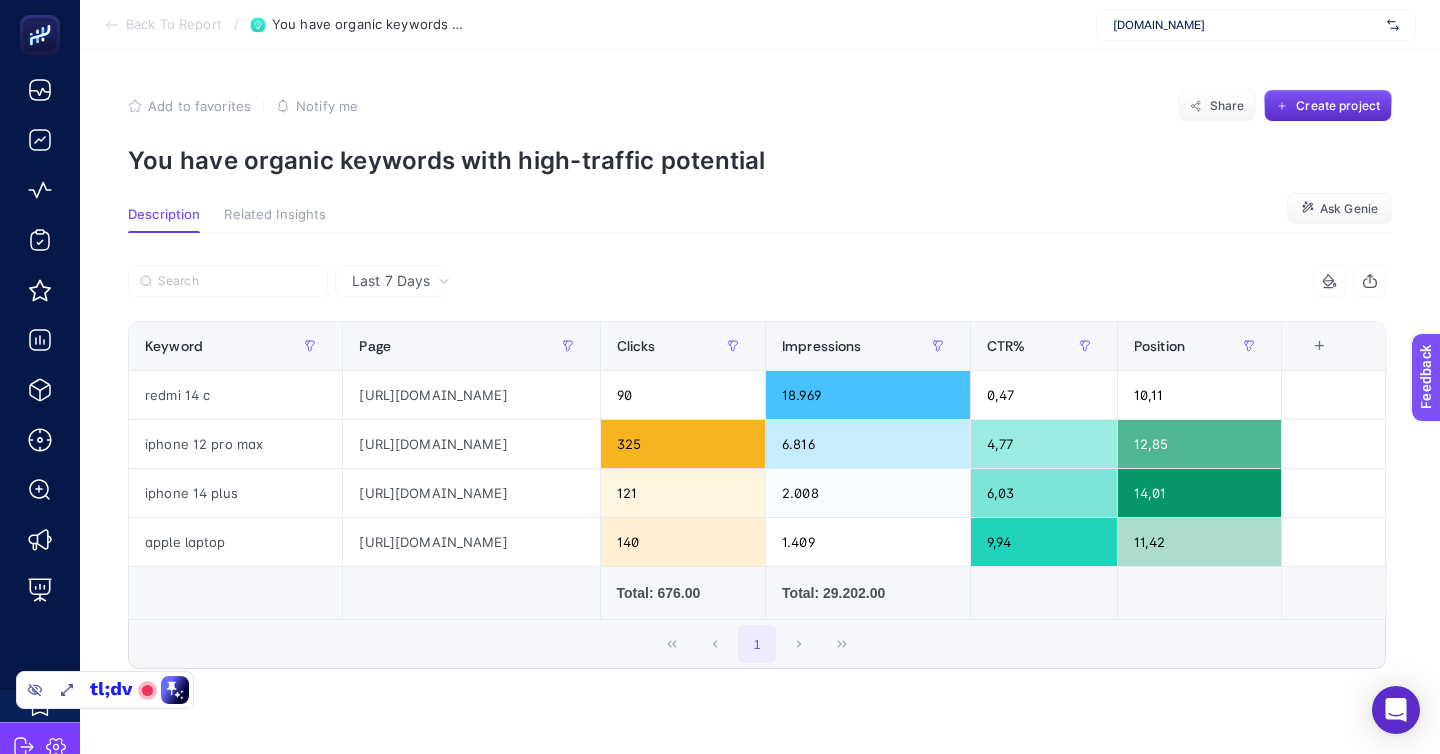 click at bounding box center [147, 690] 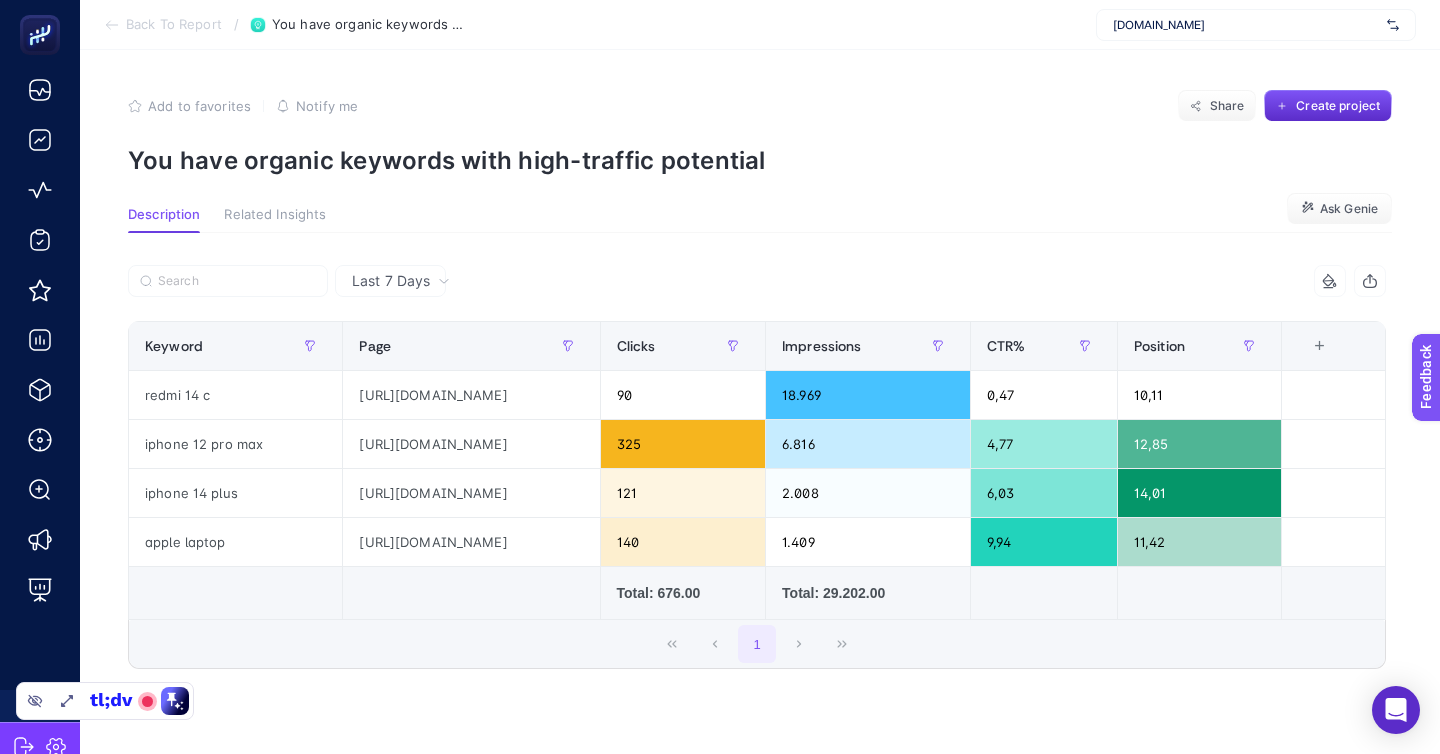 click 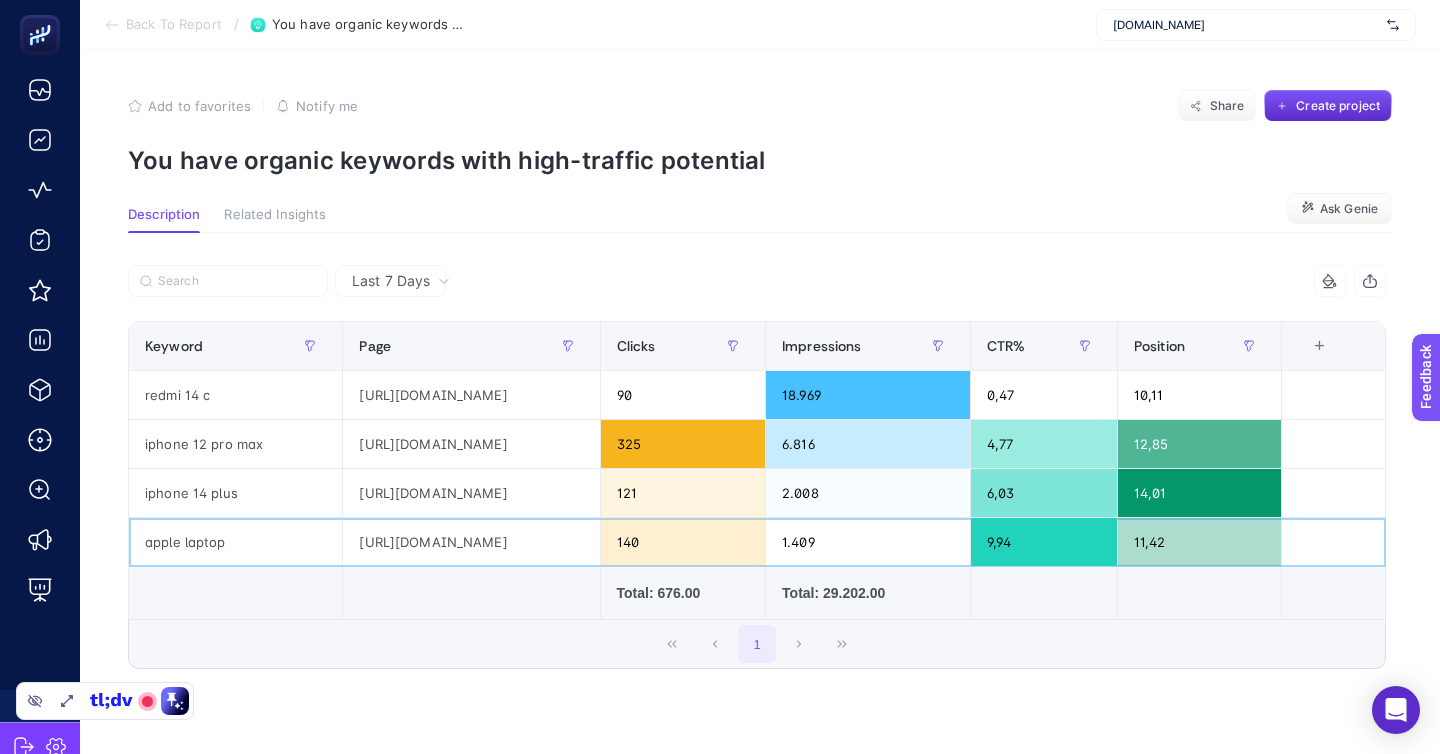 click on "apple laptop" 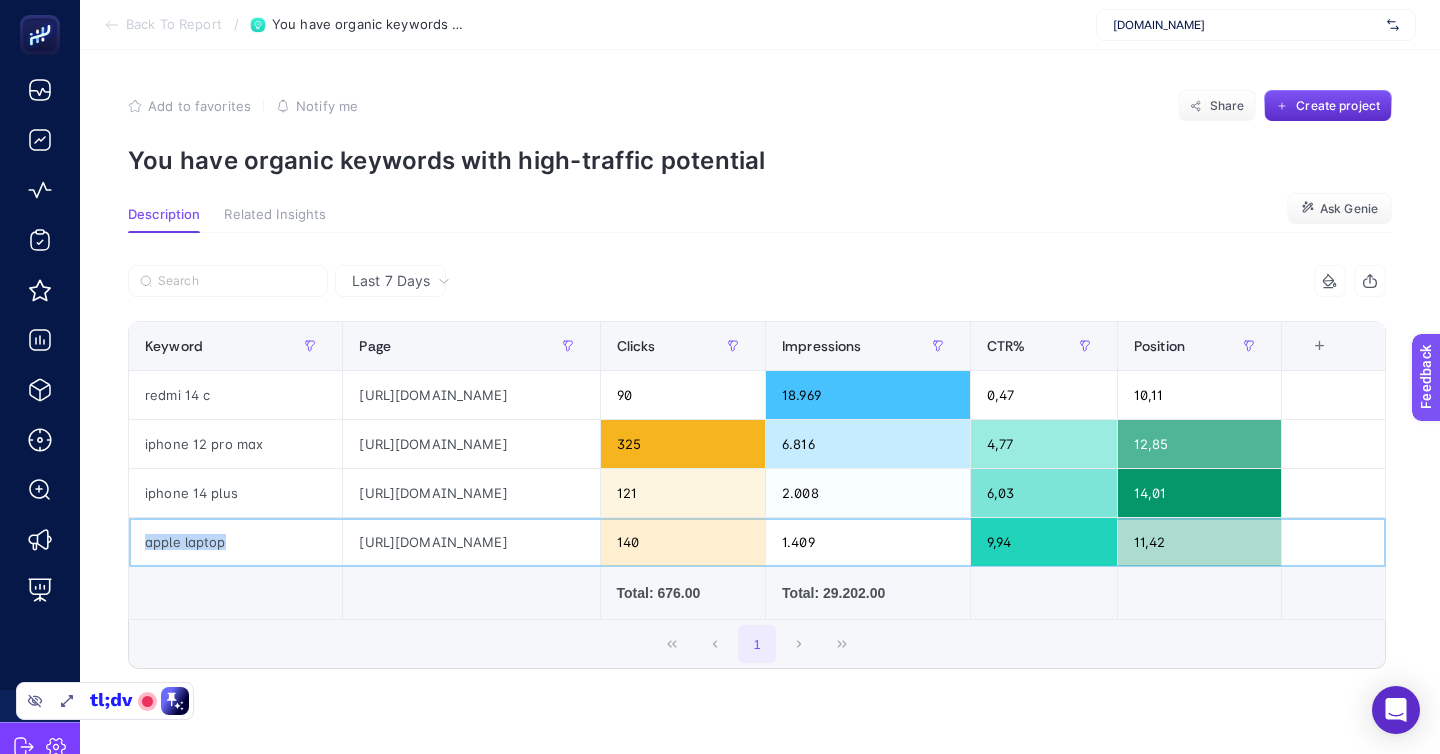 click on "apple laptop" 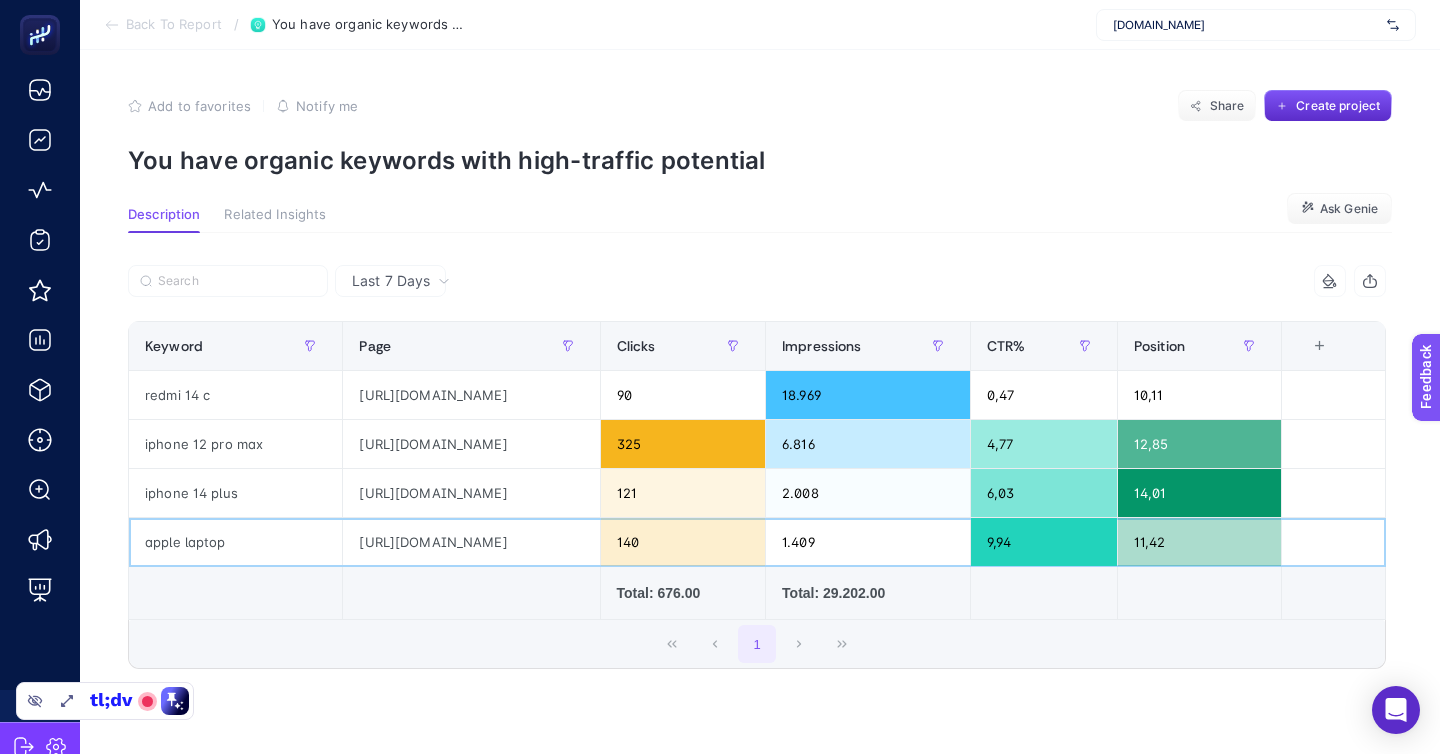 click on "apple laptop" 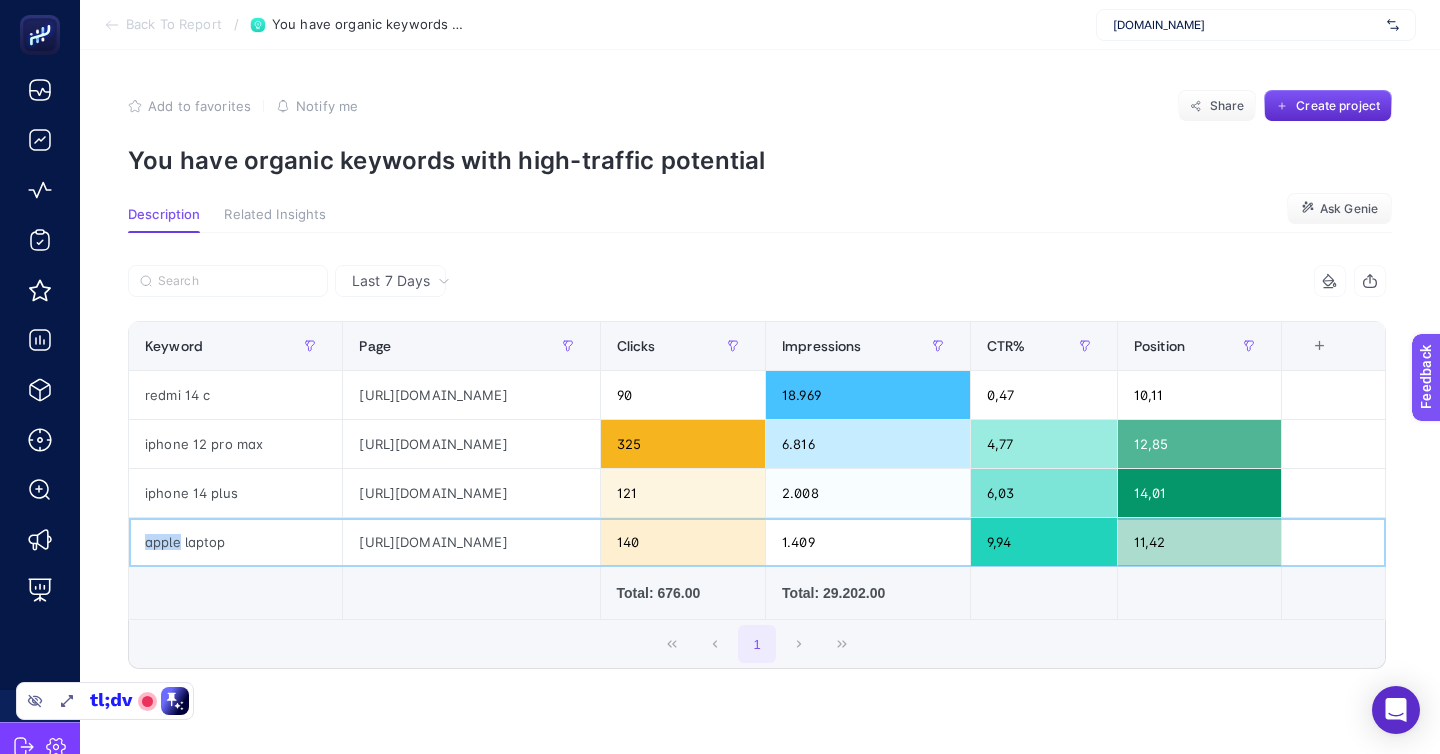 click on "apple laptop" 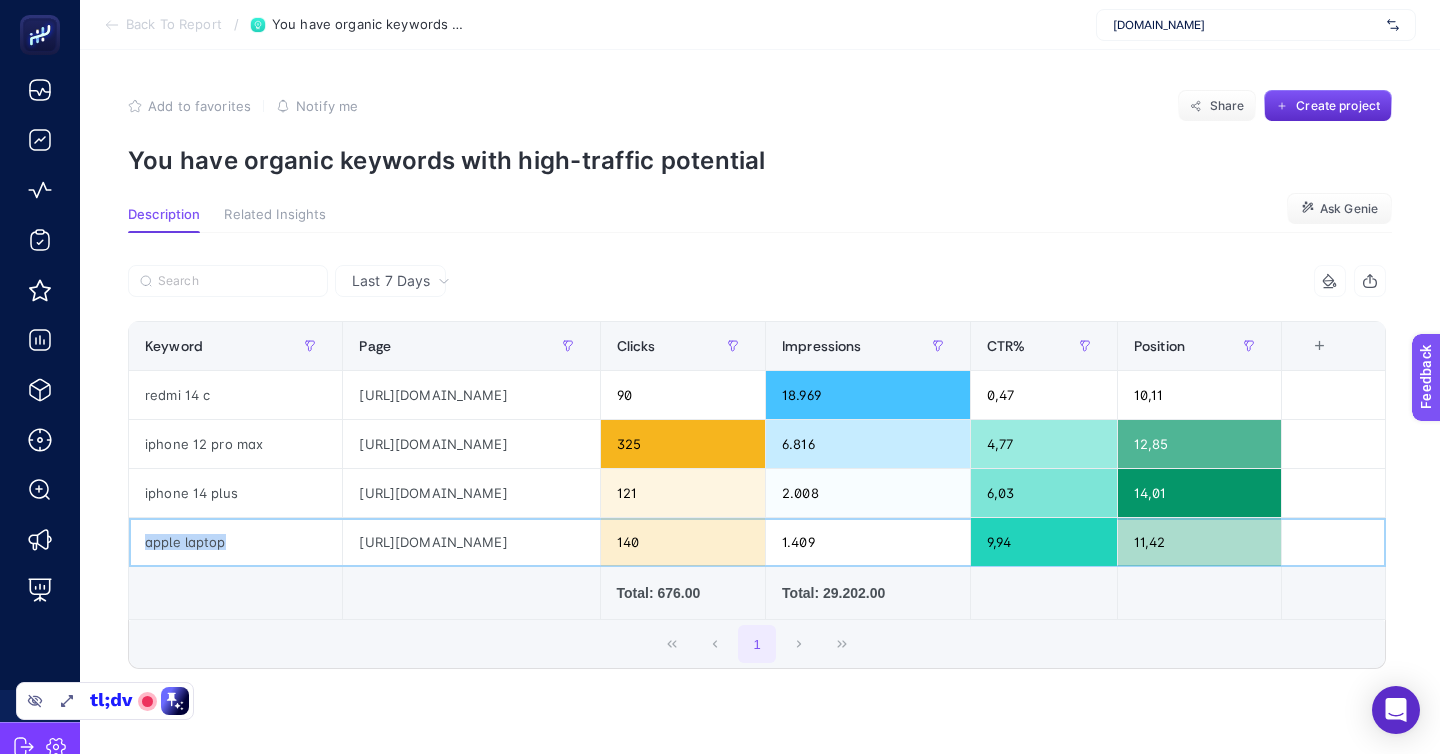 click on "apple laptop" 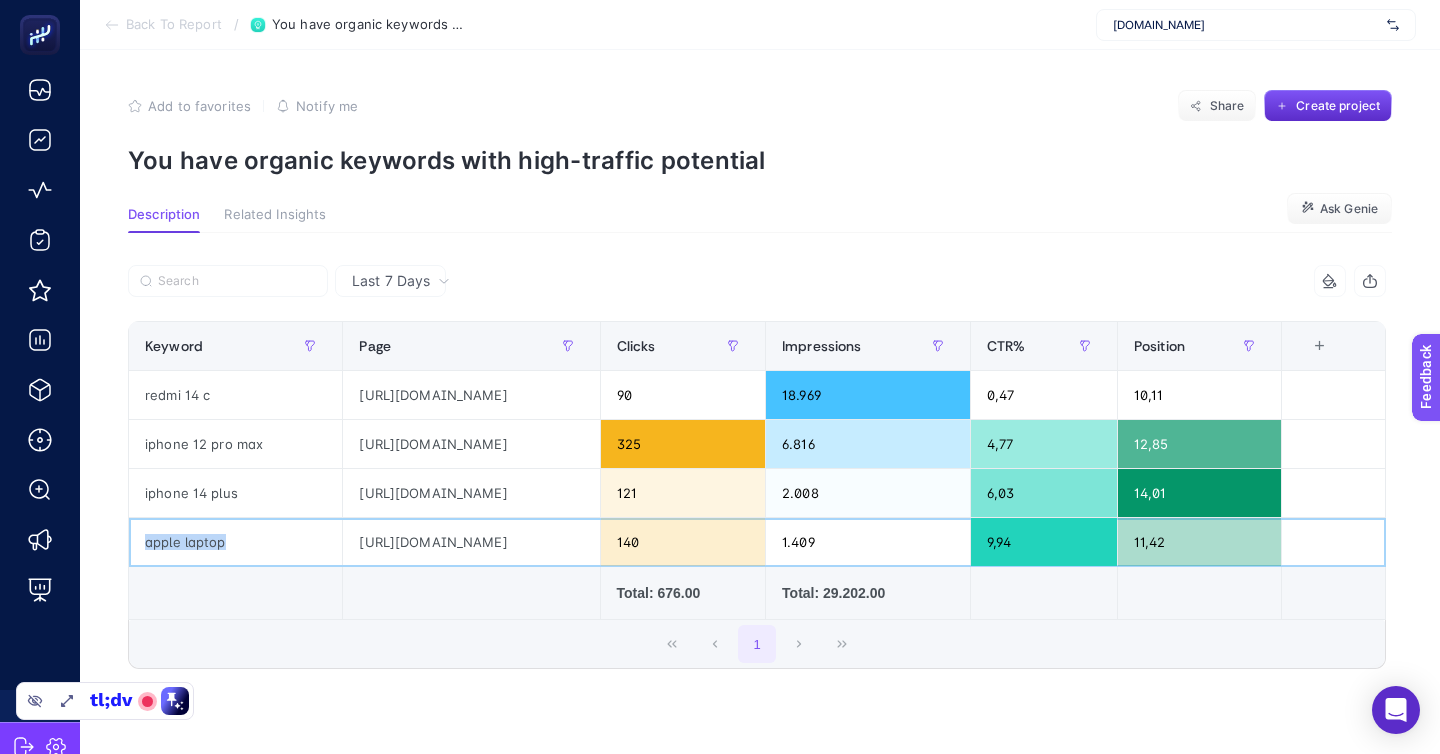 click on "apple laptop" 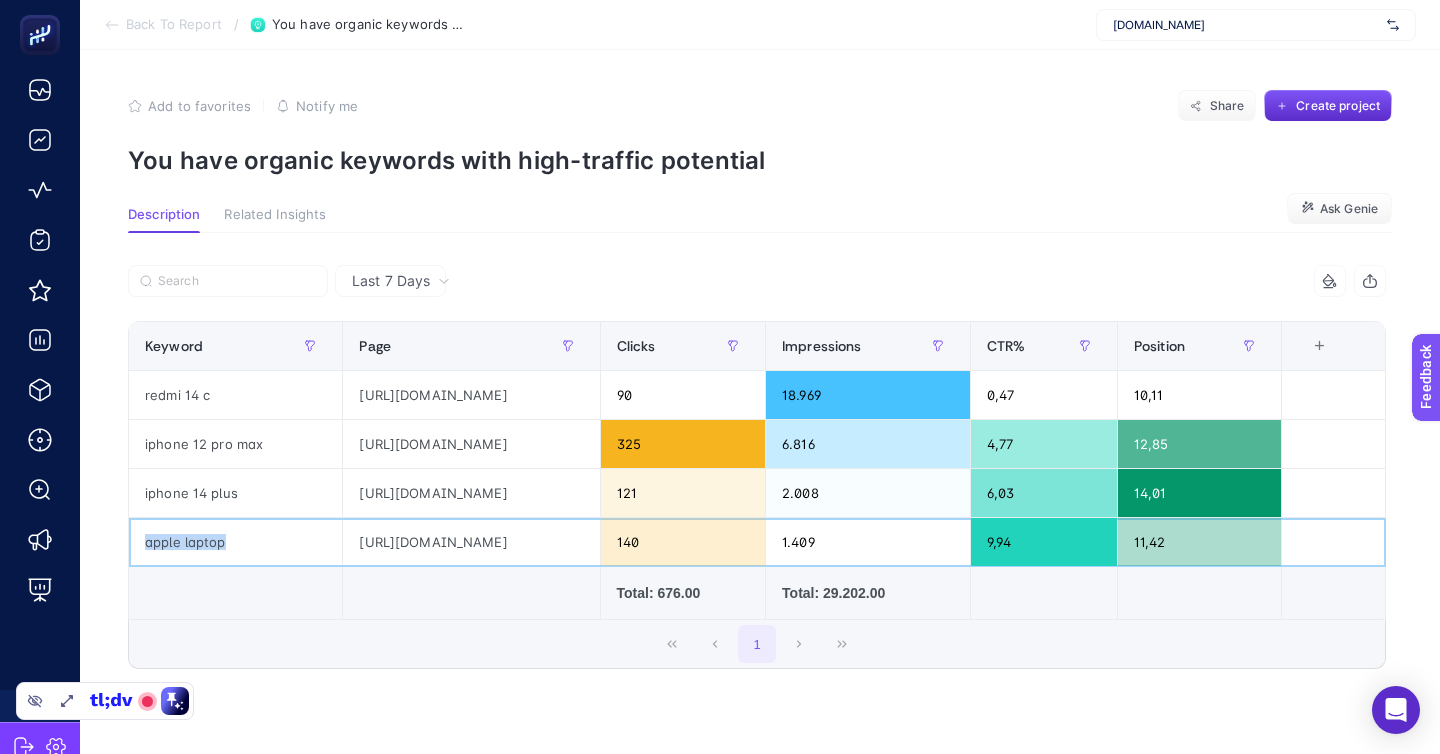 click on "apple laptop" 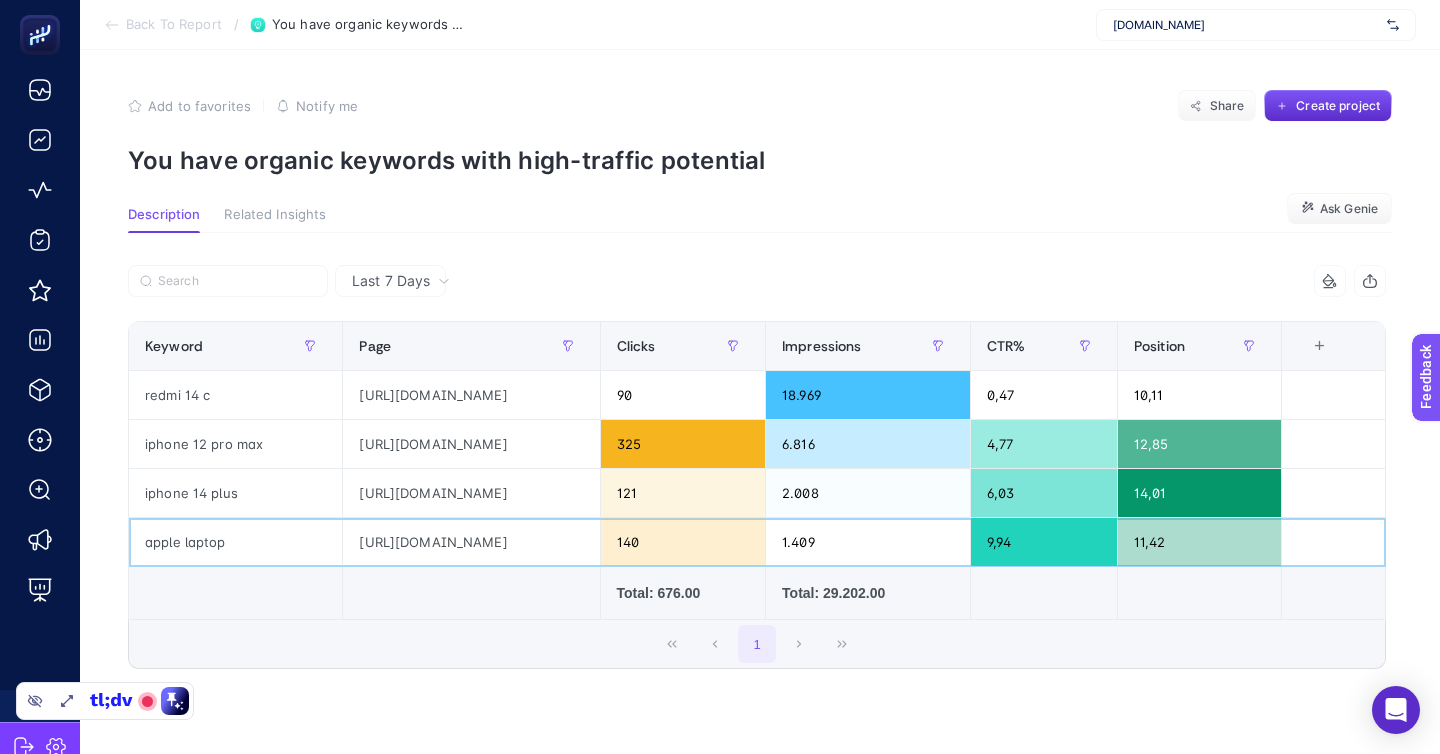 click on "apple laptop" 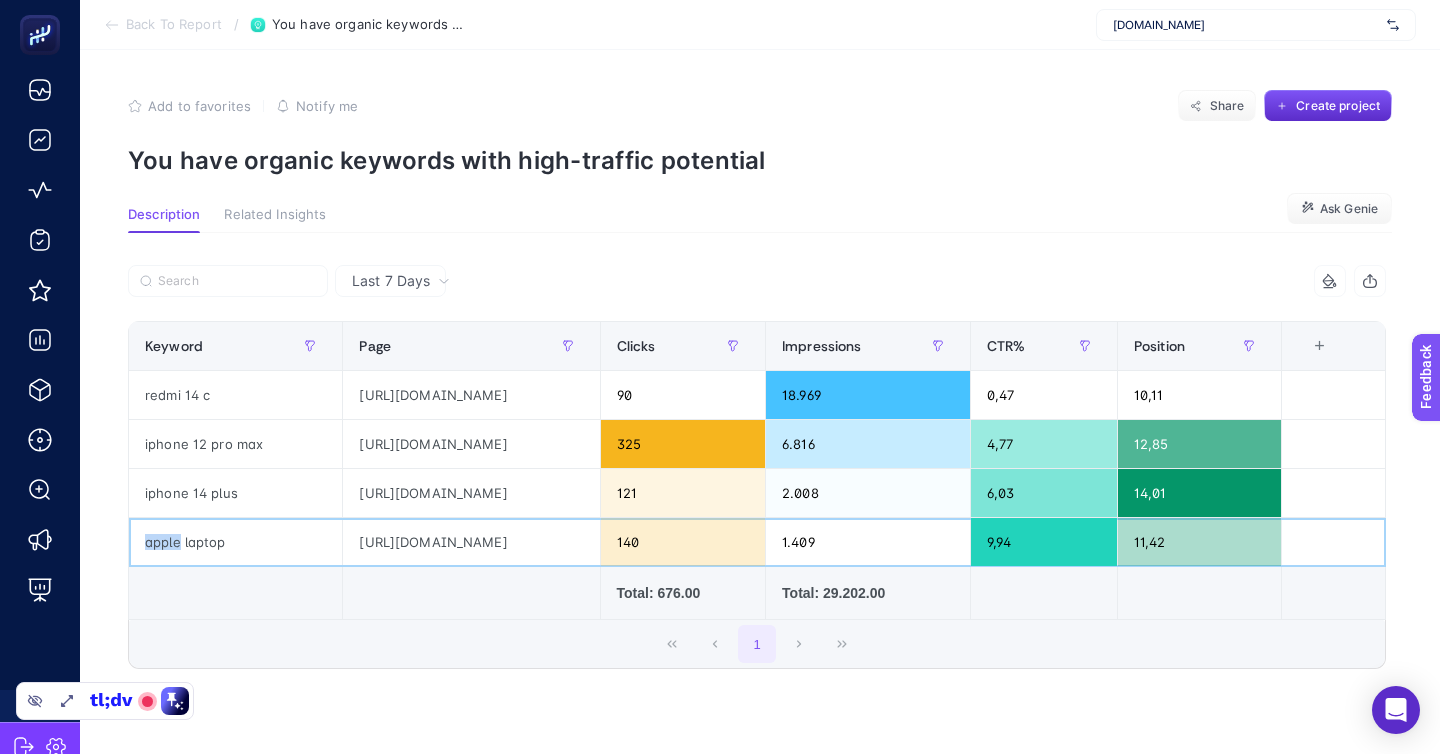 click on "apple laptop" 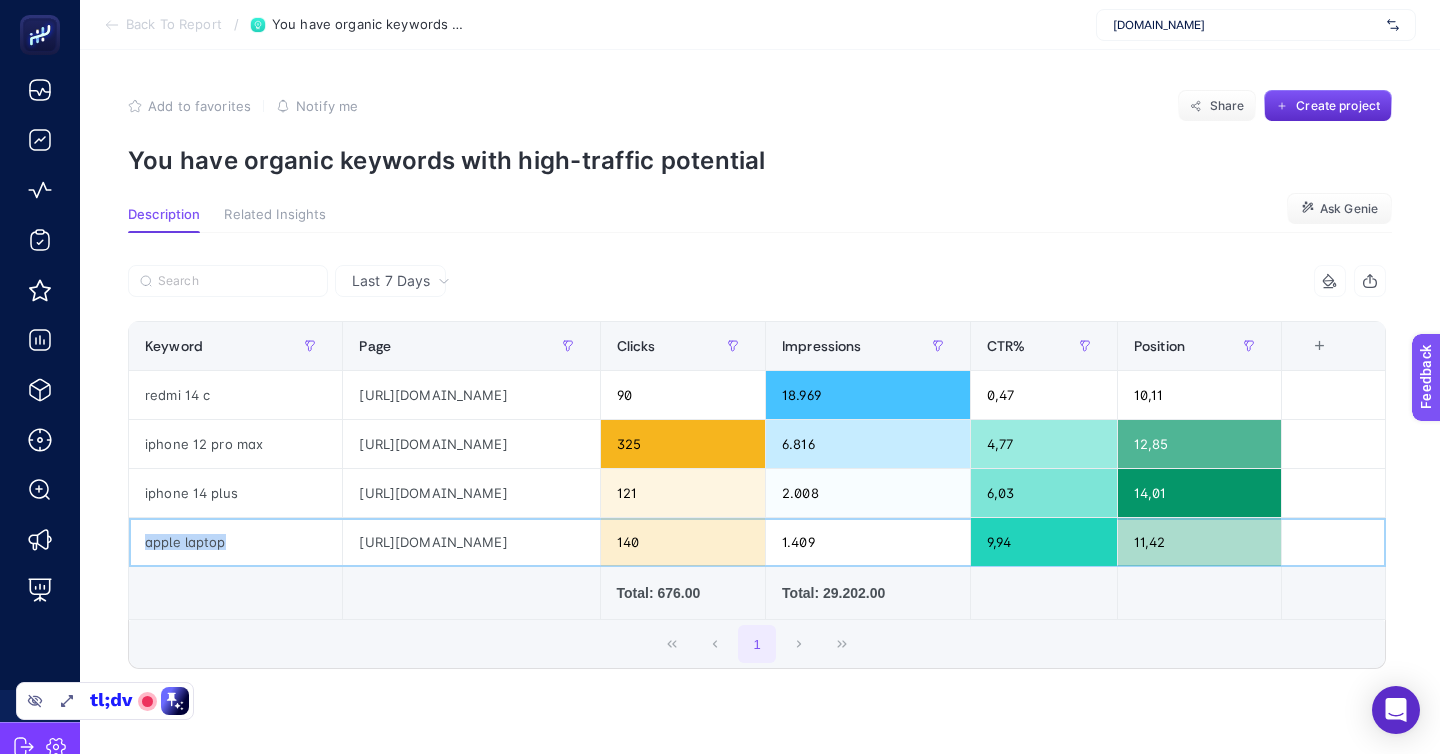click on "11,42" 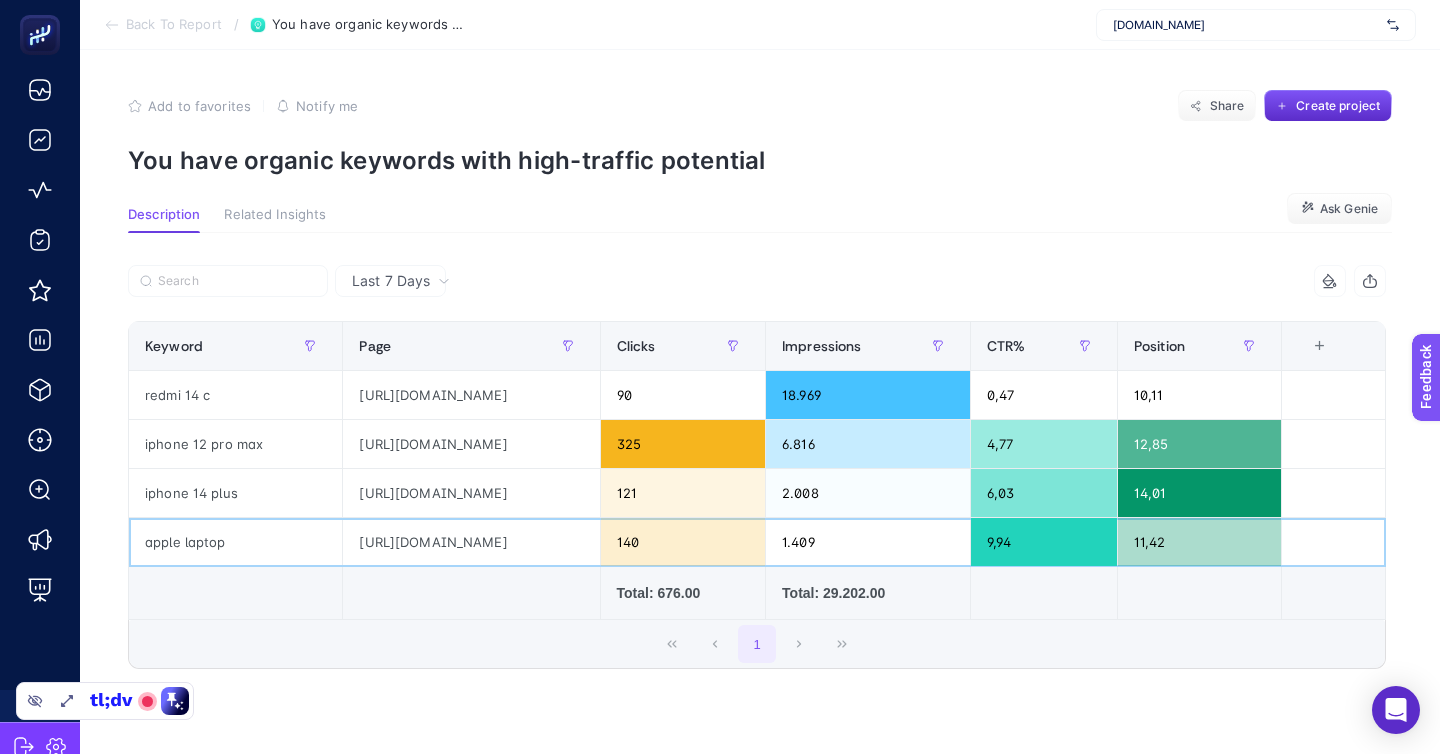 click on "11,42" 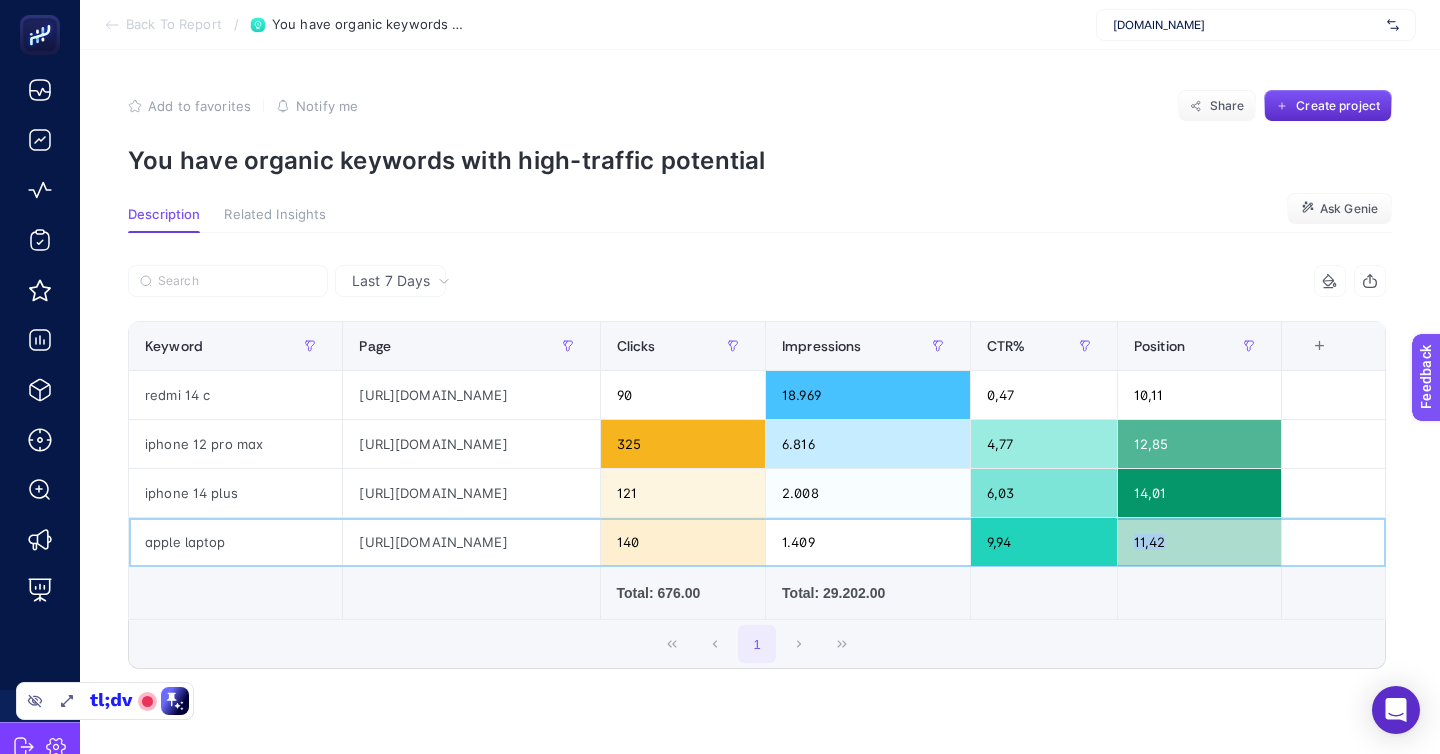 click on "11,42" 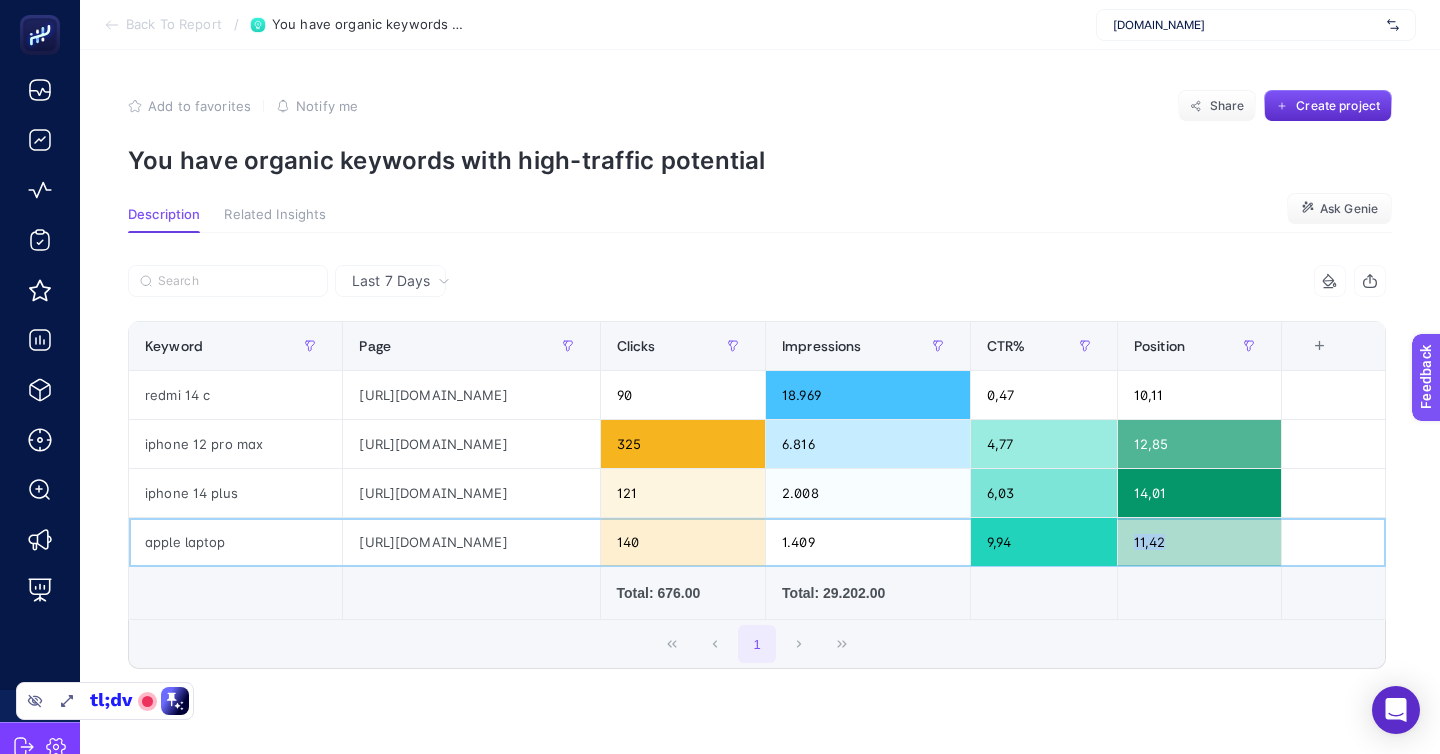 click on "11,42" 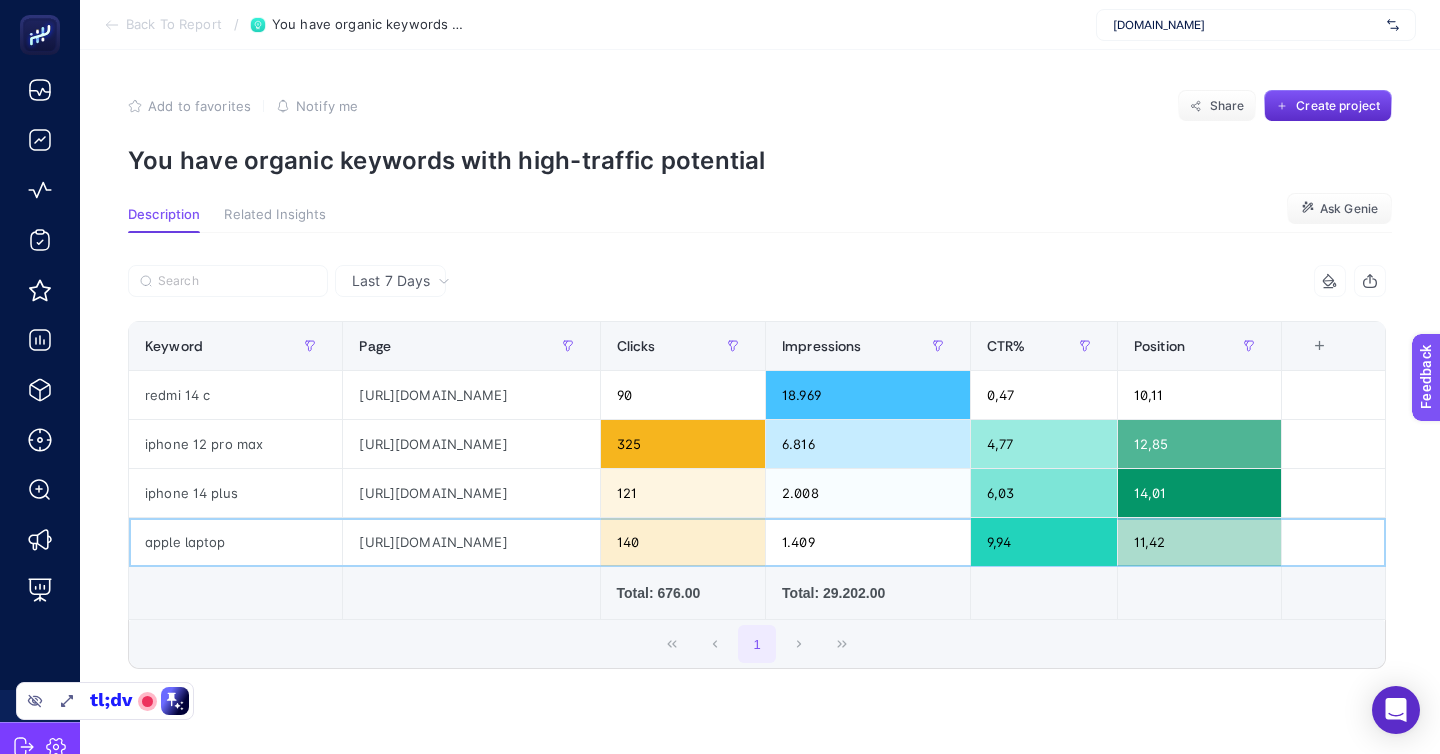 click on "https://www.mediamarkt.com.tr/tr/category/mac-645068.html" 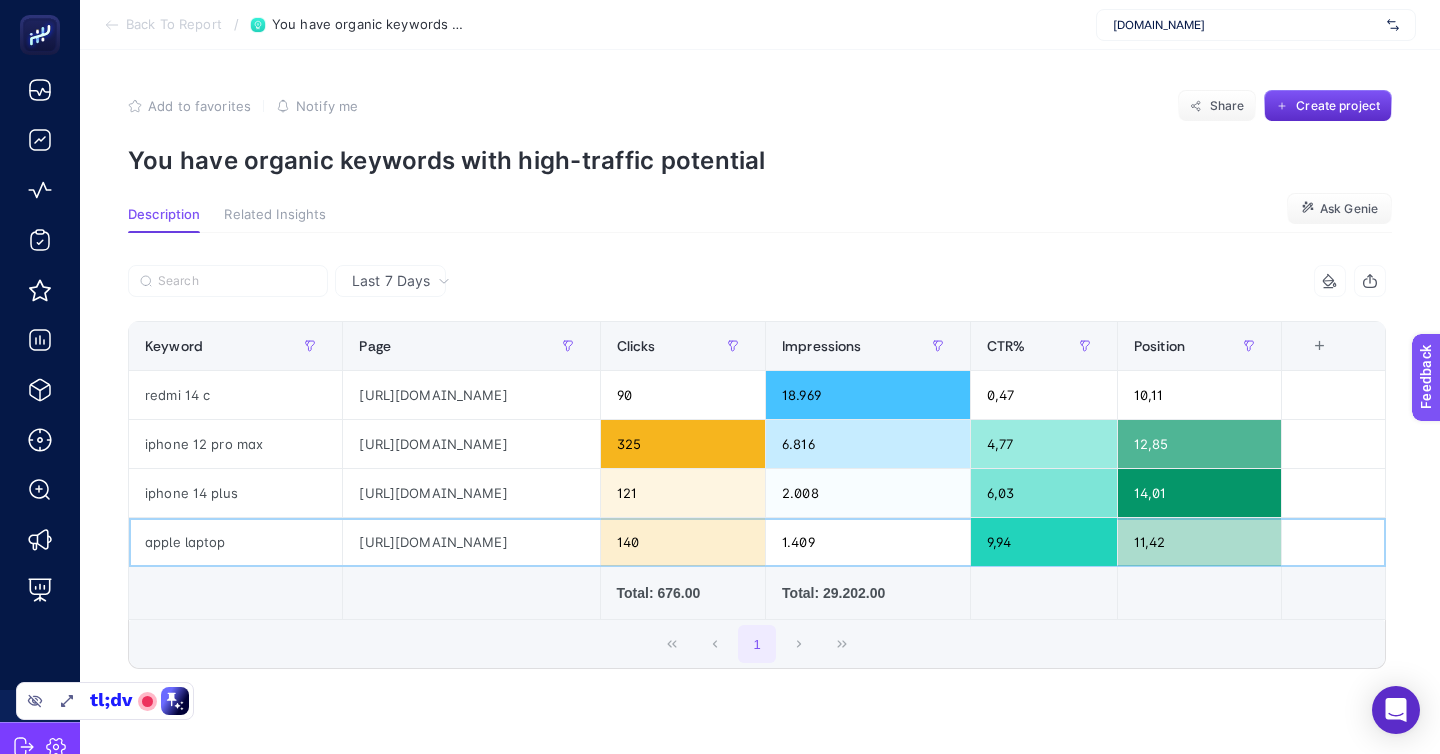 click on "https://www.mediamarkt.com.tr/tr/category/mac-645068.html" 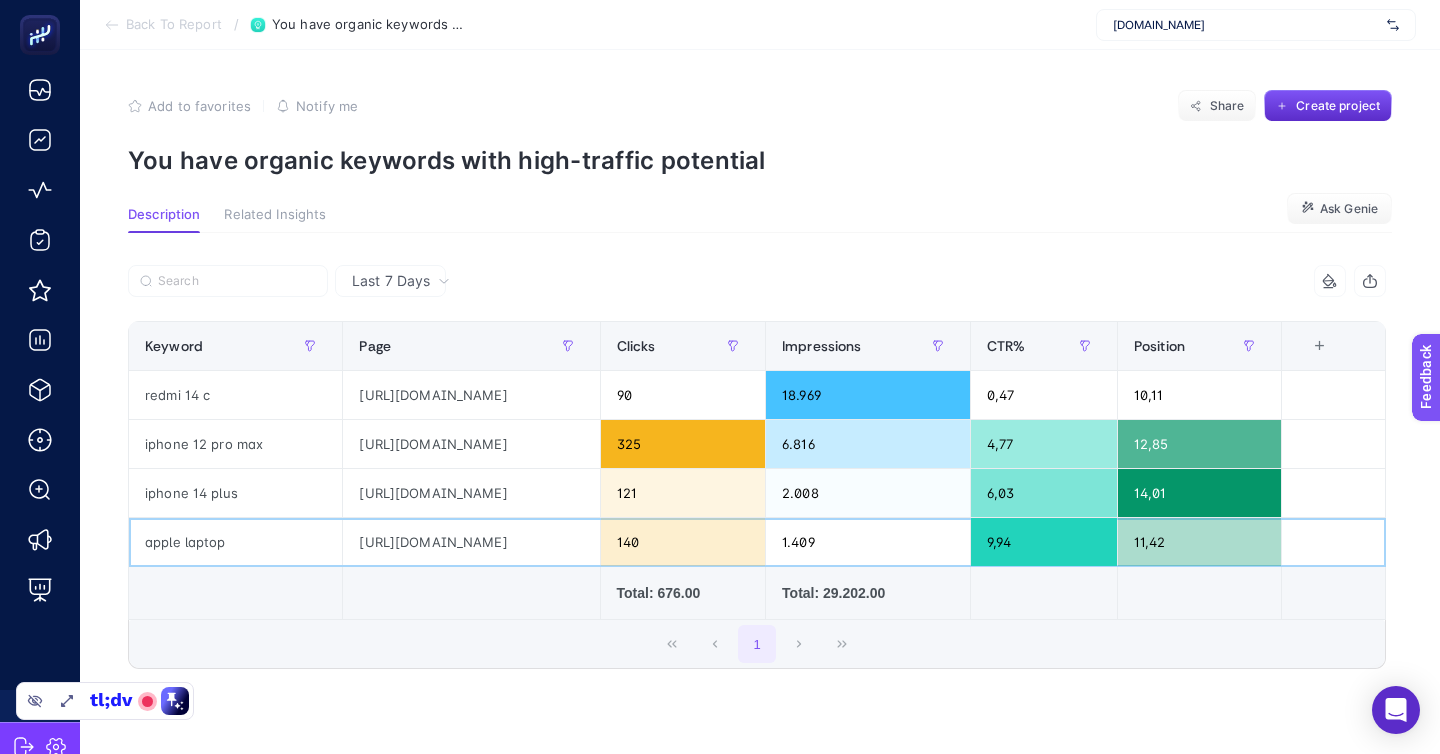 click on "https://www.mediamarkt.com.tr/tr/category/mac-645068.html" 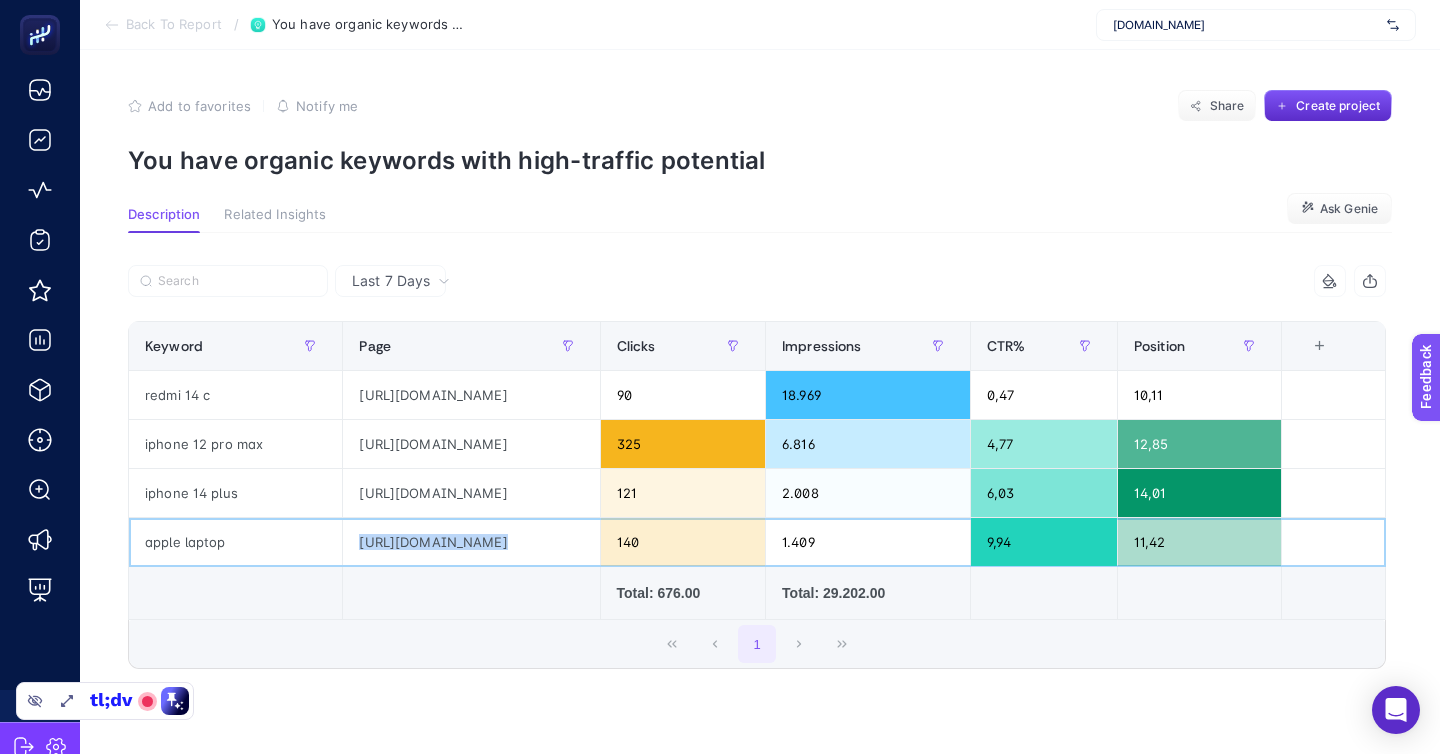 click on "https://www.mediamarkt.com.tr/tr/category/mac-645068.html" 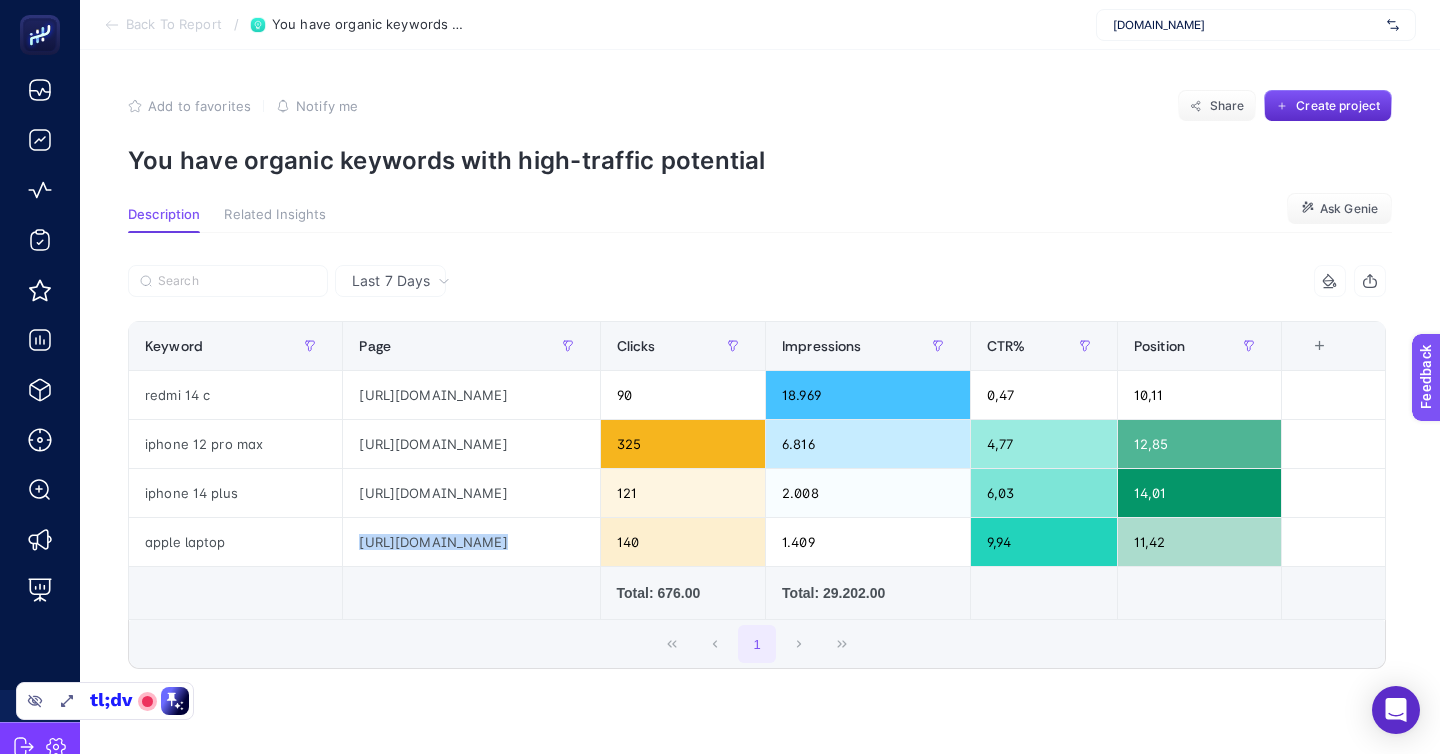 click on "Total: 676.00" 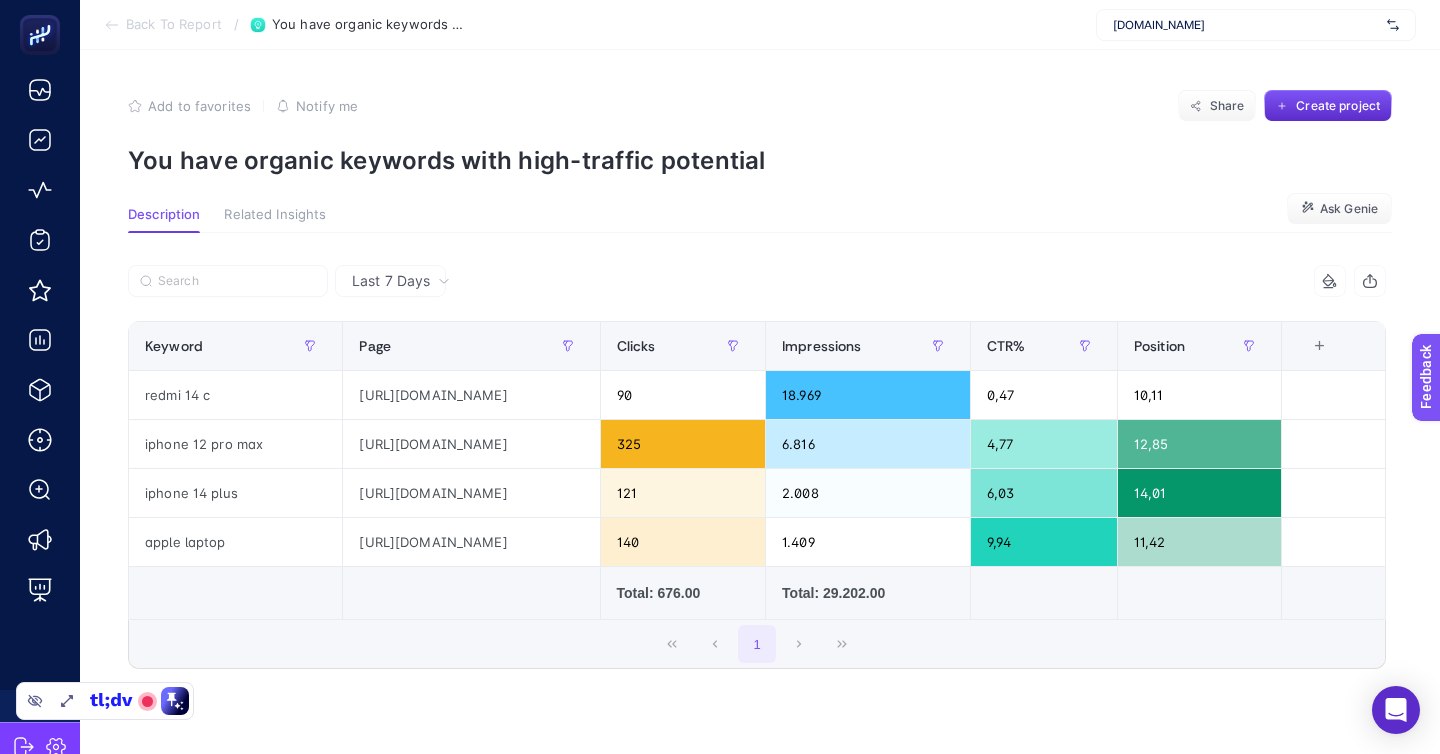 click on "Total: 676.00" 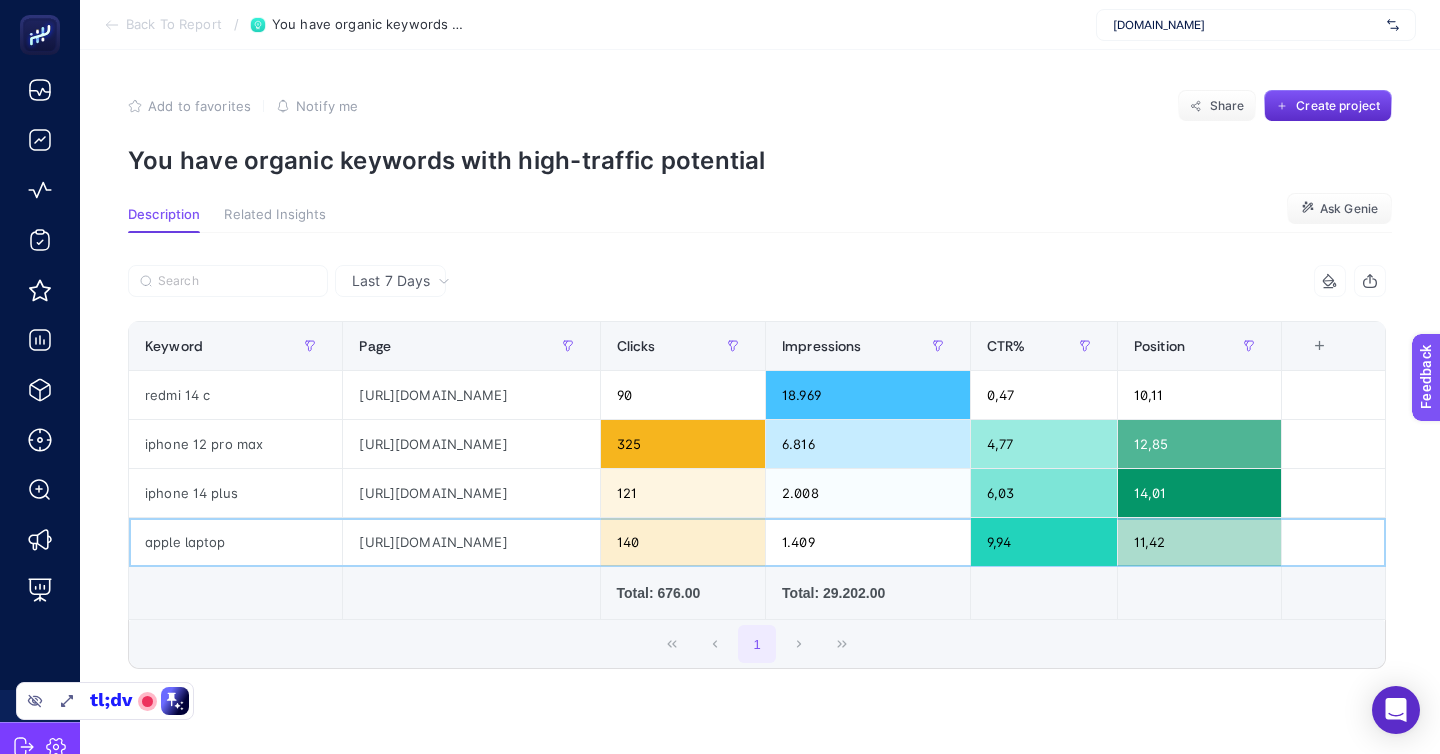 click on "9,94" 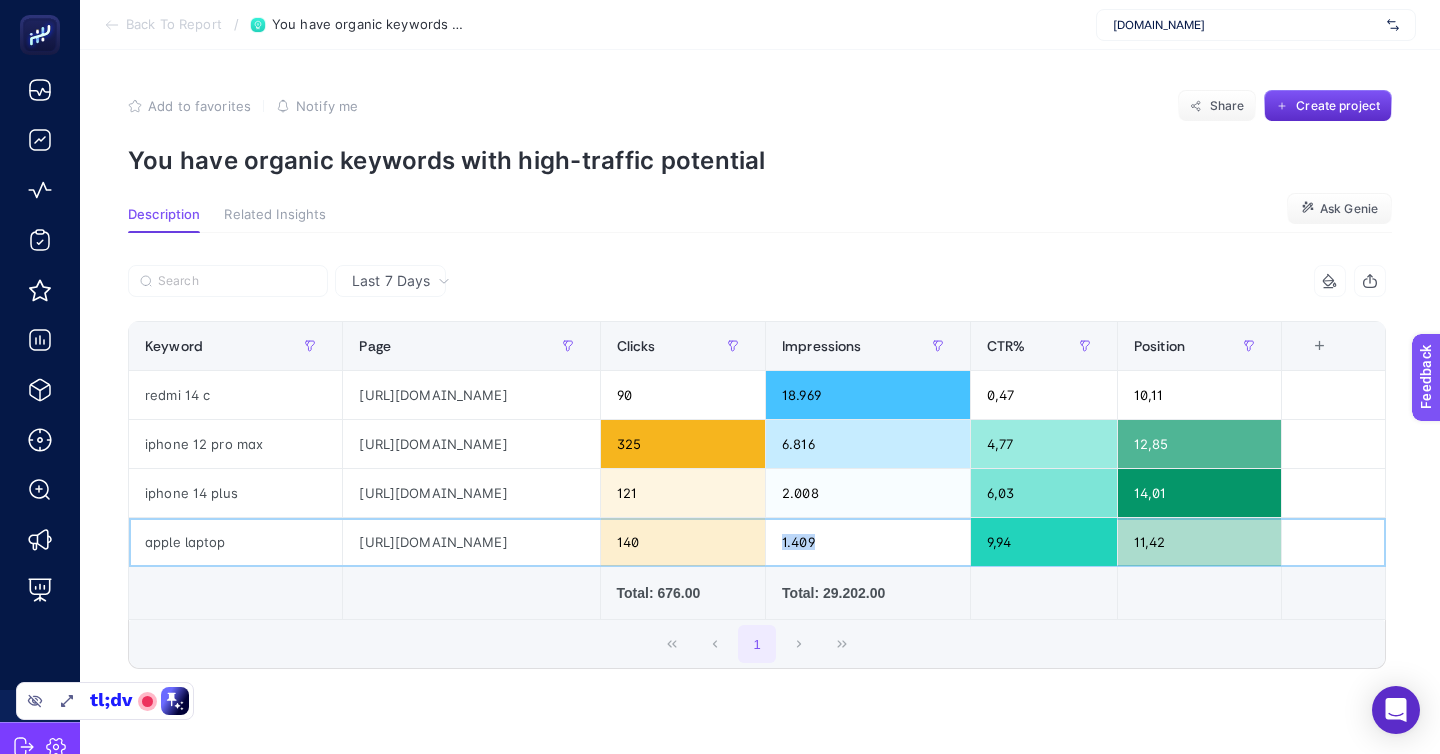 click on "1.409" 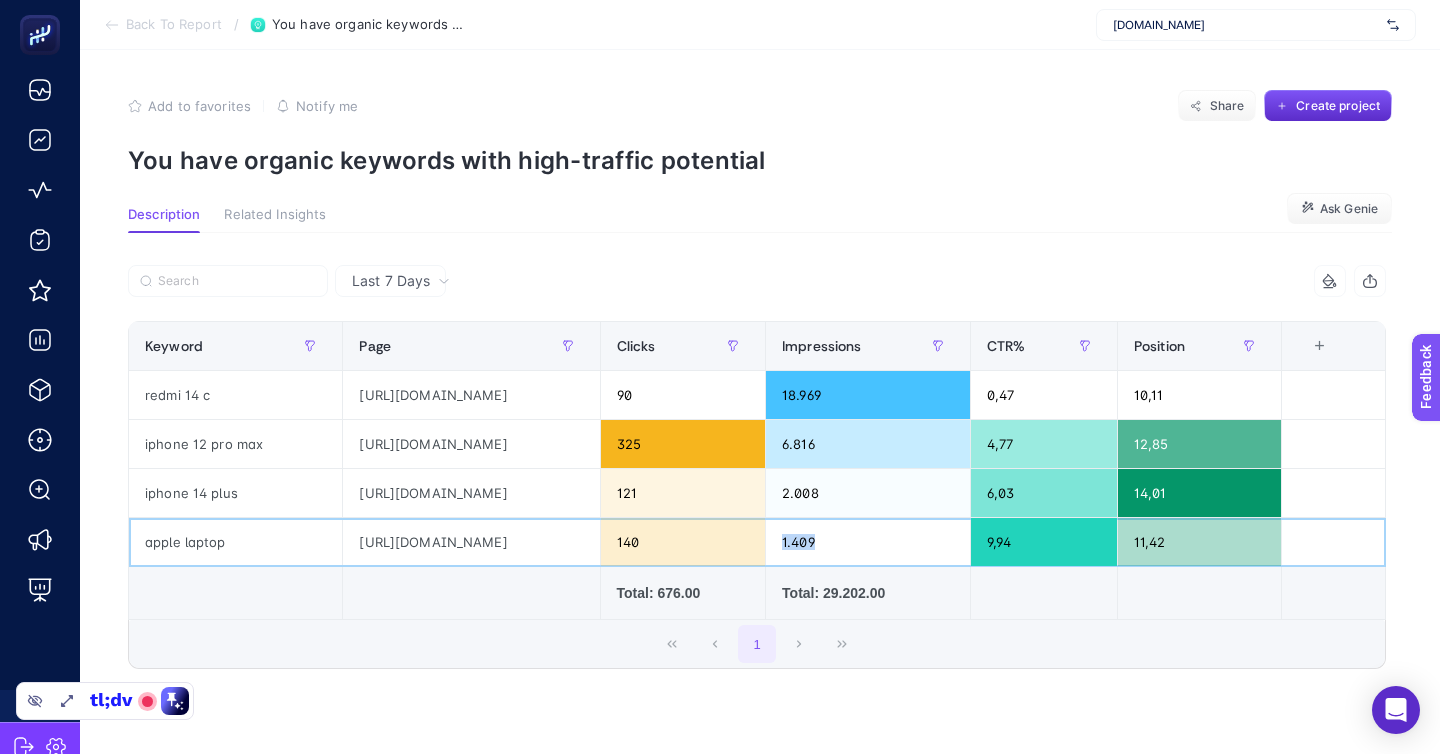 drag, startPoint x: 713, startPoint y: 464, endPoint x: 1023, endPoint y: 494, distance: 311.44824 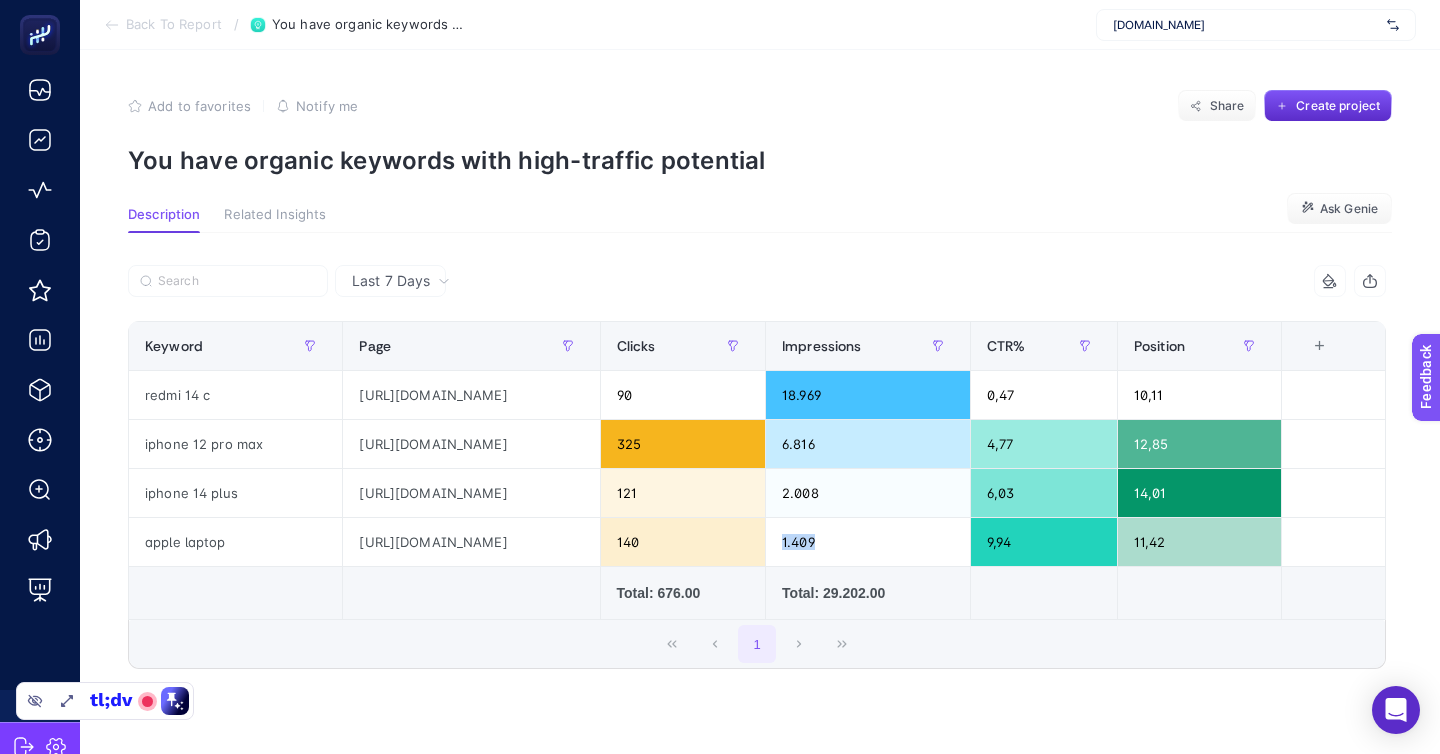 click on "Total: 29.202.00" 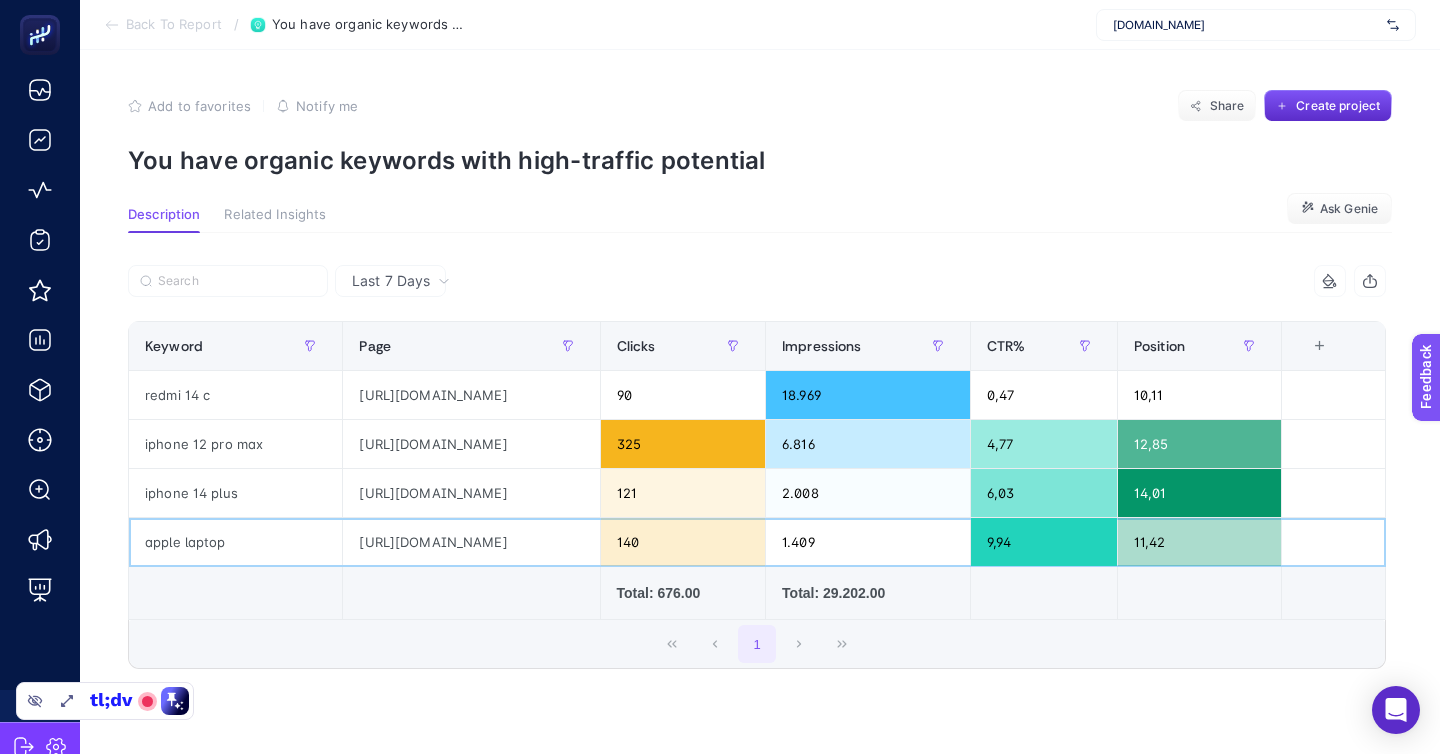 drag, startPoint x: 615, startPoint y: 450, endPoint x: 624, endPoint y: 459, distance: 12.727922 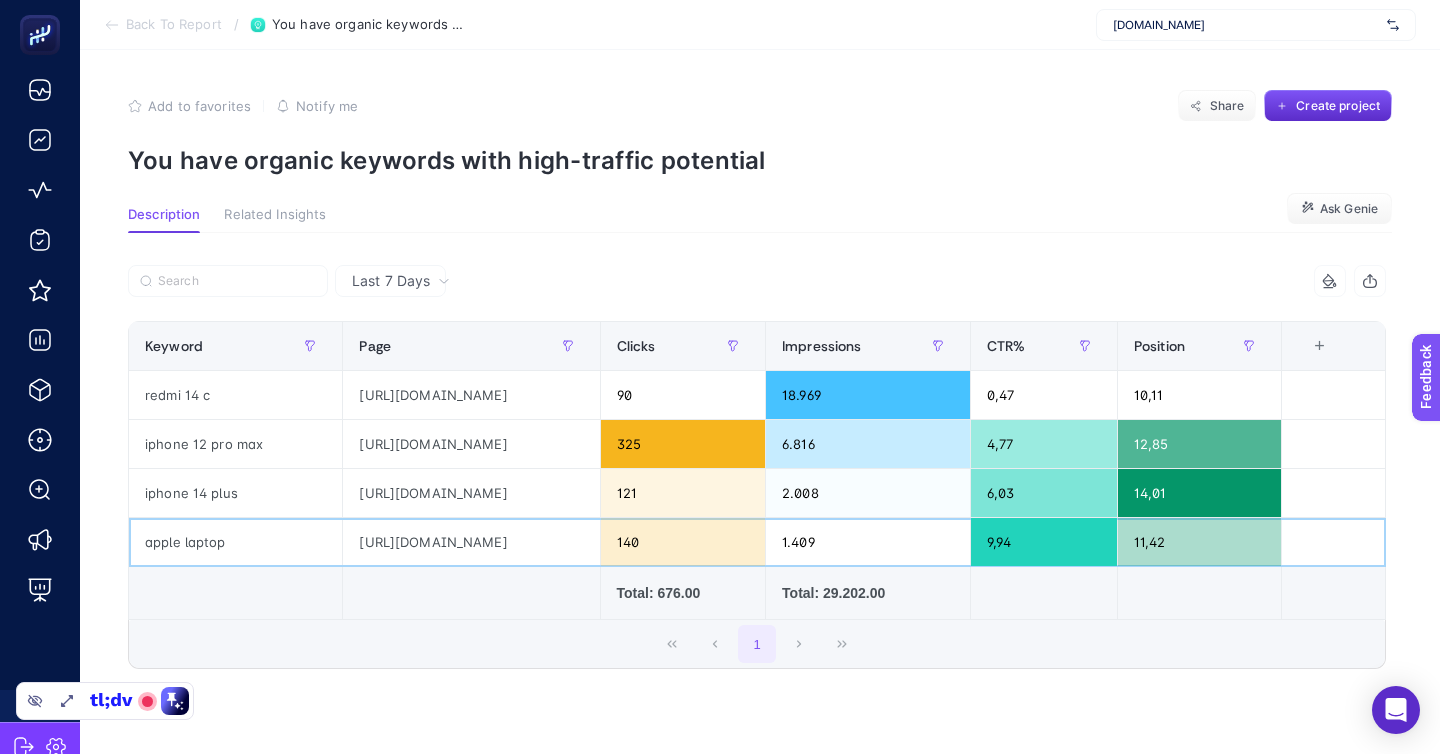 click on "https://www.mediamarkt.com.tr/tr/category/mac-645068.html" 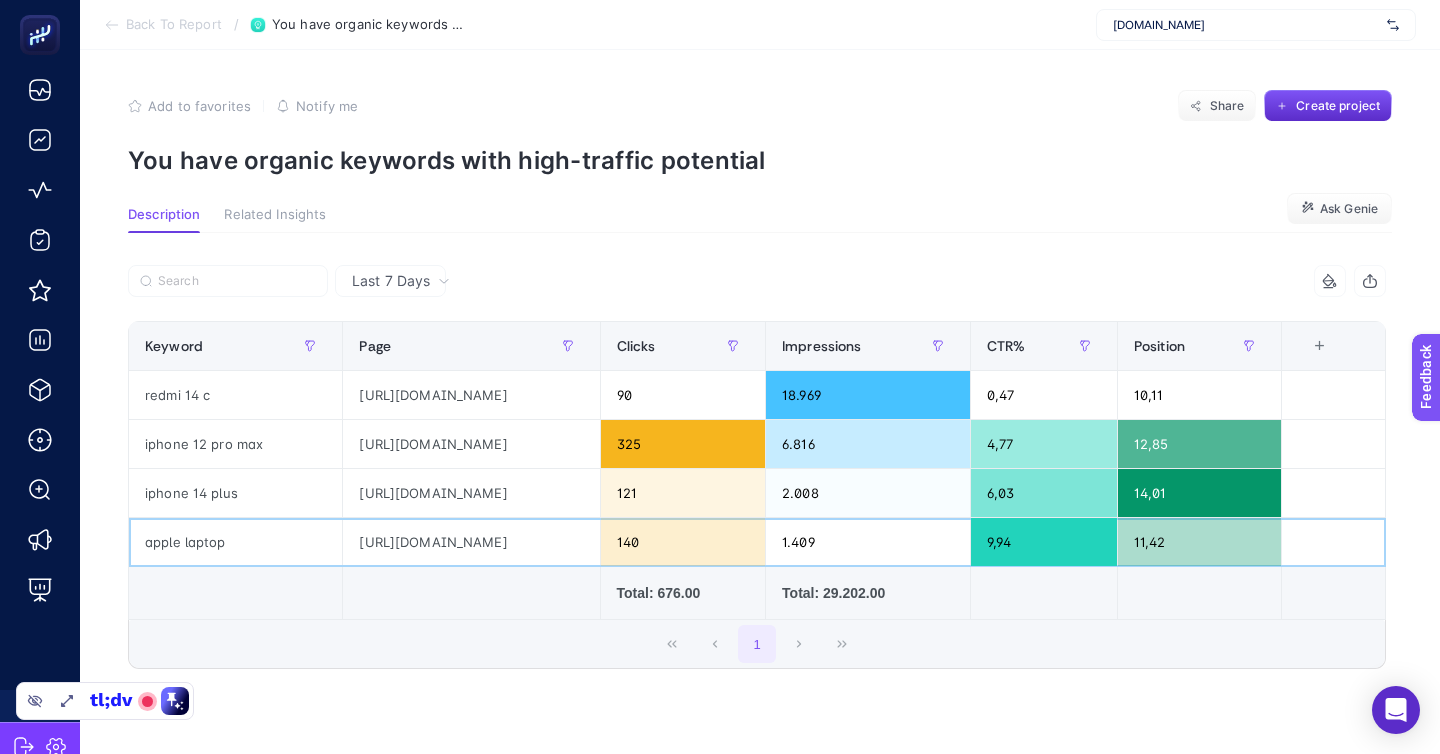 click on "https://www.mediamarkt.com.tr/tr/category/mac-645068.html" 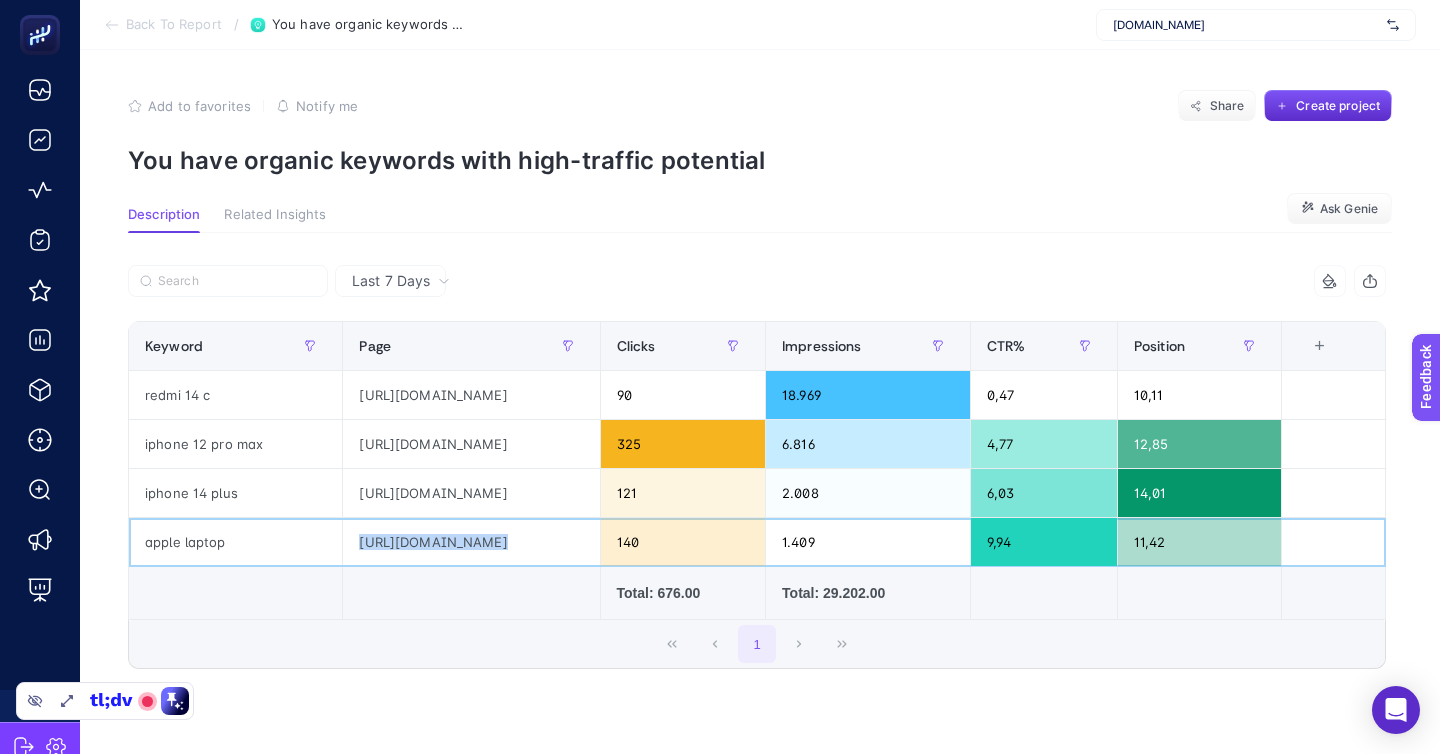 click on "https://www.mediamarkt.com.tr/tr/category/mac-645068.html" 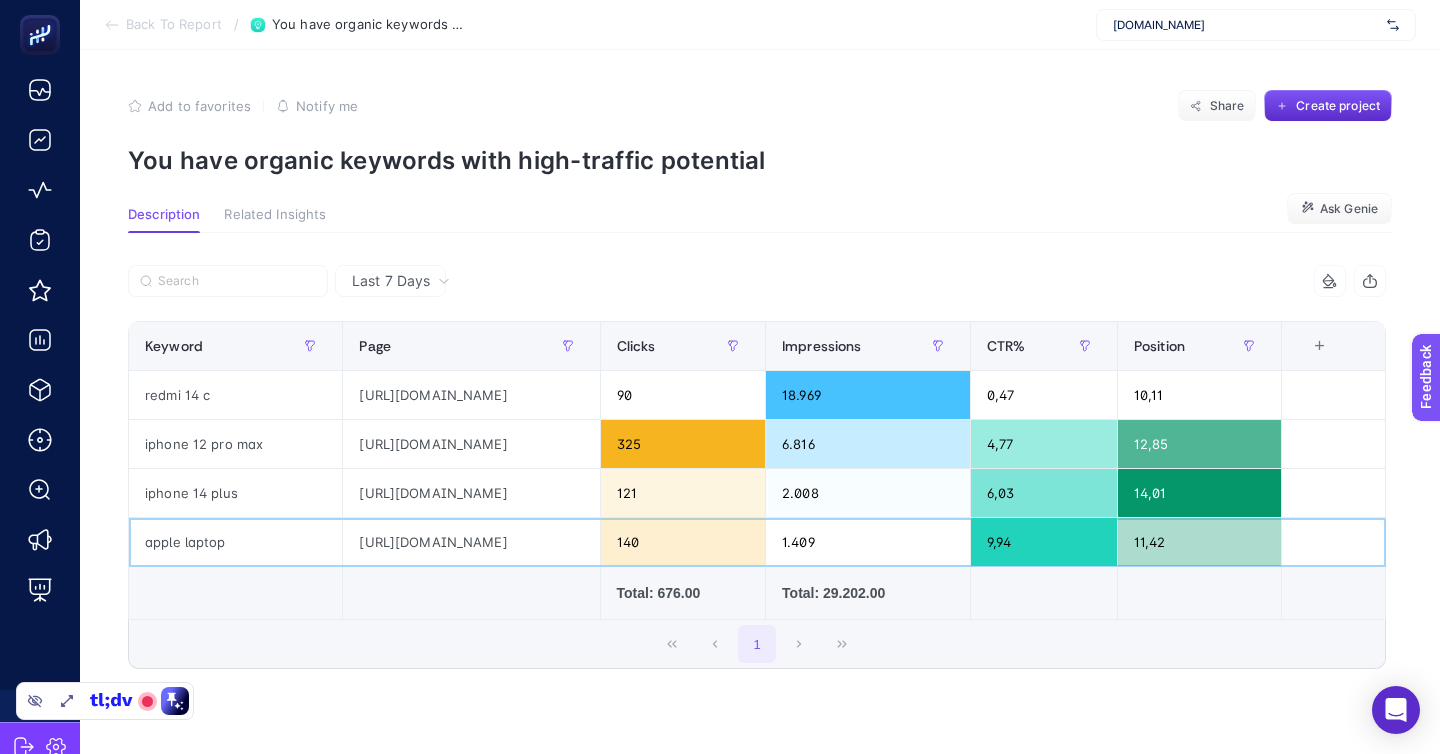 click on "https://www.mediamarkt.com.tr/tr/category/mac-645068.html" 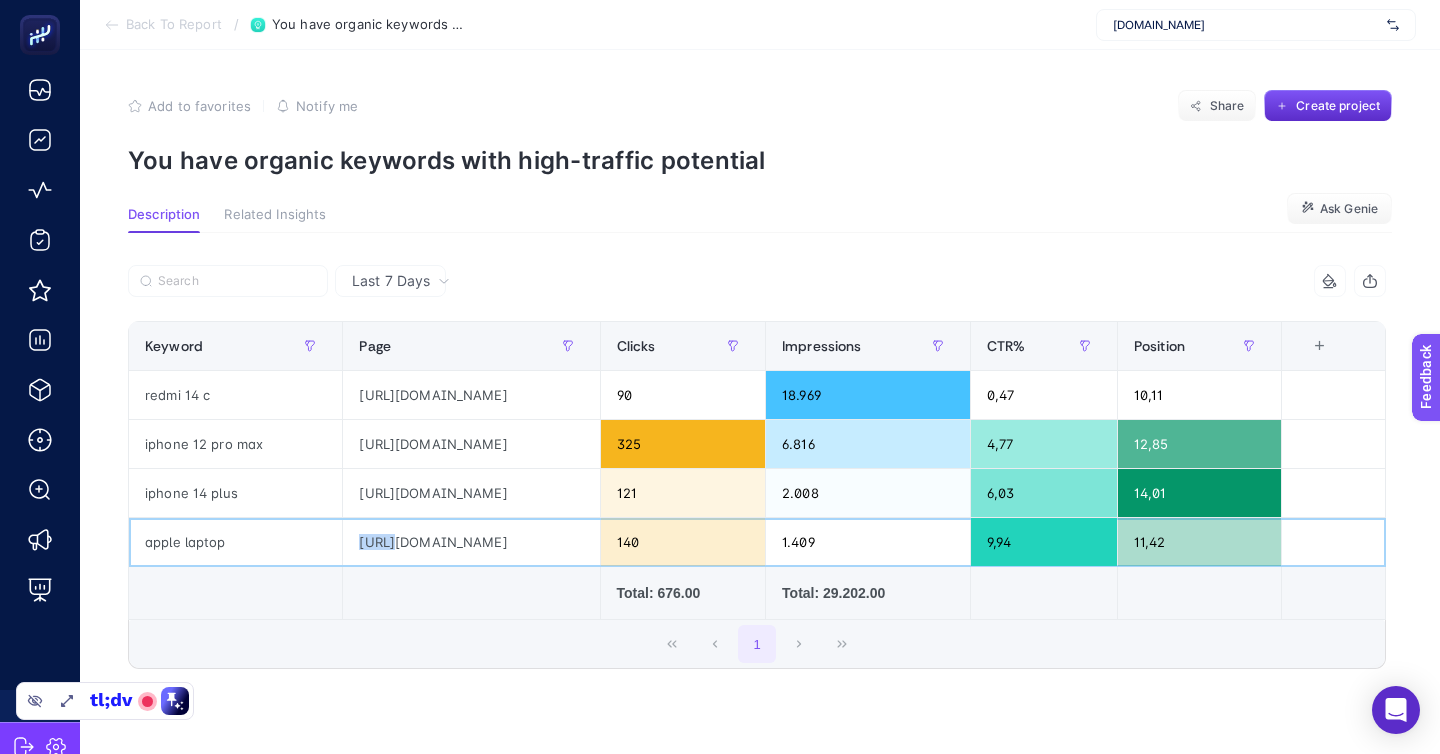 click on "https://www.mediamarkt.com.tr/tr/category/mac-645068.html" 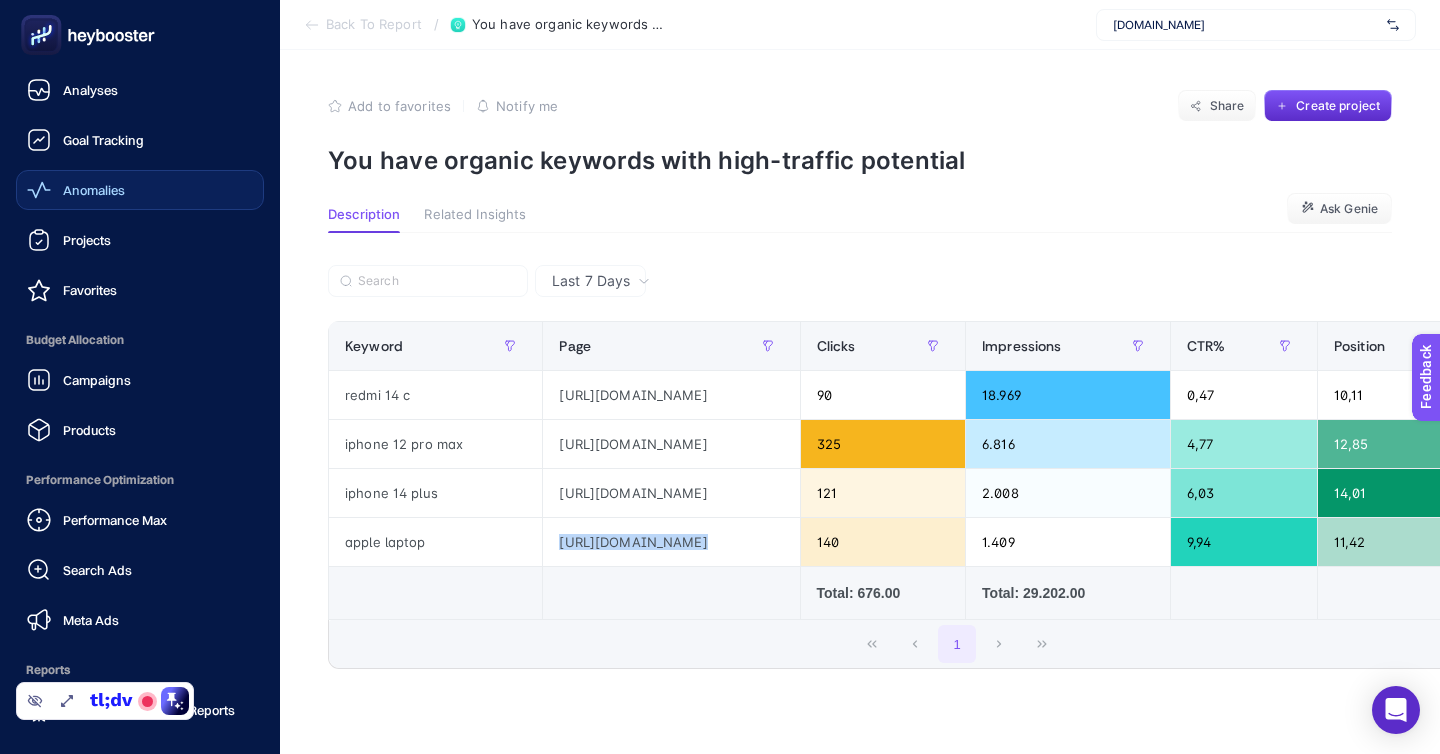 click on "Anomalies" at bounding box center (94, 190) 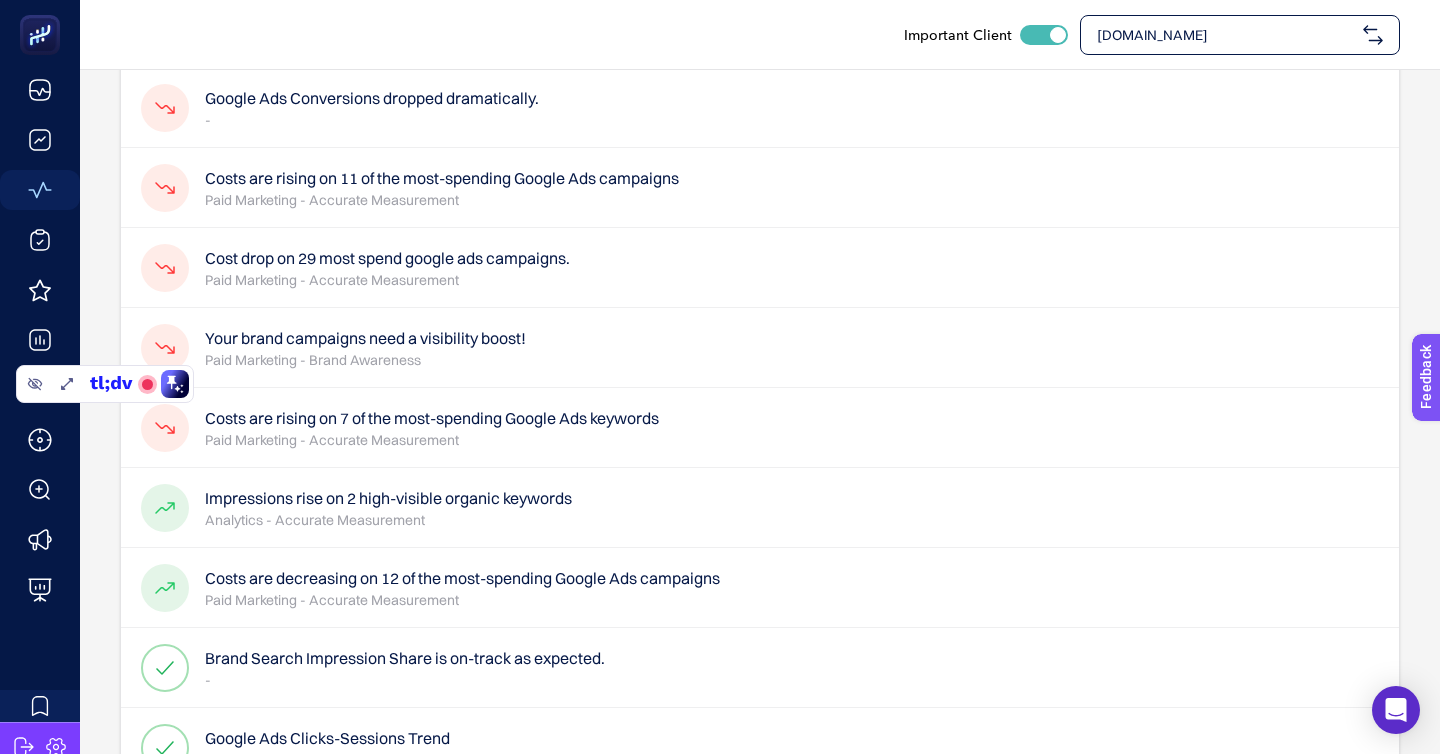scroll, scrollTop: 319, scrollLeft: 0, axis: vertical 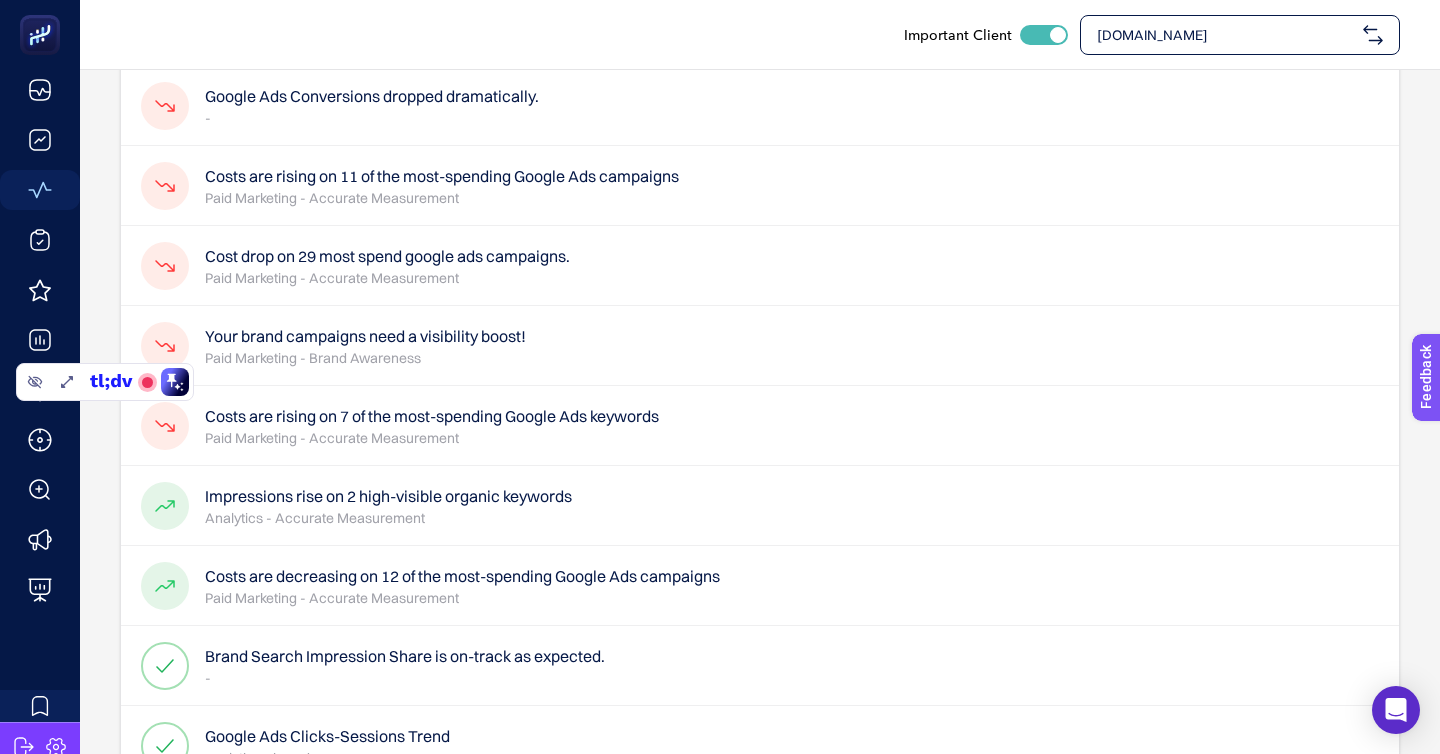 click on "Analytics - Accurate Measurement" at bounding box center [388, 518] 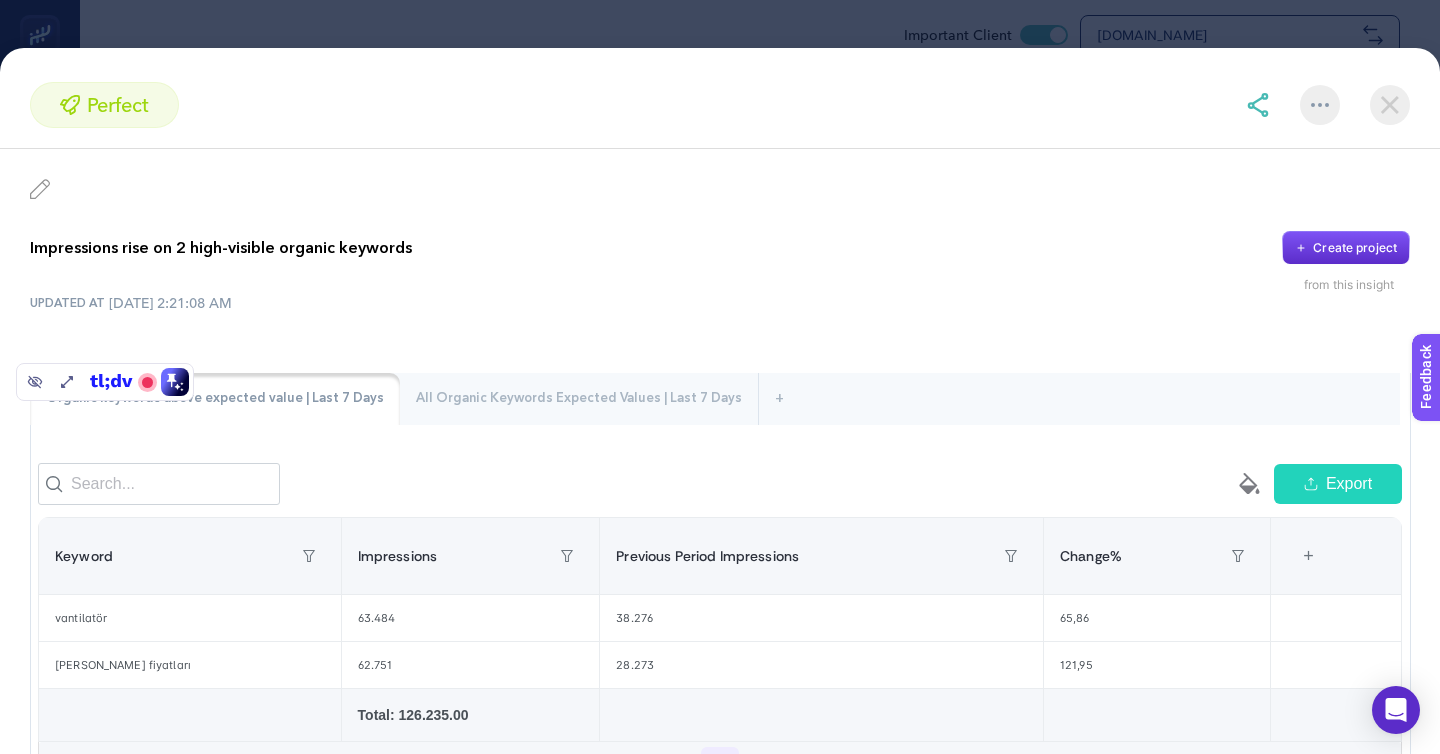 click on "+" at bounding box center (1309, 556) 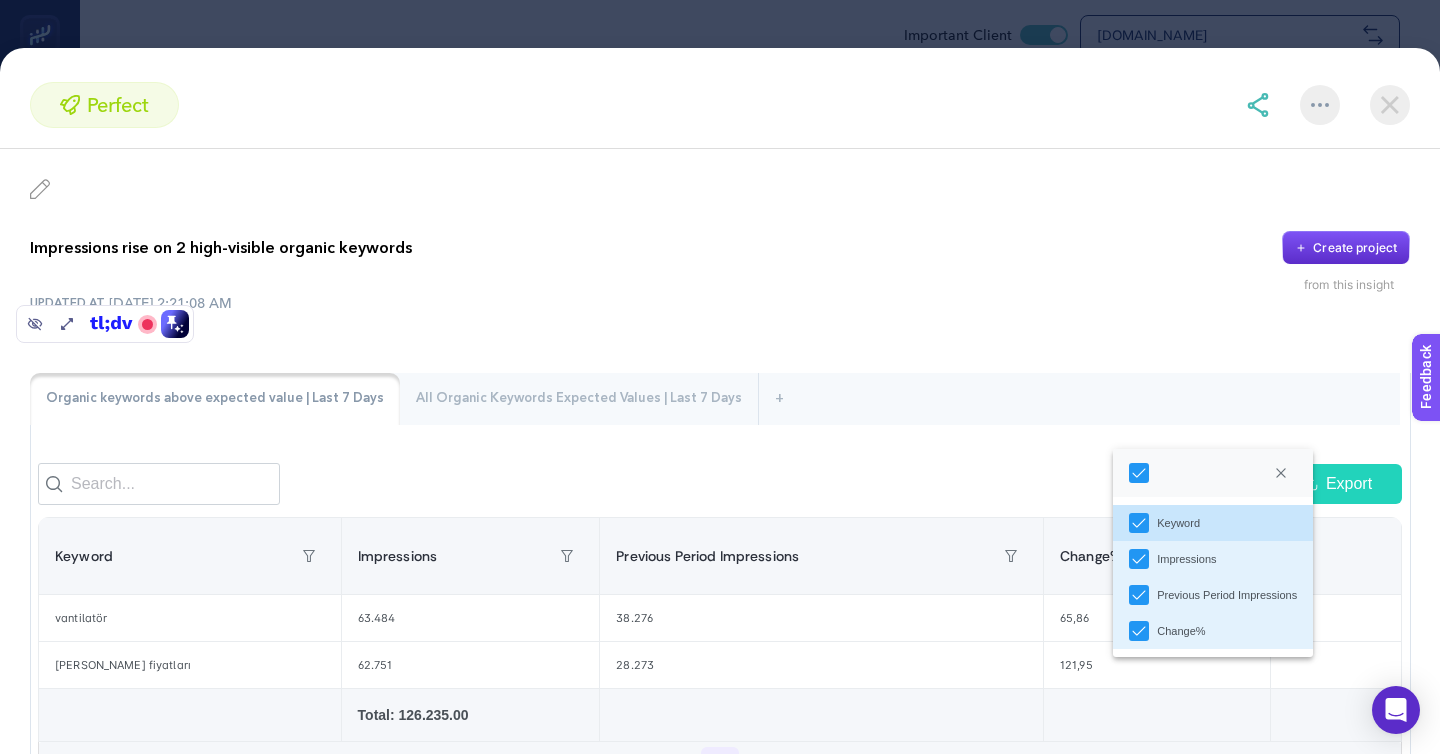 scroll, scrollTop: 383, scrollLeft: 0, axis: vertical 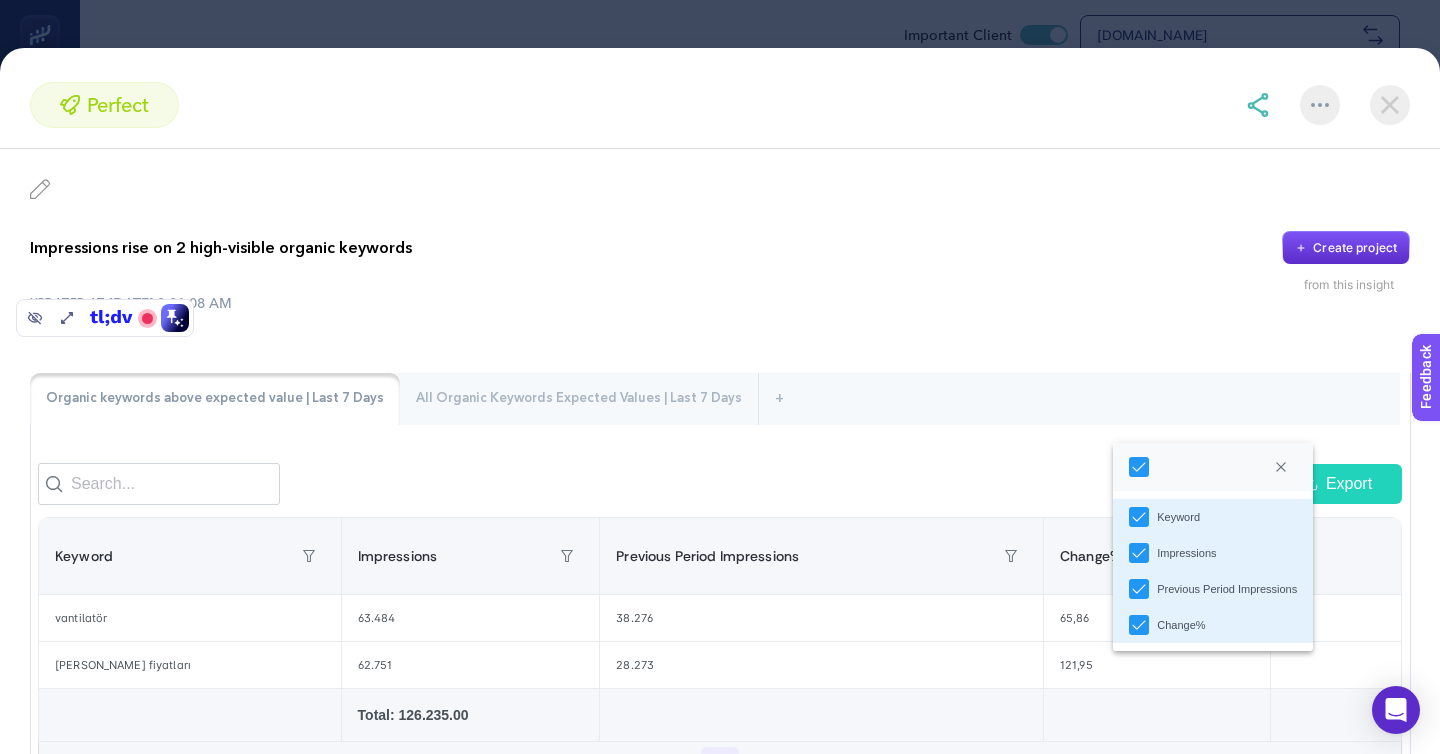 click on "Impressions rise on 2 high-visible organic keywords
Create project from this insight UPDATED AT 7/1/2025, 2:21:08 AM Organic keywords above expected value | Last 7 Days All Organic Keywords Expected Values | Last 7 Days + empty paint-bucket-solid Export Keyword Impressions Previous Period Impressions Change% 4 items selected + vantilatör 63.484 38.276 65,86 klima fiyatları 62.751 28.273 121,95   Total: 126.235.00         1 empty paint-bucket-solid Export Keyword Previous Period Impressions Impressions Change% Lowest Value Upper Value 6 items selected + media markt 320.133 274.152 -14,36 160.018,94 384.273,74 iphone 13 304.189 263.636 -13,33 152.046,94 365.140,94 iphone 16 152.175 130.775 -14,06 76.039,94 182.724,14 iphone 15 149.016 127.409 -14,50 74.460,44 178.933,34 apple 136.977 113.999 -16,78 68.440,94 164.486,54 samsung 113.897 101.578 -10,82 56.900,94 136.790,54 iphone 14 100.532 84.071 -16,37 50.218,44 120.752,54 iphone 16 pro max 99.664 85.601 -14,11 49.784,44 119.710,94 mediamarkt 93.004 81.909" 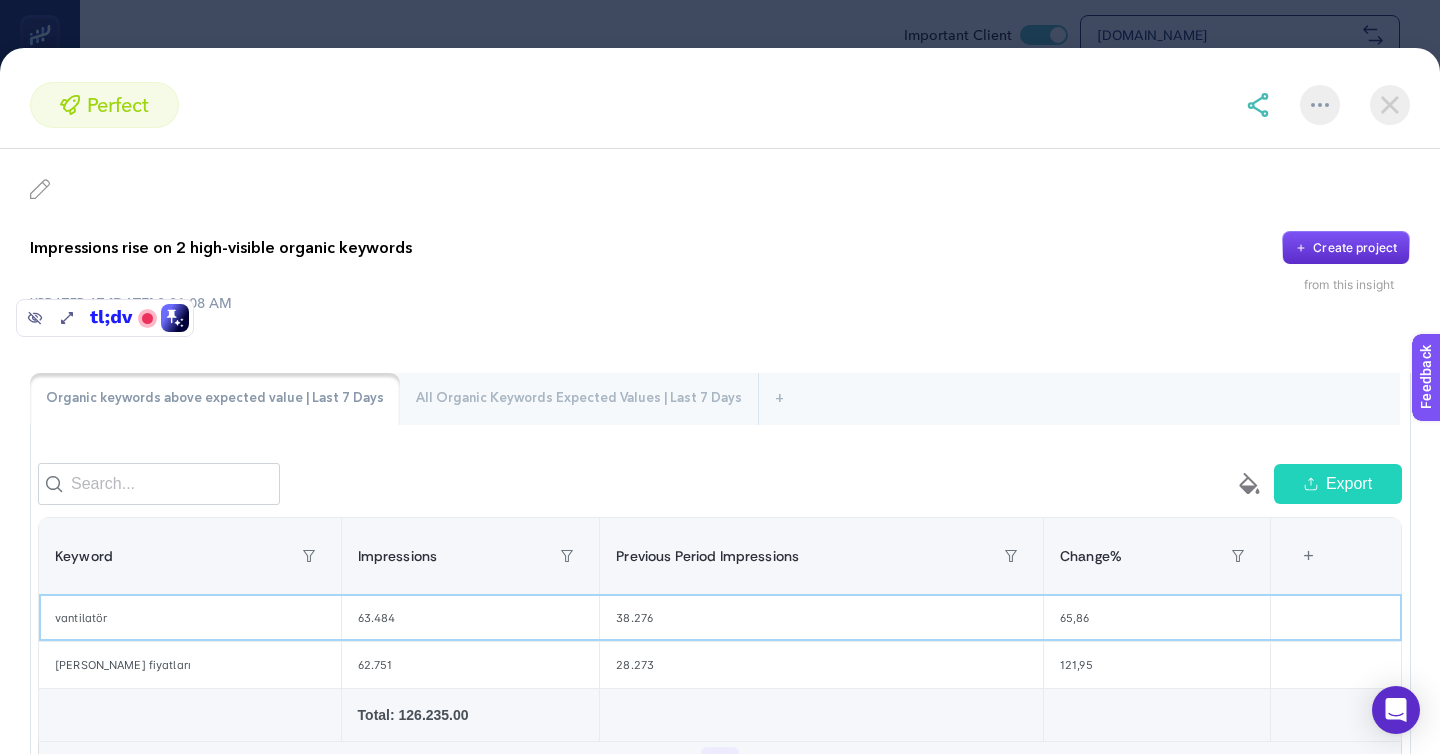 click on "vantilatör" 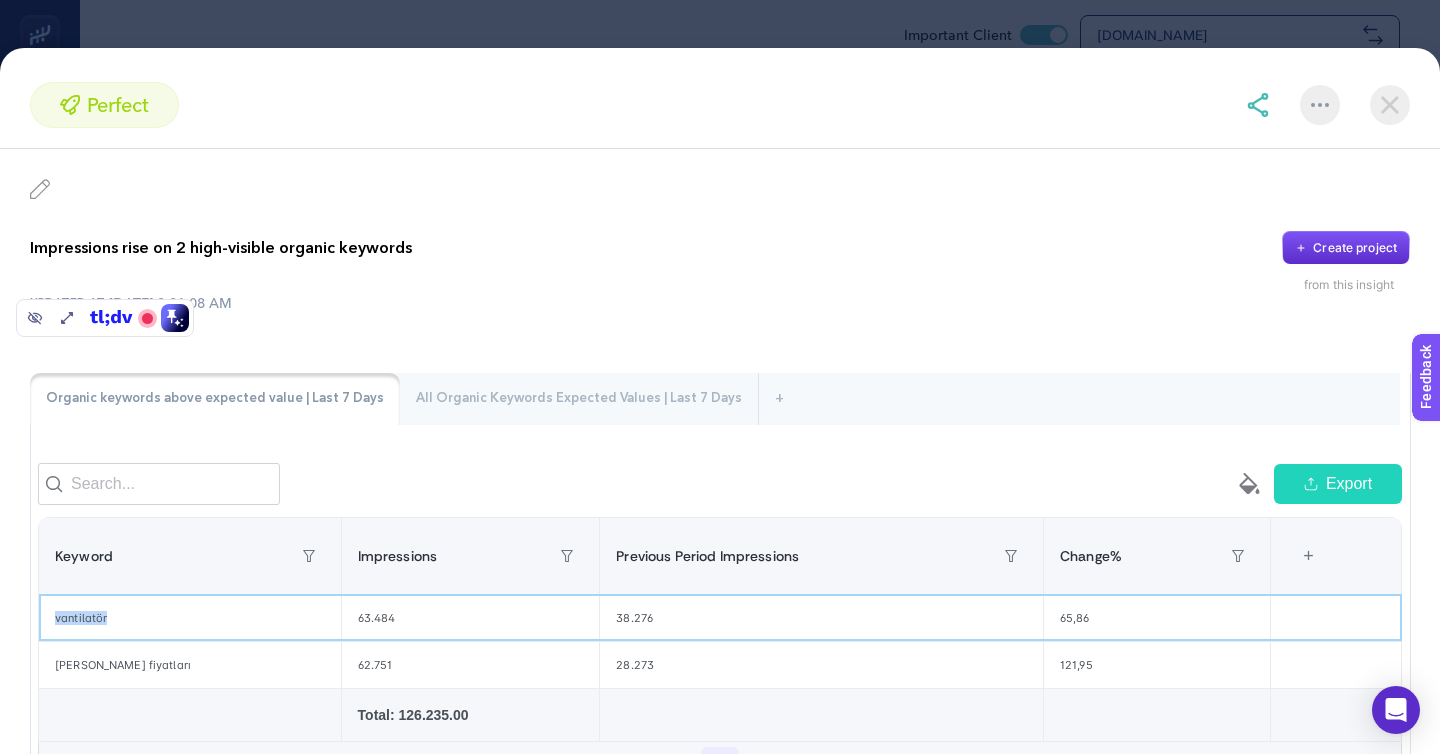 click on "vantilatör" 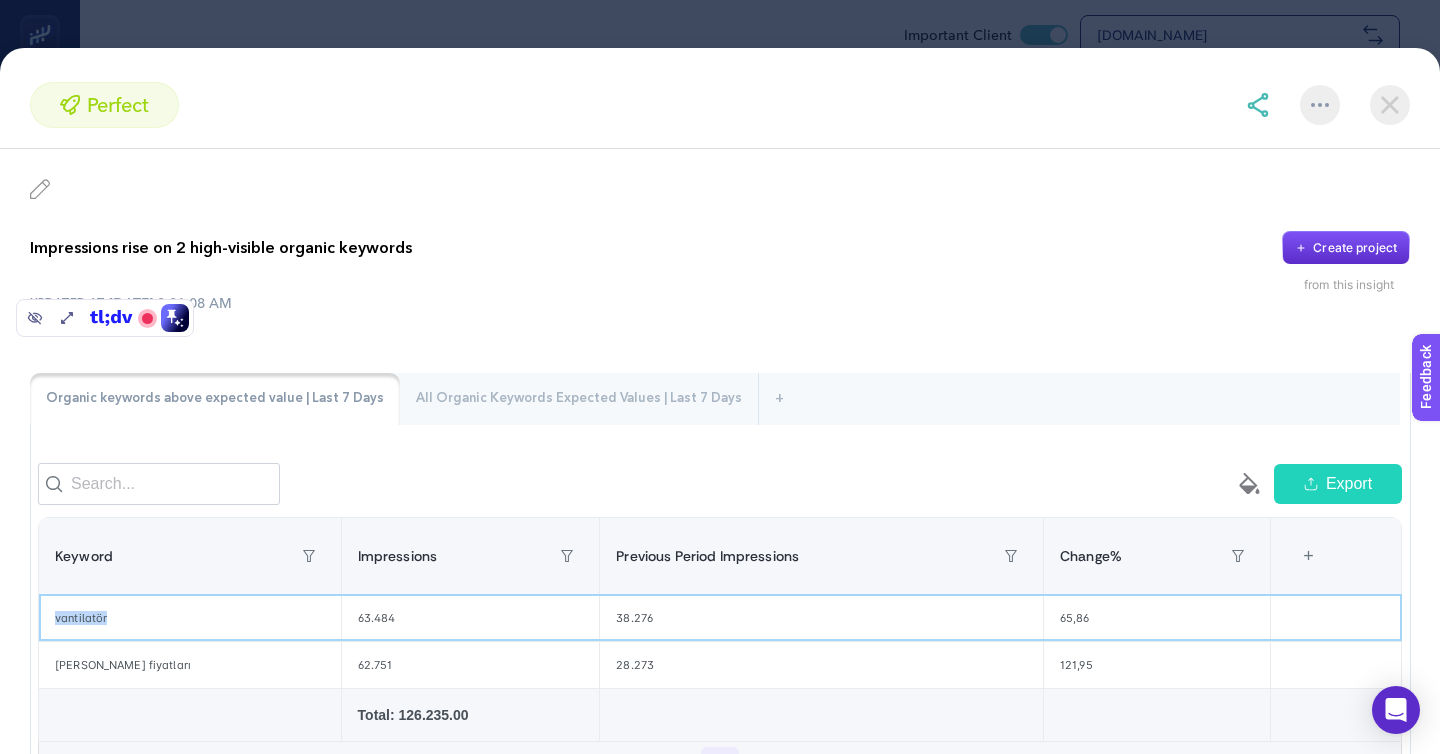 copy on "vantilatör" 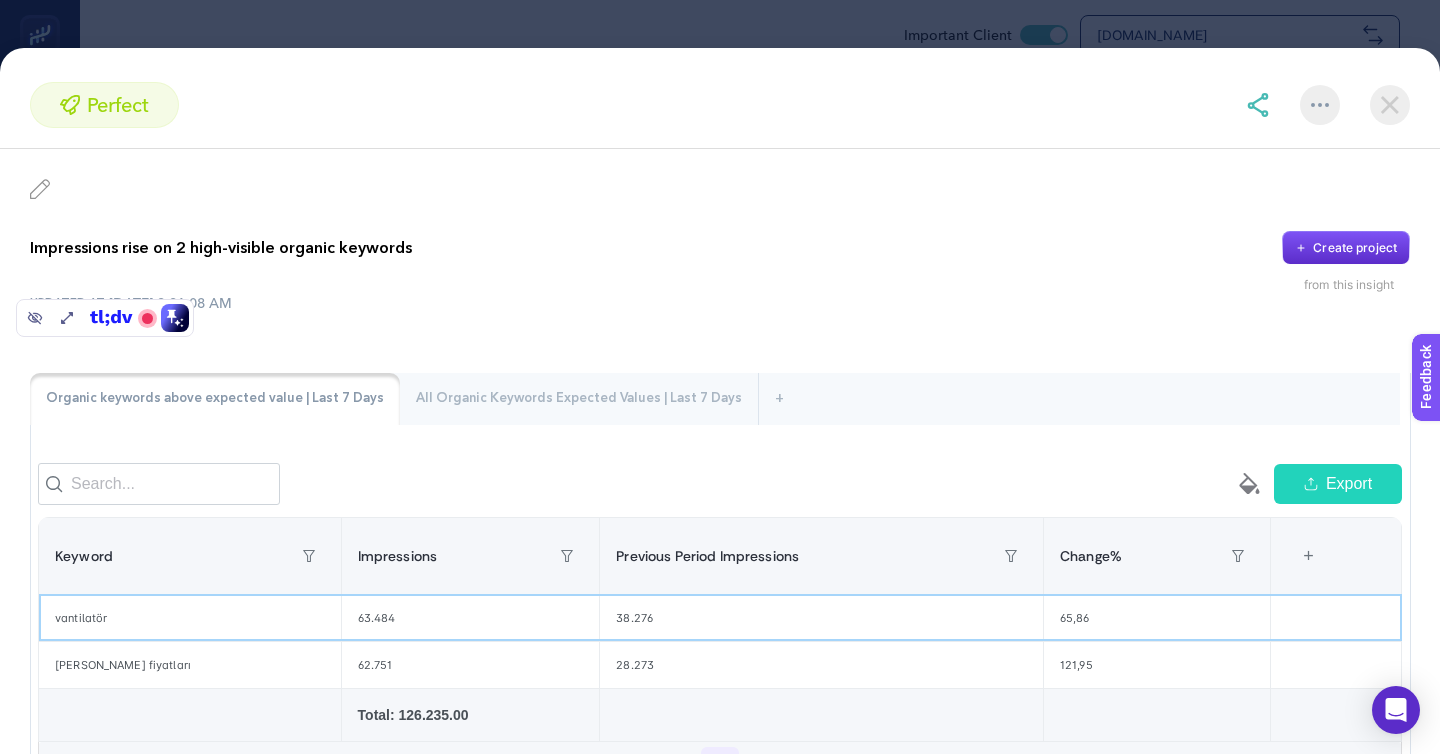 click on "63.484" 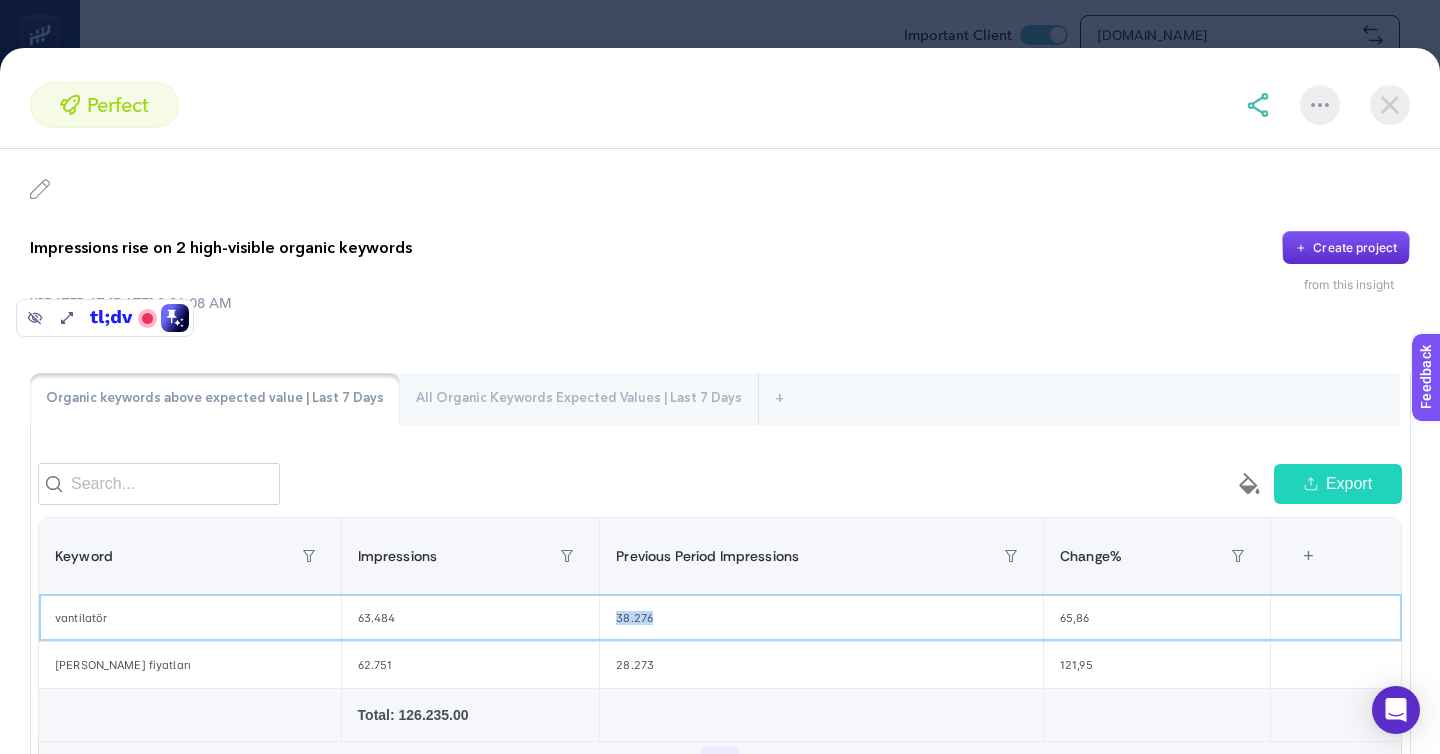click on "63.484" 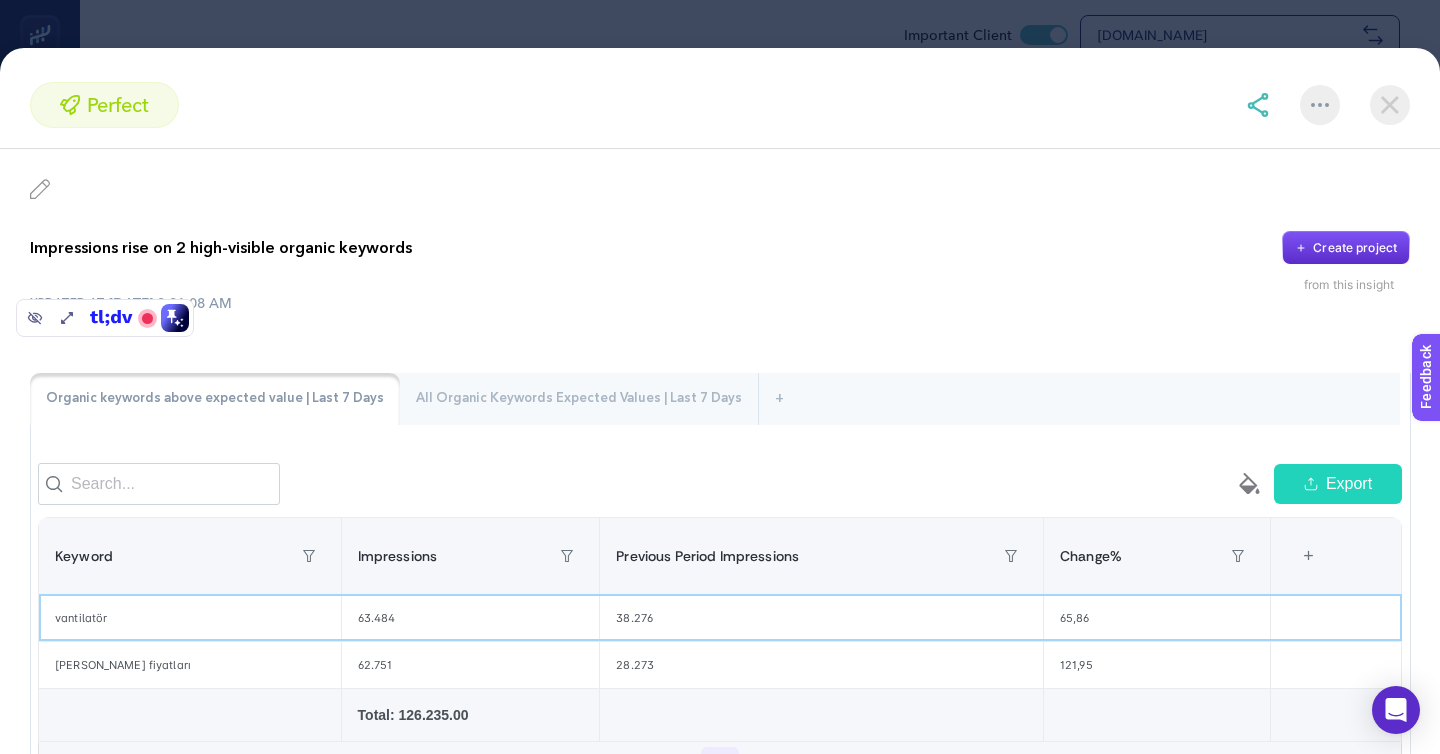 click on "63.484" 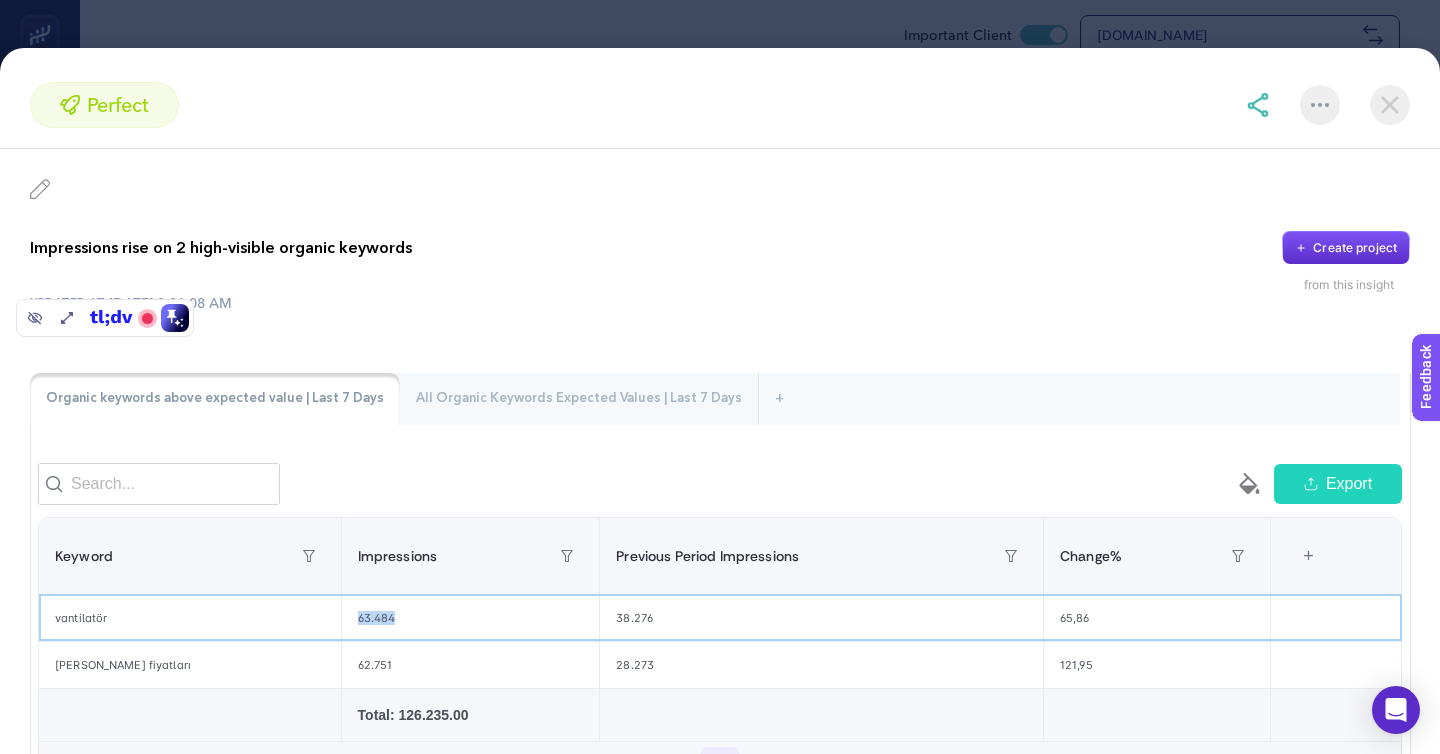 click on "63.484" 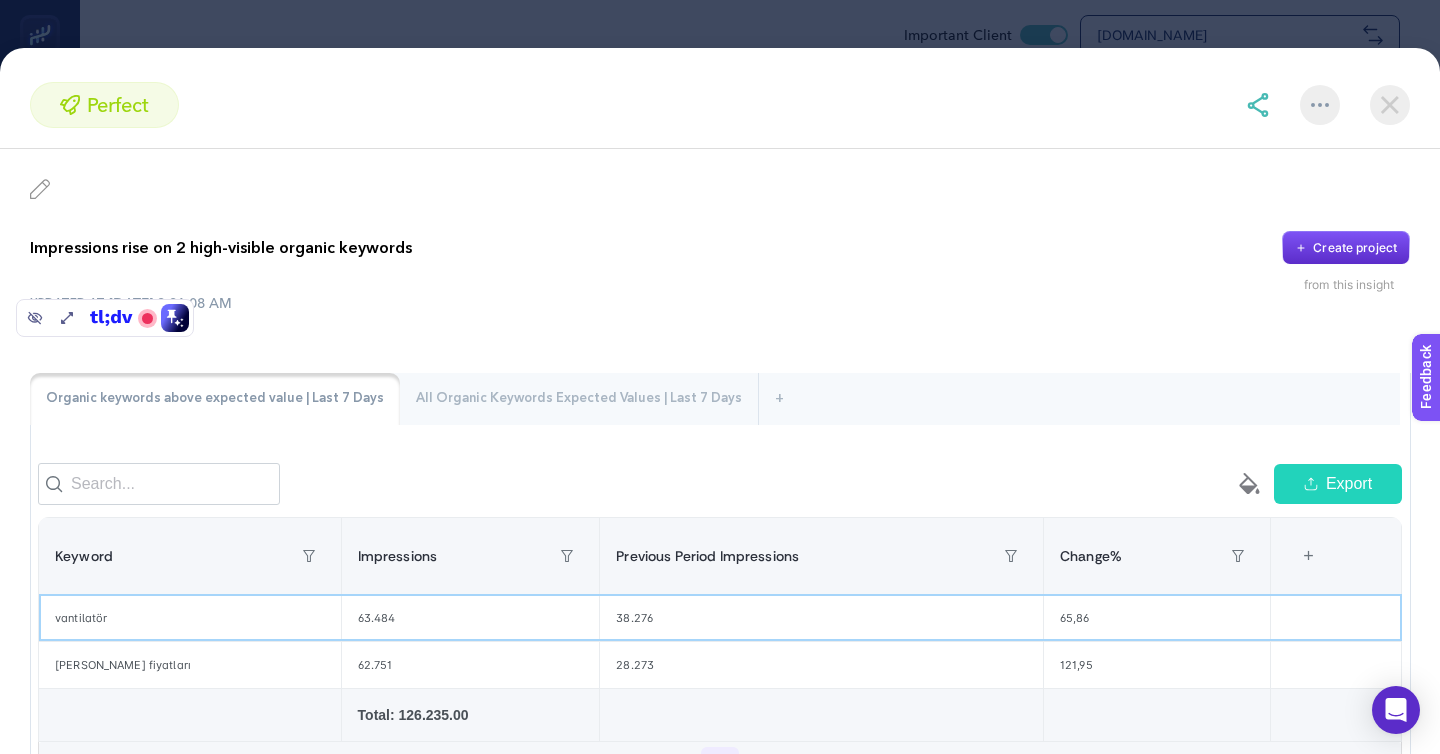 click on "63.484" 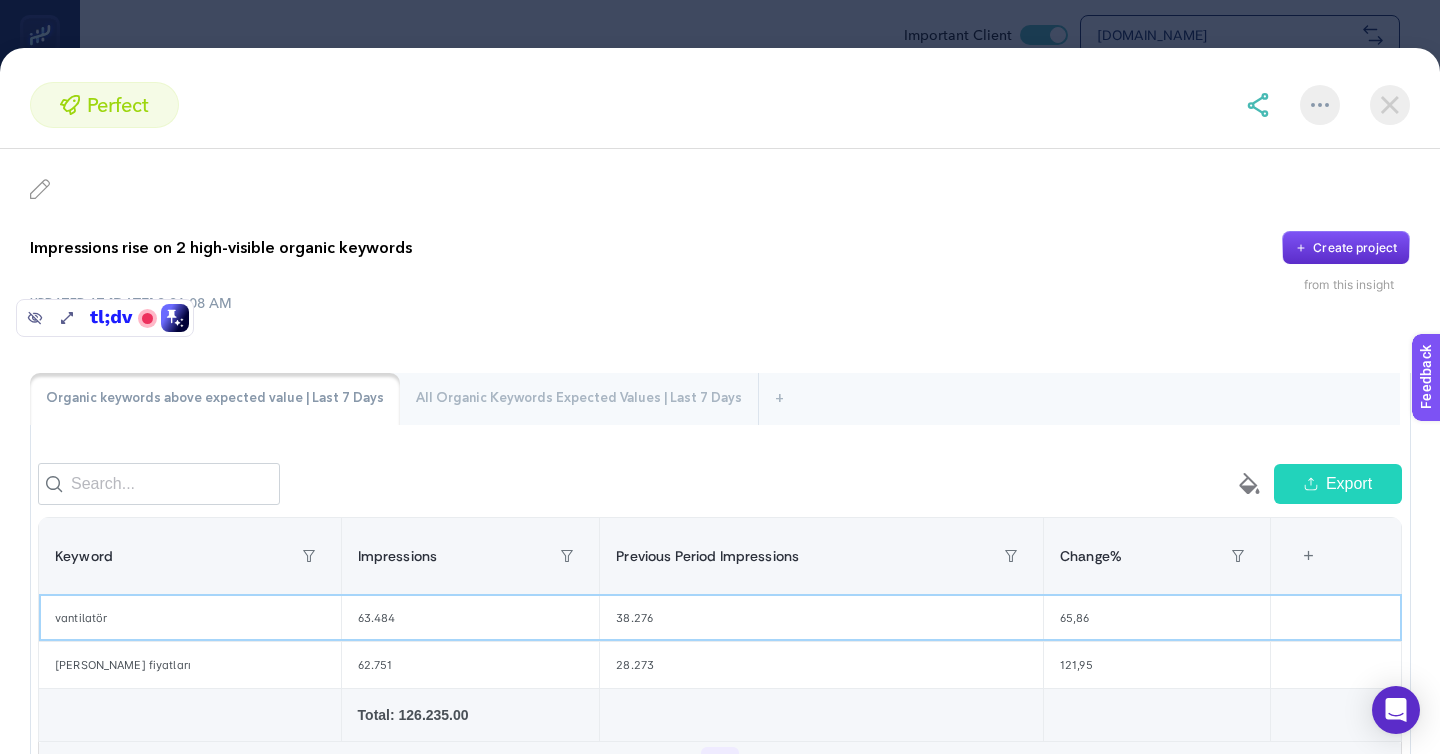click on "vantilatör" 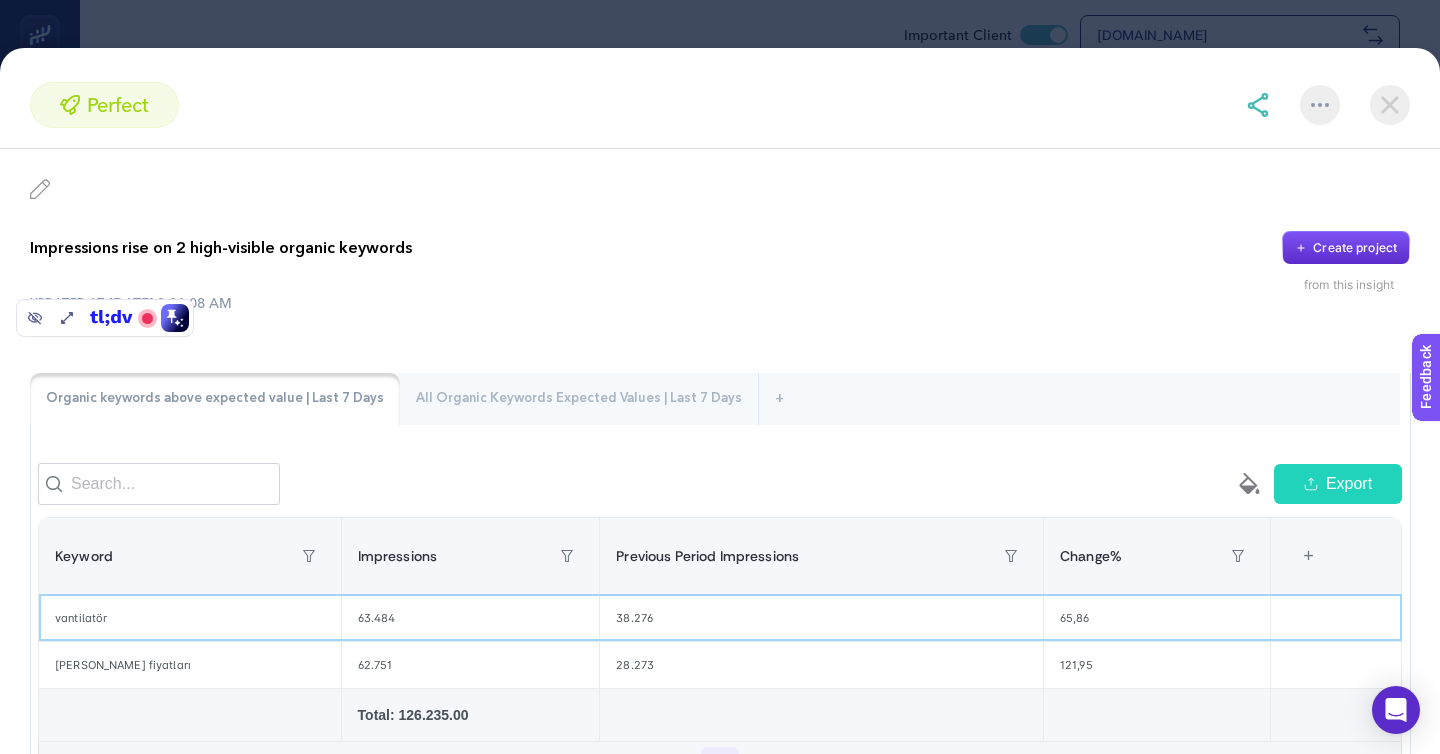 click on "38.276" 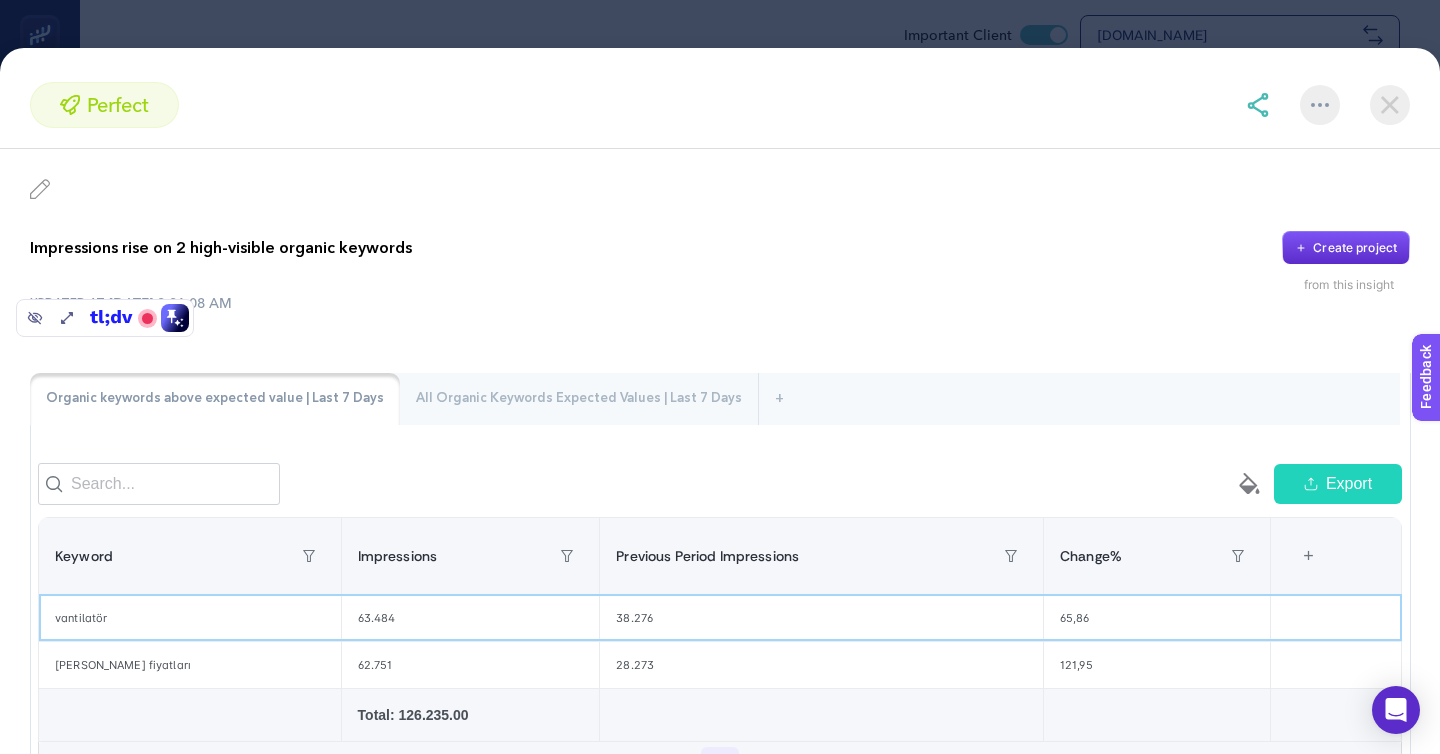 click on "38.276" 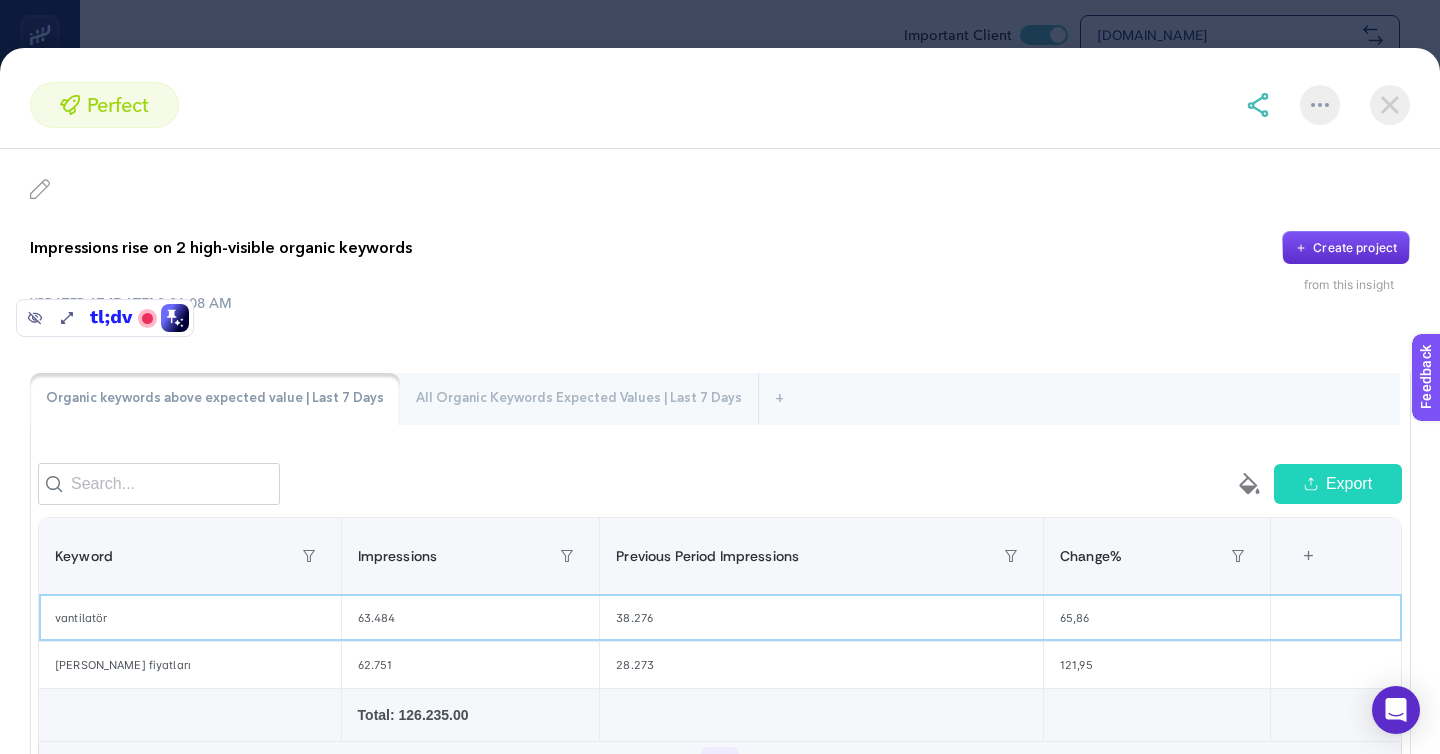 click on "63.484" 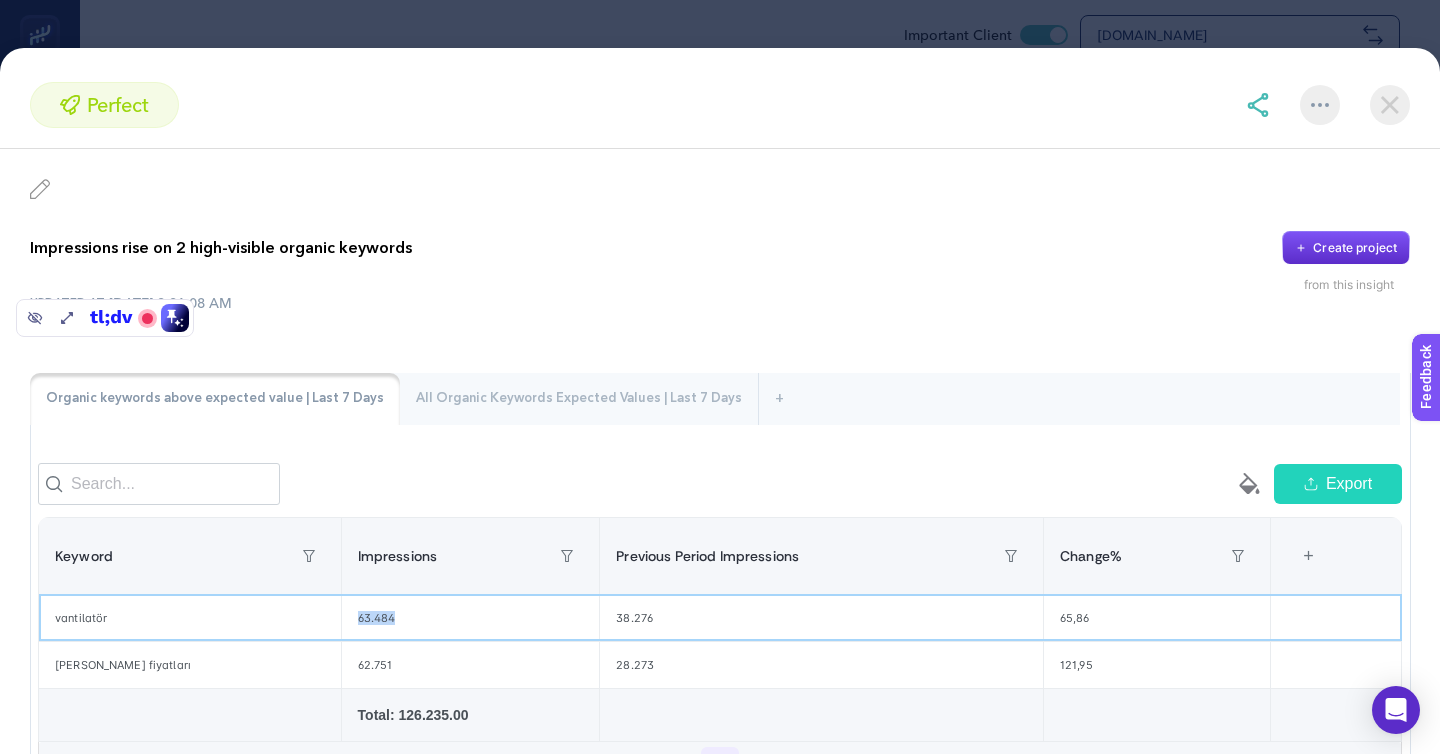 click on "63.484" 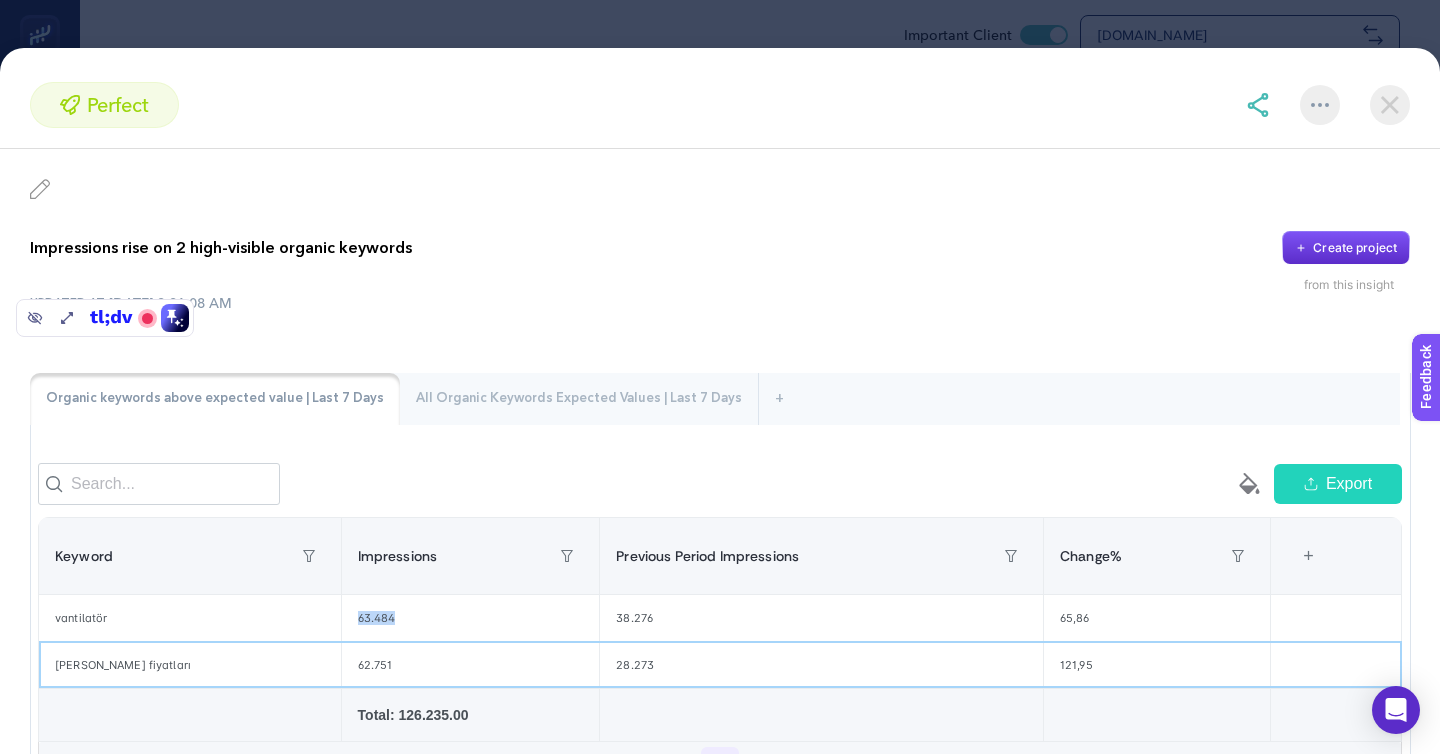 click on "[PERSON_NAME] fiyatları" 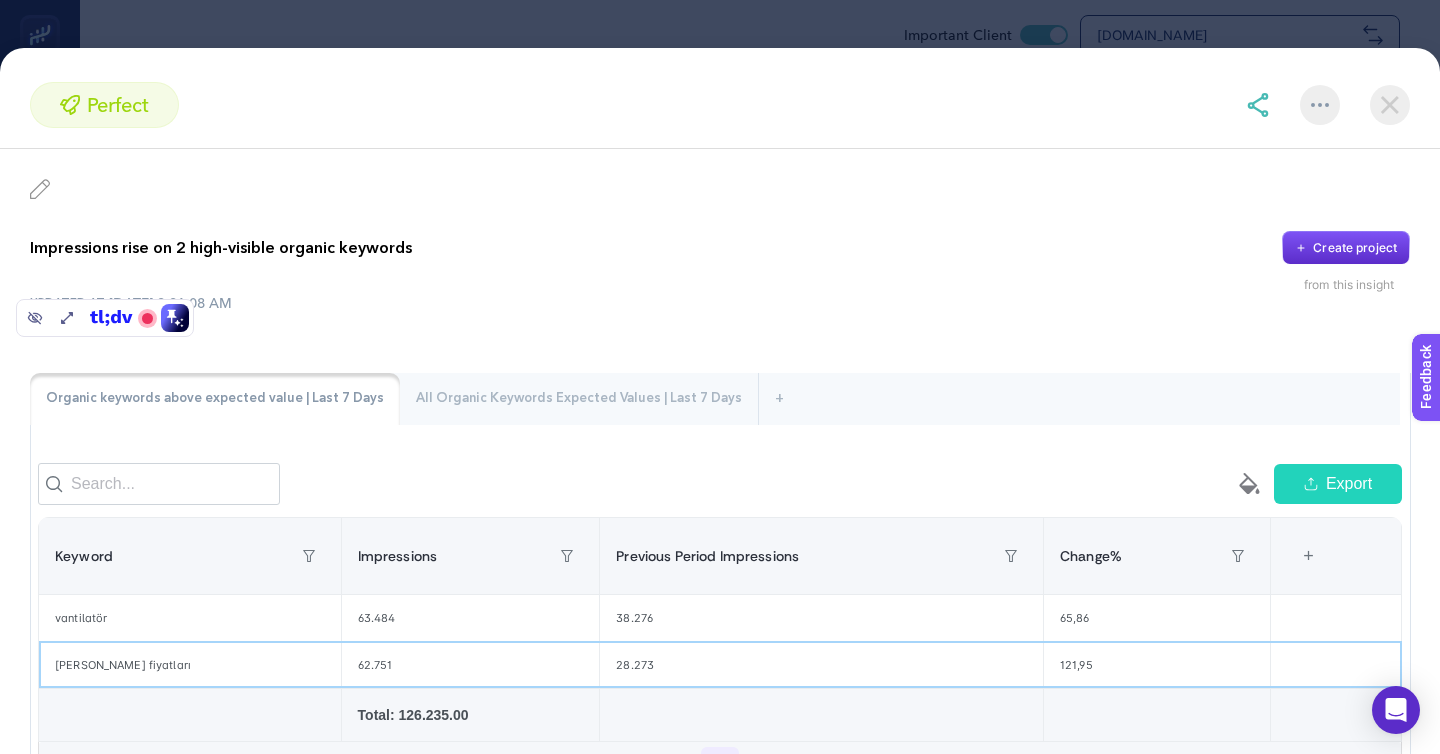 click on "[PERSON_NAME] fiyatları" 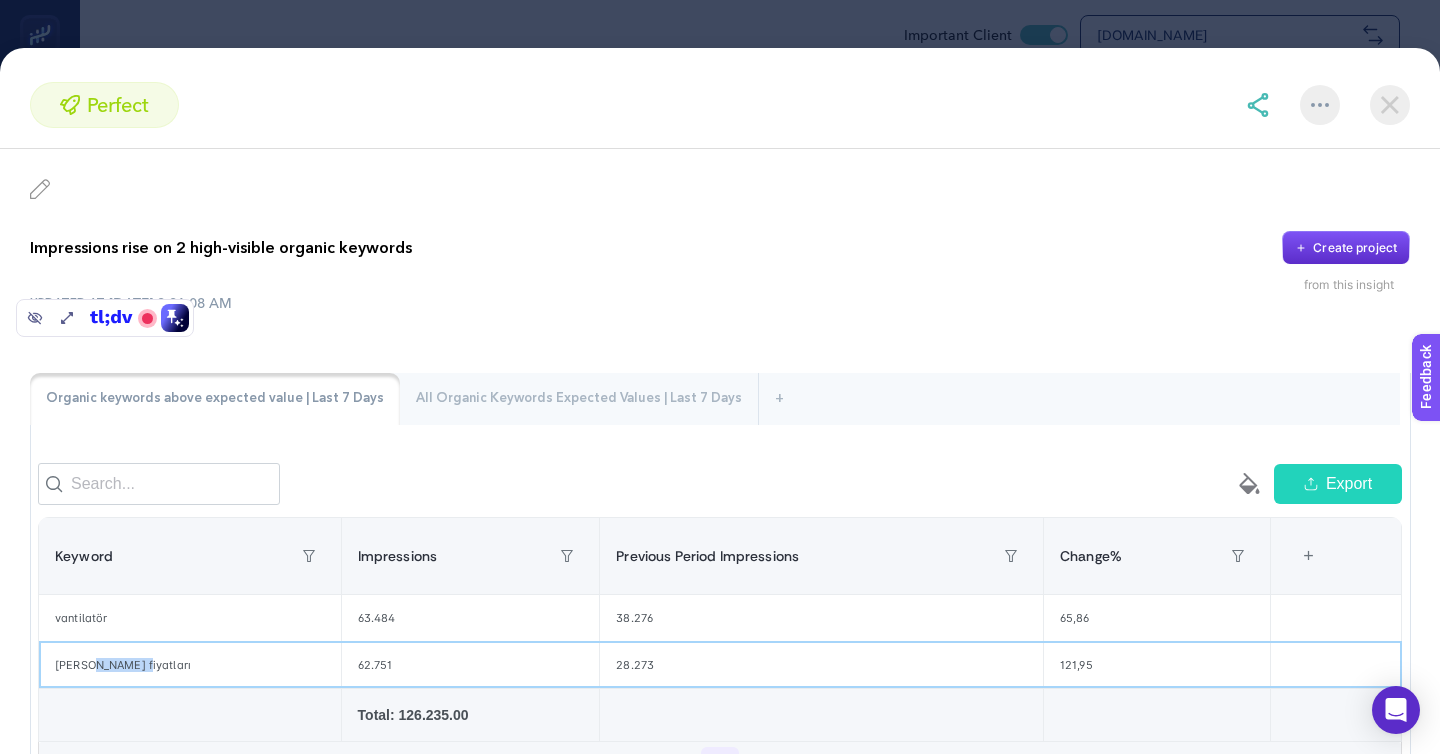 click on "28.273" 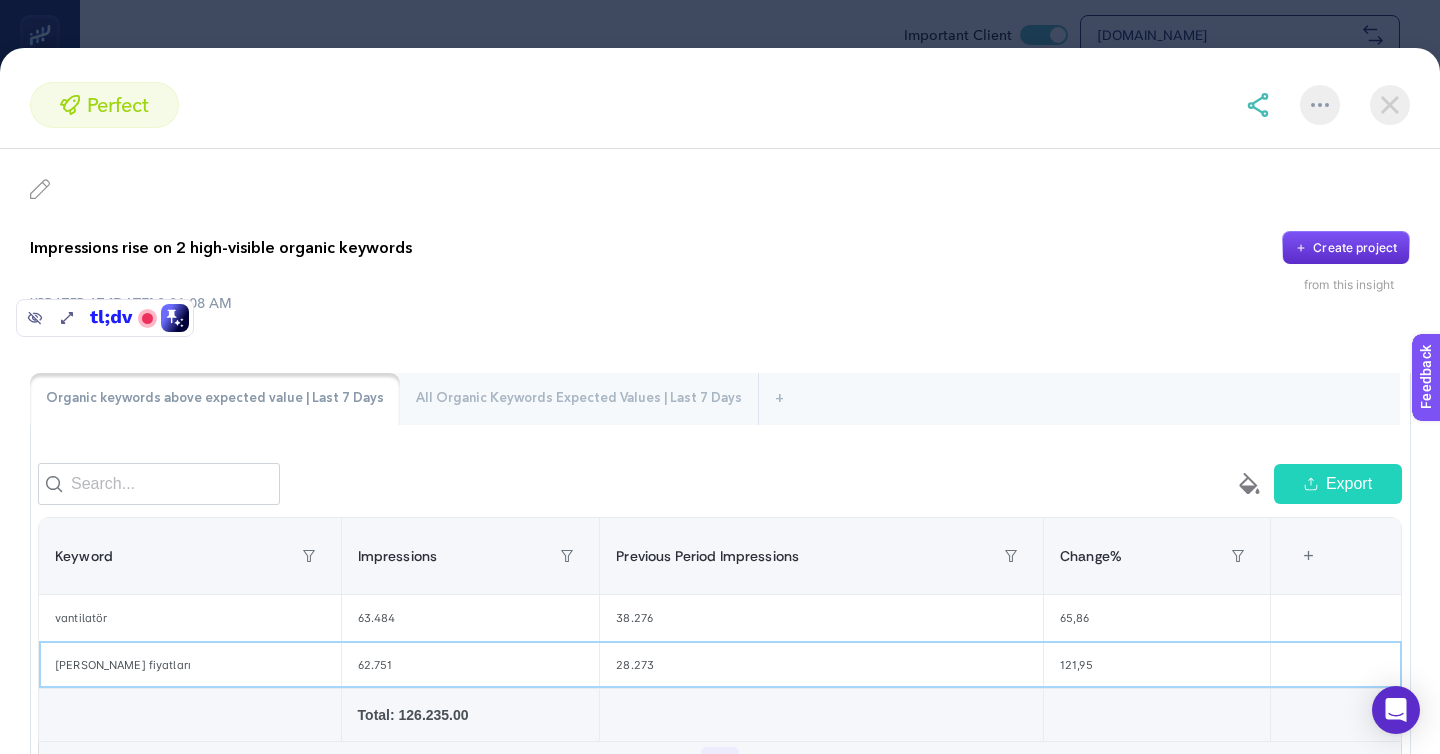 click on "28.273" 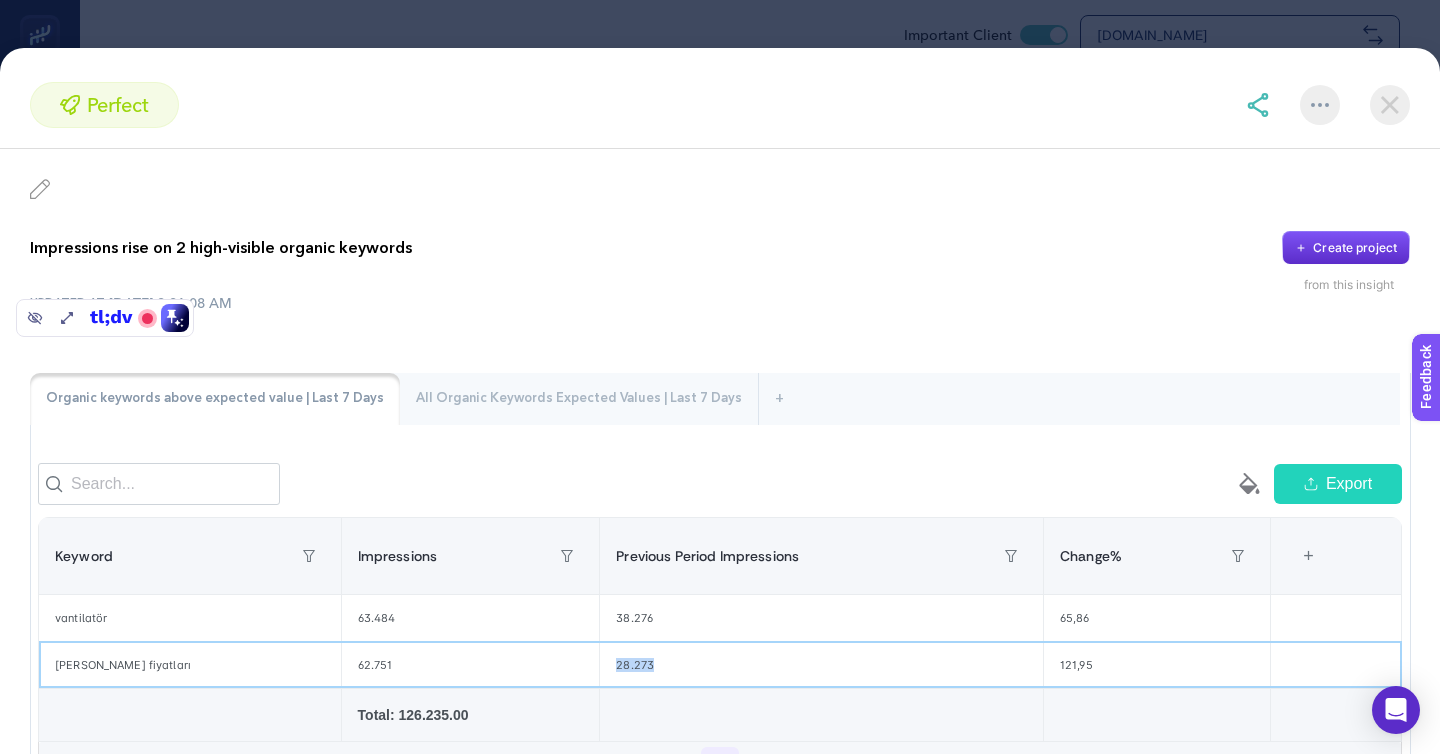 click on "28.273" 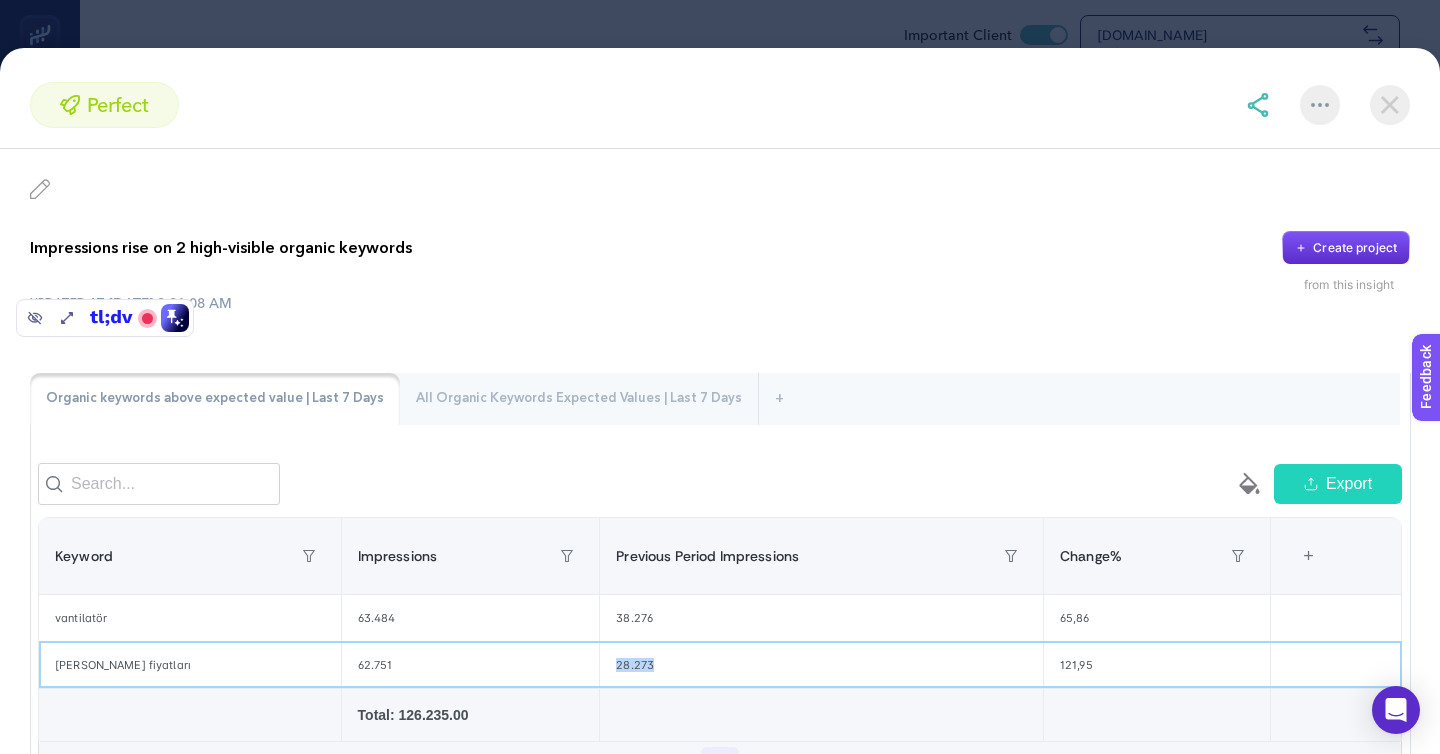 click on "[PERSON_NAME] fiyatları" 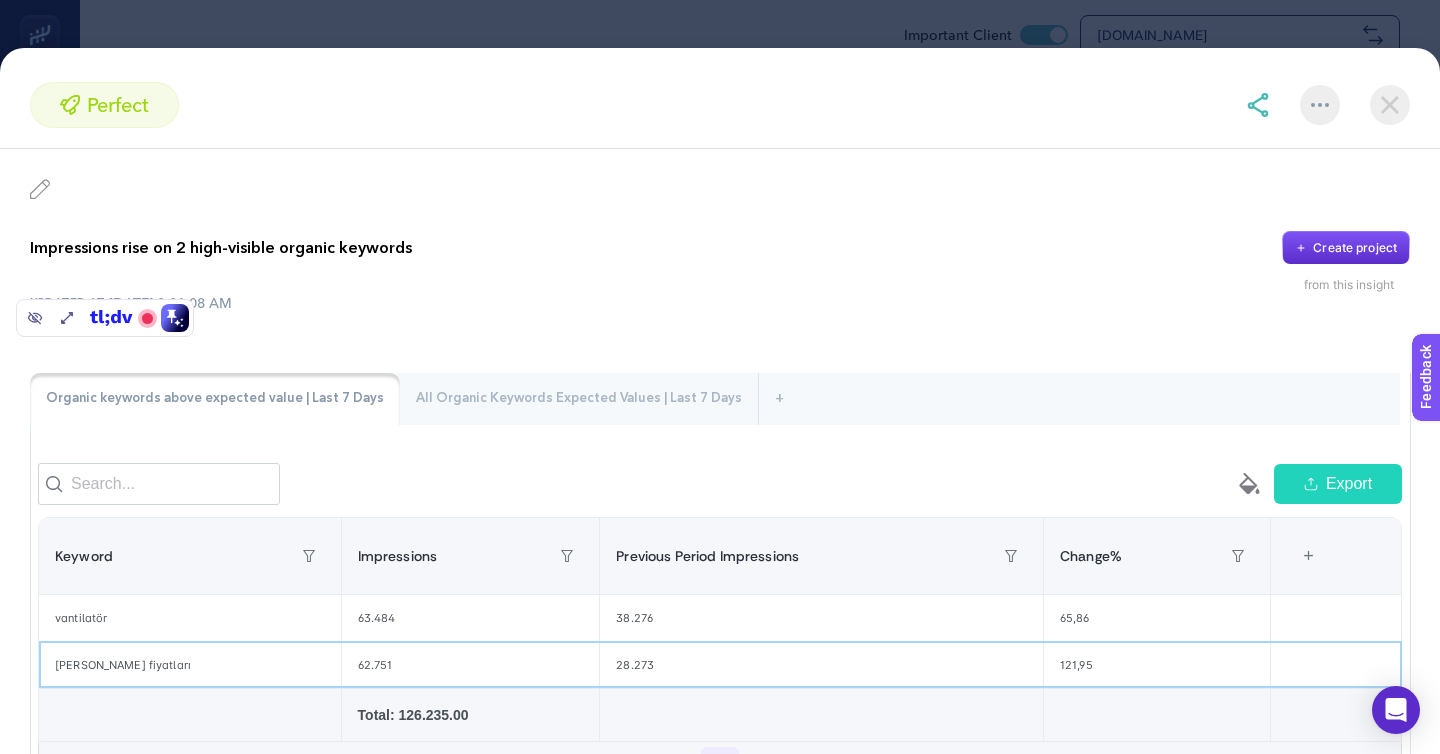 click on "62.751" 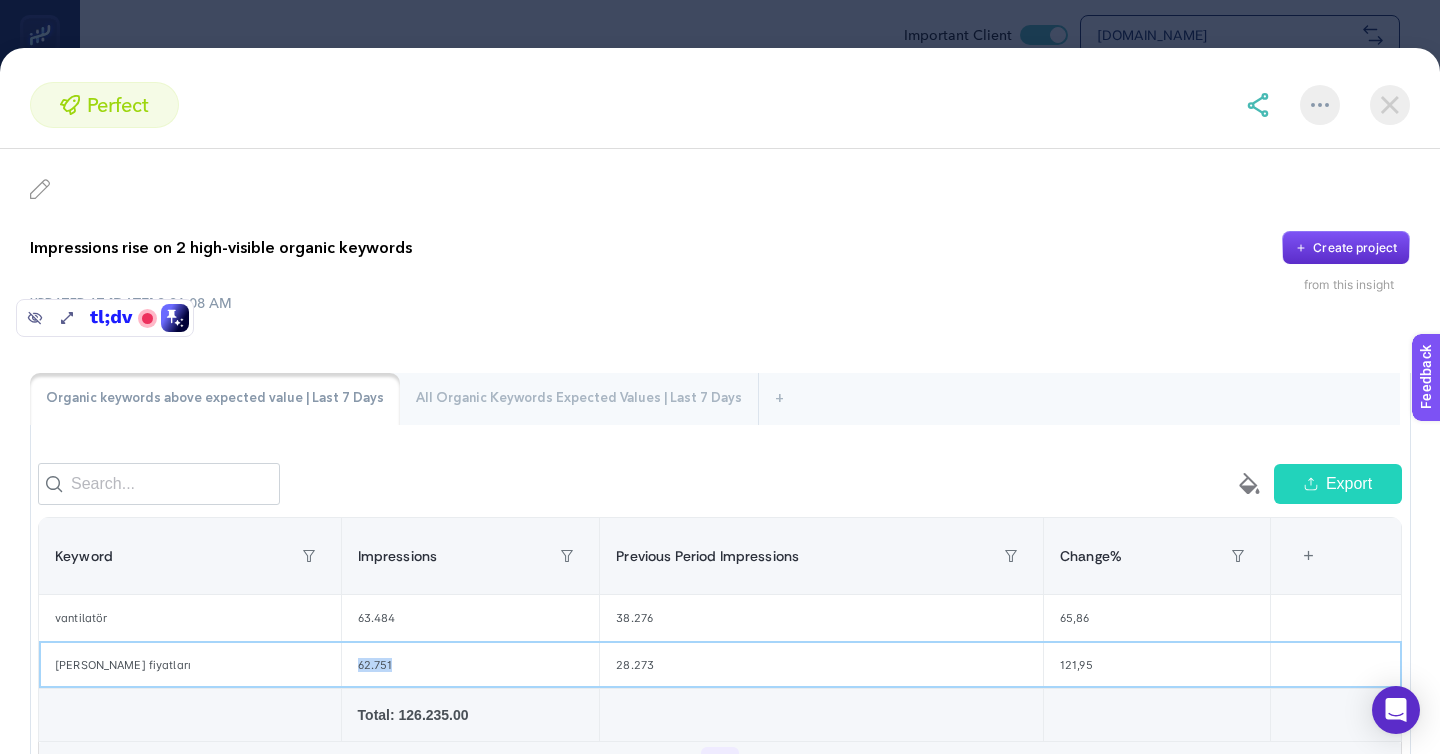 click on "62.751" 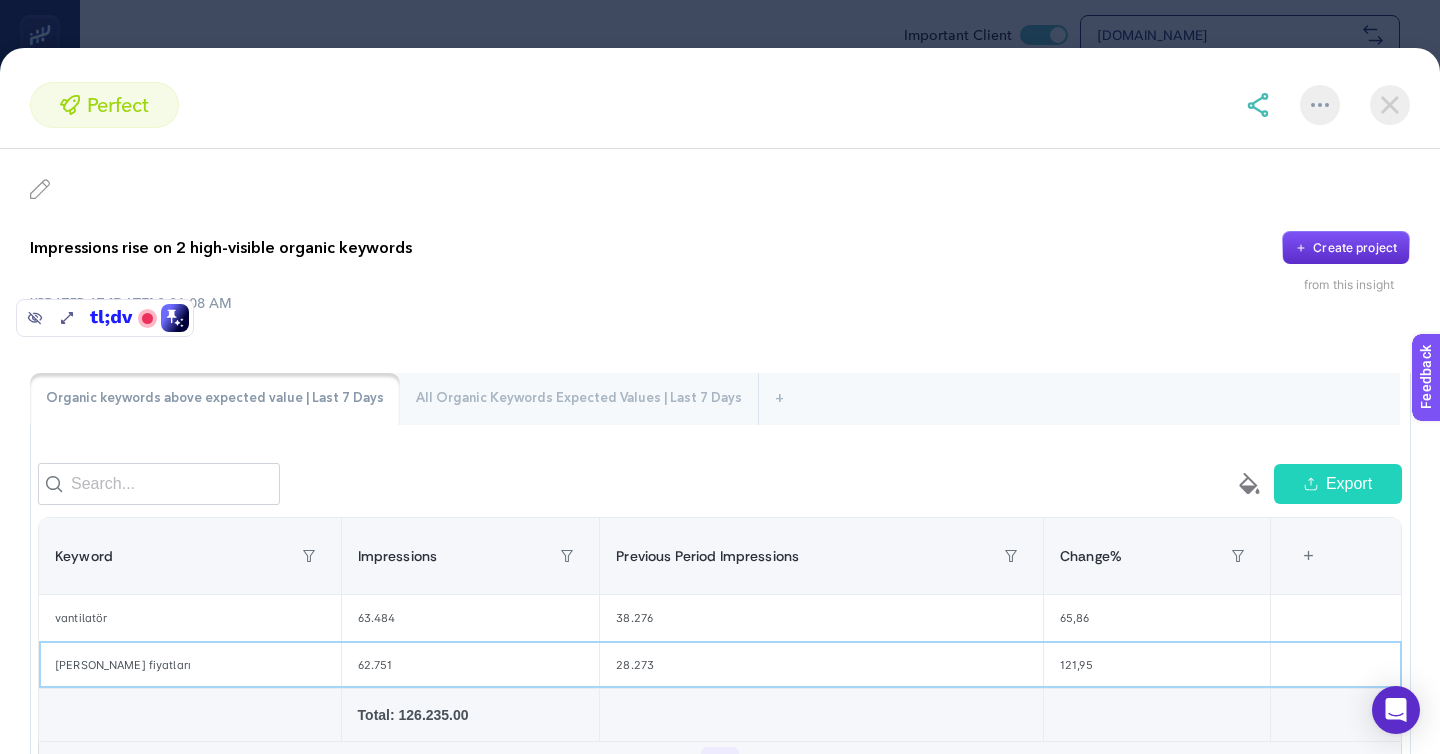 click on "62.751" 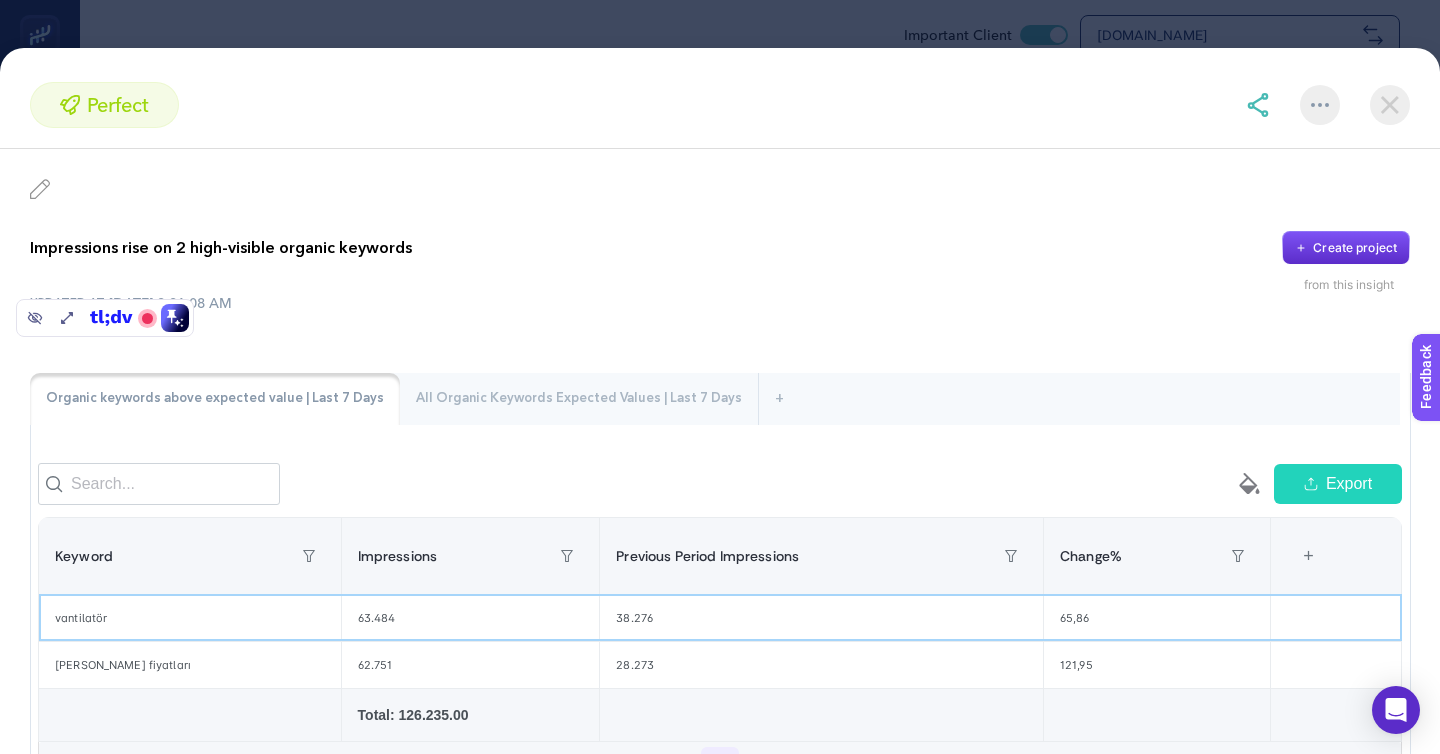 click on "63.484" 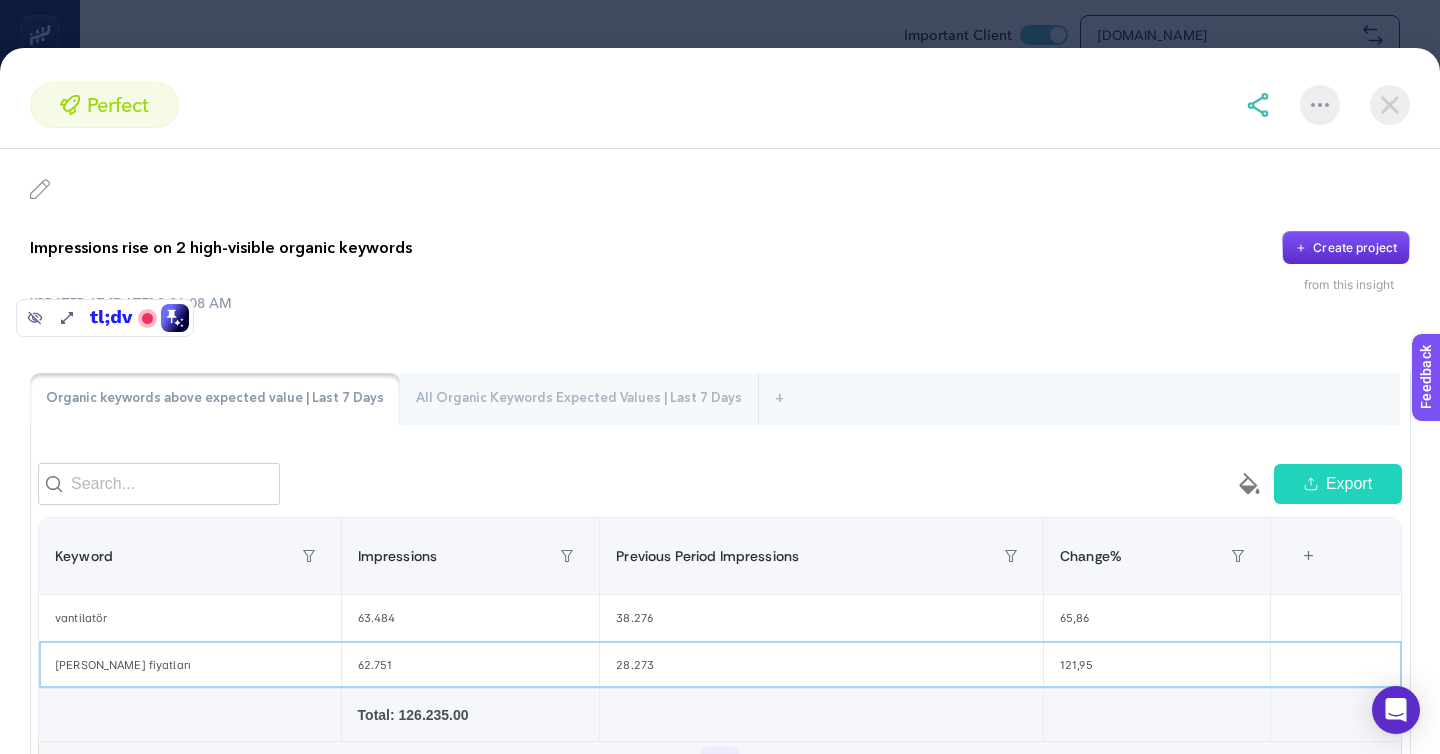 click on "62.751" 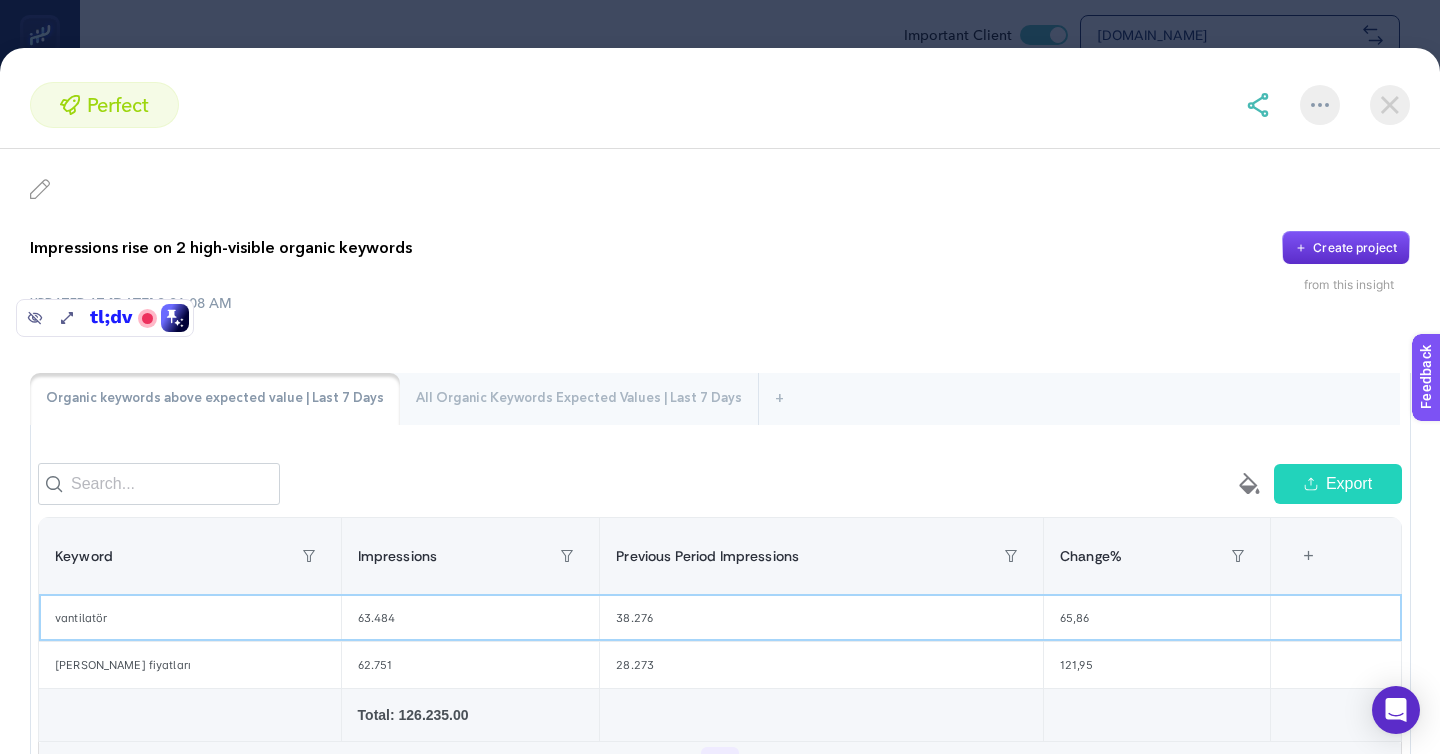 click on "63.484" 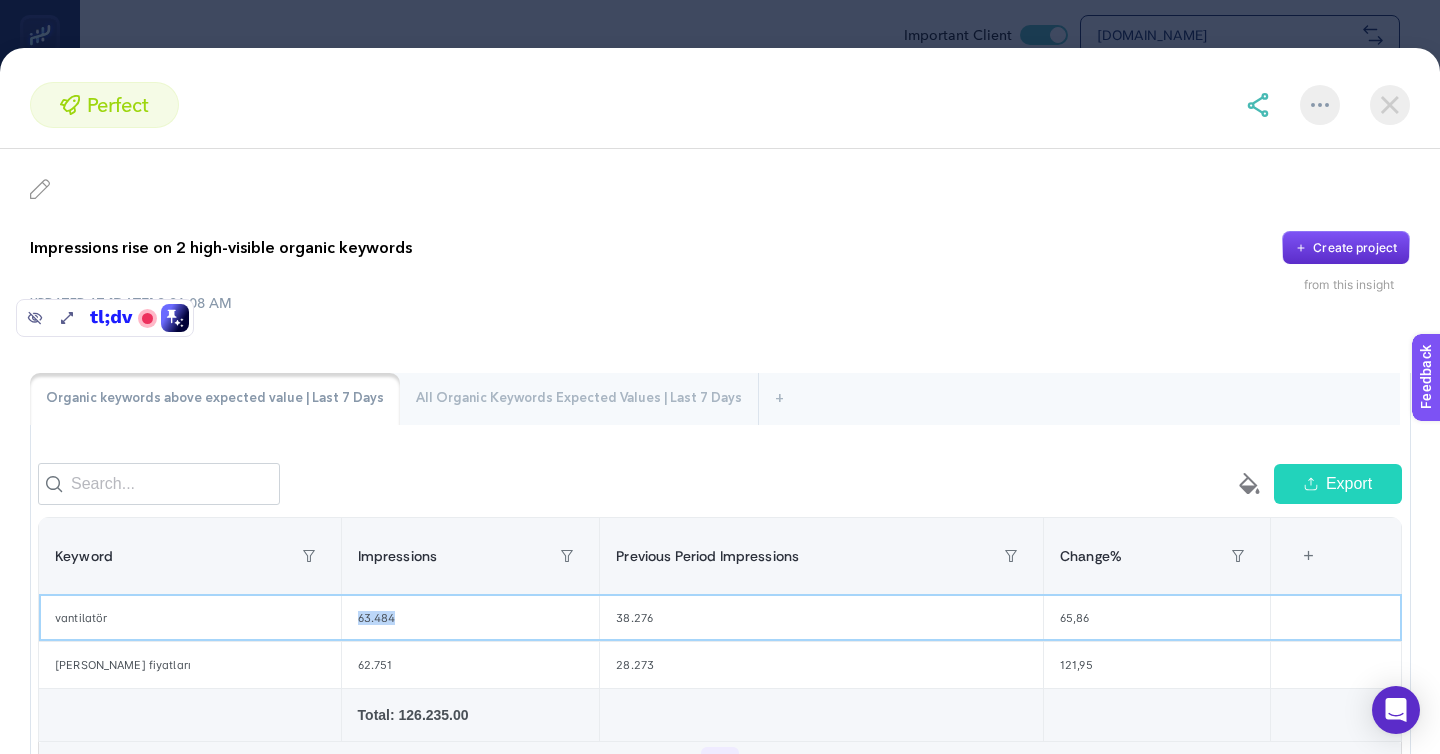 click on "63.484" 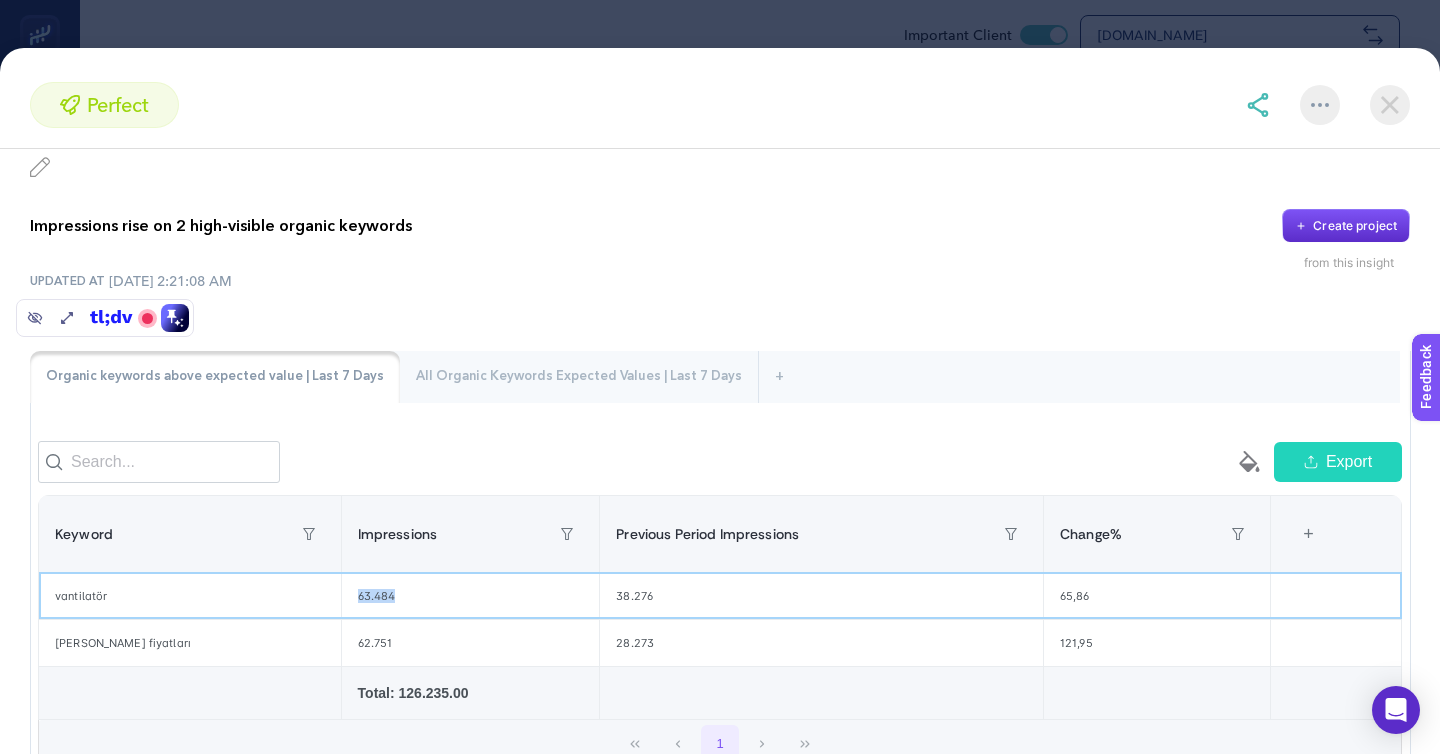 scroll, scrollTop: 30, scrollLeft: 0, axis: vertical 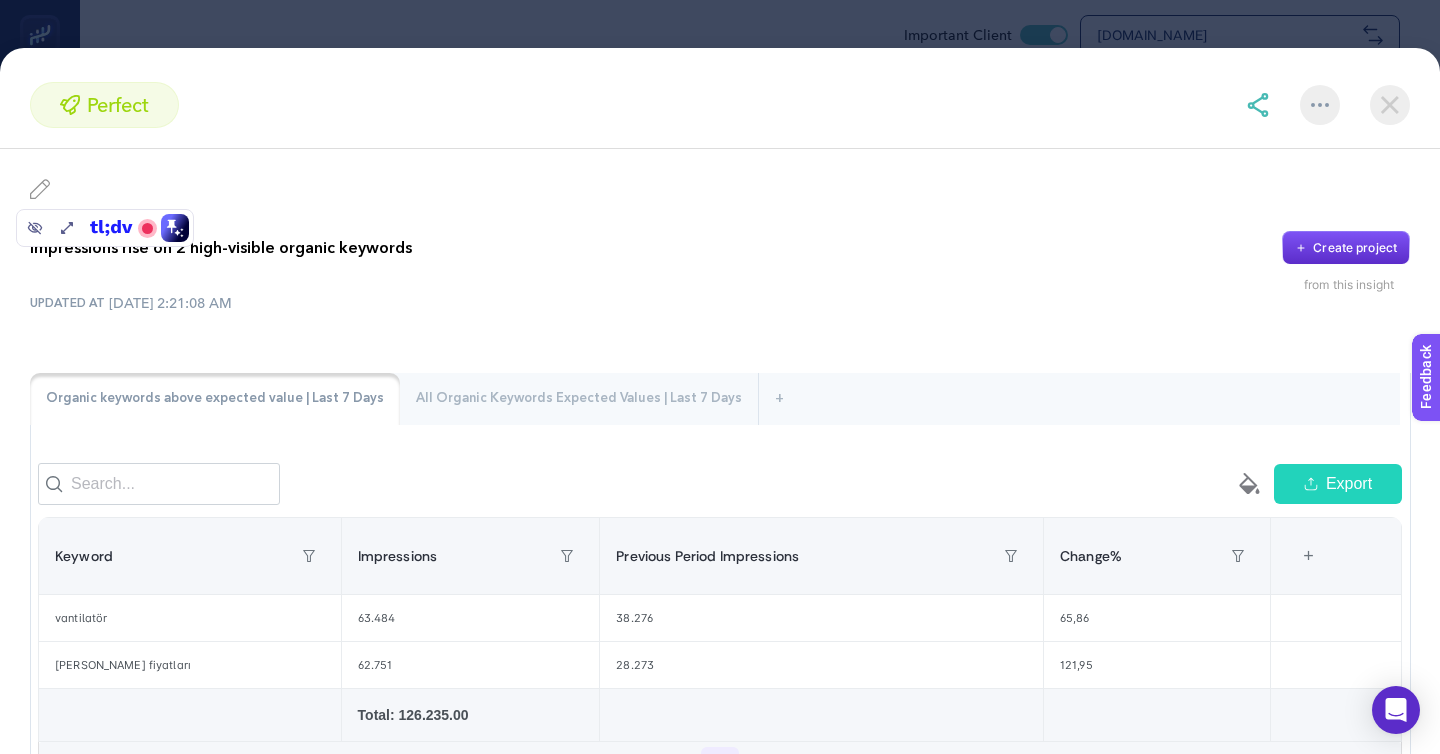 click on "perfect Impressions rise on 2 high-visible organic keywords
Create project from this insight UPDATED AT 7/1/2025, 2:21:08 AM Organic keywords above expected value | Last 7 Days All Organic Keywords Expected Values | Last 7 Days + empty paint-bucket-solid Export Keyword Impressions Previous Period Impressions Change% 4 items selected + vantilatör 63.484 38.276 65,86 klima fiyatları 62.751 28.273 121,95   Total: 126.235.00         1 empty paint-bucket-solid Export Keyword Previous Period Impressions Impressions Change% Lowest Value Upper Value 6 items selected + media markt 320.133 274.152 -14,36 160.018,94 384.273,74 iphone 13 304.189 263.636 -13,33 152.046,94 365.140,94 iphone 16 152.175 130.775 -14,06 76.039,94 182.724,14 iphone 15 149.016 127.409 -14,50 74.460,44 178.933,34 apple 136.977 113.999 -16,78 68.440,94 164.486,54 samsung 113.897 101.578 -10,82 56.900,94 136.790,54 iphone 14 100.532 84.071 -16,37 50.218,44 120.752,54 iphone 16 pro max 99.664 85.601 -14,11 49.784,44 119.710,94 mediamarkt 93.004" 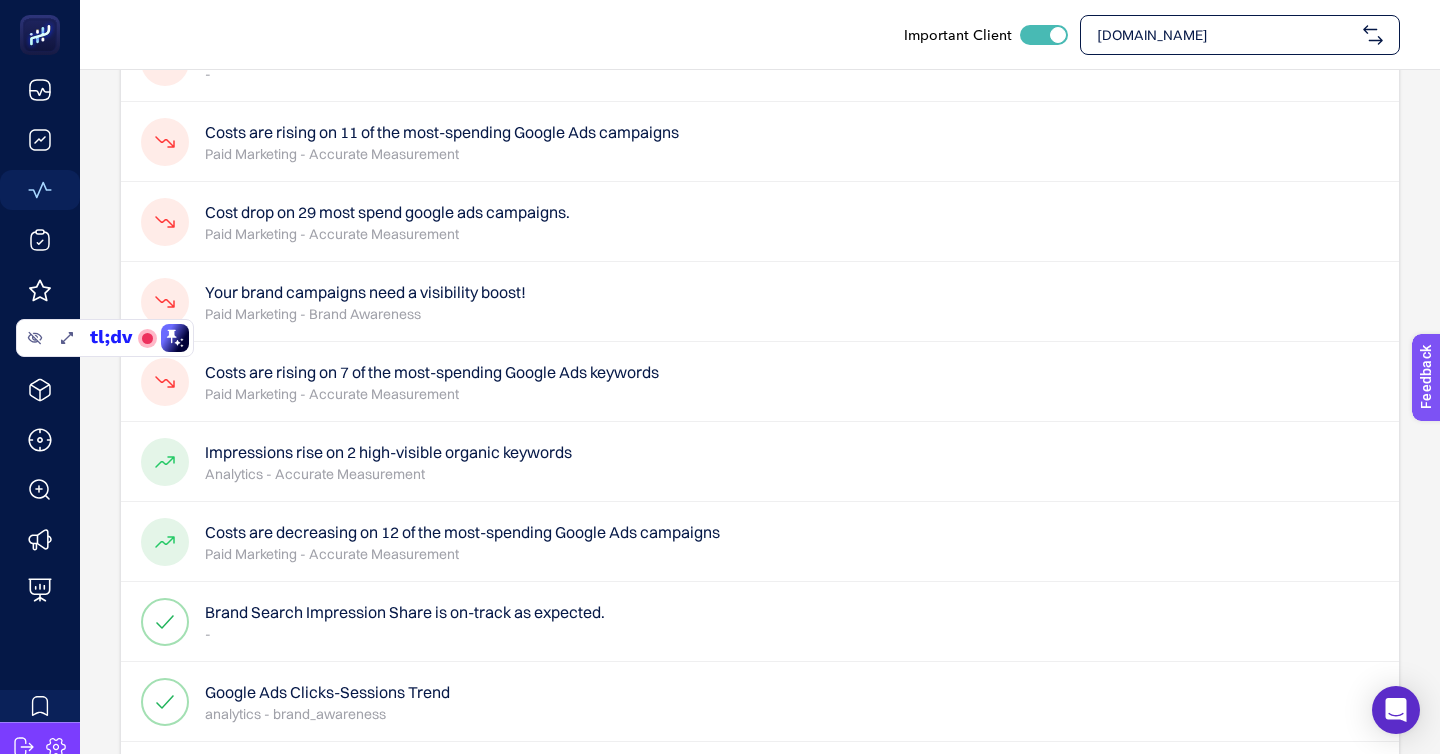 scroll, scrollTop: 343, scrollLeft: 0, axis: vertical 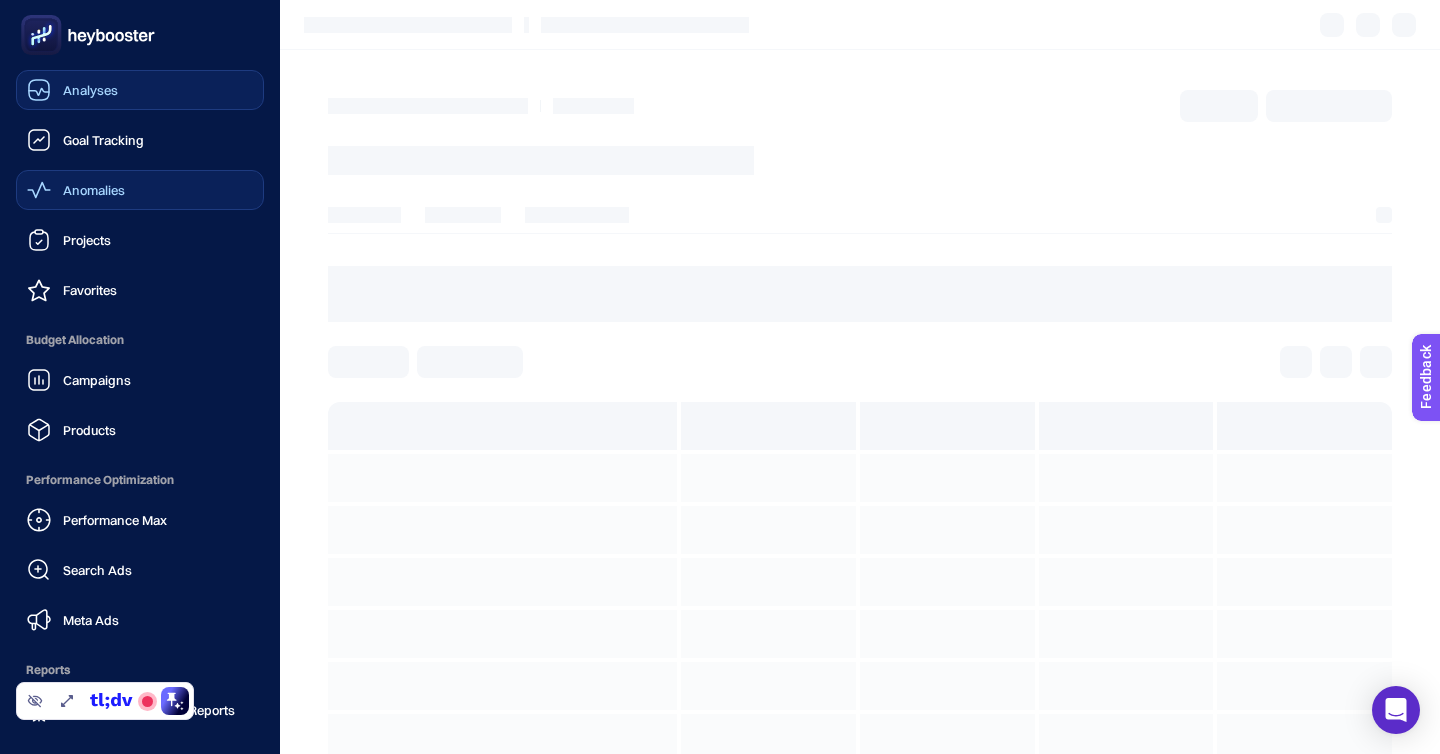 click on "Analyses" at bounding box center (72, 90) 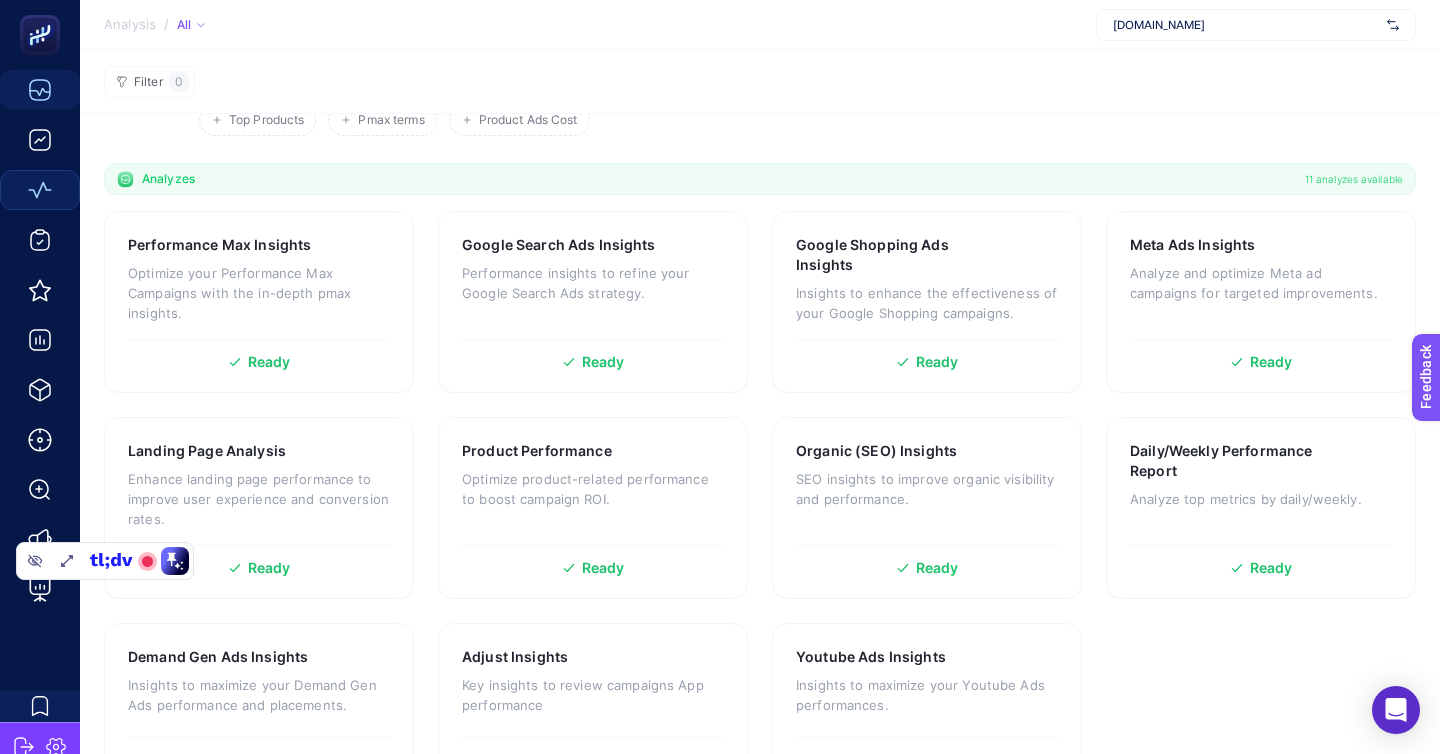 scroll, scrollTop: 153, scrollLeft: 0, axis: vertical 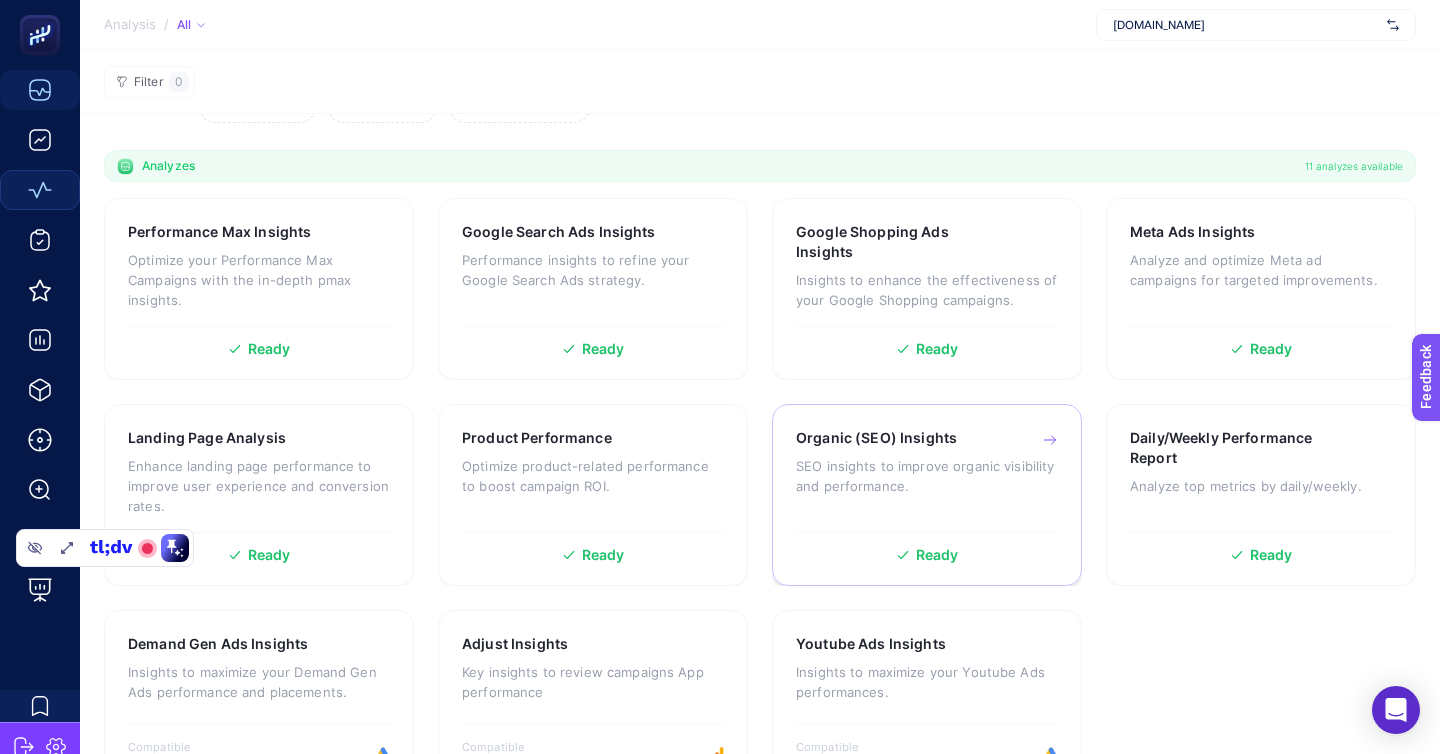 click on "SEO insights to improve organic visibility and performance." at bounding box center [927, 476] 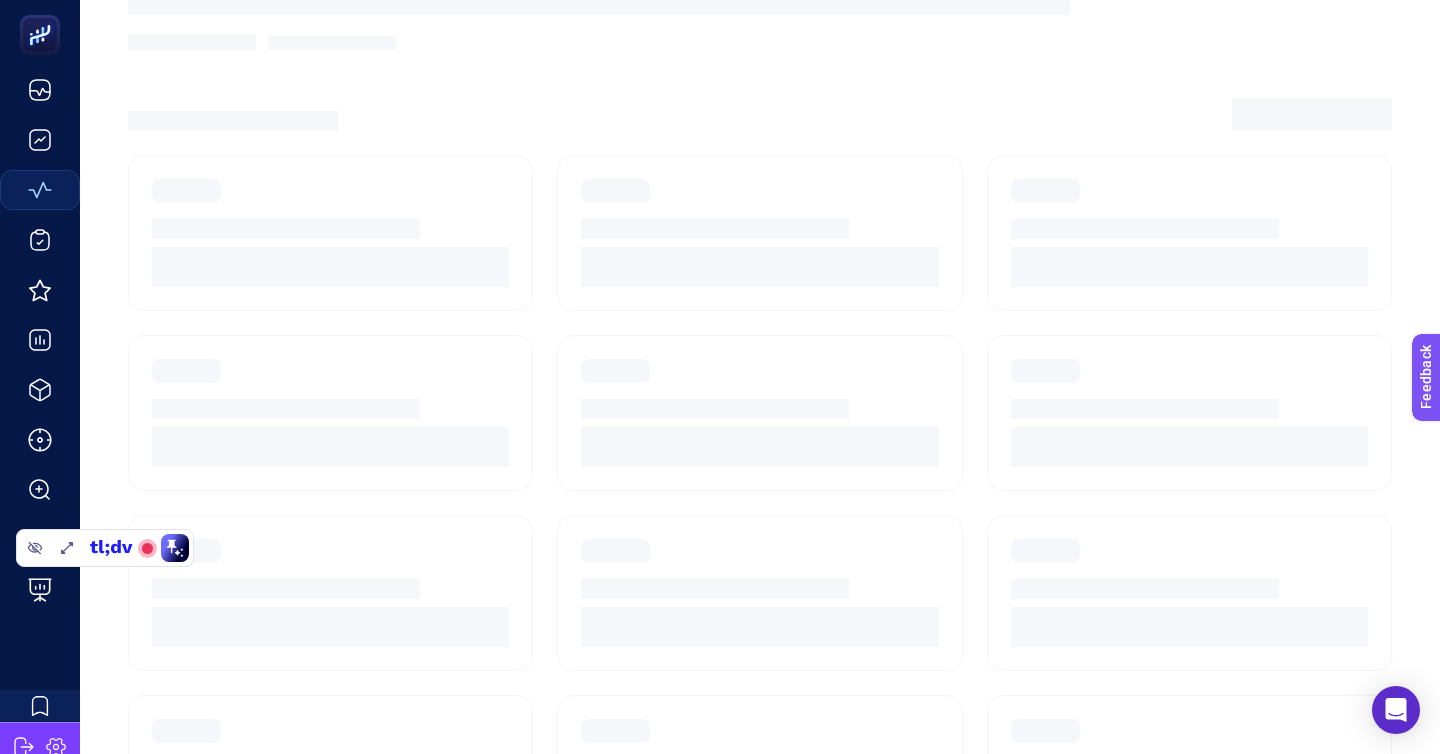 scroll, scrollTop: 0, scrollLeft: 0, axis: both 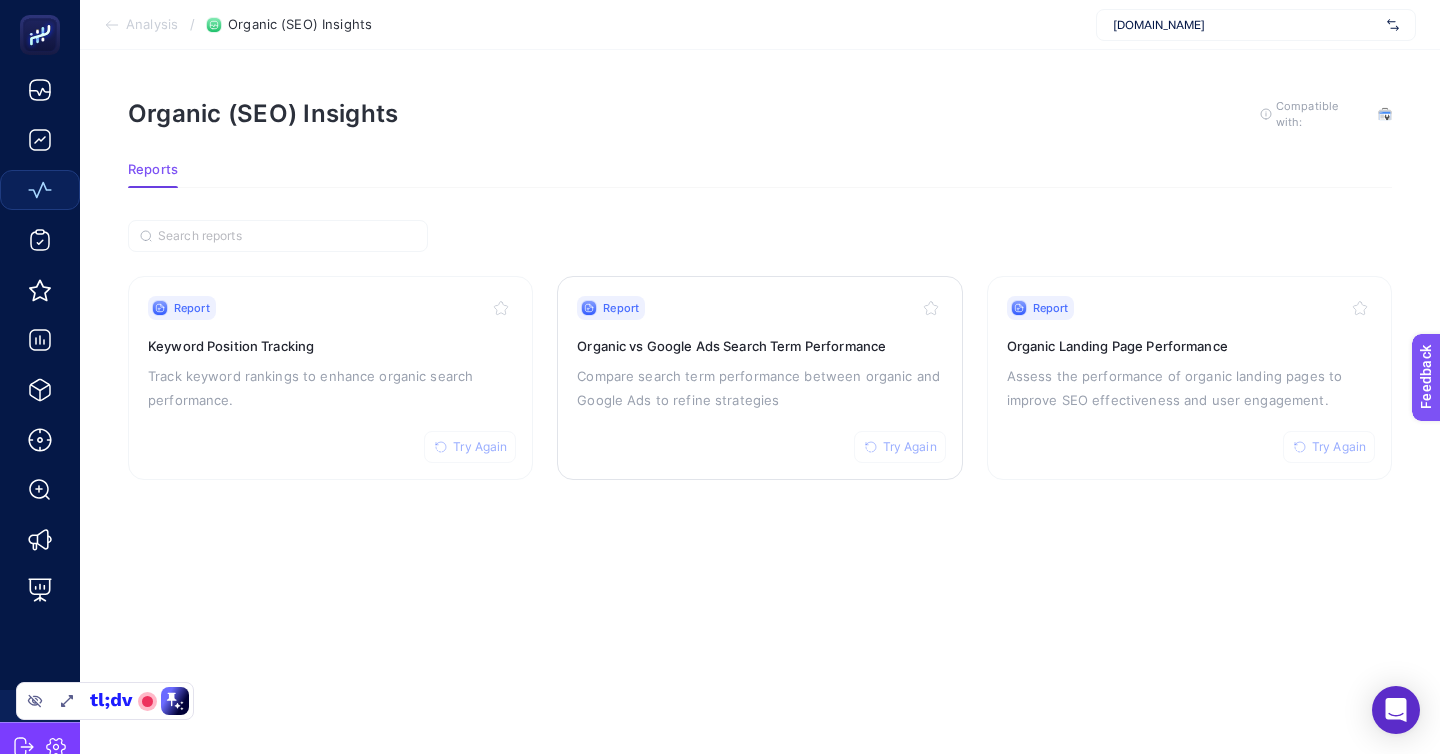 click on "Report Try Again" at bounding box center [759, 308] 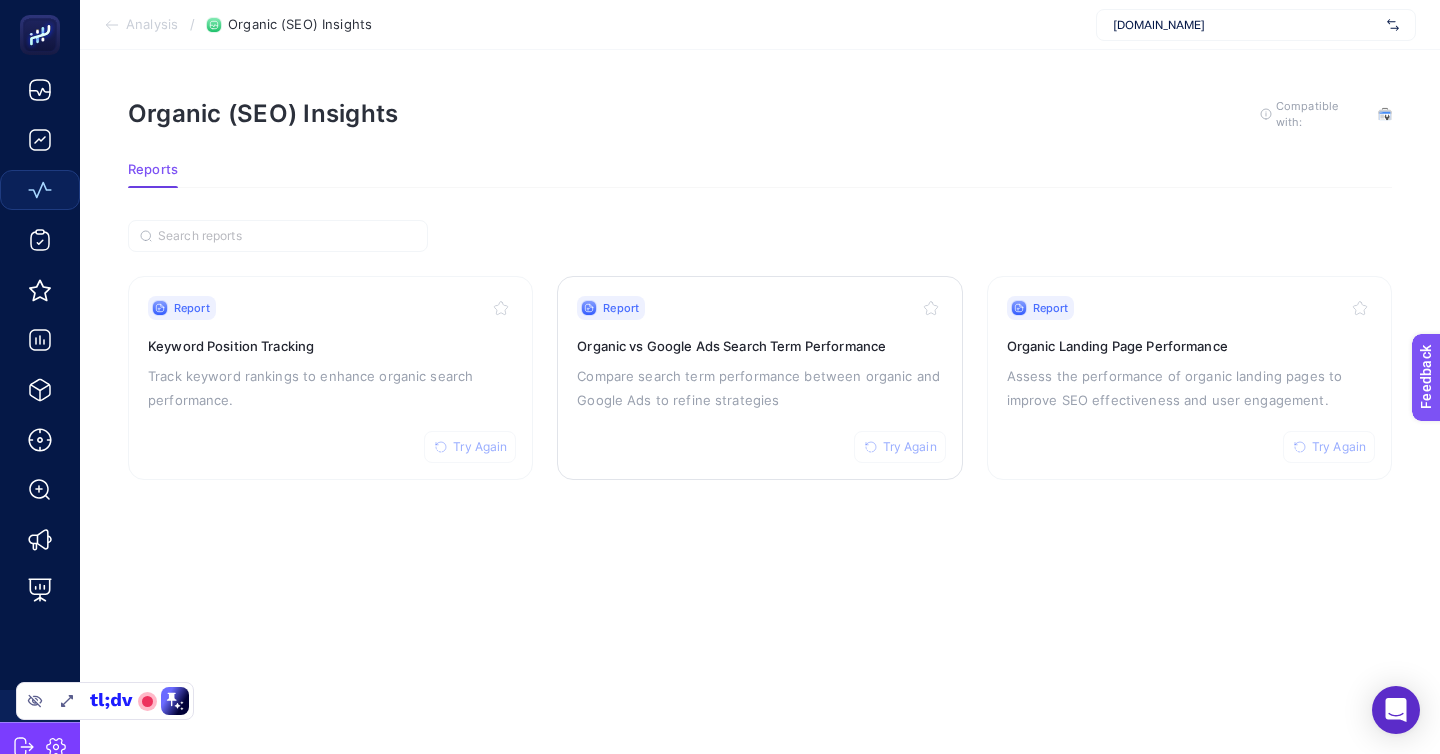 click on "Try Again" at bounding box center [900, 447] 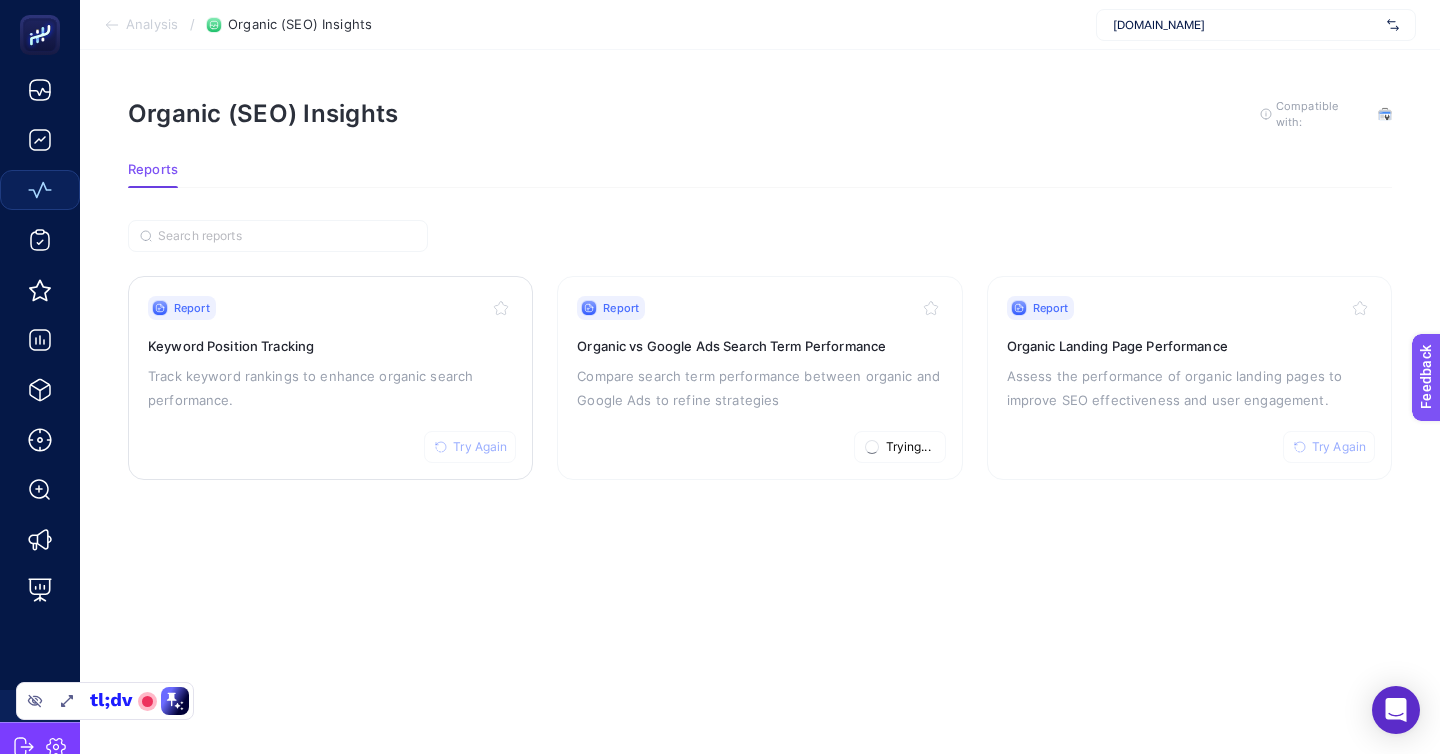click on "Track keyword rankings to enhance organic search performance." at bounding box center (330, 388) 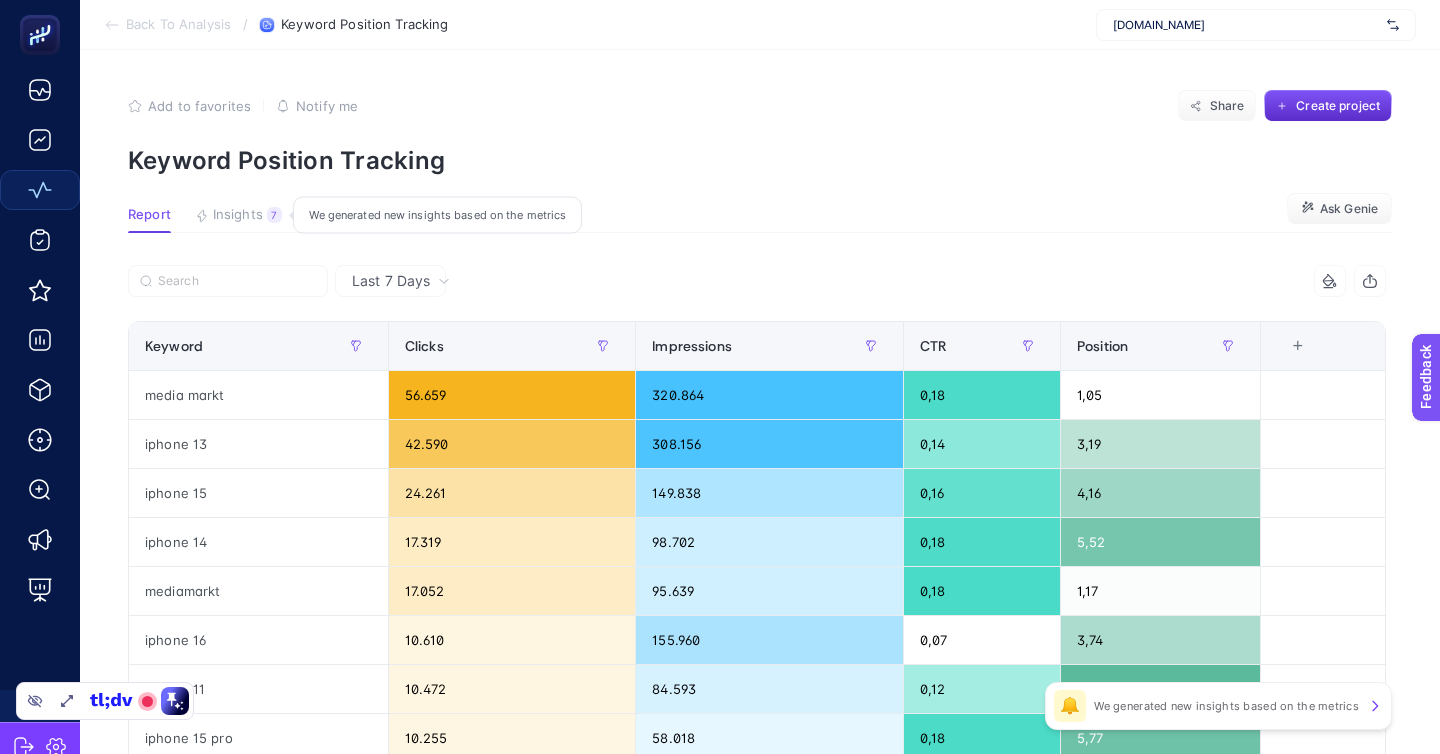 click on "Insights" at bounding box center [238, 215] 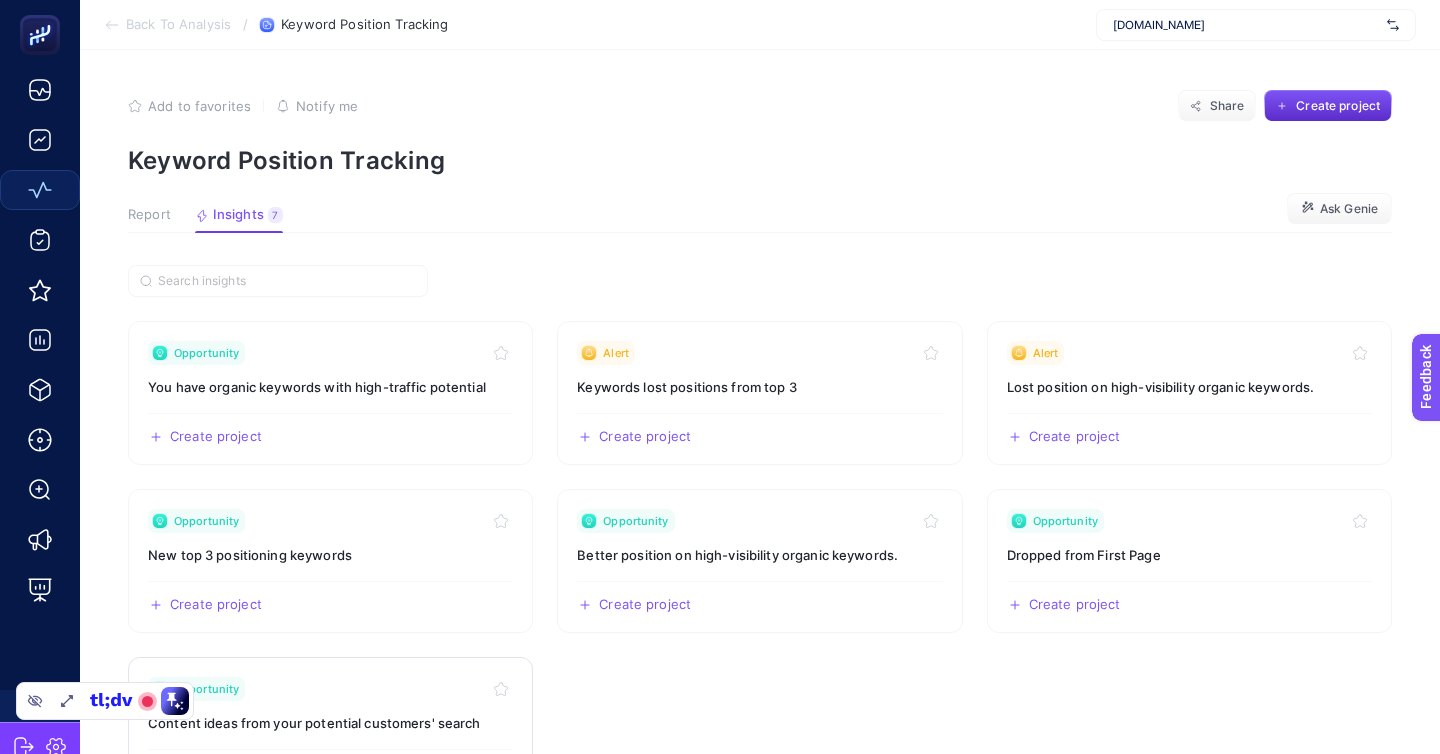 click on "Content ideas from your potential customers' search" at bounding box center [330, 723] 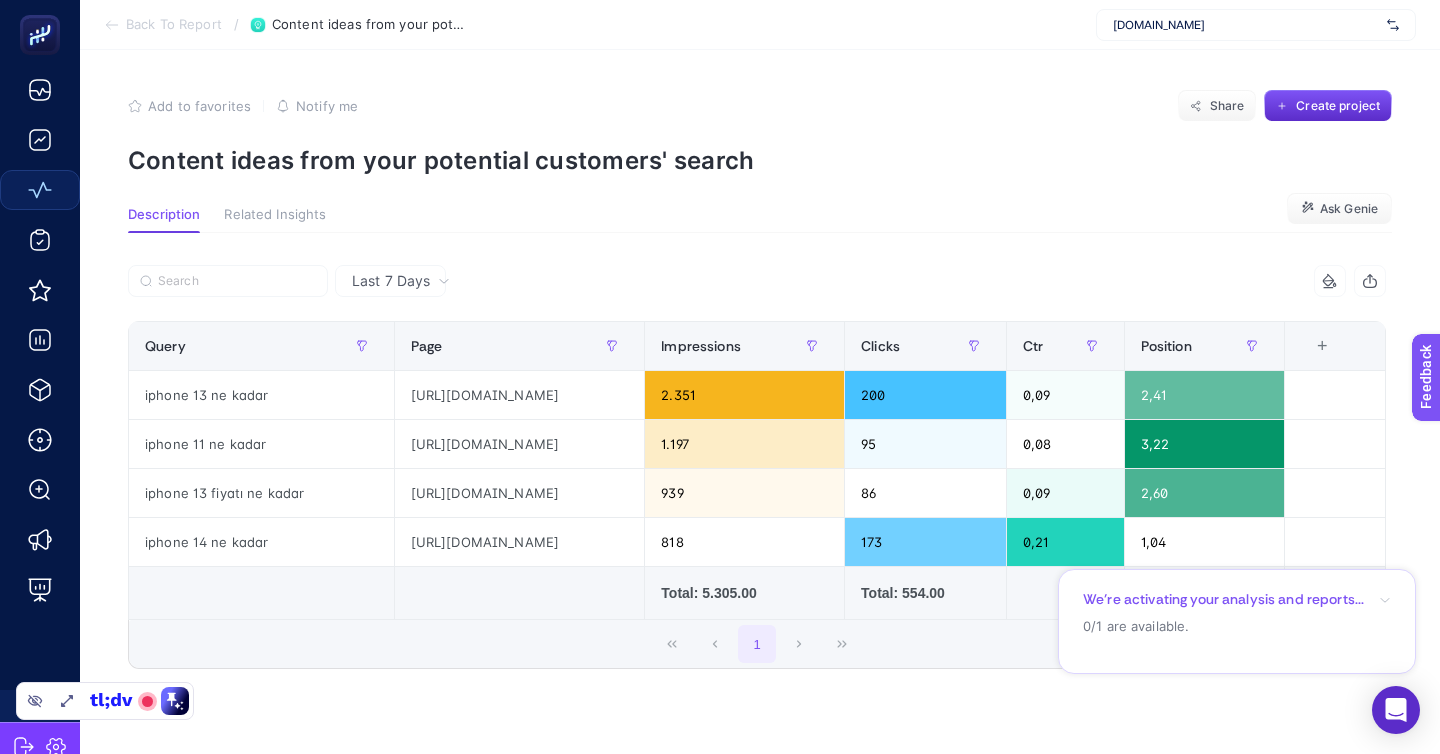 click on "iphone 13 ne kadar" 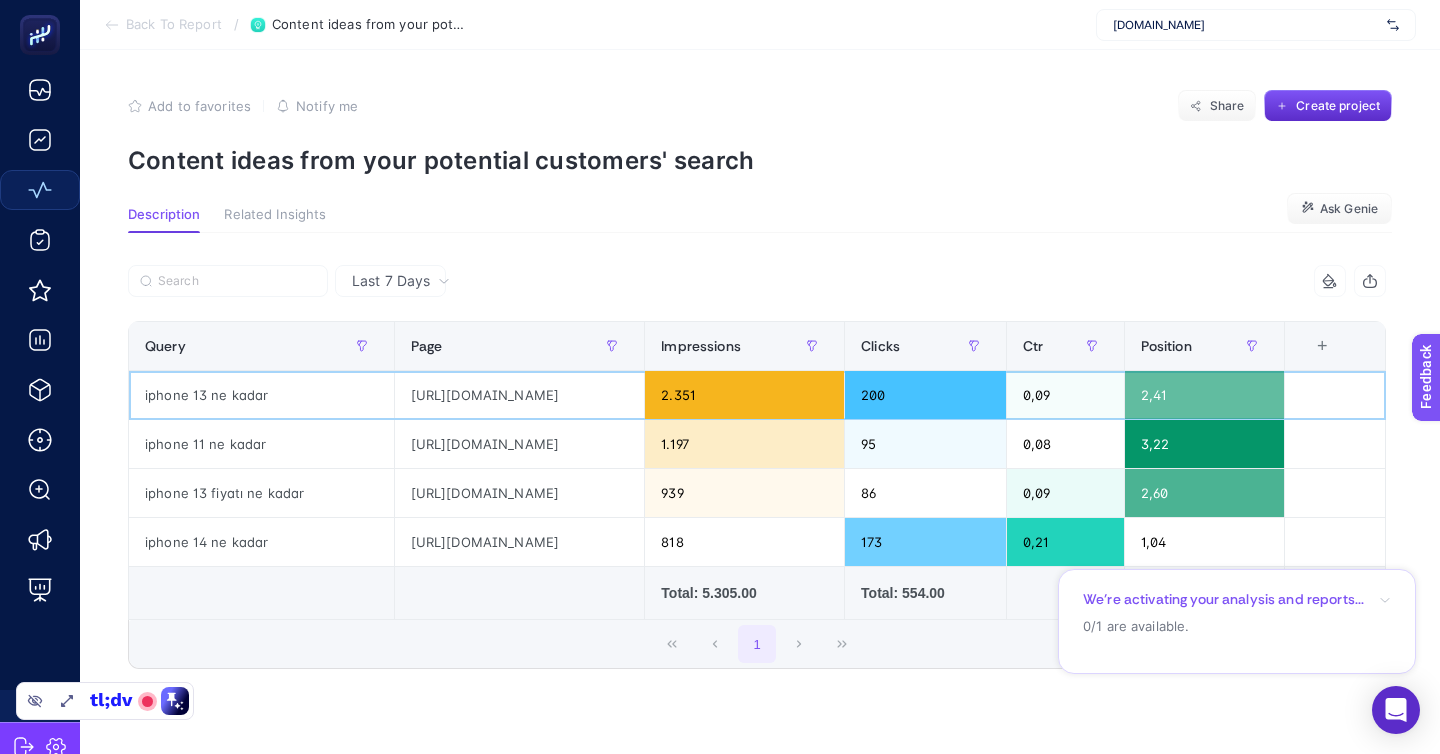 click on "iphone 13 ne kadar" 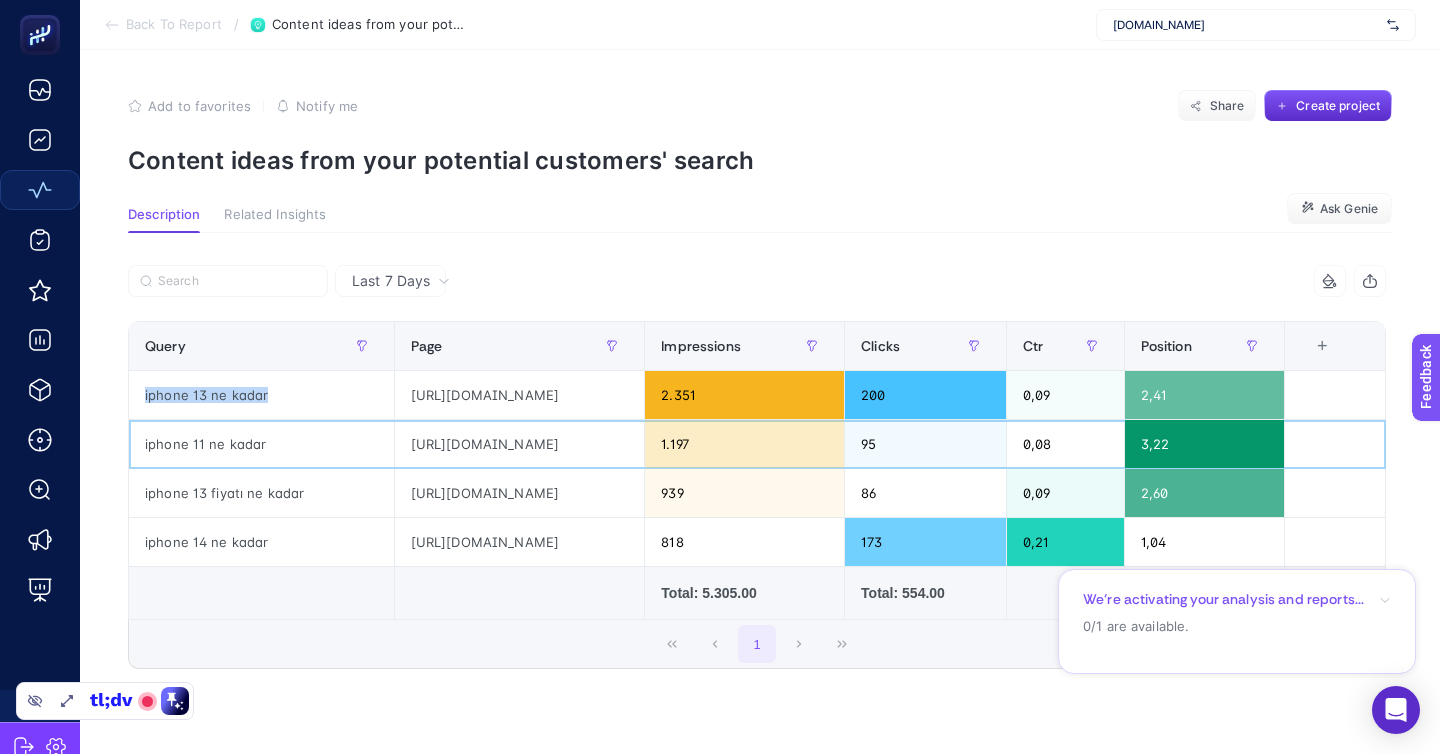 click on "iphone 11 ne kadar" 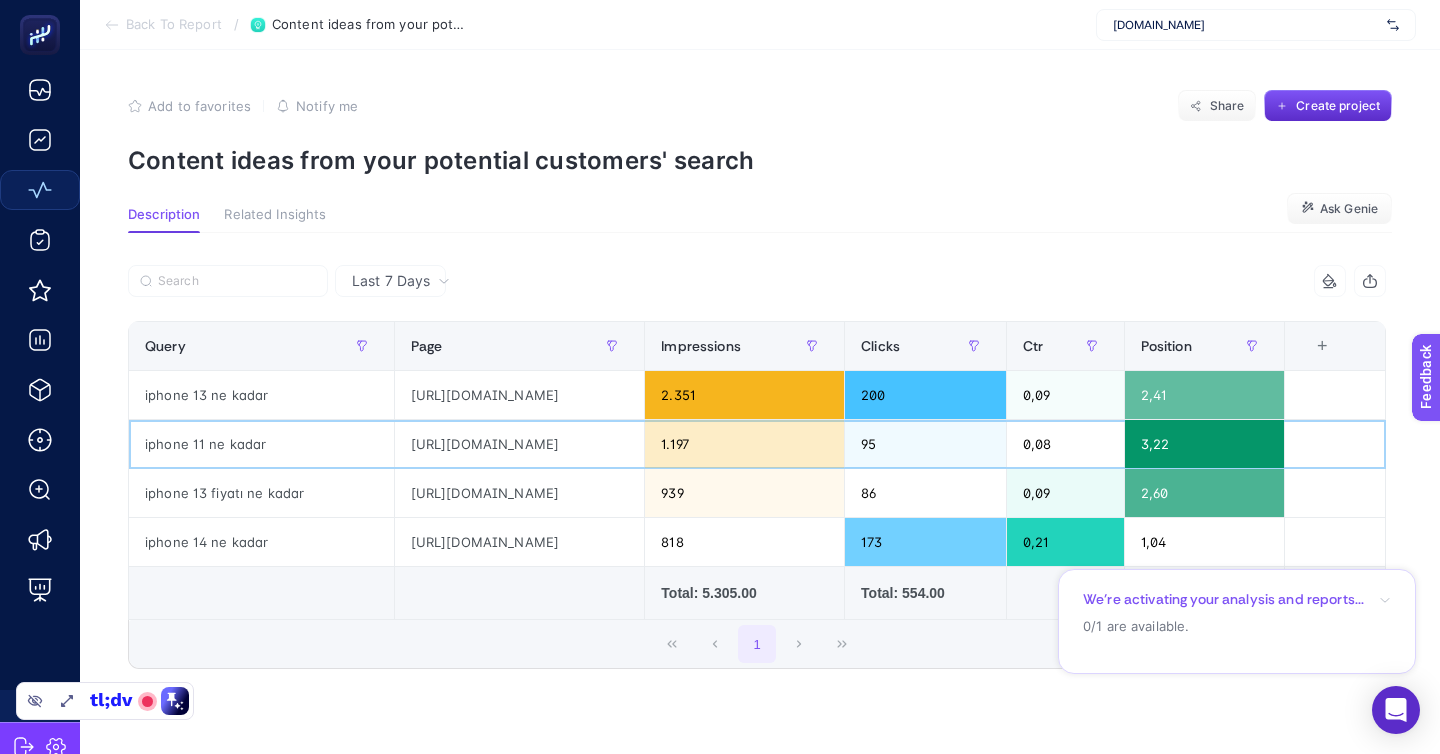 click on "iphone 11 ne kadar" 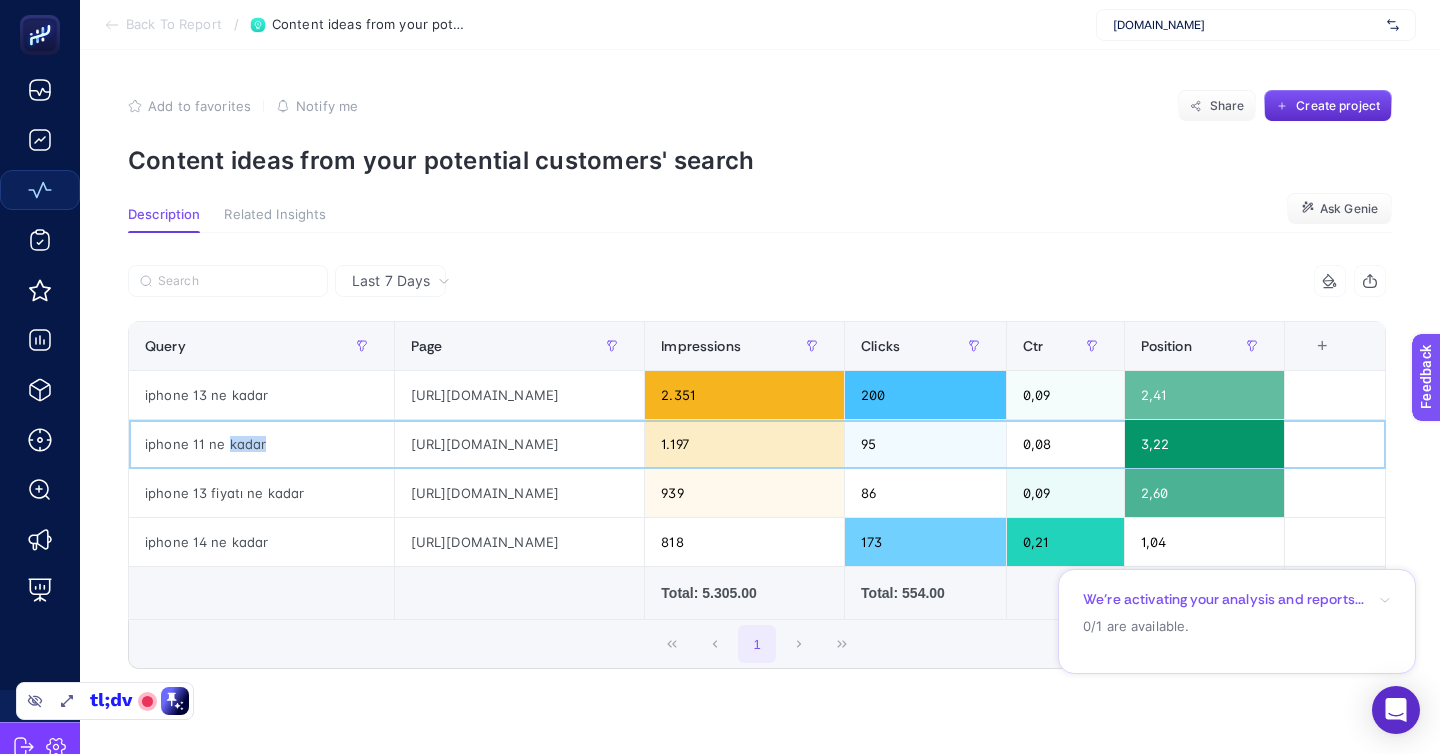click on "iphone 11 ne kadar" 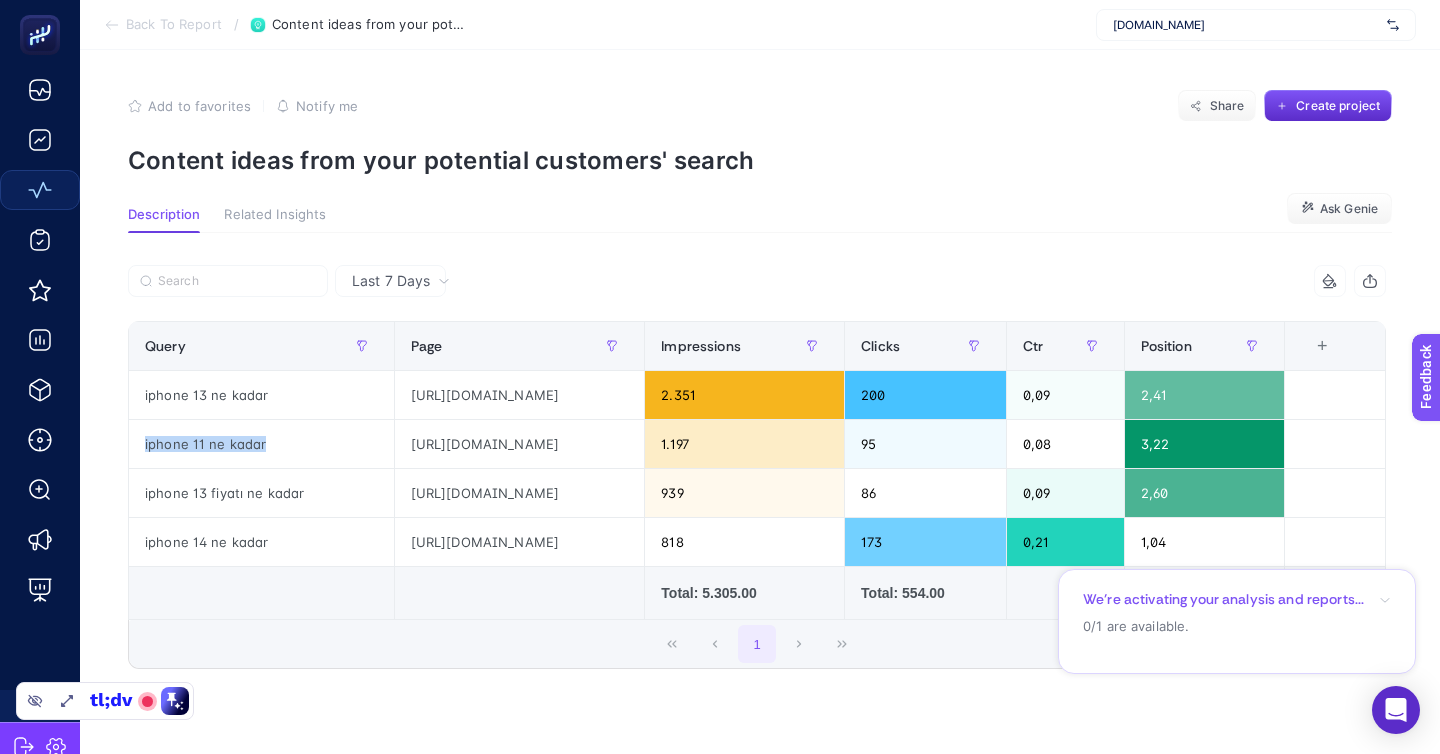 click on "iphone 13 fiyatı ne kadar" 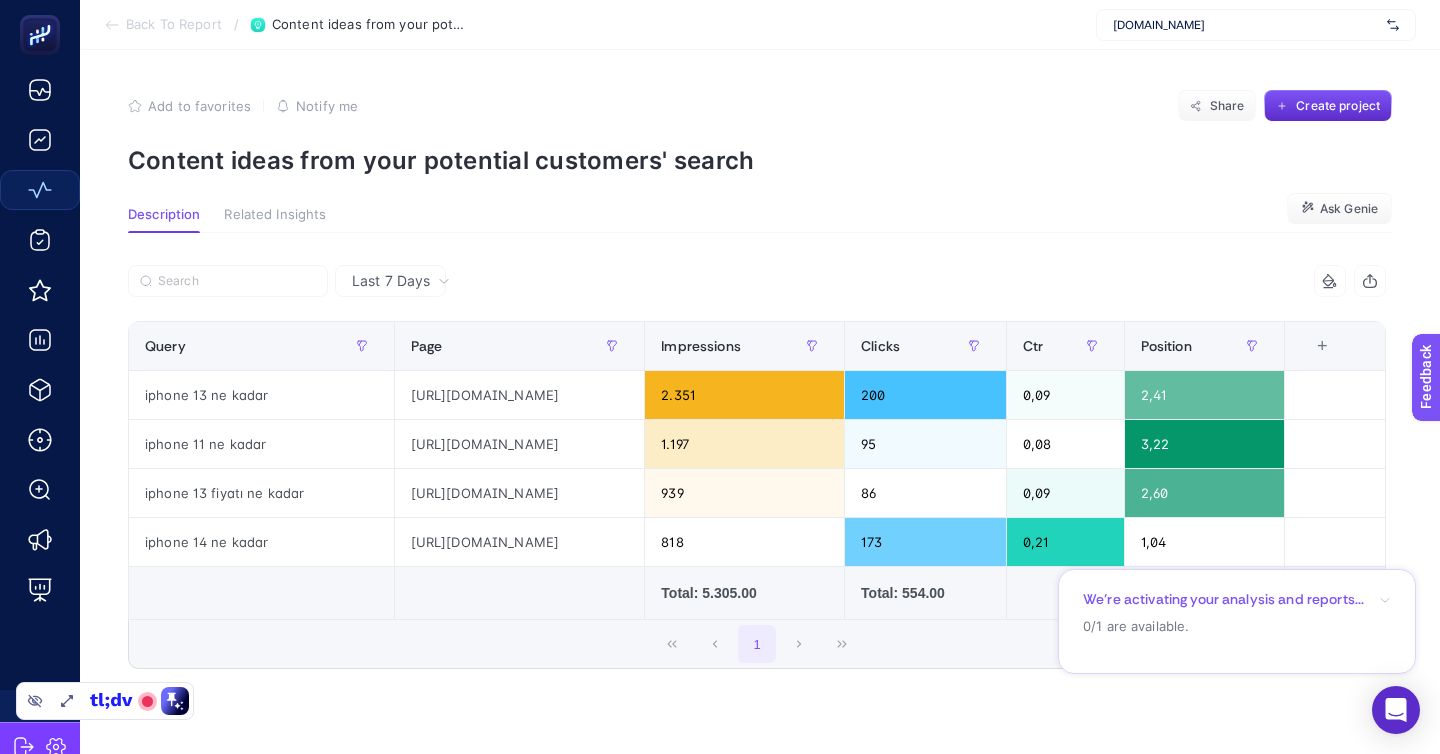 click on "Content ideas from your potential customers' search" at bounding box center [760, 160] 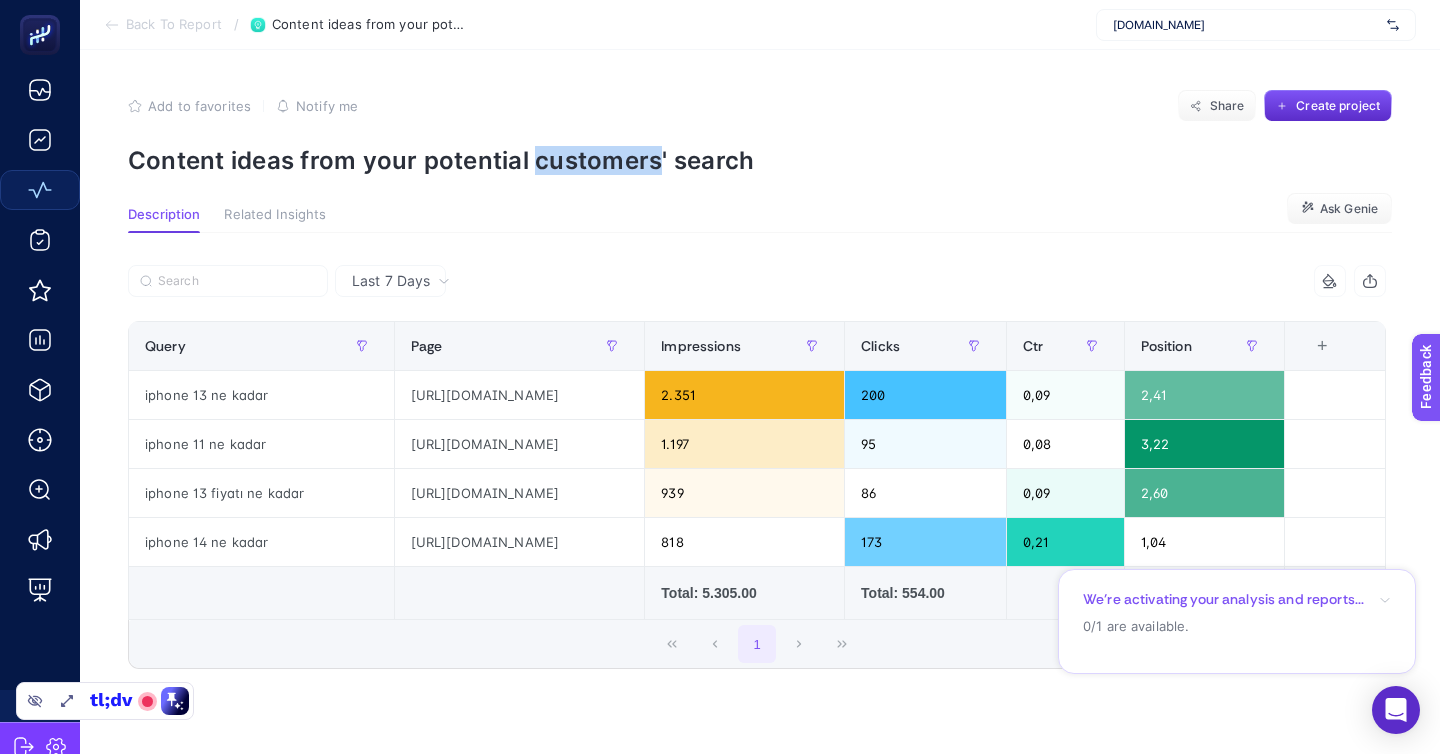 click on "Content ideas from your potential customers' search" at bounding box center [760, 160] 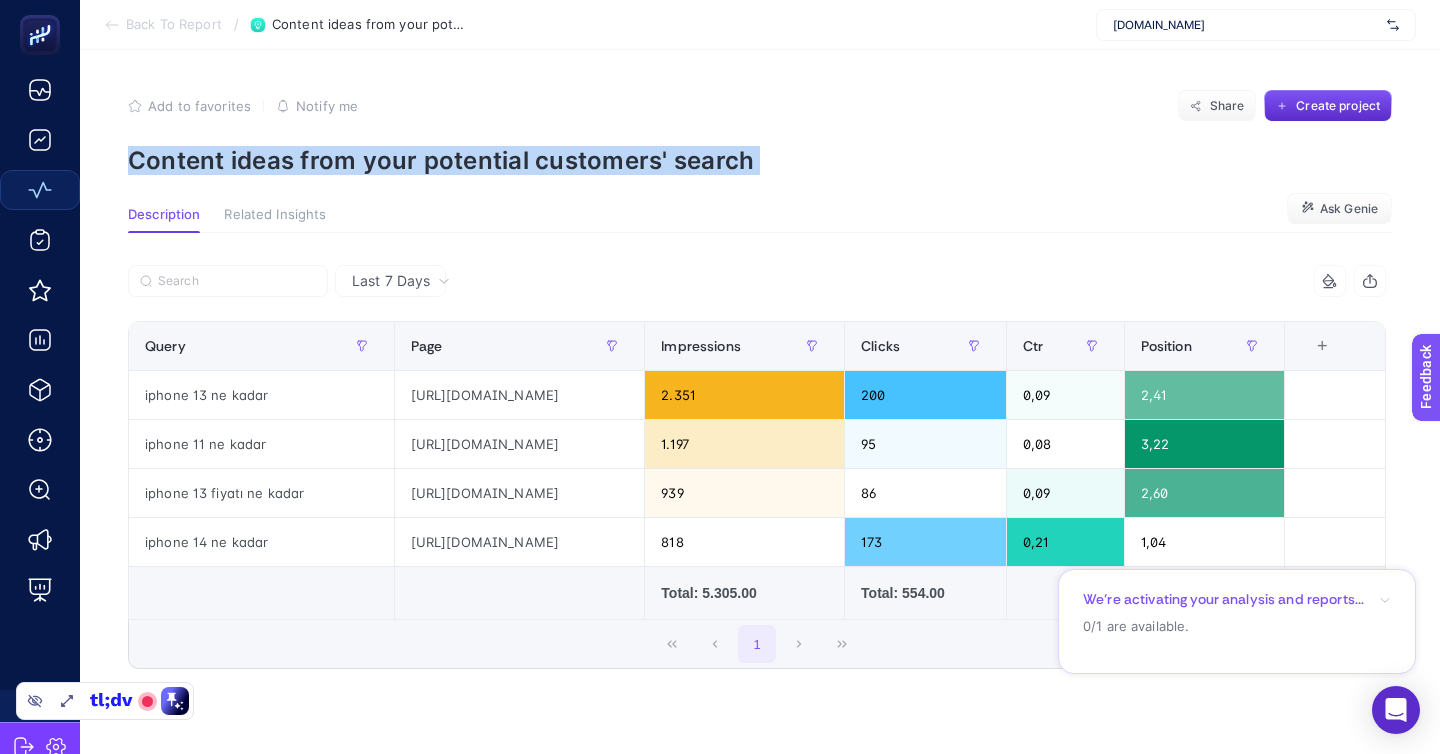 click on "Content ideas from your potential customers' search" at bounding box center (760, 160) 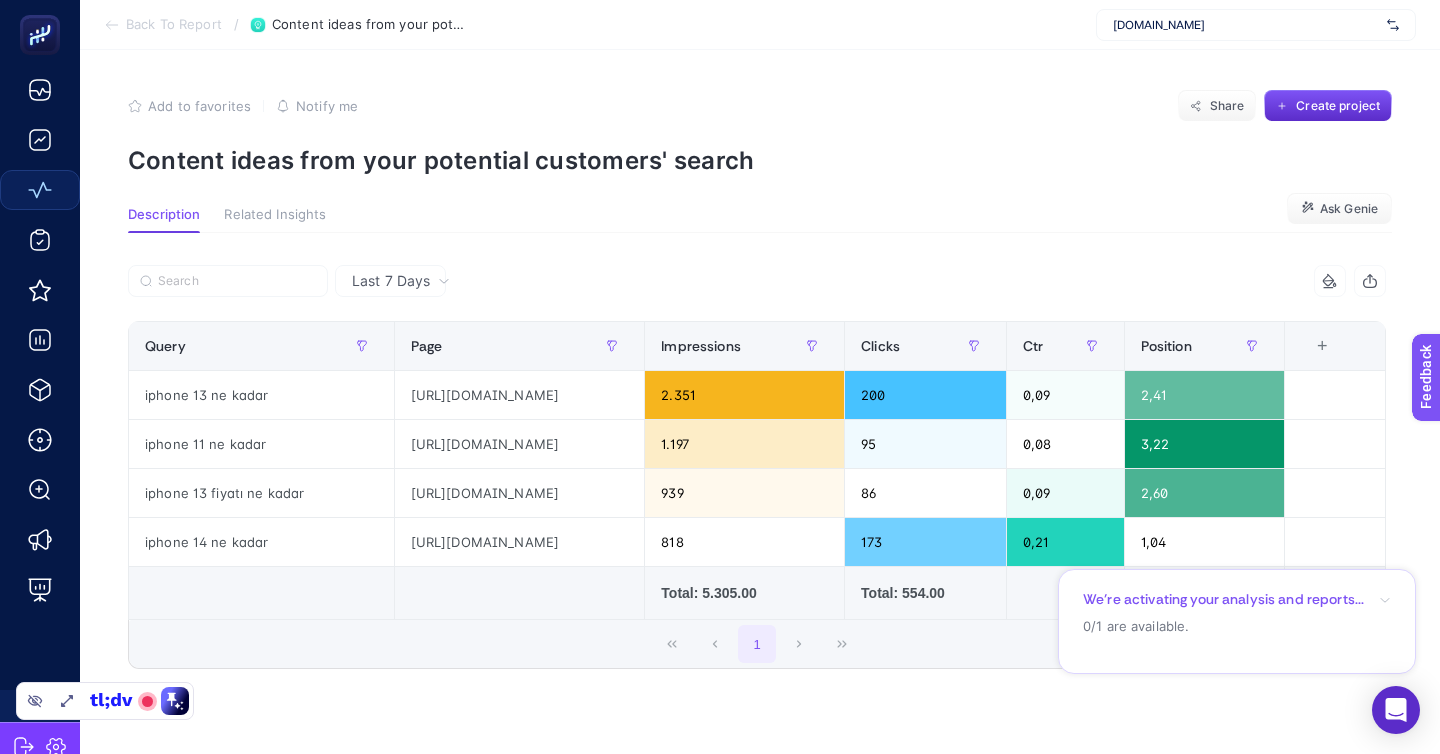 click on "Content ideas from your potential customers' search" at bounding box center [760, 160] 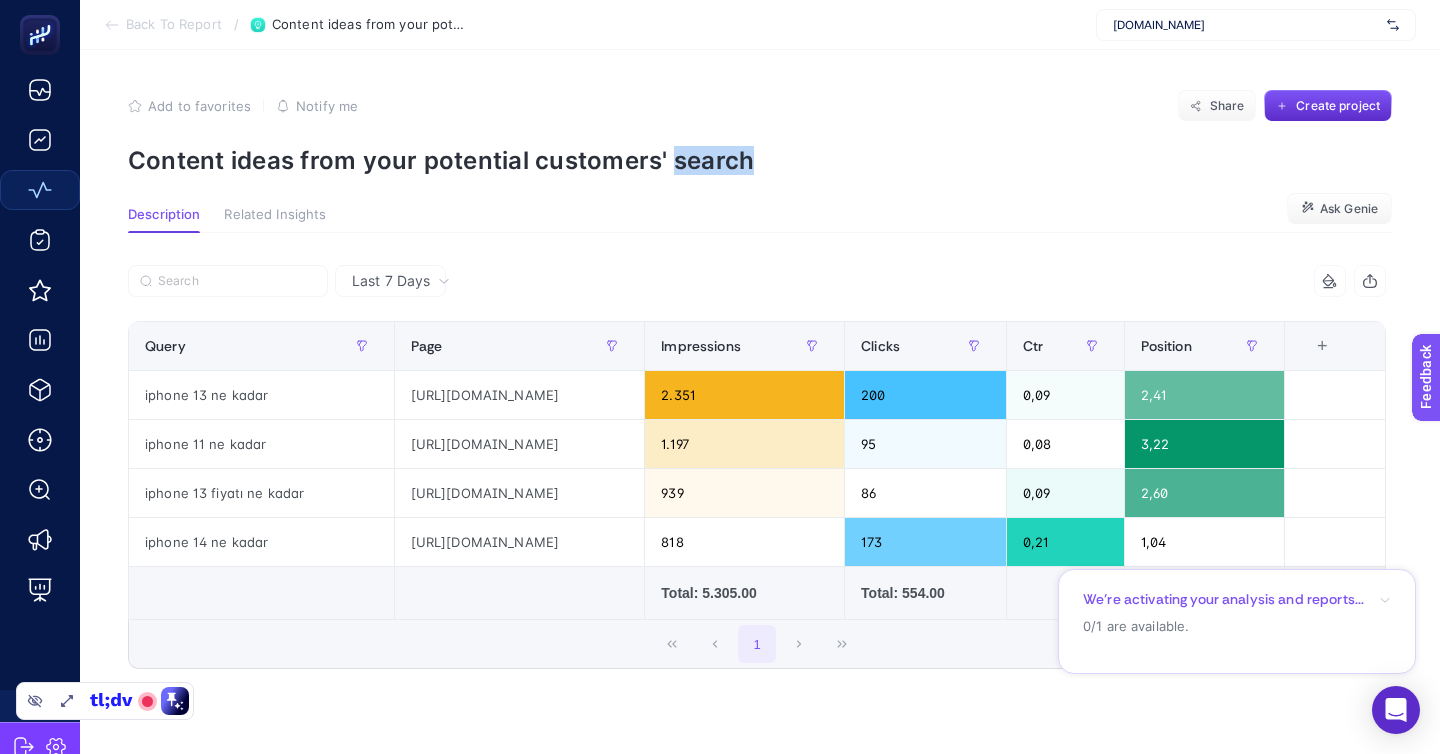 click on "Content ideas from your potential customers' search" at bounding box center [760, 160] 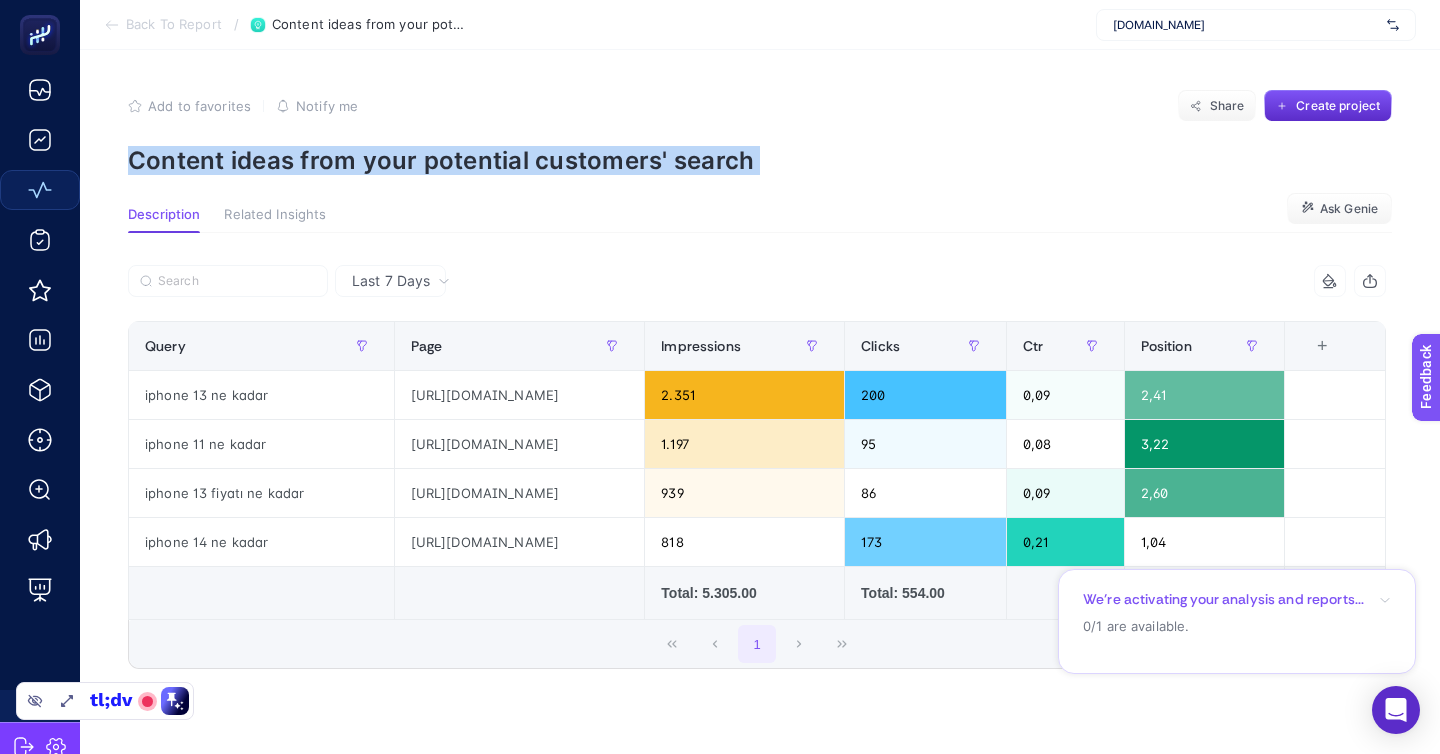 click on "Content ideas from your potential customers' search" at bounding box center (760, 160) 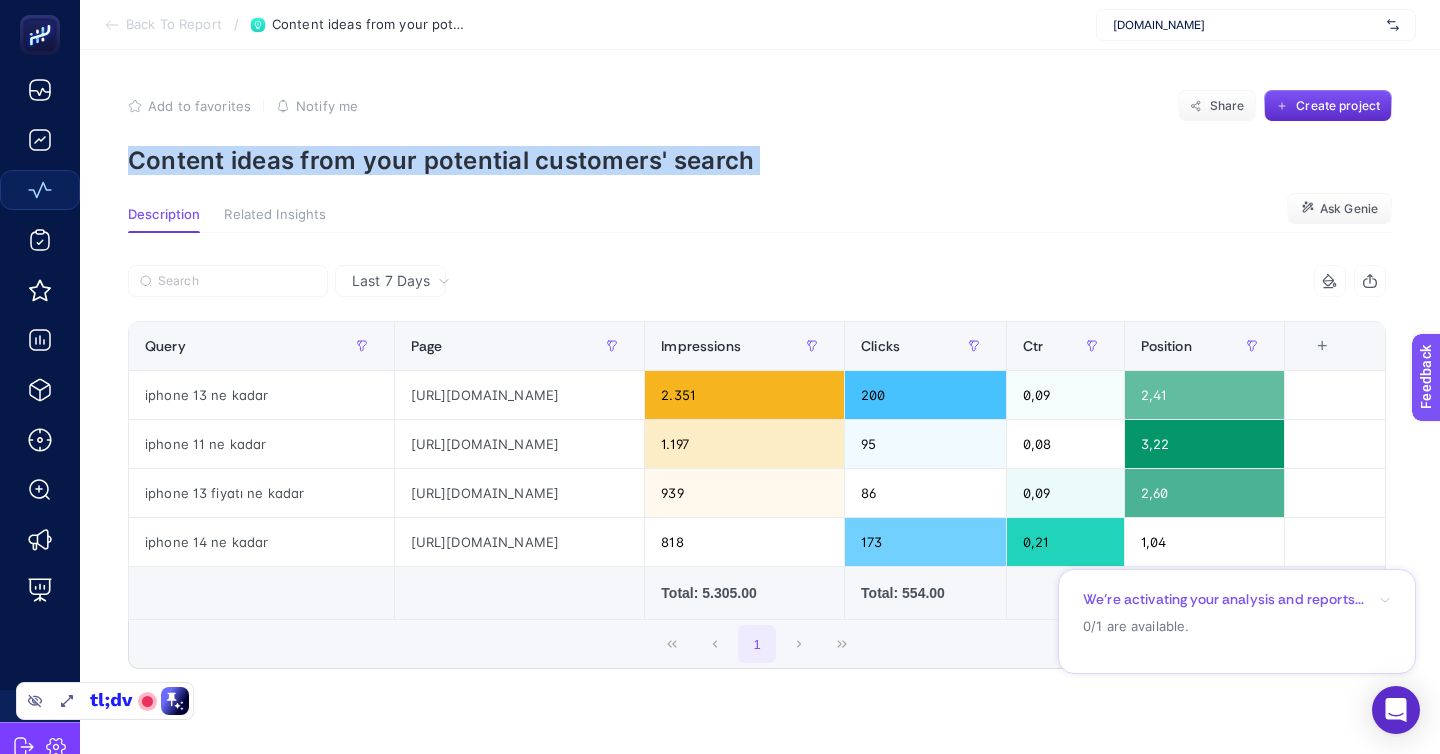 click 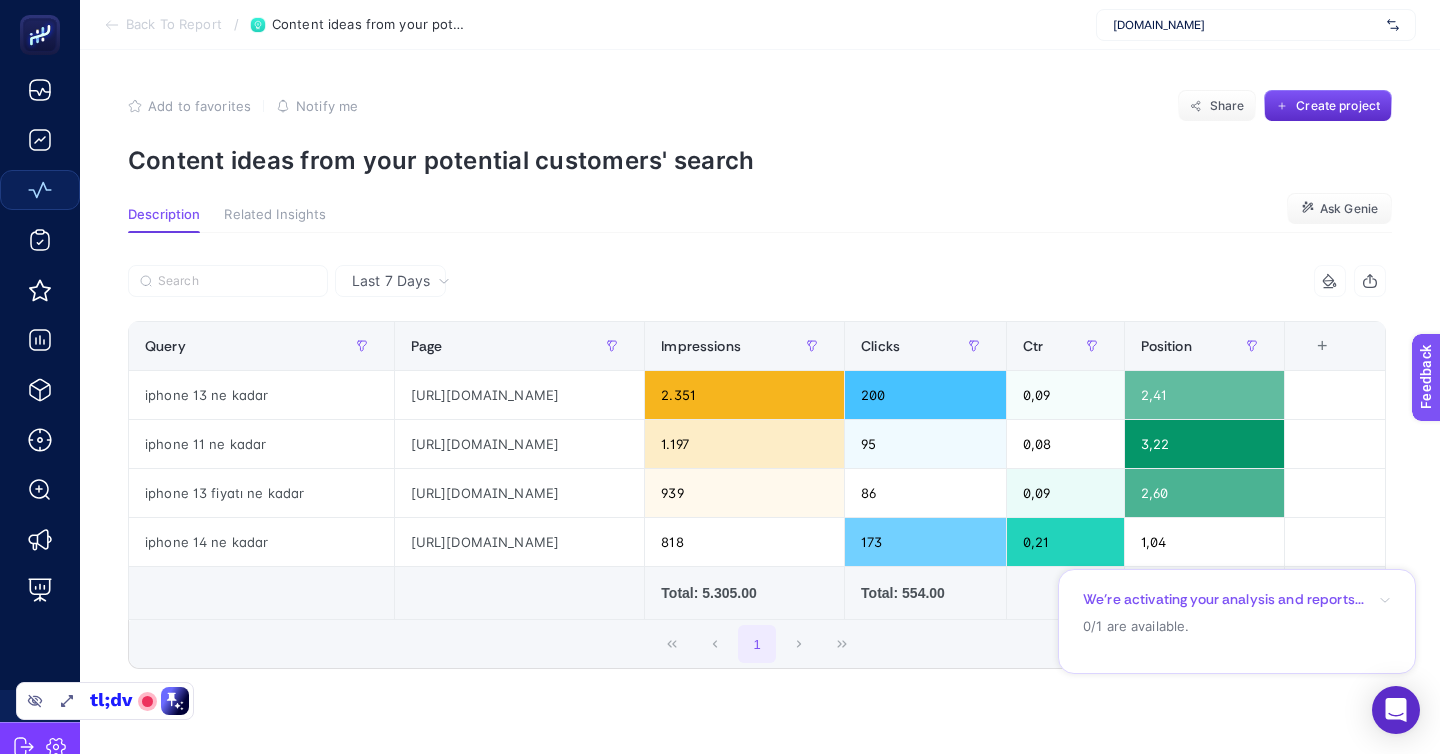 click on "iphone 14 ne kadar" 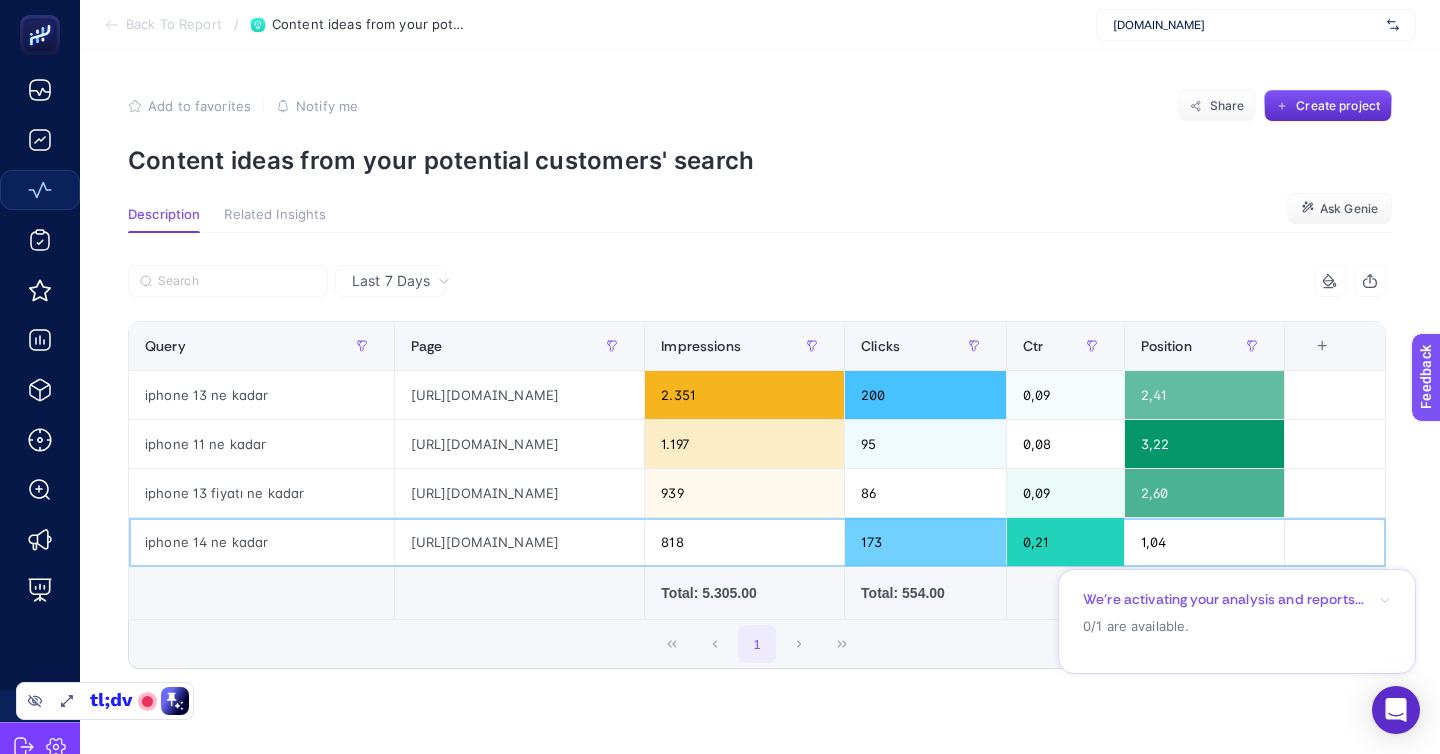 click on "iphone 14 ne kadar" 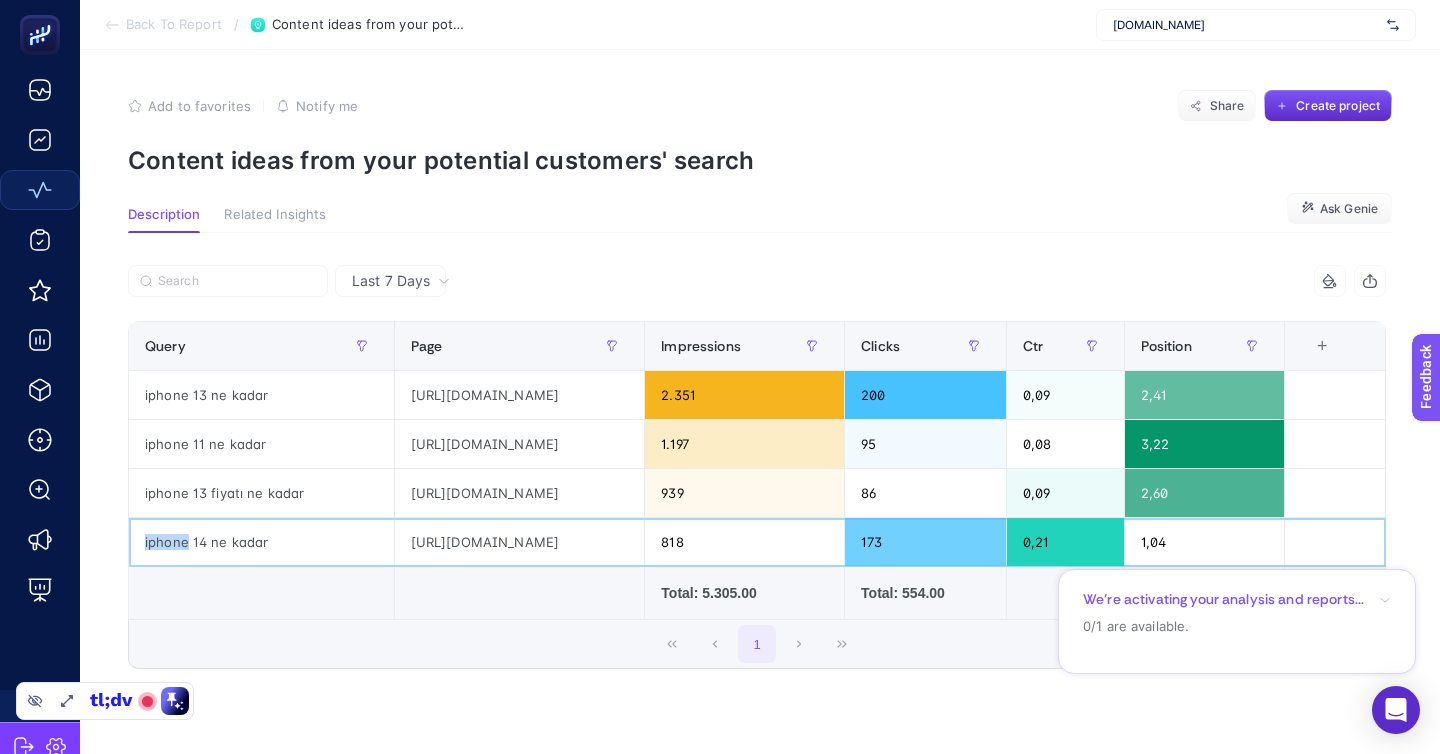 click on "iphone 14 ne kadar" 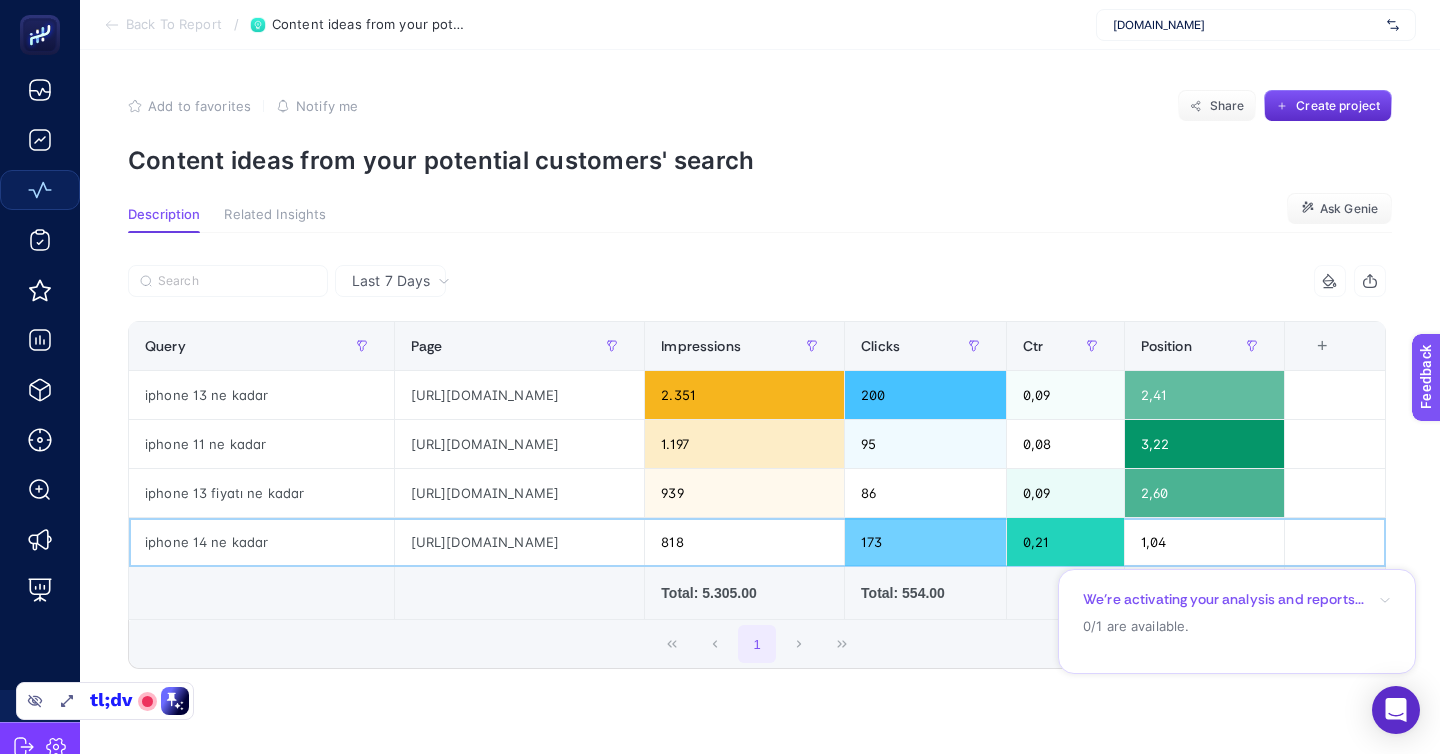 click on "iphone 14 ne kadar" 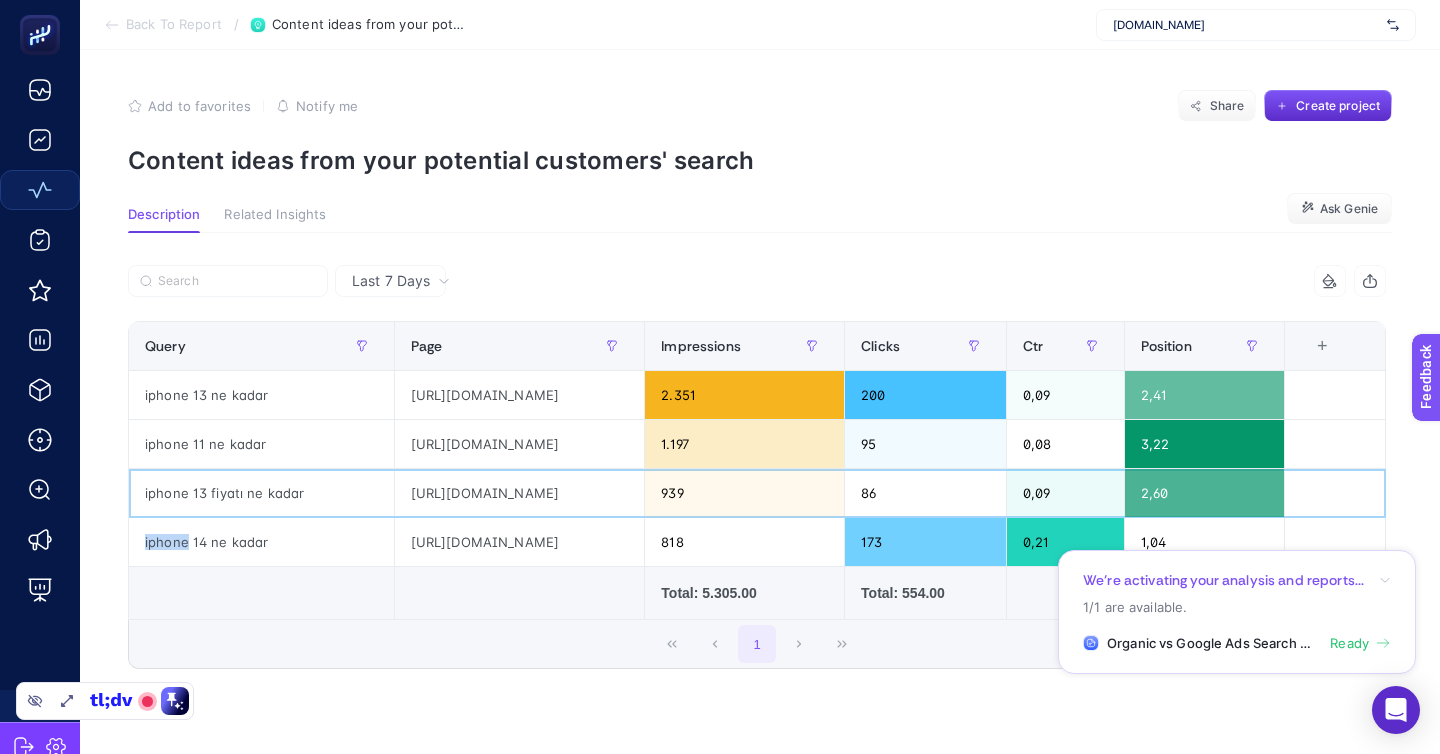 click on "iphone 13 fiyatı ne kadar" 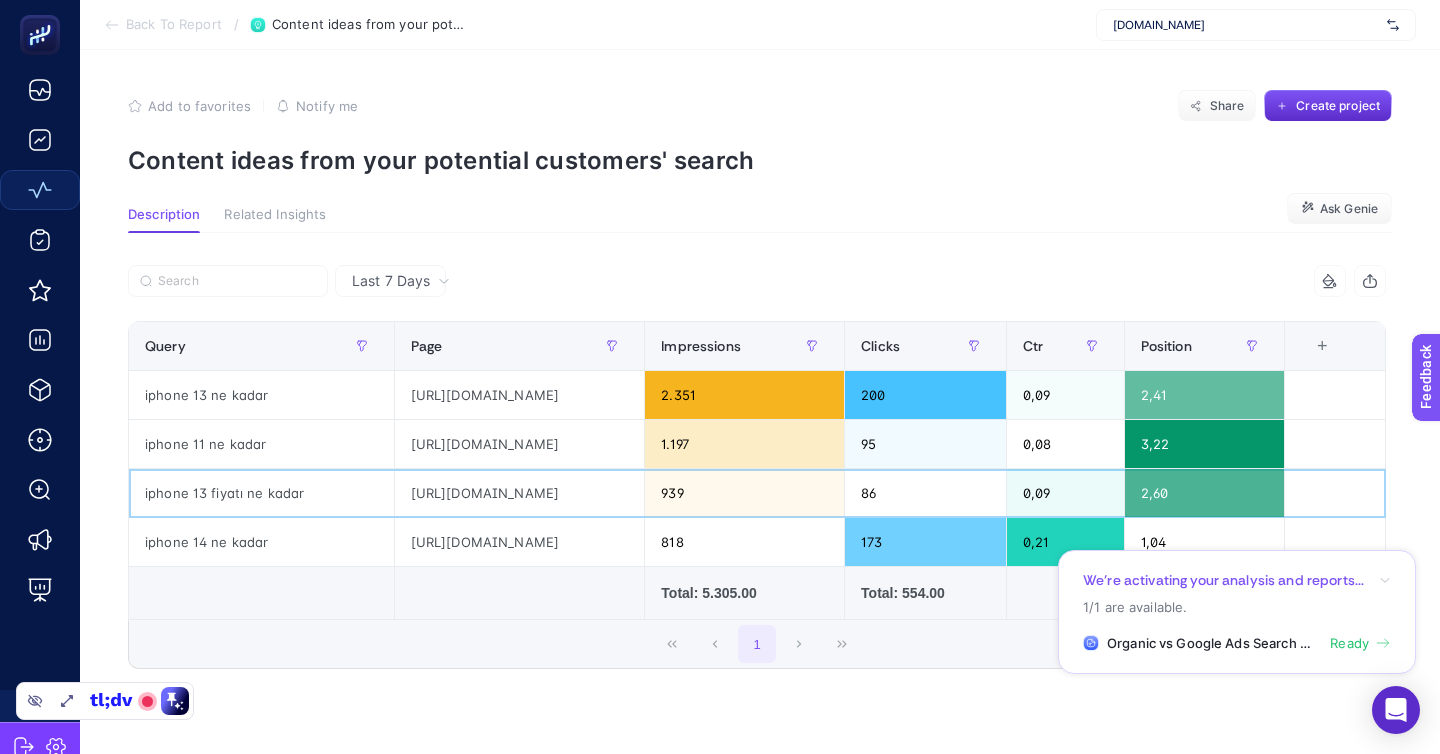 click on "iphone 13 fiyatı ne kadar" 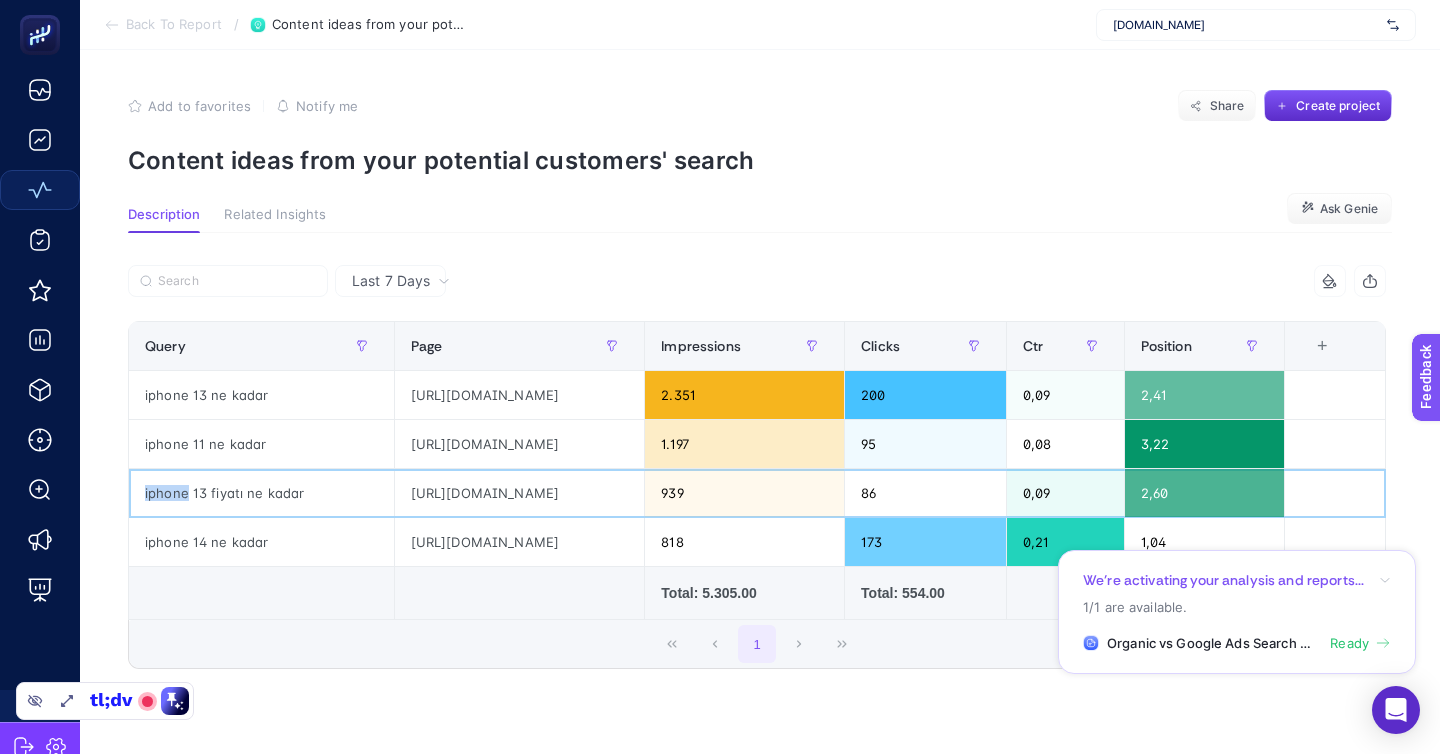 click on "iphone 13 fiyatı ne kadar" 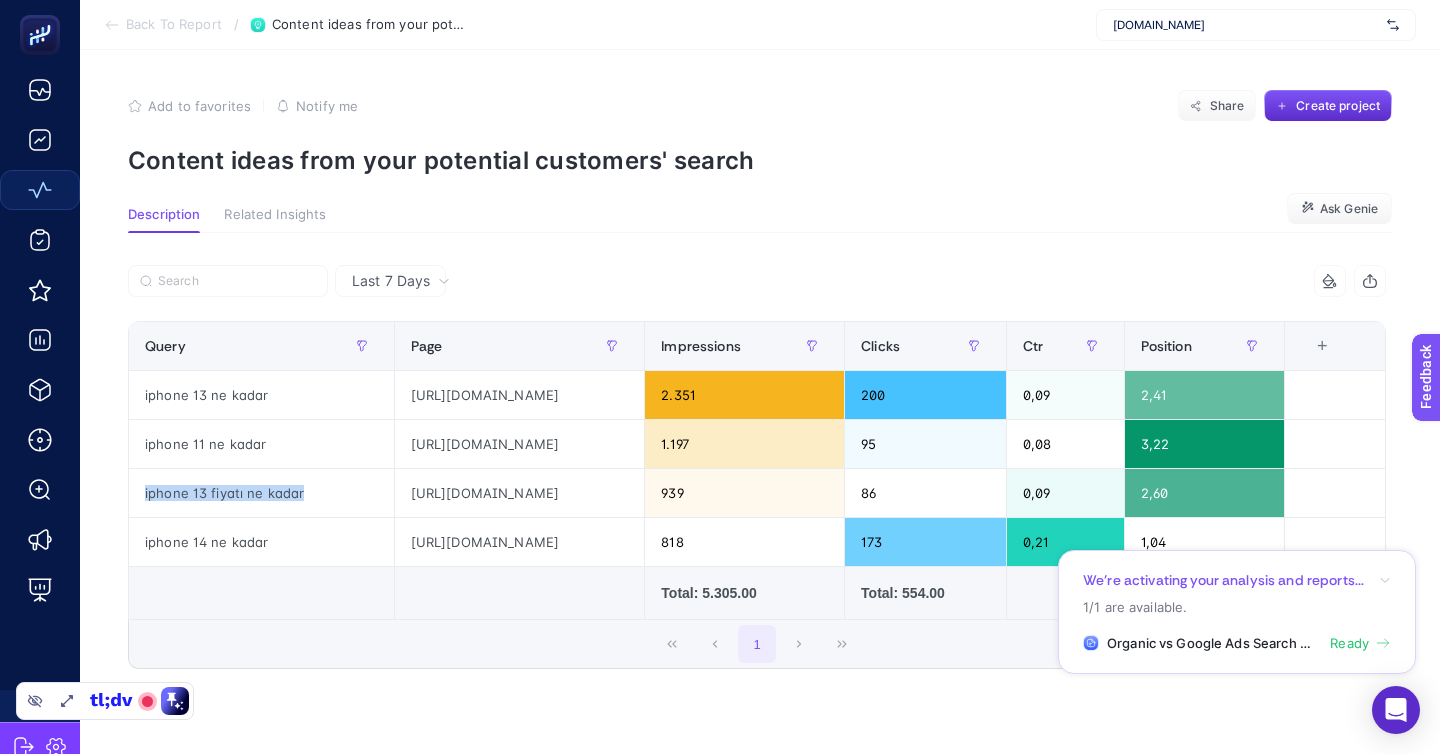 click on "iphone 11 ne kadar" 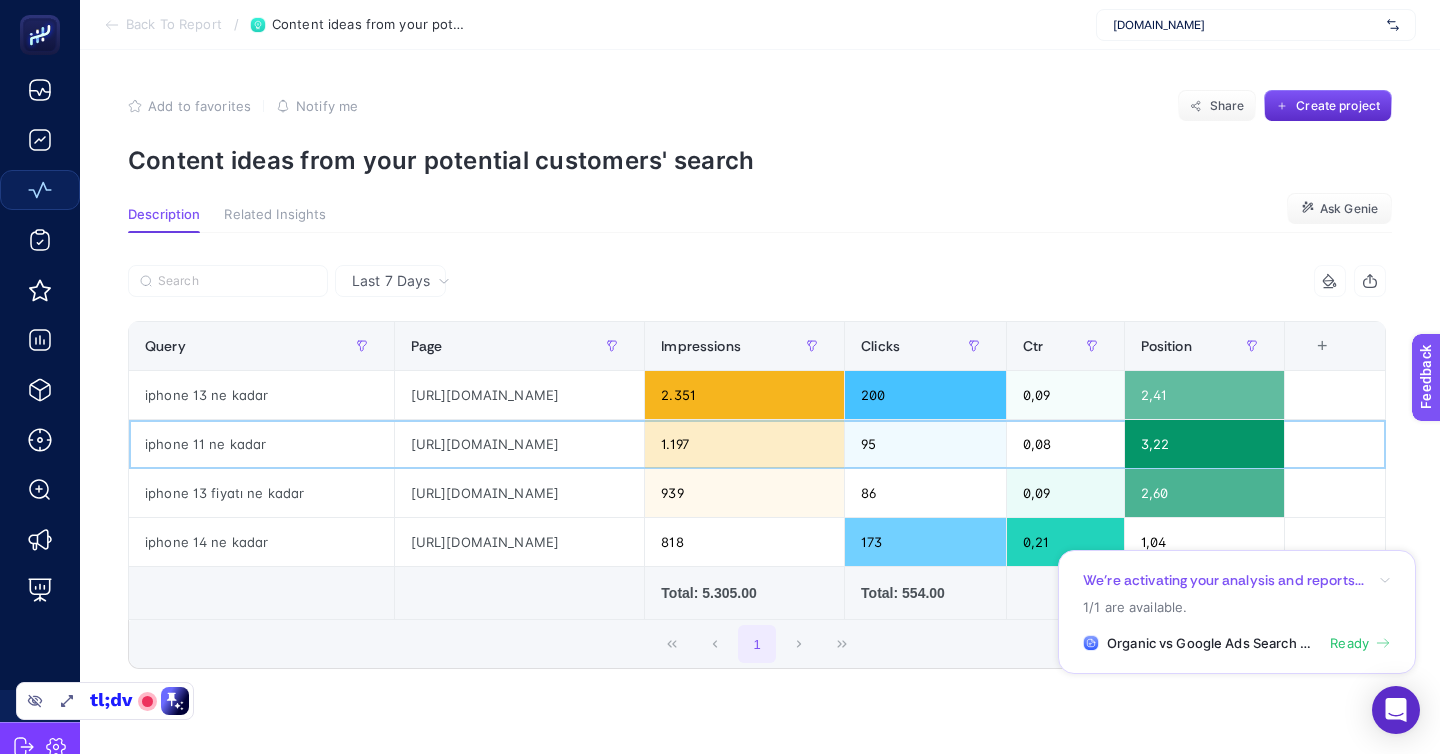 click on "iphone 11 ne kadar" 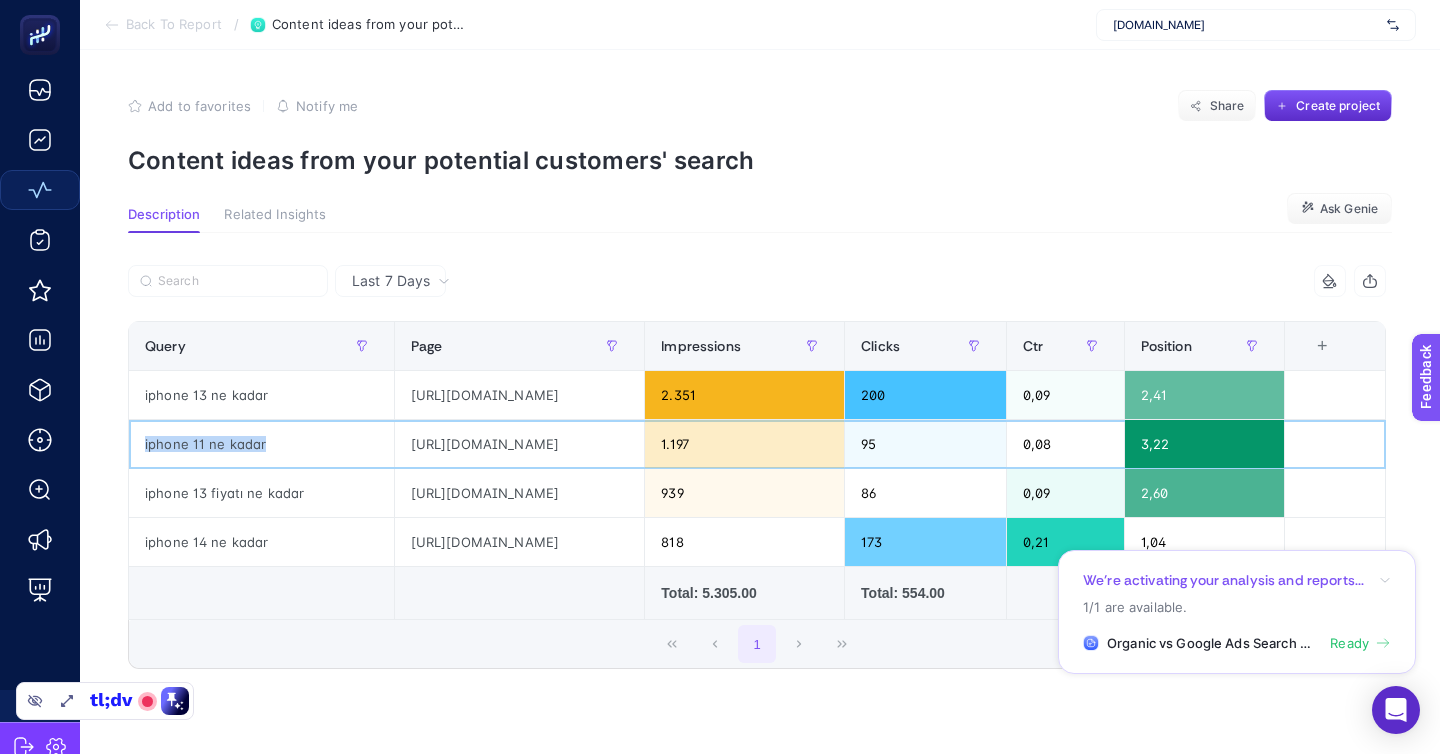 click on "iphone 11 ne kadar" 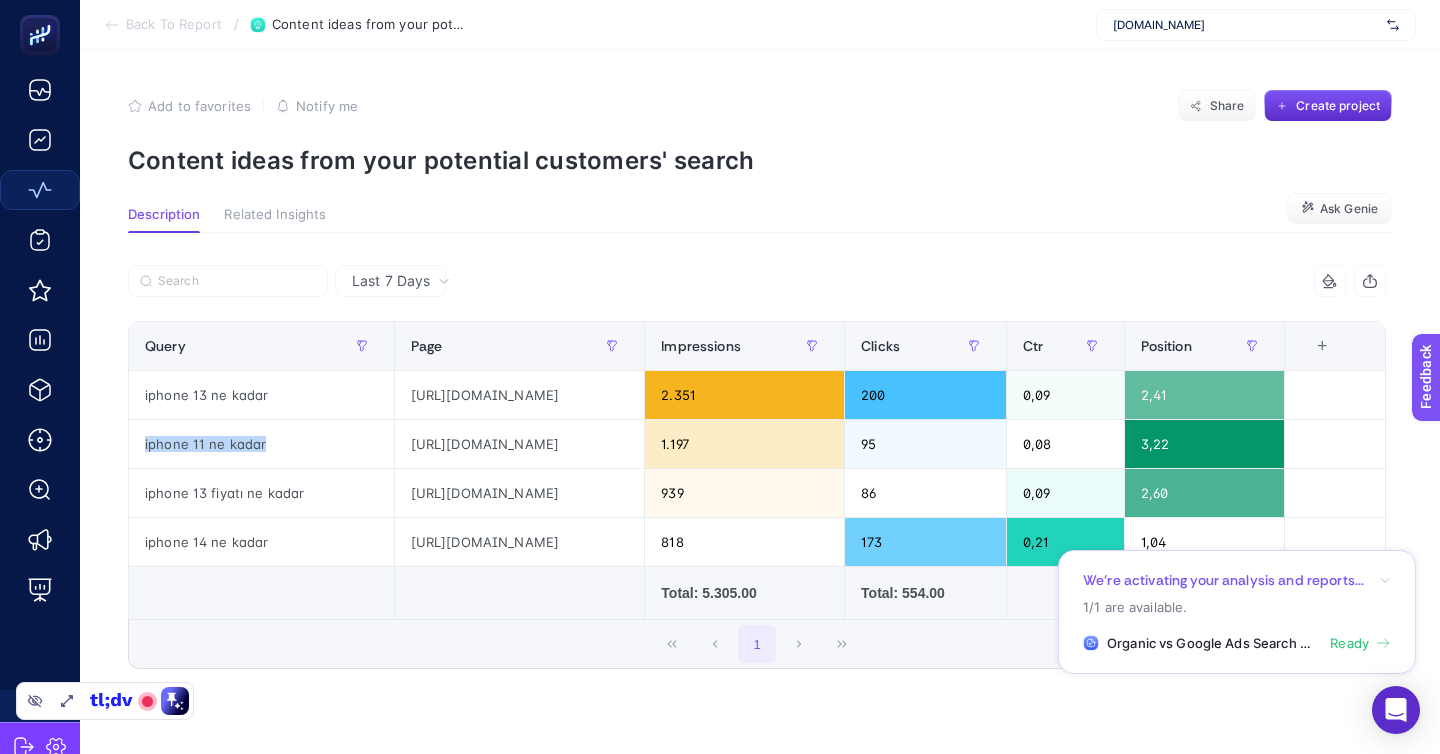 click on "mediamarkt.com.tr" at bounding box center (1246, 25) 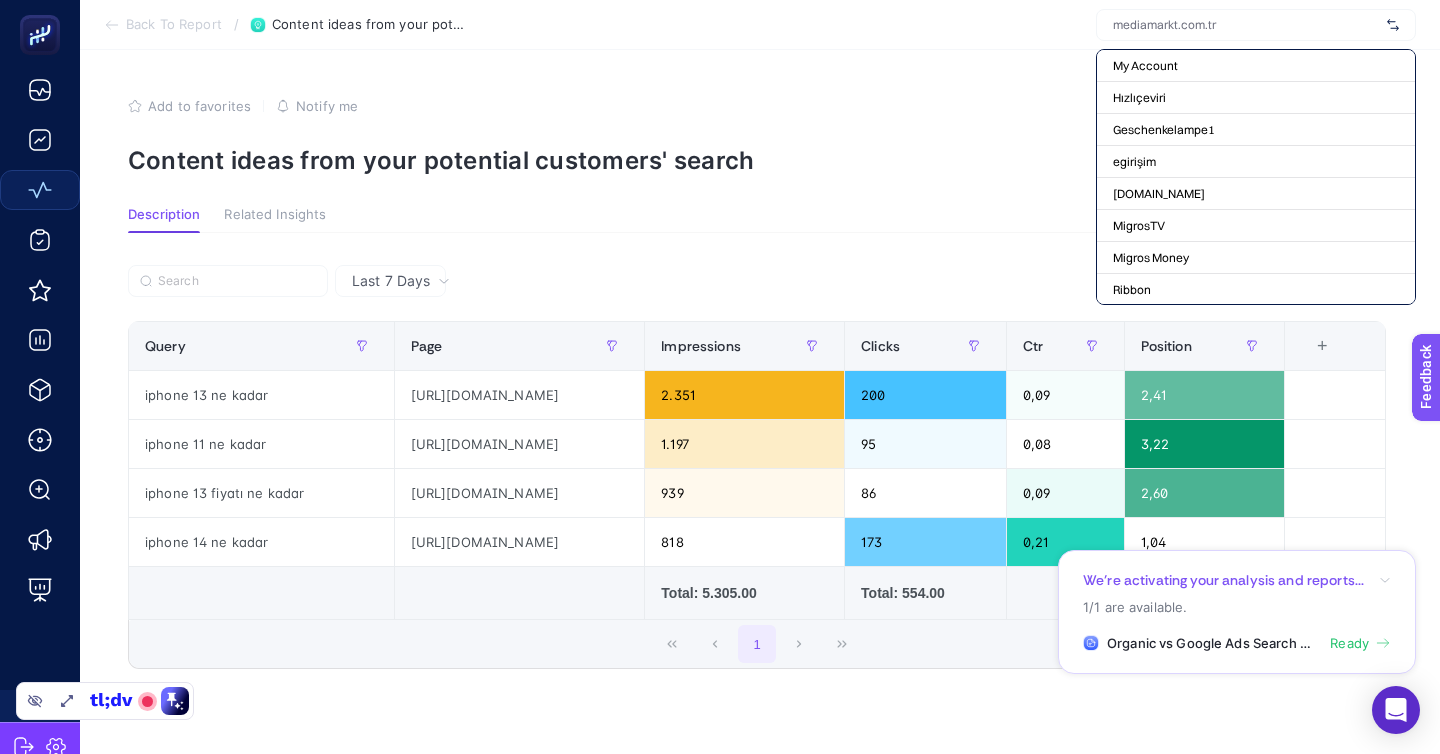 click on "Add to favorites false Notify me Share Create project Content ideas from your potential customers' search Description Related Insights Ask Genie Last 7 Days 4 items selected Query Page Impressions Clicks Ctr Position 6 items selected + iphone 13 ne kadar https://www.mediamarkt.com.tr/tr/category/iphone-13-801528.html 2.351 200 0,09 2,41 iphone 11 ne kadar https://www.mediamarkt.com.tr/tr/category/iphone-11-878044.html 1.197 95 0,08 3,22 iphone 13 fiyatı ne kadar https://www.mediamarkt.com.tr/tr/category/iphone-13-801528.html 939 86 0,09 2,60 iphone 14 ne kadar https://www.mediamarkt.com.tr/tr/category/iphone-14-828526.html 818 173 0,21 1,04     Total: 5.305.00   Total: 554.00         1 4 items selected Query Page Impressions Clicks Ctr Position 6 items selected + iphone 13 ne kadar https://www.mediamarkt.com.tr/tr/category/iphone-13-801528.html 9.815 853 0,09 2,72 iphone 11 ne kadar https://www.mediamarkt.com.tr/tr/category/iphone-11-878044.html 4.867 456 0,09 3,00 iphone 13 fiyatı ne kadar 3.761 418 0,11" 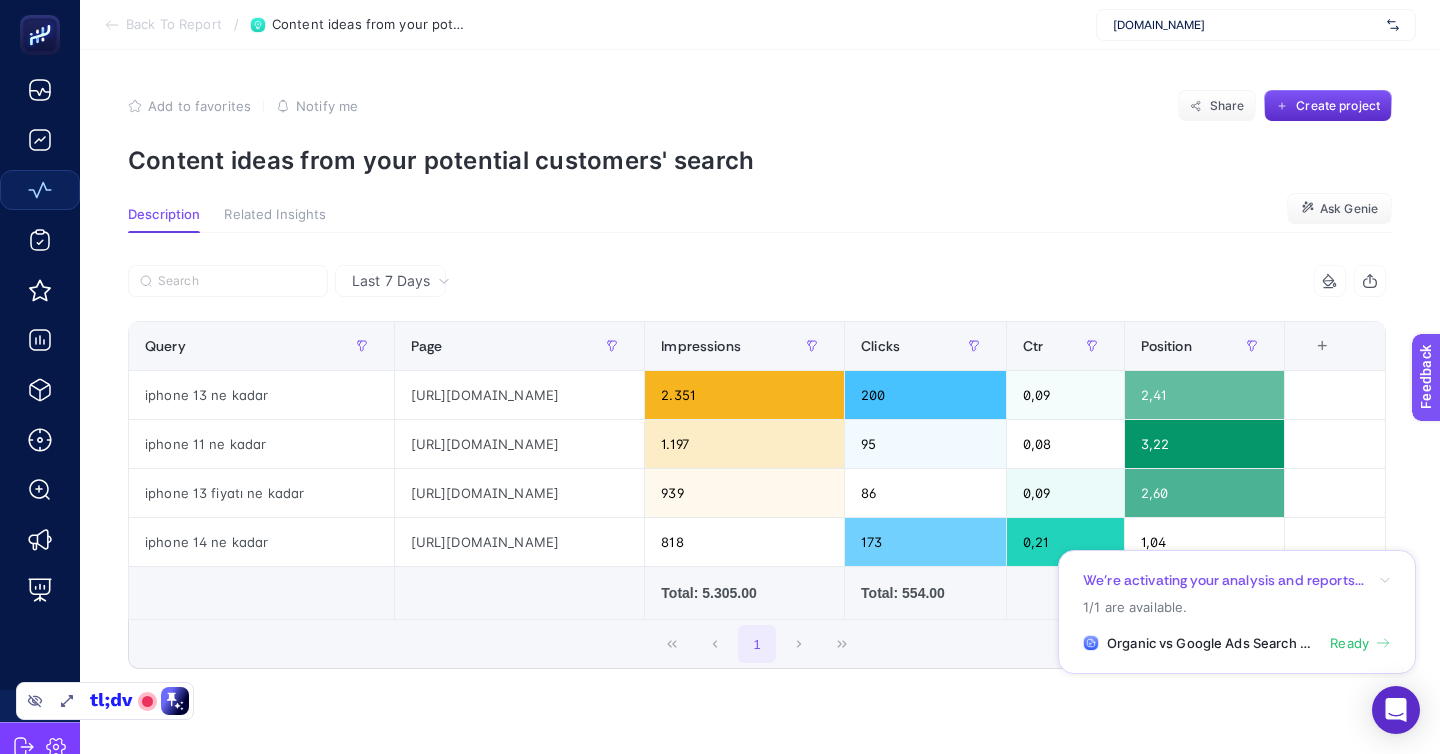 click on "mediamarkt.com.tr" at bounding box center [1256, 25] 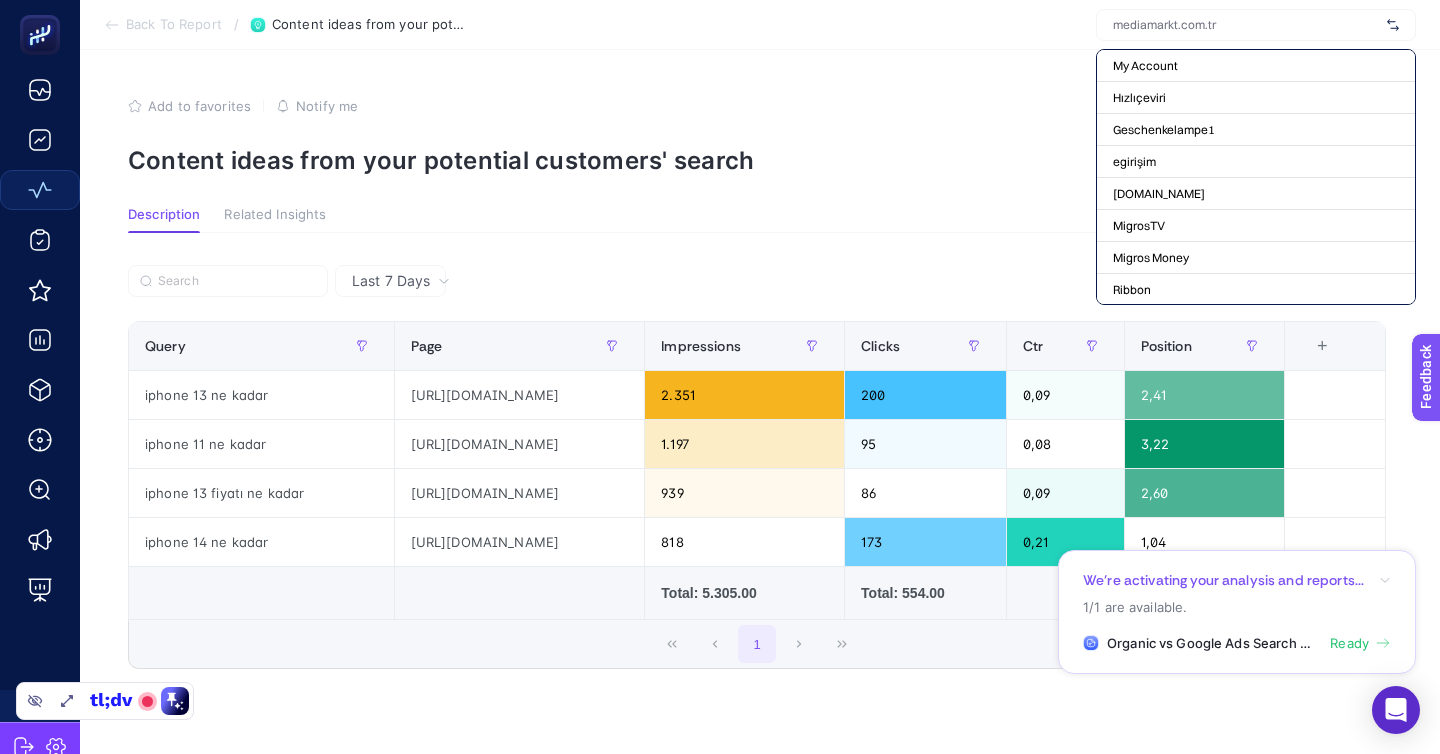 click at bounding box center [1256, 25] 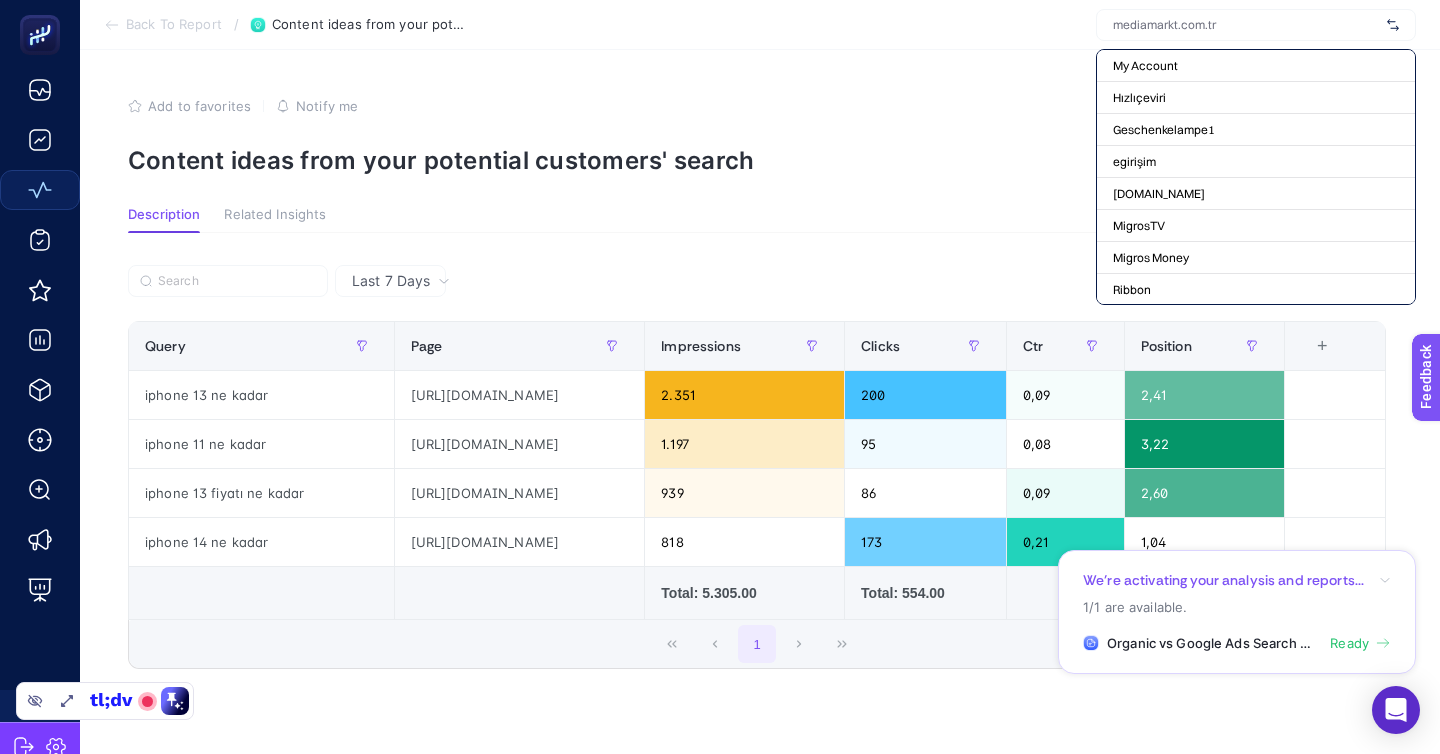 click at bounding box center [1246, 25] 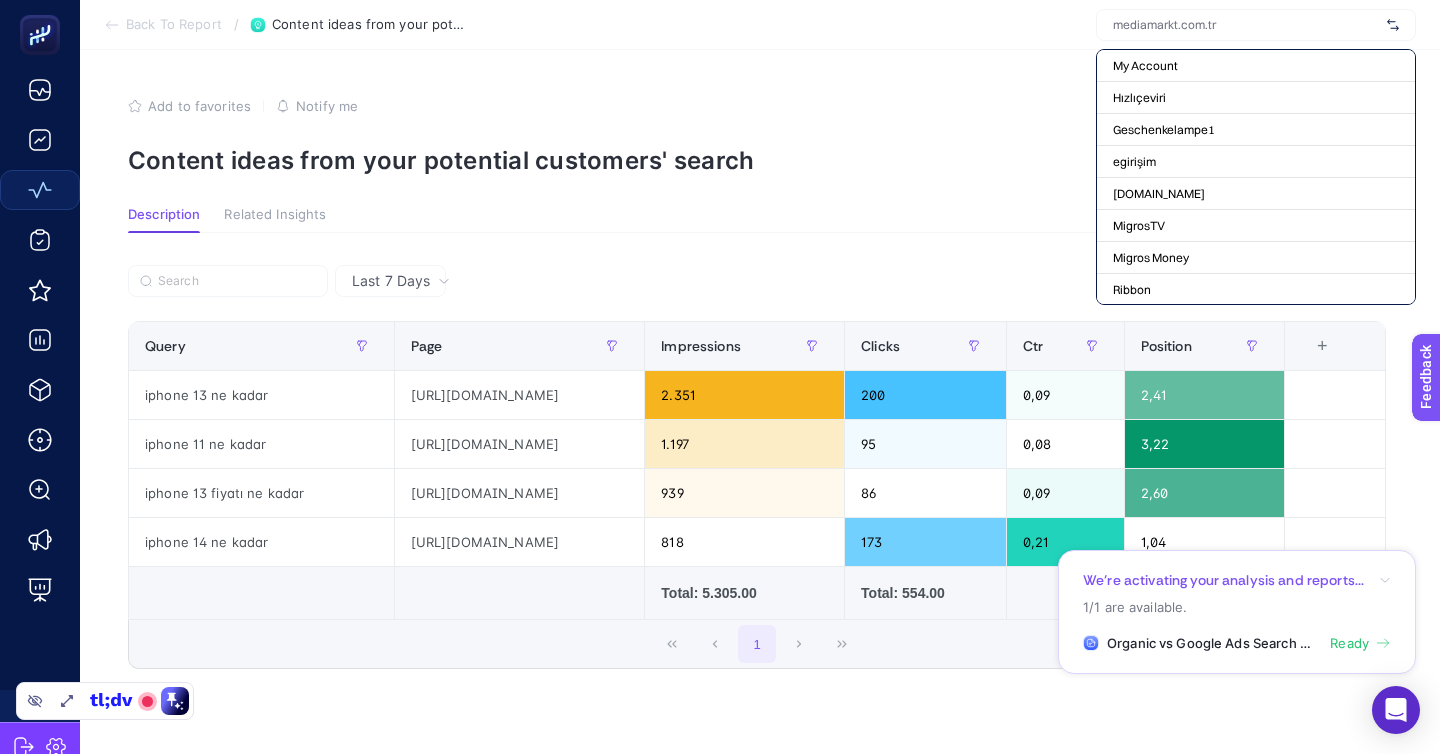 click on "Add to favorites false Notify me Share Create project Content ideas from your potential customers' search Description Related Insights Ask Genie Last 7 Days 4 items selected Query Page Impressions Clicks Ctr Position 6 items selected + iphone 13 ne kadar https://www.mediamarkt.com.tr/tr/category/iphone-13-801528.html 2.351 200 0,09 2,41 iphone 11 ne kadar https://www.mediamarkt.com.tr/tr/category/iphone-11-878044.html 1.197 95 0,08 3,22 iphone 13 fiyatı ne kadar https://www.mediamarkt.com.tr/tr/category/iphone-13-801528.html 939 86 0,09 2,60 iphone 14 ne kadar https://www.mediamarkt.com.tr/tr/category/iphone-14-828526.html 818 173 0,21 1,04     Total: 5.305.00   Total: 554.00         1 4 items selected Query Page Impressions Clicks Ctr Position 6 items selected + iphone 13 ne kadar https://www.mediamarkt.com.tr/tr/category/iphone-13-801528.html 9.815 853 0,09 2,72 iphone 11 ne kadar https://www.mediamarkt.com.tr/tr/category/iphone-11-878044.html 4.867 456 0,09 3,00 iphone 13 fiyatı ne kadar 3.761 418 0,11" 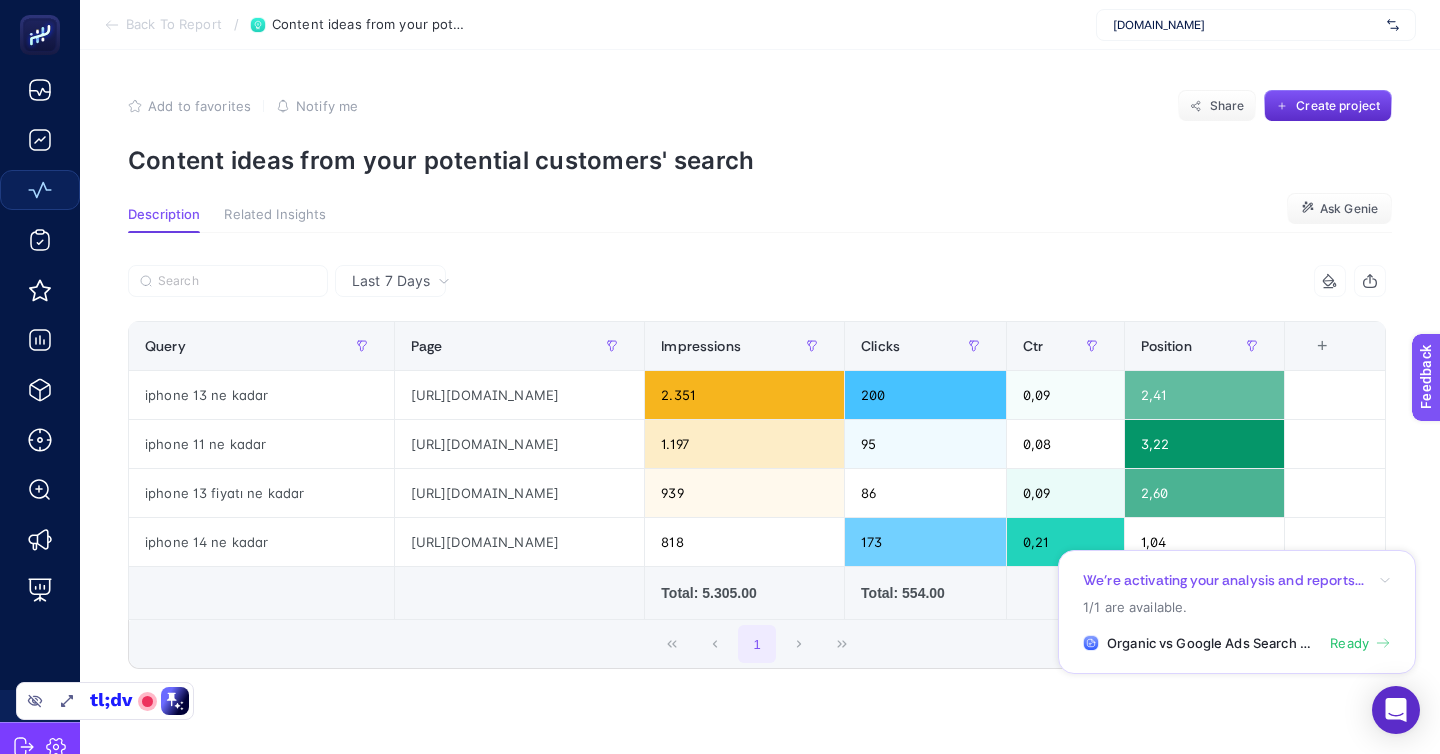 click on "mediamarkt.com.tr" at bounding box center (1256, 25) 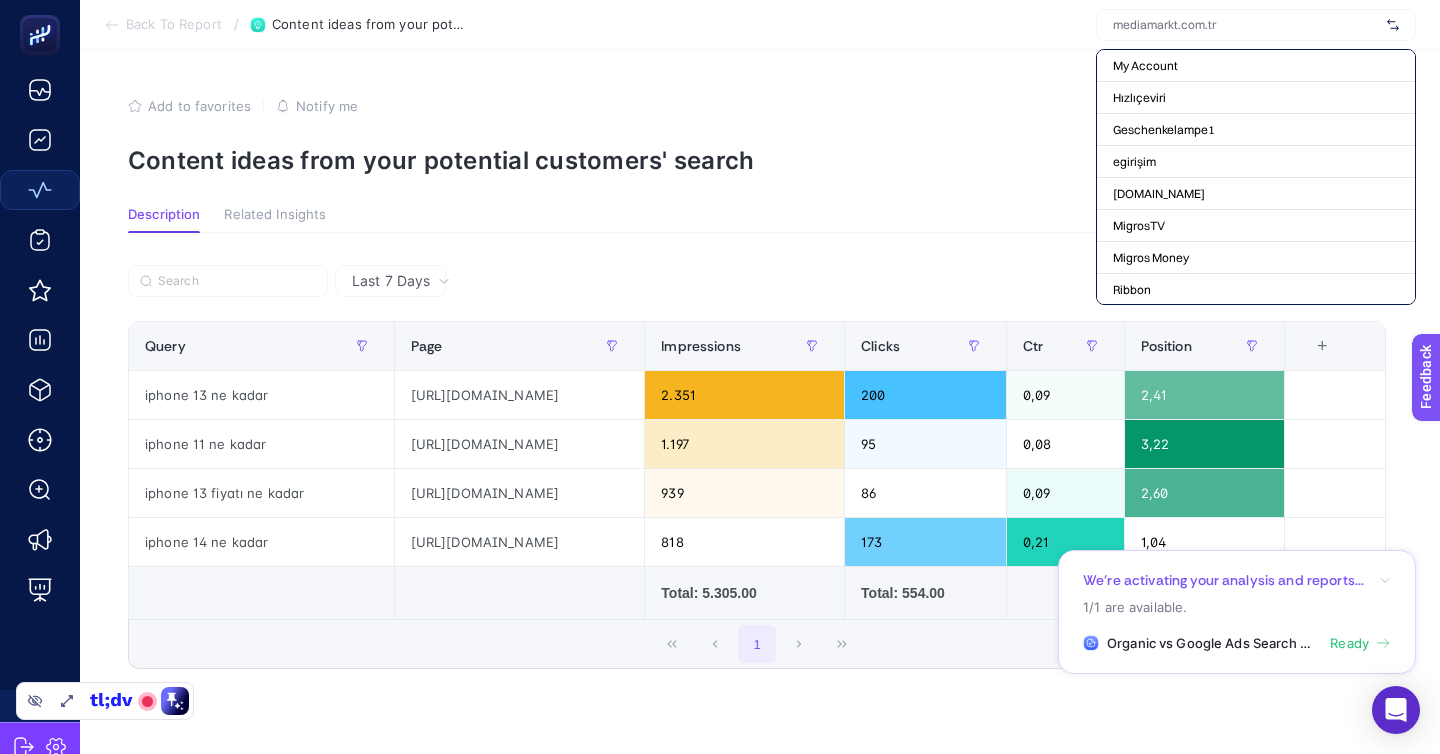 click on "Add to favorites false Notify me Share Create project Content ideas from your potential customers' search" at bounding box center (760, 132) 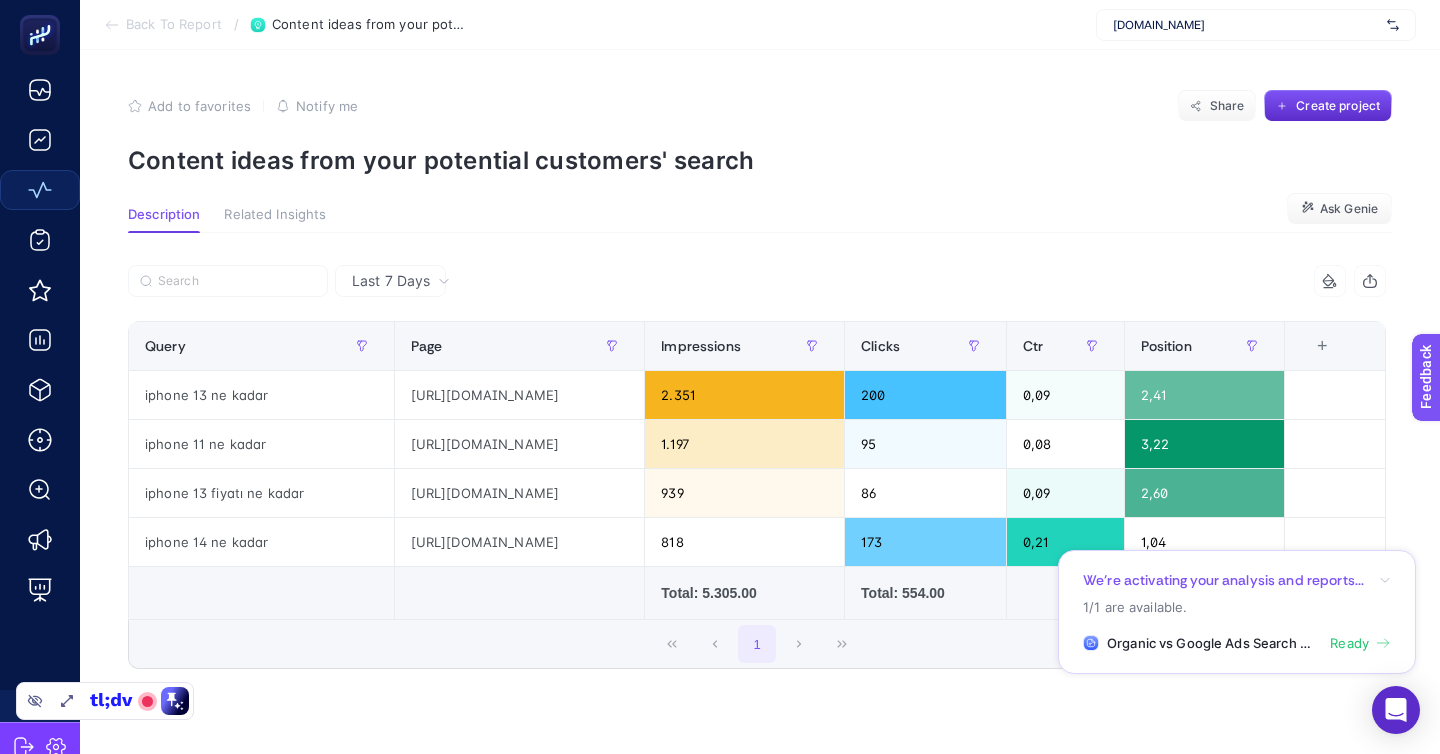 click on "Add to favorites false Notify me Share Create project" at bounding box center [760, 106] 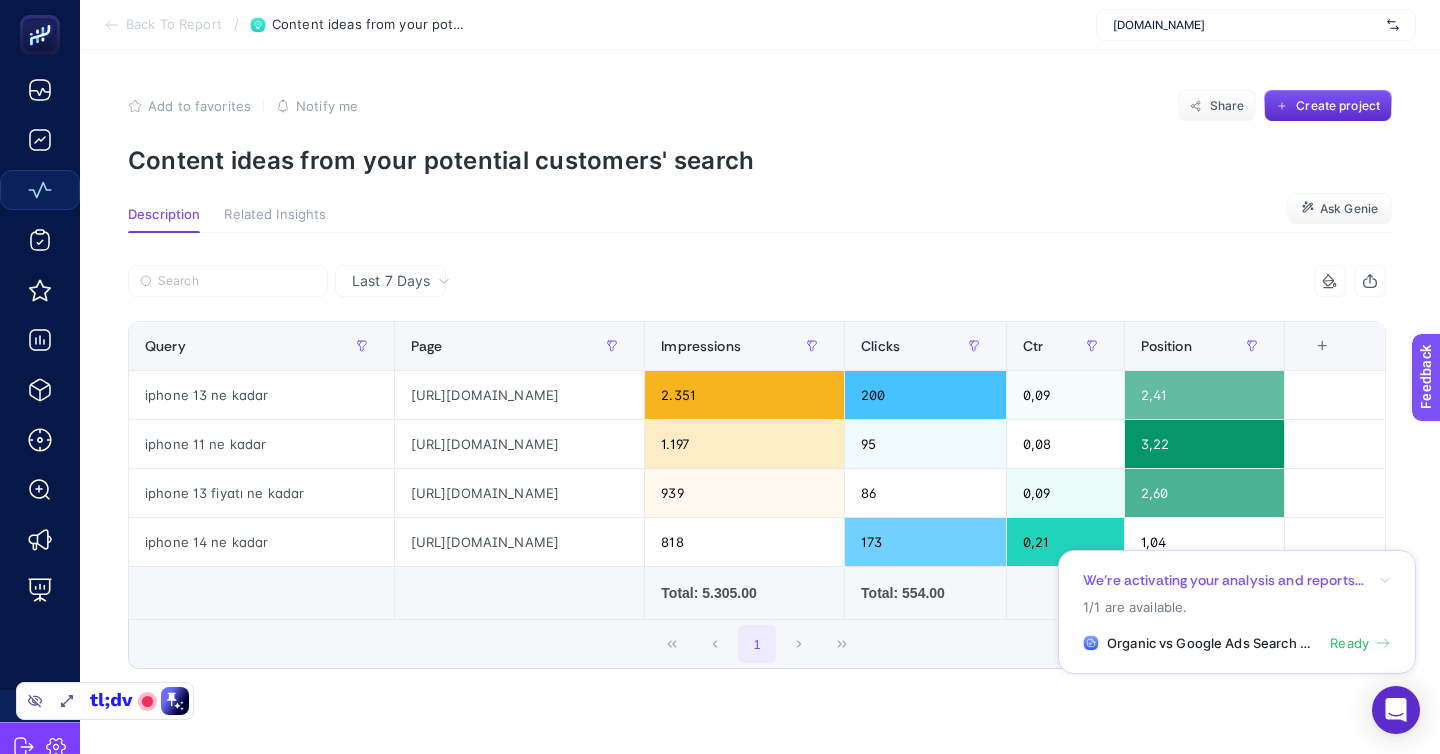 click on "Content ideas from your potential customers' search" at bounding box center (760, 160) 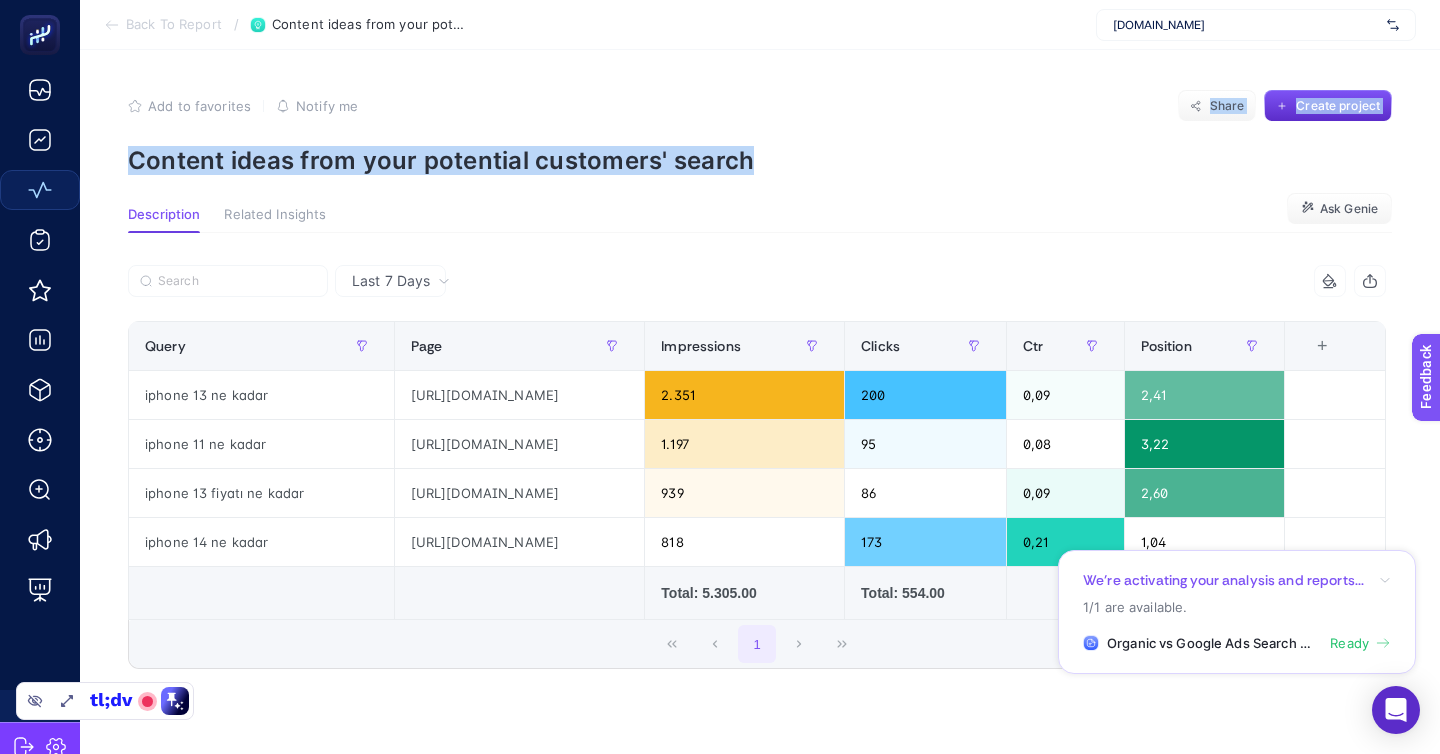 drag, startPoint x: 723, startPoint y: 154, endPoint x: 738, endPoint y: 97, distance: 58.940647 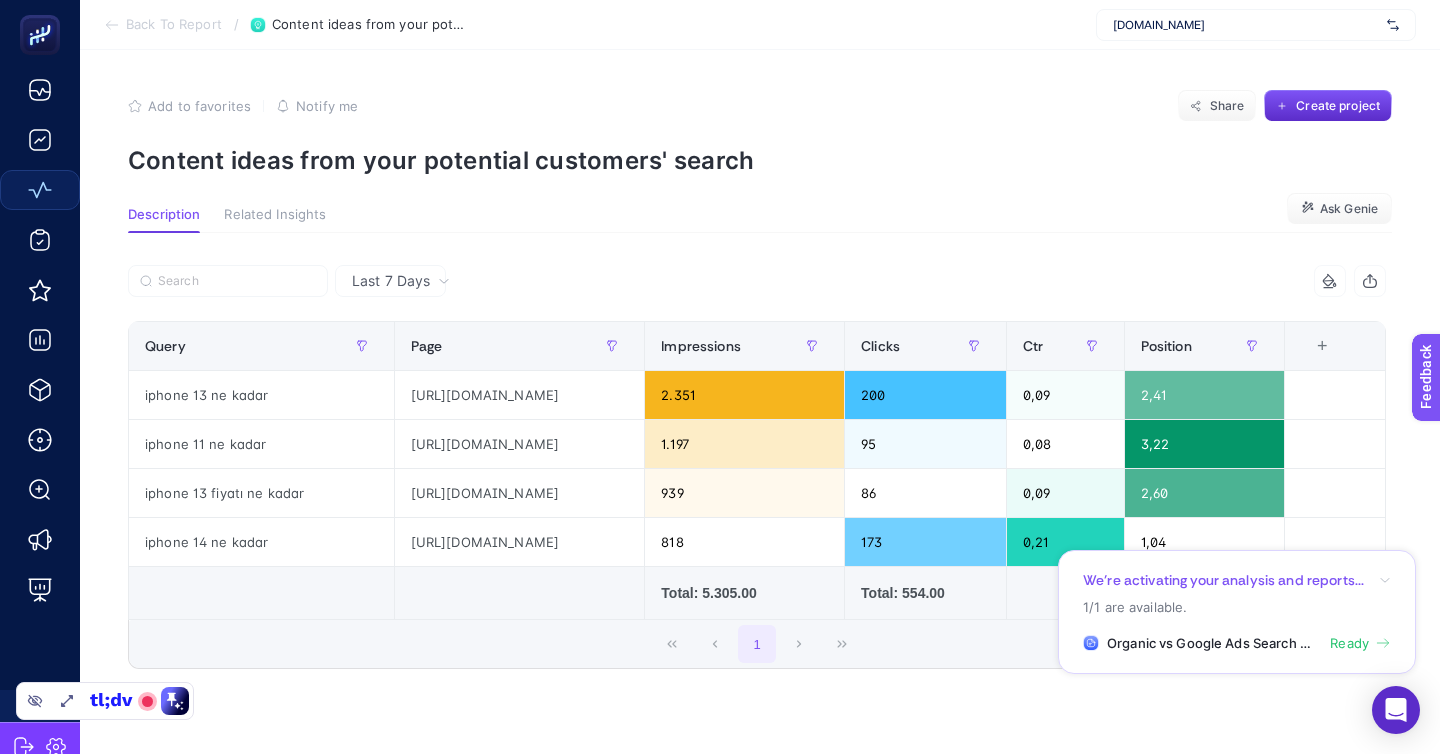 click on "Content ideas from your potential customers' search" at bounding box center (760, 160) 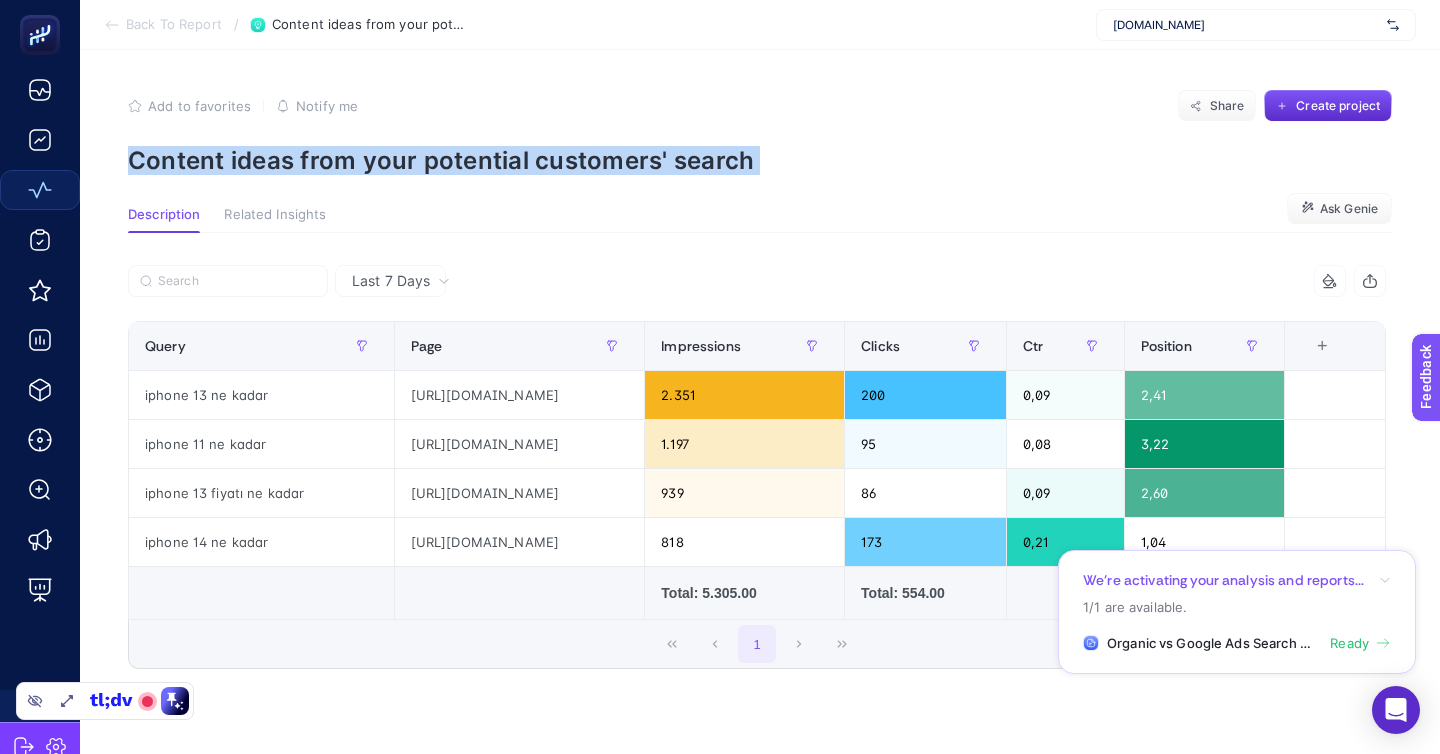 click on "Content ideas from your potential customers' search" at bounding box center [760, 160] 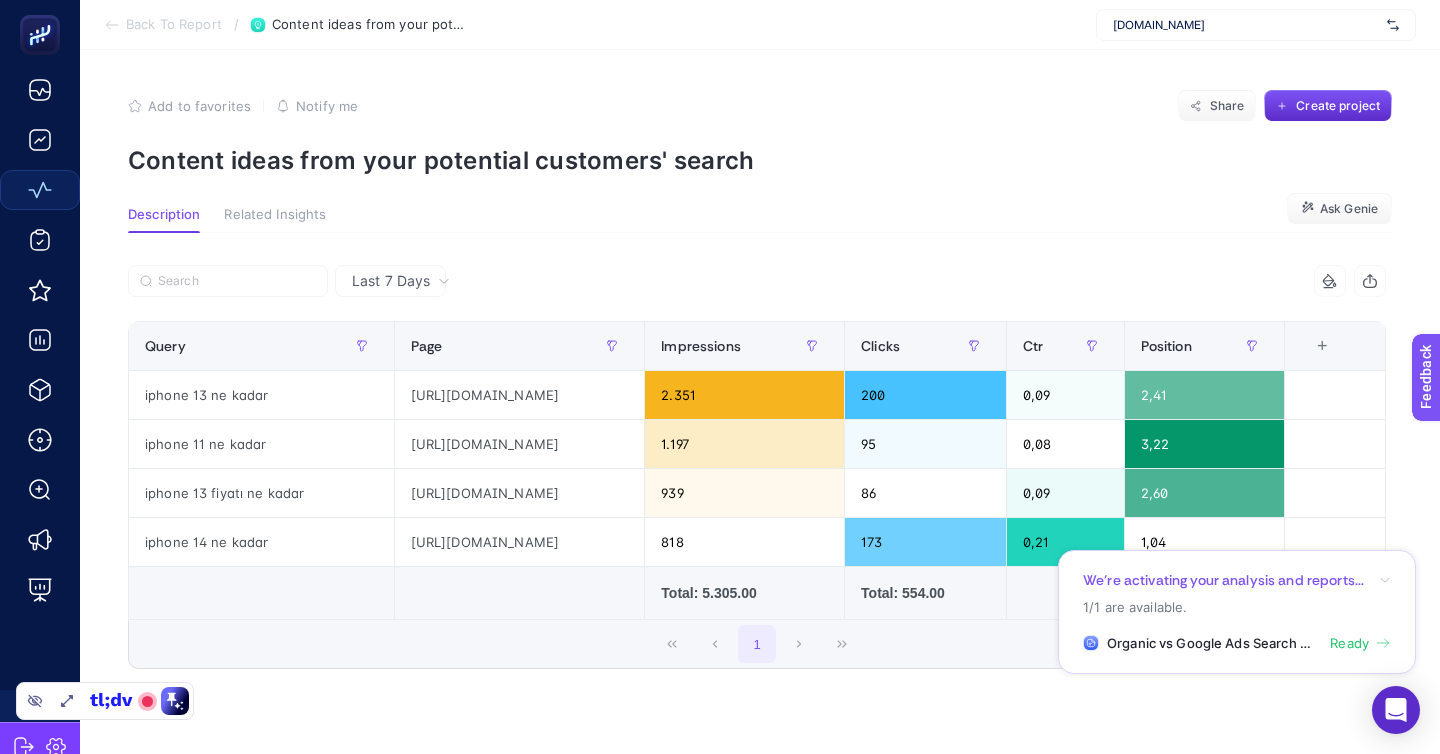 click on "Back To Report" at bounding box center [174, 25] 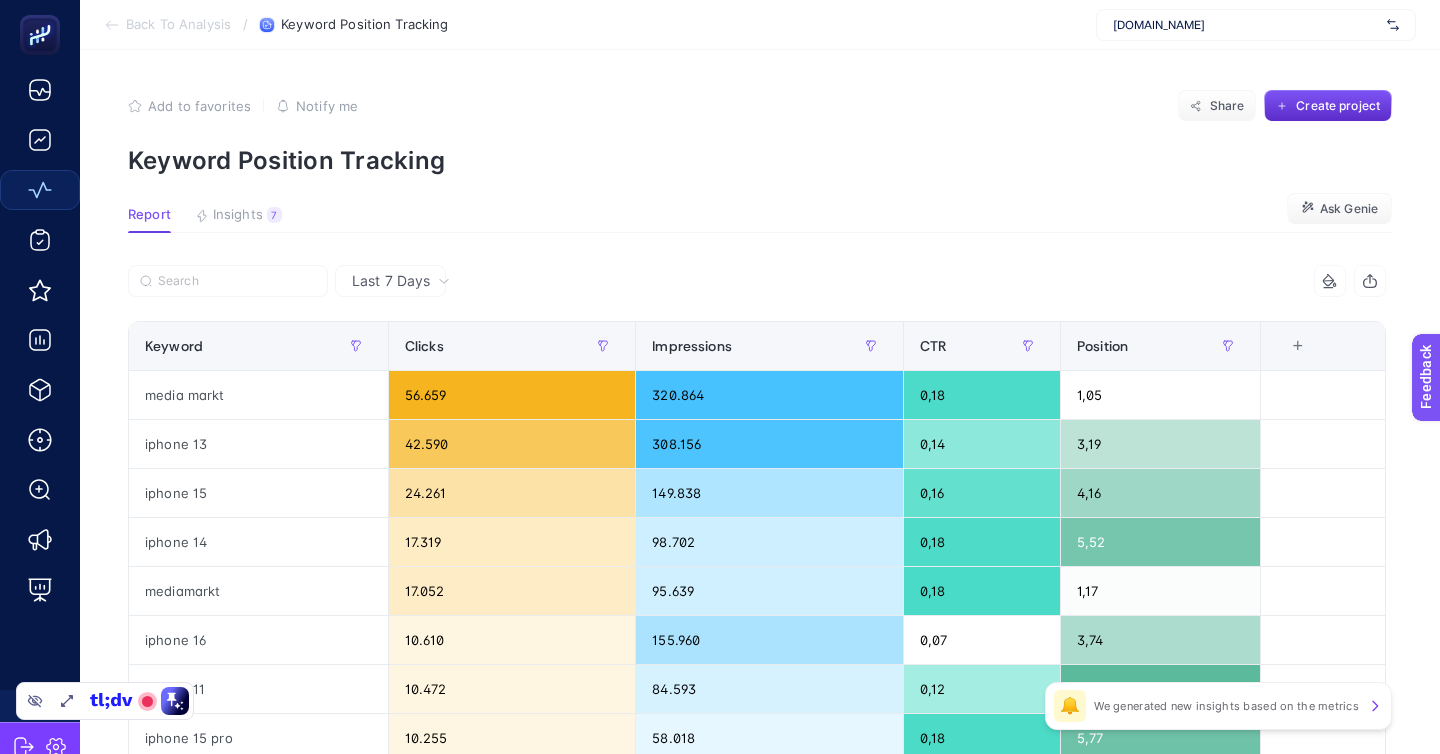 scroll, scrollTop: 16, scrollLeft: 0, axis: vertical 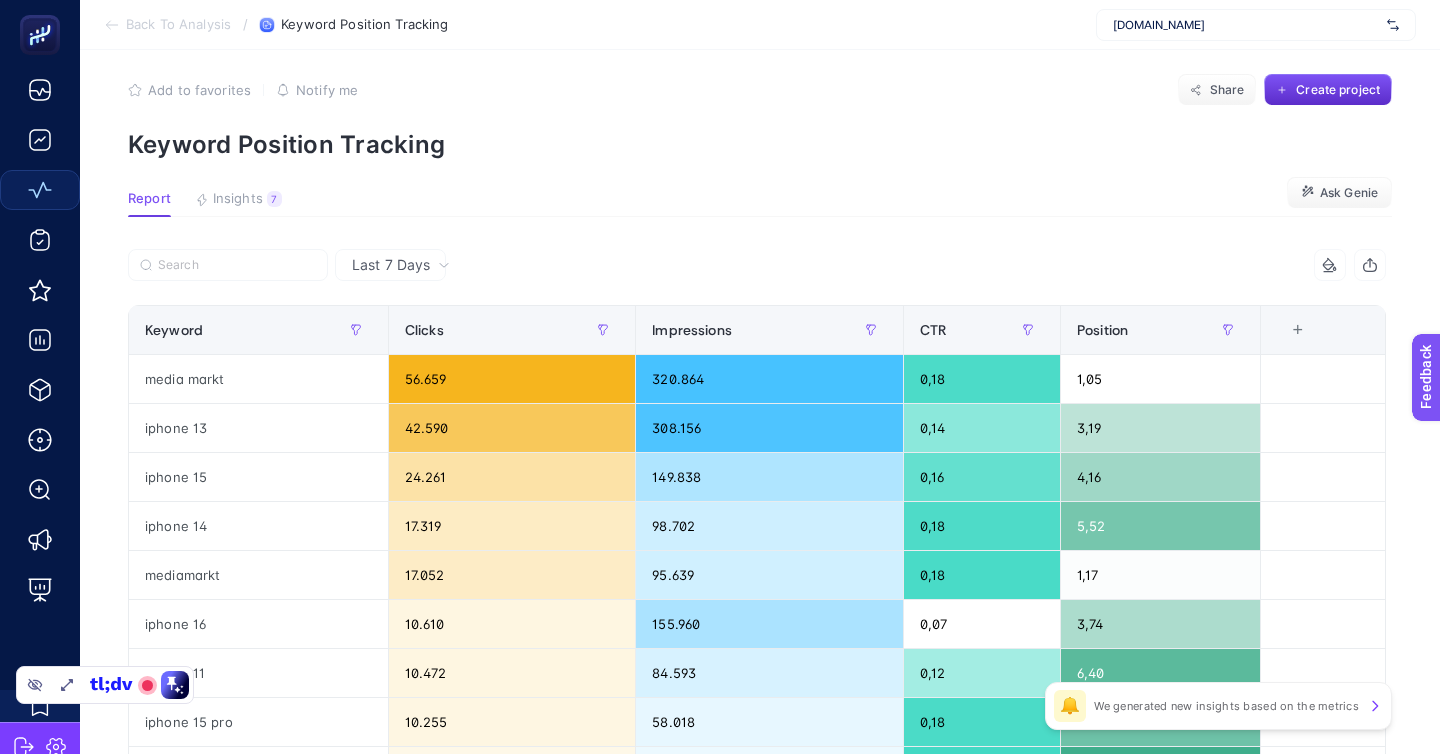click on "Back To Analysis" at bounding box center [178, 25] 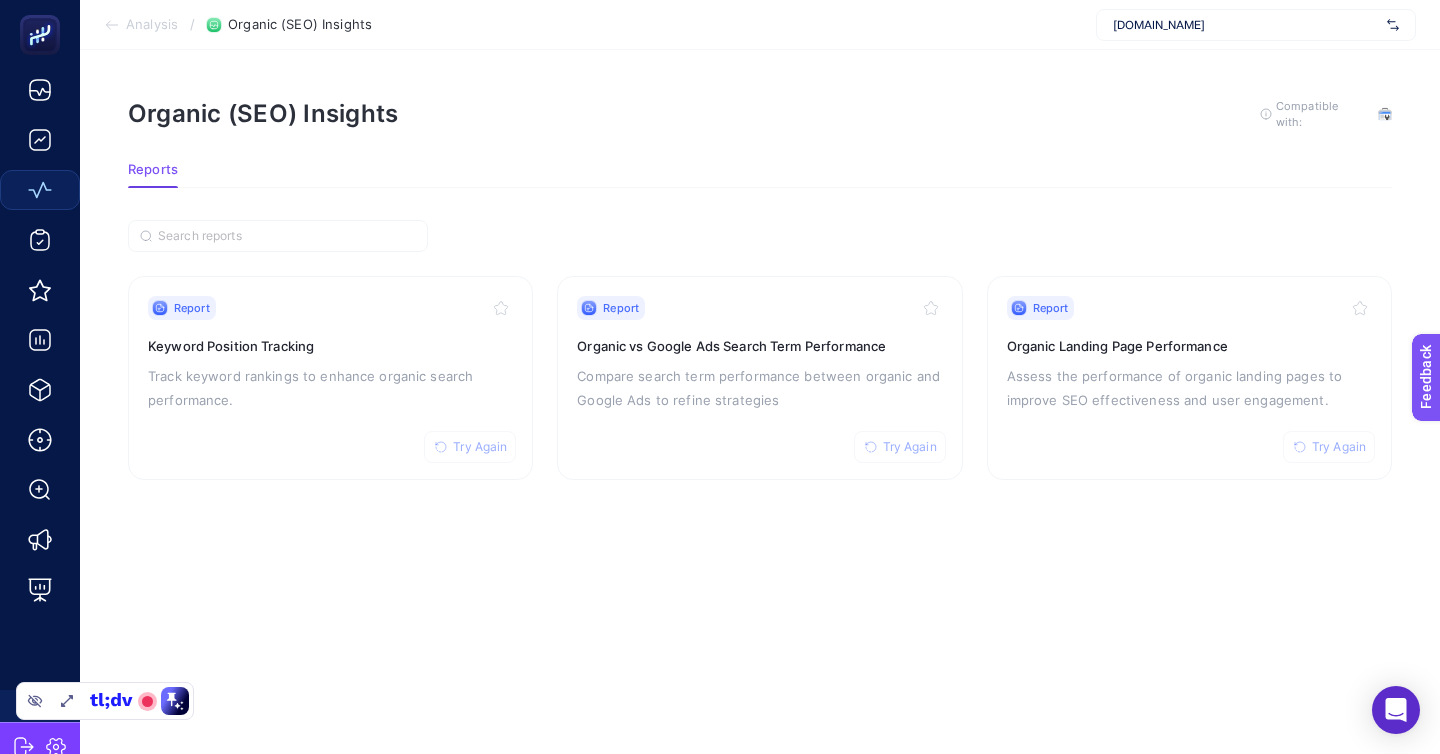 scroll, scrollTop: 0, scrollLeft: 0, axis: both 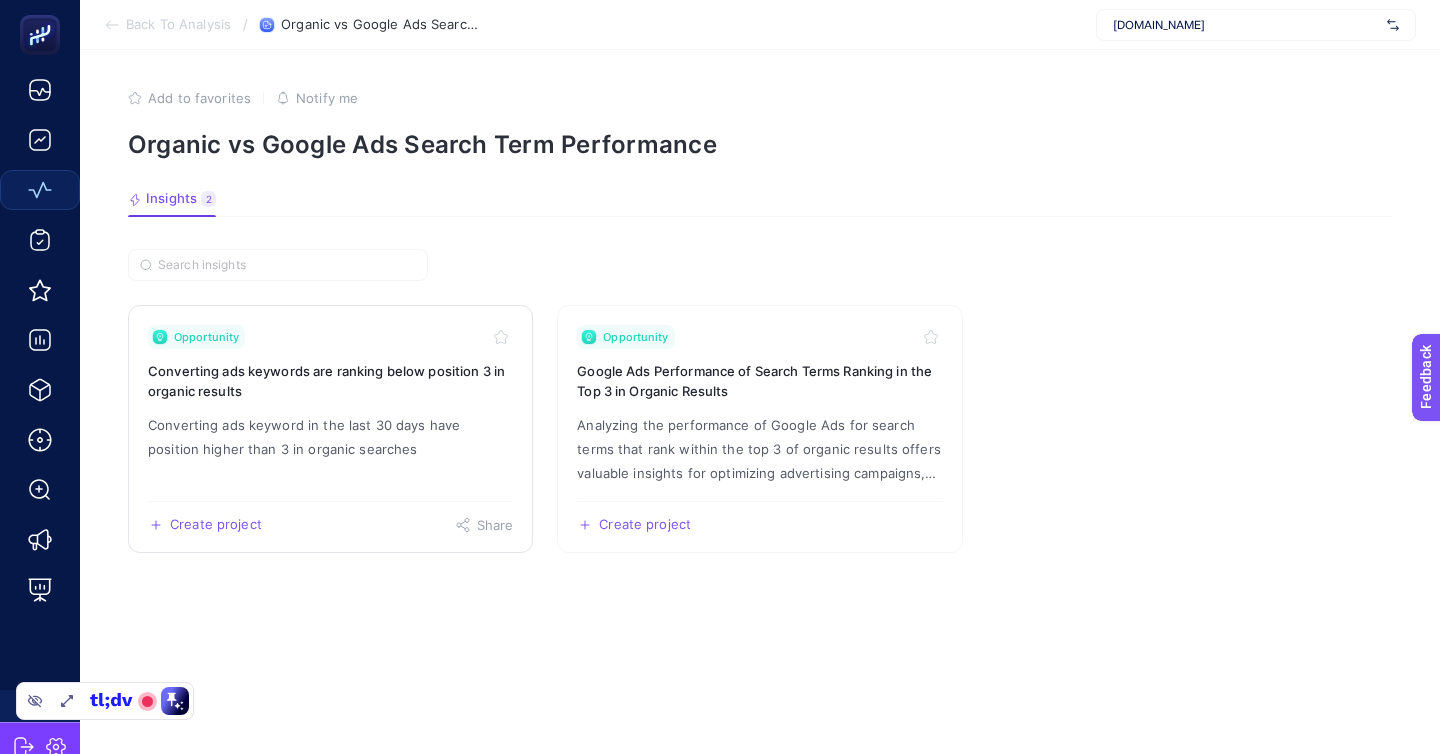 click on "Converting ads keyword in the last 30 days have position higher than 3 in organic searches" at bounding box center (330, 437) 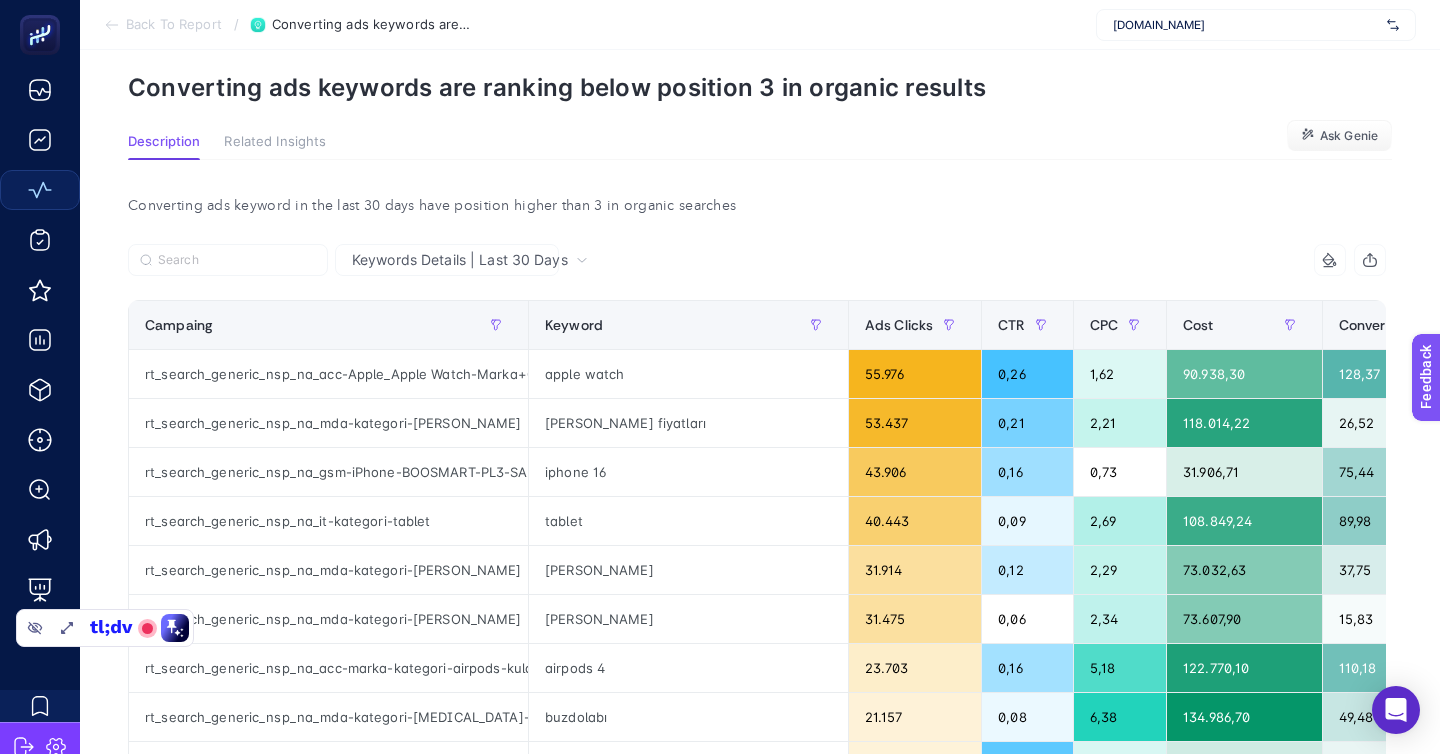 scroll, scrollTop: 75, scrollLeft: 0, axis: vertical 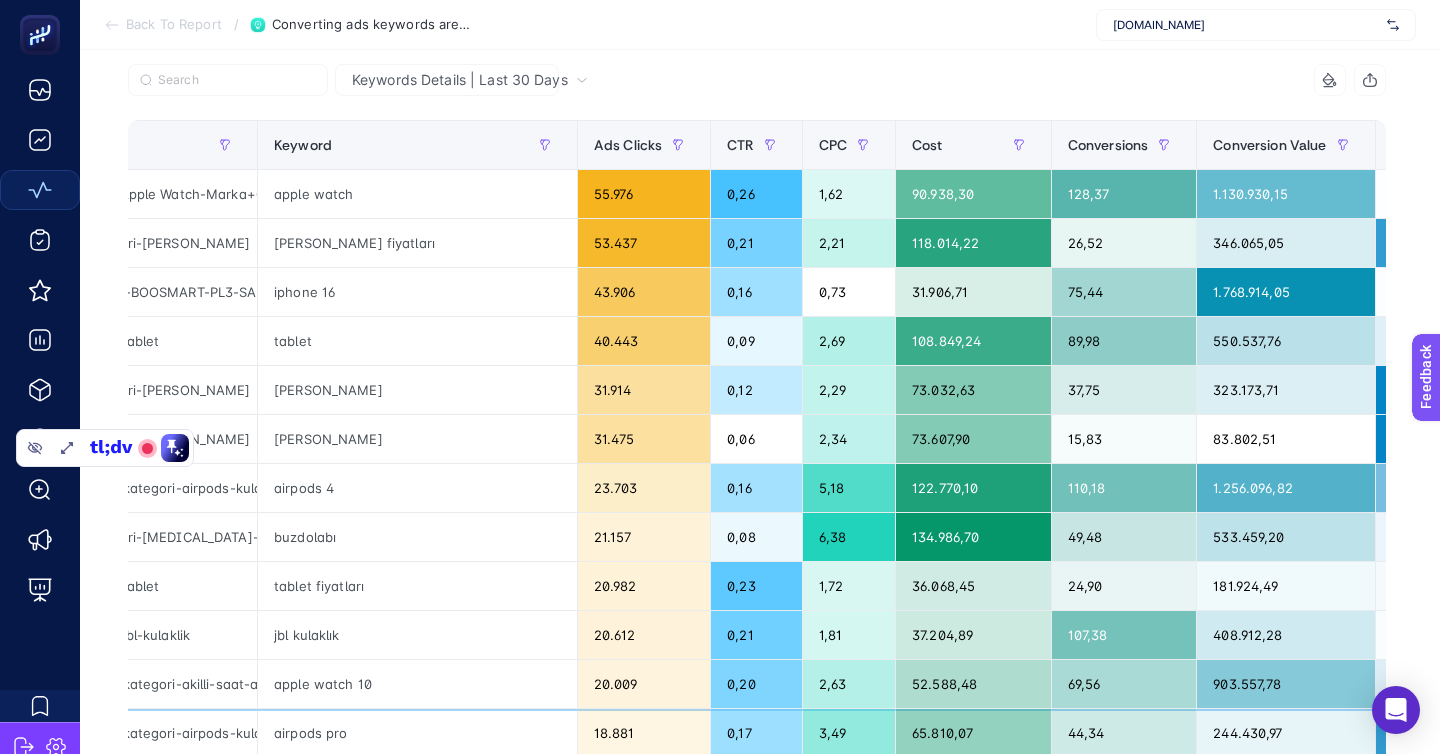 click on "8,80" 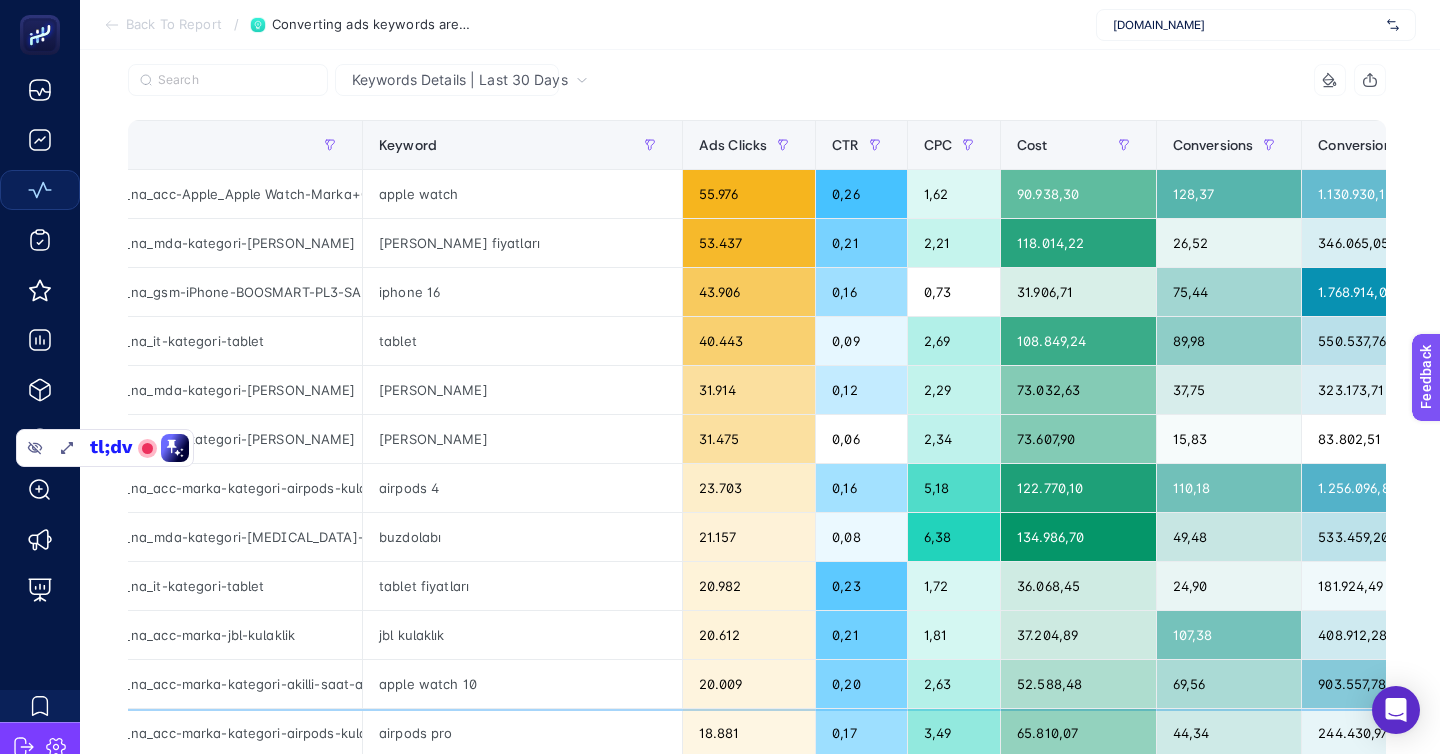 scroll, scrollTop: 0, scrollLeft: 172, axis: horizontal 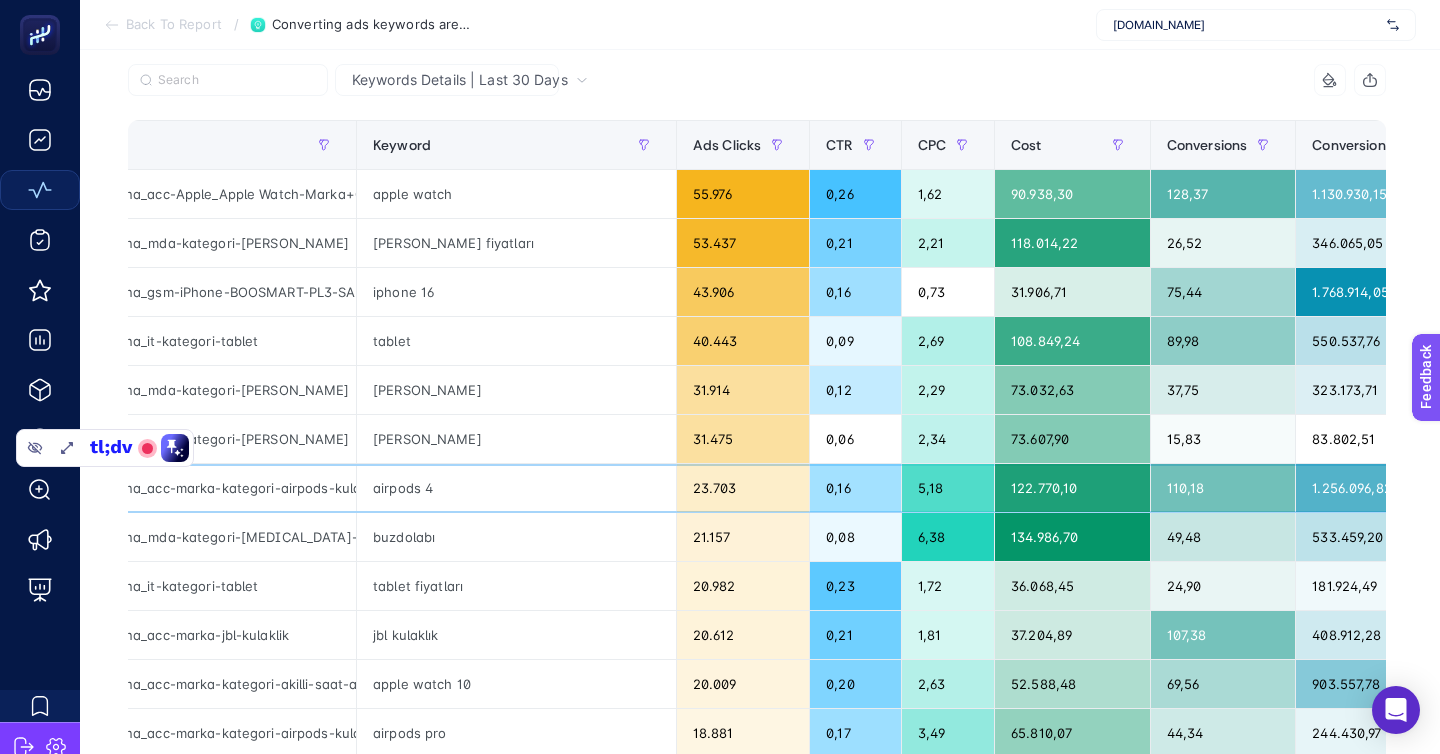 click on "airpods 4" 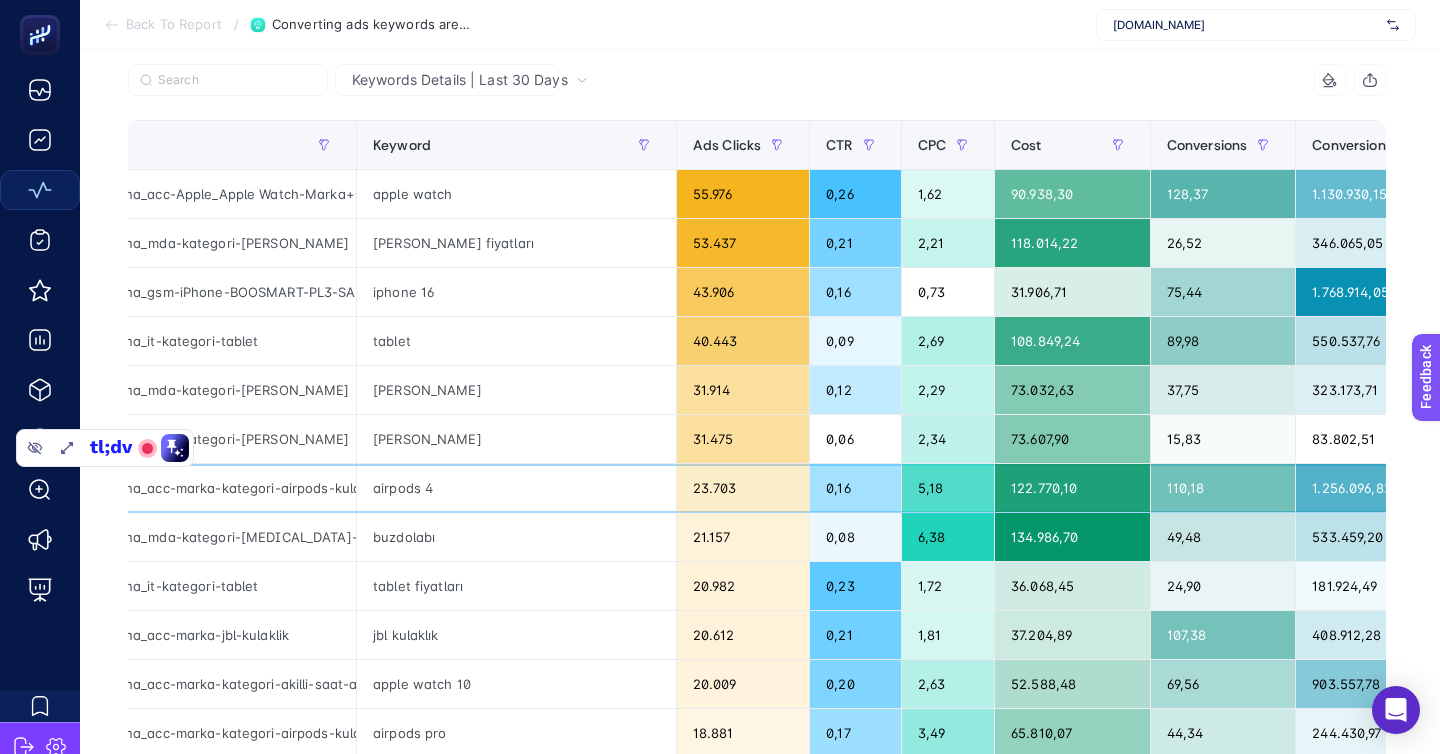 scroll, scrollTop: 0, scrollLeft: 200, axis: horizontal 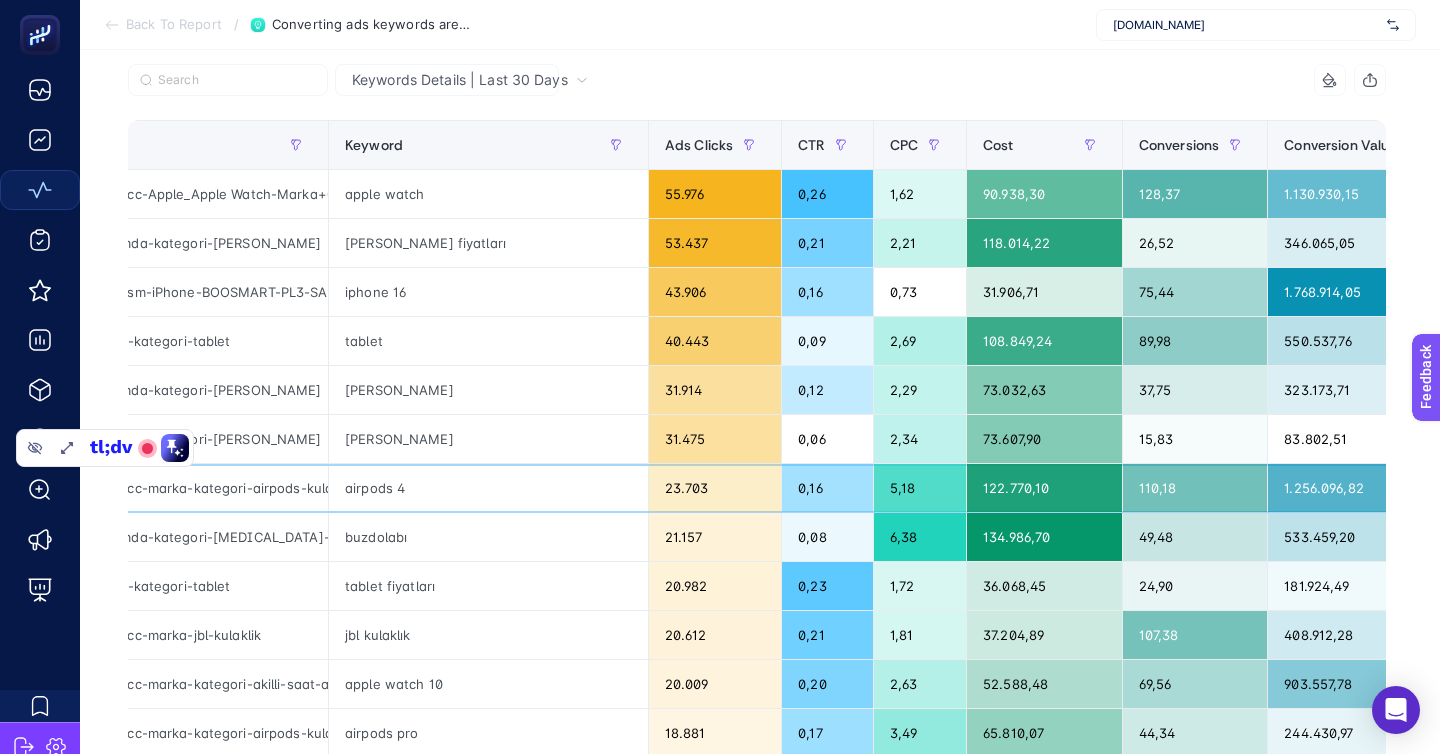 click on "airpods 4" 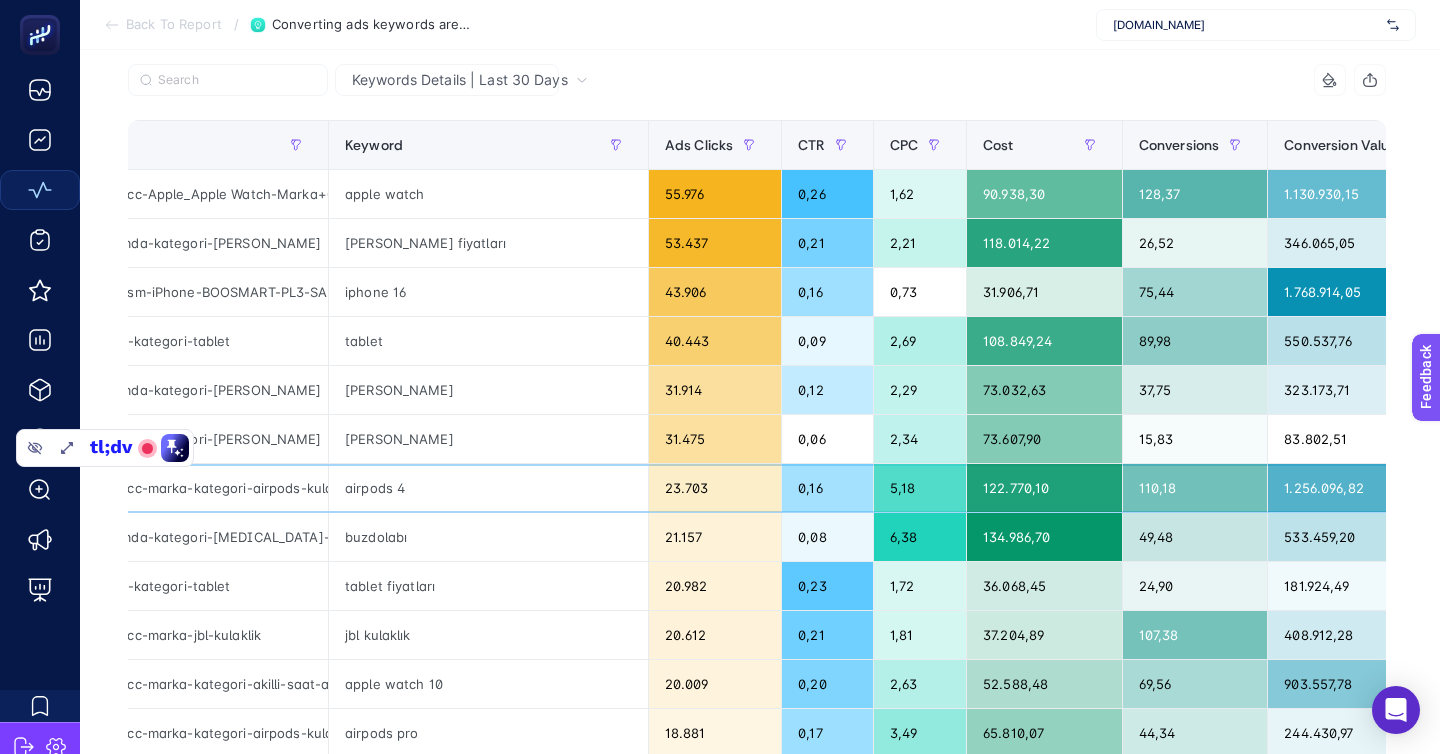 click on "airpods 4" 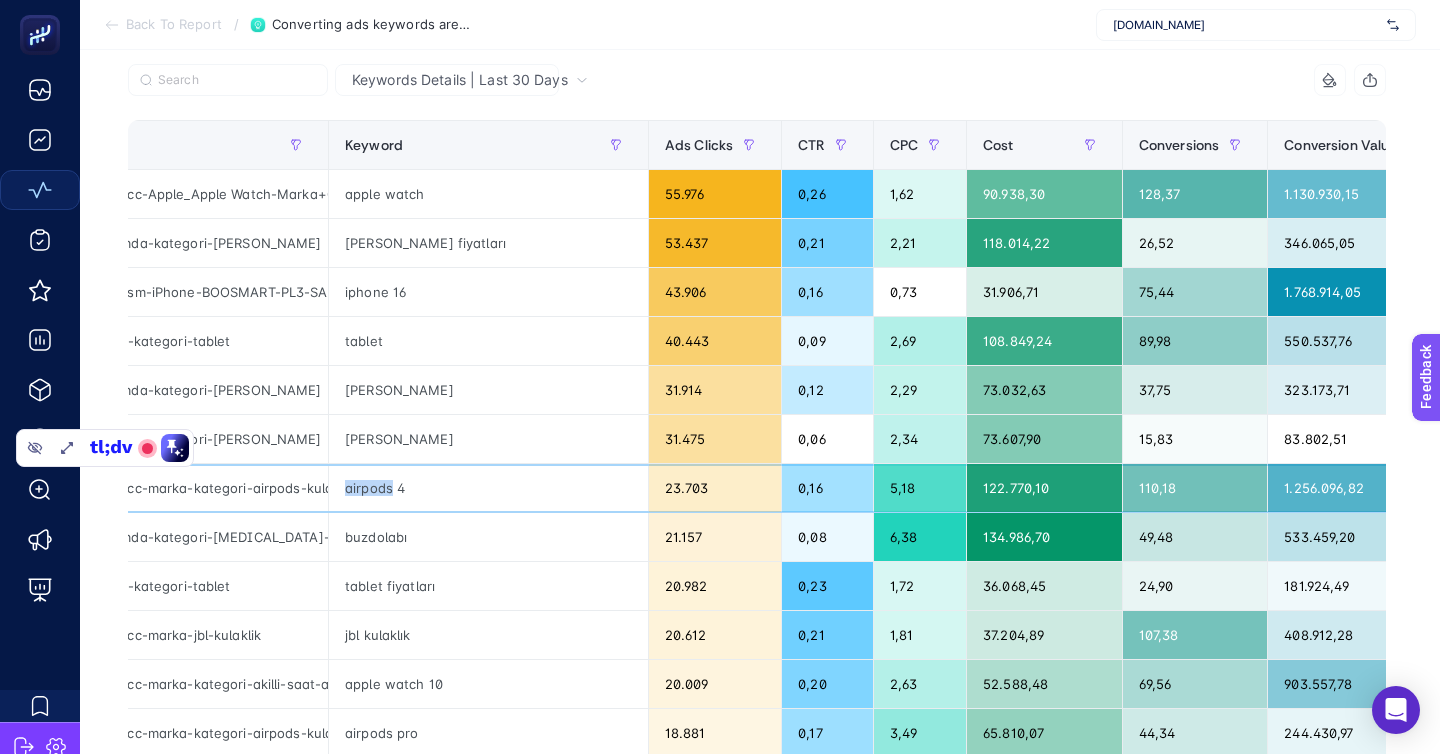 click on "airpods 4" 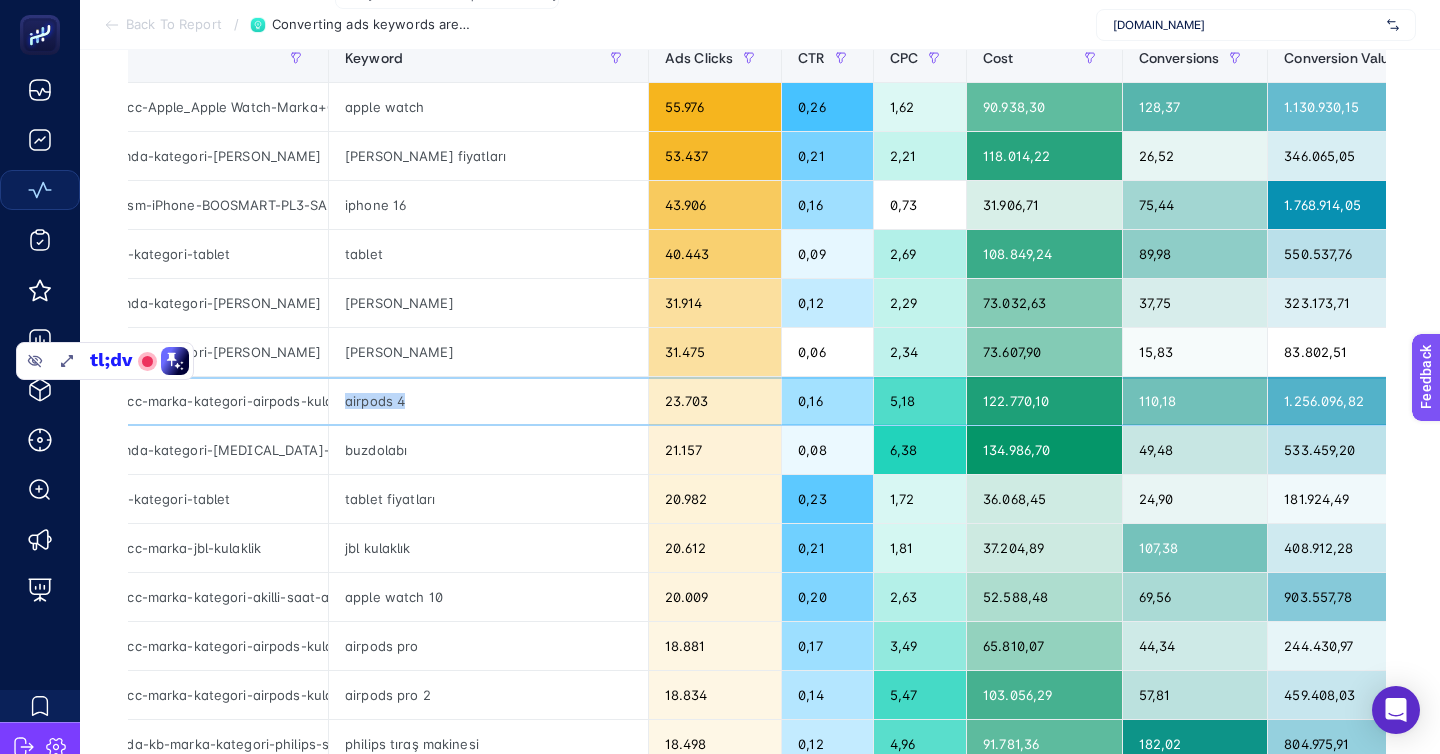 scroll, scrollTop: 367, scrollLeft: 0, axis: vertical 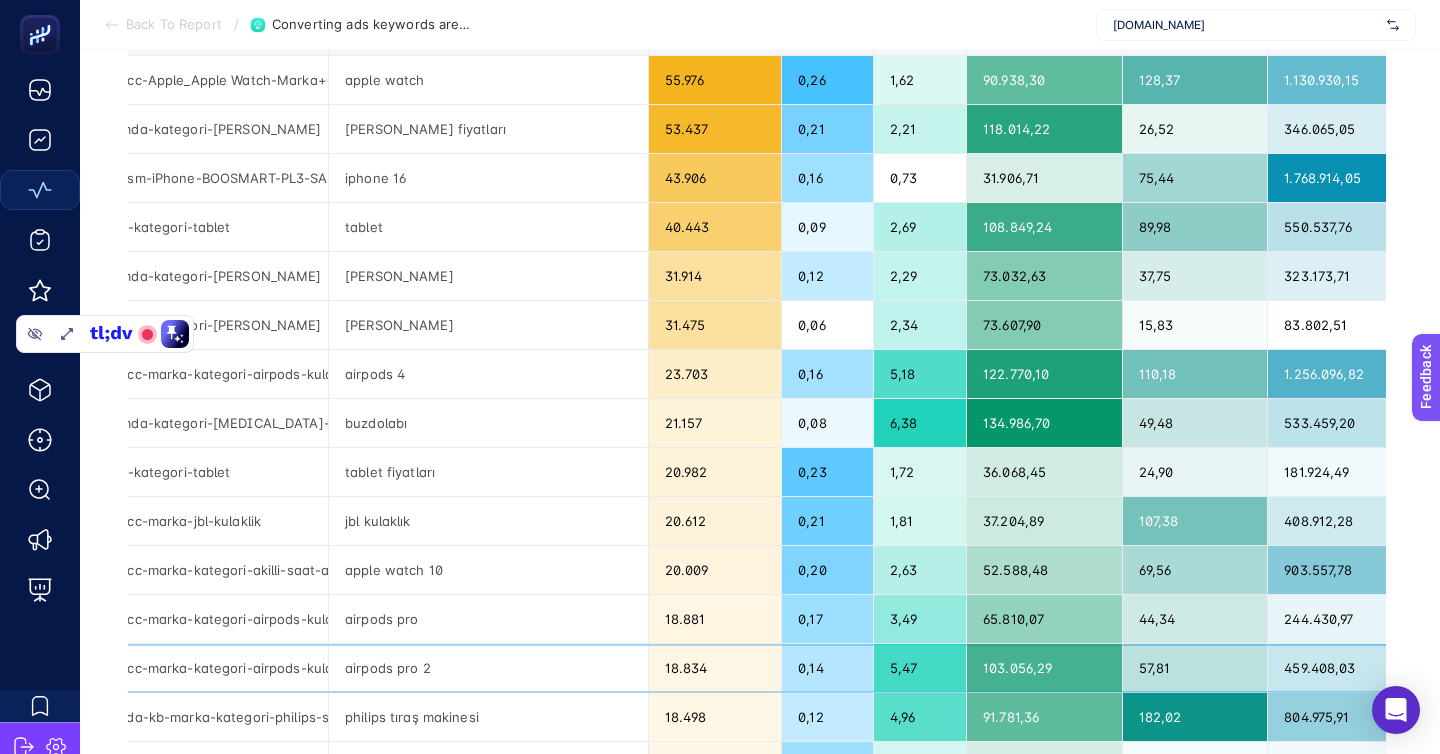 click on "airpods pro 2" 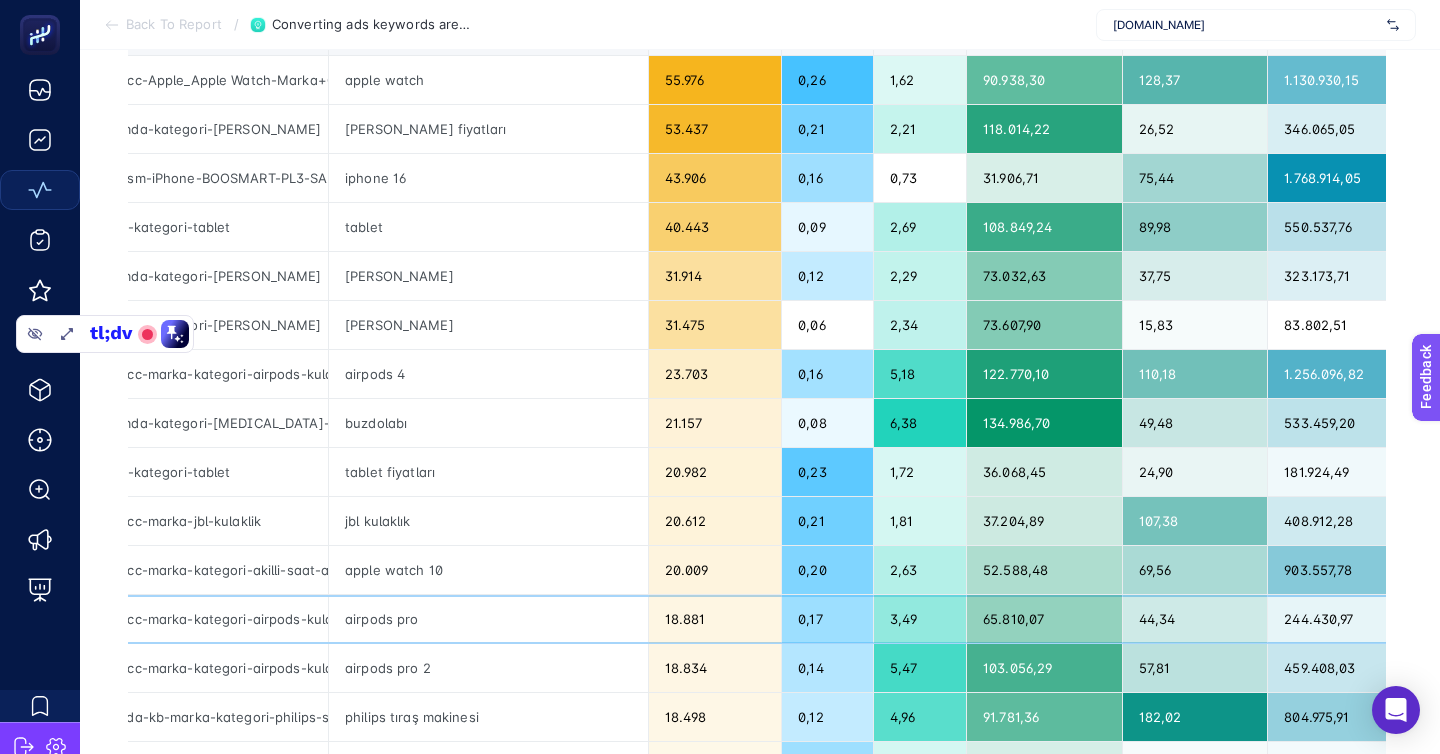 click on "airpods pro" 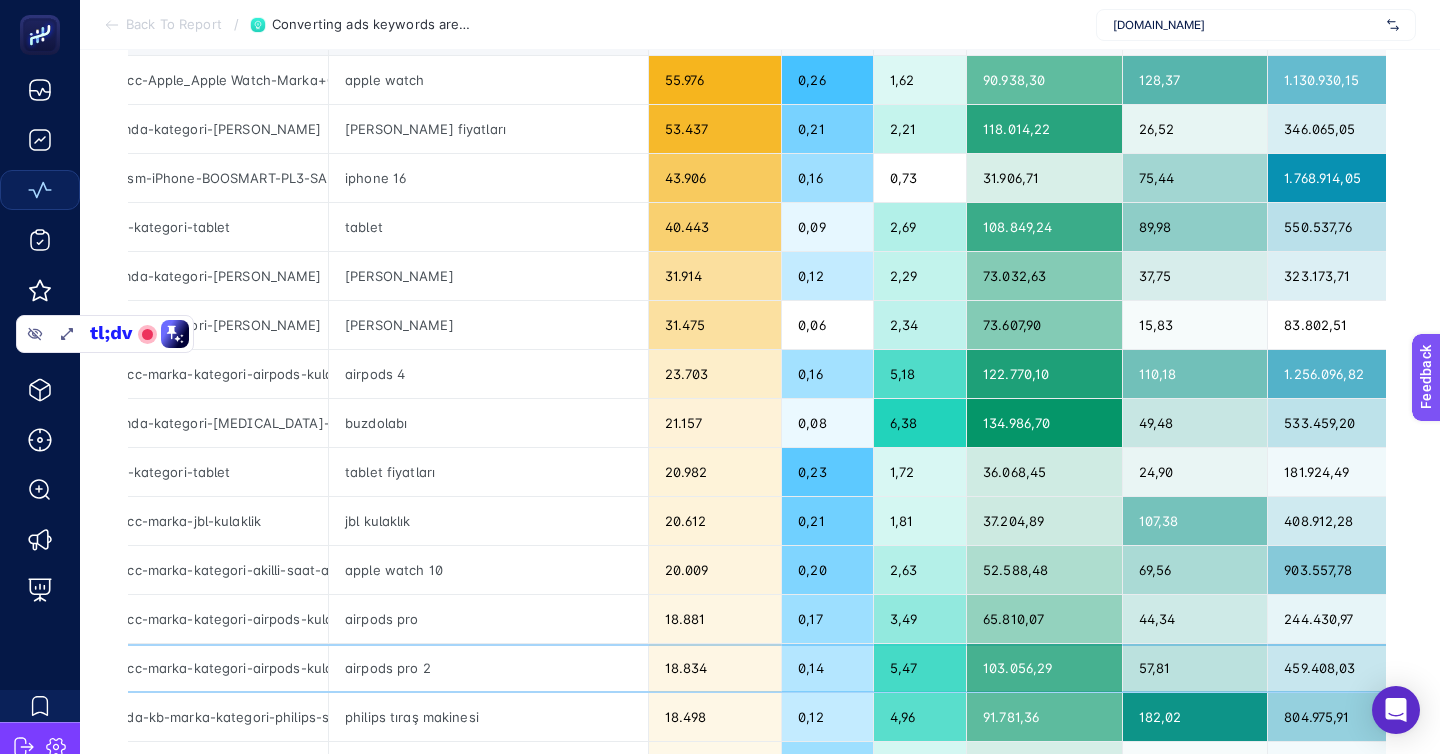 click on "airpods pro 2" 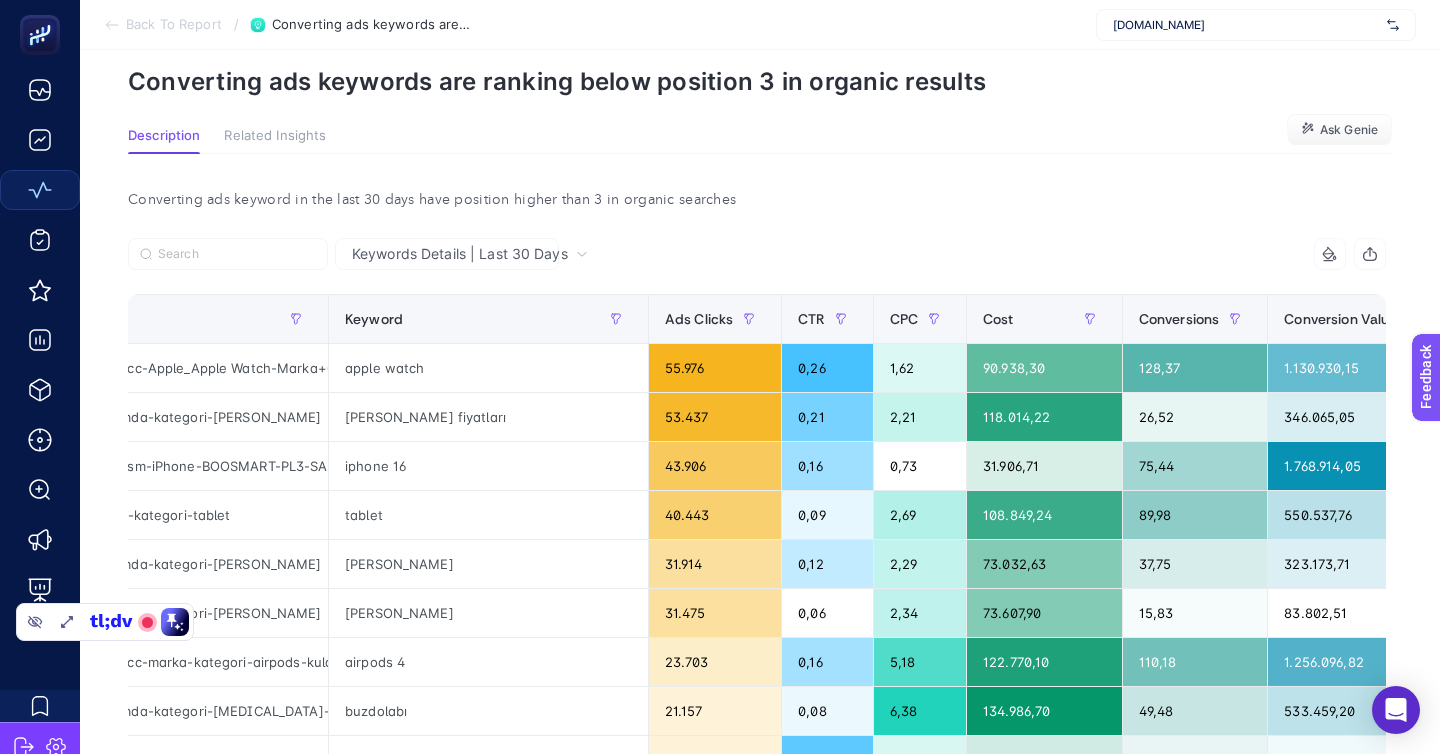 scroll, scrollTop: 56, scrollLeft: 0, axis: vertical 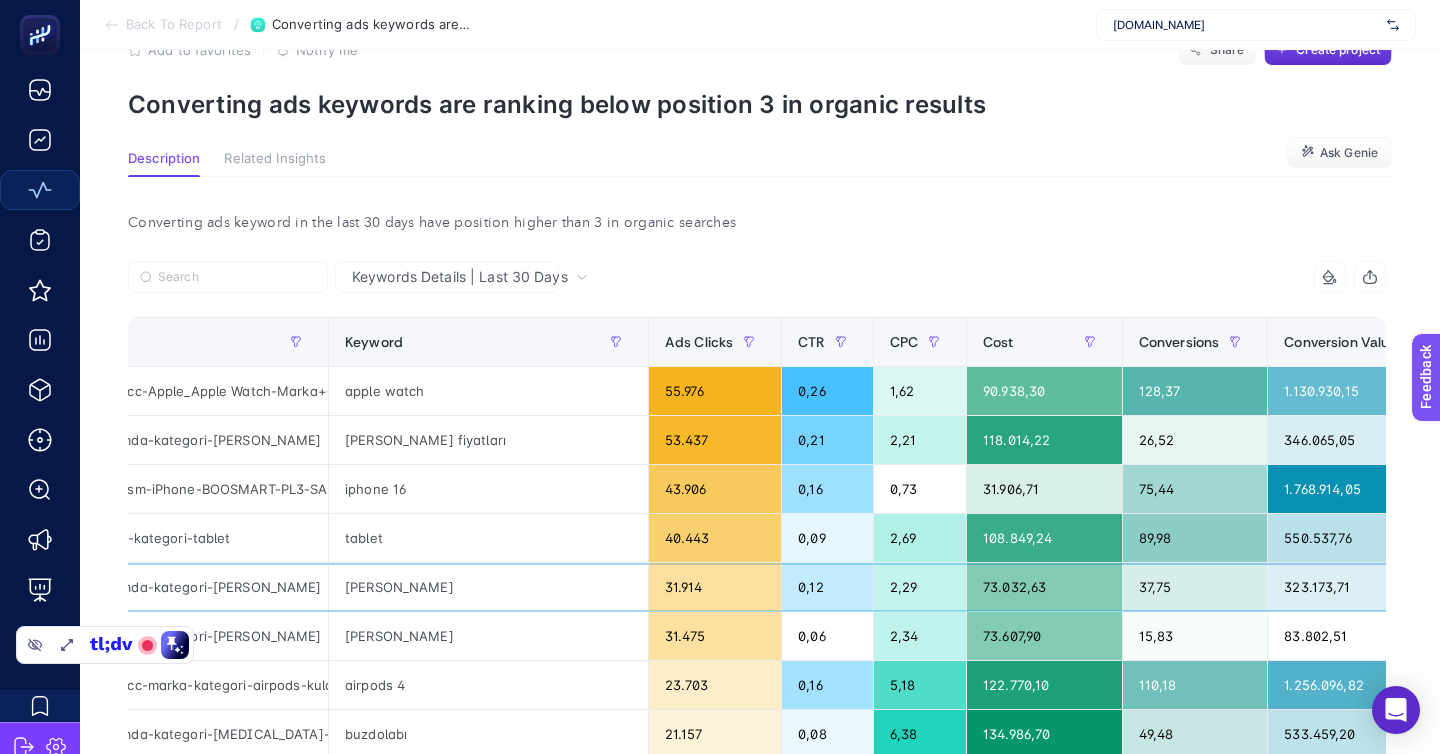 click on "klima" 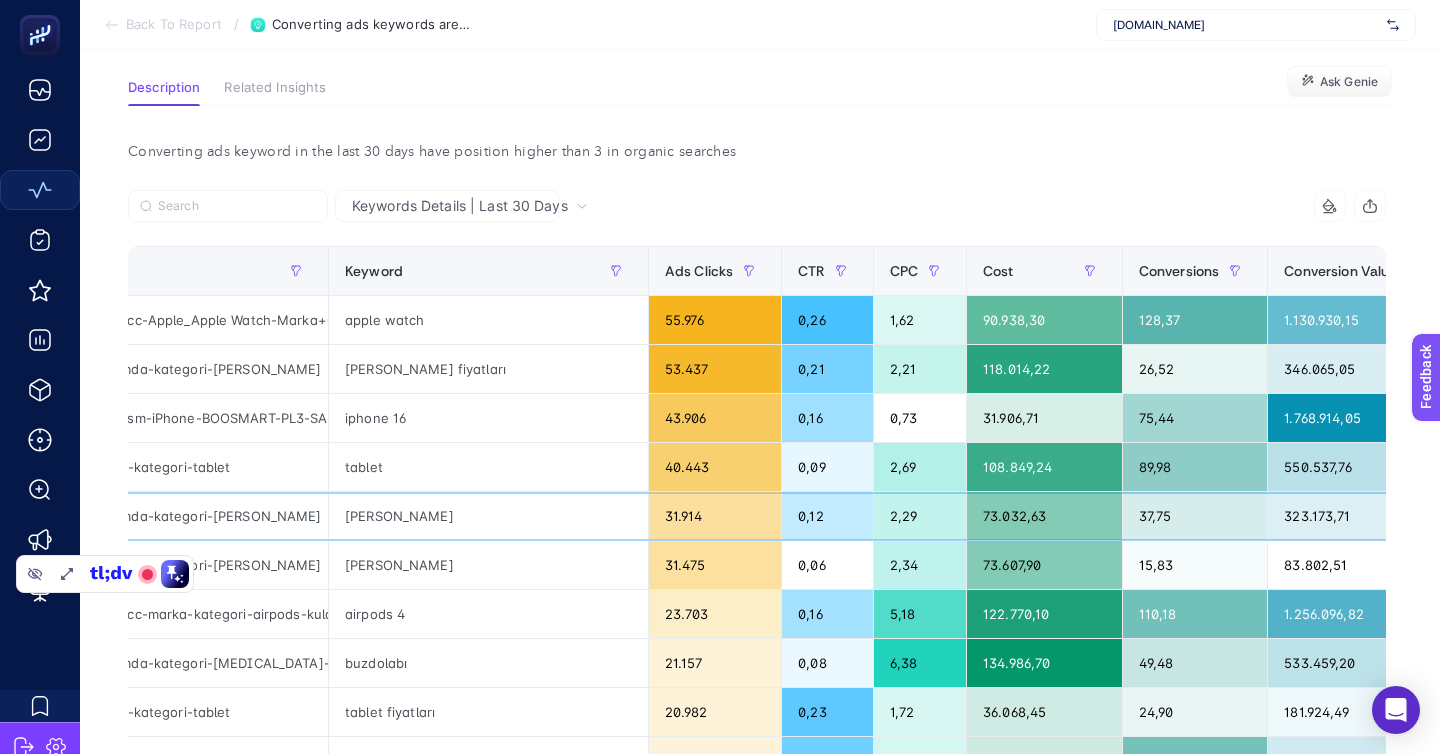 scroll, scrollTop: 136, scrollLeft: 0, axis: vertical 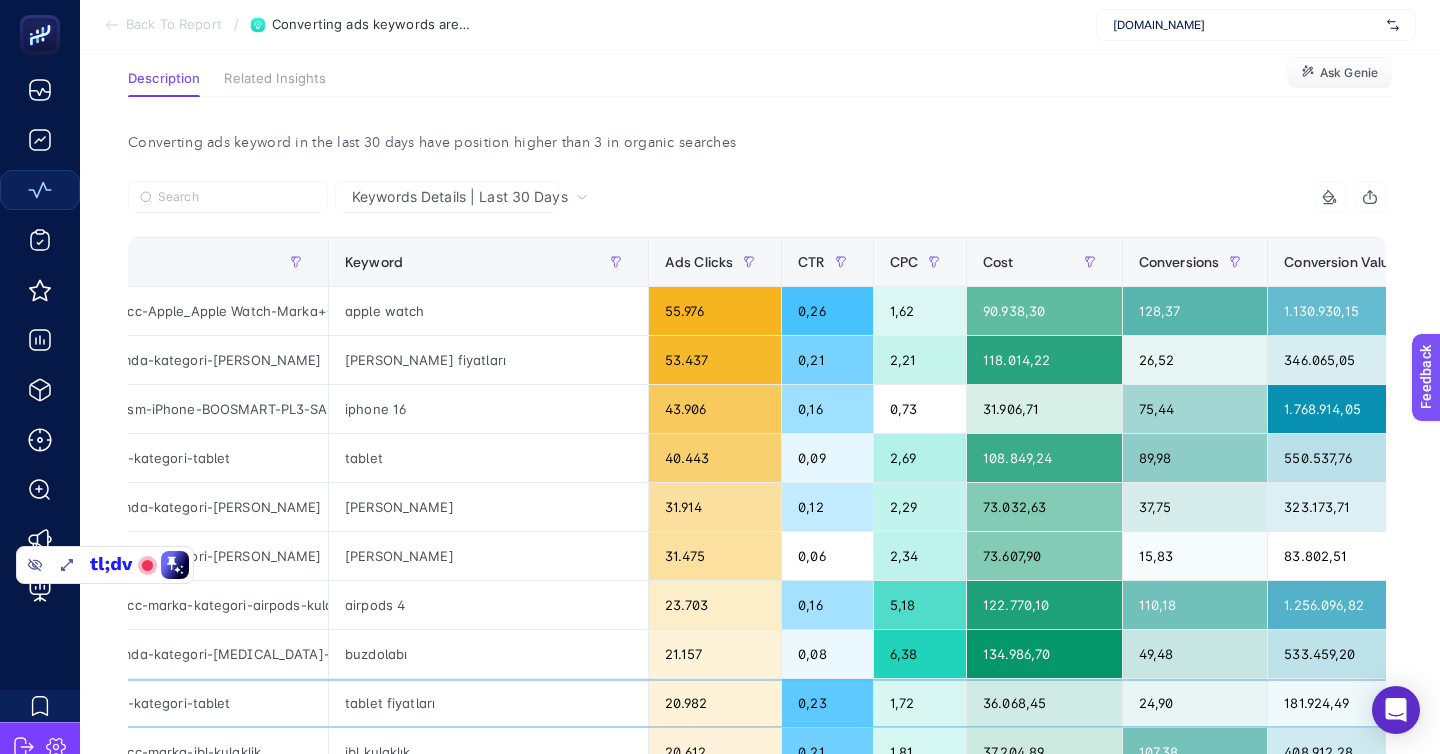 click on "tablet fiyatları" 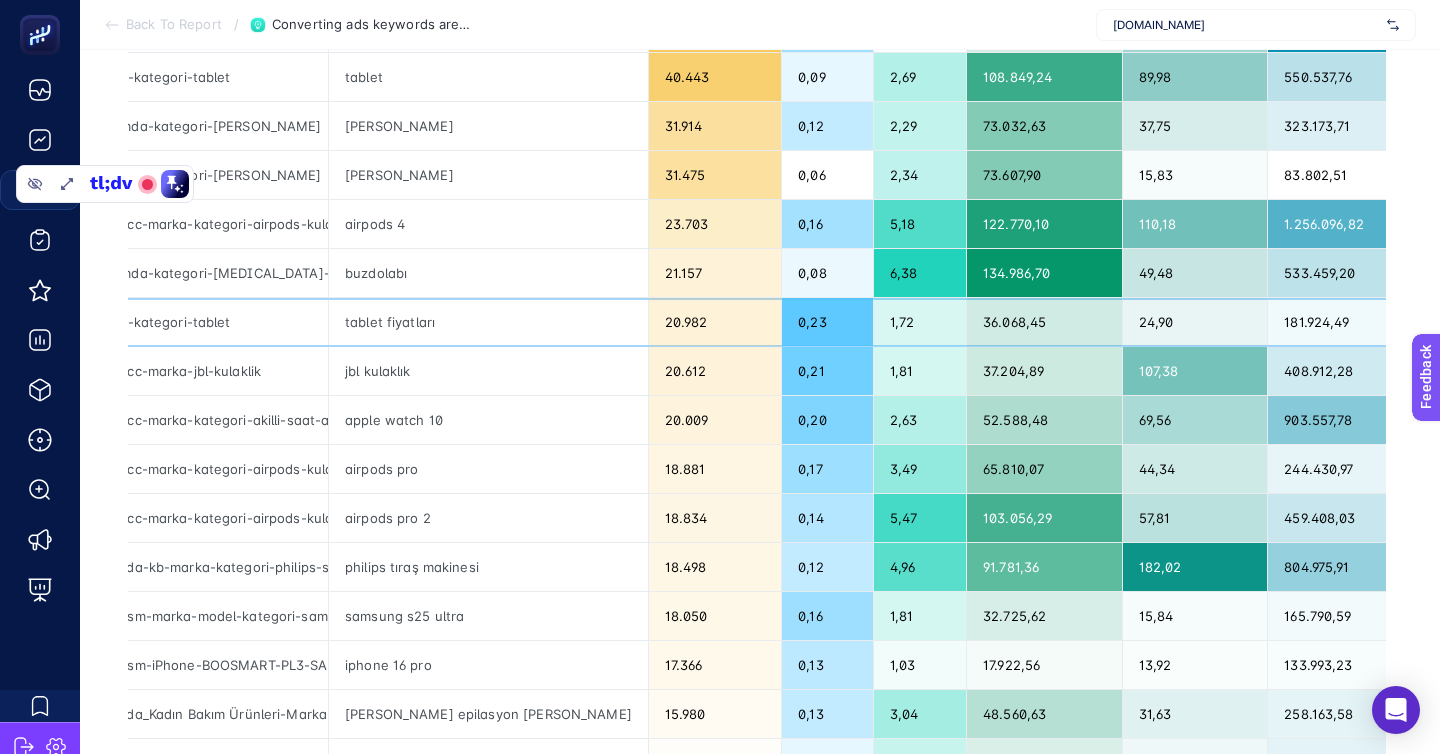 scroll, scrollTop: 552, scrollLeft: 0, axis: vertical 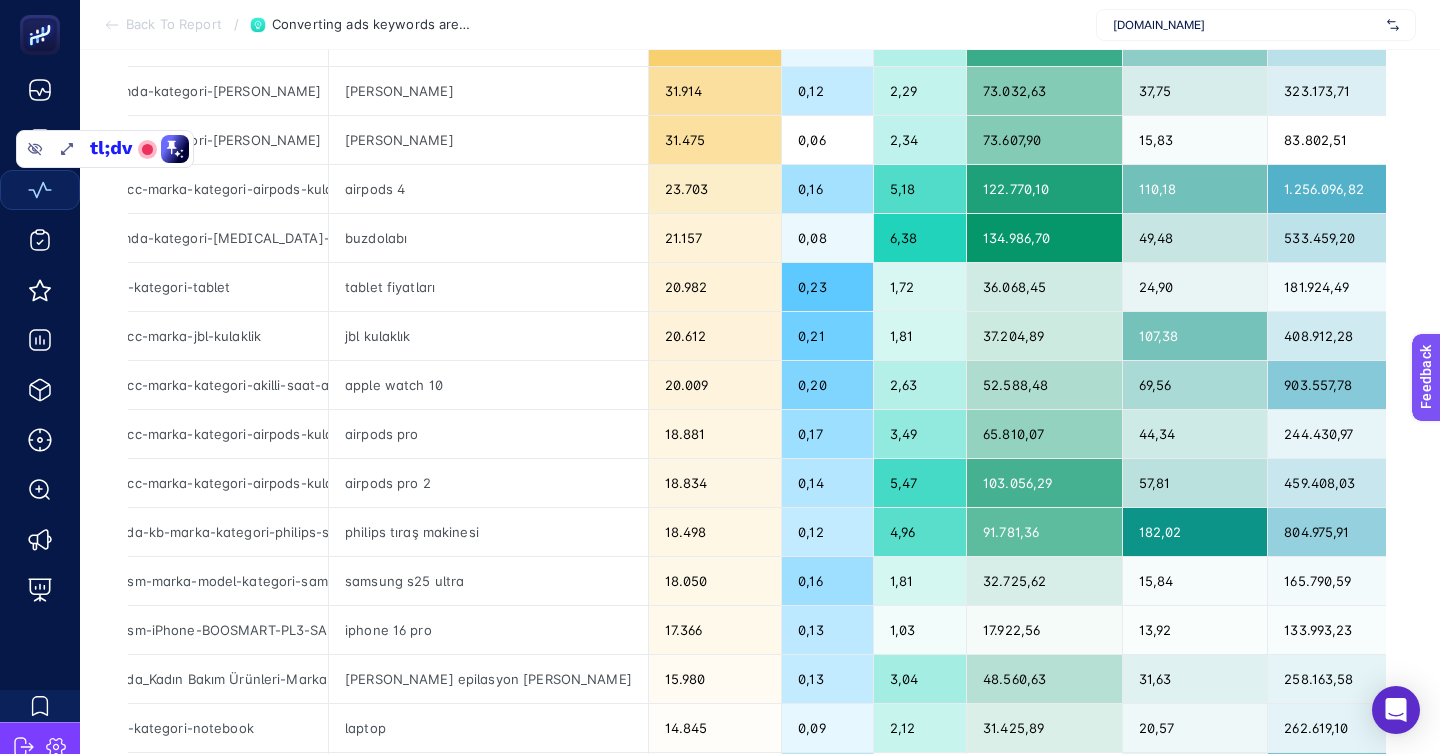 click on "2" 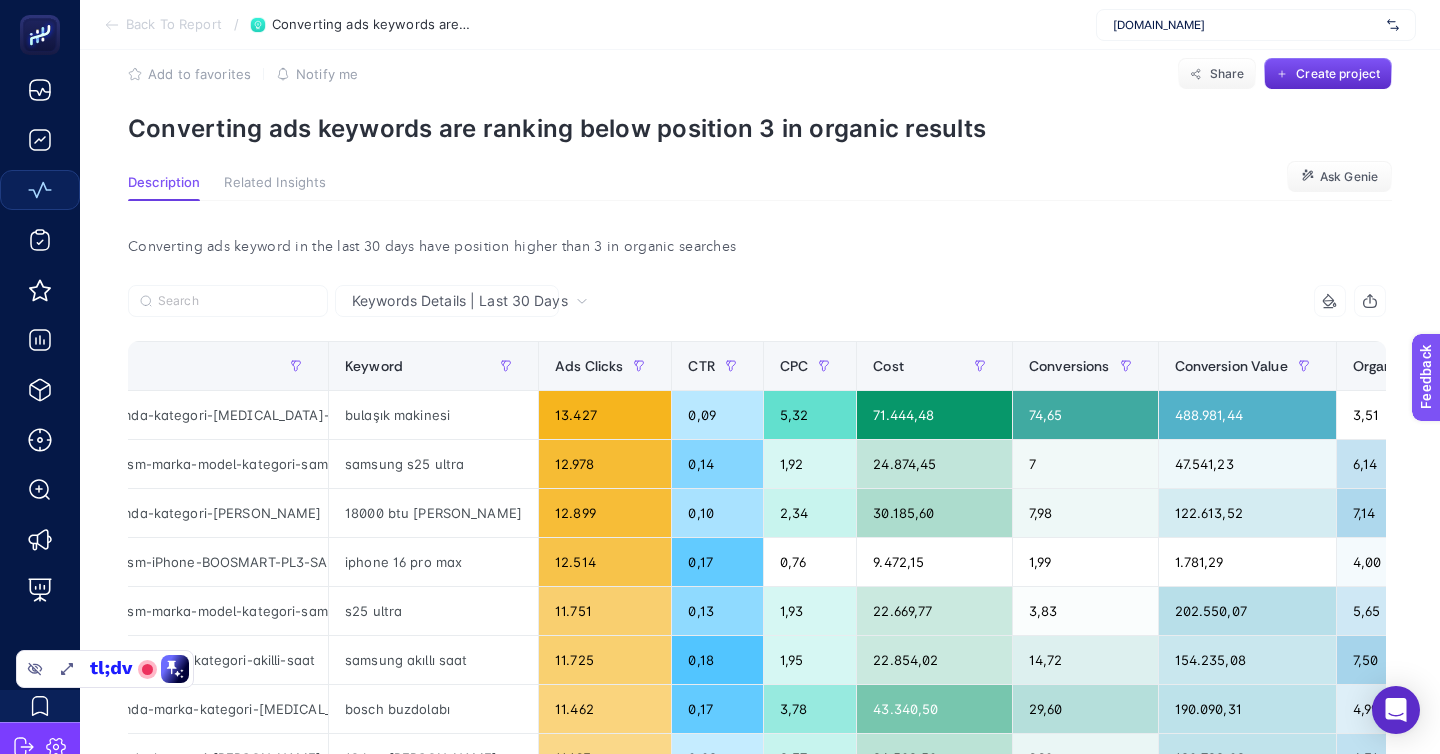 scroll, scrollTop: 34, scrollLeft: 0, axis: vertical 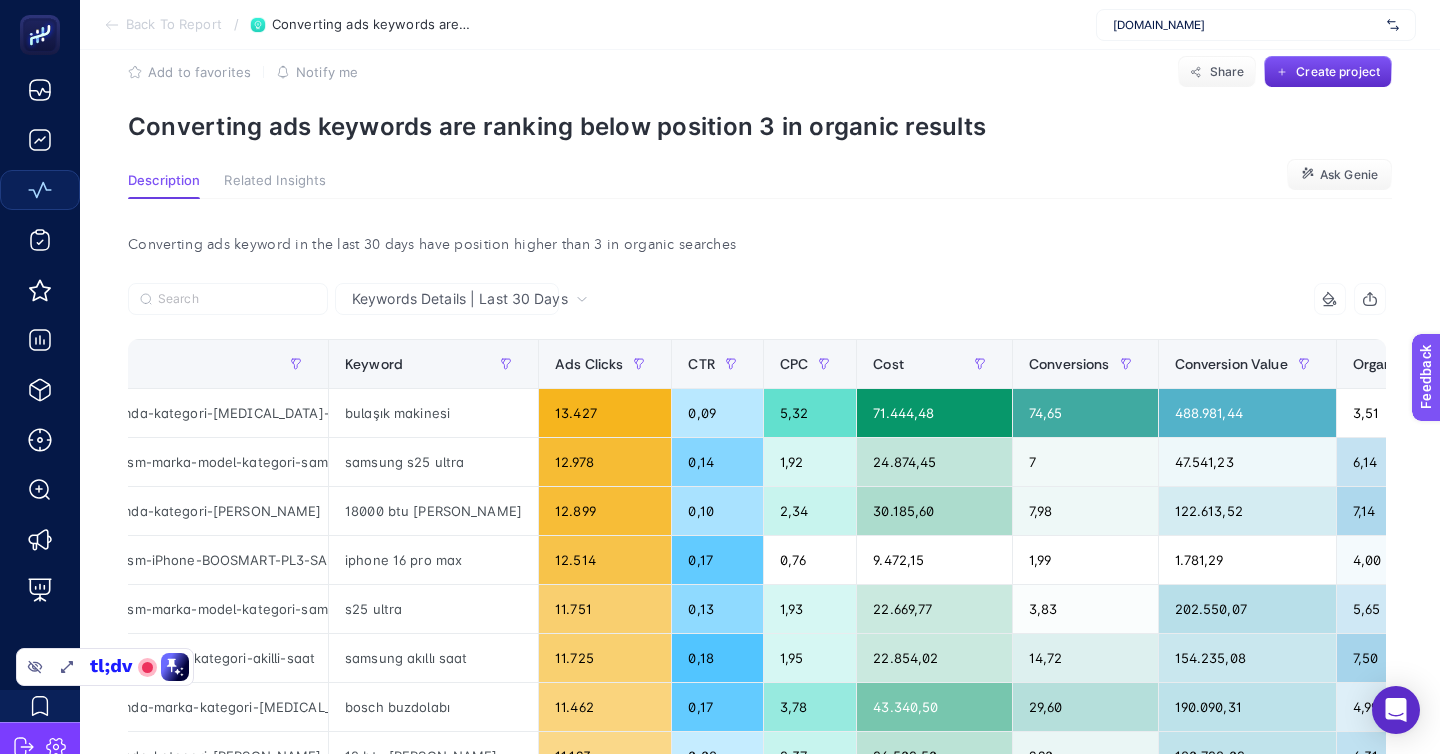 click on "elektrikli bisiklet" 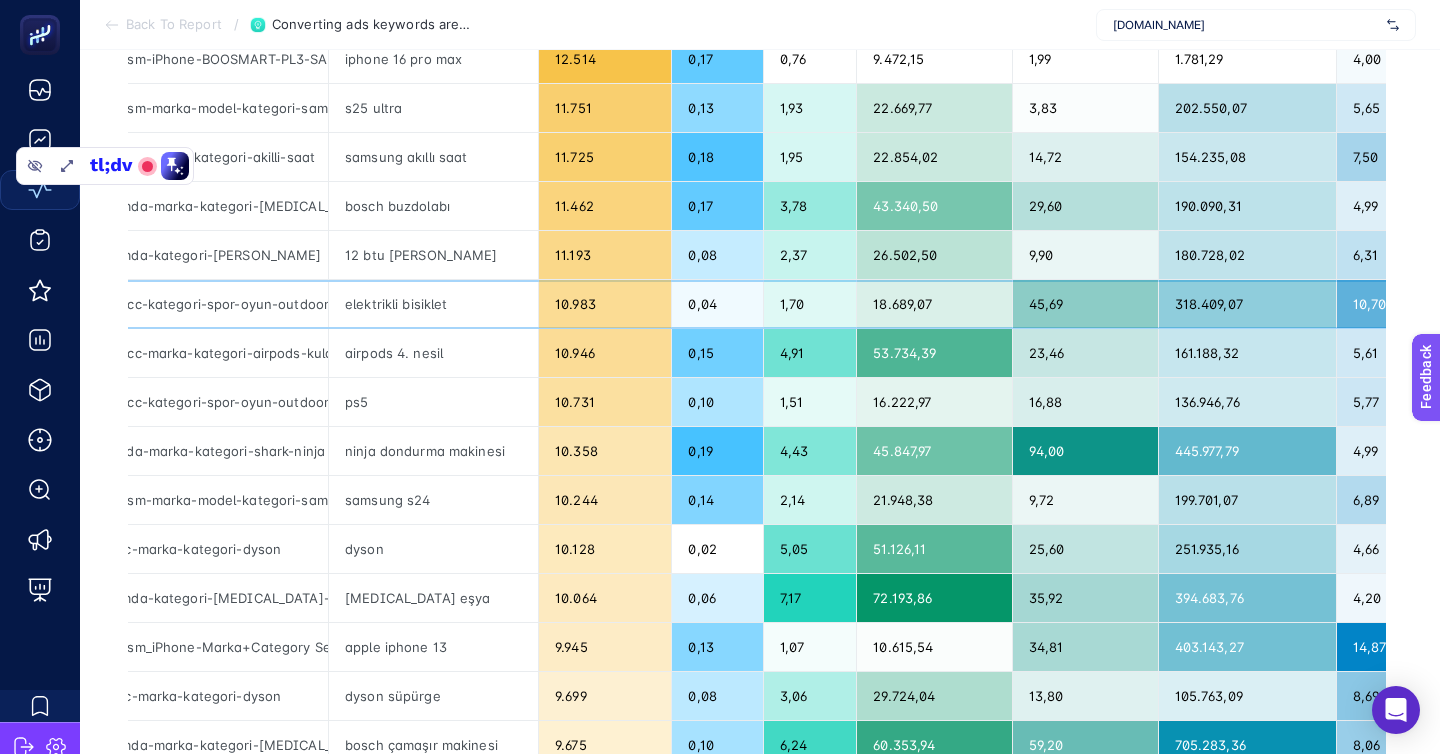 scroll, scrollTop: 531, scrollLeft: 0, axis: vertical 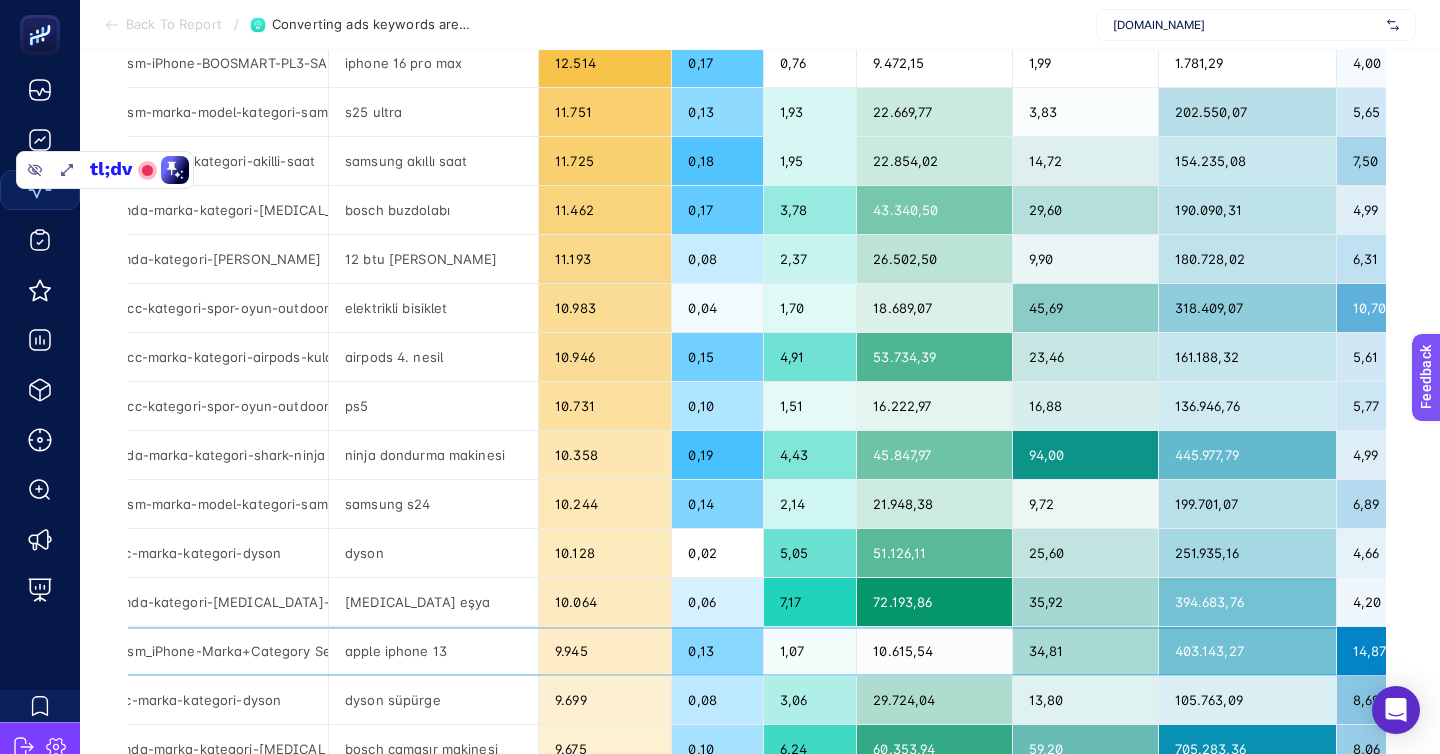 click on "apple iphone 13" 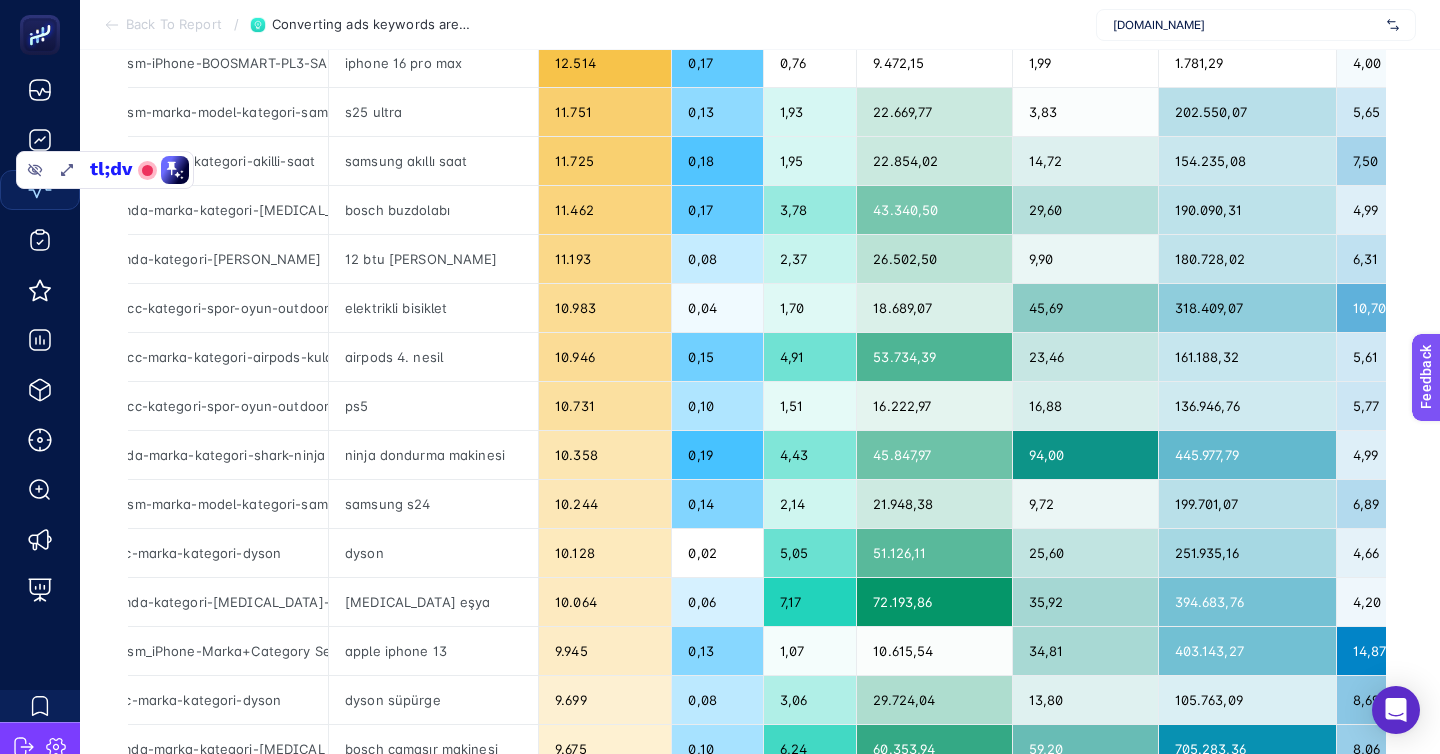 click on "3" 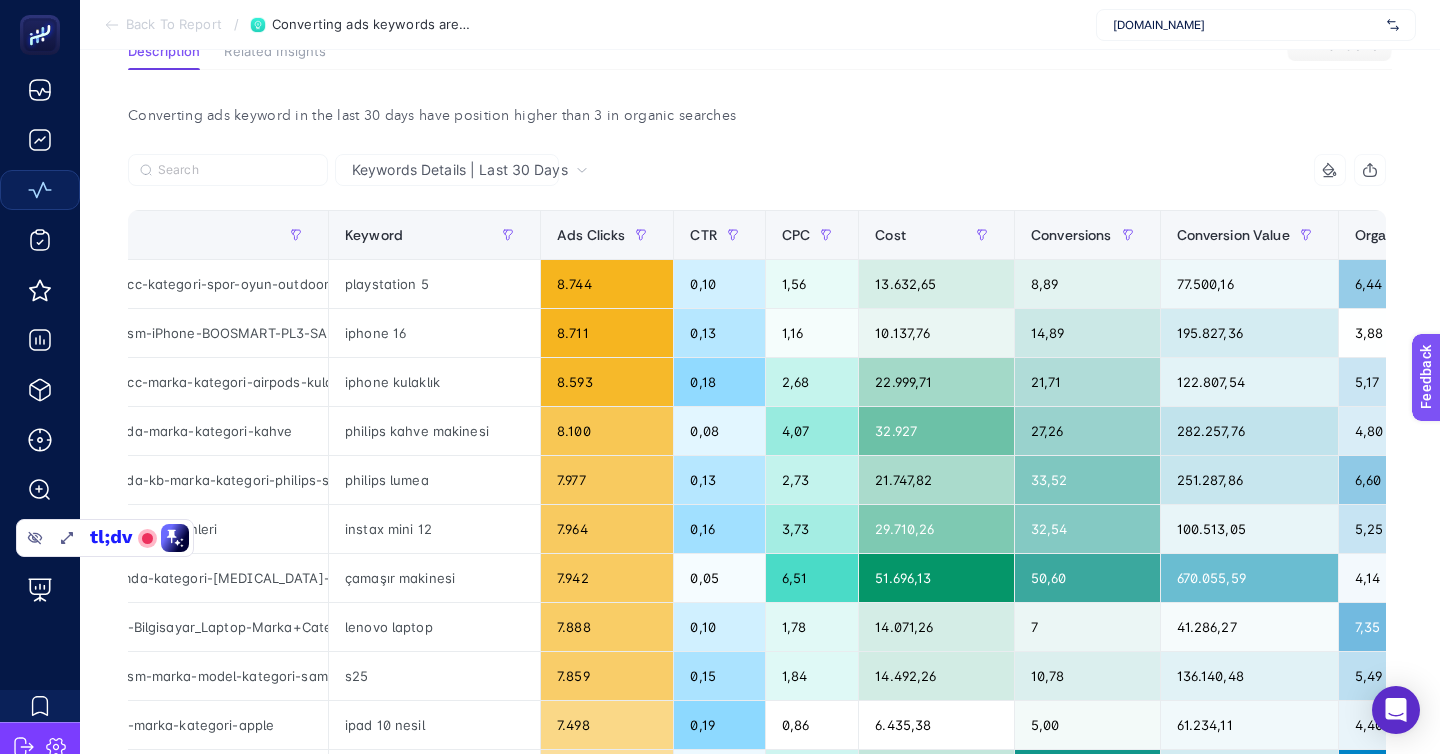 scroll, scrollTop: 177, scrollLeft: 0, axis: vertical 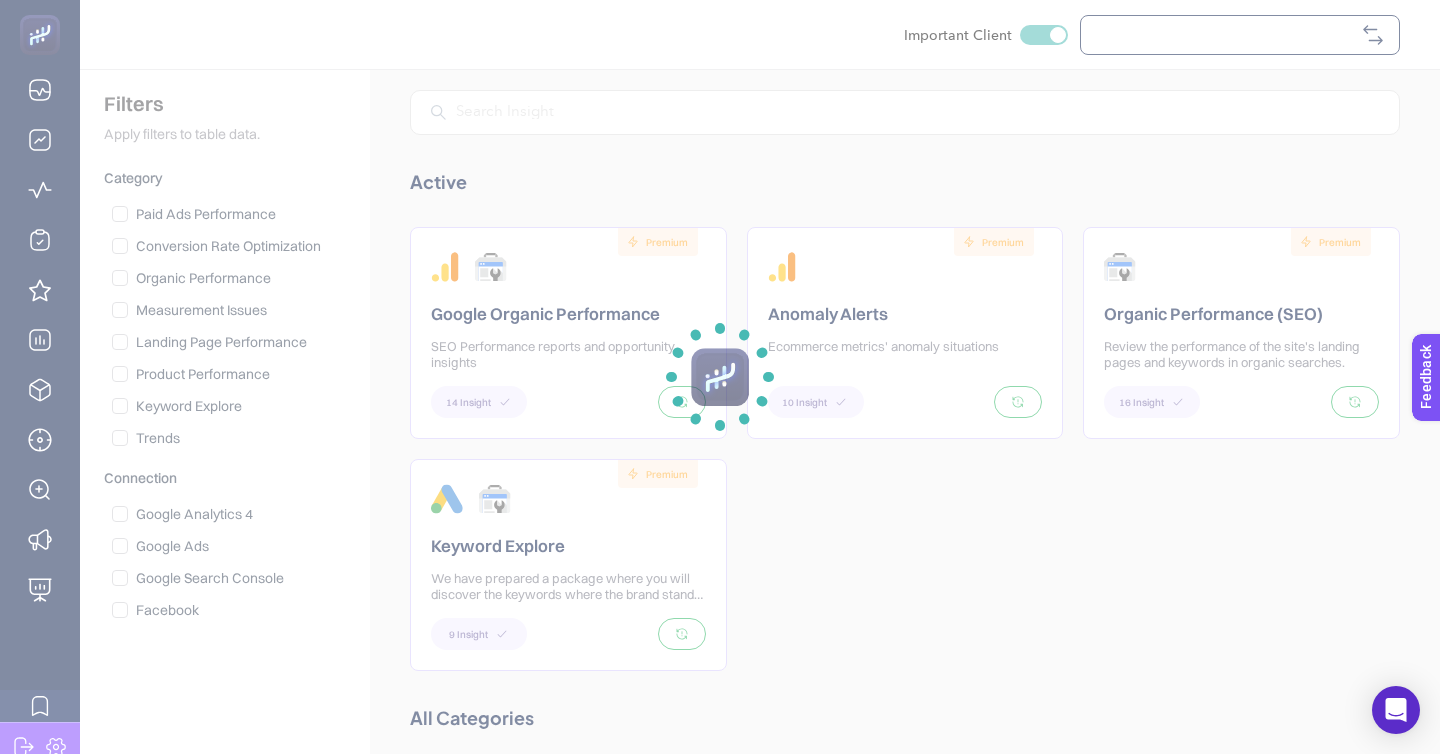 checkbox on "true" 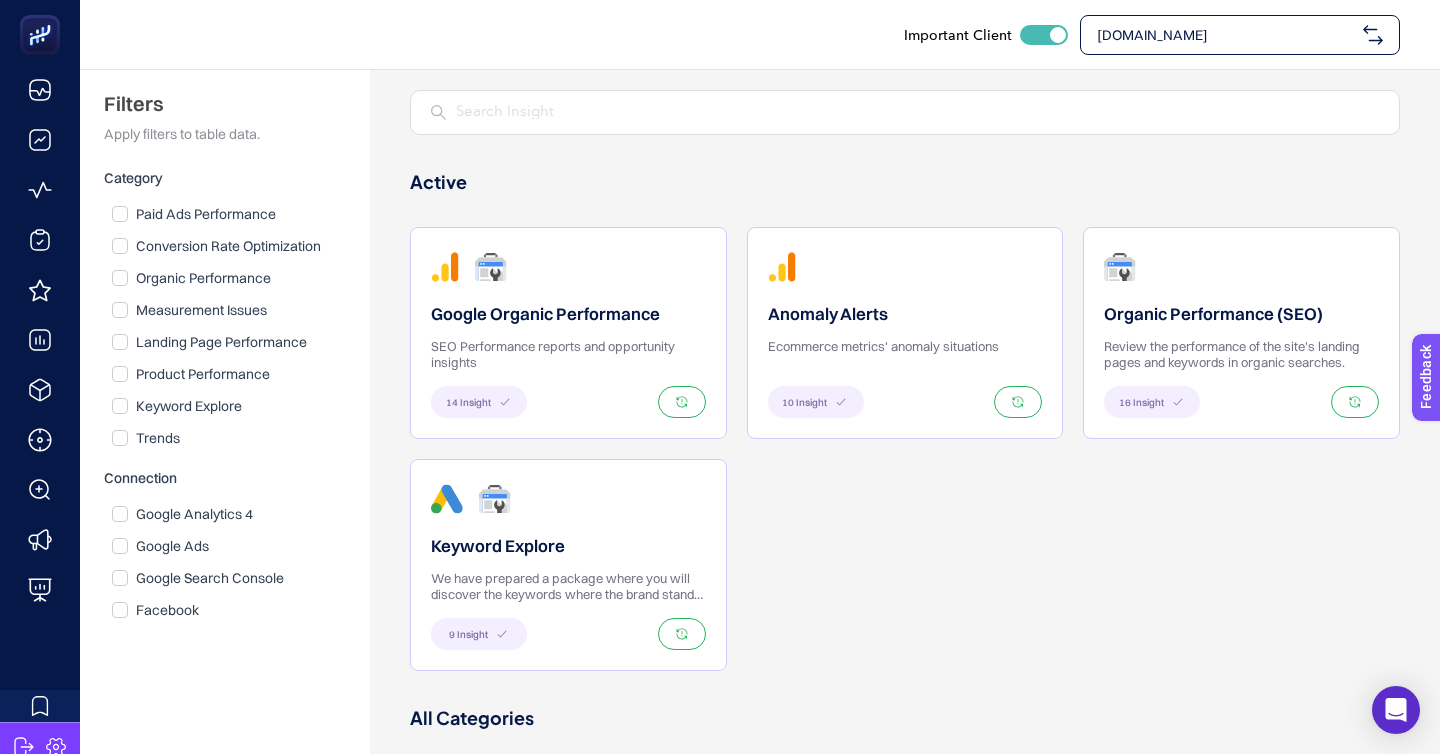 click on "Organic Performance (SEO)" at bounding box center (1241, 314) 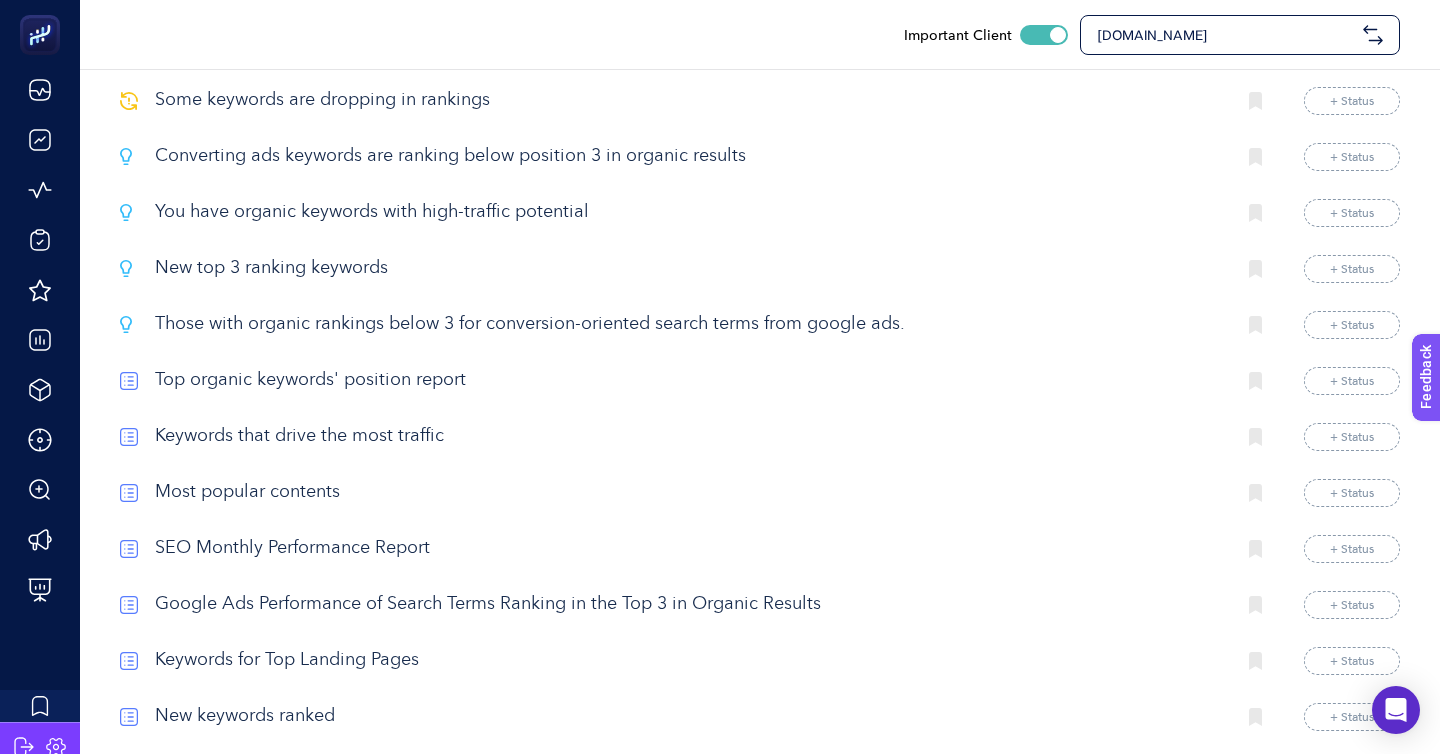 scroll, scrollTop: 855, scrollLeft: 0, axis: vertical 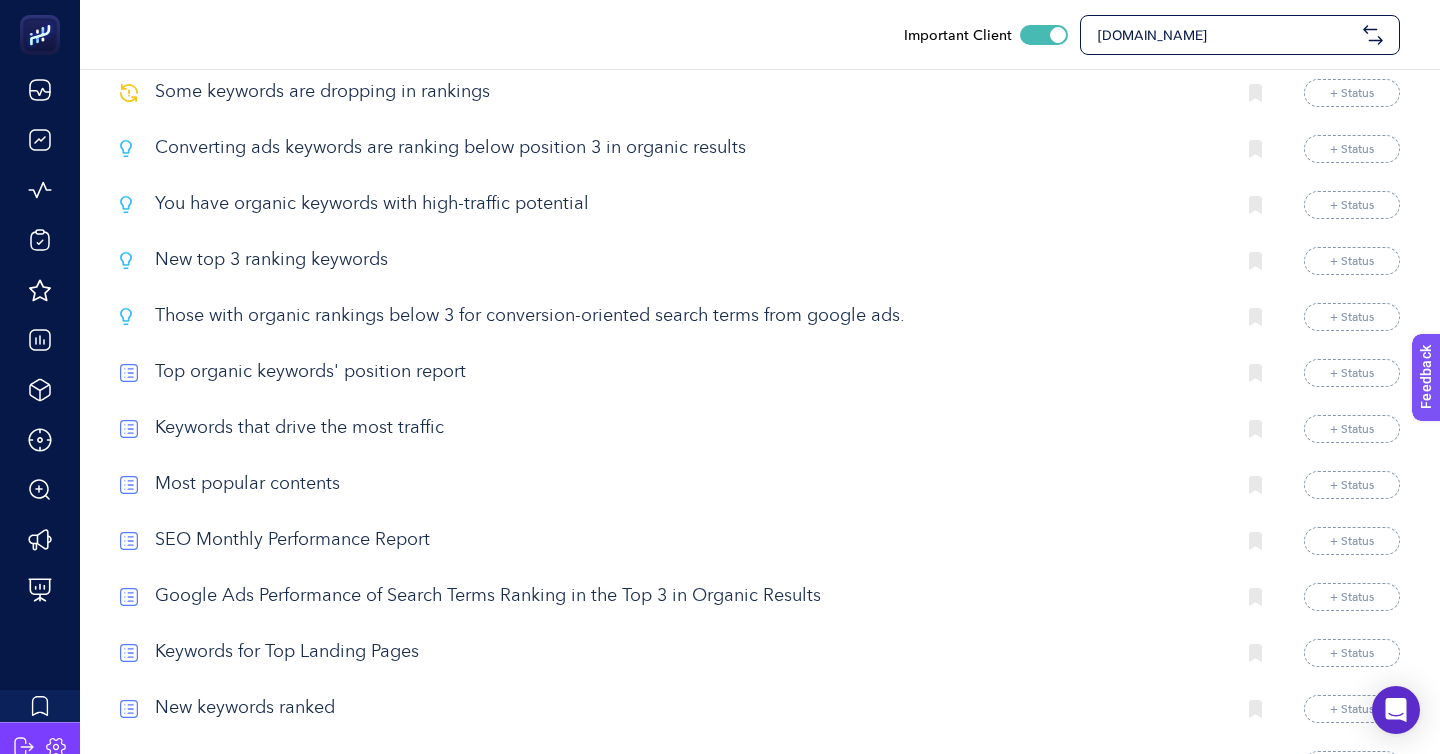 click on "Some keywords are dropping in rankings
+ Status Converting ads keywords are ranking below position 3 in organic results
+ Status You have organic keywords with high-traffic potential
+ Status New top 3 ranking keywords
+ Status Those with organic rankings below 3 for conversion-oriented search terms from google ads.
+ Status Top organic keywords' position report
+ Status Keywords that drive the most traffic
+ Status Most popular contents
+ Status SEO Monthly Performance Report
+ Status Google Ads Performance of Search Terms Ranking in the Top 3 in Organic Results
+ Status Keywords for Top Landing Pages
+ Status New keywords ranked
+ Status Rank Change Of Top 10 Queries
+ Status Impressions rise on 2 high-visible organic keywords
+ Status Keywords Improved in Ranking
+ Status New top 10 ranking keywords with their pages
+ Status Duplicate Titles
+ Connect Landing Page Performance Based On Session And Conversion Rate
+ Connect Keywords with Paid Traffic w/o Organic Traffic" at bounding box center [760, 870] 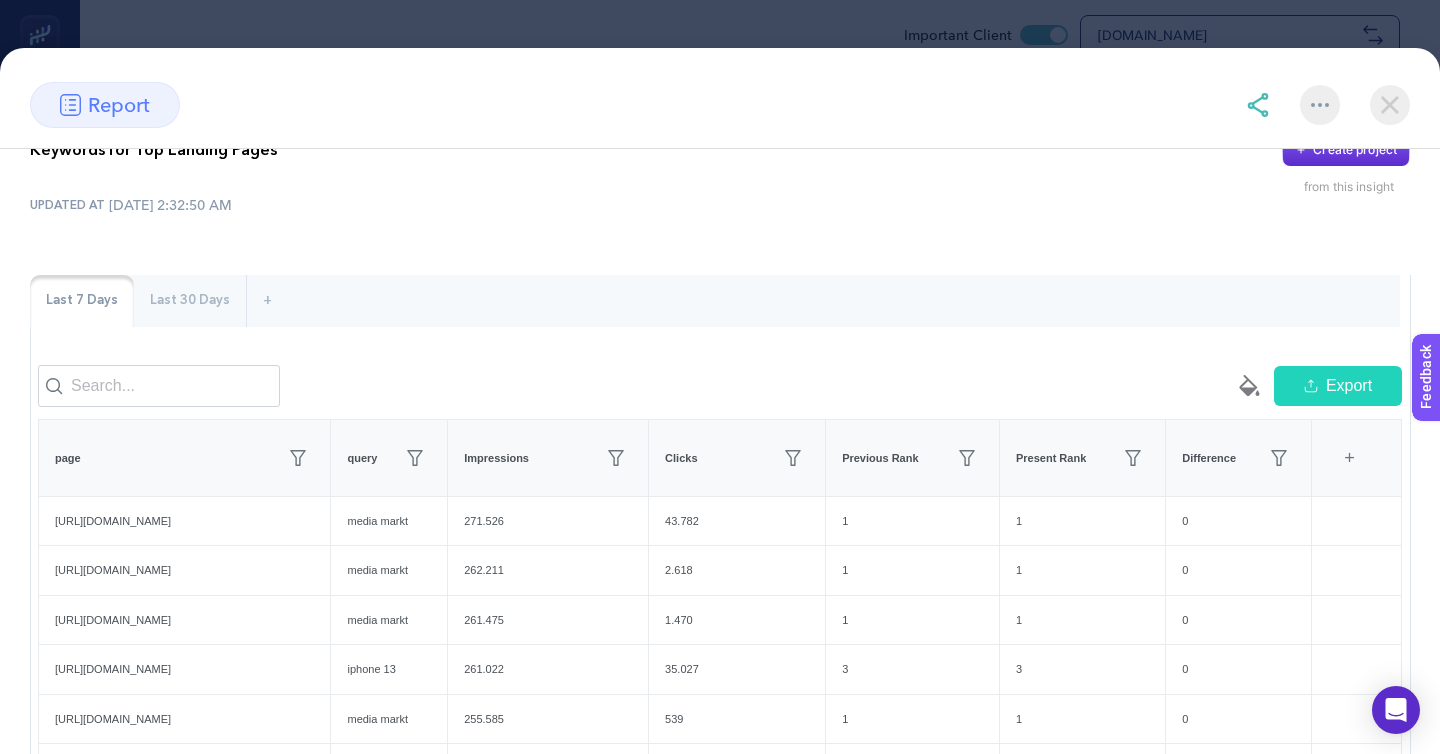 scroll, scrollTop: 117, scrollLeft: 0, axis: vertical 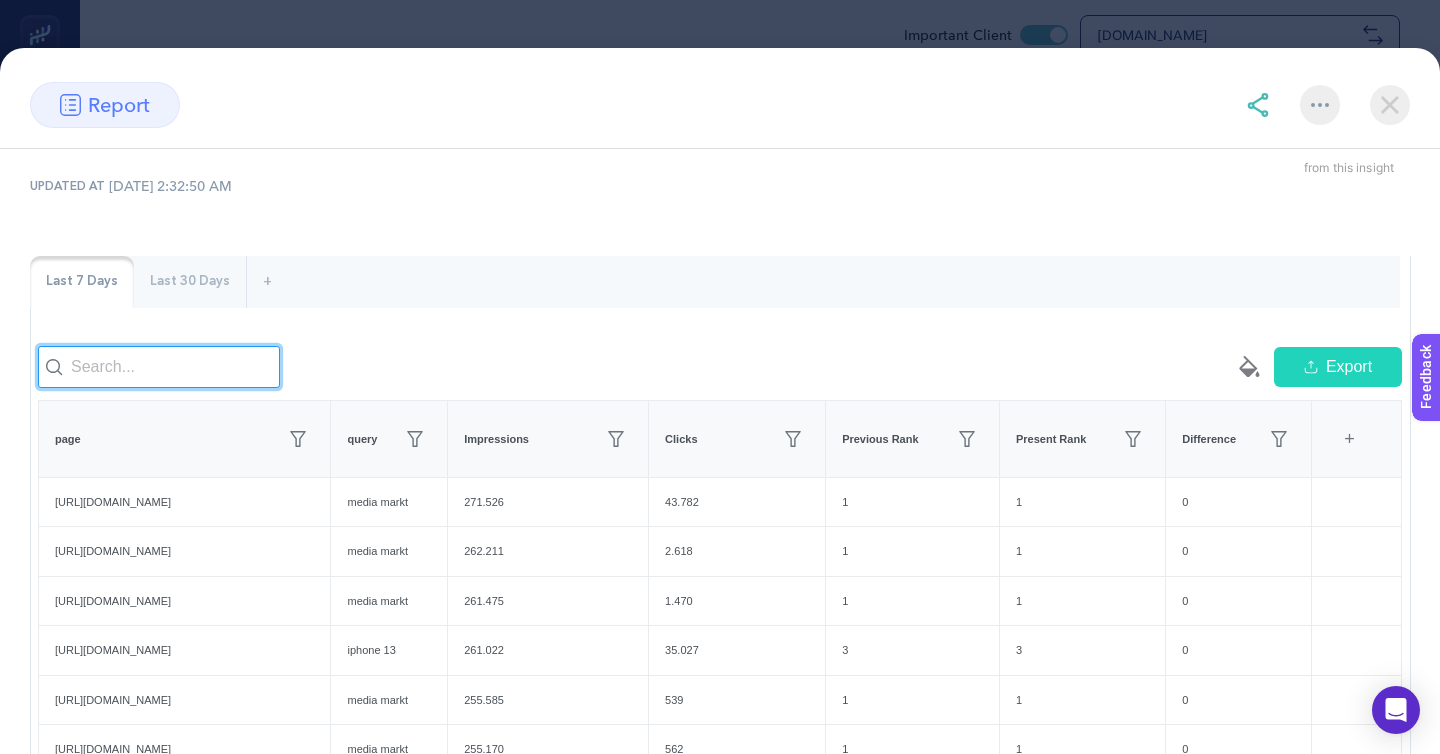 click at bounding box center (159, 367) 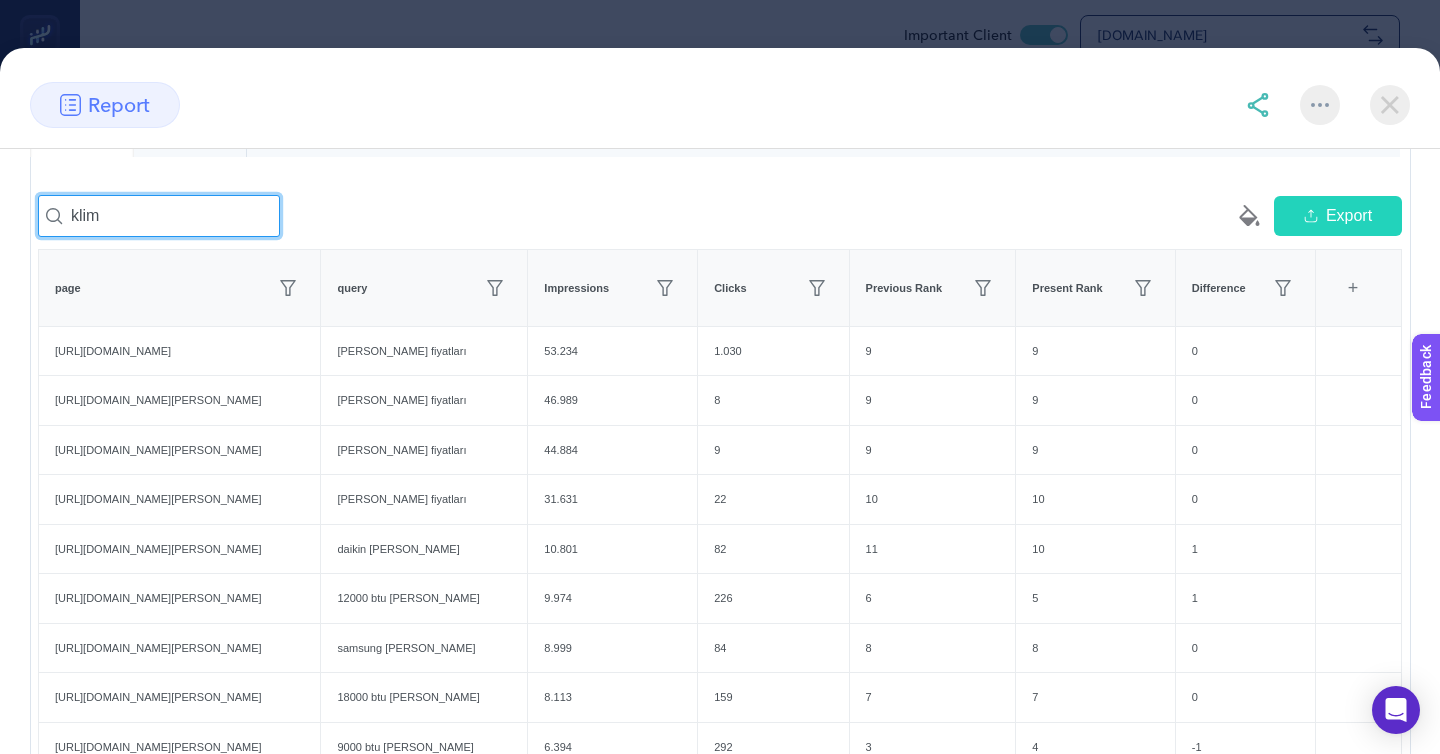 scroll, scrollTop: 285, scrollLeft: 0, axis: vertical 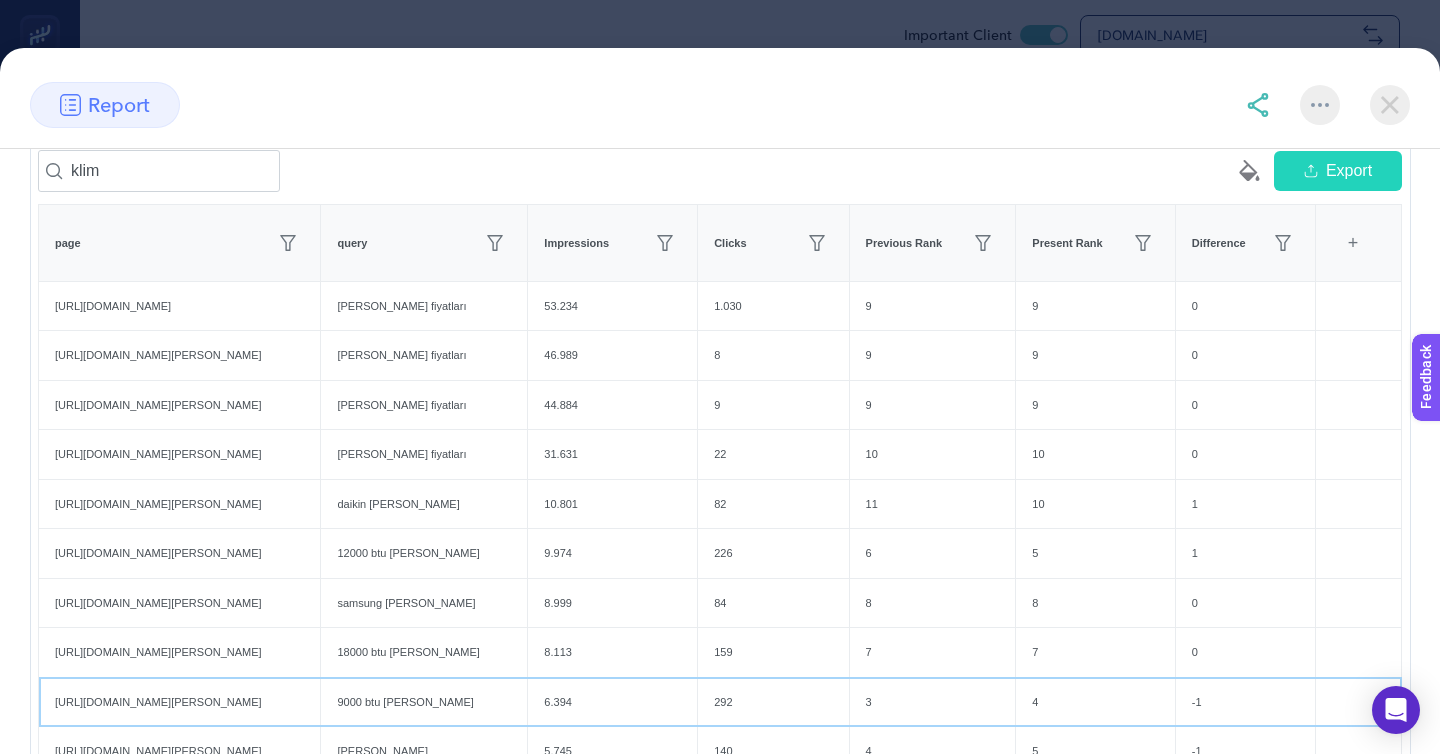 click on "4" 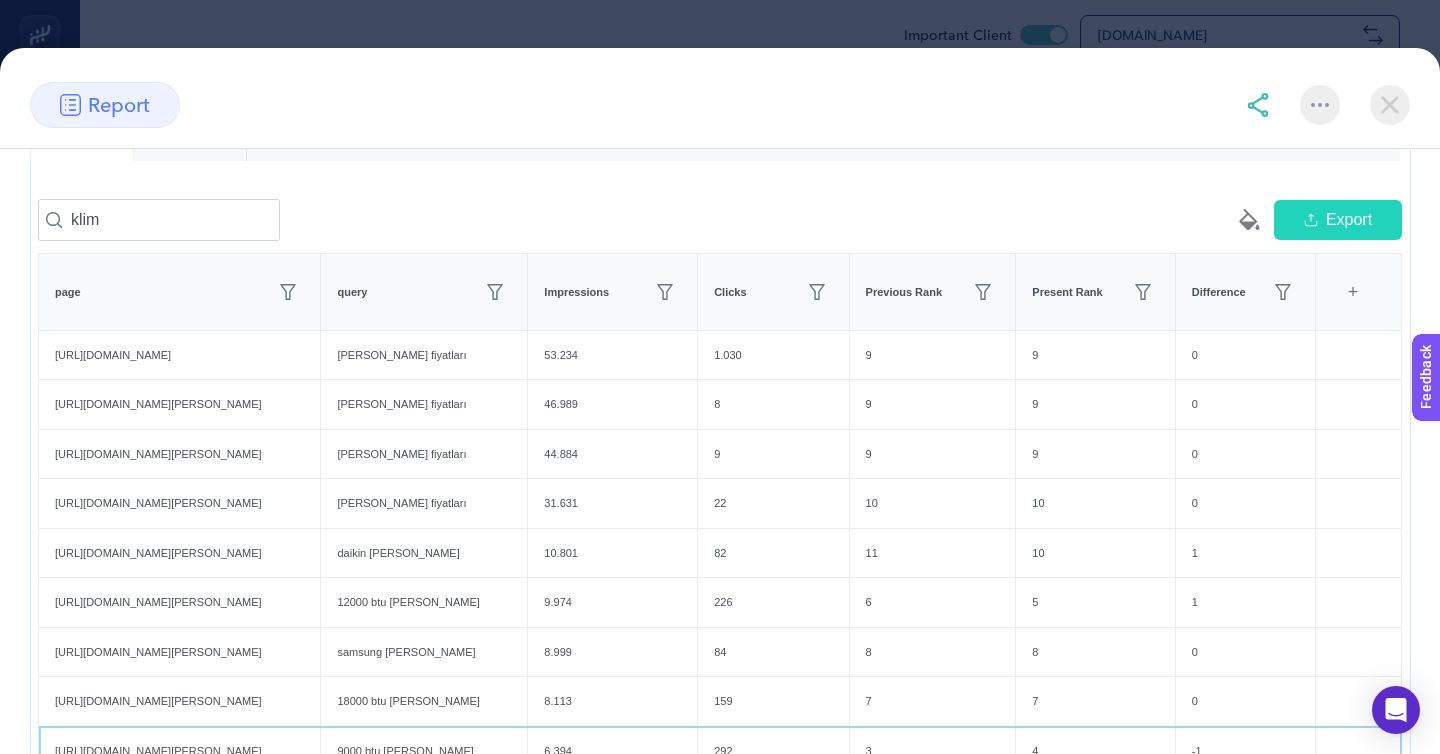 scroll, scrollTop: 261, scrollLeft: 0, axis: vertical 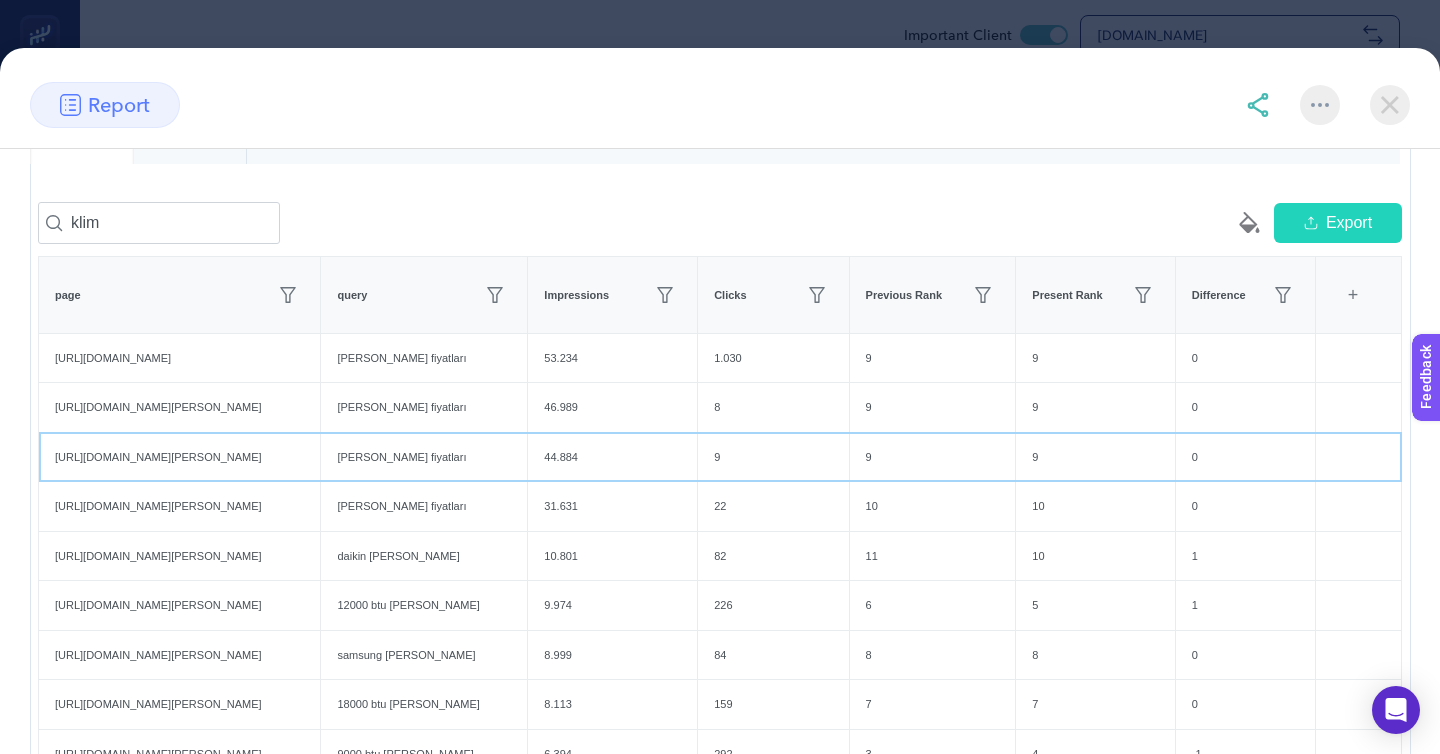 click on "https://www.mediamarkt.com.tr/tr/category/12000-btu-klima-873049.html" 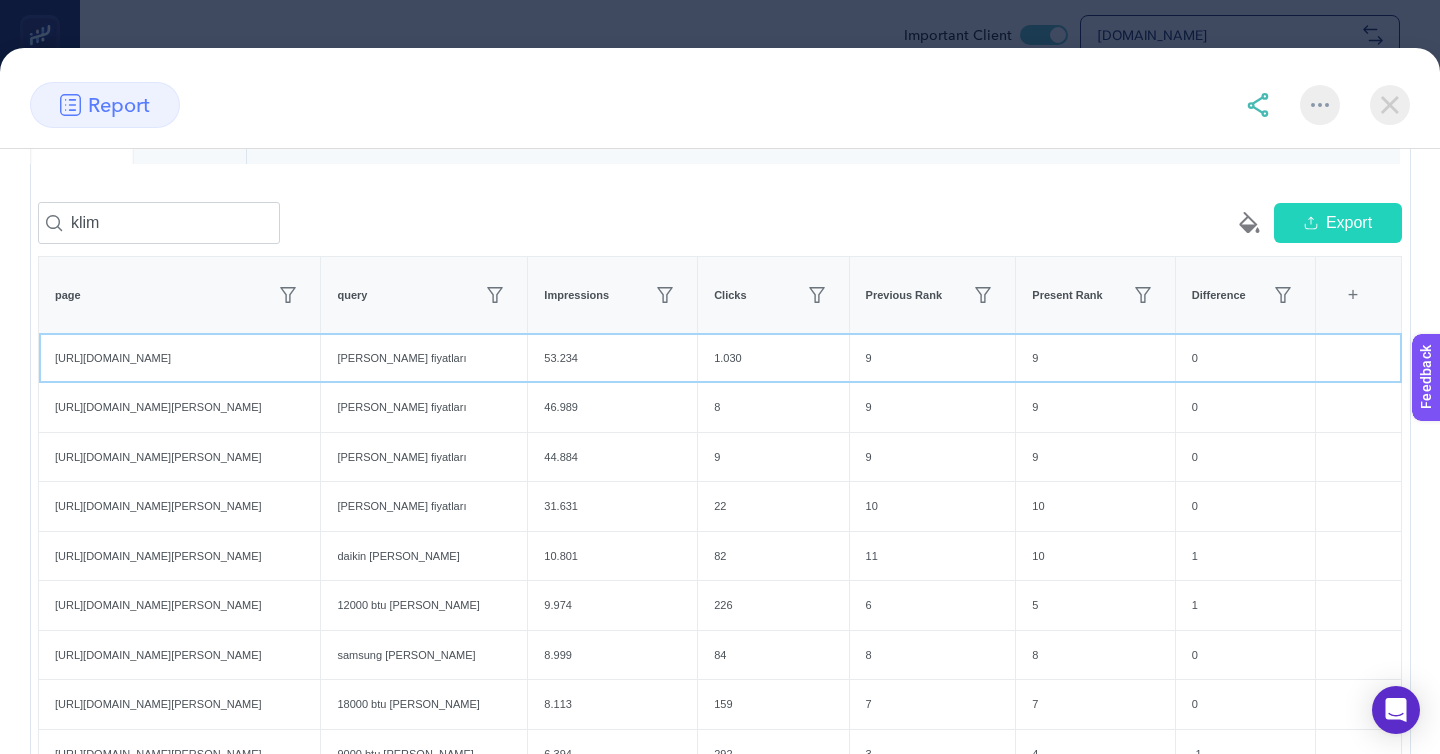 click on "[PERSON_NAME] fiyatları" 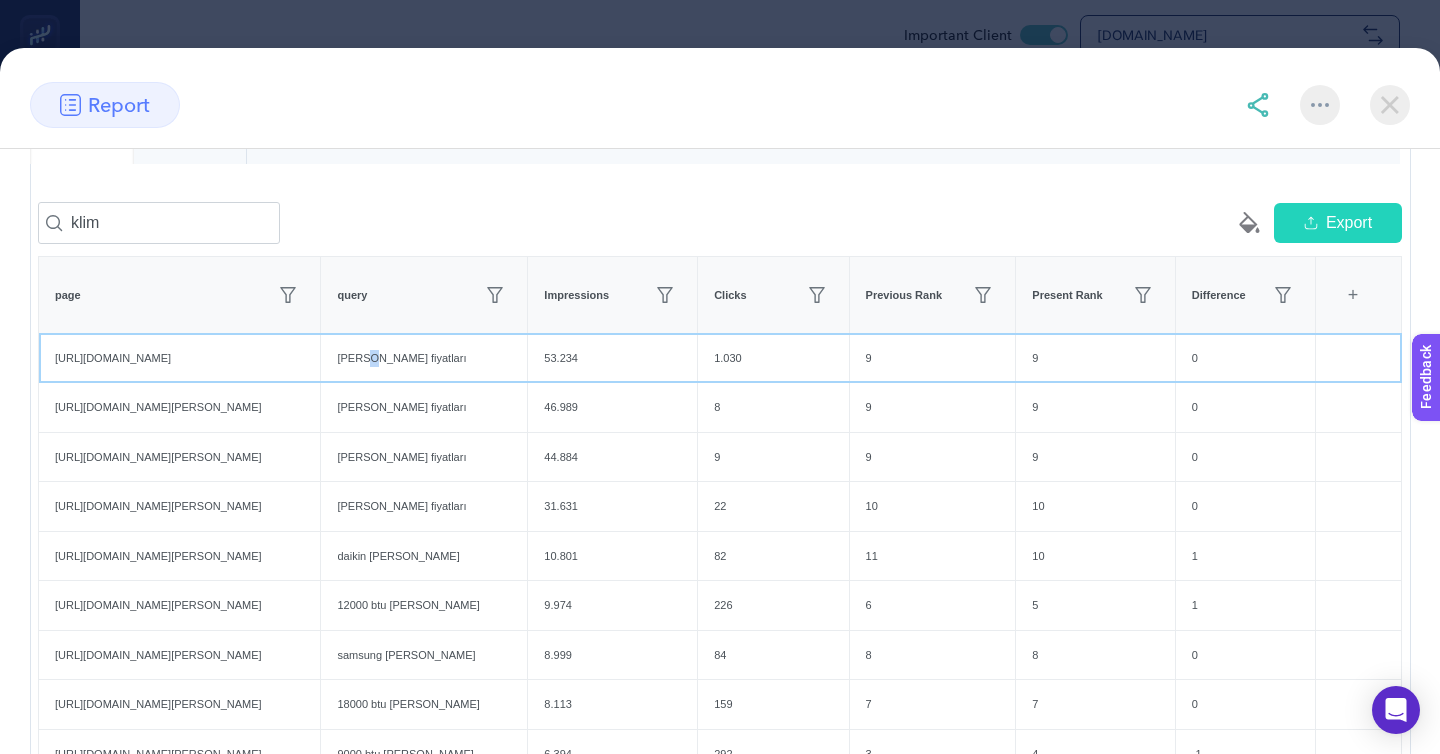 click on "[PERSON_NAME] fiyatları" 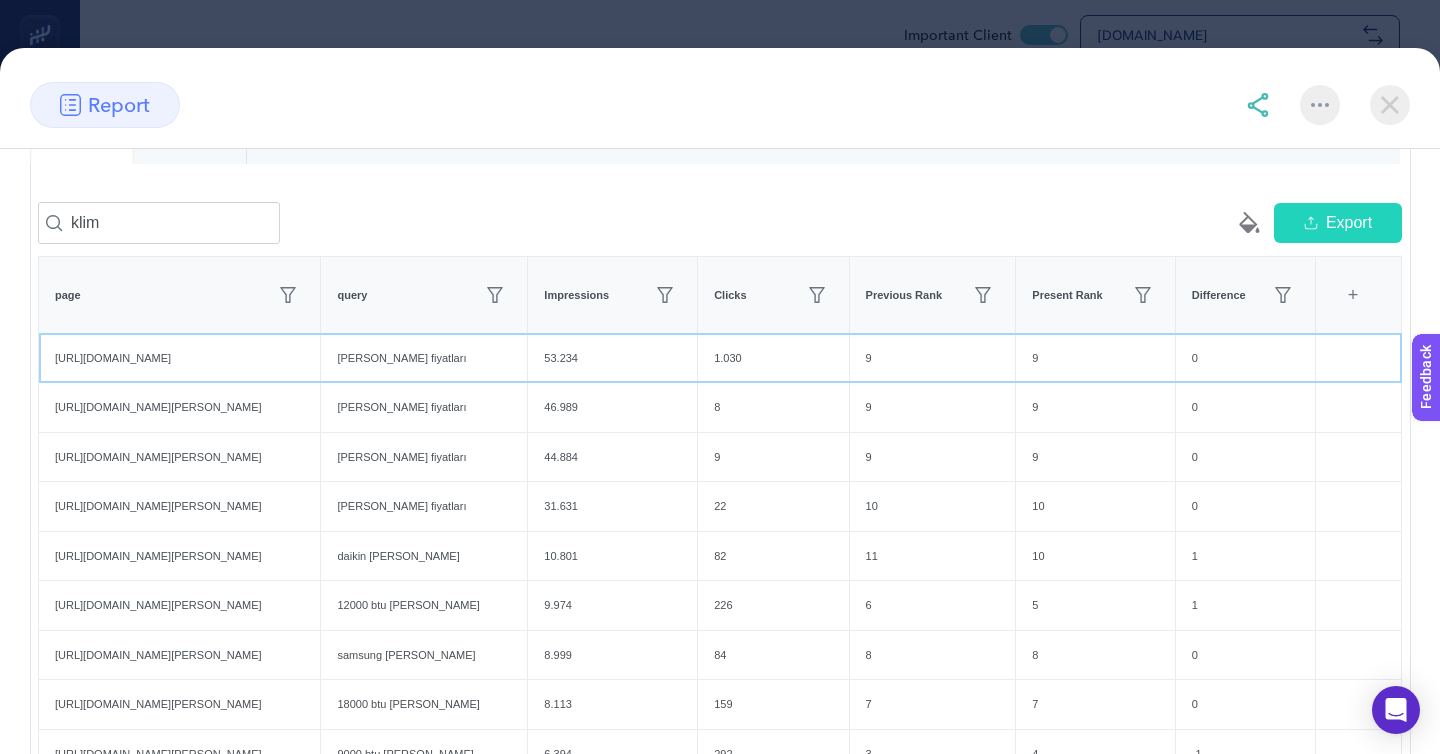 click on "[PERSON_NAME] fiyatları" 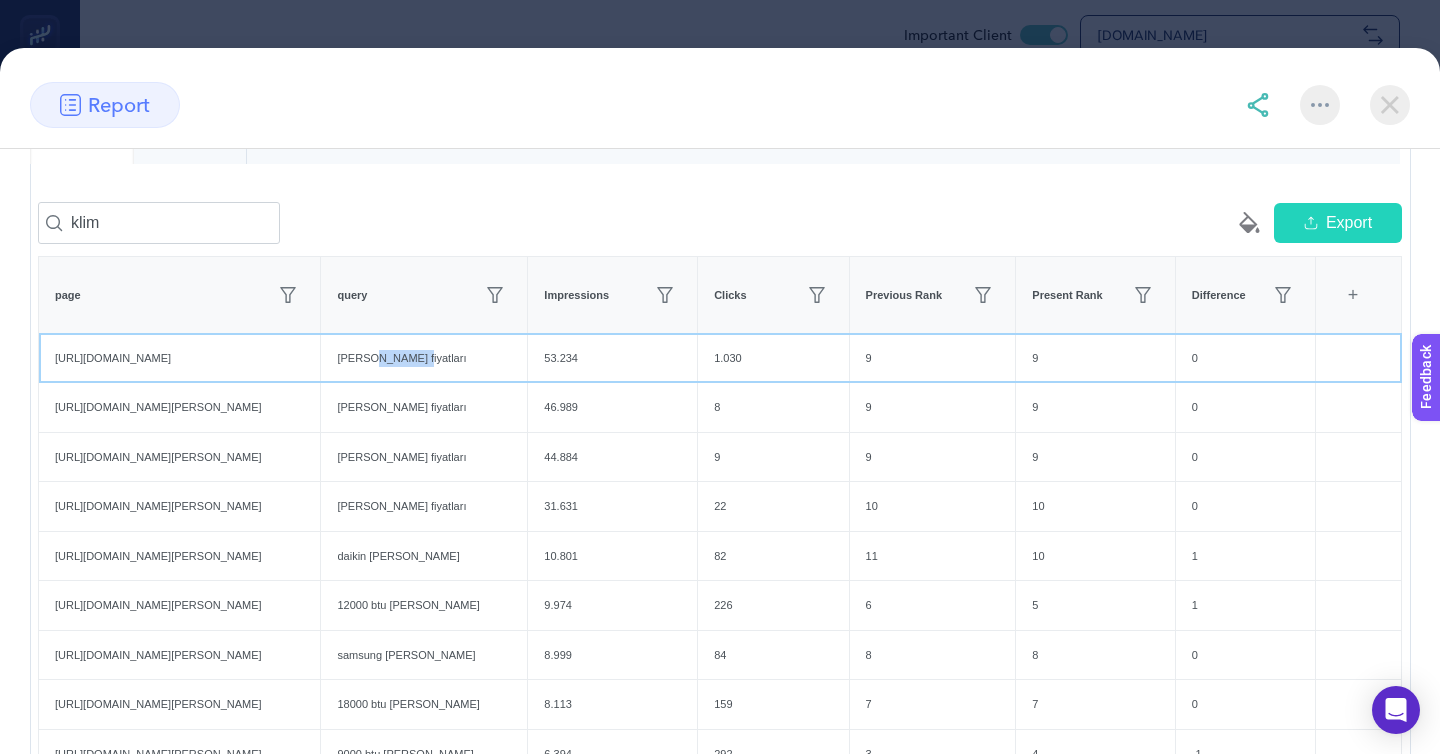 click on "[PERSON_NAME] fiyatları" 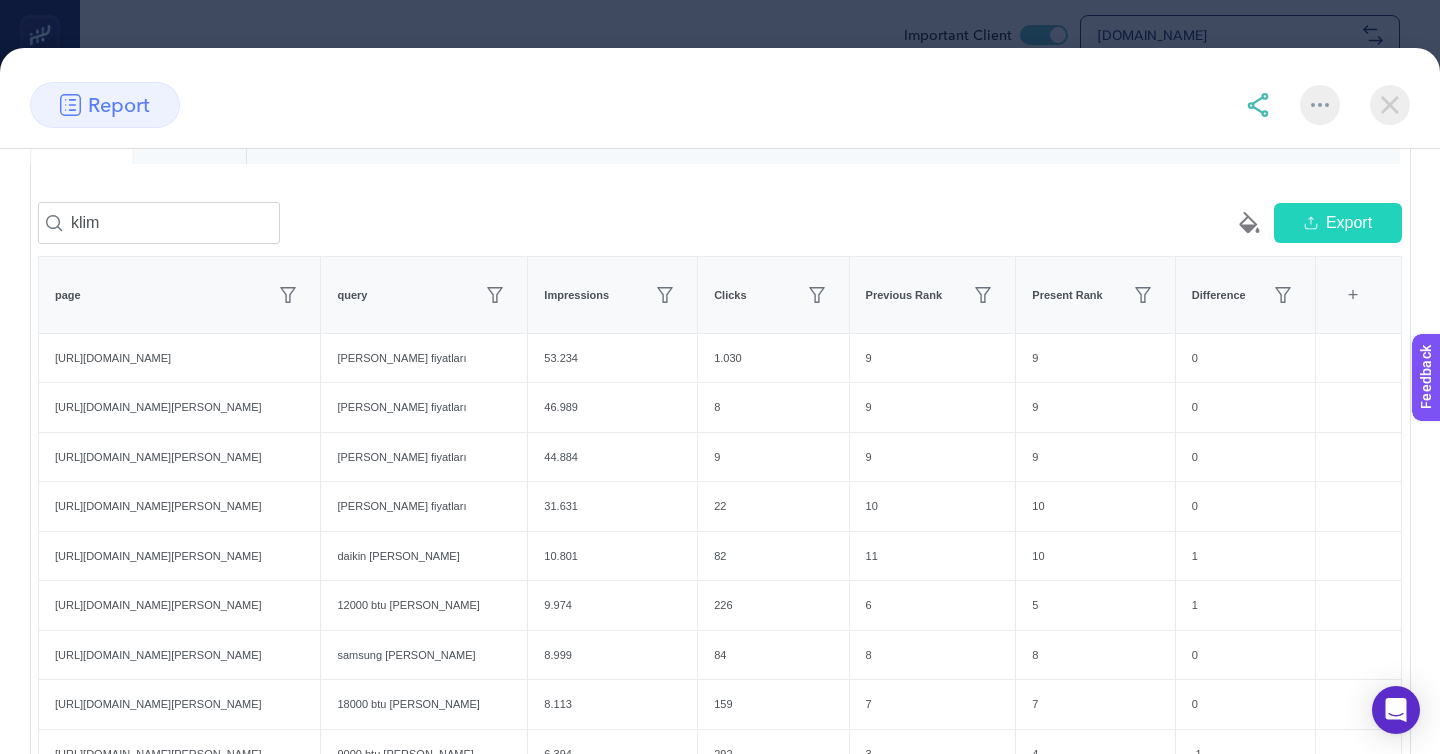 click on "[PERSON_NAME] fiyatları" 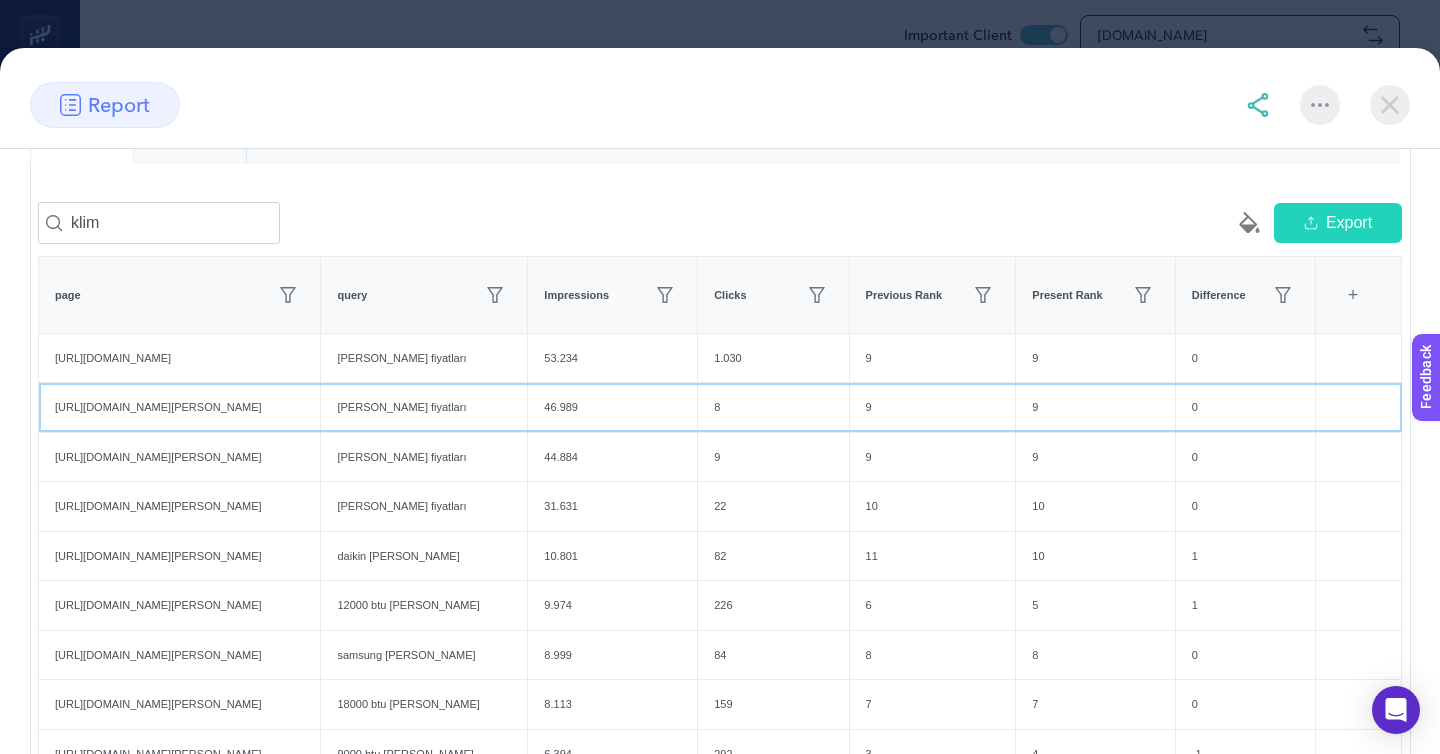 click on "[PERSON_NAME] fiyatları" 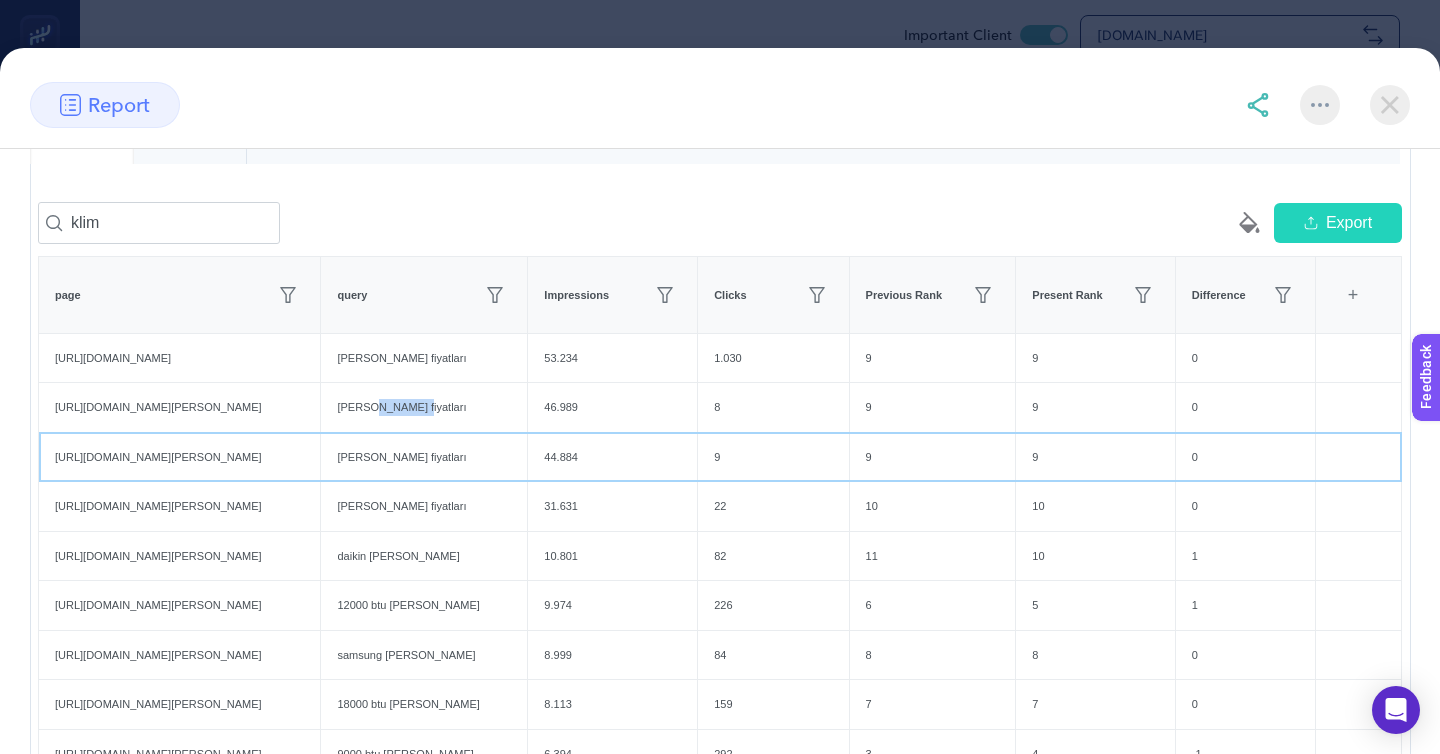 click on "[PERSON_NAME] fiyatları" 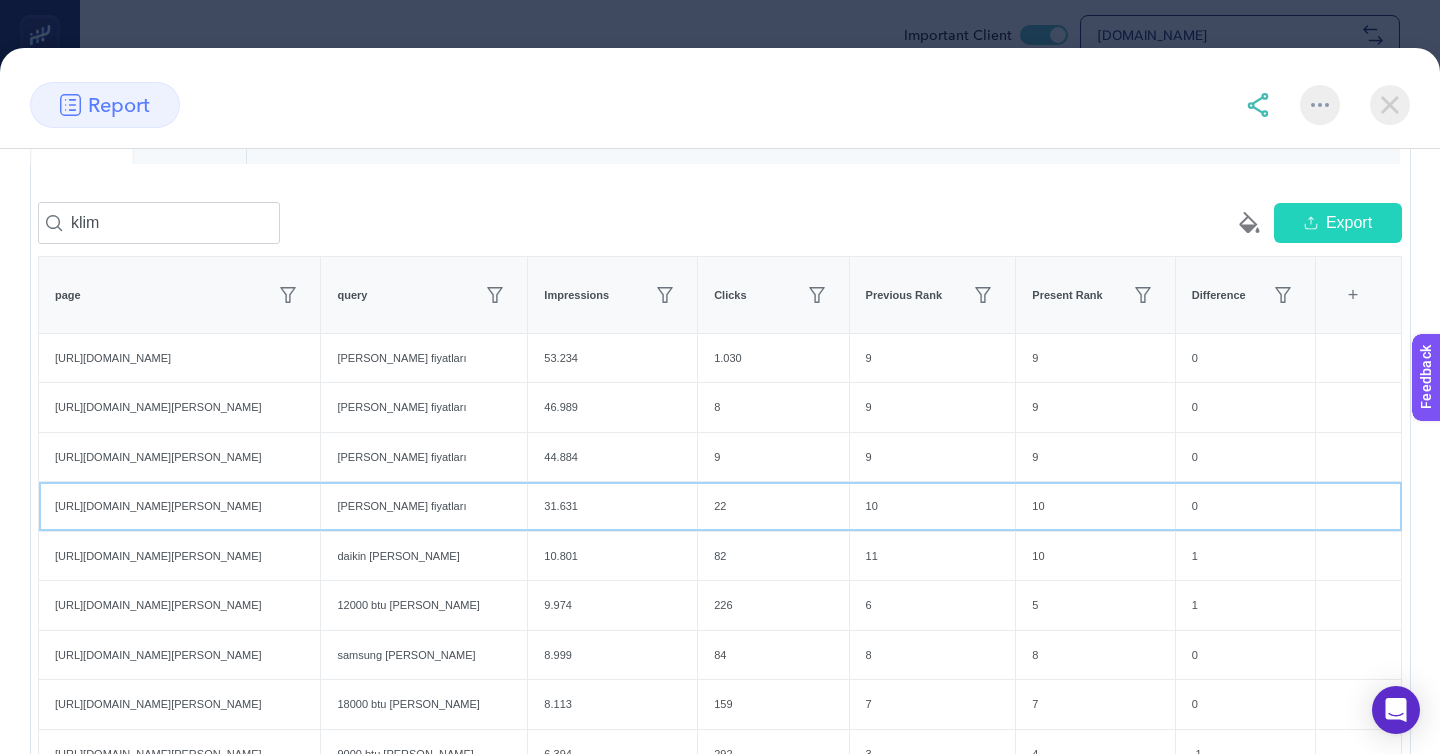 click on "[PERSON_NAME] fiyatları" 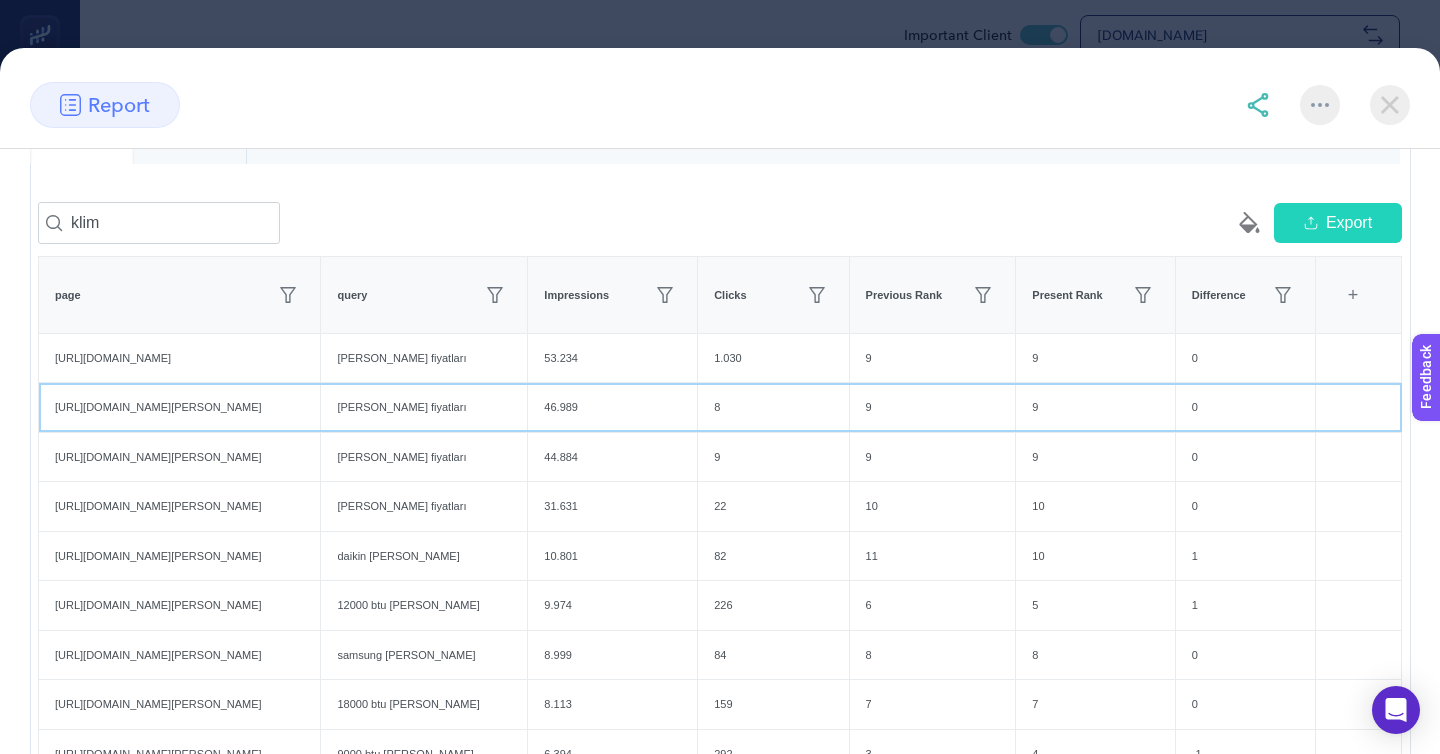 click on "[PERSON_NAME] fiyatları" 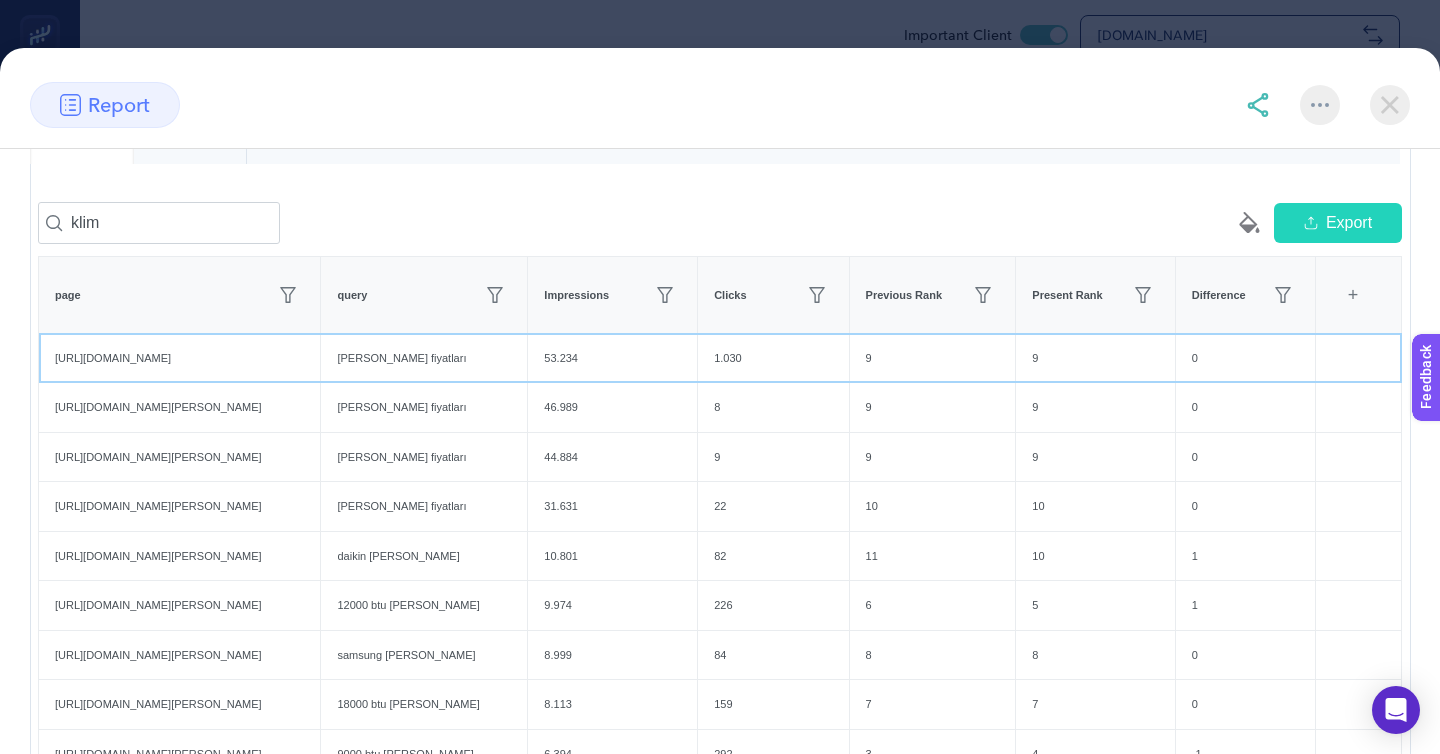 click on "[PERSON_NAME] fiyatları" 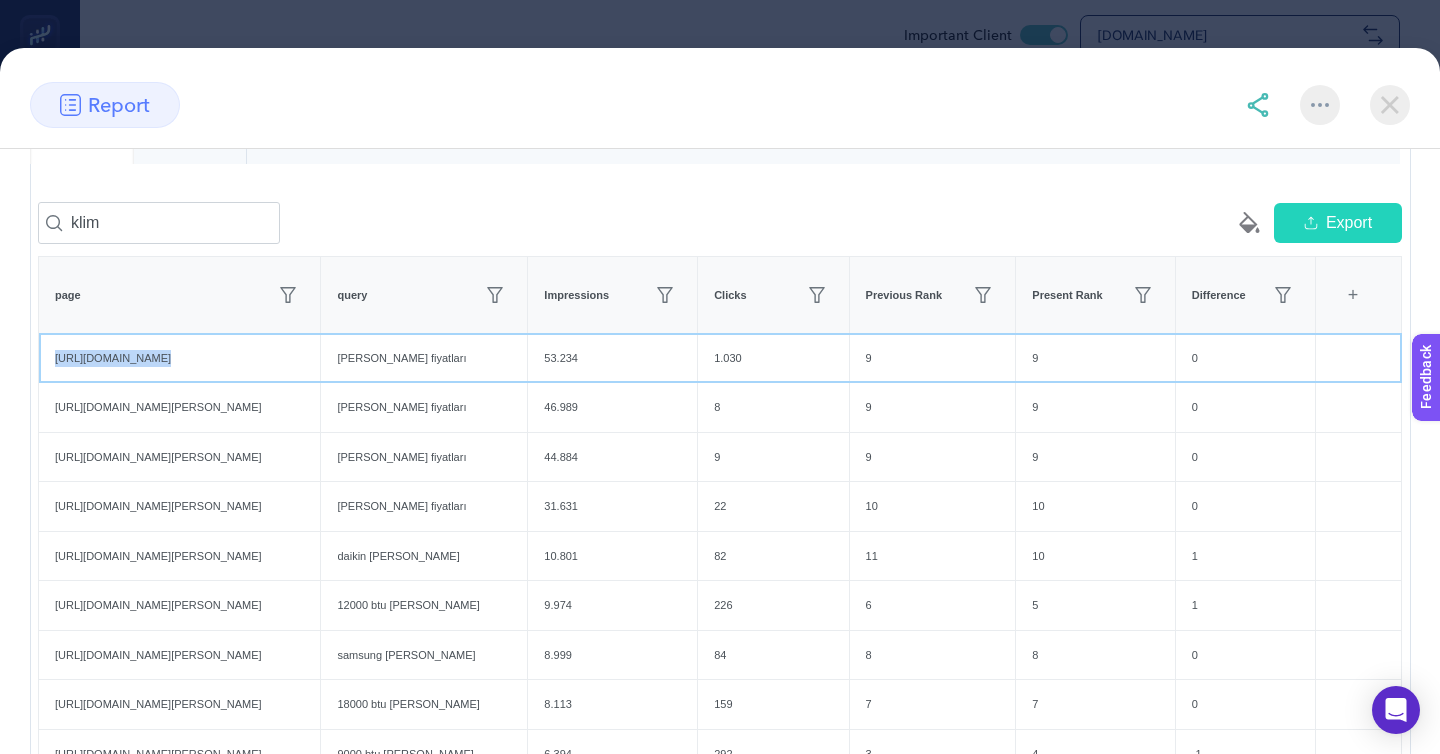 click on "https://www.mediamarkt.com.tr/tr/category/klimalar-465752.html" 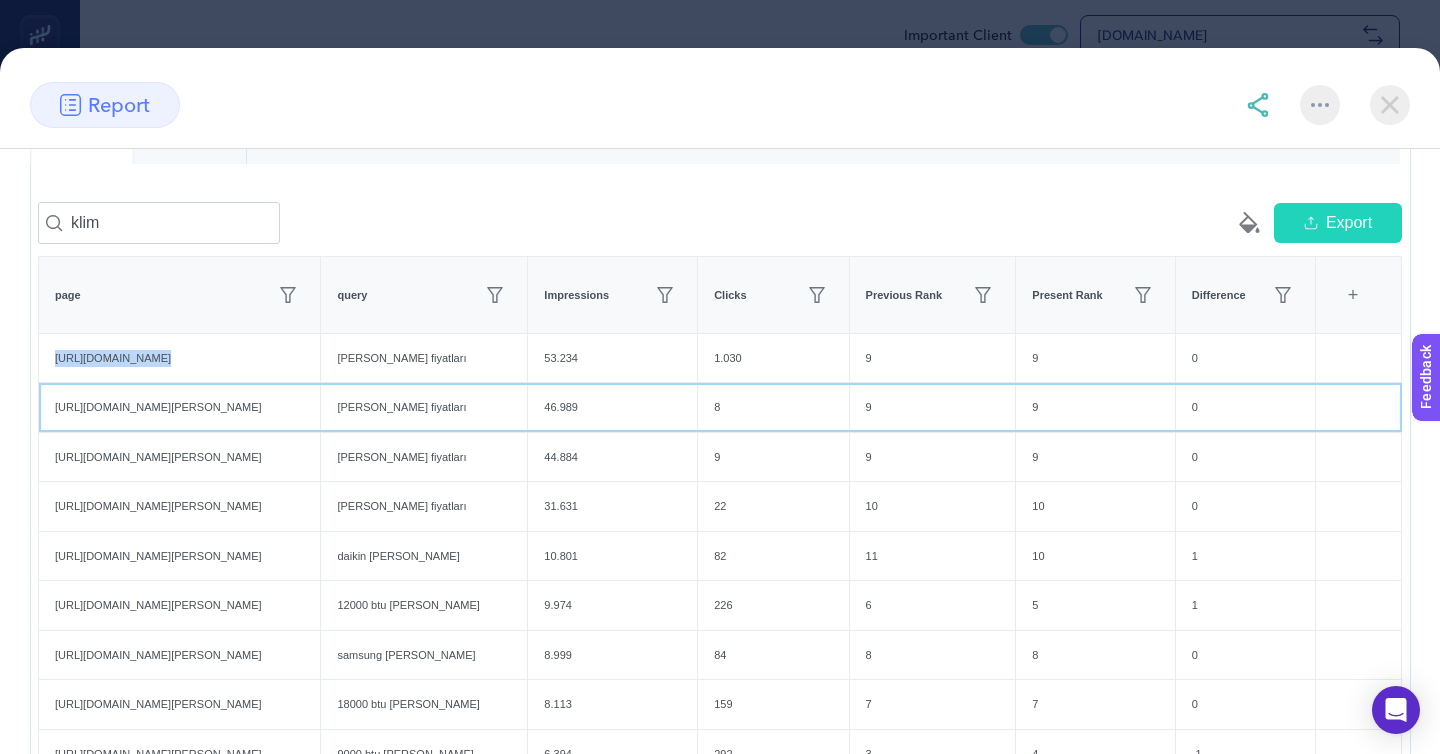 click on "https://www.mediamarkt.com.tr/tr/category/18000-btu-klima-898013.html" 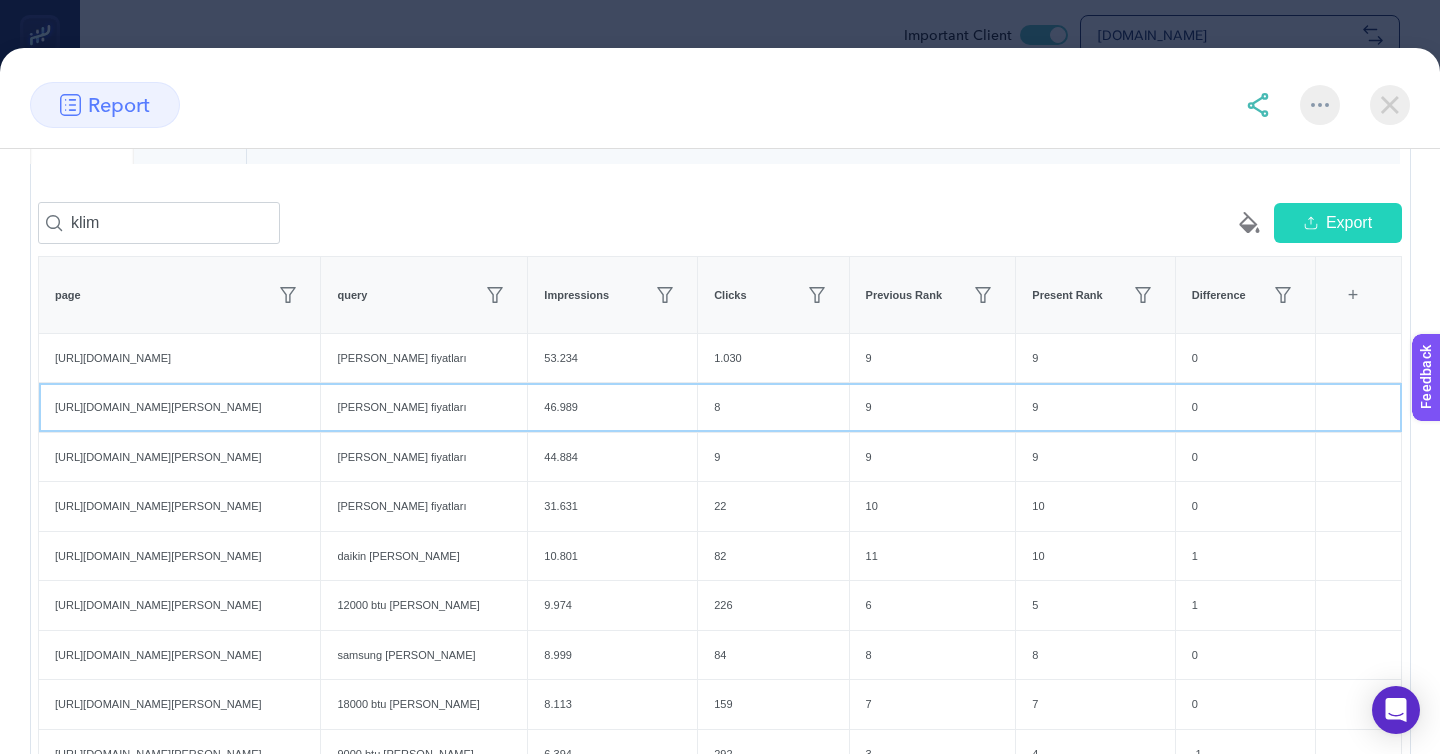 click on "https://www.mediamarkt.com.tr/tr/category/18000-btu-klima-898013.html" 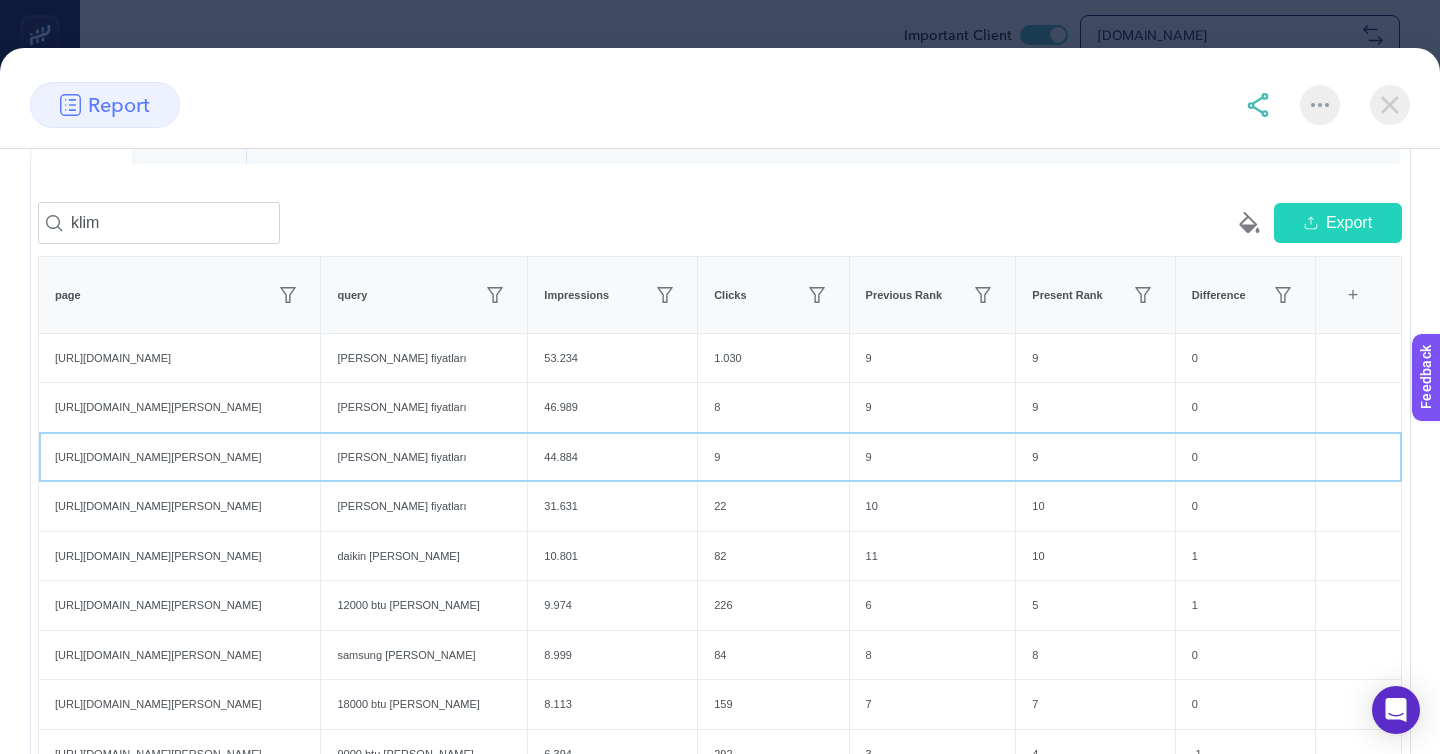 click on "https://www.mediamarkt.com.tr/tr/category/12000-btu-klima-873049.html" 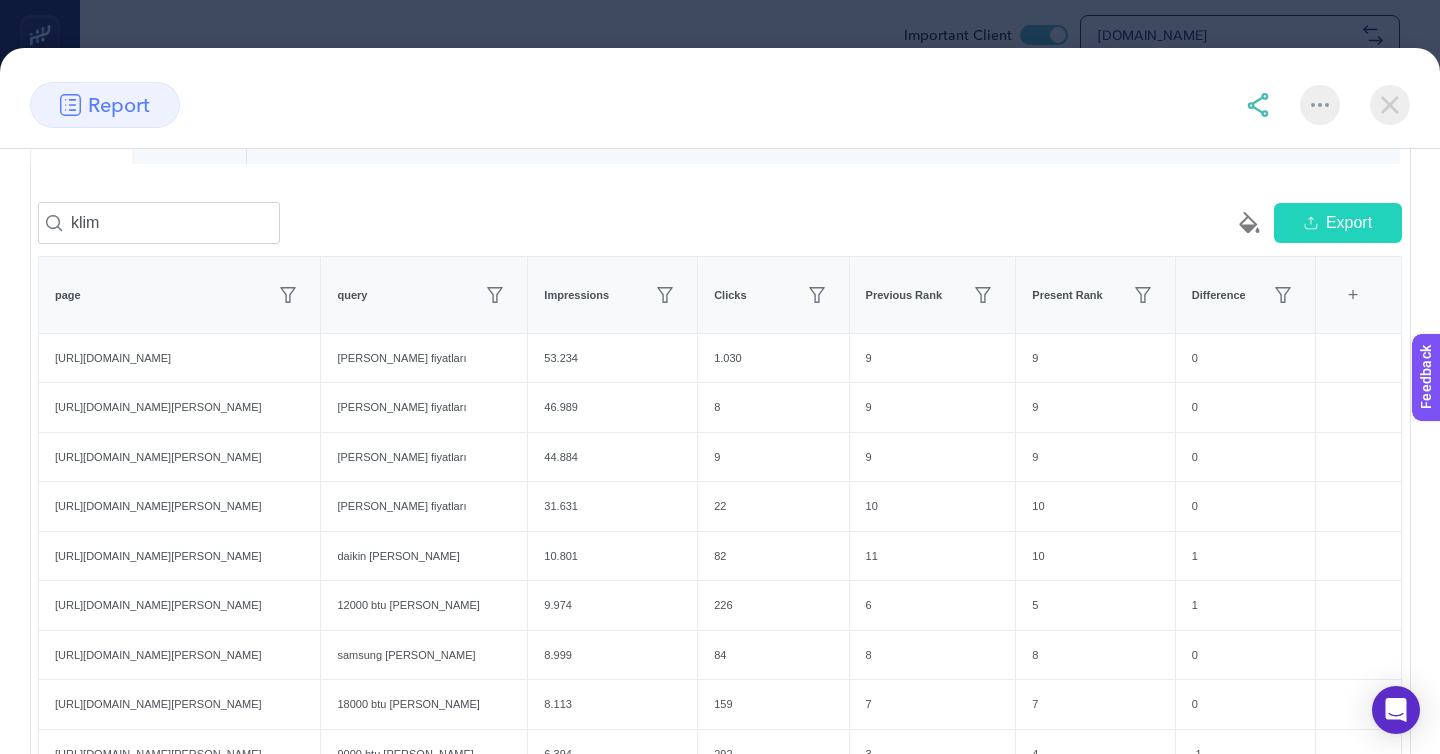 click on "https://www.mediamarkt.com.tr/tr/product/_baymak-elegant-prime-09-a-md-k-9000-btuh-inverter-duvar-tipi-klima-1237453.html" 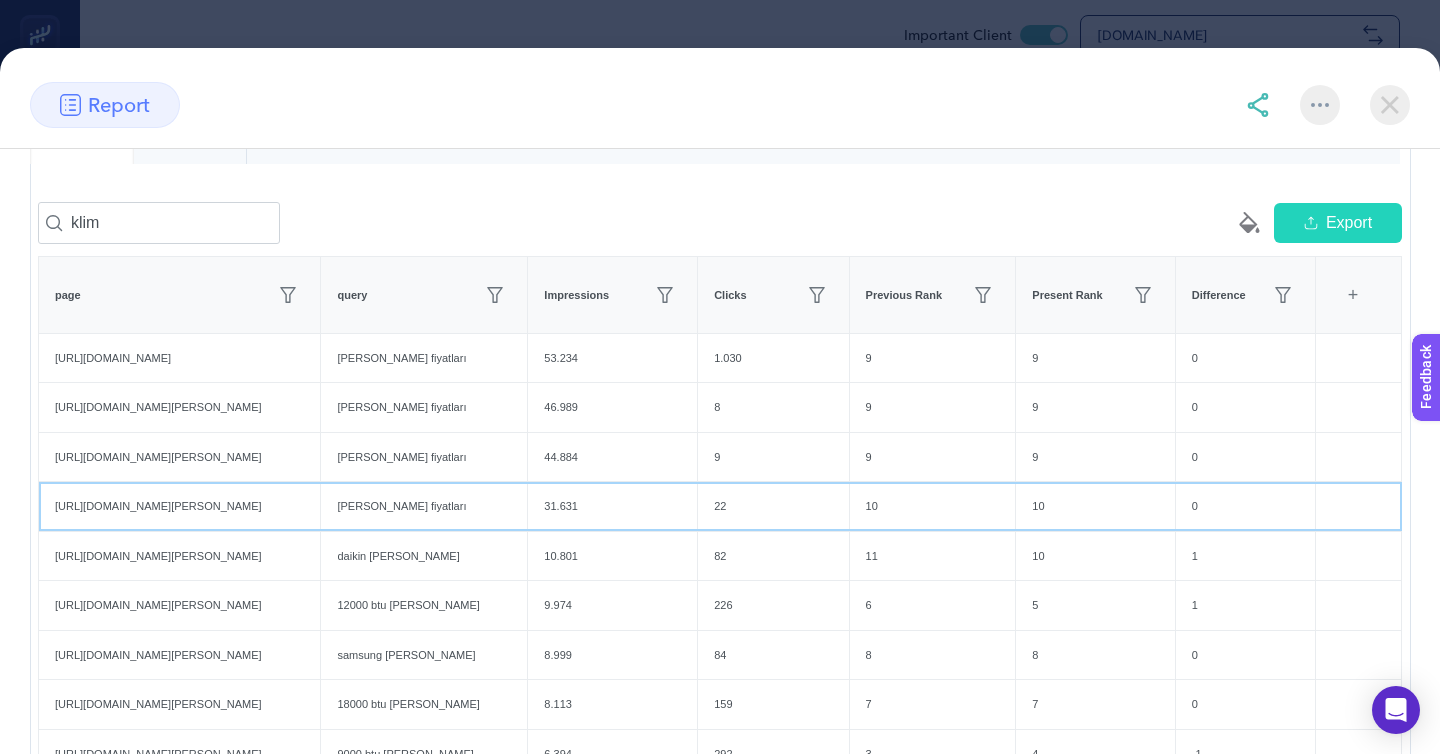 click on "https://www.mediamarkt.com.tr/tr/product/_baymak-elegant-prime-09-a-md-k-9000-btuh-inverter-duvar-tipi-klima-1237453.html" 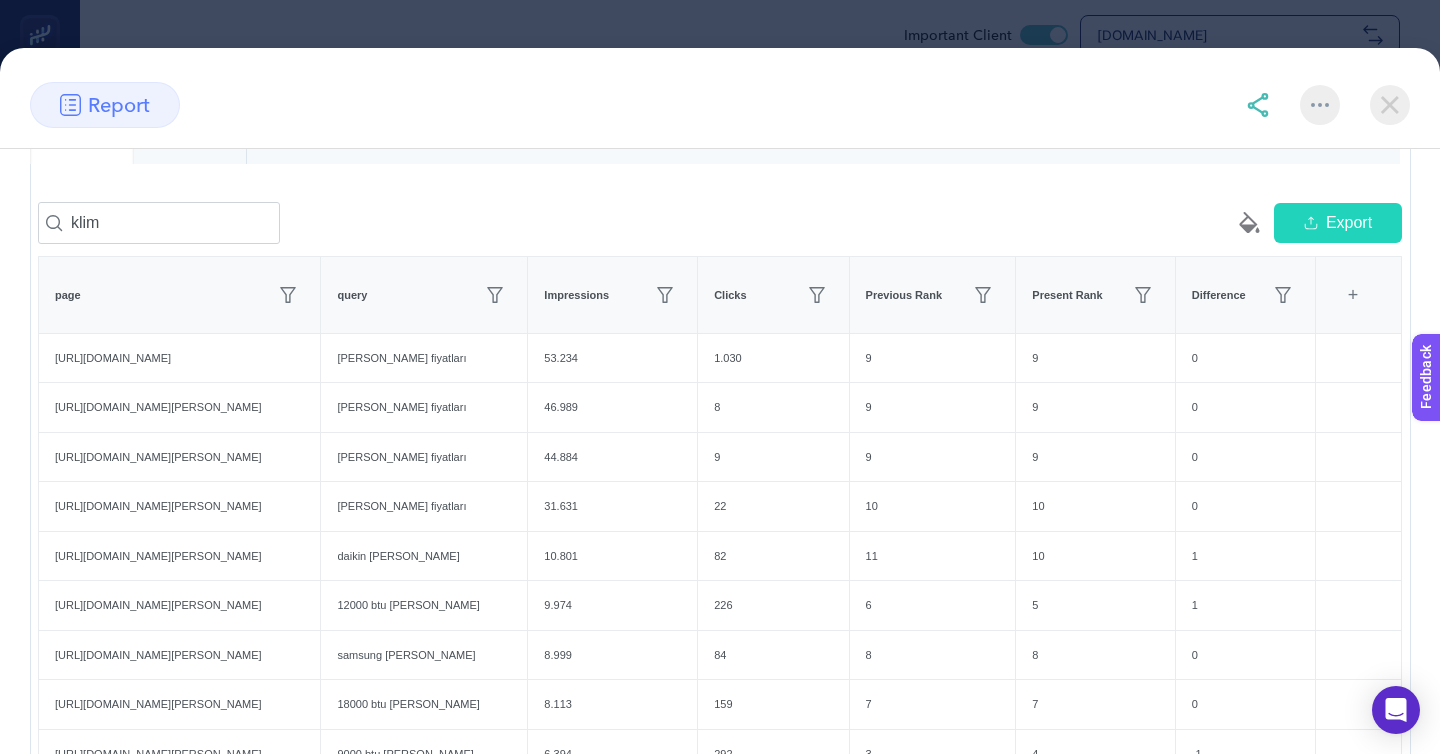 click on "9" 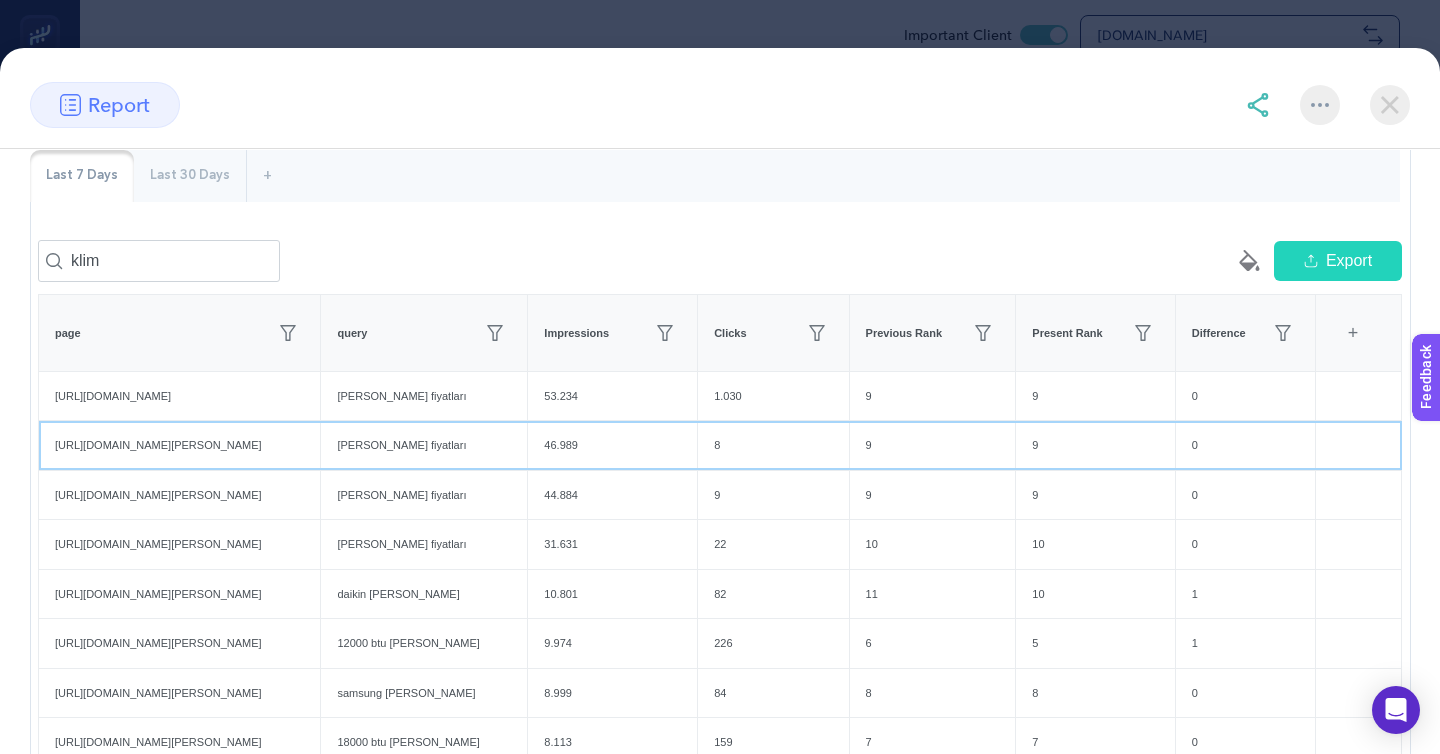 scroll, scrollTop: 224, scrollLeft: 0, axis: vertical 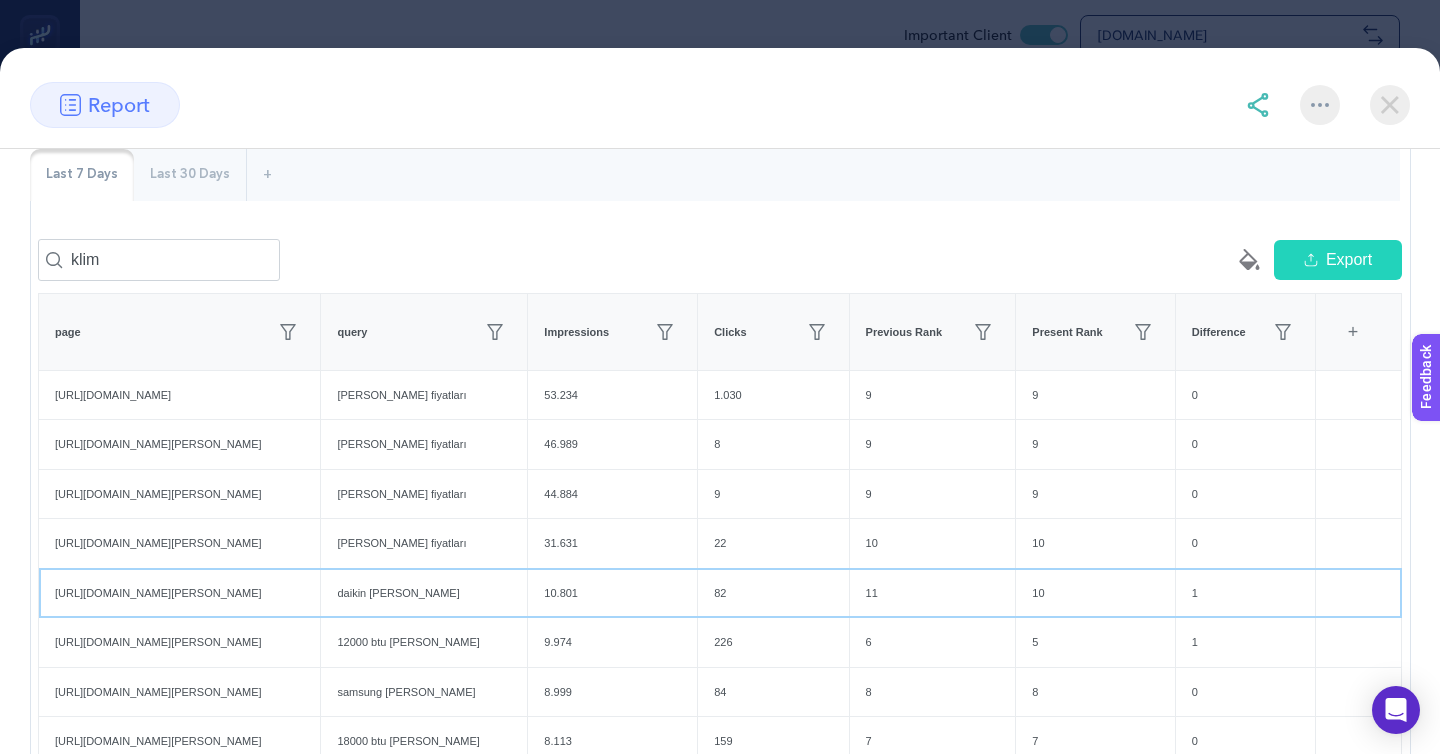 click on "11" 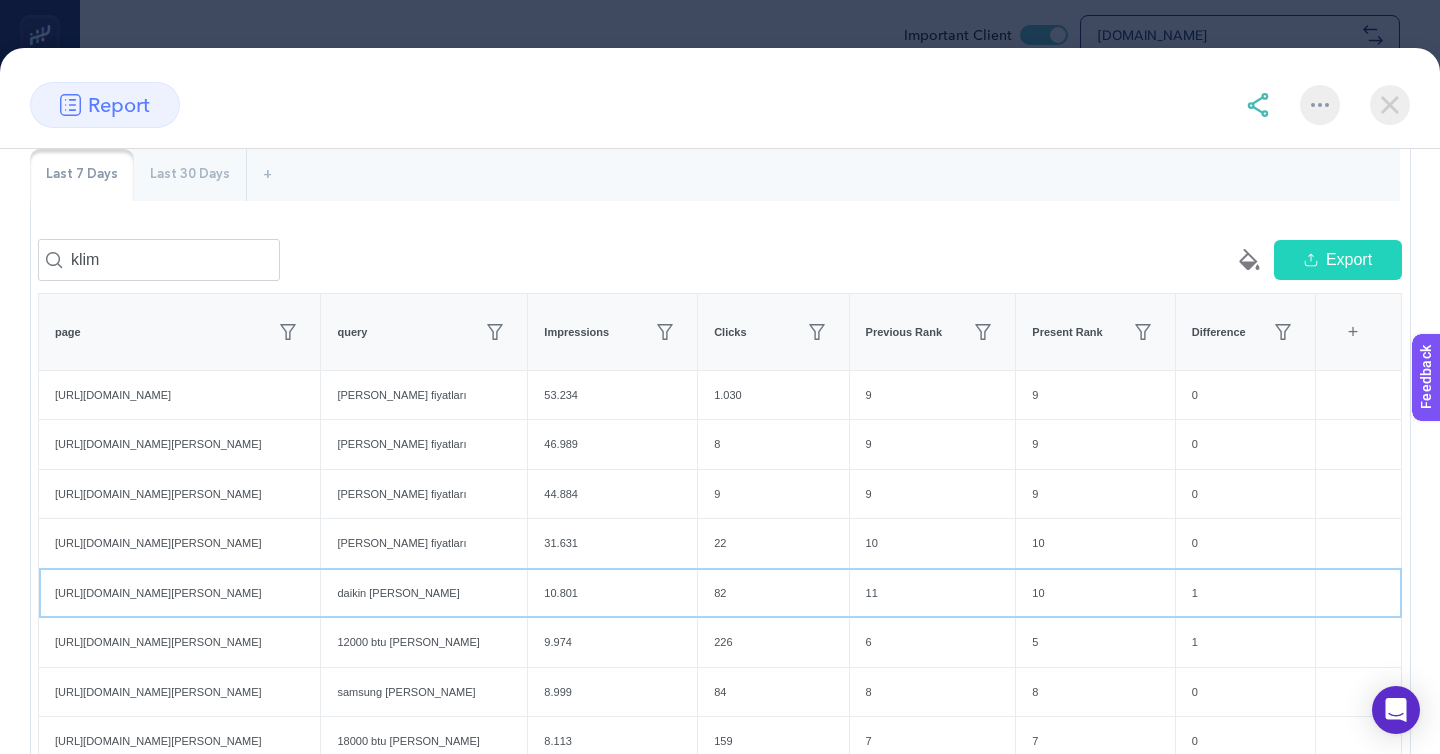 click on "daikin klima" 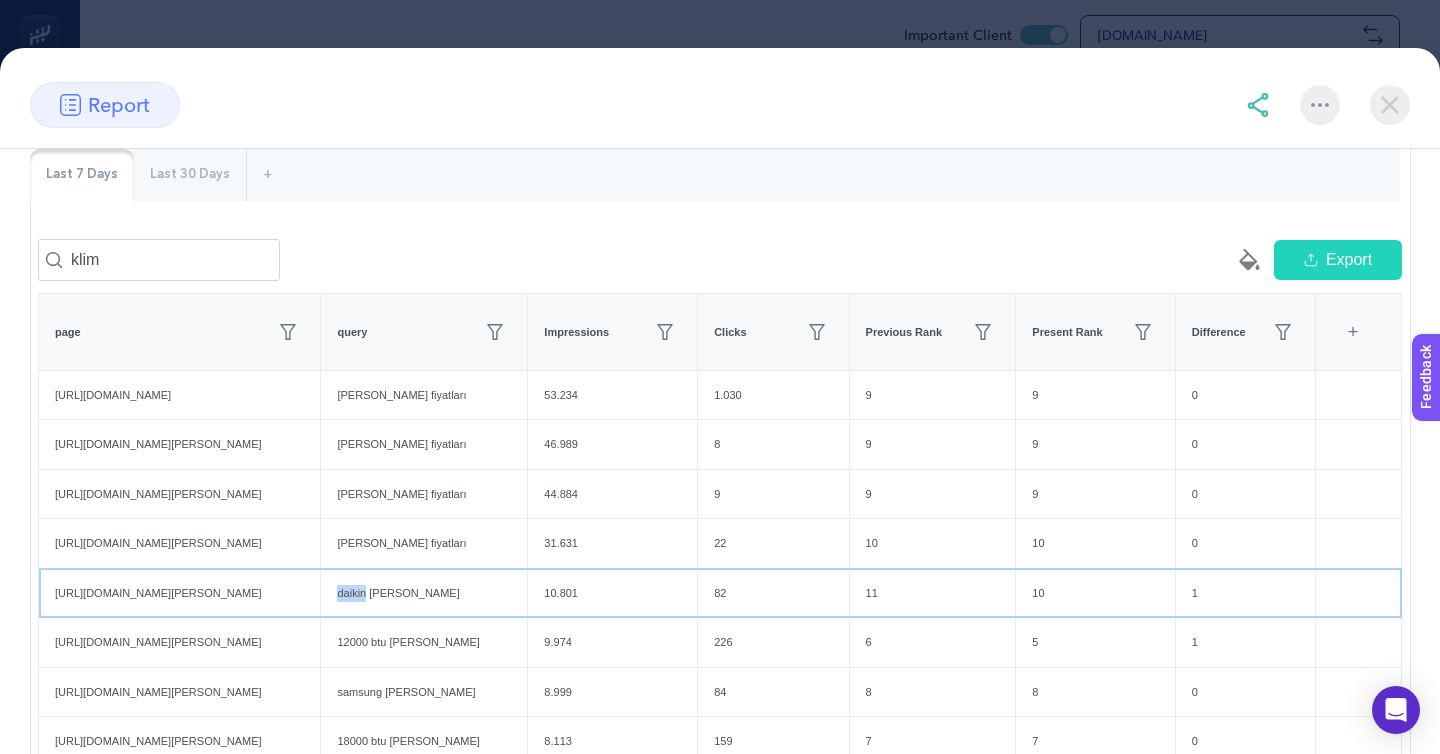 click on "daikin klima" 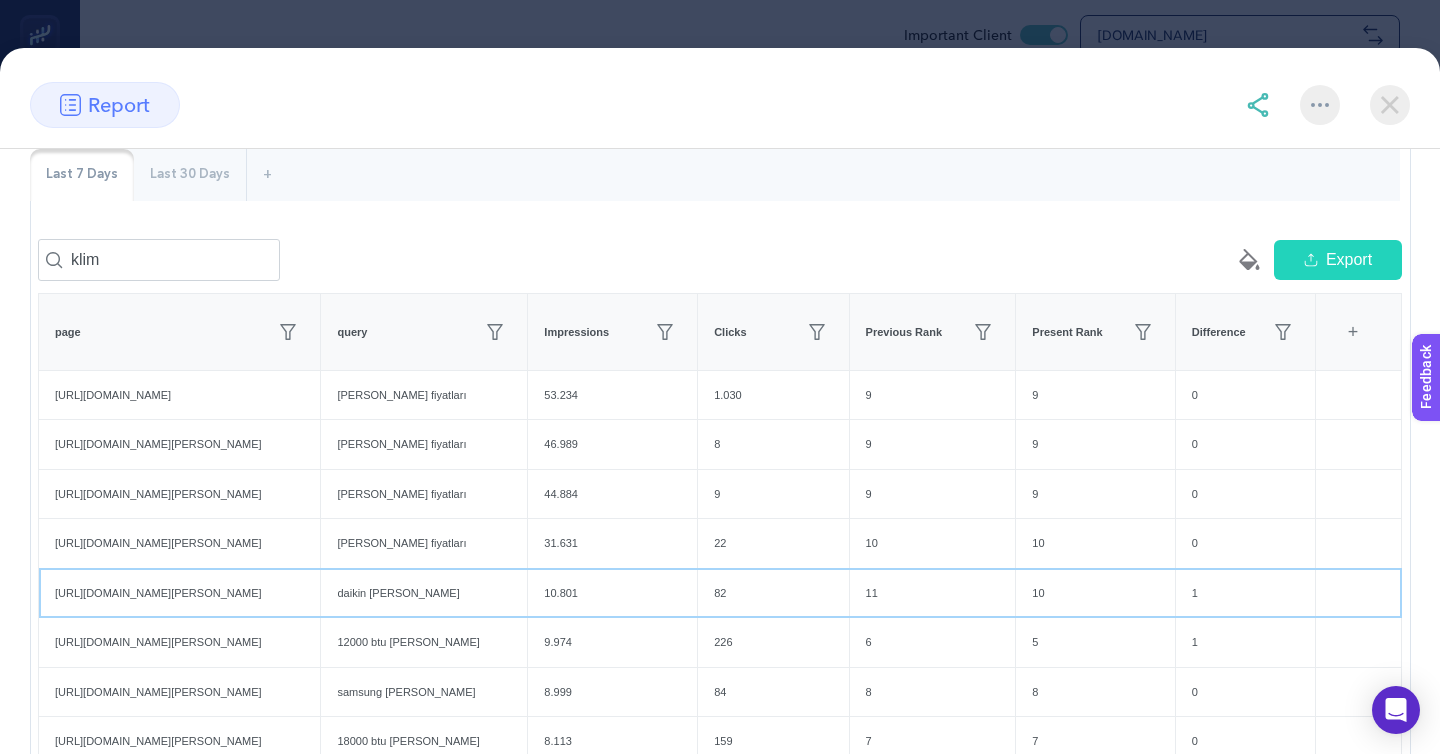 click on "daikin klima" 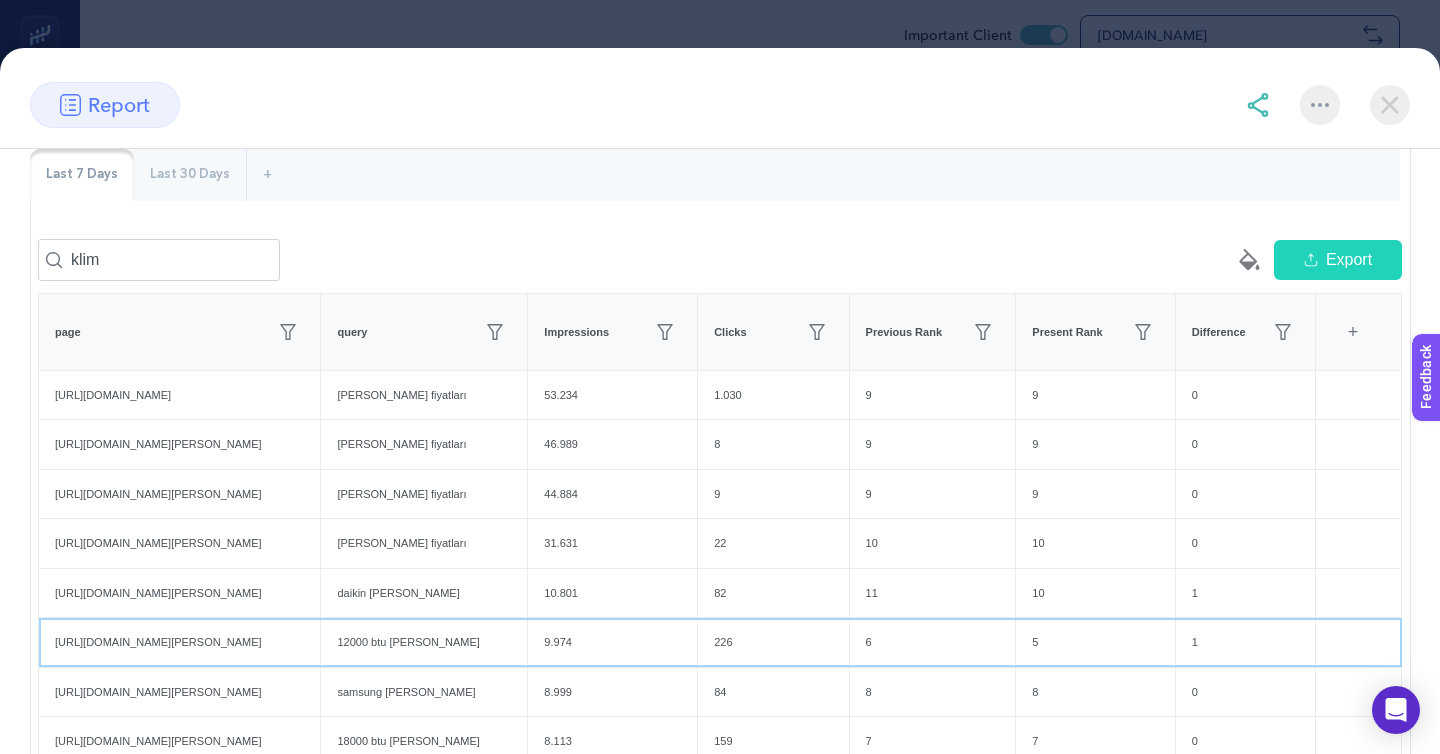 click on "12000 btu klima" 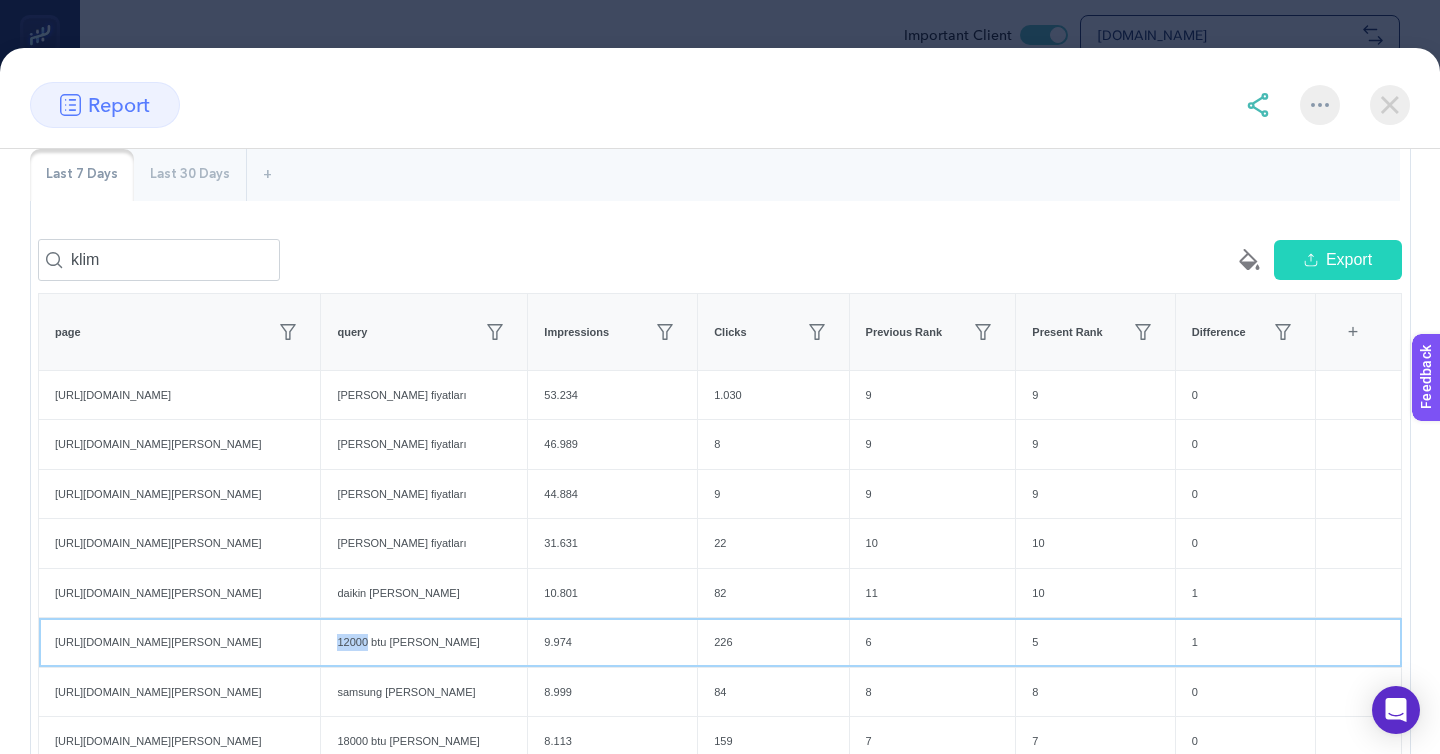 click on "12000 btu klima" 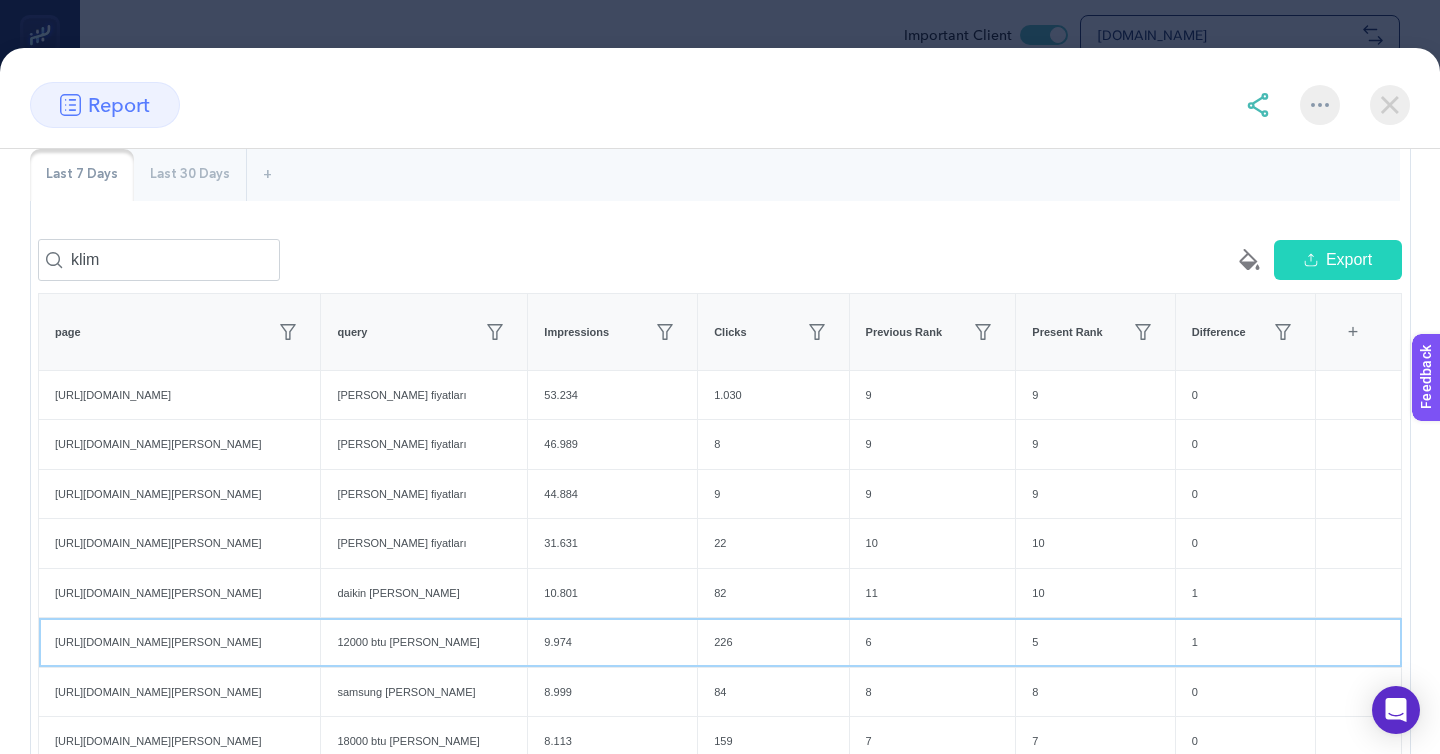 click on "5" 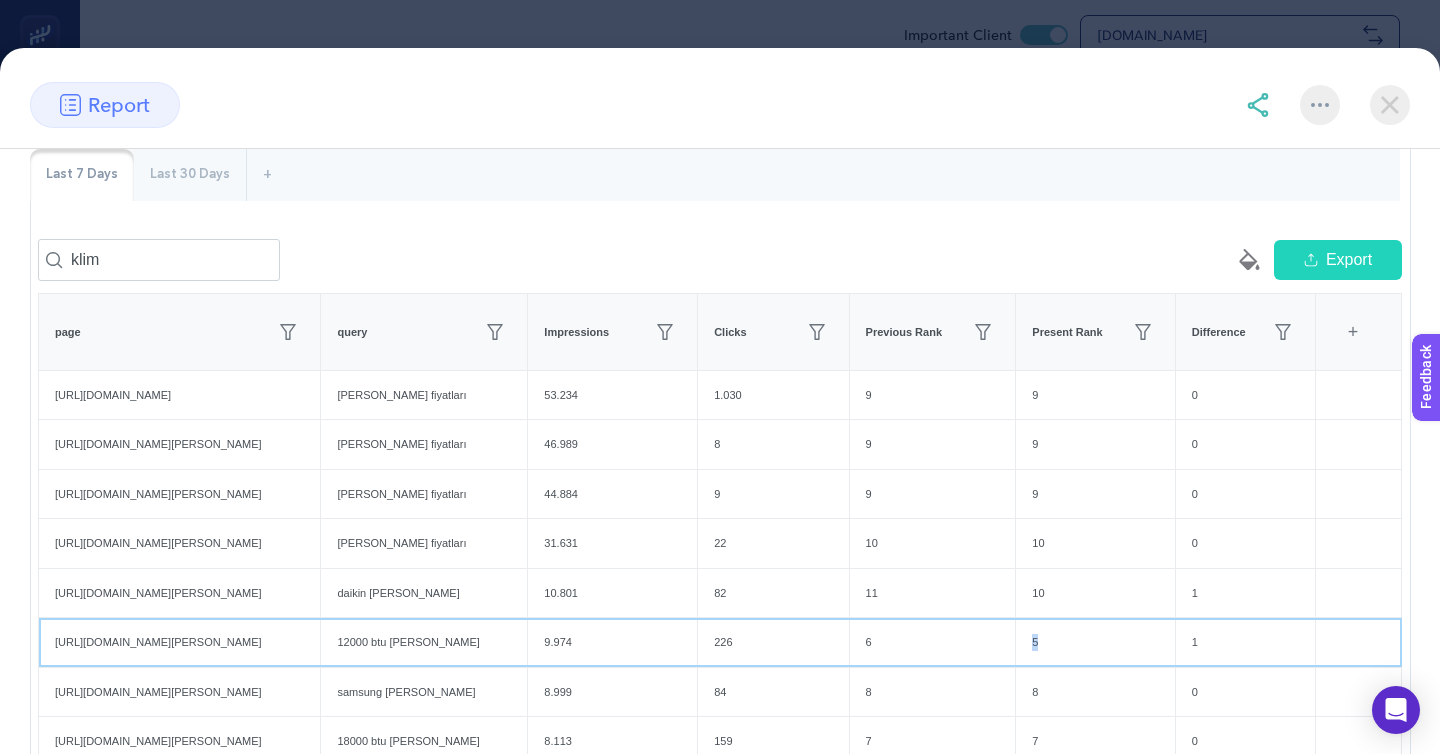 click on "5" 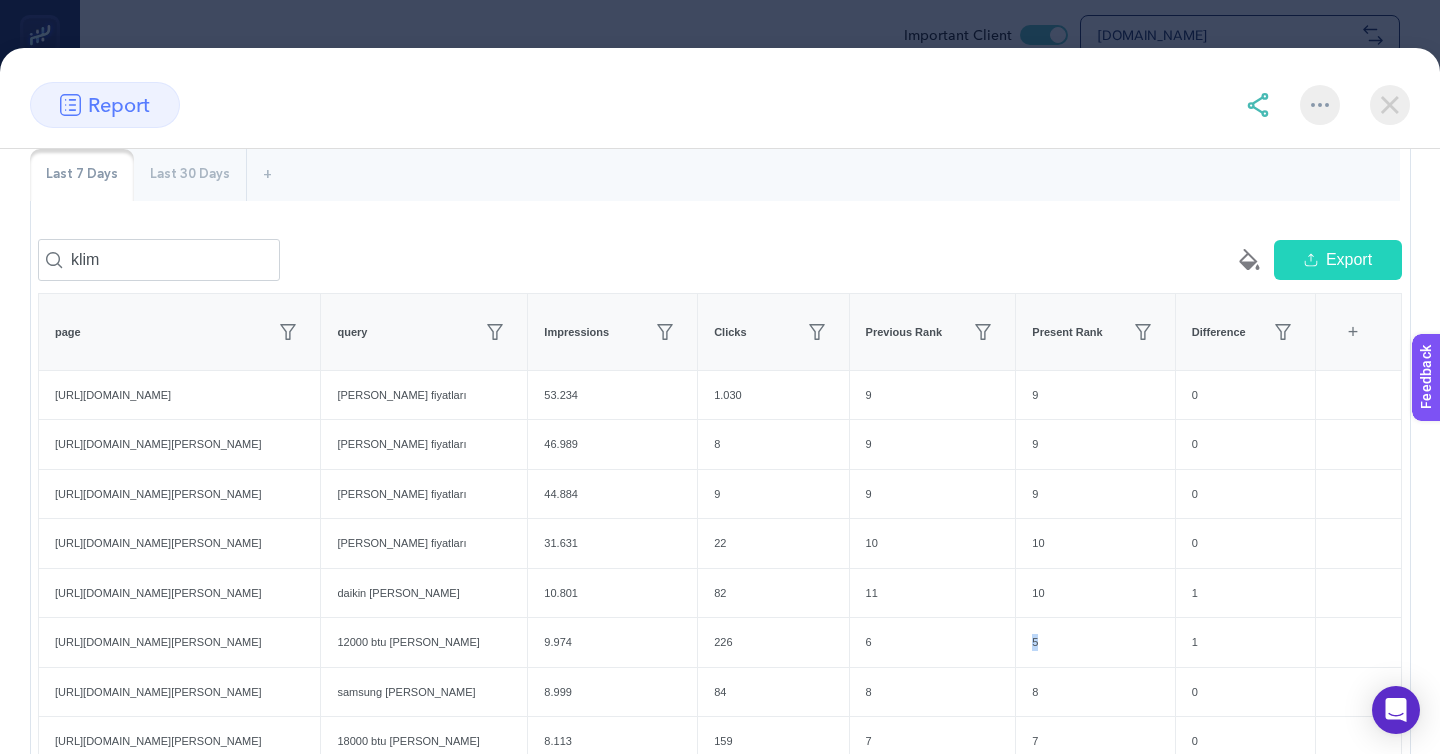 click on "9000 btu klima" 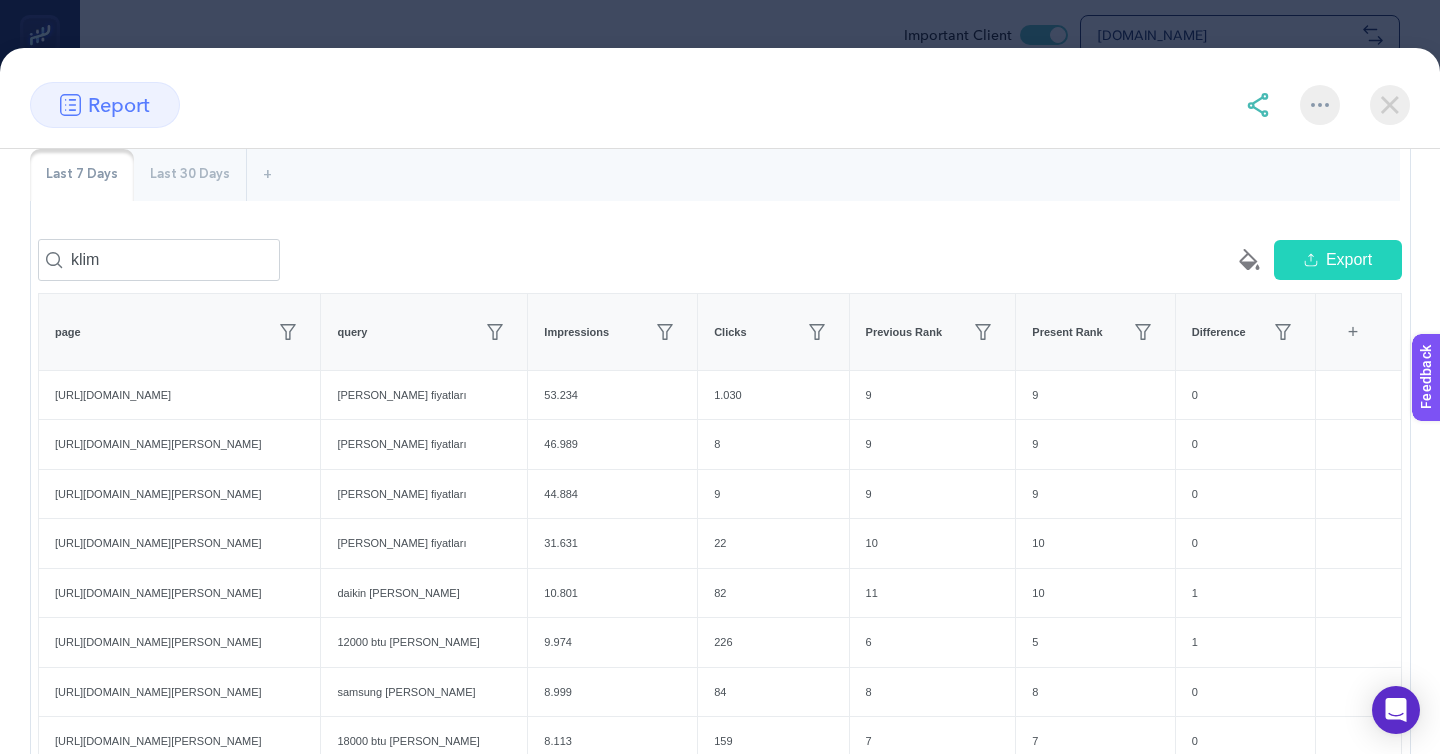 click on "9000 btu klima" 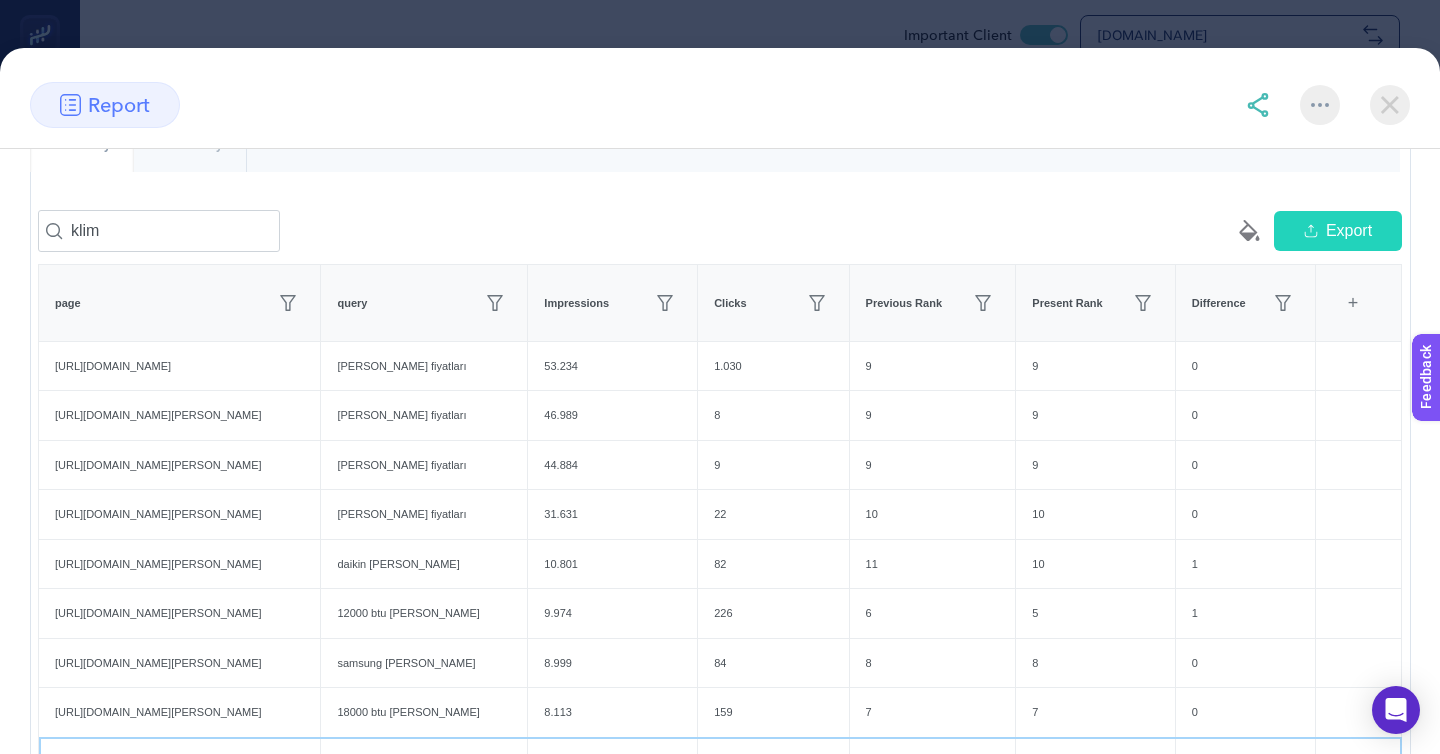 scroll, scrollTop: 254, scrollLeft: 0, axis: vertical 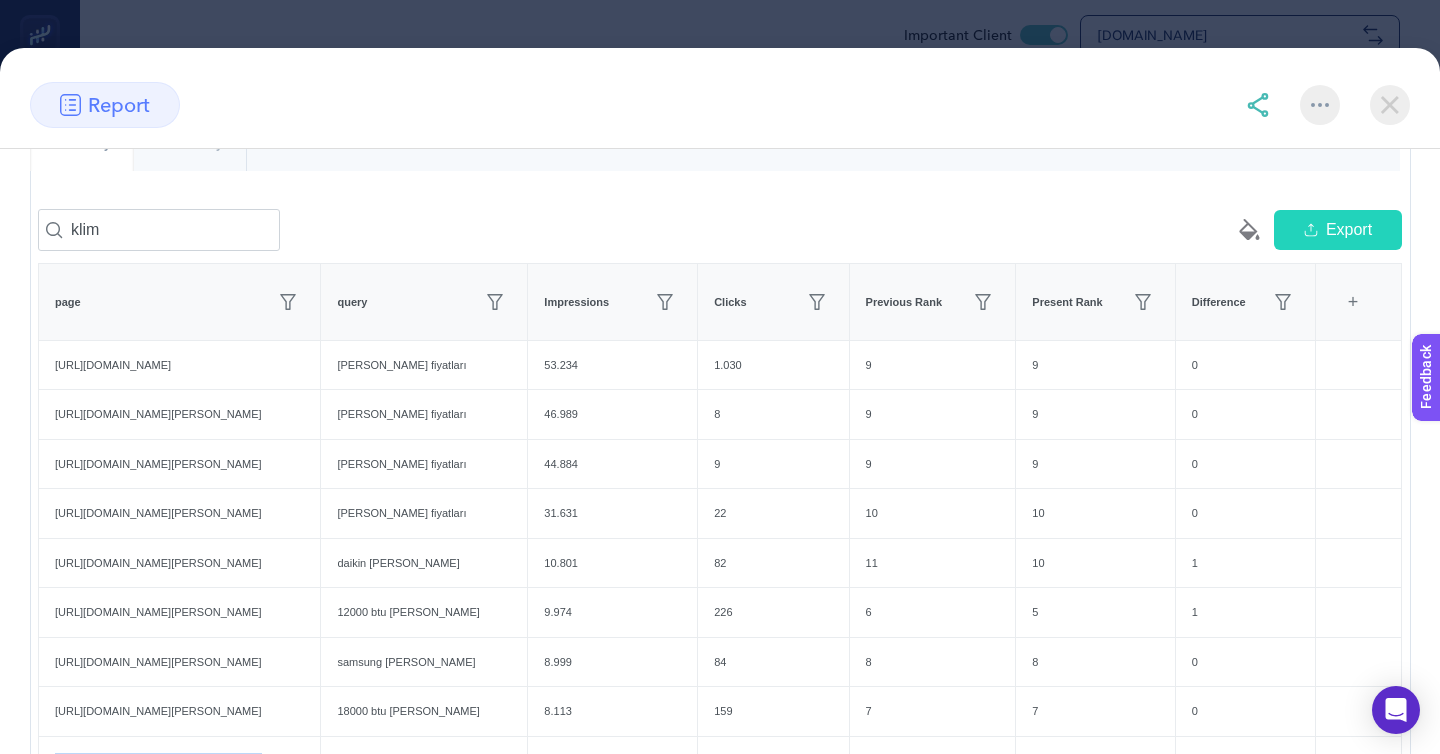 click on "https://www.mediamarkt.com.tr/tr/category/lg-klima-898016.html" 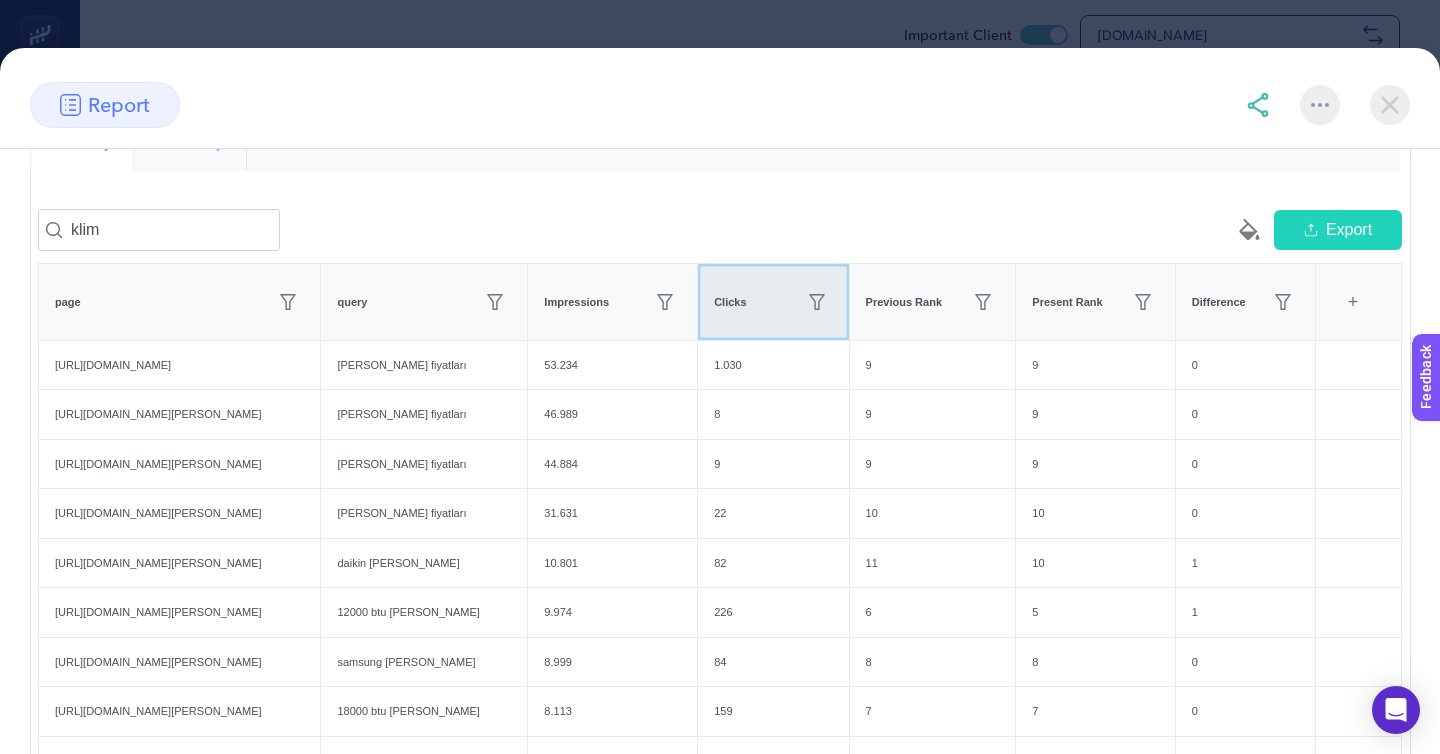 click on "Clicks" 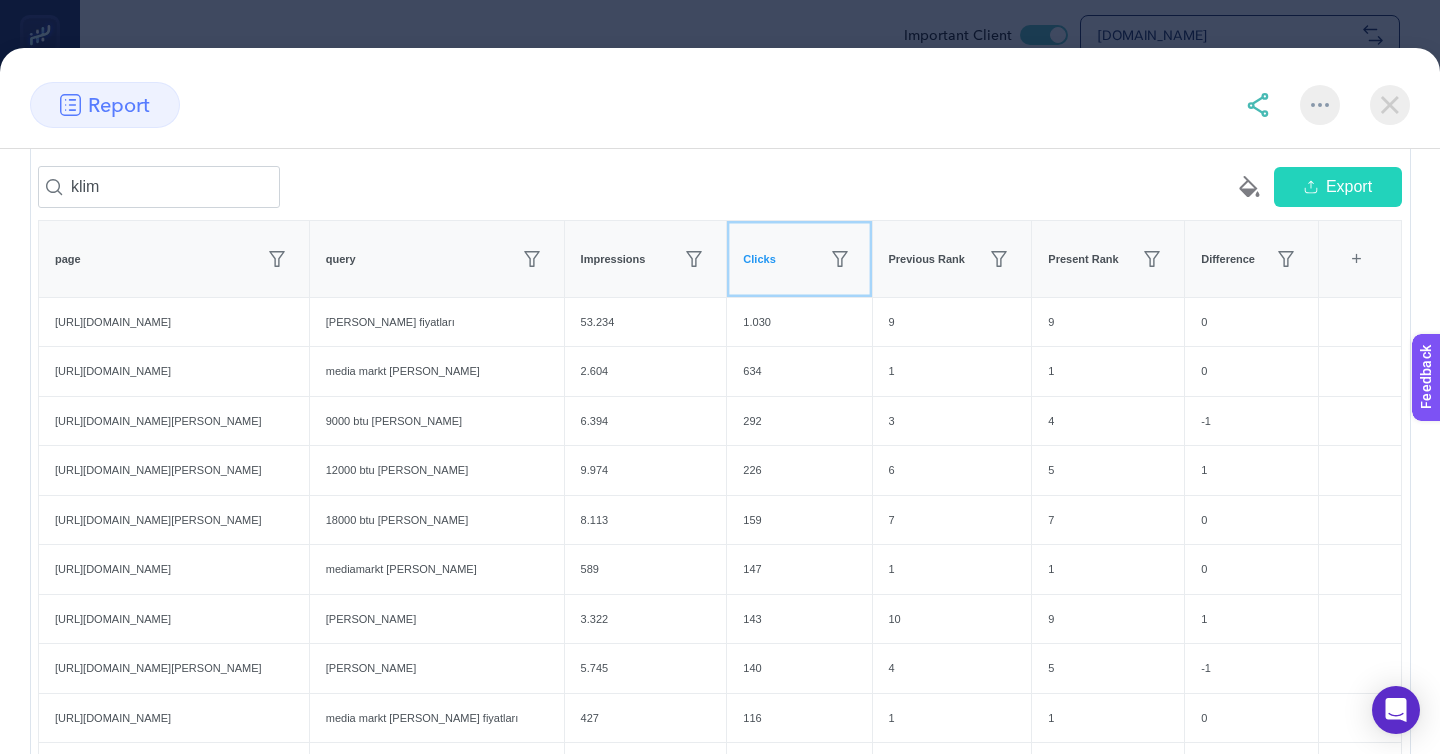 scroll, scrollTop: 290, scrollLeft: 0, axis: vertical 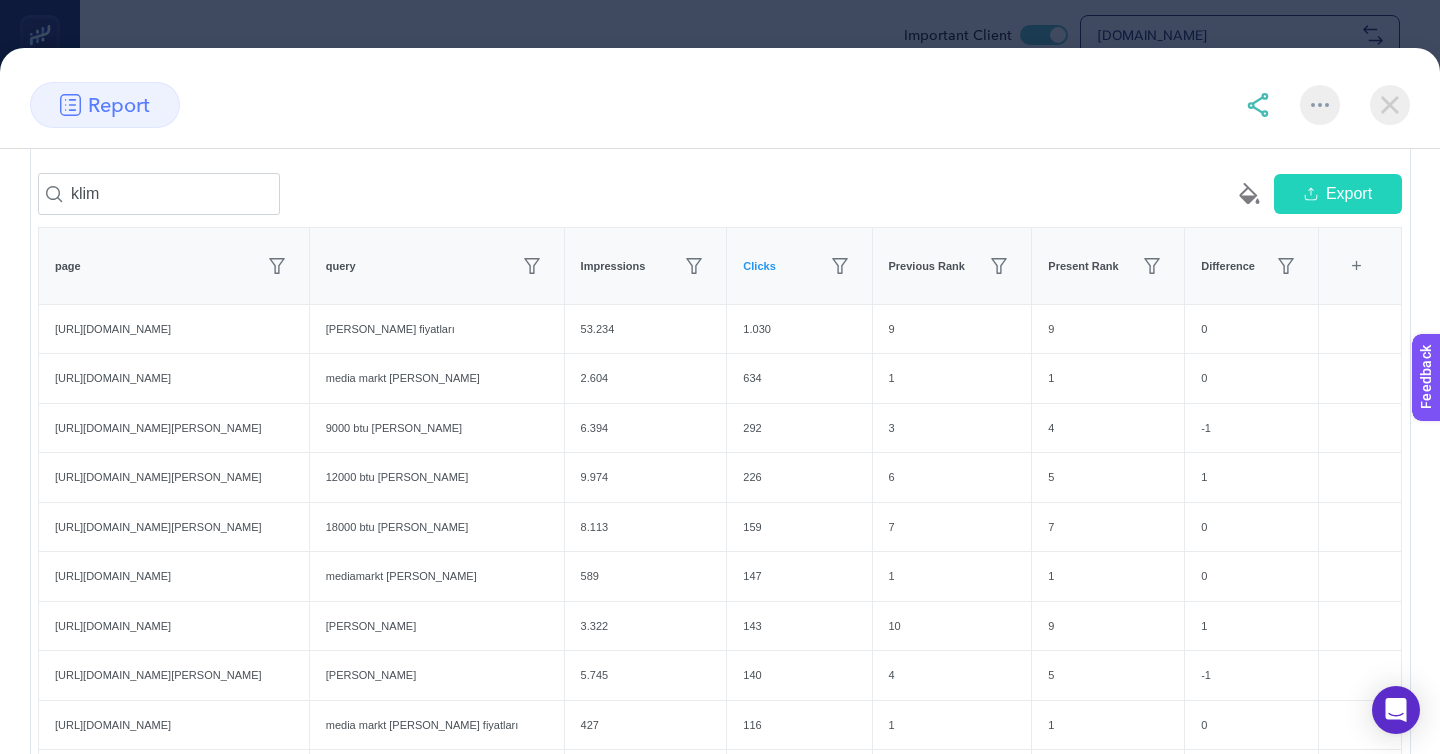 click on "2" 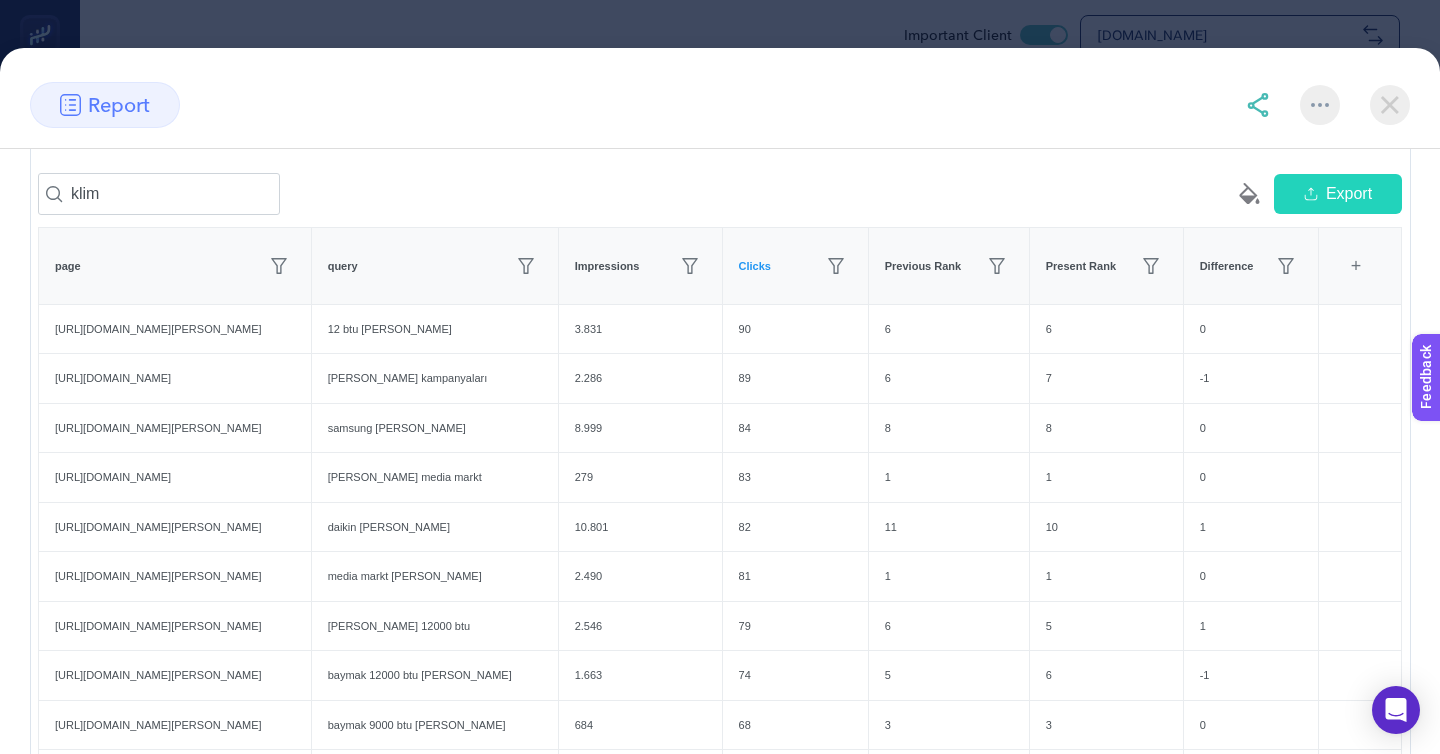 click on "1" 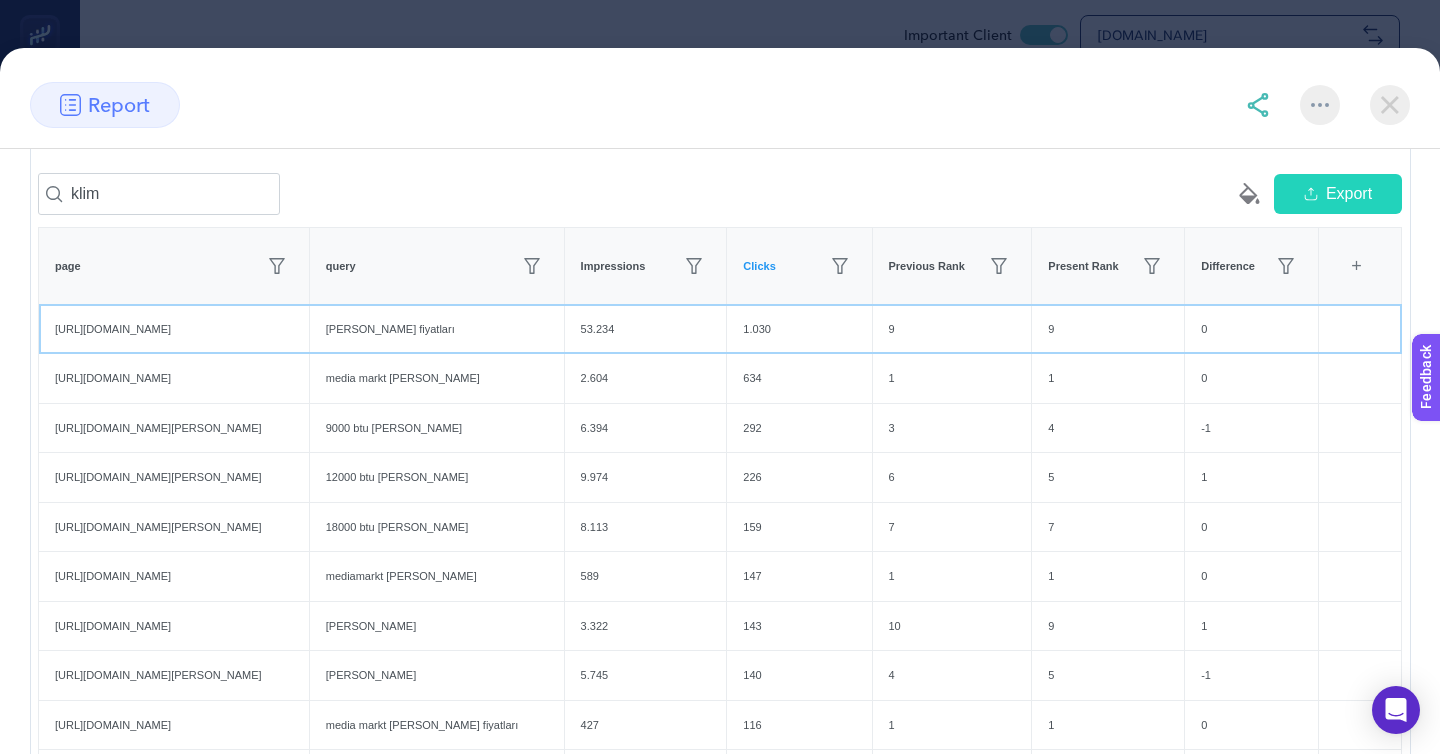 click on "[PERSON_NAME] fiyatları" 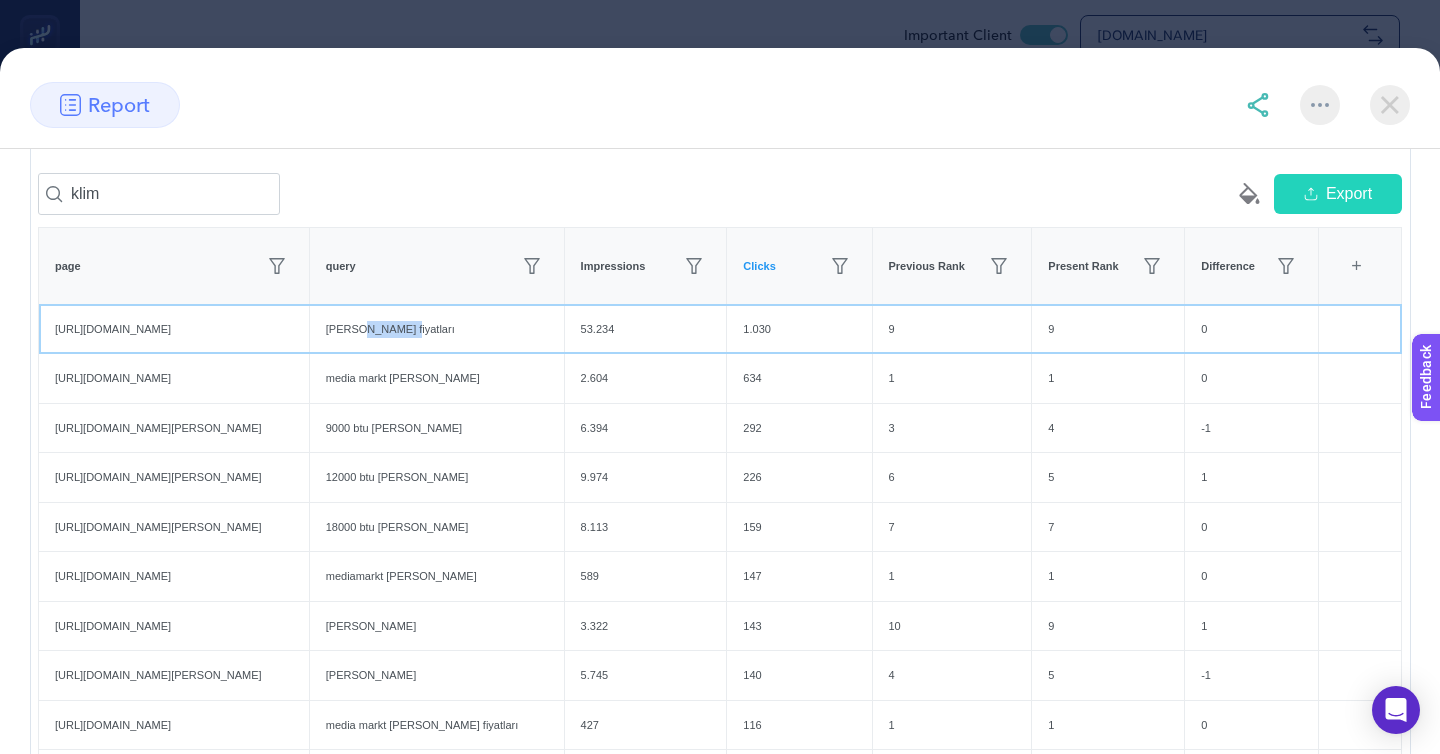 click on "[PERSON_NAME] fiyatları" 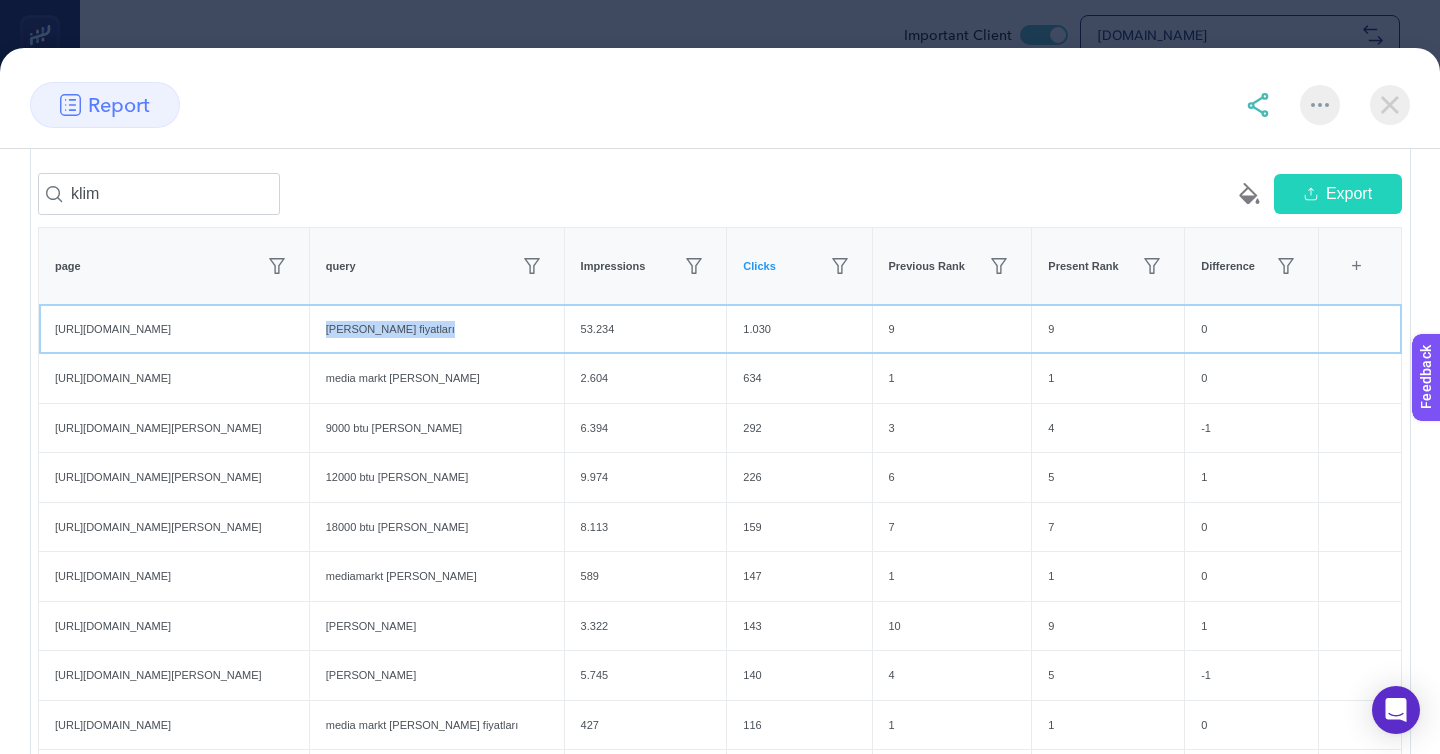 click on "[PERSON_NAME] fiyatları" 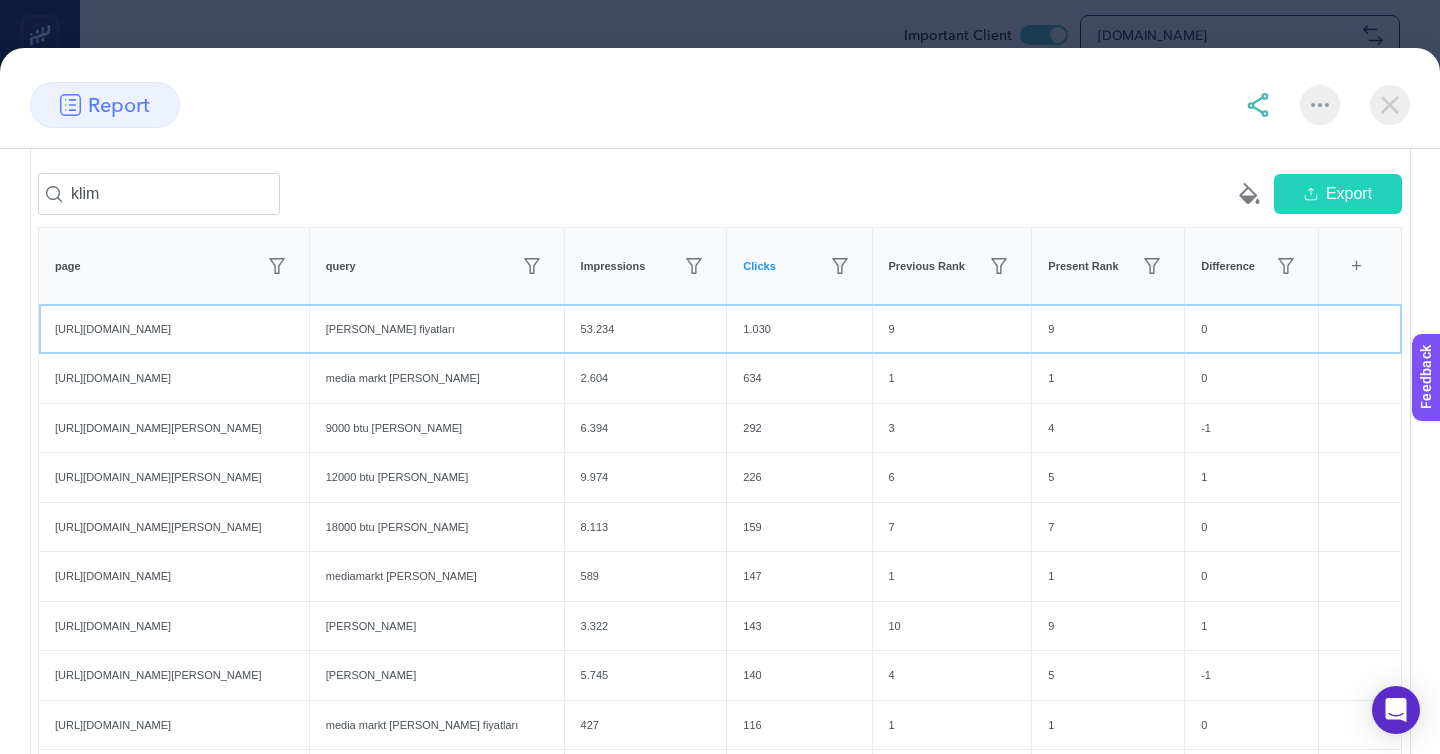 click on "[PERSON_NAME] fiyatları" 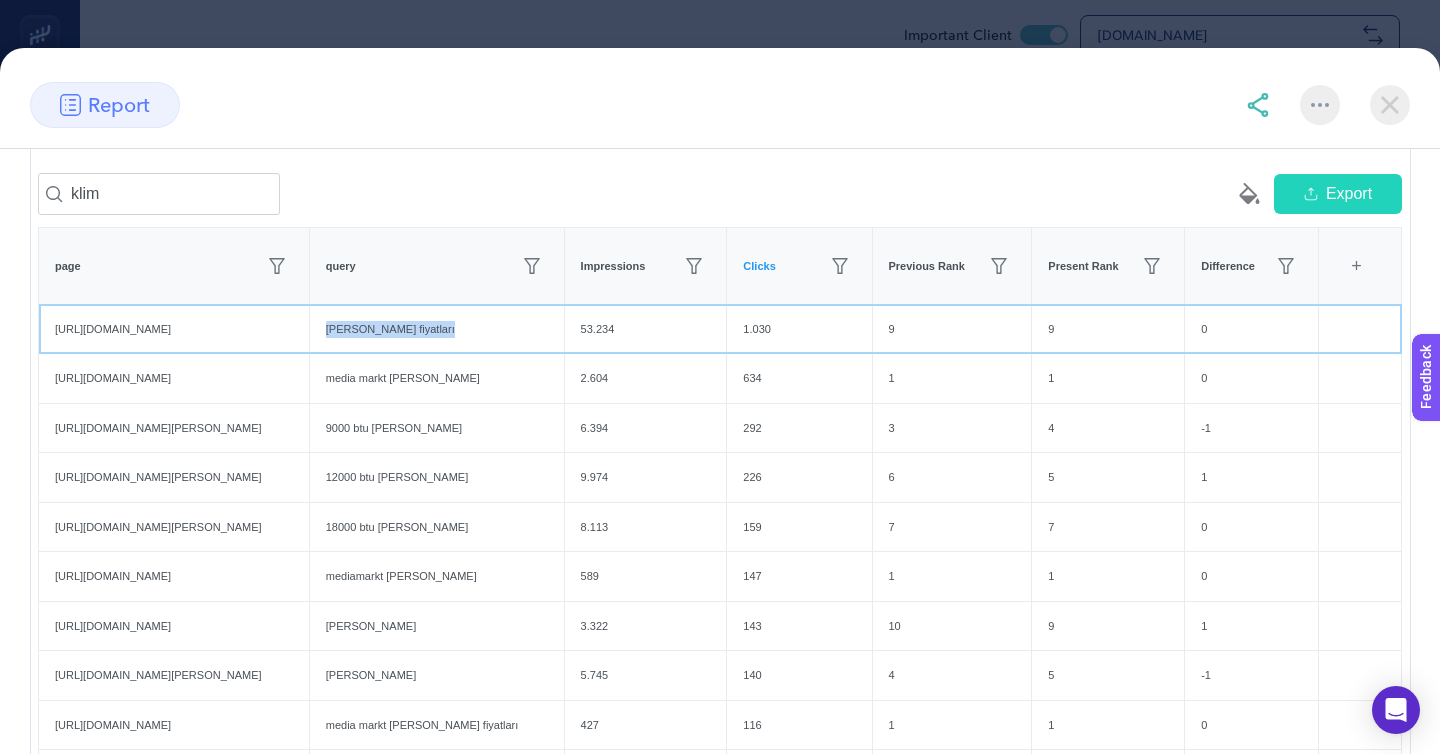 click on "[PERSON_NAME] fiyatları" 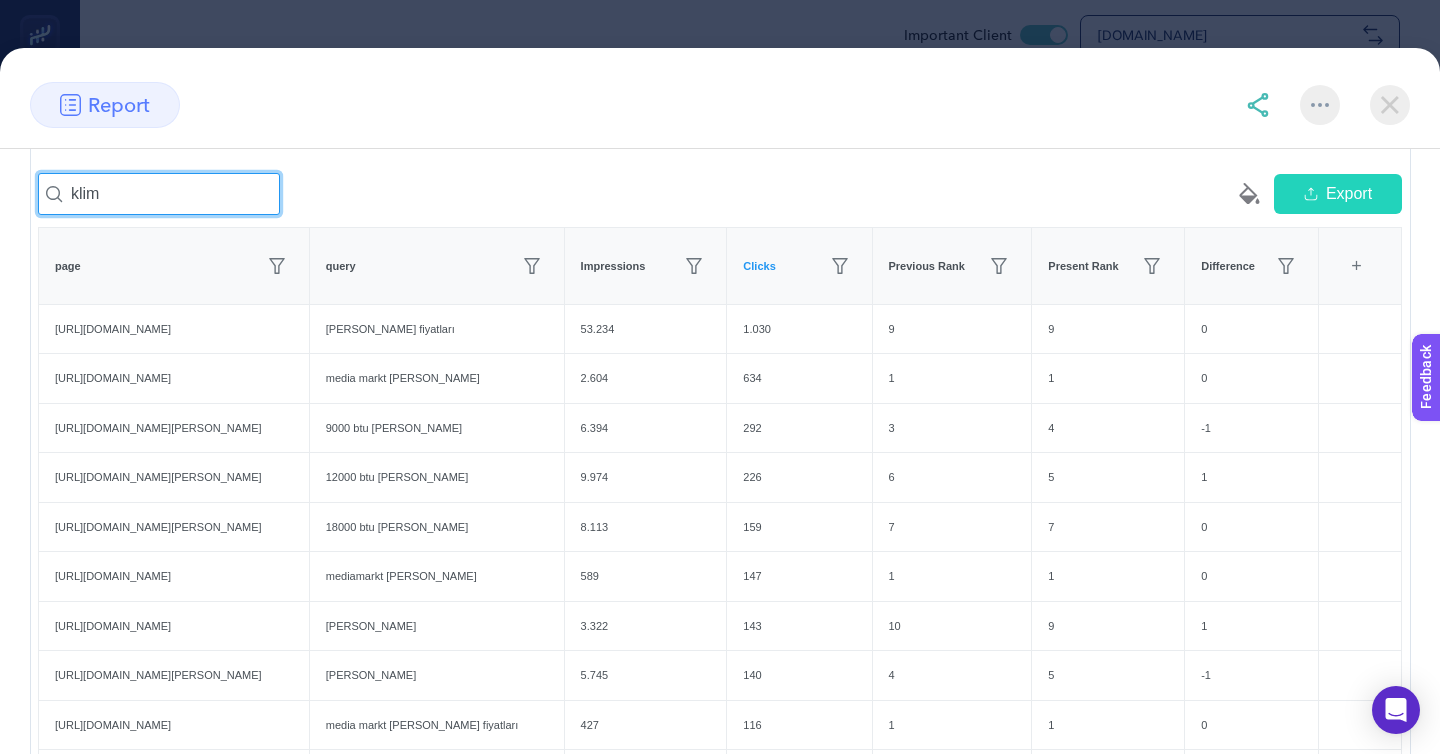 click on "klim" at bounding box center (159, 194) 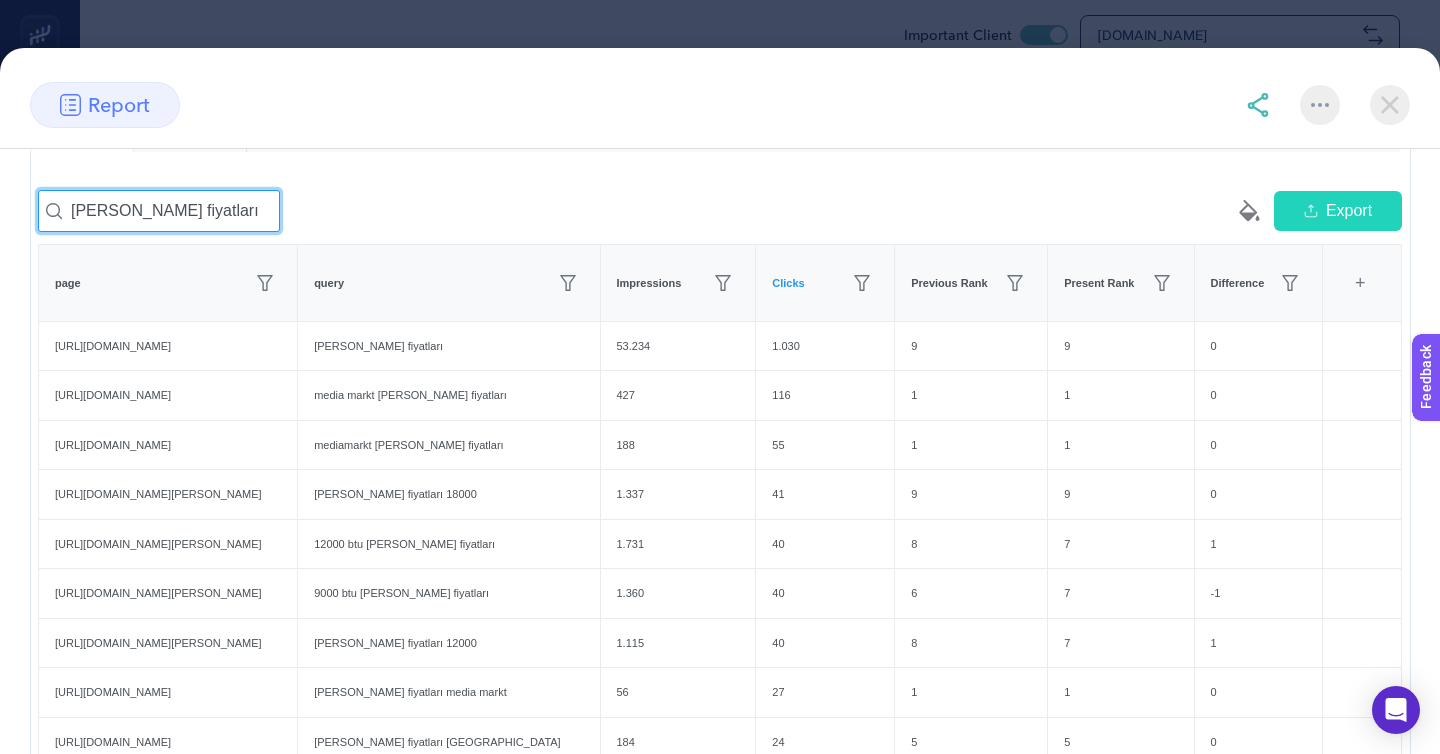 scroll, scrollTop: 267, scrollLeft: 0, axis: vertical 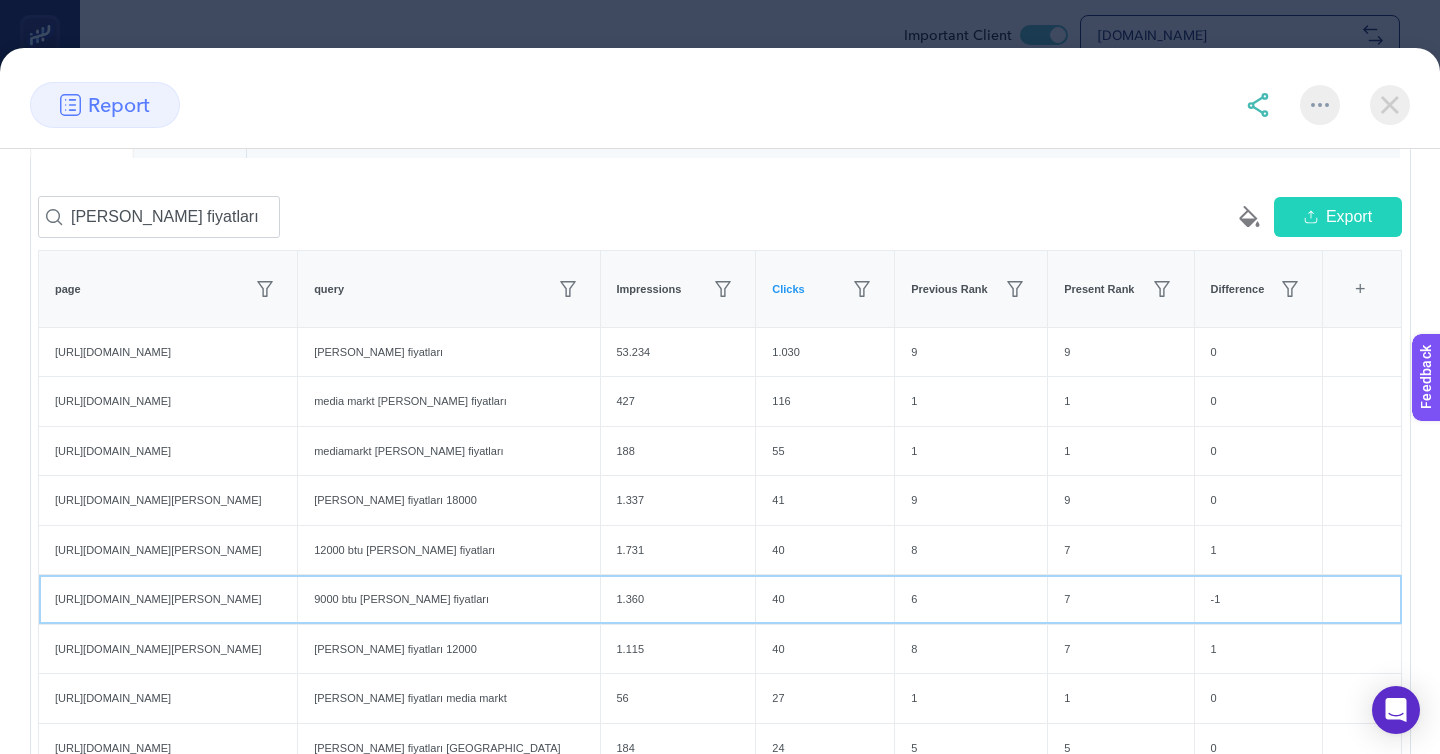 click on "7" 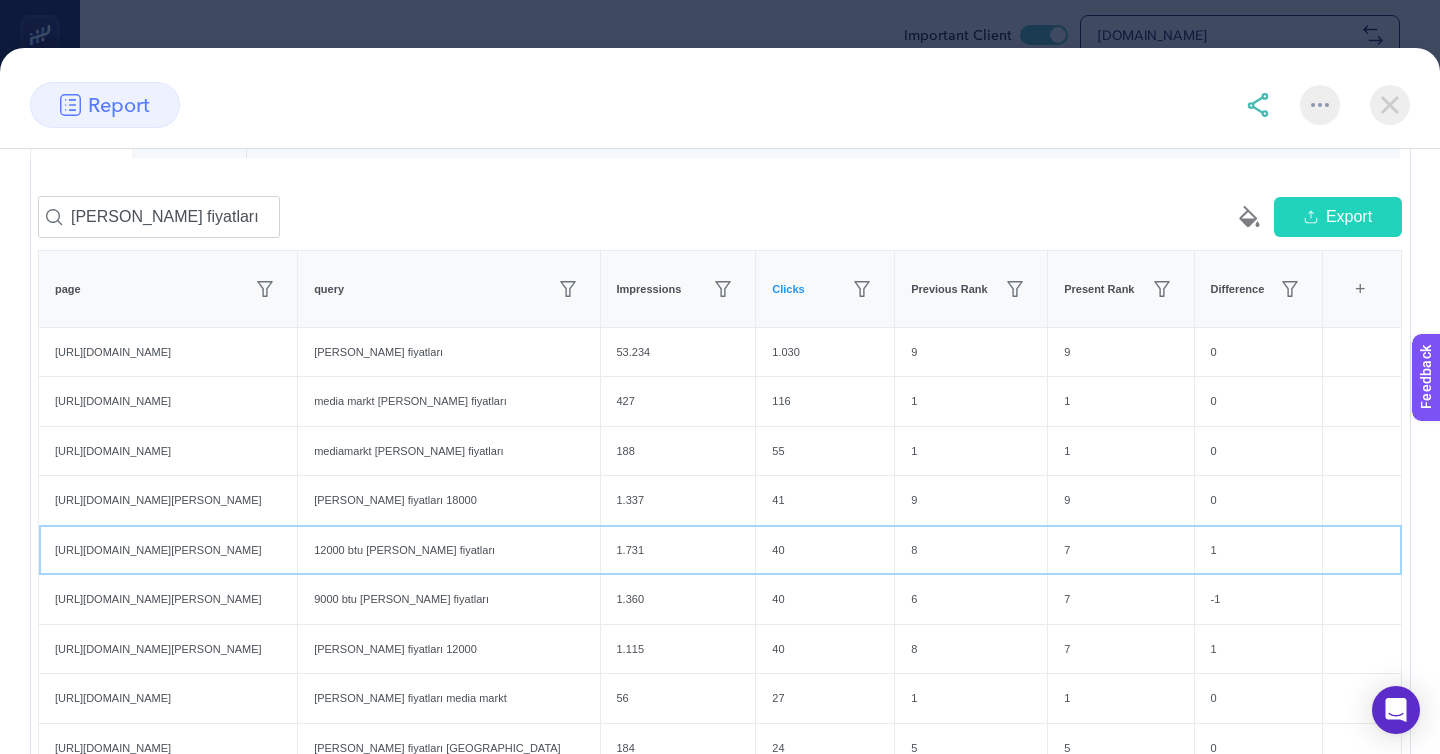 click on "7" 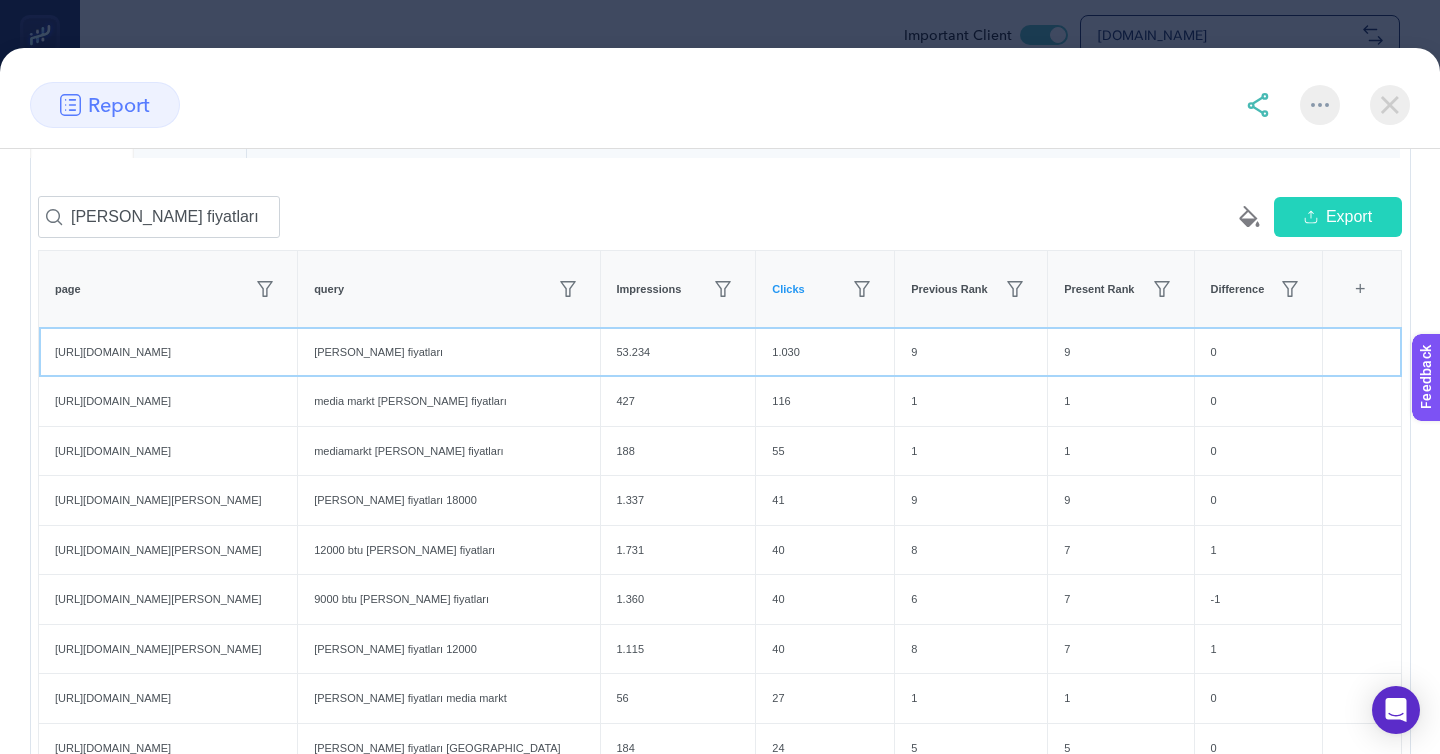 click on "9" 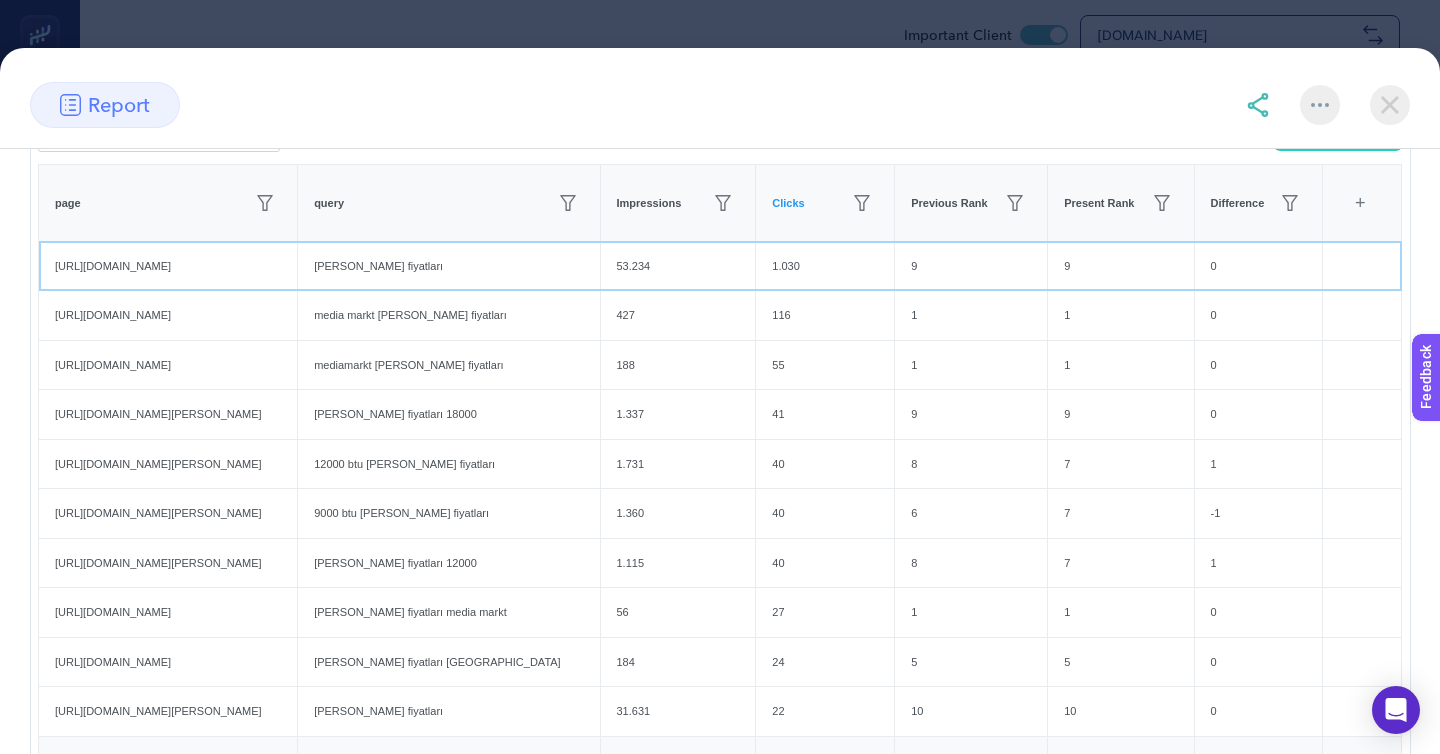 scroll, scrollTop: 354, scrollLeft: 0, axis: vertical 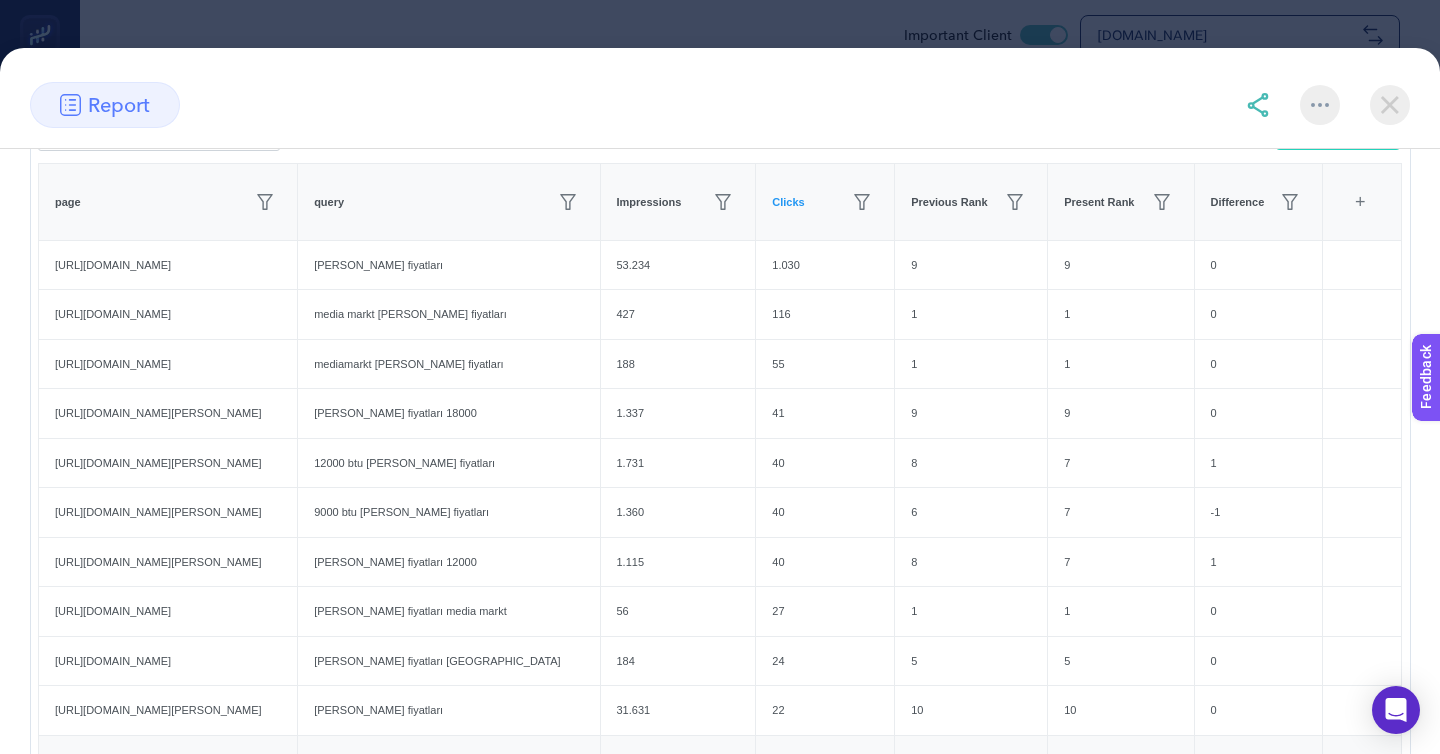 click on "2" 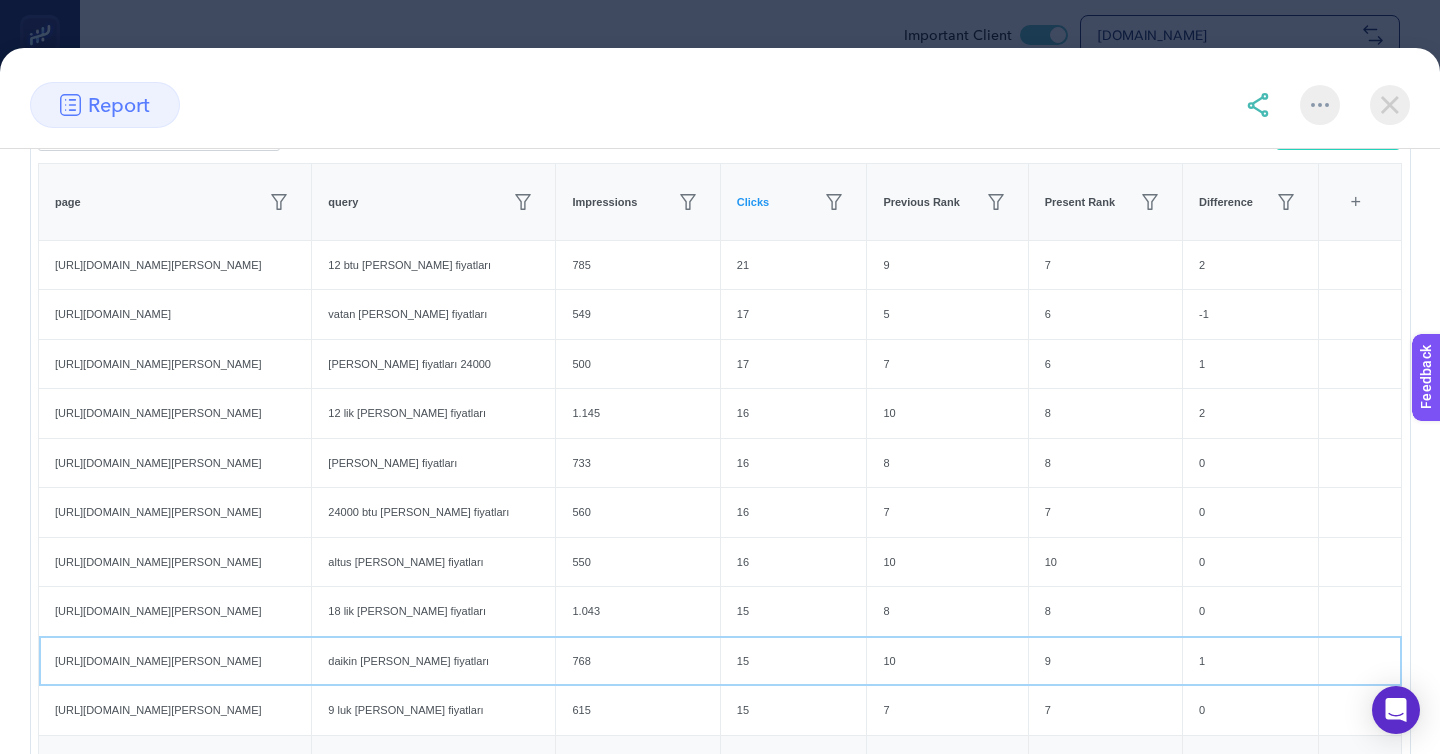 click on "daikin klima fiyatları" 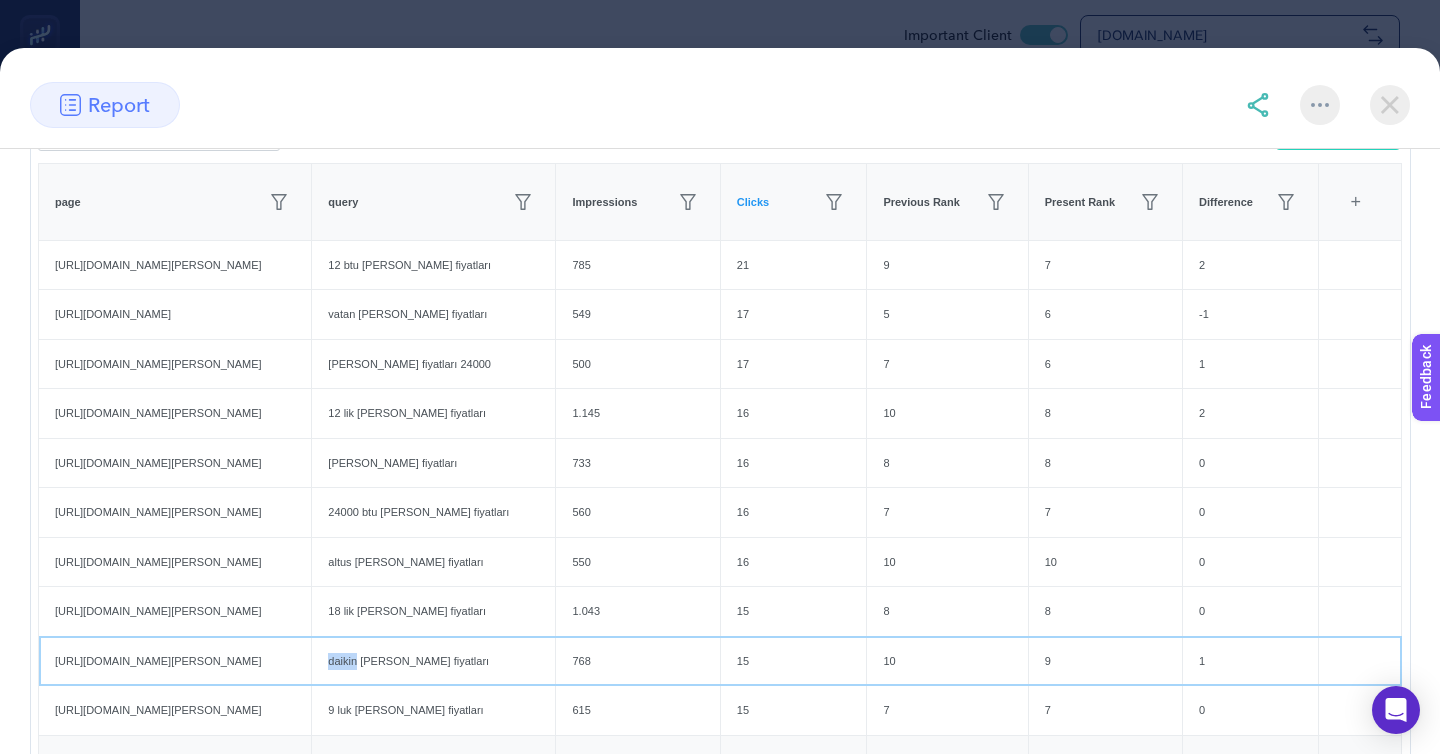 click on "daikin klima fiyatları" 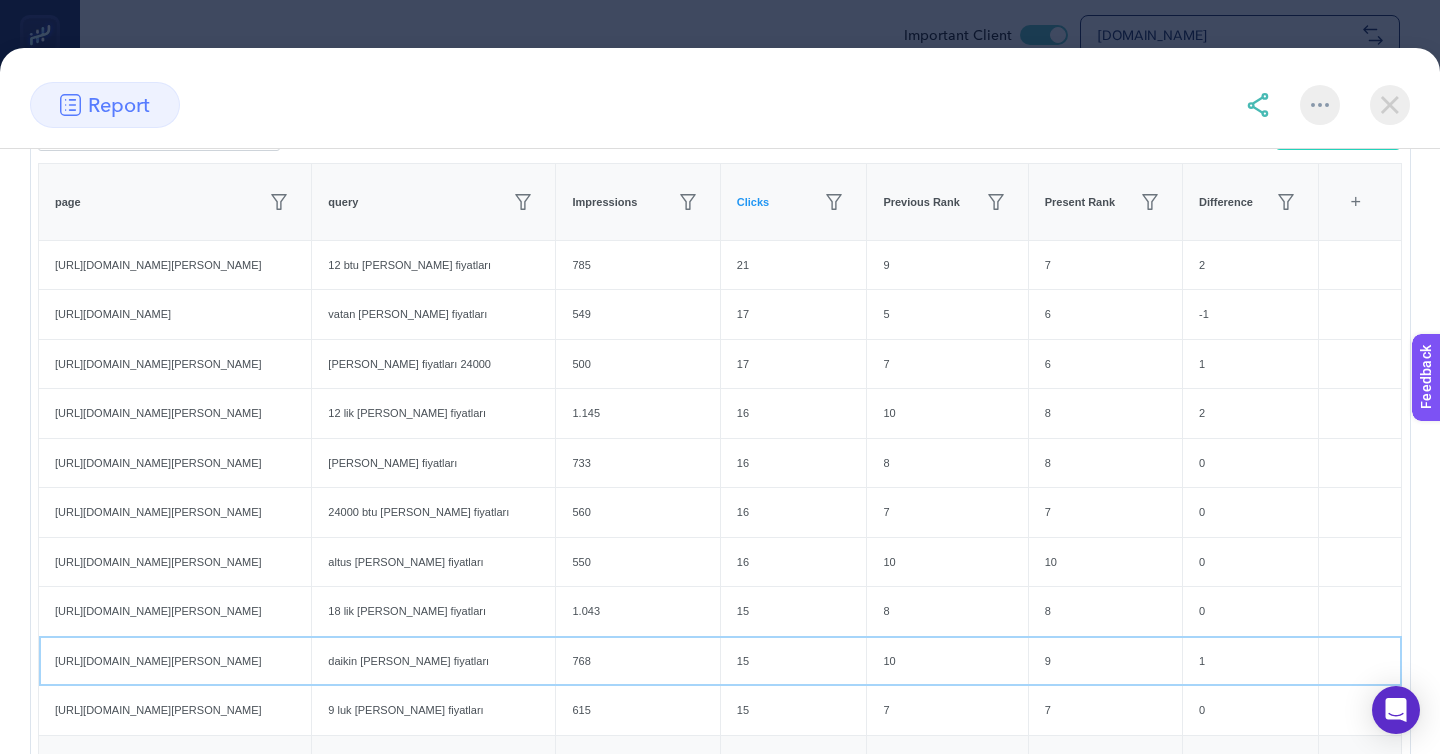 click on "daikin klima fiyatları" 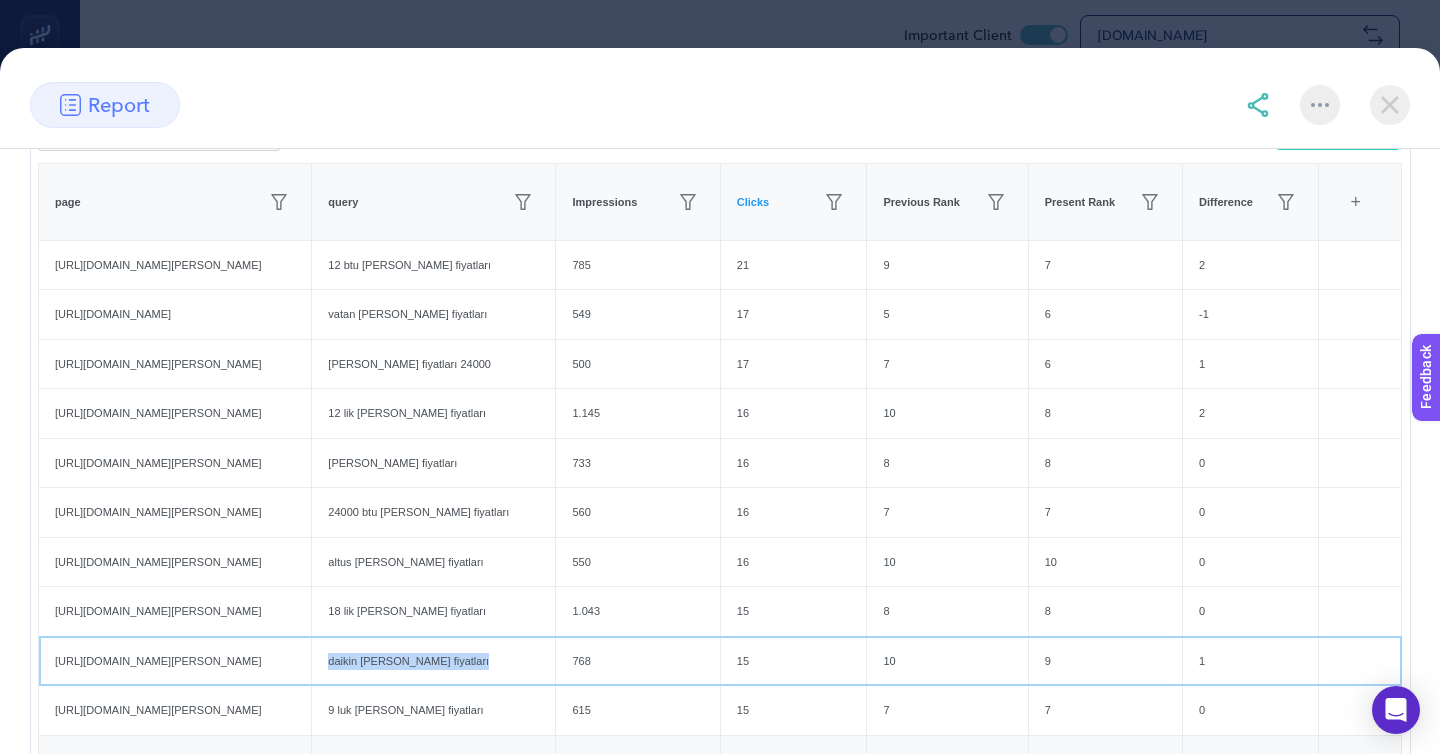 click on "daikin klima fiyatları" 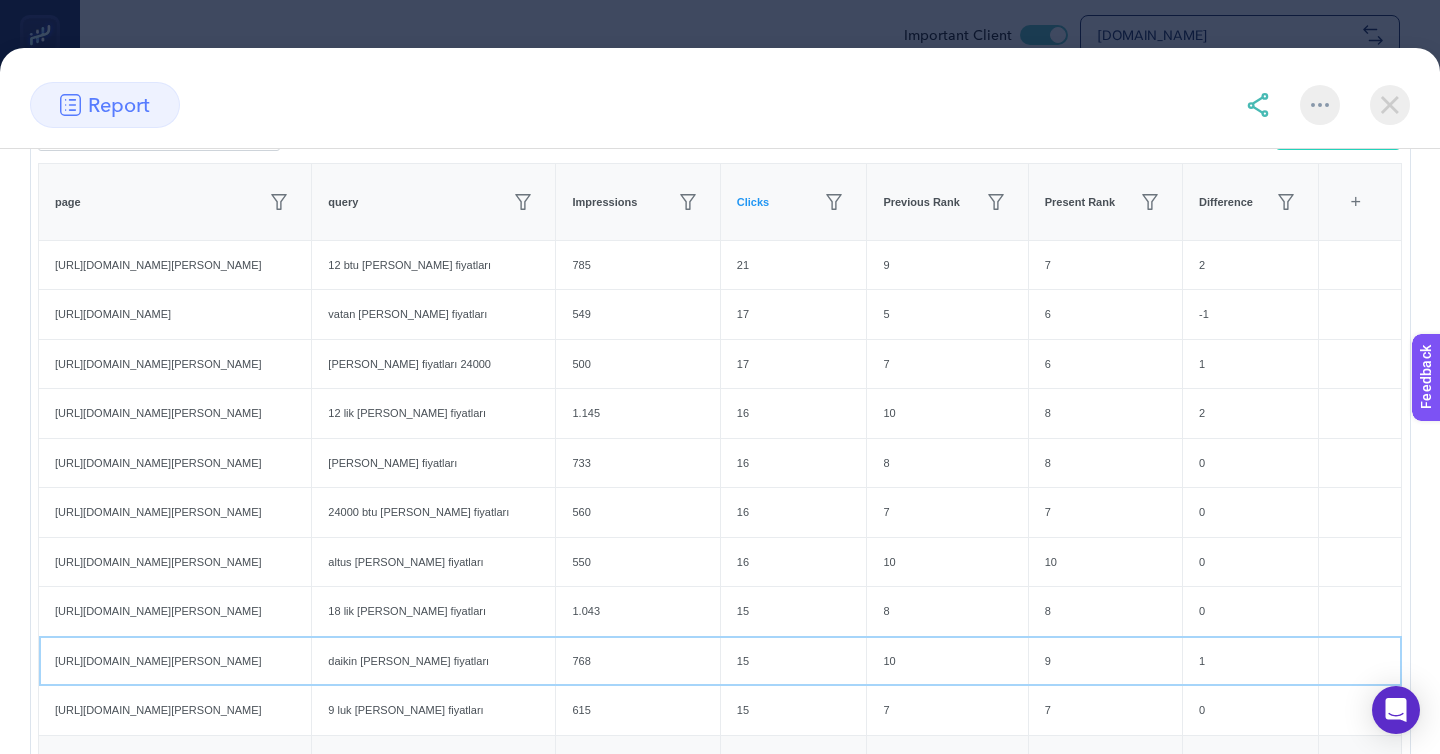 click on "daikin klima fiyatları" 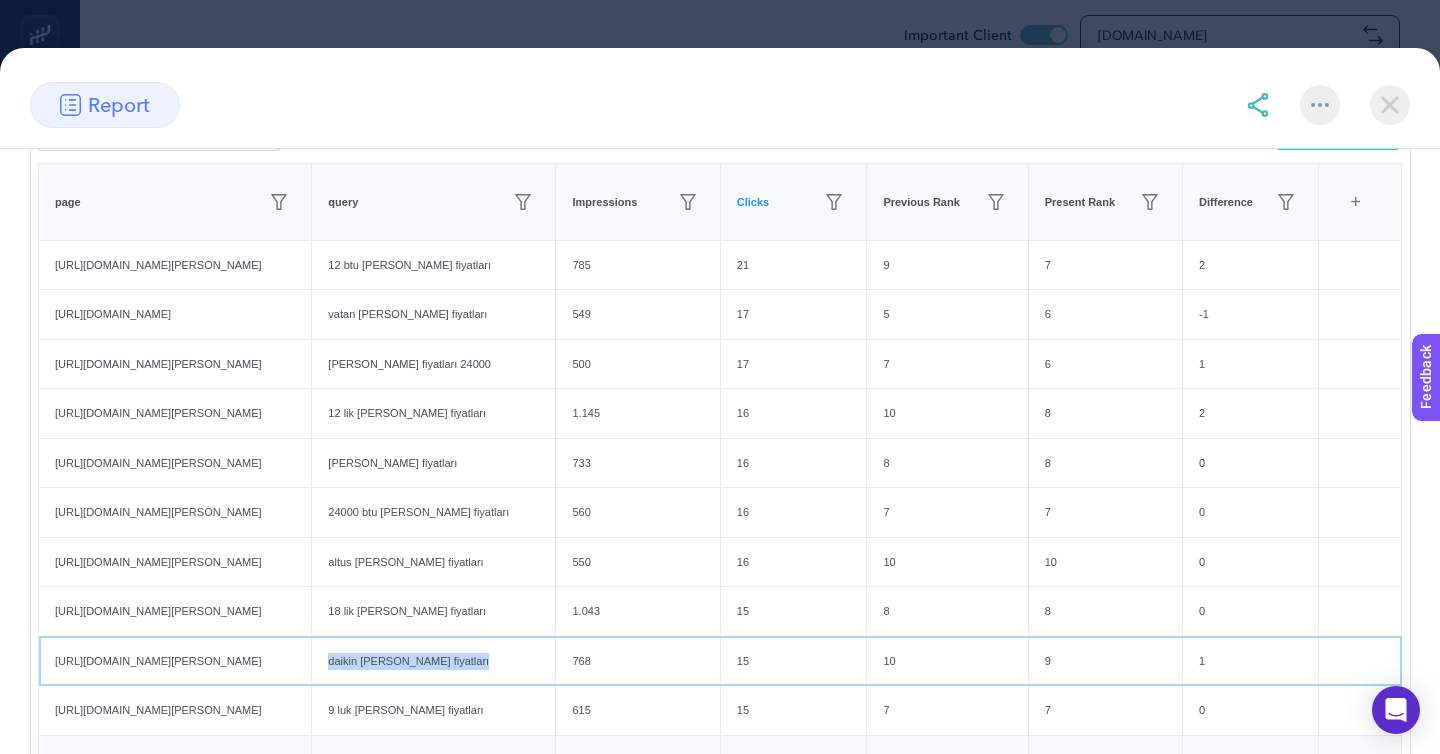 click on "daikin klima fiyatları" 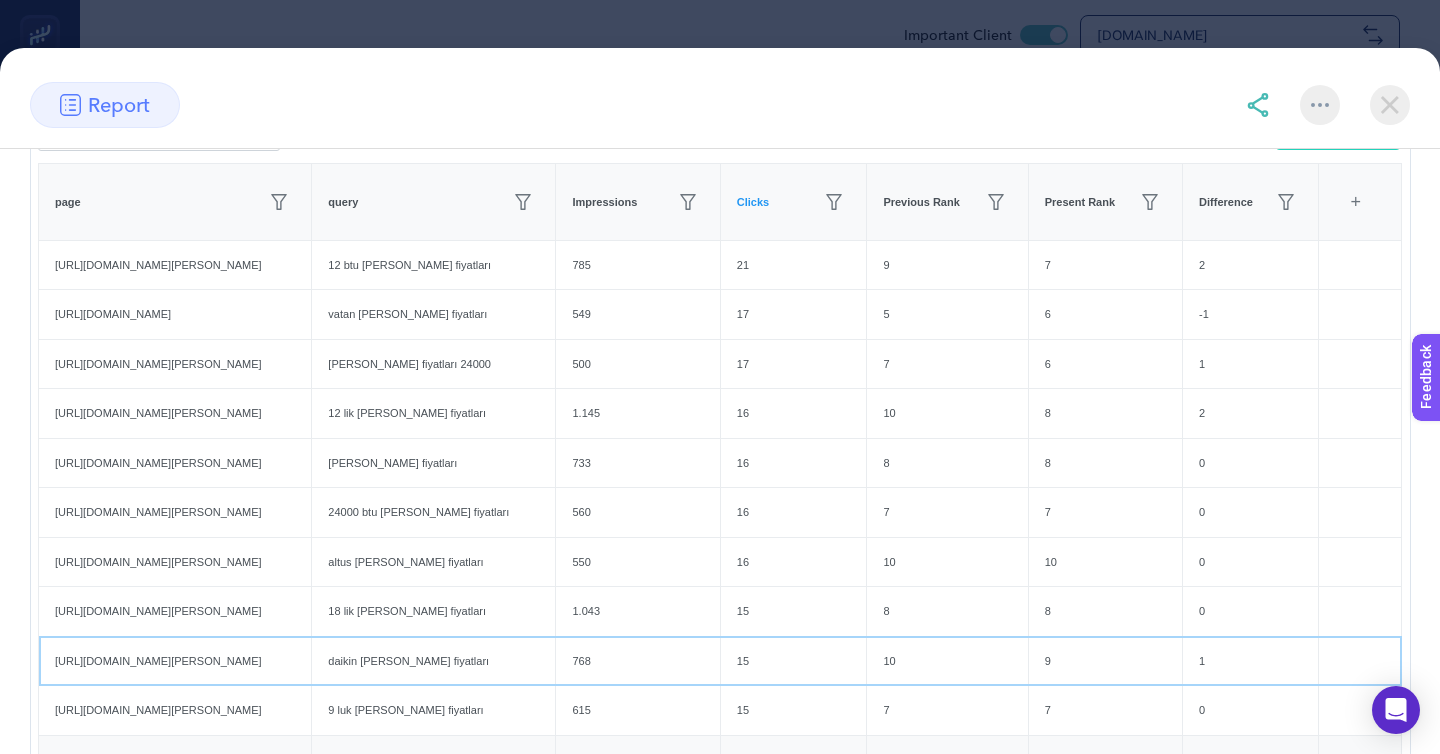 click on "daikin klima fiyatları" 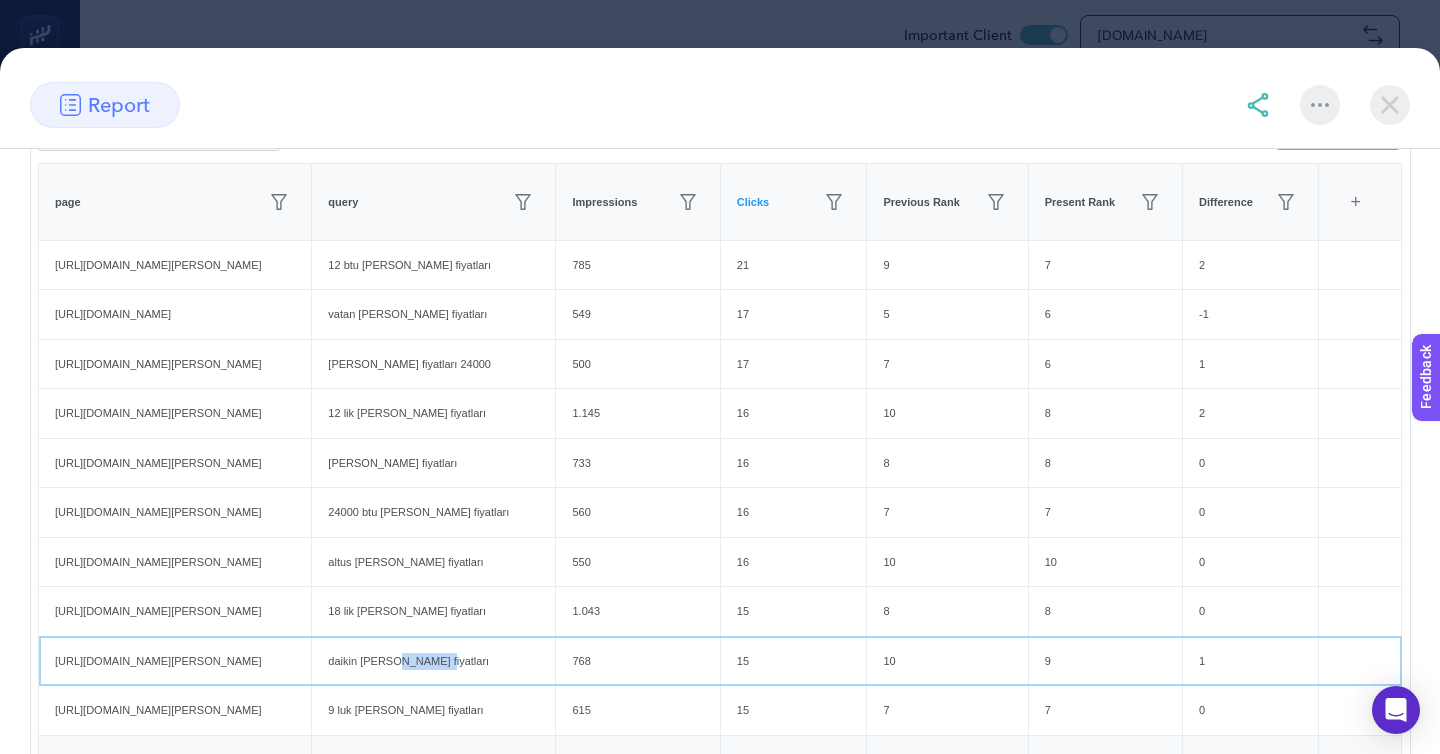 click on "daikin klima fiyatları" 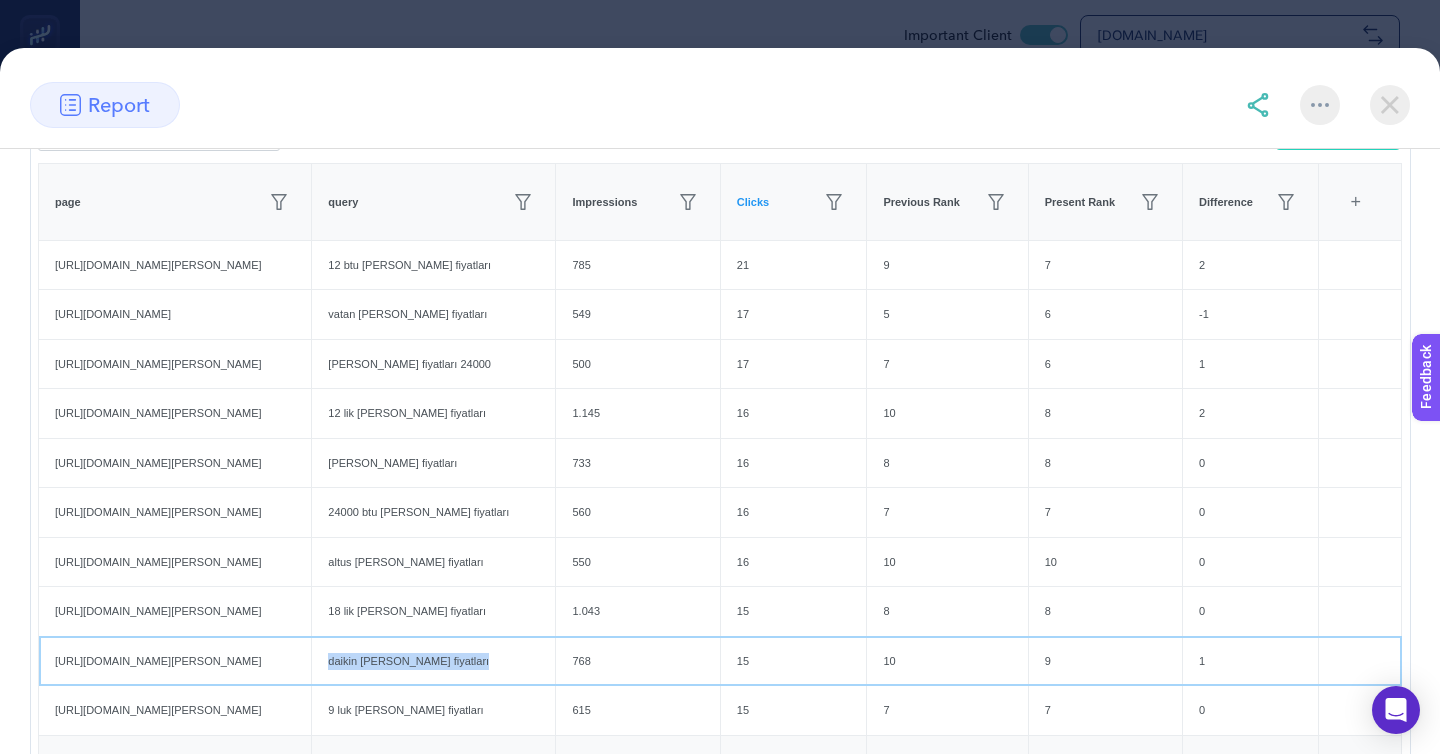 click on "daikin klima fiyatları" 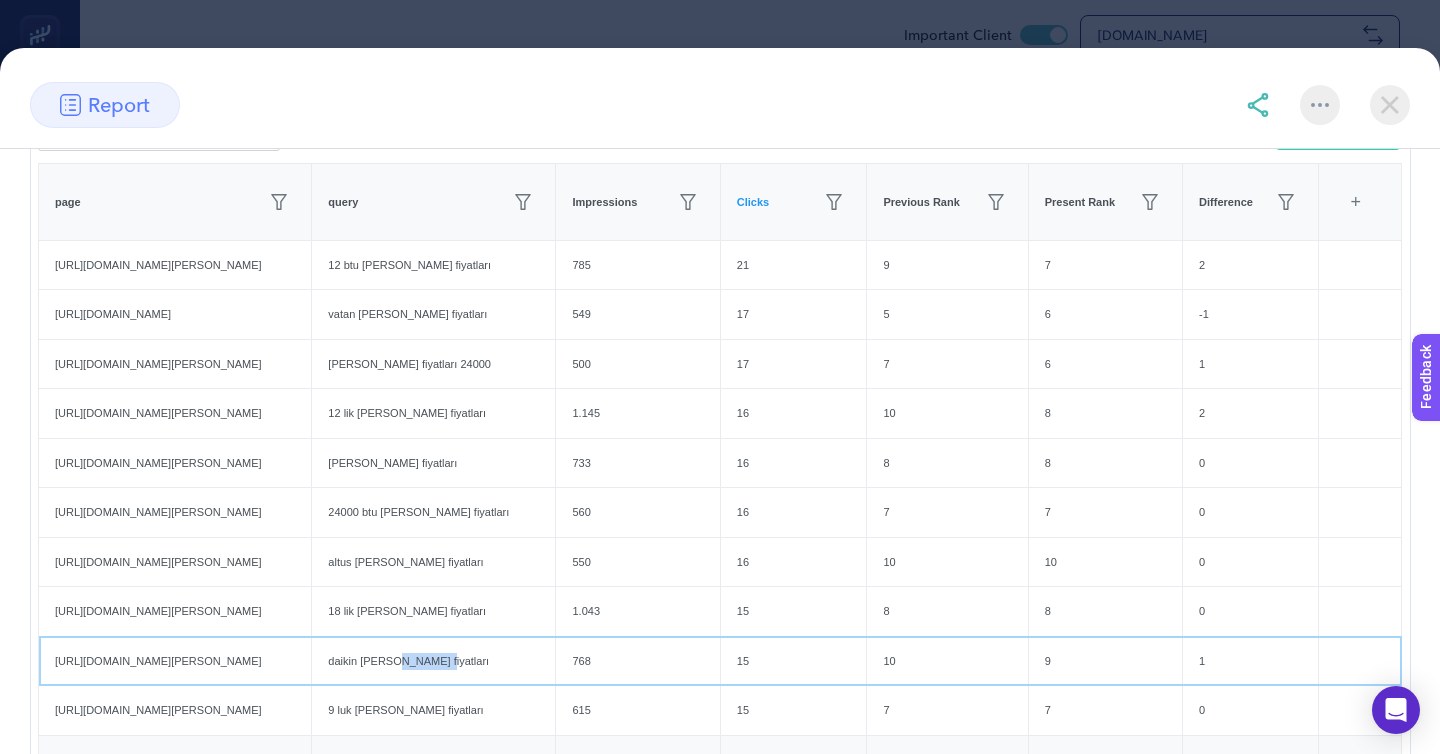 click on "daikin klima fiyatları" 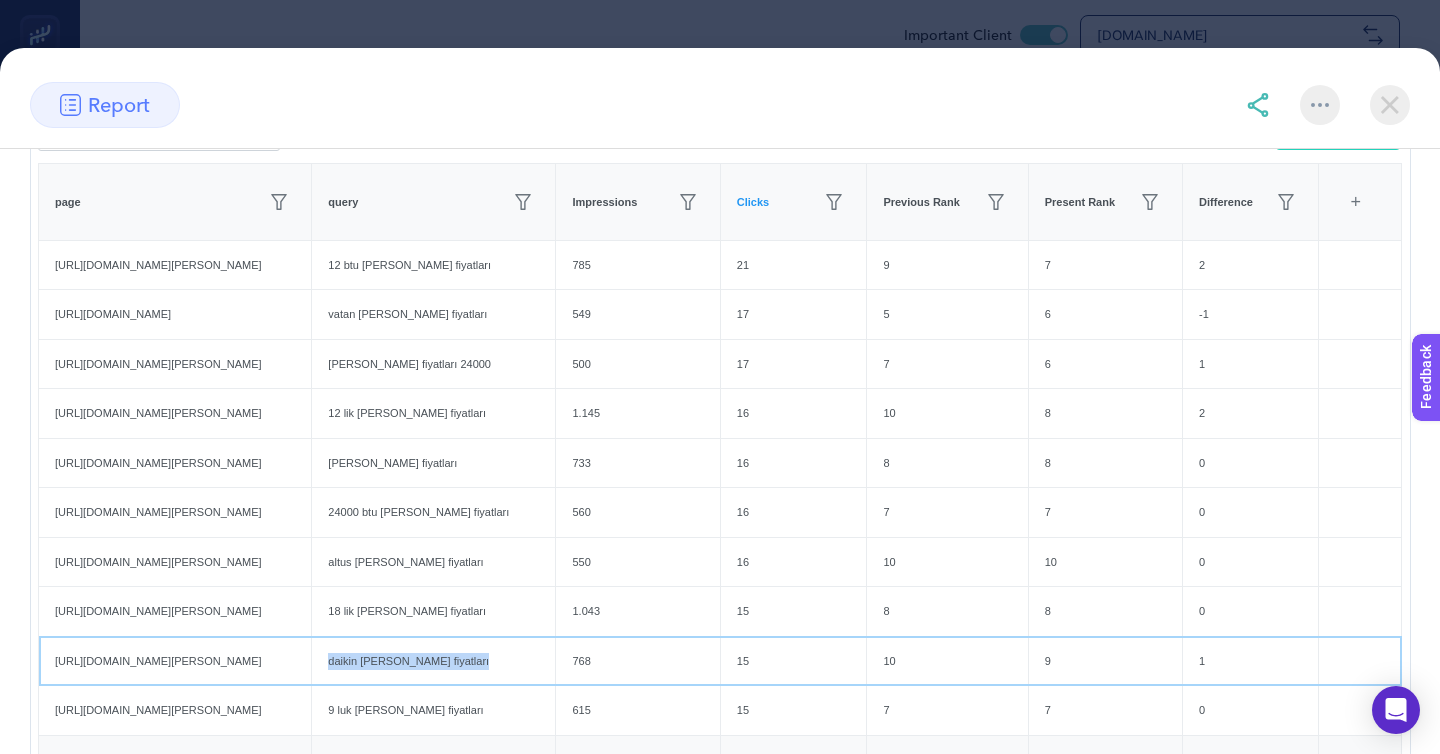 click on "daikin klima fiyatları" 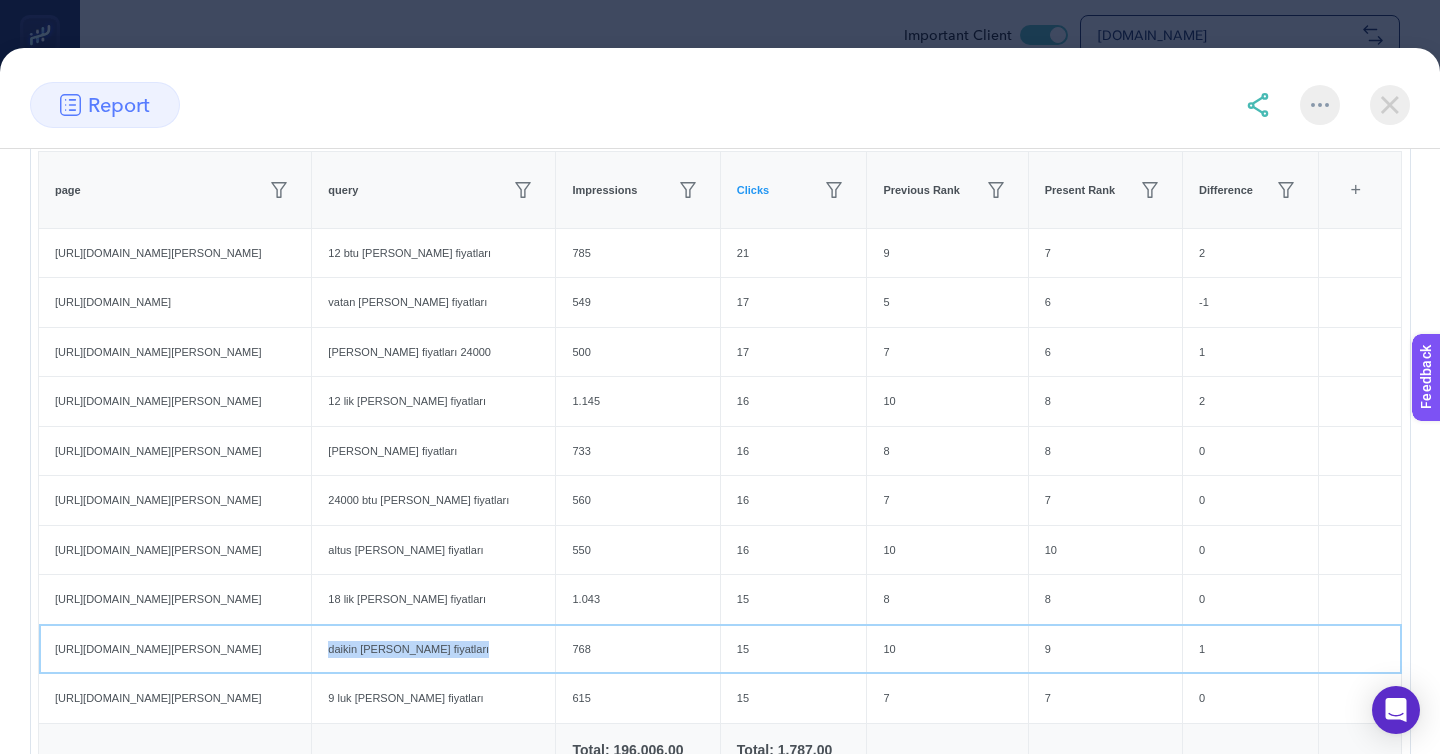 scroll, scrollTop: 384, scrollLeft: 0, axis: vertical 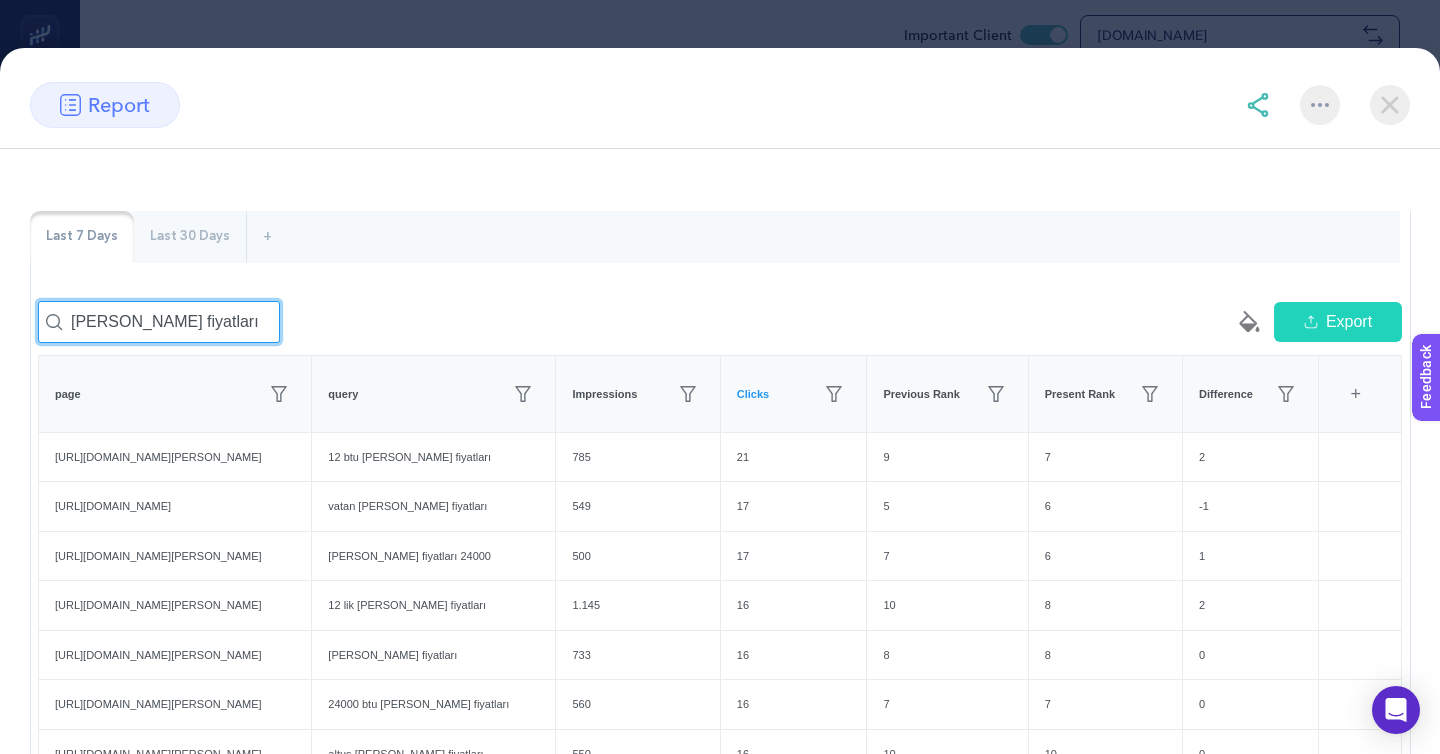 click on "[PERSON_NAME] fiyatları" at bounding box center (159, 322) 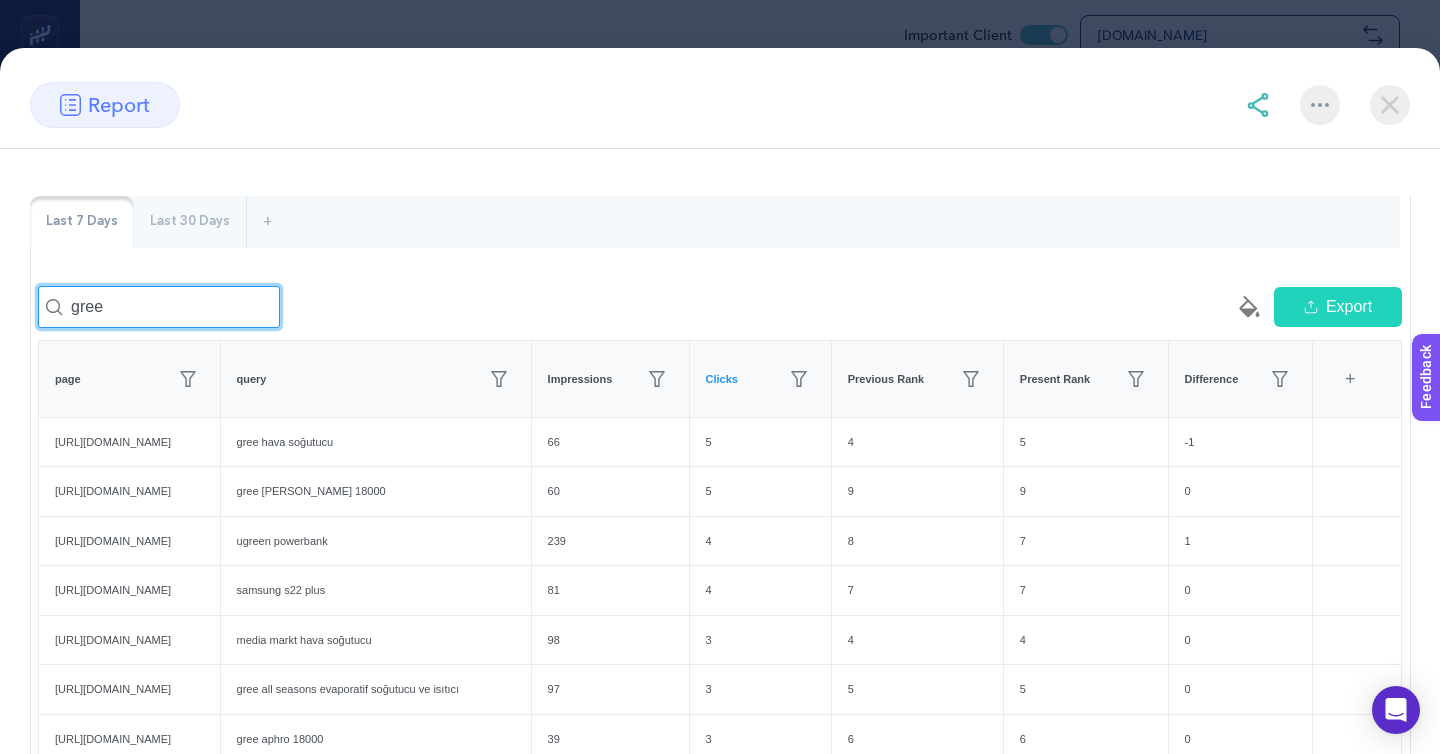 scroll, scrollTop: 180, scrollLeft: 0, axis: vertical 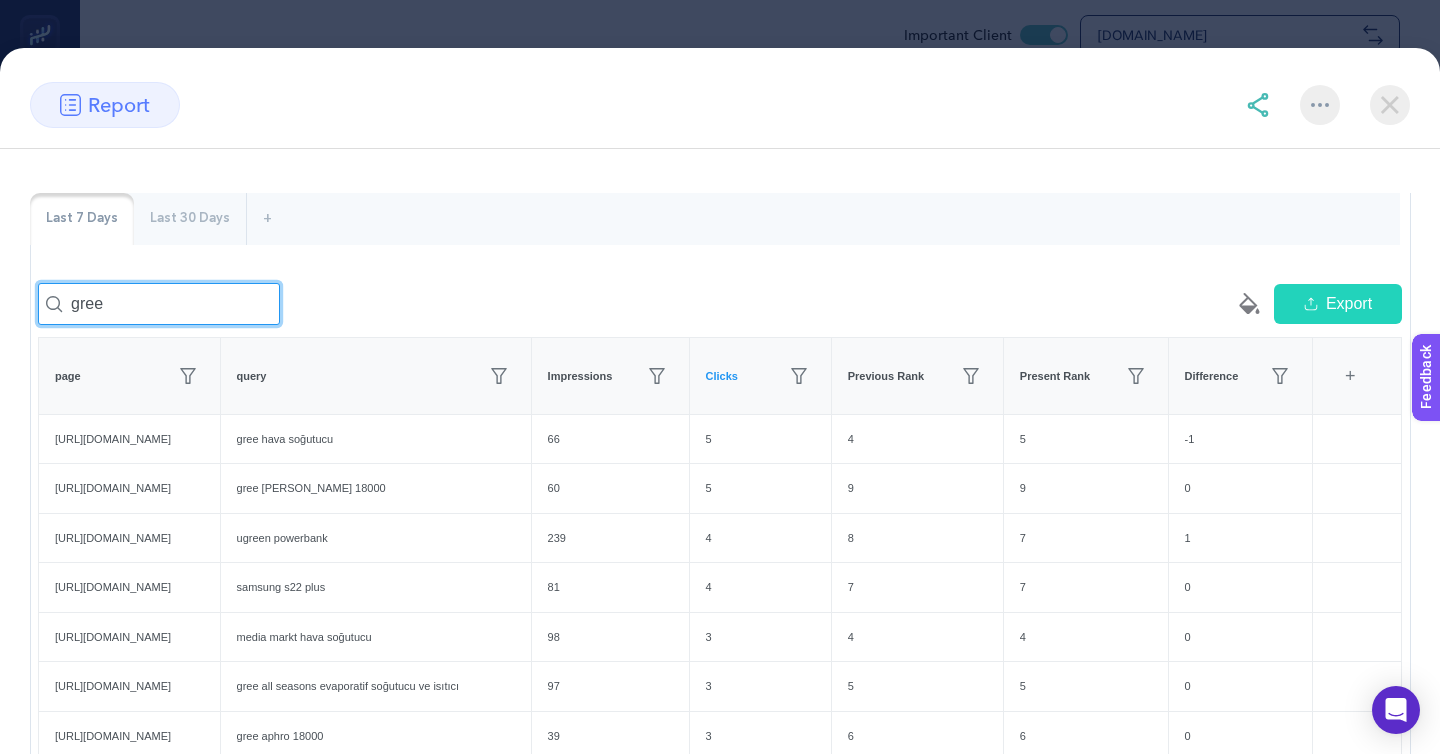 type on "gree" 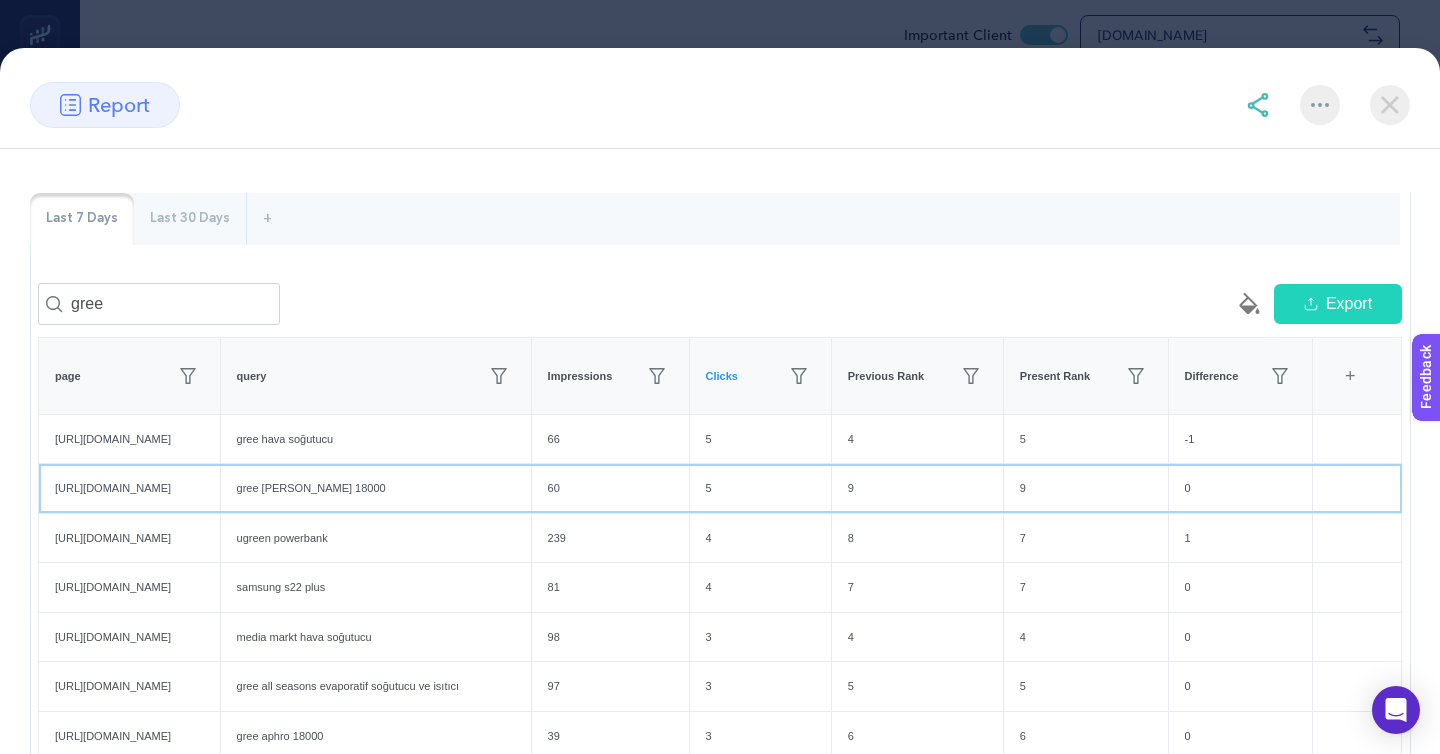 click on "gree klima 18000" 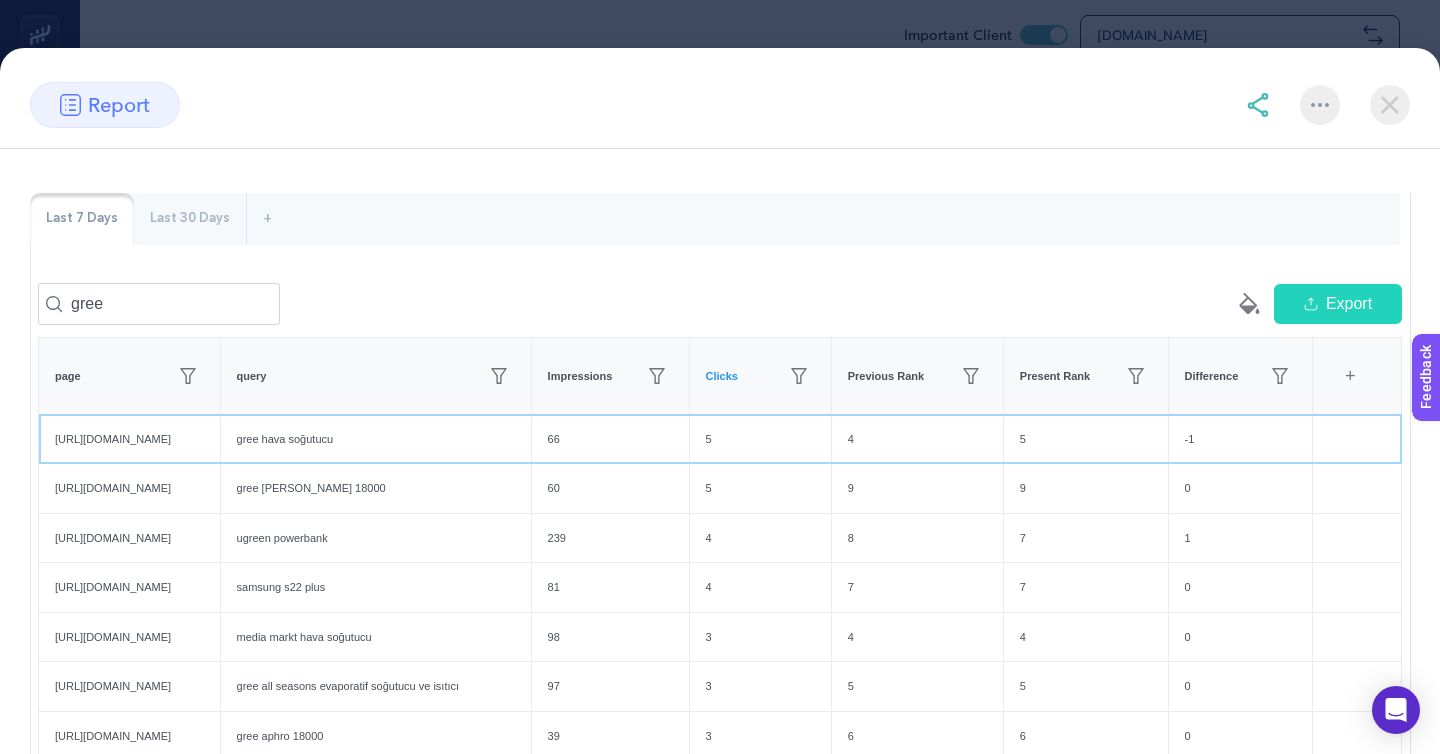 click on "gree hava soğutucu" 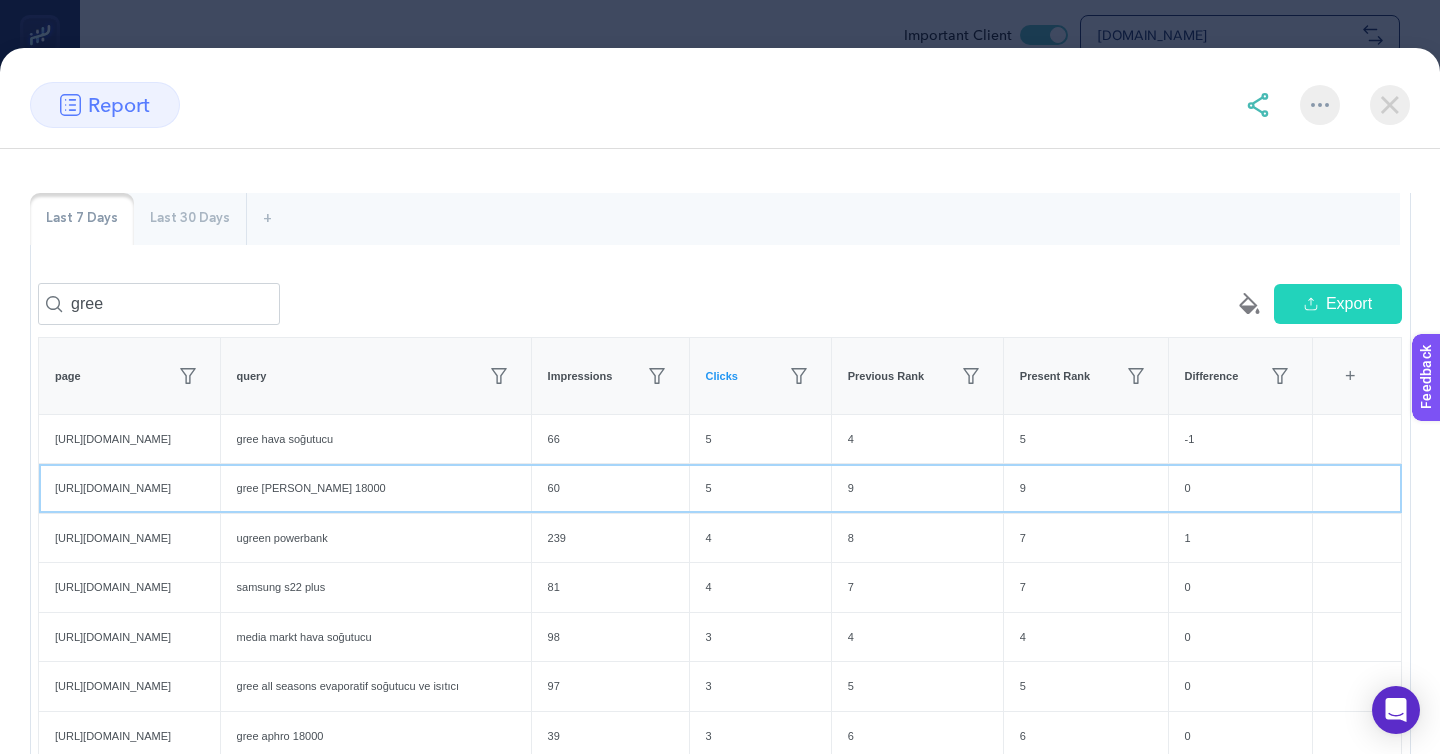 click on "gree klima 18000" 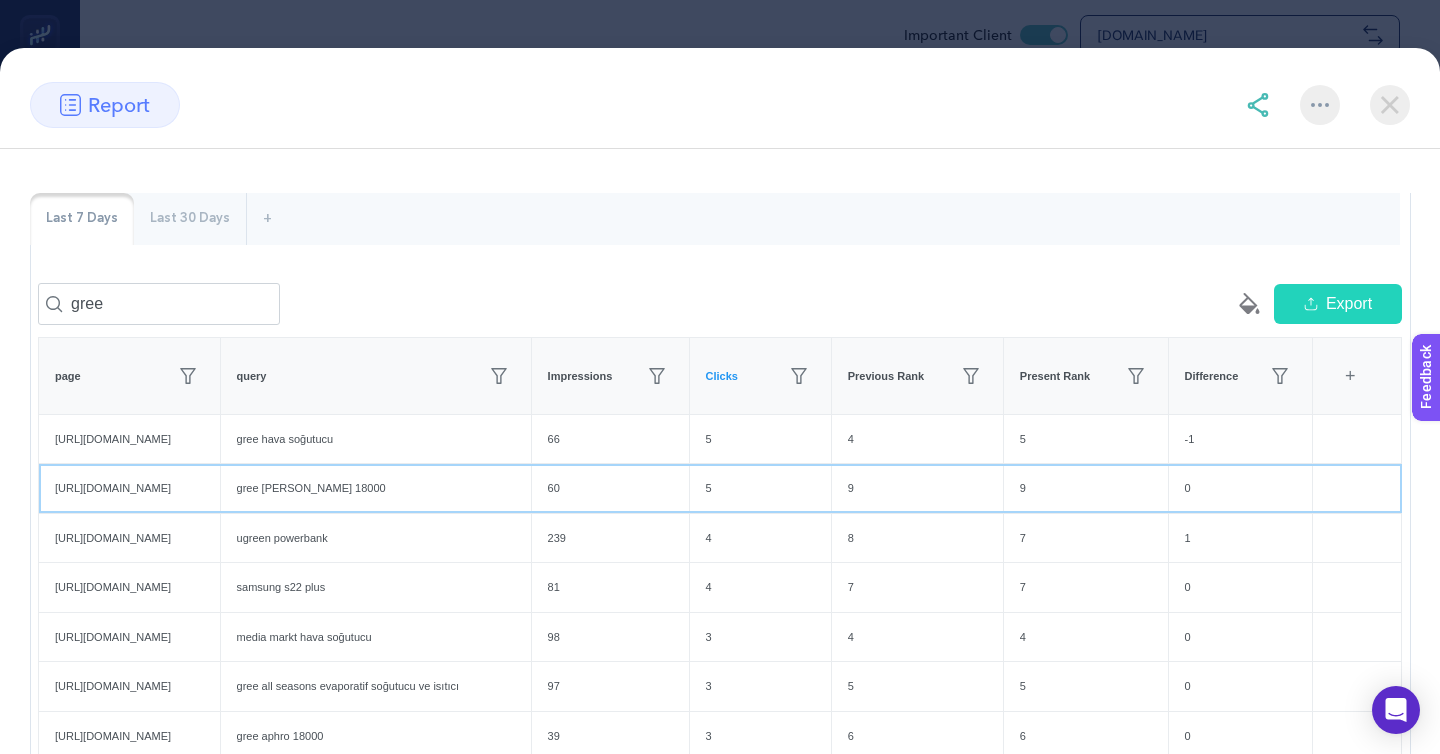 click on "gree klima 18000" 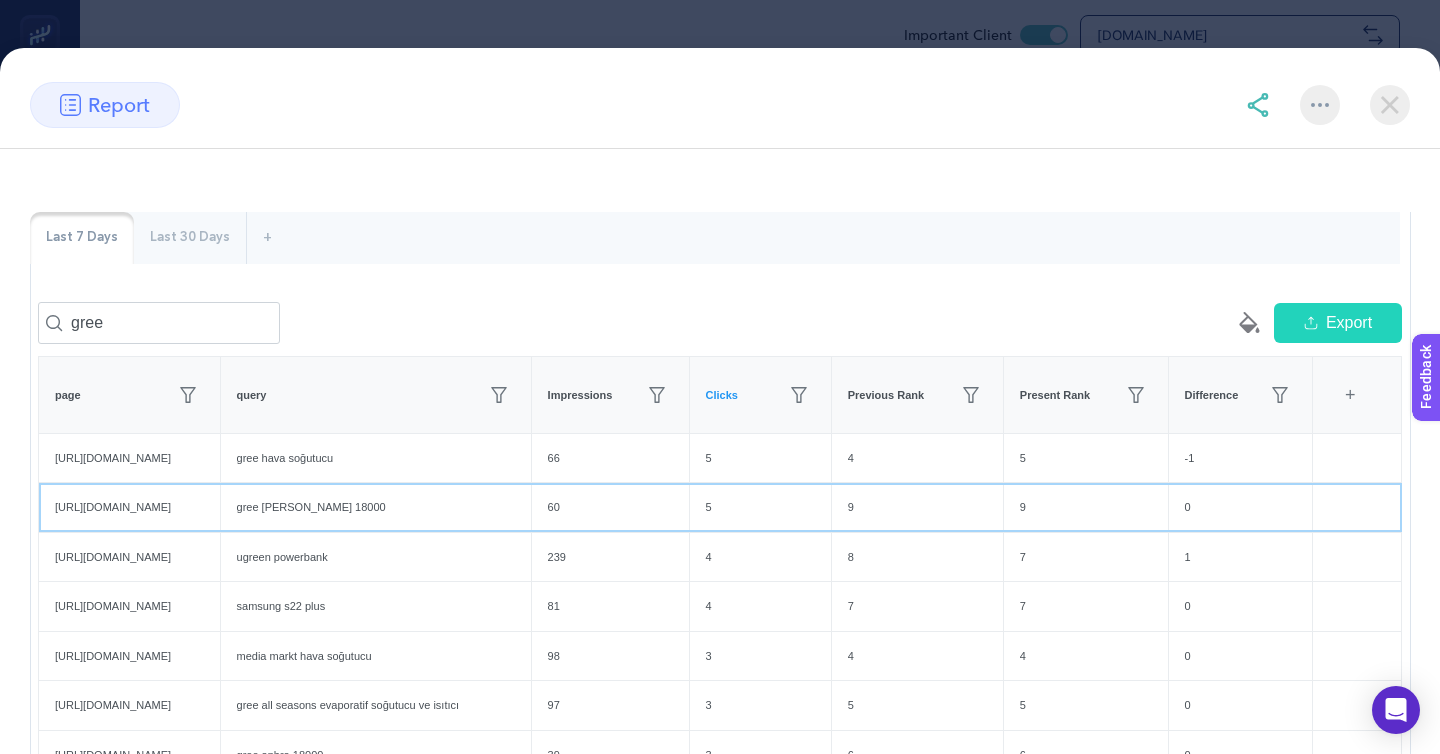 click on "https://www.mediamarkt.com.tr/tr/product/_gree-aphro-18btu-invklima-r32-a-1238192.html" 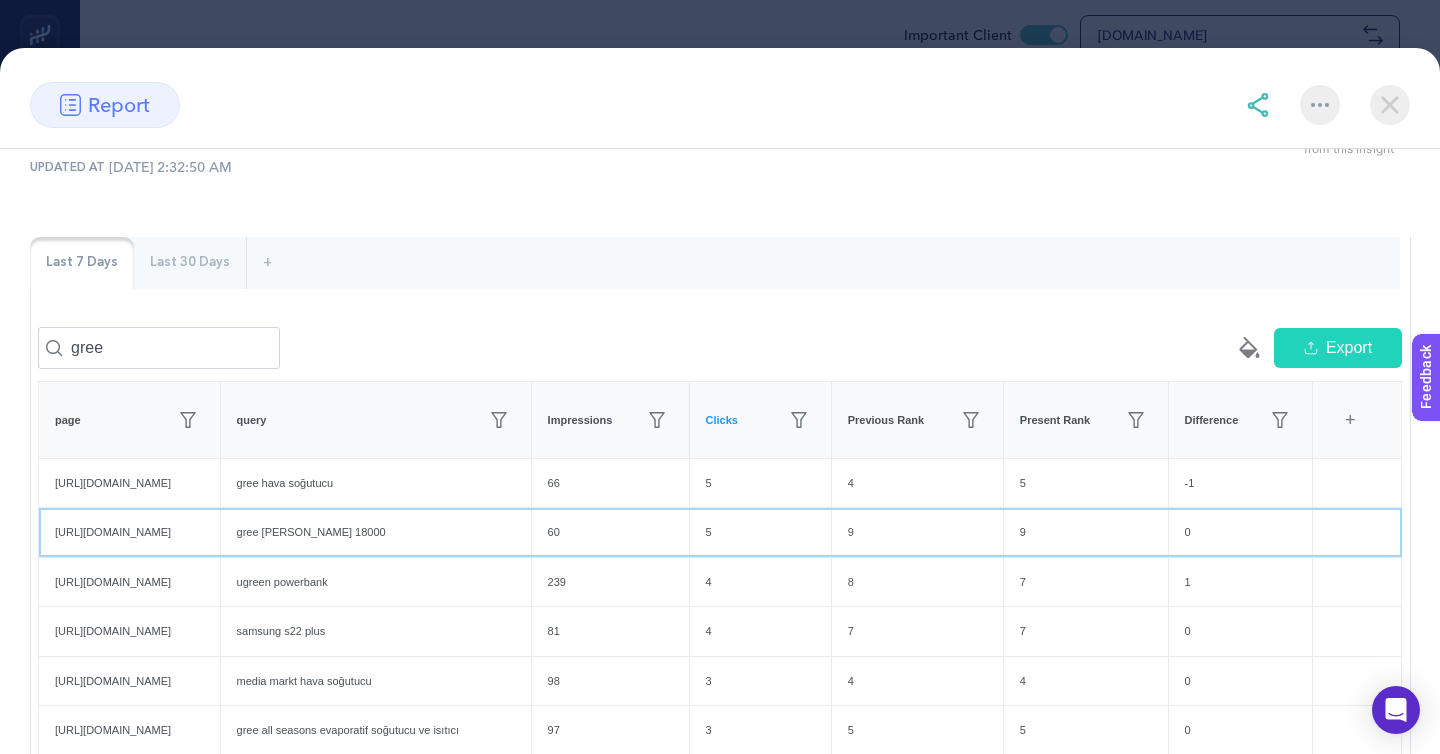 scroll, scrollTop: 117, scrollLeft: 0, axis: vertical 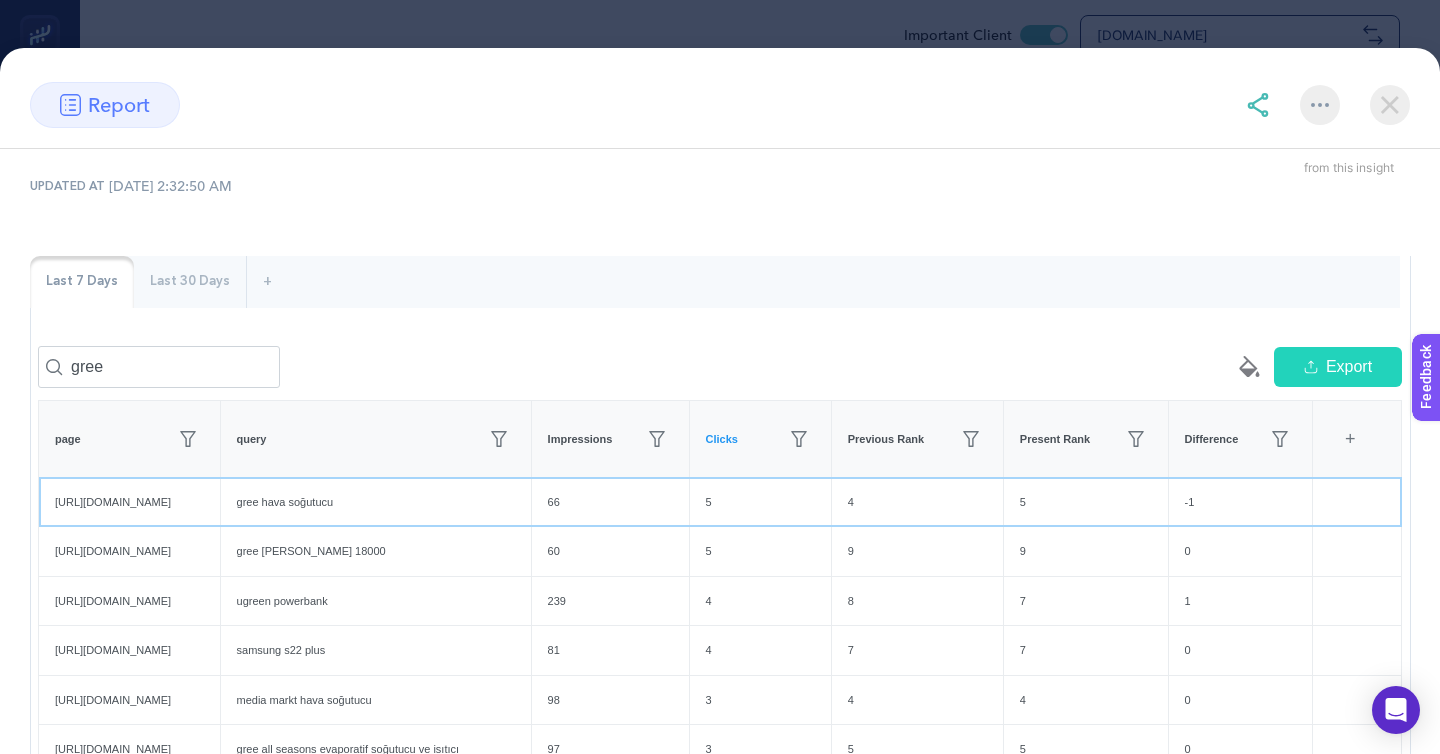 click on "https://www.mediamarkt.com.tr/tr/product/_gree-all-seasons-evaporatif-sogutucu-ve-isitici-1237008.html" 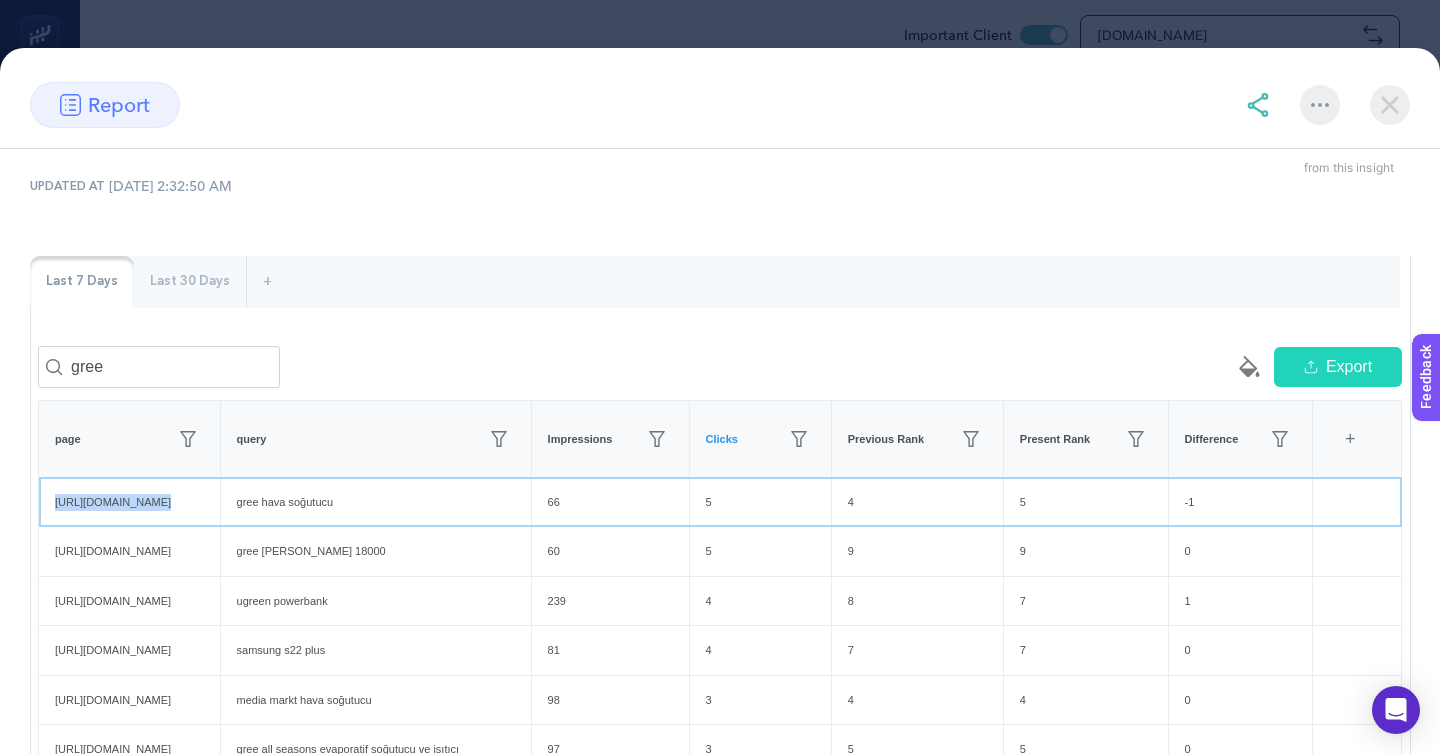 click on "https://www.mediamarkt.com.tr/tr/product/_gree-all-seasons-evaporatif-sogutucu-ve-isitici-1237008.html" 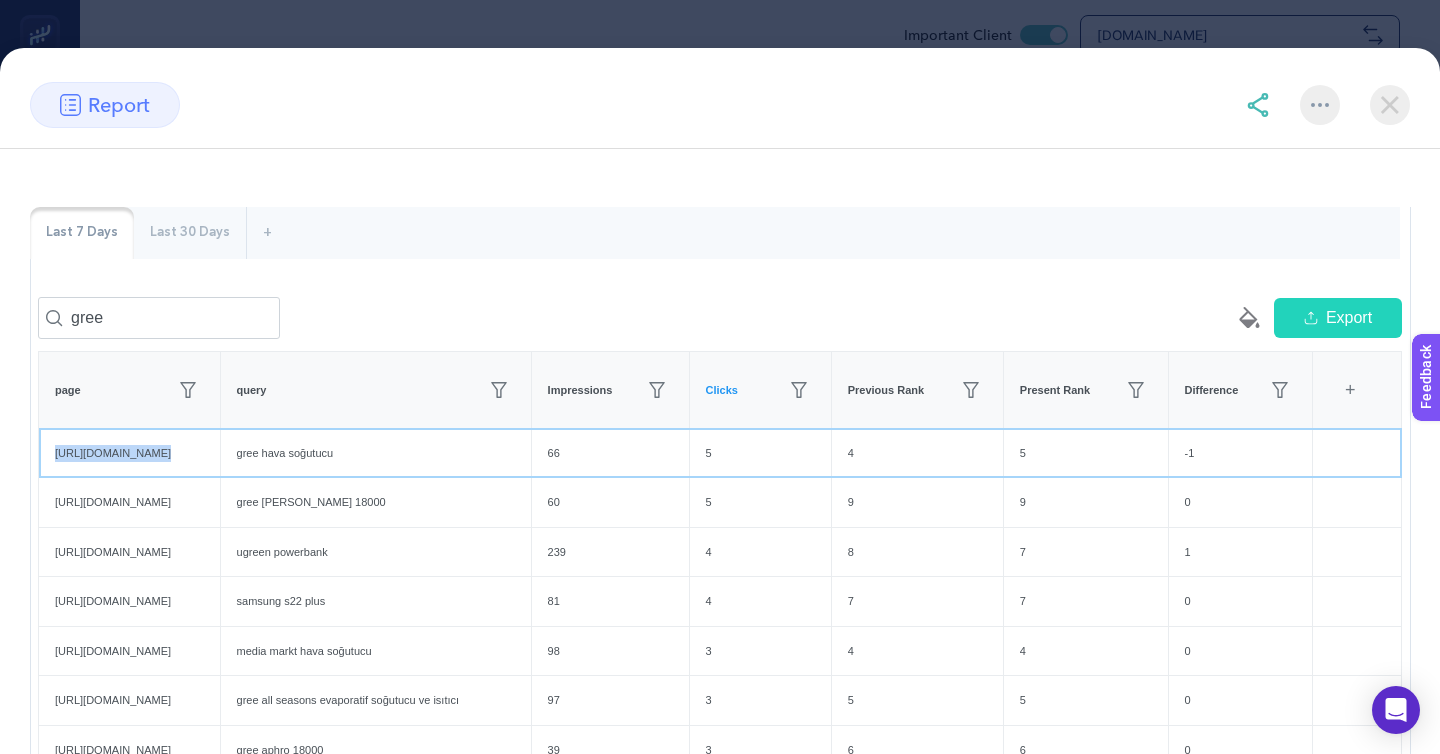 scroll, scrollTop: 169, scrollLeft: 0, axis: vertical 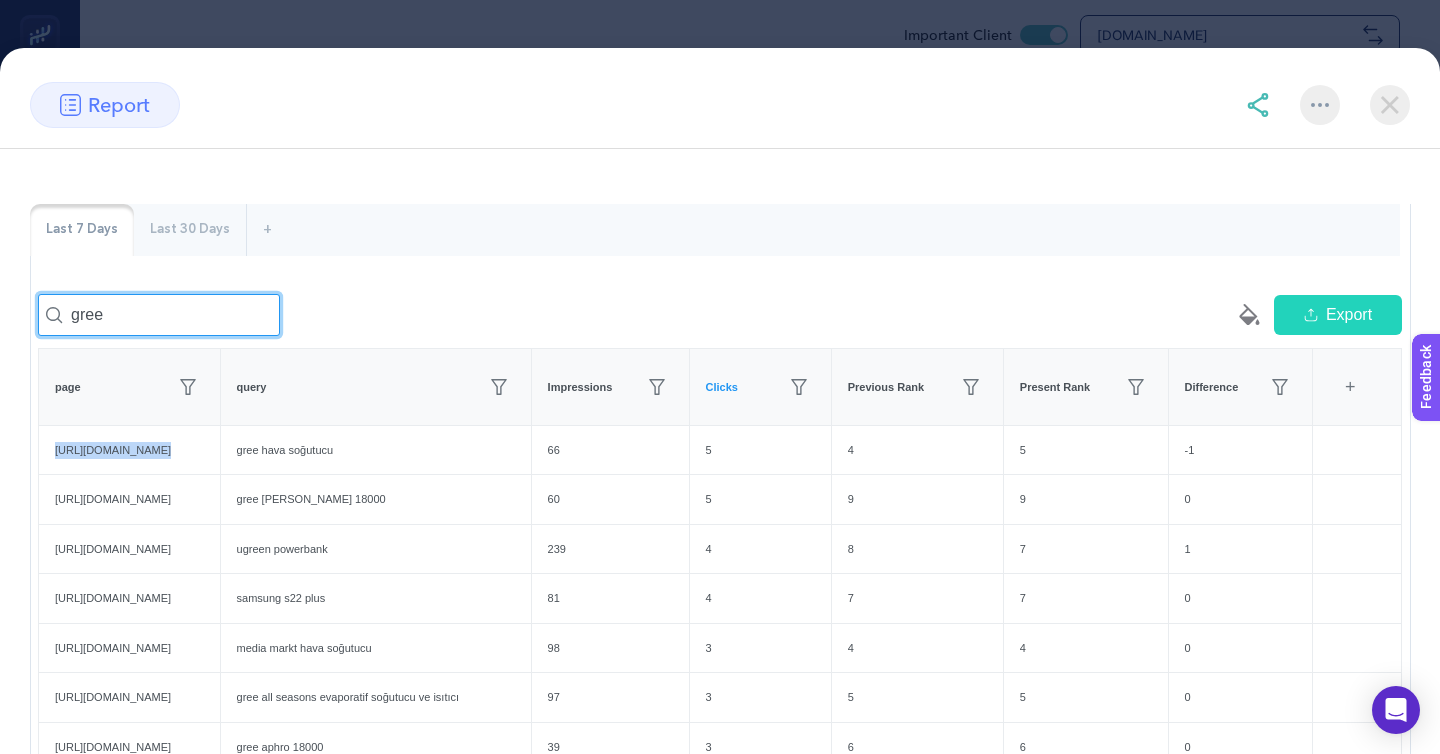 click on "gree" at bounding box center (159, 315) 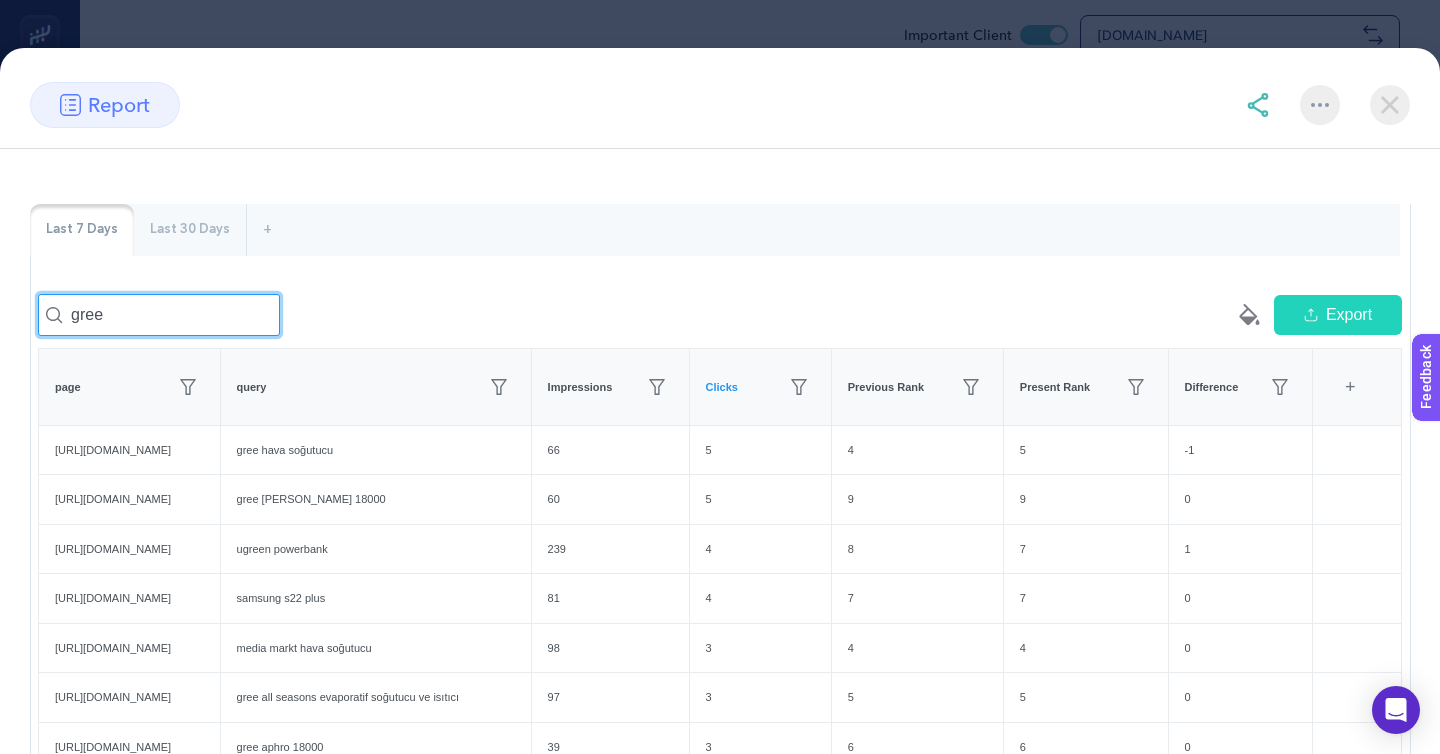 click on "gree" at bounding box center (159, 315) 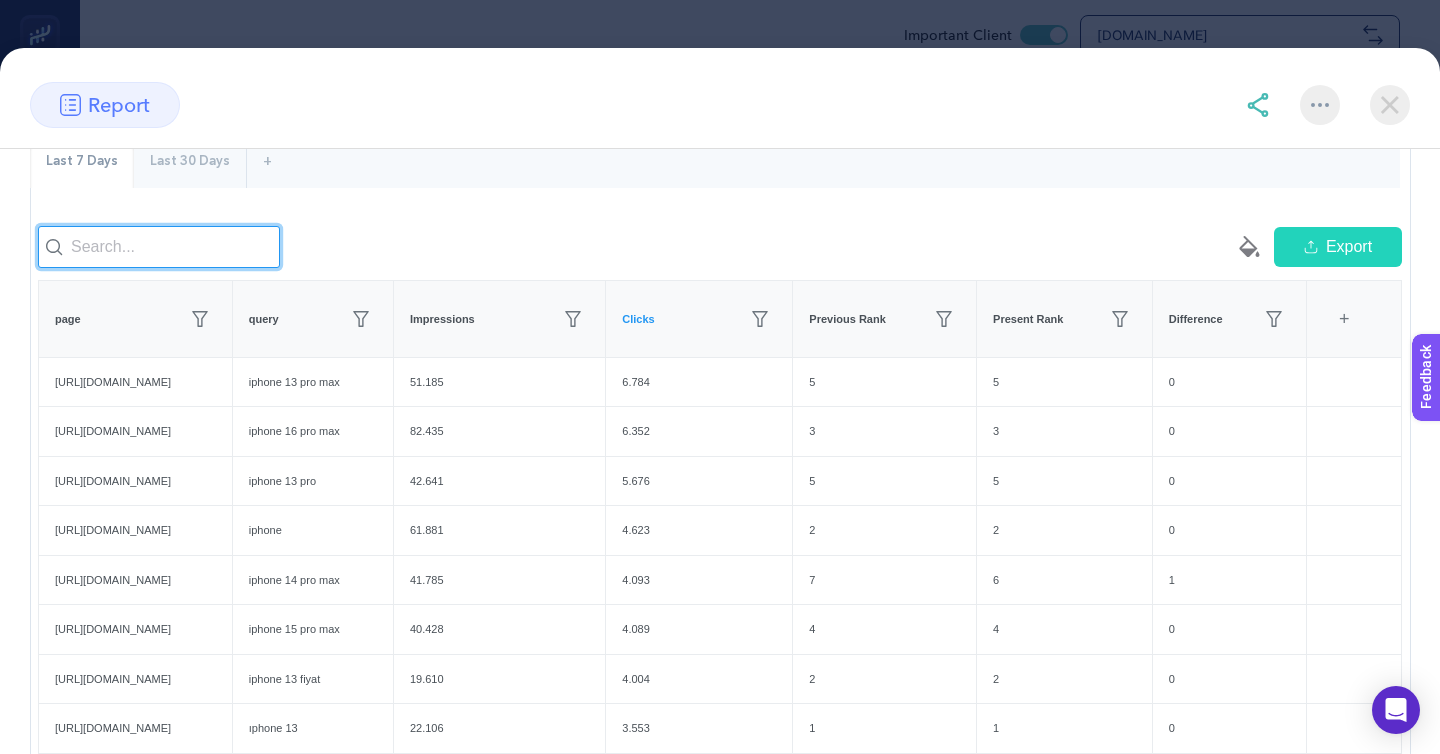 scroll, scrollTop: 290, scrollLeft: 0, axis: vertical 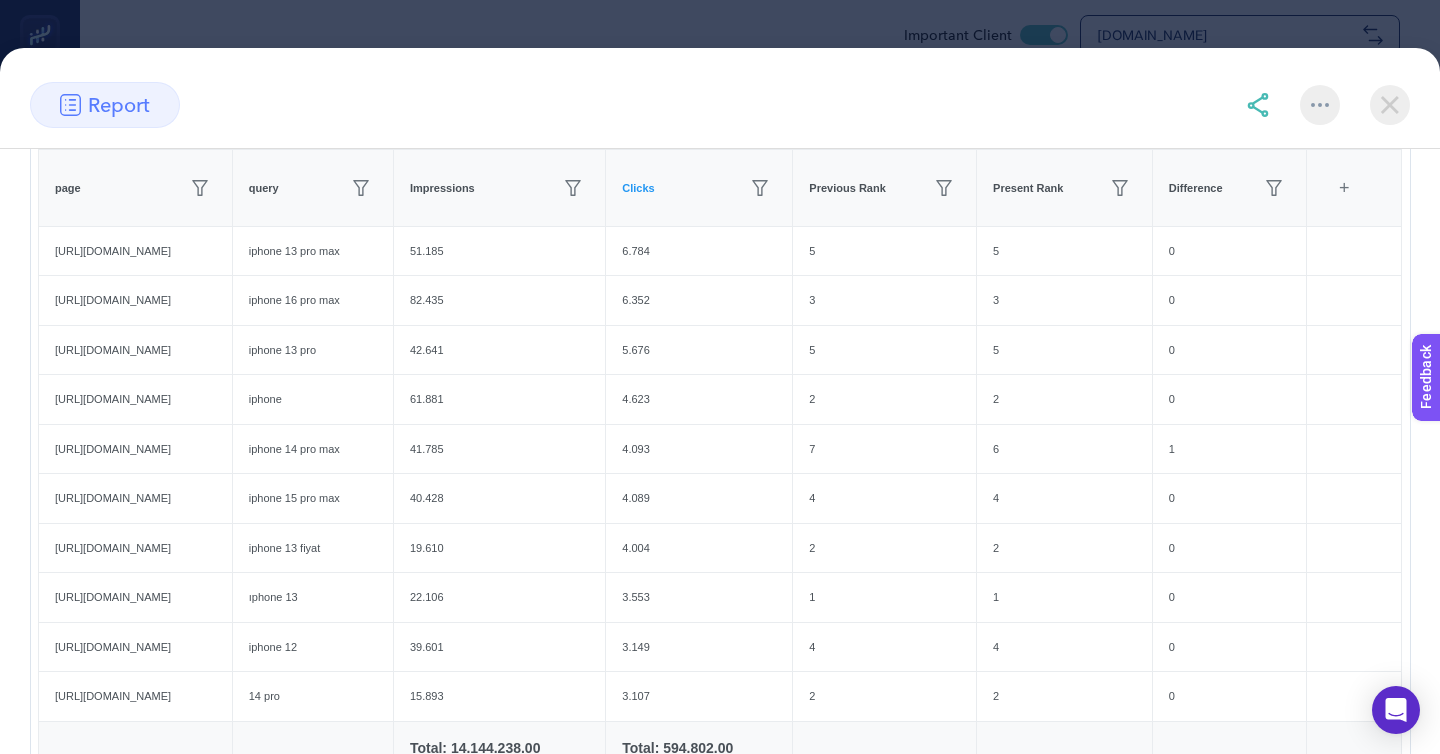 click on "page query Impressions Clicks Previous Rank Present Rank Difference 7 items selected + https://www.mediamarkt.com.tr/tr/category/iphone-644527.html iphone 13 pro max 51.185 6.784 5 5 0 https://www.mediamarkt.com.tr/tr/category/iphone-16-pro-max-903531.html iphone 16 pro max 82.435 6.352 3 3 0 https://www.mediamarkt.com.tr/tr/category/iphone-644527.html iphone 13 pro 42.641 5.676 5 5 0 https://www.mediamarkt.com.tr/tr/category/iphone-644527.html iphone 61.881 4.623 2 2 0 https://www.mediamarkt.com.tr/tr/product/_apple-g2-iphone-14-pro-max-128gb-akilli-telefon-siyah-1234019.html iphone 14 pro max 41.785 4.093 7 6 1 https://www.mediamarkt.com.tr/tr/product/_apple-iphone-15-pro-max-1-tb-akilli-telefon-siyah-titanium-mu7g3tua-1232488.html iphone 15 pro max 40.428 4.089 4 4 0 https://www.mediamarkt.com.tr/tr/category/iphone-13-801528.html iphone 13 fiyat 19.610 4.004 2 2 0 https://www.mediamarkt.com.tr/tr/category/iphone-13-801528.html ıphone 13 22.106 3.553 1 1 0 iphone 12 39.601 3.149 4 4 0 14 pro 15.893 3.107 2" 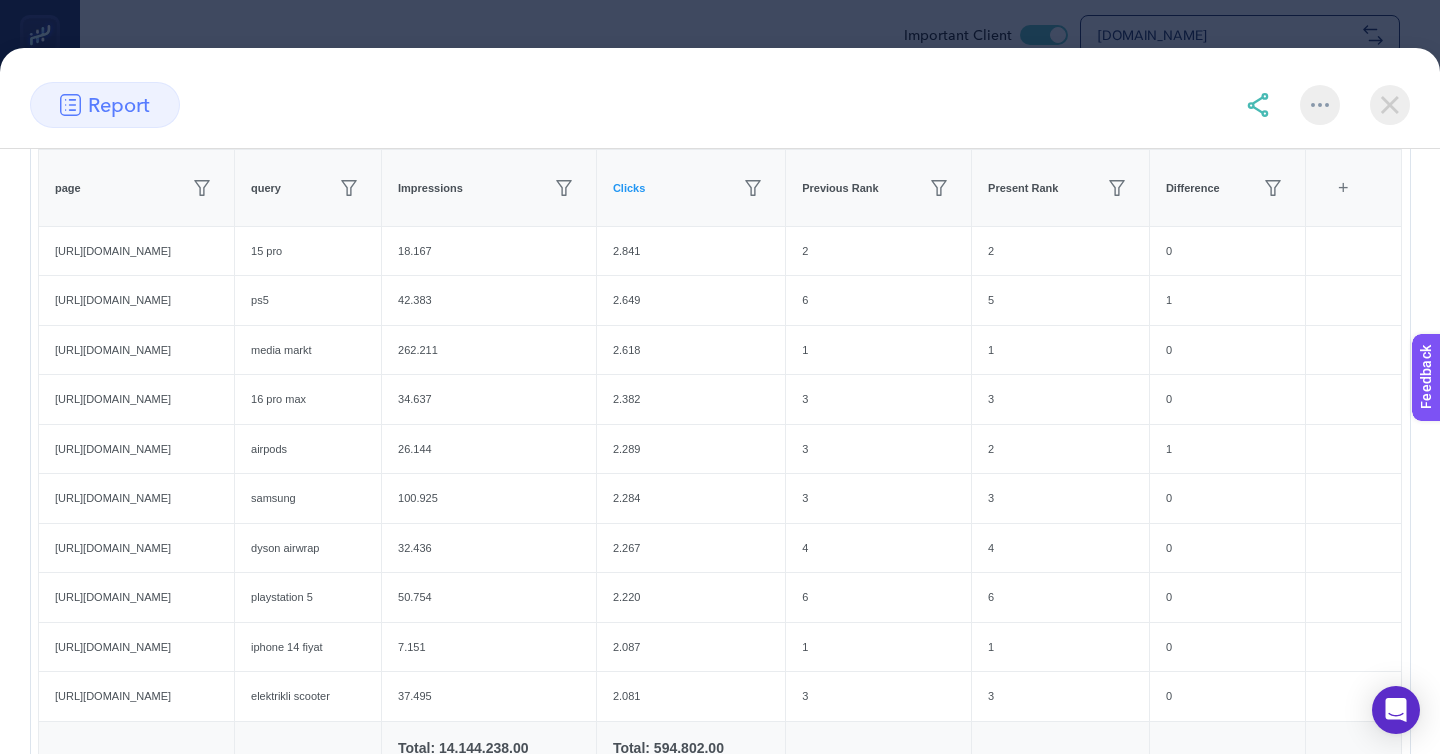 click 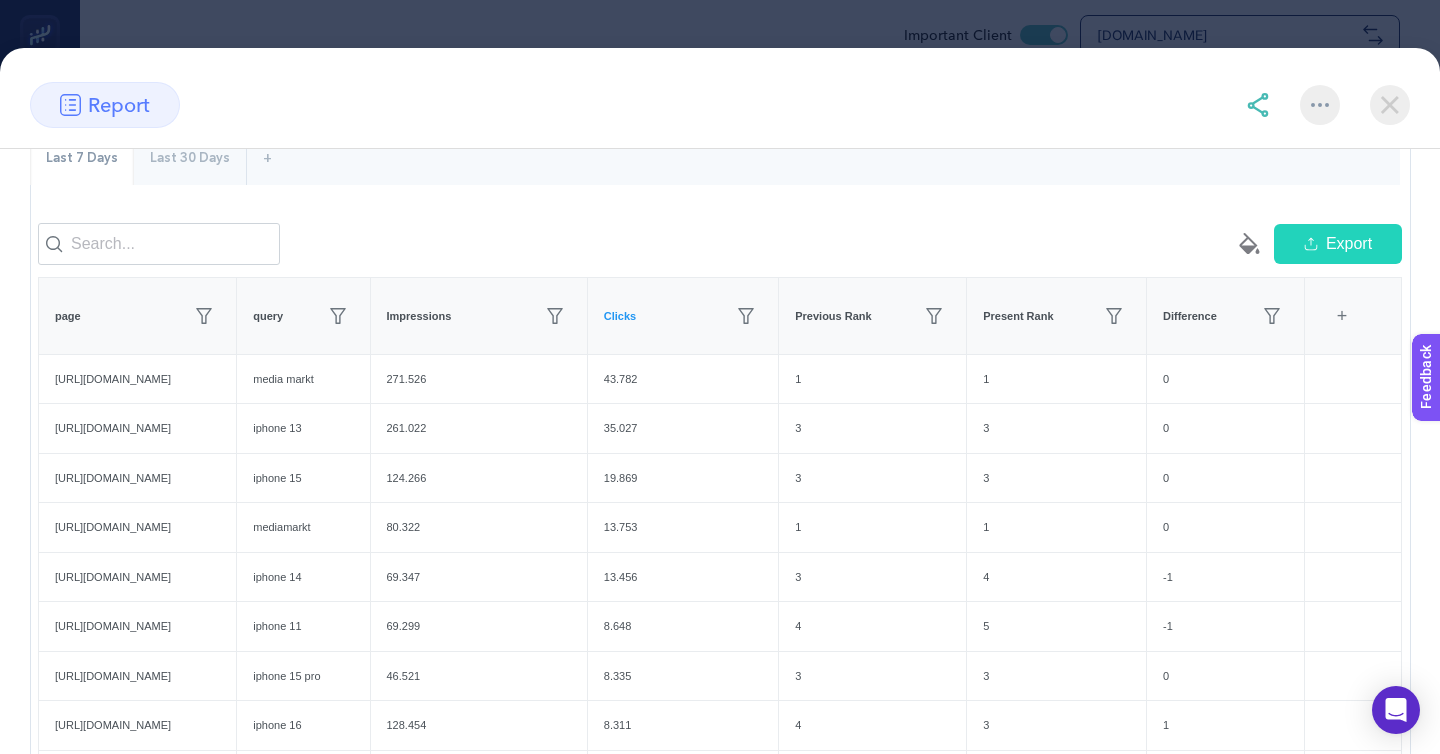scroll, scrollTop: 136, scrollLeft: 0, axis: vertical 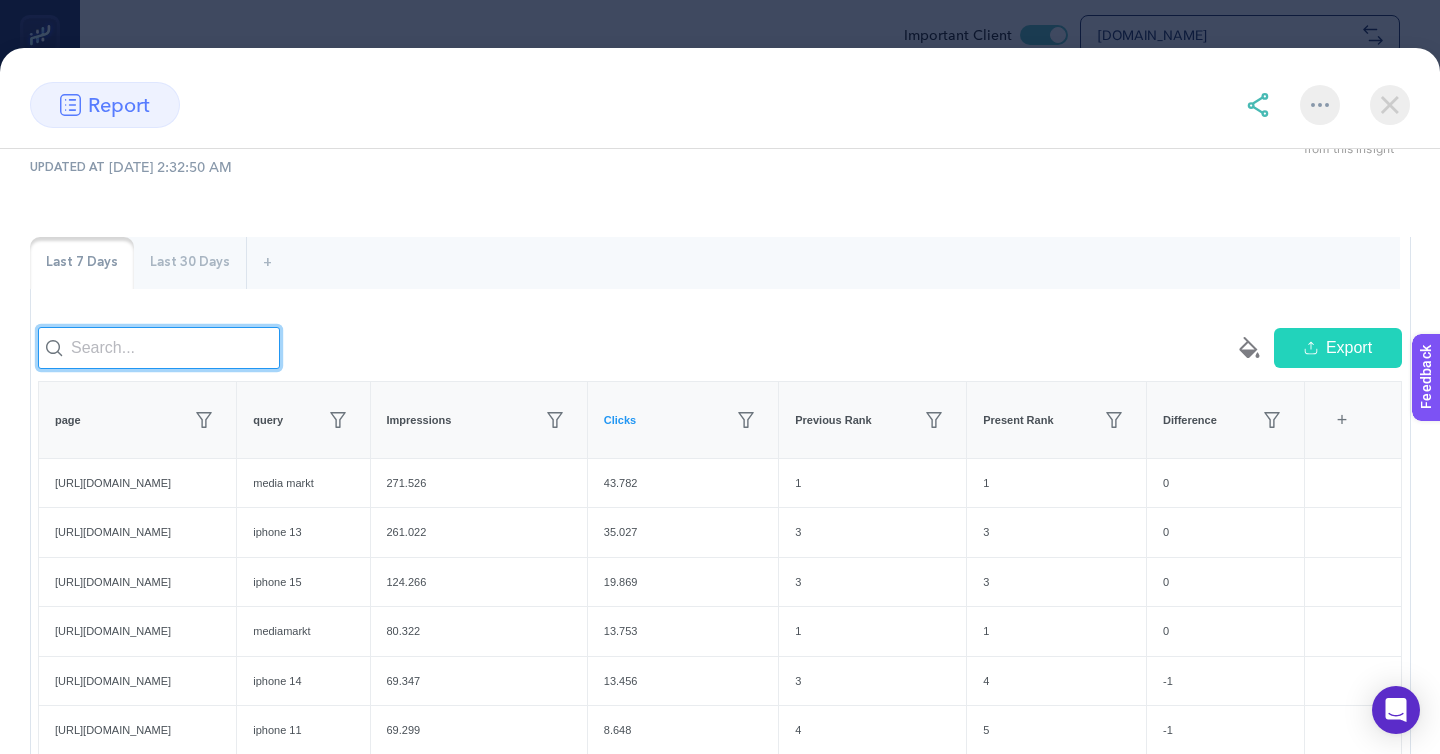 click at bounding box center (159, 348) 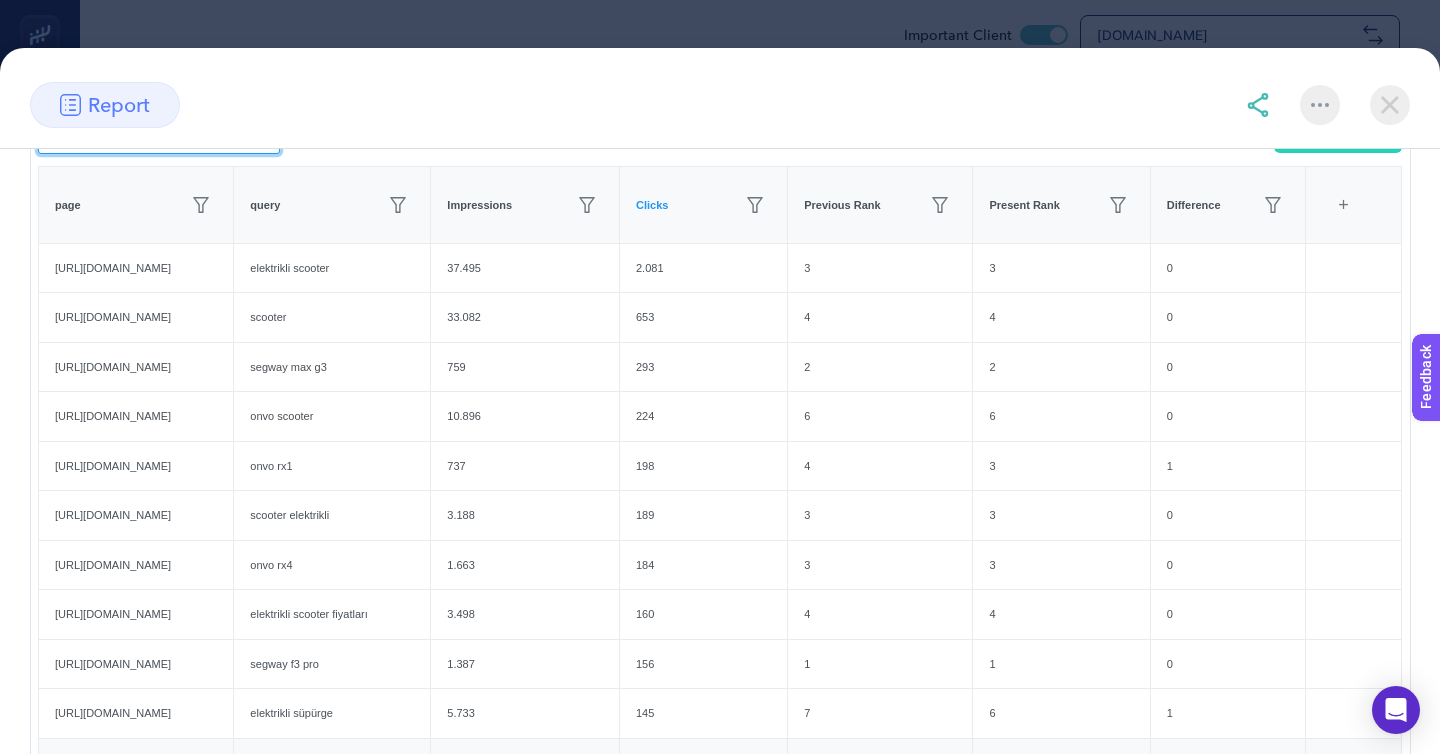 scroll, scrollTop: 352, scrollLeft: 0, axis: vertical 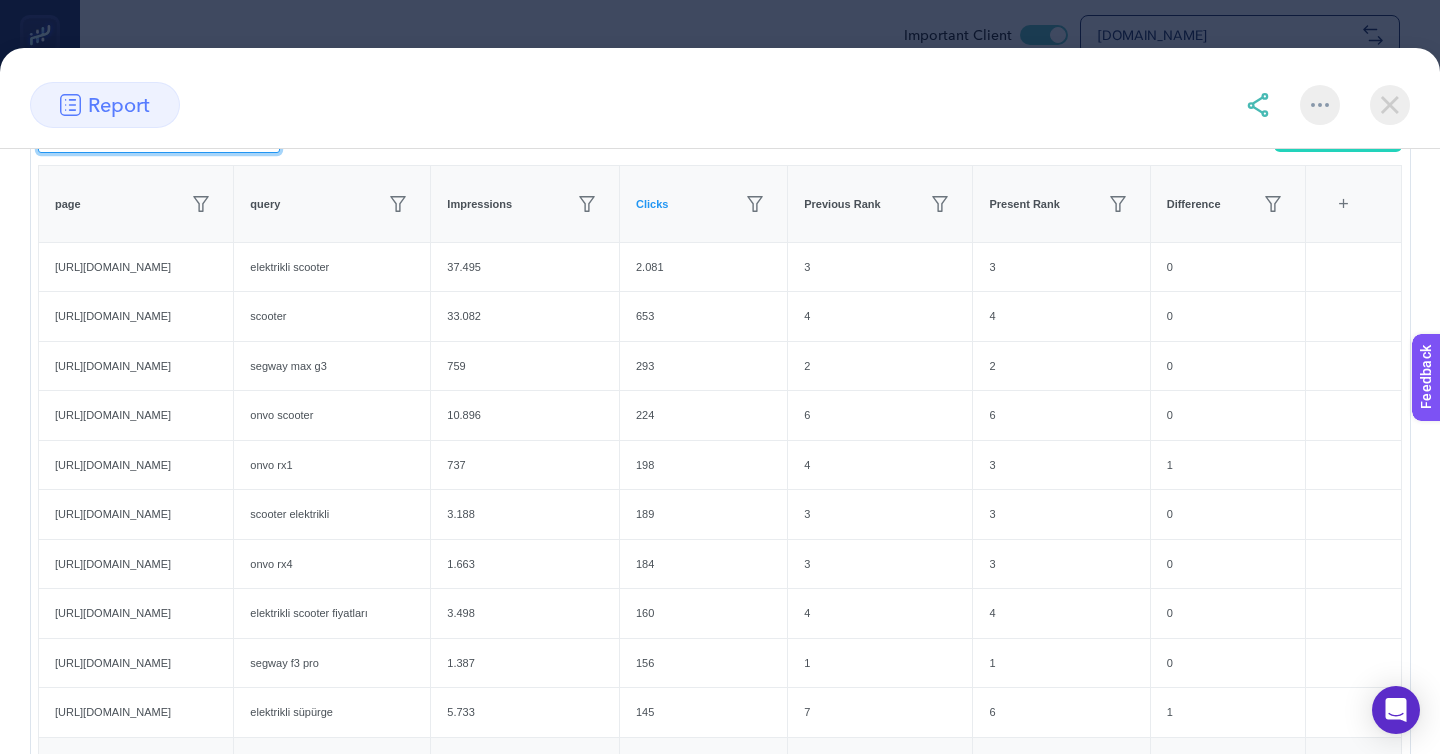 type on "elek" 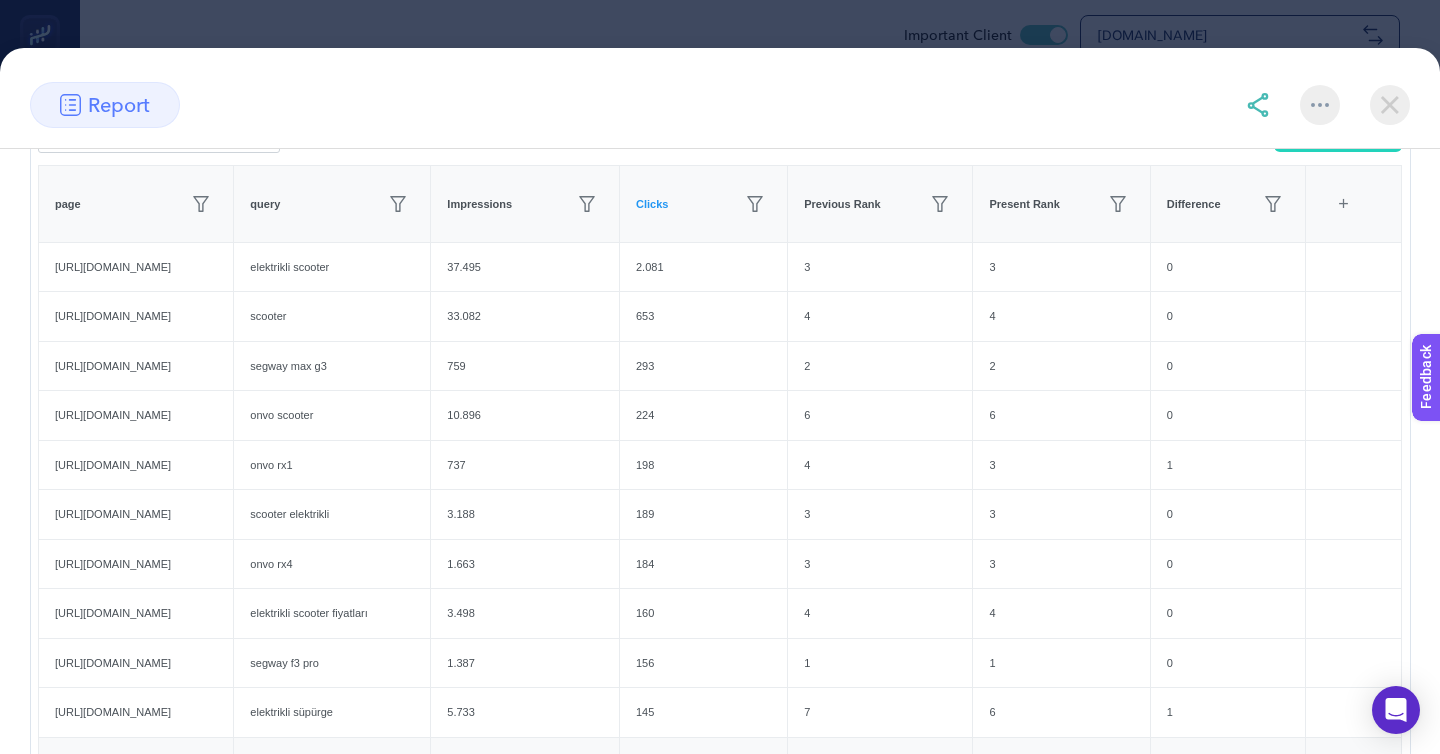 click on "2" 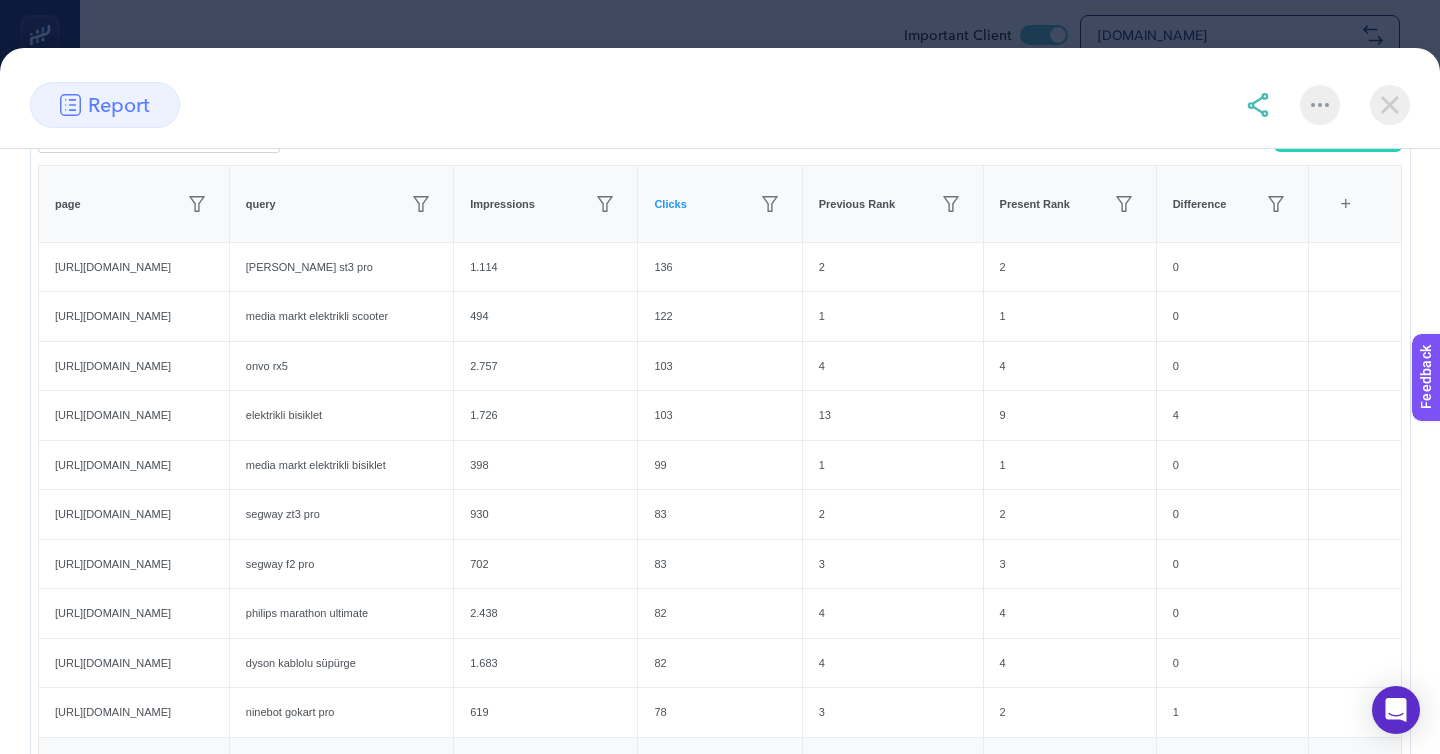 click on "1" 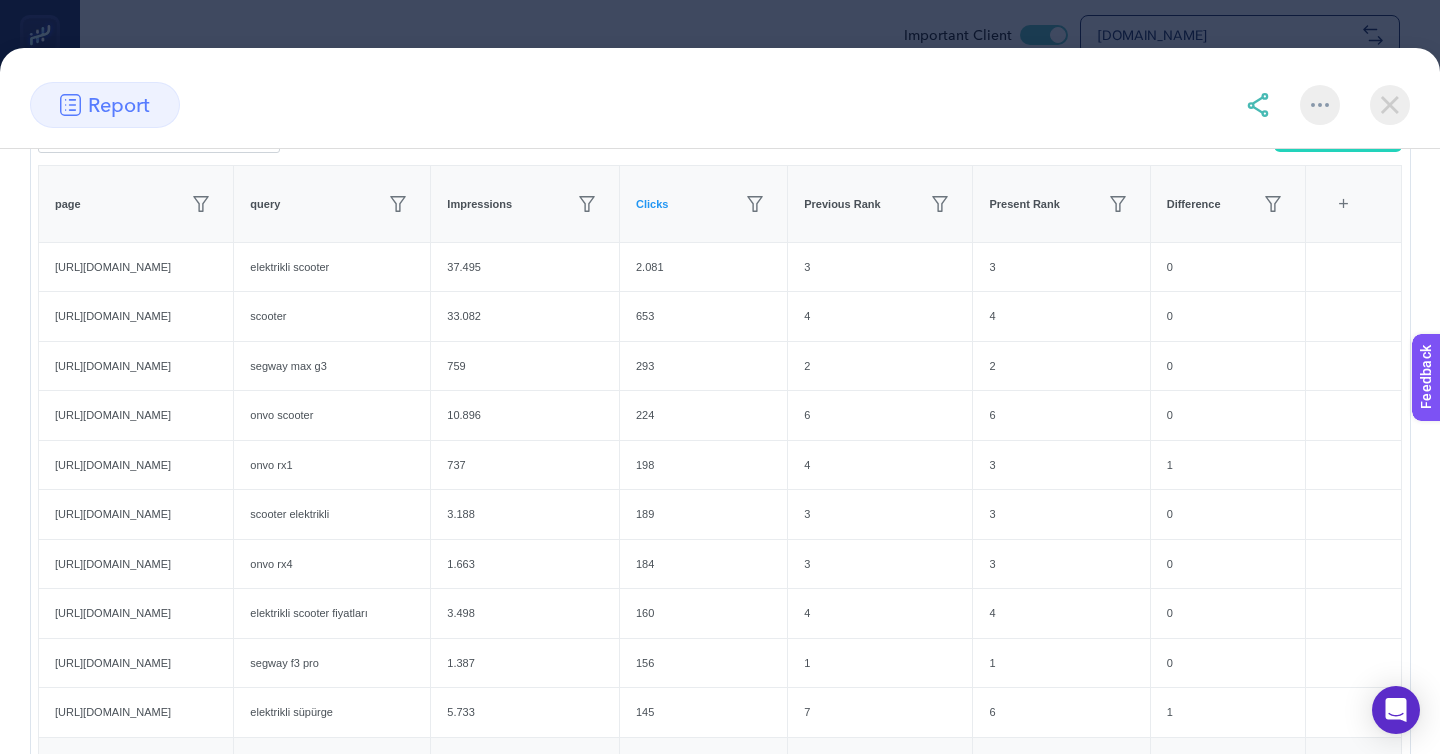 click on "2" 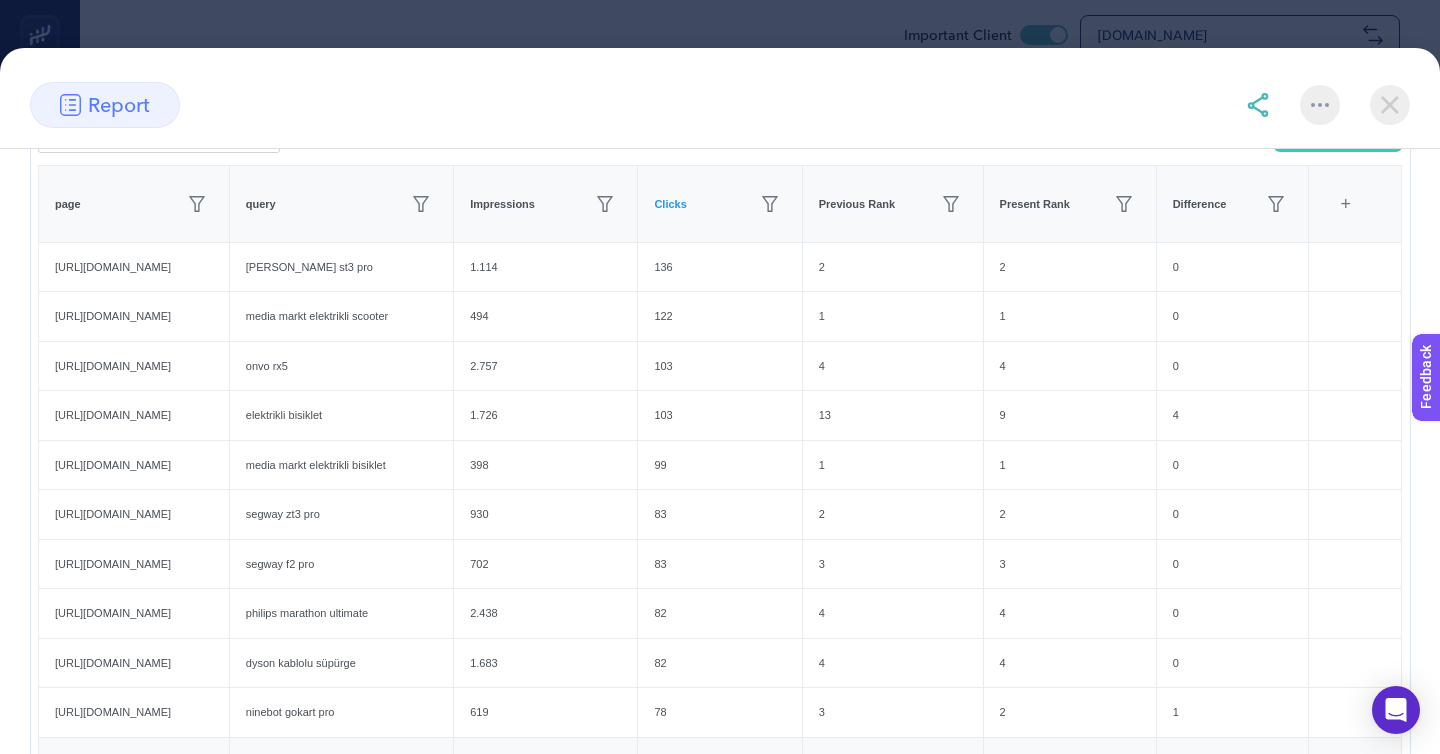 scroll, scrollTop: 339, scrollLeft: 0, axis: vertical 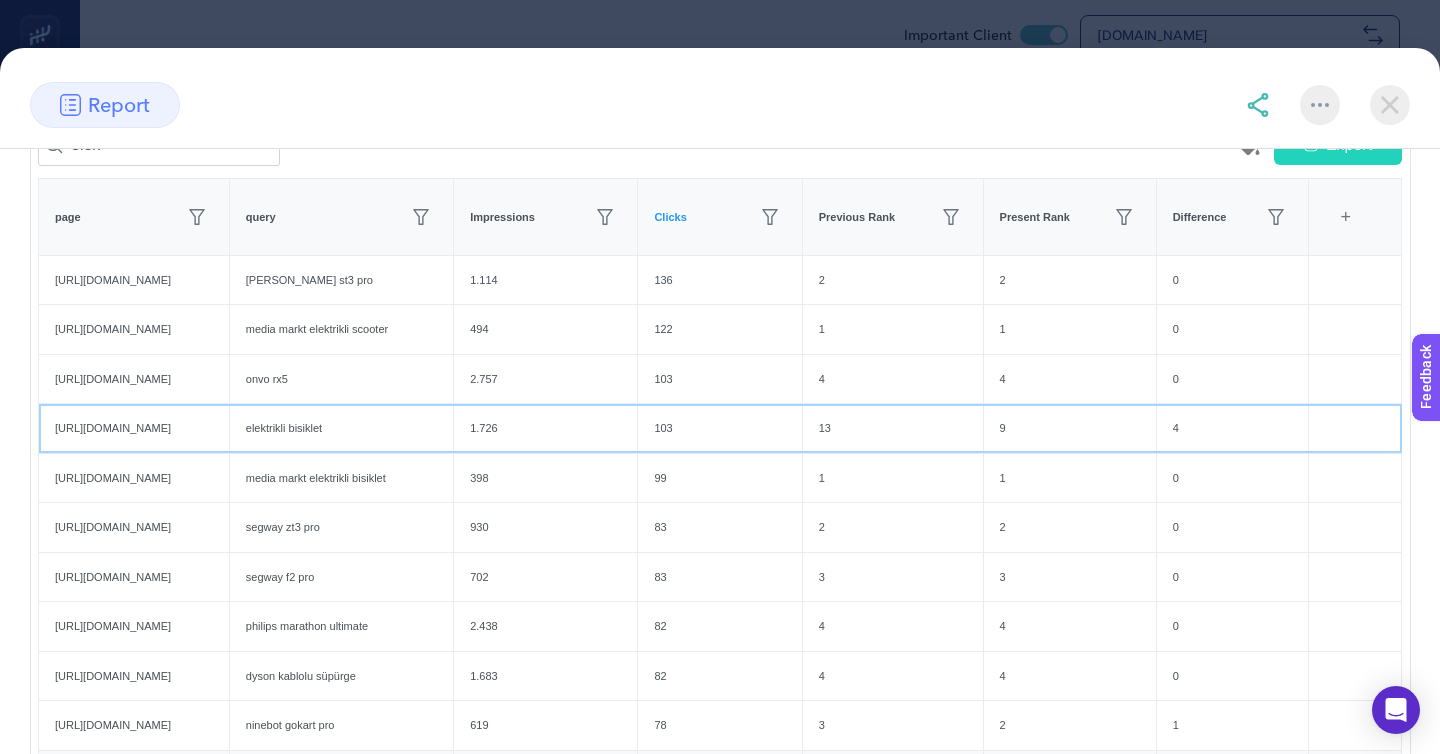 click on "1.726" 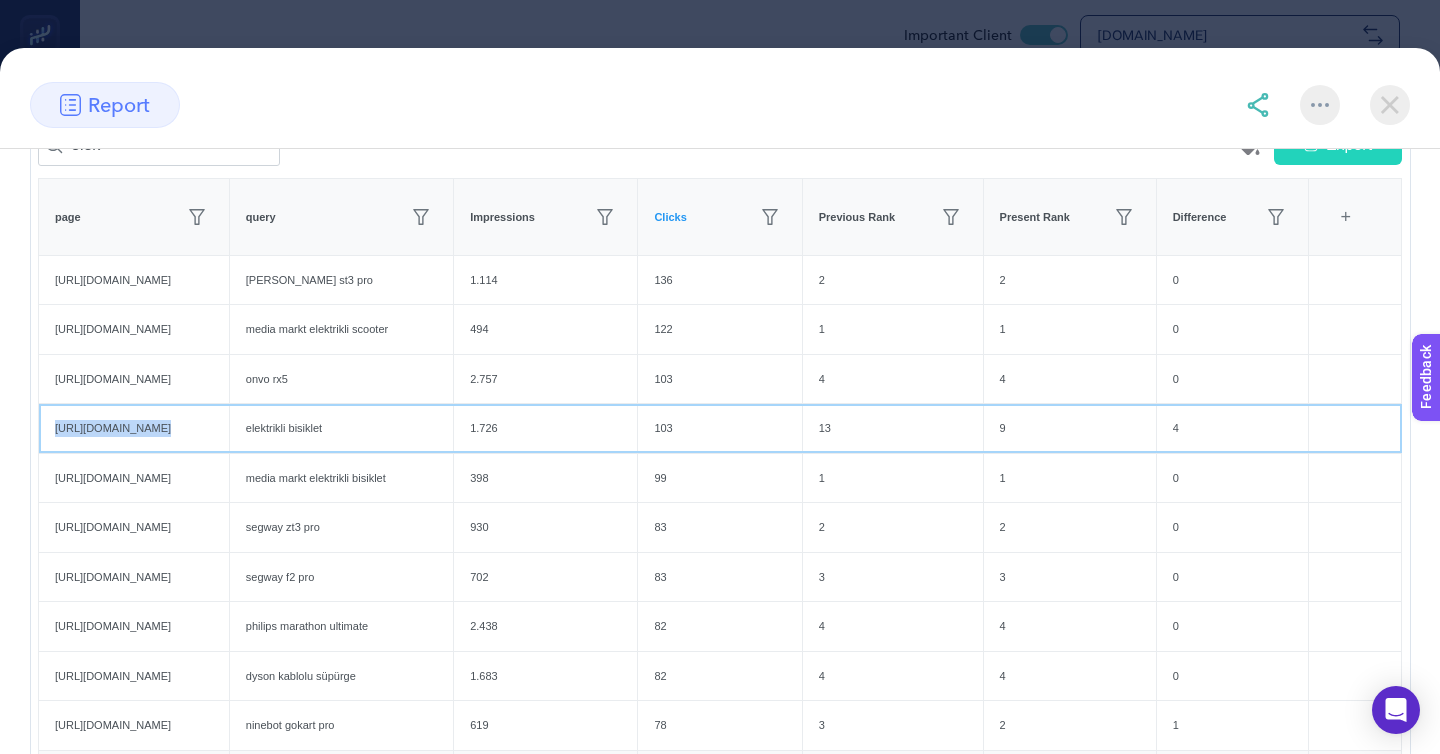 click on "https://www.mediamarkt.com.tr/tr/category/elektrikli-bisiklet-830020.html" 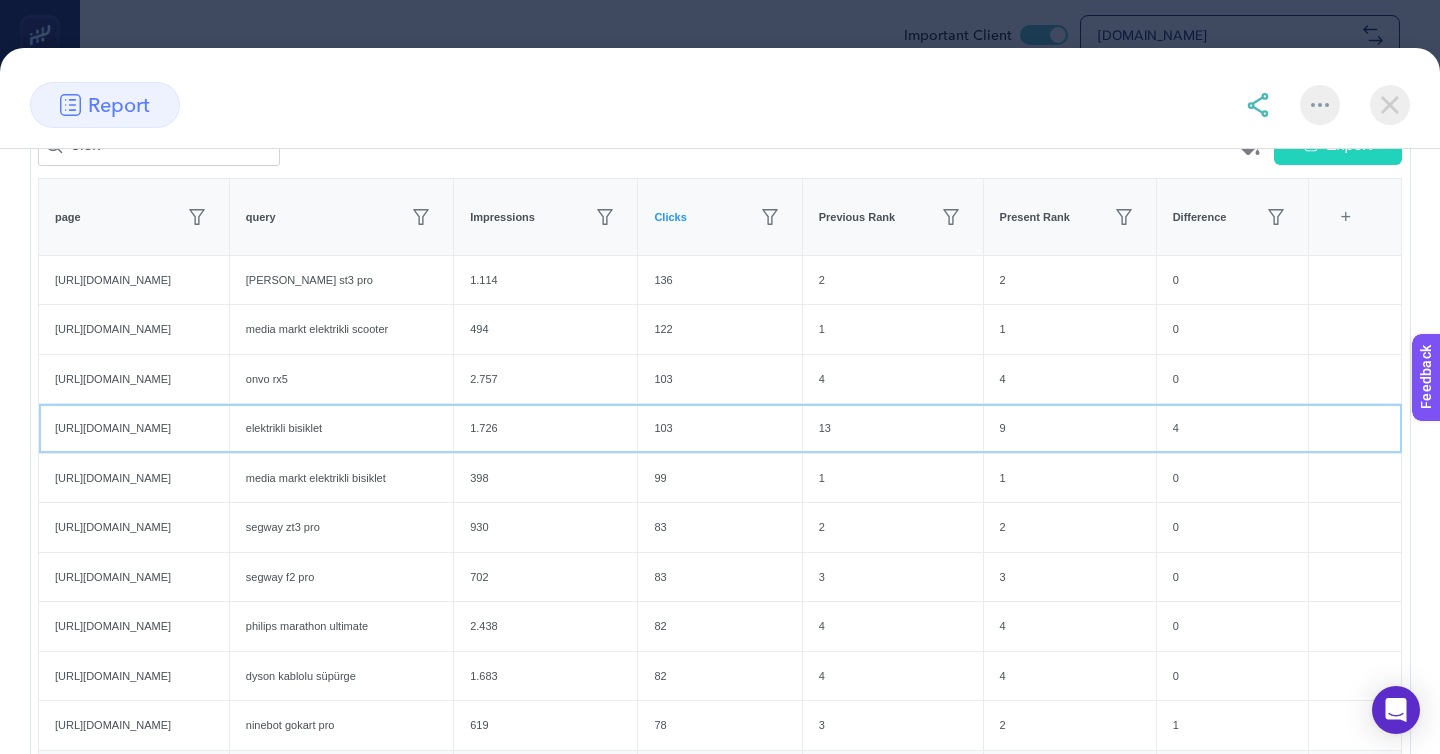 click on "9" 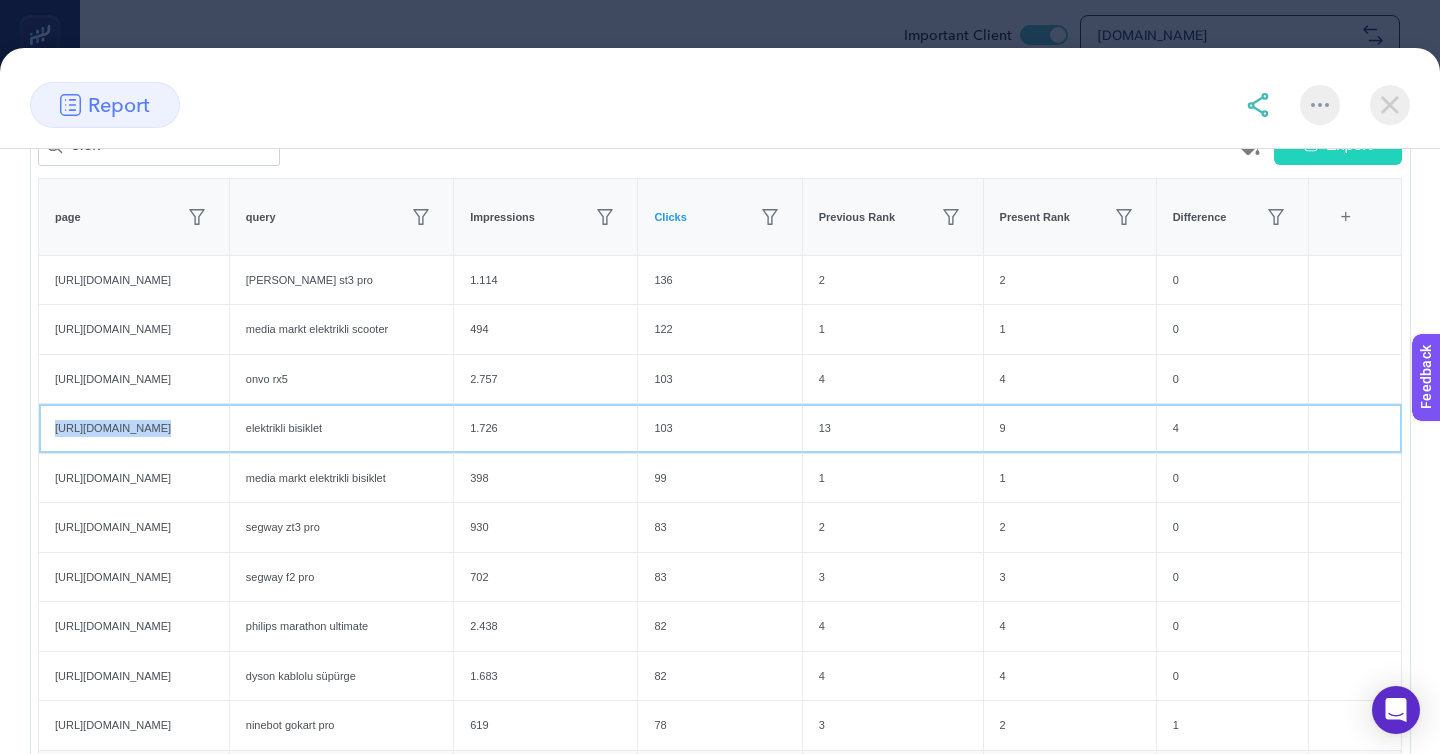 click on "https://www.mediamarkt.com.tr/tr/category/elektrikli-bisiklet-830020.html" 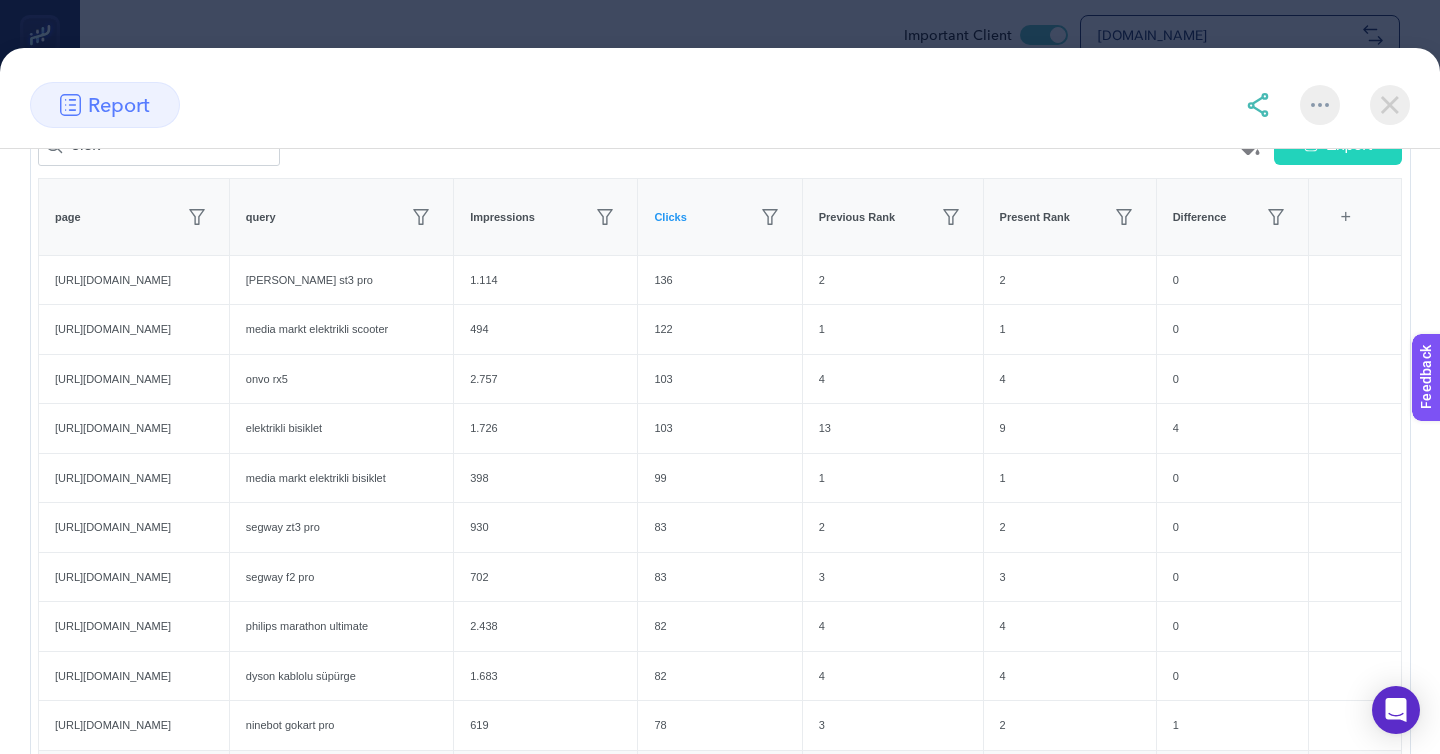 click on "1 2 3 4 5" 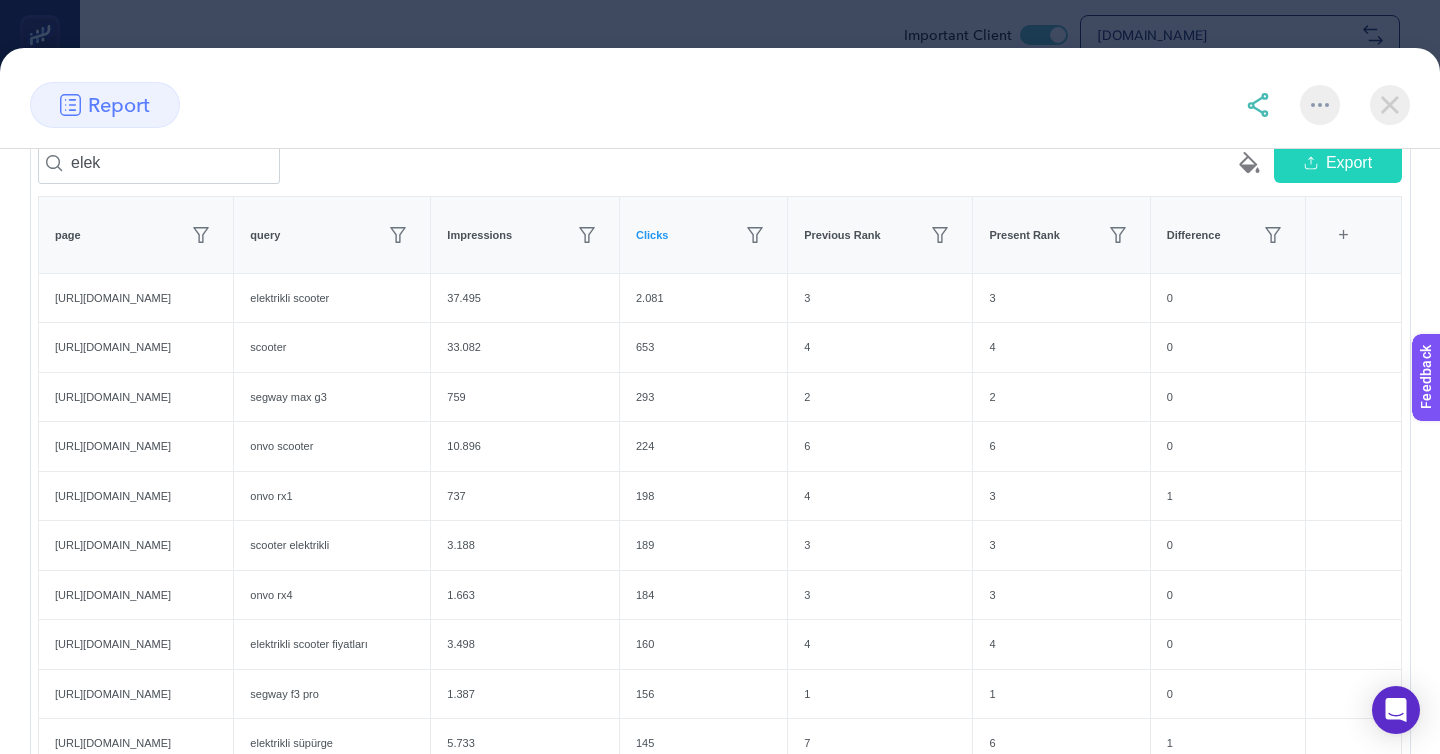 scroll, scrollTop: 304, scrollLeft: 0, axis: vertical 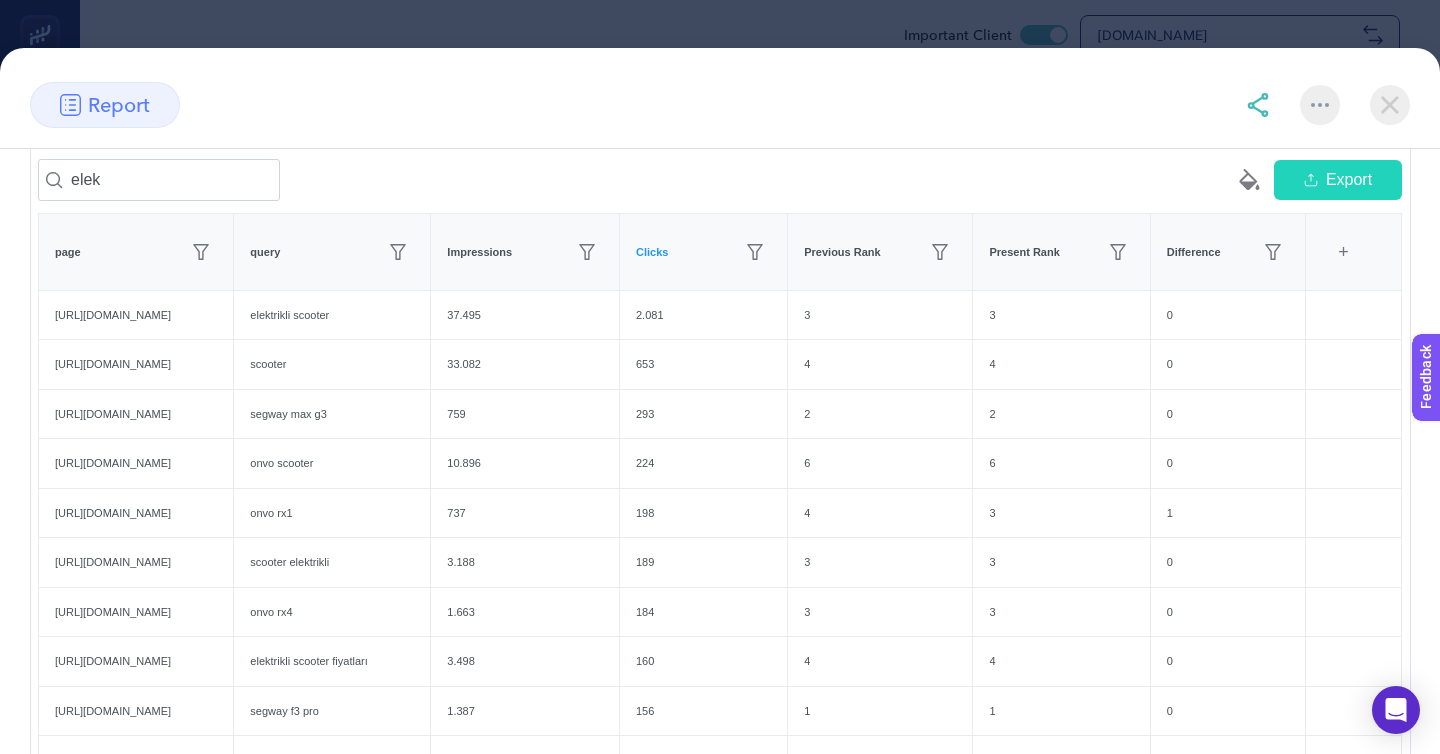 type 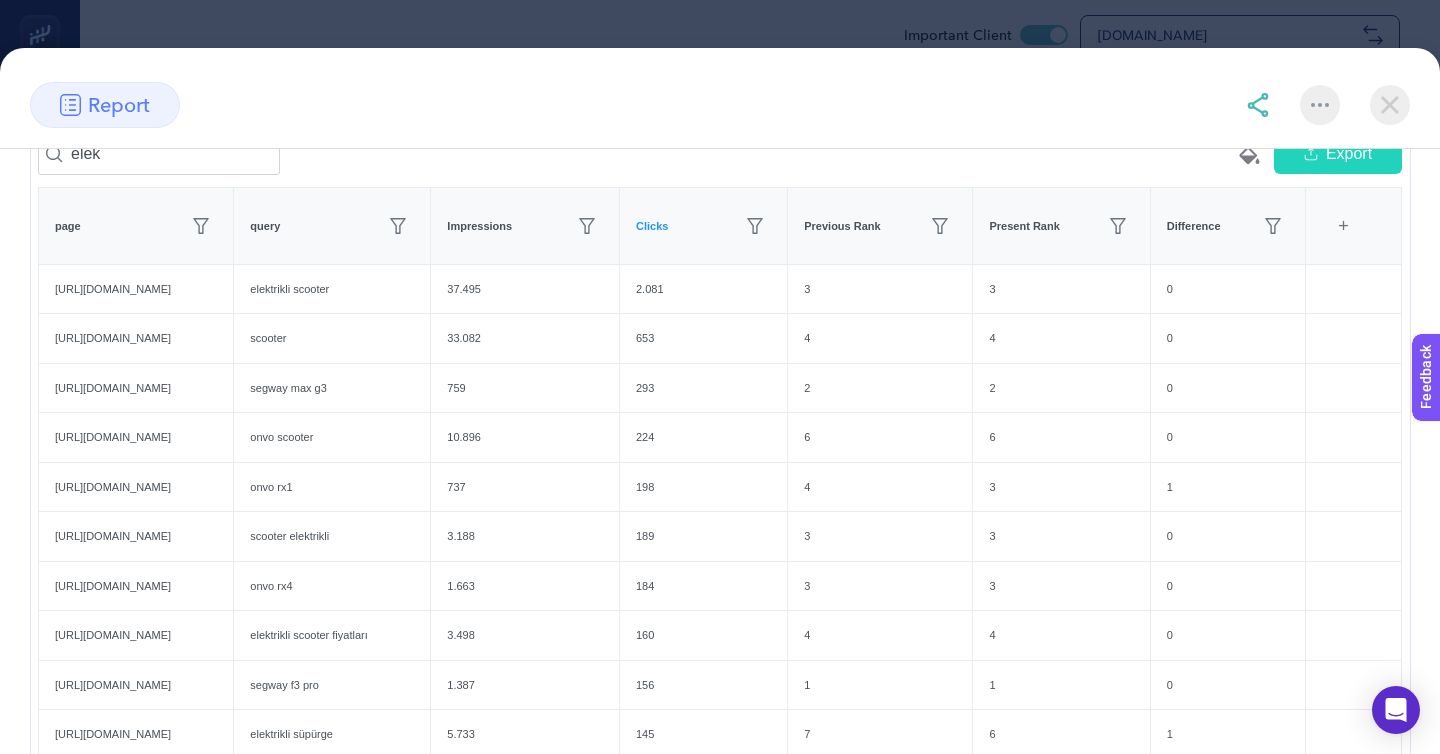 scroll, scrollTop: 335, scrollLeft: 0, axis: vertical 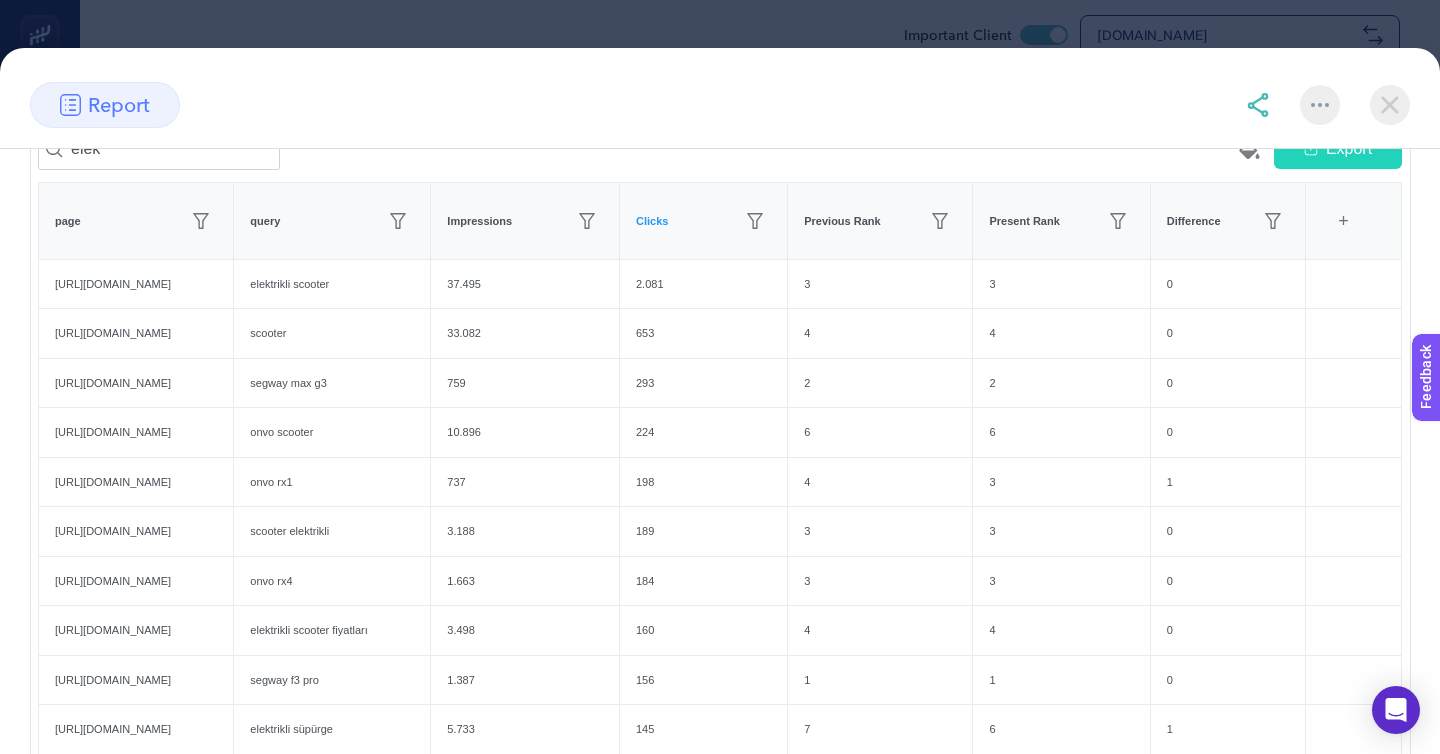 click on "1 2 3 4 5" 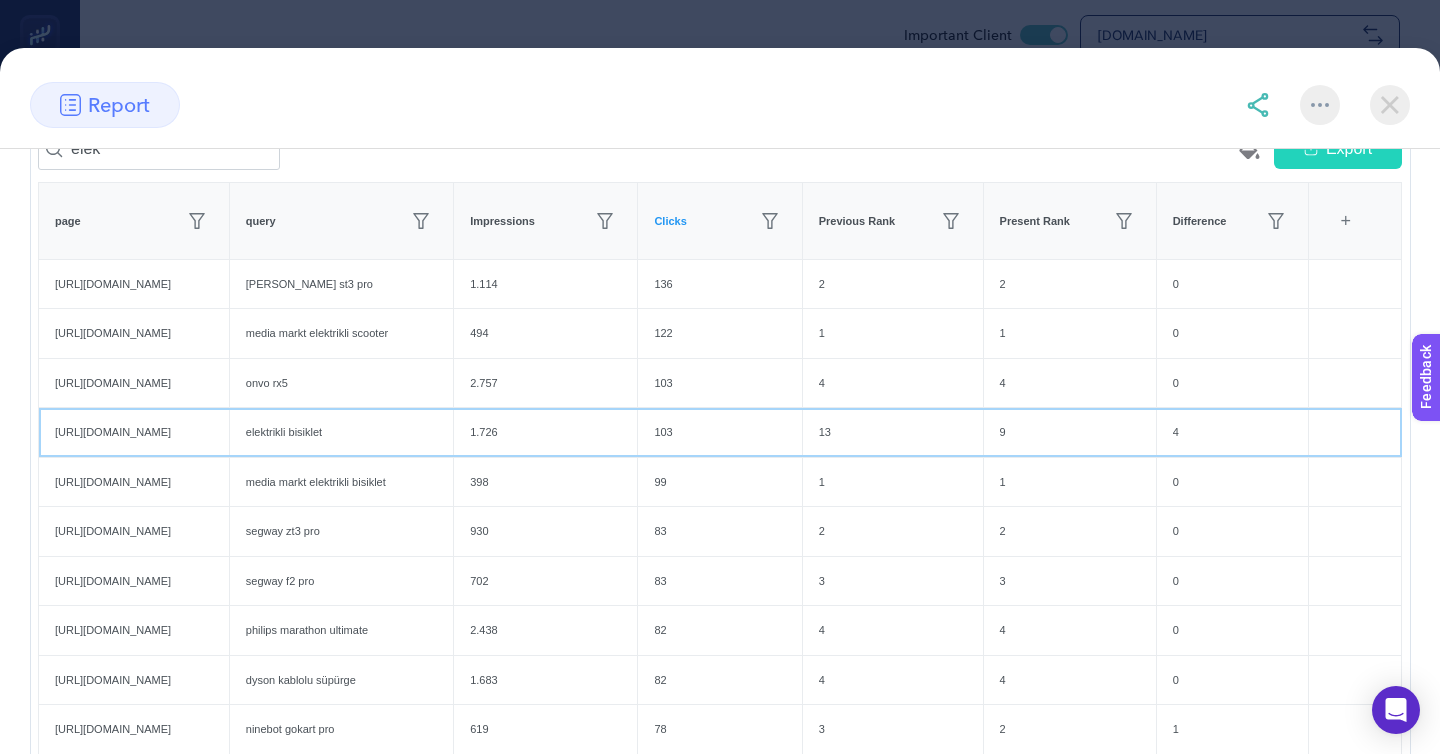 click on "13" 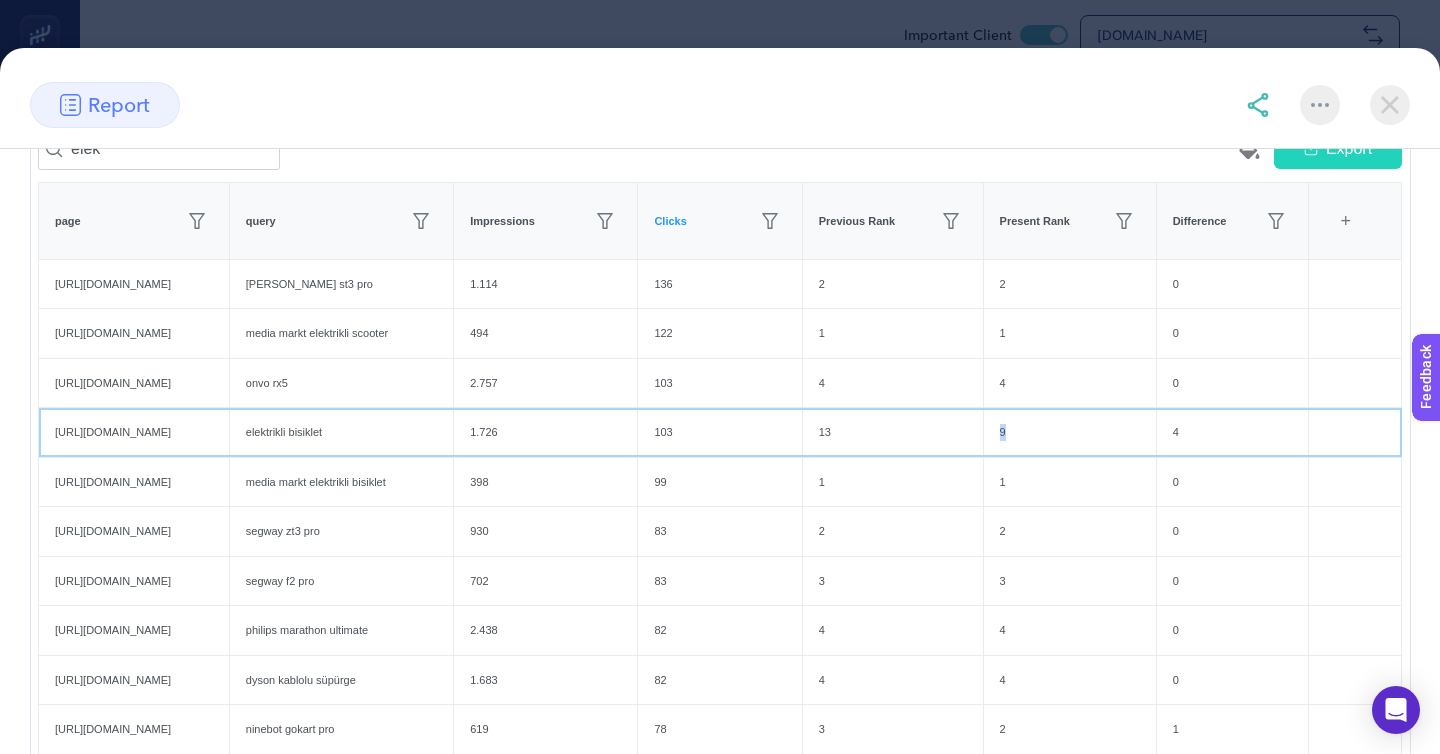 click on "9" 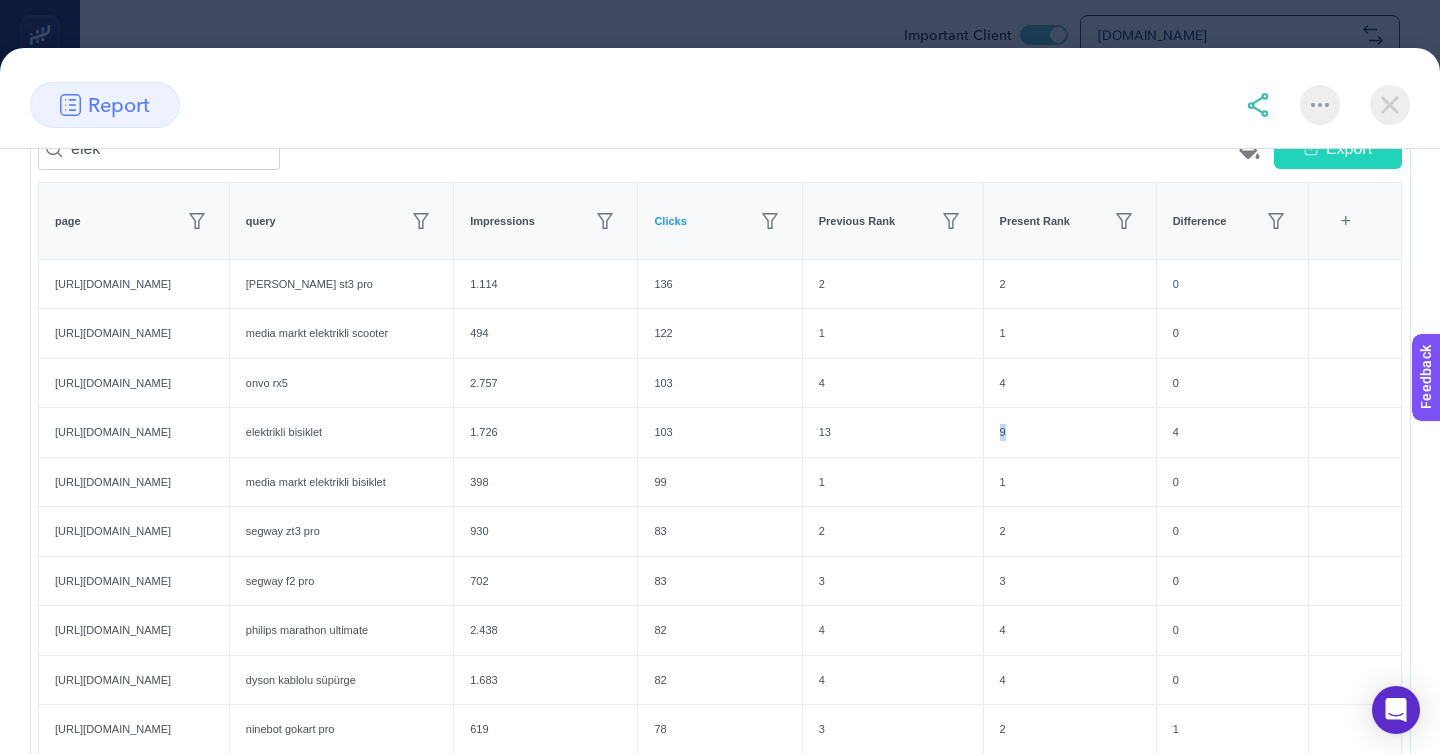 click on "1" 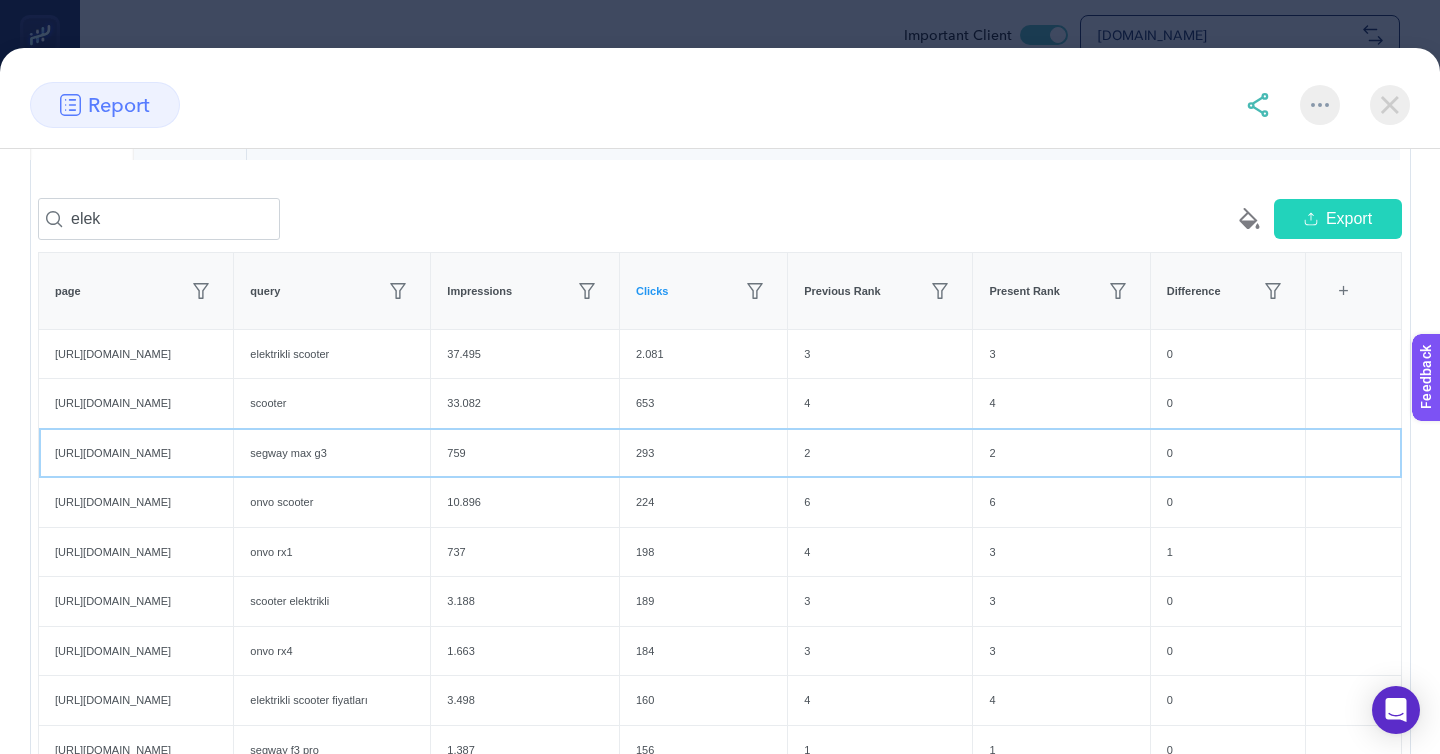 click on "759" 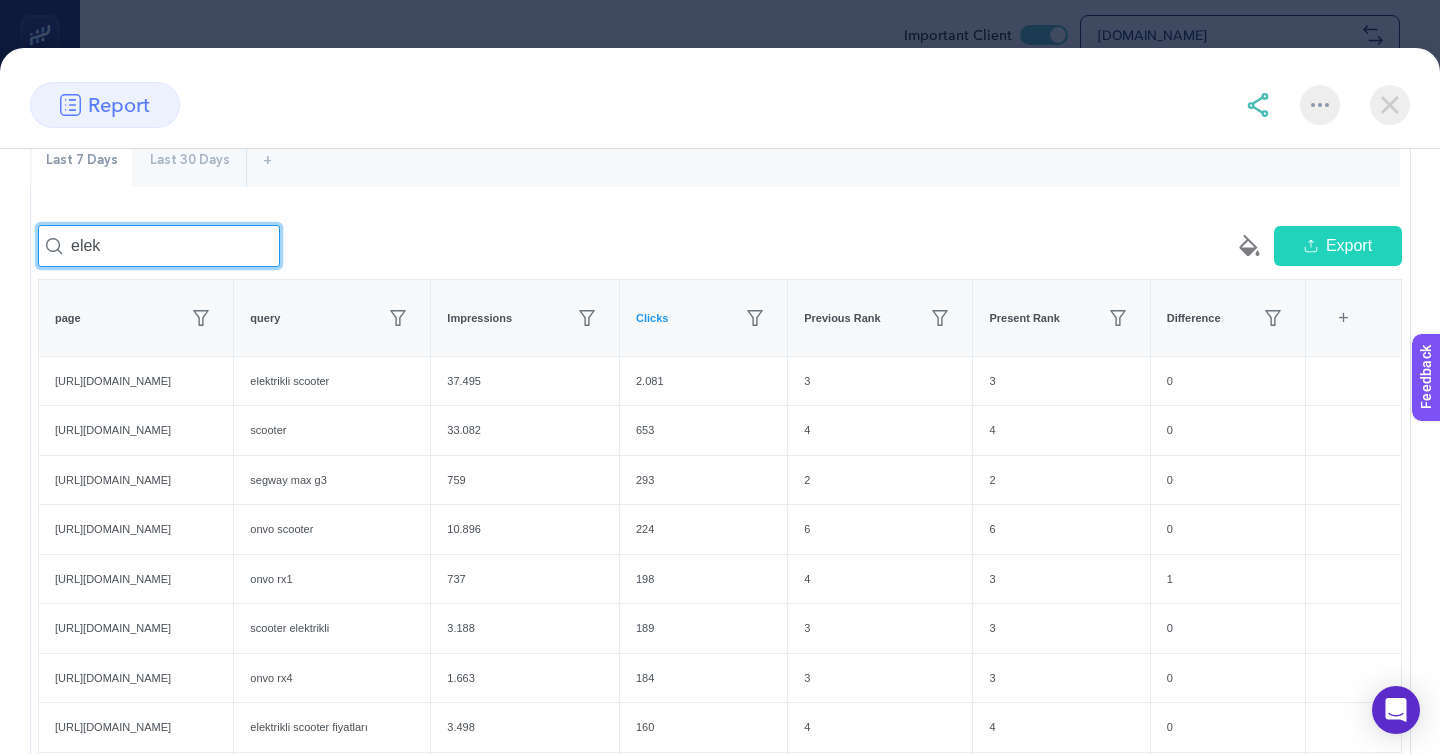click on "elek" at bounding box center [159, 246] 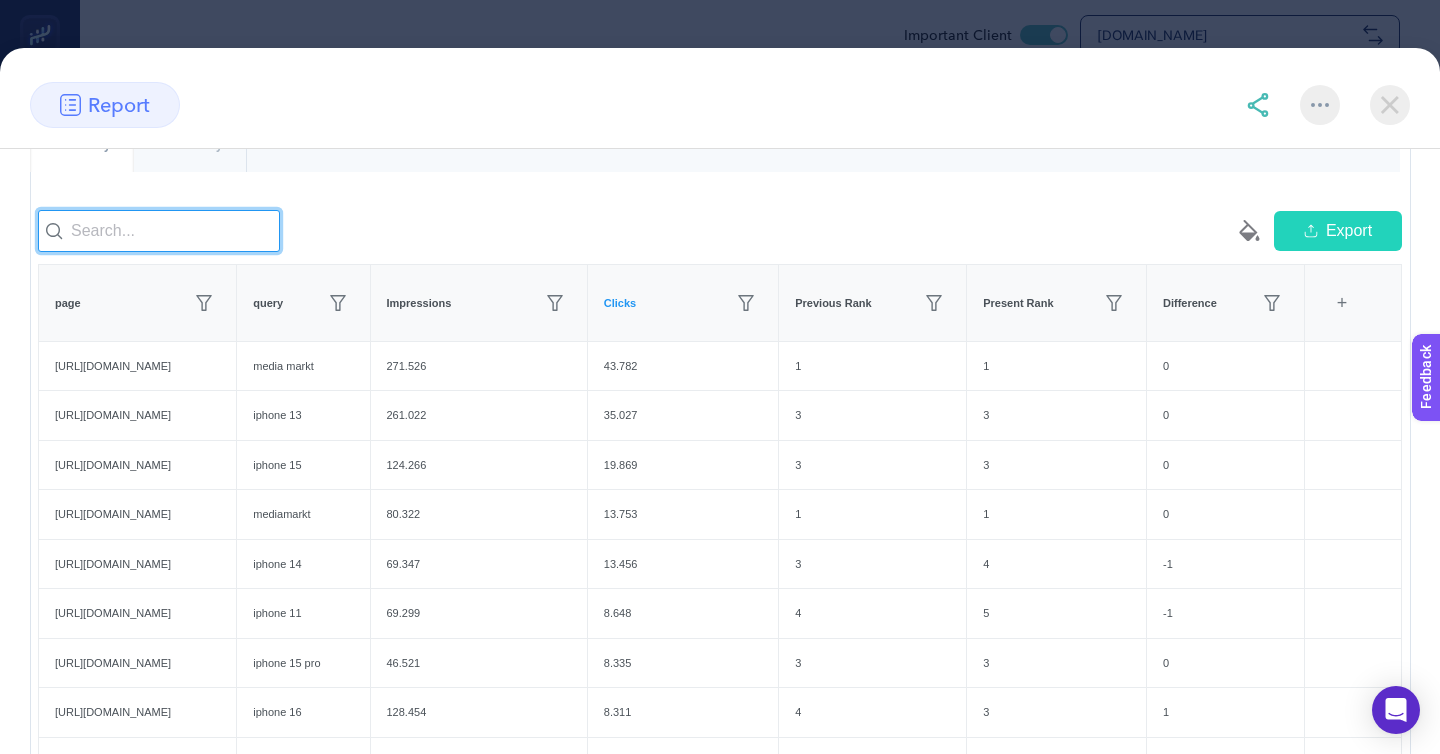 scroll, scrollTop: 87, scrollLeft: 0, axis: vertical 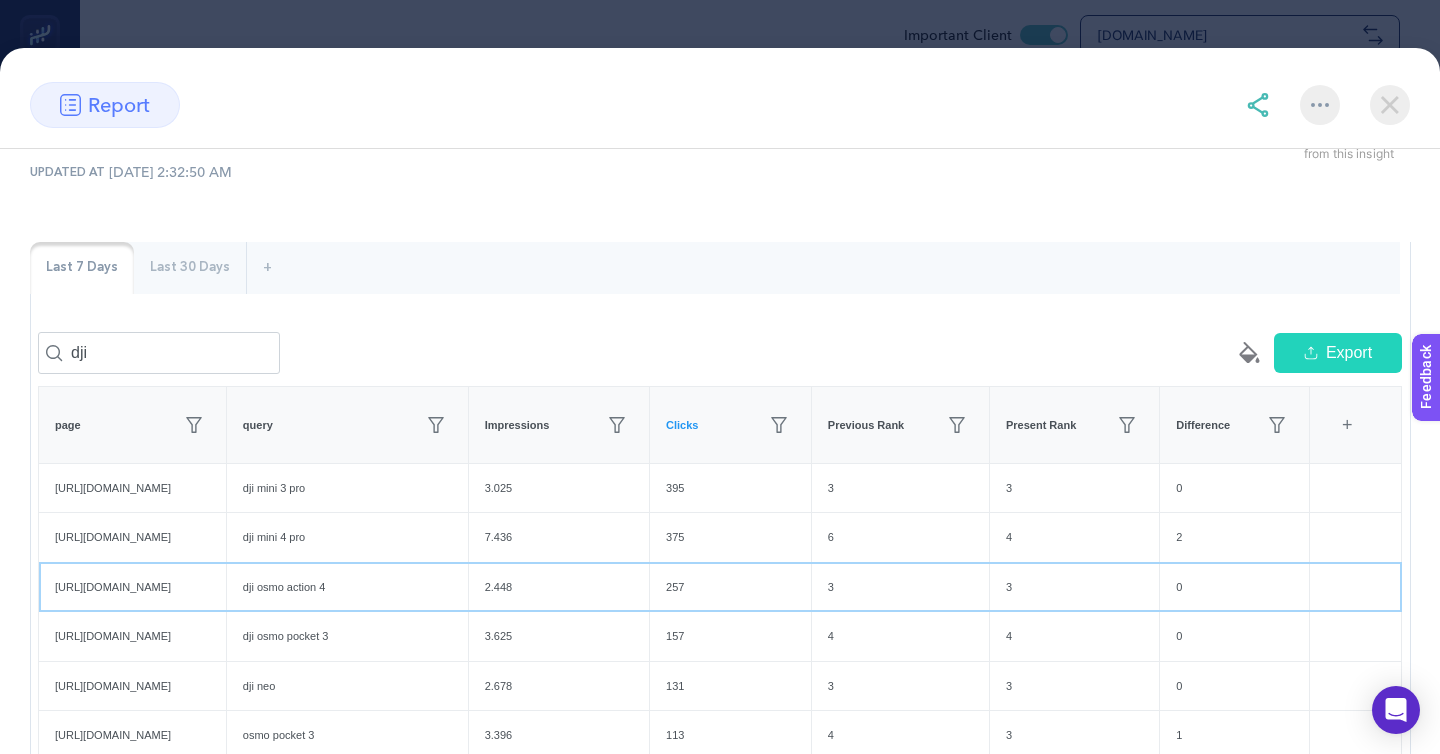 click on "https://www.mediamarkt.com.tr/tr/product/_dji-osmo-action-4-standard-combo-aksiyon-kamera-1232061.html" 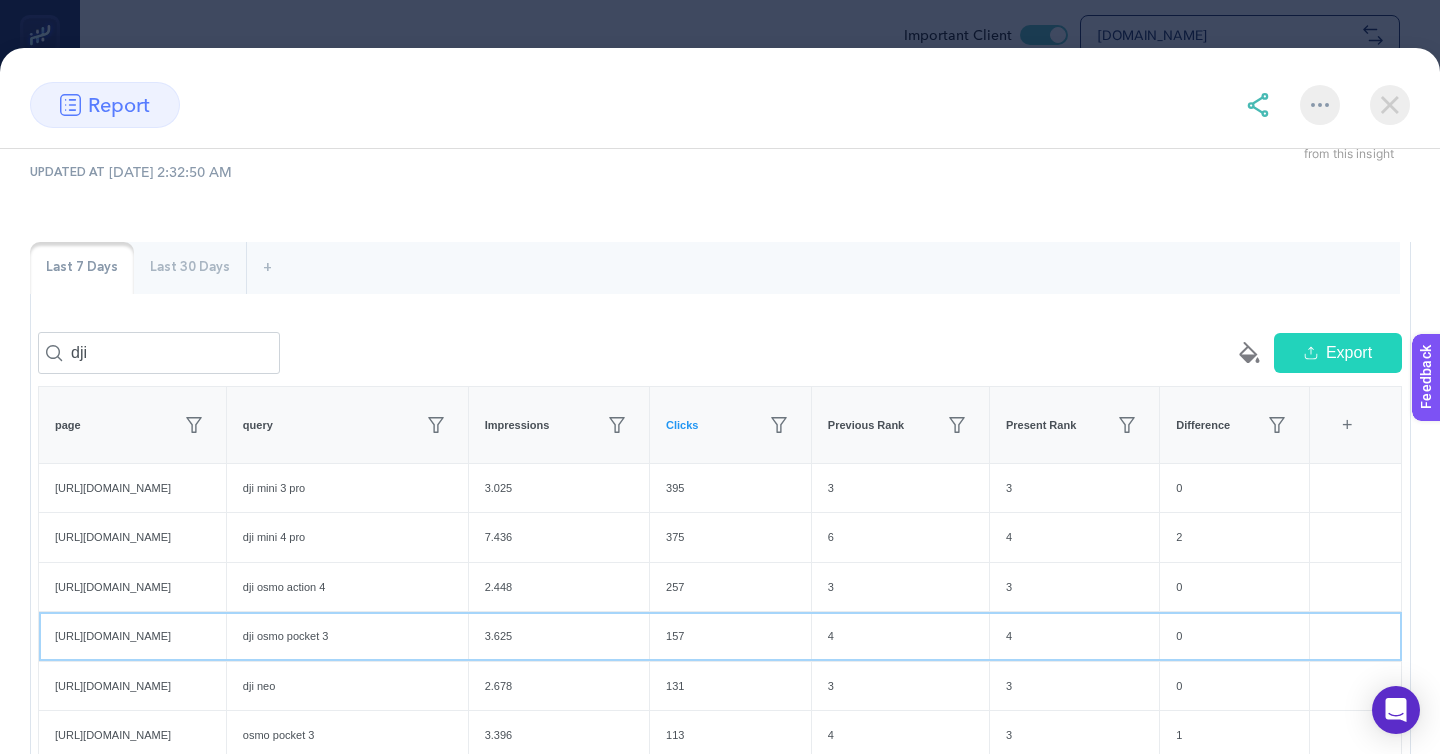 click on "https://www.mediamarkt.com.tr/tr/product/_dji-osmo-pocket-3-creator-combo-gimbal-siyah-1234614.html" 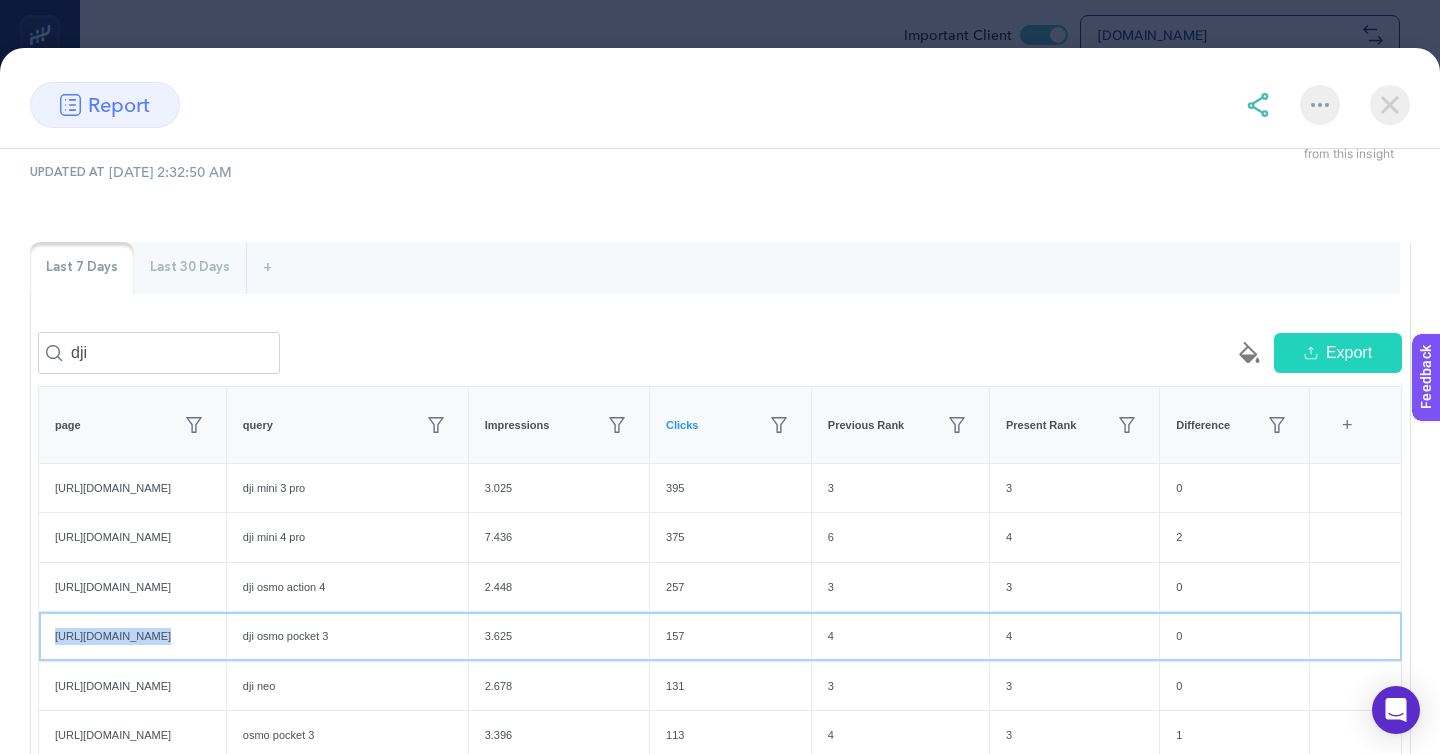 click on "https://www.mediamarkt.com.tr/tr/product/_dji-osmo-pocket-3-creator-combo-gimbal-siyah-1234614.html" 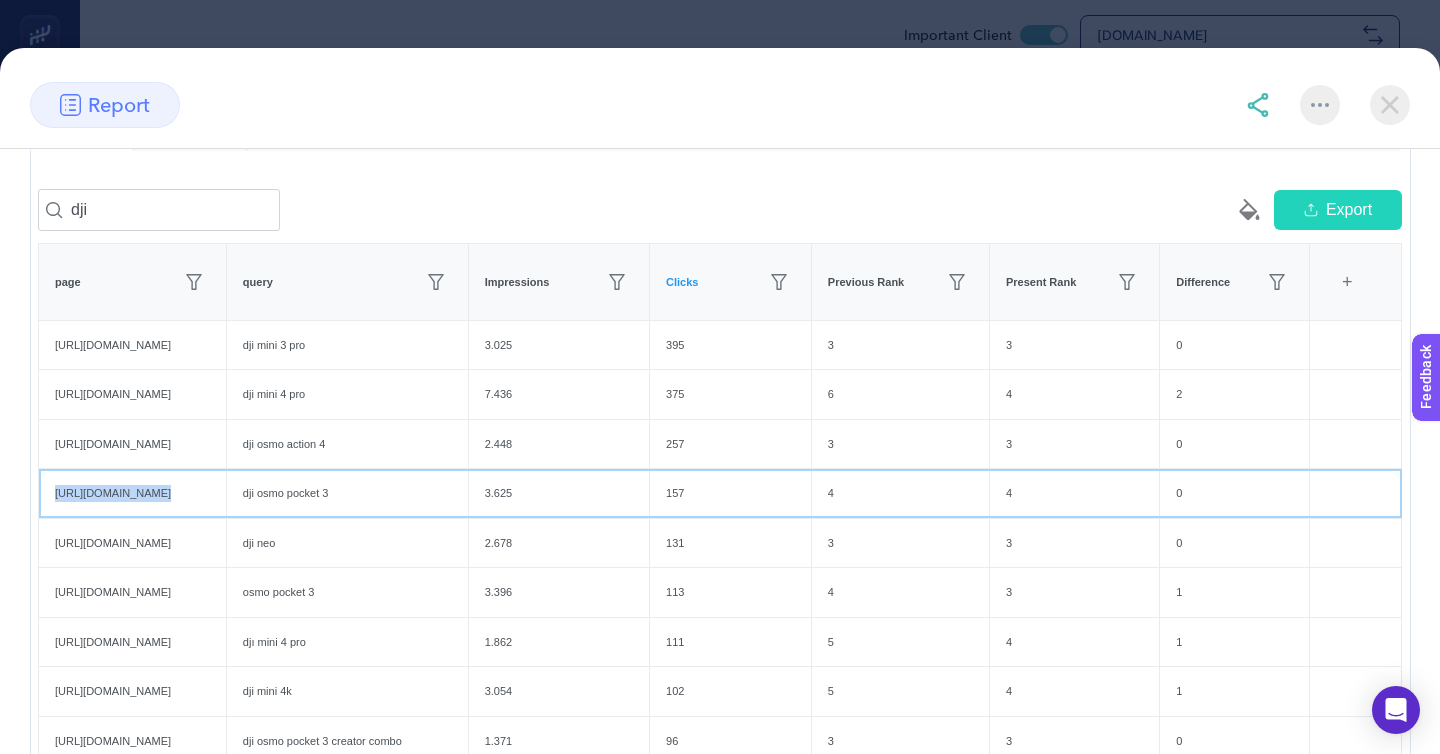 scroll, scrollTop: 298, scrollLeft: 0, axis: vertical 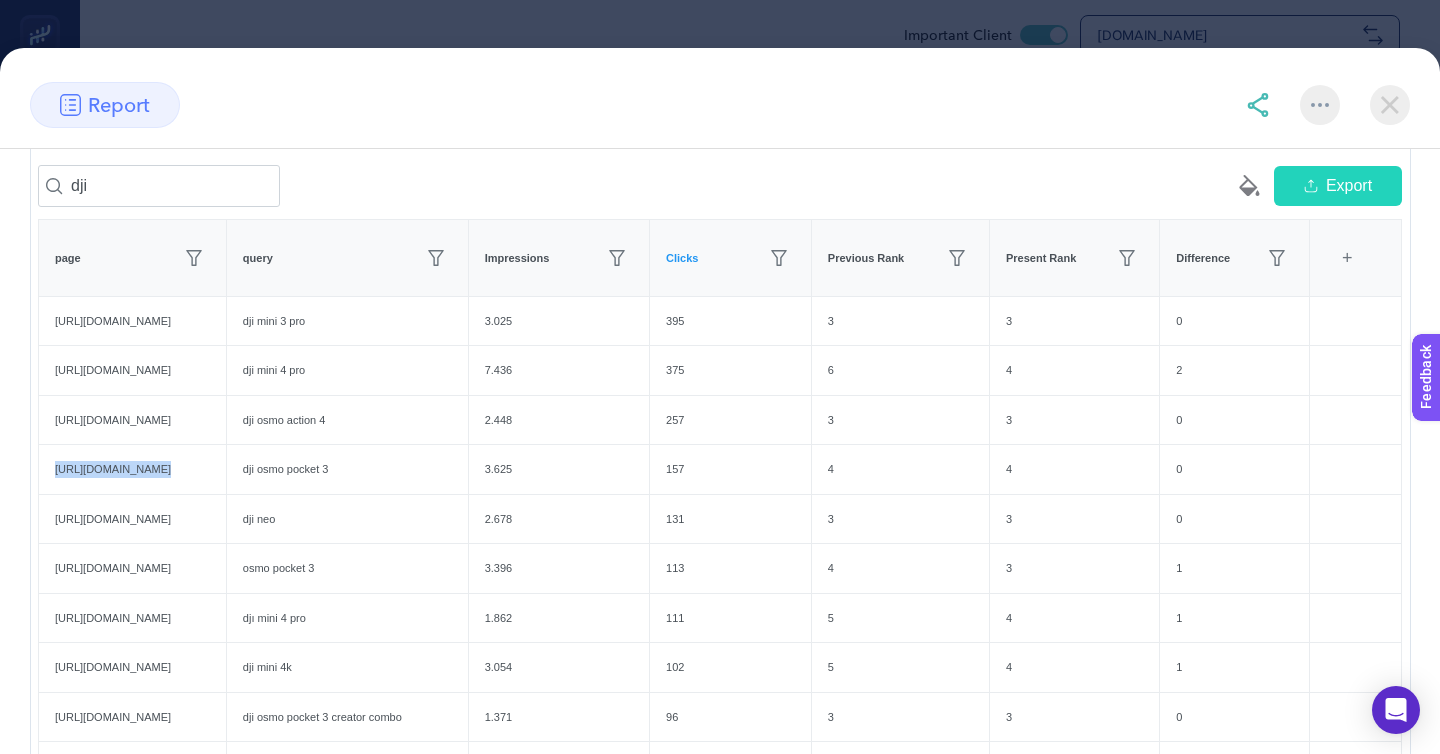 click on "2" 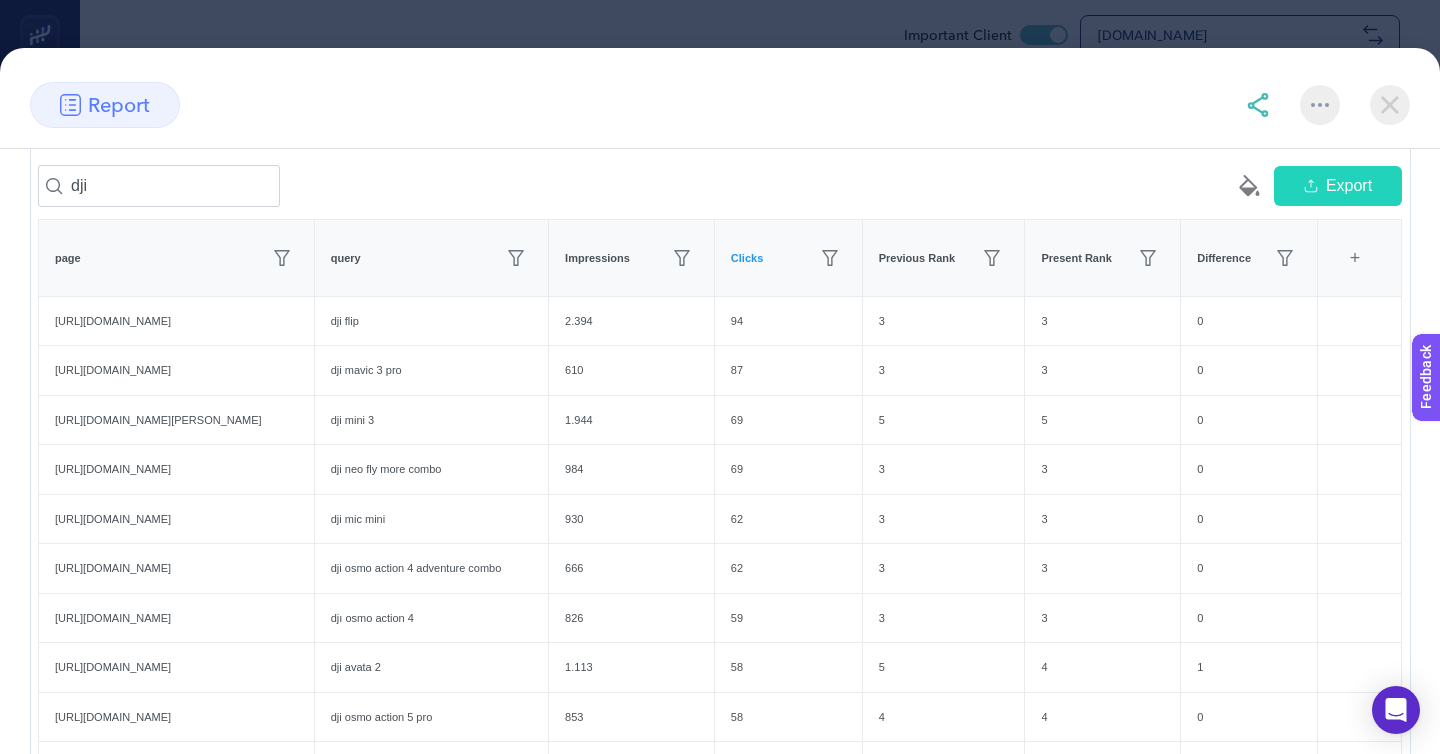 click on "3" 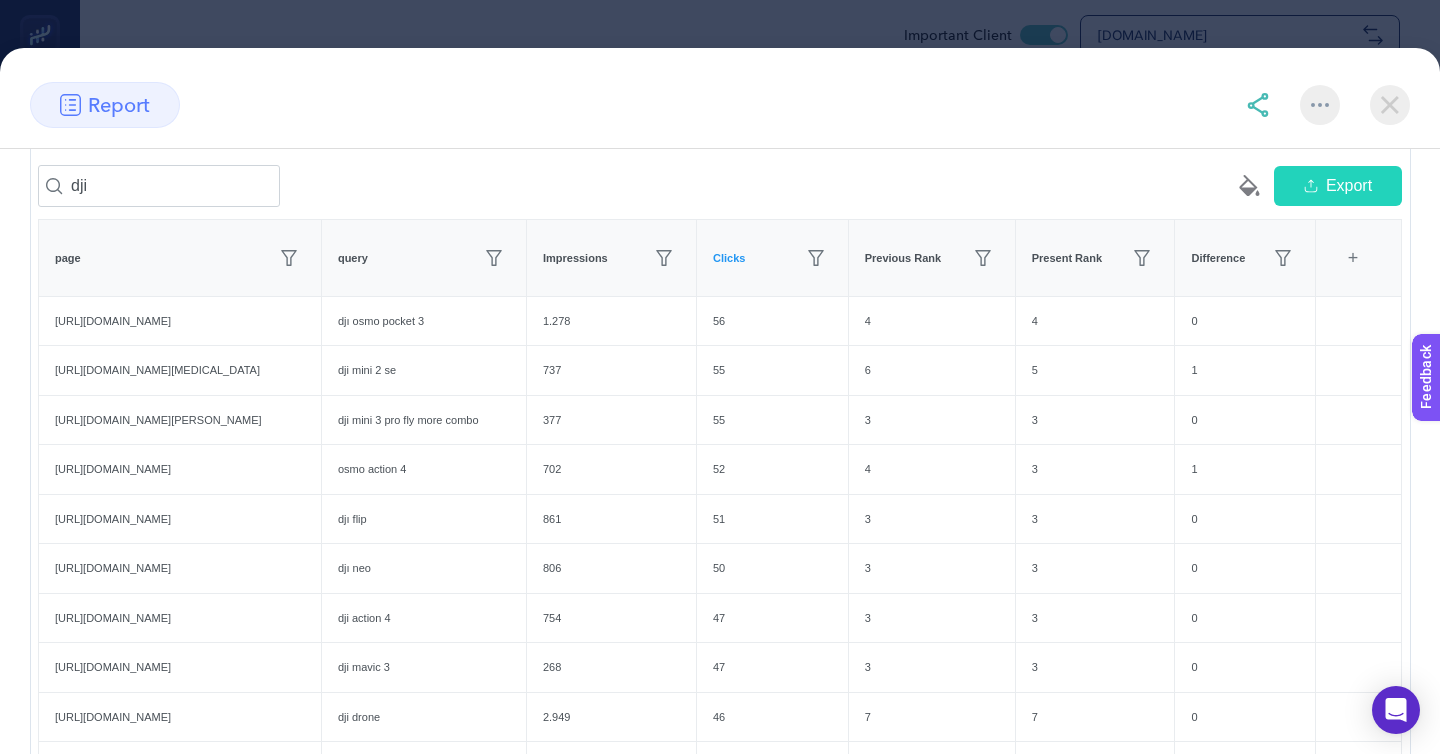 click on "4" 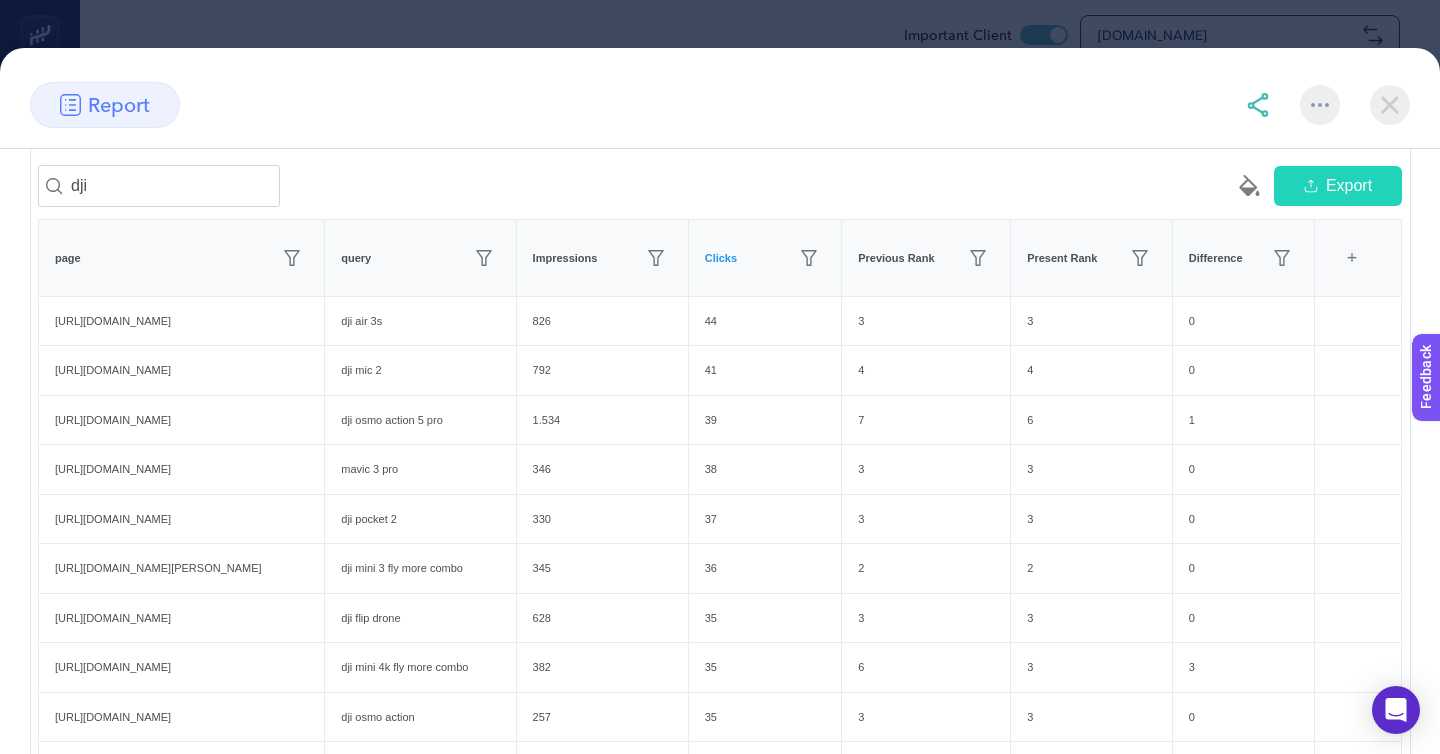 click on "6" 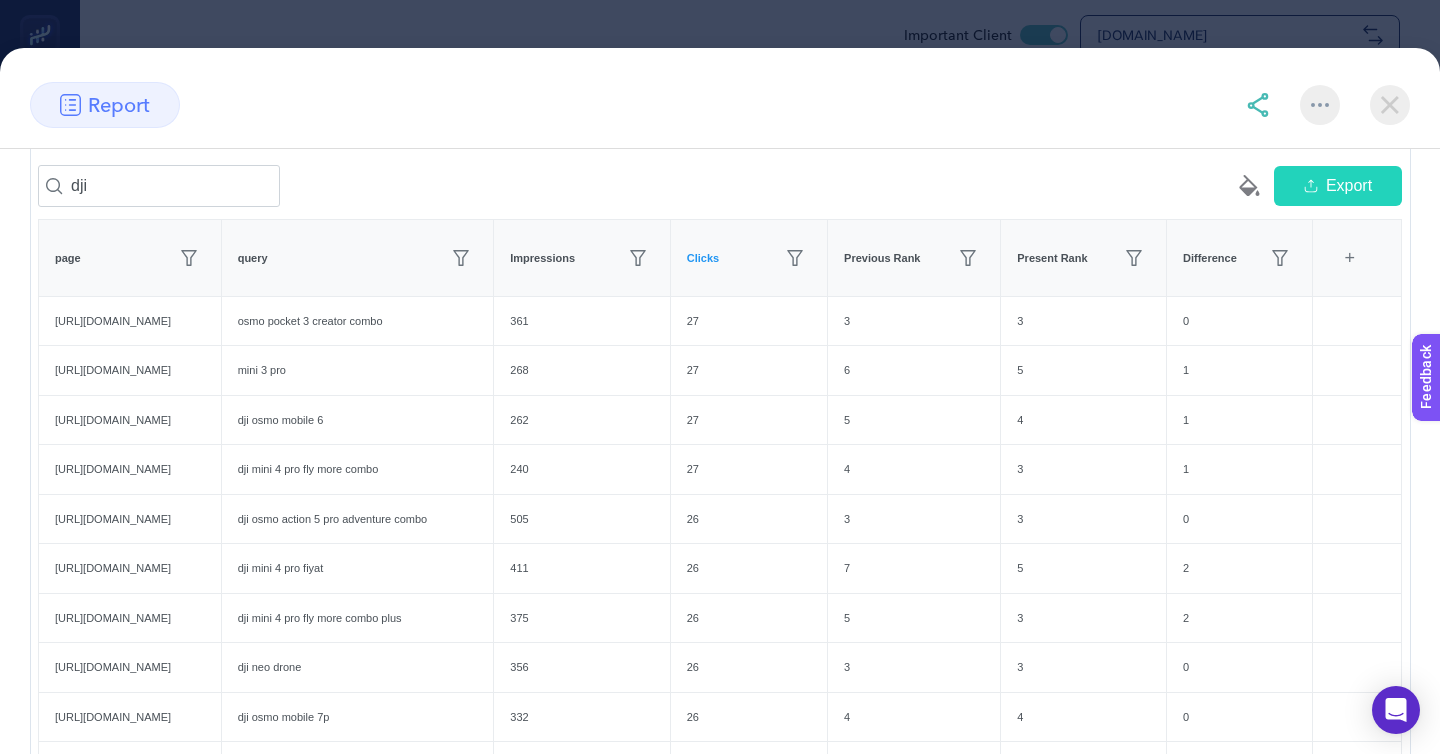 click on "8" 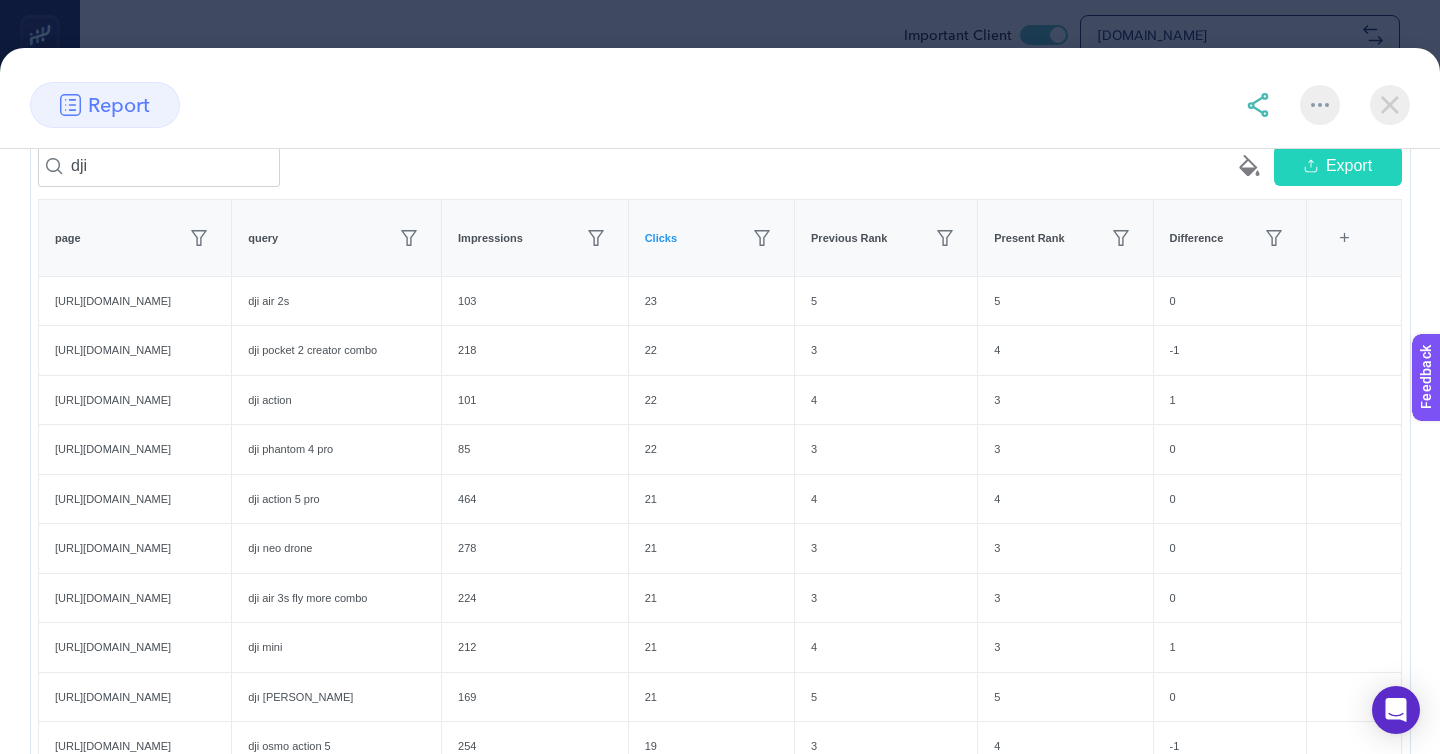 scroll, scrollTop: 320, scrollLeft: 0, axis: vertical 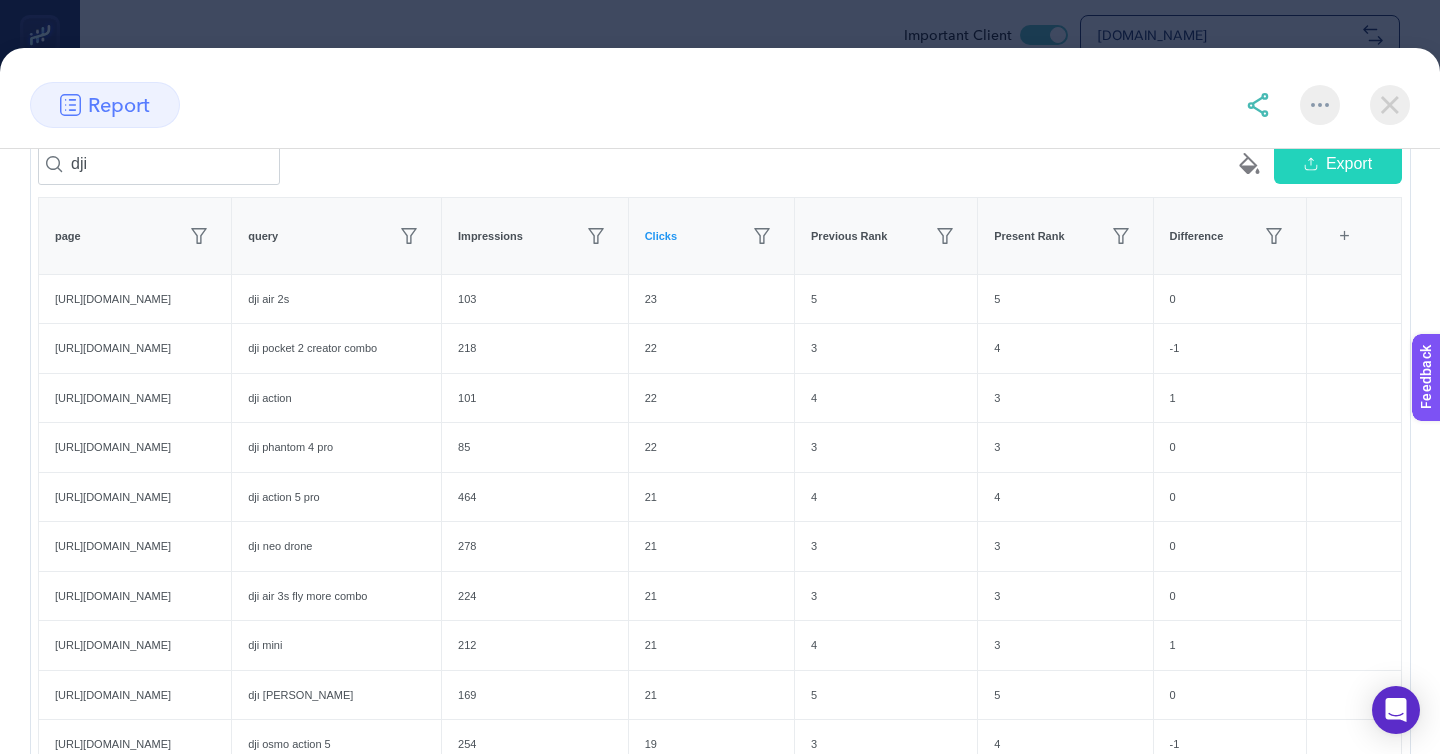 click on "9" 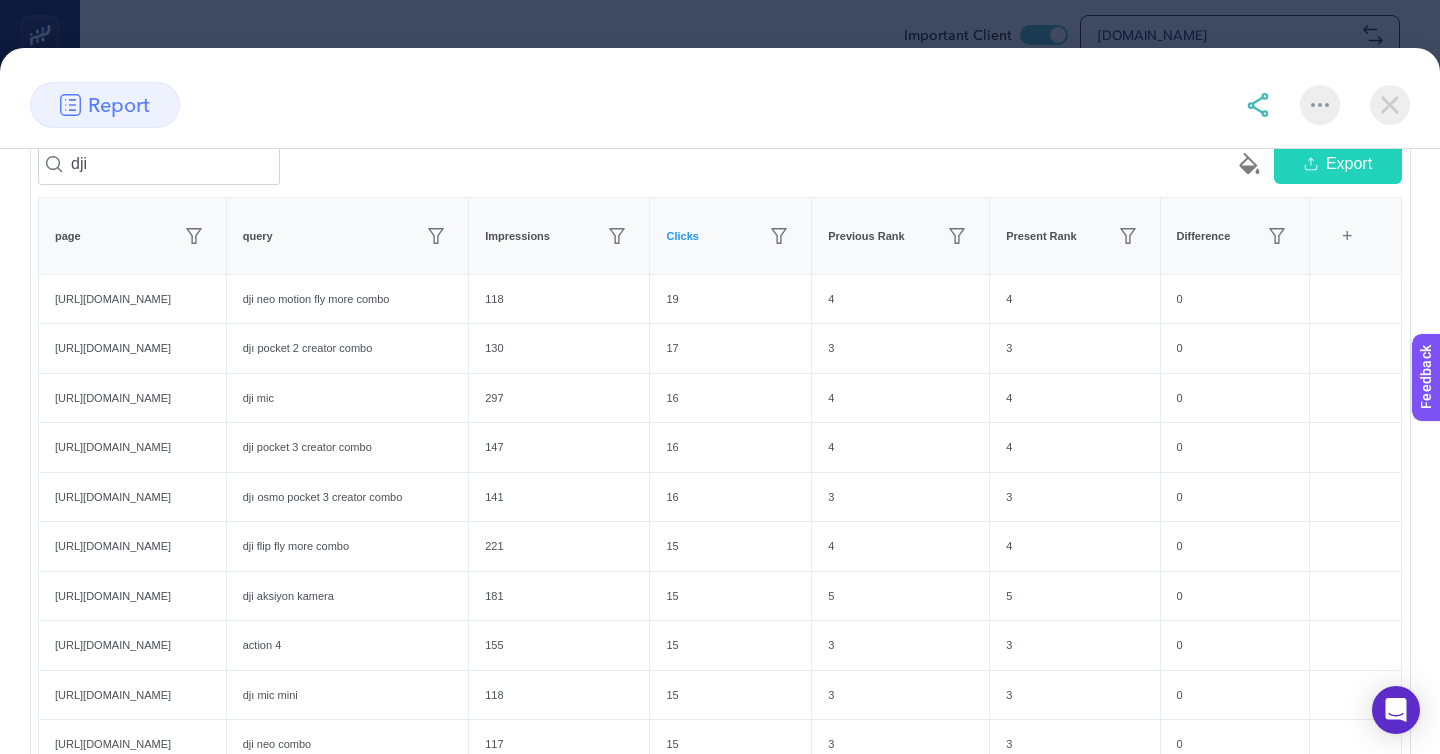 click on "10" 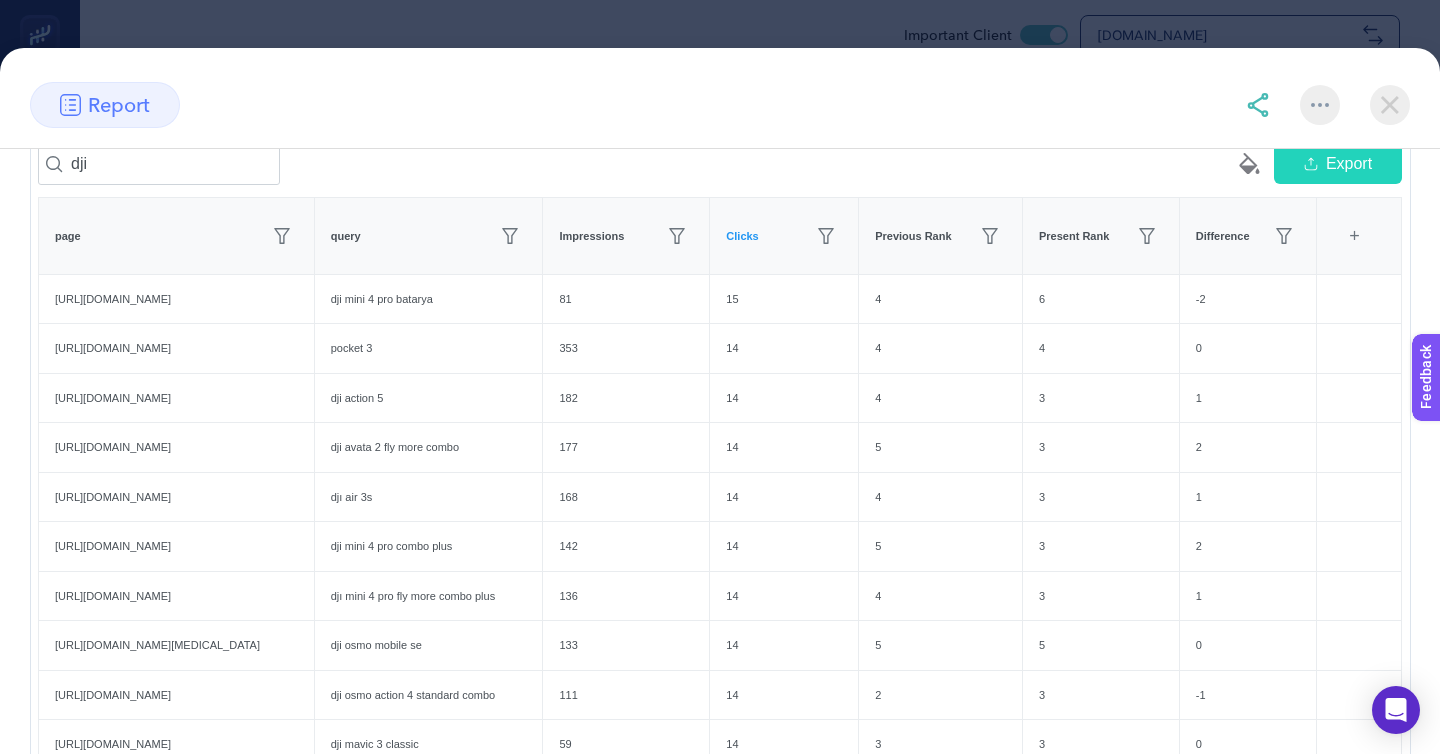 click on "8 9 10 11 12" 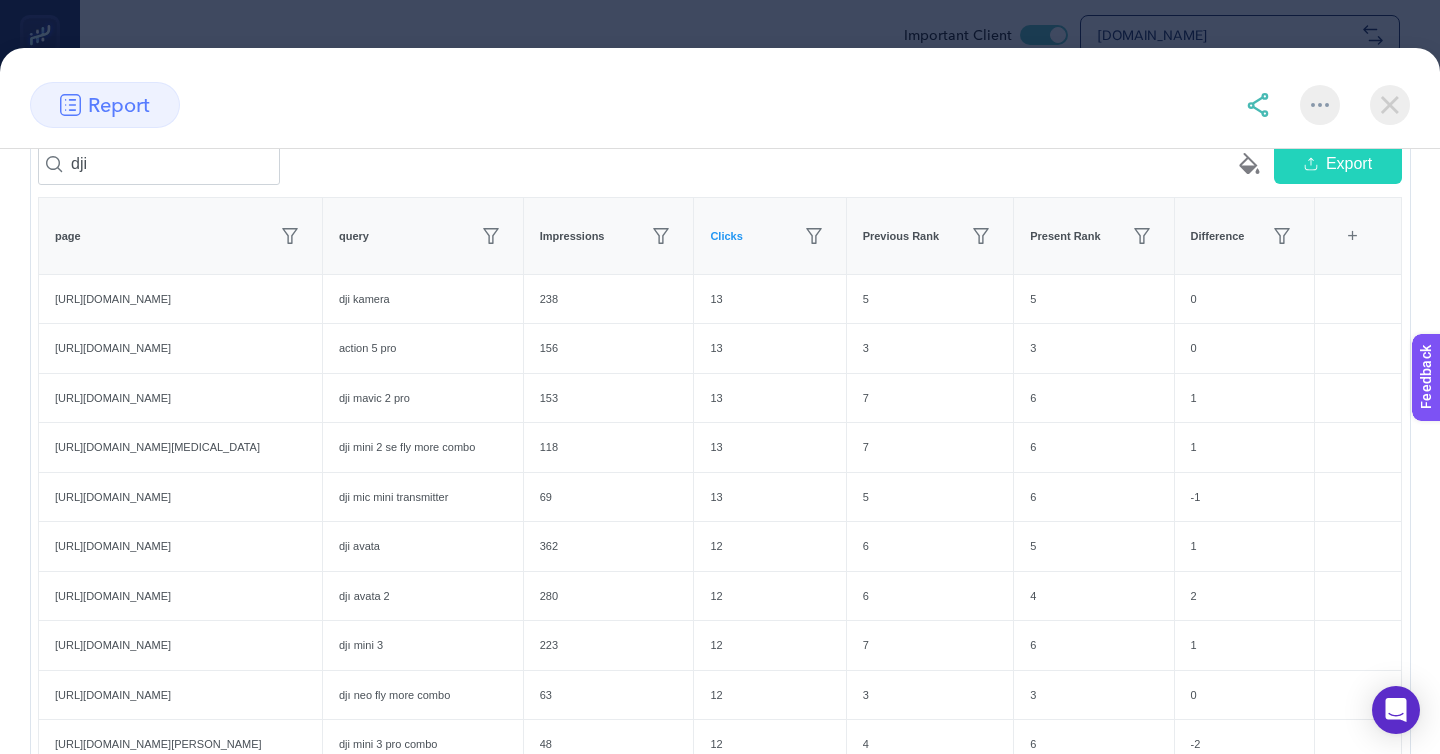 click on "12" 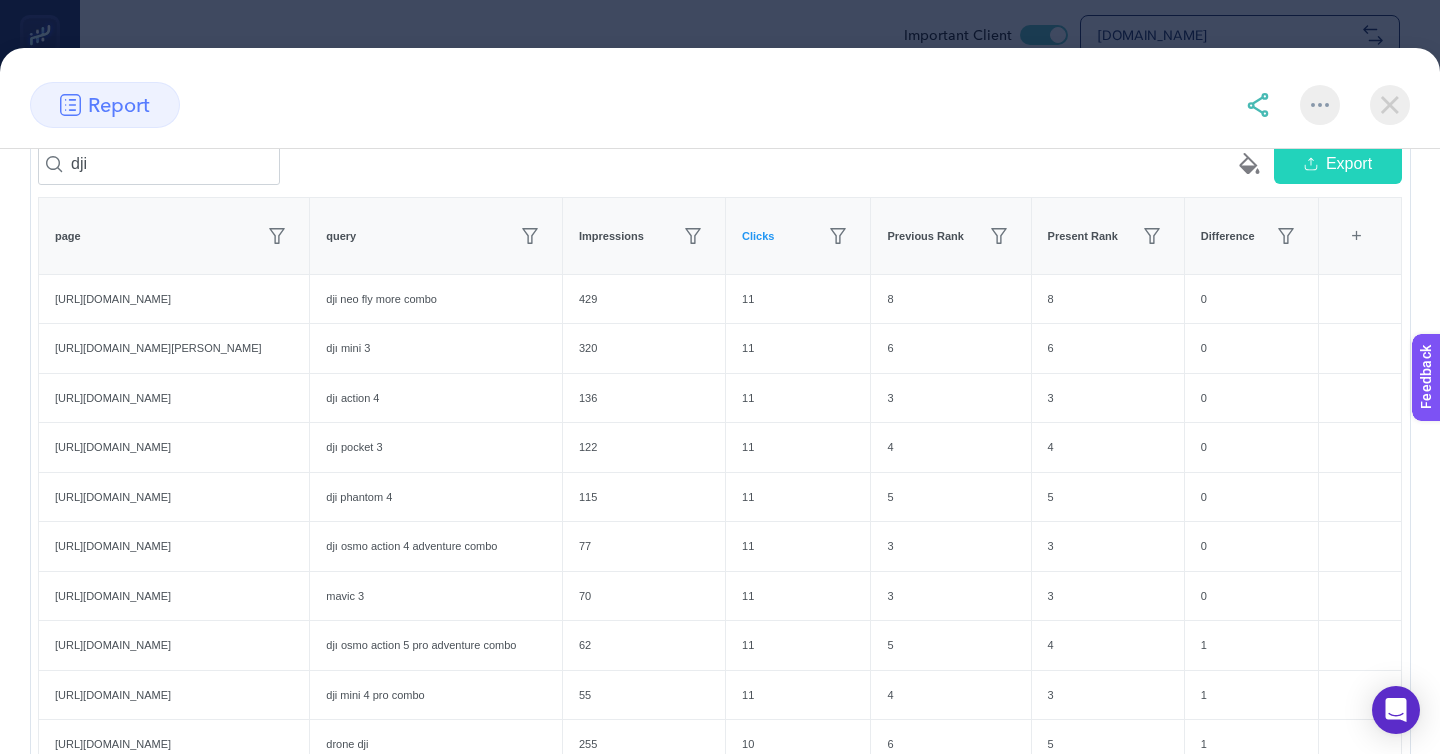 click on "13" 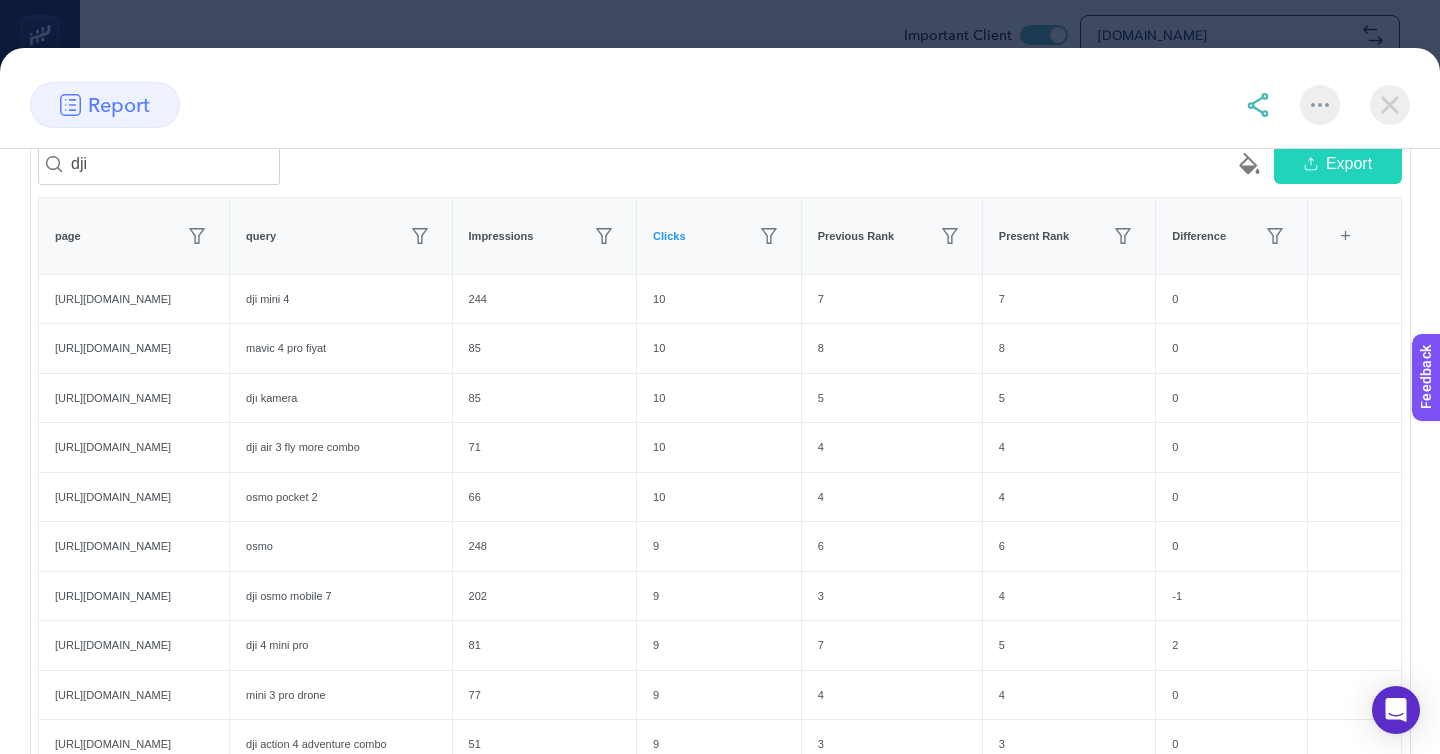 click 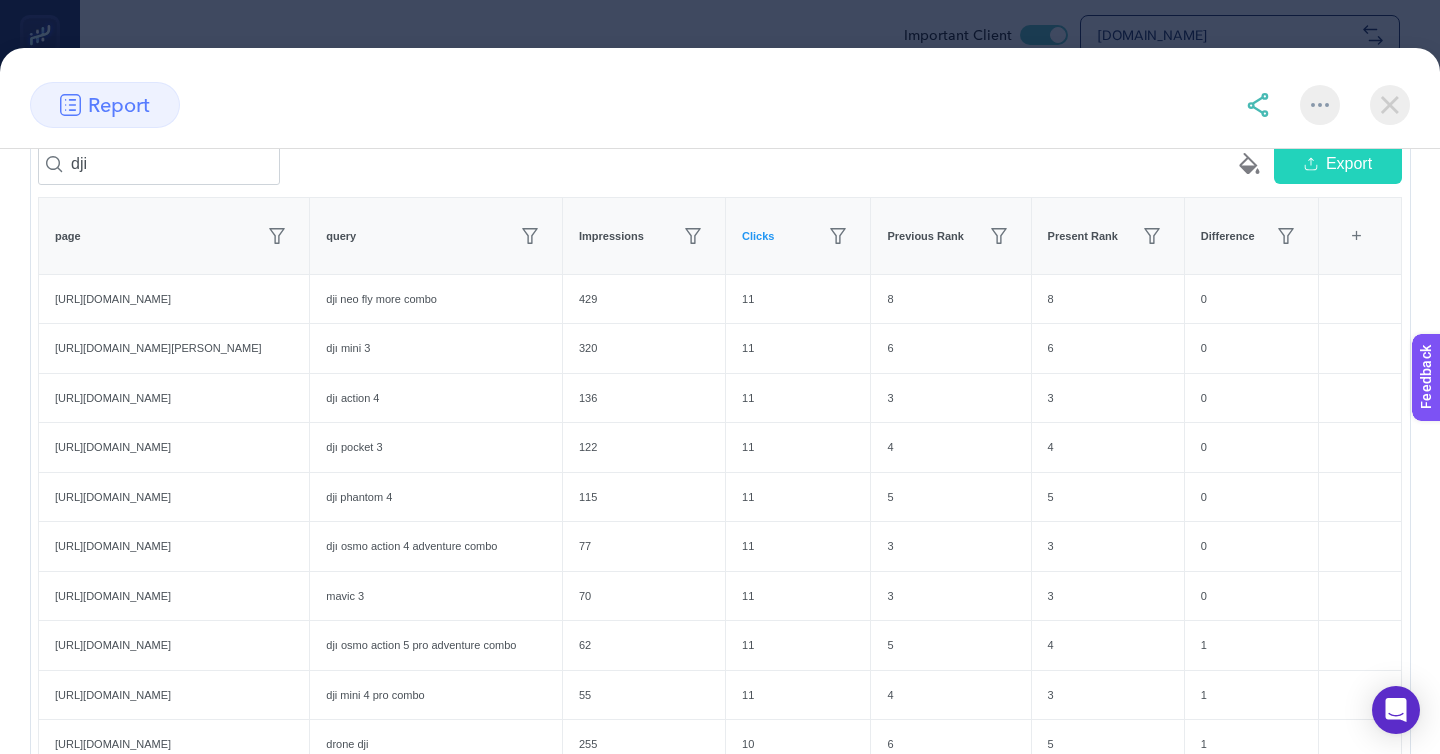 click 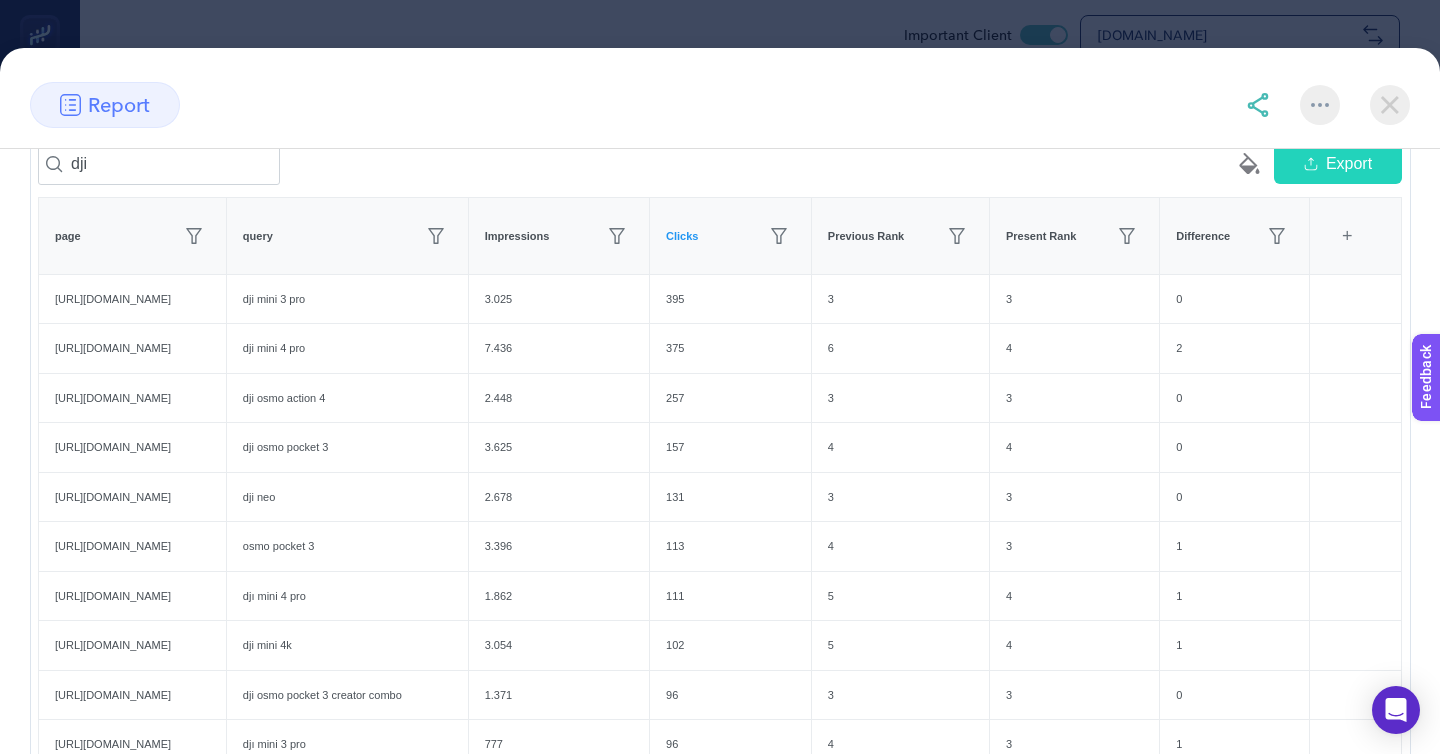 click on "1 2 3 4 5" 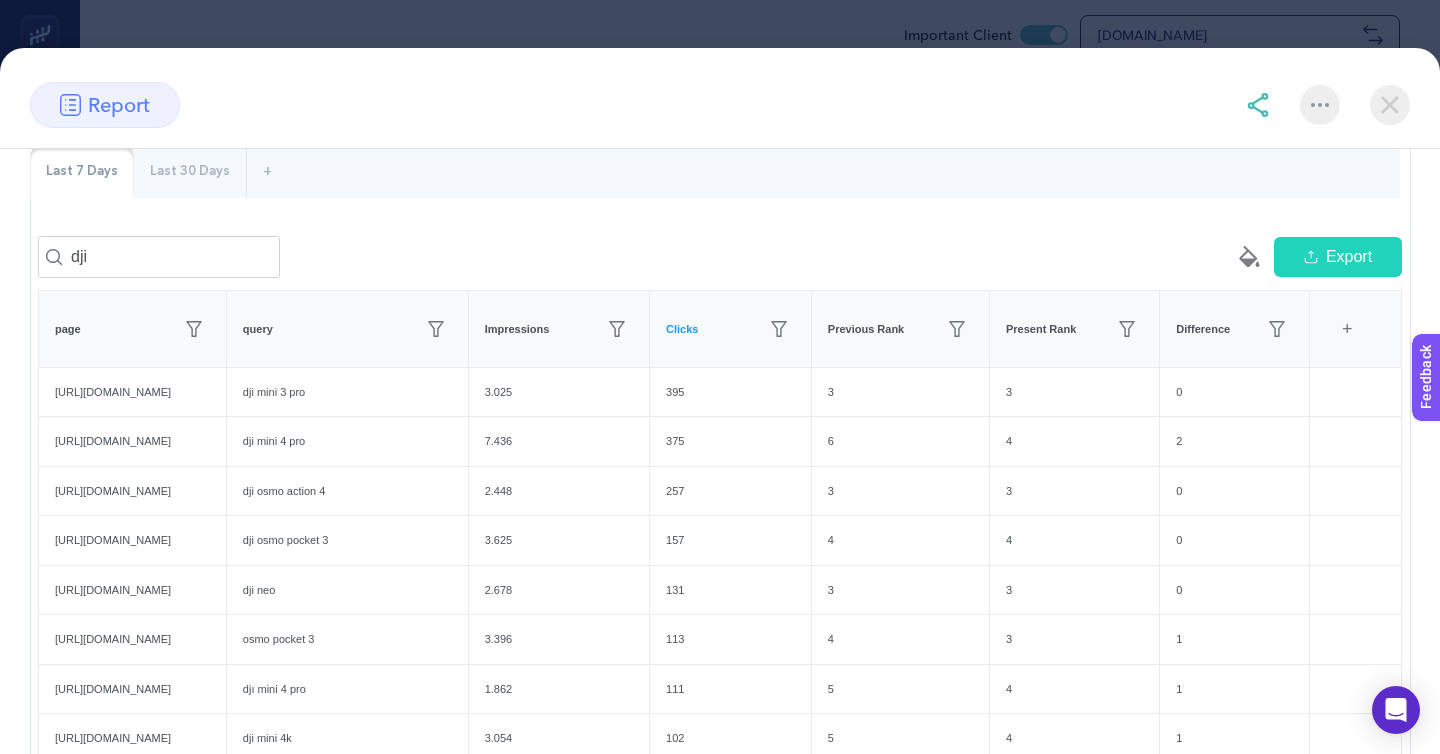 scroll, scrollTop: 219, scrollLeft: 0, axis: vertical 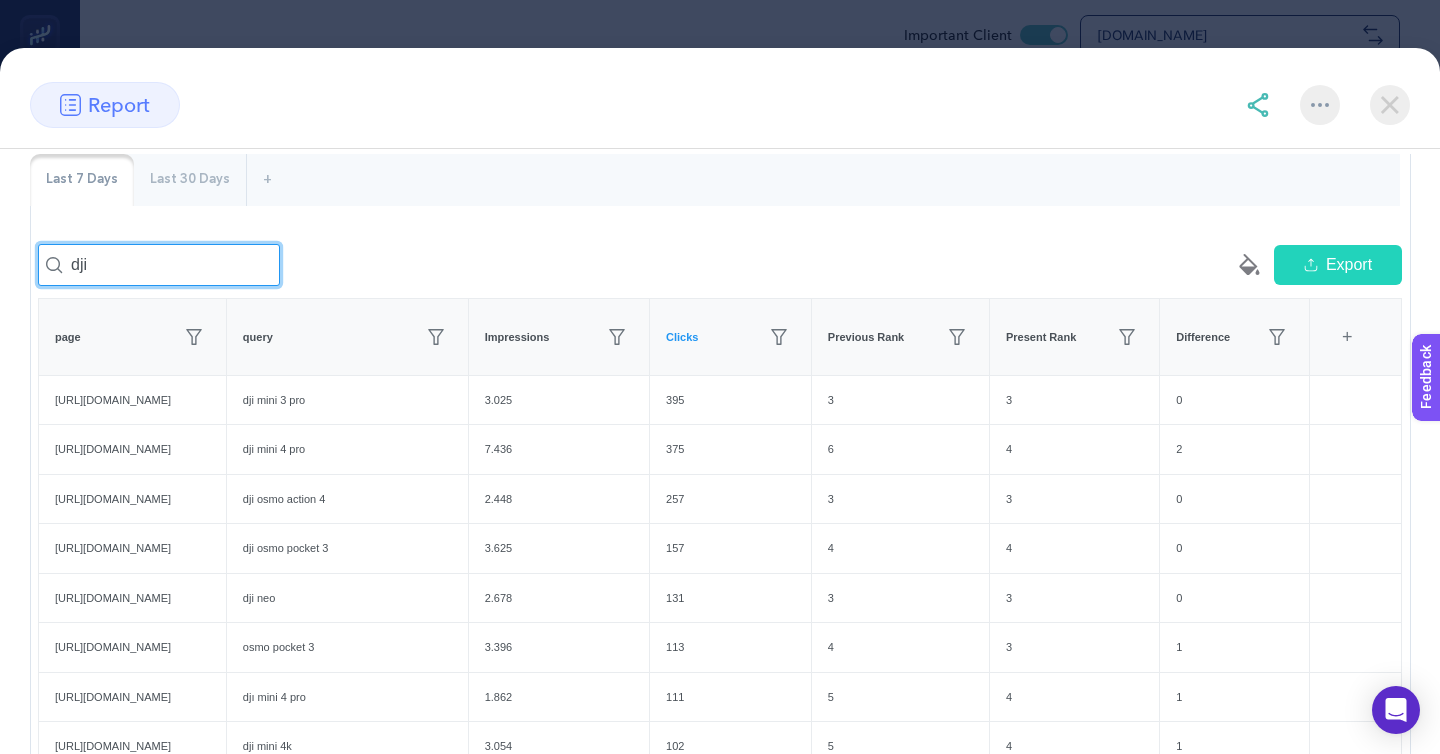click on "dji" at bounding box center (159, 265) 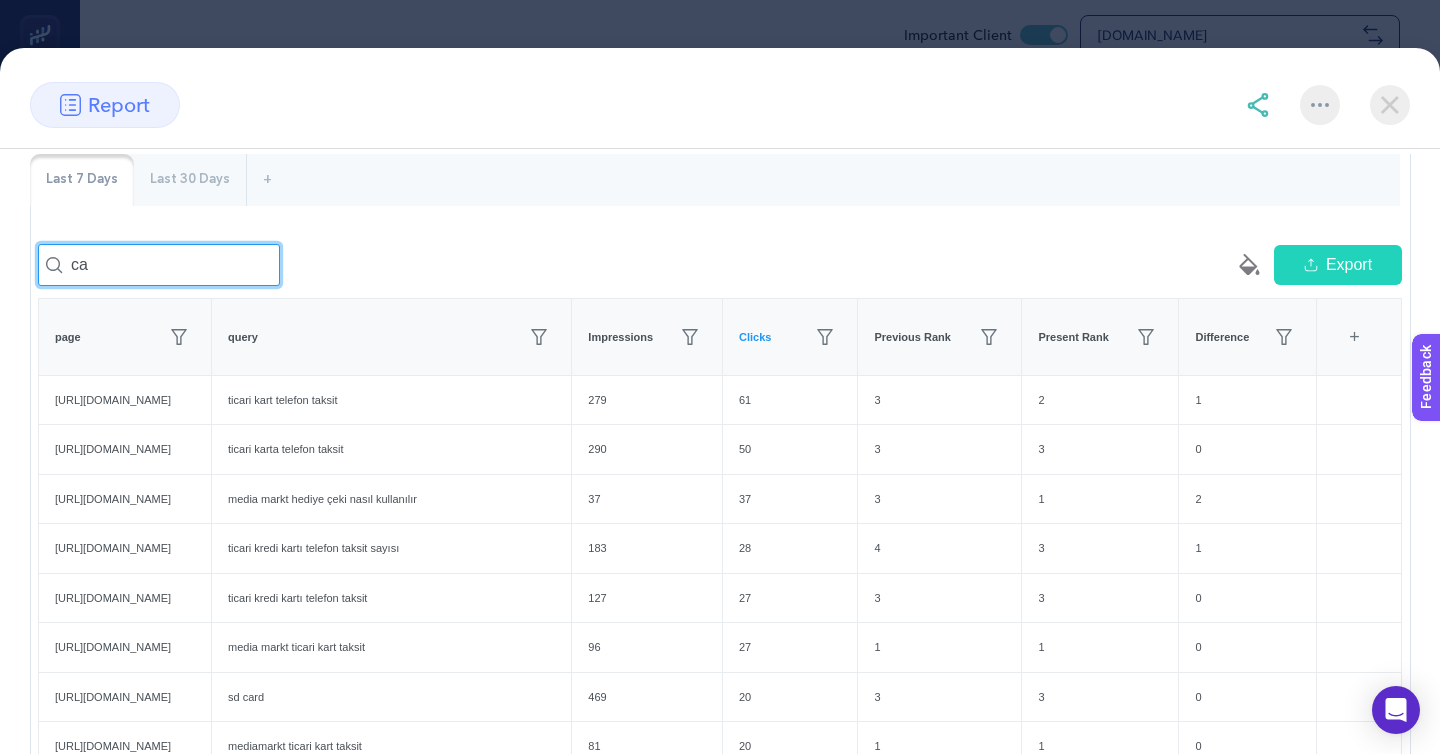 type on "c" 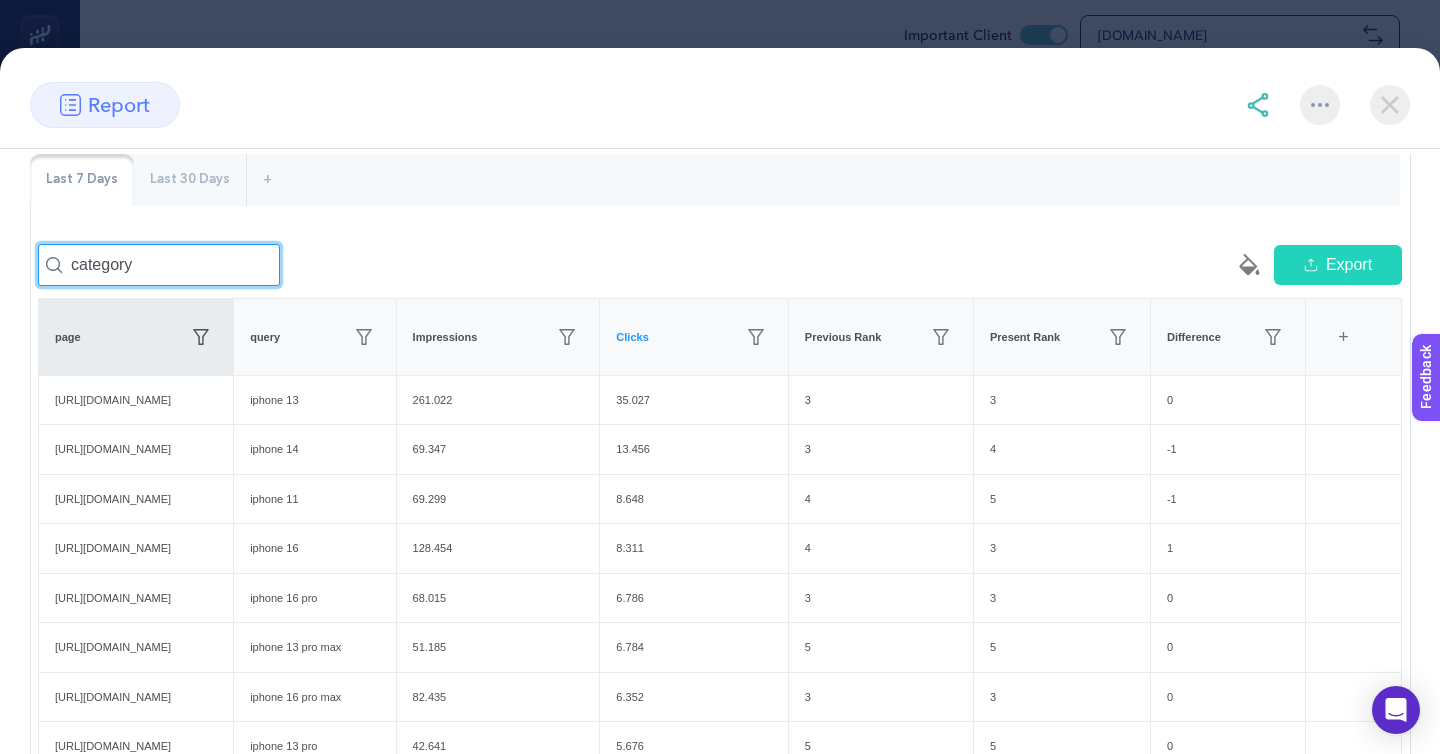 type on "category" 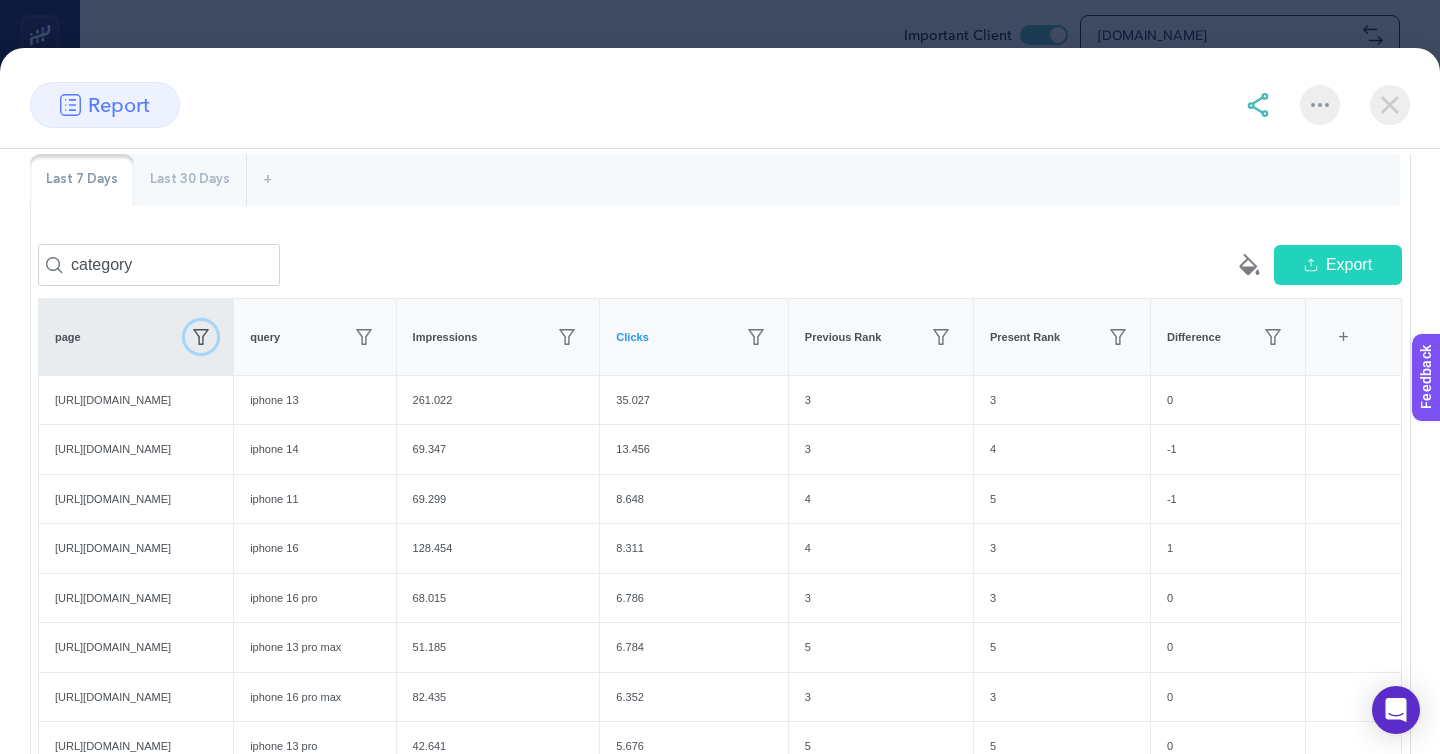 click 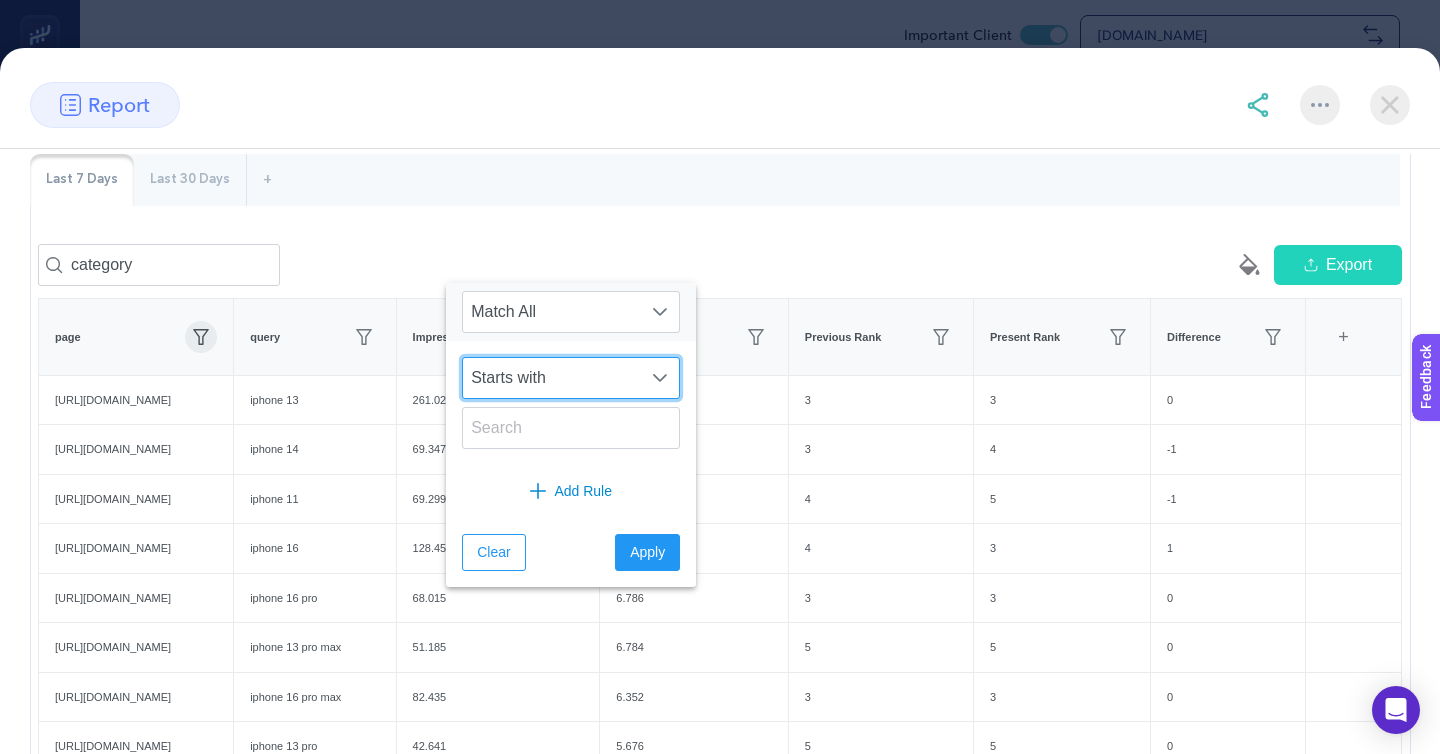 click on "Starts with" at bounding box center [552, 378] 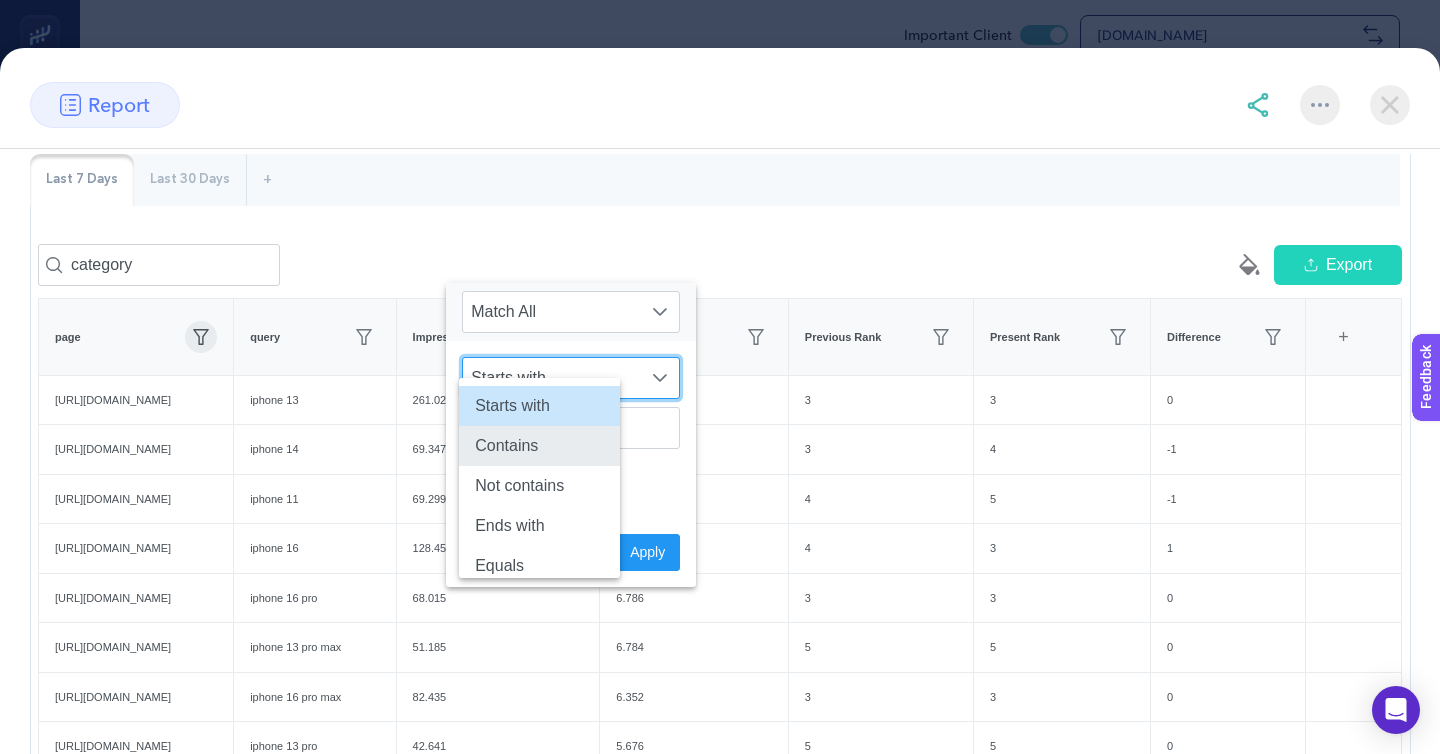 click on "Contains" 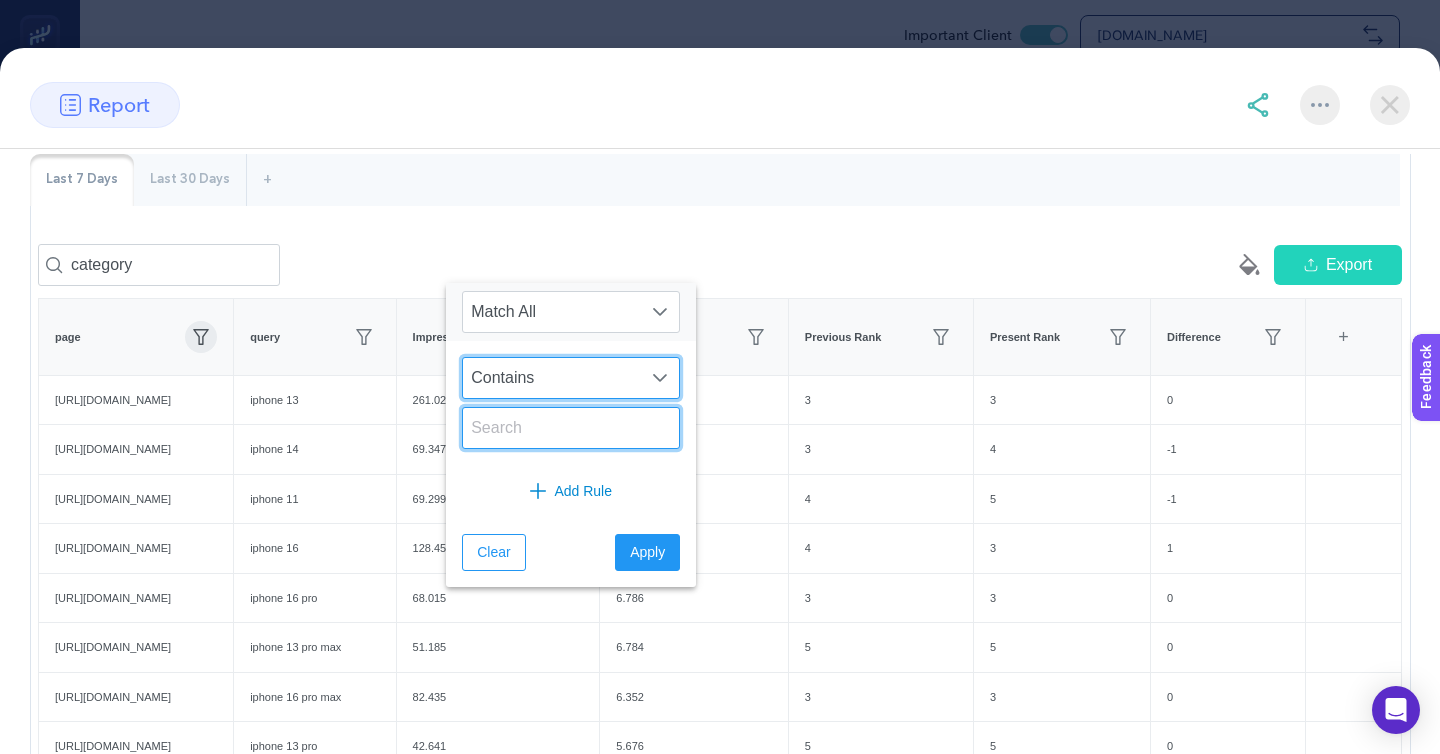 click 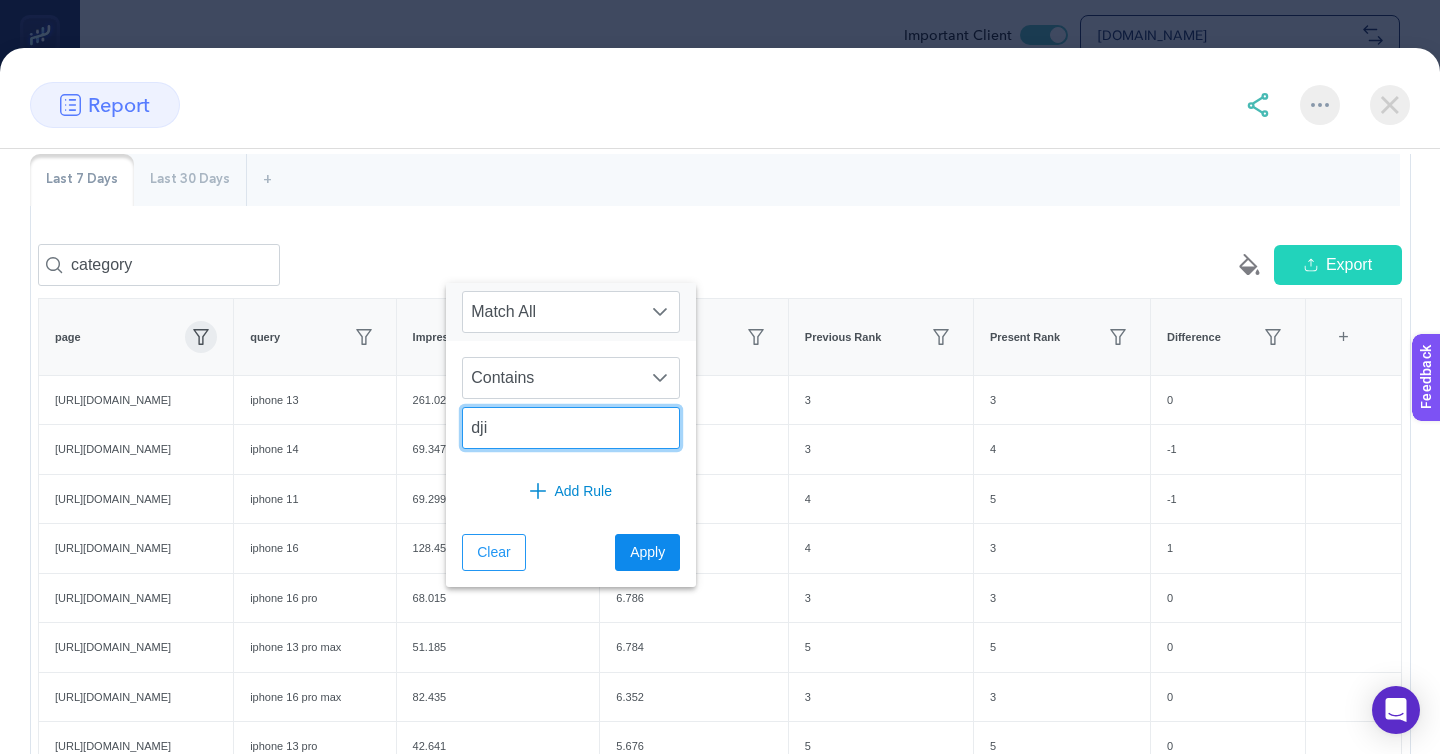 type on "dji" 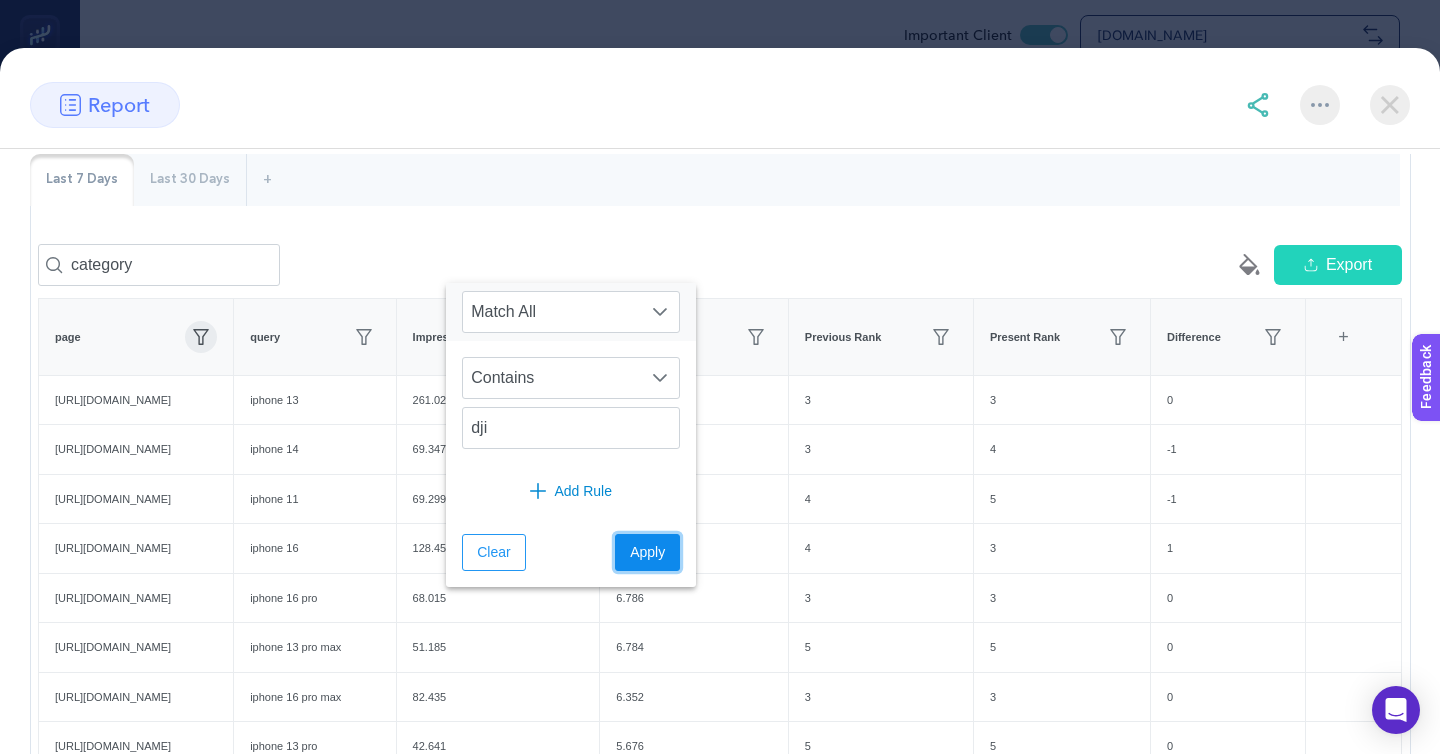click on "Apply" 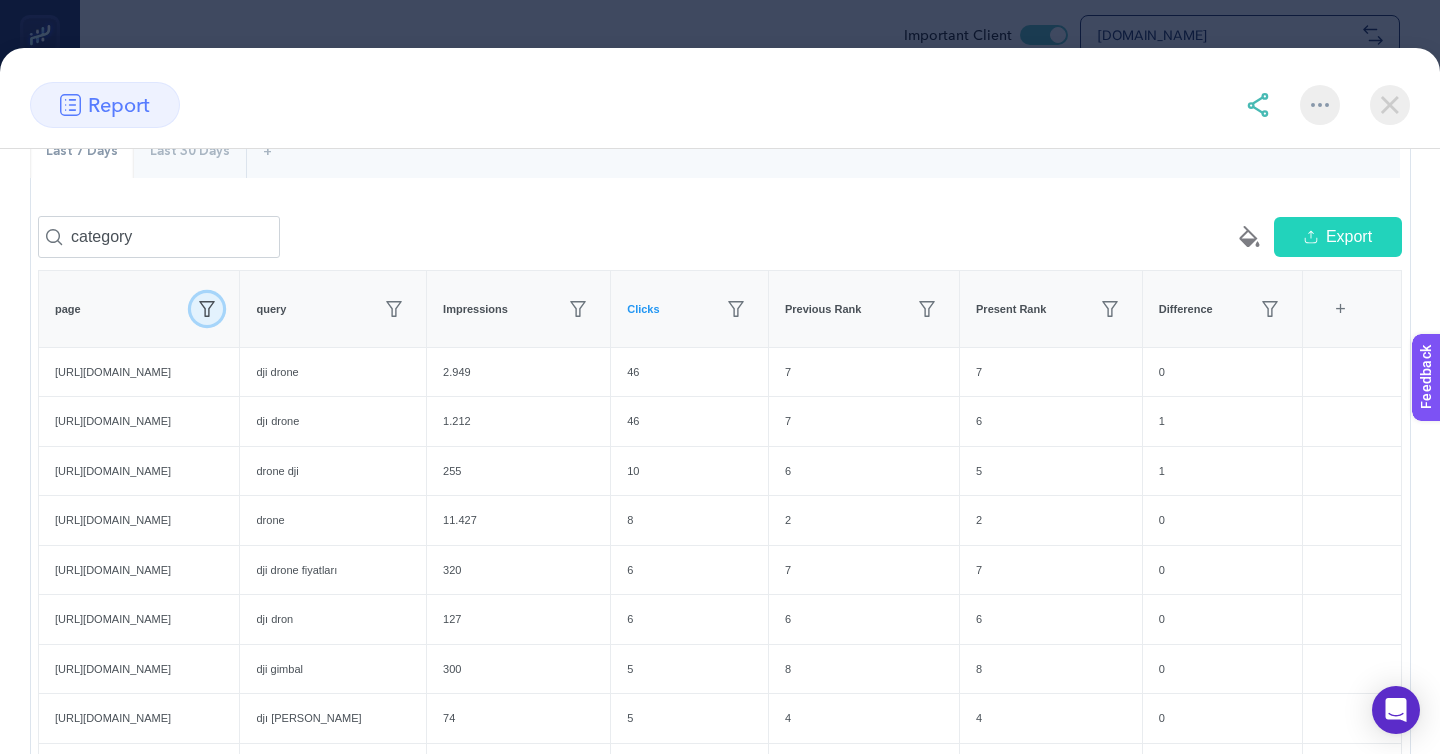 scroll, scrollTop: 254, scrollLeft: 0, axis: vertical 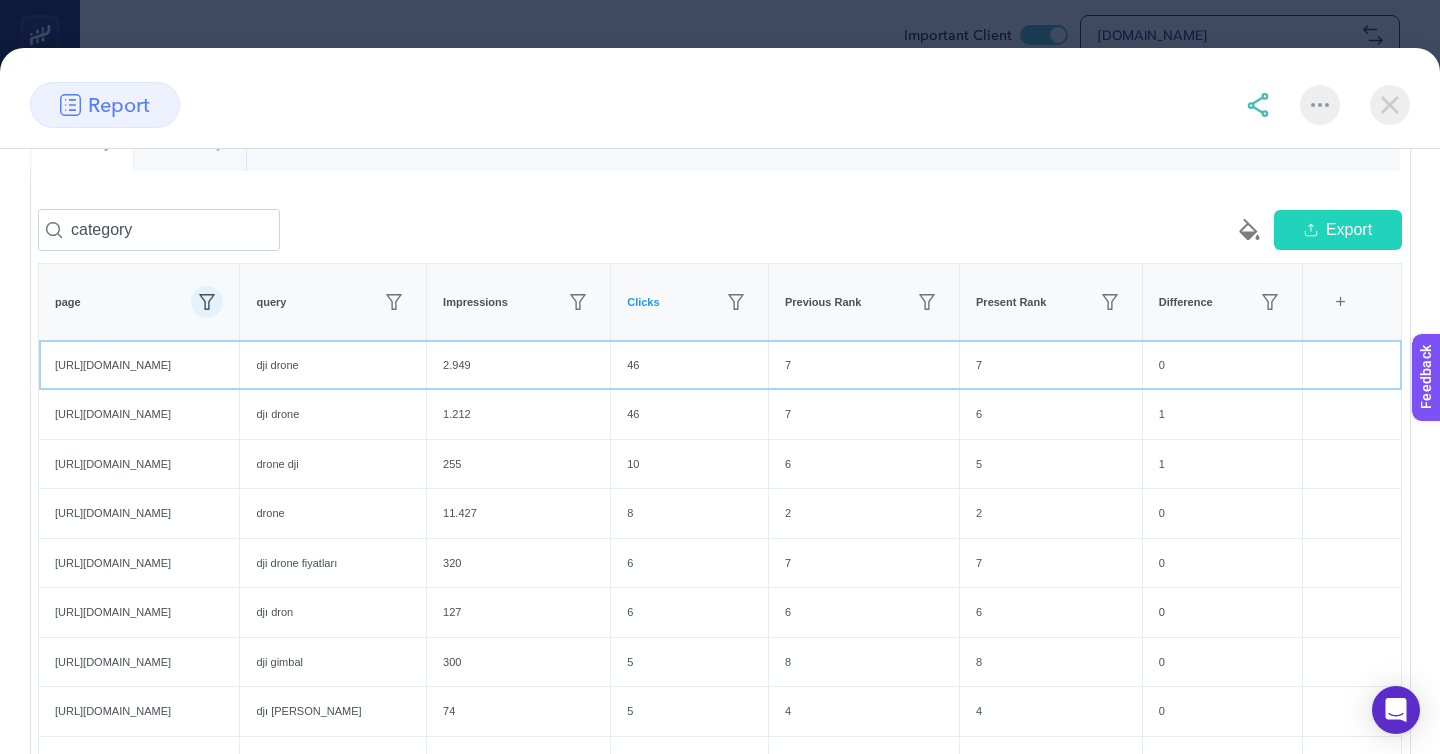 click on "https://www.mediamarkt.com.tr/tr/category/dji-drone-901565.html" 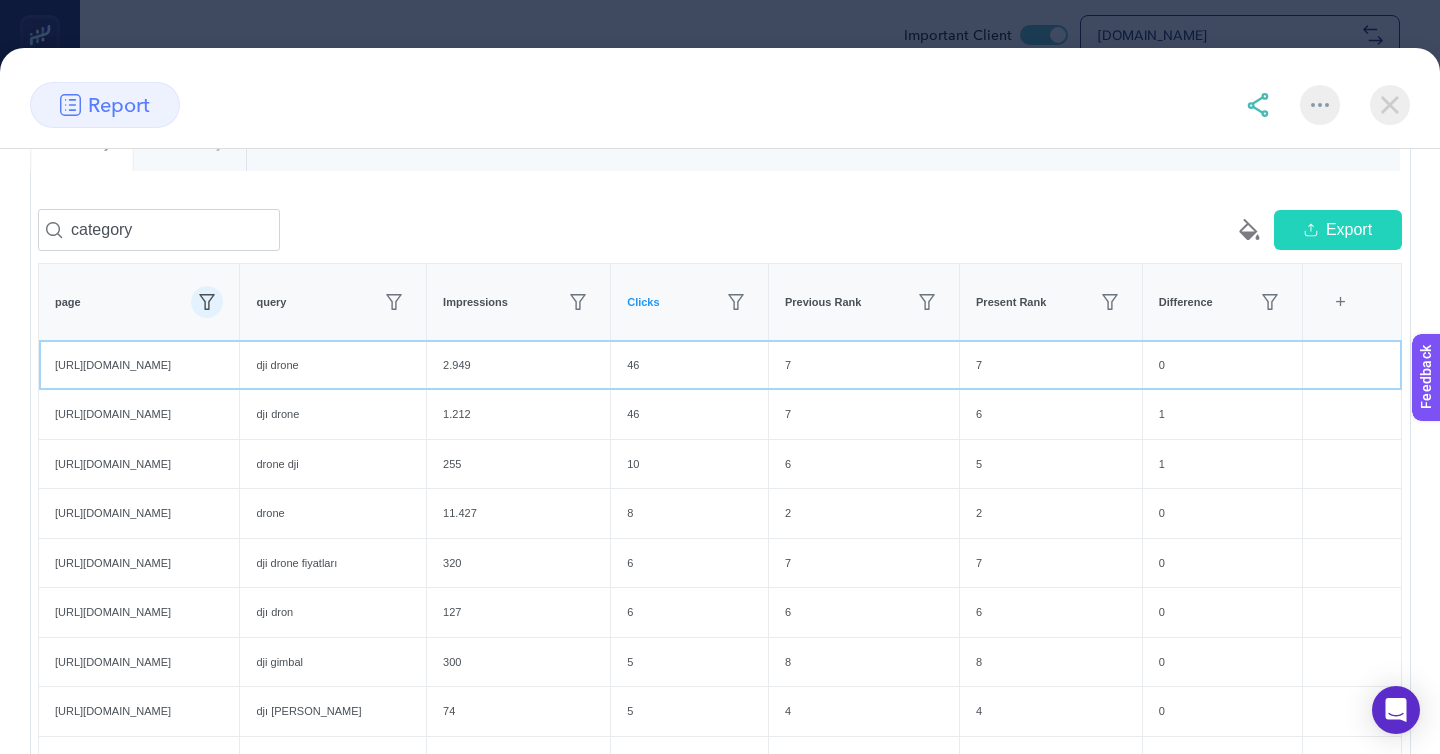click on "dji drone" 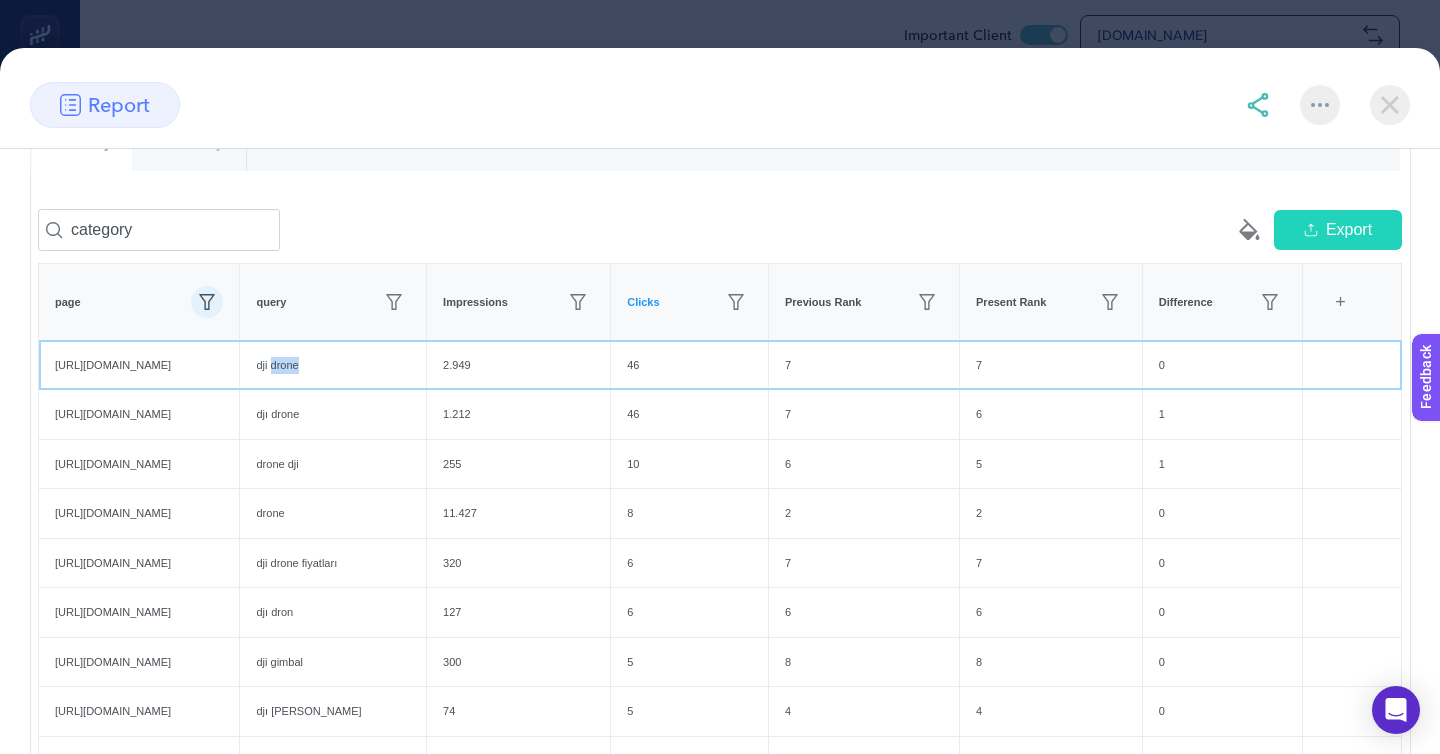 click on "dji drone" 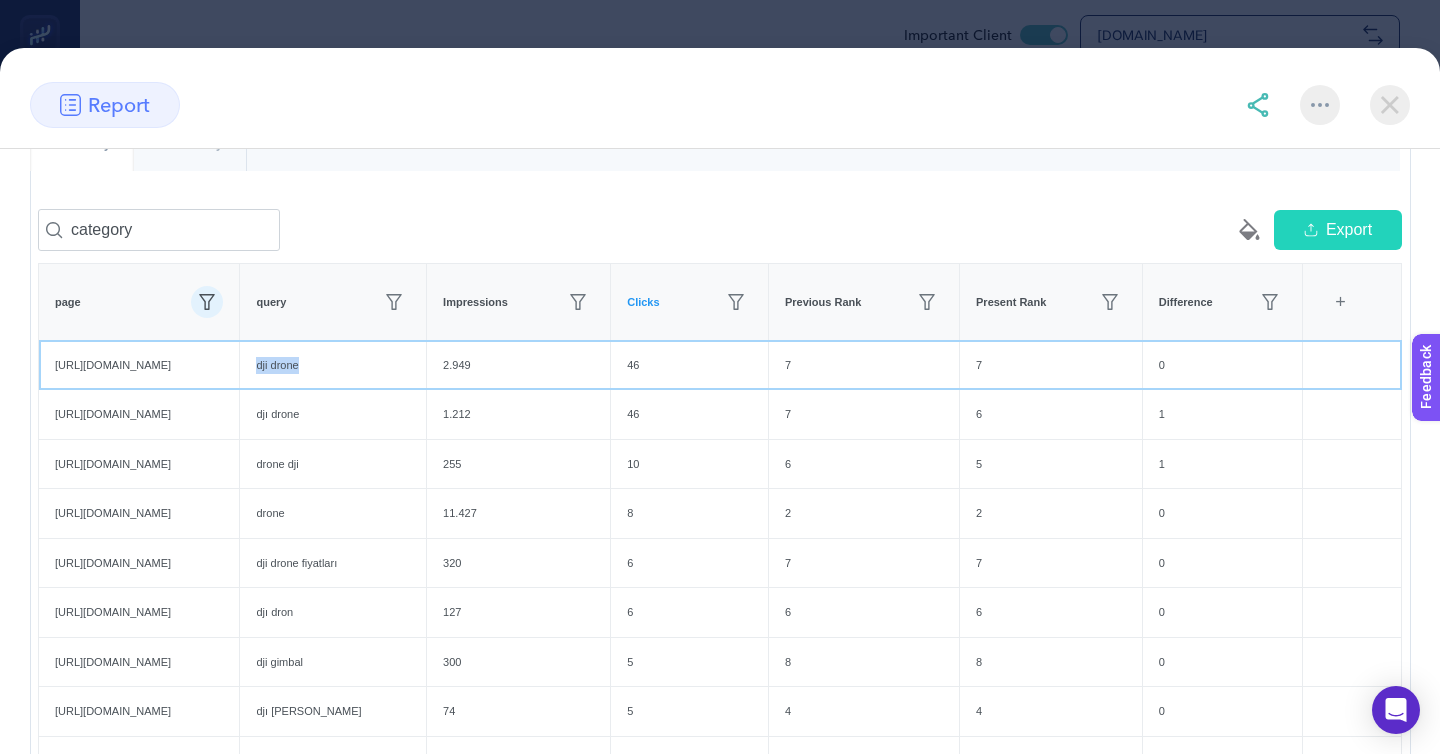 click on "dji drone" 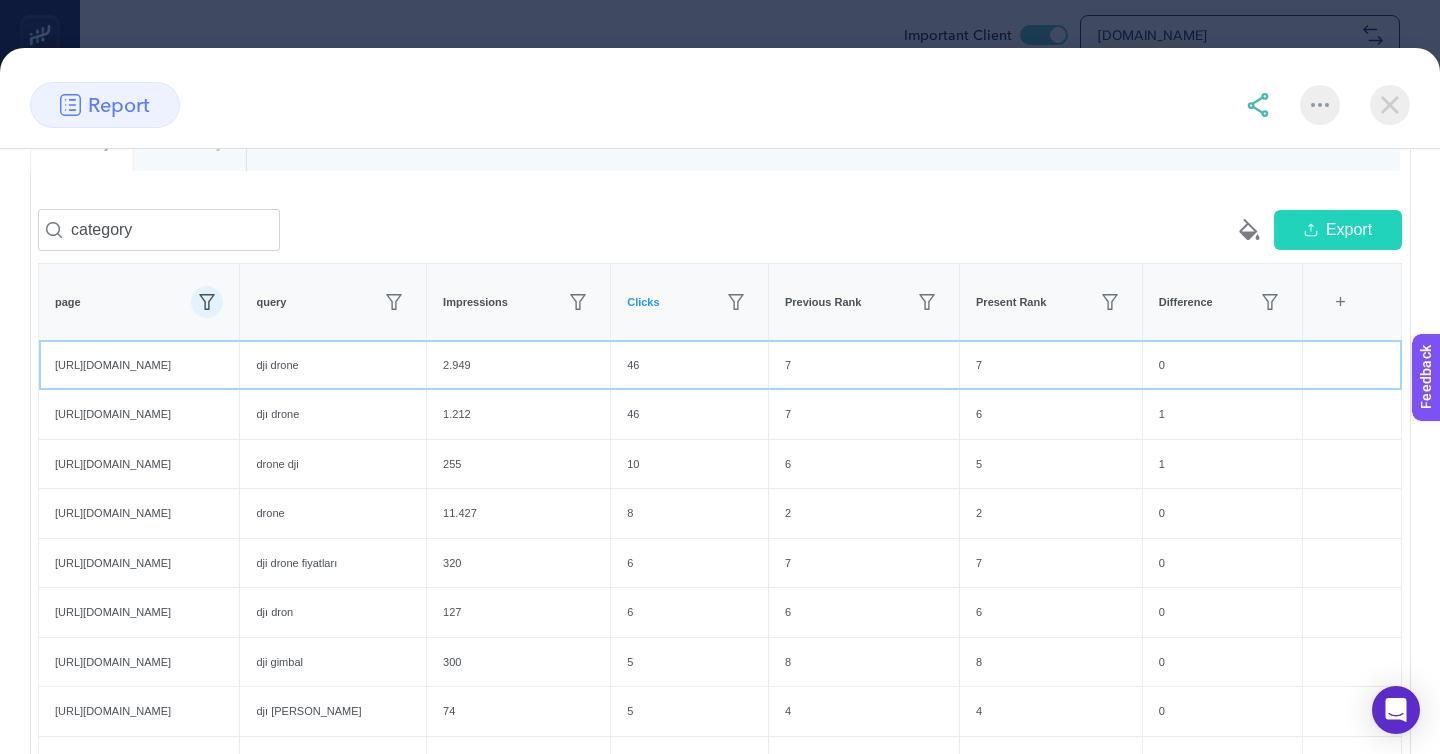 click on "https://www.mediamarkt.com.tr/tr/category/dji-drone-901565.html" 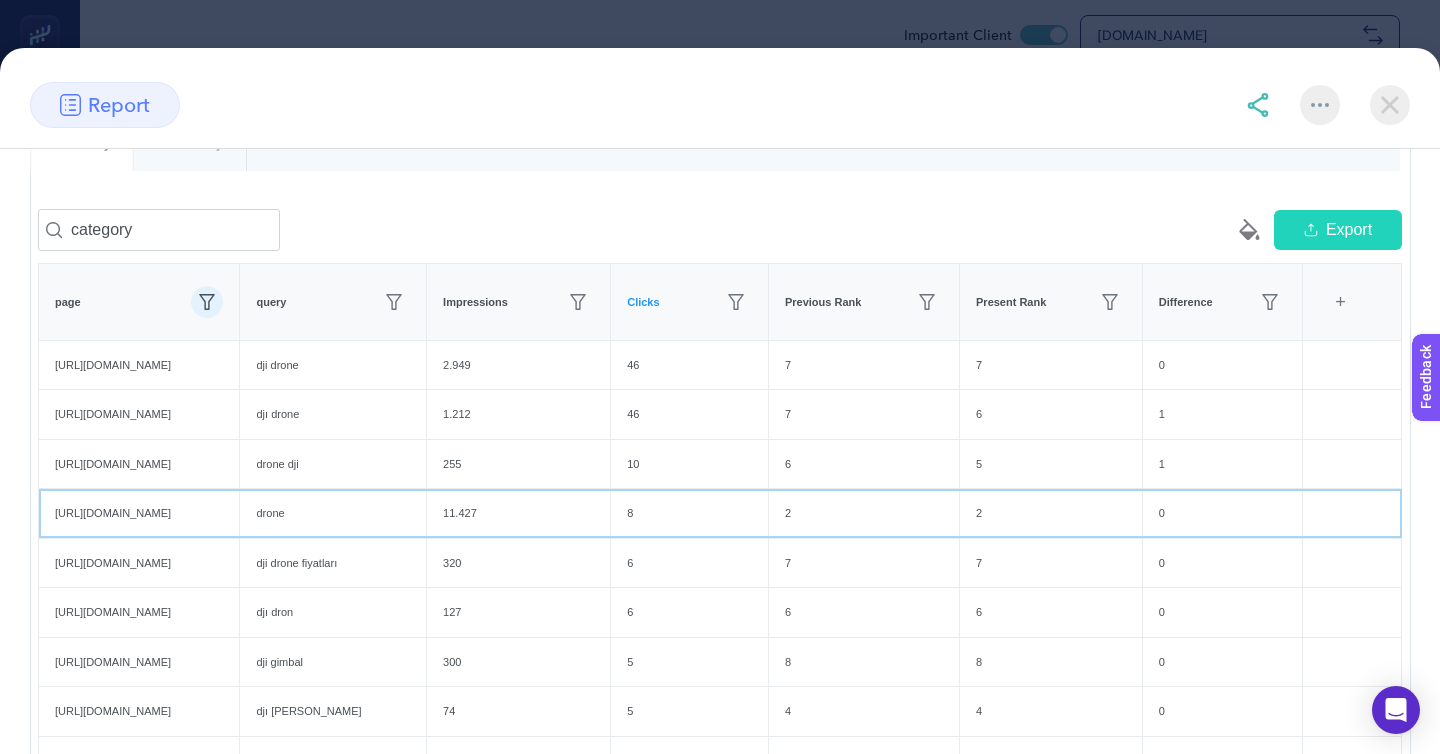 click on "https://www.mediamarkt.com.tr/tr/category/dji-drone-901565.html" 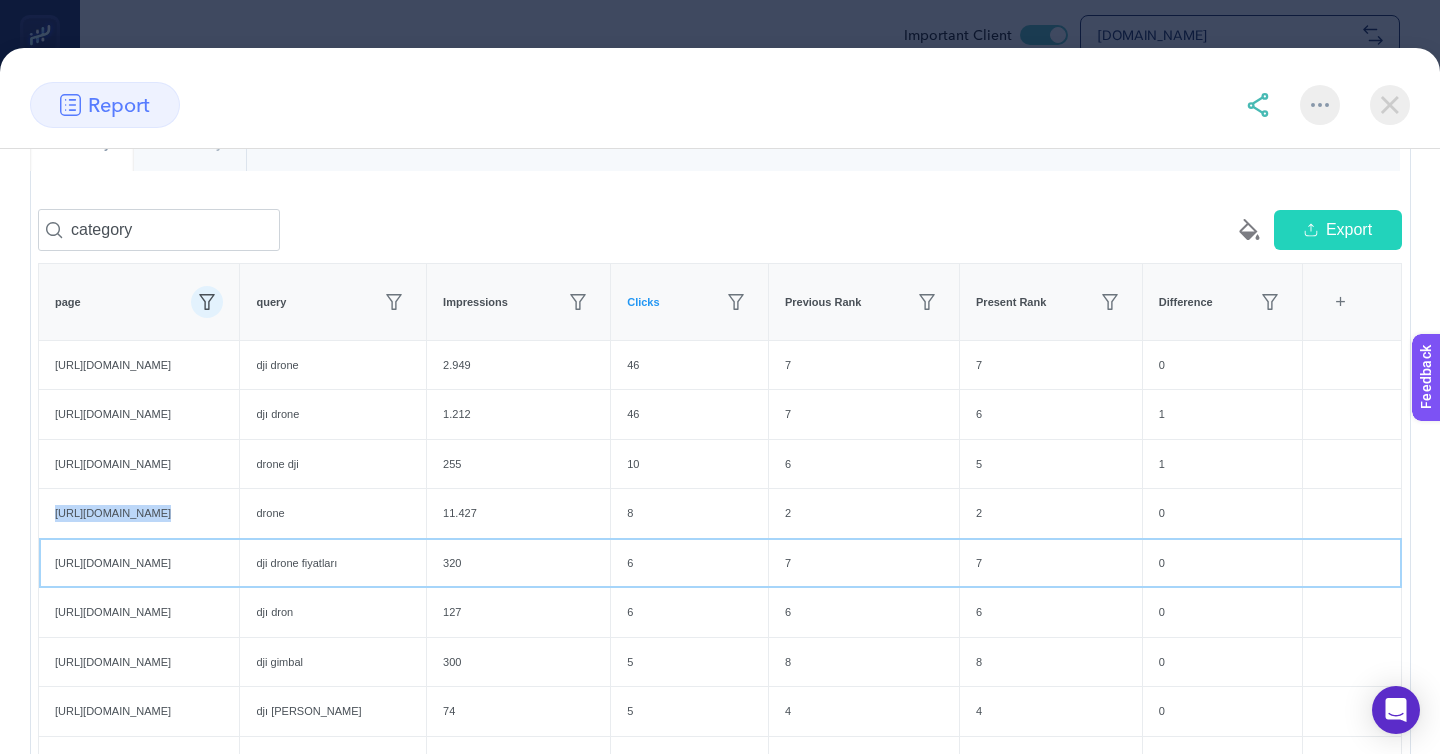 click on "https://www.mediamarkt.com.tr/tr/category/dji-drone-901565.html" 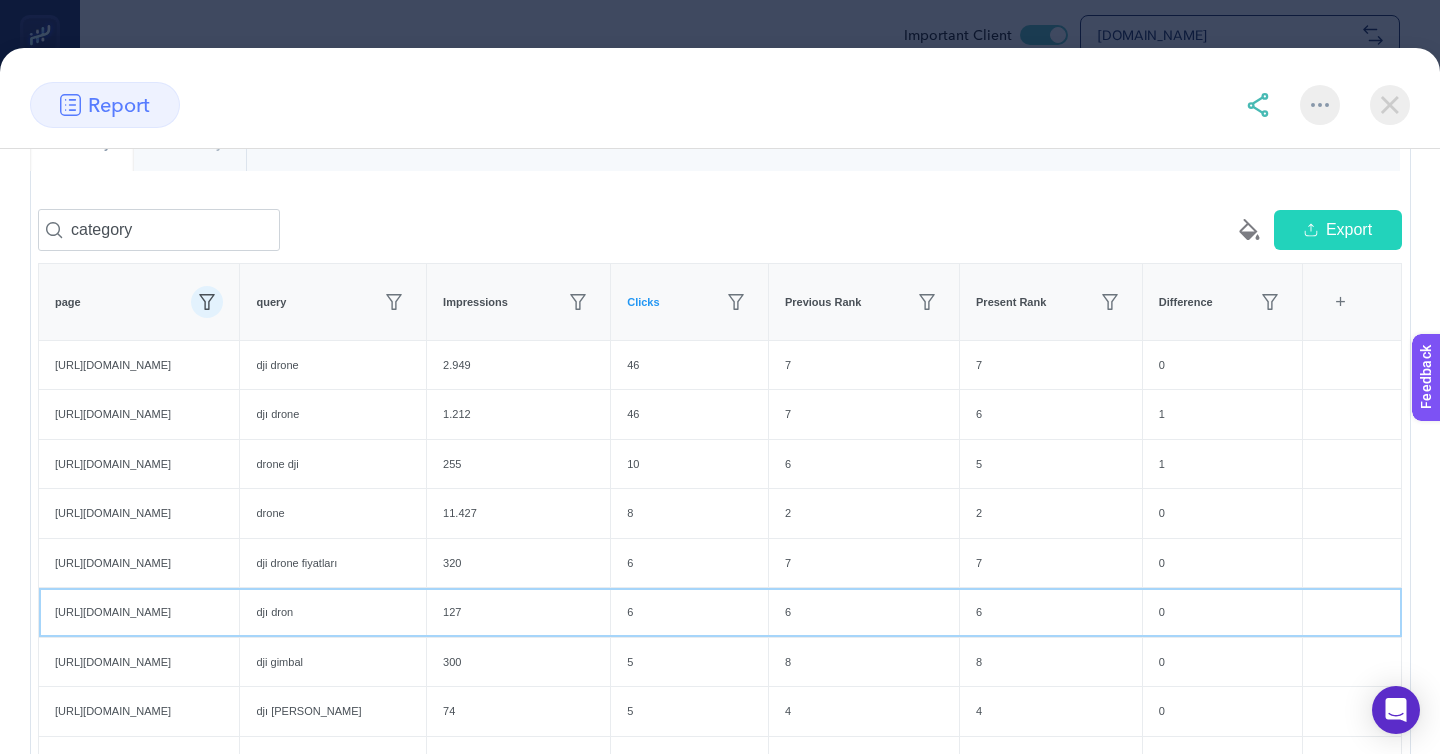 click on "https://www.mediamarkt.com.tr/tr/category/dji-drone-901565.html" 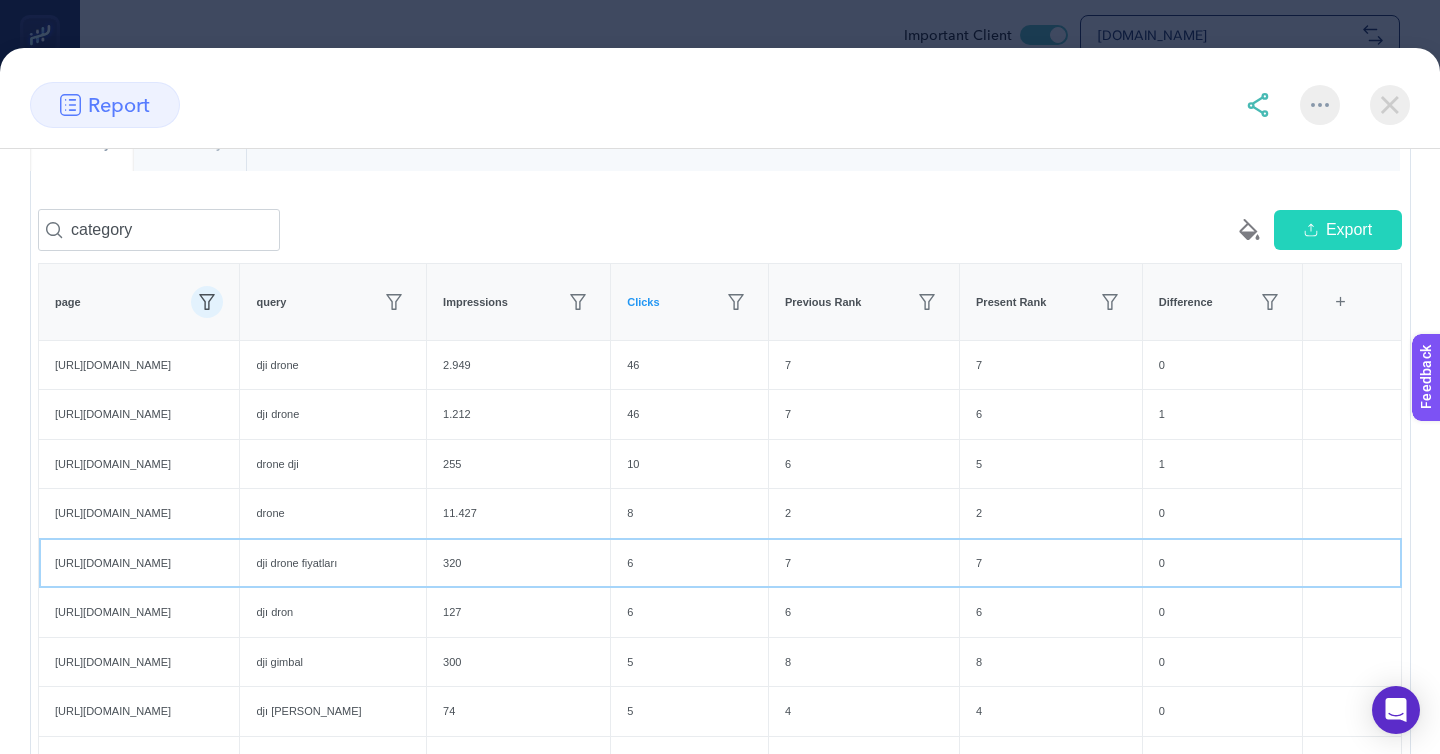 click on "https://www.mediamarkt.com.tr/tr/category/dji-drone-901565.html" 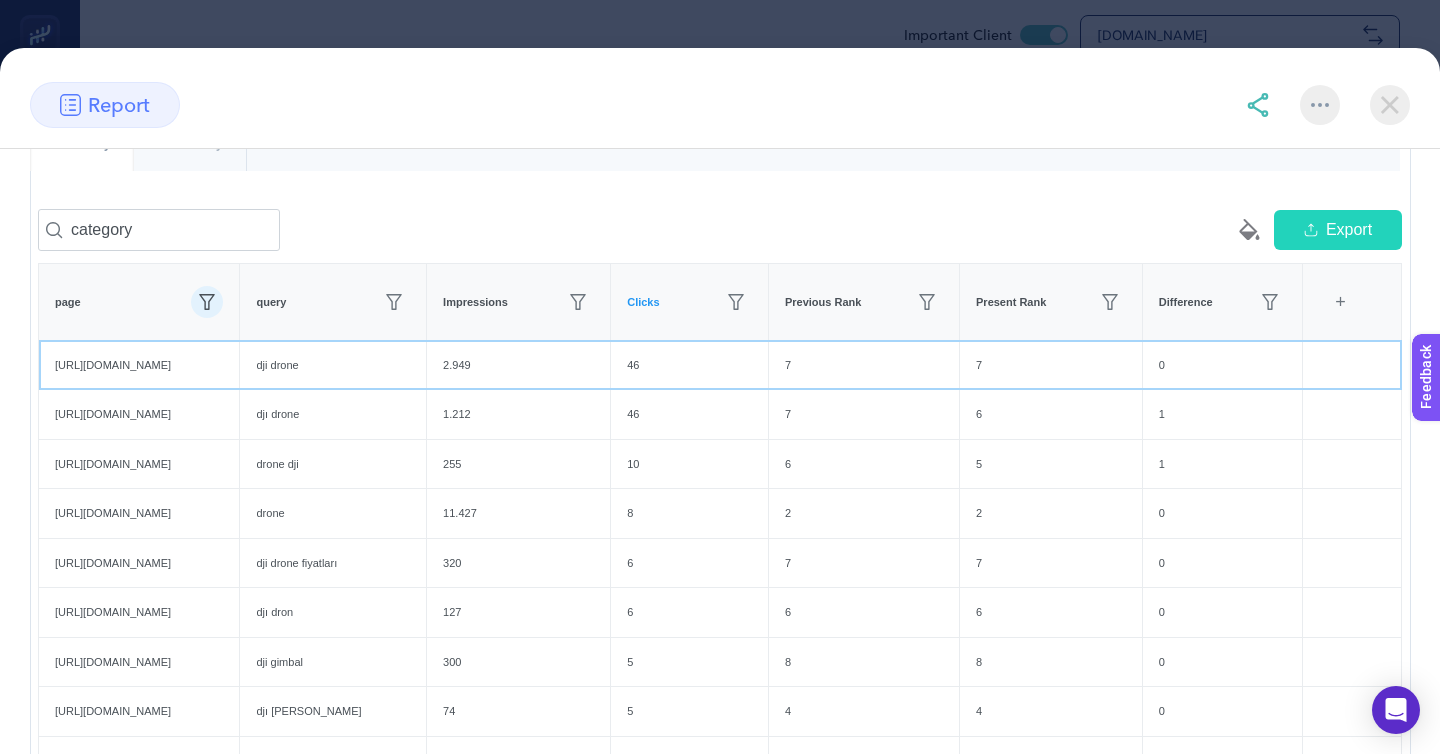 click on "7" 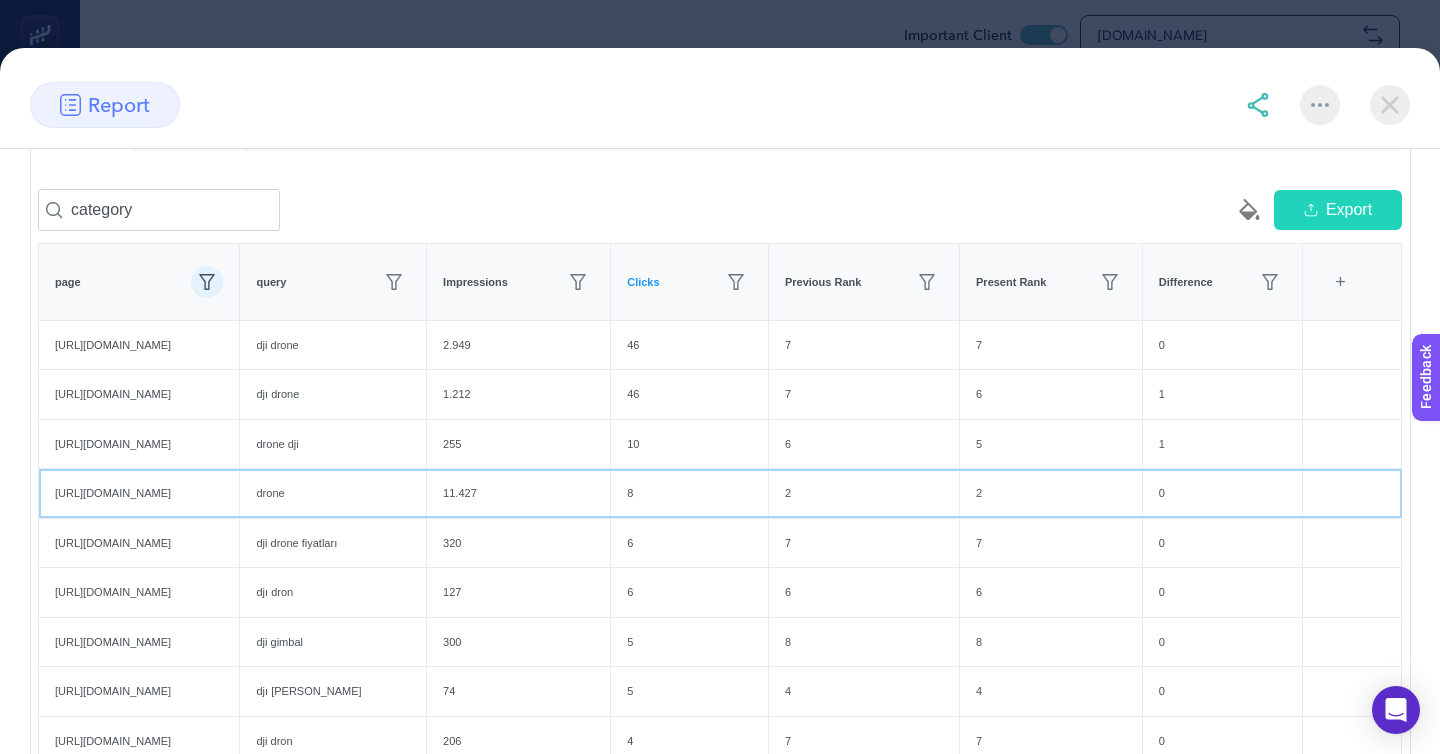 click on "2" 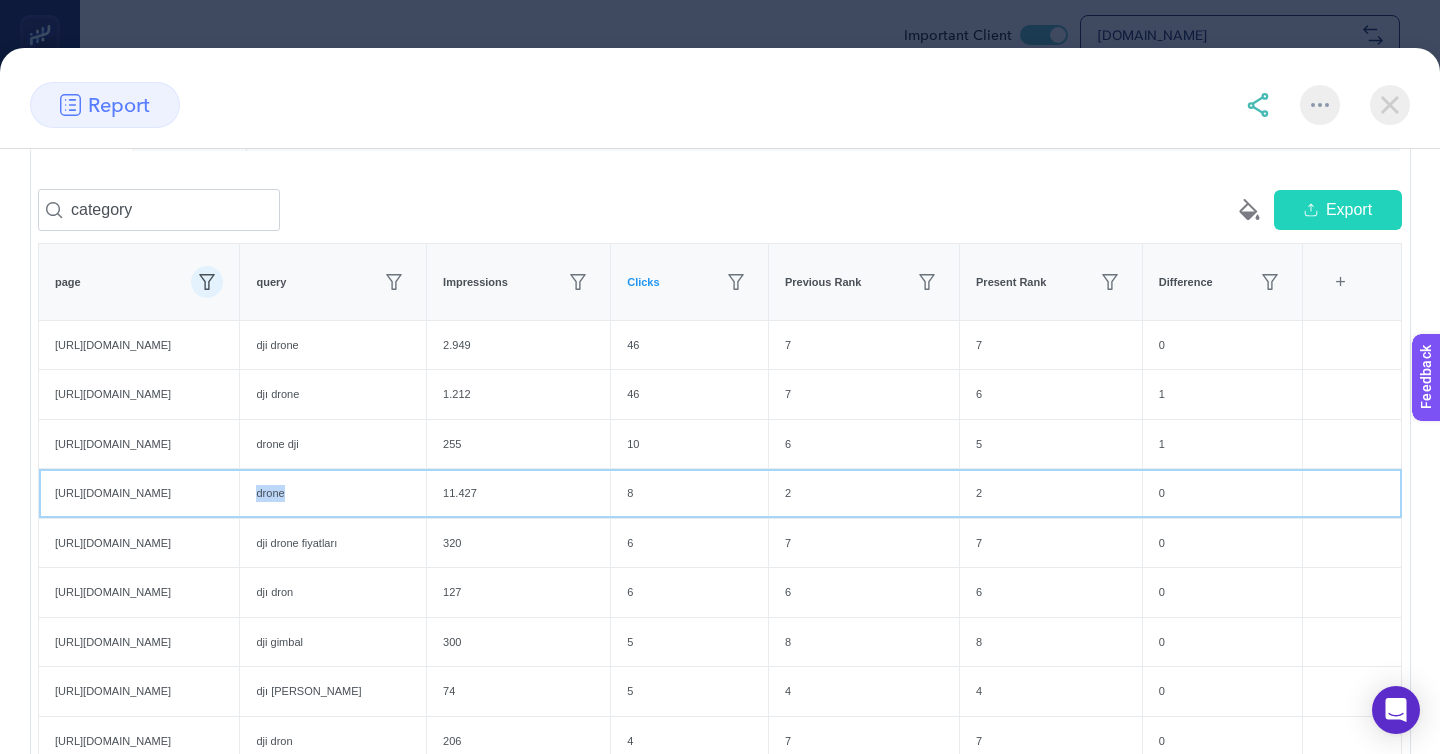 click on "drone" 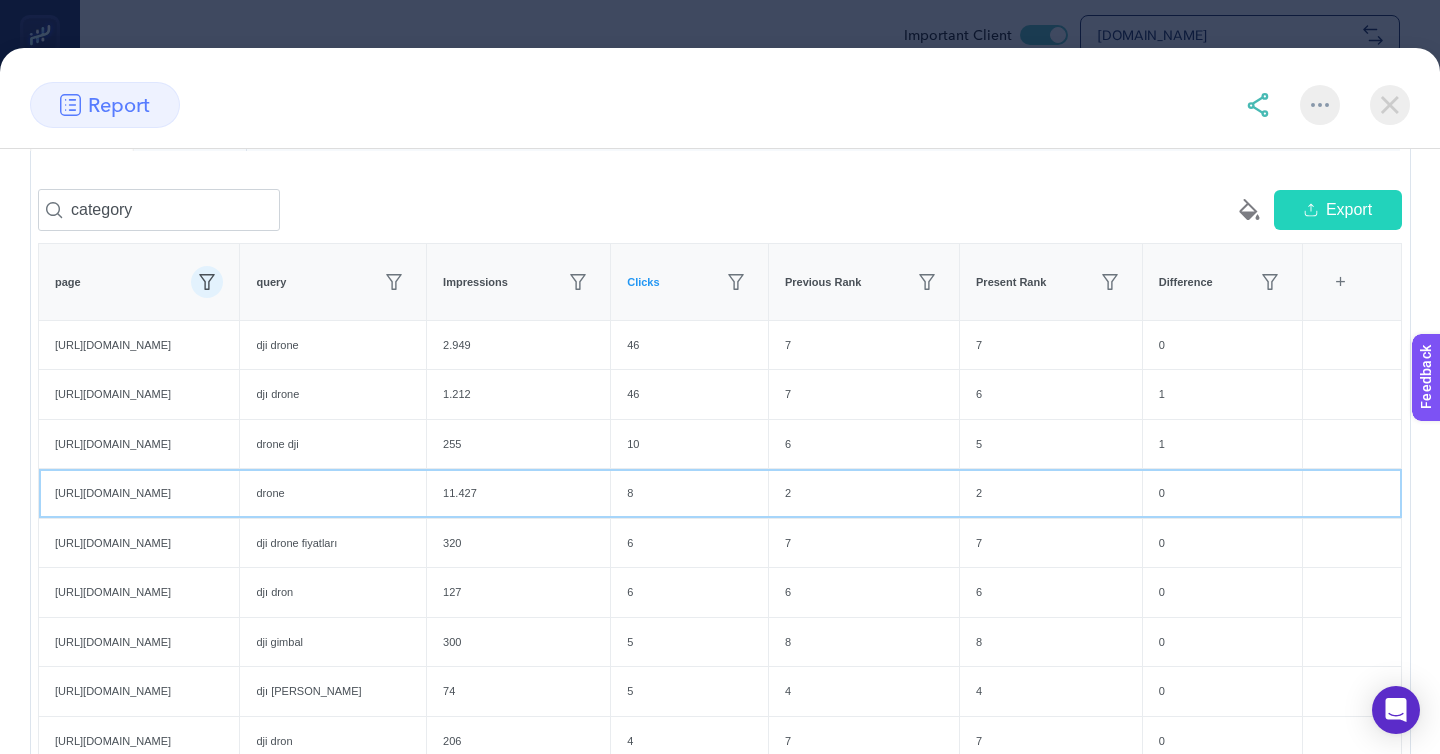 click on "https://www.mediamarkt.com.tr/tr/category/dji-drone-901565.html" 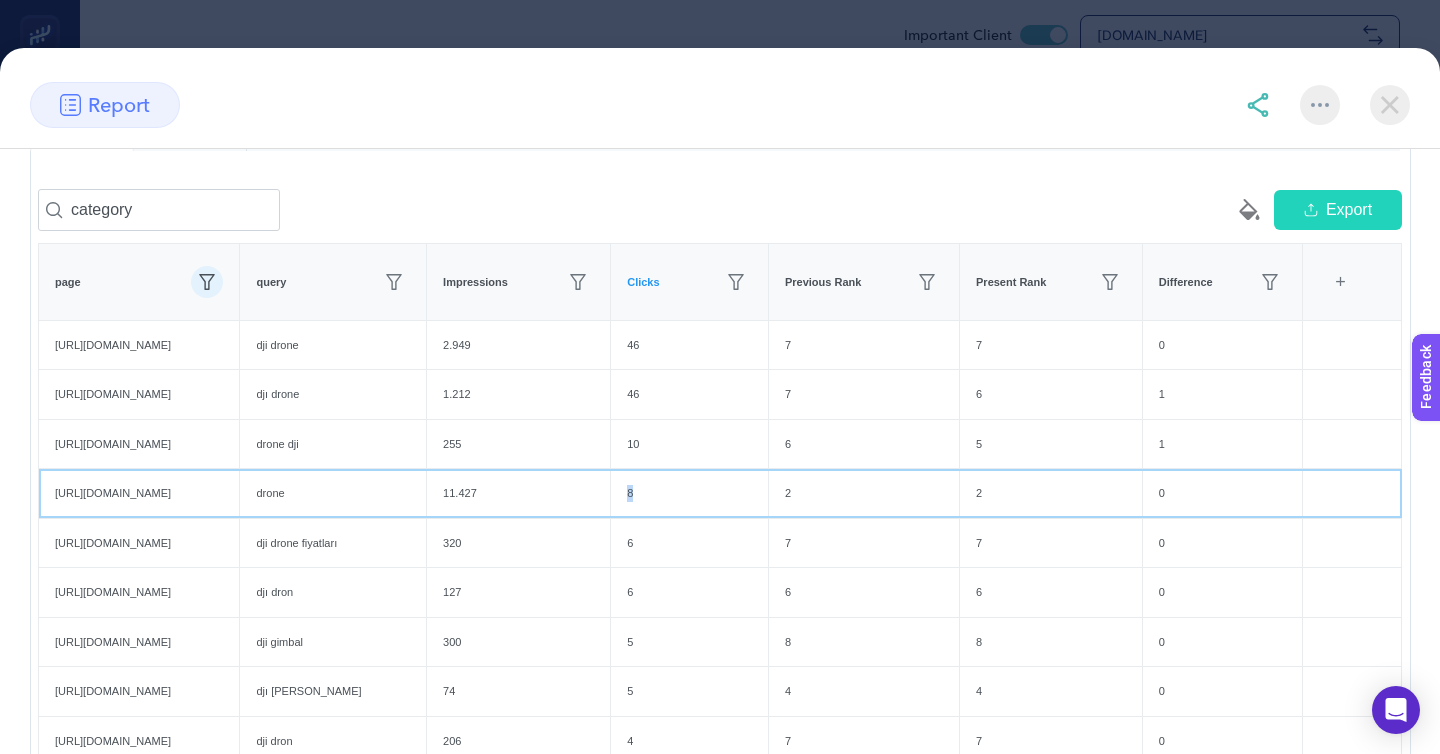 click on "8" 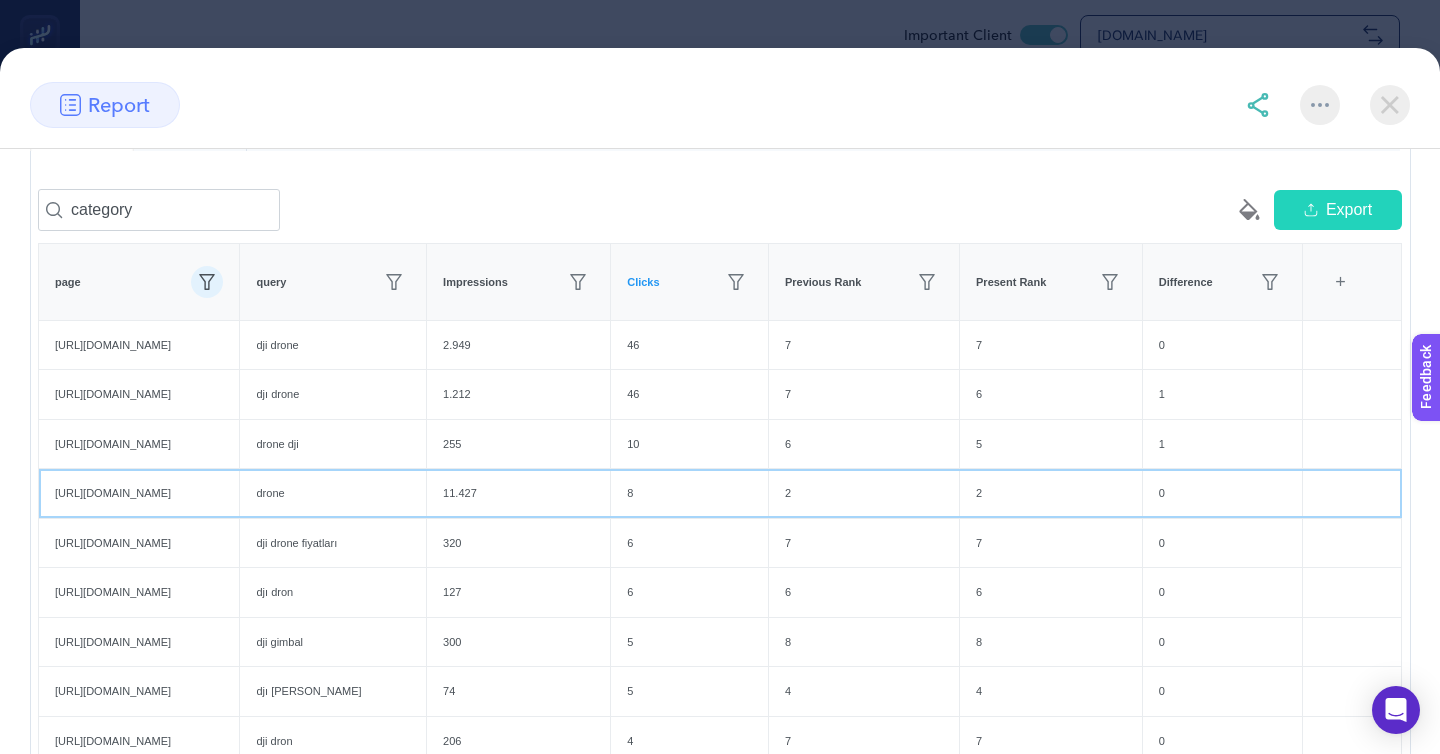 click on "11.427" 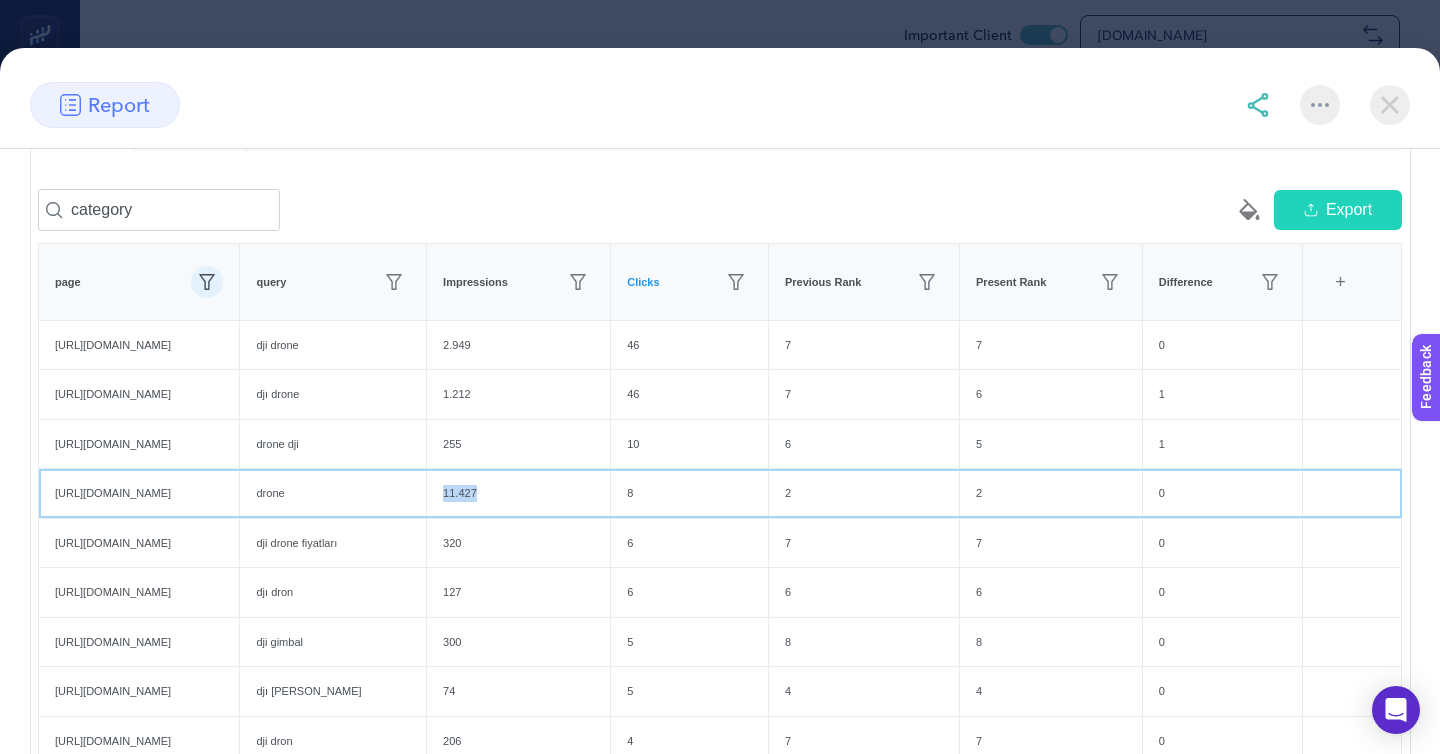 click on "11.427" 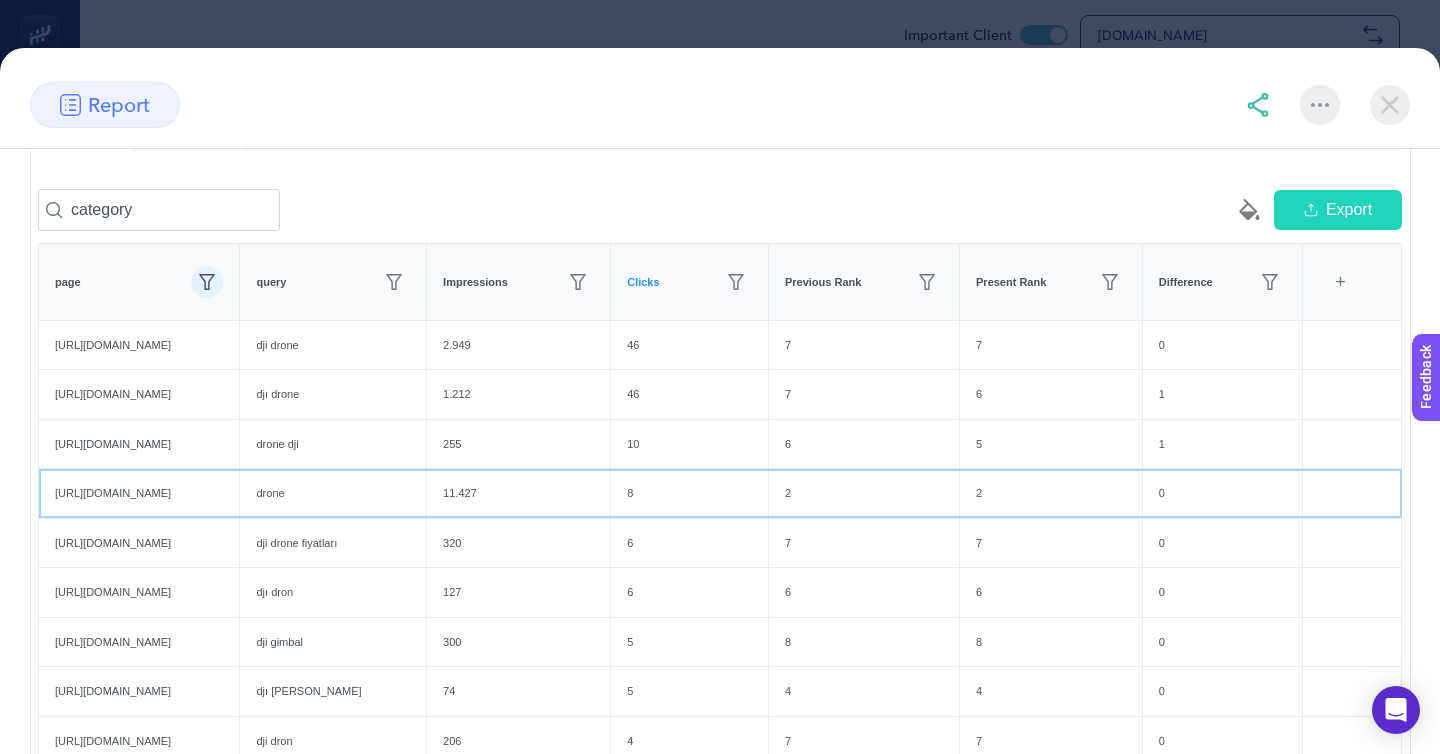 click on "8" 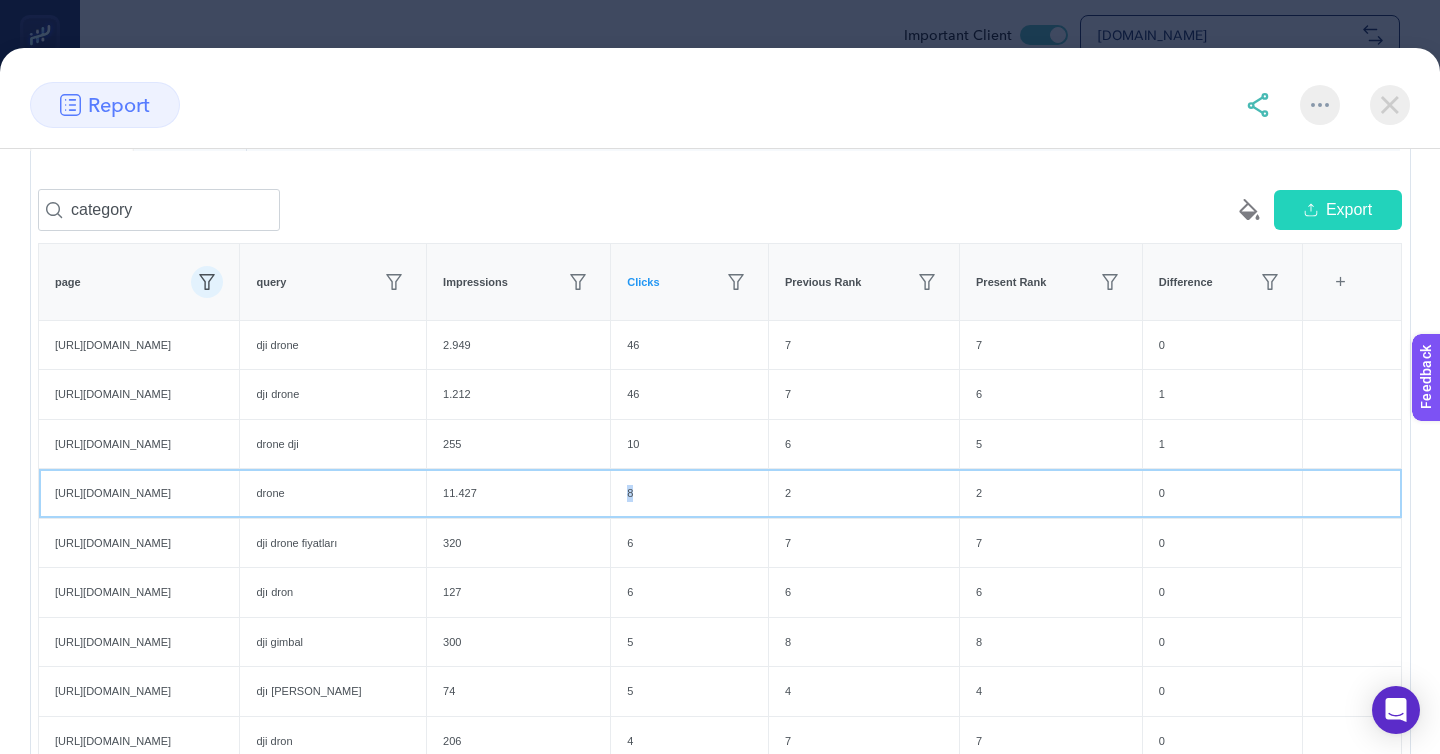 click on "8" 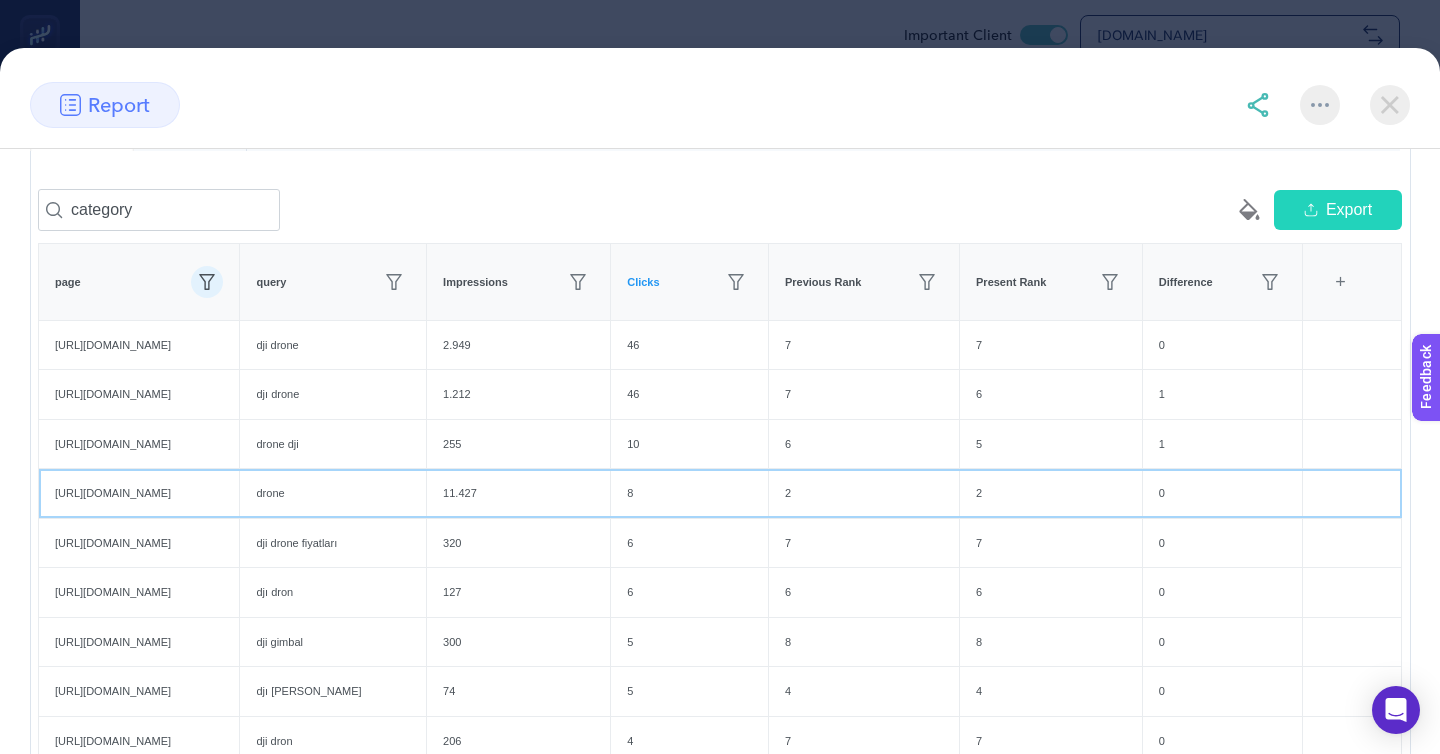 click on "8" 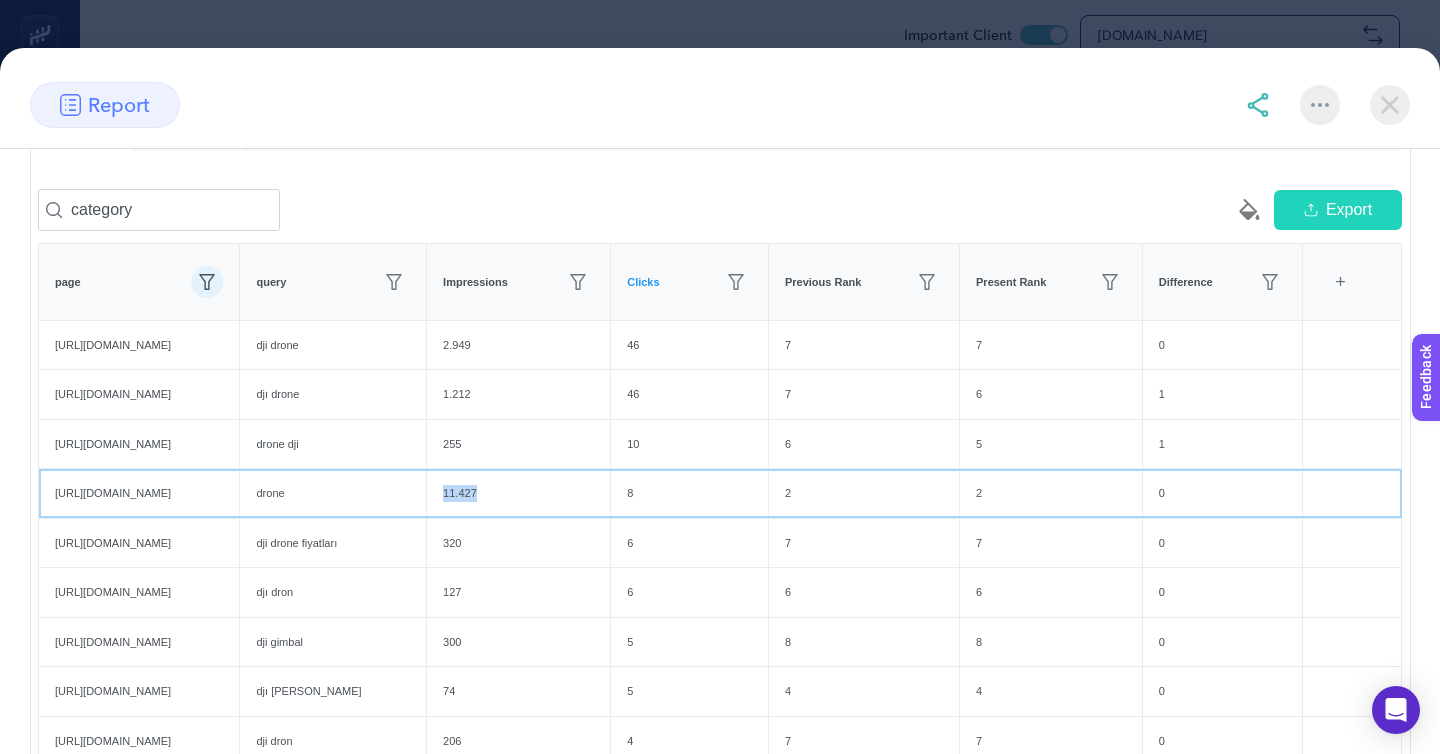 click on "11.427" 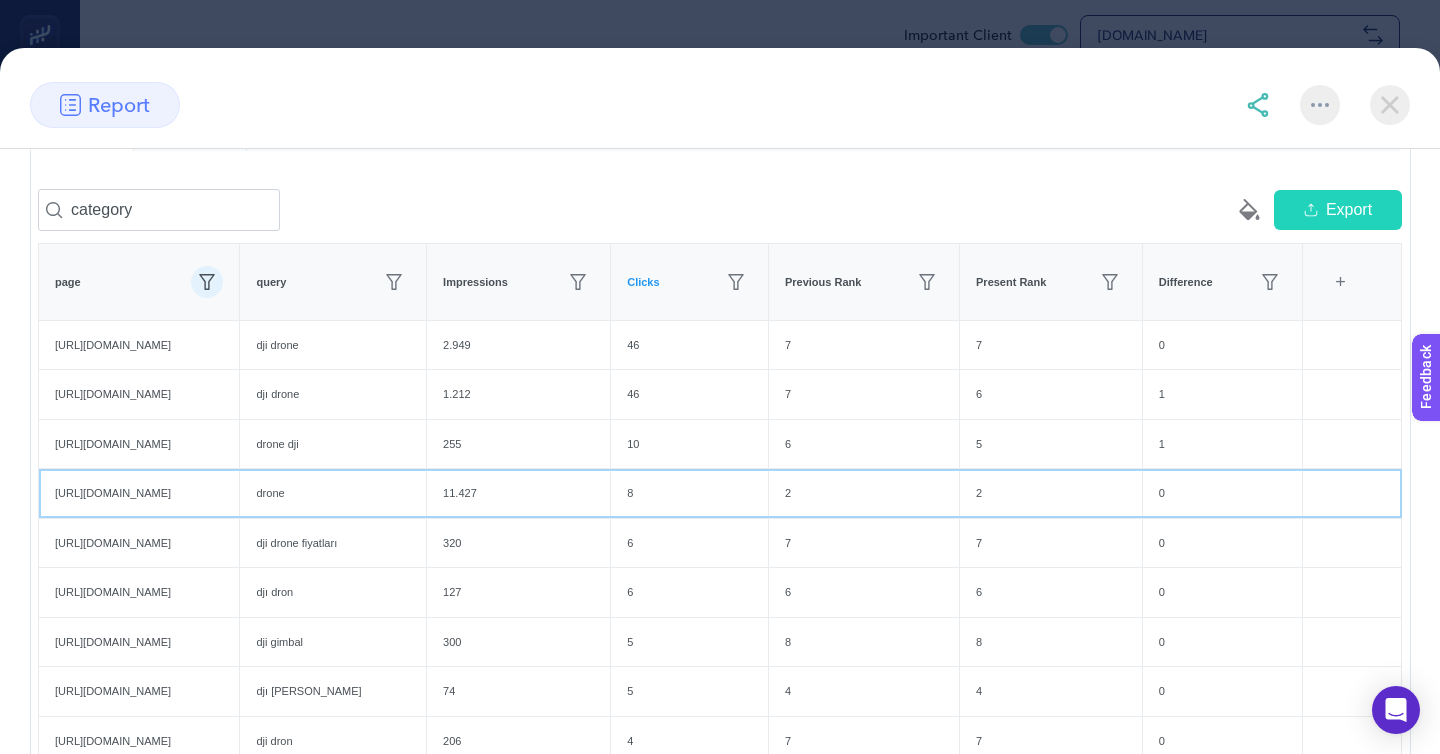 click on "8" 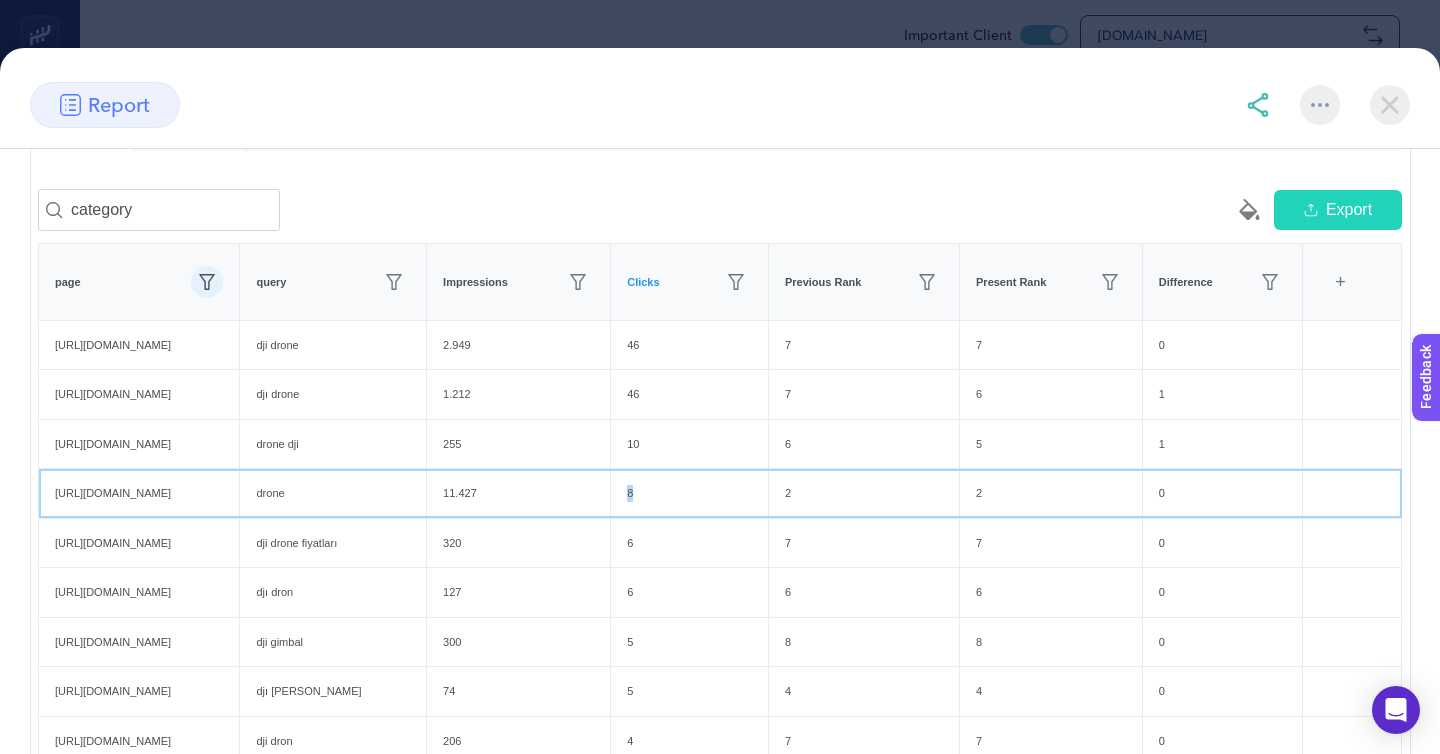 click on "8" 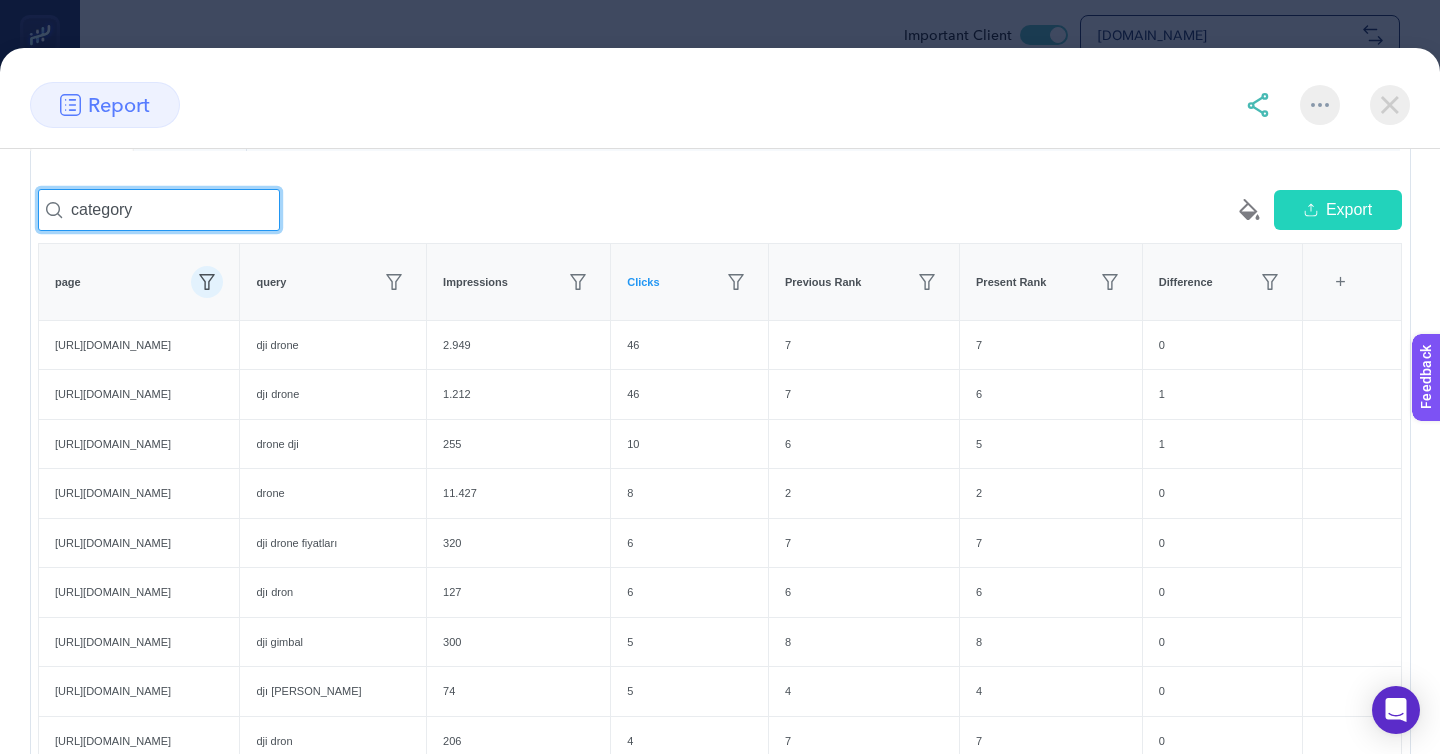 click on "category" at bounding box center [159, 210] 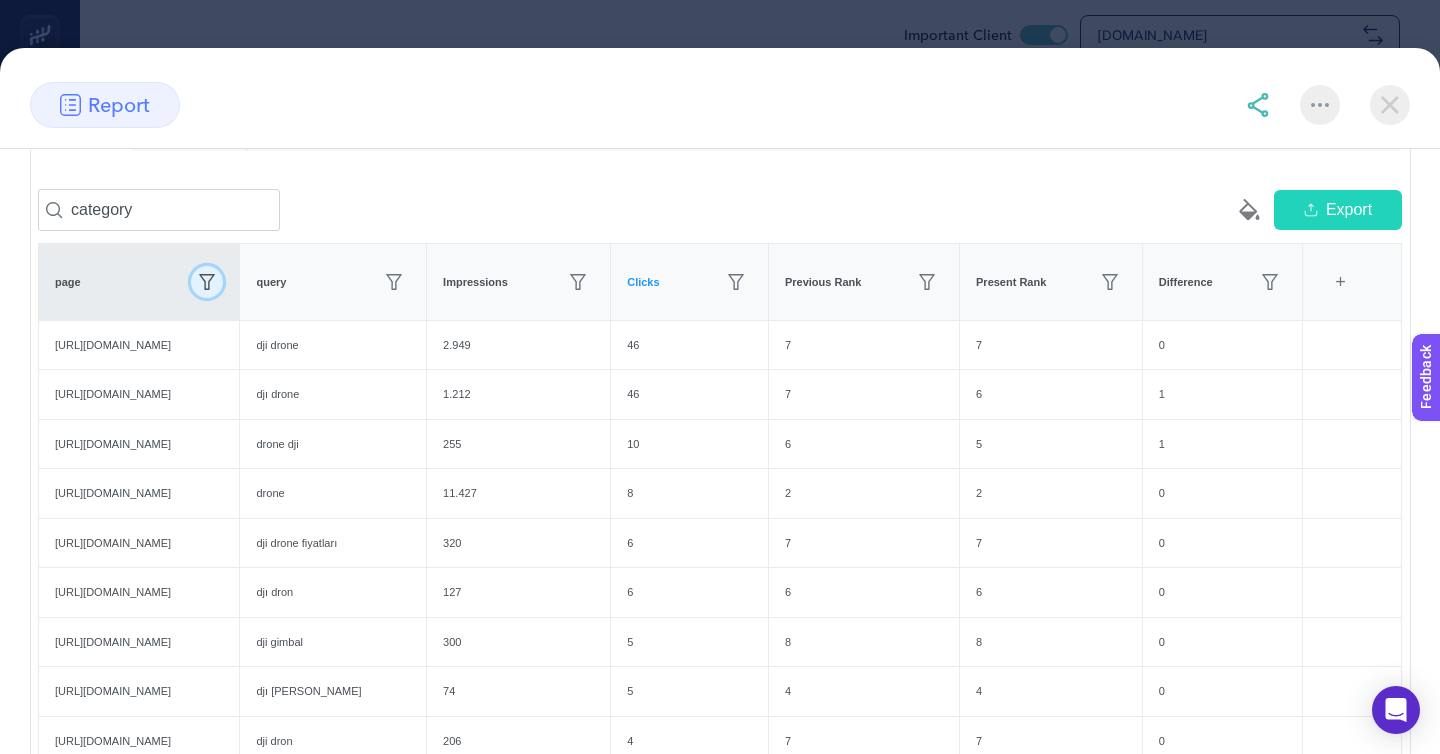 click 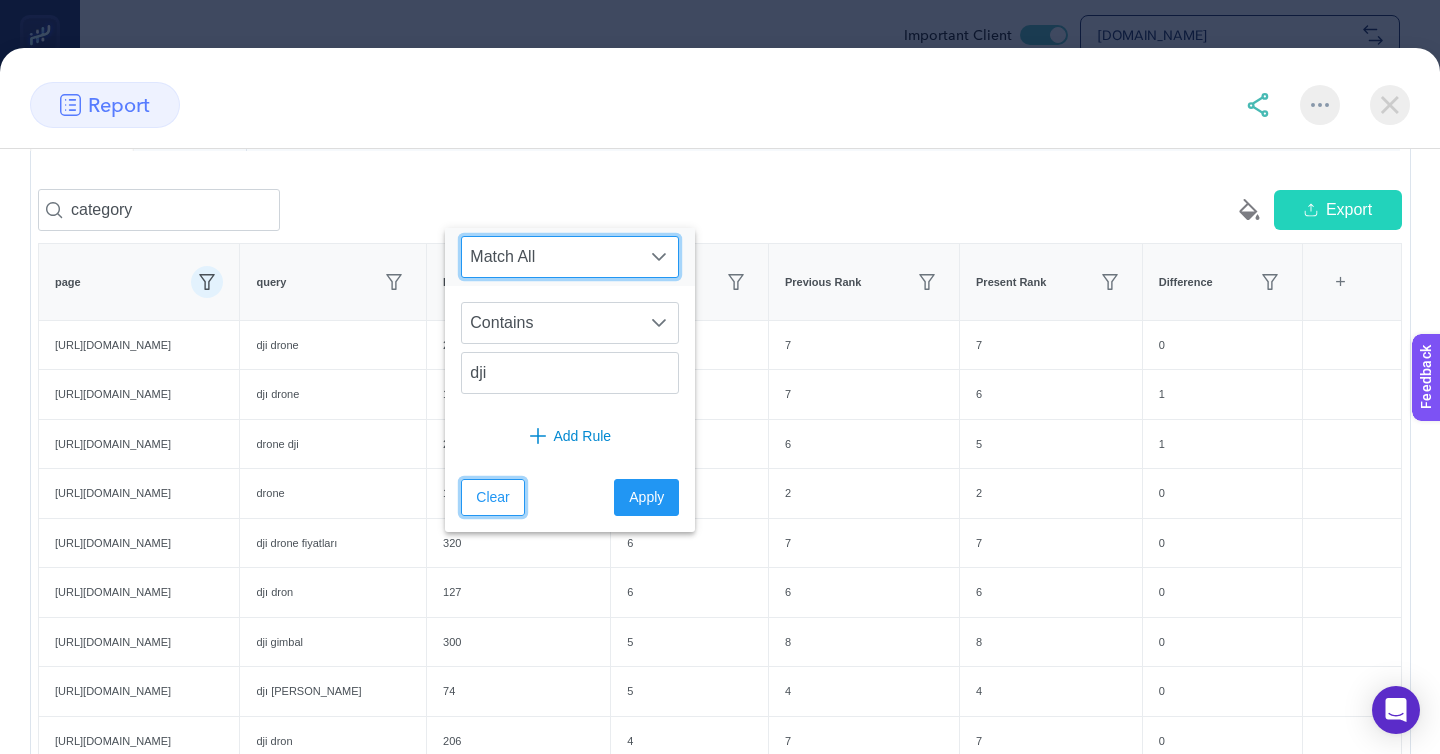 click on "Clear" 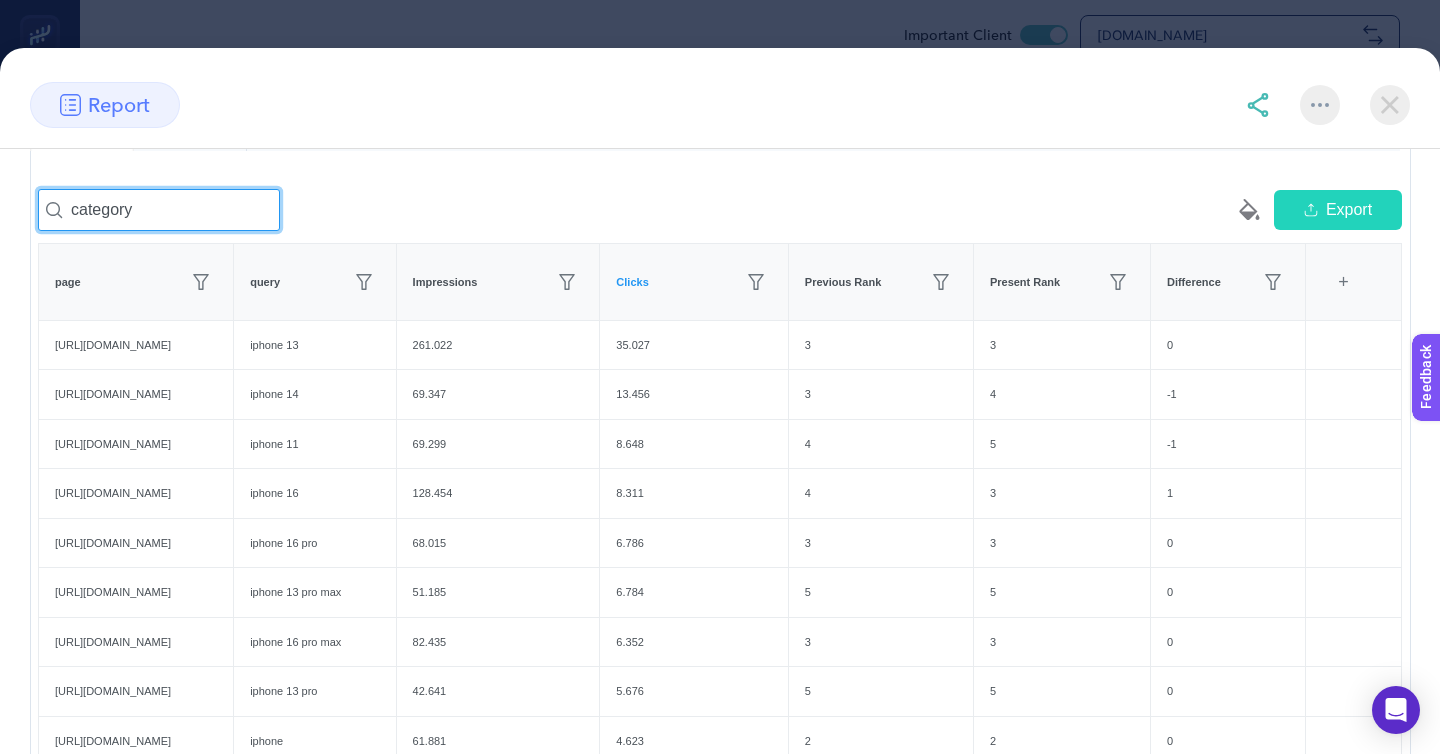 click on "category" at bounding box center [159, 210] 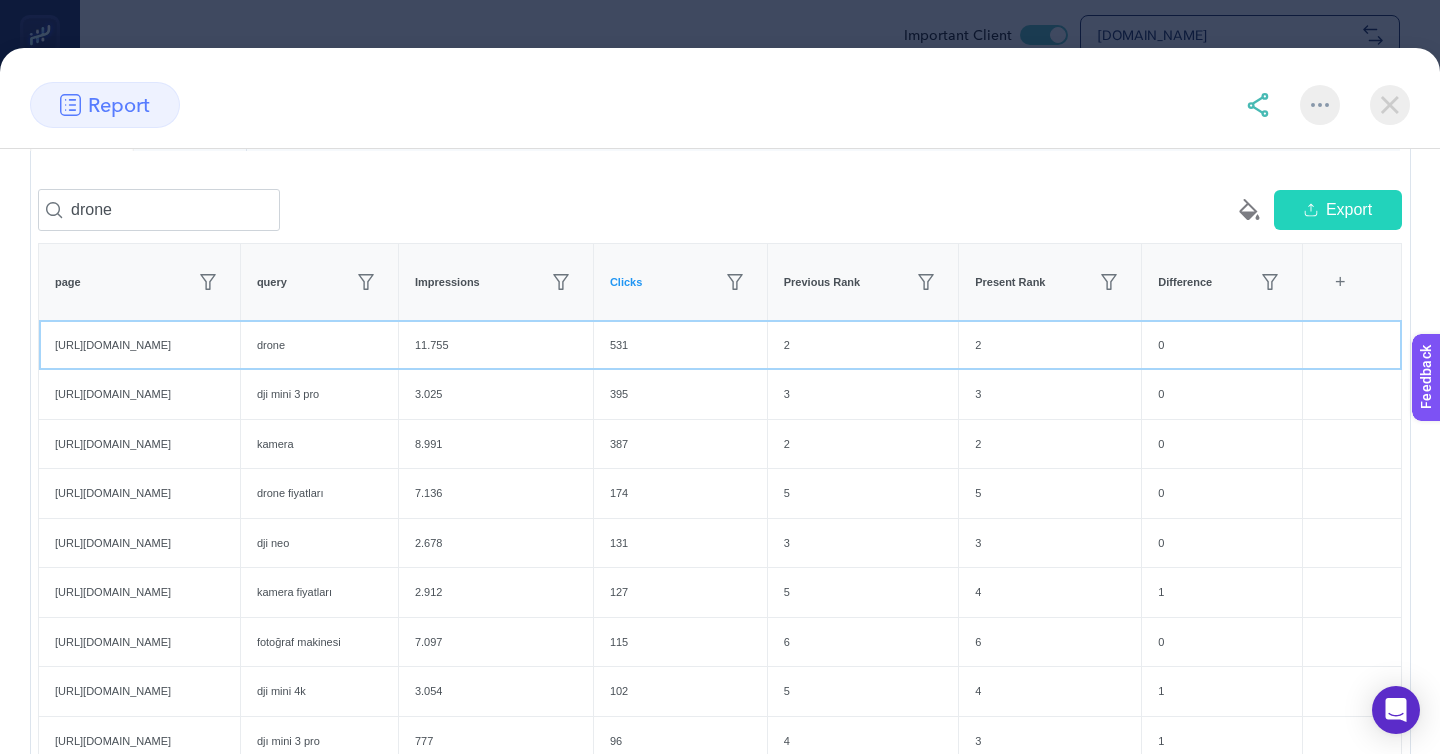 click on "https://www.mediamarkt.com.tr/tr/category/drone-811034.html" 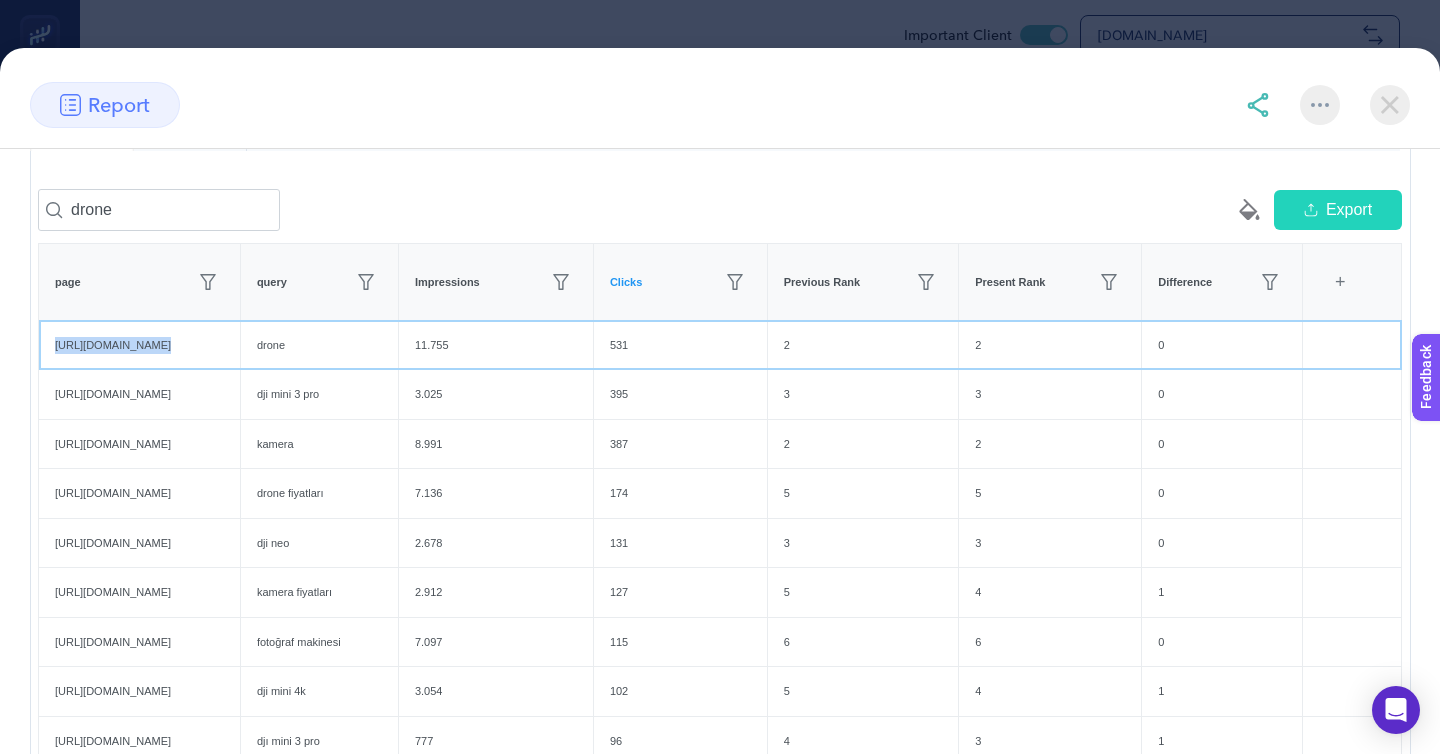 click on "https://www.mediamarkt.com.tr/tr/category/drone-811034.html" 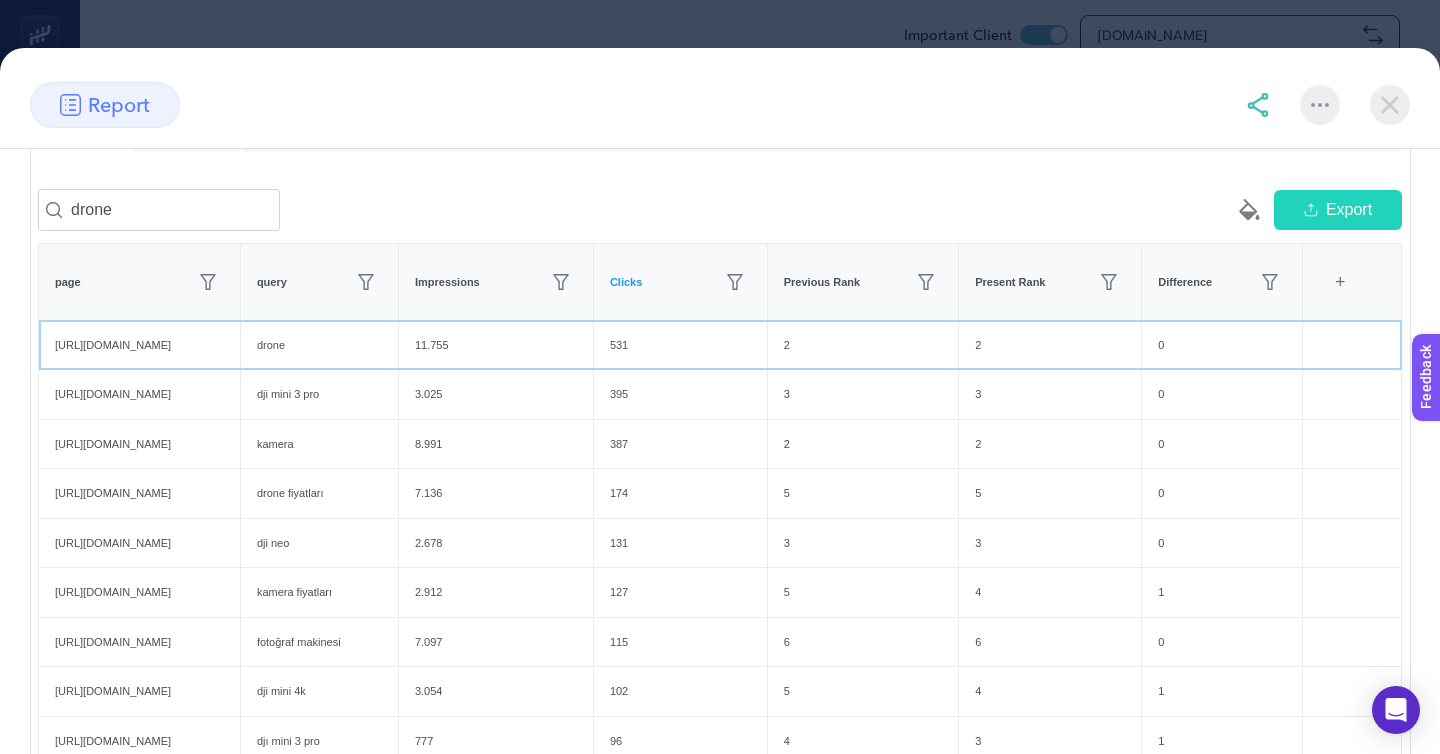 click on "11.755" 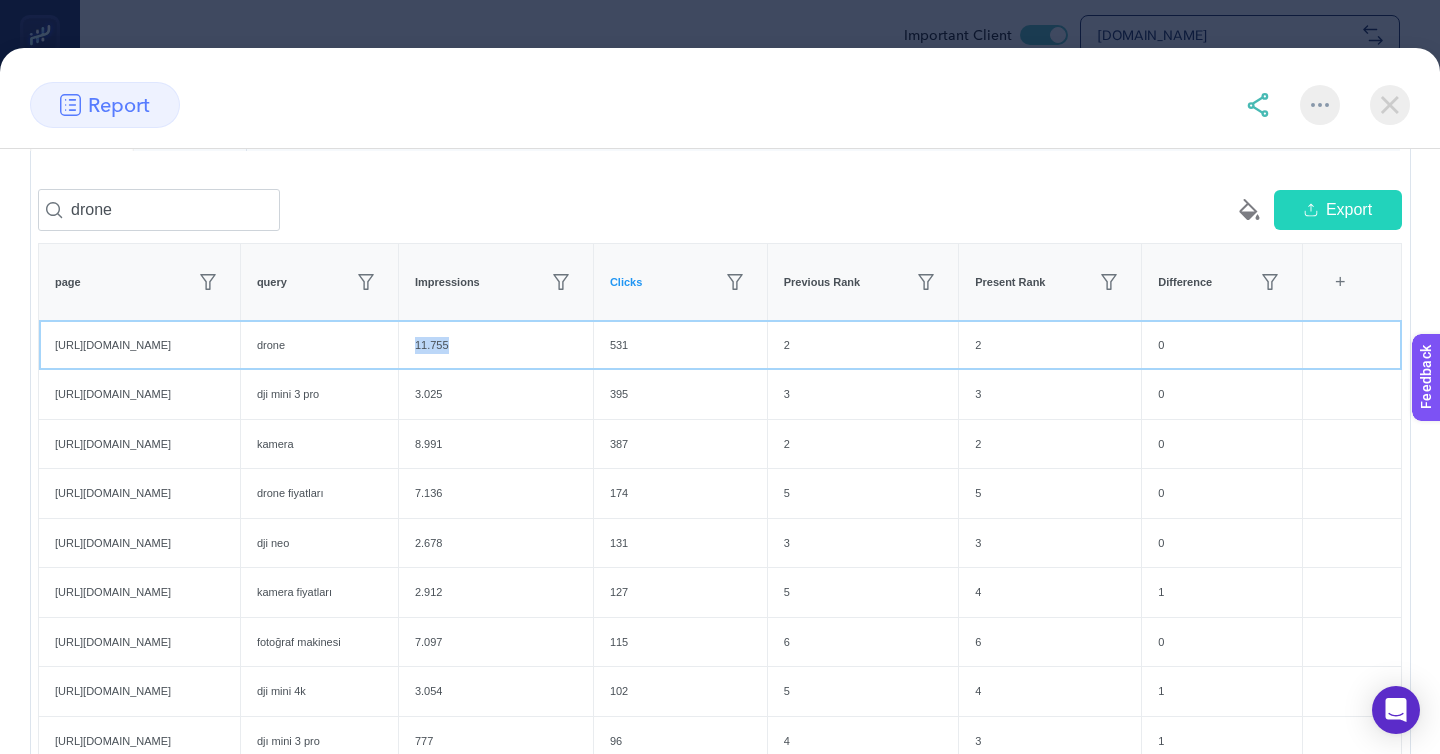 click on "11.755" 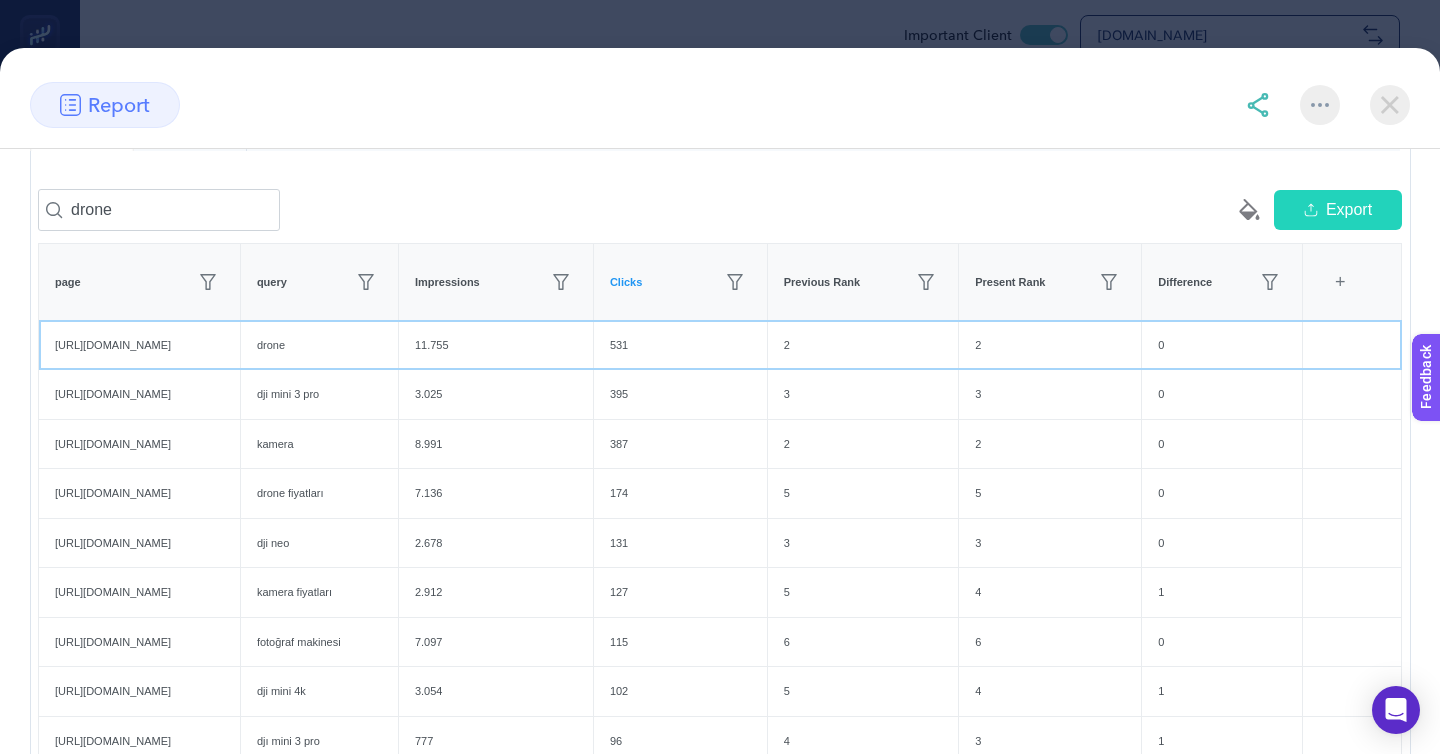 click on "11.755" 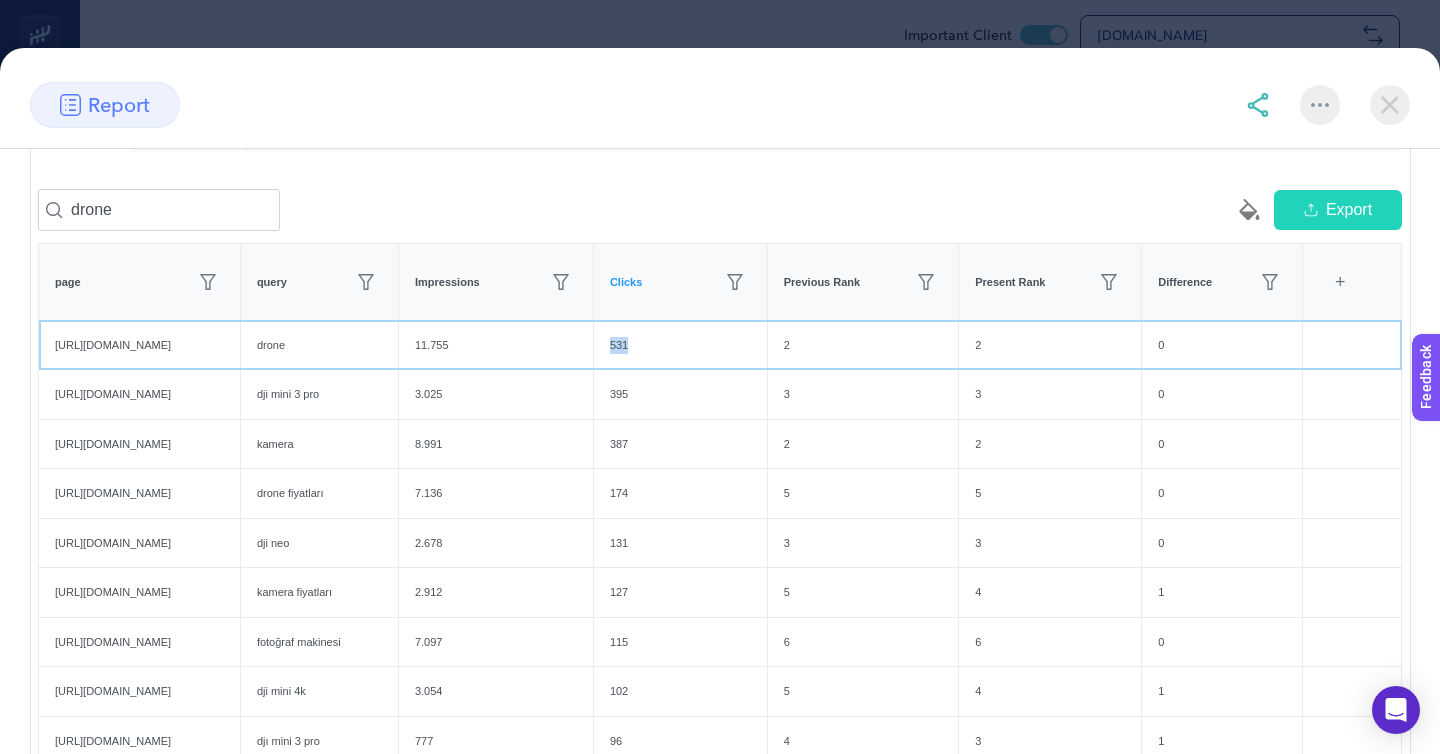 click on "531" 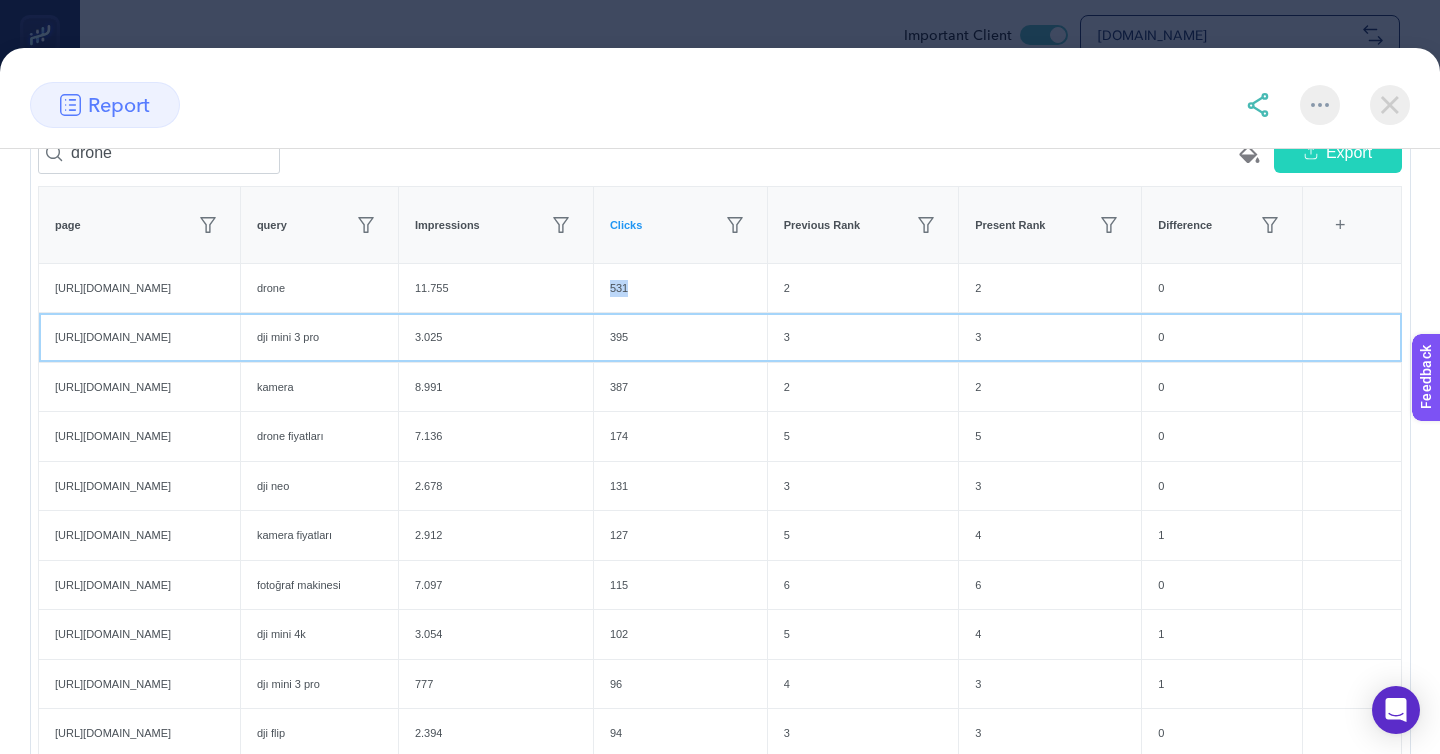 click on "395" 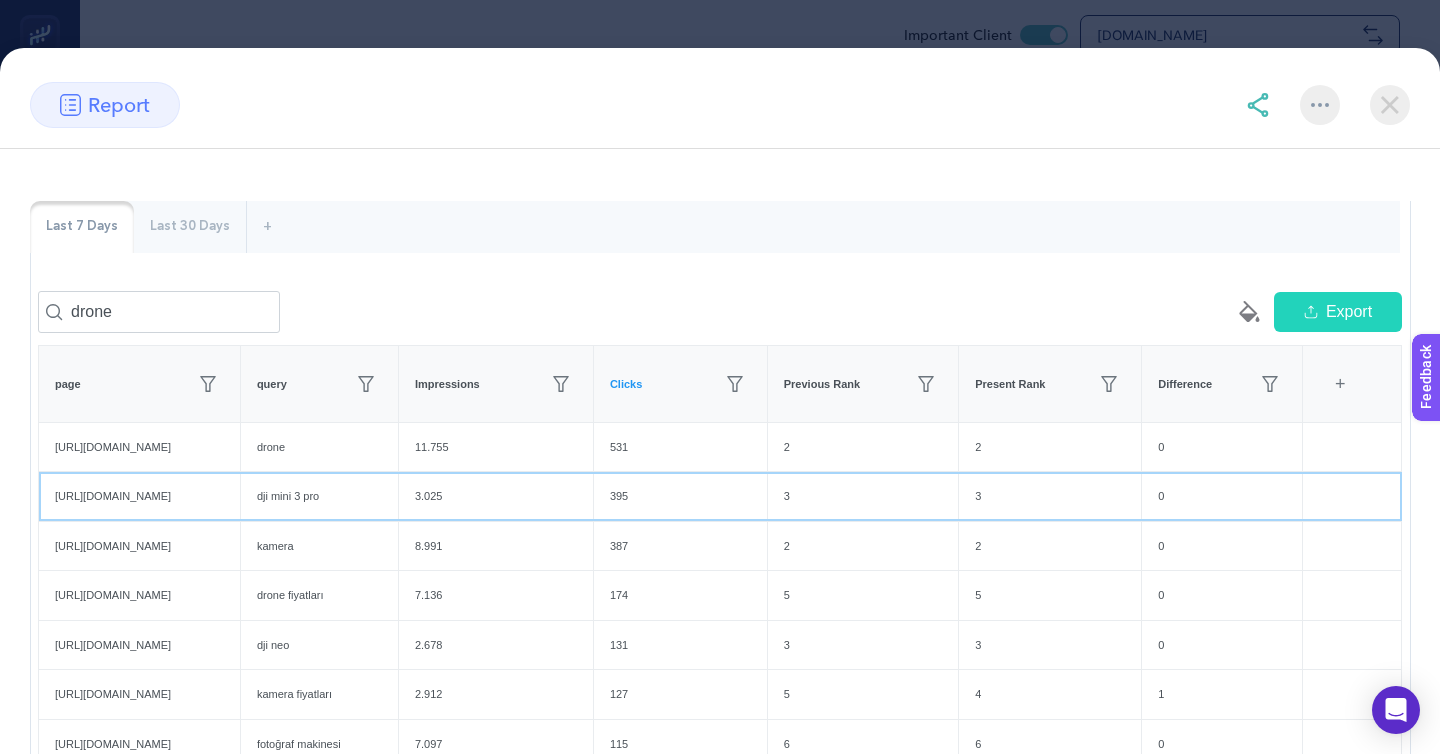 scroll, scrollTop: 166, scrollLeft: 0, axis: vertical 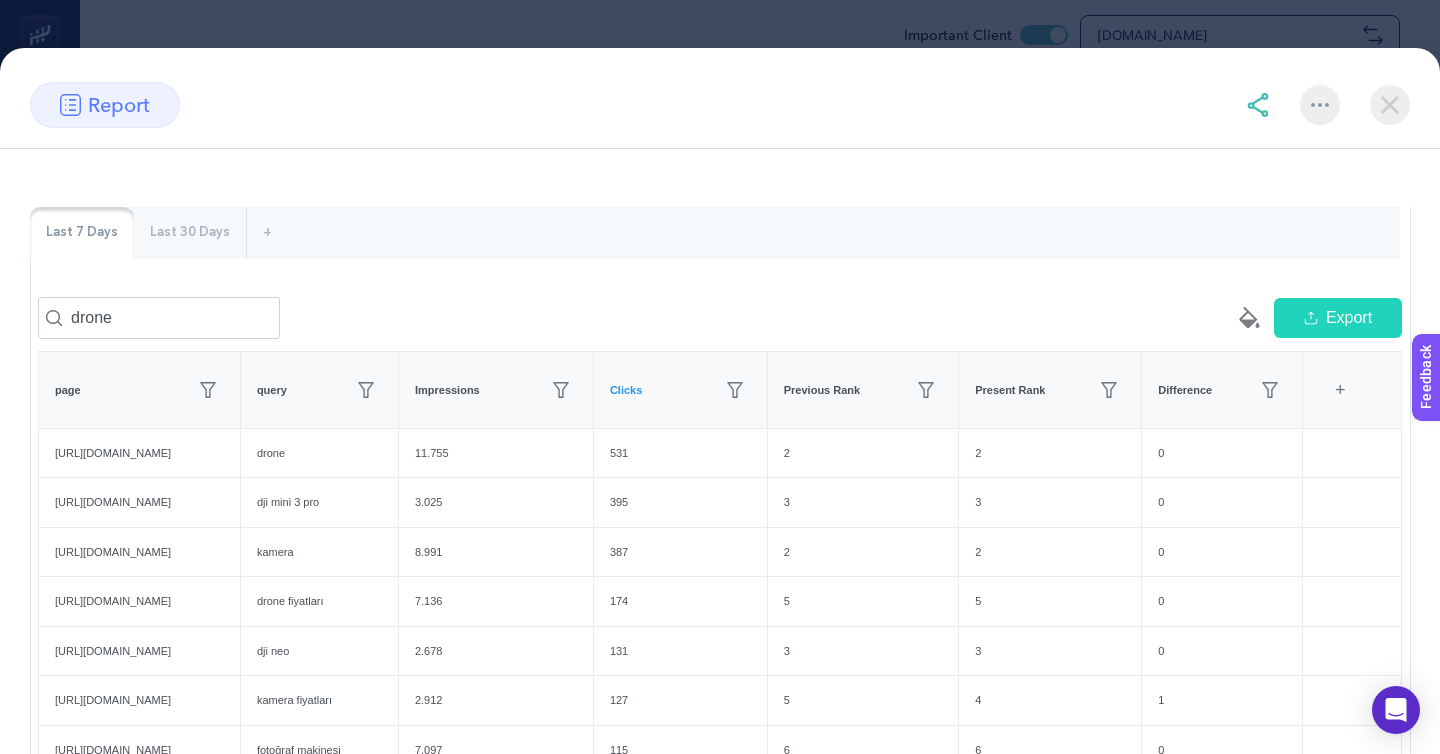 click on "drone empty paint-bucket-solid Export page query Impressions Clicks Previous Rank Present Rank Difference 7 items selected + https://www.mediamarkt.com.tr/tr/category/drone-811034.html drone 11.755 531 2 2 0 https://www.mediamarkt.com.tr/tr/product/_dji-mini-3-pro-dji-rc-ekranli-kumandali-drone-1221683.html dji mini 3 pro 3.025 395 3 3 0 https://www.mediamarkt.com.tr/tr/category/foto-kamera-drone-465682.html kamera 8.991 387 2 2 0 https://www.mediamarkt.com.tr/tr/category/drone-811034.html drone fiyatları 7.136 174 5 5 0 https://www.mediamarkt.com.tr/tr/product/_dji-neo-drone-1239475.html dji neo 2.678 131 3 3 0 https://www.mediamarkt.com.tr/tr/category/foto-kamera-drone-465682.html kamera fiyatları 2.912 127 5 4 1 https://www.mediamarkt.com.tr/tr/category/foto-kamera-drone-465682.html fotoğraf makinesi 7.097 115 6 6 0 https://www.mediamarkt.com.tr/tr/product/_dji-mini-4k-fly-more-combo-drone-1242925.html dji mini 4k 3.054 102 5 4 1 djı mini 3 pro 777 96 4 3 1 dji flip 2.394 94 3 3 0     Total: 109.172.00" at bounding box center [720, 666] 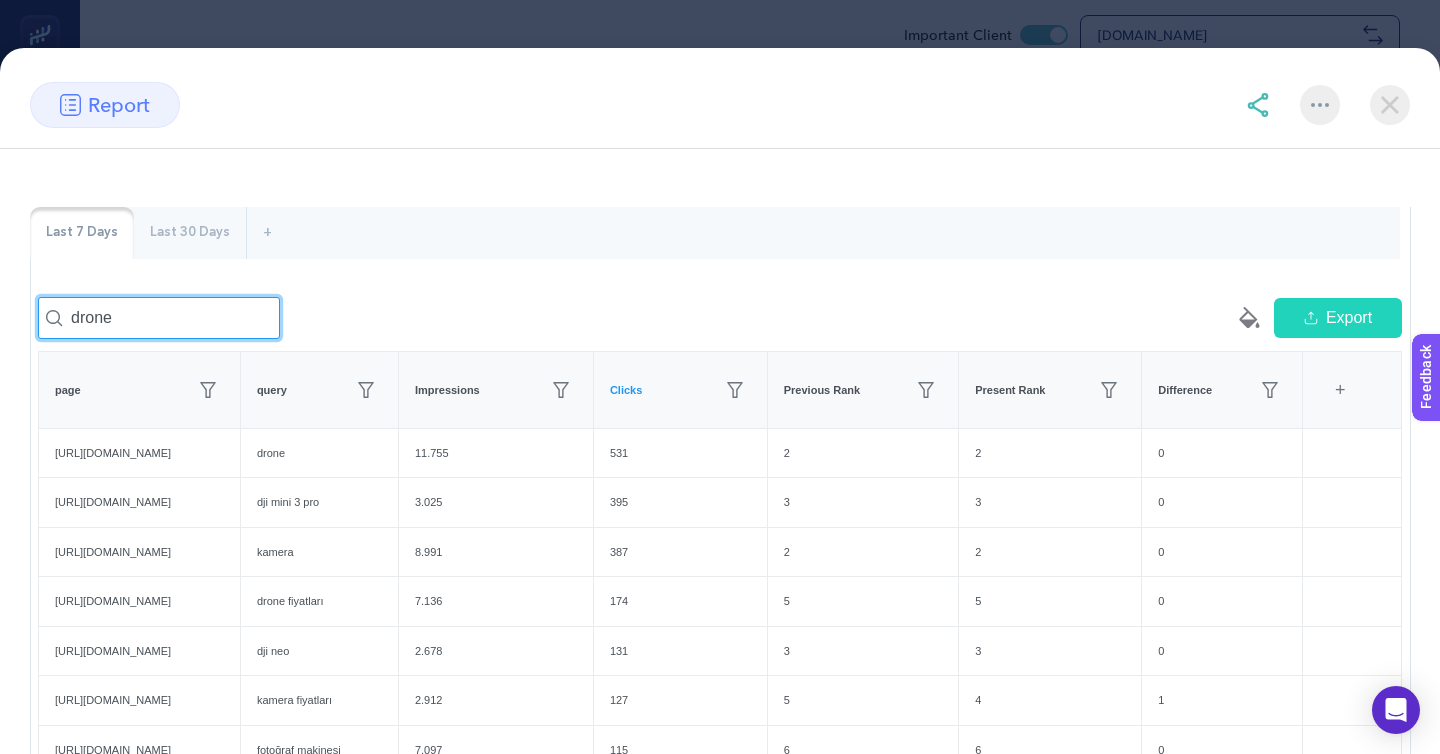 click on "drone" at bounding box center [159, 318] 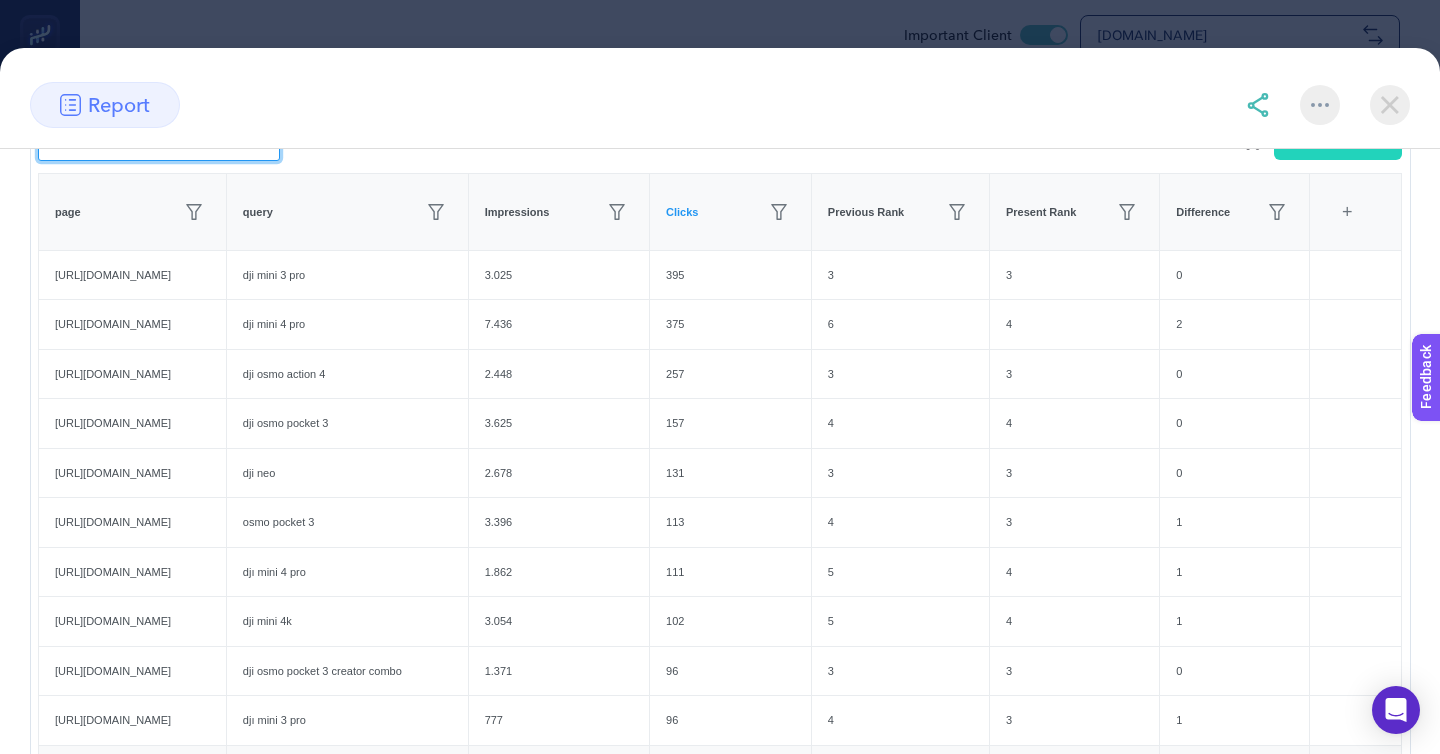 scroll, scrollTop: 341, scrollLeft: 0, axis: vertical 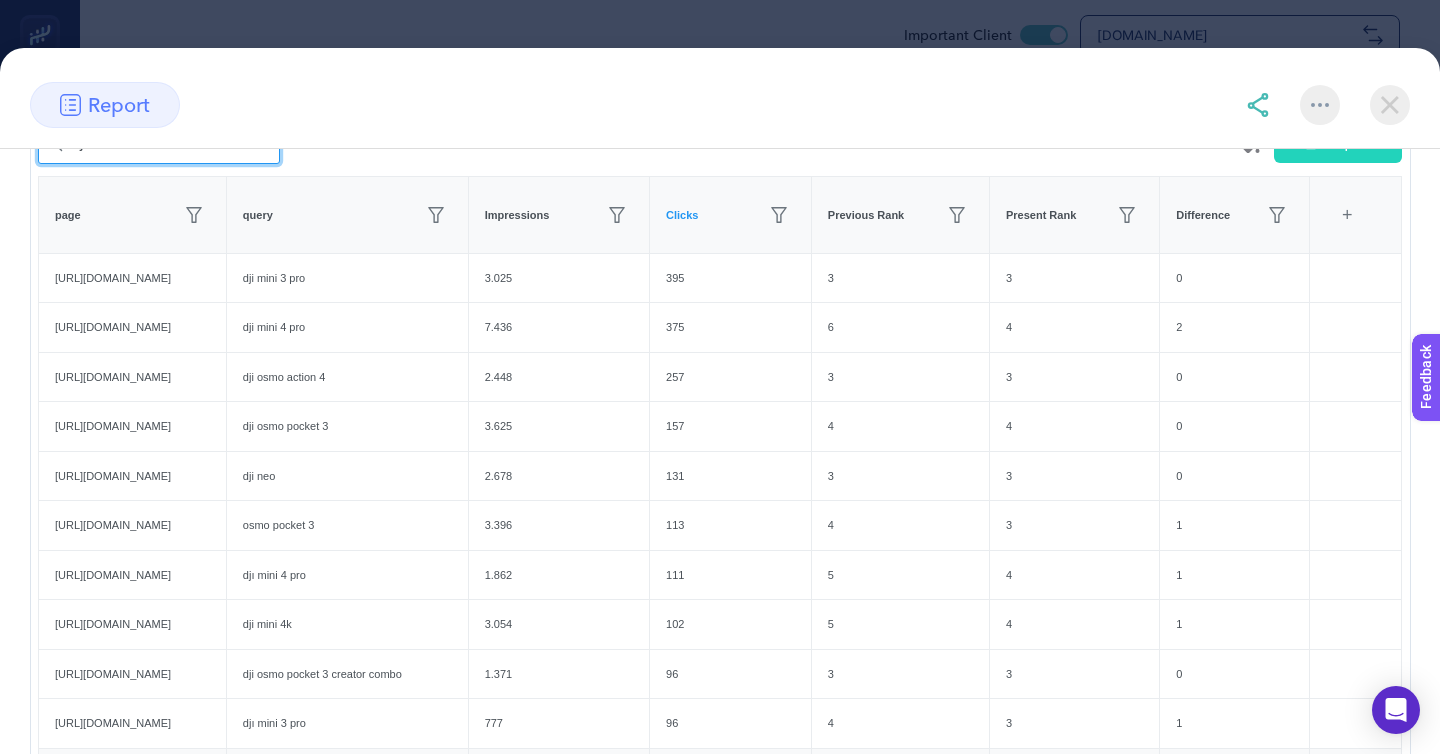 type on "dji" 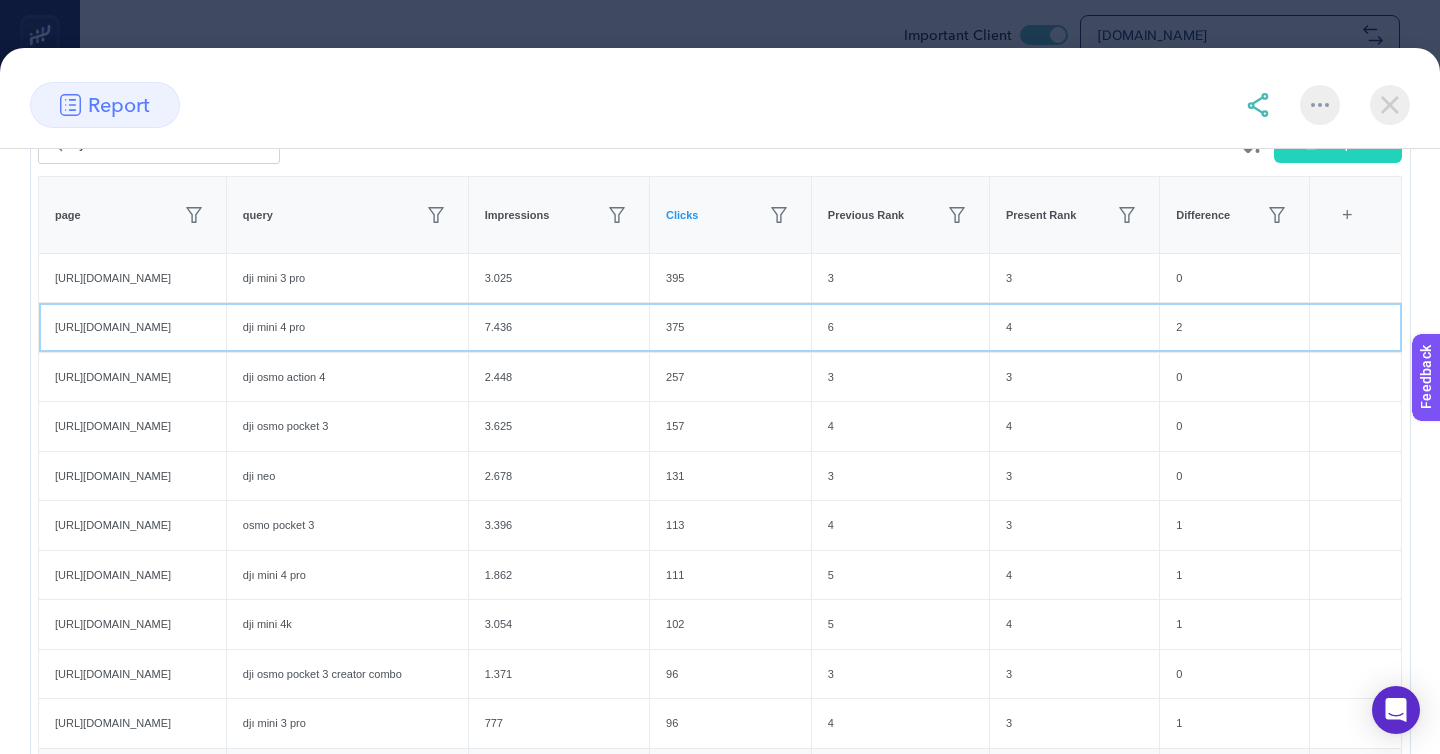 click on "dji mini 4 pro" 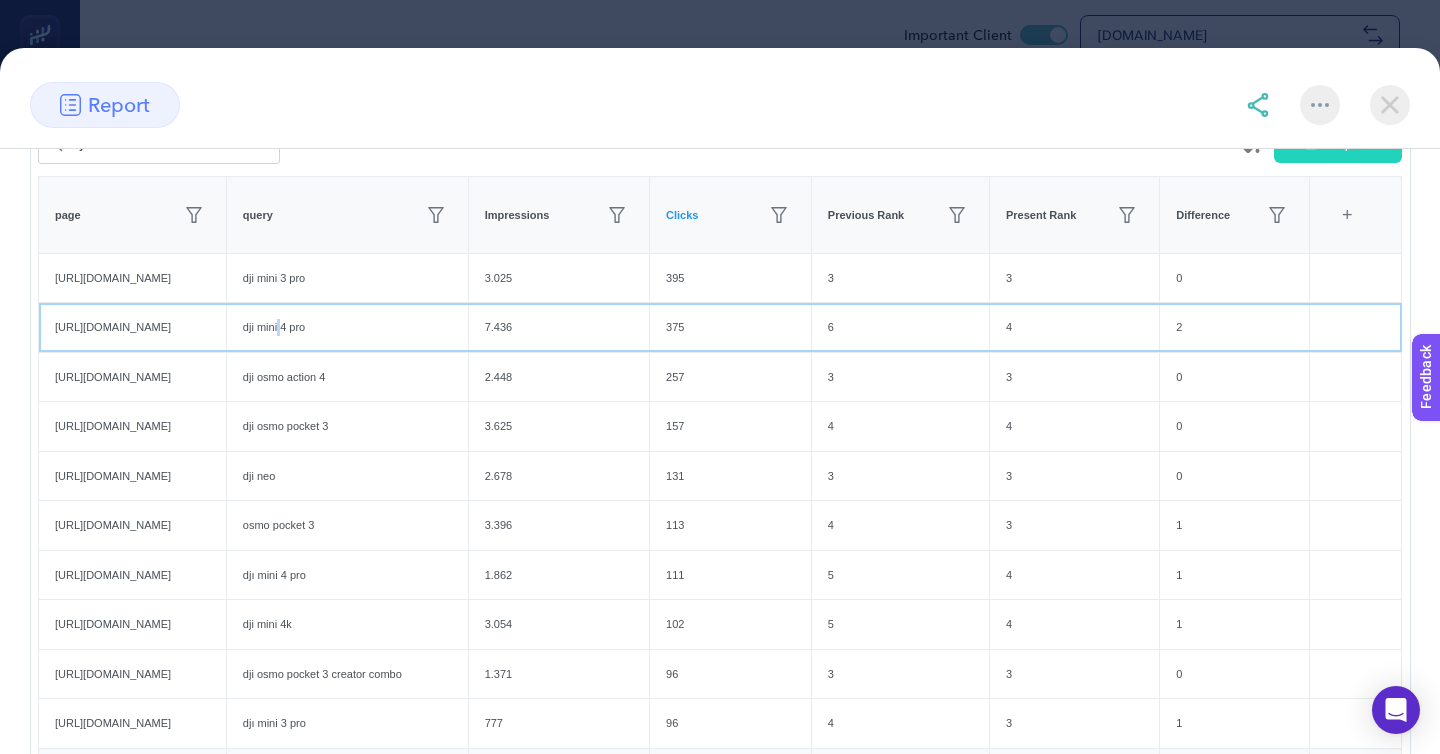 click on "dji mini 4 pro" 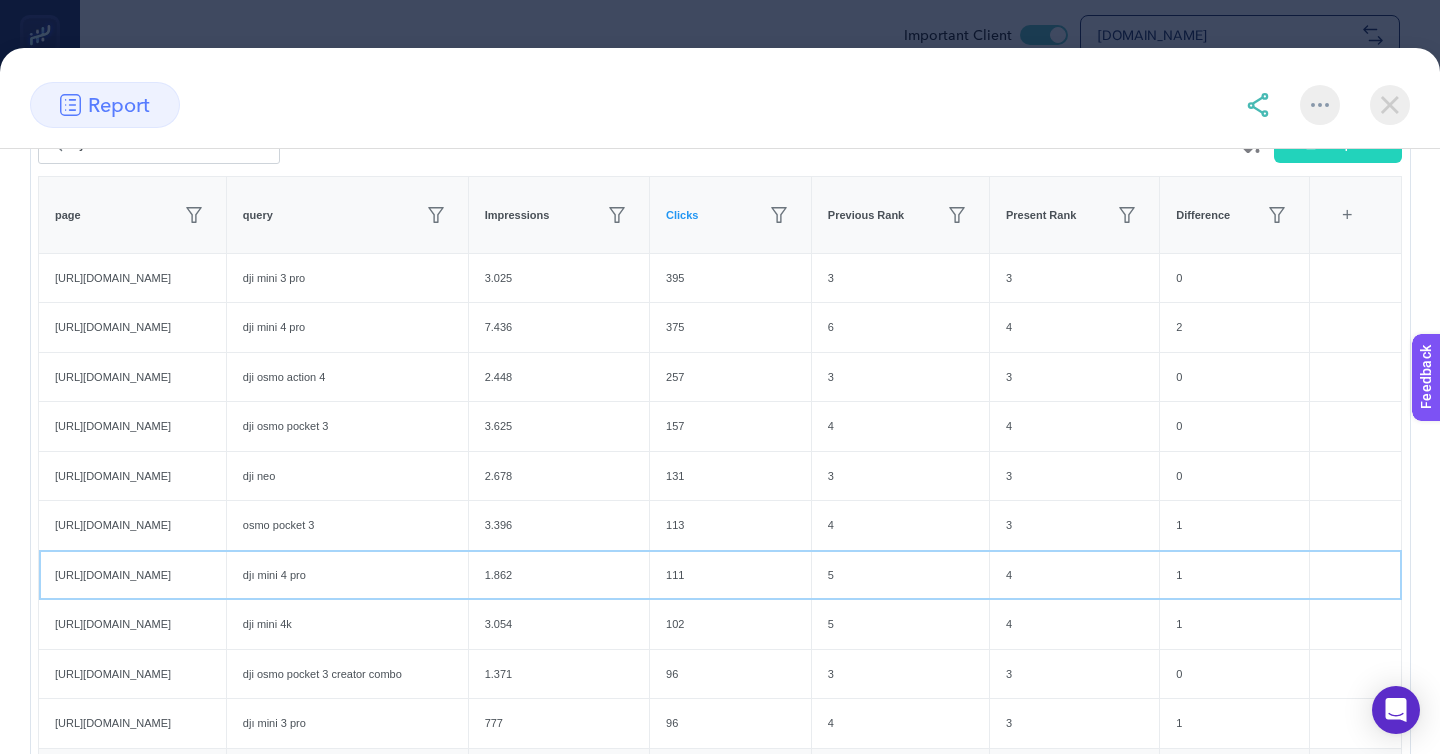 click on "https://www.mediamarkt.com.tr/tr/product/_dji-mini-4-pro-fly-more-combo-plus-dji-rc-2-gl-1233003.html" 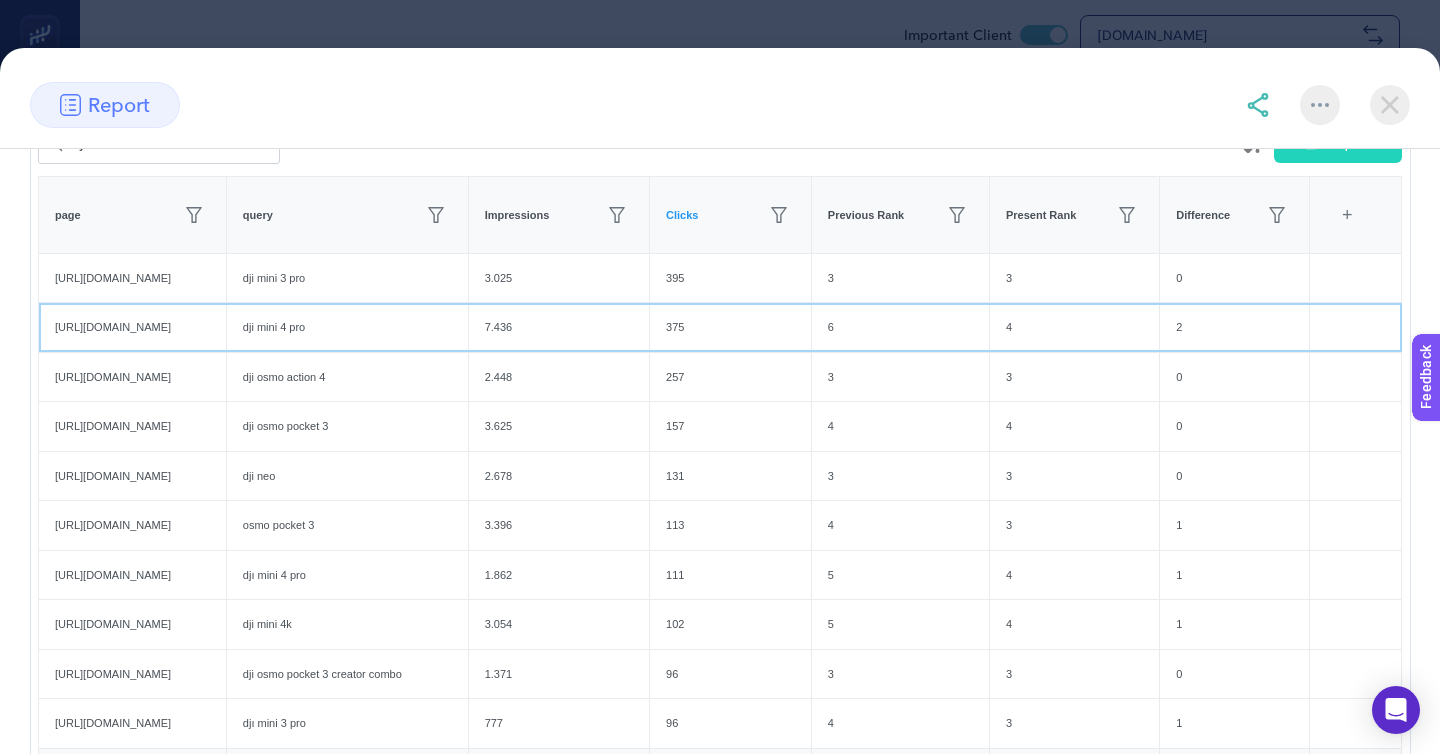 click on "dji mini 4 pro" 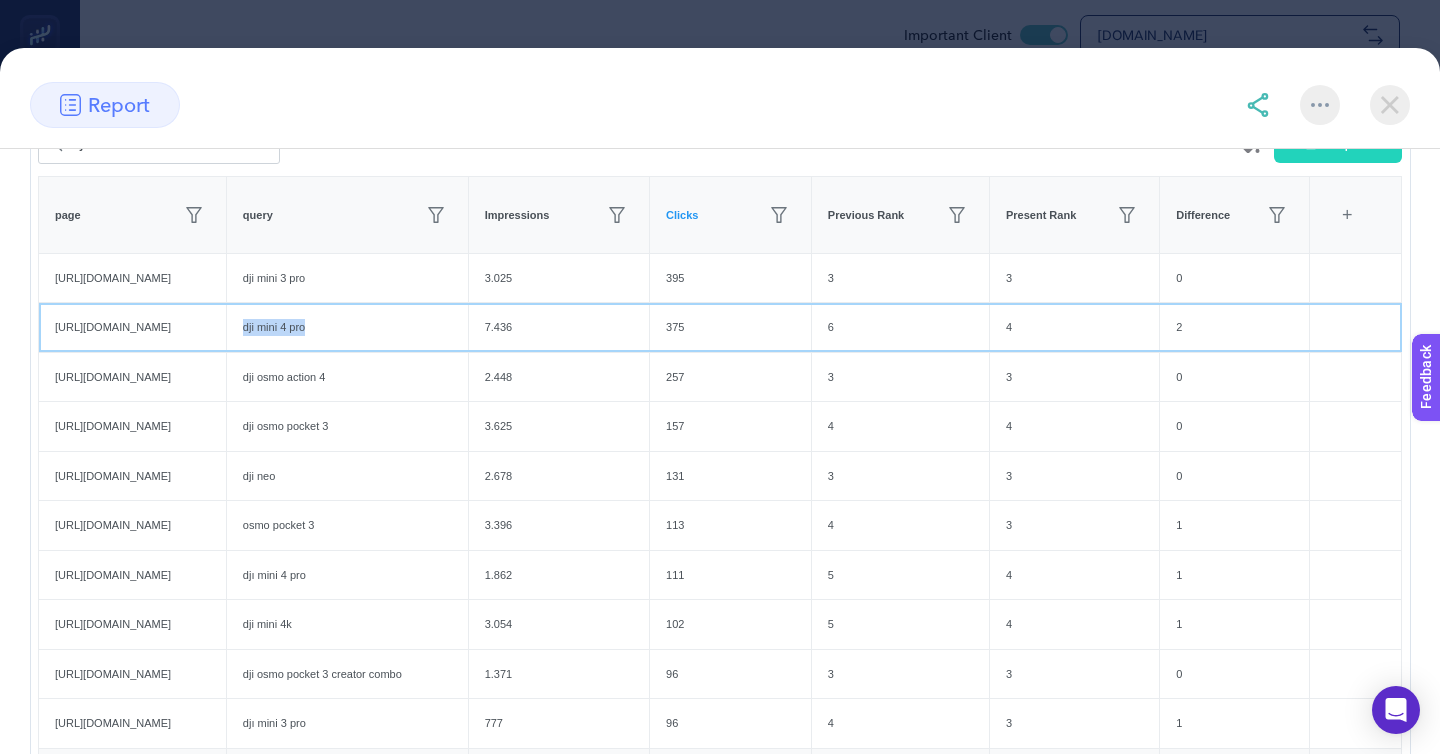 click on "dji mini 4 pro" 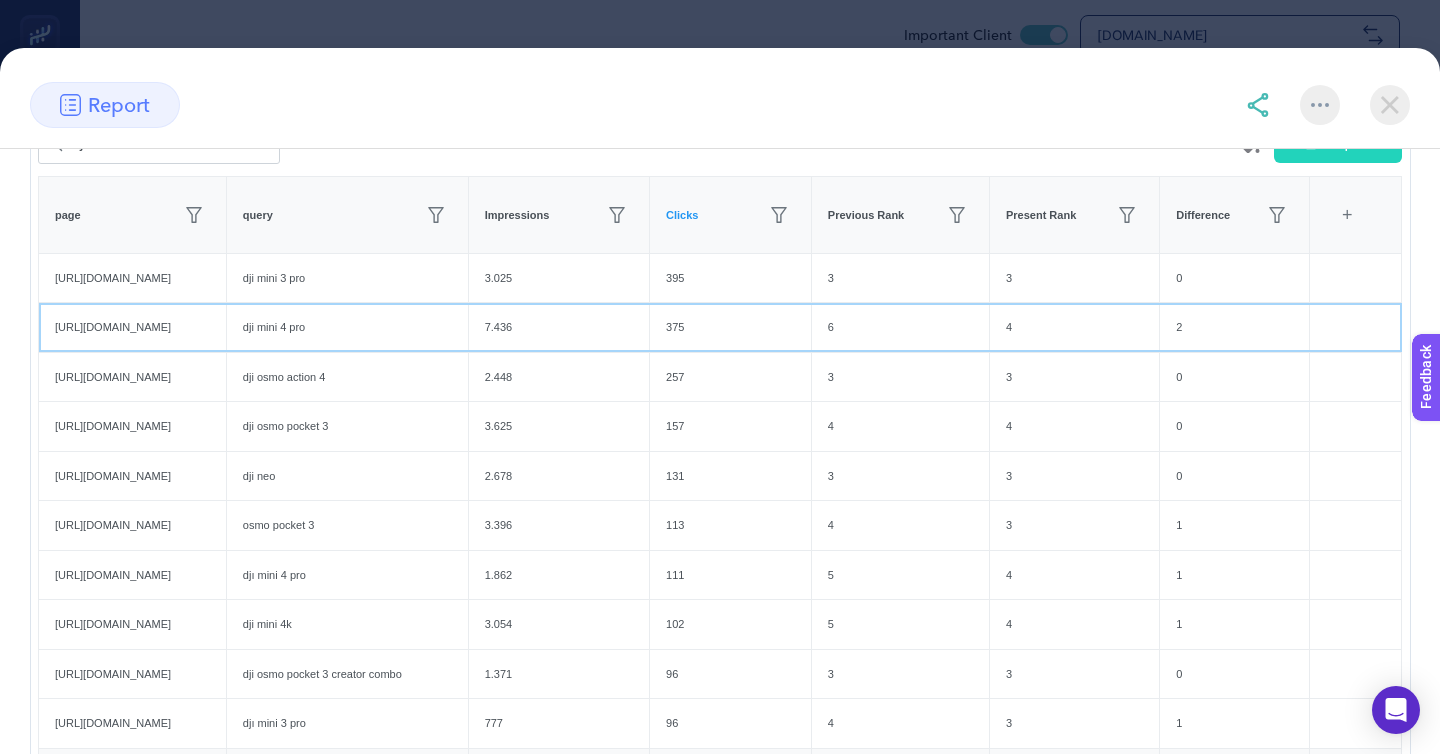 scroll, scrollTop: 384, scrollLeft: 0, axis: vertical 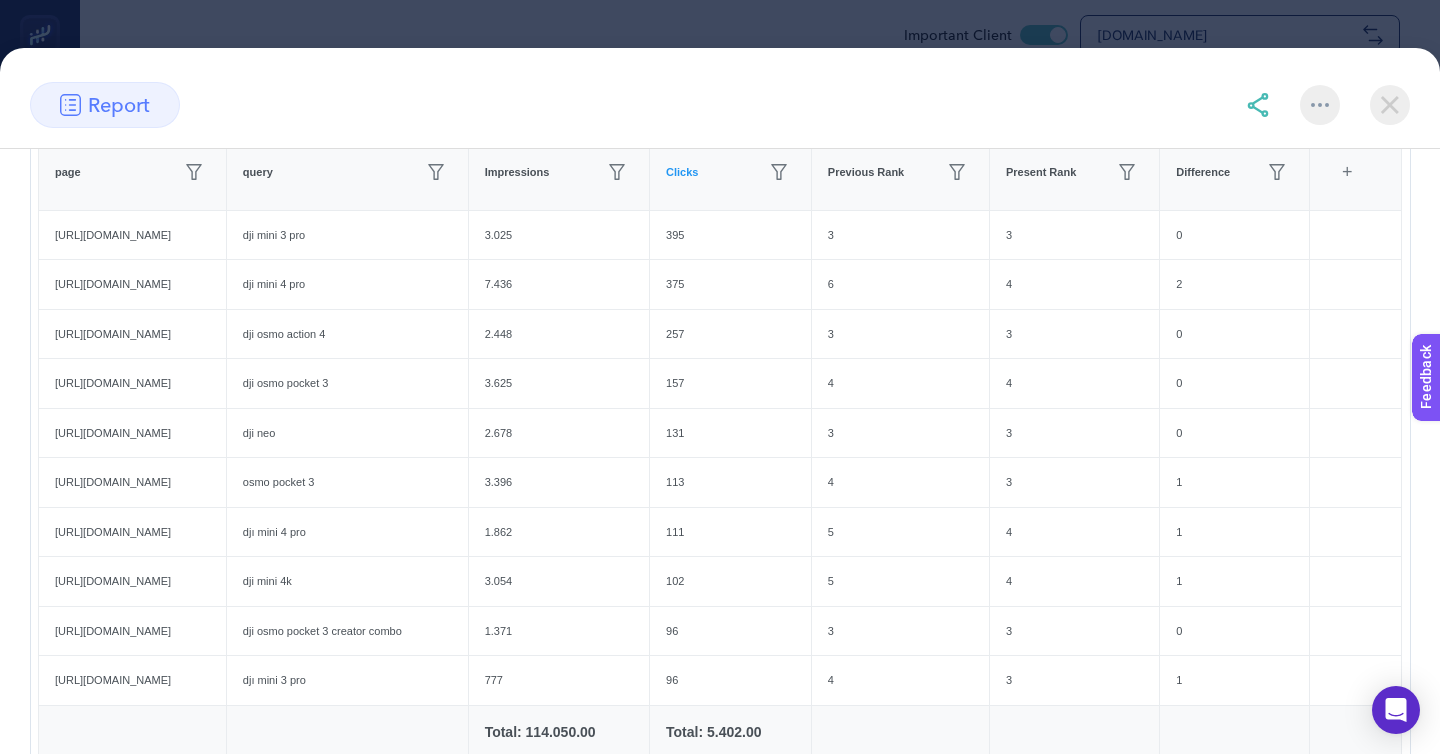 click on "dji osmo pocket 3" 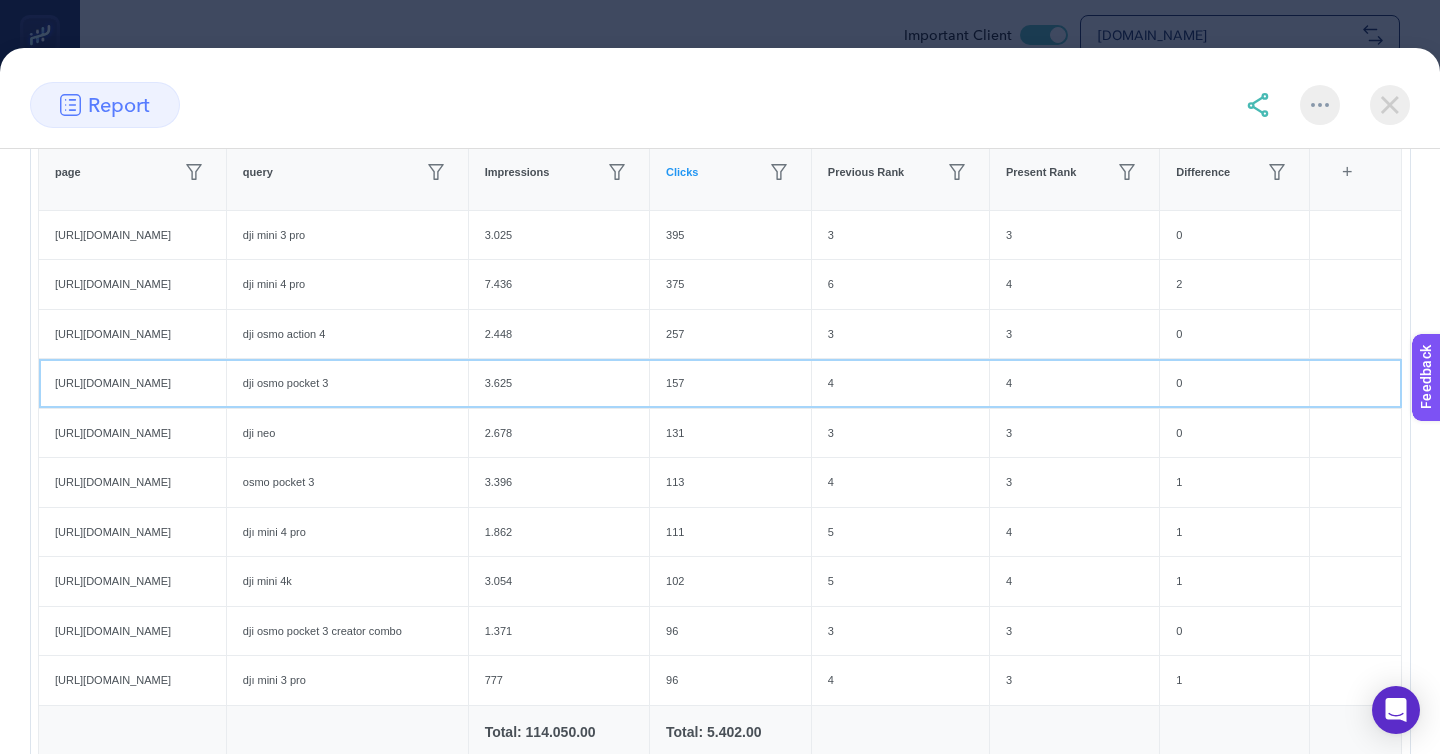 scroll, scrollTop: 823, scrollLeft: 0, axis: vertical 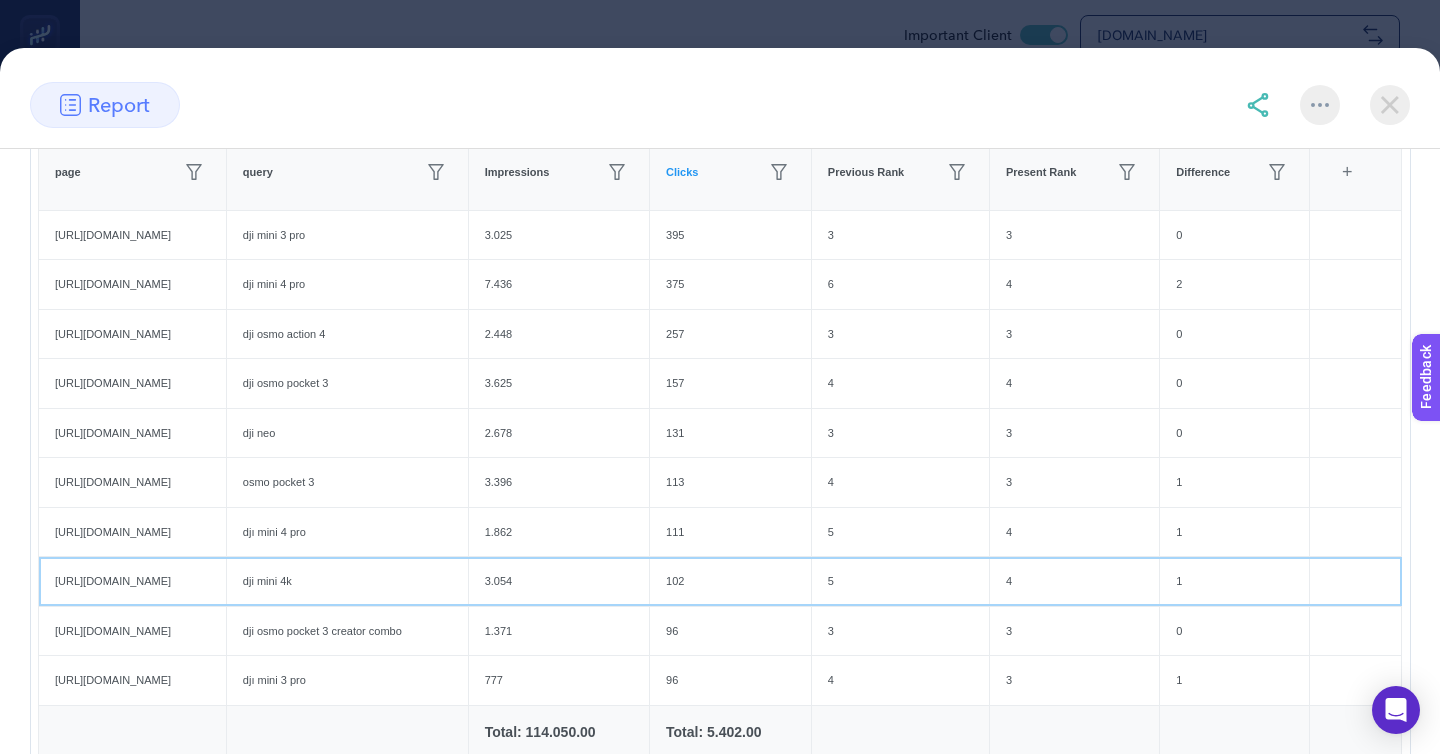 click on "dji mini 4k" 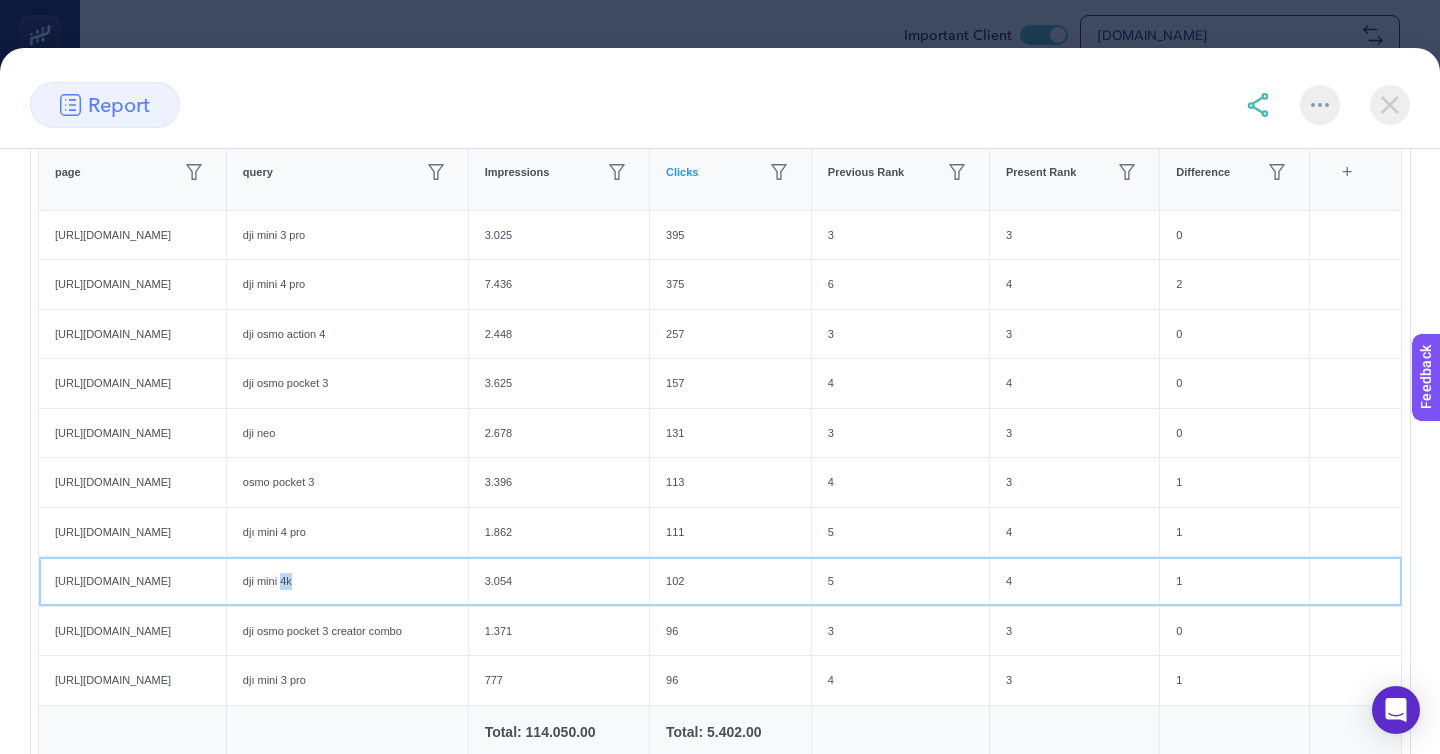 click on "dji mini 4k" 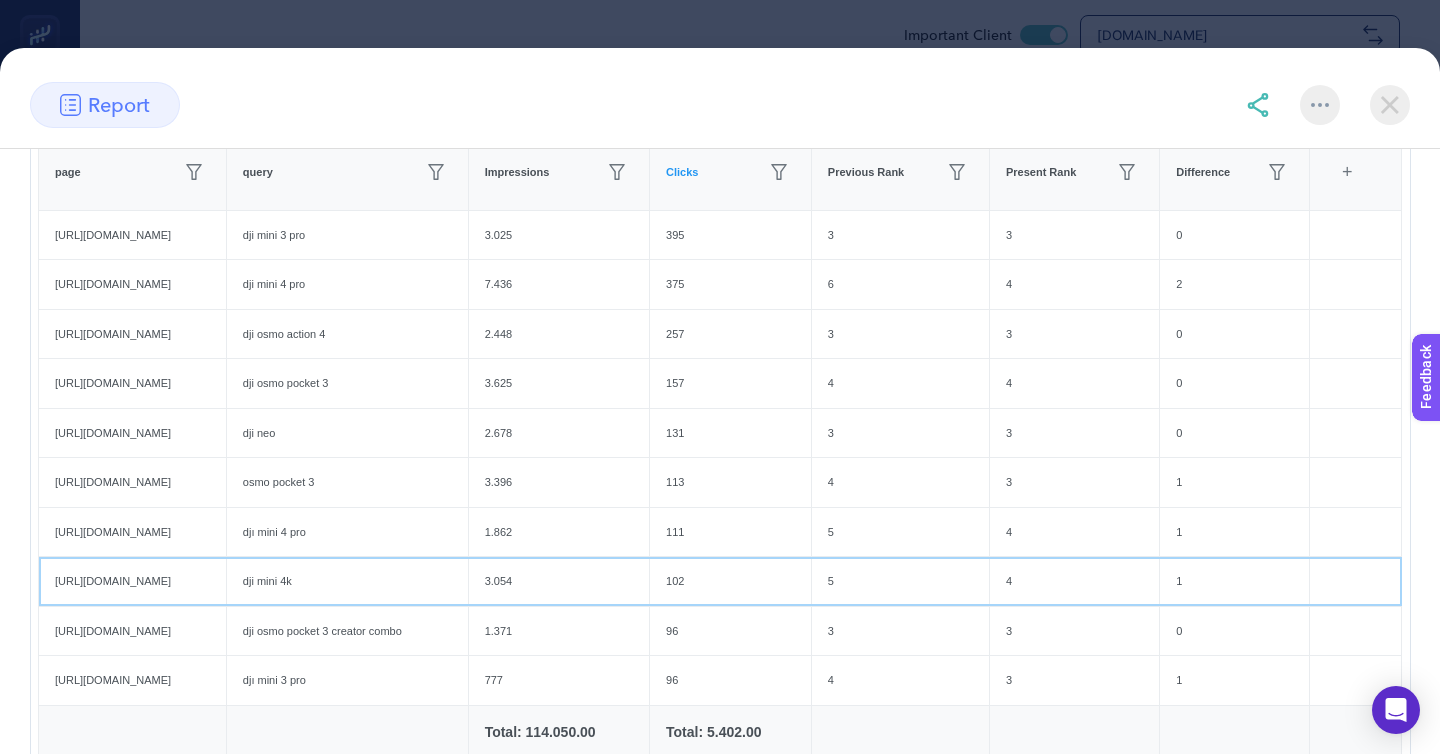 scroll, scrollTop: 840, scrollLeft: 0, axis: vertical 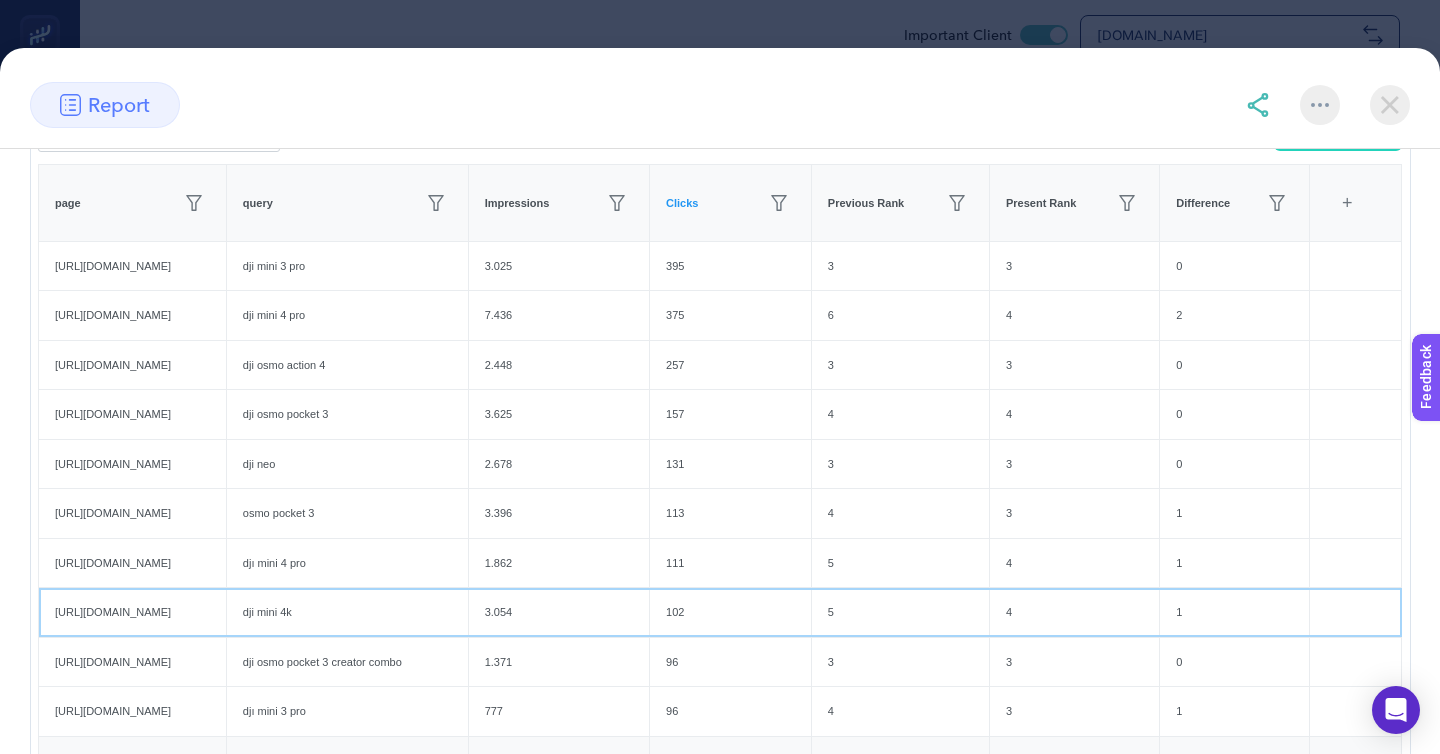 click on "https://www.mediamarkt.com.tr/tr/product/_dji-mini-4k-fly-more-combo-drone-1242925.html" 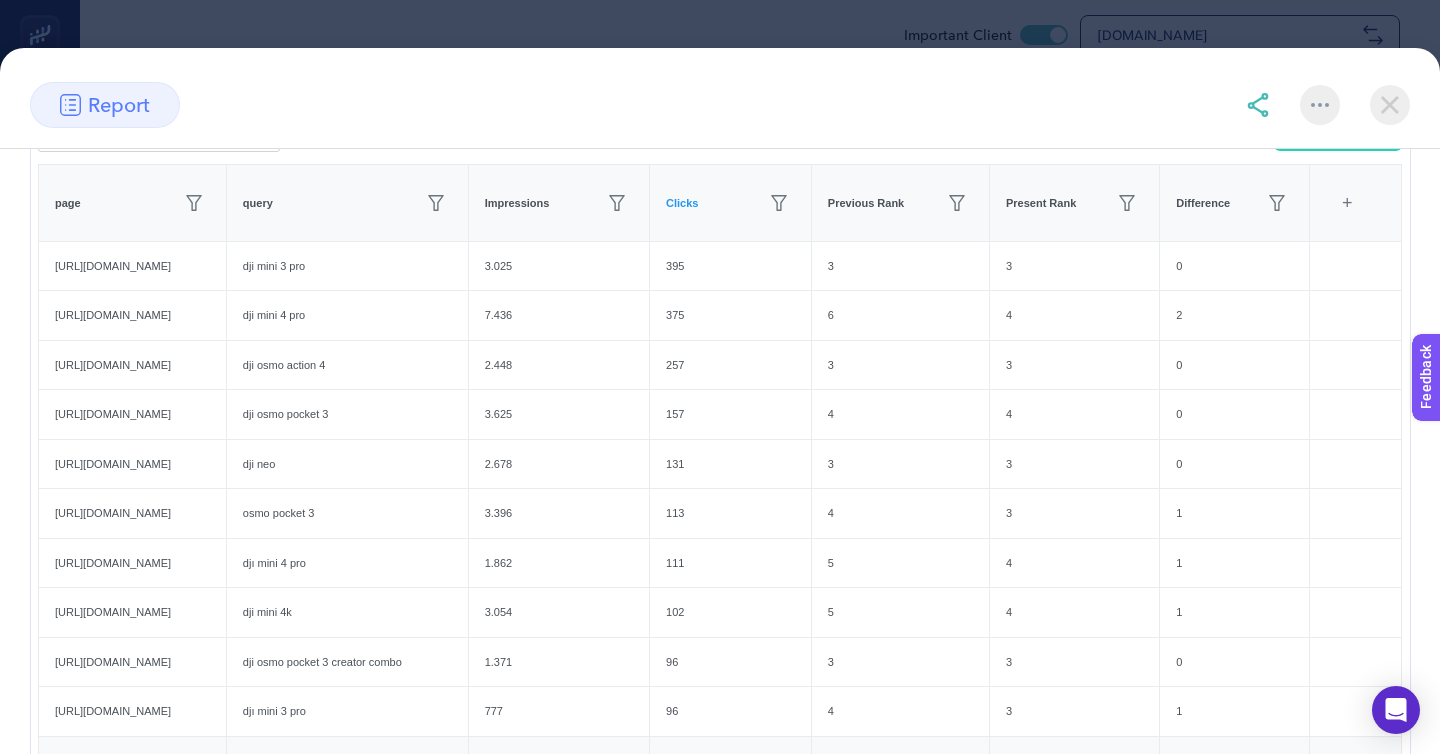 click on "djı mini 4 pro" 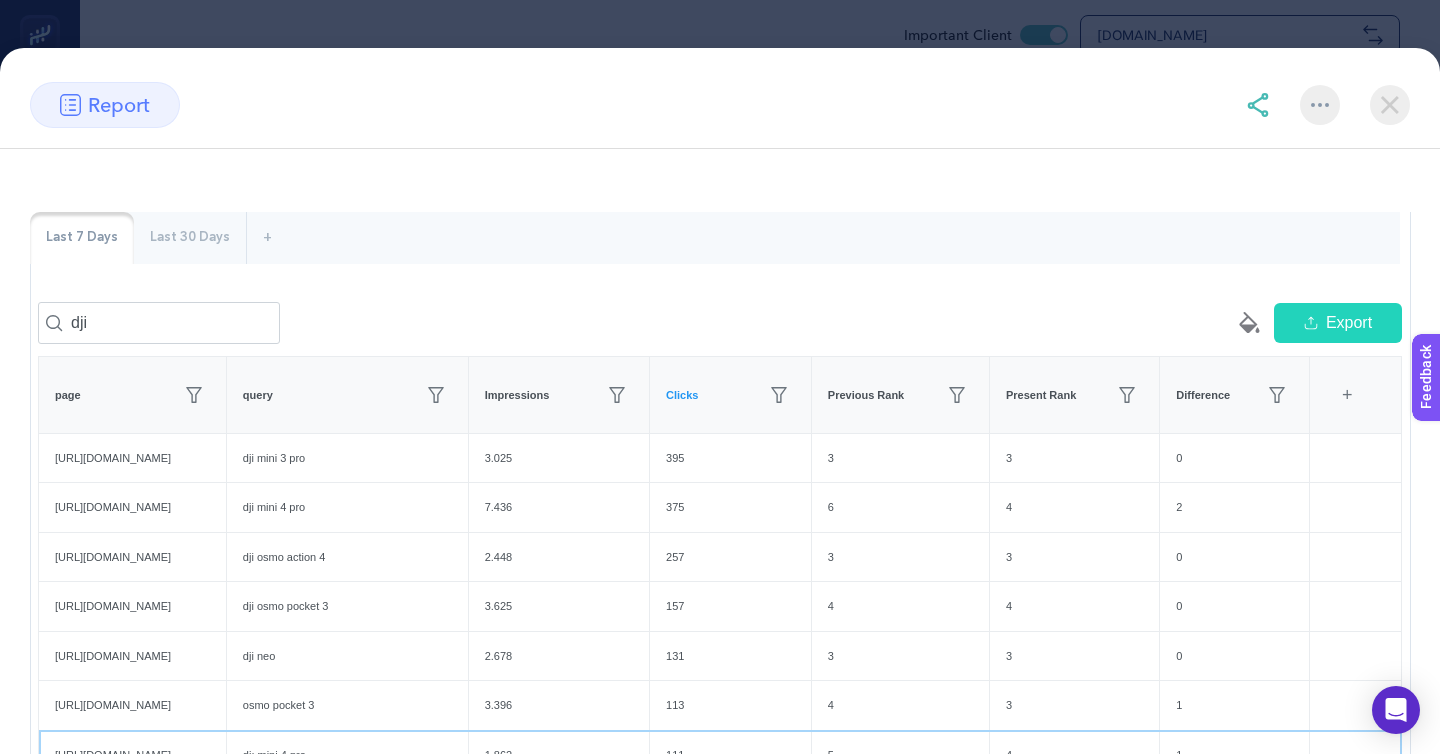 scroll, scrollTop: 127, scrollLeft: 0, axis: vertical 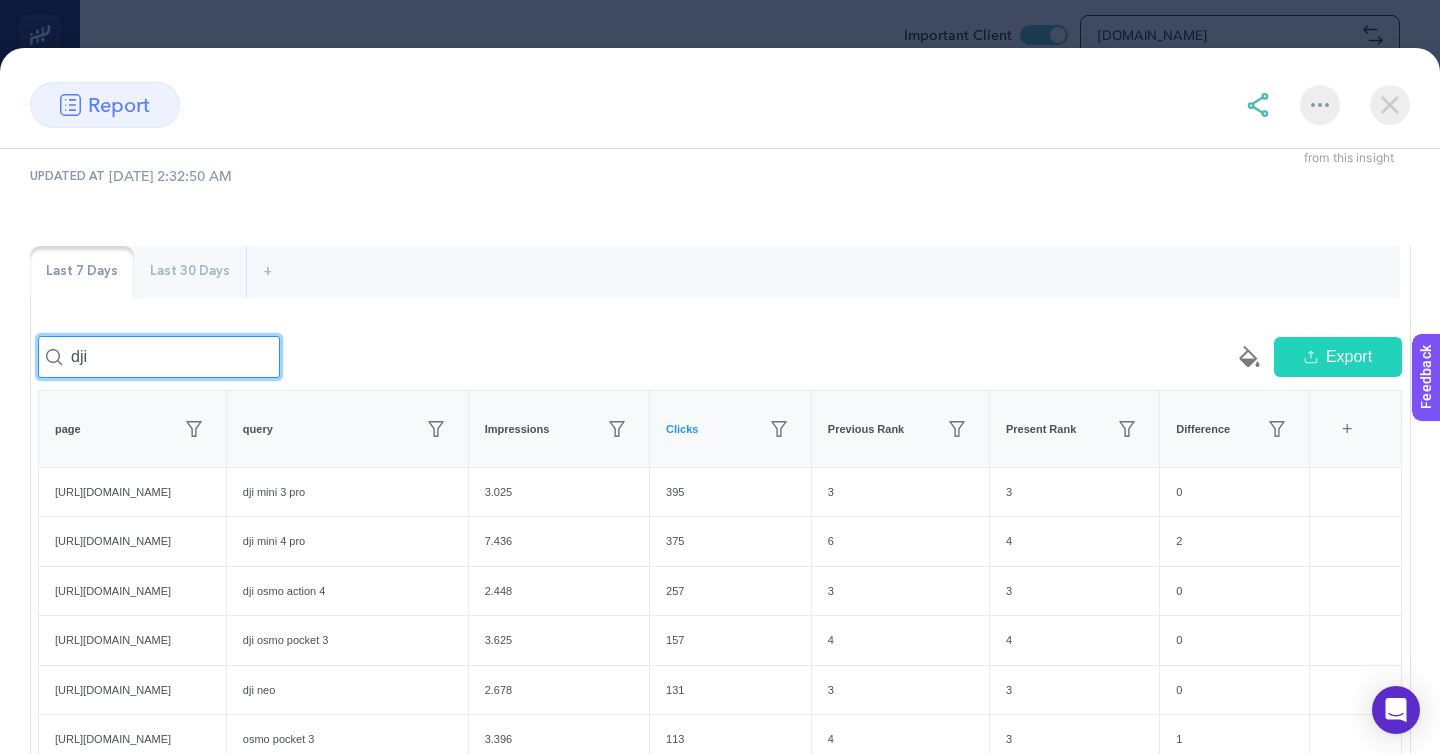 click on "dji" at bounding box center (159, 357) 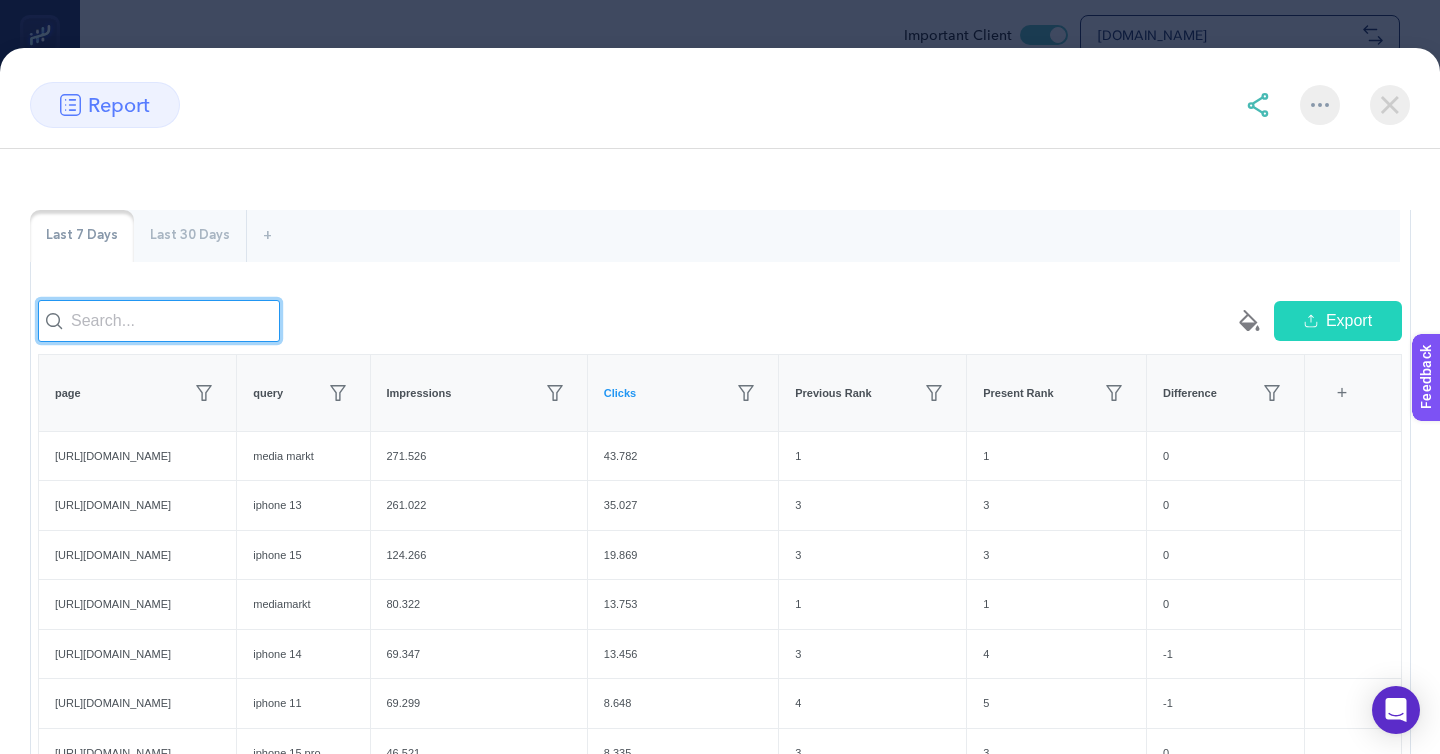 scroll, scrollTop: 171, scrollLeft: 0, axis: vertical 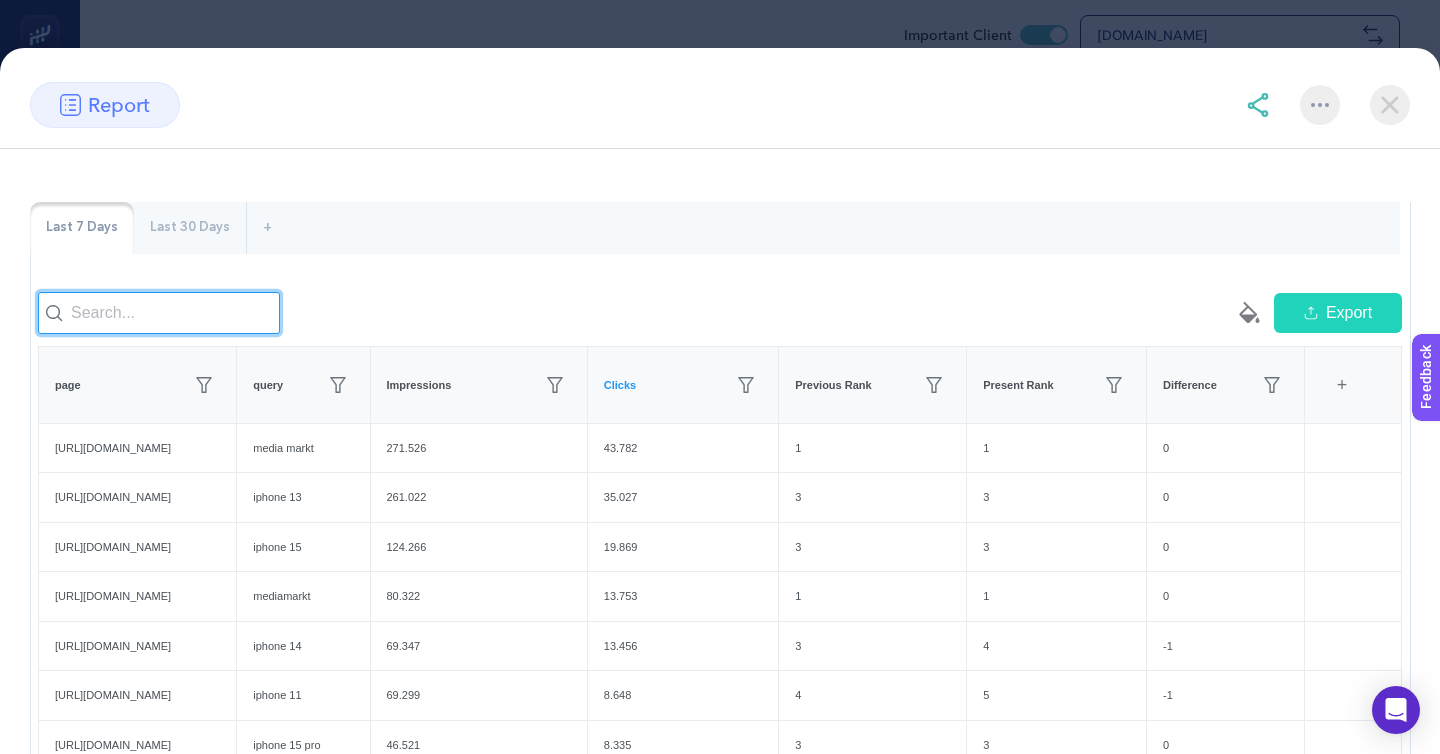 click at bounding box center (159, 313) 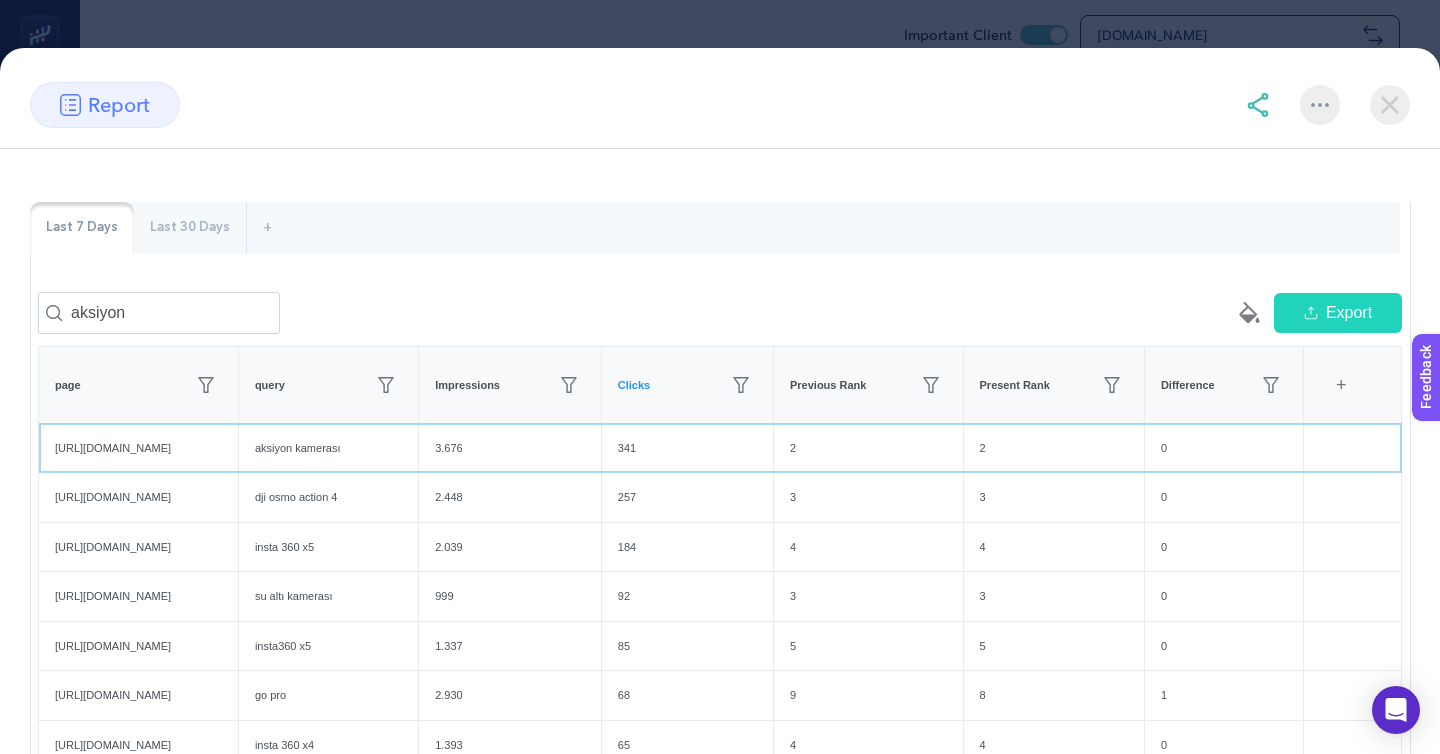 click on "https://www.mediamarkt.com.tr/tr/category/aksiyon-outdoor-kameralar-811039.html" 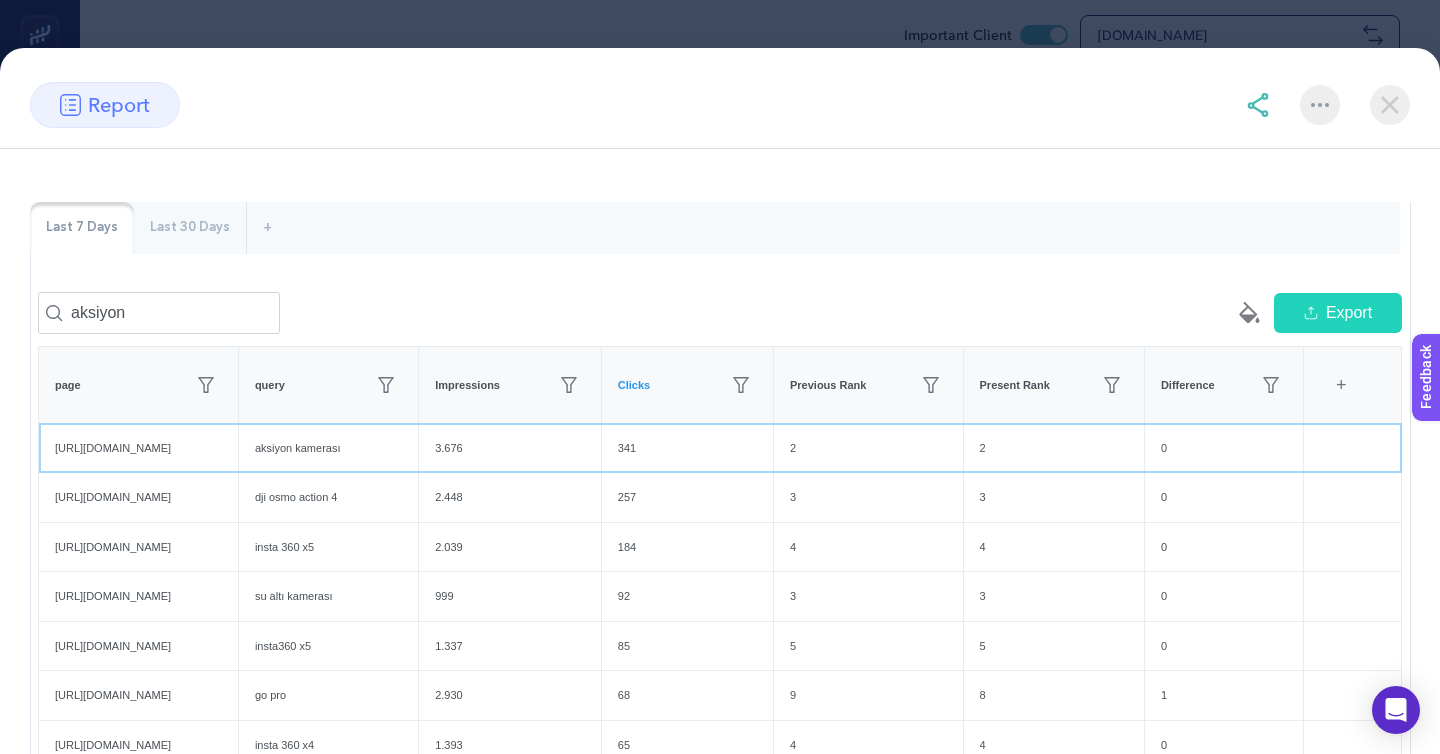 click on "aksiyon kamerası" 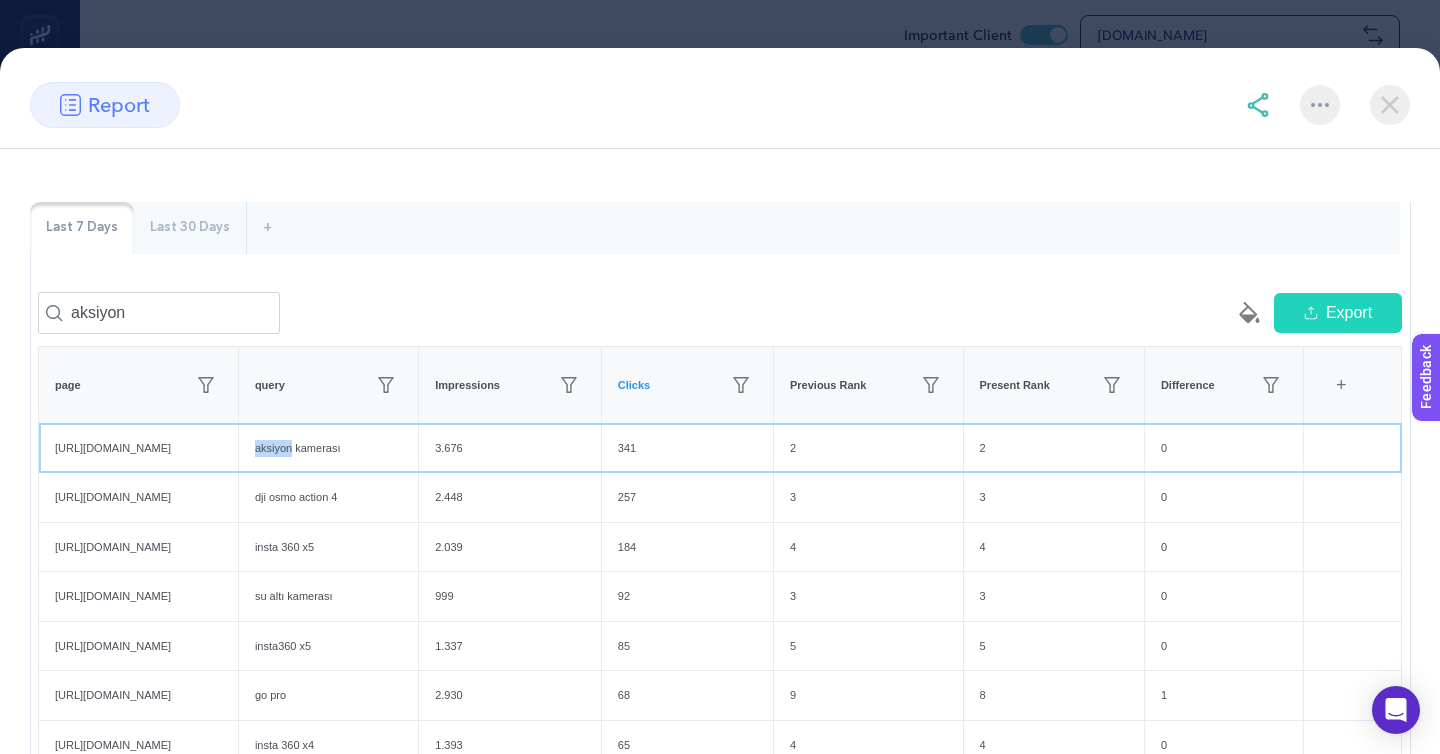 click on "aksiyon kamerası" 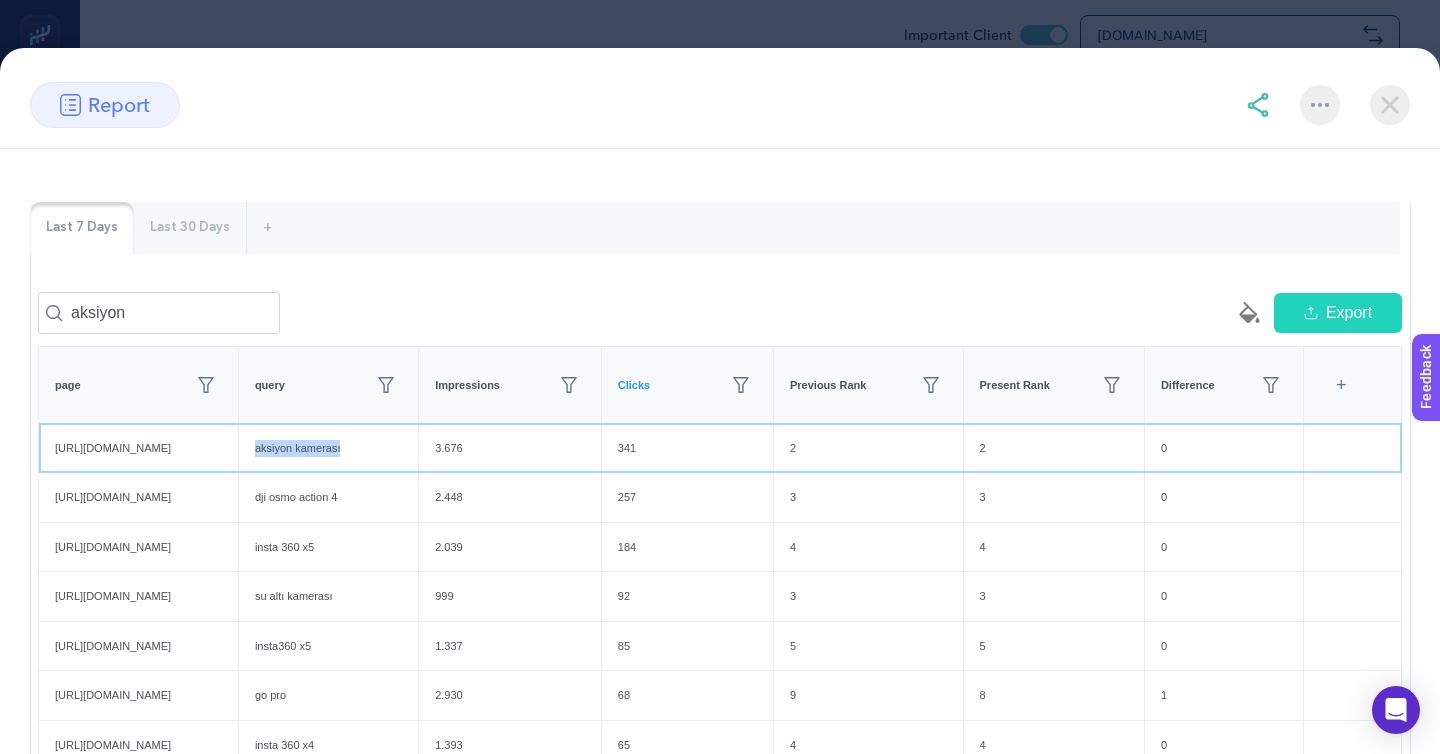 click on "aksiyon kamerası" 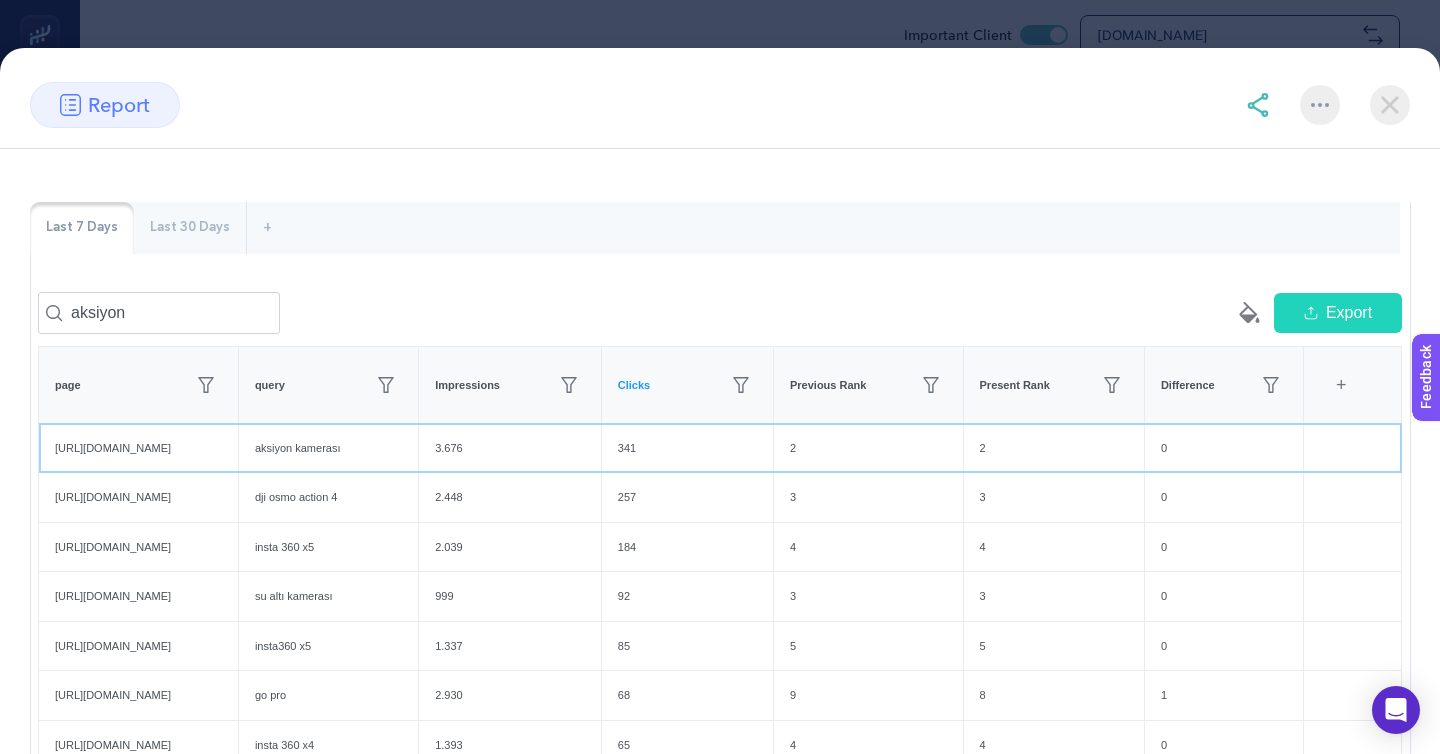 click on "2" 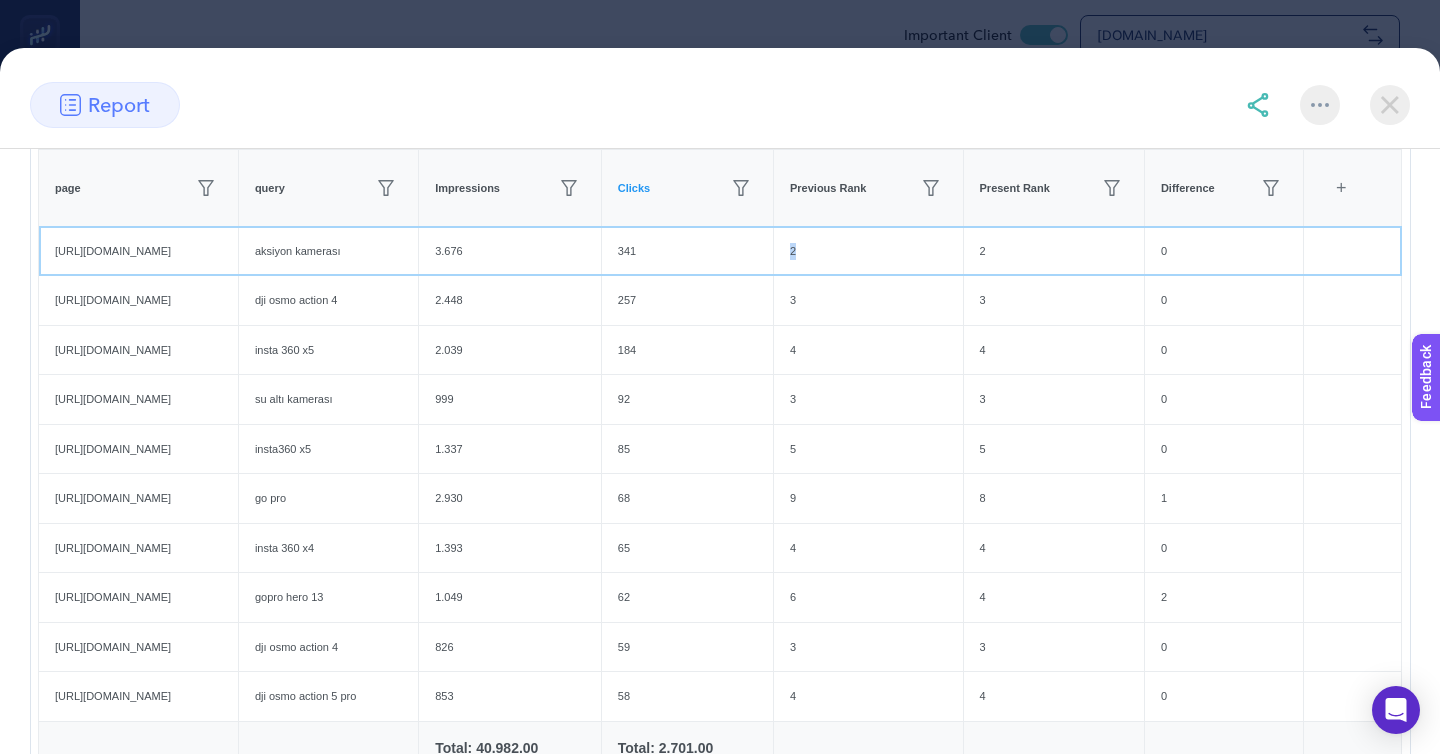 scroll, scrollTop: 383, scrollLeft: 0, axis: vertical 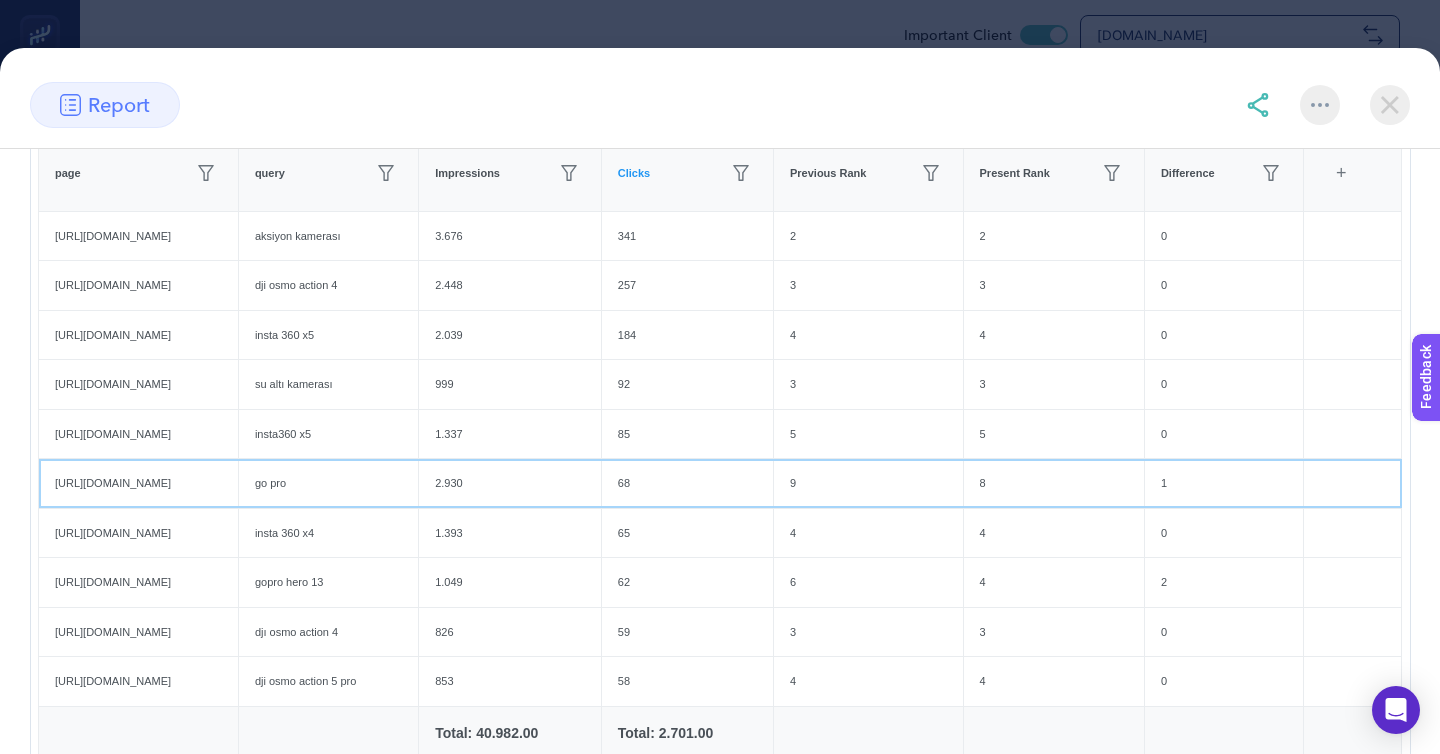 click on "https://www.mediamarkt.com.tr/tr/product/_gopro-hero12-aksiyon-kamerasi-siyah-1232391.html" 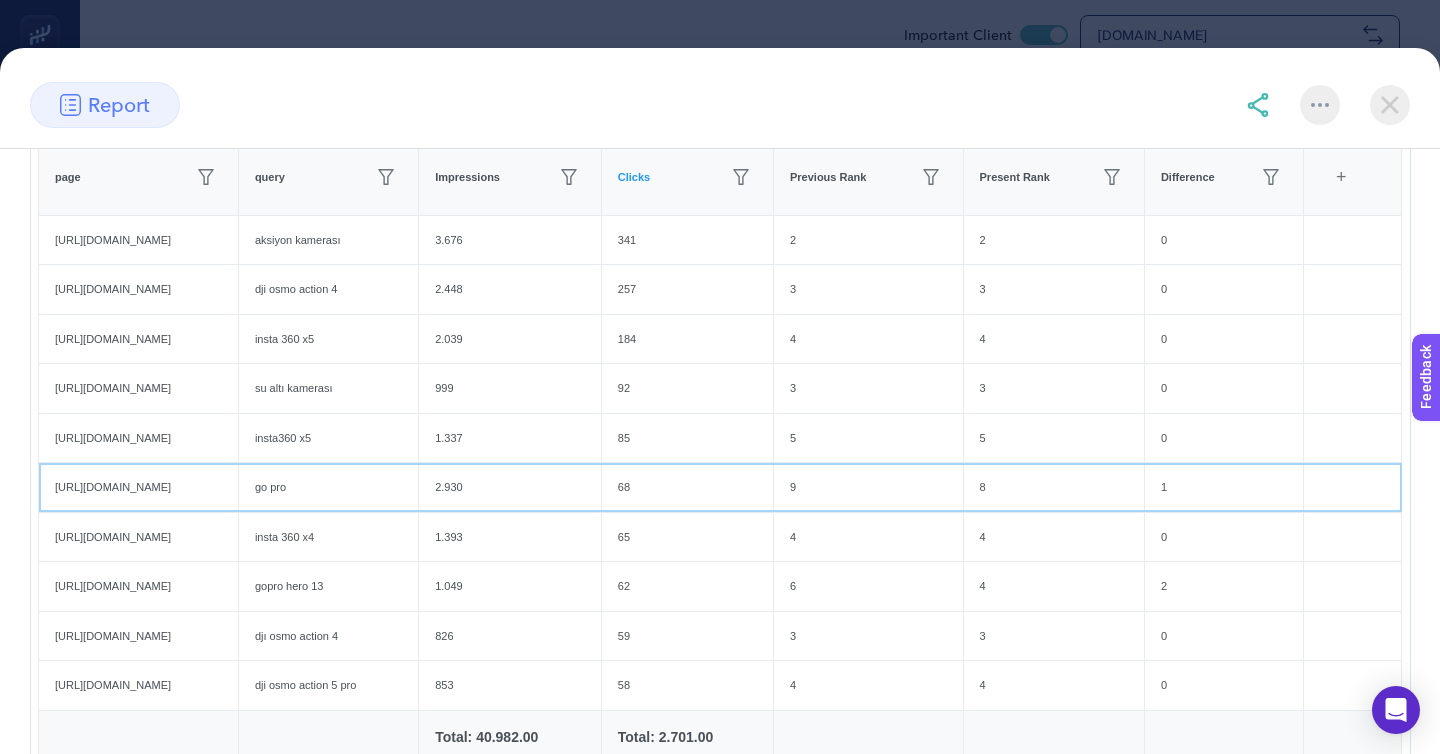 click on "https://www.mediamarkt.com.tr/tr/product/_gopro-hero12-aksiyon-kamerasi-siyah-1232391.html" 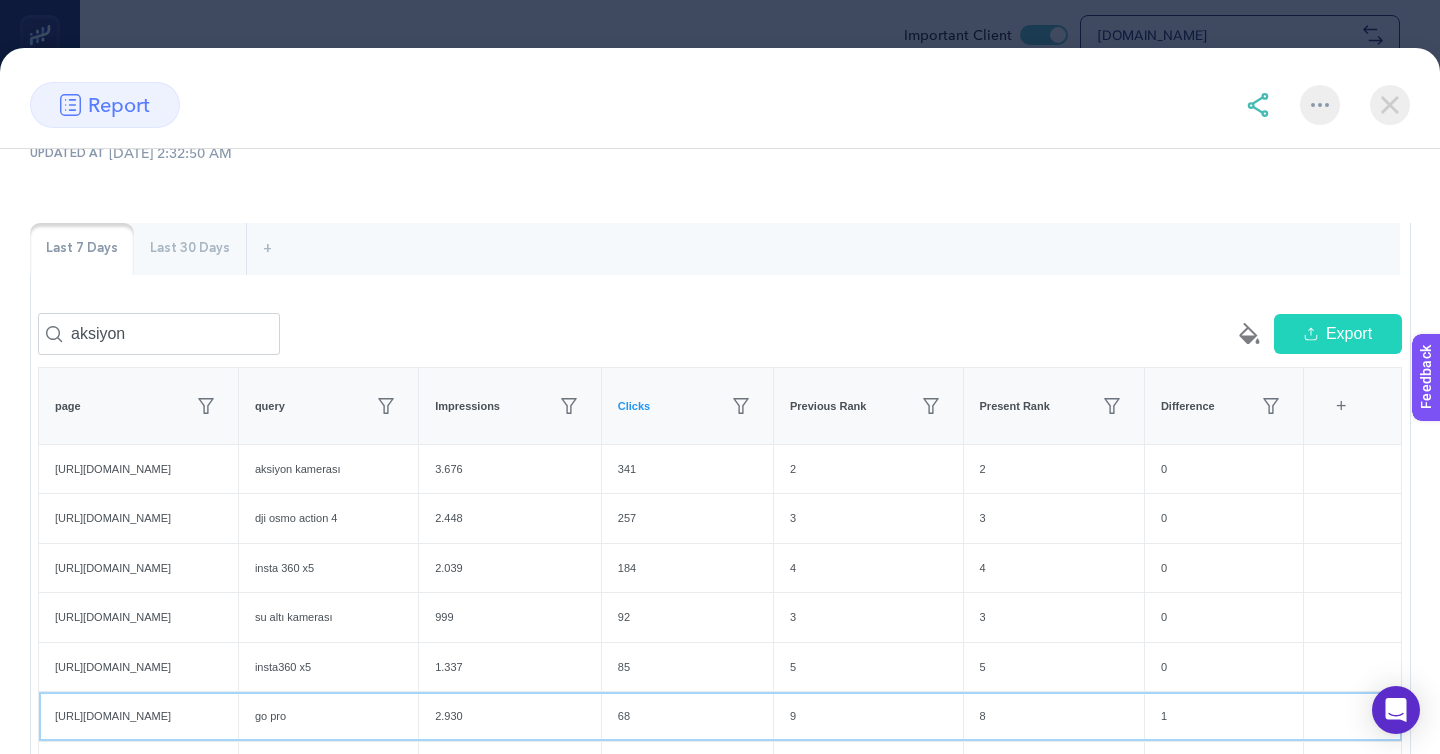 scroll, scrollTop: 0, scrollLeft: 0, axis: both 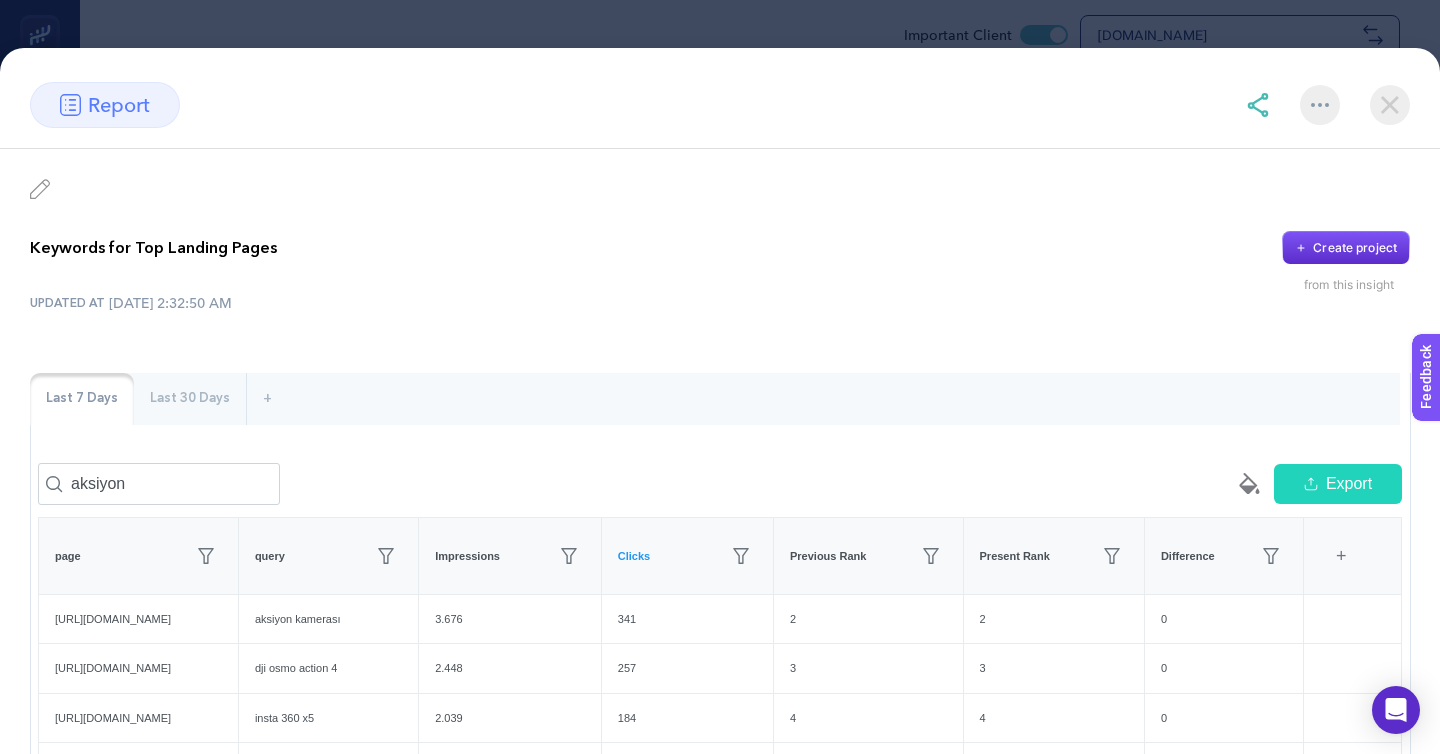 click on "aksiyon empty paint-bucket-solid Export page query Impressions Clicks Previous Rank Present Rank Difference 7 items selected + https://www.mediamarkt.com.tr/tr/category/aksiyon-outdoor-kameralar-811039.html aksiyon kamerası 3.676 341 2 2 0 https://www.mediamarkt.com.tr/tr/product/_dji-osmo-action-4-standard-combo-aksiyon-kamera-1232061.html dji osmo action 4 2.448 257 3 3 0 https://www.mediamarkt.com.tr/tr/product/_insta360-x5-aksiyon-kamerasi-1246343.html insta 360 x5 2.039 184 4 4 0 https://www.mediamarkt.com.tr/tr/category/aksiyon-outdoor-kameralar-811039.html su altı kamerası 999 92 3 3 0 https://www.mediamarkt.com.tr/tr/product/_insta360-x5-aksiyon-kamerasi-1246343.html insta360 x5 1.337 85 5 5 0 https://www.mediamarkt.com.tr/tr/product/_gopro-hero12-aksiyon-kamerasi-siyah-1232391.html go pro 2.930 68 9 8 1 https://www.mediamarkt.com.tr/tr/product/_insta360-x4-aksiyon-kamerasi-1237797.html insta 360 x4 1.393 65 4 4 0 https://www.mediamarkt.com.tr/tr/product/_gopro-hero13-aksiyon-kamera-1240335.html 62" at bounding box center (720, 832) 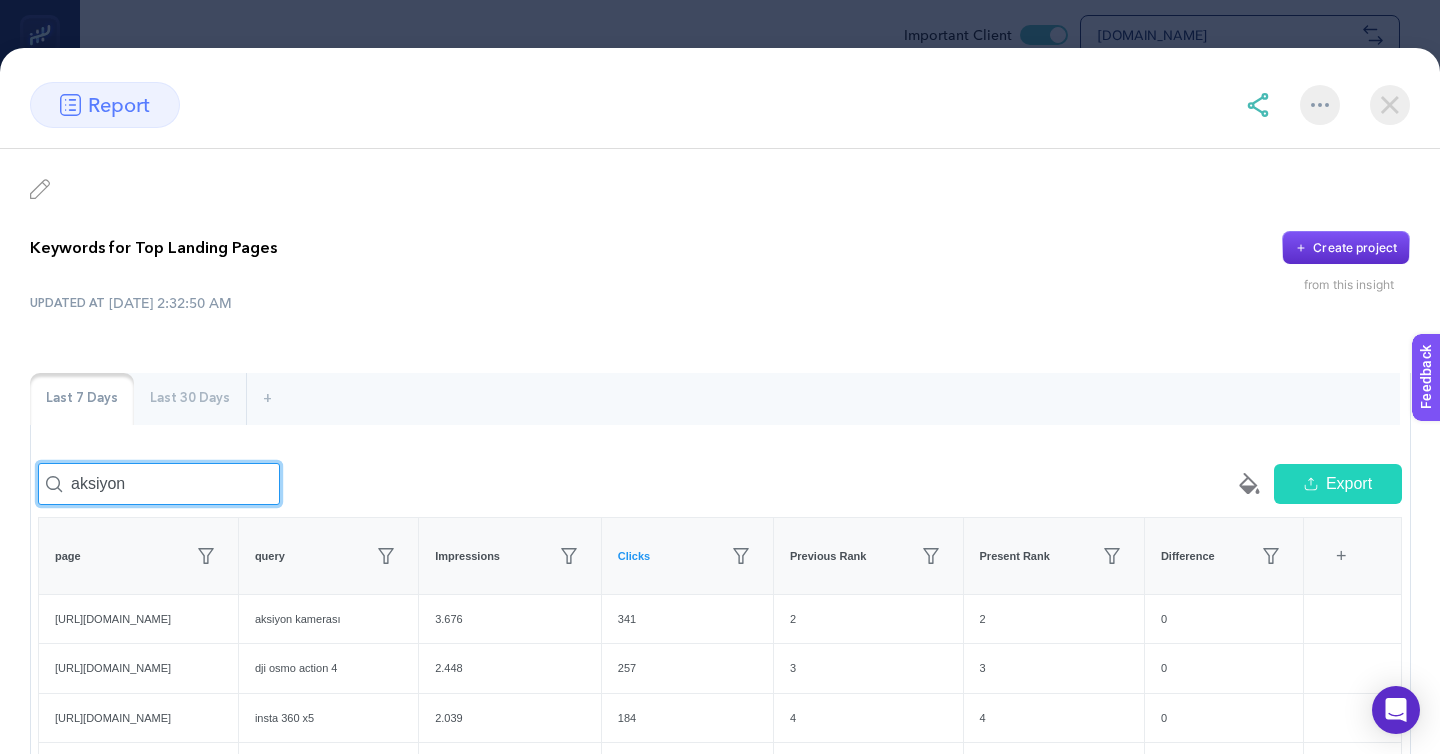 click on "aksiyon" at bounding box center [159, 484] 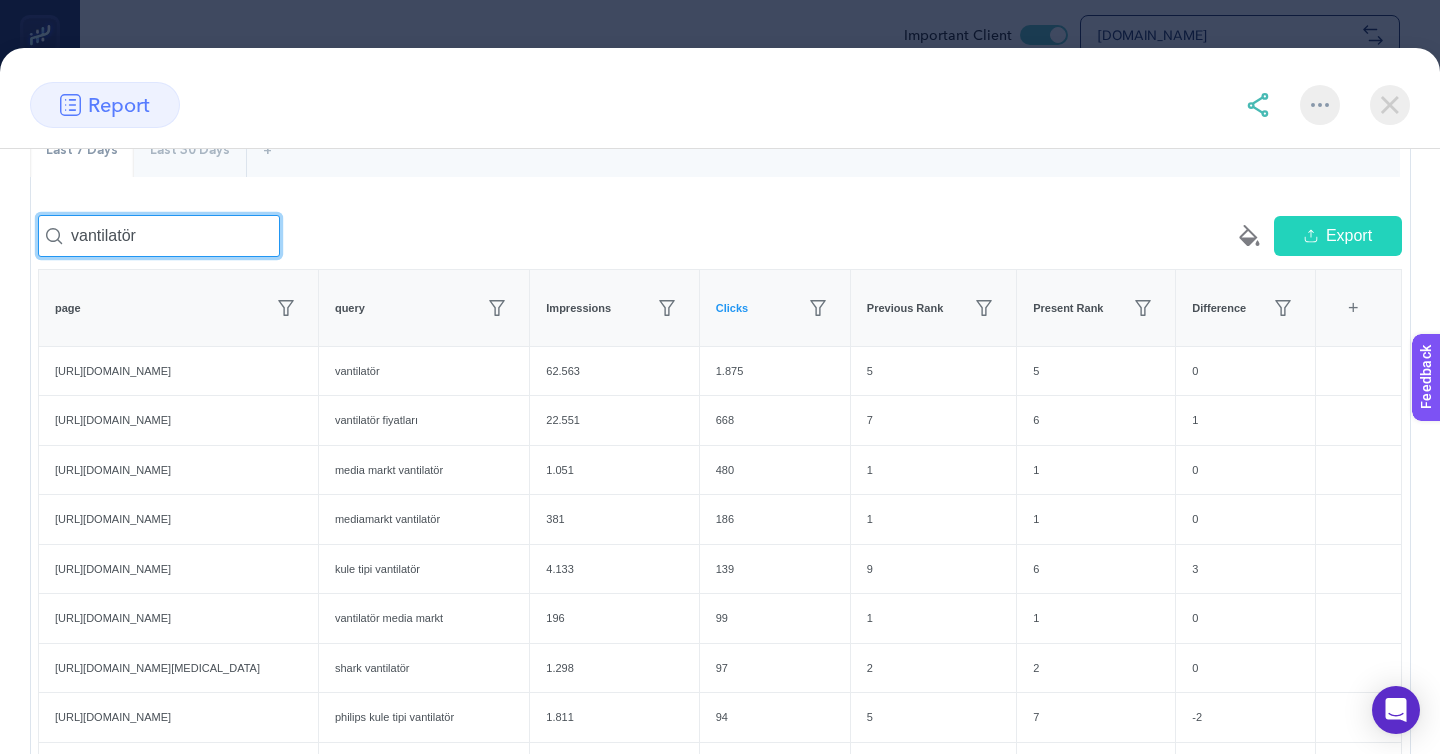 scroll, scrollTop: 250, scrollLeft: 0, axis: vertical 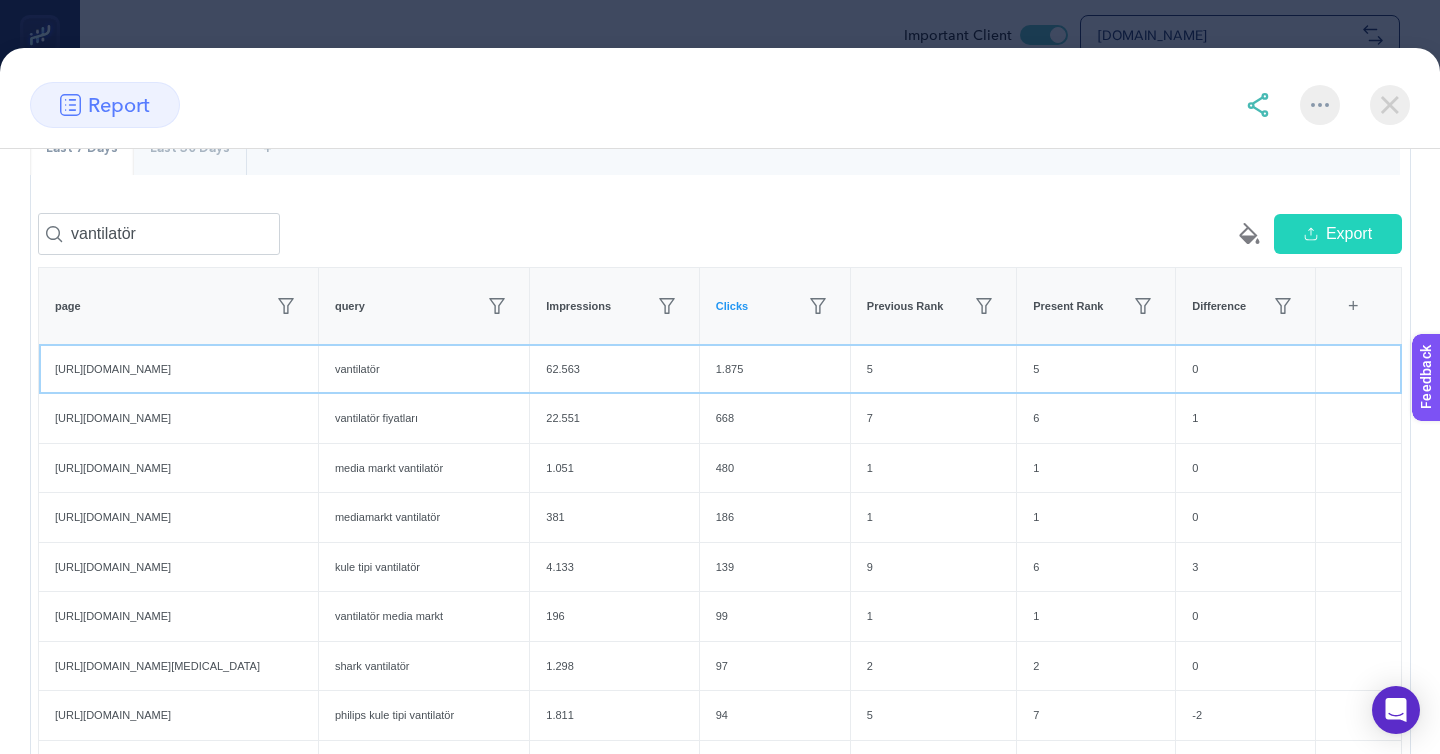 click on "1.875" 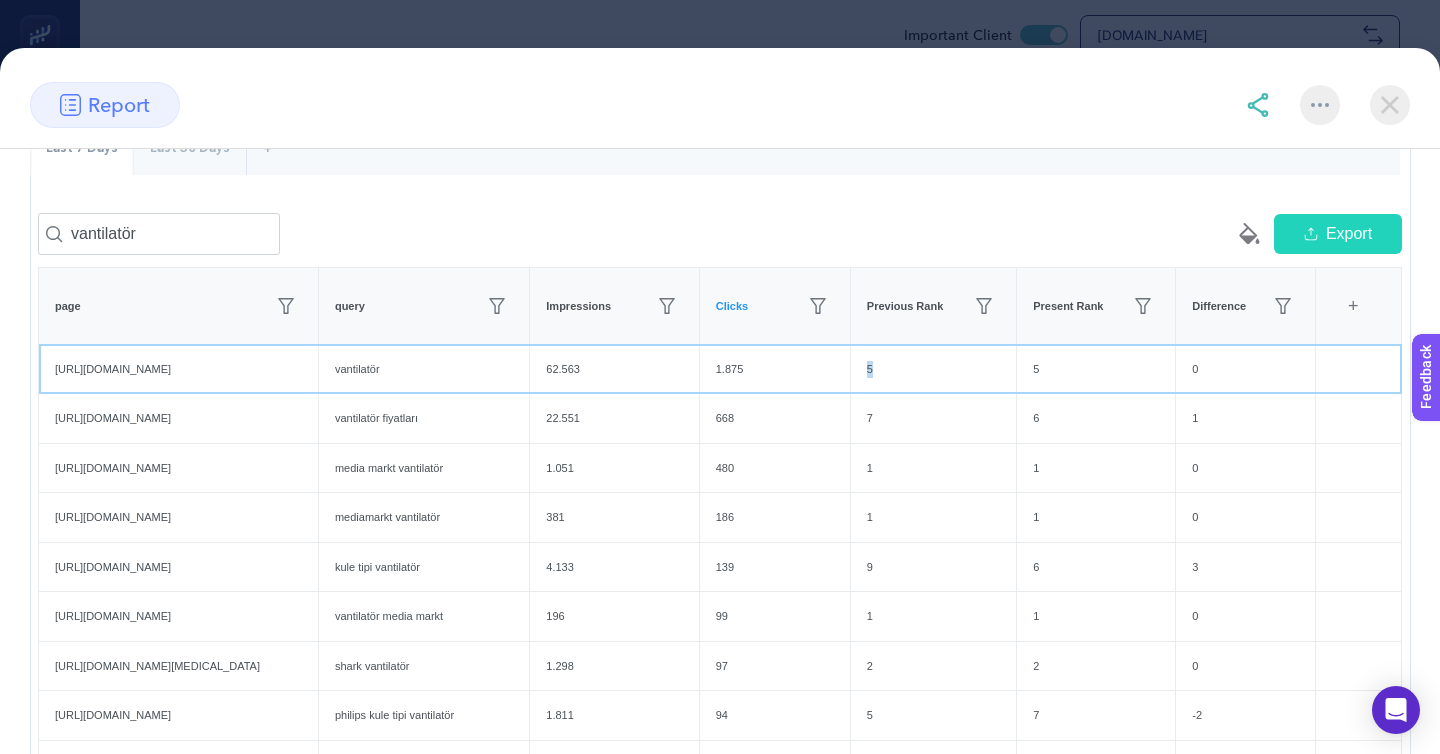 click on "5" 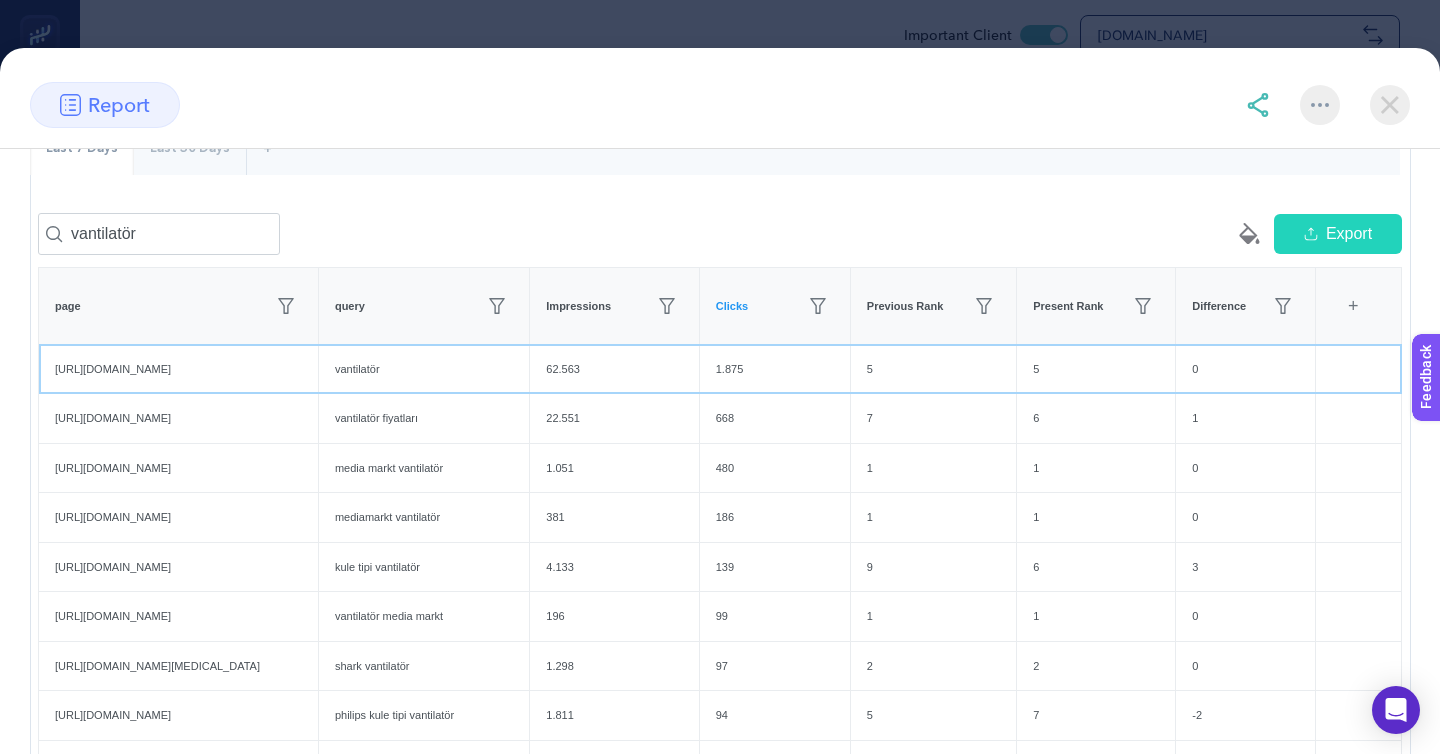 click on "1.875" 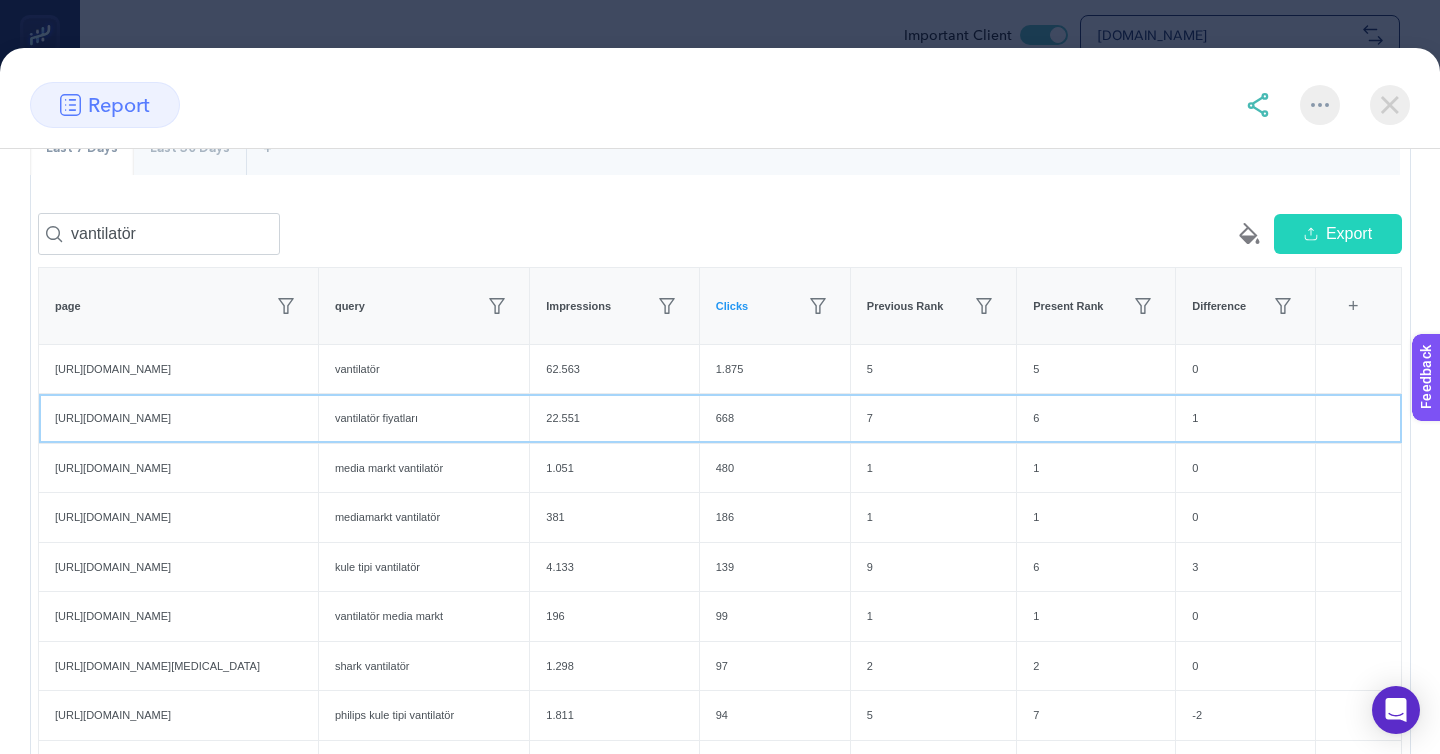 click on "https://www.mediamarkt.com.tr/tr/category/vantilatorler-465753.html" 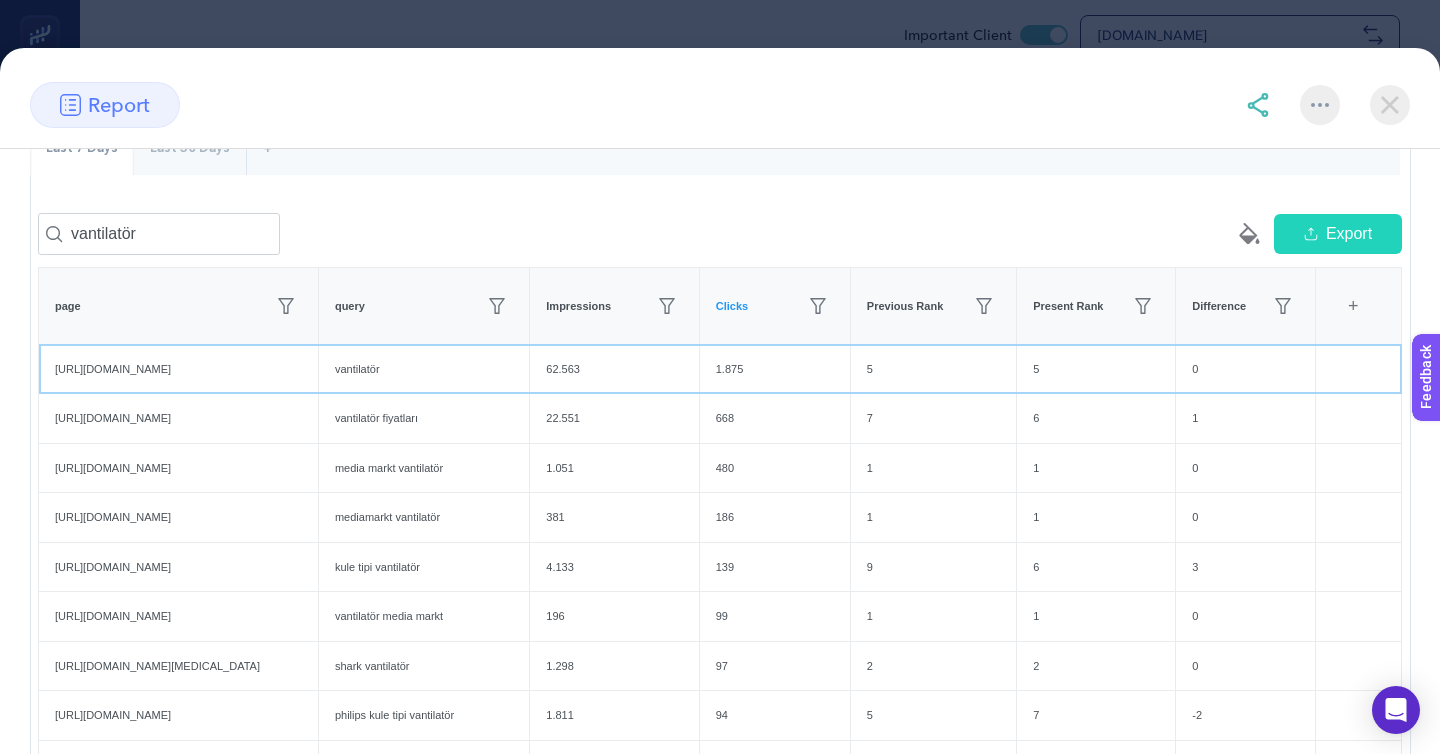 click on "https://www.mediamarkt.com.tr/tr/category/vantilatorler-465753.html" 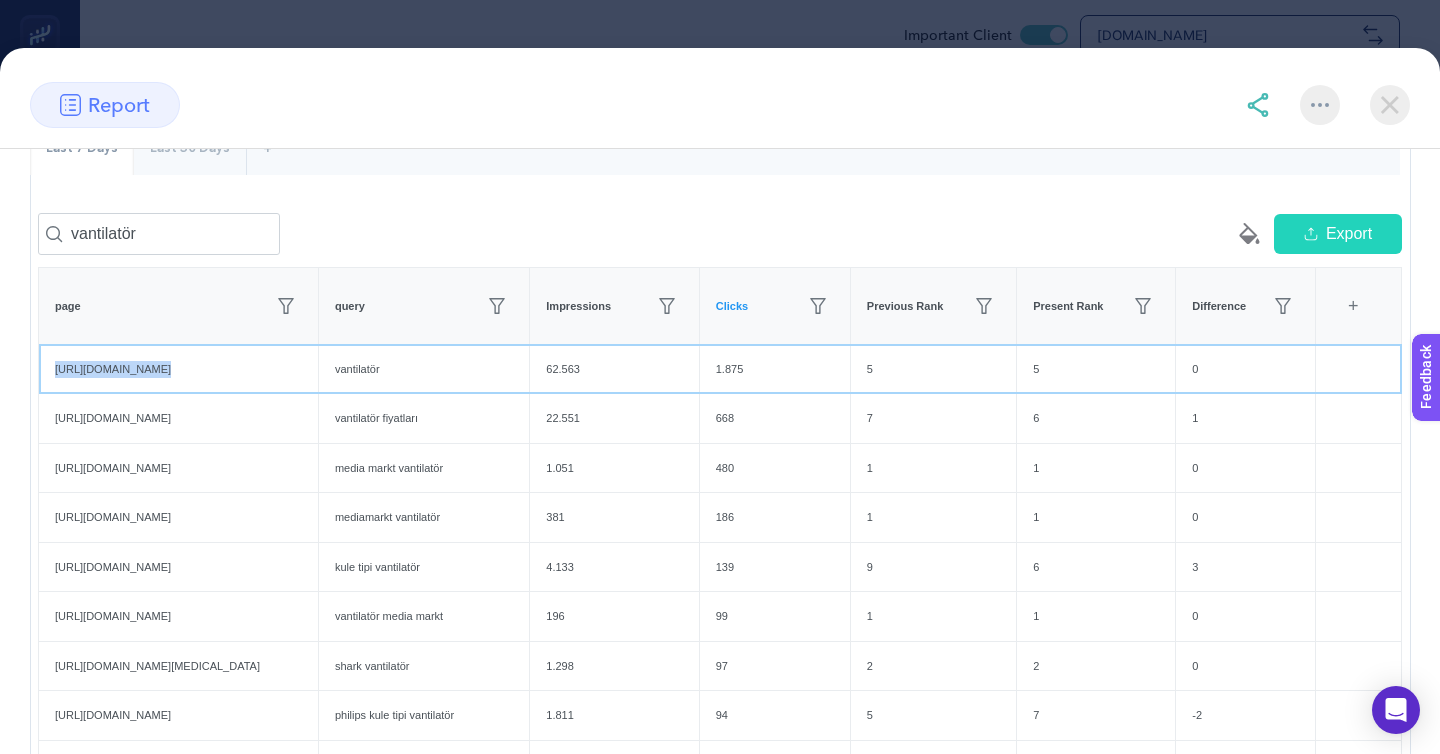 click on "https://www.mediamarkt.com.tr/tr/category/vantilatorler-465753.html" 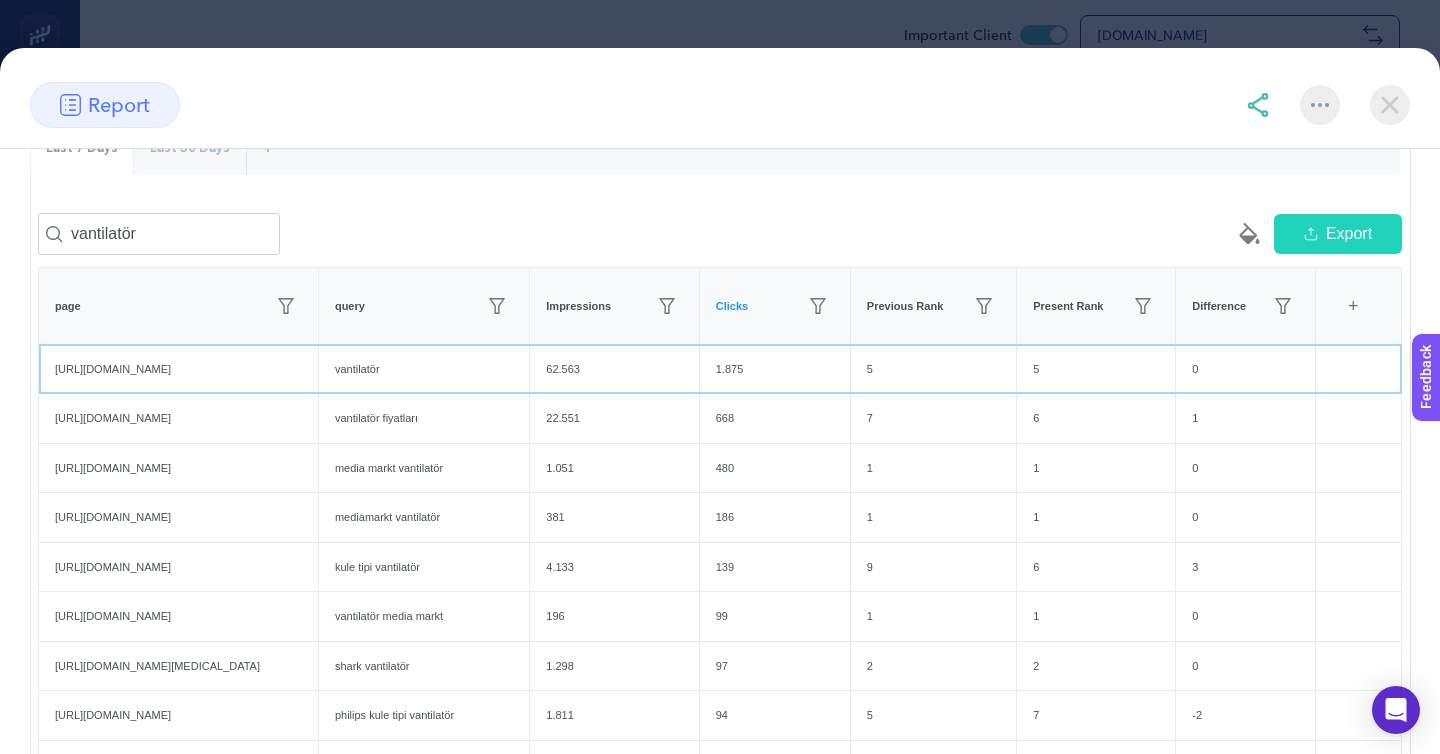 click on "https://www.mediamarkt.com.tr/tr/category/vantilatorler-465753.html" 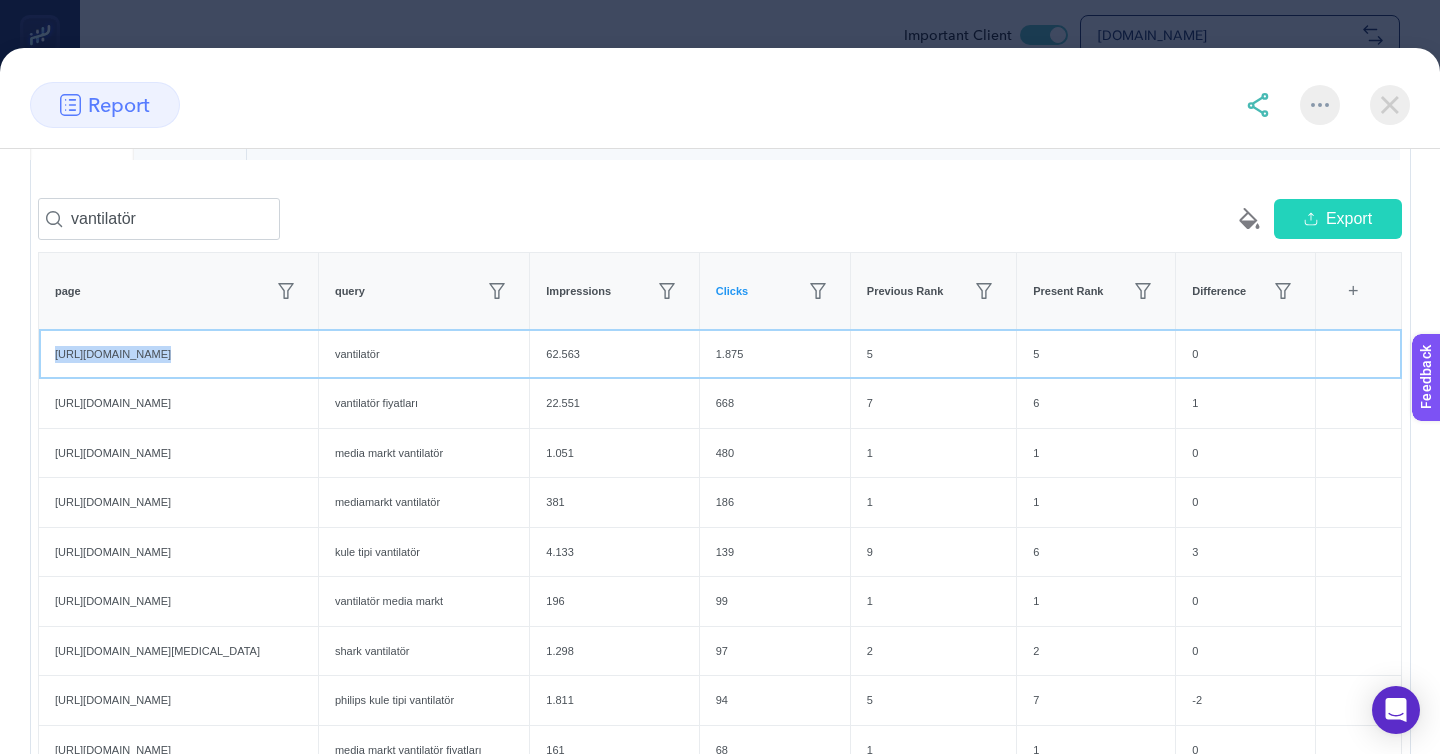scroll, scrollTop: 254, scrollLeft: 0, axis: vertical 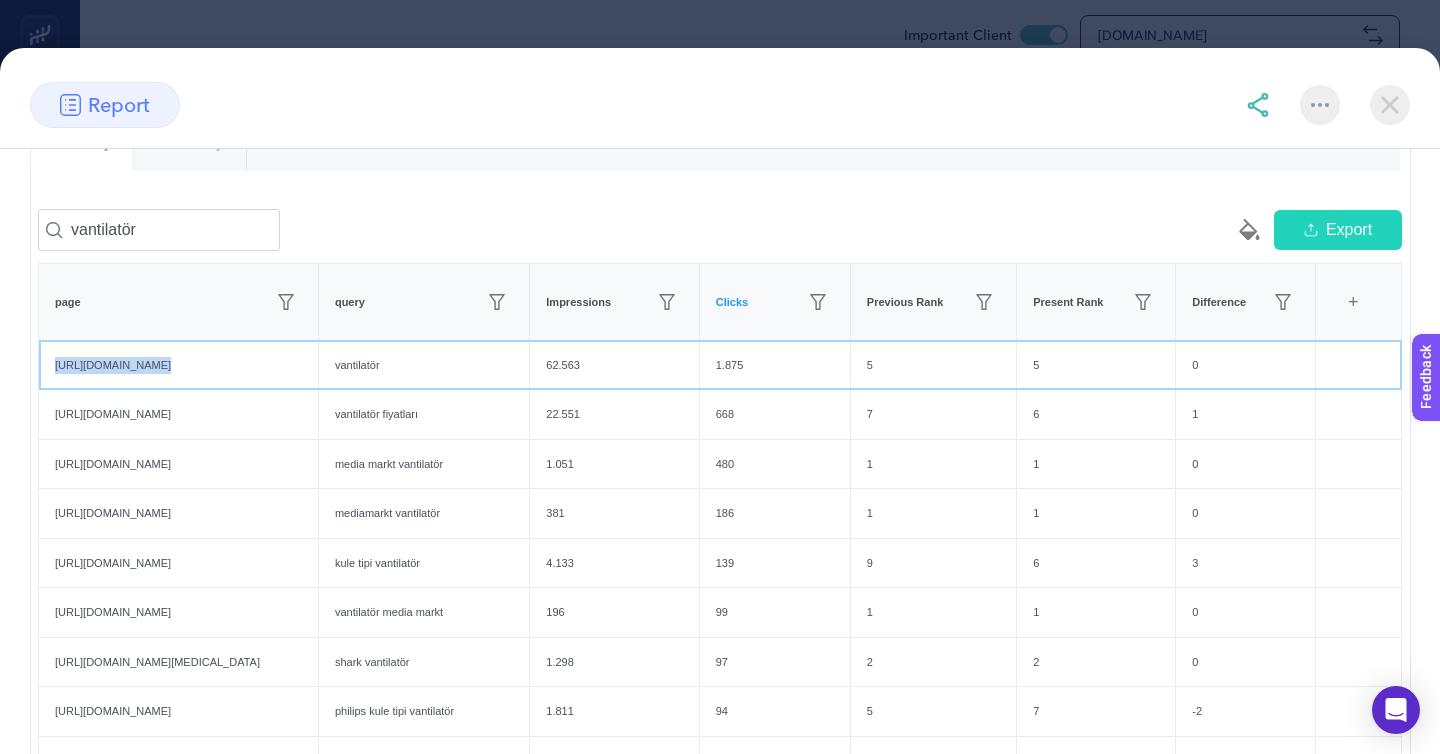 click on "vantilatör" 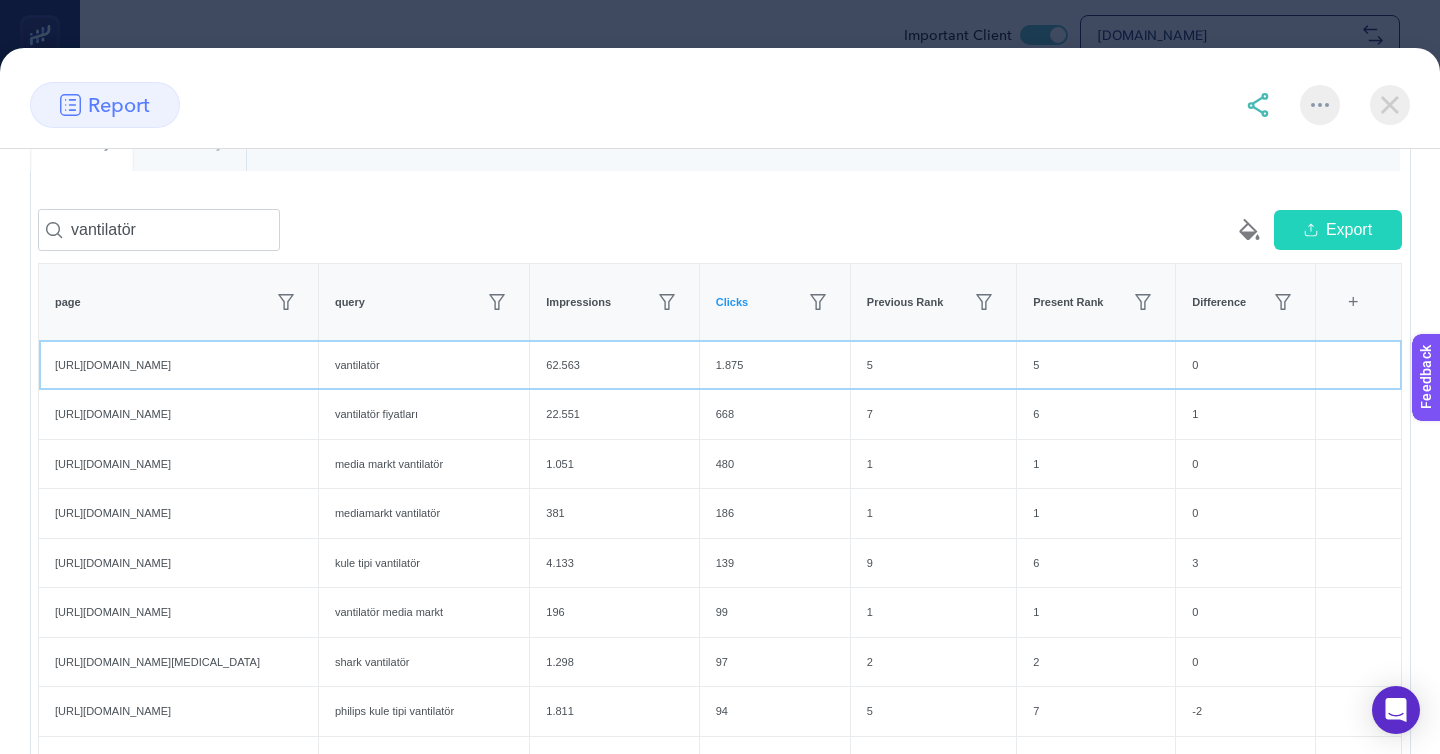 click on "vantilatör" 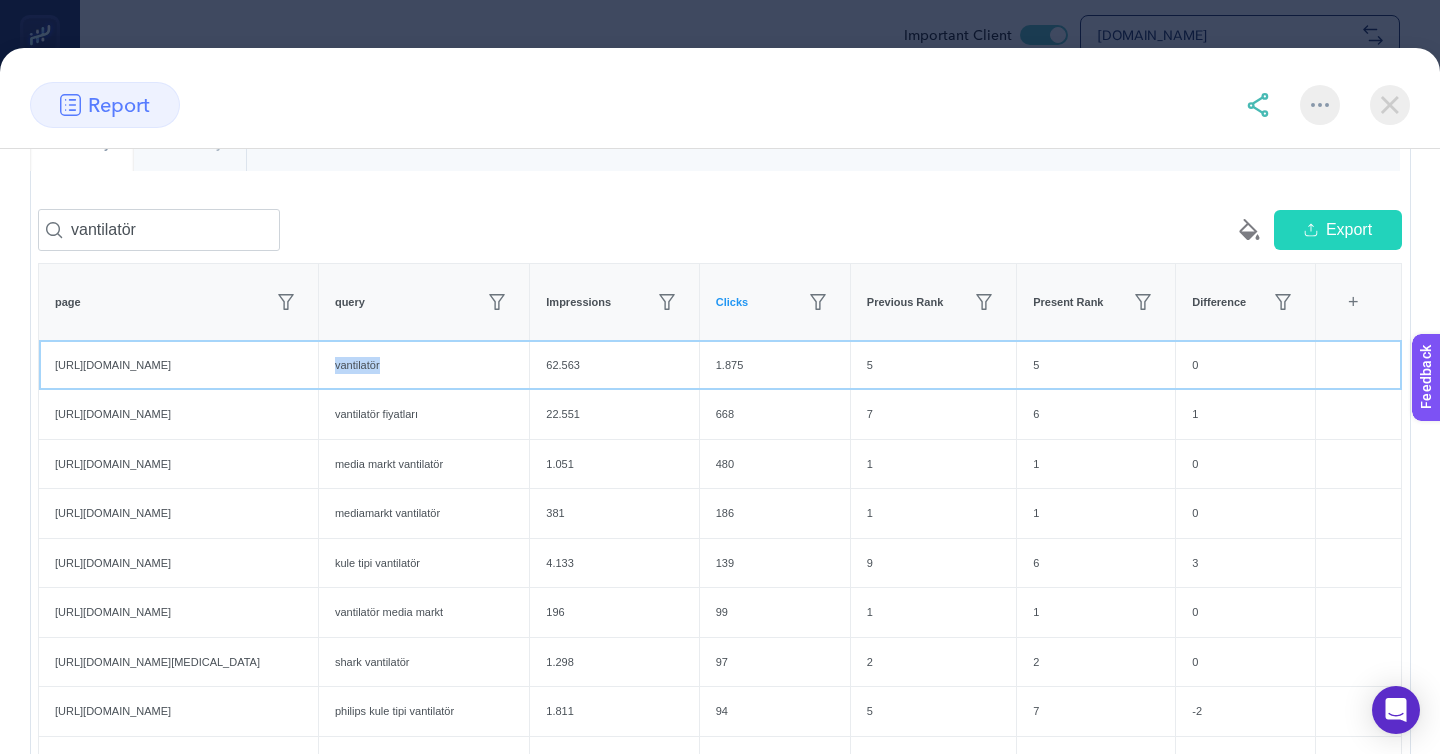 click on "vantilatör" 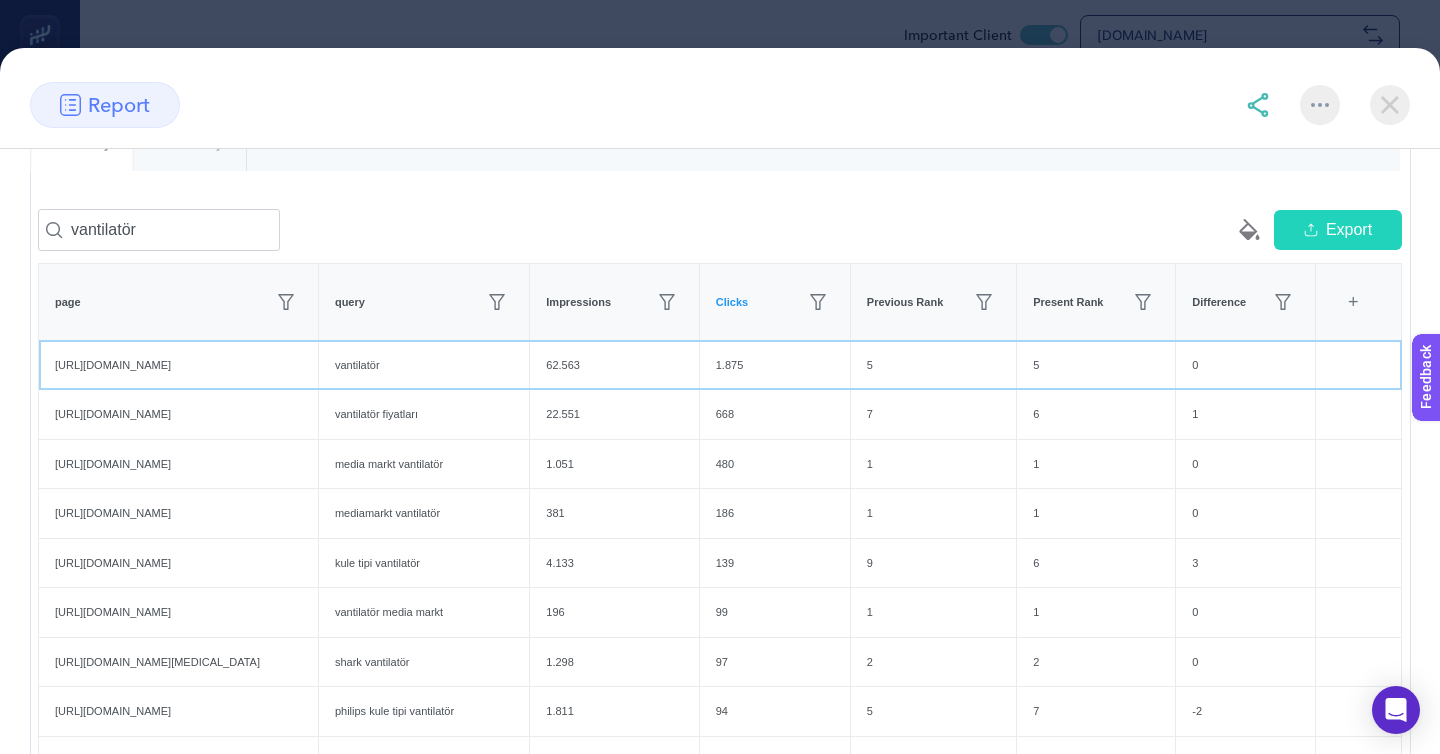 click on "vantilatör" 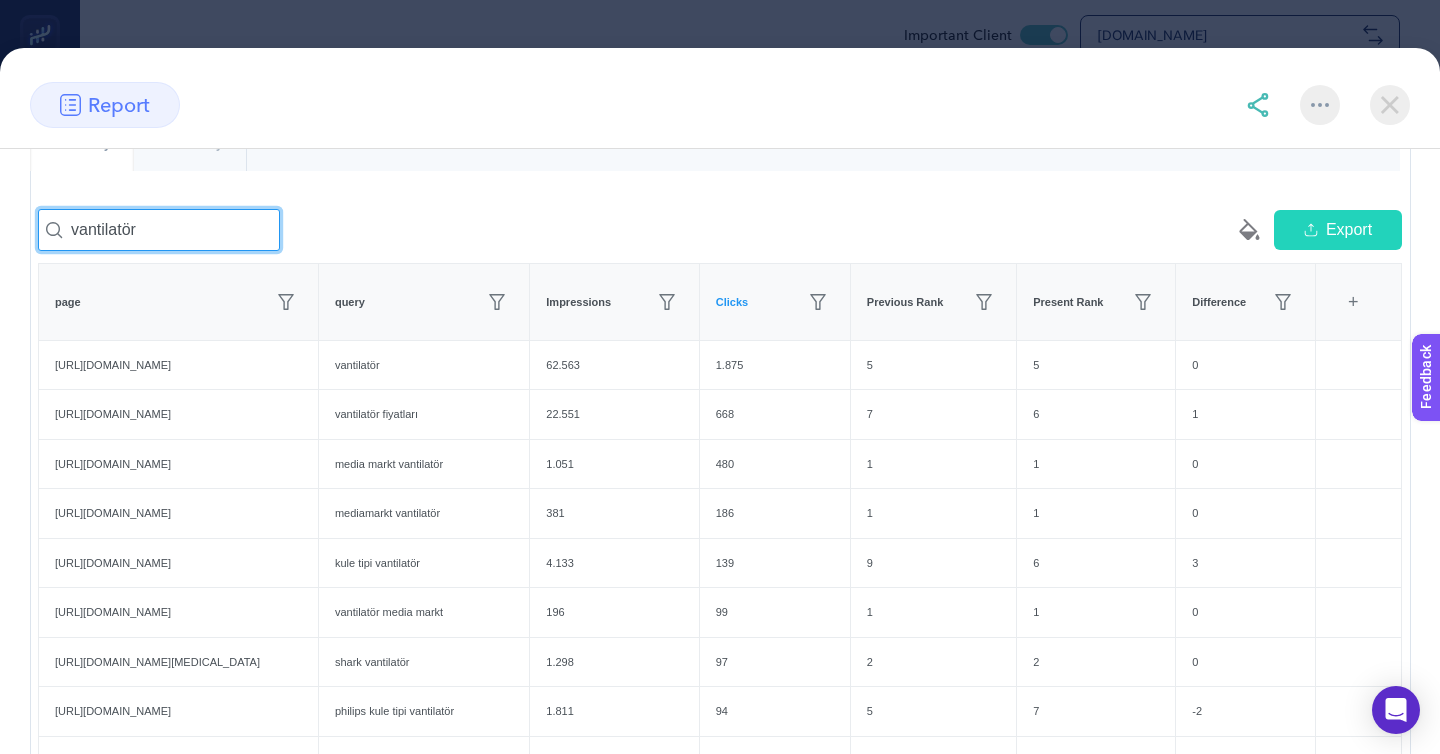 click on "vantilatör" at bounding box center [159, 230] 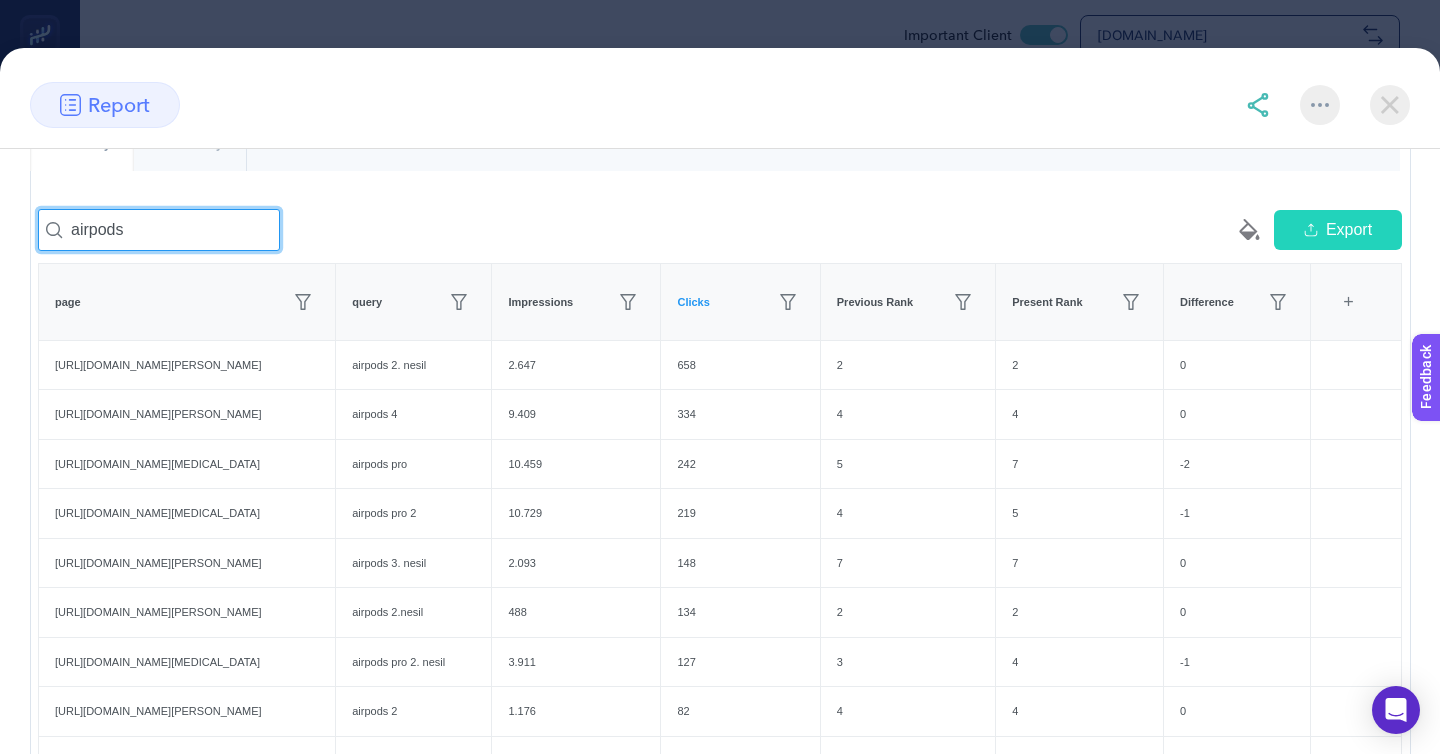 type on "airpods" 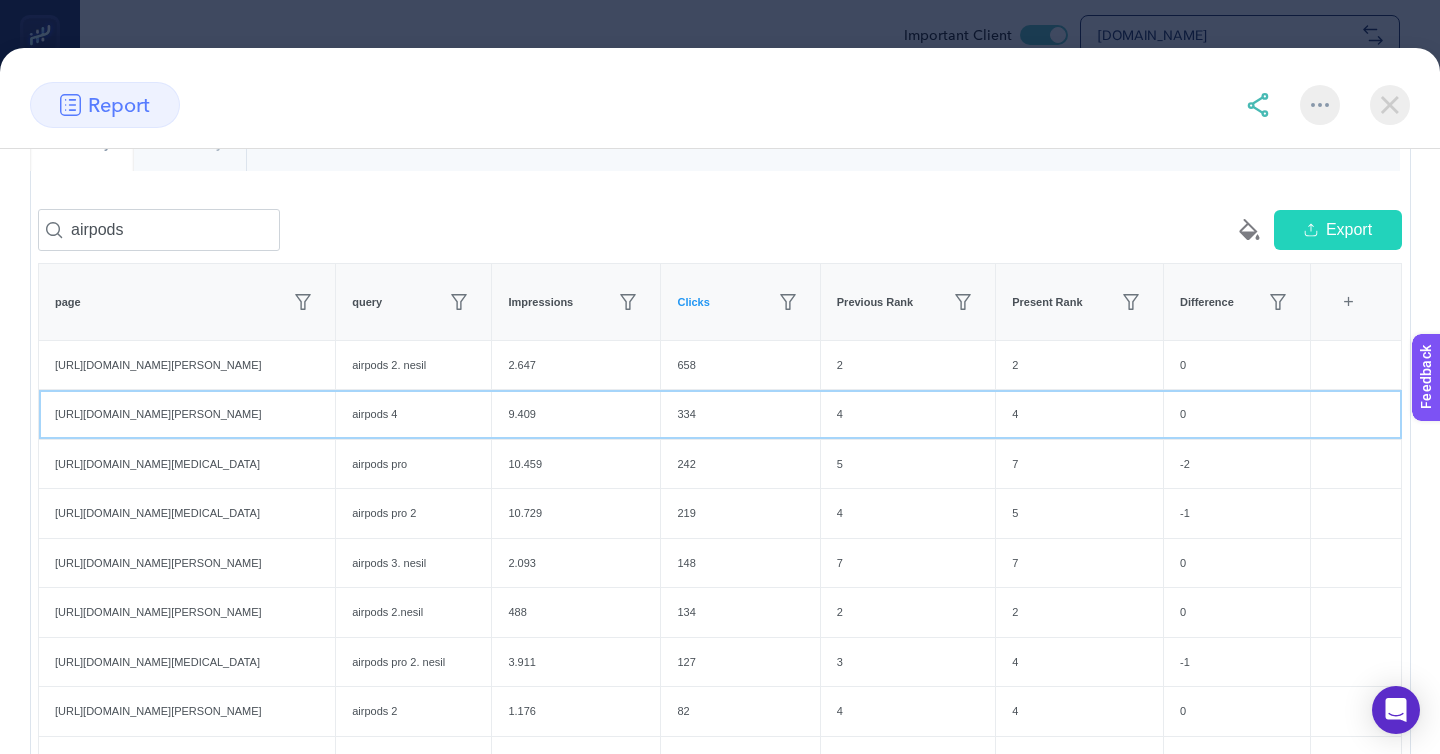 click on "airpods 4" 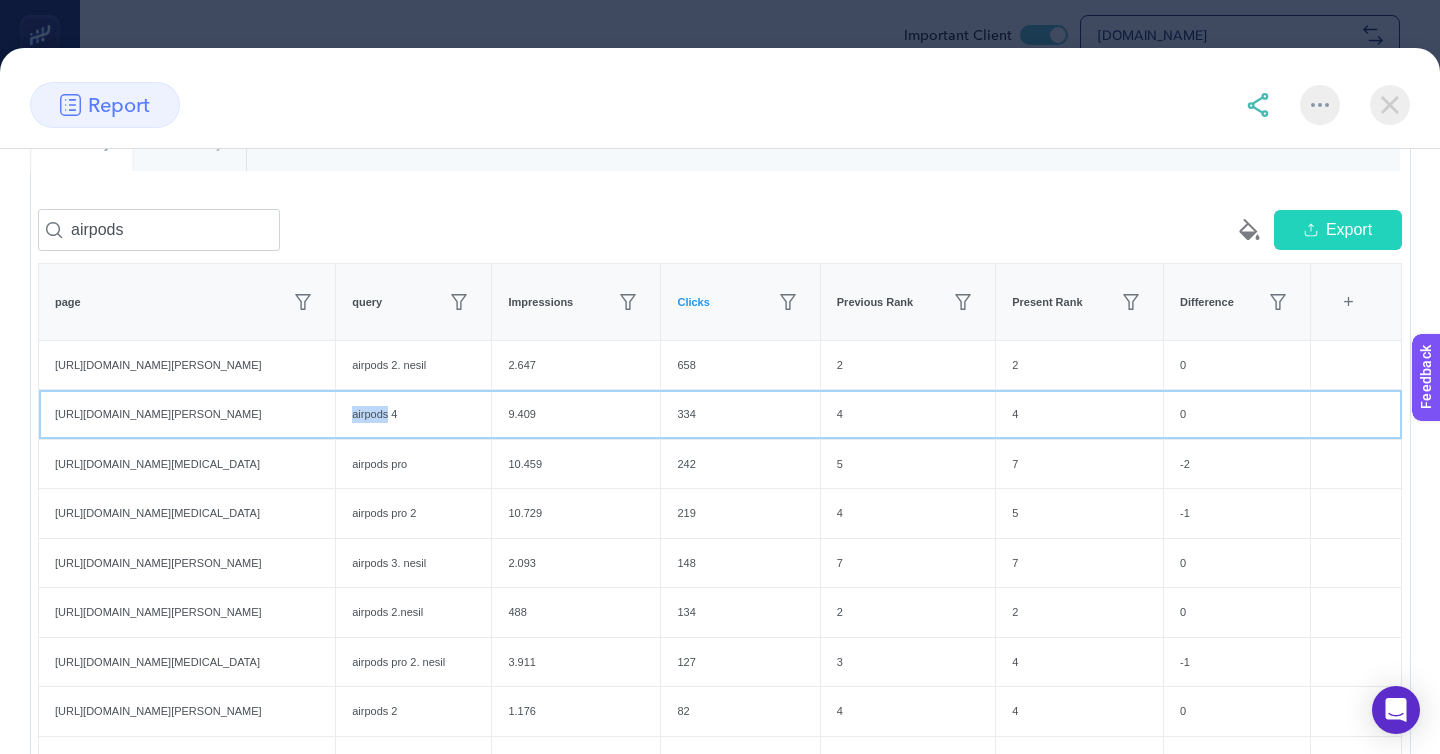 click on "airpods 4" 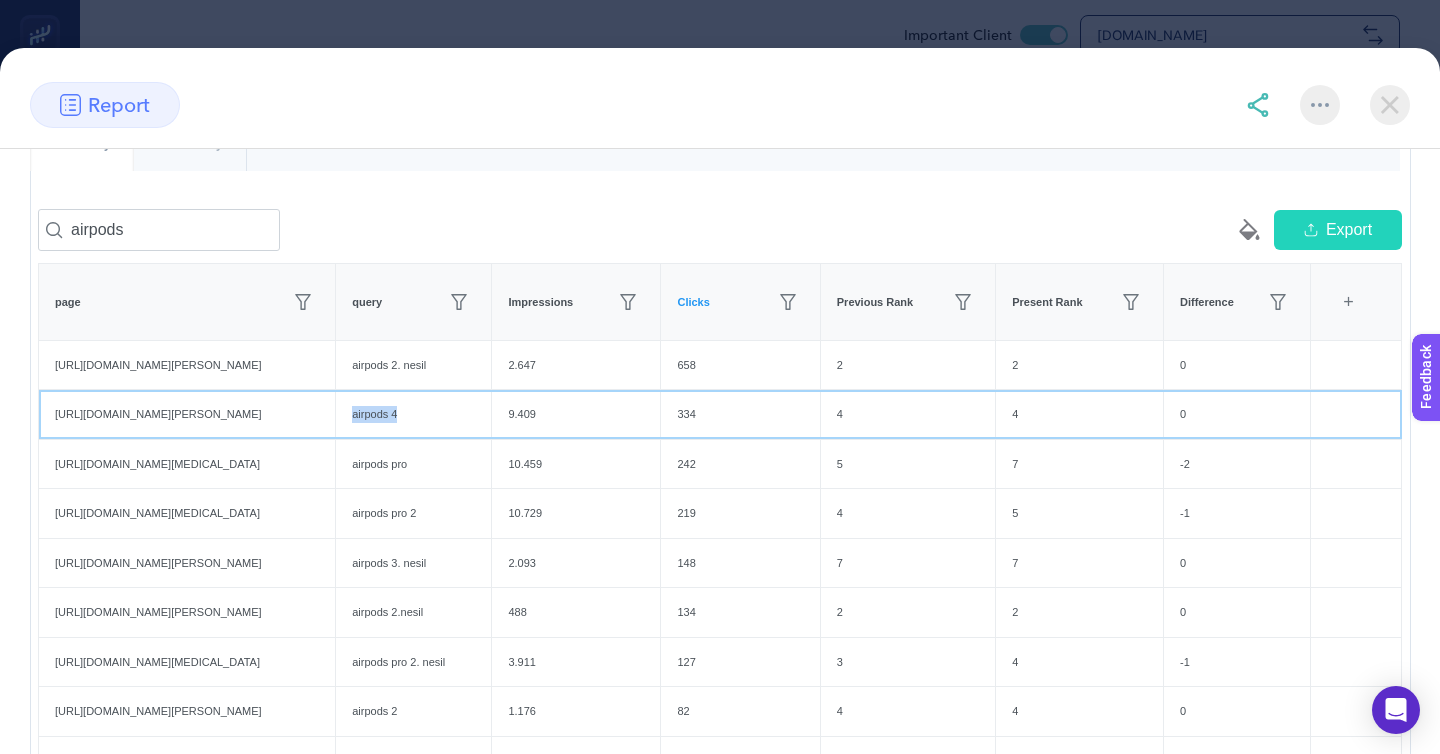 click on "airpods 4" 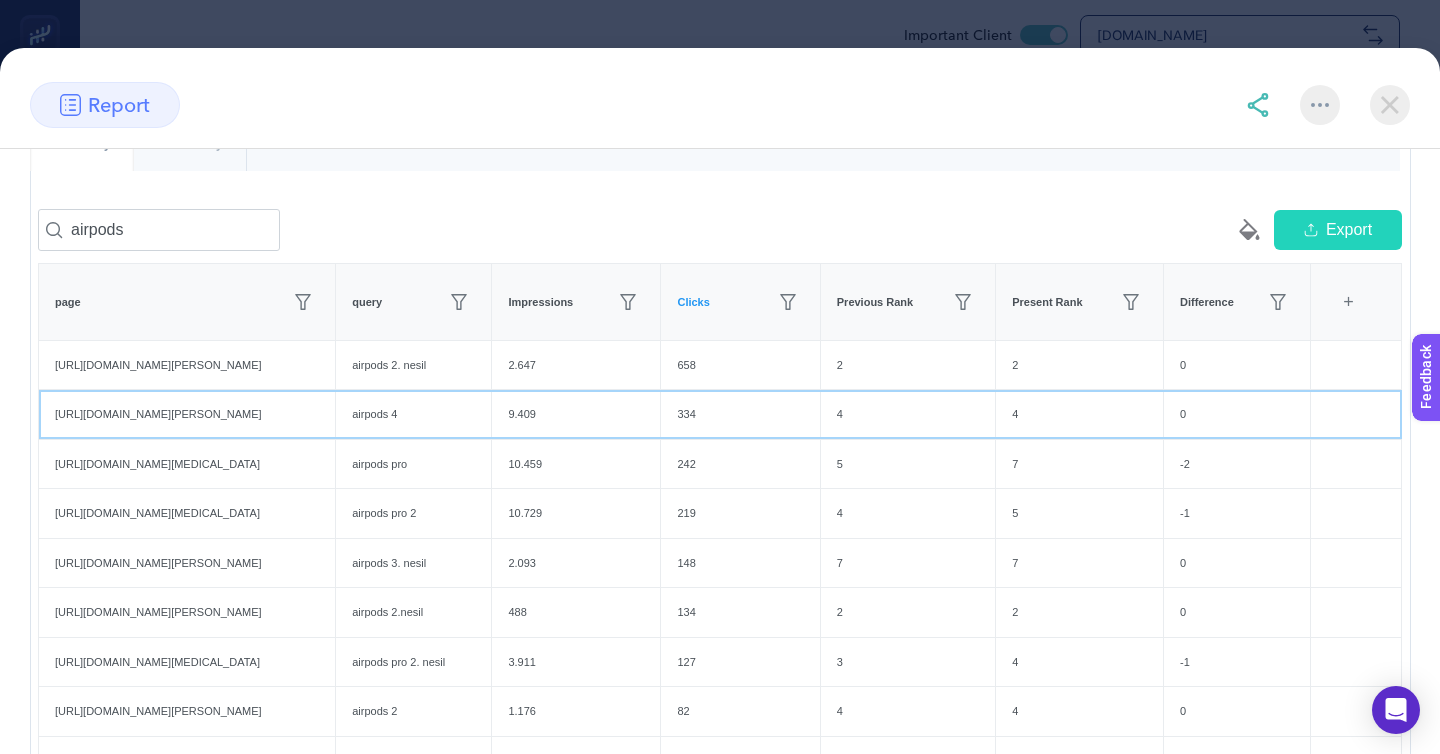 click on "4" 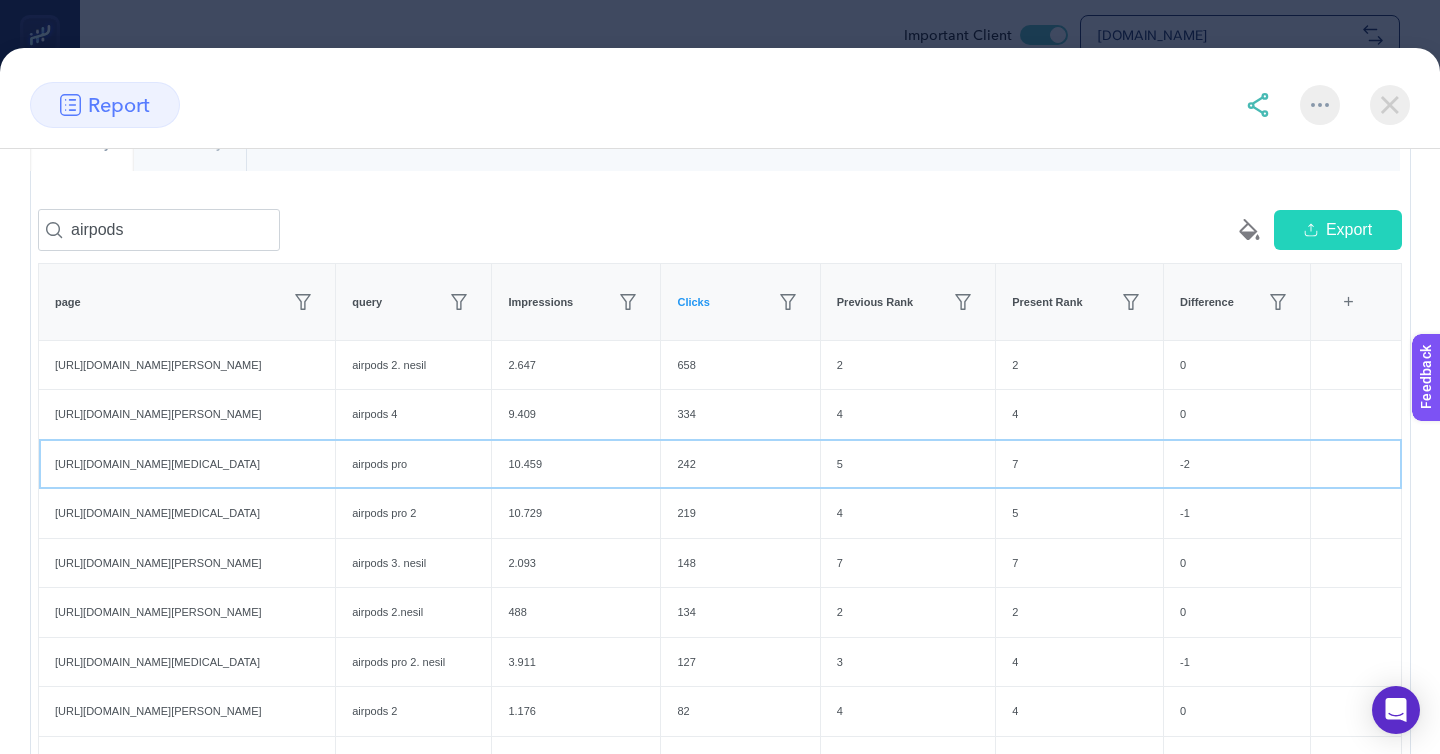 click on "airpods pro" 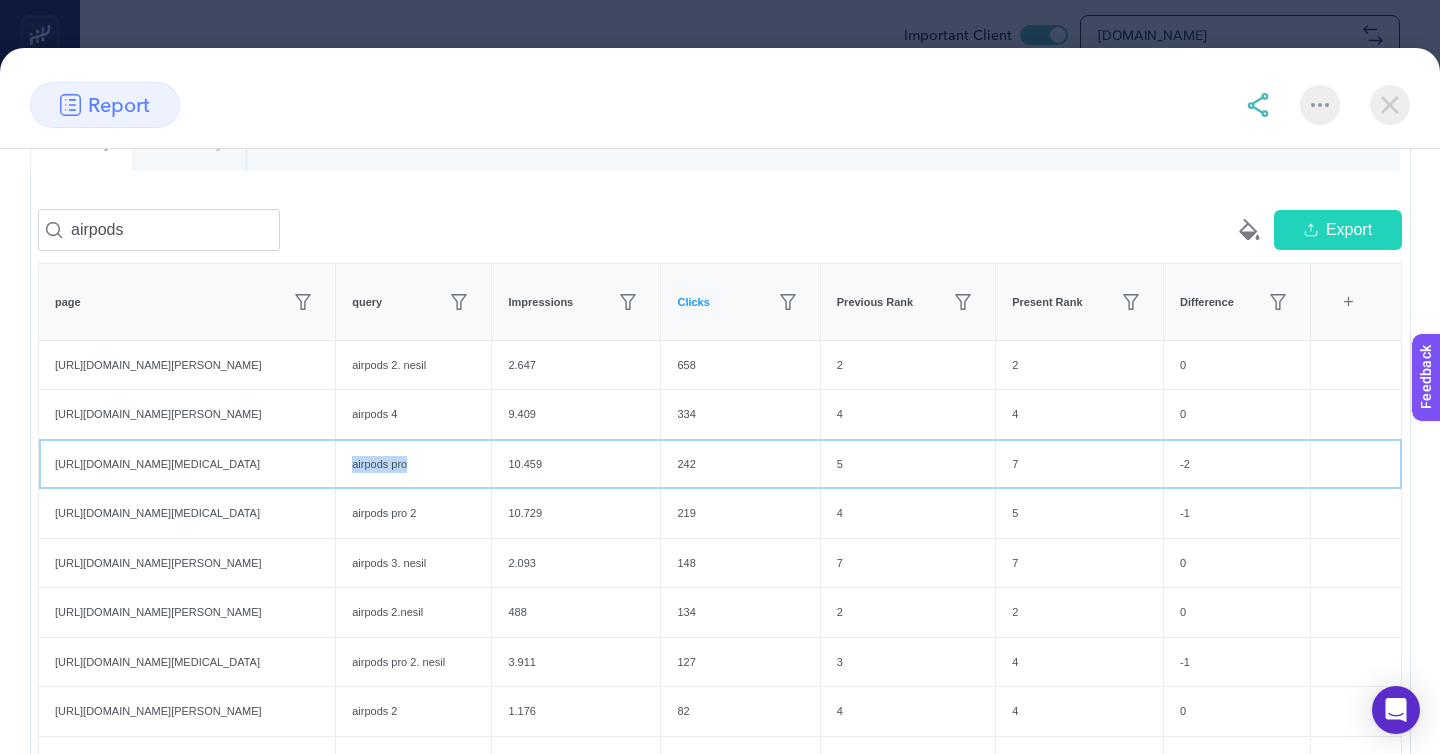 click on "7" 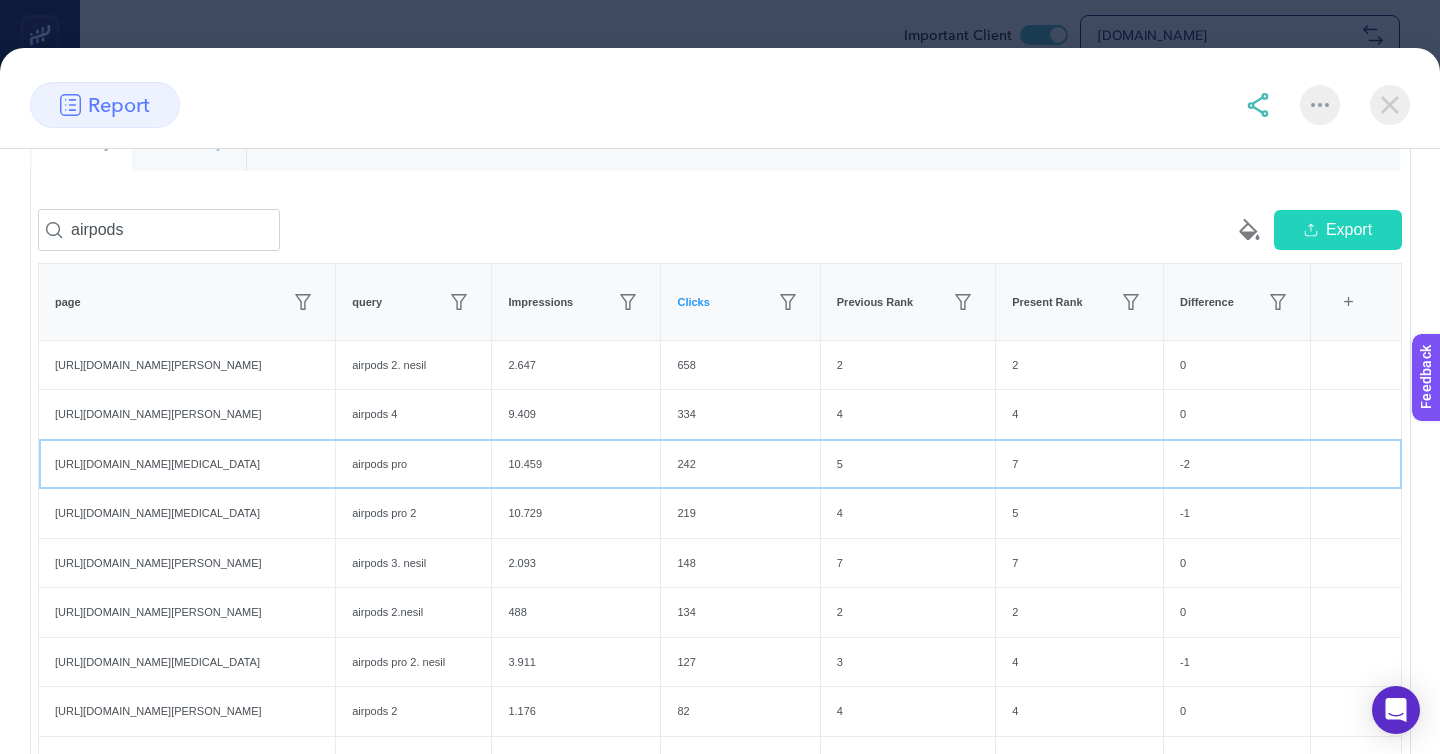 click on "5" 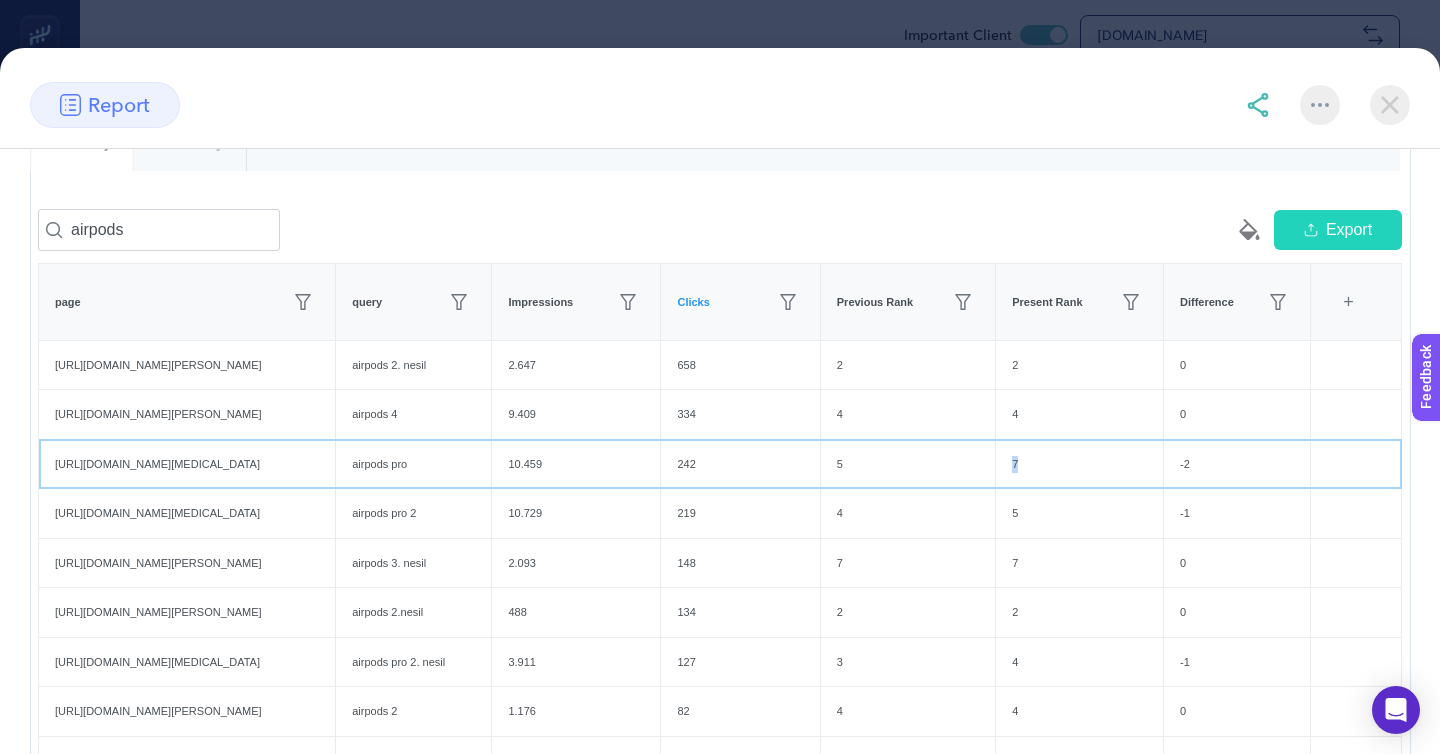 click on "7" 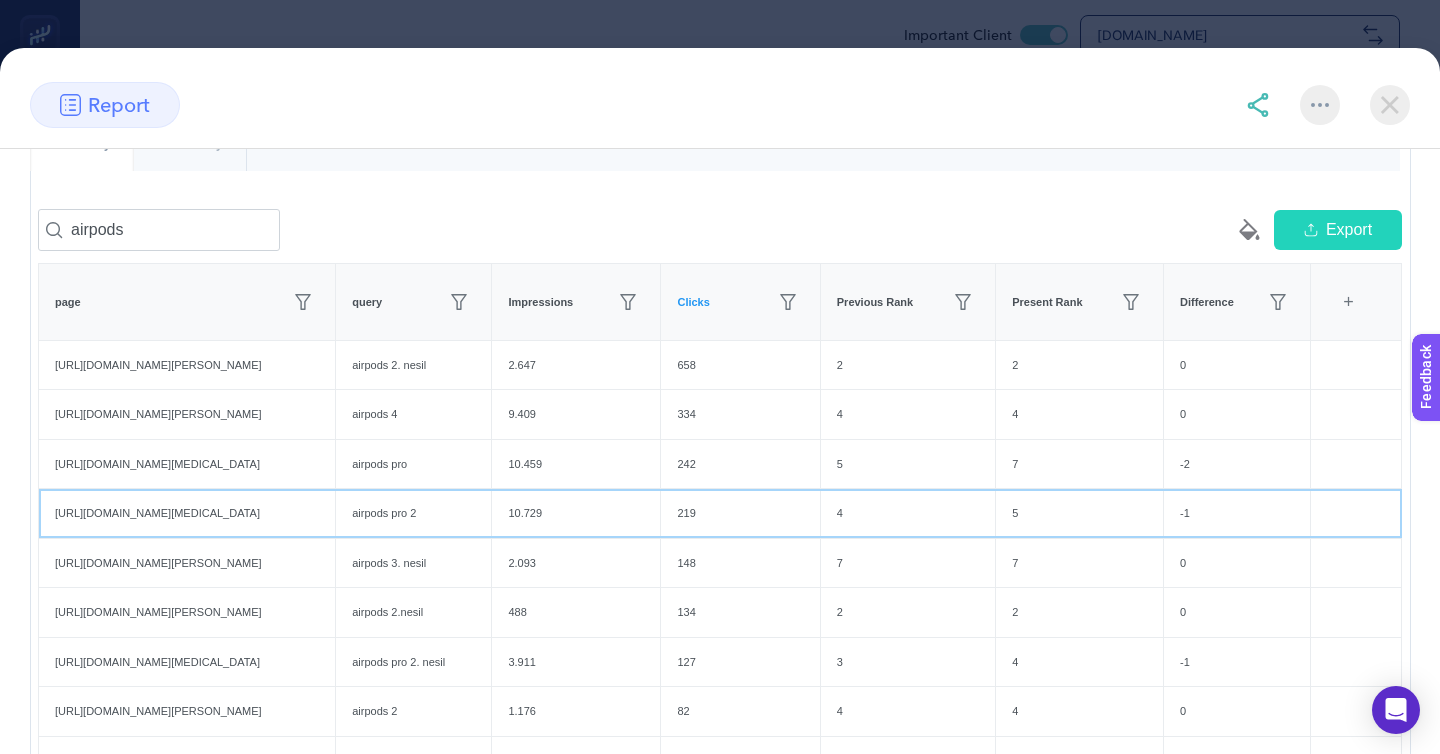 click on "airpods pro 2" 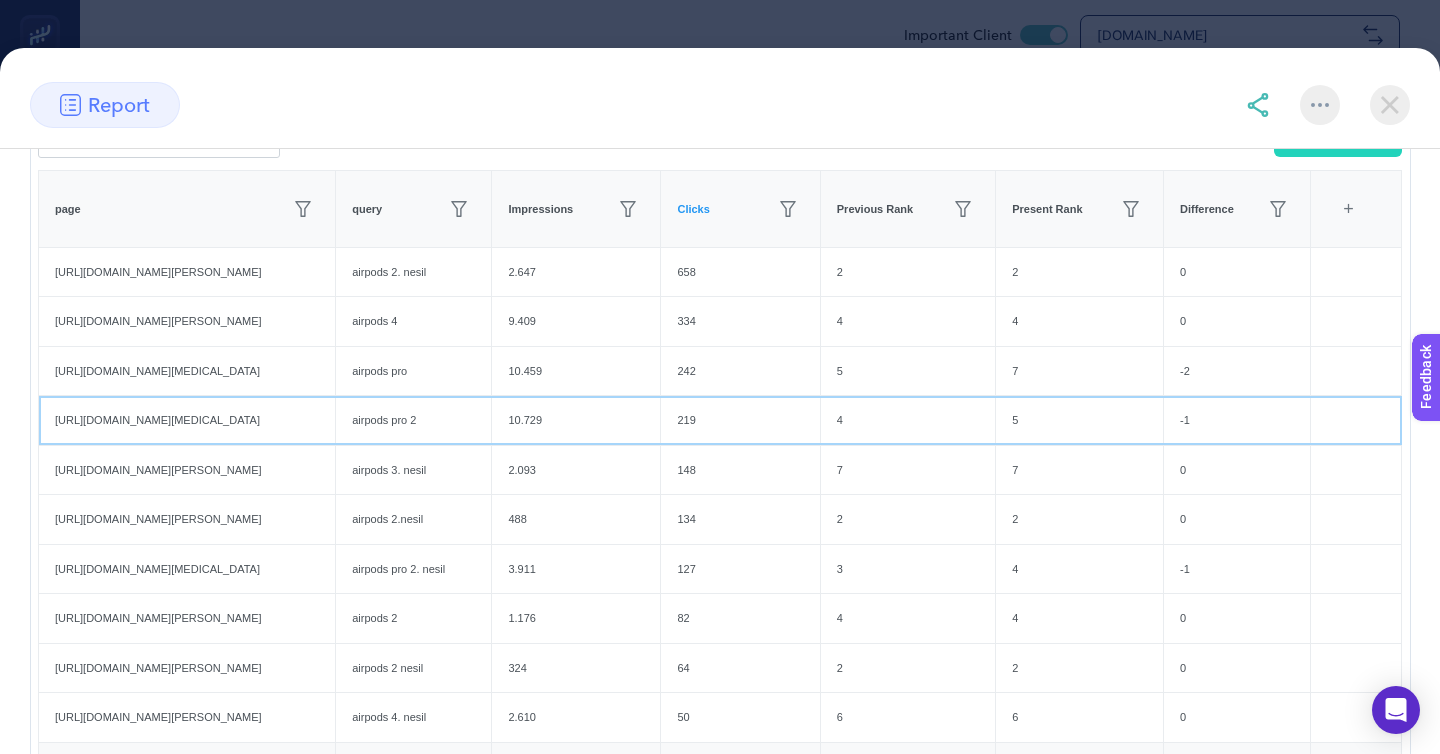 scroll, scrollTop: 340, scrollLeft: 0, axis: vertical 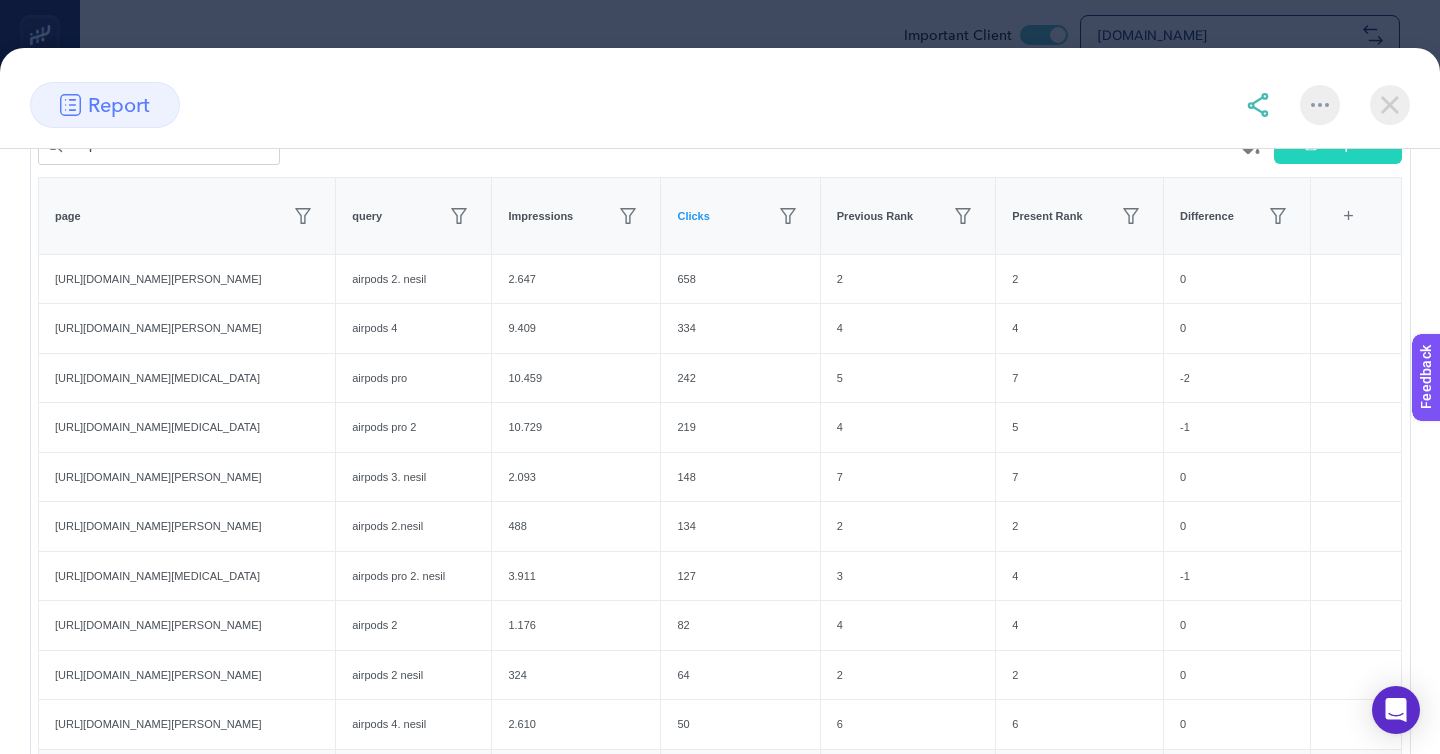 click on "2" 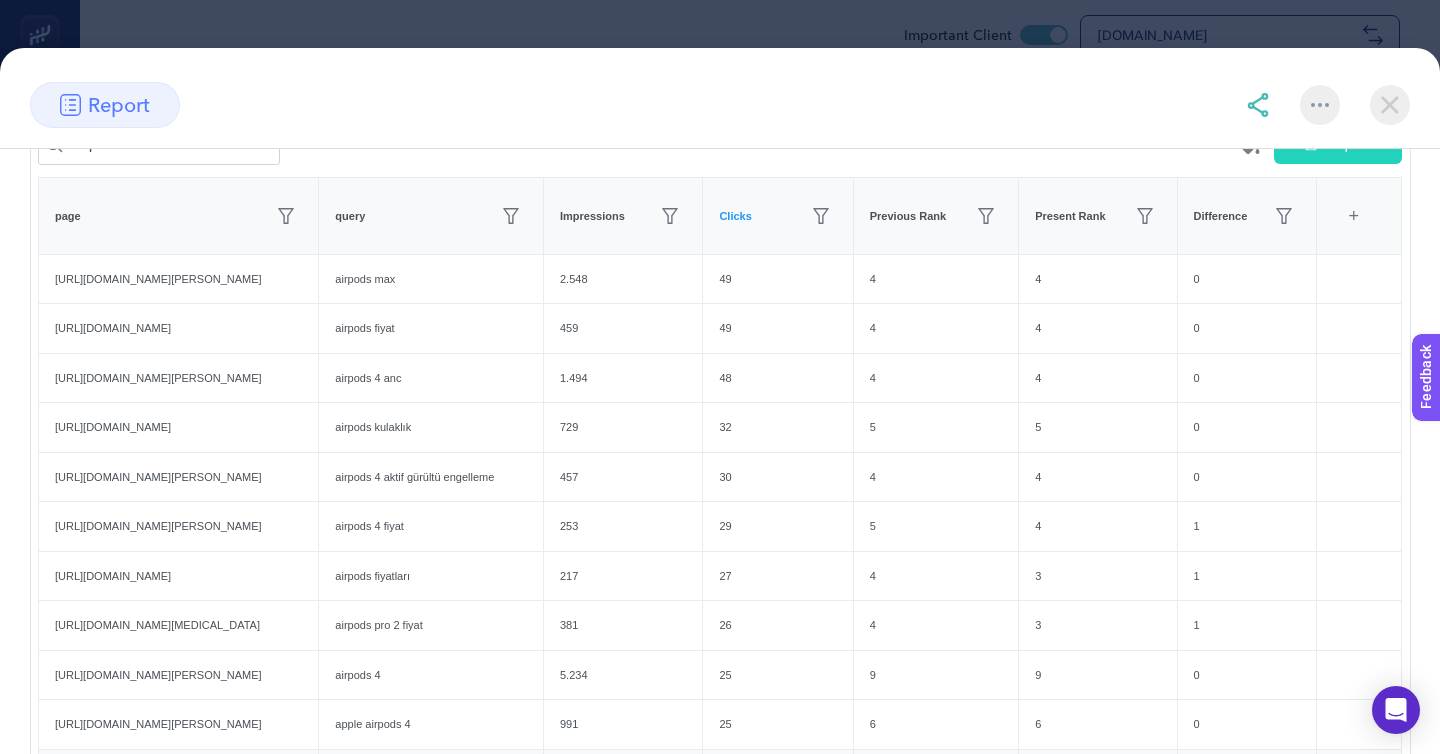 click on "1" 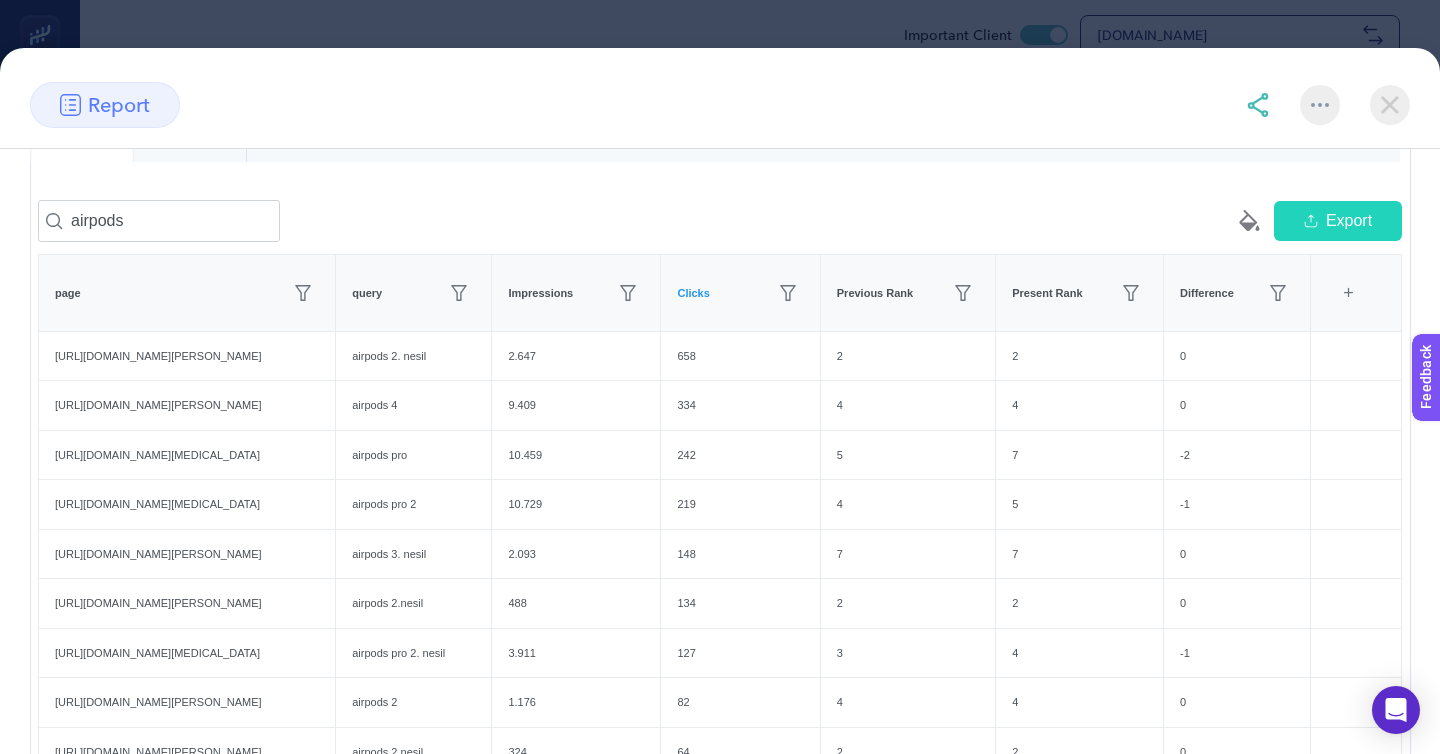 scroll, scrollTop: 245, scrollLeft: 0, axis: vertical 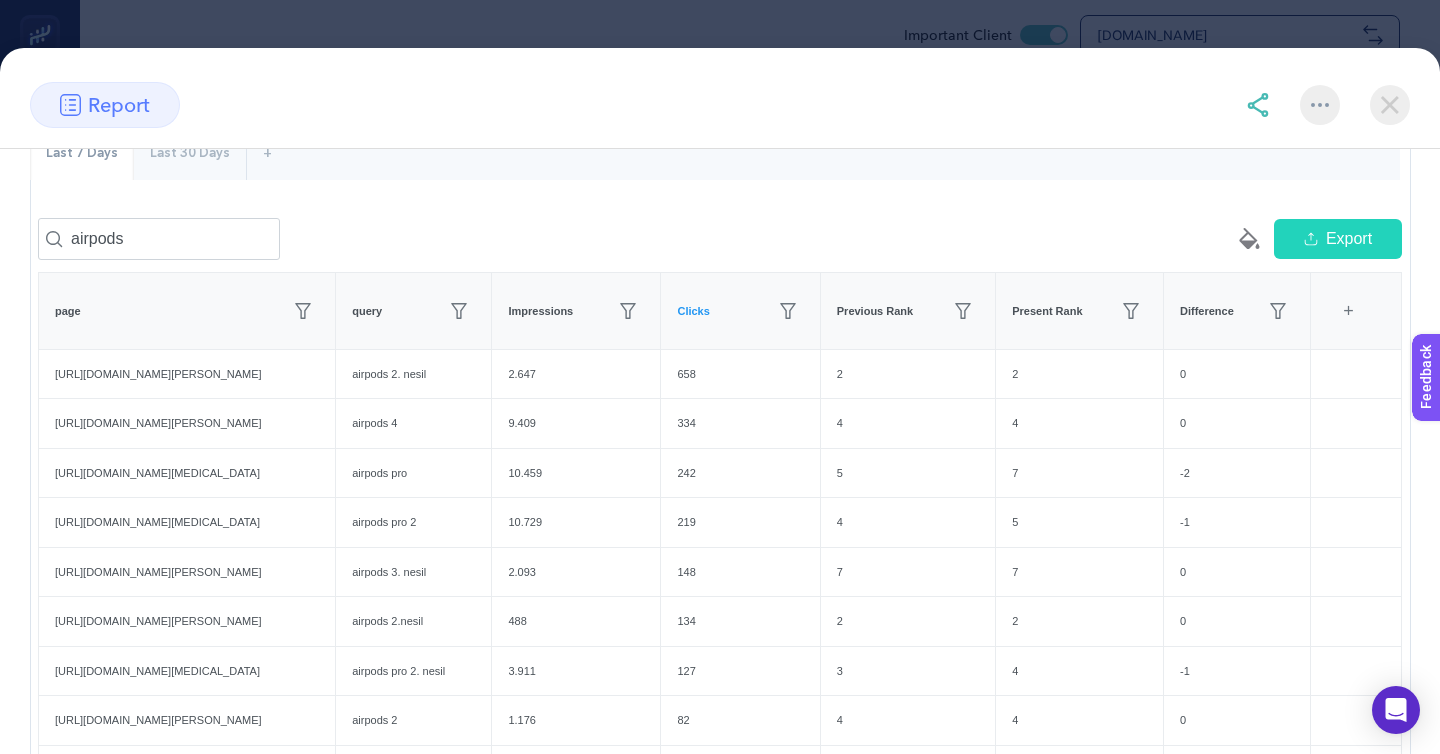 type 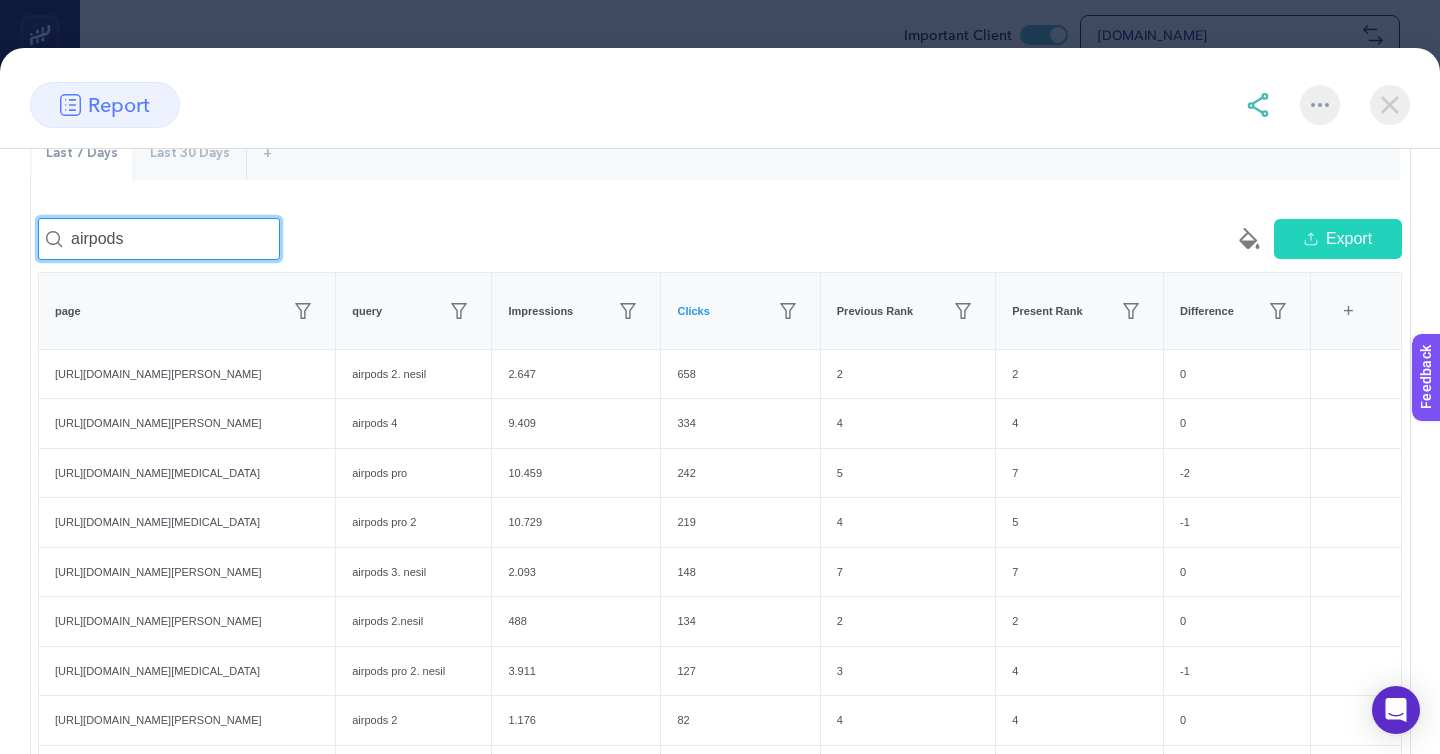 click on "airpods" at bounding box center (159, 239) 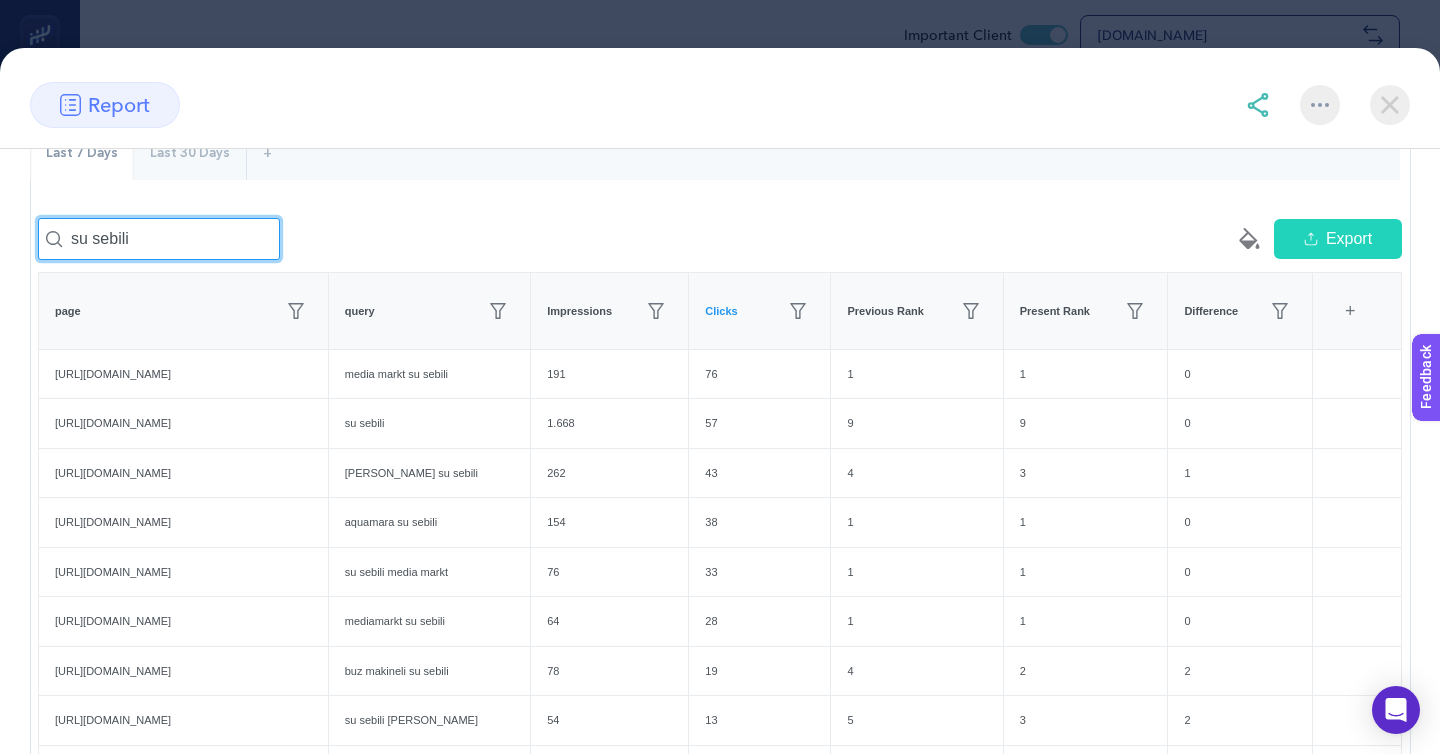 scroll, scrollTop: 257, scrollLeft: 0, axis: vertical 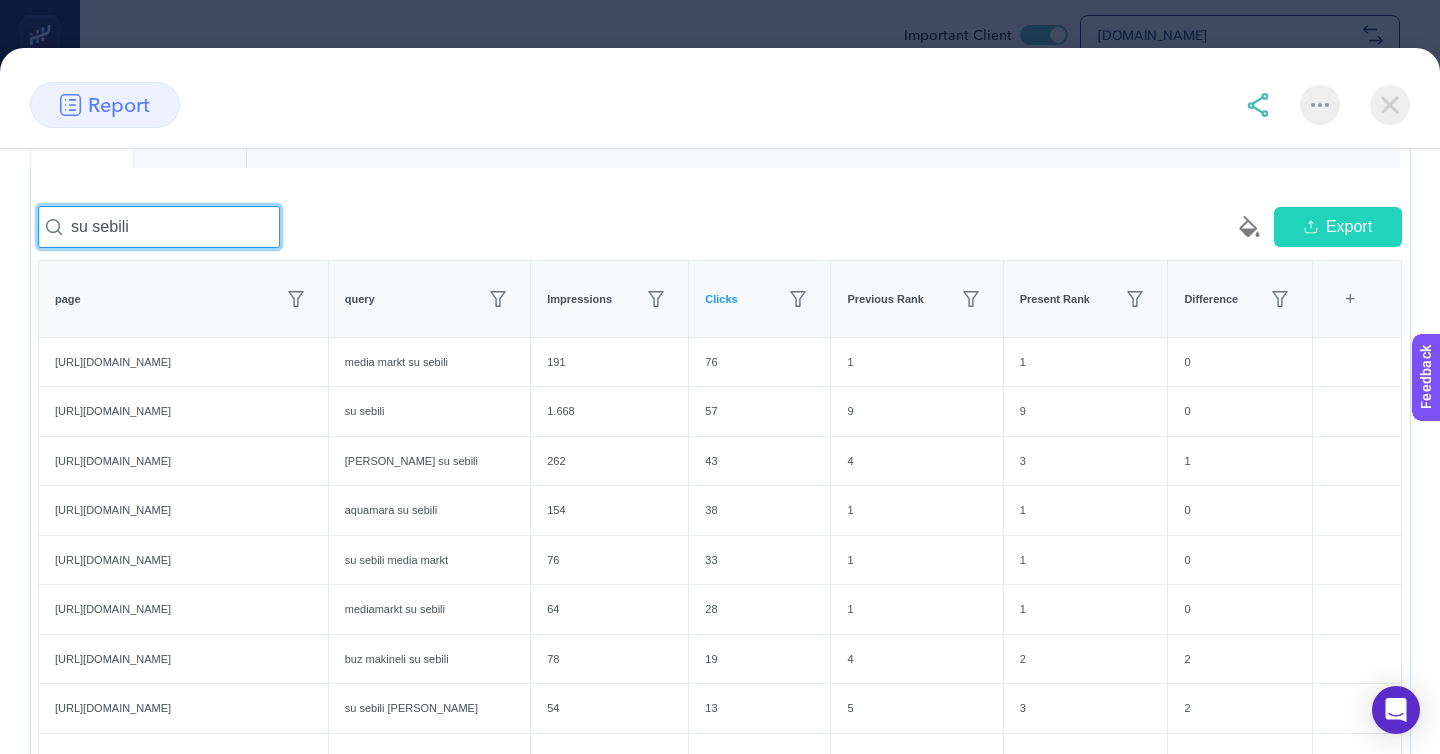 type on "su sebili" 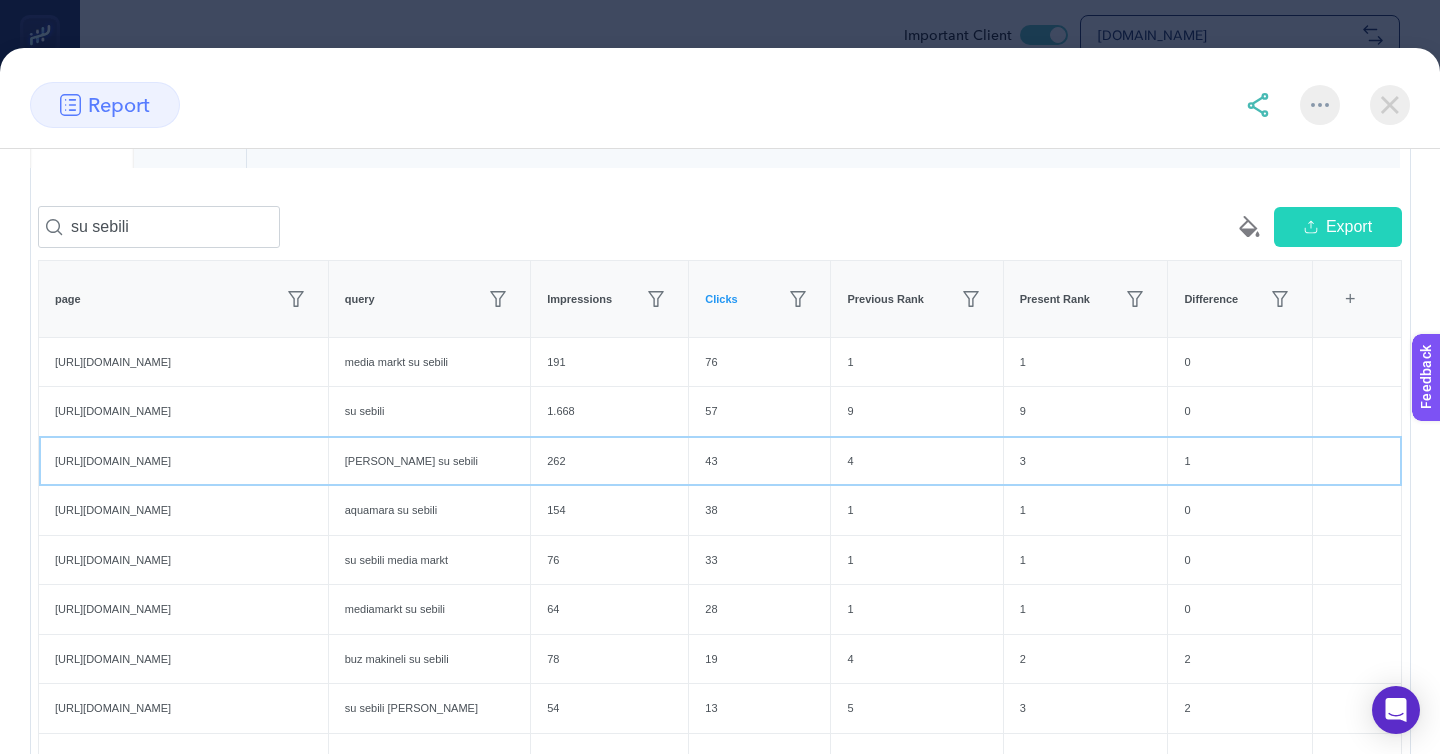 click on "https://www.mediamarkt.com.tr/tr/product/_aquamara-gizli-damacanali-buz-makineli-su-sebili-siyah-1245276.html" 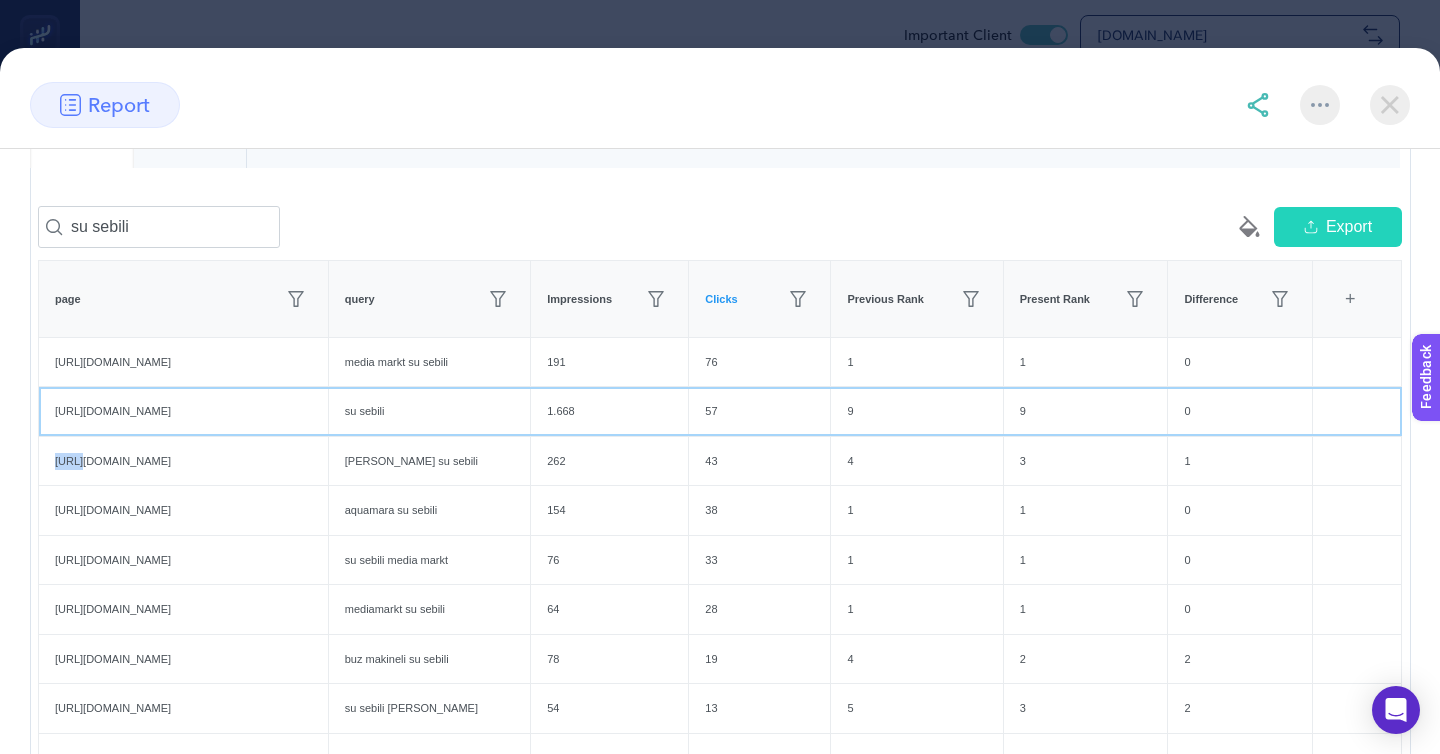 click on "https://www.mediamarkt.com.tr/tr/category/su-sebili-807008.html" 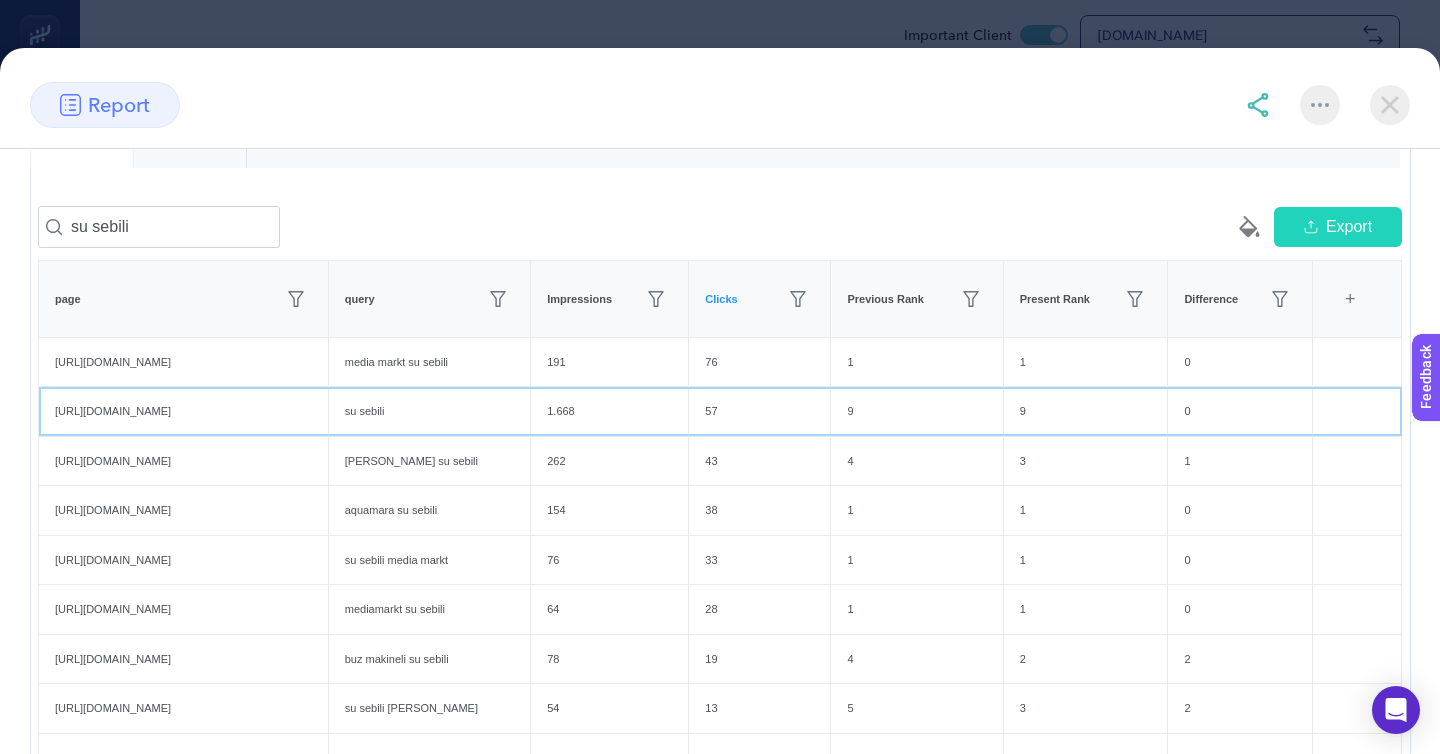 click on "https://www.mediamarkt.com.tr/tr/category/su-sebili-807008.html" 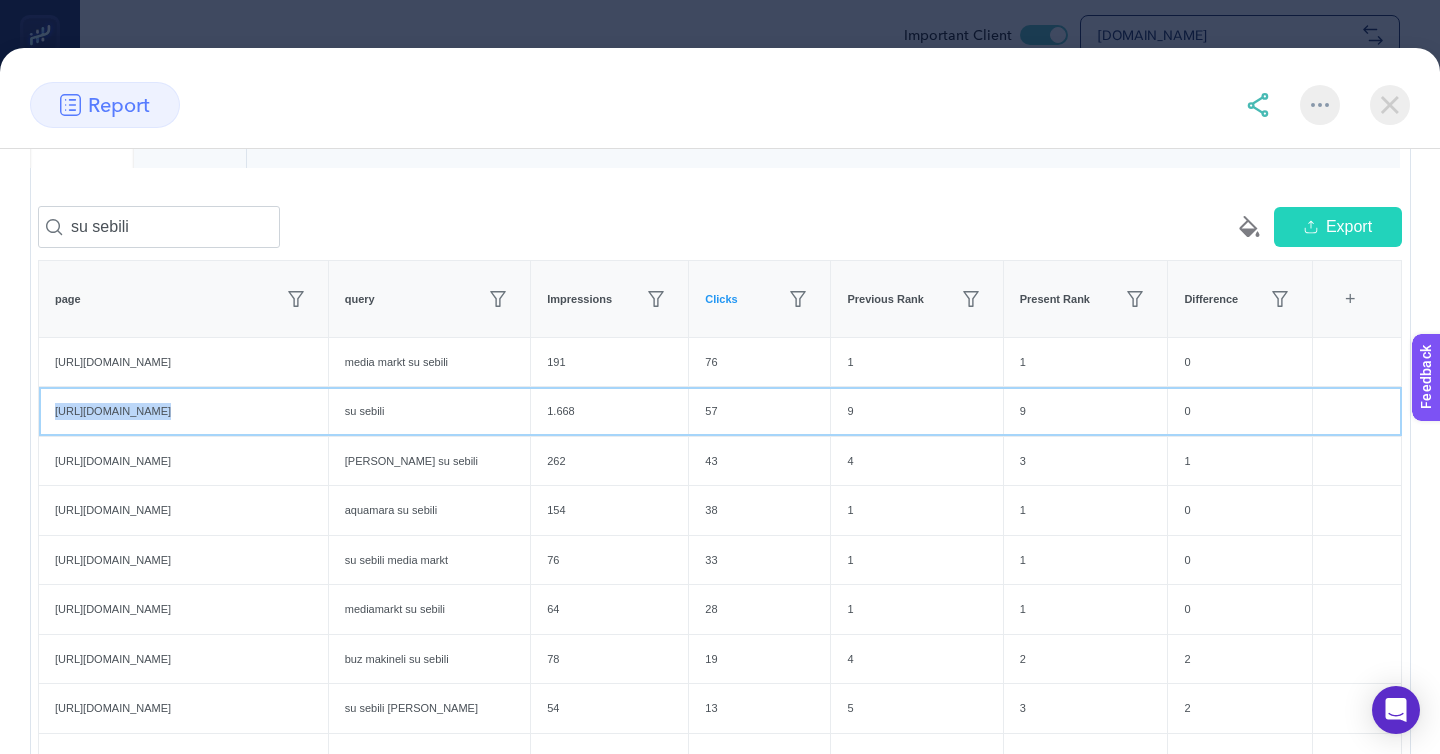 click on "https://www.mediamarkt.com.tr/tr/category/su-sebili-807008.html" 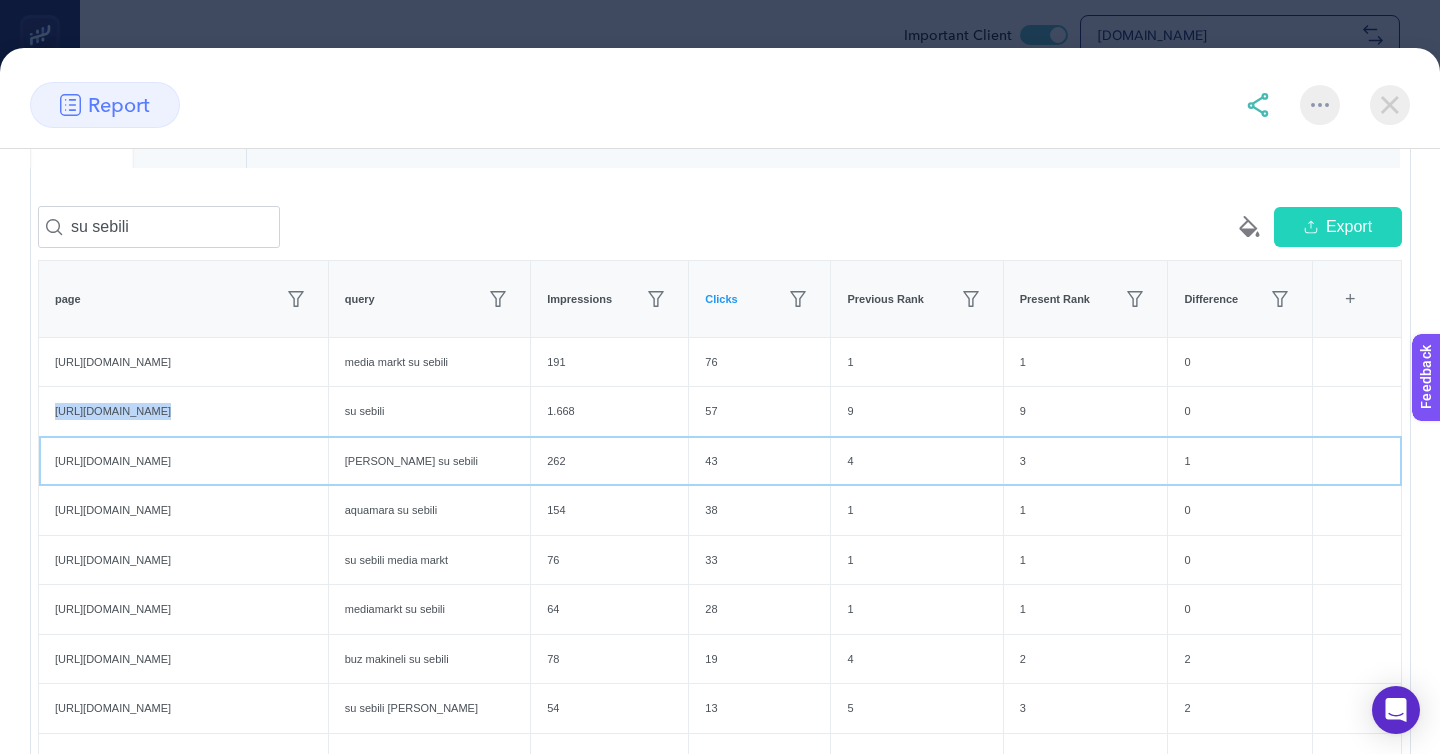 click on "262" 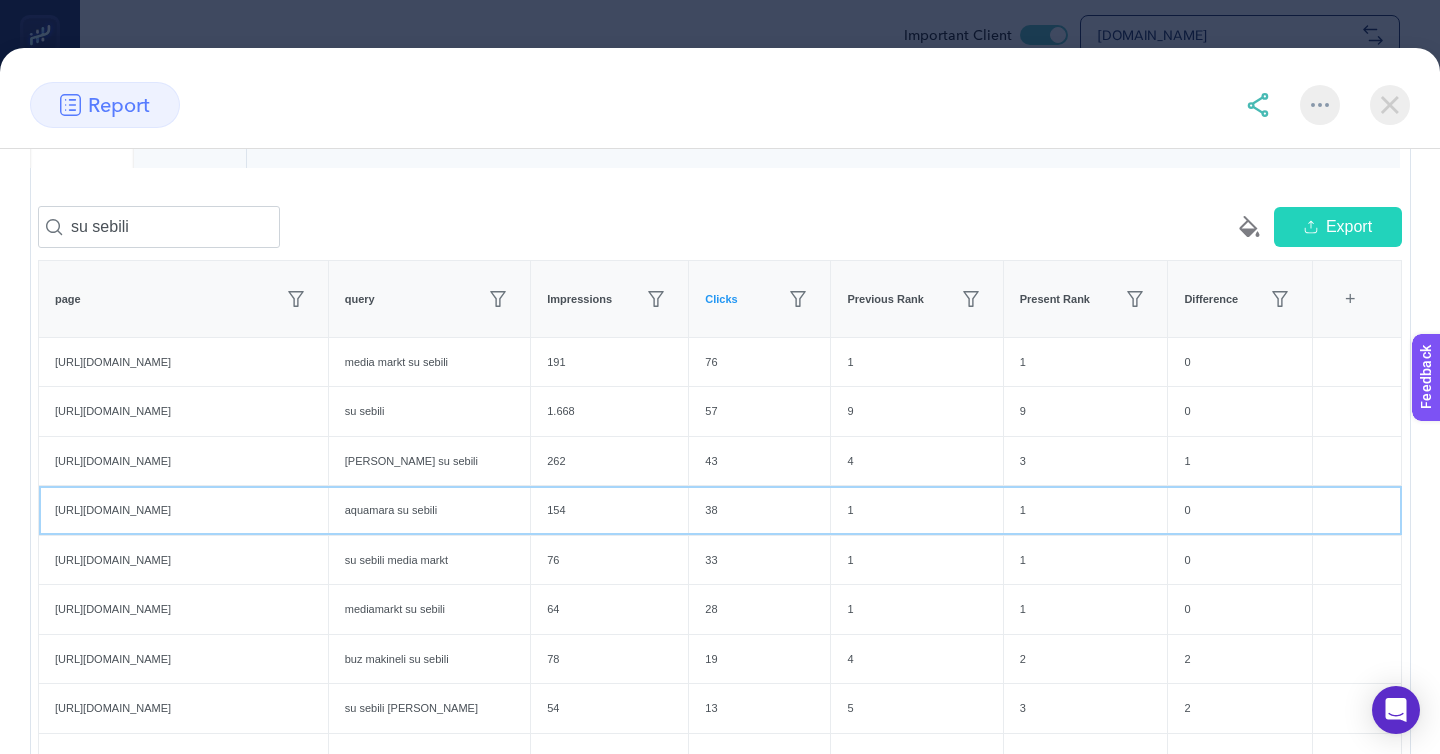 click on "https://www.mediamarkt.com.tr/tr/product/_aquamara-gizli-damacanali-buz-makineli-su-sebili-siyah-1245276.html" 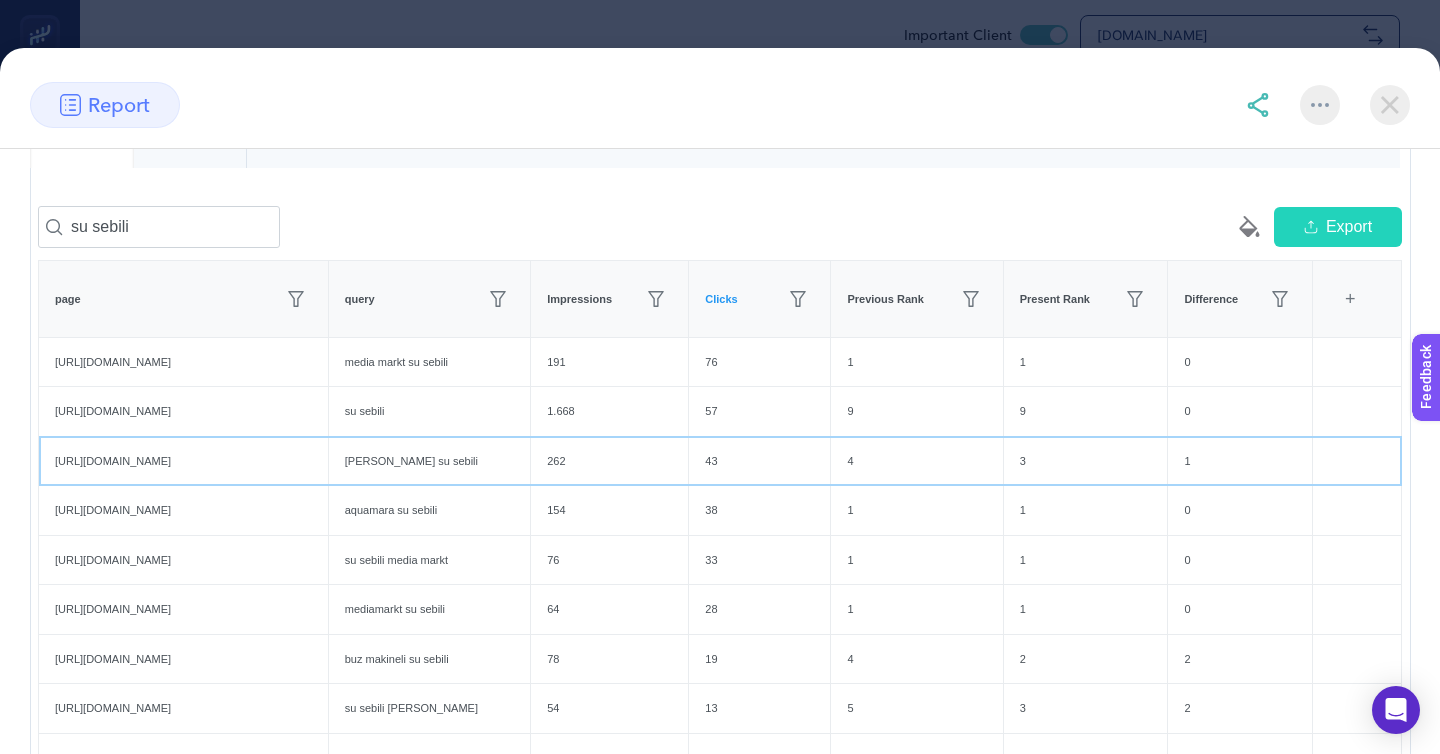 click on "https://www.mediamarkt.com.tr/tr/product/_aquamara-gizli-damacanali-buz-makineli-su-sebili-siyah-1245276.html" 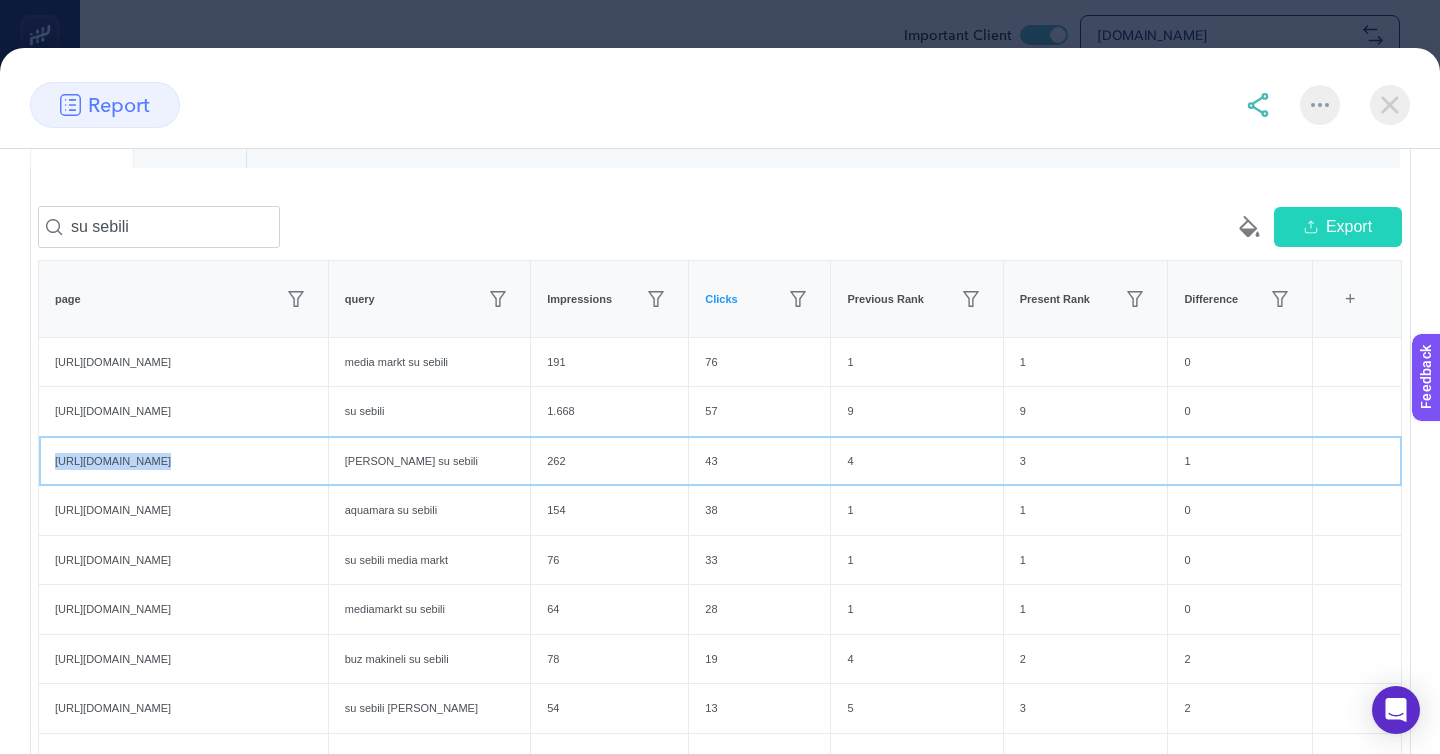 click on "https://www.mediamarkt.com.tr/tr/product/_aquamara-gizli-damacanali-buz-makineli-su-sebili-siyah-1245276.html" 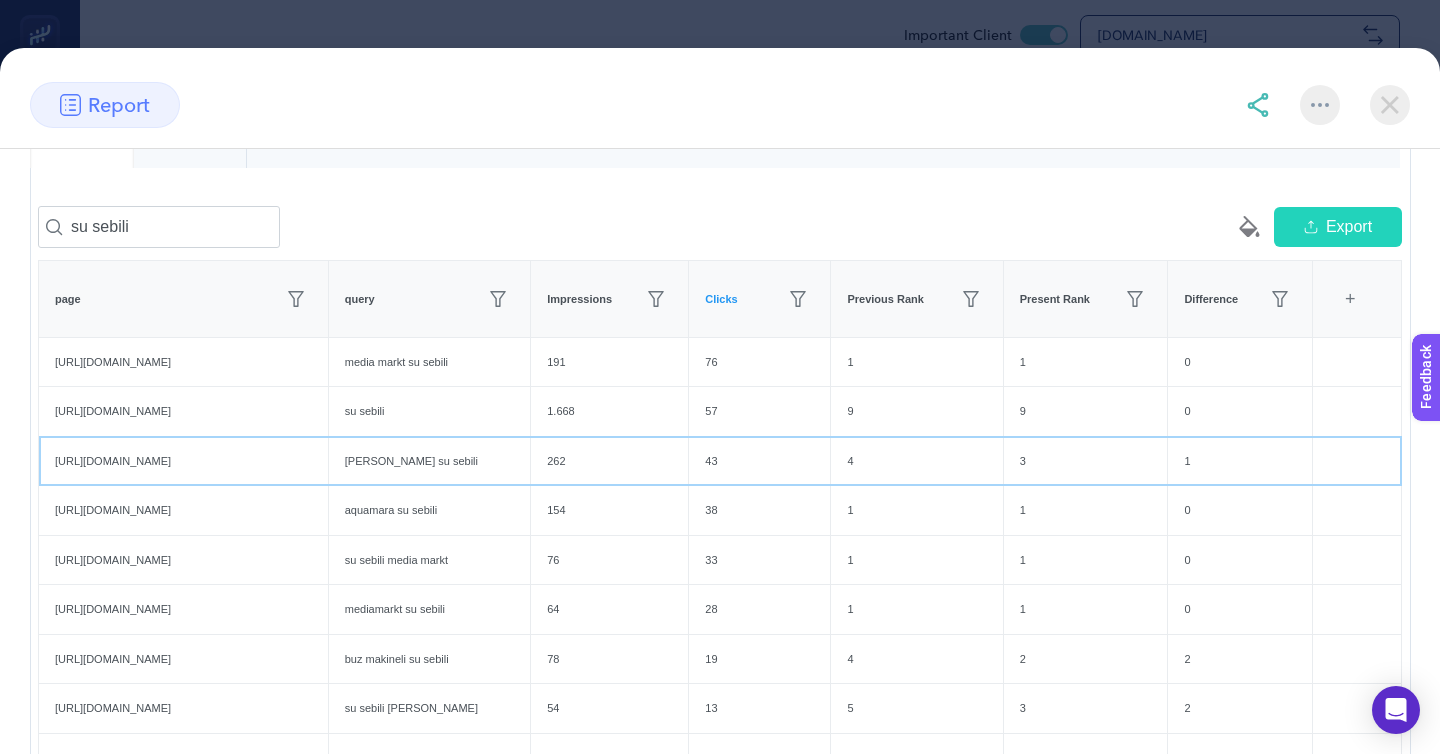 click on "buz yapan su sebili" 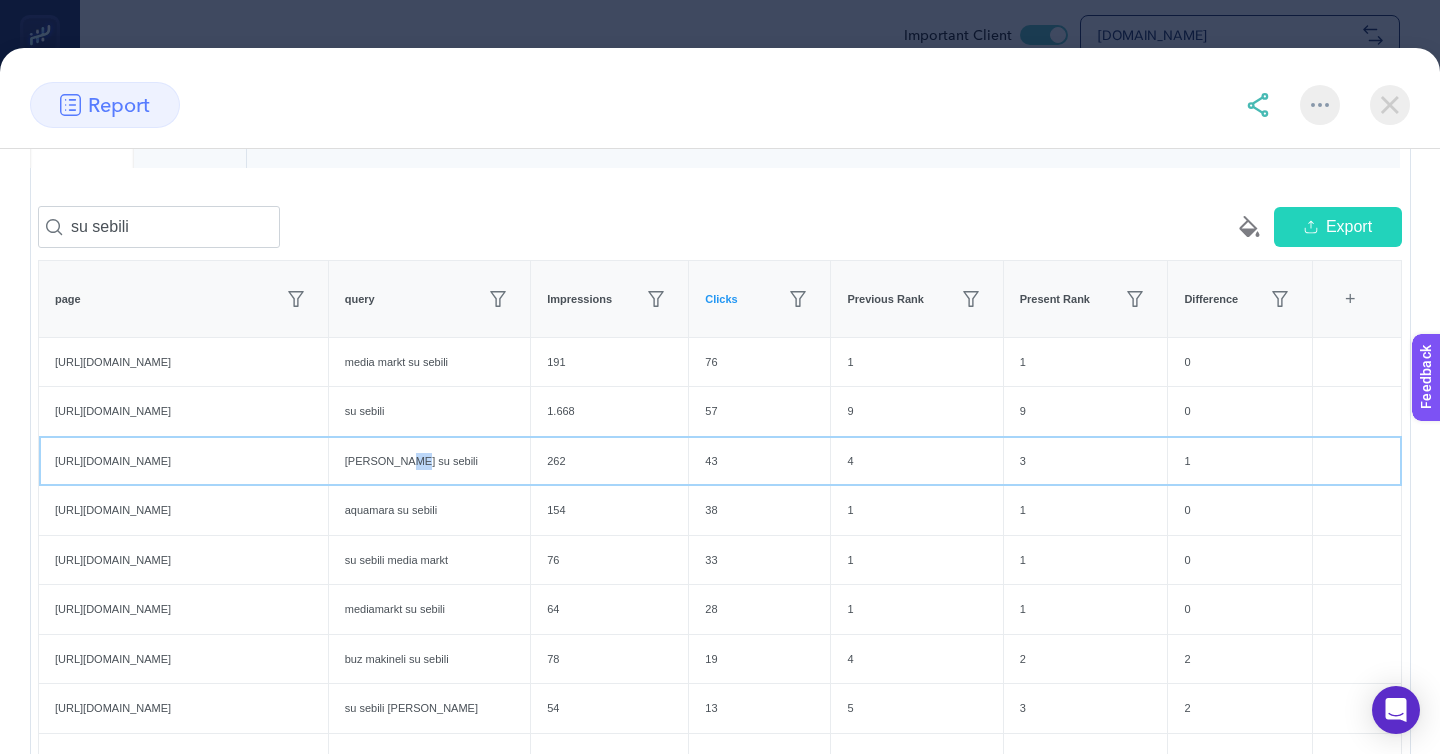 click on "buz yapan su sebili" 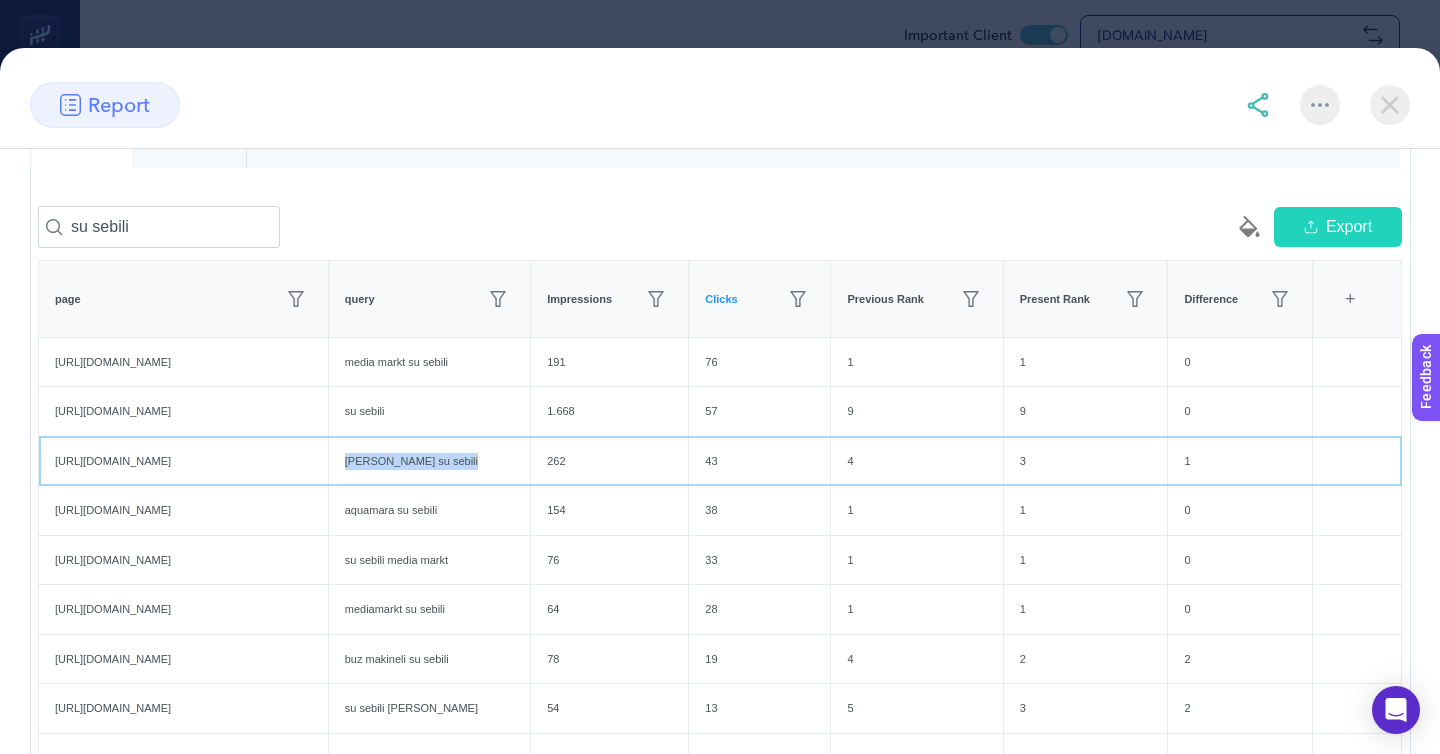click on "buz yapan su sebili" 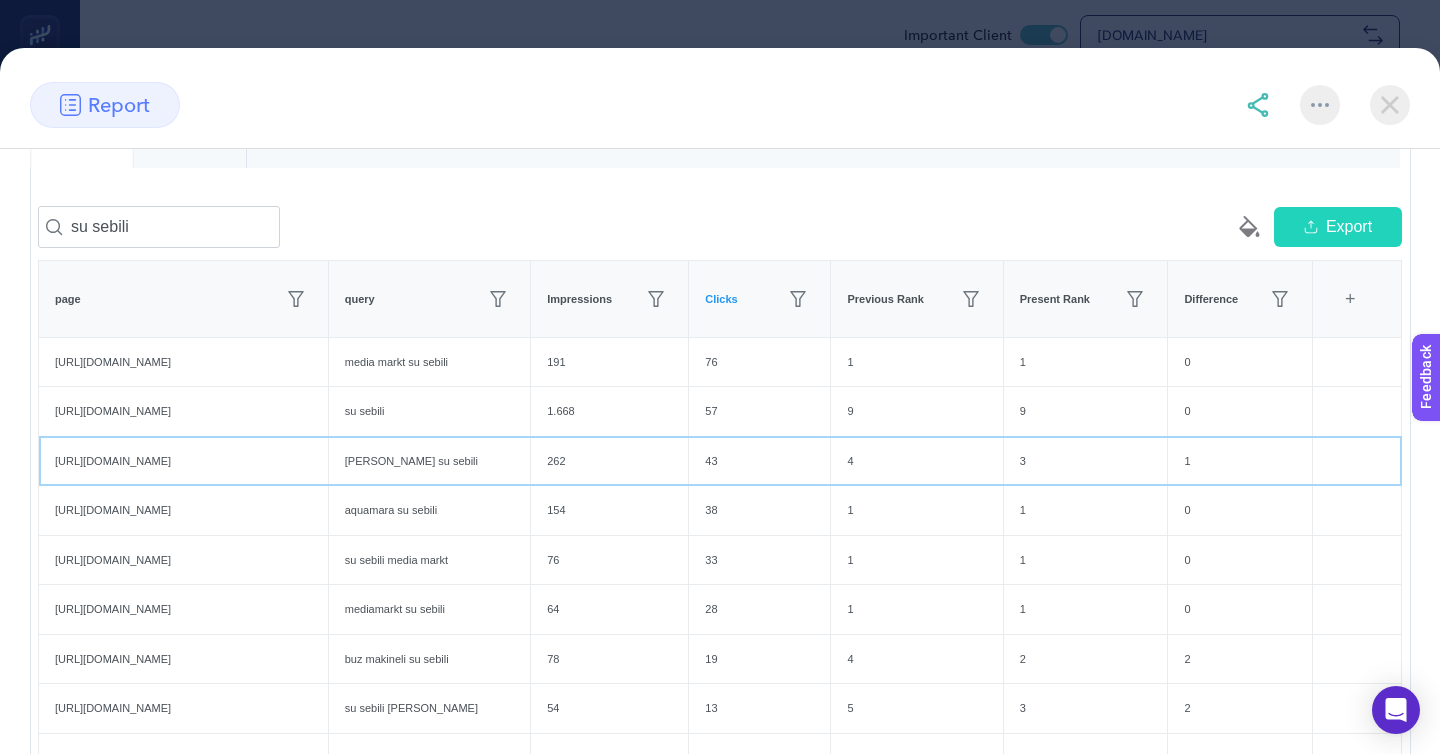 click on "https://www.mediamarkt.com.tr/tr/product/_aquamara-gizli-damacanali-buz-makineli-su-sebili-siyah-1245276.html" 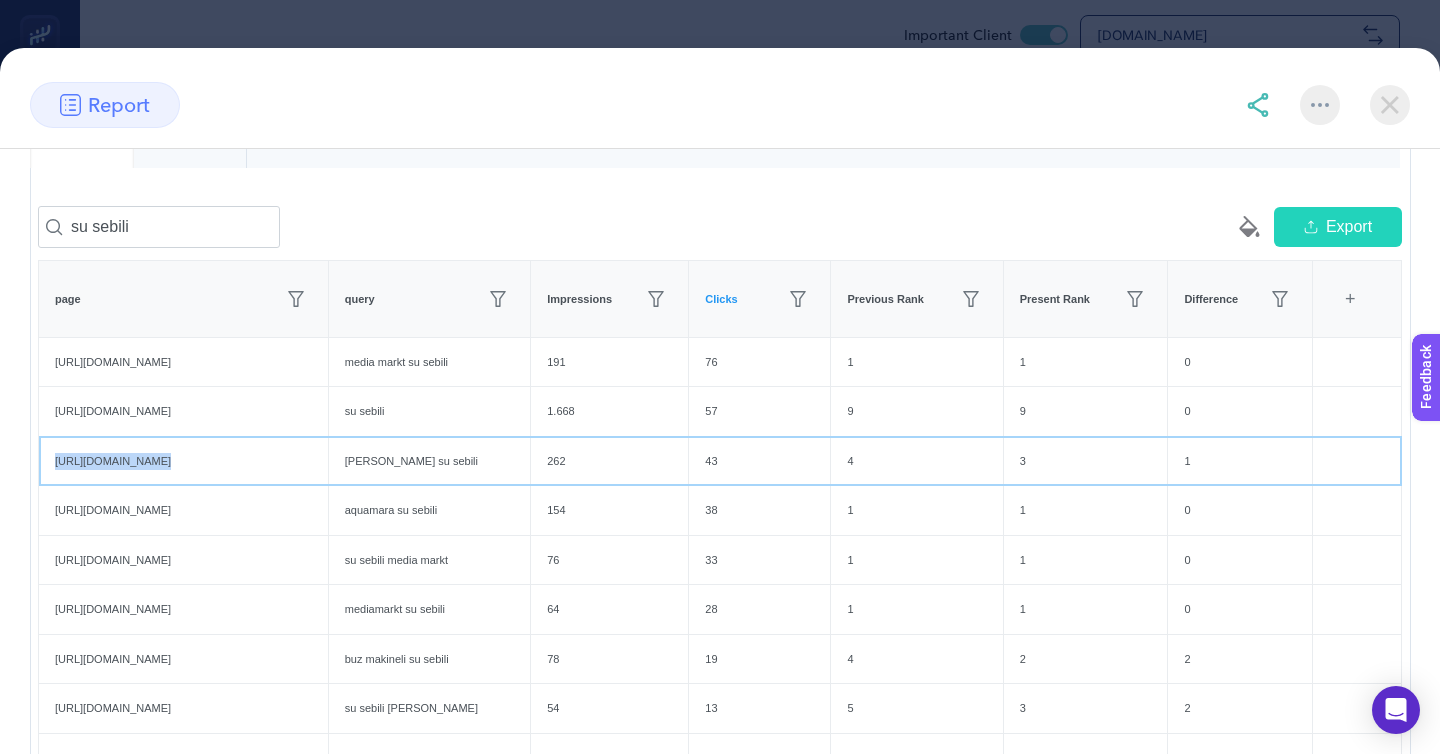 click on "https://www.mediamarkt.com.tr/tr/product/_aquamara-gizli-damacanali-buz-makineli-su-sebili-siyah-1245276.html" 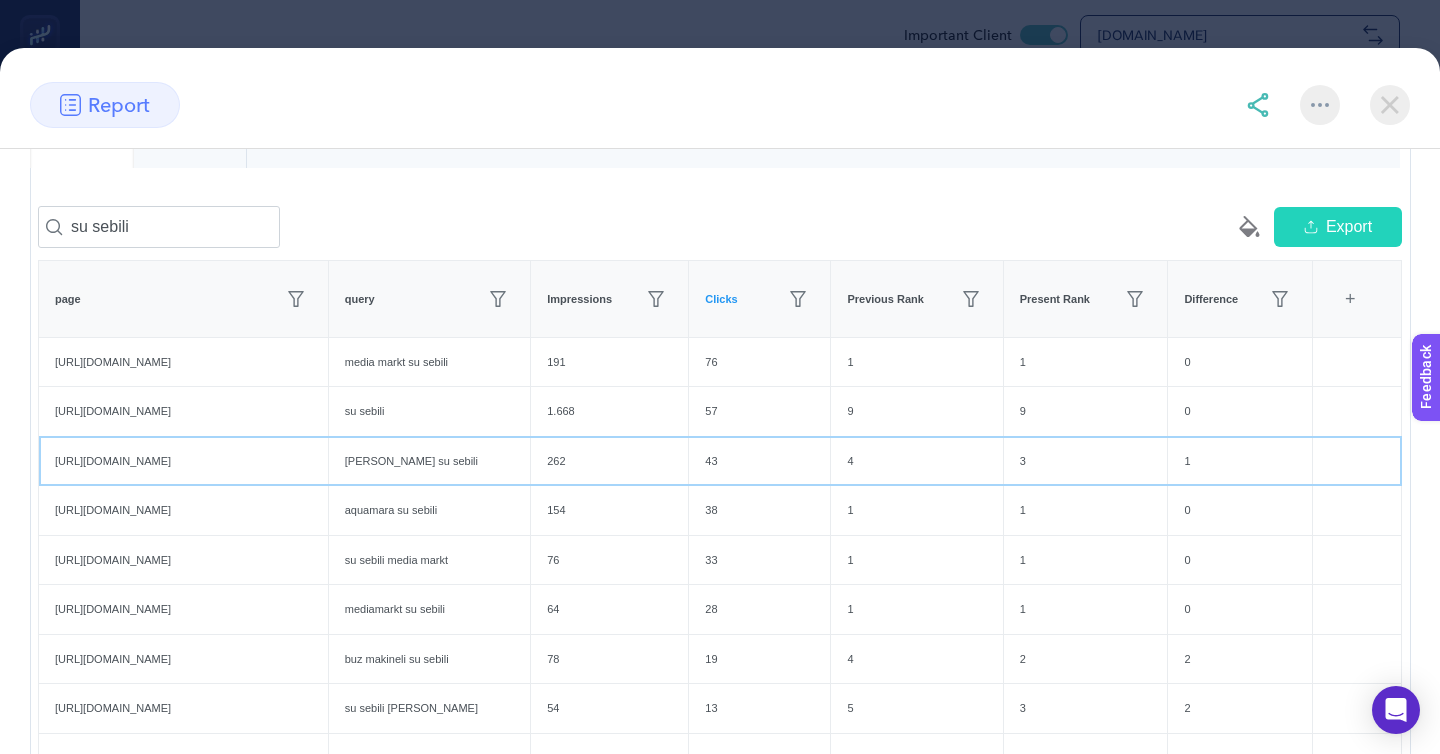 click on "https://www.mediamarkt.com.tr/tr/product/_aquamara-gizli-damacanali-buz-makineli-su-sebili-siyah-1245276.html" 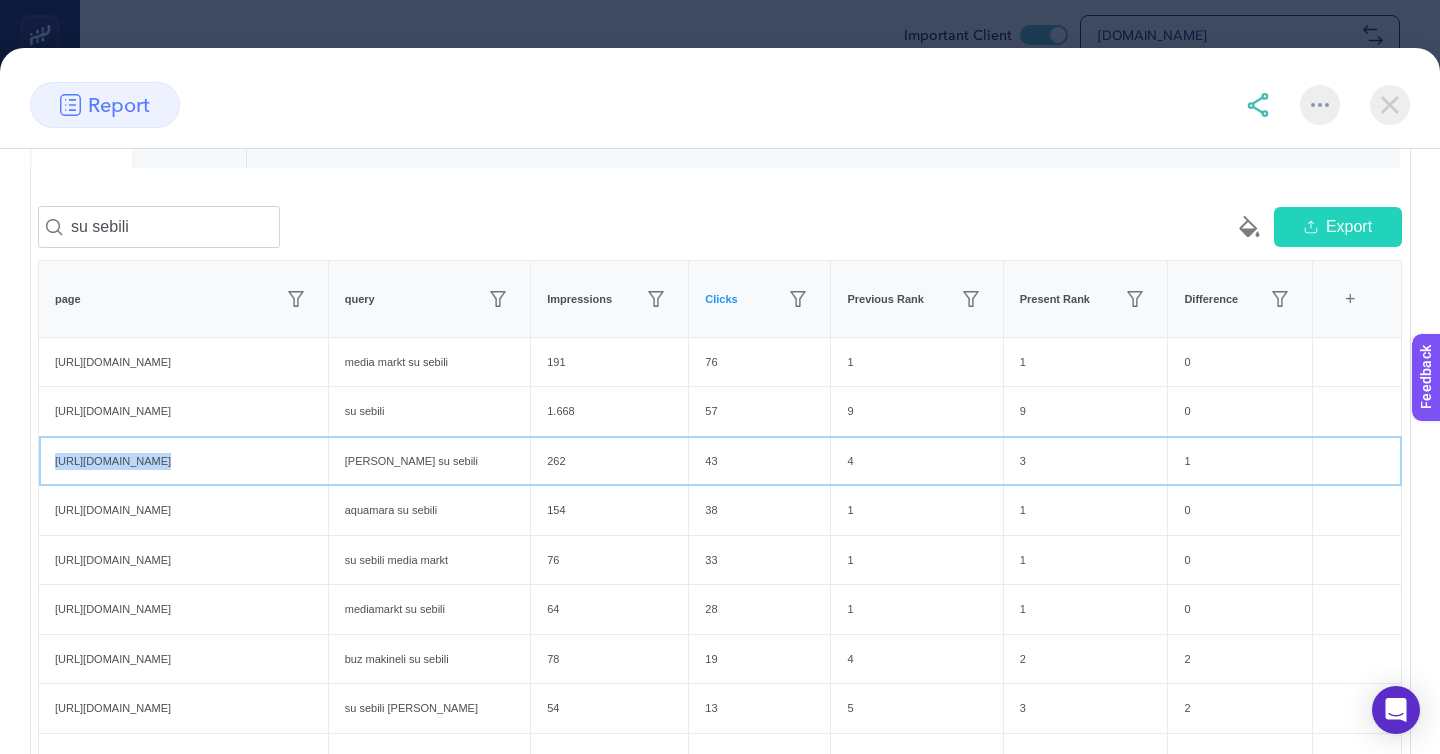 click on "https://www.mediamarkt.com.tr/tr/product/_aquamara-gizli-damacanali-buz-makineli-su-sebili-siyah-1245276.html" 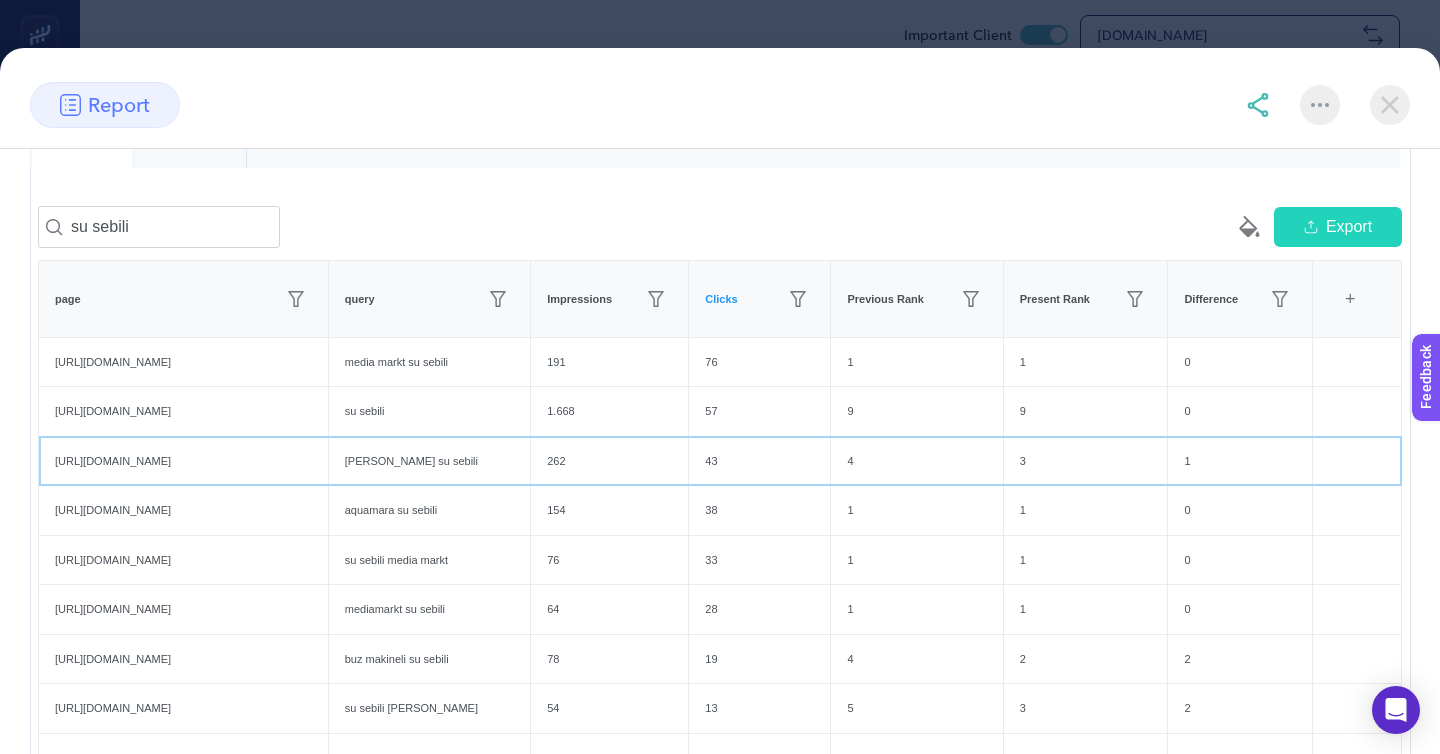 click on "buz yapan su sebili" 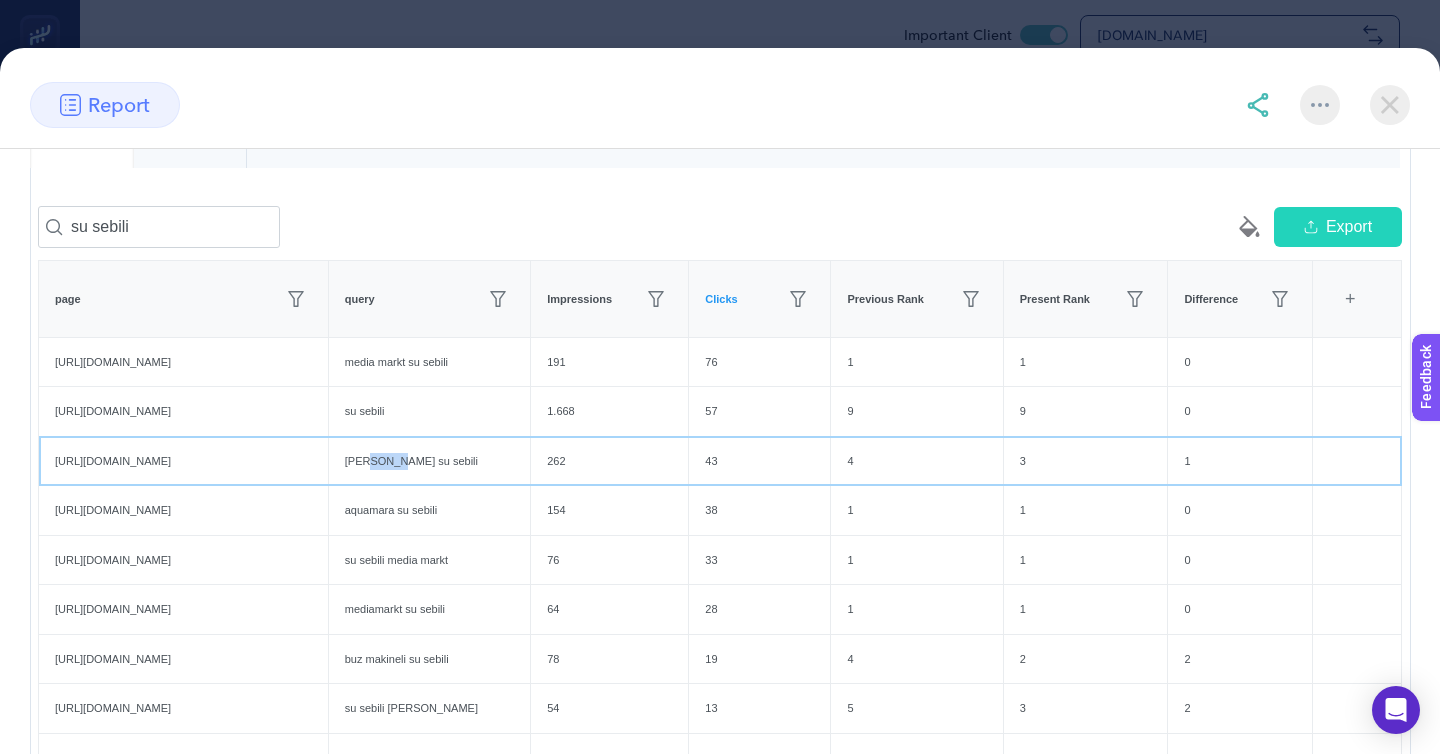 click on "buz yapan su sebili" 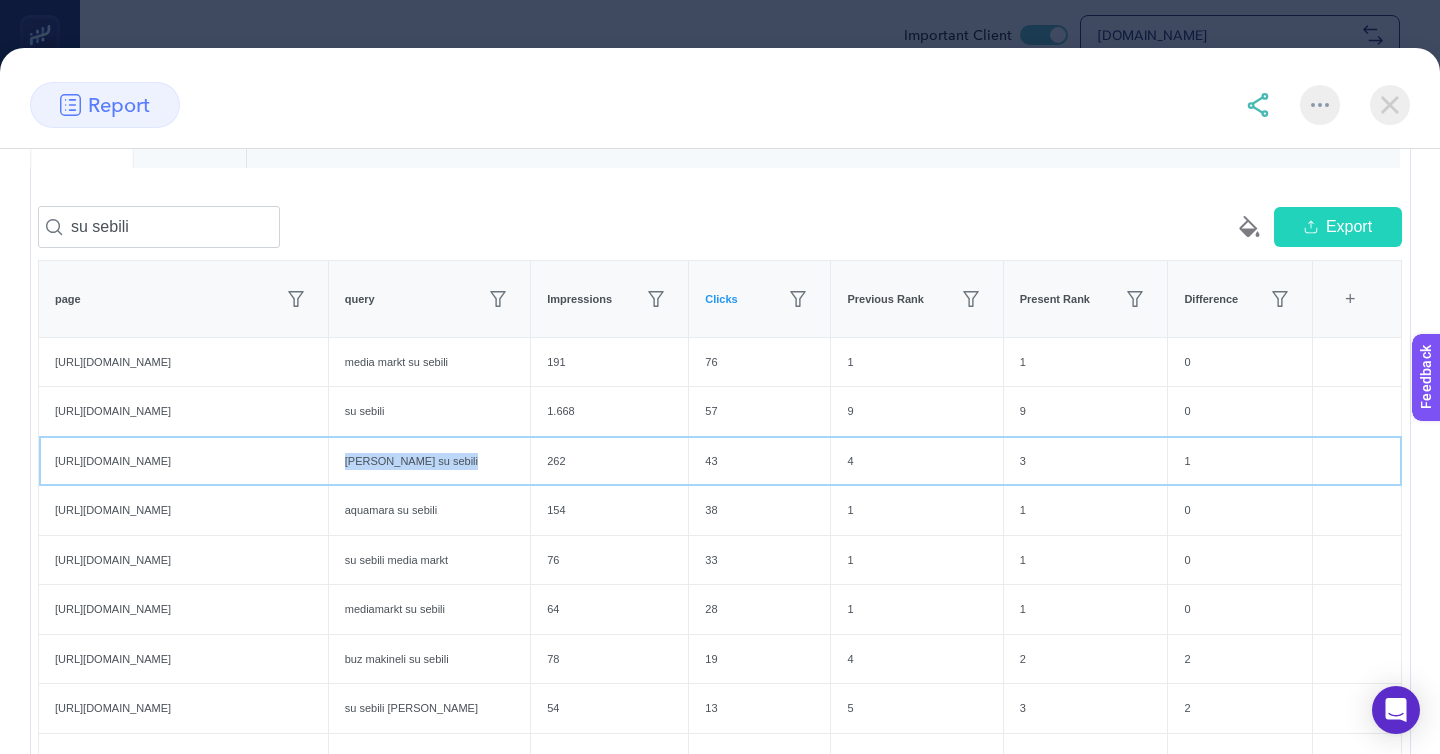 click on "buz yapan su sebili" 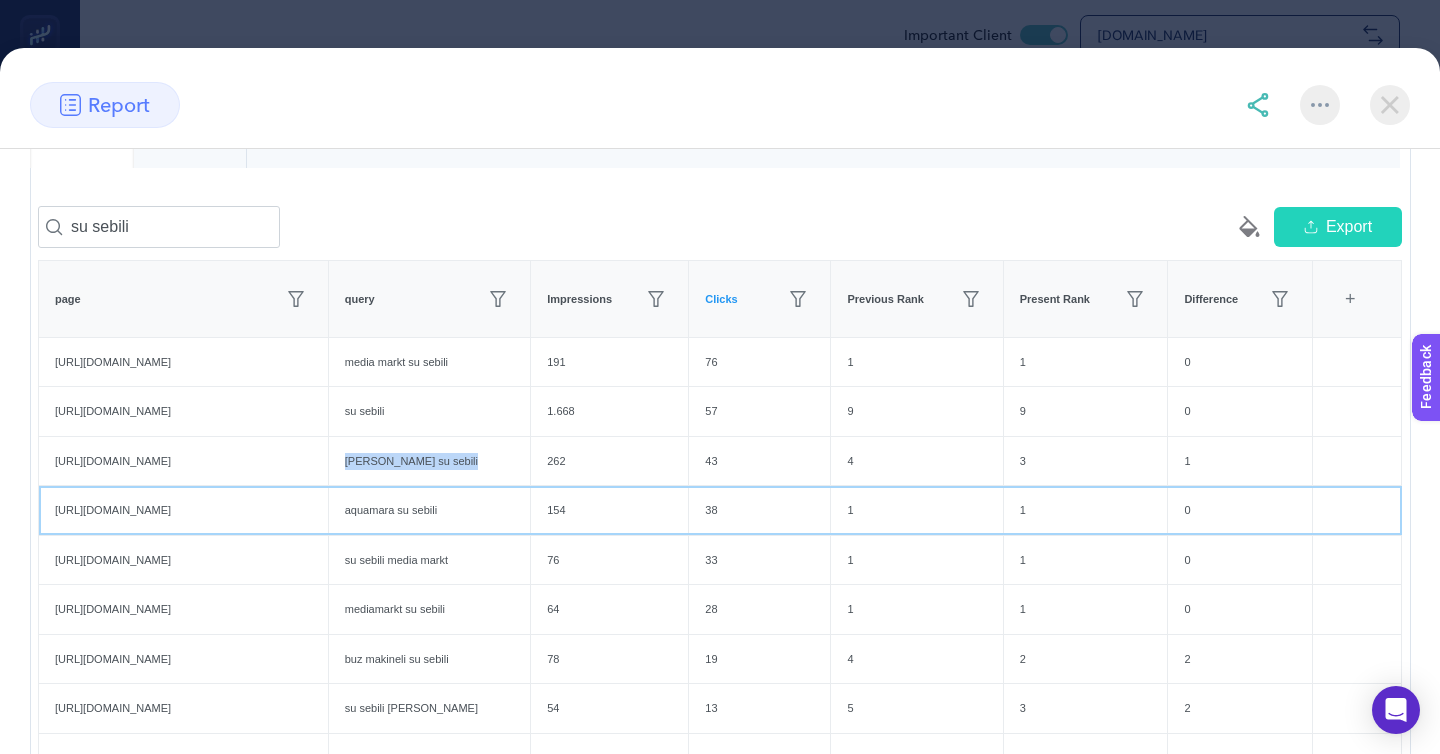 click on "aquamara su sebili" 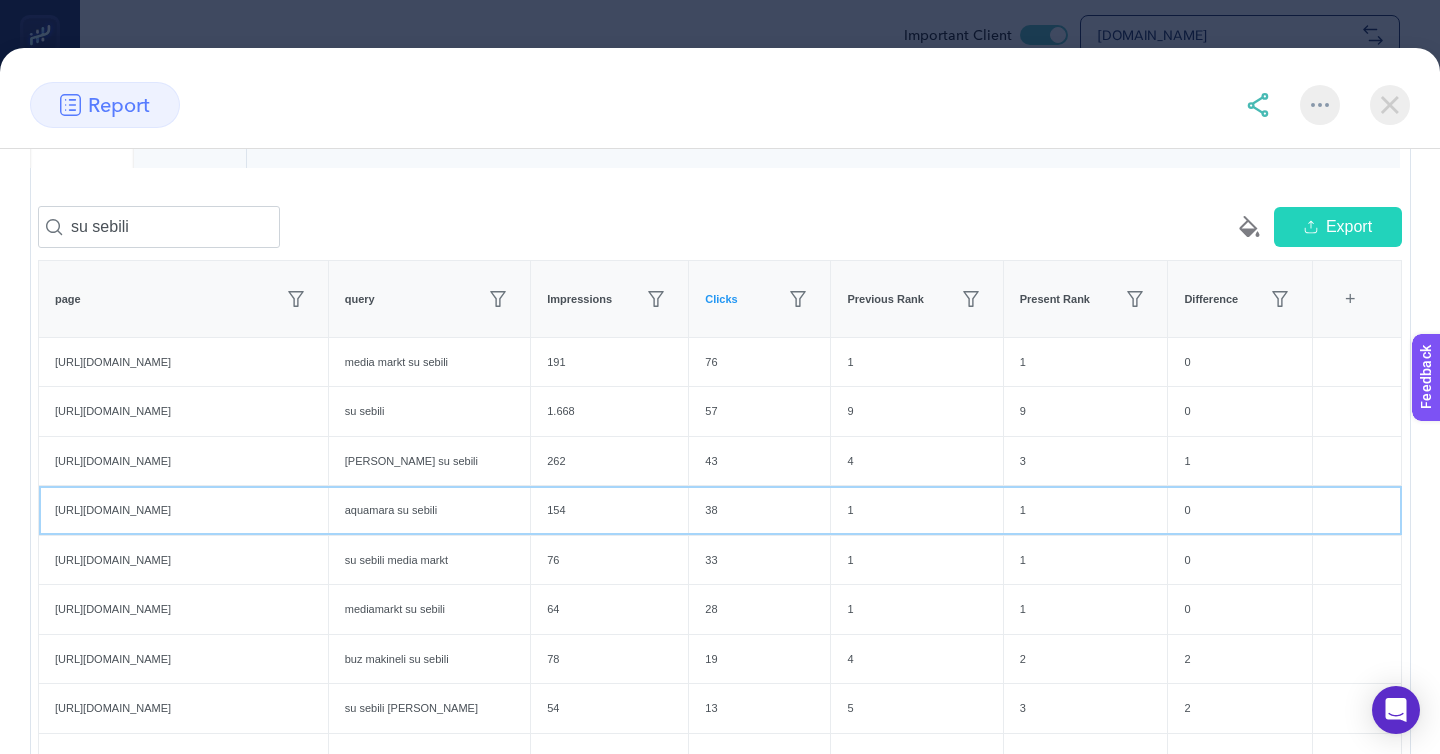 click on "aquamara su sebili" 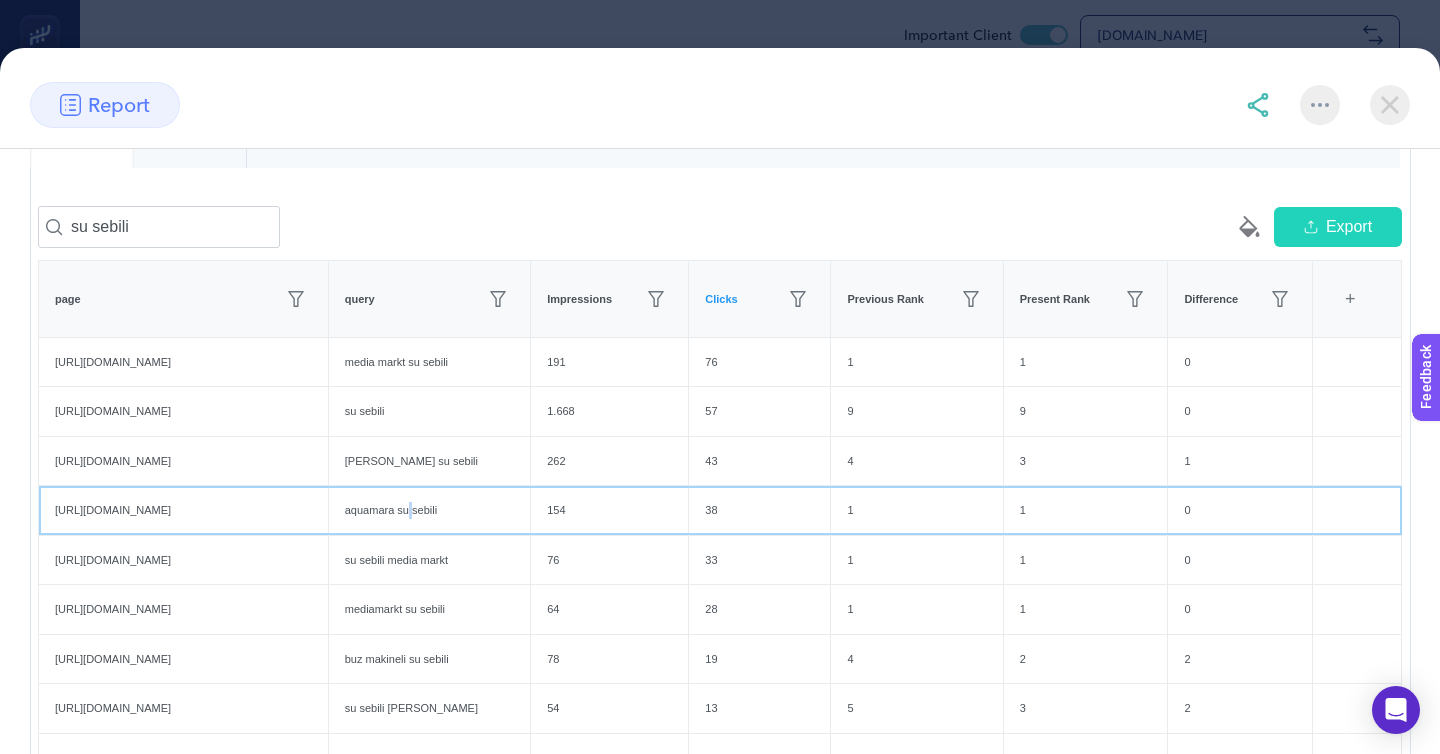 click on "aquamara su sebili" 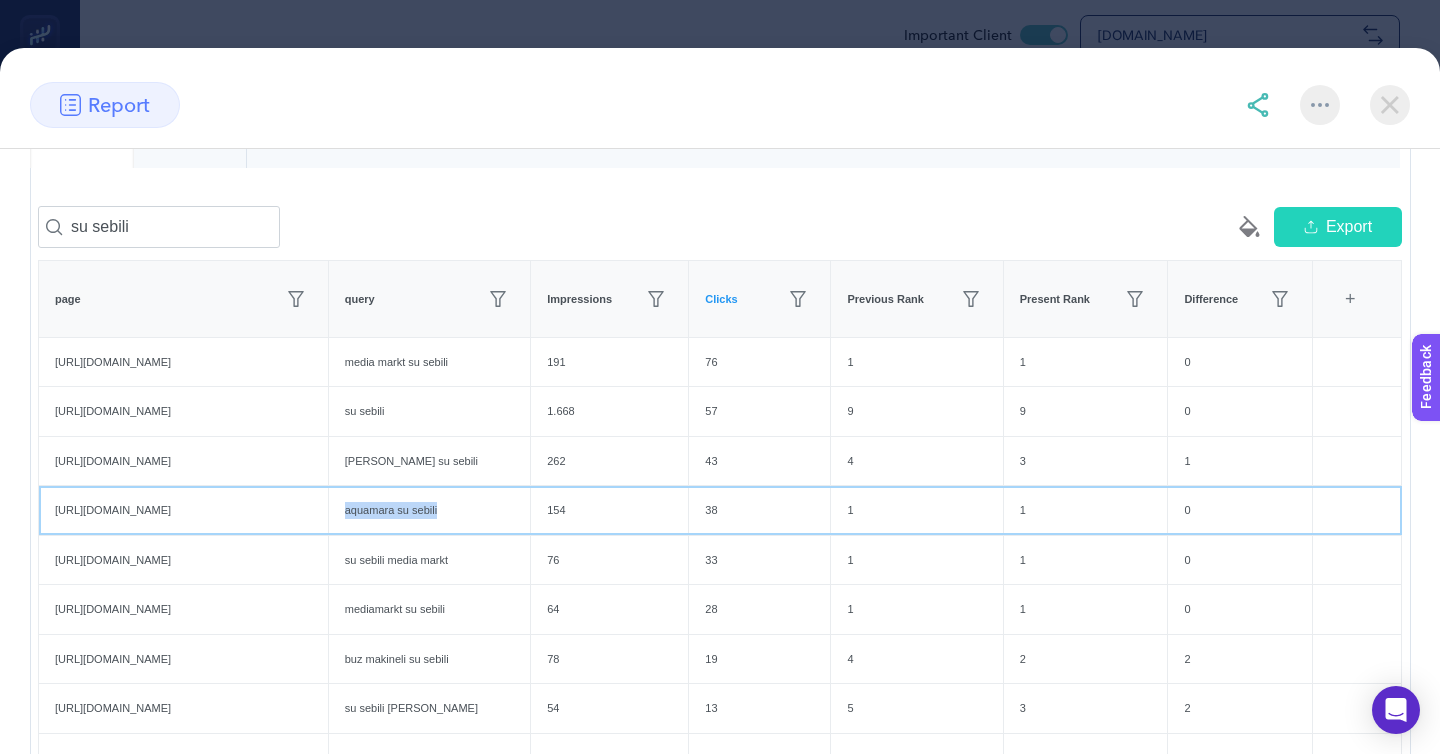 click on "aquamara su sebili" 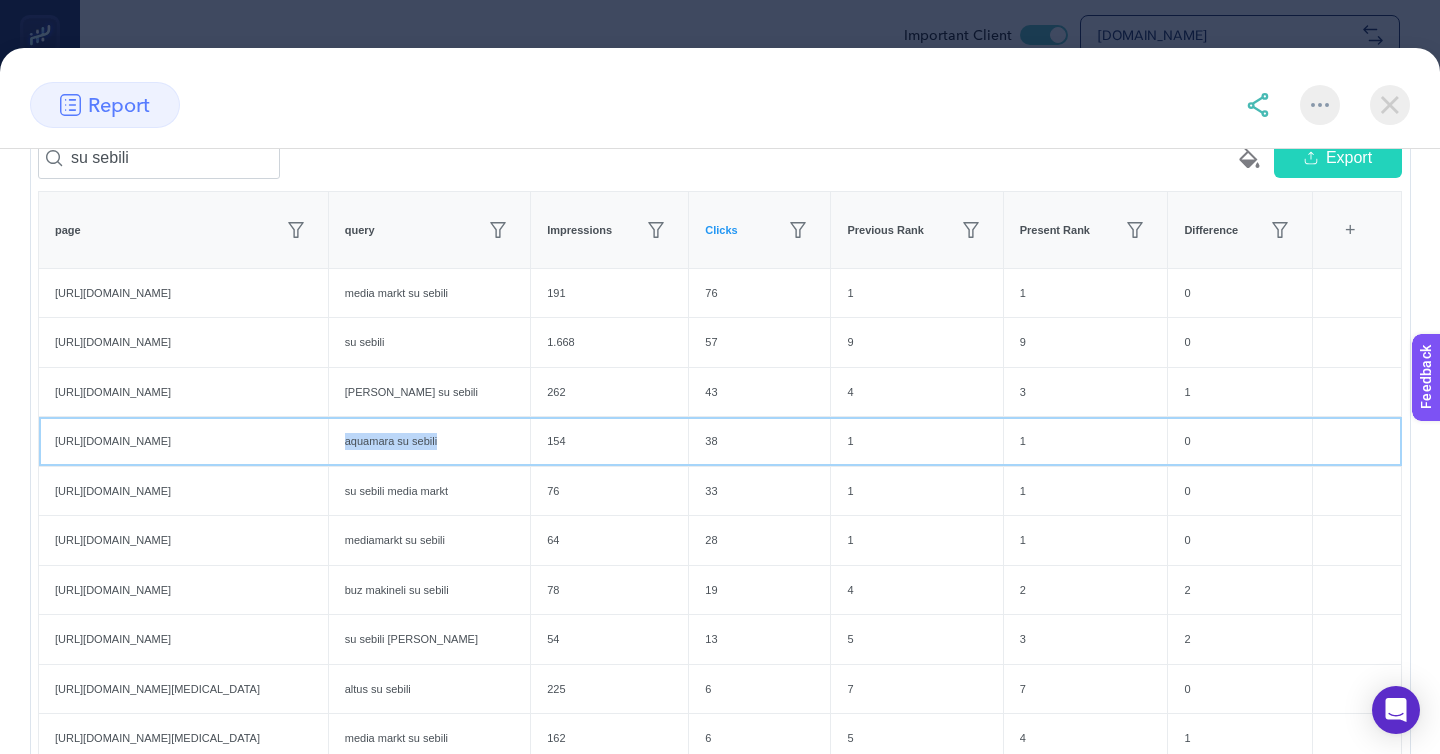 scroll, scrollTop: 304, scrollLeft: 0, axis: vertical 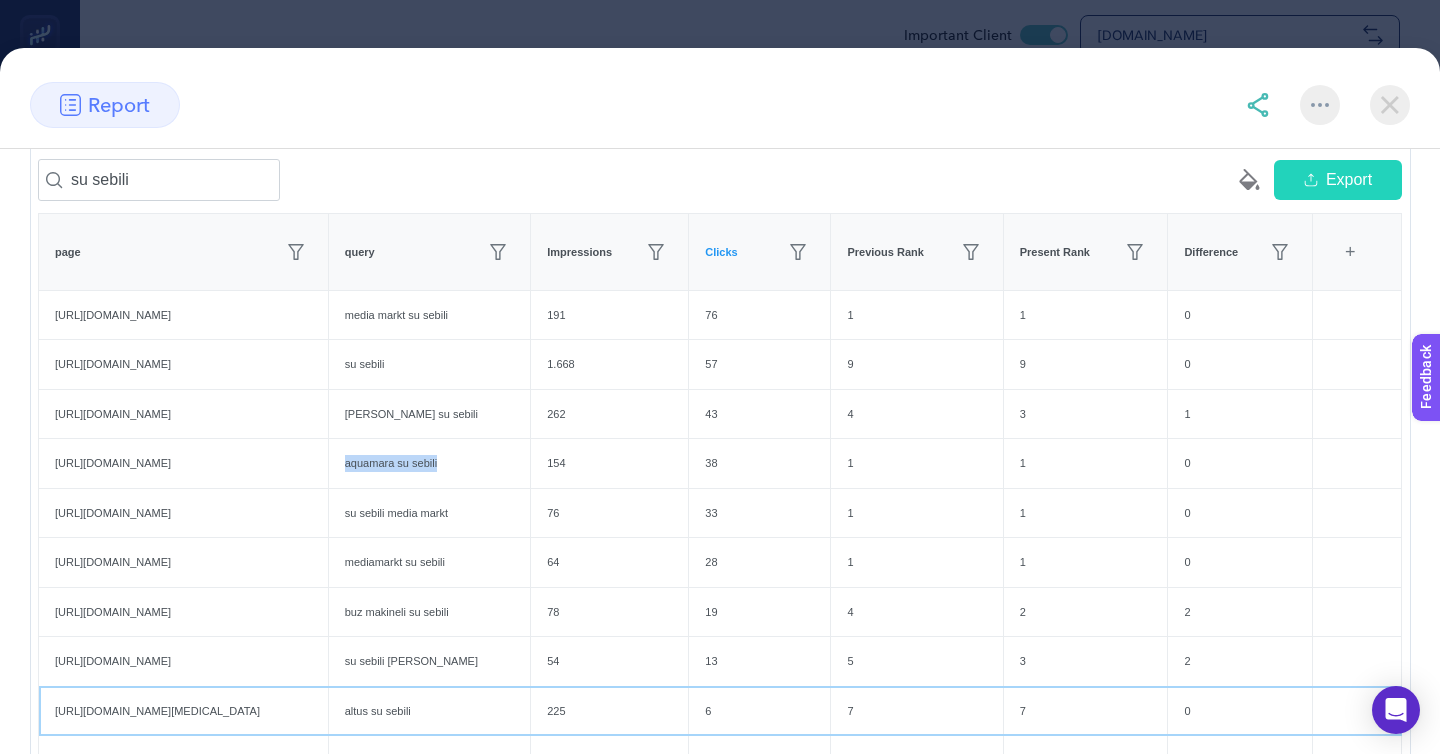 click on "https://www.mediamarkt.com.tr/tr/product/_altus-al-1128-su-sebili-beyaz-1162487.html" 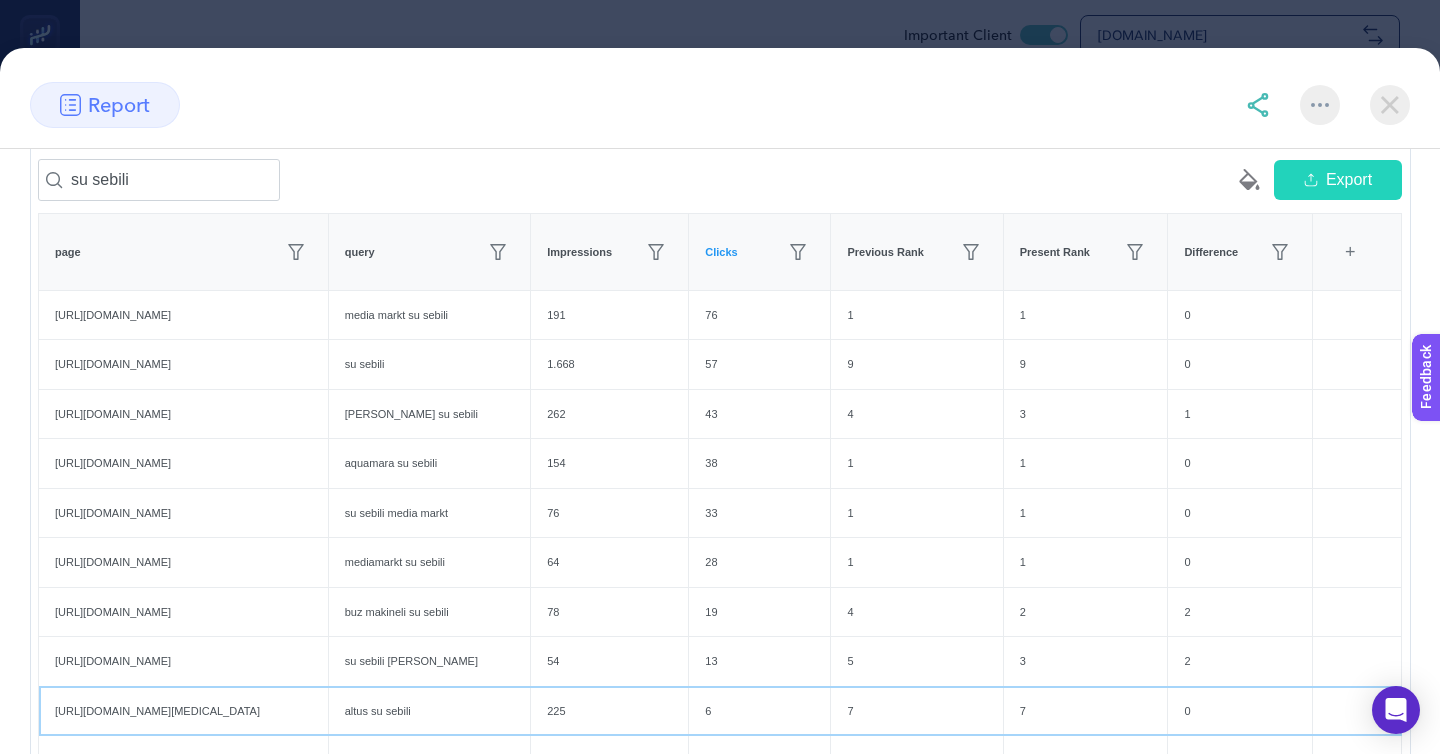 click on "https://www.mediamarkt.com.tr/tr/product/_altus-al-1128-su-sebili-beyaz-1162487.html" 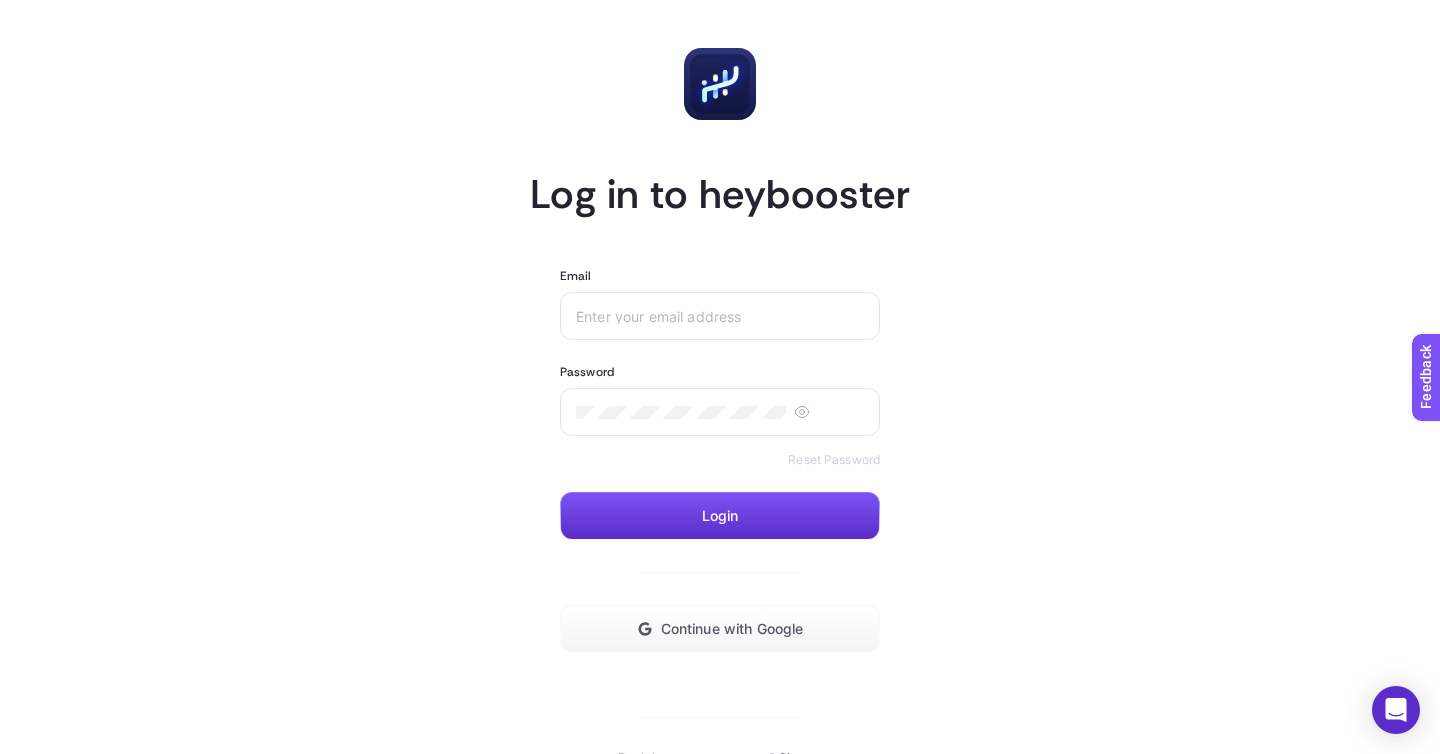 scroll, scrollTop: 0, scrollLeft: 0, axis: both 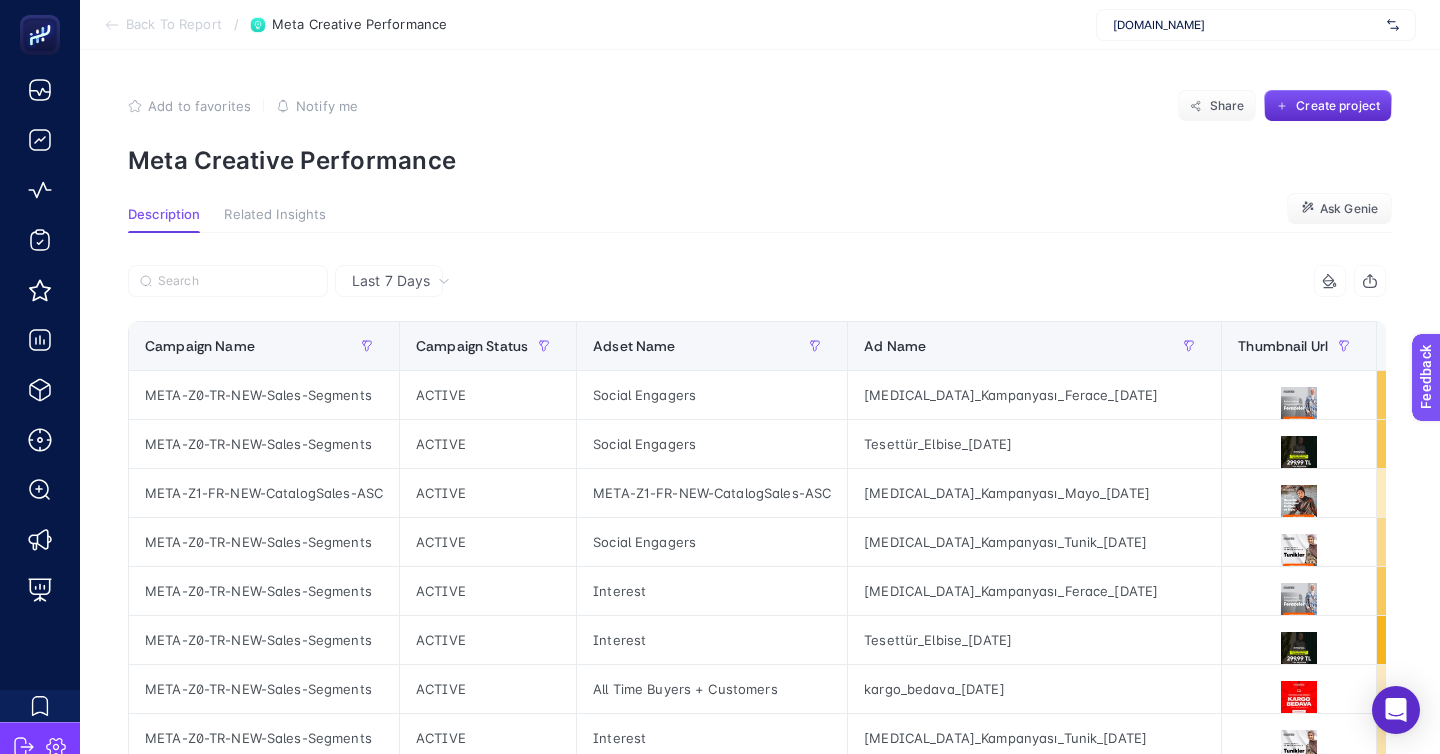 click on "mediamarkt.com.tr" at bounding box center (1246, 25) 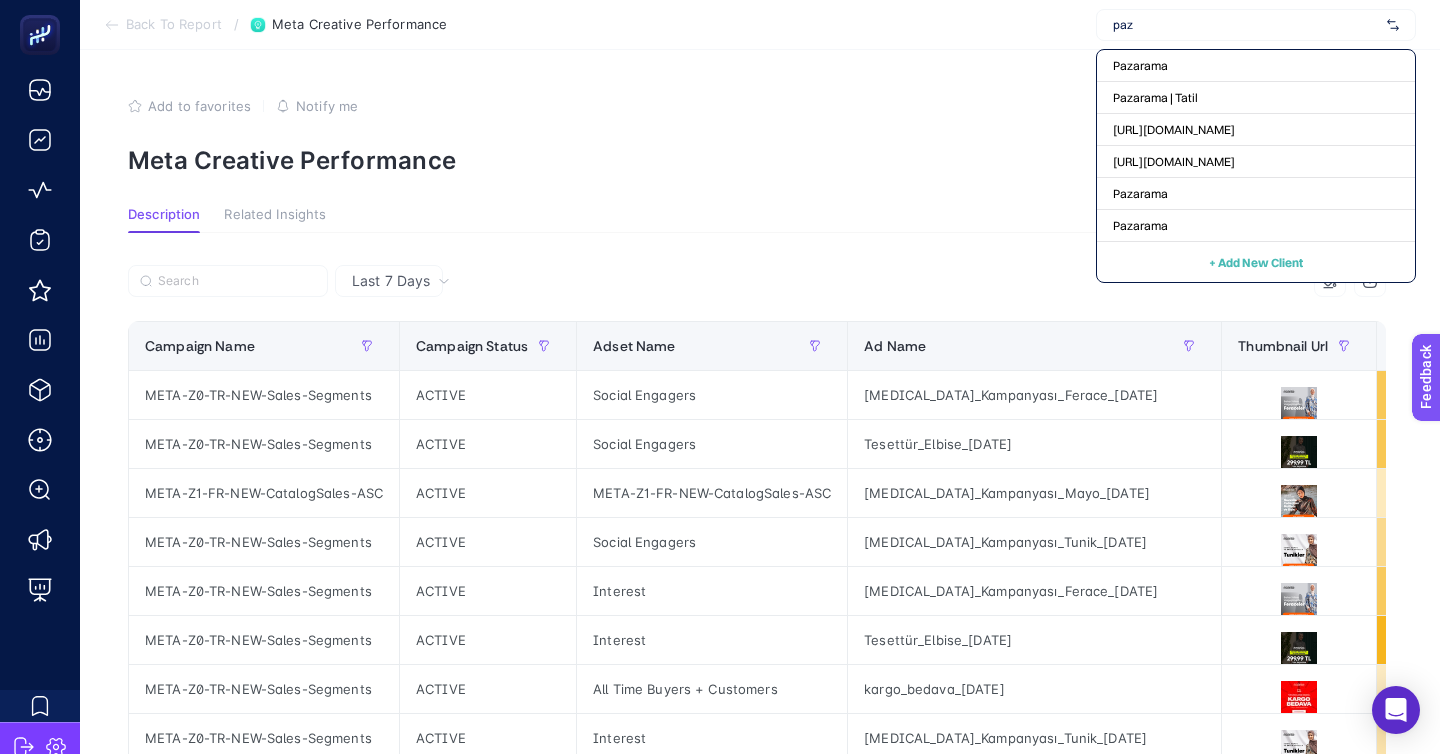 type on "paza" 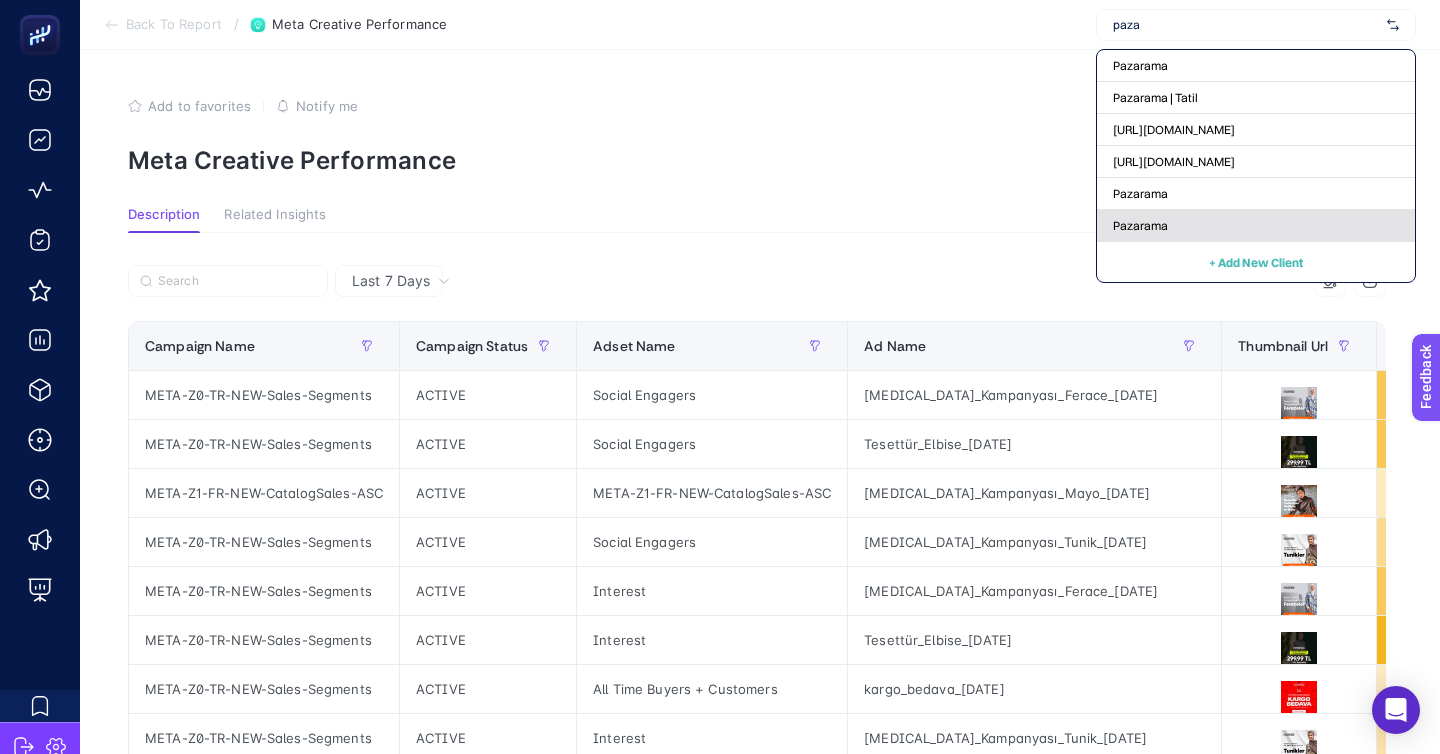 click on "Pazarama" 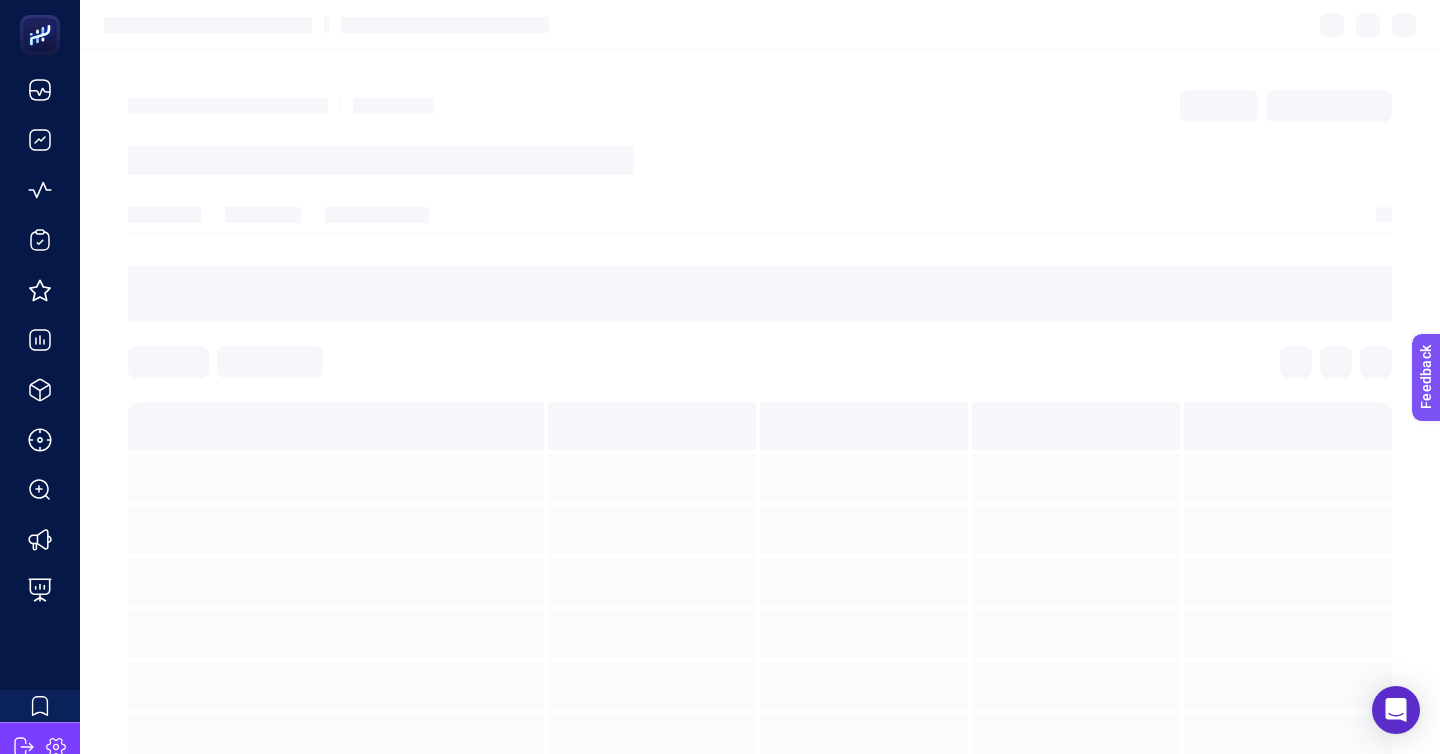 click at bounding box center [760, 294] 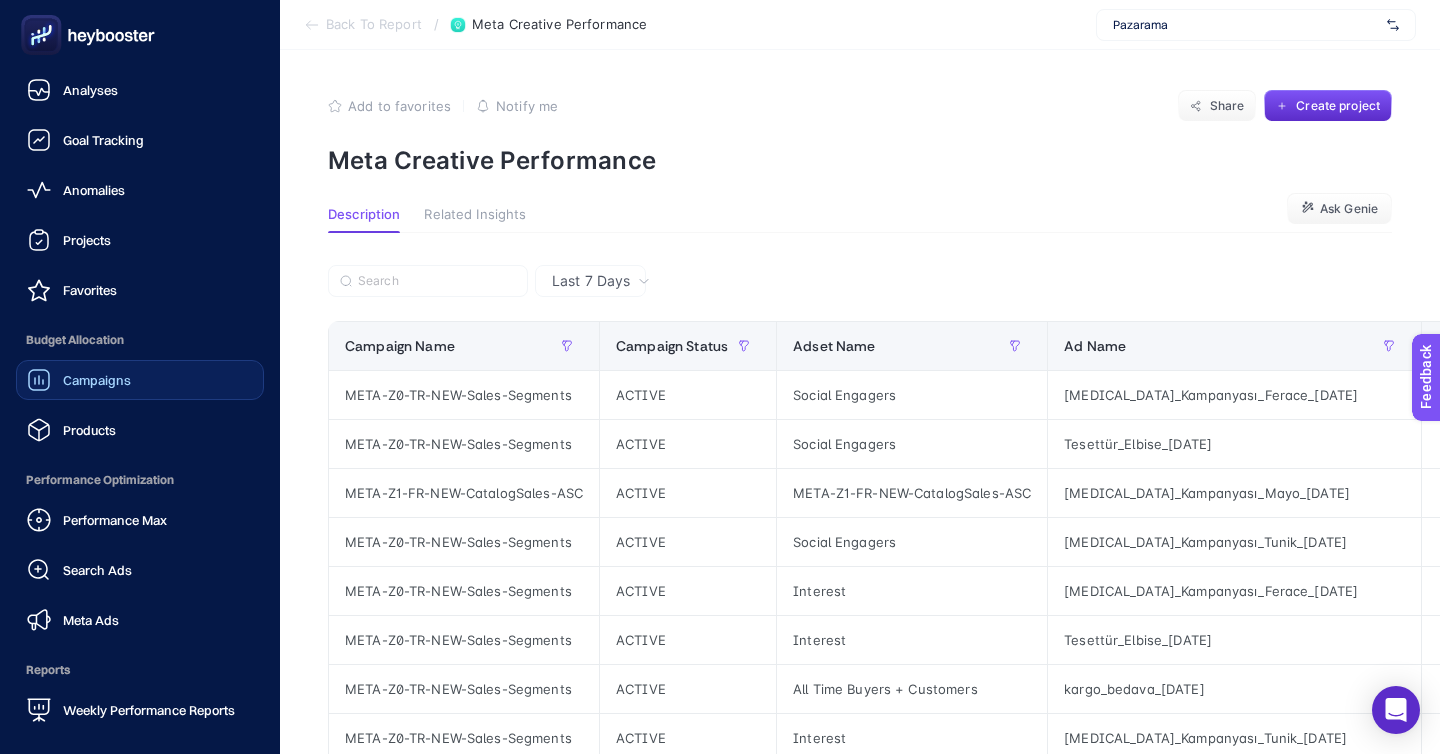 click on "Campaigns" 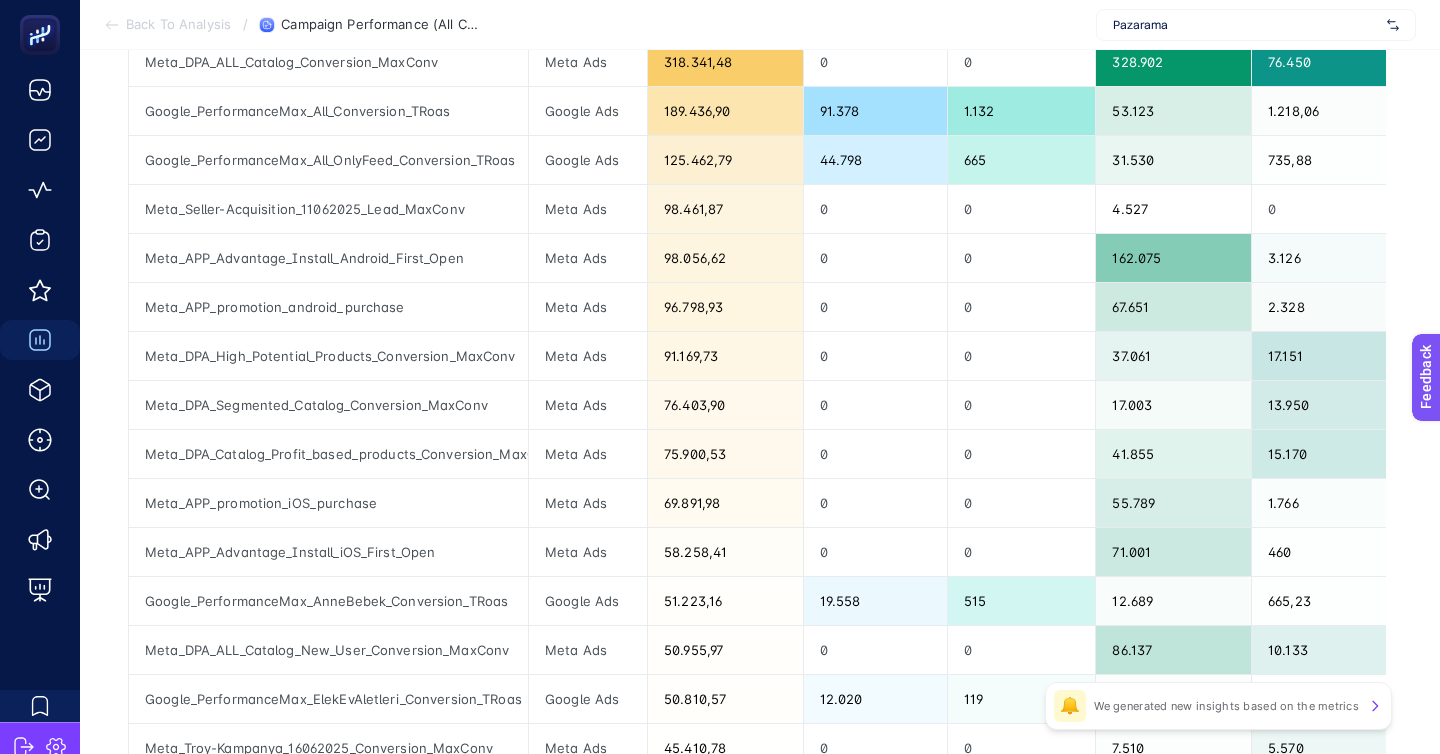 scroll, scrollTop: 435, scrollLeft: 0, axis: vertical 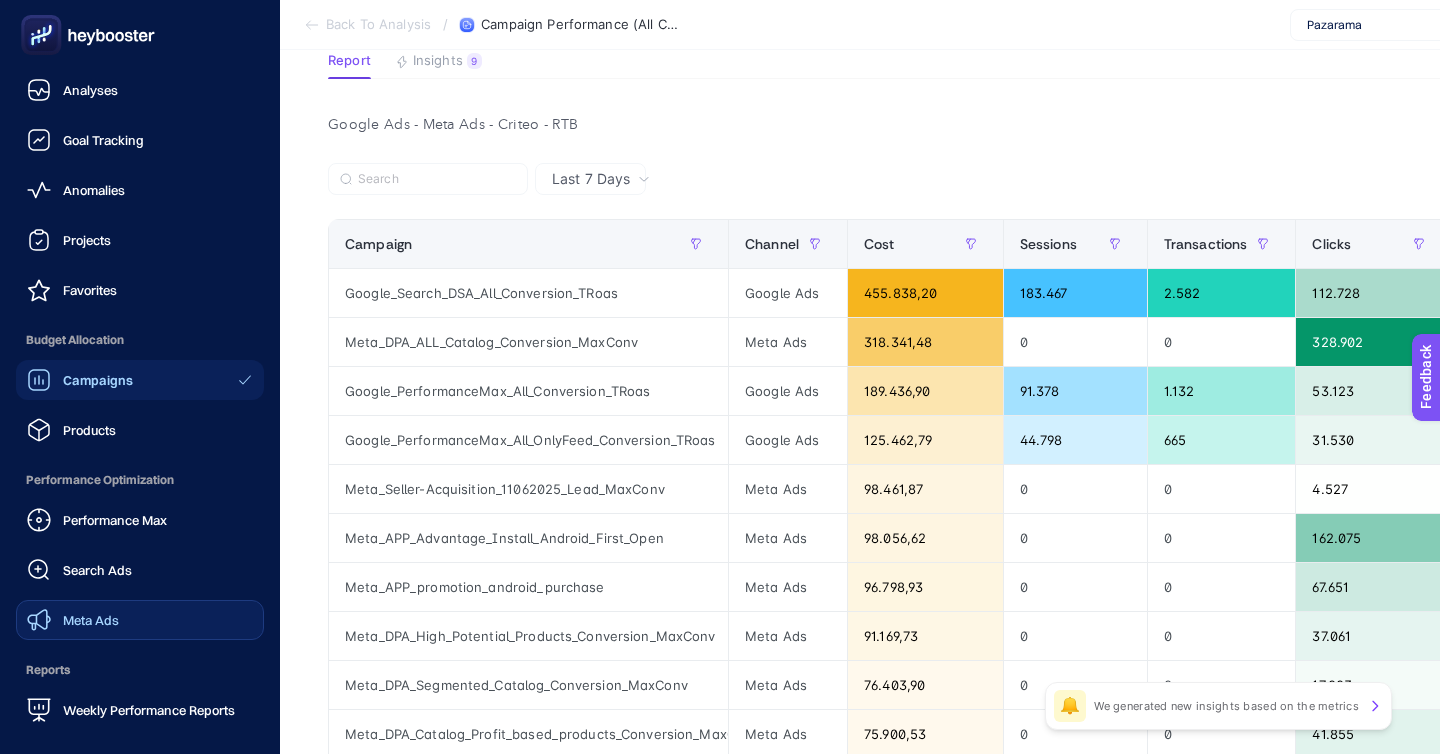 click on "Meta Ads" at bounding box center (91, 620) 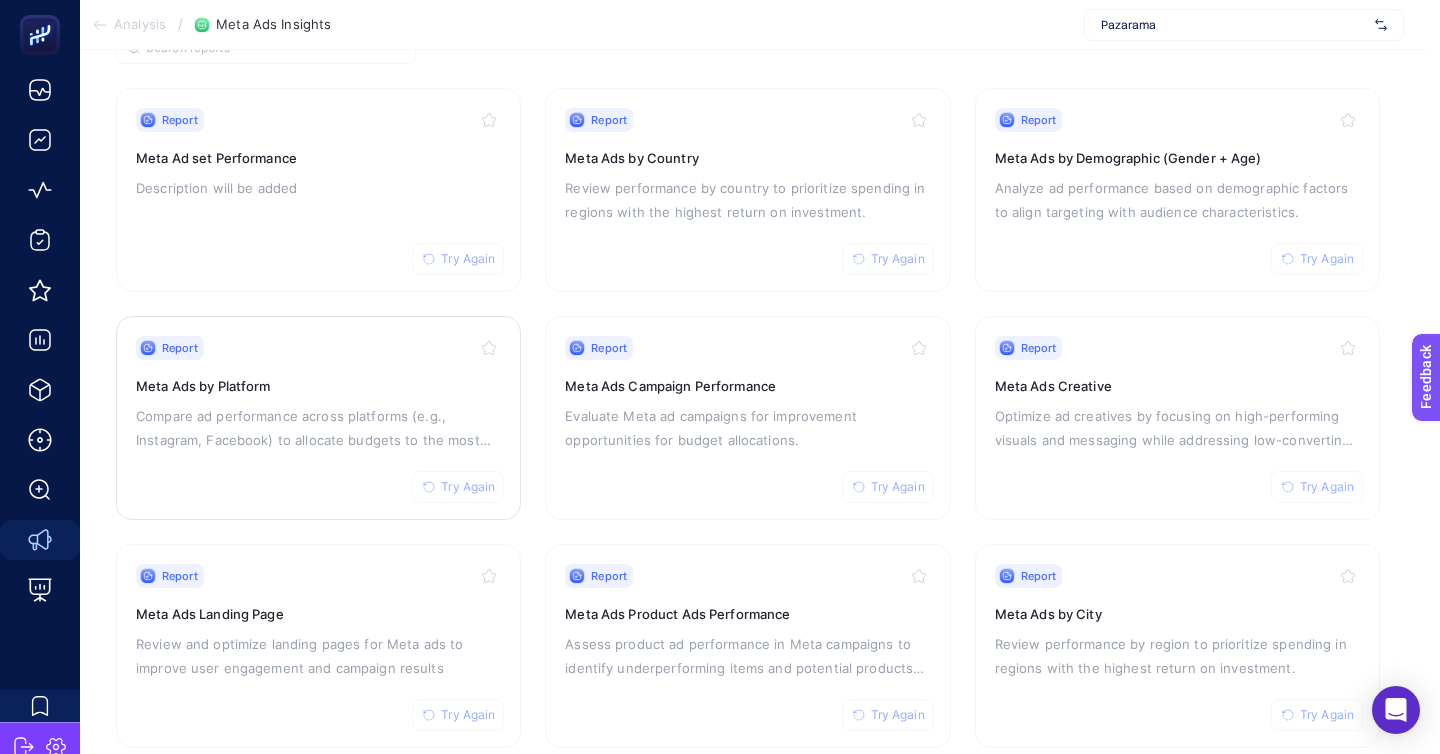 scroll, scrollTop: 188, scrollLeft: 0, axis: vertical 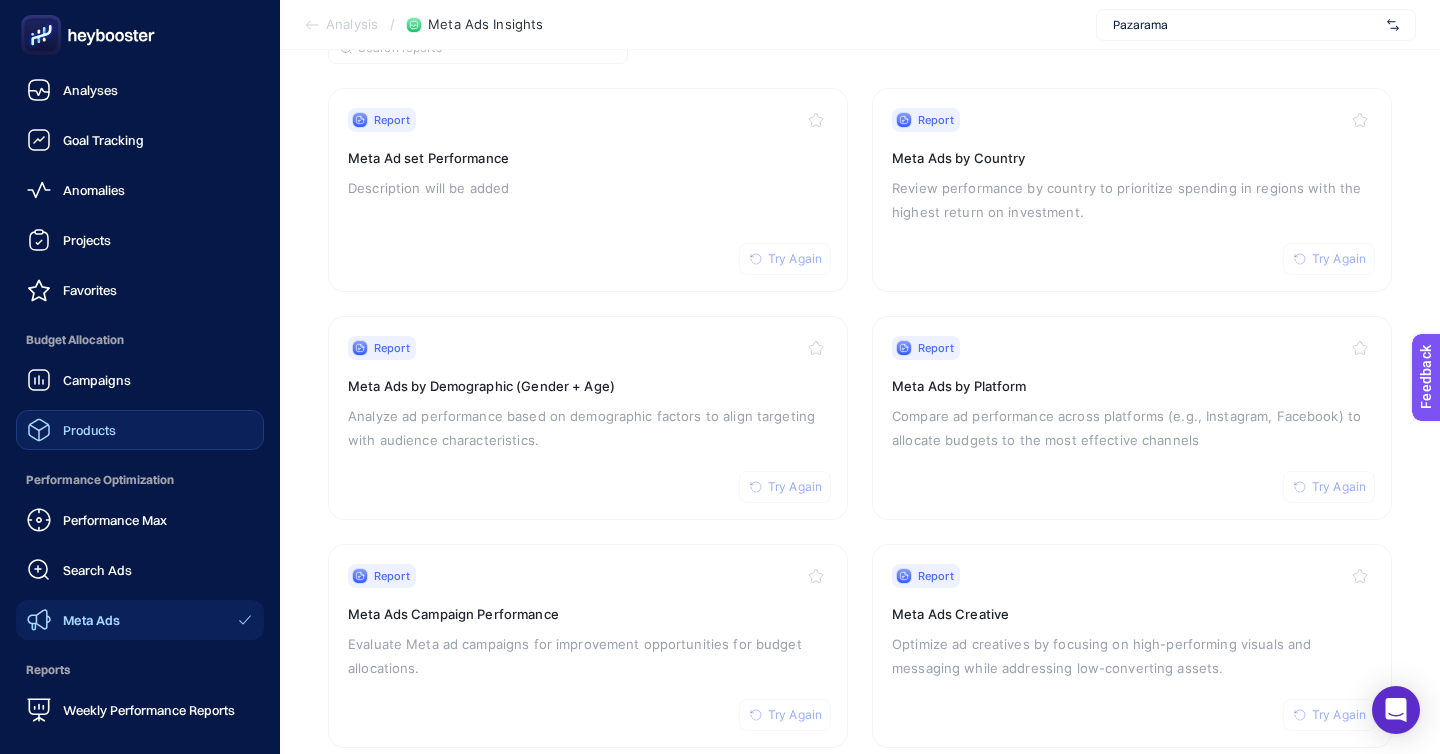 click on "Products" at bounding box center [89, 430] 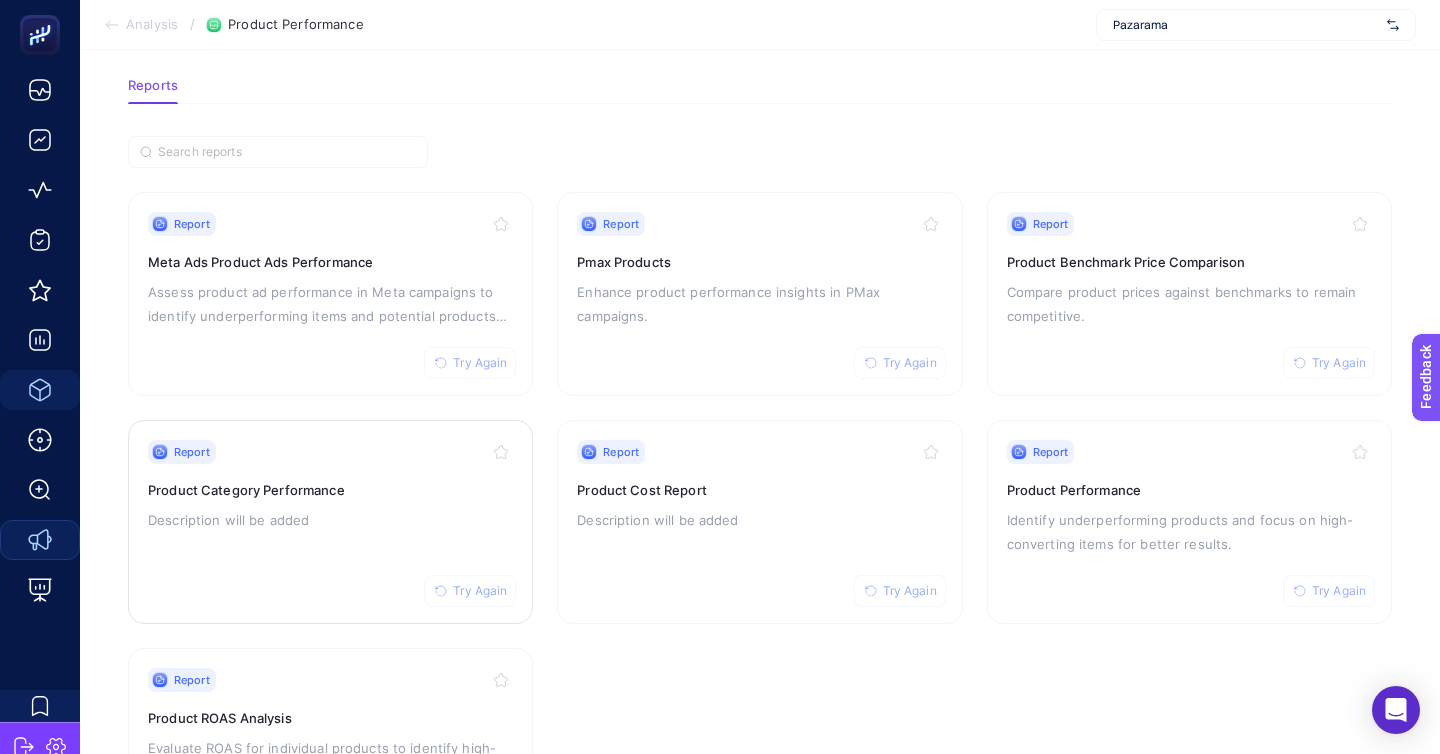 scroll, scrollTop: 38, scrollLeft: 0, axis: vertical 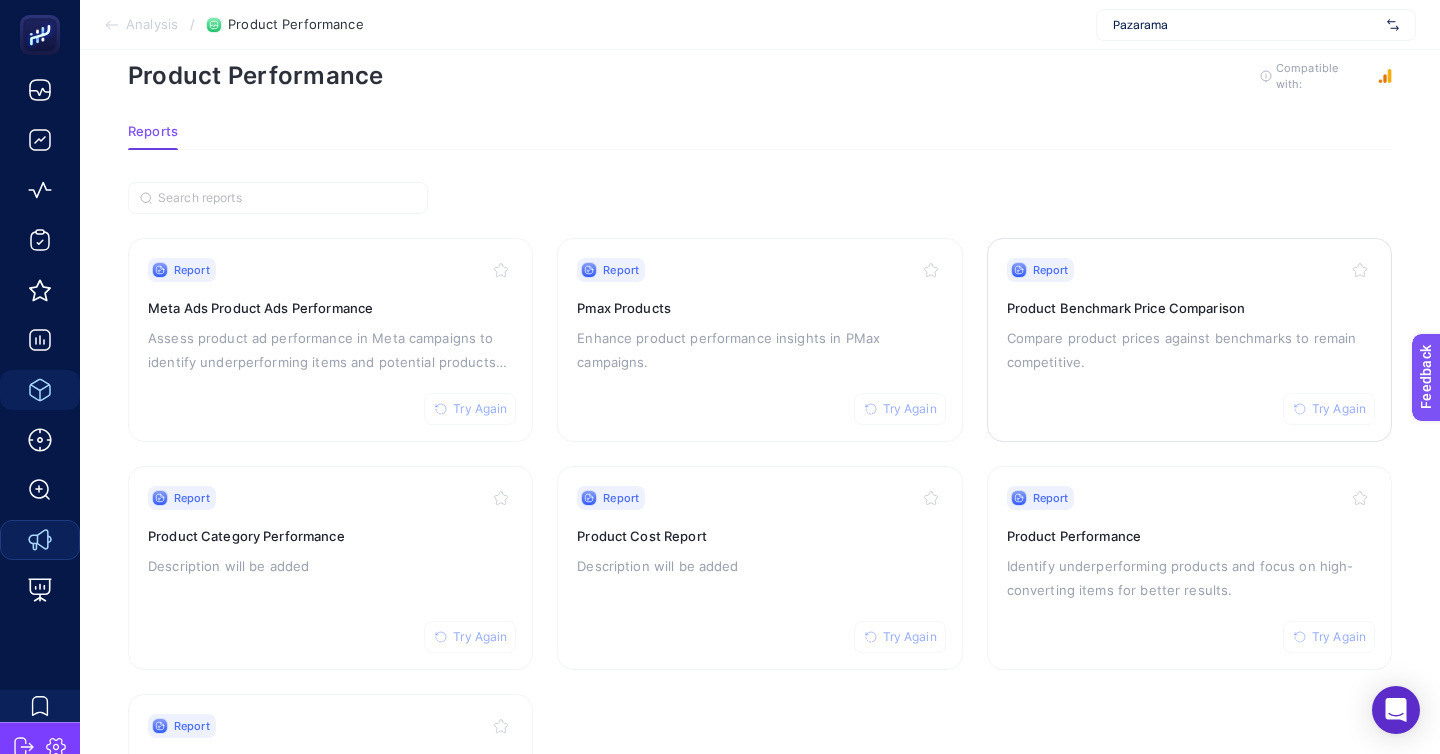 click on "Report Try Again Product Benchmark Price Comparison Compare product prices against benchmarks to remain competitive." at bounding box center (1189, 340) 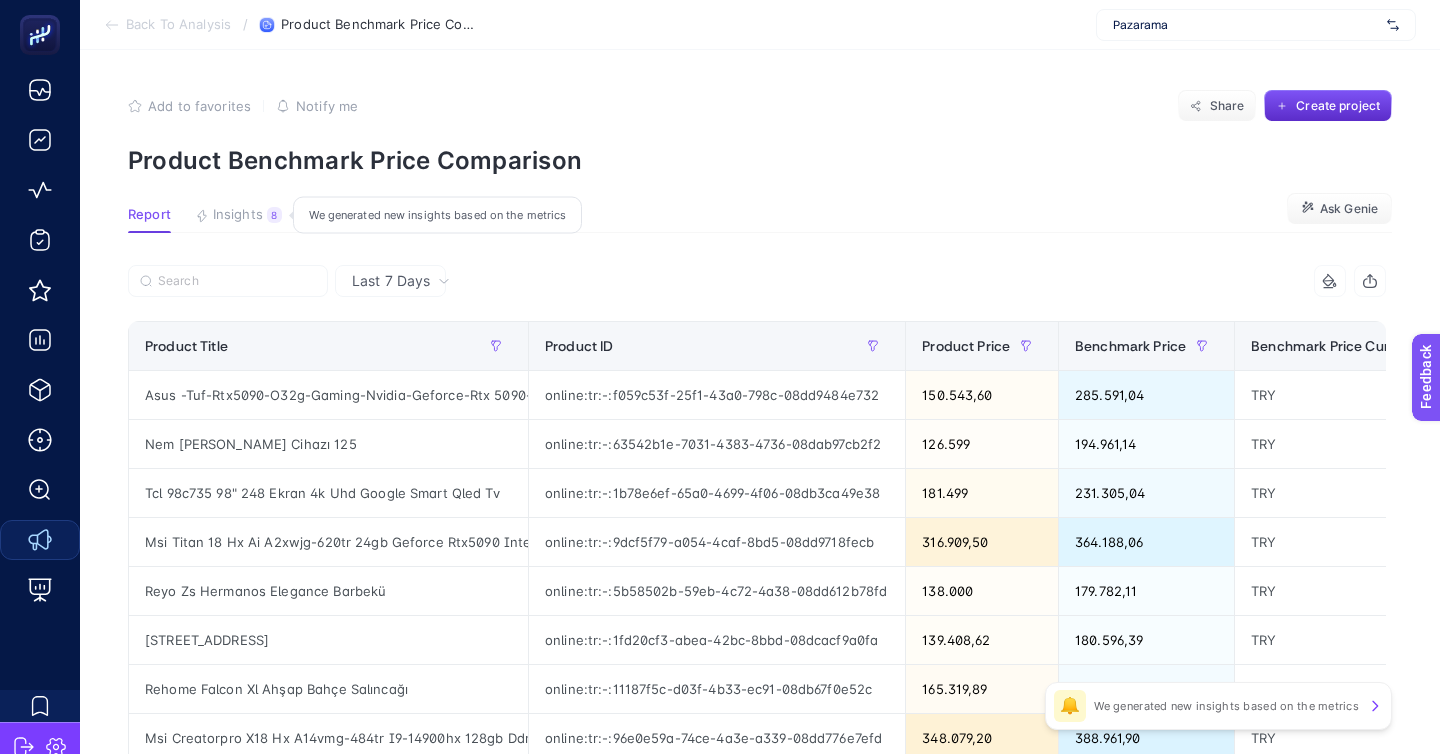 click on "Insights" at bounding box center (238, 215) 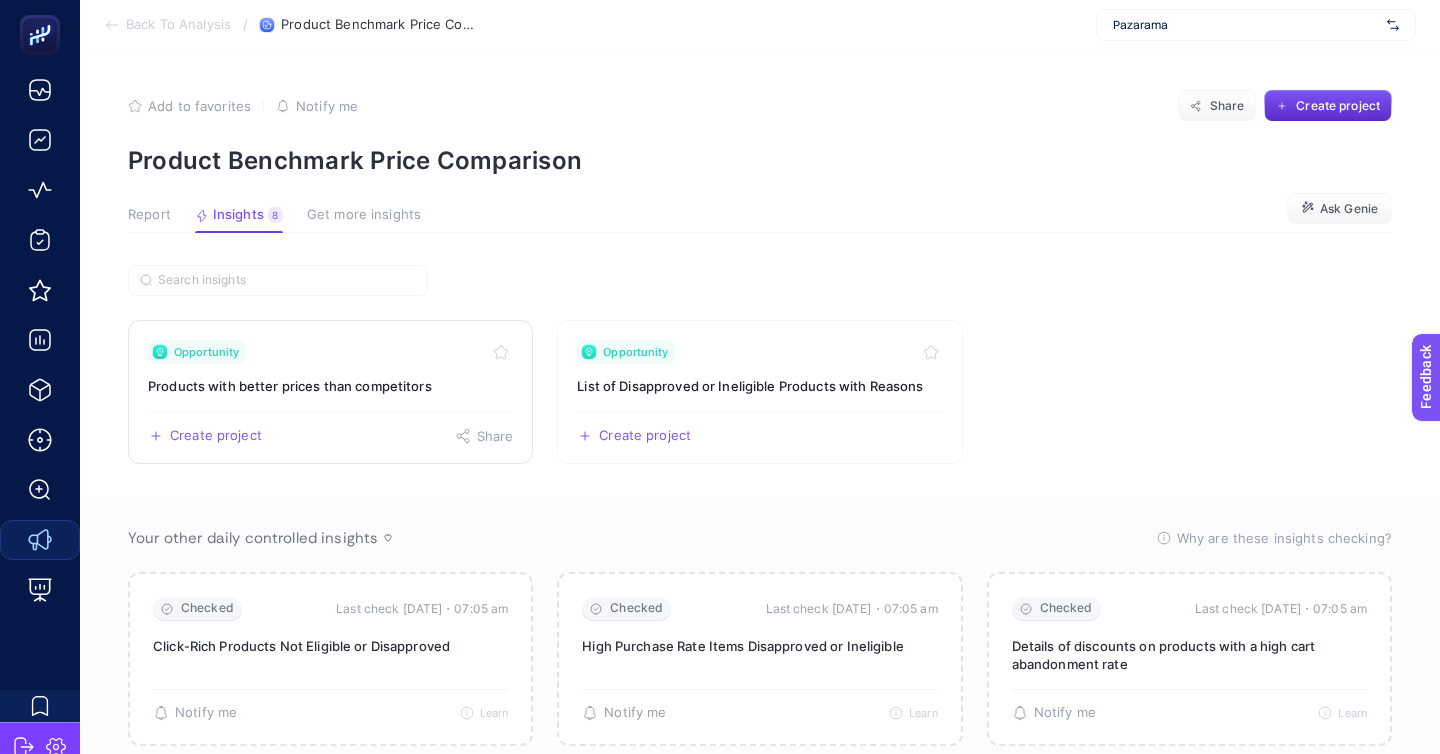 click on "Opportunity Products with better prices than competitors   Create project   Share" 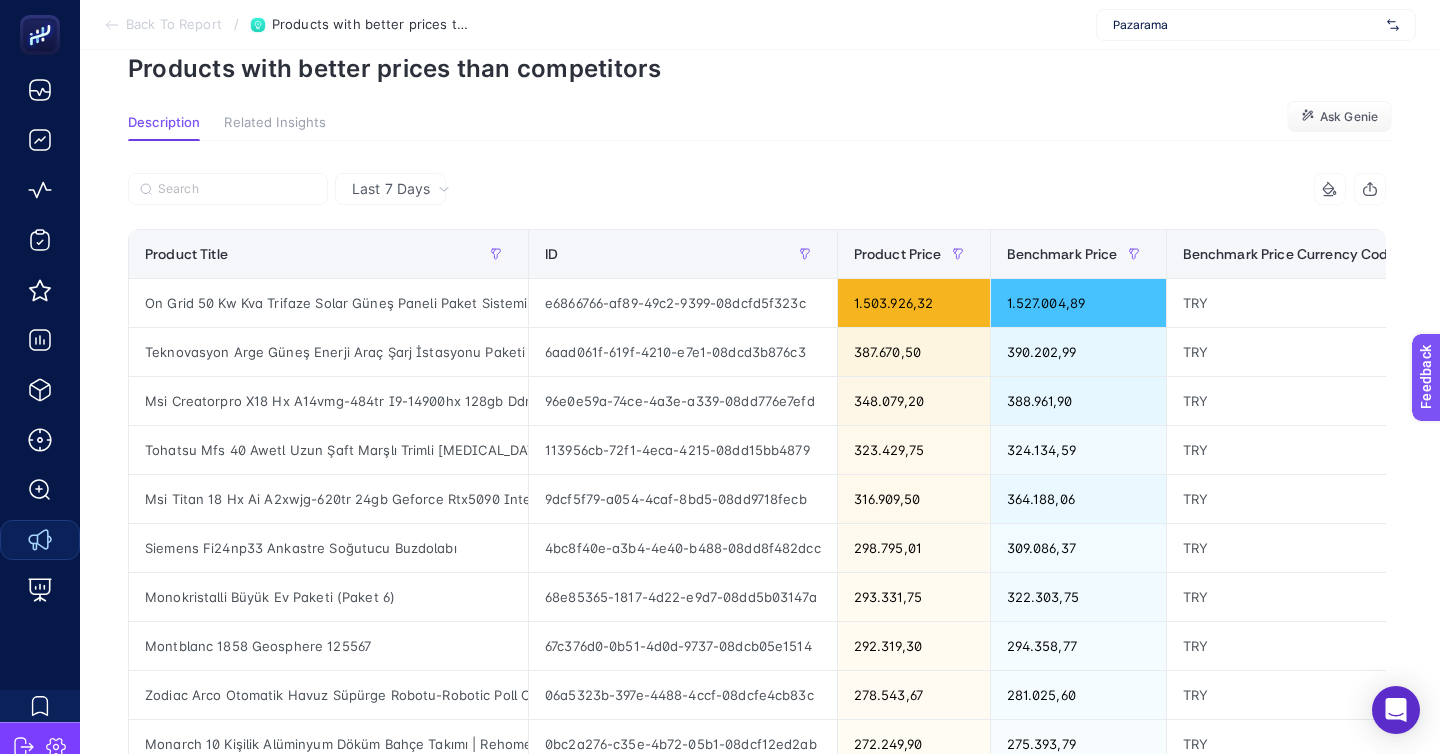 scroll, scrollTop: 65, scrollLeft: 0, axis: vertical 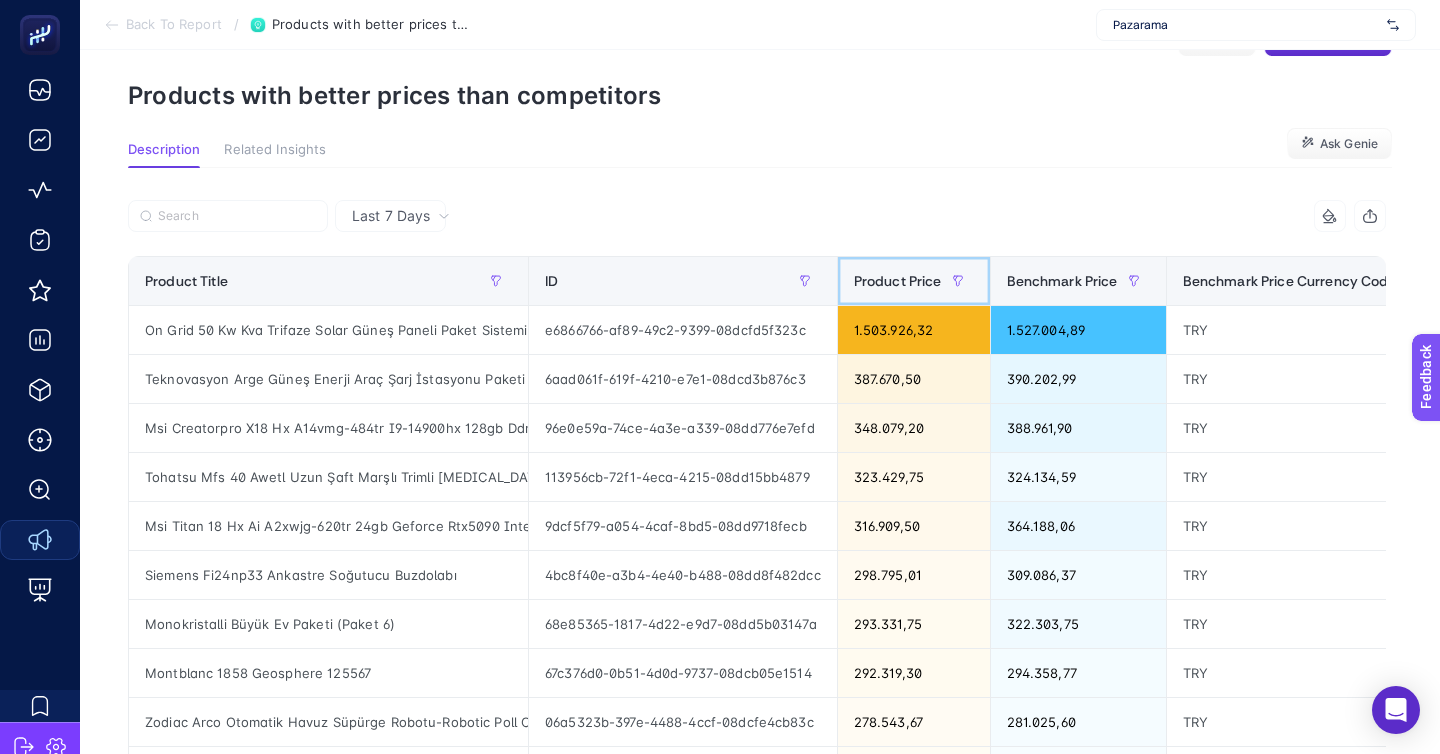 click on "Product Price" 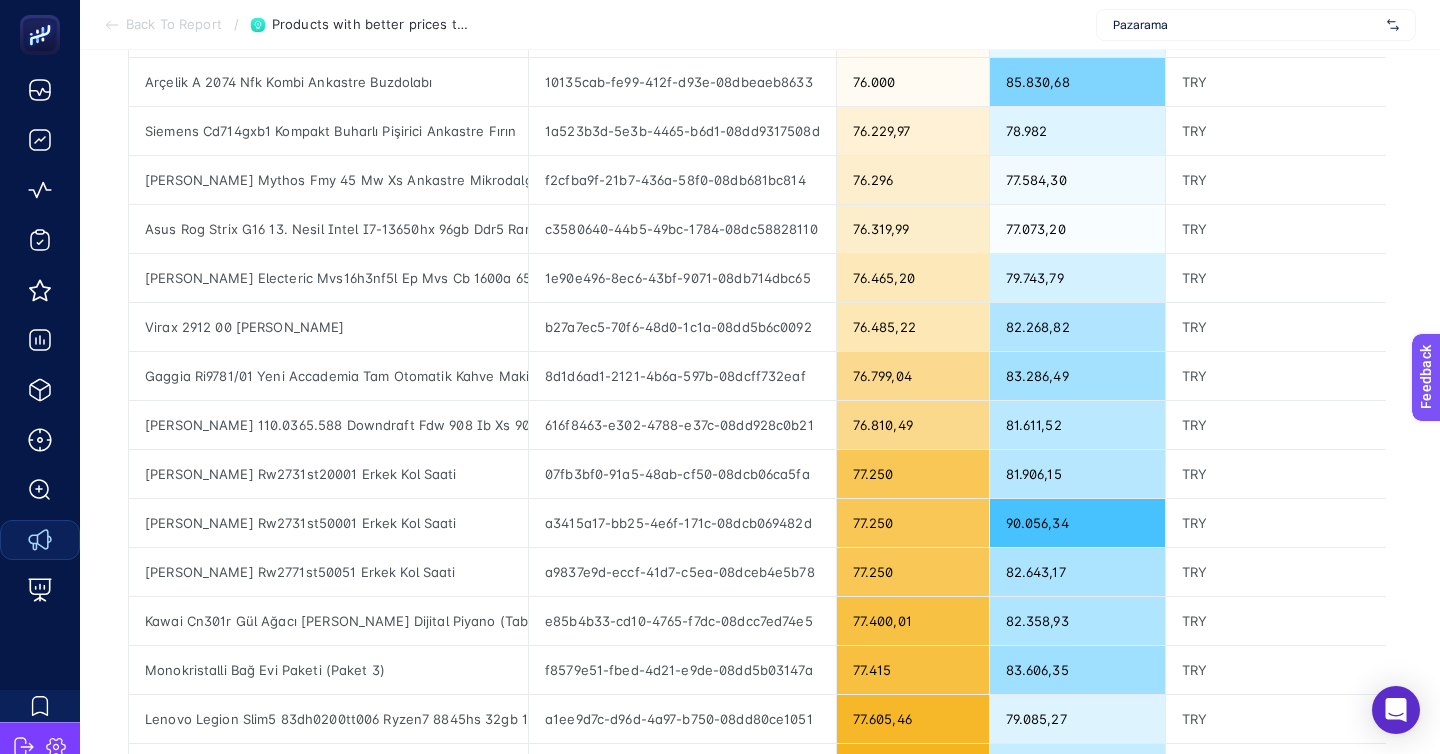 scroll, scrollTop: 568, scrollLeft: 0, axis: vertical 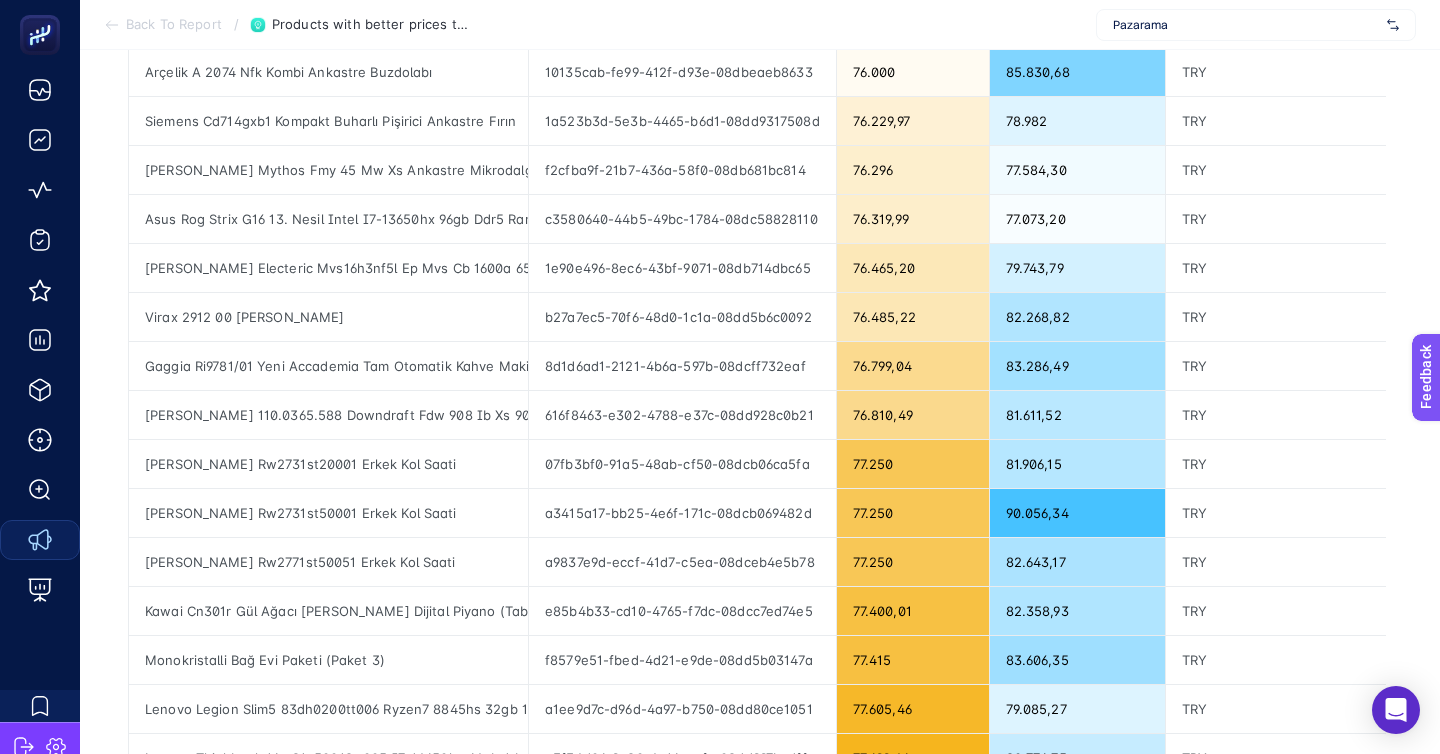 click 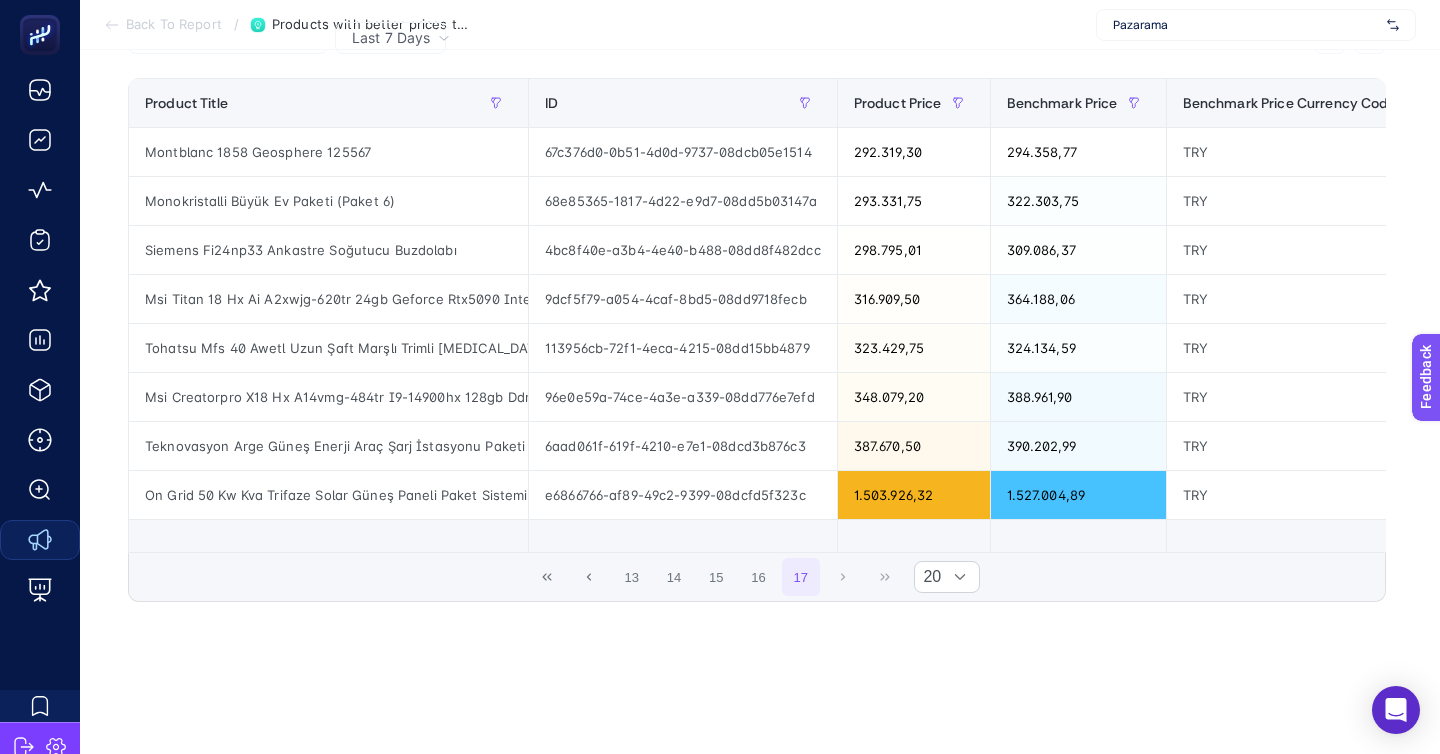 scroll, scrollTop: 88, scrollLeft: 0, axis: vertical 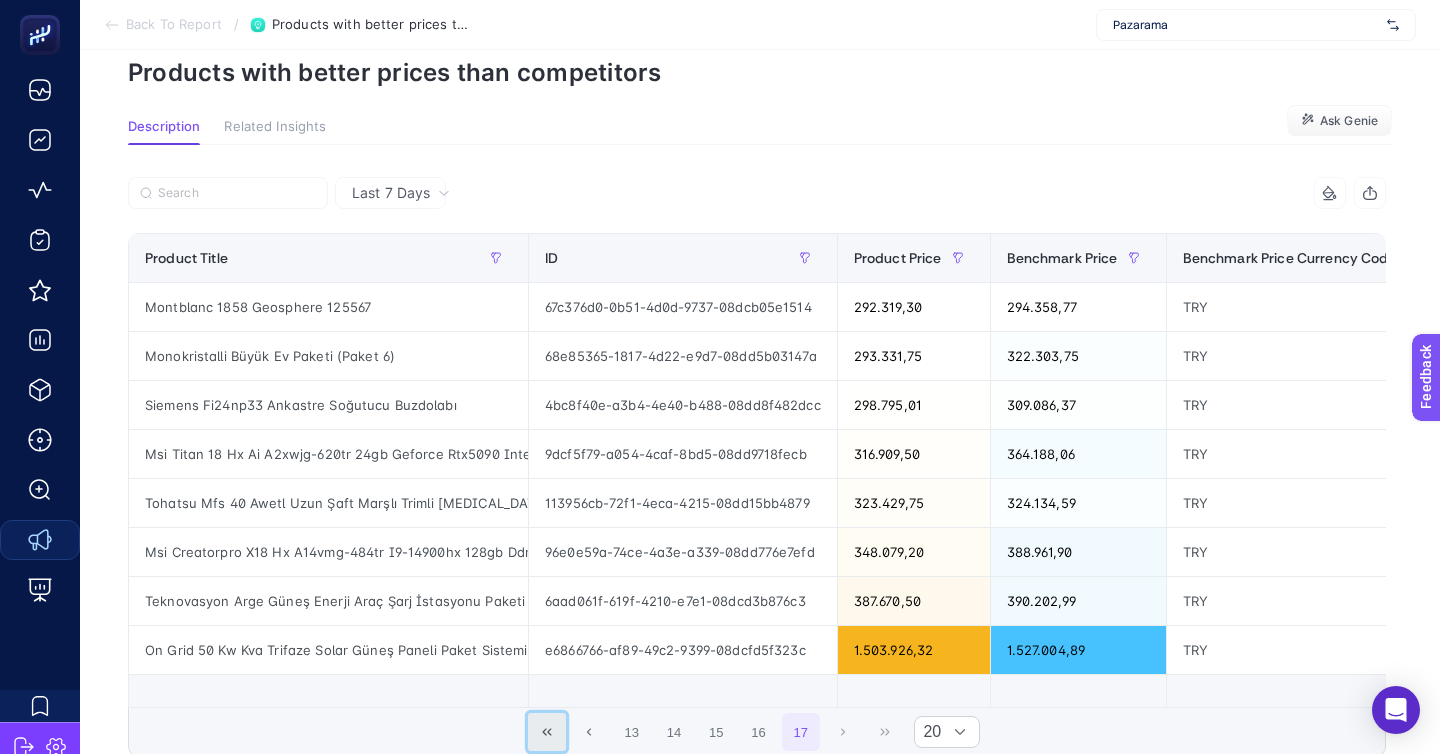 click 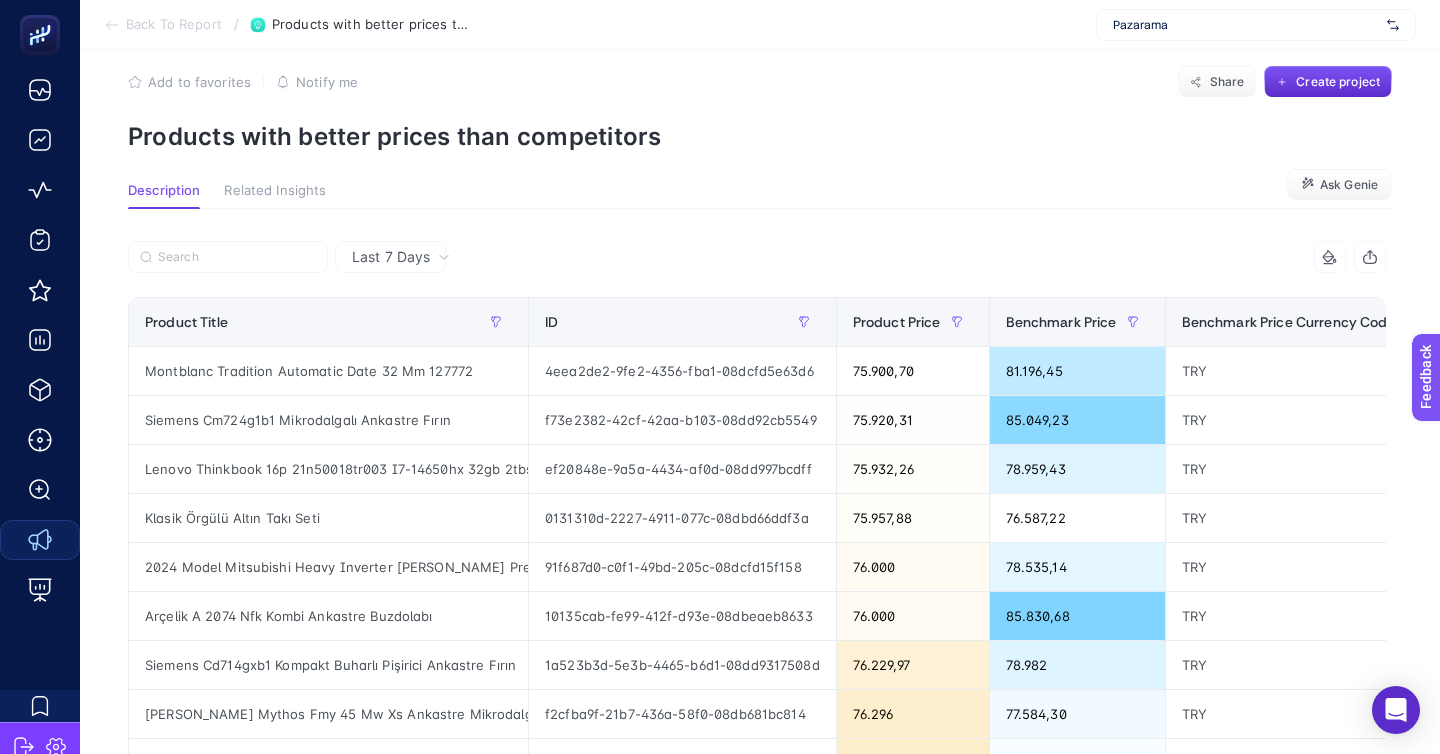 scroll, scrollTop: 0, scrollLeft: 0, axis: both 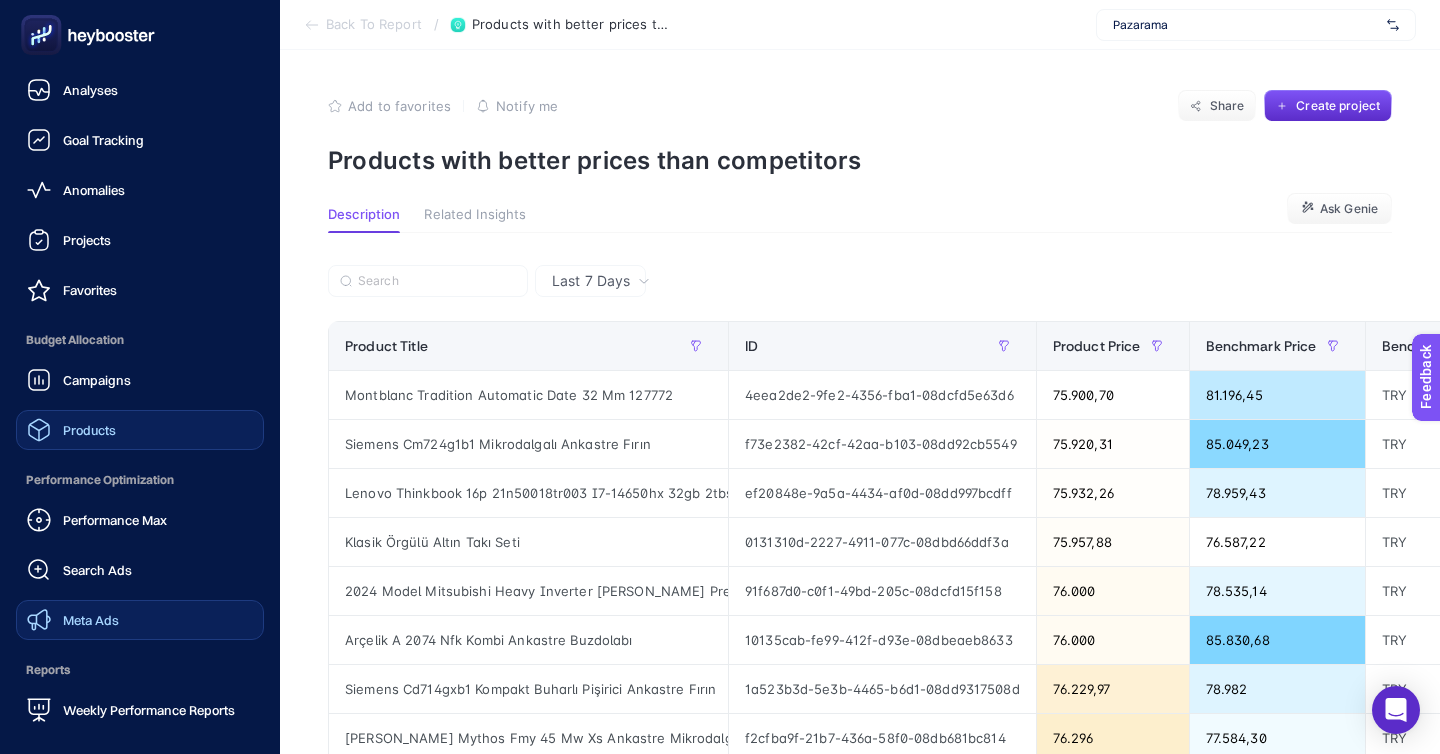 click on "Products" 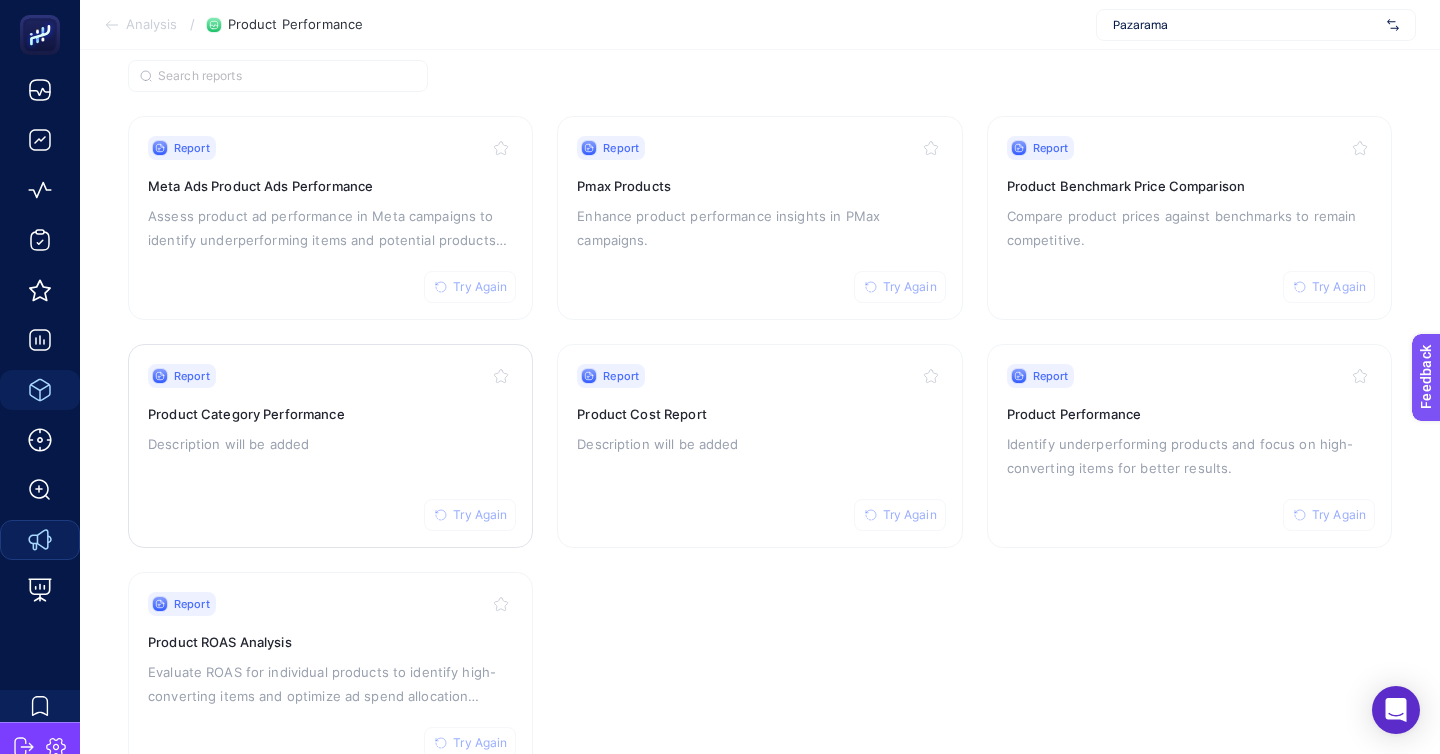 scroll, scrollTop: 169, scrollLeft: 0, axis: vertical 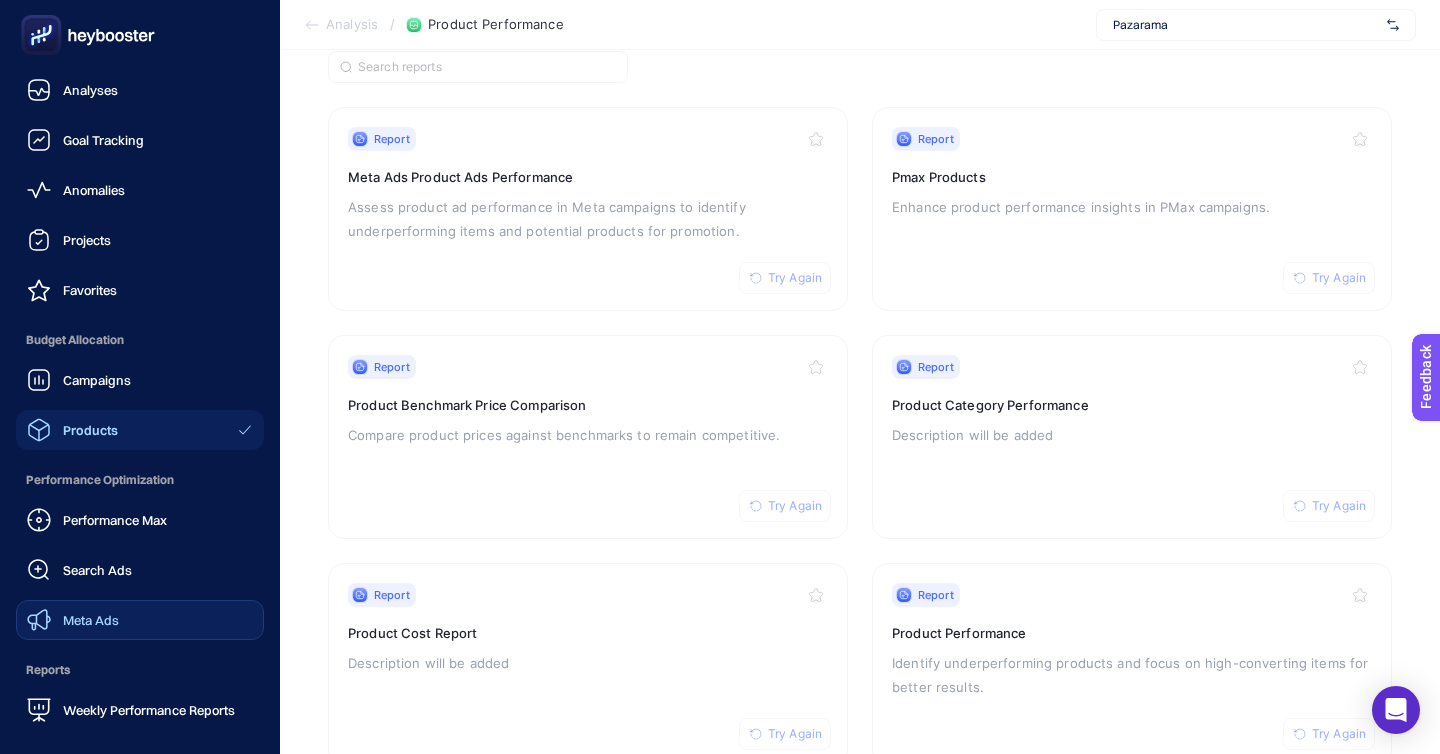 click on "Meta Ads" 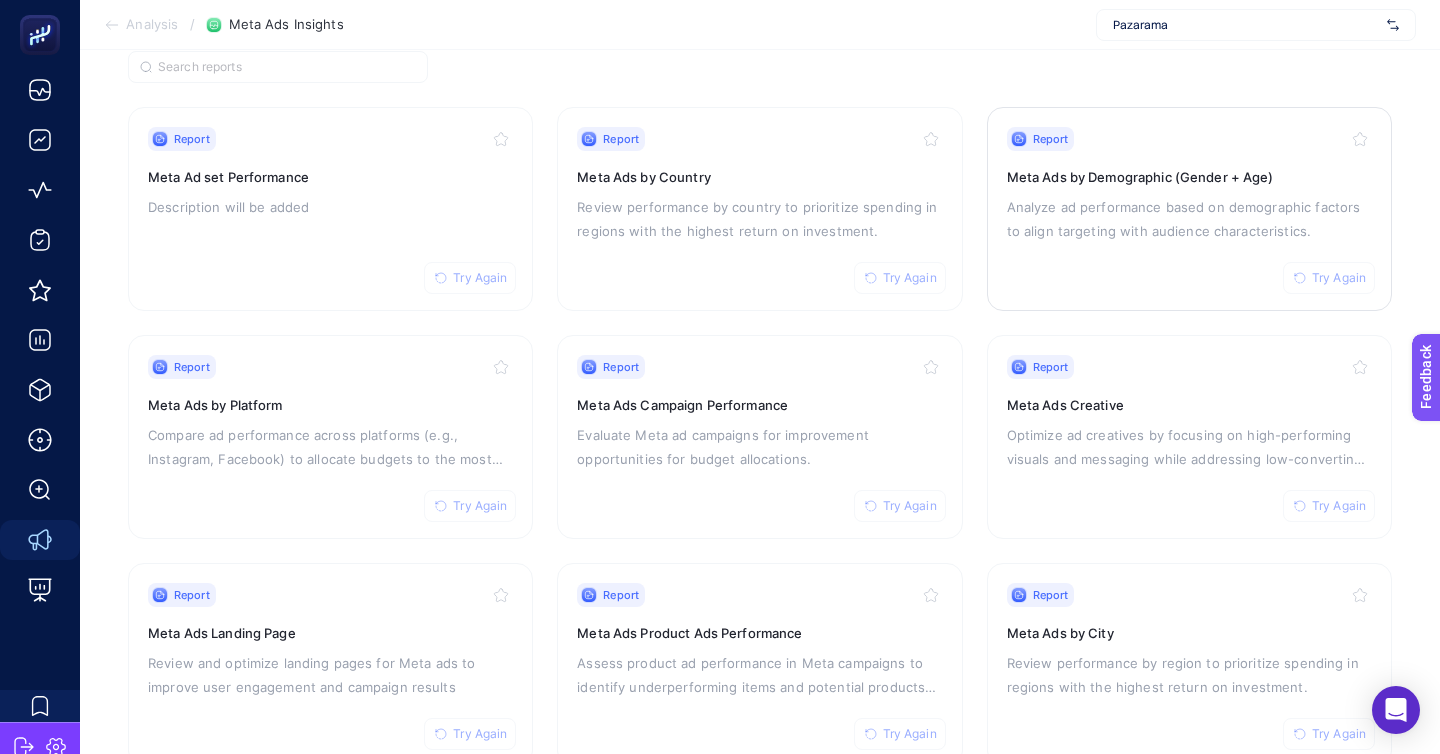 click on "Report Try Again Meta Ads by Demographic (Gender + Age) Analyze ad performance based on demographic factors to align targeting with audience characteristics." at bounding box center [1189, 209] 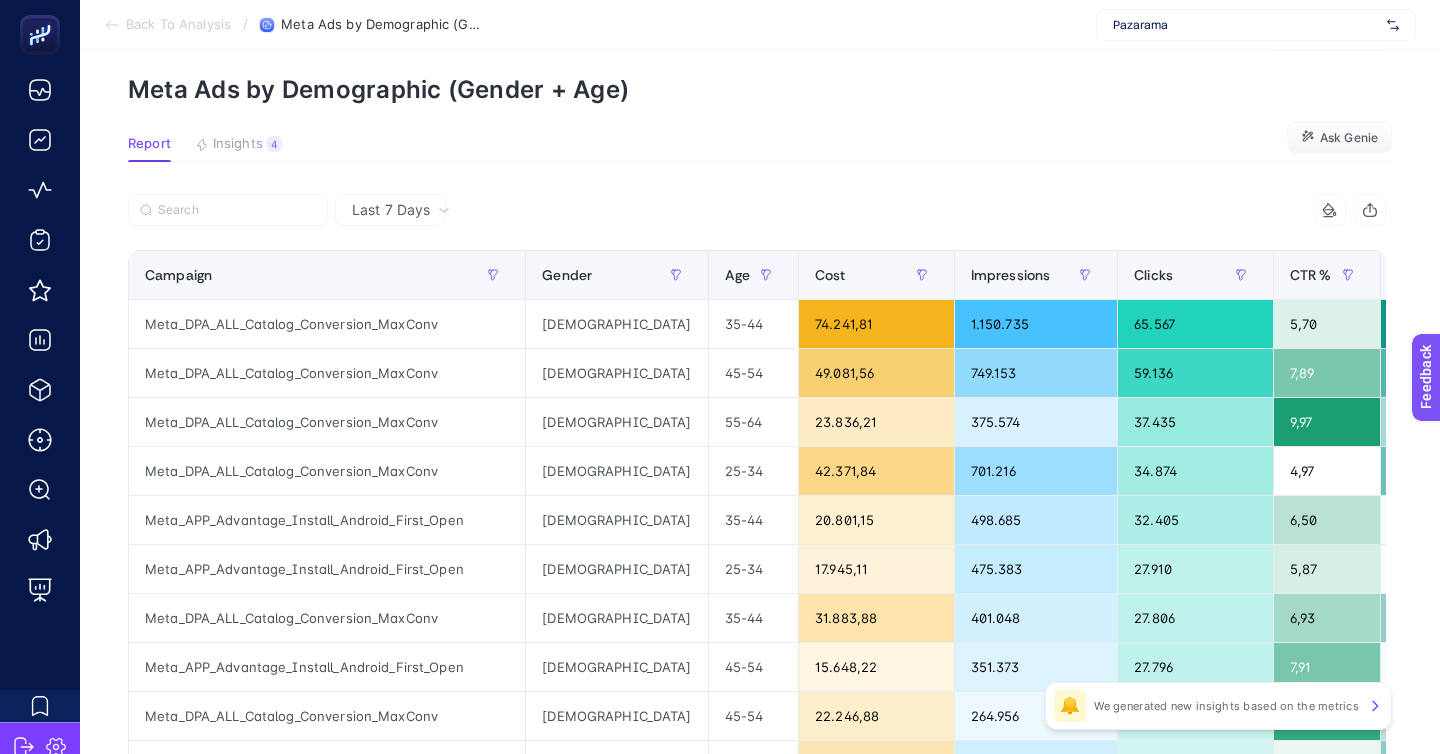 scroll, scrollTop: 72, scrollLeft: 0, axis: vertical 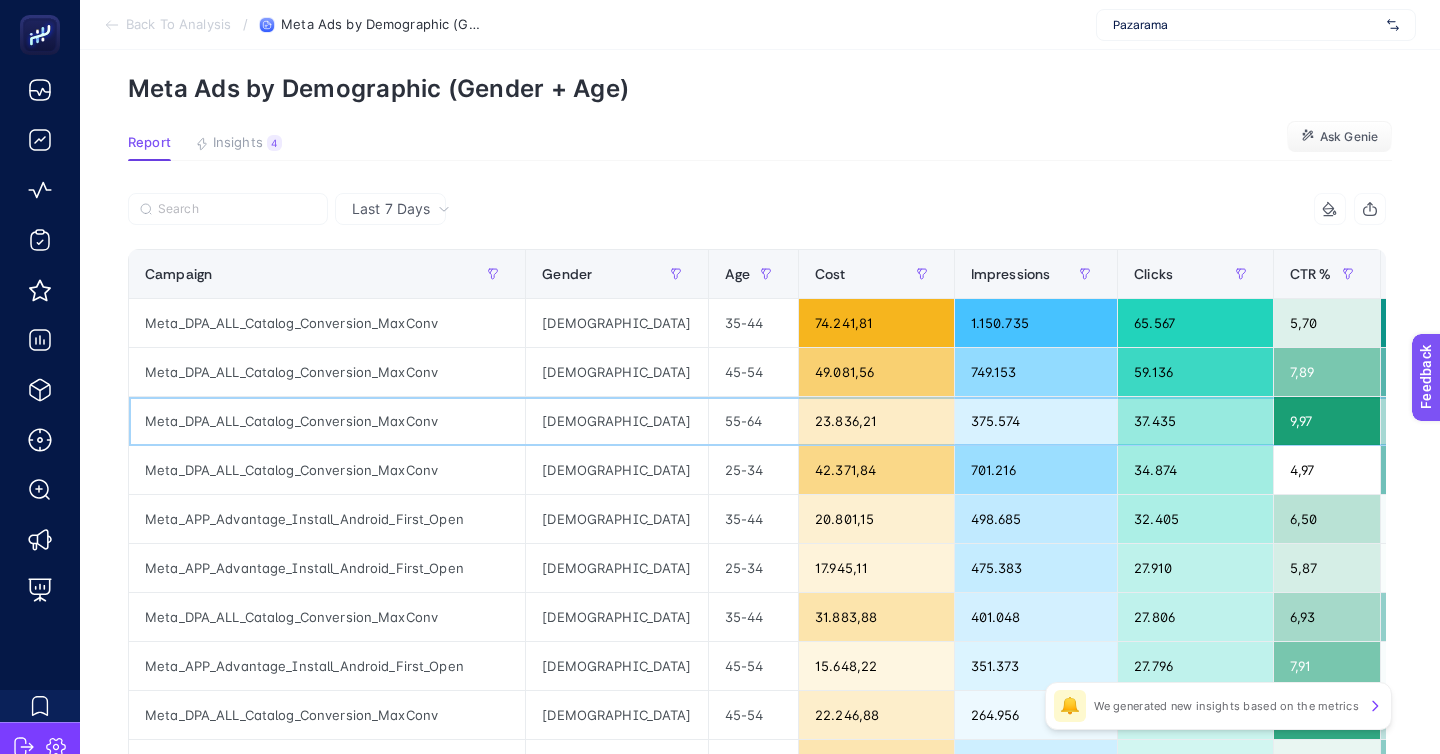 click on "23.836,21" 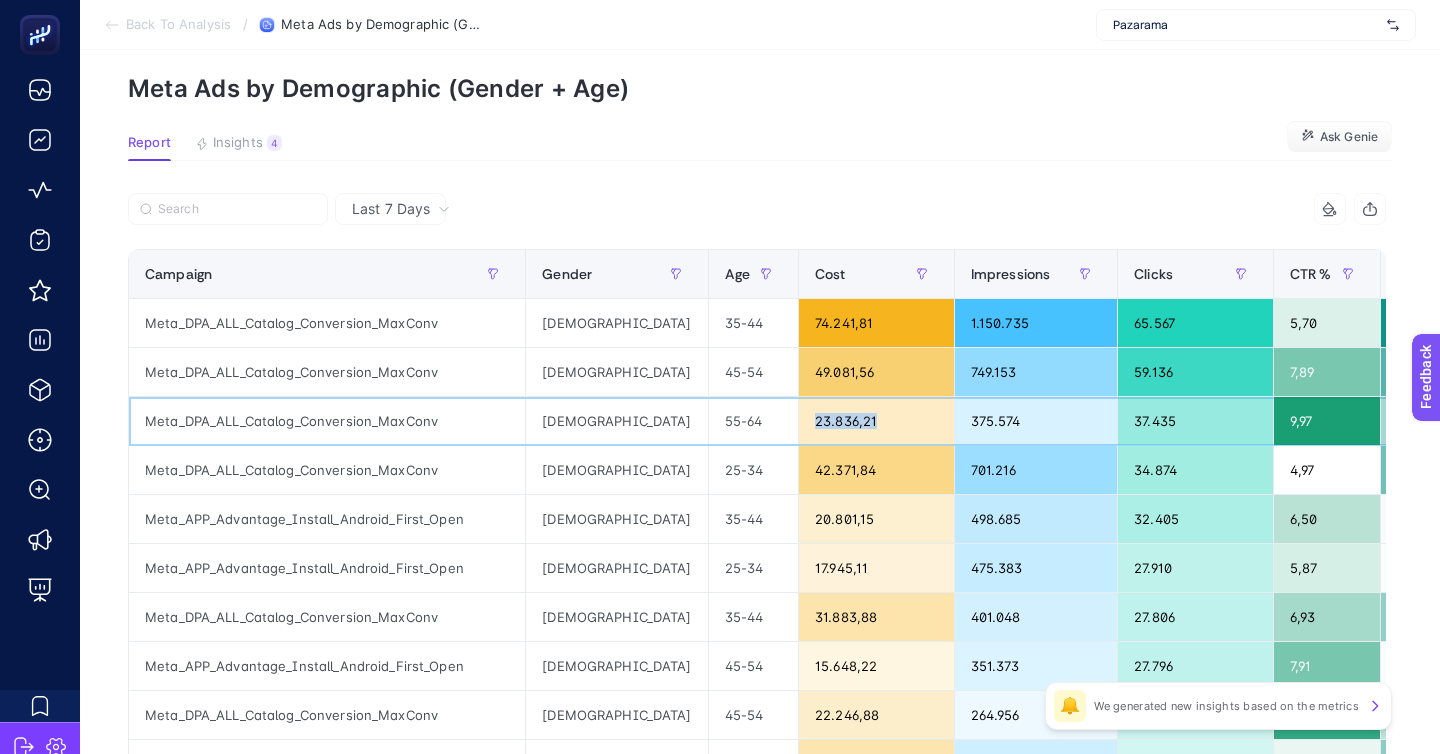 click on "23.836,21" 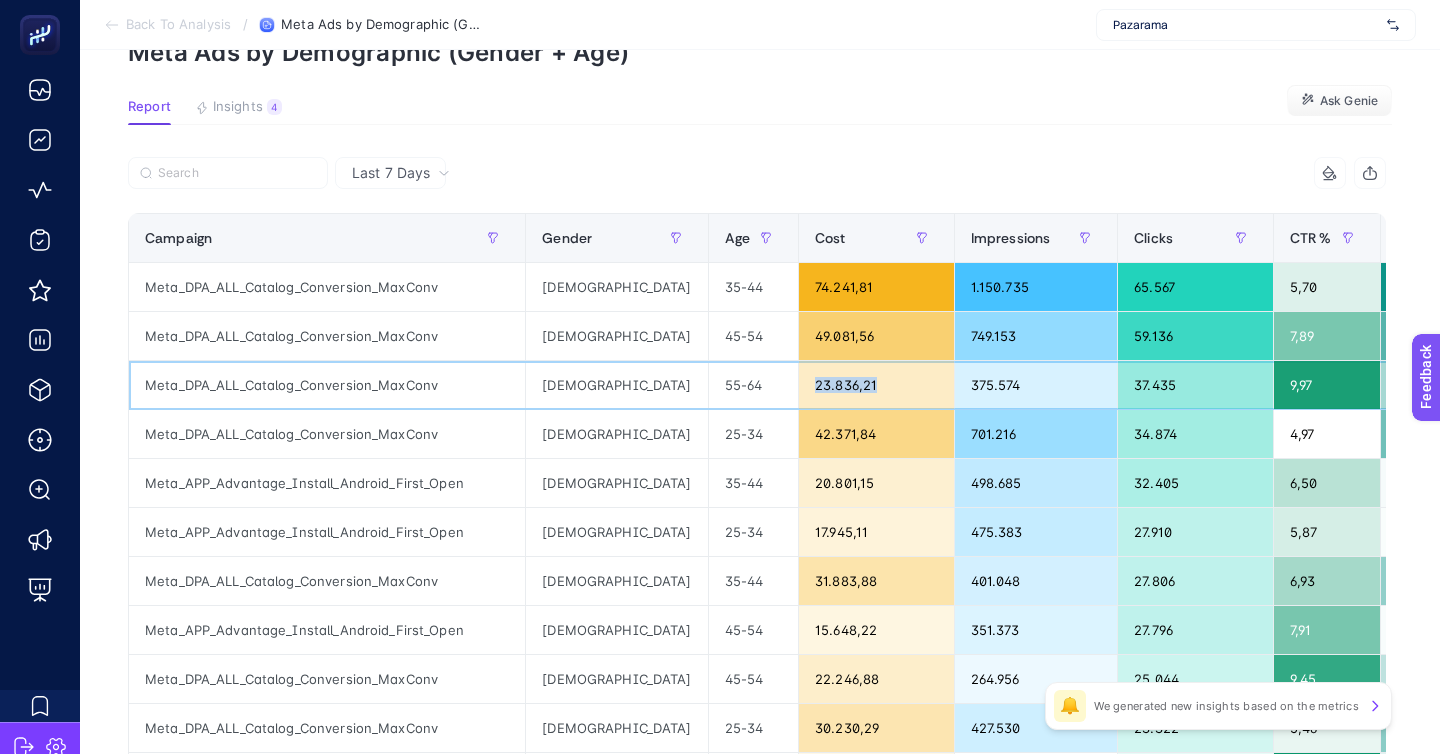 scroll, scrollTop: 90, scrollLeft: 0, axis: vertical 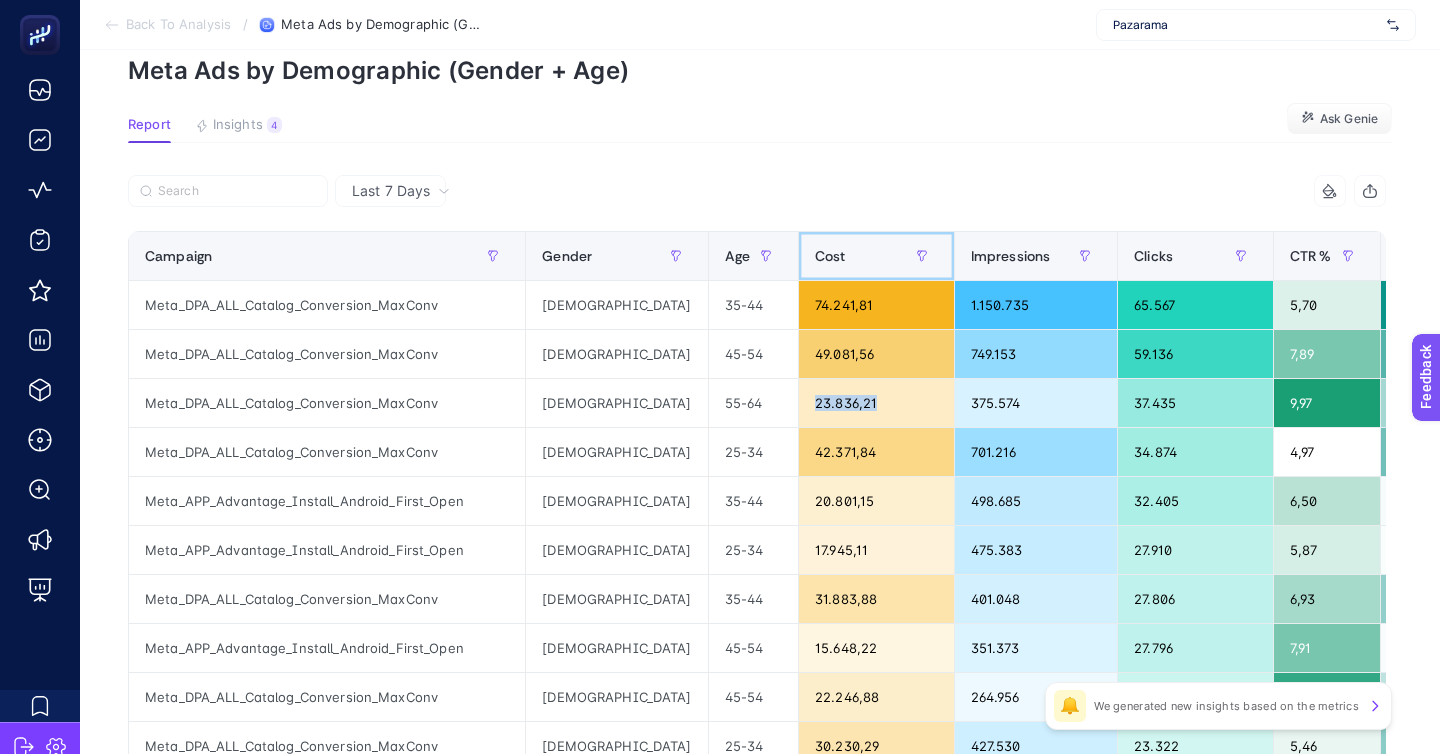 click on "Cost" 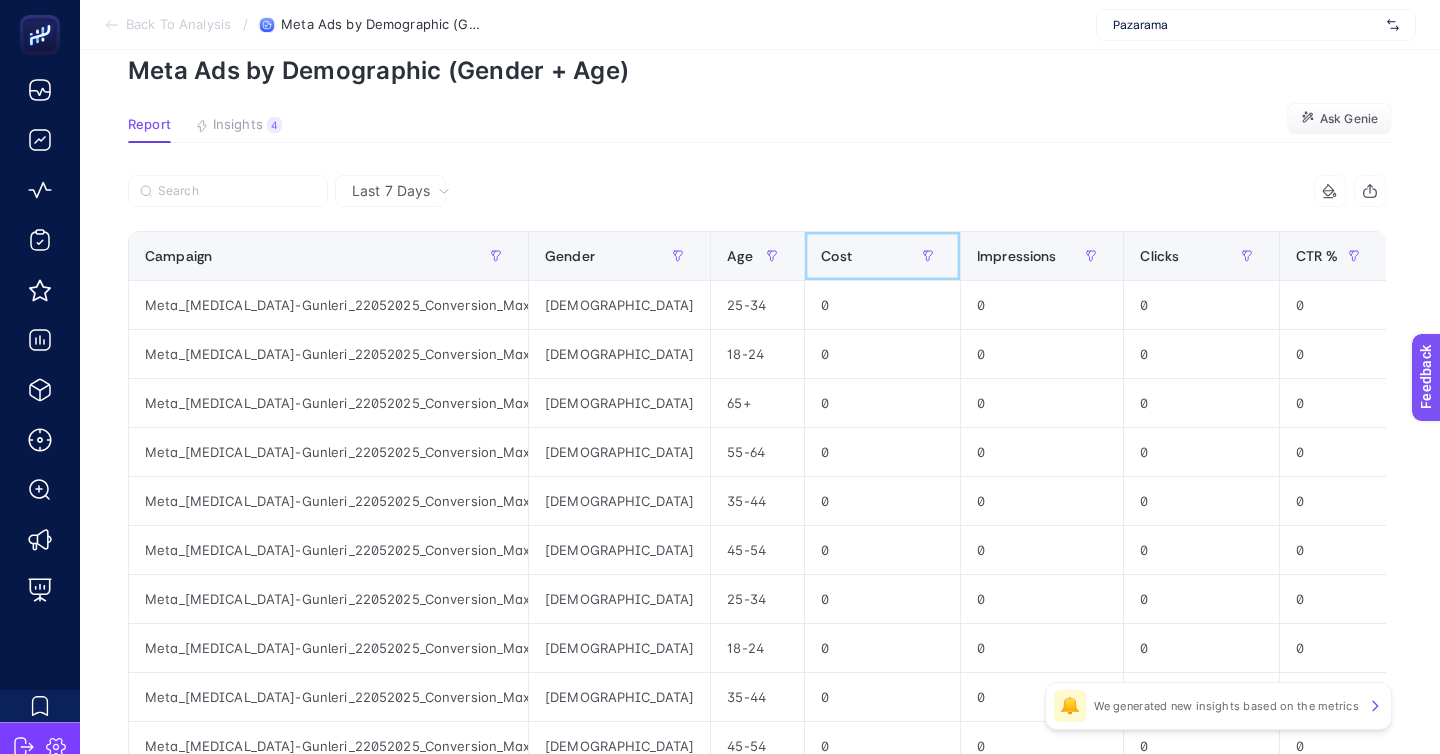 click on "Cost" 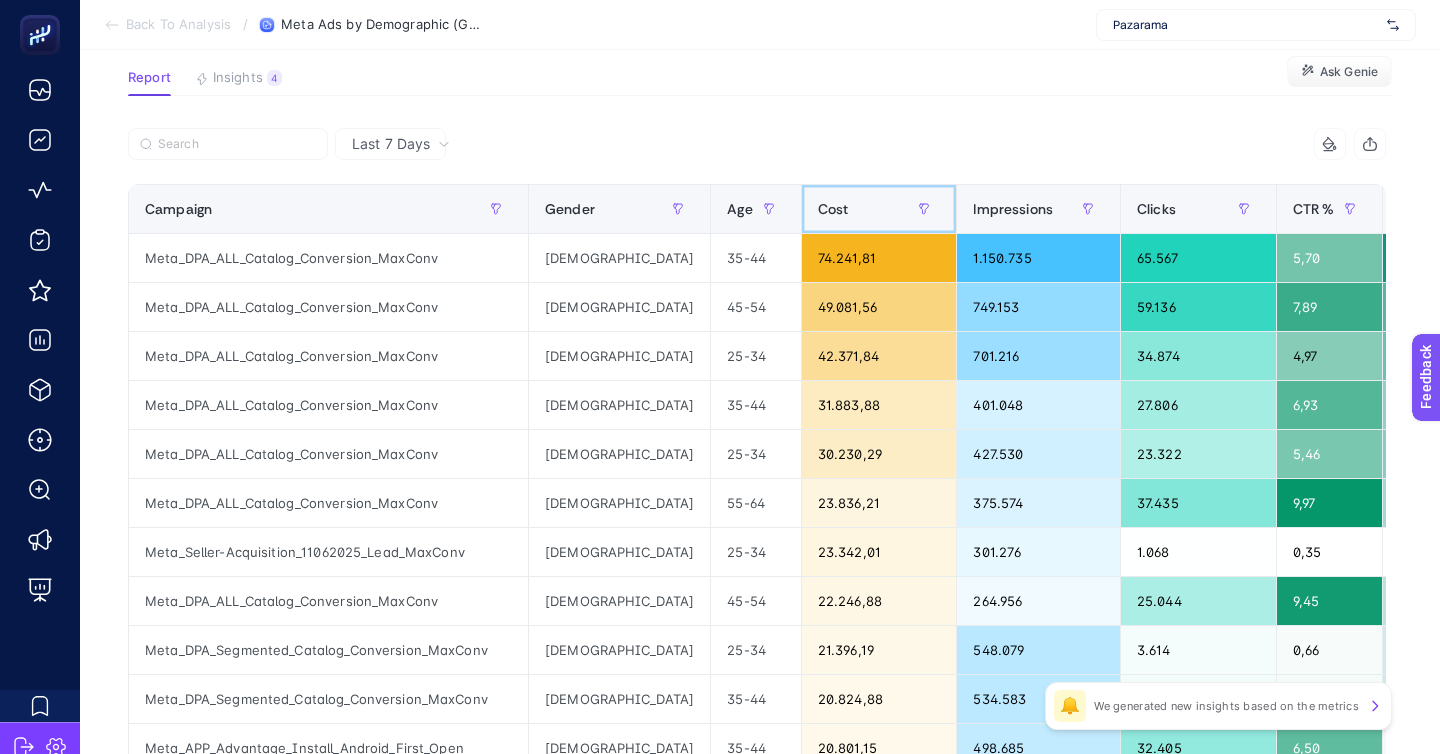 scroll, scrollTop: 139, scrollLeft: 0, axis: vertical 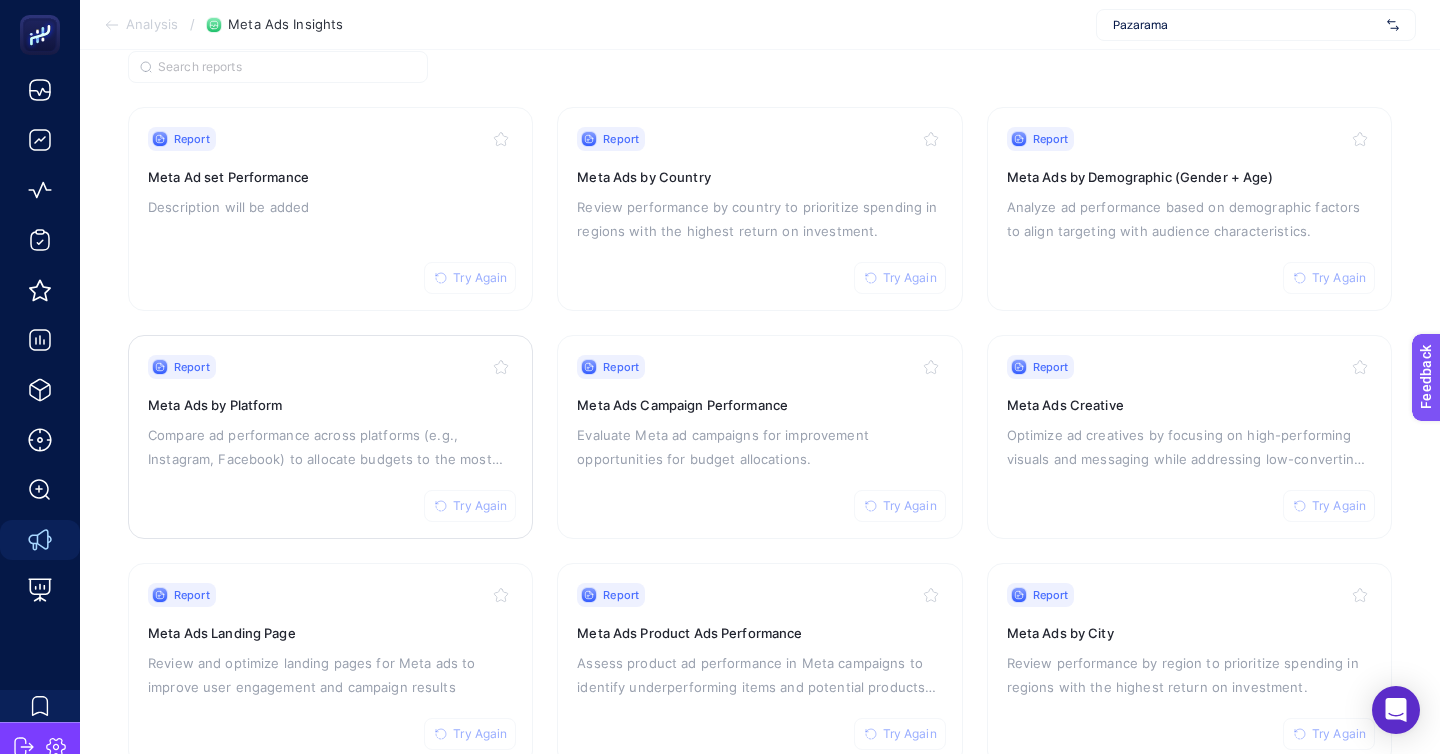 click on "Report Try Again Meta Ads by Platform Compare ad performance across platforms (e.g., Instagram, Facebook) to allocate budgets to the most effective channels​" at bounding box center [330, 437] 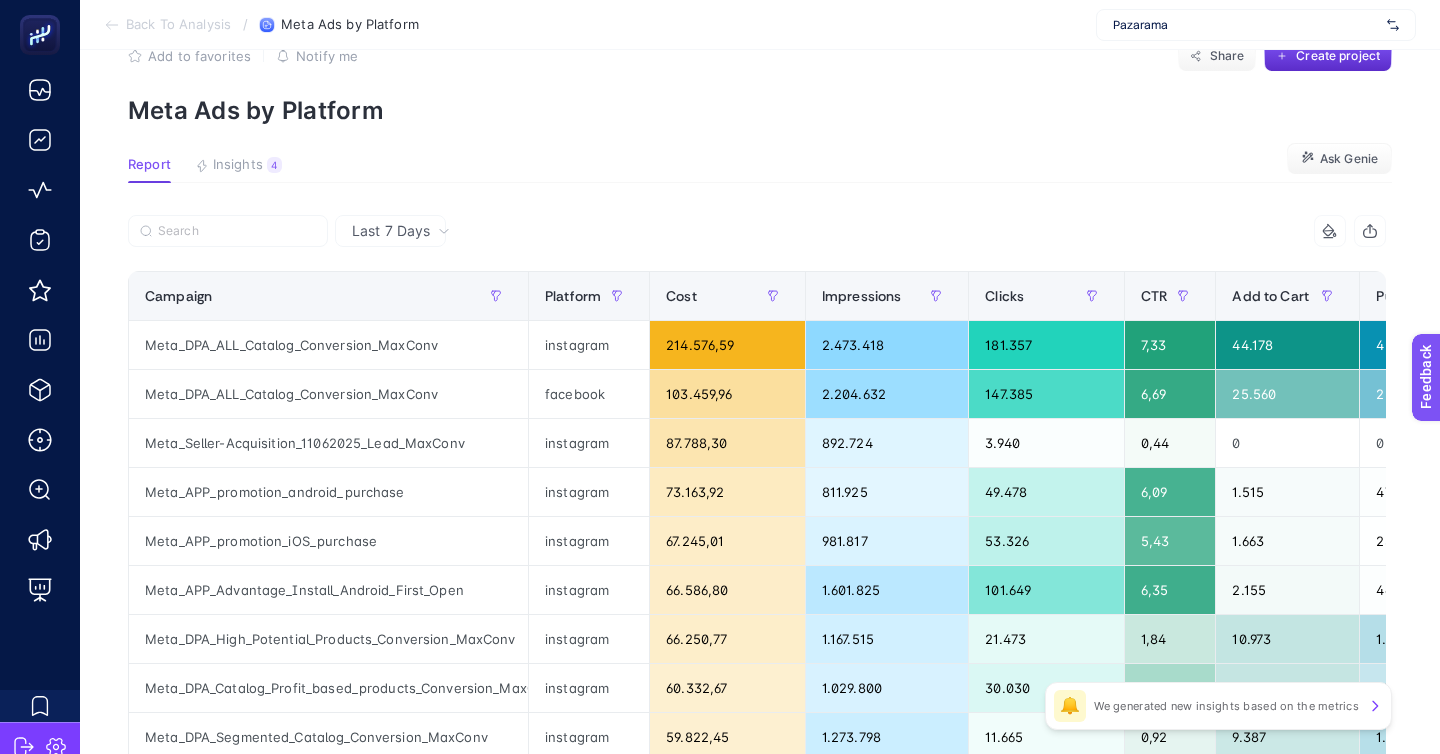 scroll, scrollTop: 53, scrollLeft: 0, axis: vertical 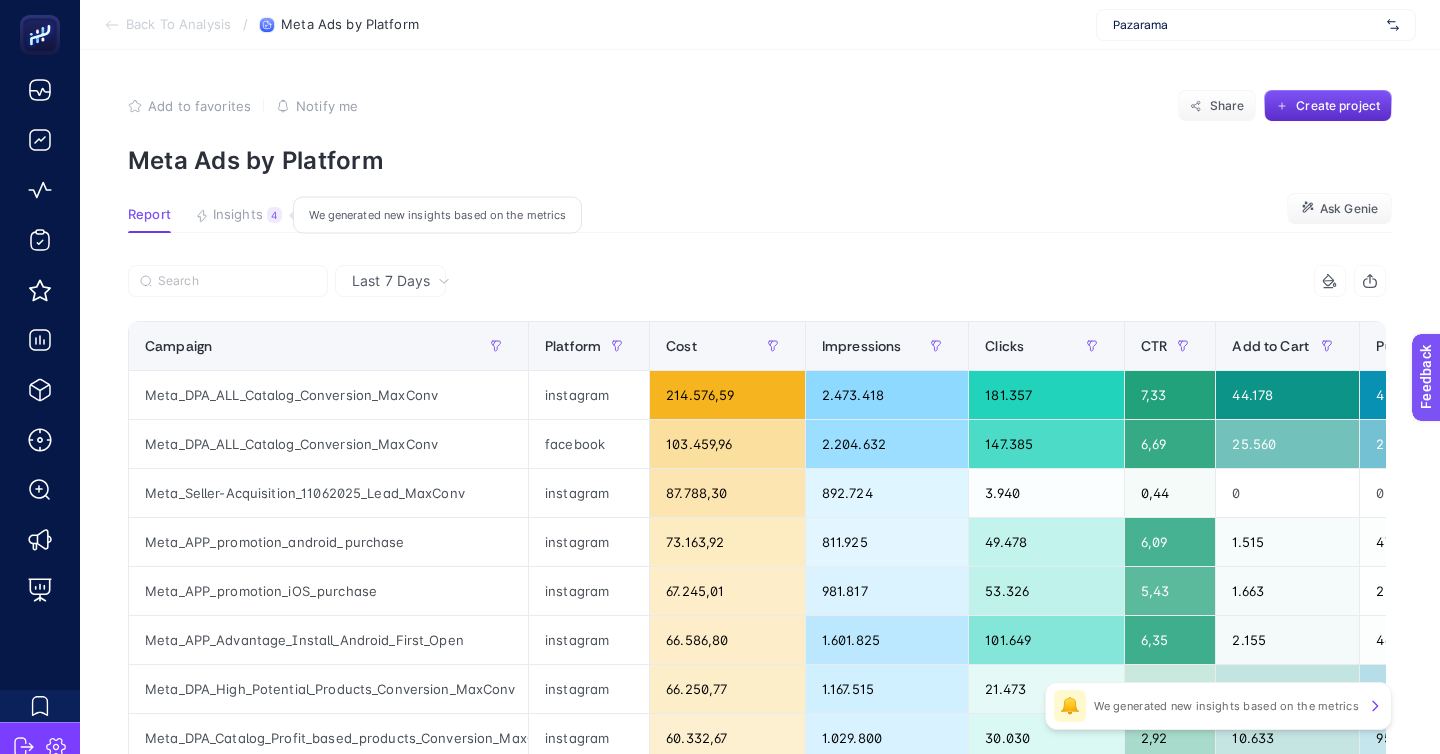 click on "Insights" at bounding box center (238, 215) 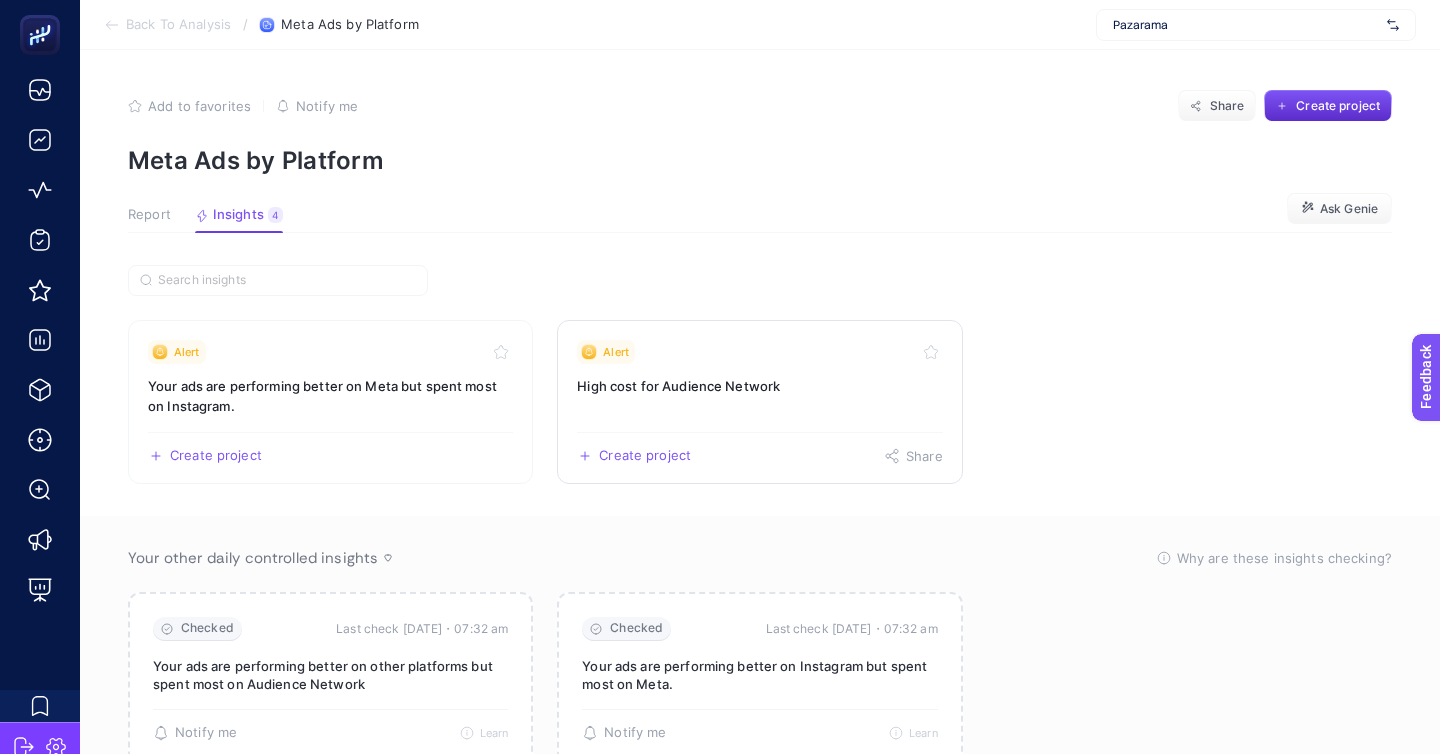 click on "Alert" at bounding box center (759, 352) 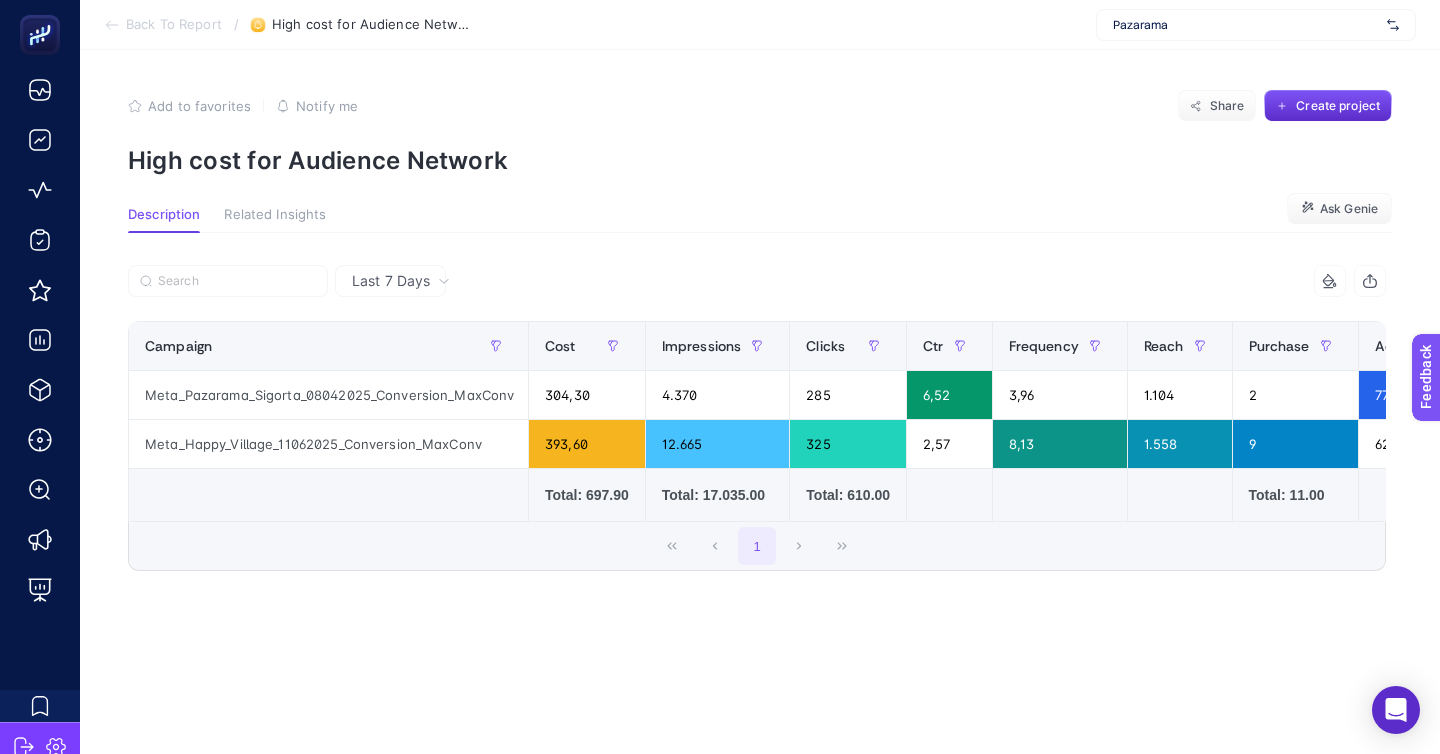 click on "Back To Report / High cost for Audience Network Pazarama" 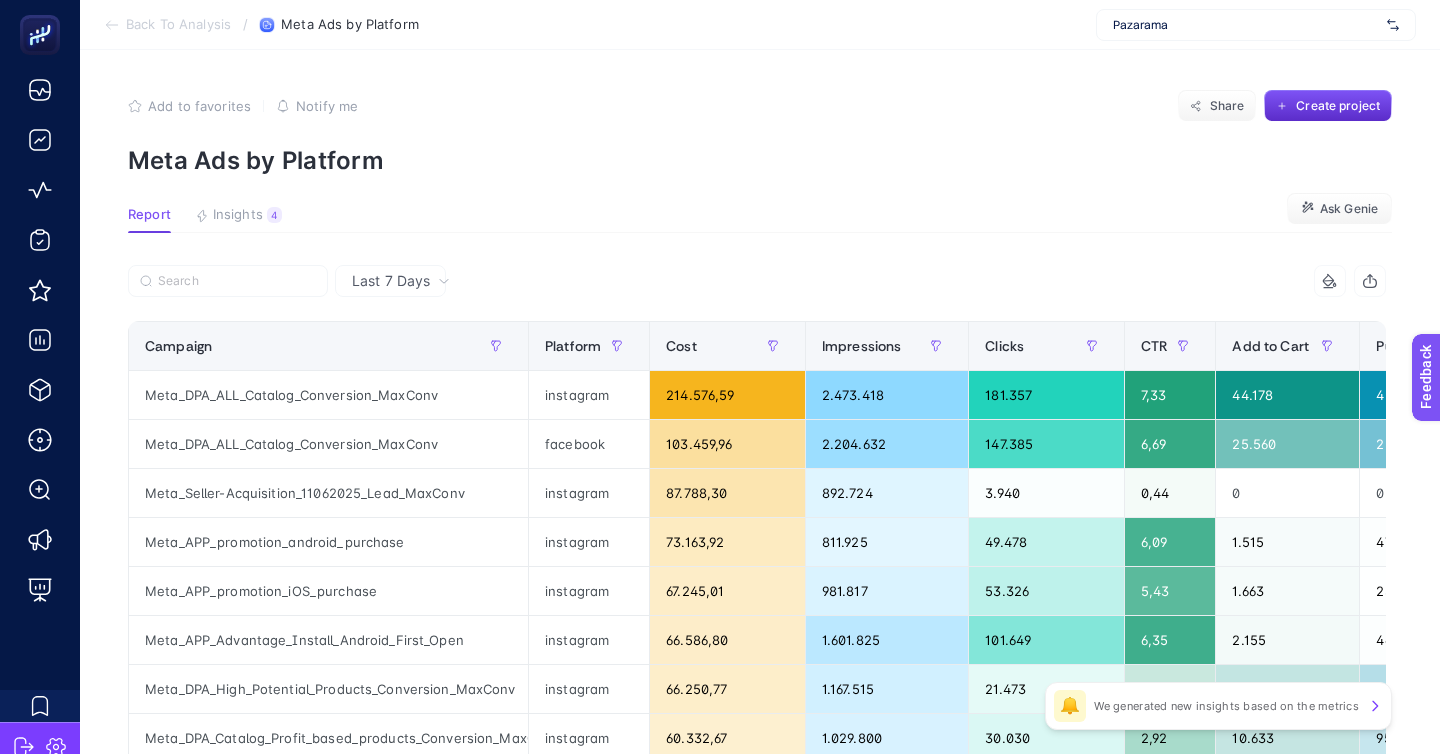 click at bounding box center [442, 287] 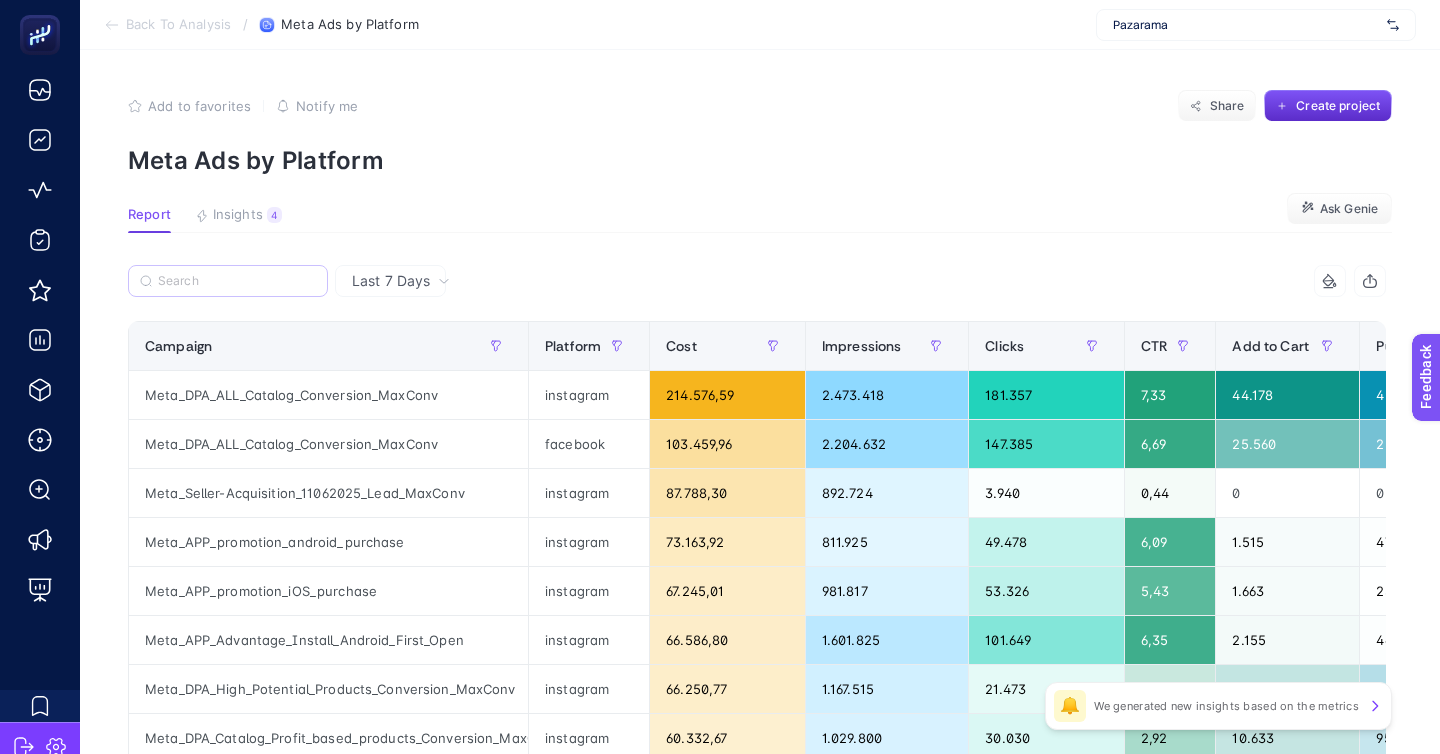 click at bounding box center [228, 281] 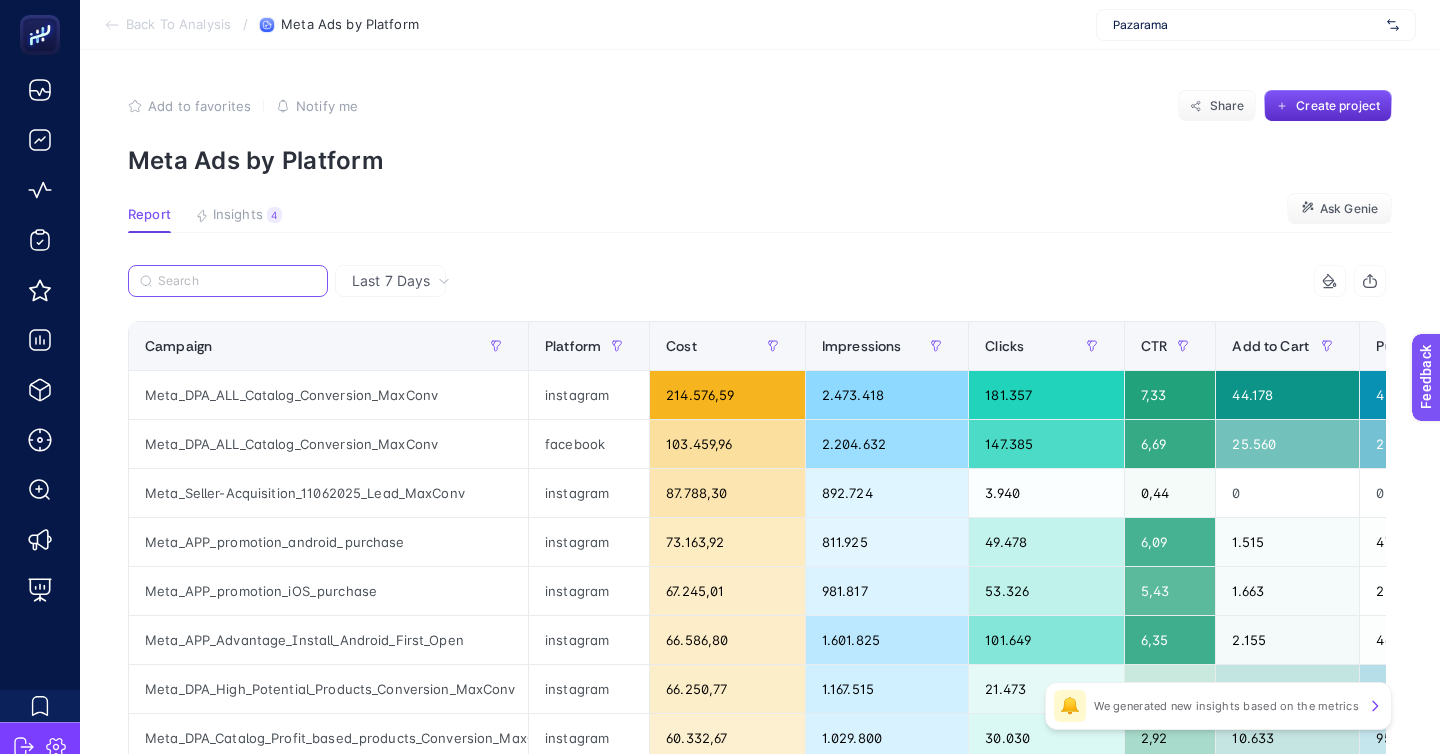 click at bounding box center (237, 281) 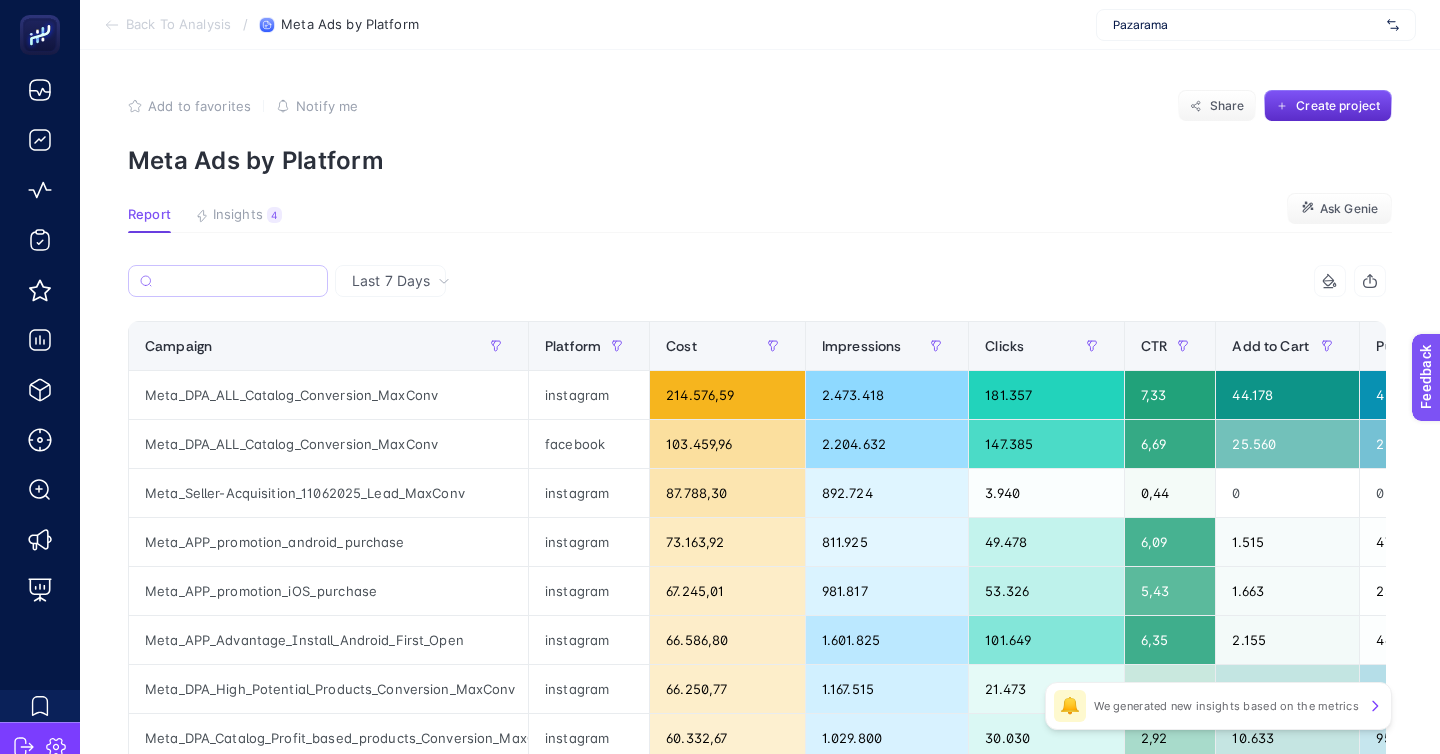 click at bounding box center [228, 281] 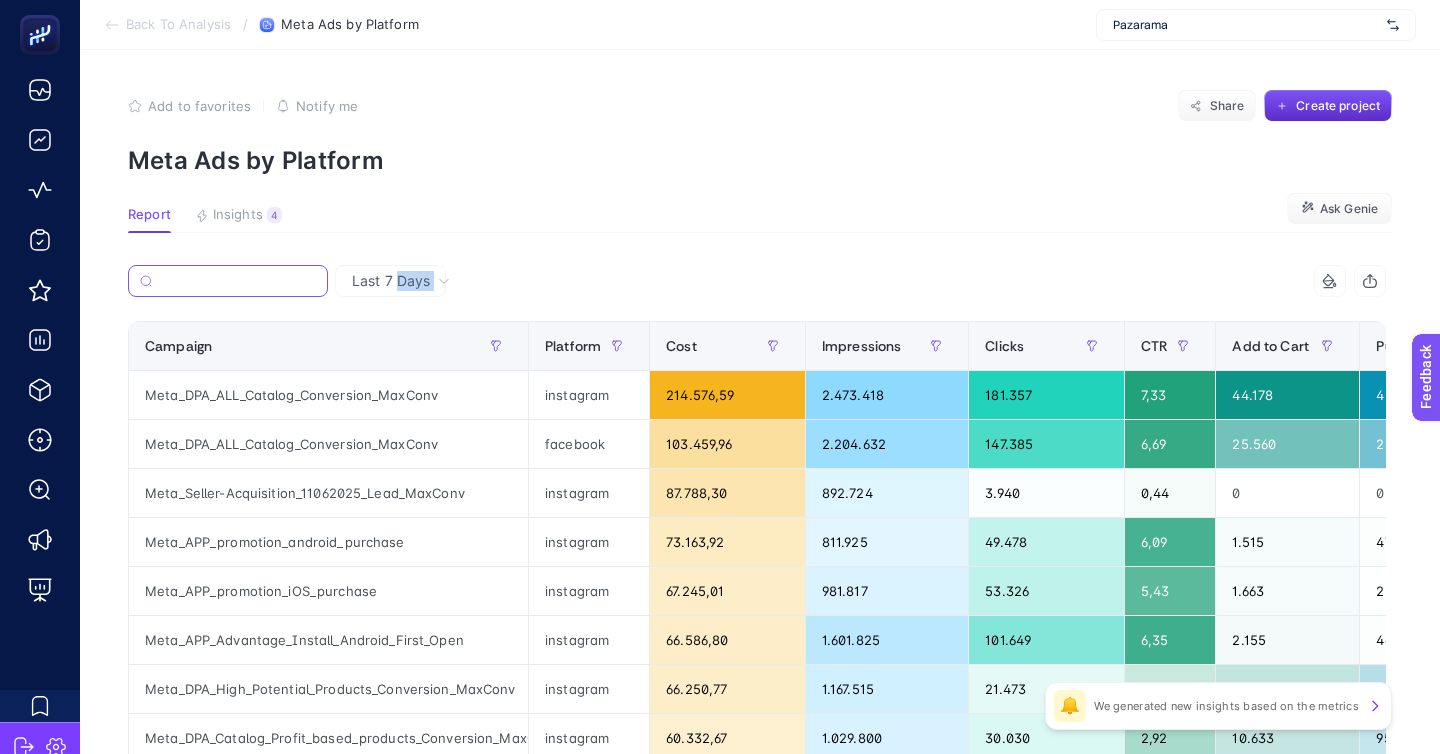 click at bounding box center (238, 281) 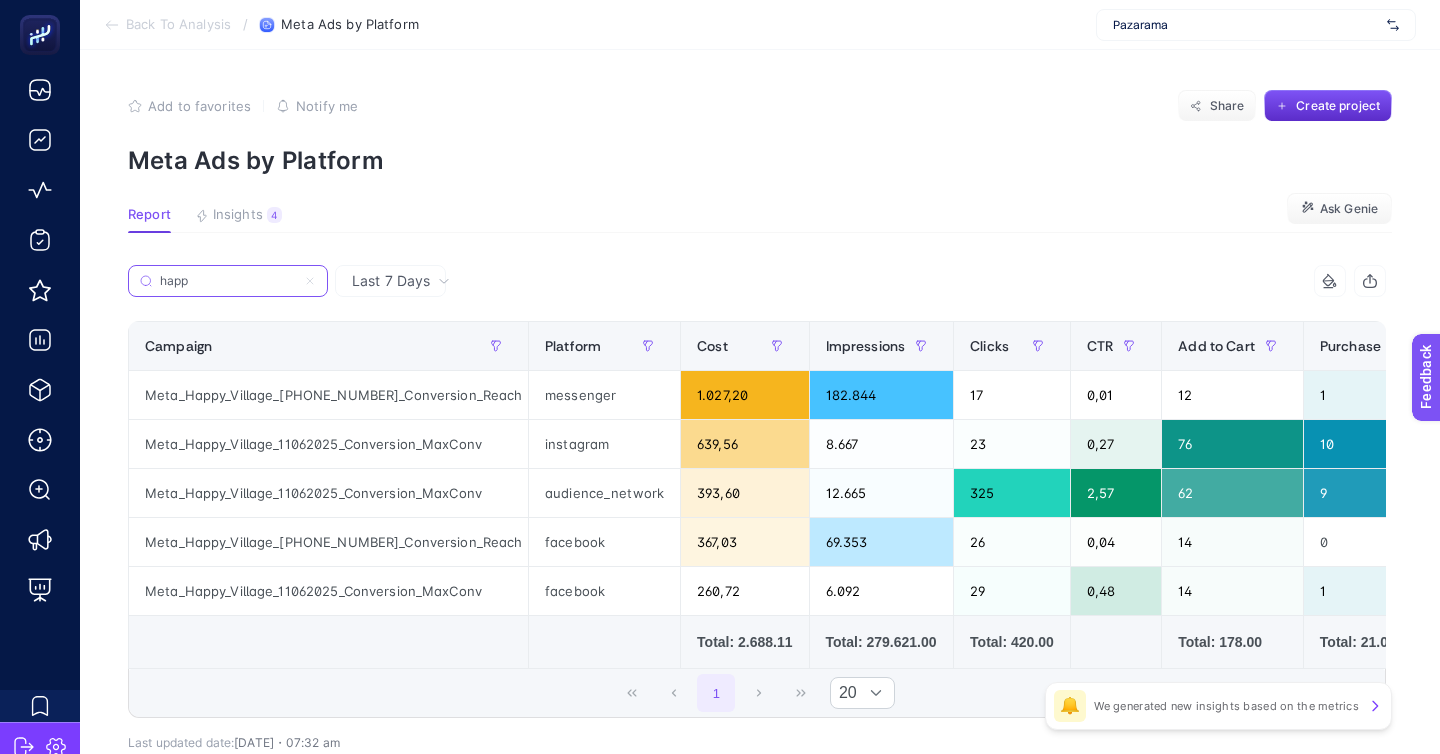 type on "happ" 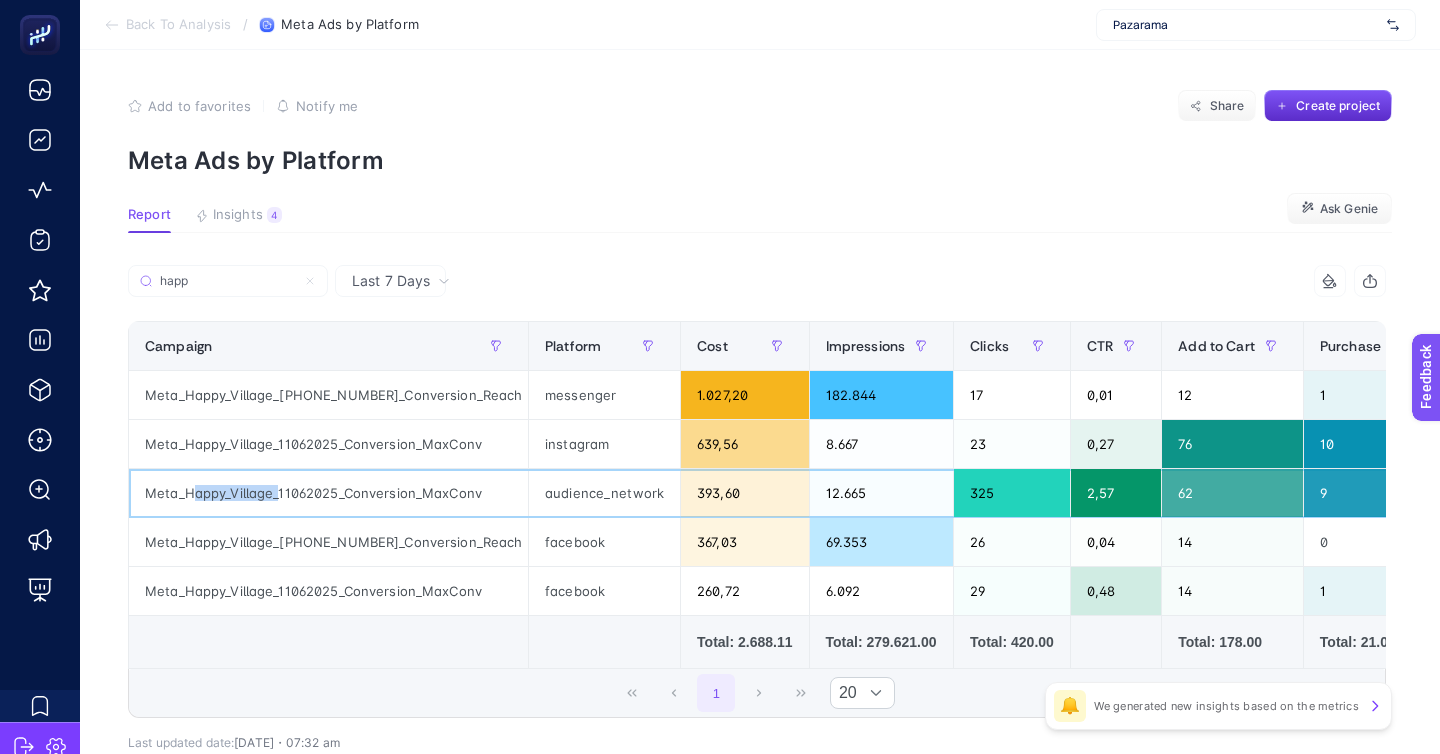 drag, startPoint x: 177, startPoint y: 417, endPoint x: 263, endPoint y: 423, distance: 86.209045 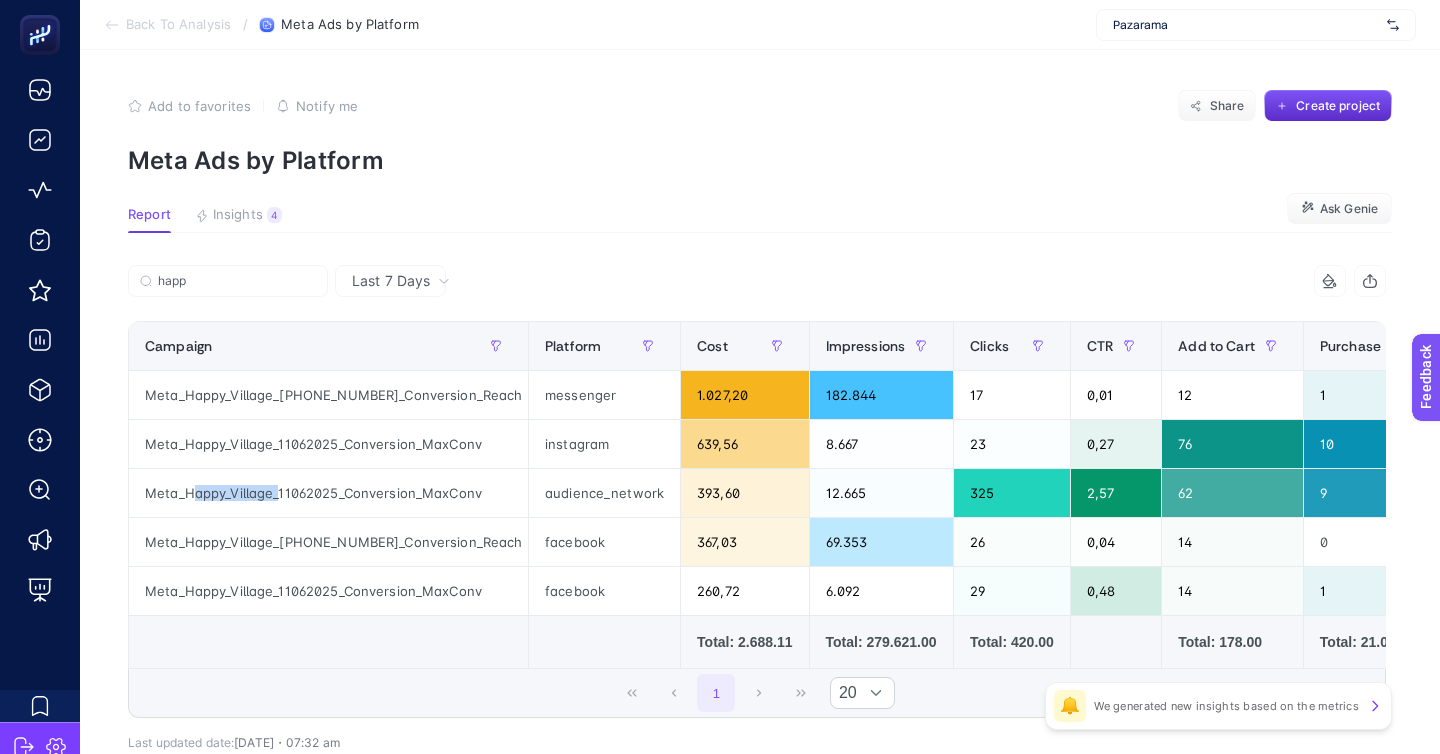 click on "Back To Analysis" at bounding box center [178, 25] 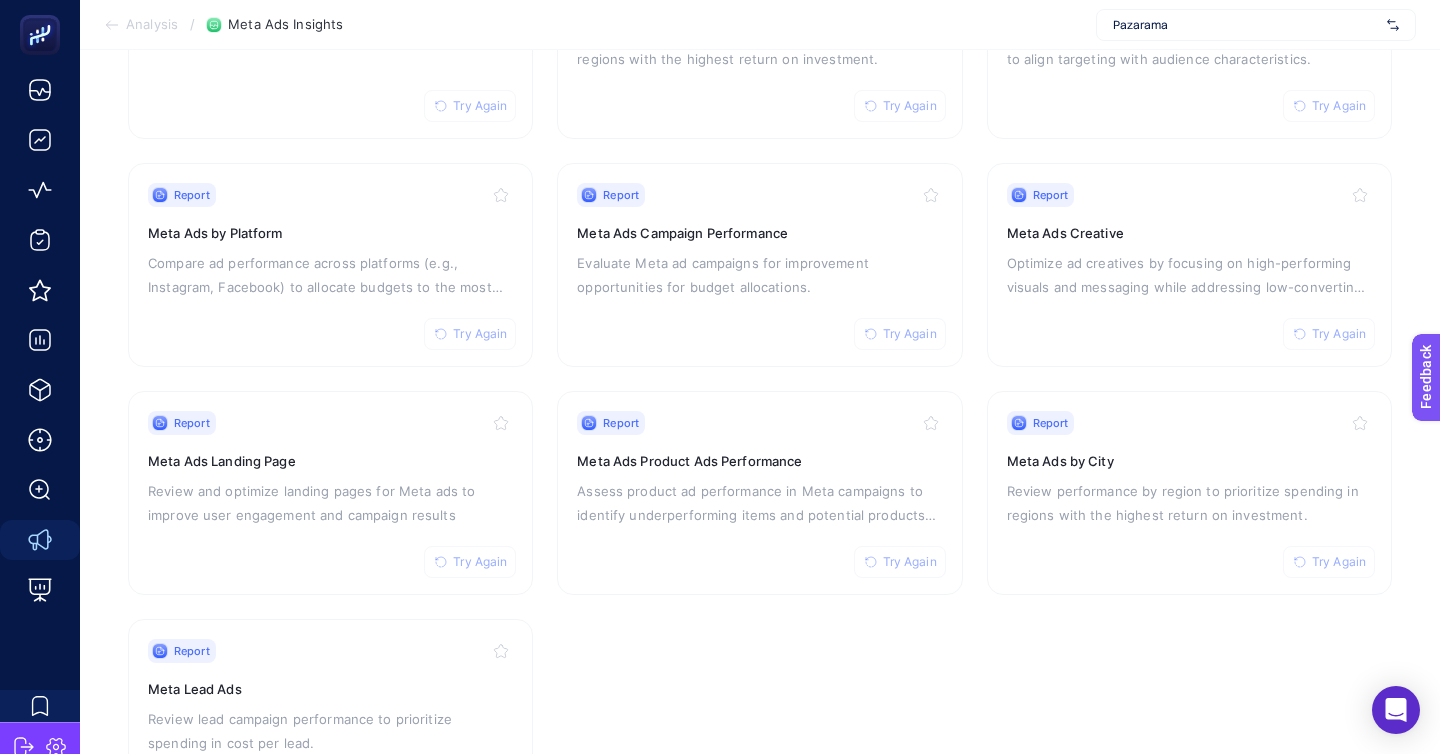 scroll, scrollTop: 396, scrollLeft: 0, axis: vertical 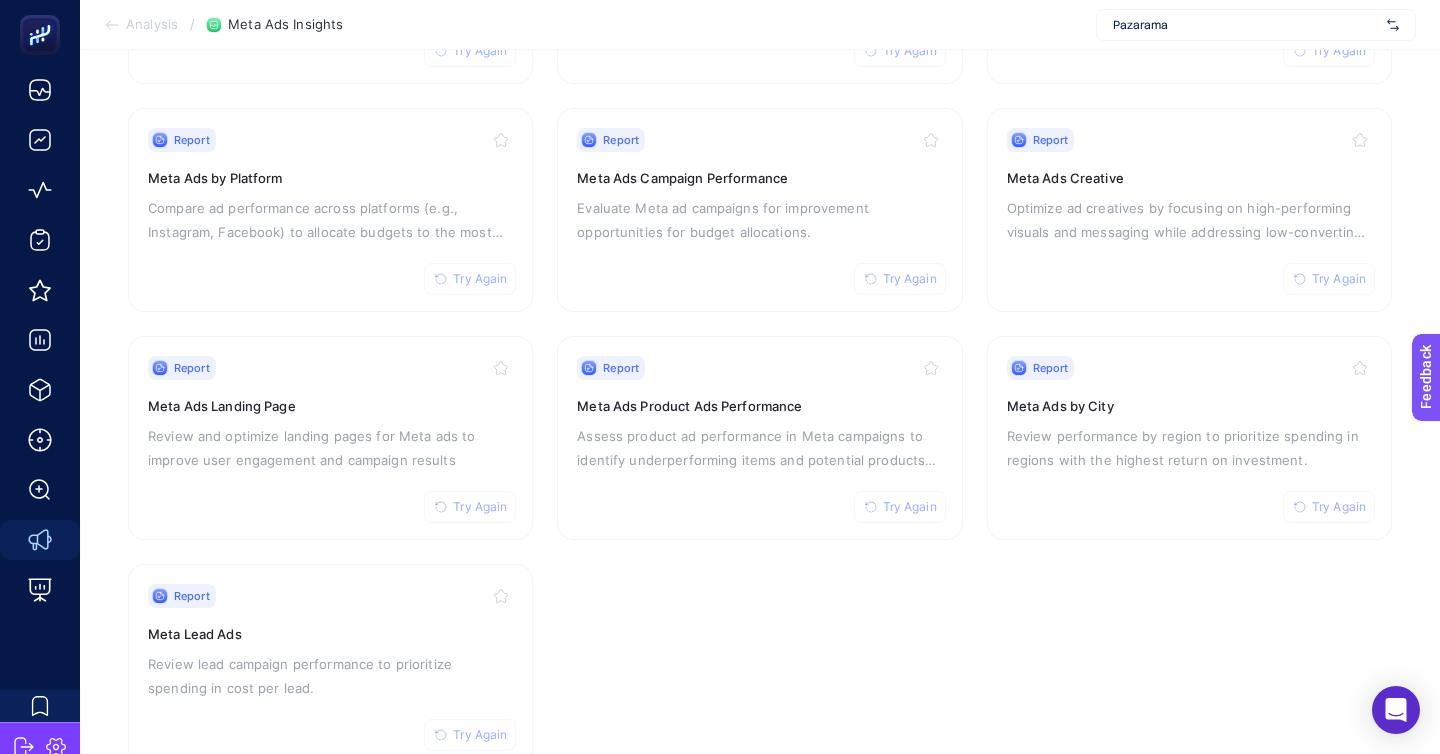 click on "Review and optimize landing pages for Meta ads to improve user engagement and campaign results" at bounding box center (330, 448) 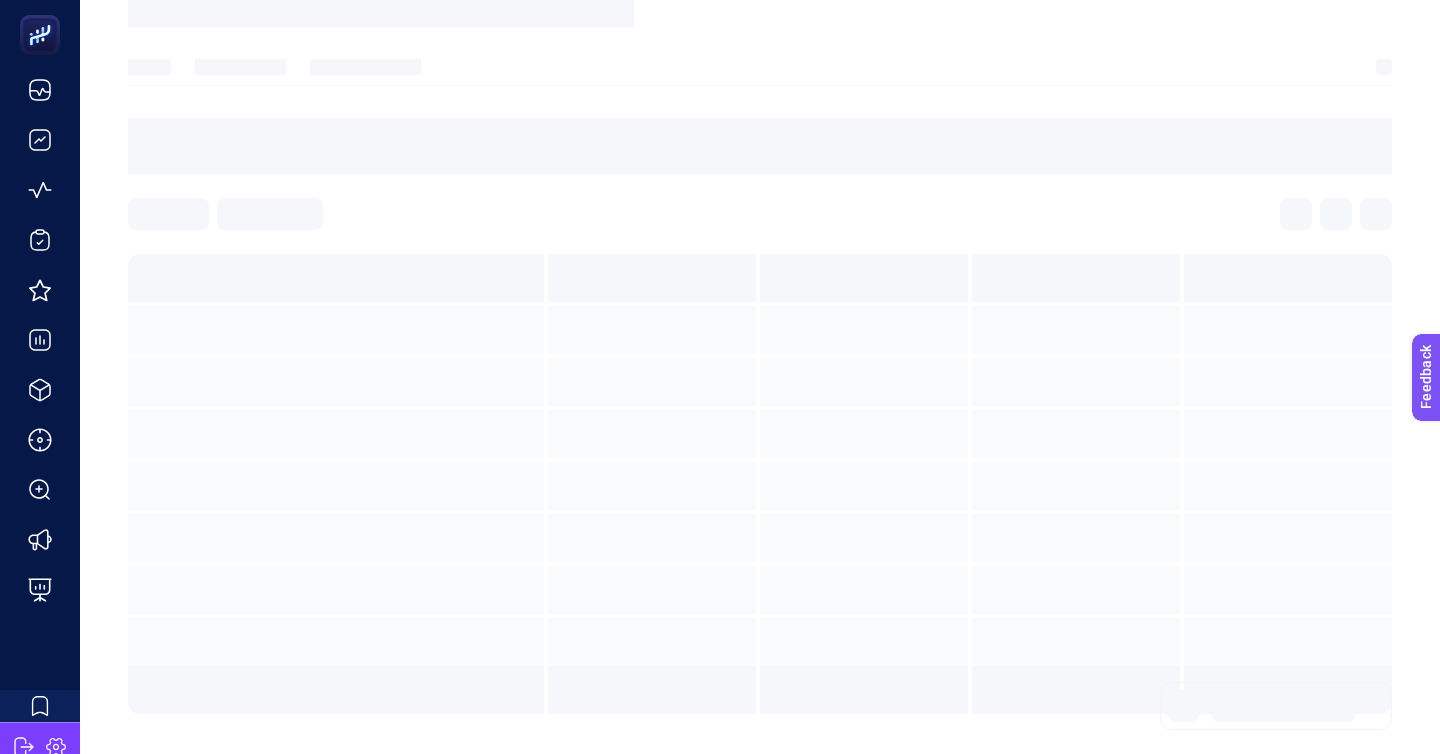 scroll, scrollTop: 0, scrollLeft: 0, axis: both 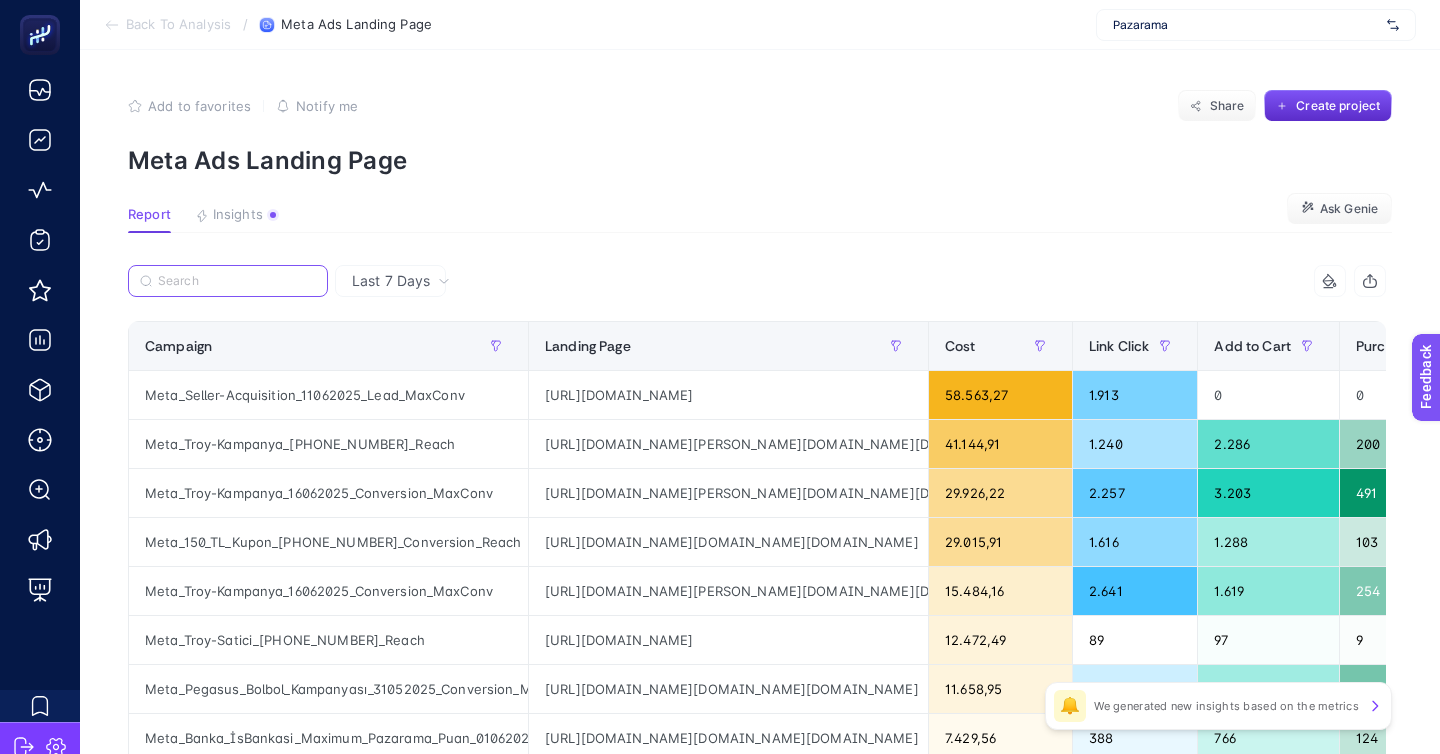 click at bounding box center [237, 281] 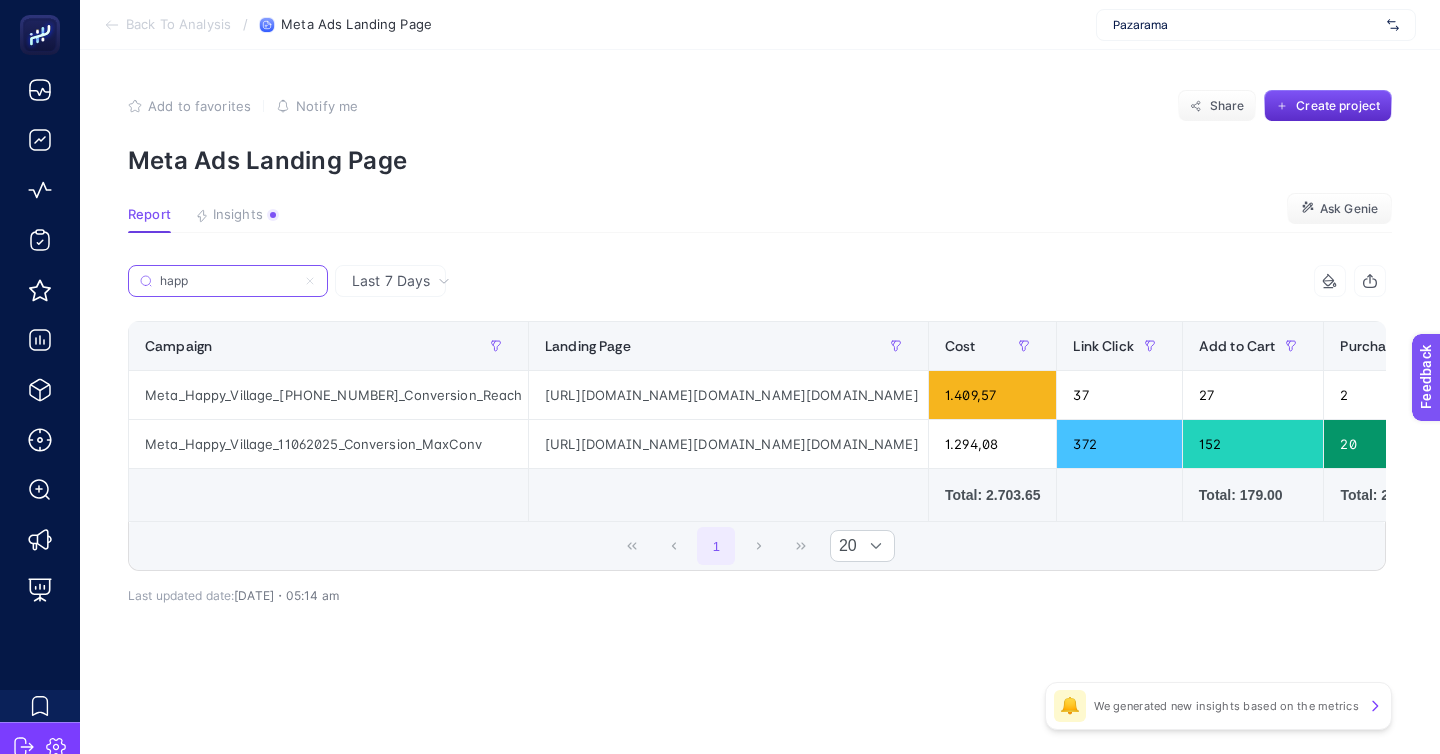 type on "happ" 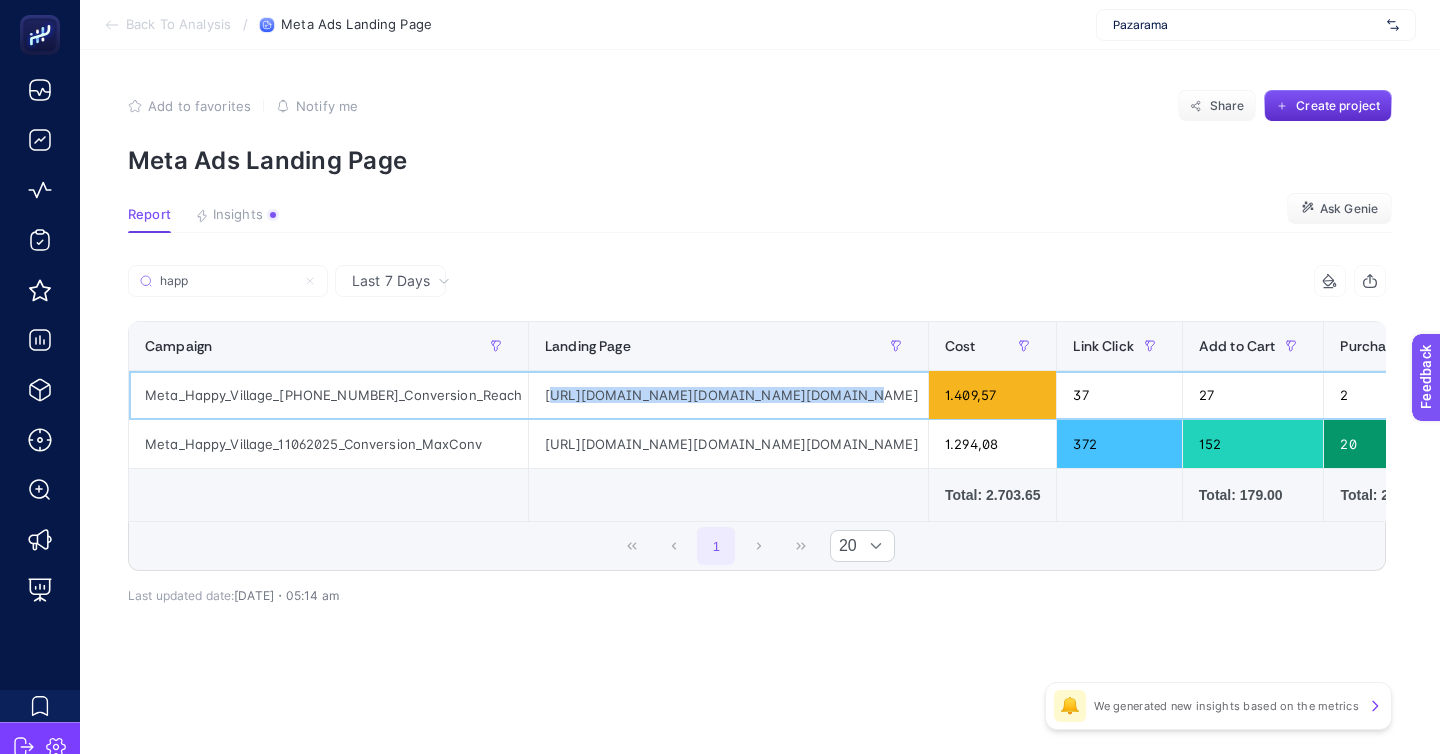 drag, startPoint x: 755, startPoint y: 341, endPoint x: 497, endPoint y: 345, distance: 258.031 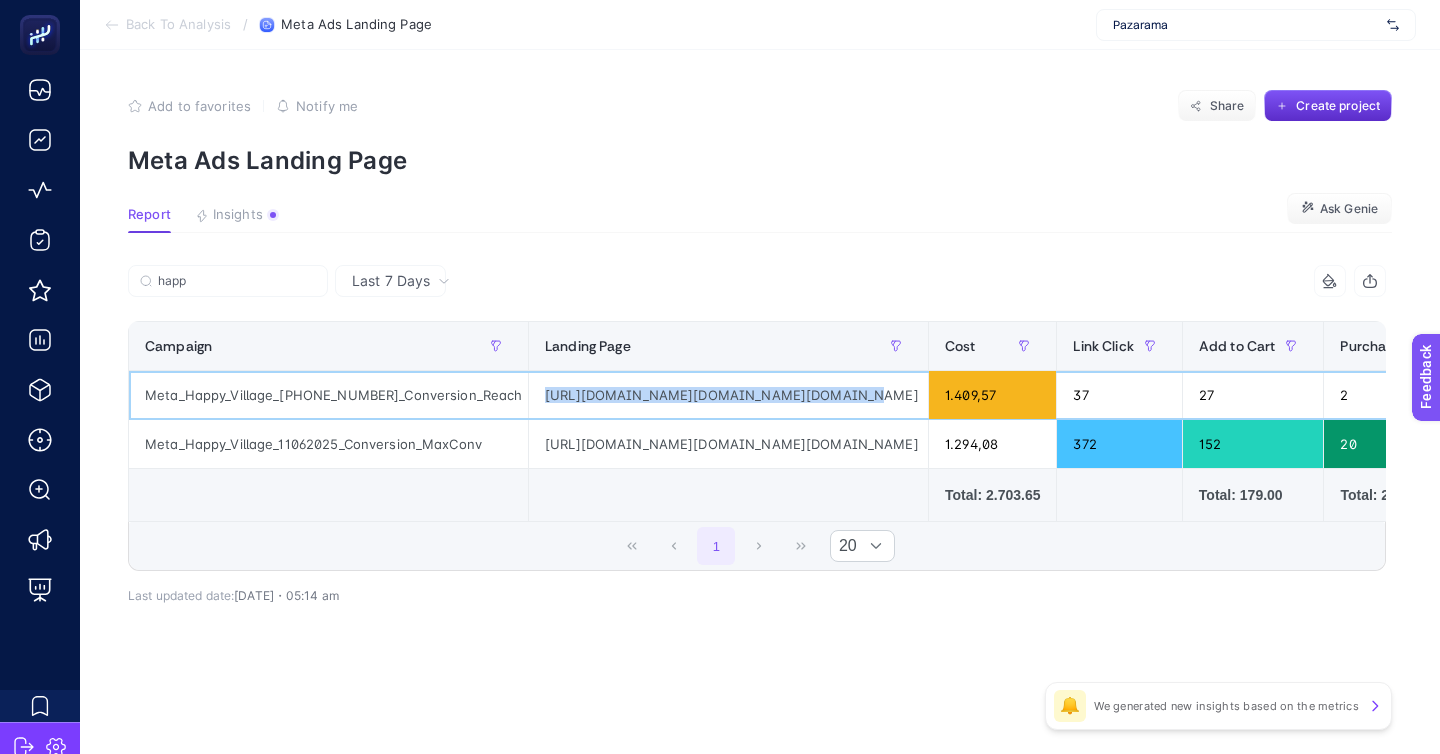 drag, startPoint x: 493, startPoint y: 345, endPoint x: 758, endPoint y: 343, distance: 265.00754 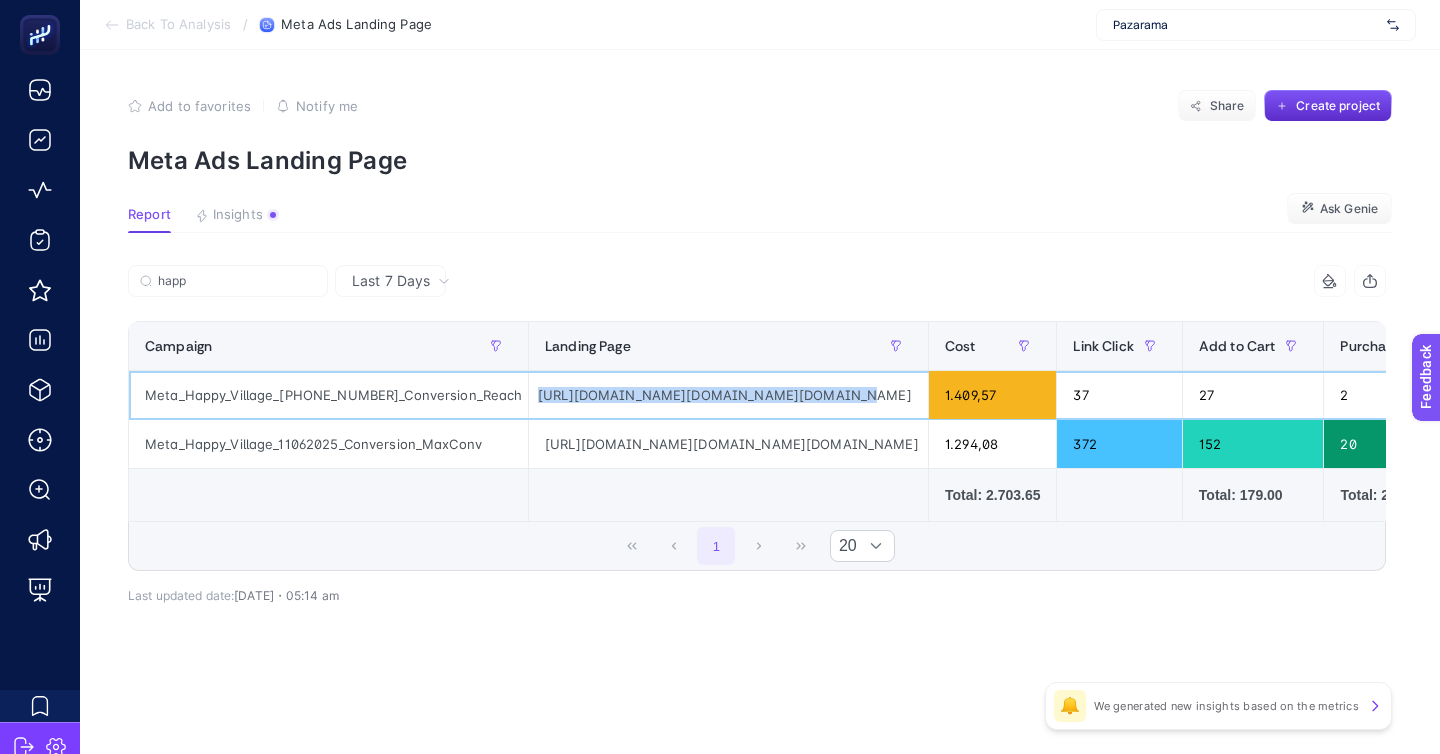 scroll, scrollTop: 0, scrollLeft: 801, axis: horizontal 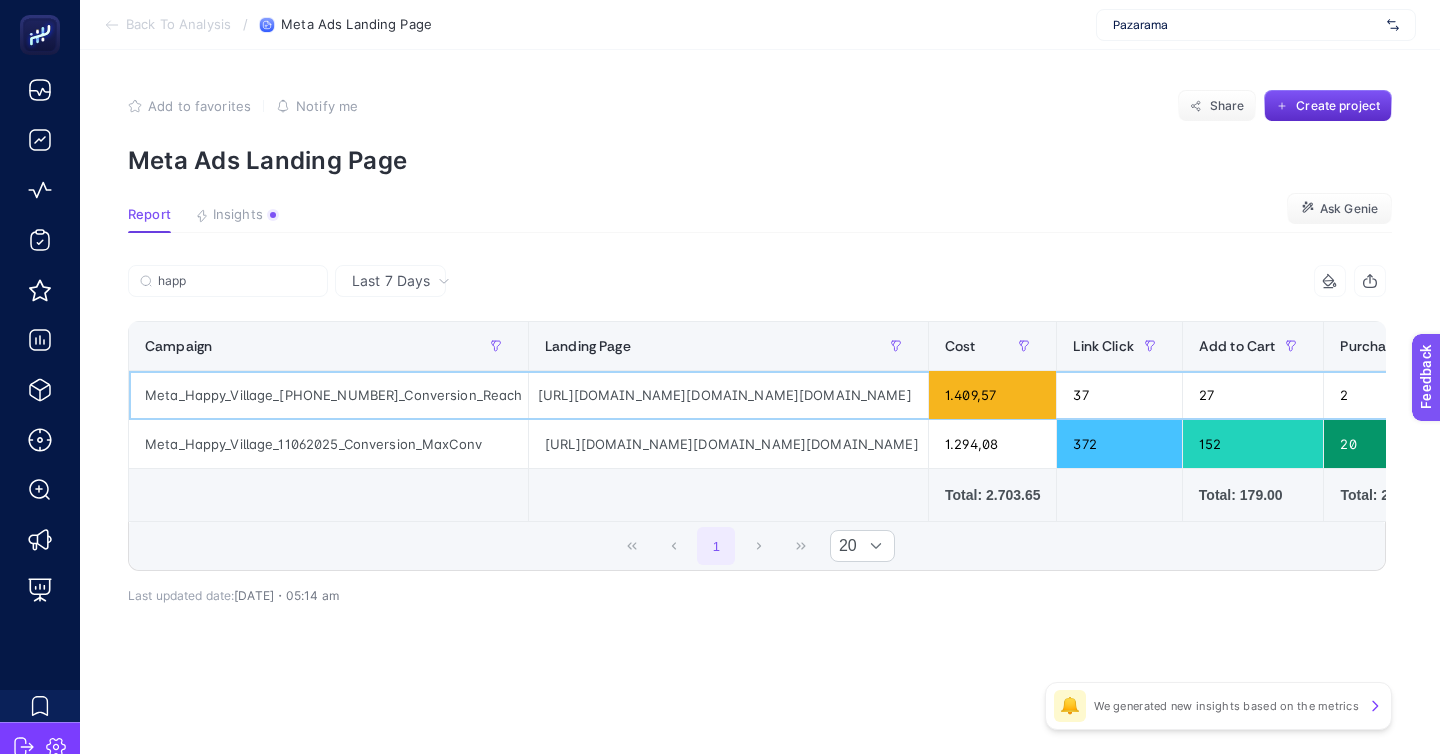 click on "https://pazarama.go.link/m/happy-village?adj_t=480w1ou&adj_campaign=11062025_categorykampanyalarihappyvillage_conversion&adj_creative=meta&adj_fallback=https%3A%2F%2Fwww.pazarama.com%2Fmagaza%2Fhappy-village%3Futm_source%3Dmeta%26utm_medium%3Dcpc%26utm_campaign%3D11062025_categorykampanyalarihappyvillage_conversion&adj_redirect=https%3A%2F%2Fwww.pazarama.com%2Fmagaza%2Fhappy-village%3Futm_source%3Dmeta%26utm_medium%3Dcpc%26utm_campaign%3D11062025_categorykampanyalarihappyvillage_conversion&adj_mobile_not_track=1&utm_source=meta&utm_medium=cpc&utm_campaign=11062025_categorykampanyalarihappyvillage_conversion" 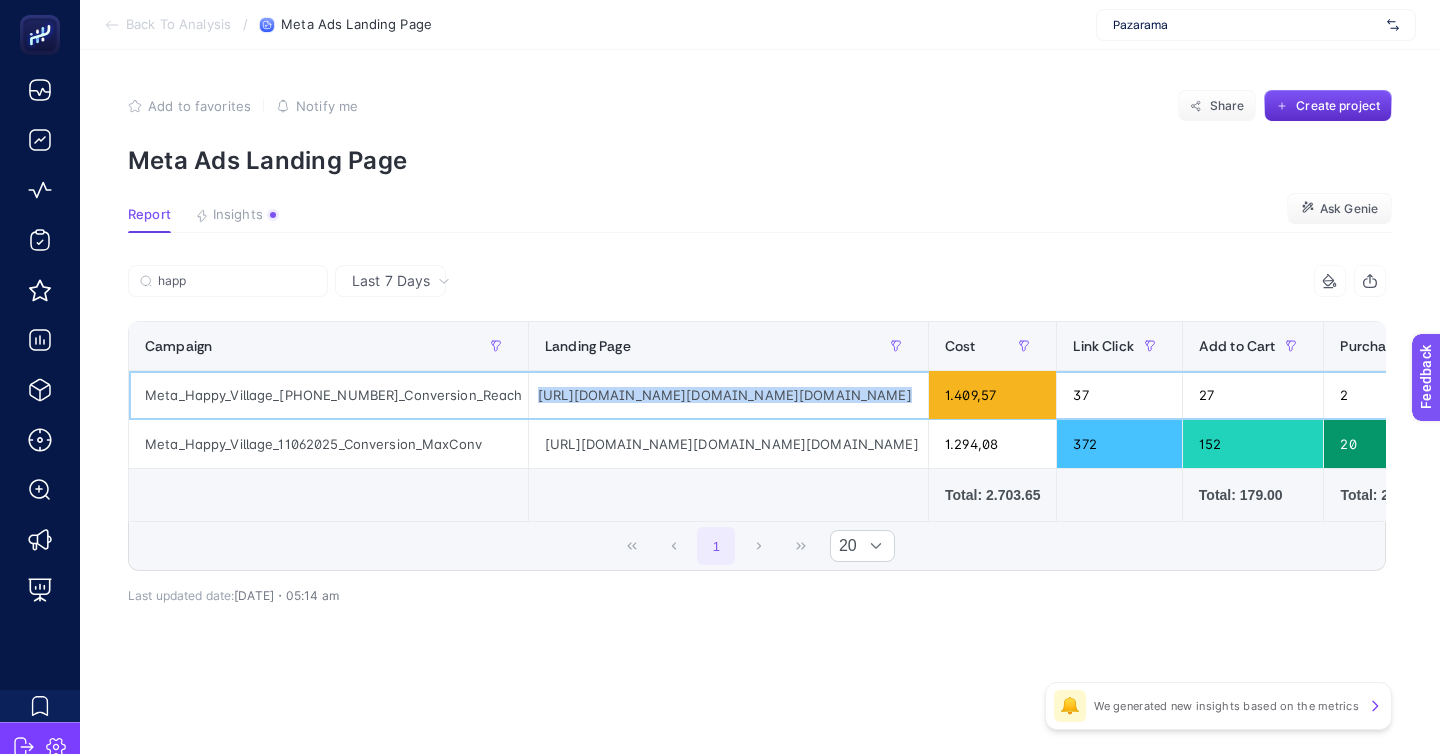 copy on "https://pazarama.go.link/m/happy-village?adj_t=480w1ou&adj_campaign=11062025_categorykampanyalarihappyvillage_conversion&adj_creative=meta&adj_fallback=https%3A%2F%2Fwww.pazarama.com%2Fmagaza%2Fhappy-village%3Futm_source%3Dmeta%26utm_medium%3Dcpc%26utm_campaign%3D11062025_categorykampanyalarihappyvillage_conversion&adj_redirect=https%3A%2F%2Fwww.pazarama.com%2Fmagaza%2Fhappy-village%3Futm_source%3Dmeta%26utm_medium%3Dcpc%26utm_campaign%3D11062025_categorykampanyalarihappyvillage_conversion&adj_mobile_not_track=1&utm_source=meta&utm_medium=cpc&utm_campaign=11062025_categorykampanyalarihappyvillage_conversion" 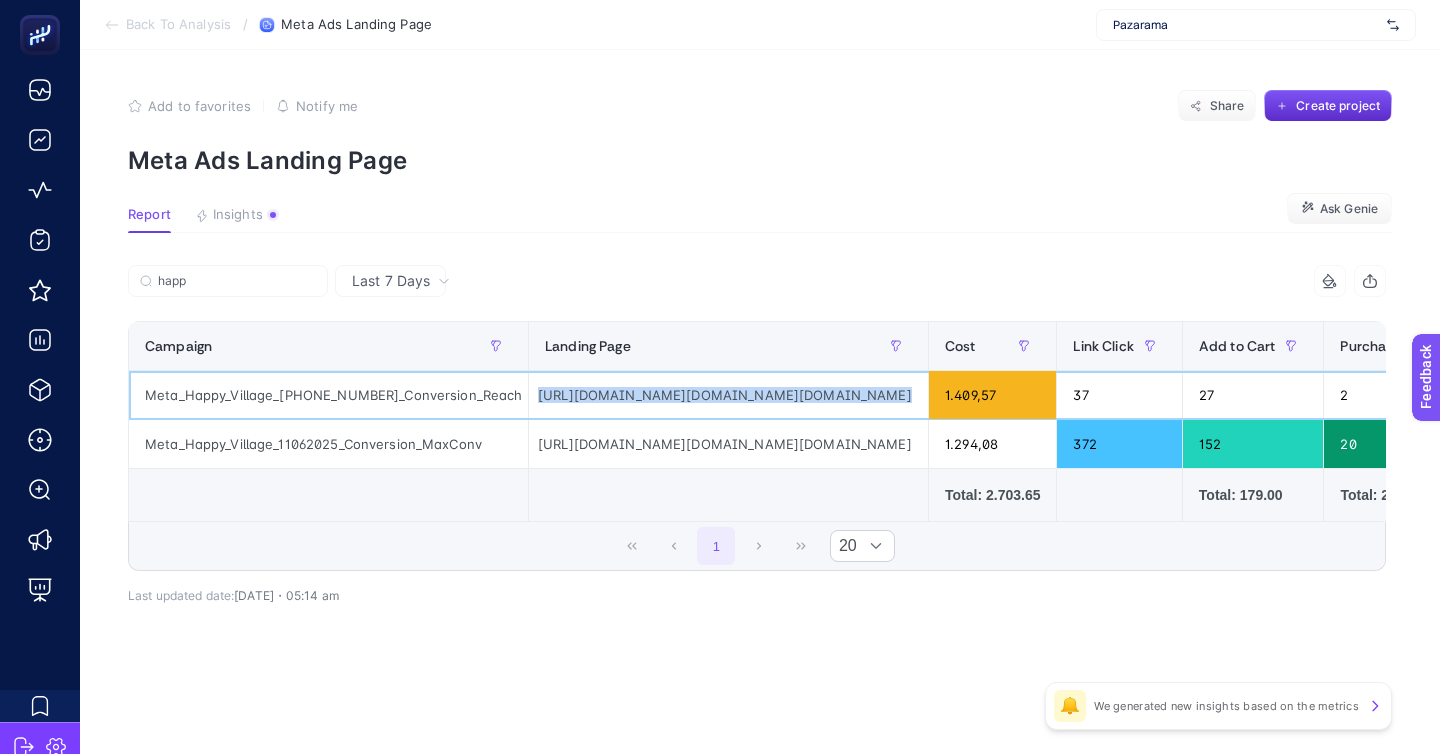 scroll, scrollTop: 0, scrollLeft: 36, axis: horizontal 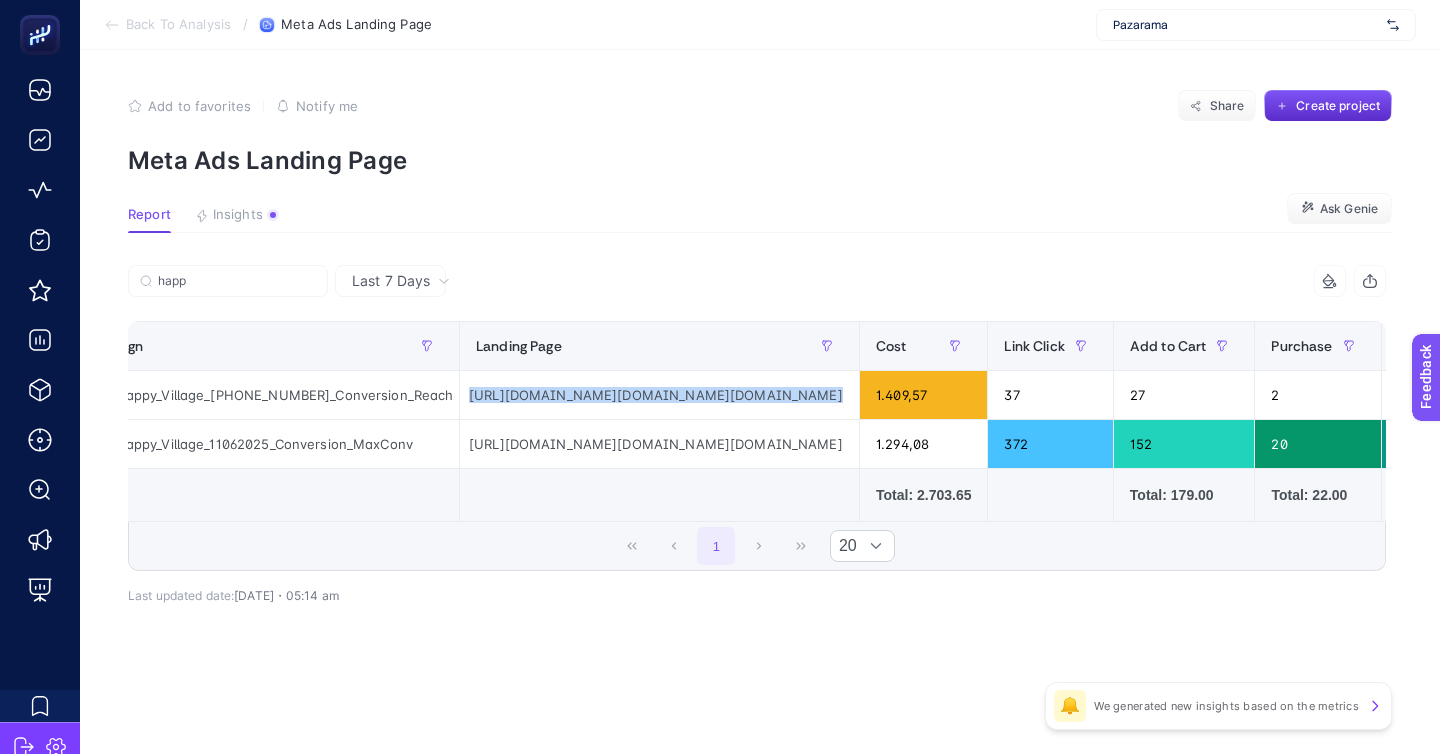 click on "Back To Analysis" at bounding box center [178, 25] 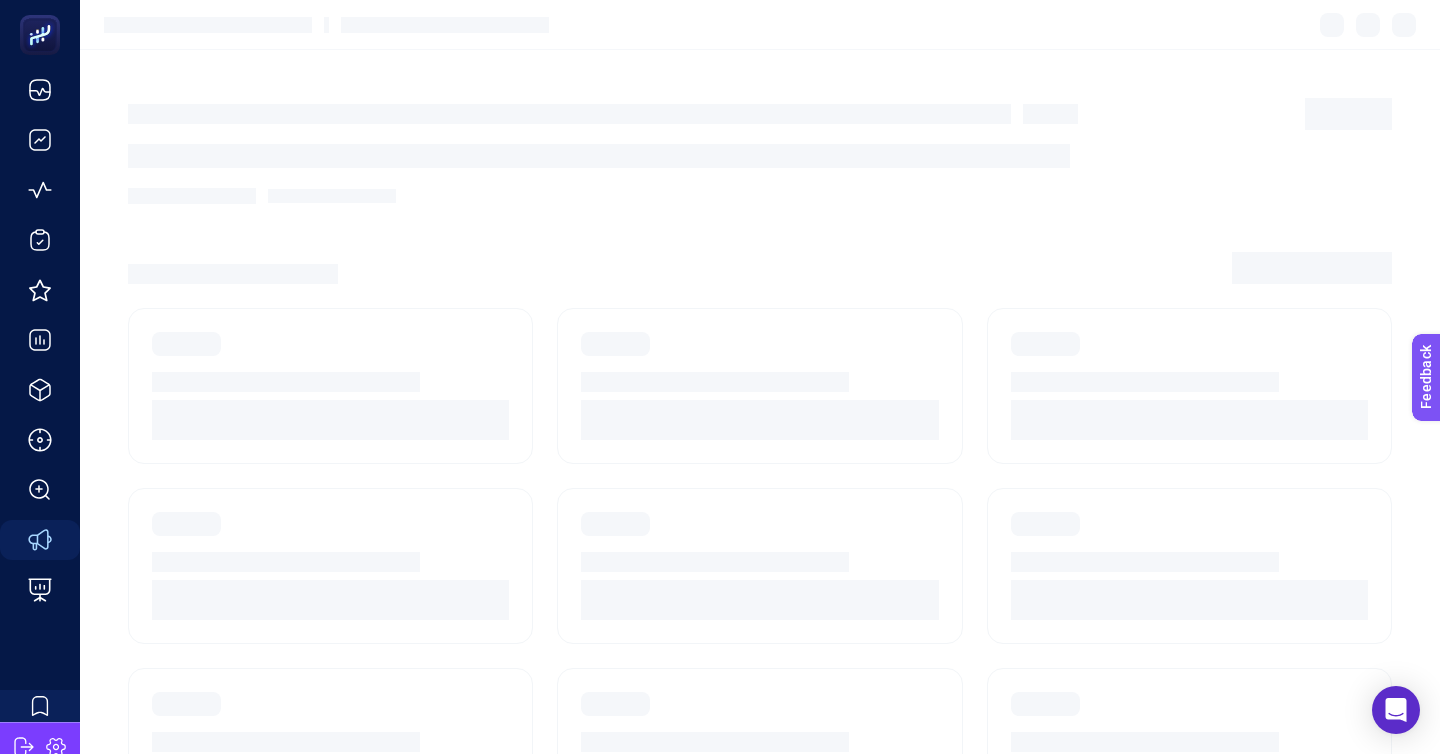 scroll, scrollTop: 396, scrollLeft: 0, axis: vertical 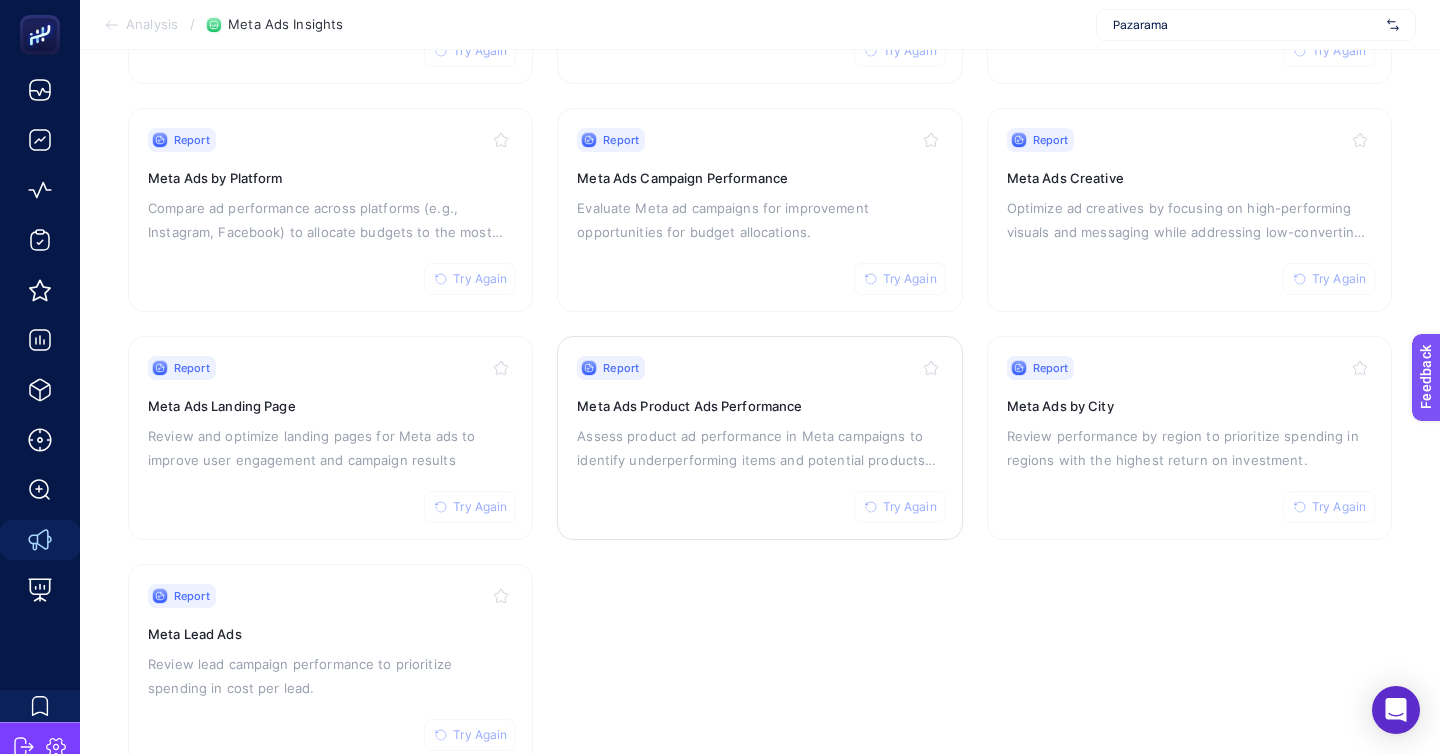 click on "Assess product ad performance in Meta campaigns to identify underperforming items and potential products for promotion." at bounding box center [759, 448] 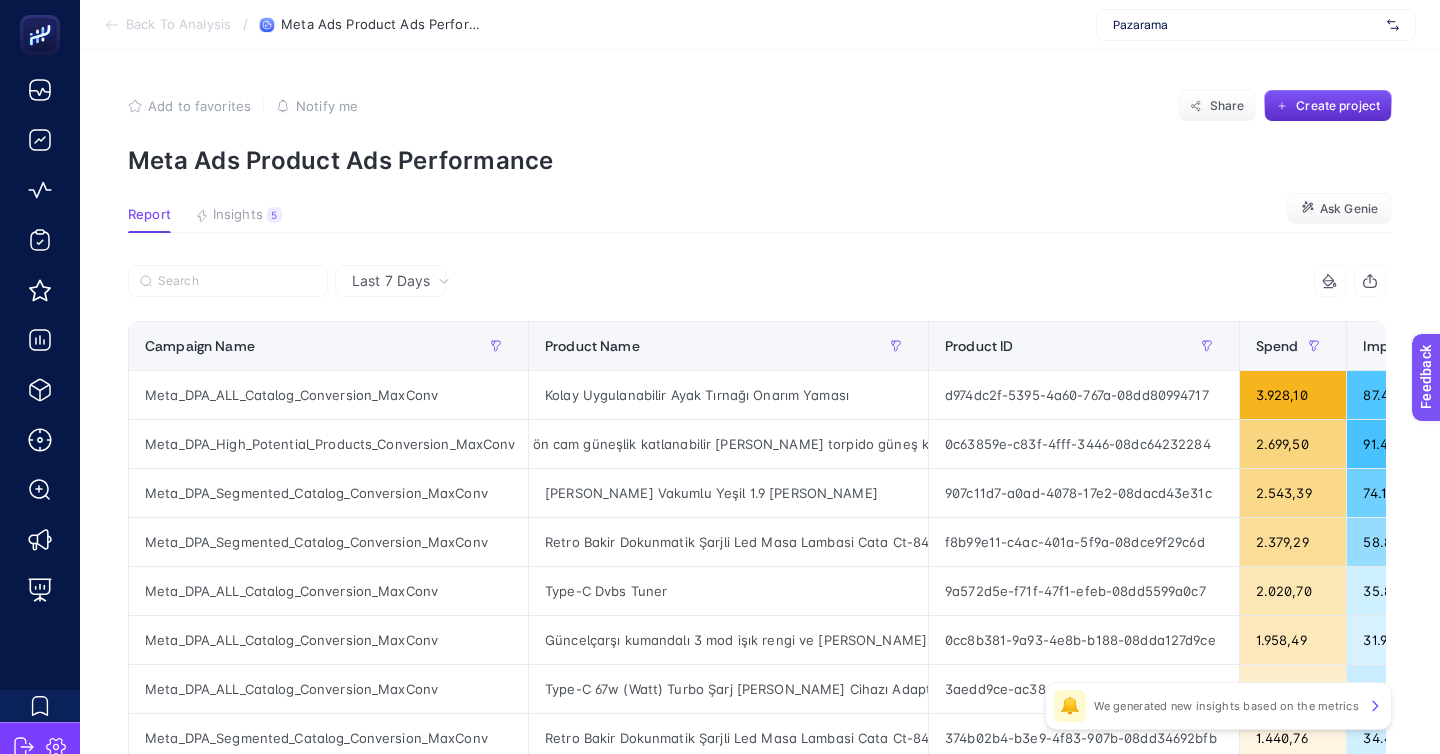 scroll, scrollTop: 0, scrollLeft: 51, axis: horizontal 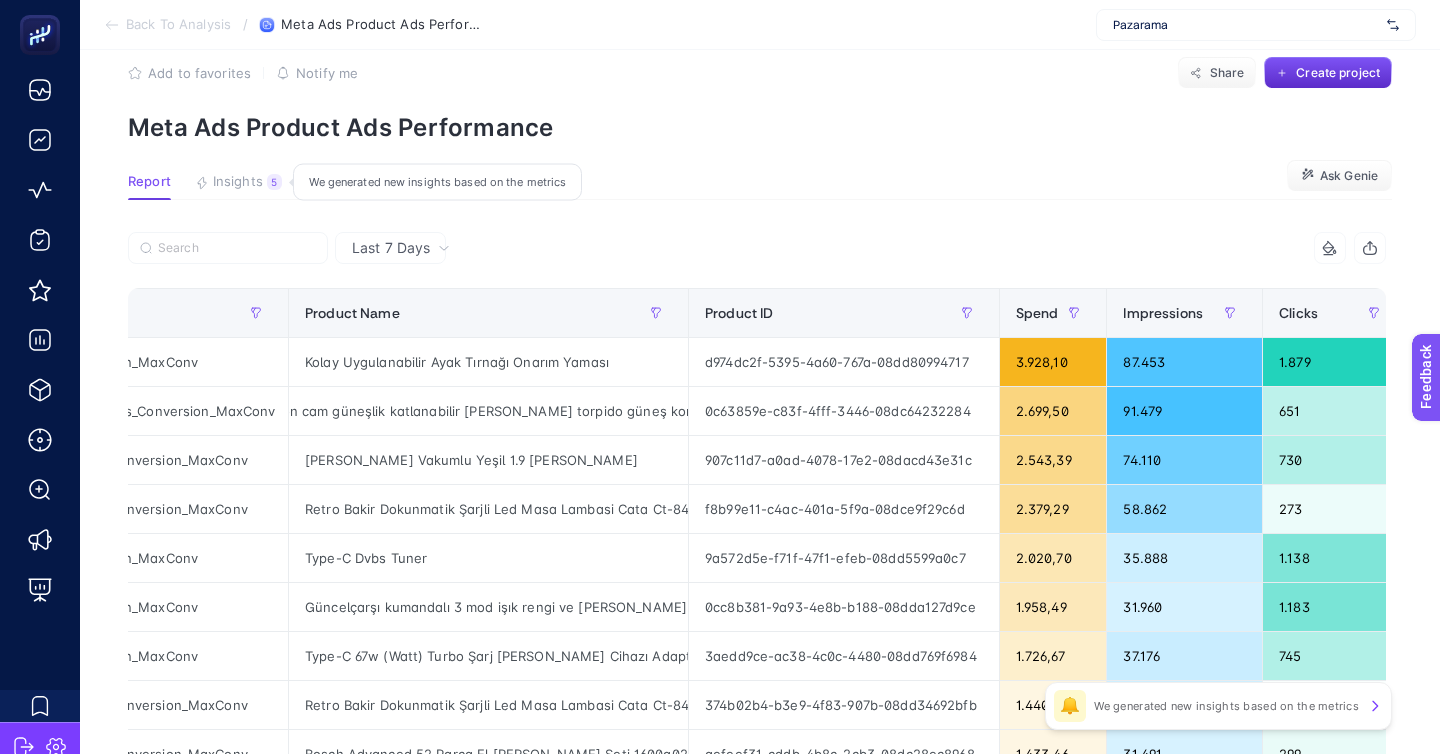 click on "5" at bounding box center [274, 182] 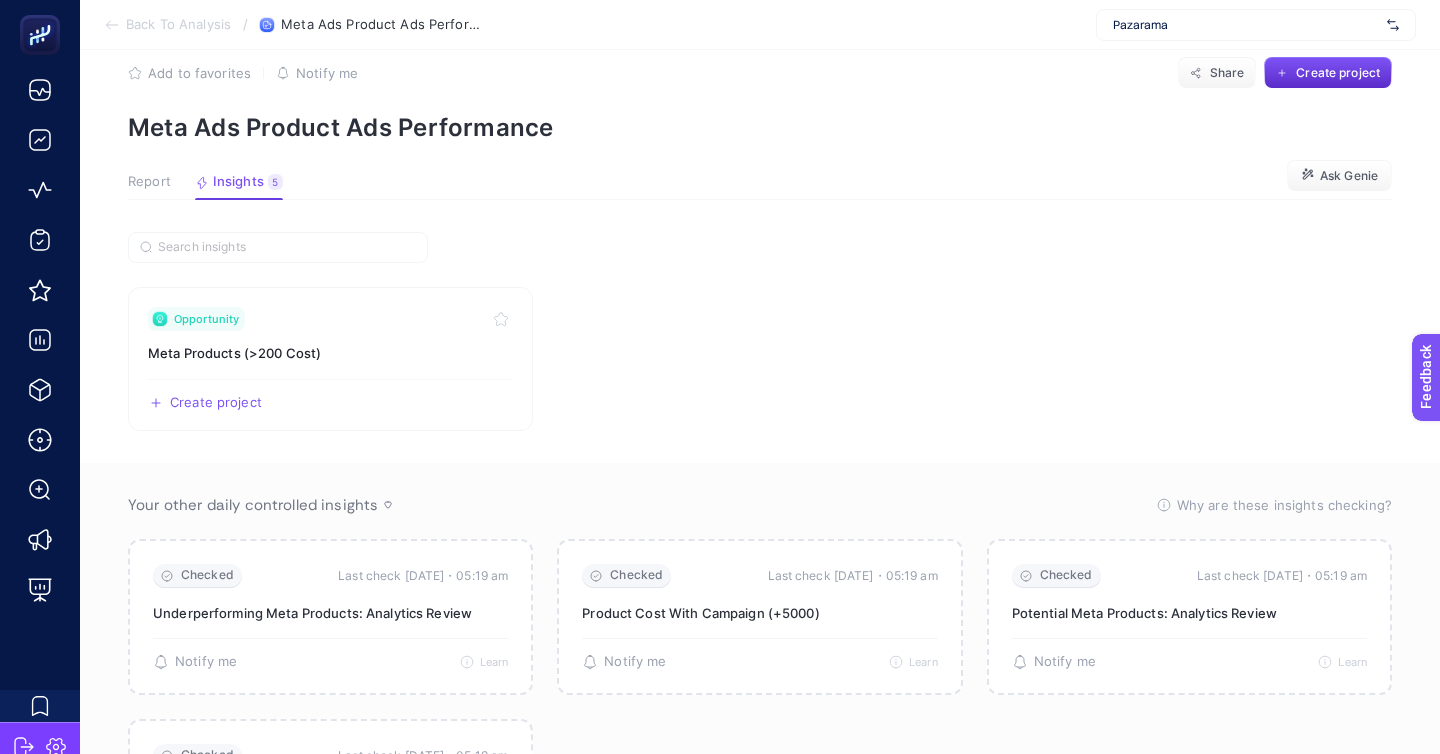 click on "Report" at bounding box center (149, 182) 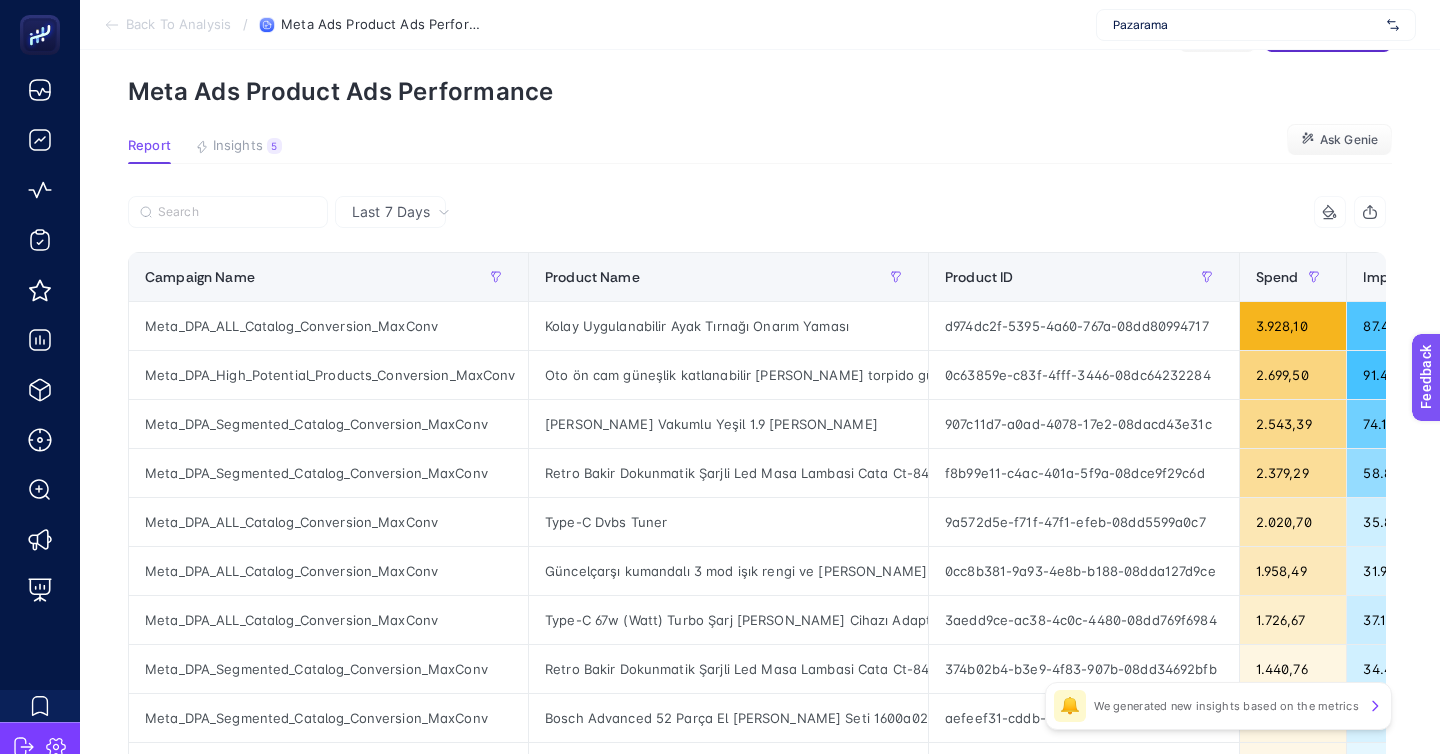scroll, scrollTop: 58, scrollLeft: 0, axis: vertical 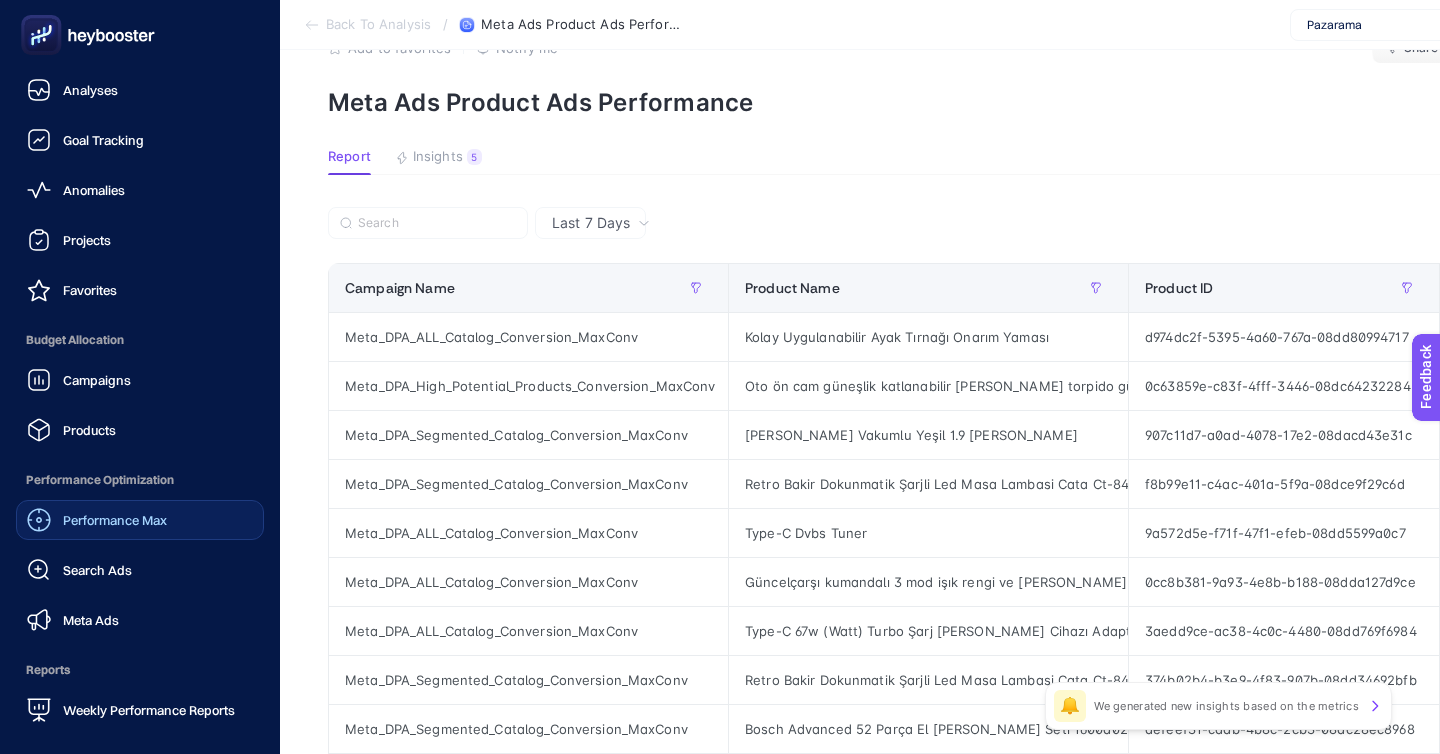 click on "Performance Max" 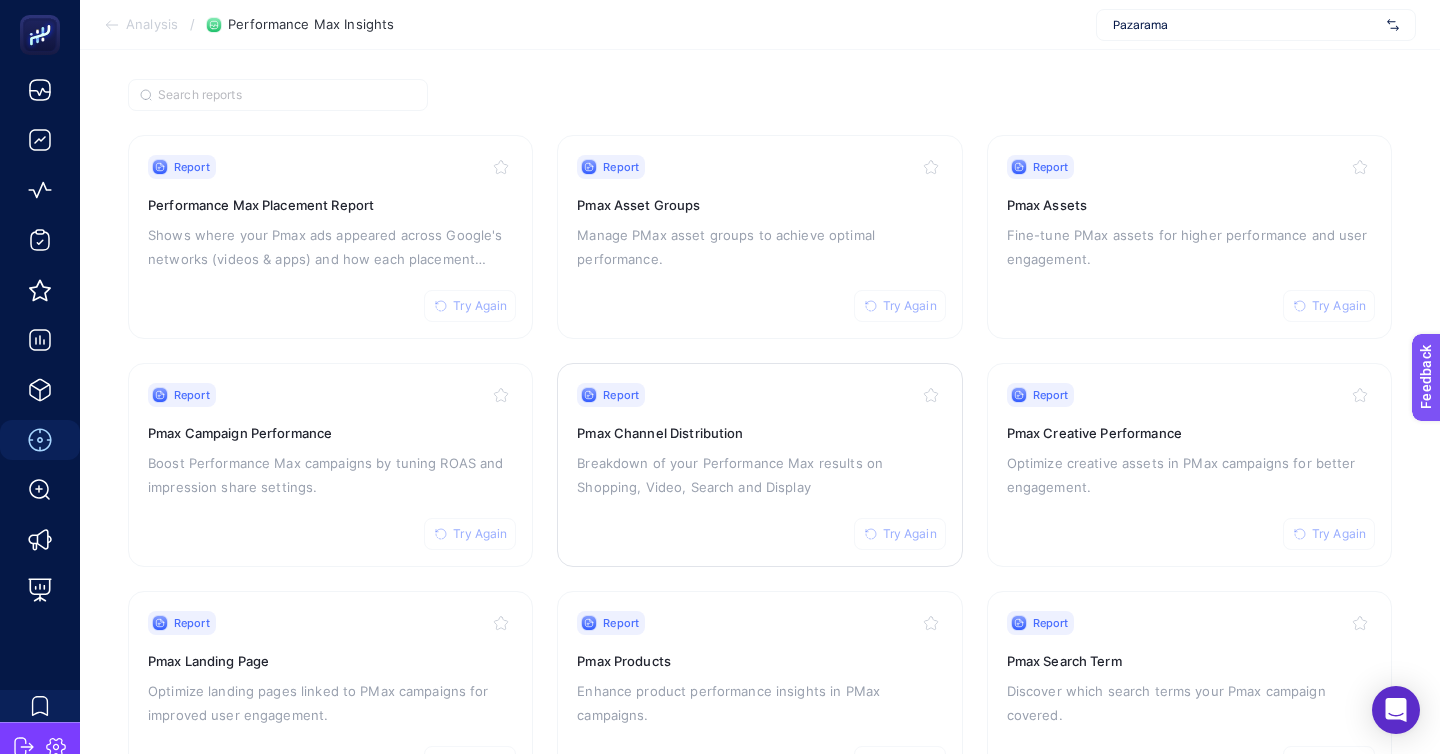 scroll, scrollTop: 172, scrollLeft: 0, axis: vertical 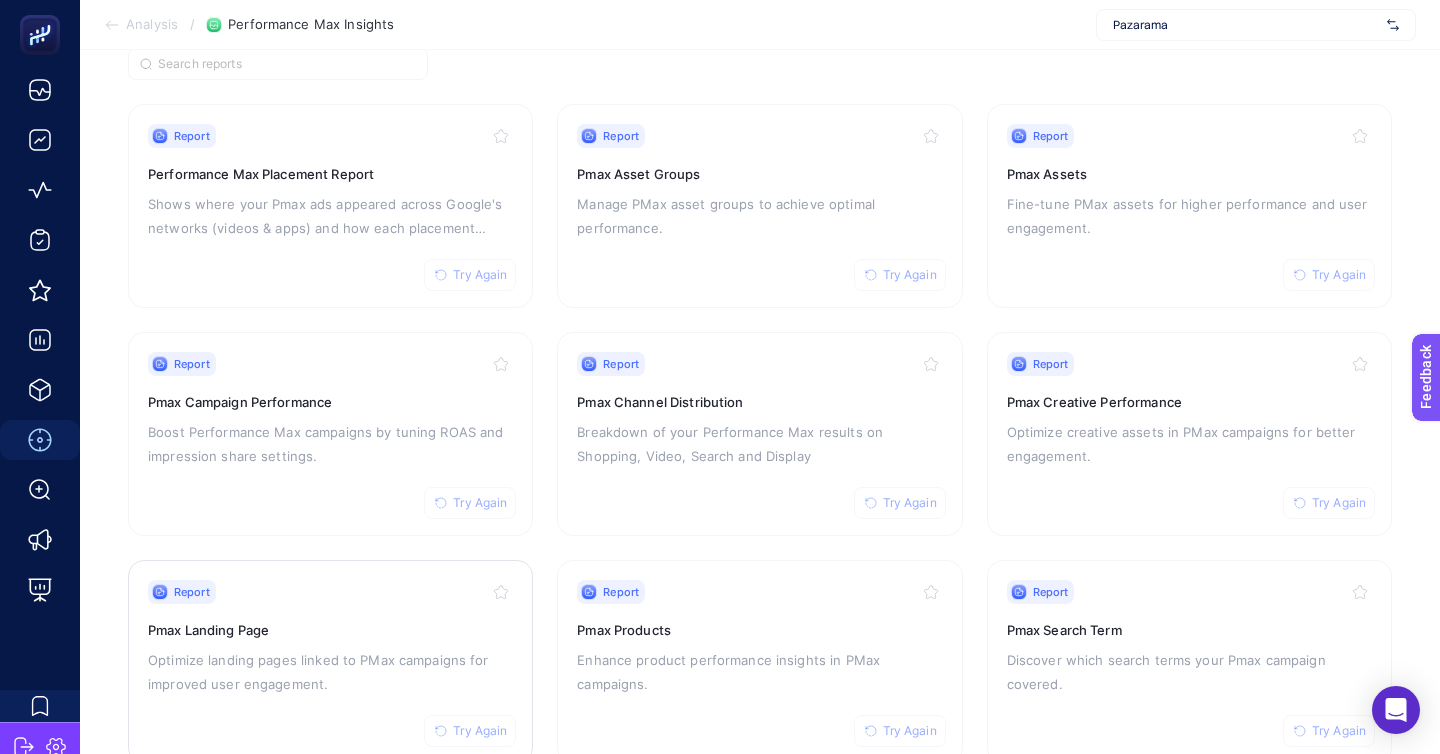 click on "Report Try Again" at bounding box center [330, 592] 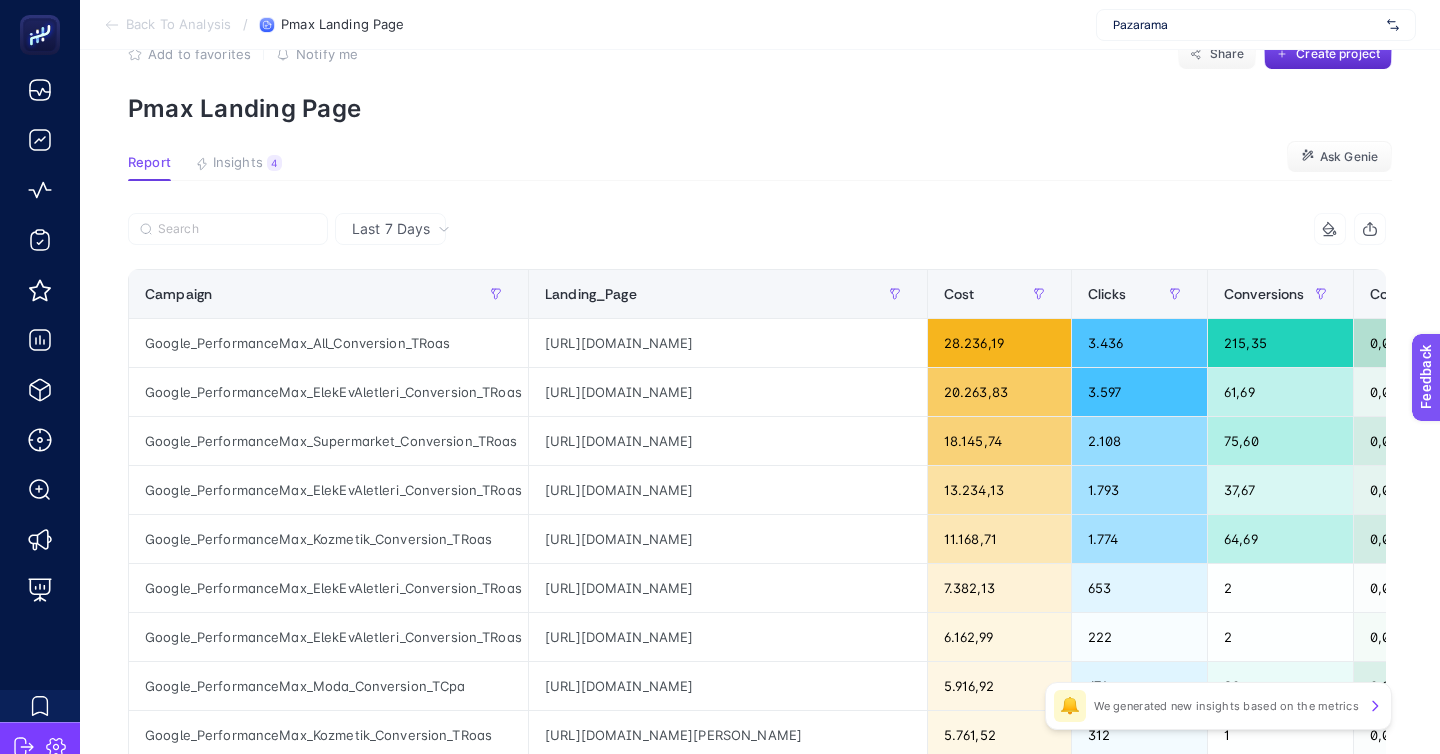 scroll, scrollTop: 0, scrollLeft: 0, axis: both 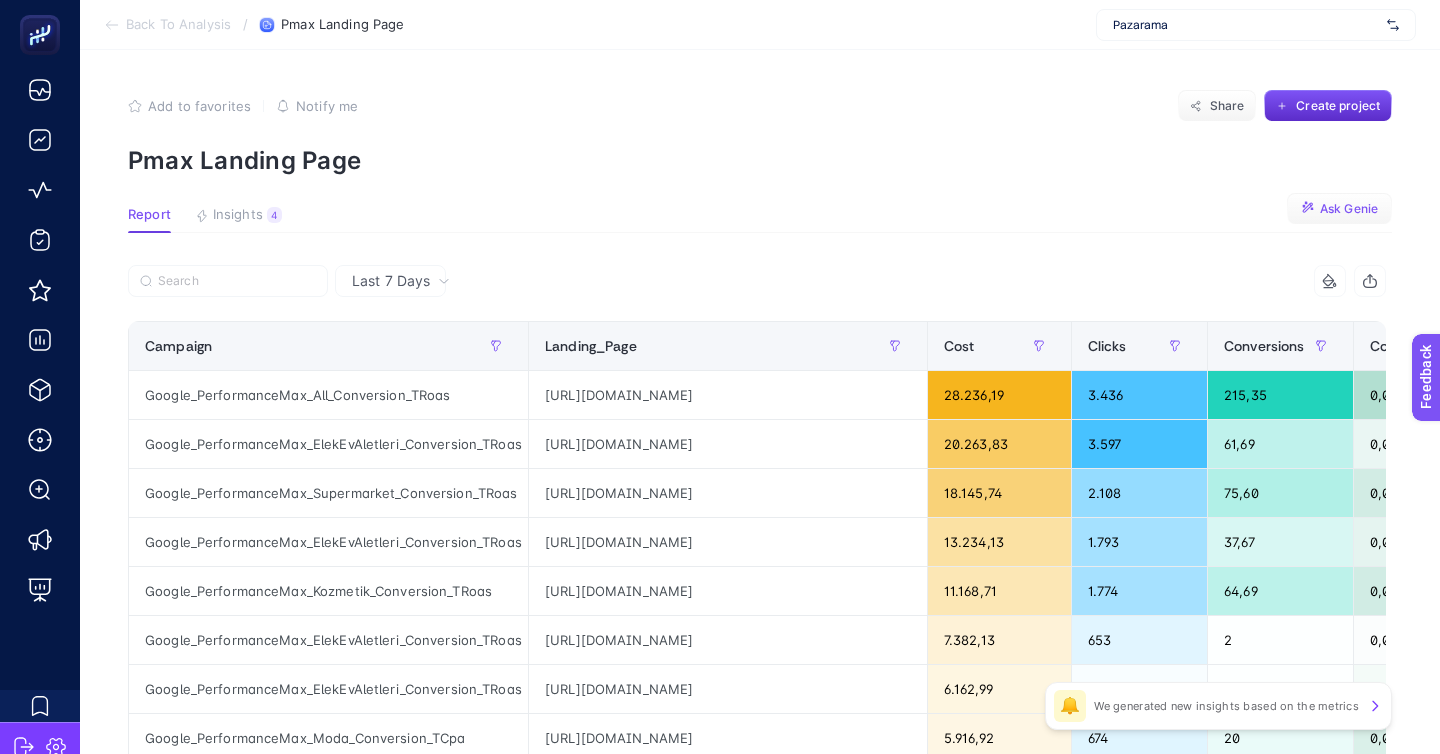 click on "Ask Genie" 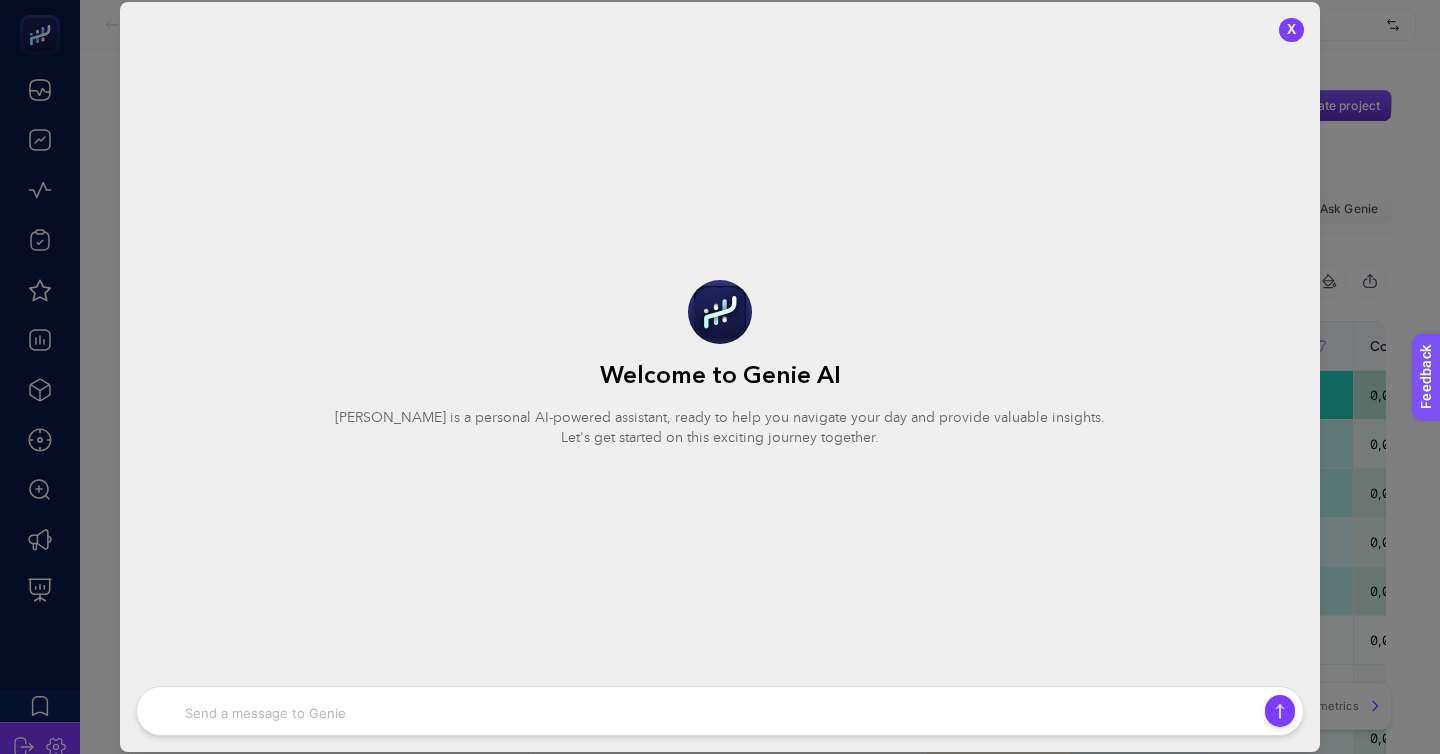click at bounding box center (717, 711) 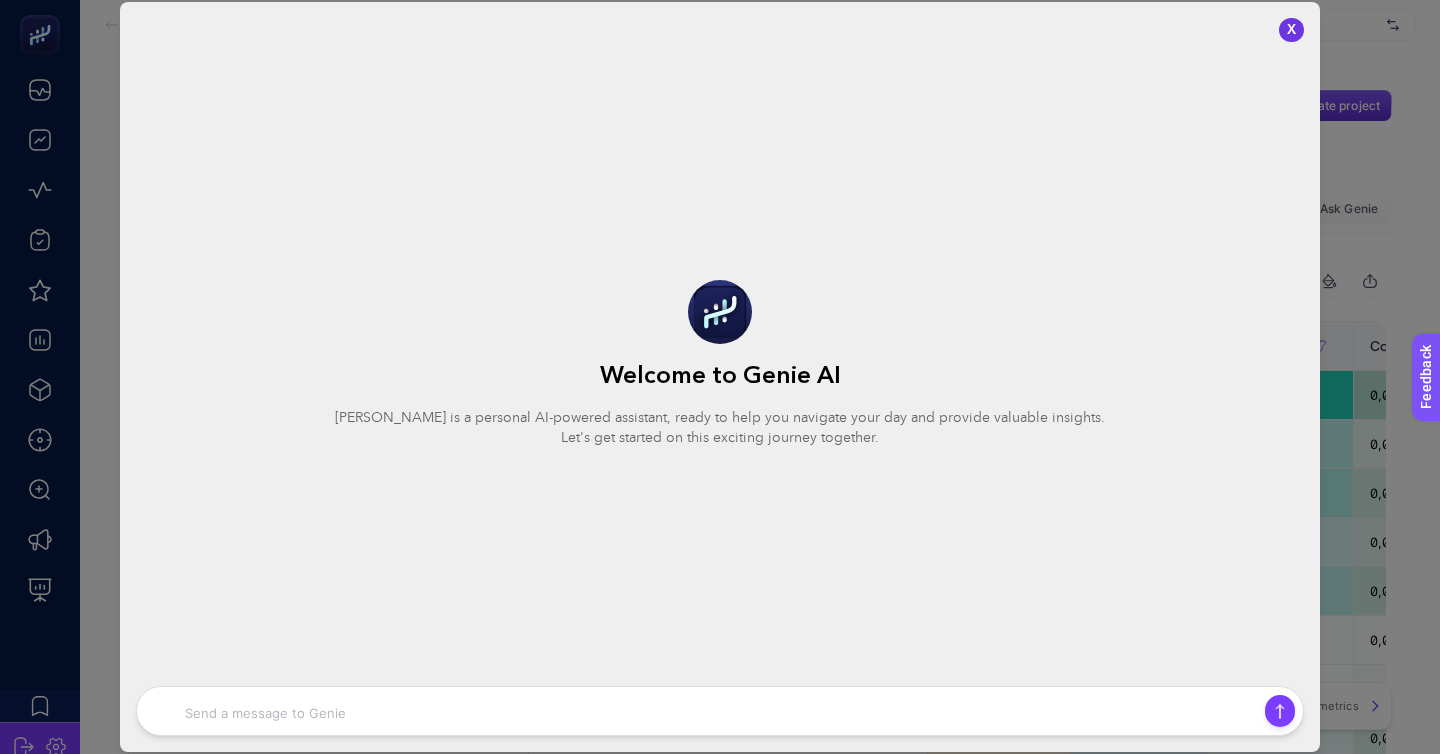 click on "X" at bounding box center [1291, 30] 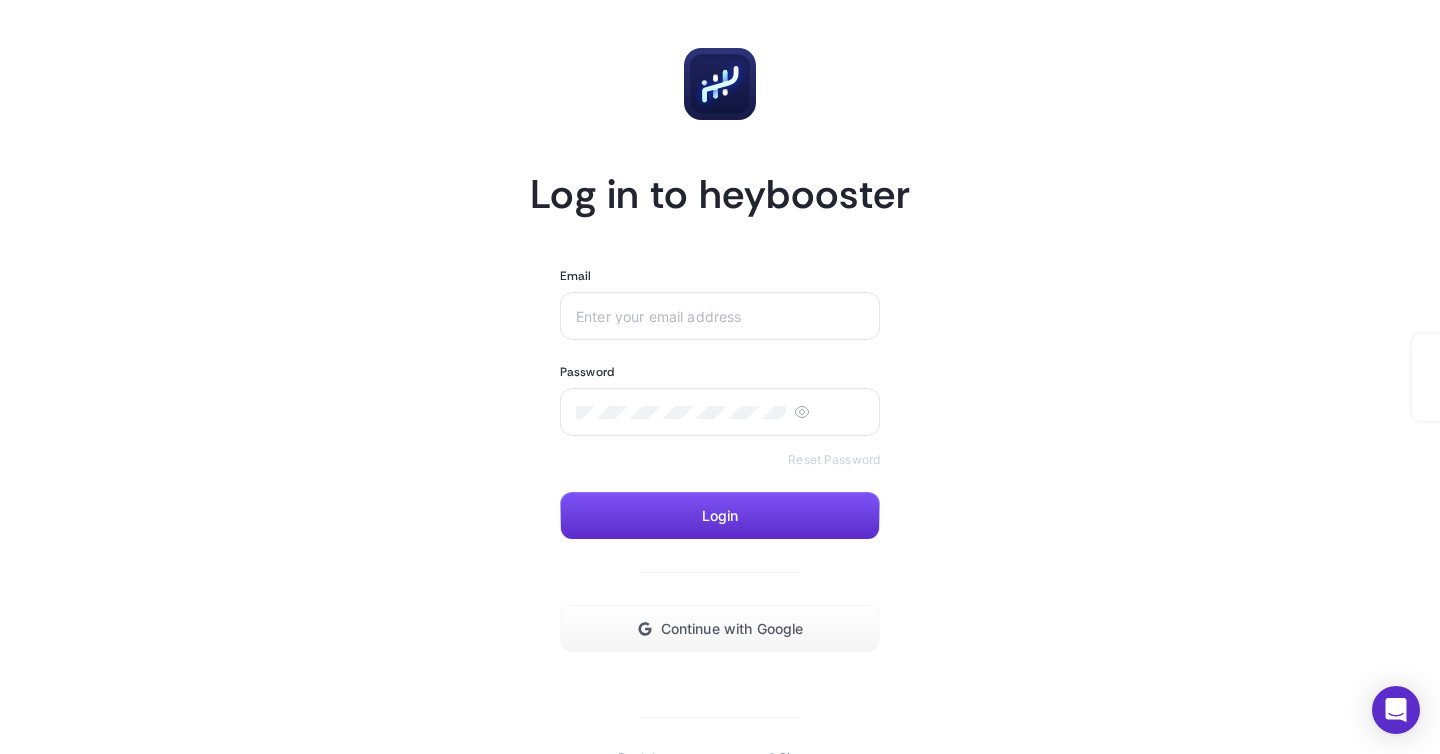 scroll, scrollTop: 0, scrollLeft: 0, axis: both 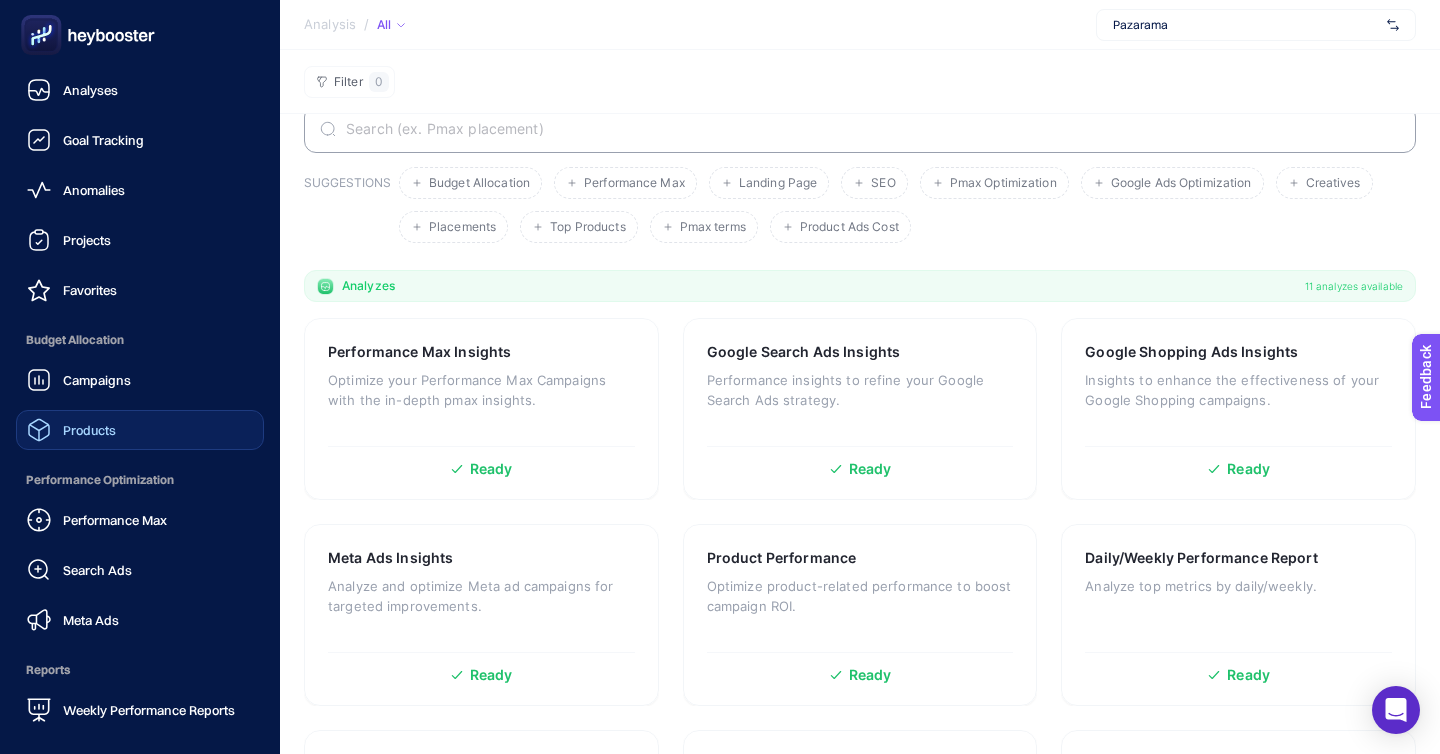 click on "Products" 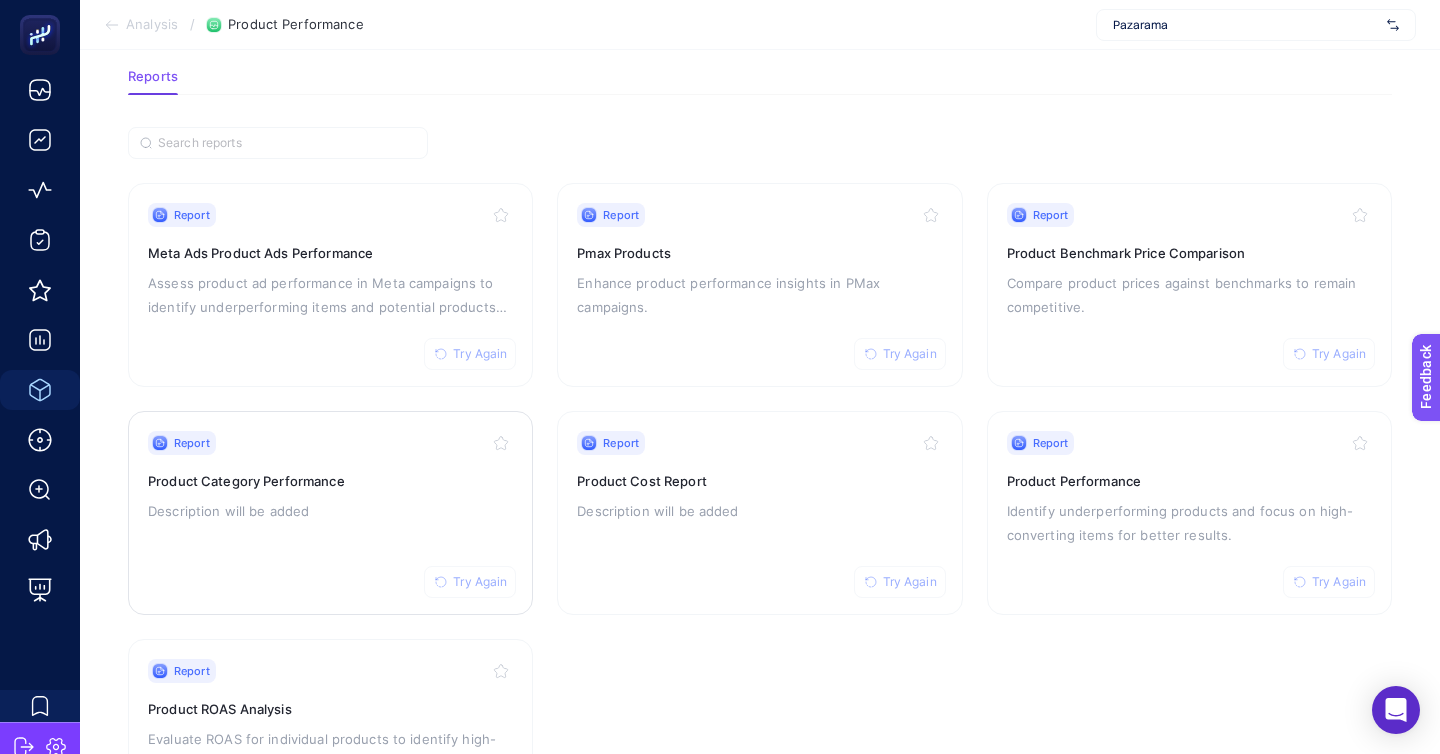 scroll, scrollTop: 172, scrollLeft: 0, axis: vertical 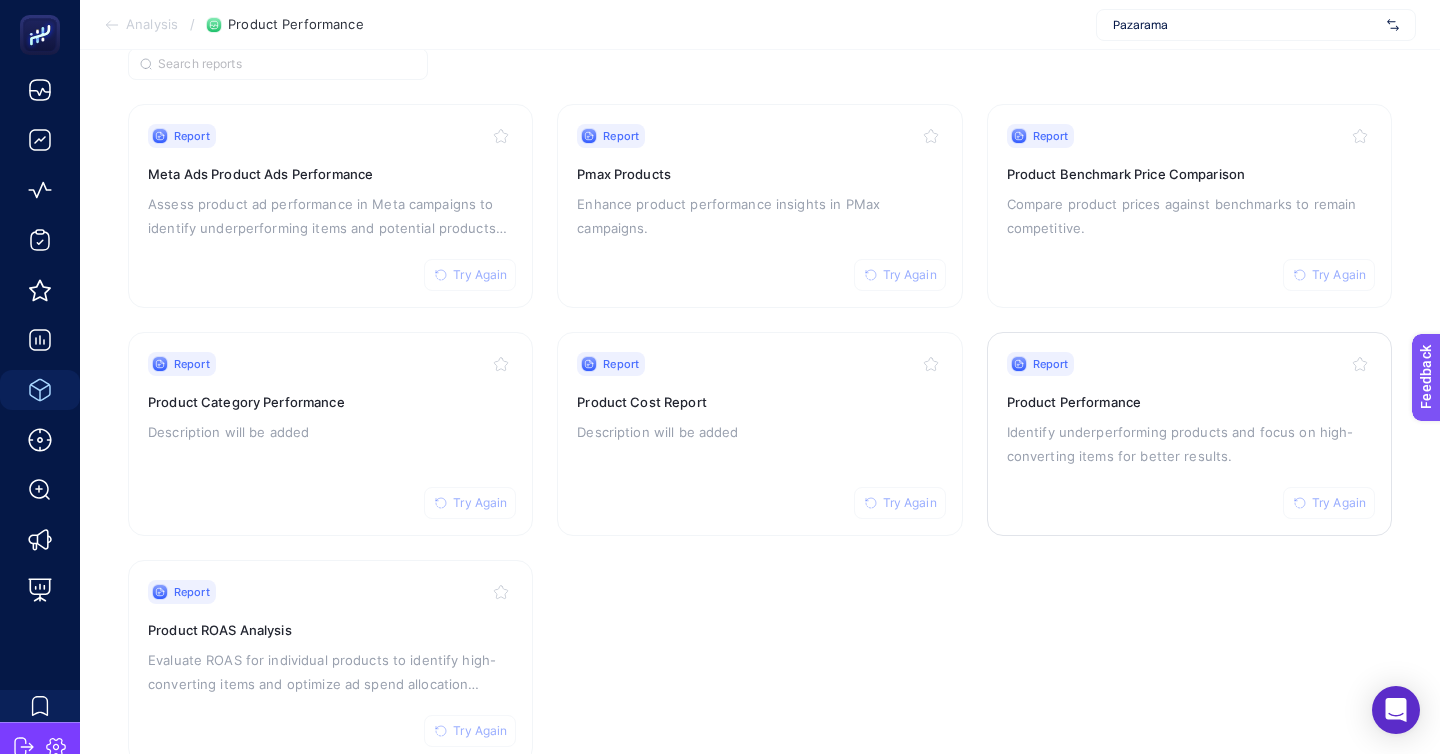 click on "Report Try Again Product Performance Identify underperforming products and focus on high-converting items for better results." at bounding box center [1189, 434] 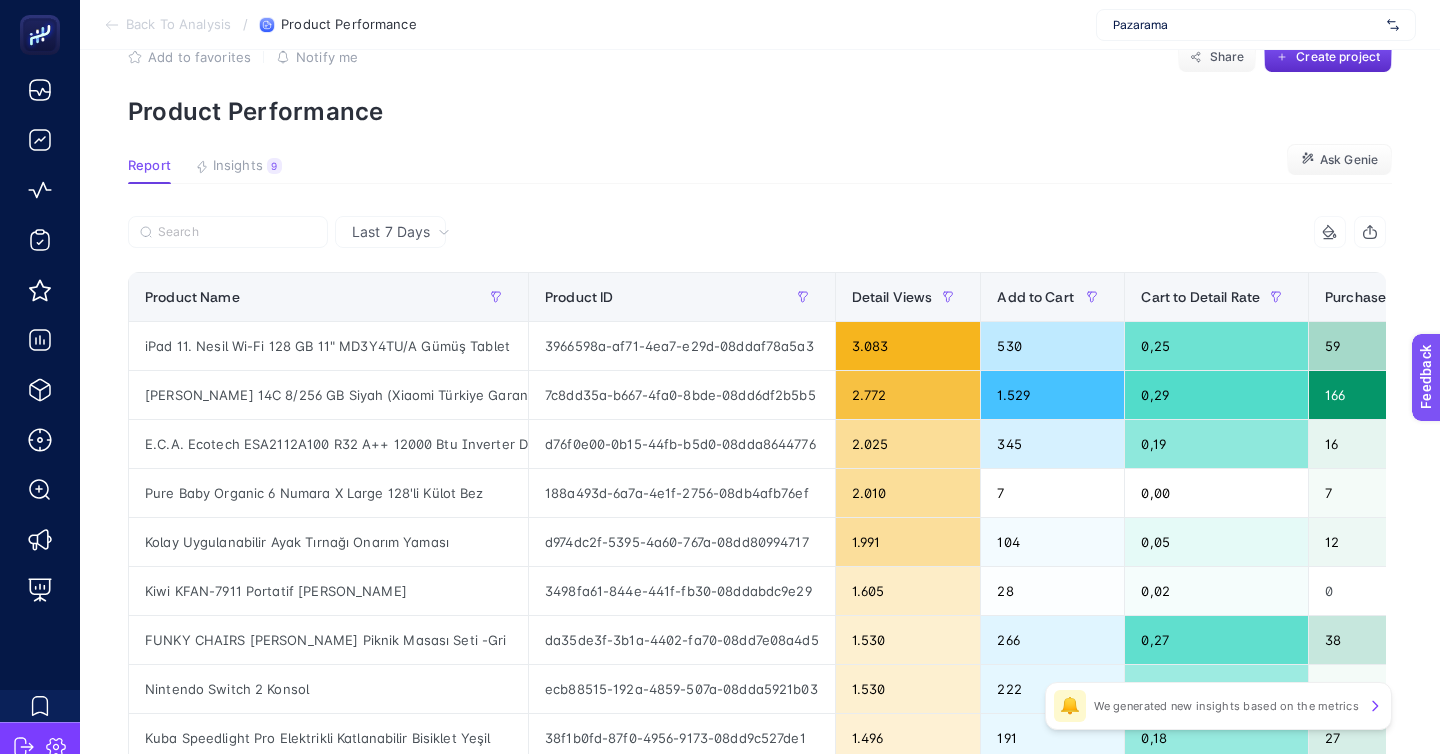 scroll, scrollTop: 51, scrollLeft: 0, axis: vertical 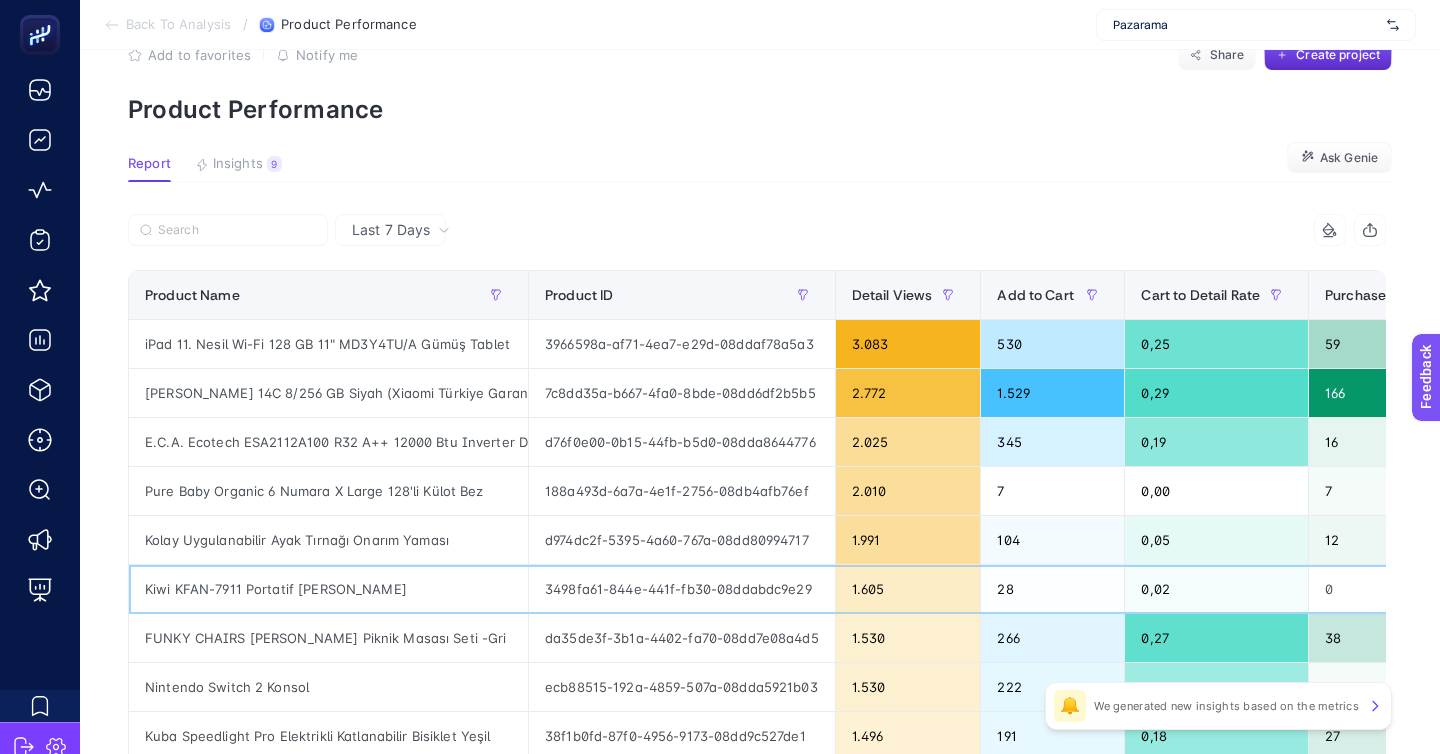 click on "3498fa61-844e-441f-fb30-08ddabdc9e29" 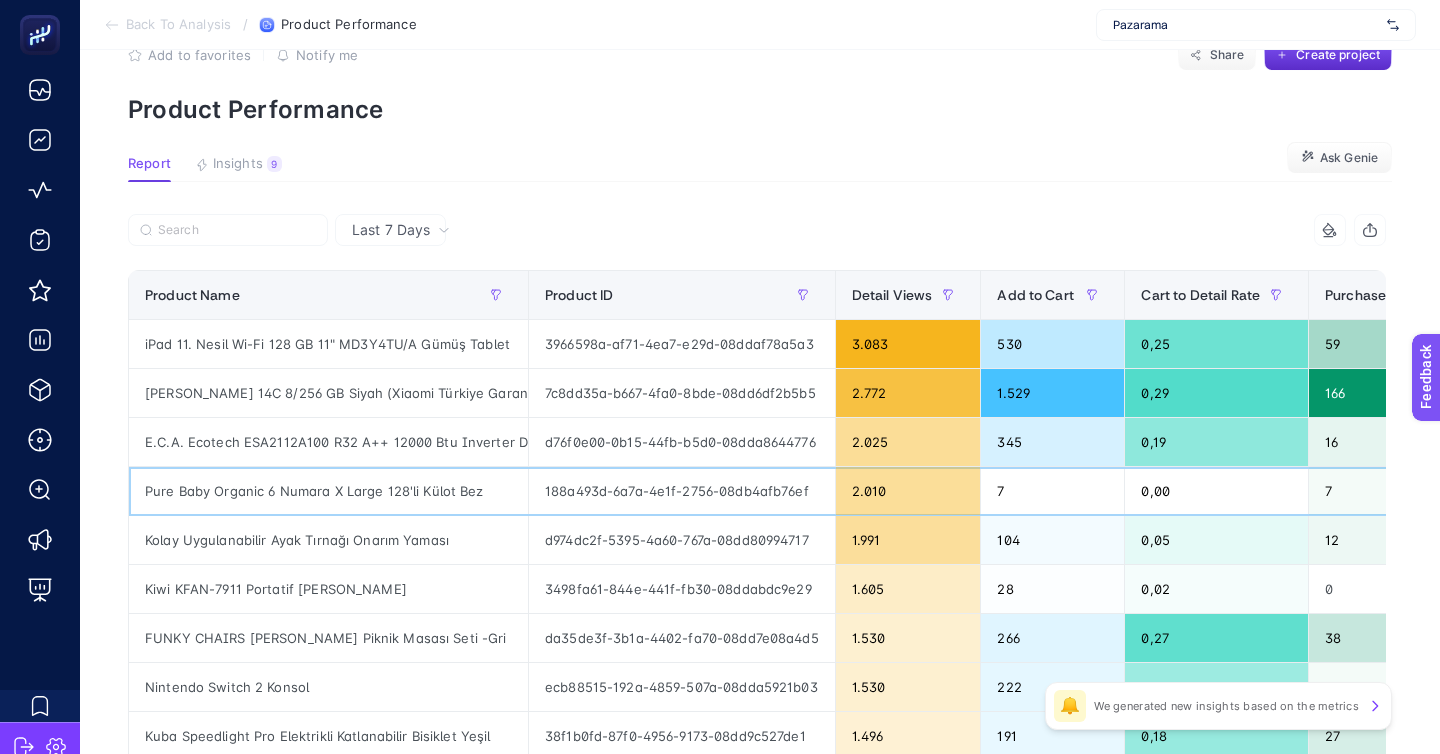 click on "188a493d-6a7a-4e1f-2756-08db4afb76ef" 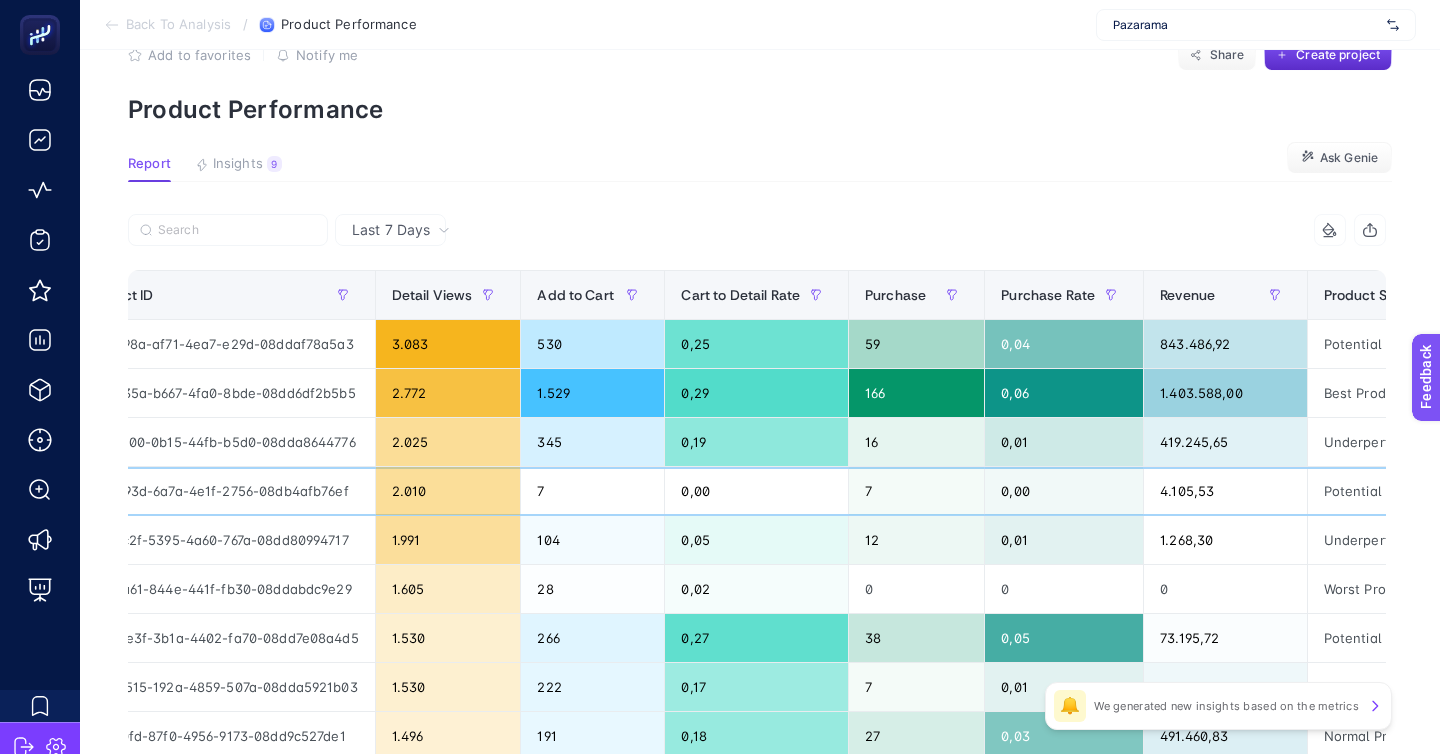 scroll, scrollTop: 0, scrollLeft: 446, axis: horizontal 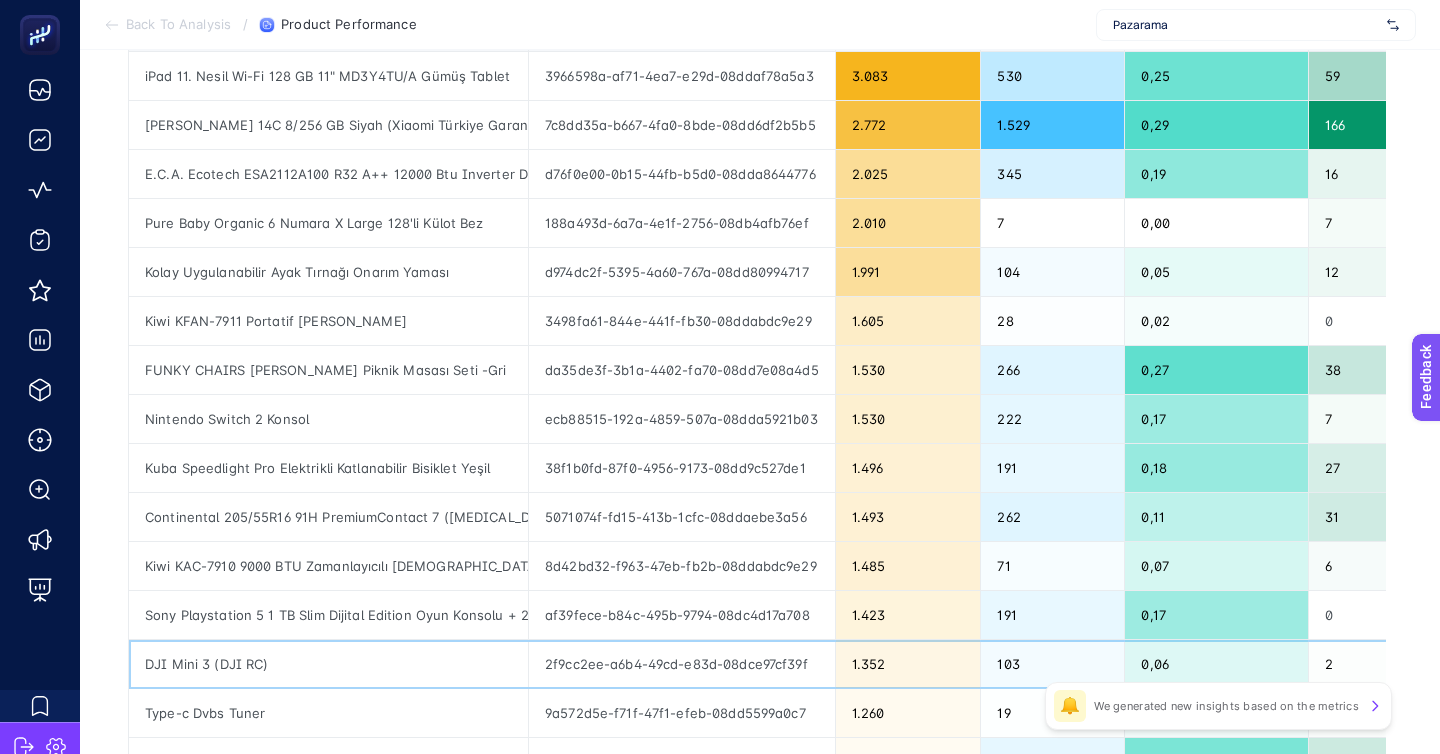 click on "DJI Mini 3 (DJI RC)" 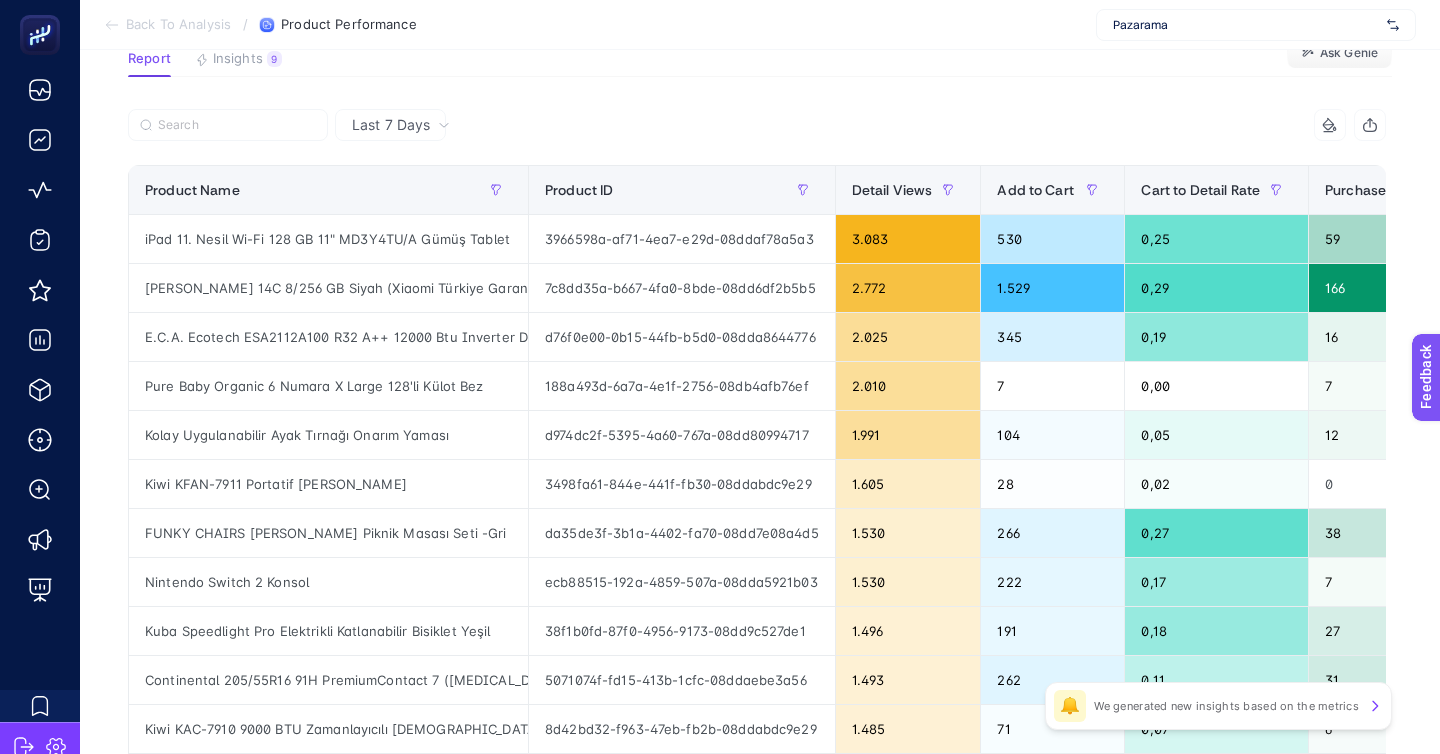 scroll, scrollTop: 138, scrollLeft: 0, axis: vertical 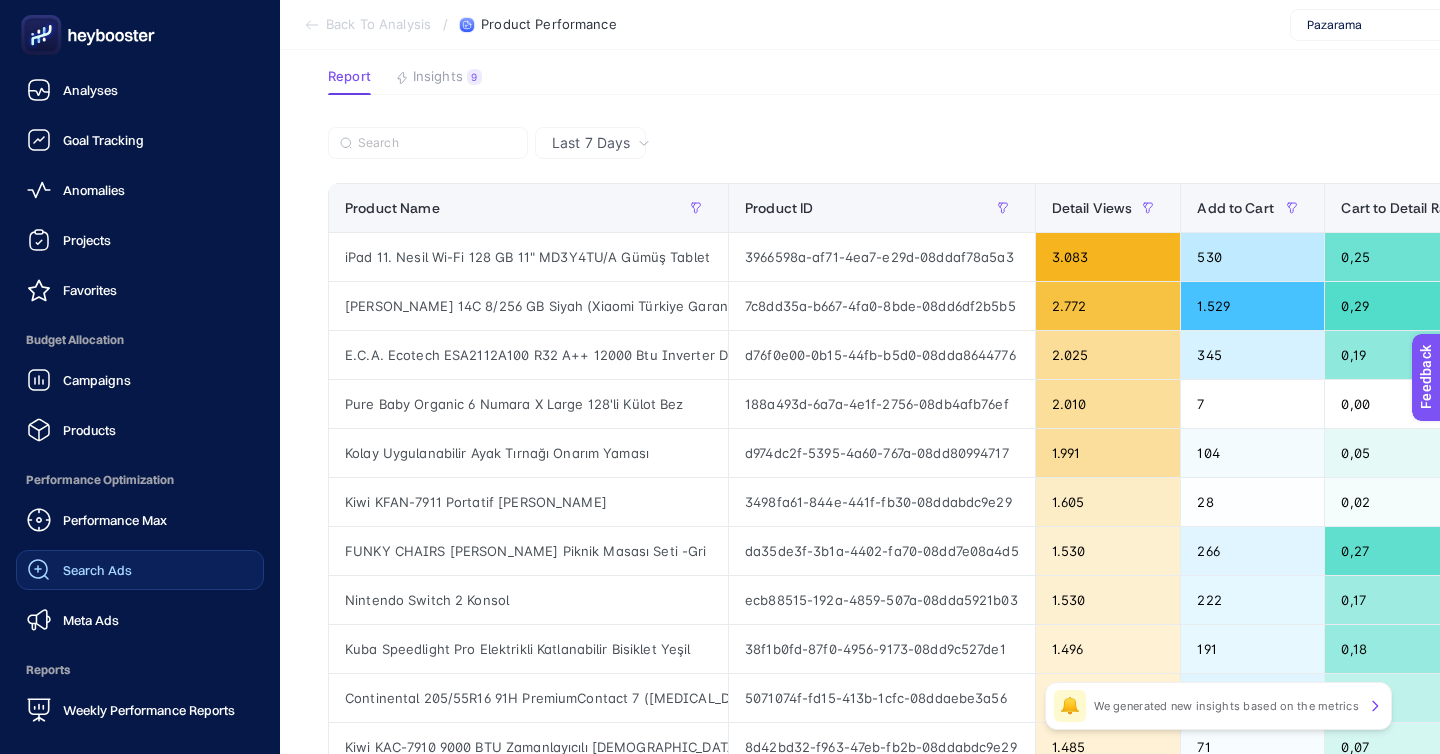 click on "Search Ads" at bounding box center (97, 570) 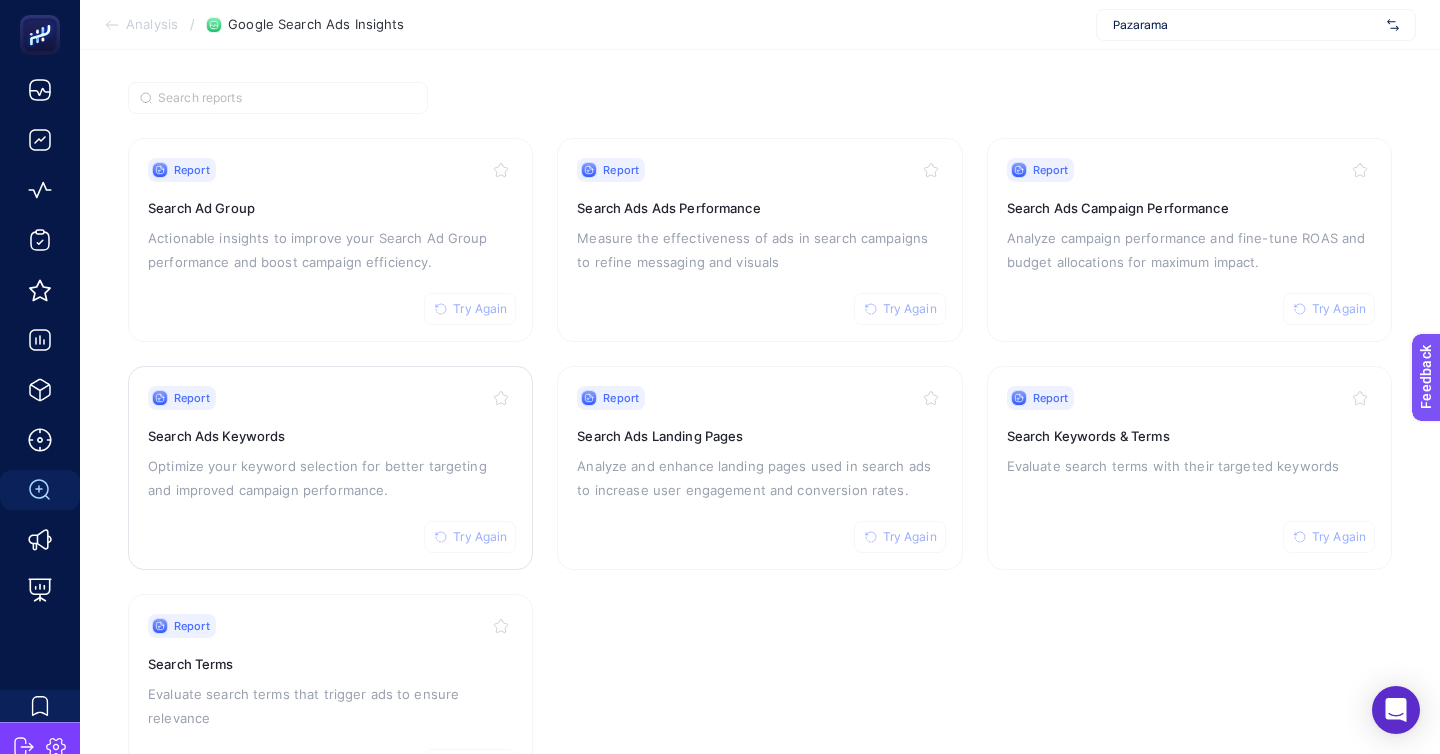 scroll, scrollTop: 172, scrollLeft: 0, axis: vertical 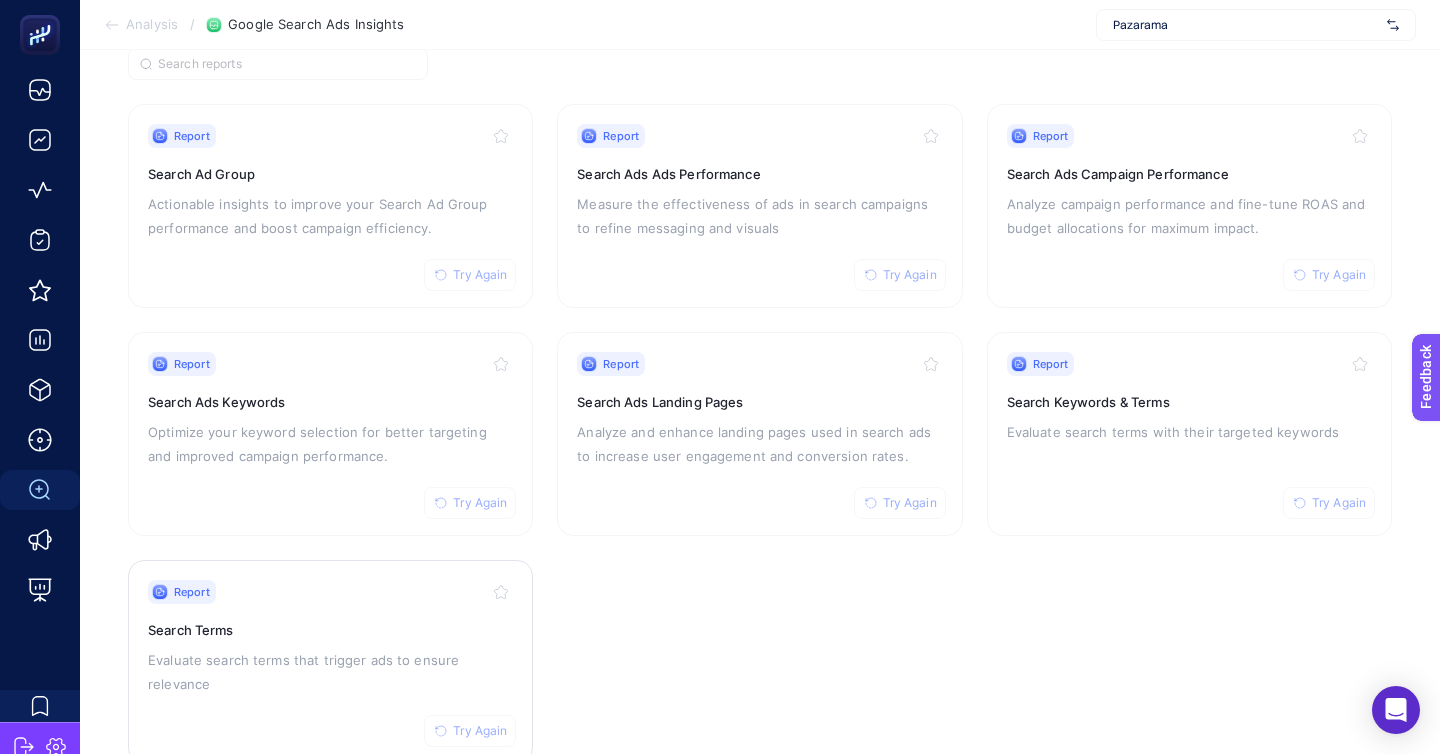 click on "Report Try Again" at bounding box center (330, 592) 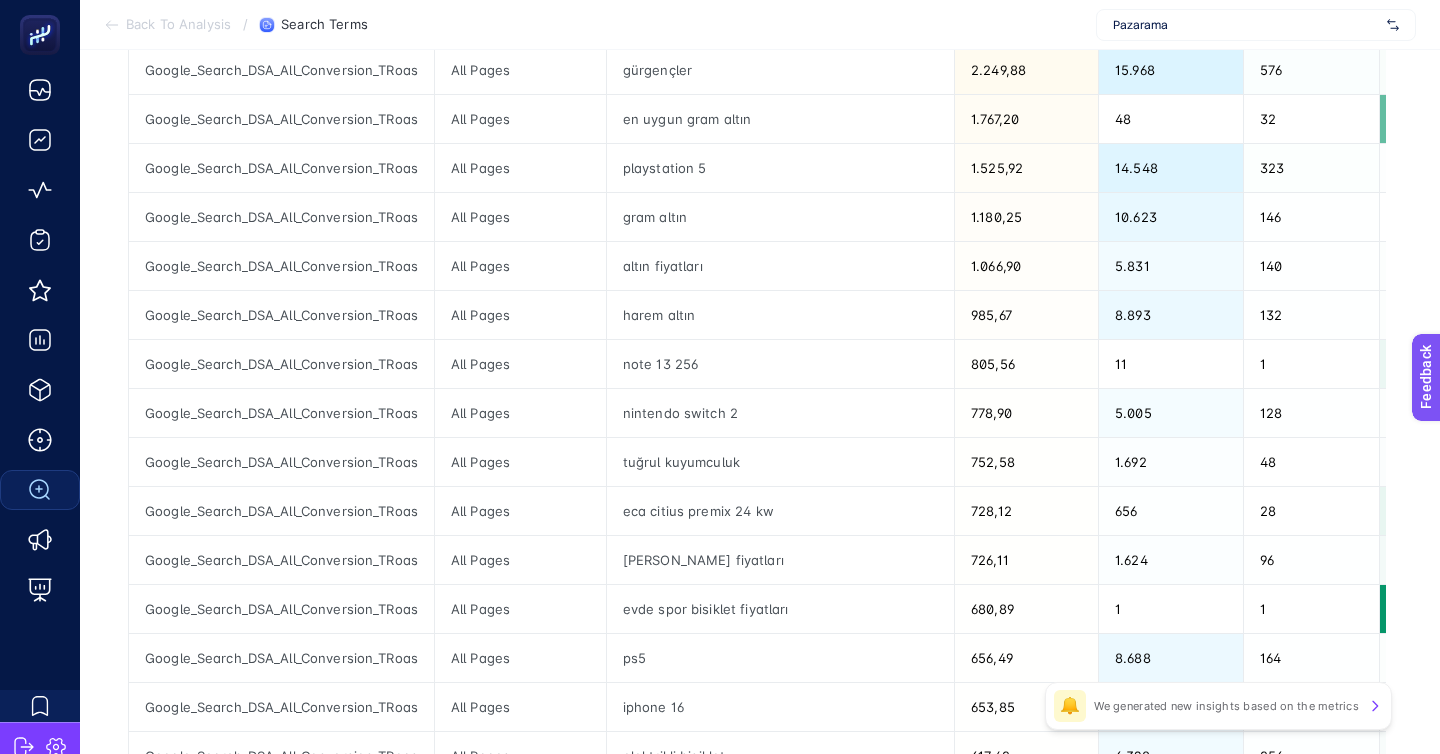 scroll, scrollTop: 395, scrollLeft: 0, axis: vertical 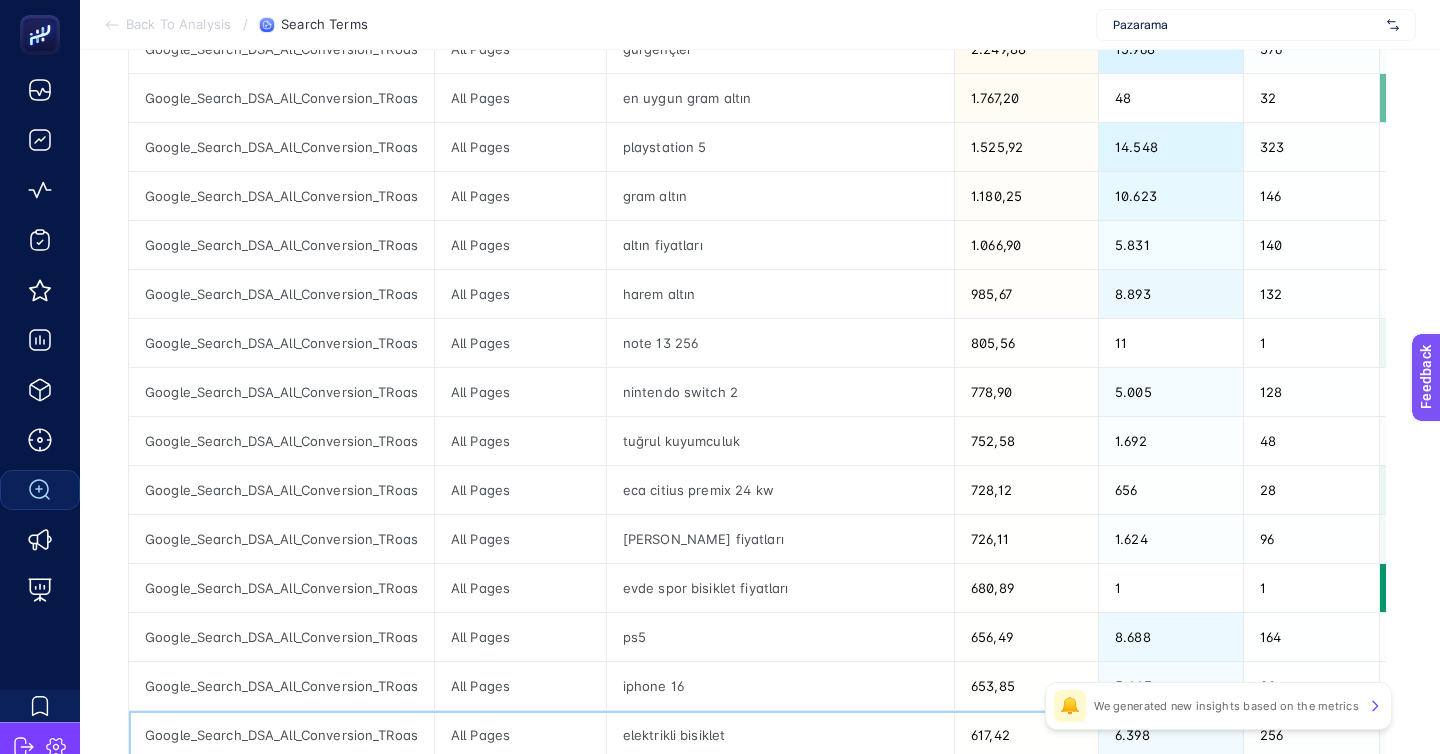 click on "elektrikli bisiklet" 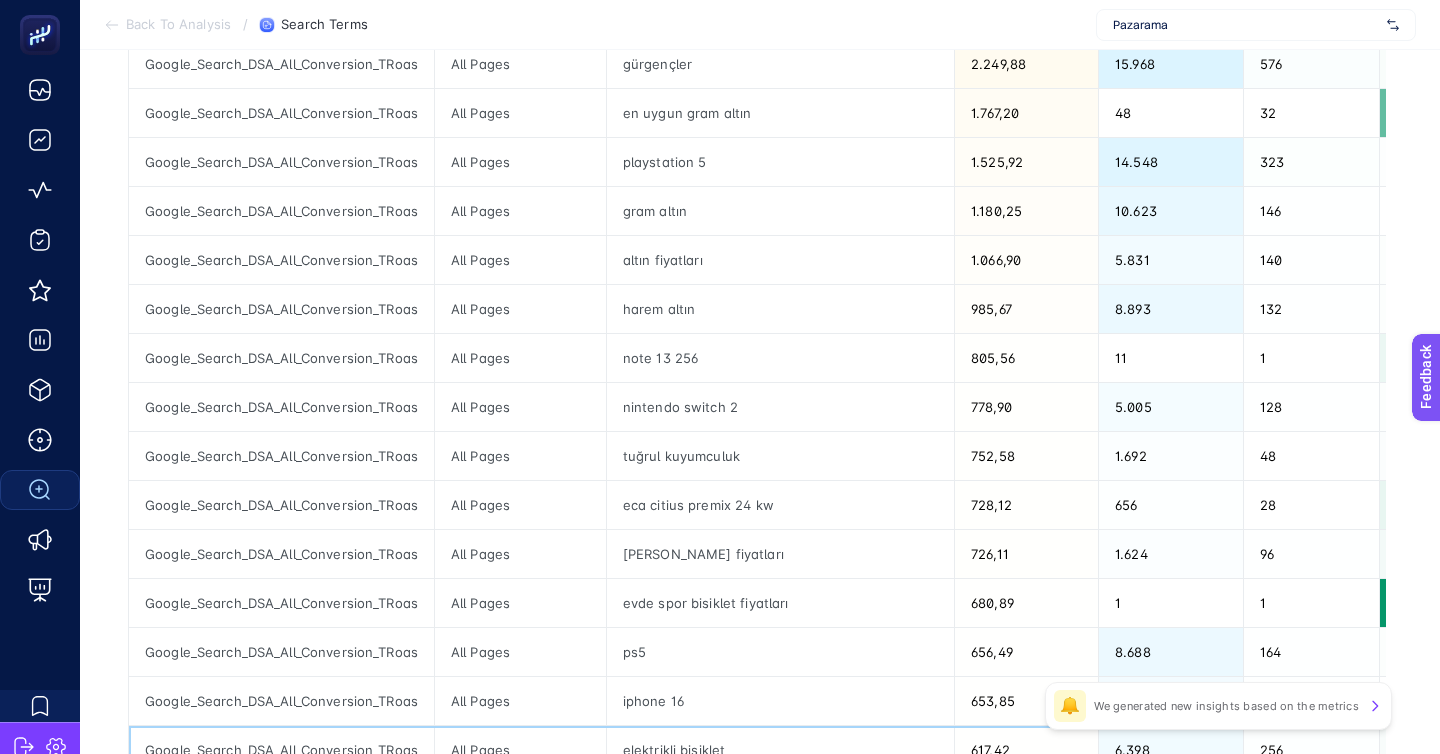 scroll, scrollTop: 382, scrollLeft: 0, axis: vertical 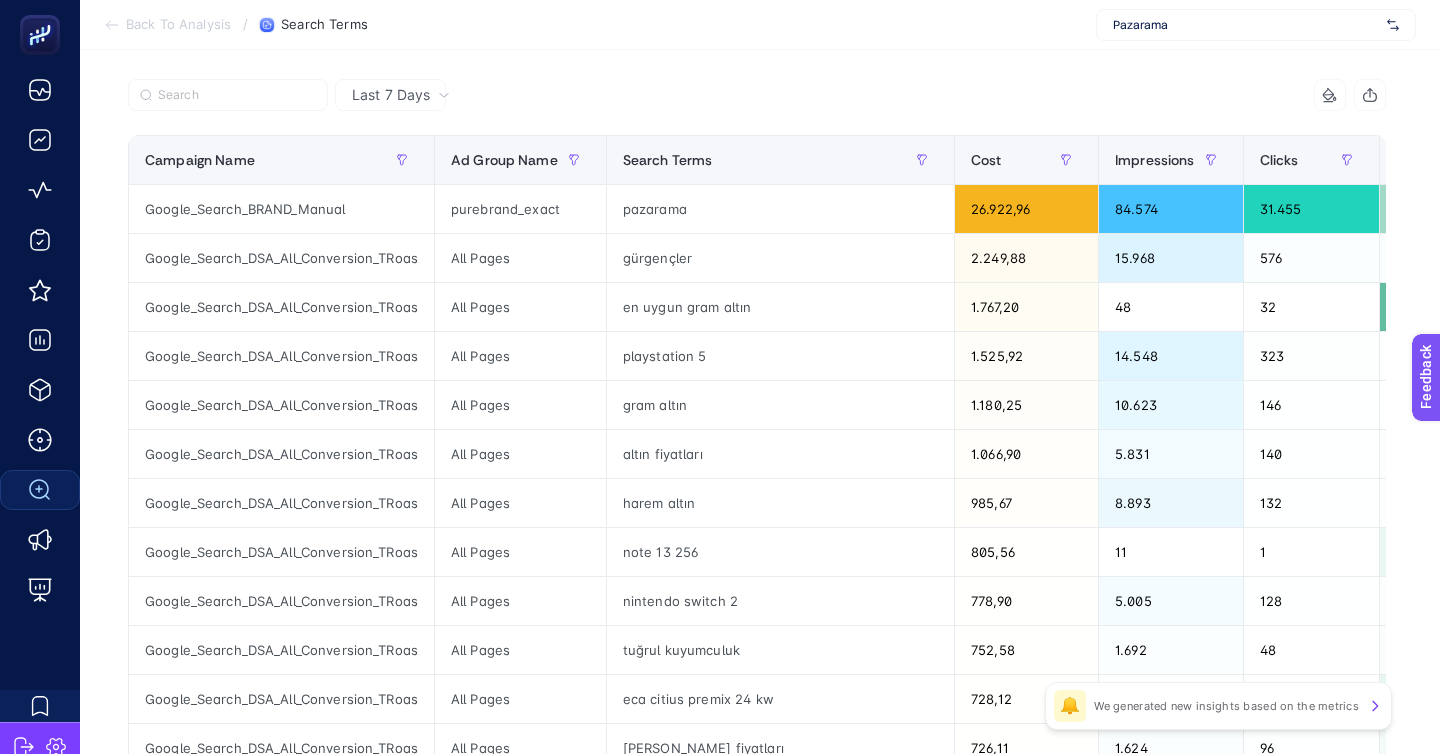 click on "evde spor bisiklet fiyatları" 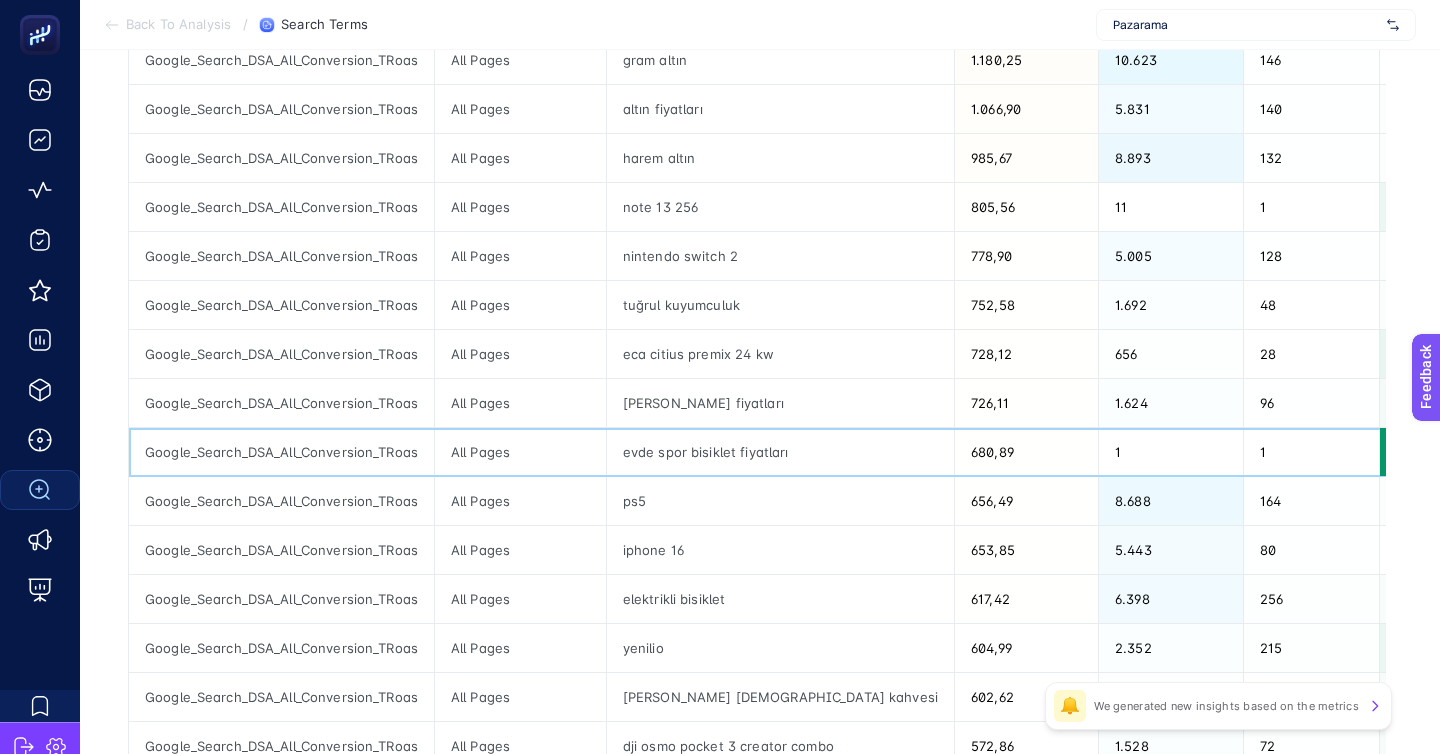 scroll, scrollTop: 592, scrollLeft: 0, axis: vertical 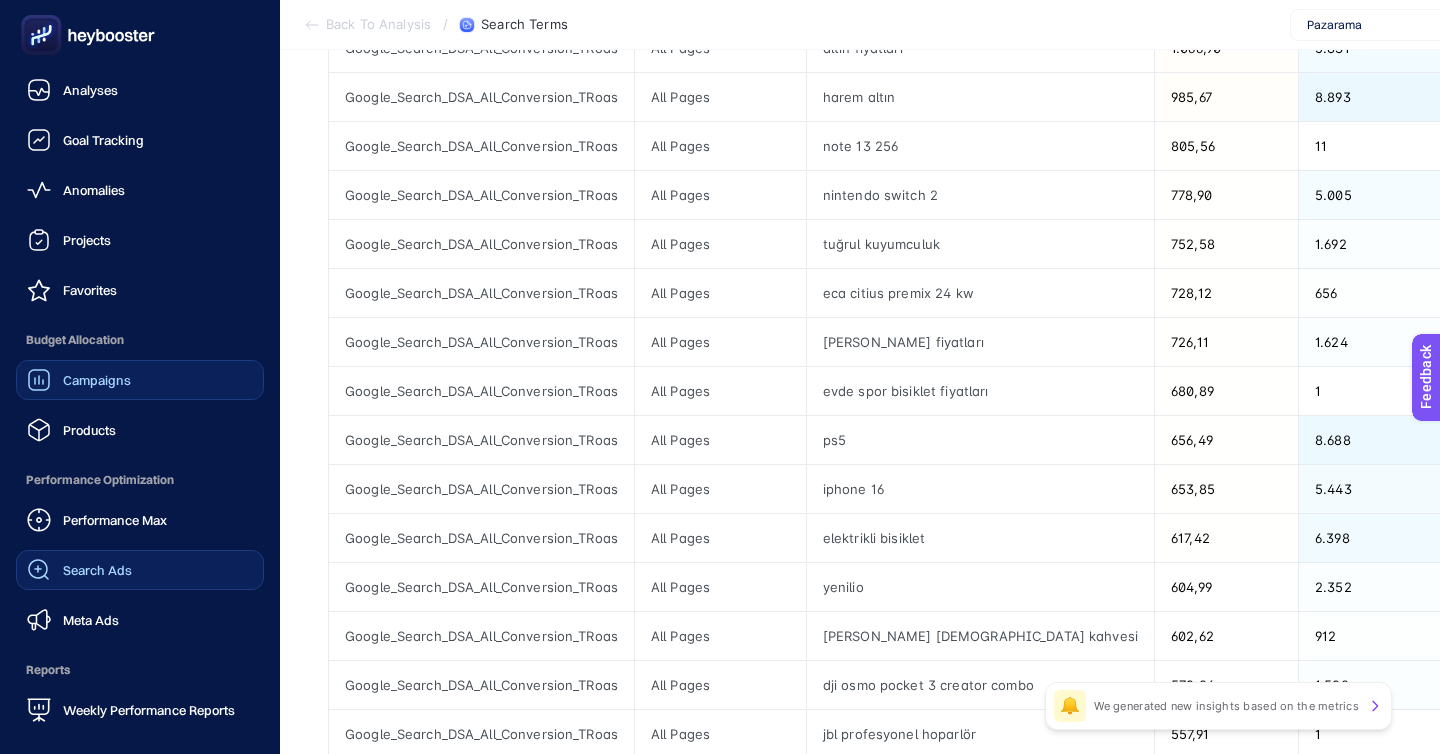 click on "Campaigns" 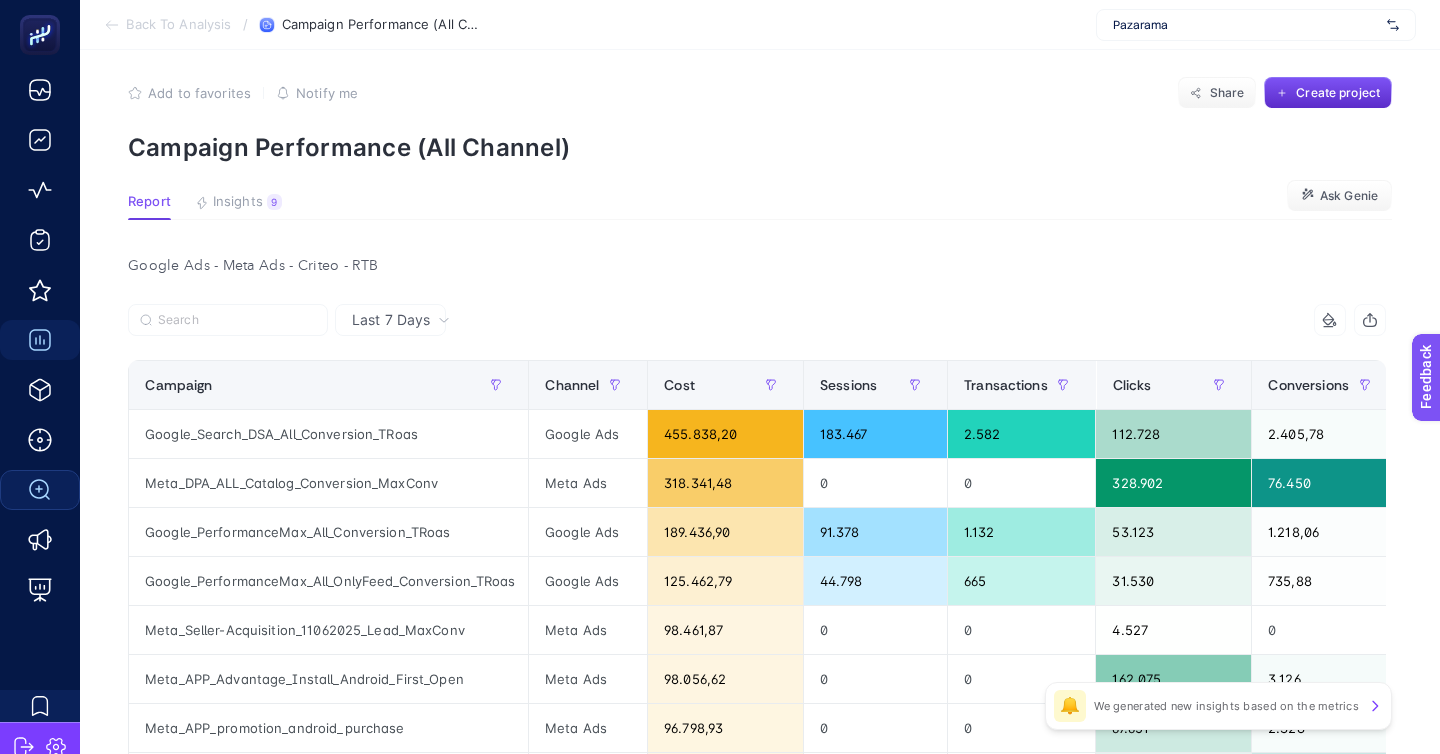 scroll, scrollTop: 5, scrollLeft: 0, axis: vertical 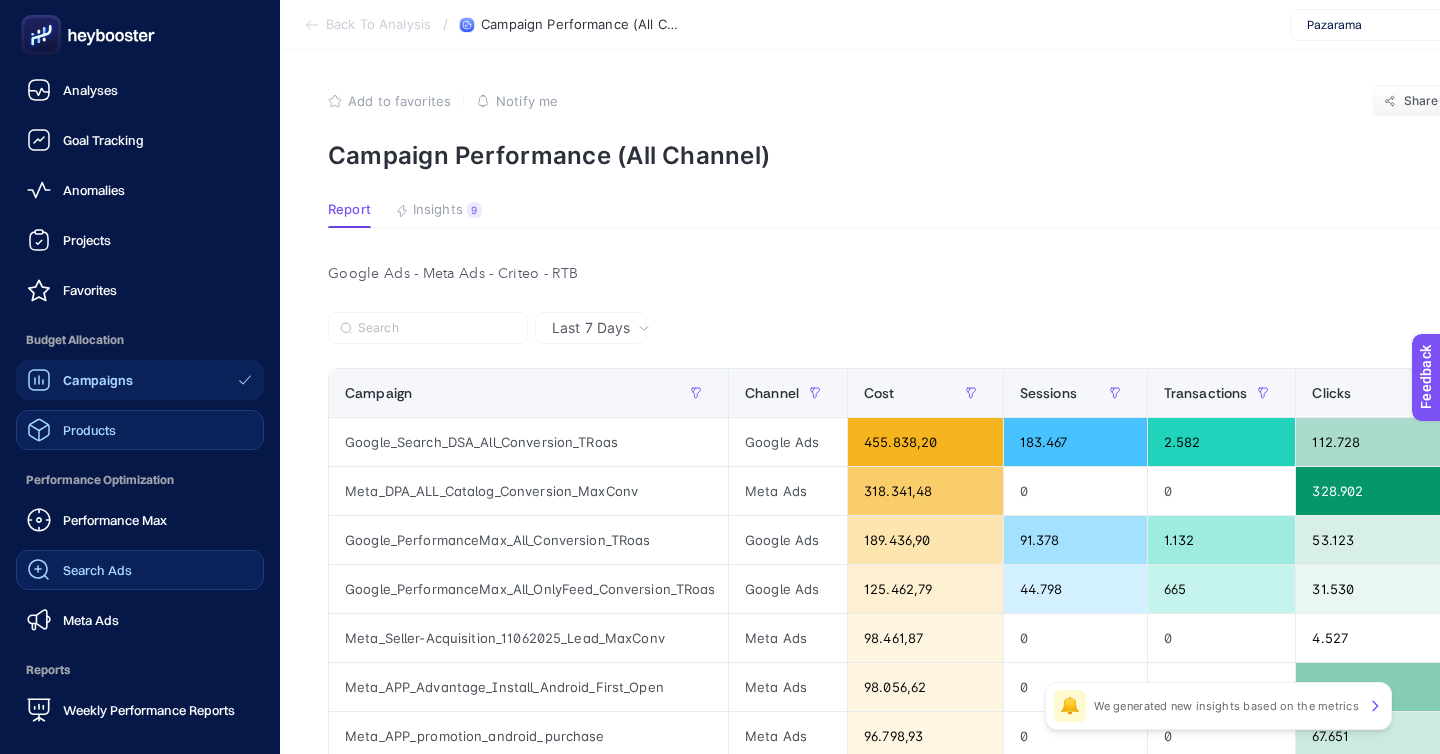click on "Products" 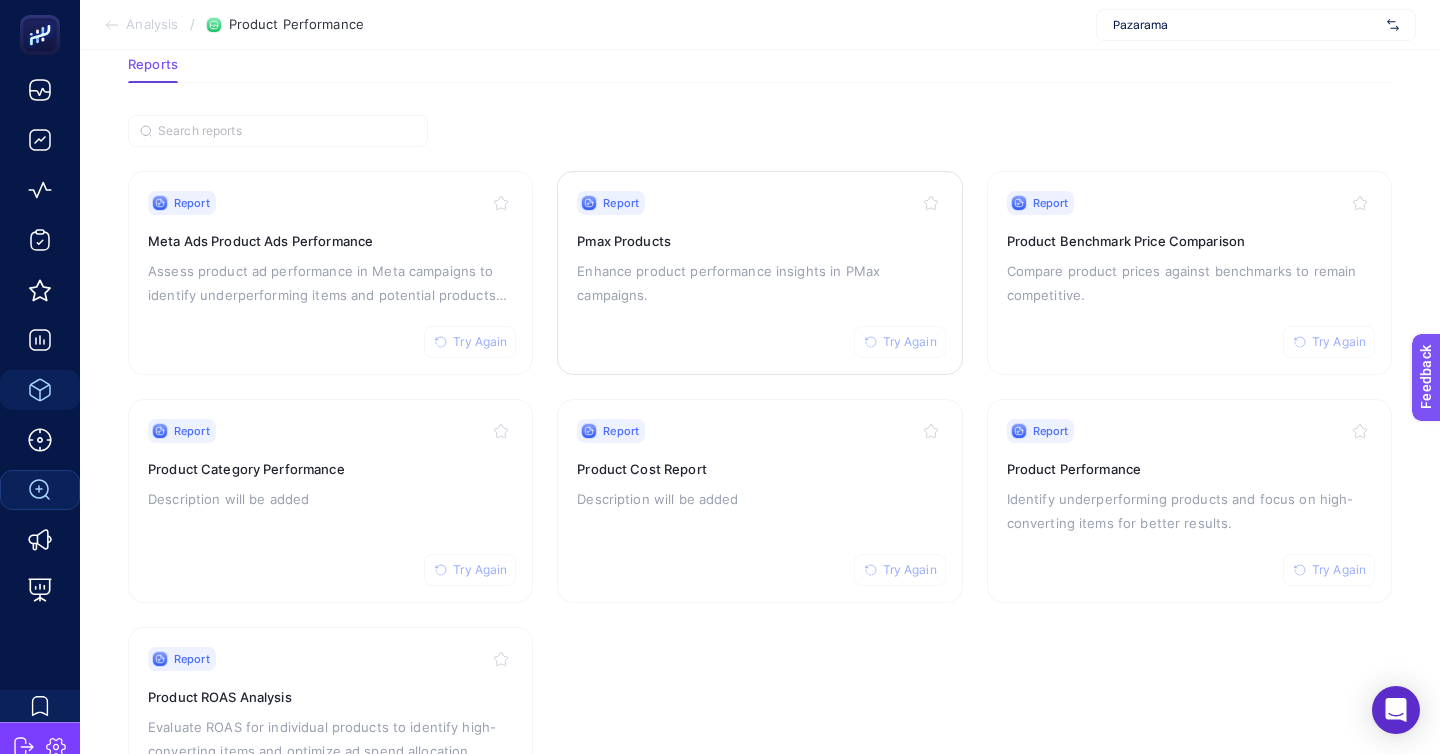 scroll, scrollTop: 118, scrollLeft: 0, axis: vertical 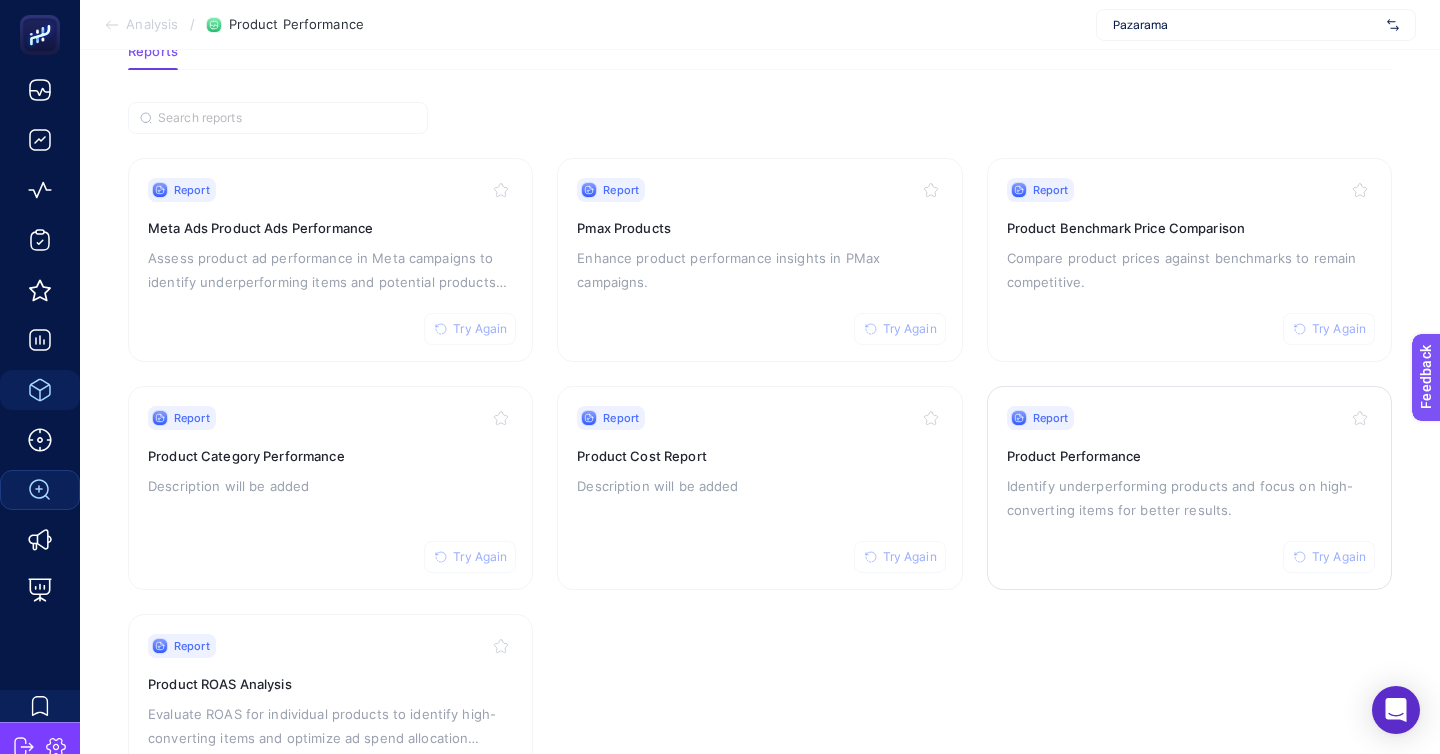 click on "Report Try Again" at bounding box center [1189, 418] 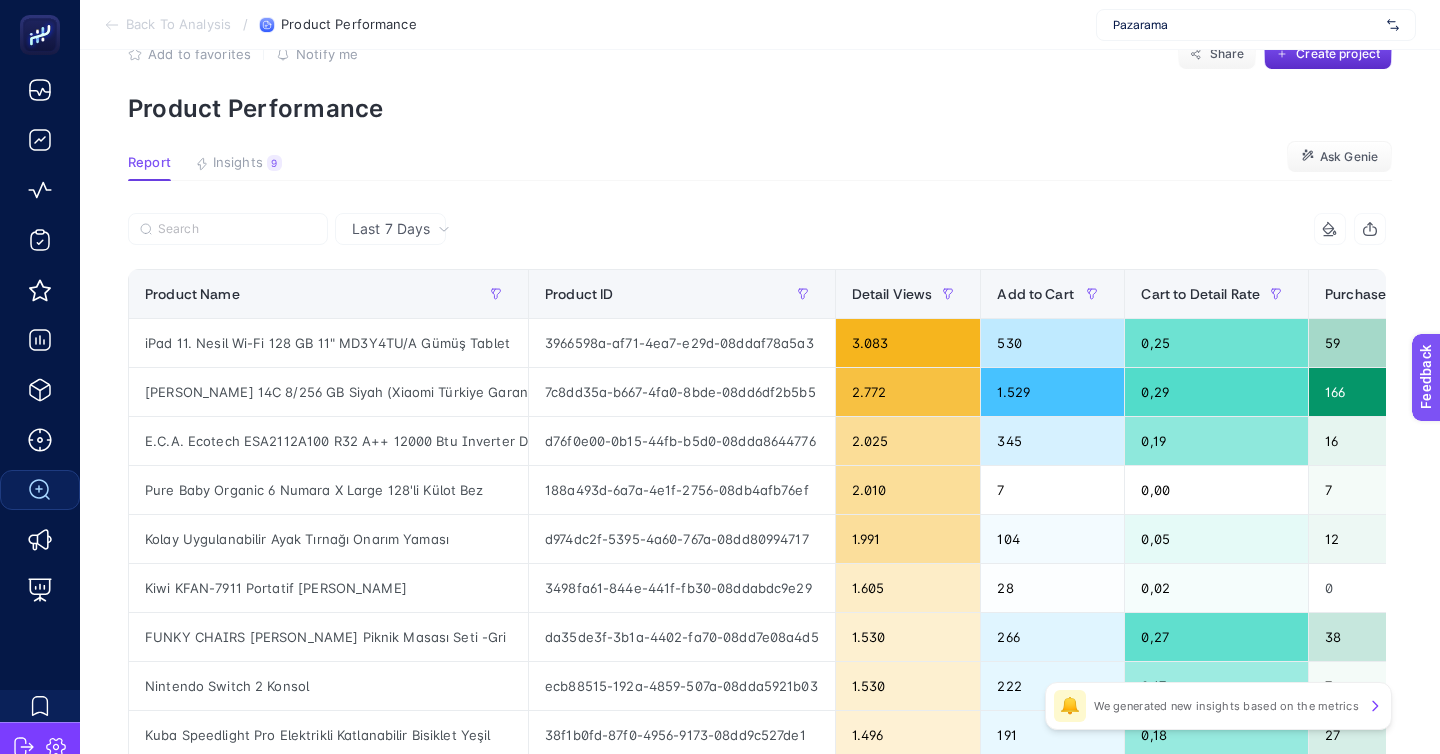 scroll, scrollTop: 51, scrollLeft: 0, axis: vertical 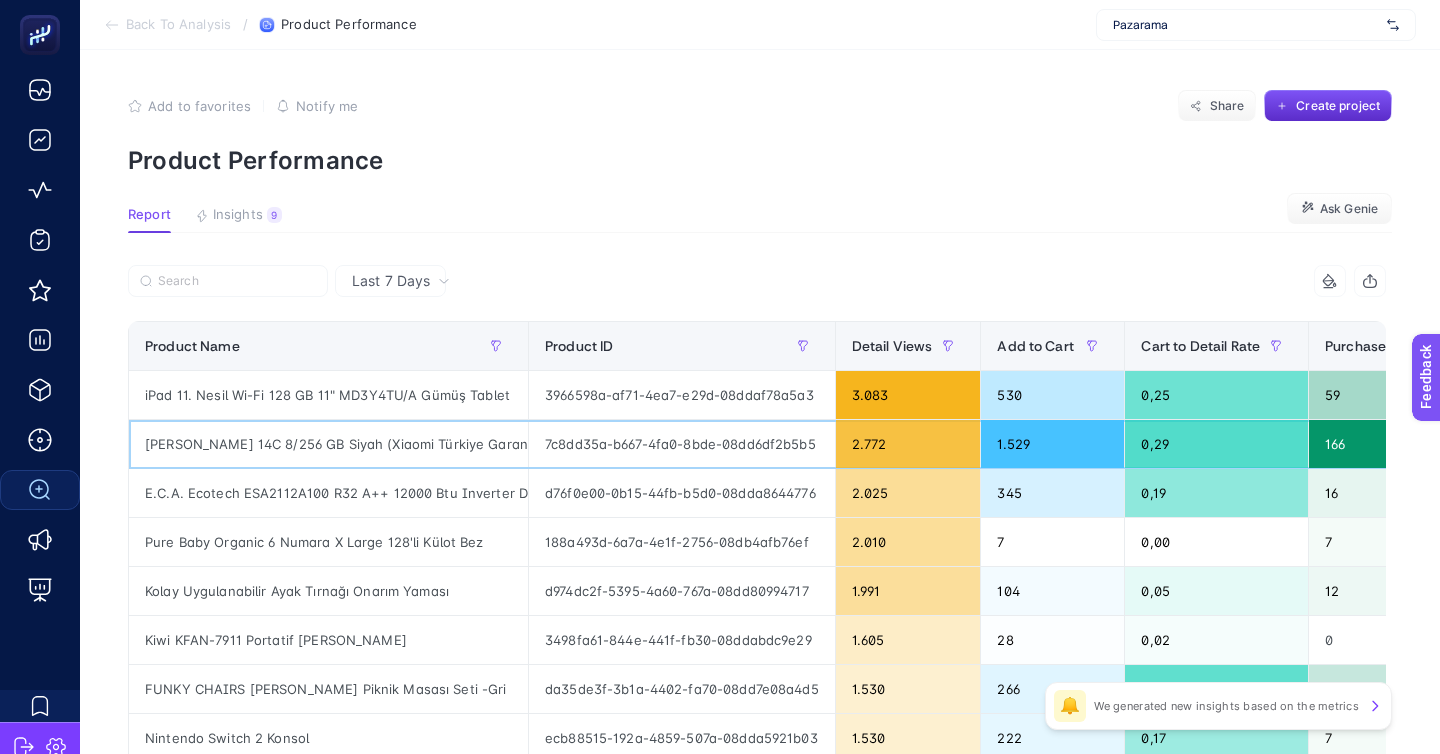 click on "1.529" 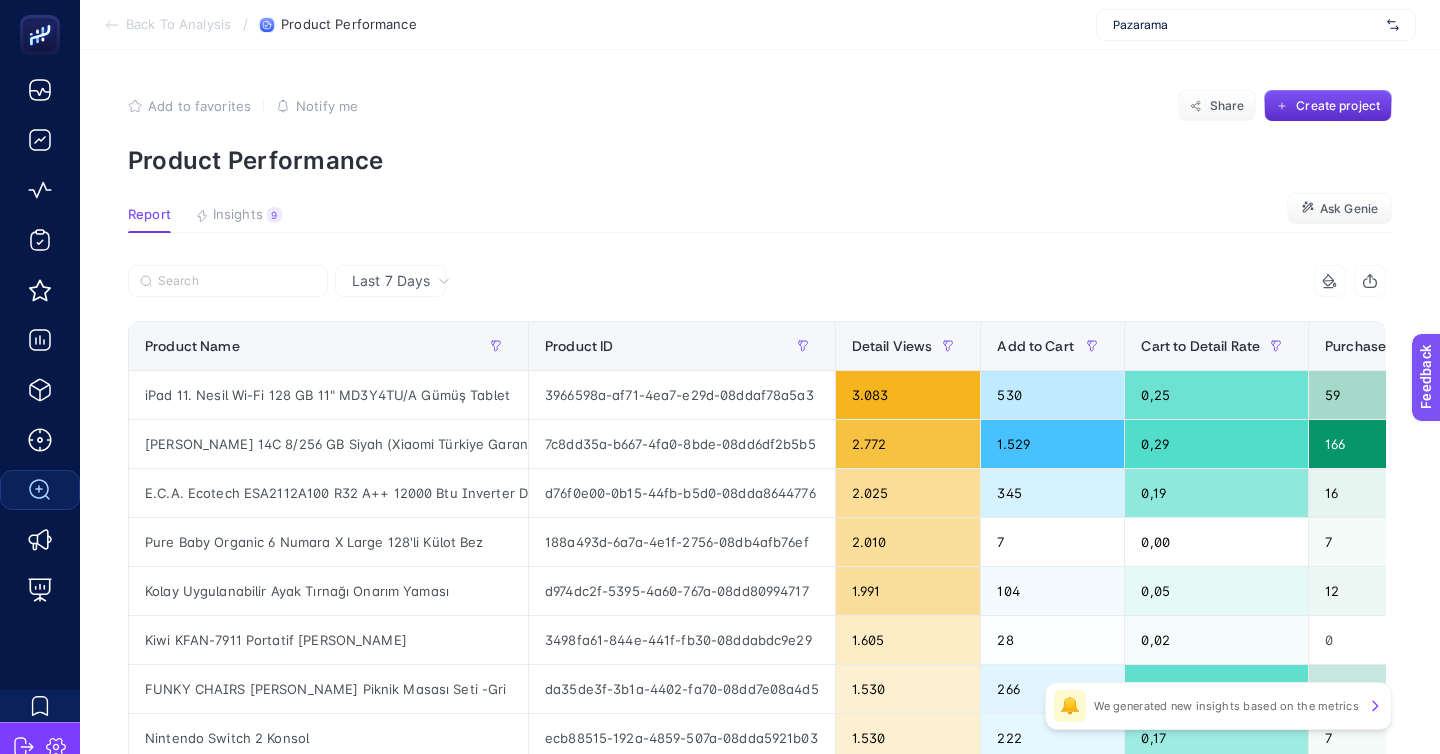 click on "3.083" 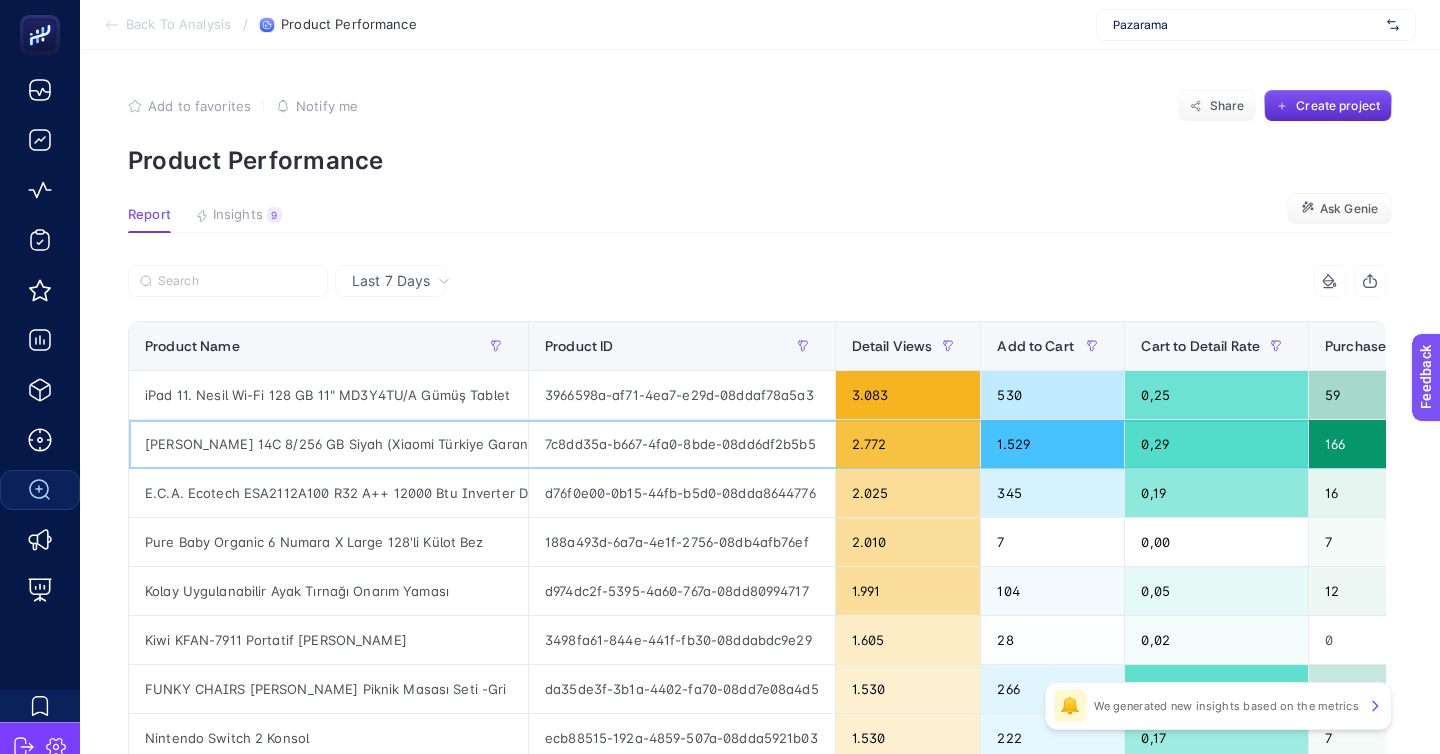 click on "2.772" 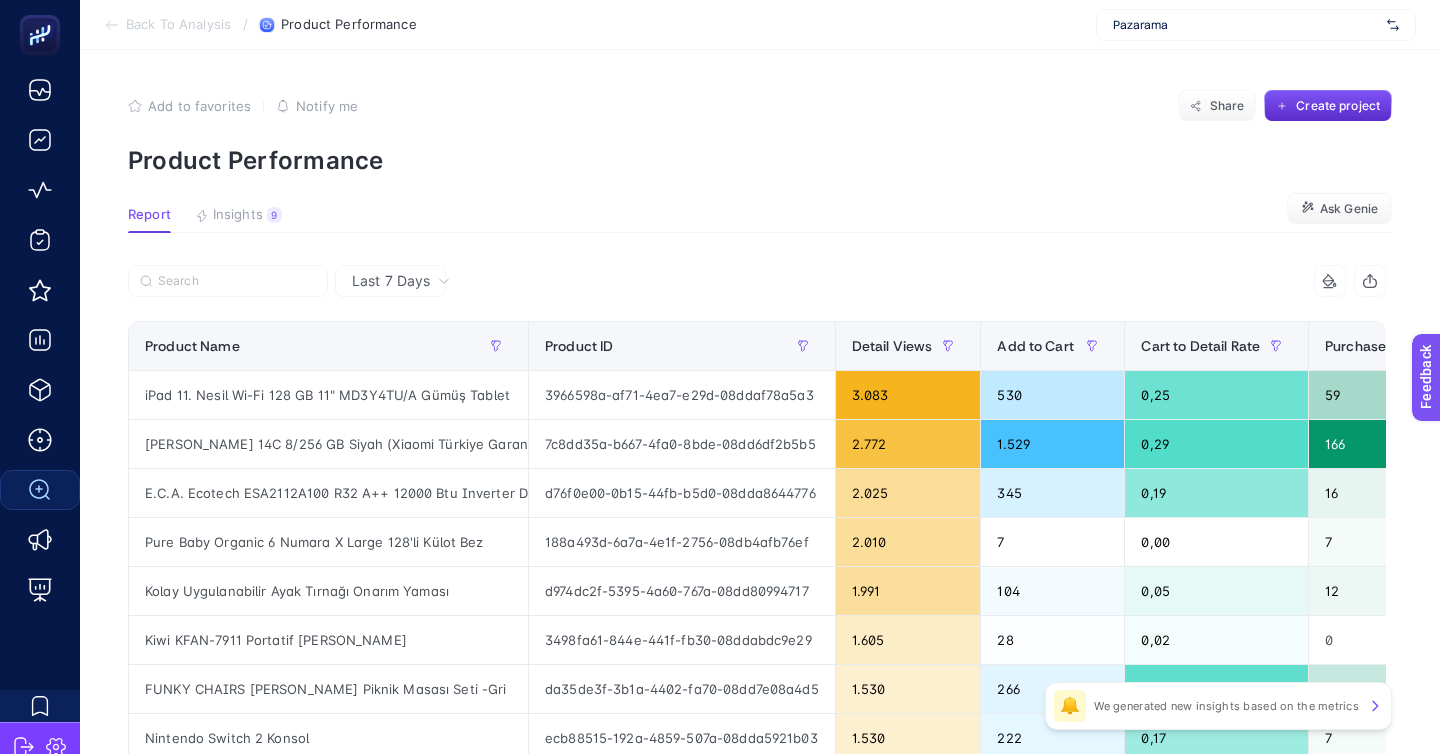 click on "2.025" 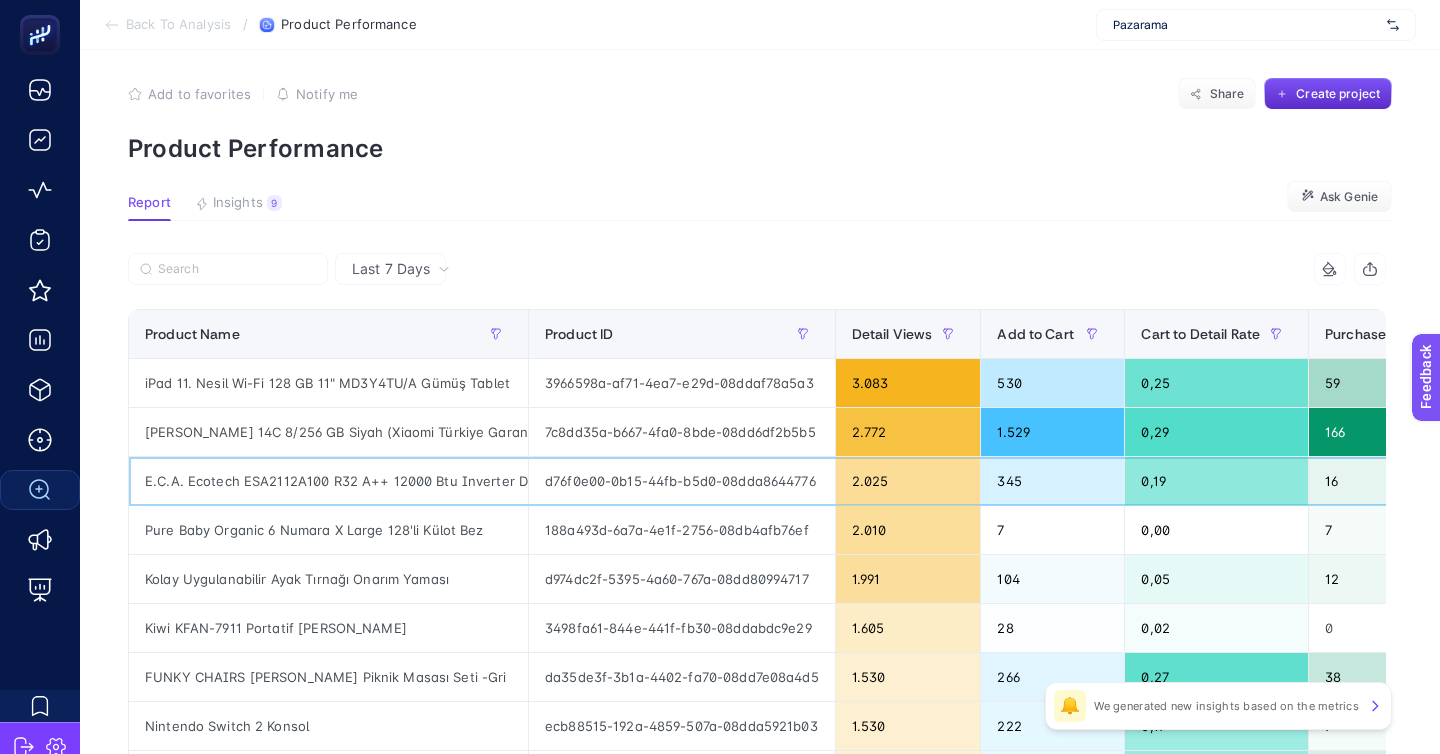 scroll, scrollTop: 15, scrollLeft: 0, axis: vertical 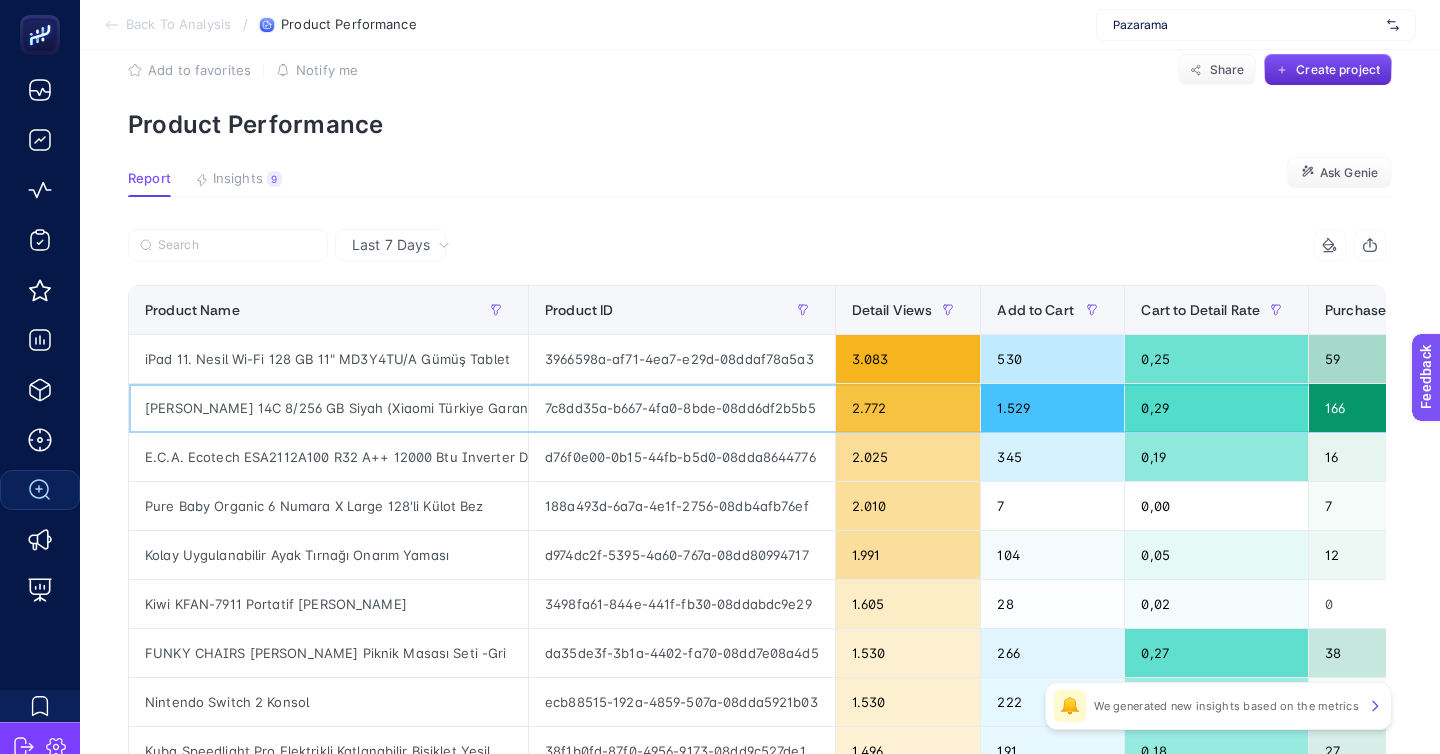 click on "2.772" 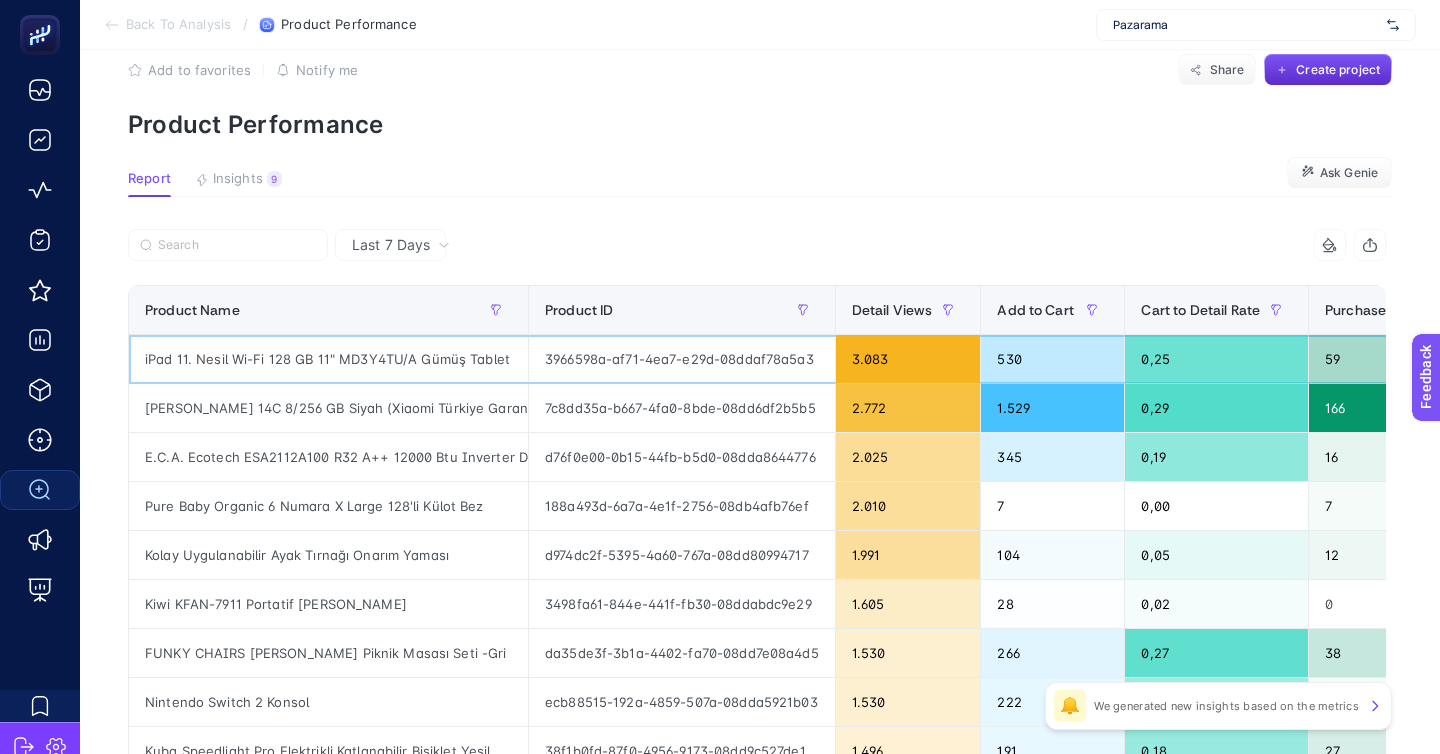 click on "530" 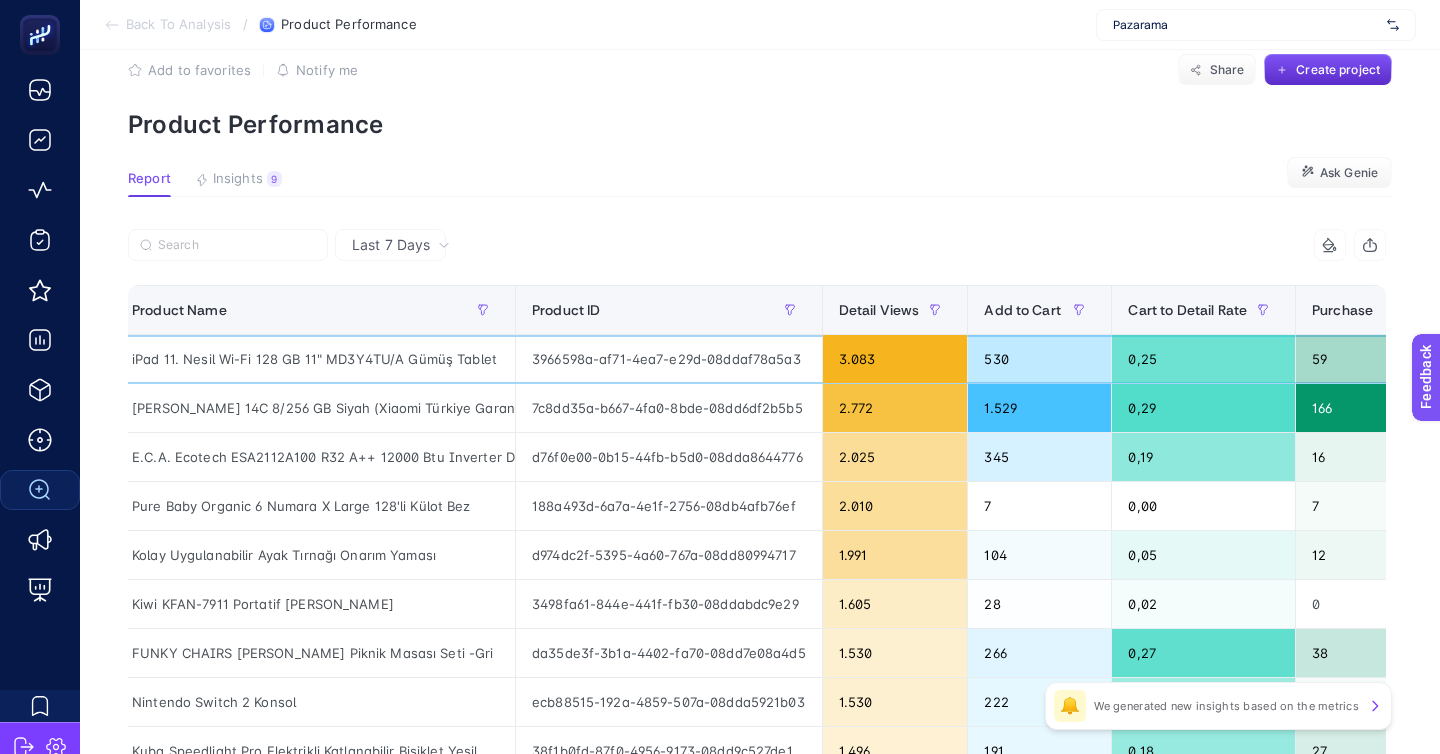 scroll, scrollTop: 0, scrollLeft: 14, axis: horizontal 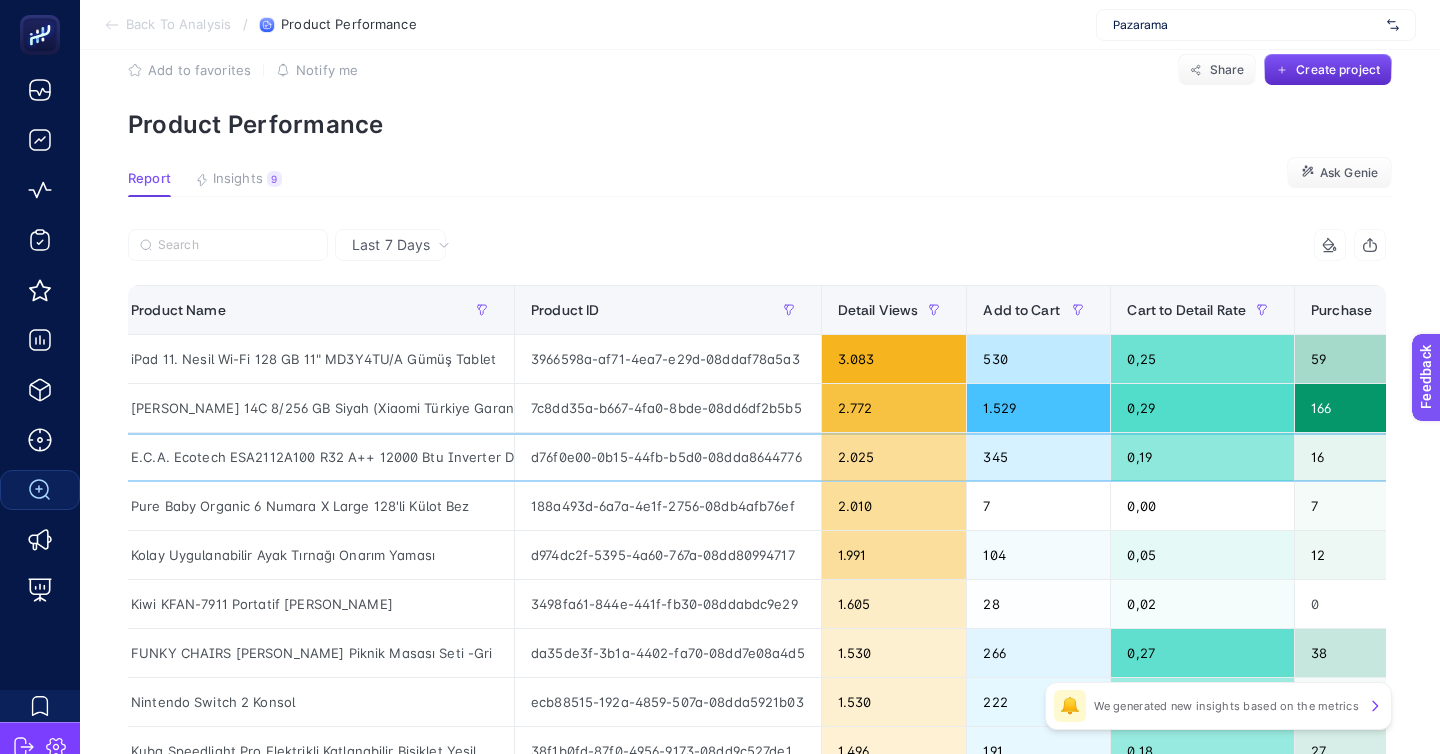 click on "2.025" 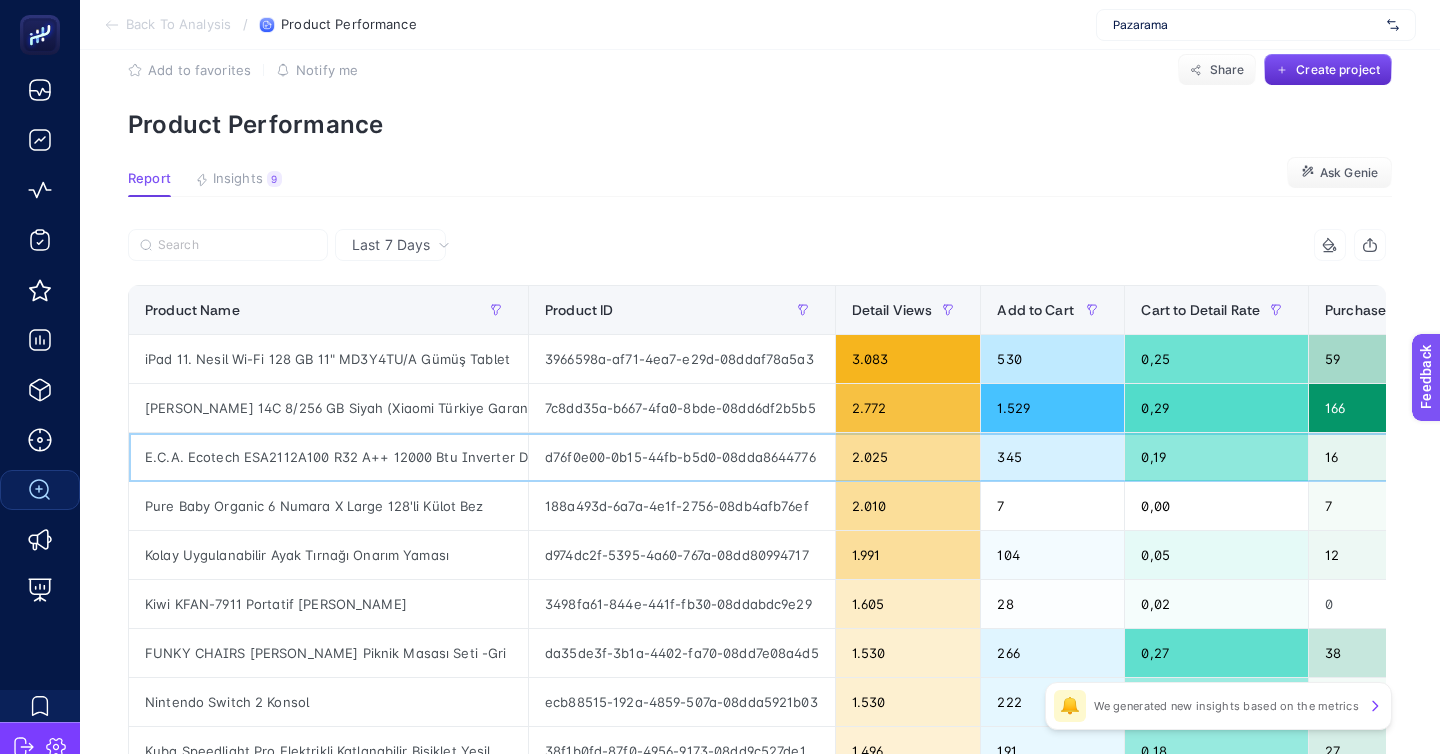 click on "345" 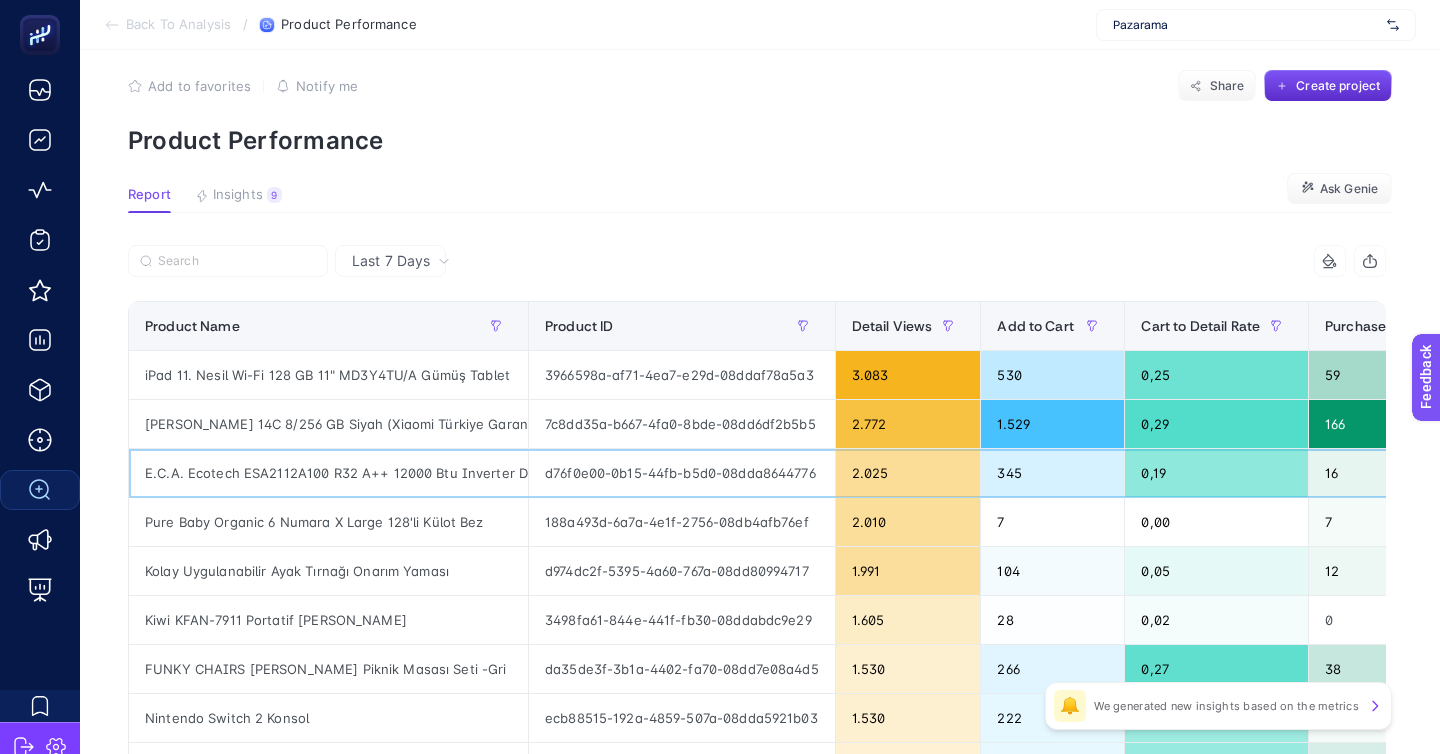 scroll, scrollTop: 14, scrollLeft: 0, axis: vertical 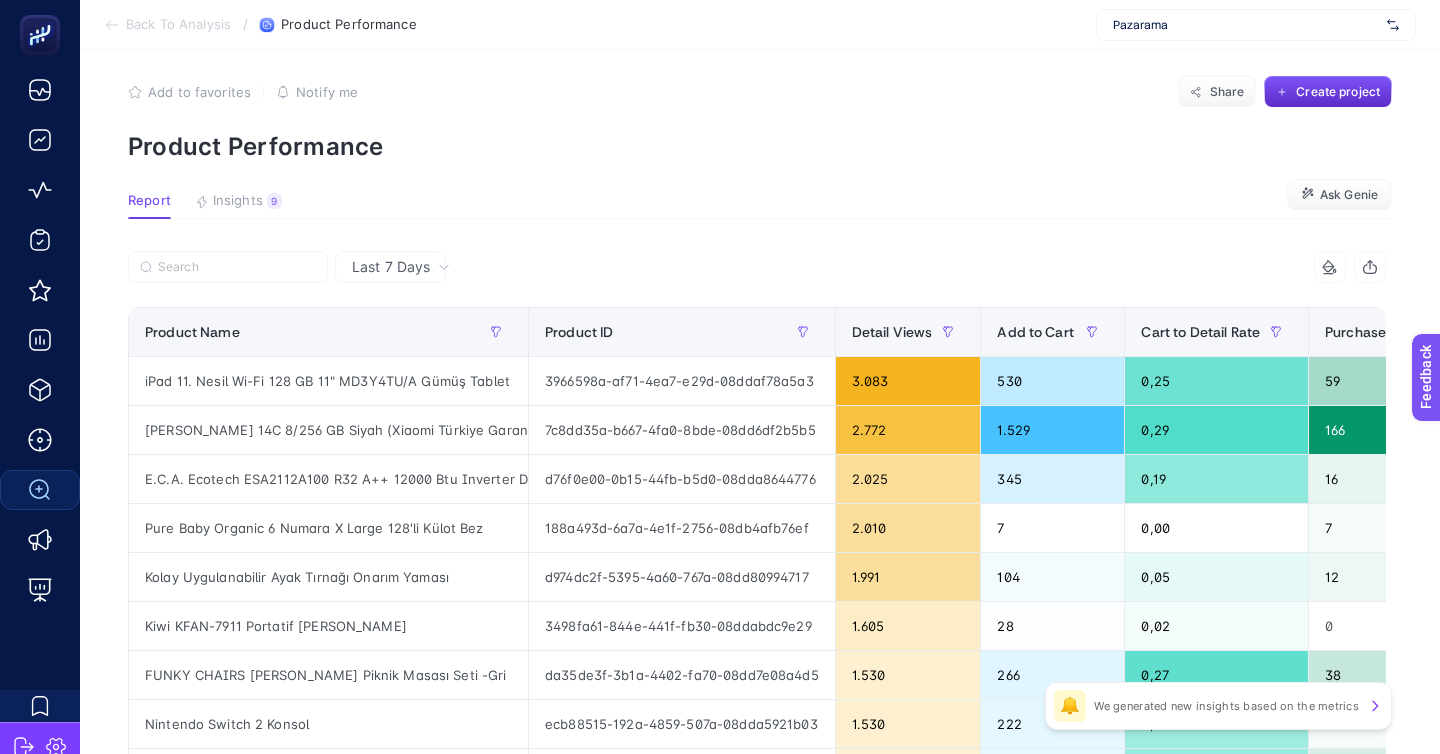 click on "Add to favorites false Notify me Share Create project Product Performance Report Insights 9  We generated new insights based on the metrics  Ask Genie Last 7 Days 6 items selected Product Name Product ID Detail Views Add to Cart Cart to Detail Rate Purchase Purchase Rate Revenue Product Segment 9 items selected + iPad 11. Nesil Wi-Fi 128 GB 11" MD3Y4TU/A Gümüş Tablet 3966598a-af71-4ea7-e29d-08ddaf78a5a3 3.083 530 0,25 59 0,04 843.486,92 Potential Products Xiaomi Redmi 14C 8/256 GB Siyah (Xiaomi Türkiye Garantili) 7c8dd35a-b667-4fa0-8bde-08dd6df2b5b5 2.772 1.529 0,29 166 0,06 1.403.588,00 Best Products E.C.A. Ecotech ESA2112A100 R32 A++ 12000 Btu Inverter Duvar Tipi [PERSON_NAME] d76f0e00-0b15-44fb-b5d0-08dda8644776 2.025 345 0,19 16 0,01 419.245,65 Underperform Products Pure Baby Organic 6 Numara X Large 128'li Külot Bez 188a493d-6a7a-4e1f-2756-08db4afb76ef 2.010 7 0,00 7 0,00 4.105,53 Potential Products Kolay Uygulanabilir Ayak Tırnağı Onarım Yaması d974dc2f-5395-4a60-767a-08dd80994717 1.991 104 0,05 12 28" 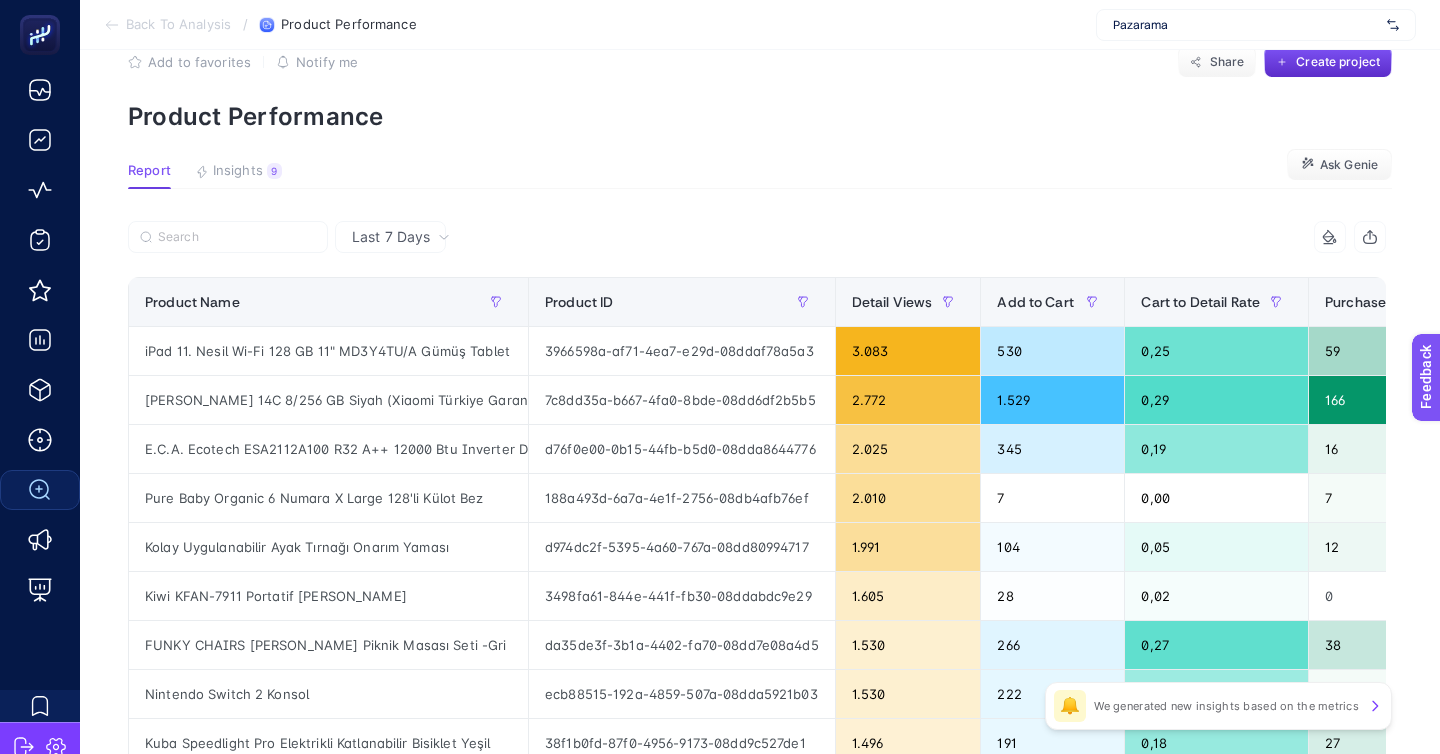 scroll, scrollTop: 47, scrollLeft: 0, axis: vertical 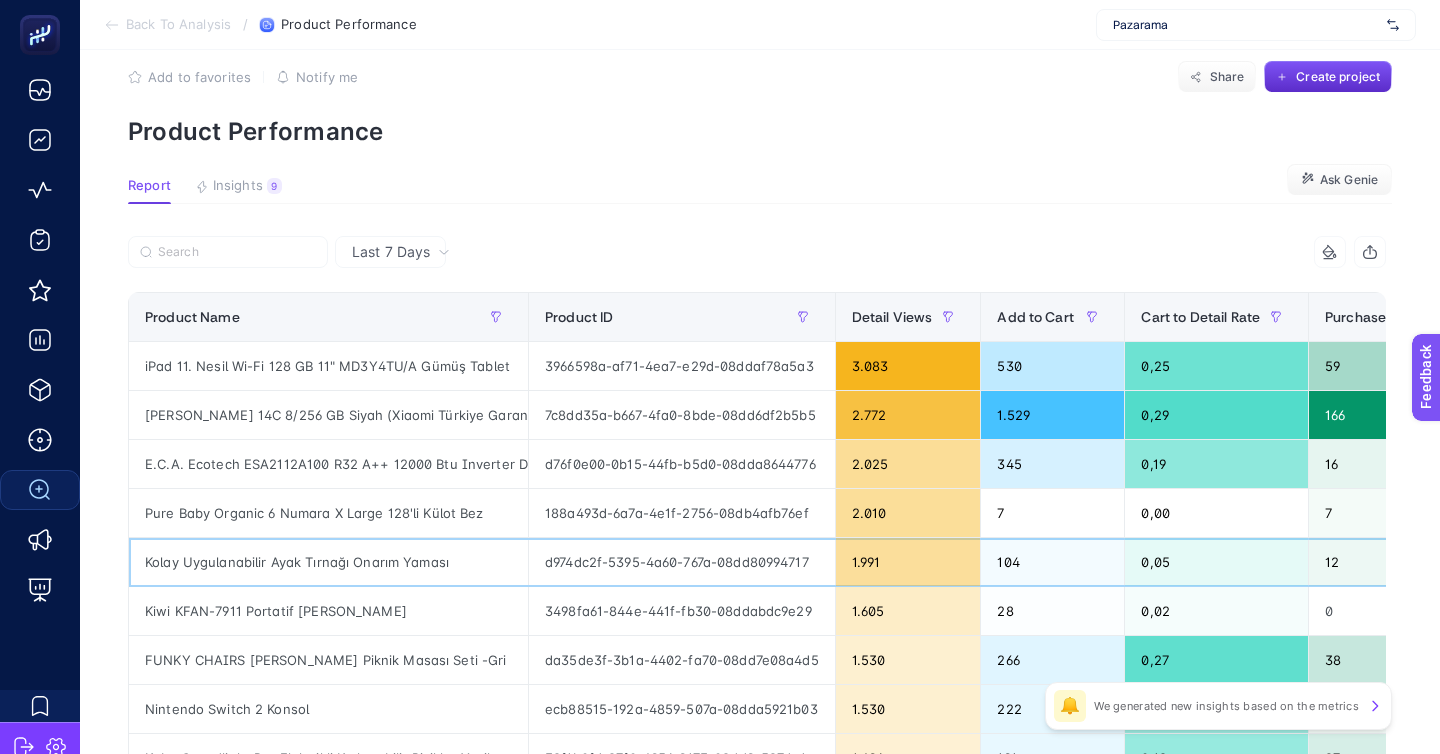 click on "d974dc2f-5395-4a60-767a-08dd80994717" 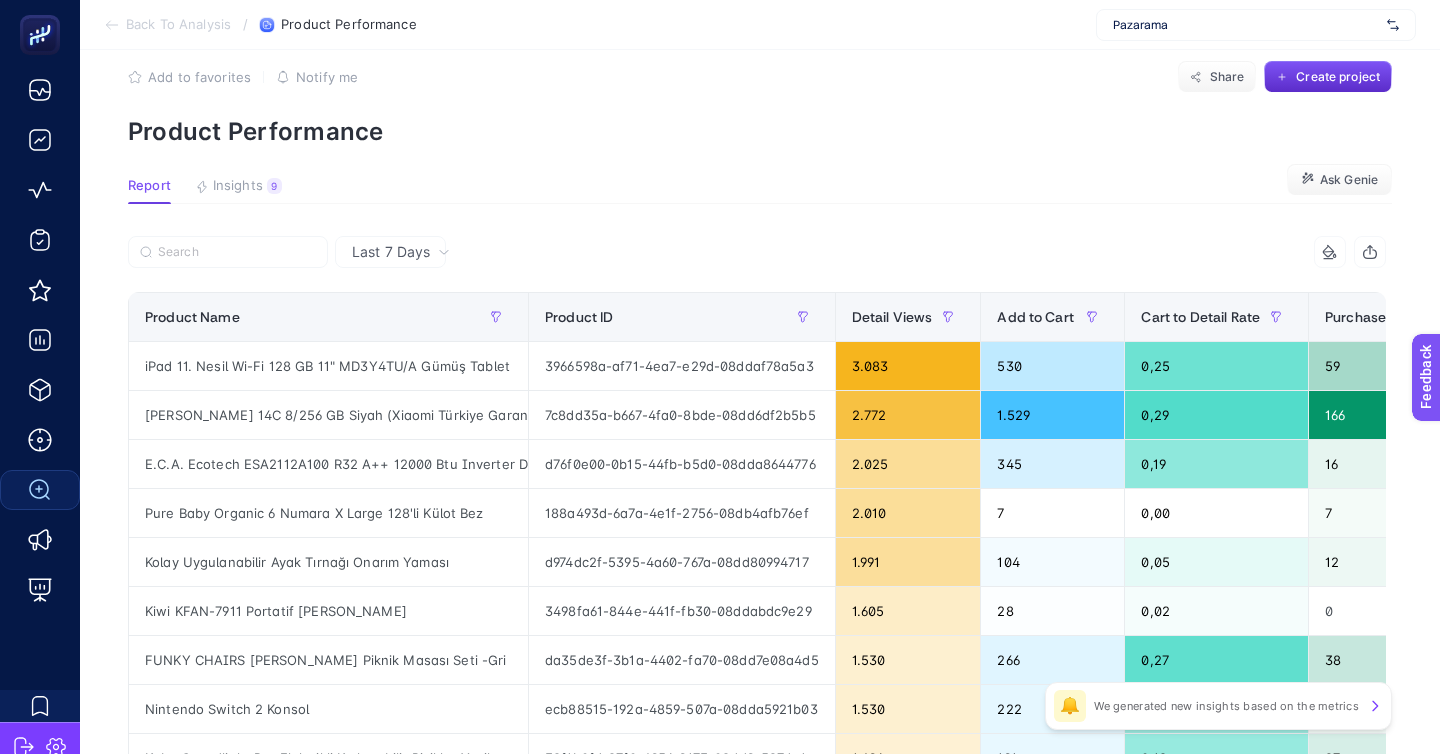 click on "188a493d-6a7a-4e1f-2756-08db4afb76ef" 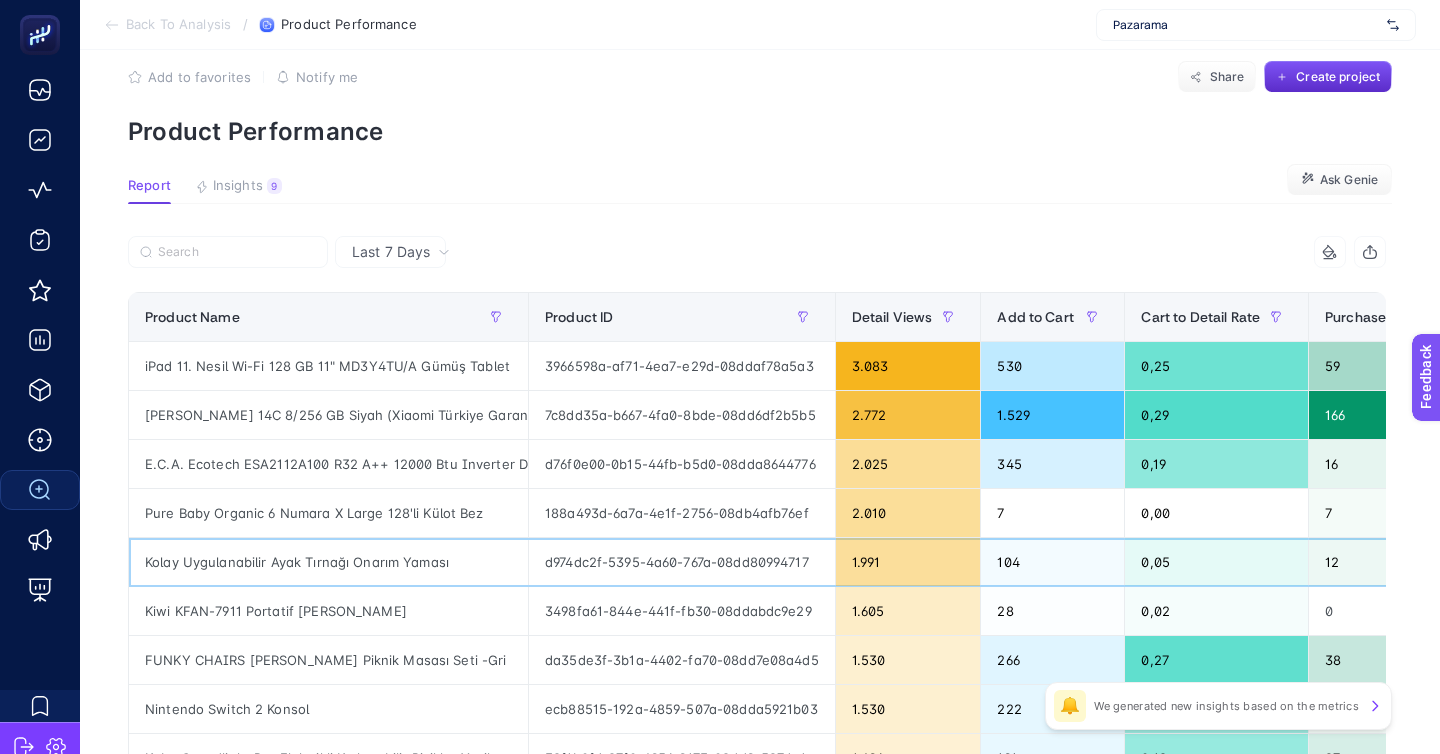 click on "d974dc2f-5395-4a60-767a-08dd80994717" 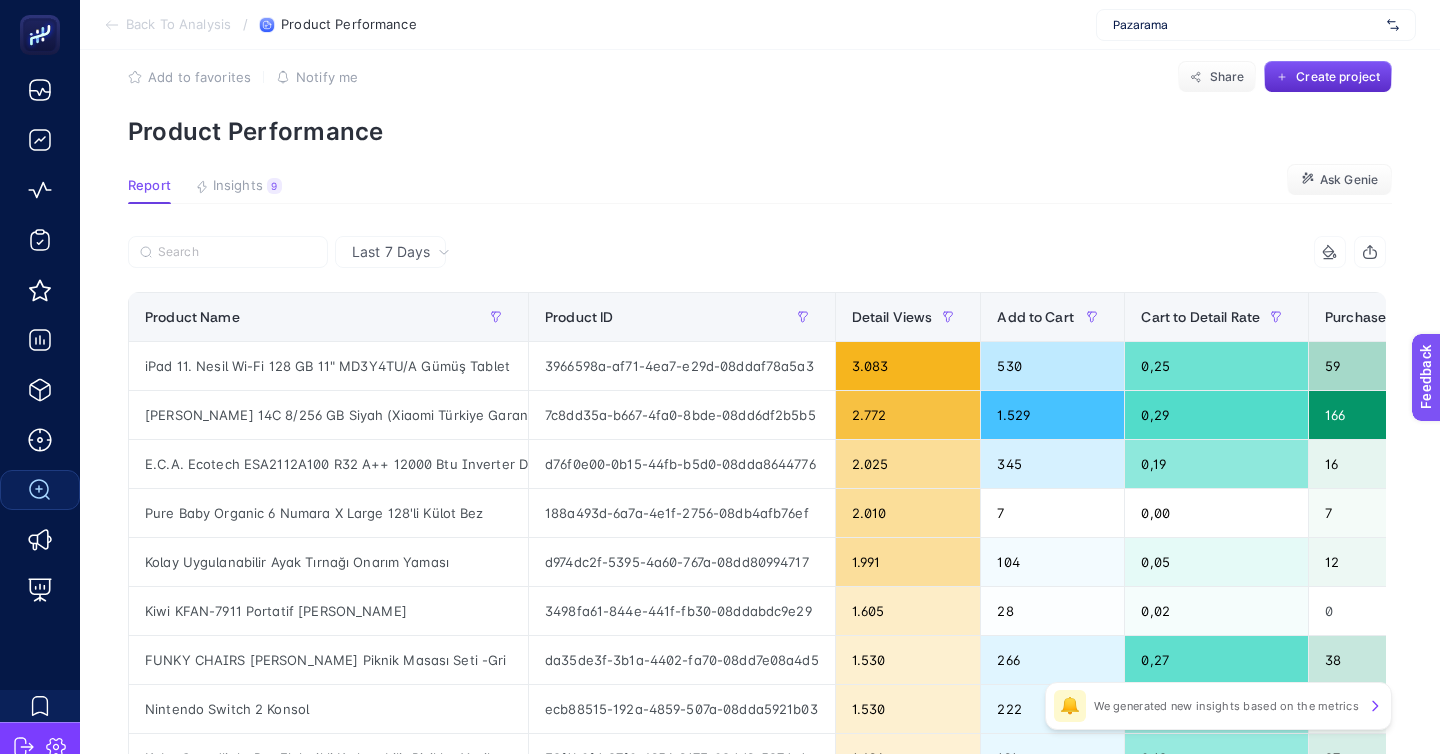 click on "Add to favorites false Notify me Share Create project Product Performance" at bounding box center [760, 103] 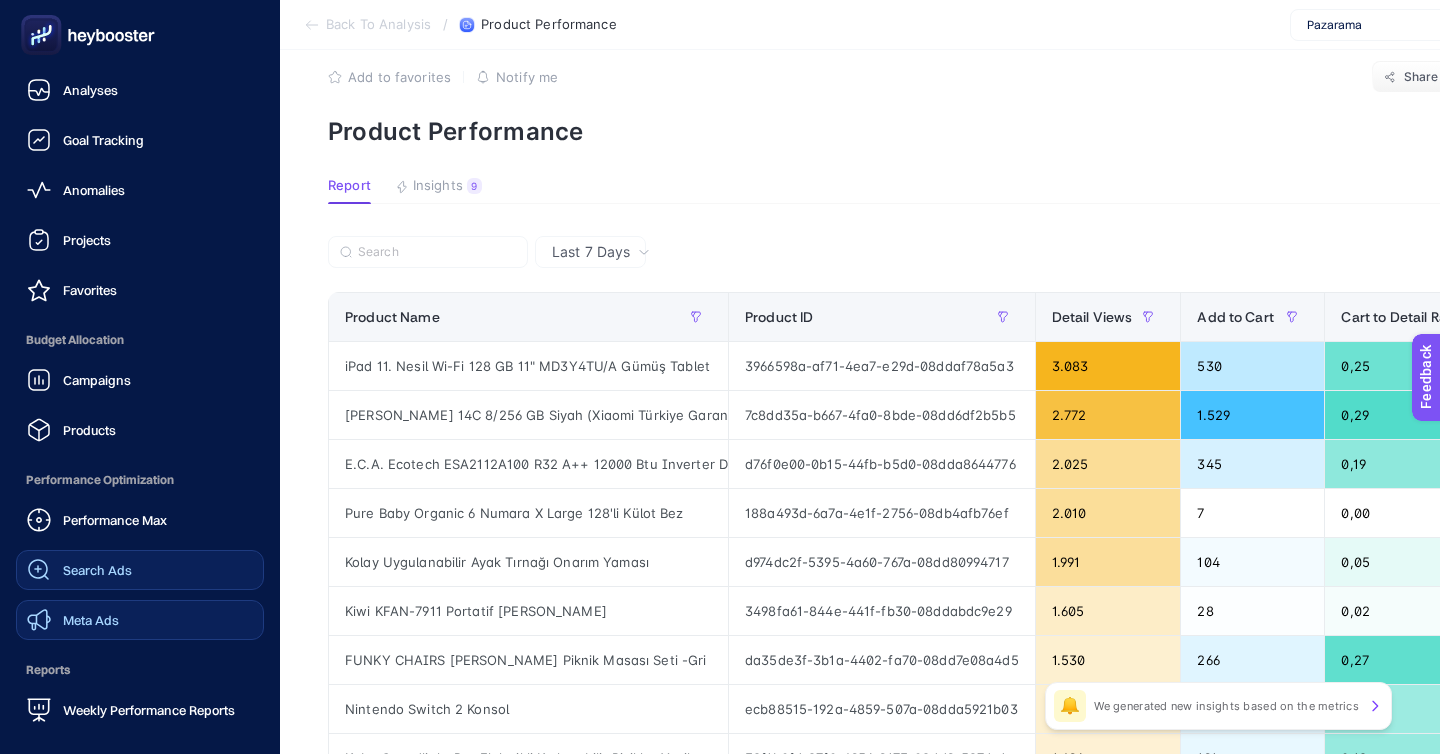 click on "Meta Ads" 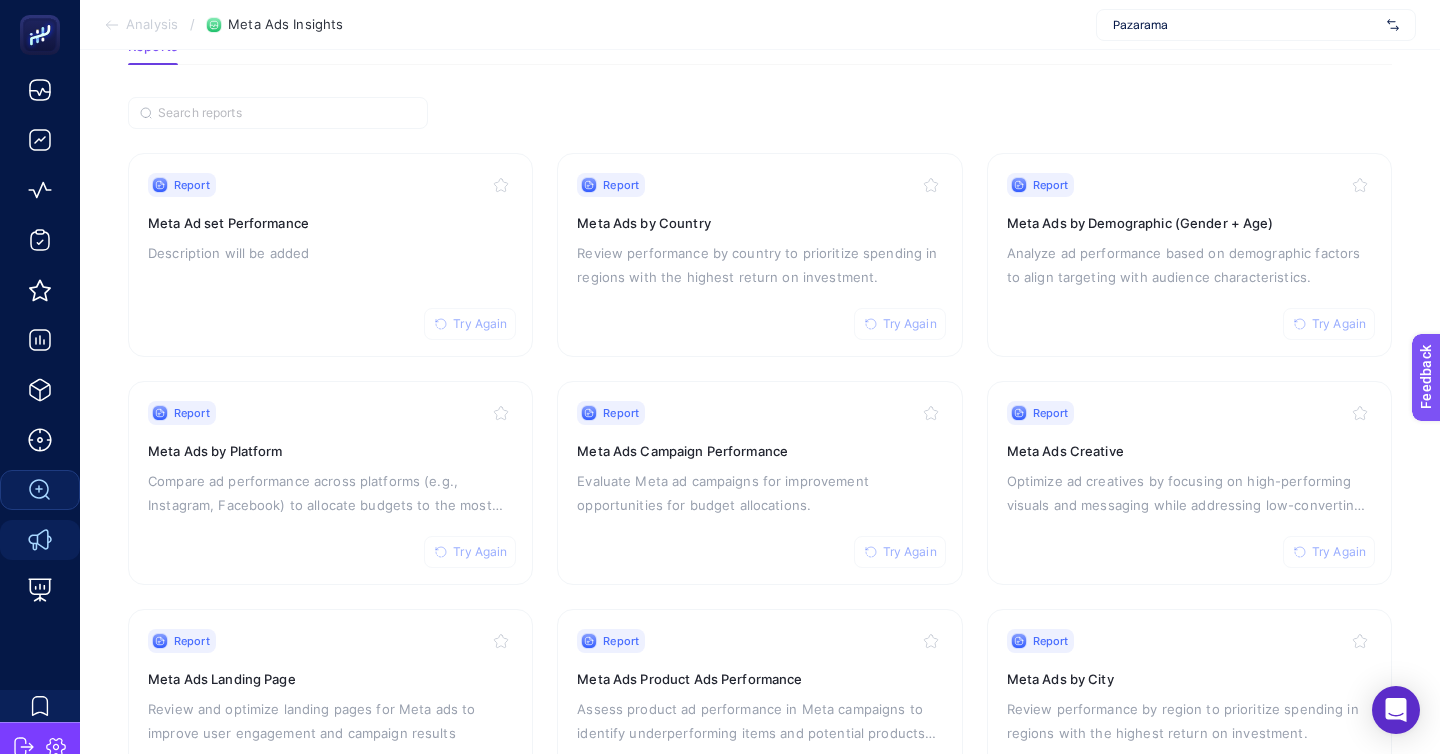 scroll, scrollTop: 135, scrollLeft: 0, axis: vertical 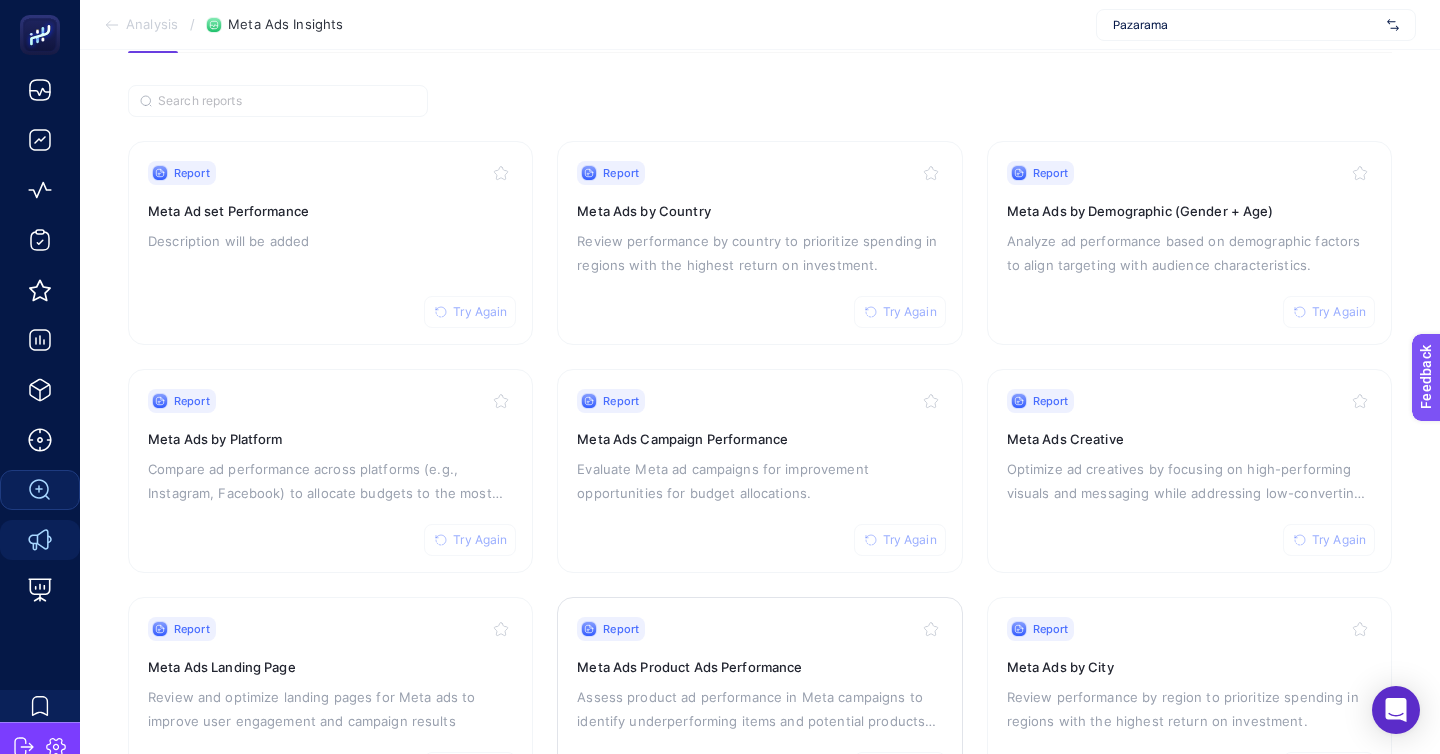 click on "Assess product ad performance in Meta campaigns to identify underperforming items and potential products for promotion." at bounding box center (759, 709) 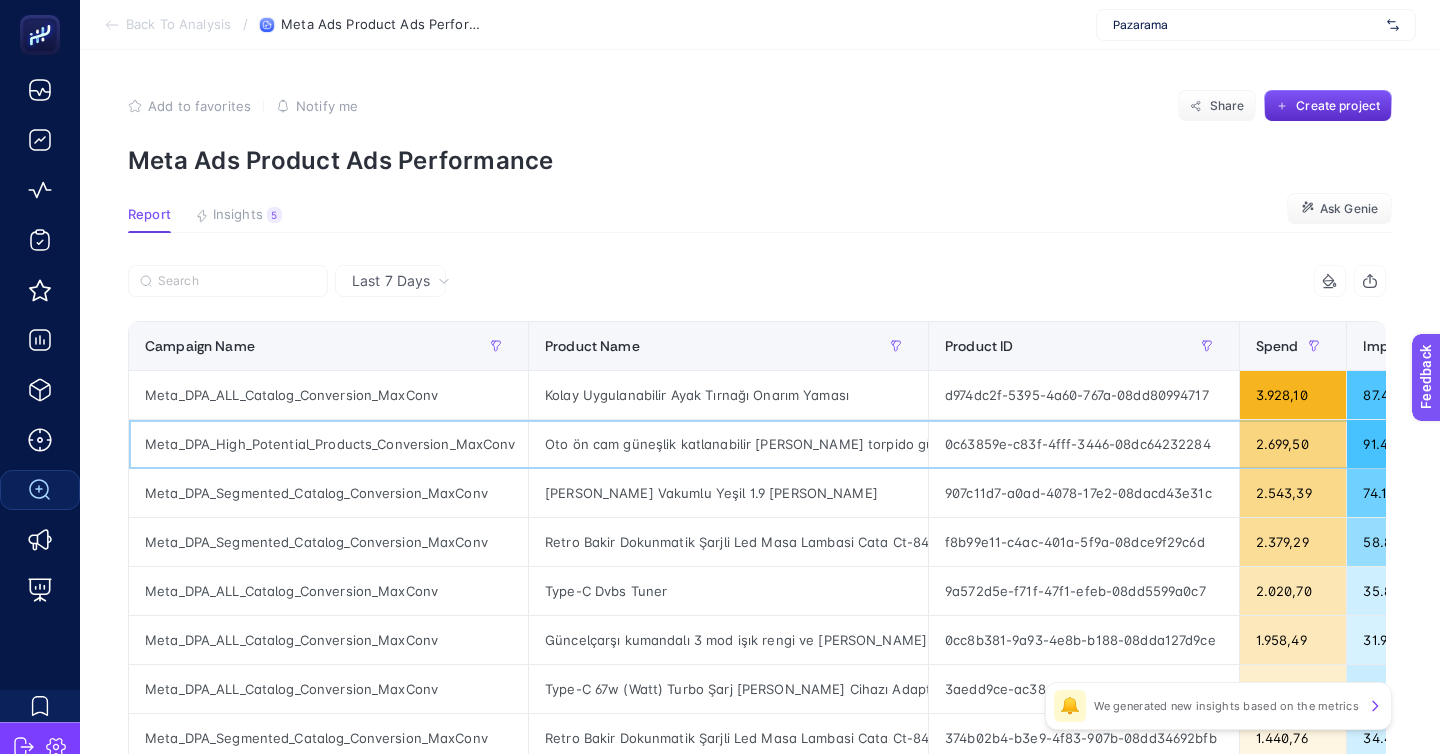 click on "Oto ön cam güneşlik katlanabilir [PERSON_NAME] torpido güneş koruyucu şemsiye(145x79cm)" 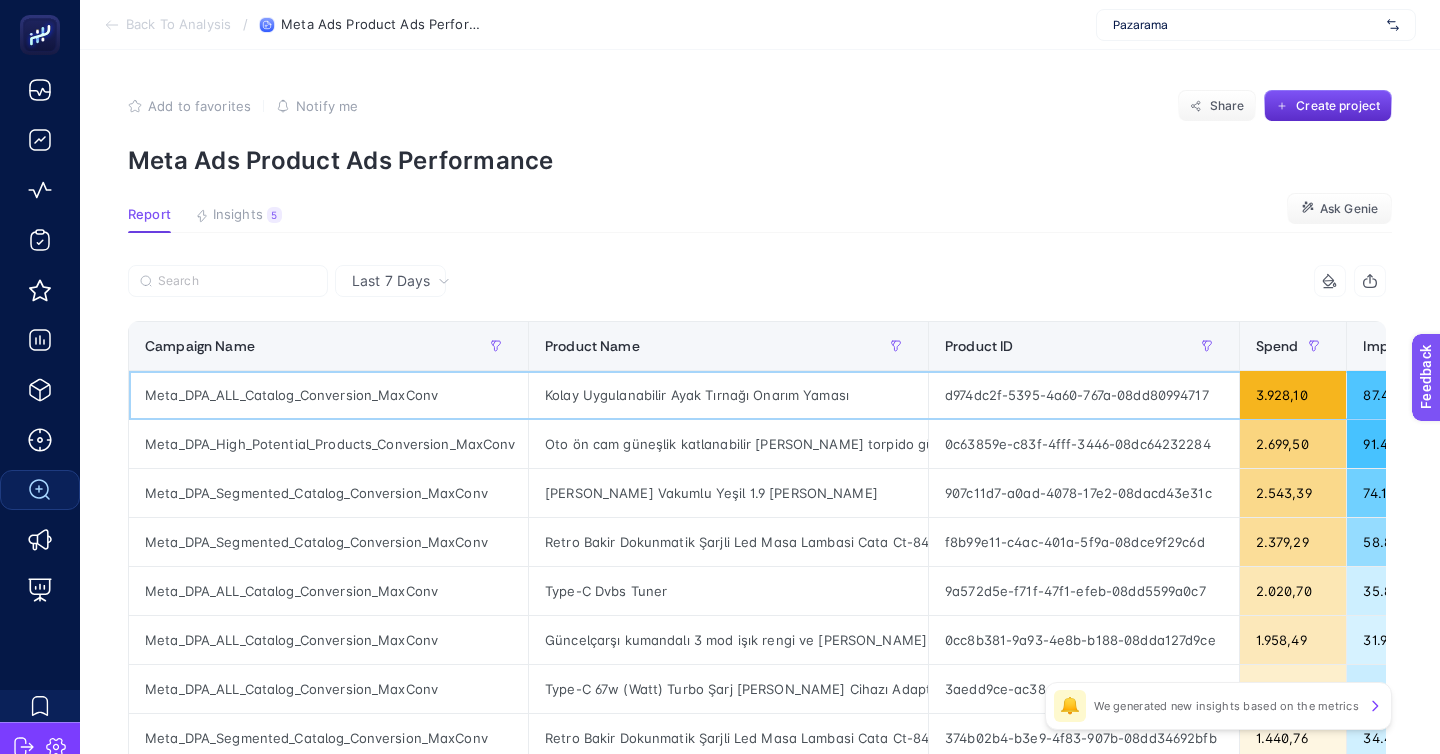 click on "Kolay Uygulanabilir Ayak Tırnağı Onarım Yaması" 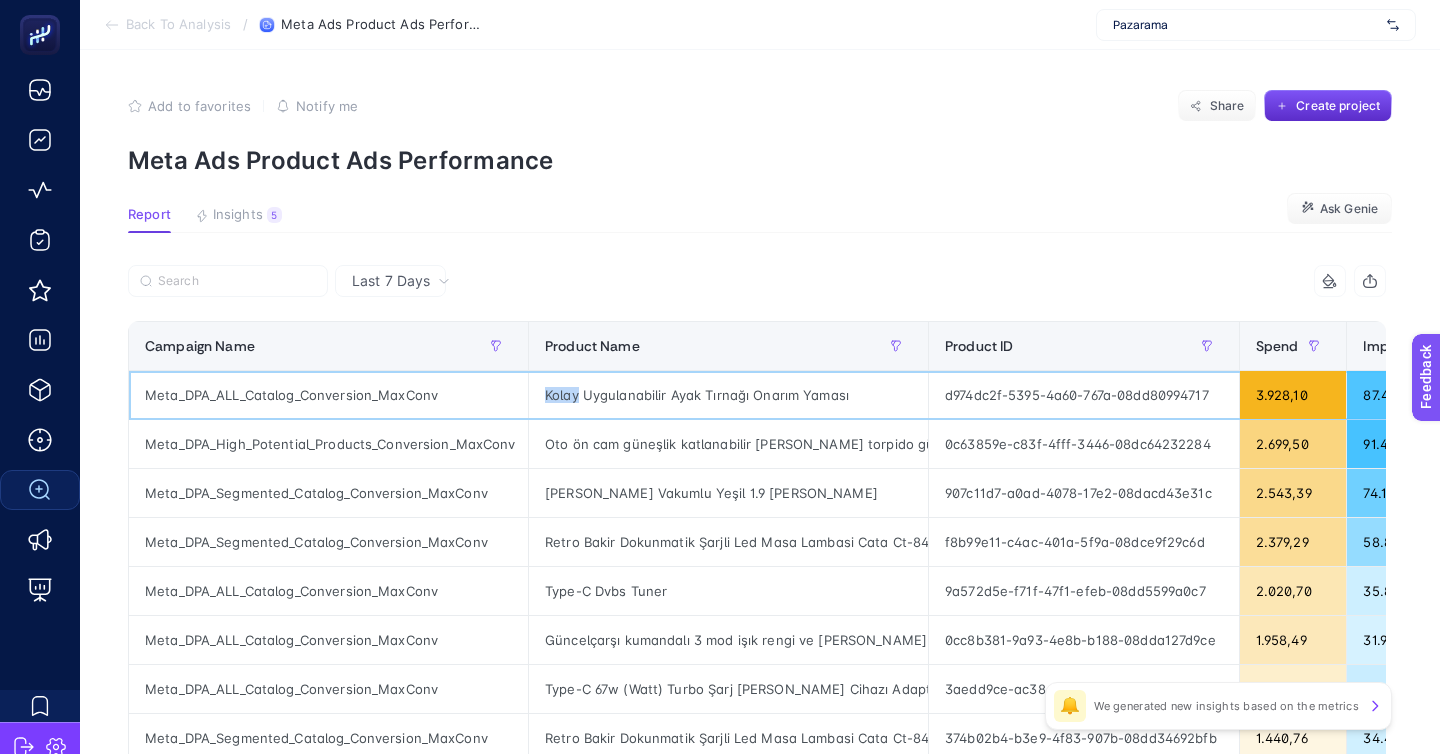 click on "Kolay Uygulanabilir Ayak Tırnağı Onarım Yaması" 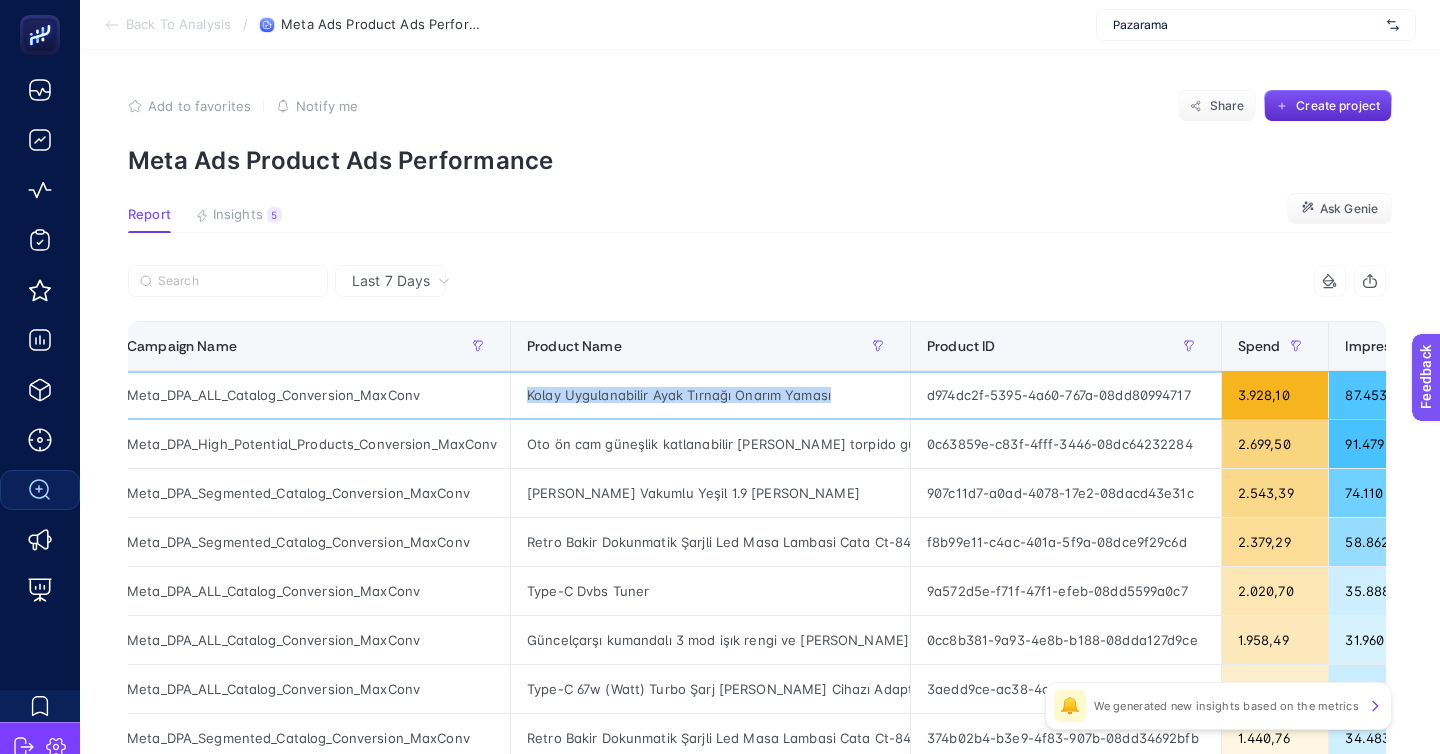 scroll, scrollTop: 0, scrollLeft: 38, axis: horizontal 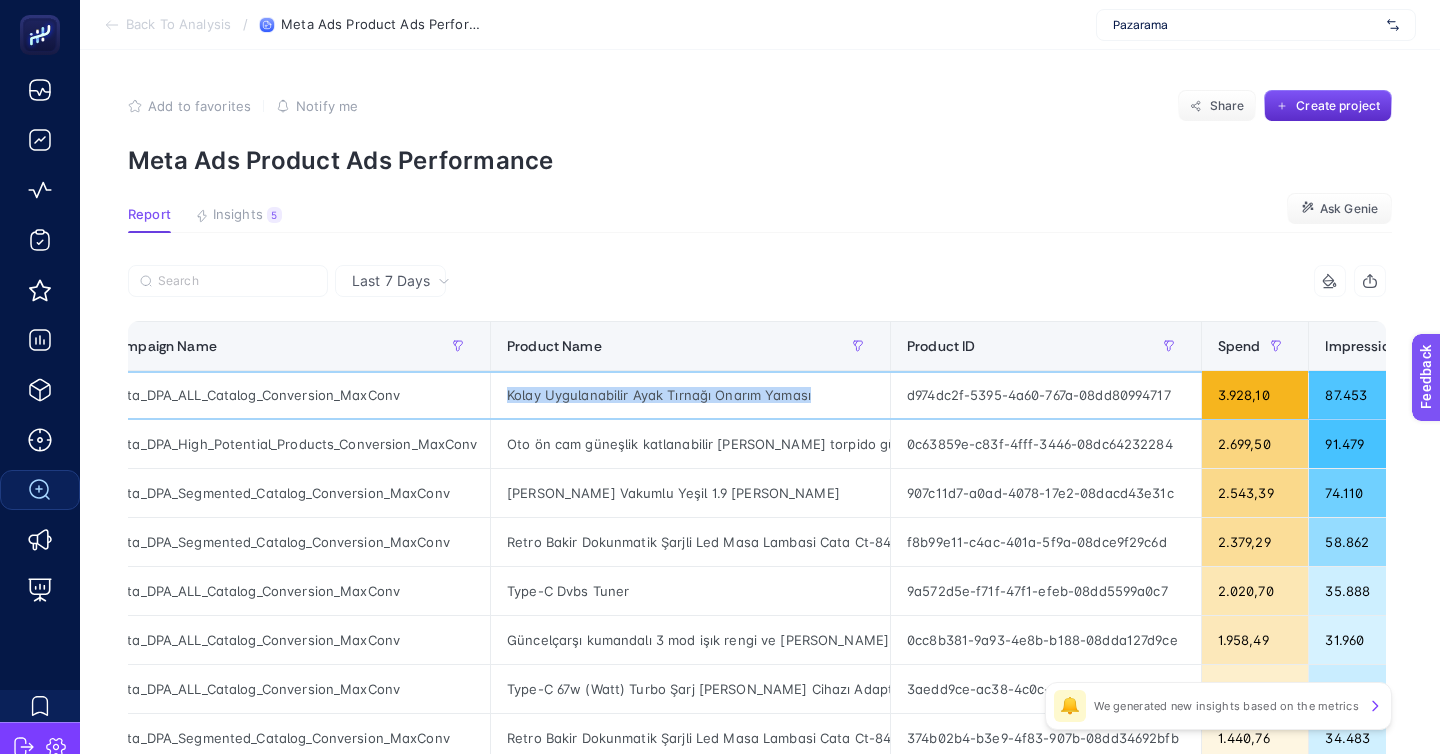 click on "3.928,10" 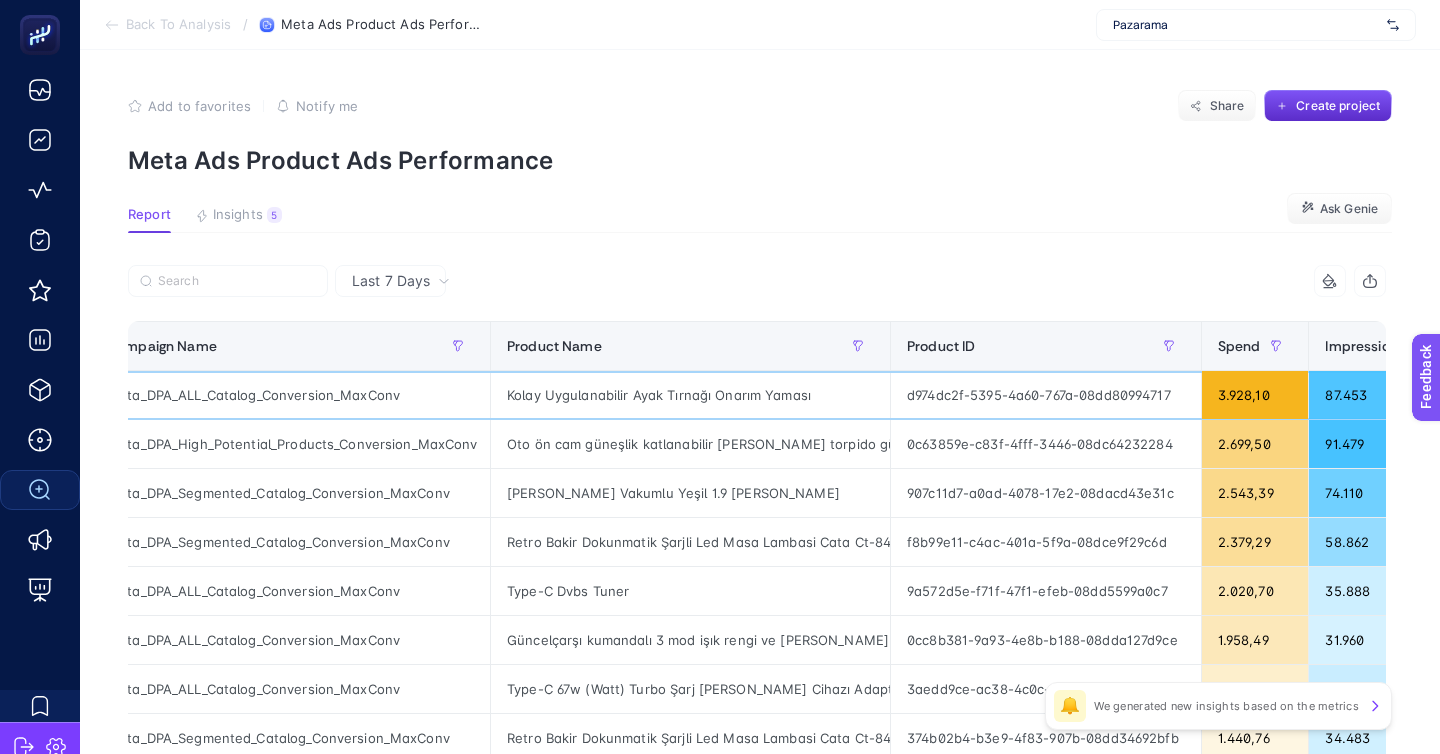 click on "3.928,10" 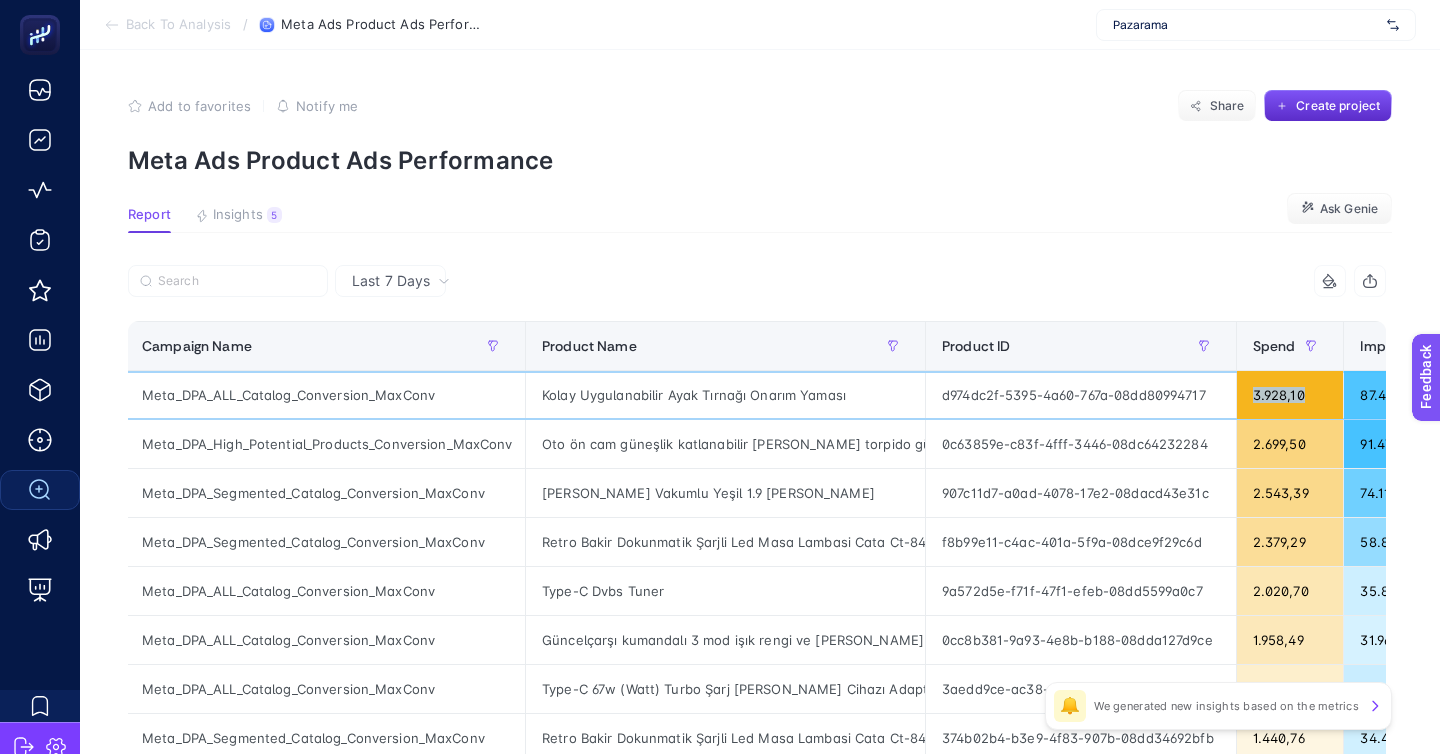 scroll, scrollTop: 0, scrollLeft: 0, axis: both 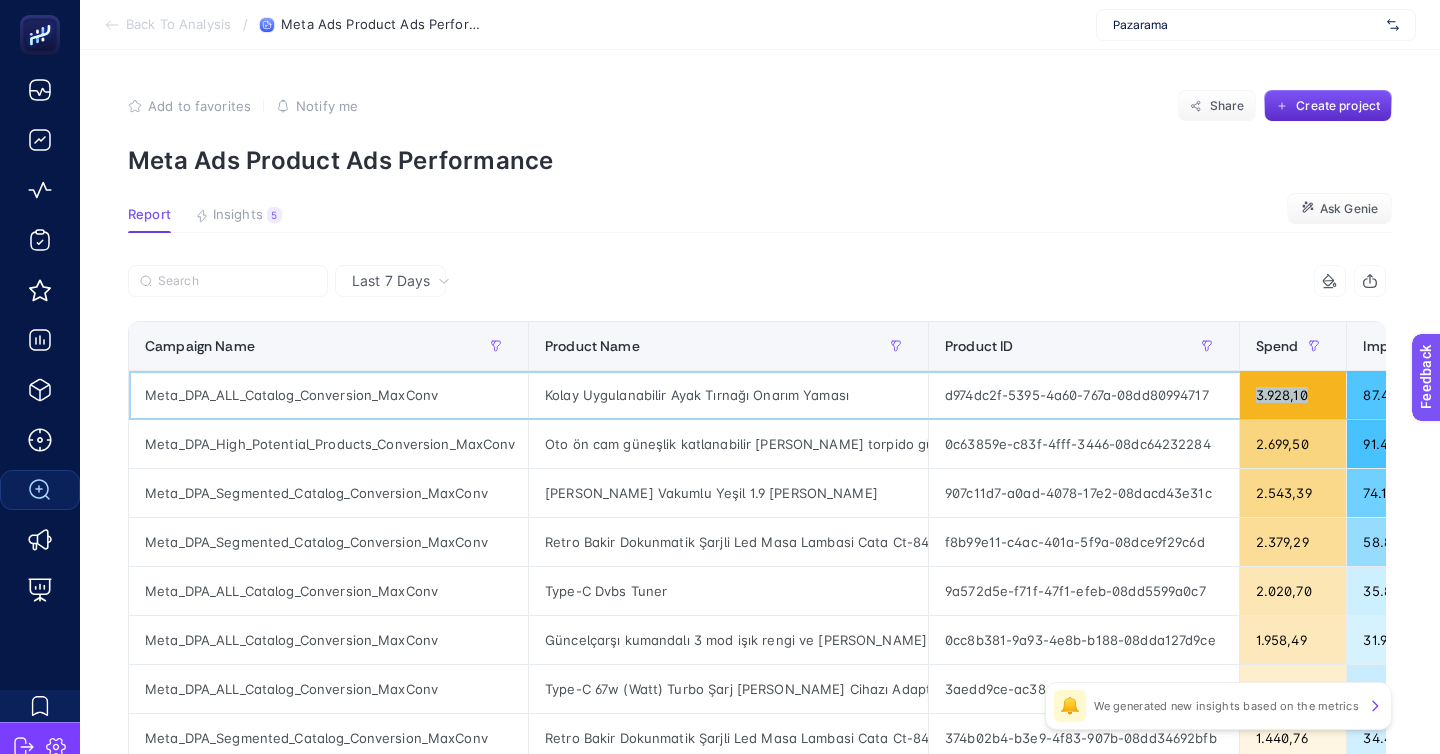click on "Meta_DPA_ALL_Catalog_Conversion_MaxConv" 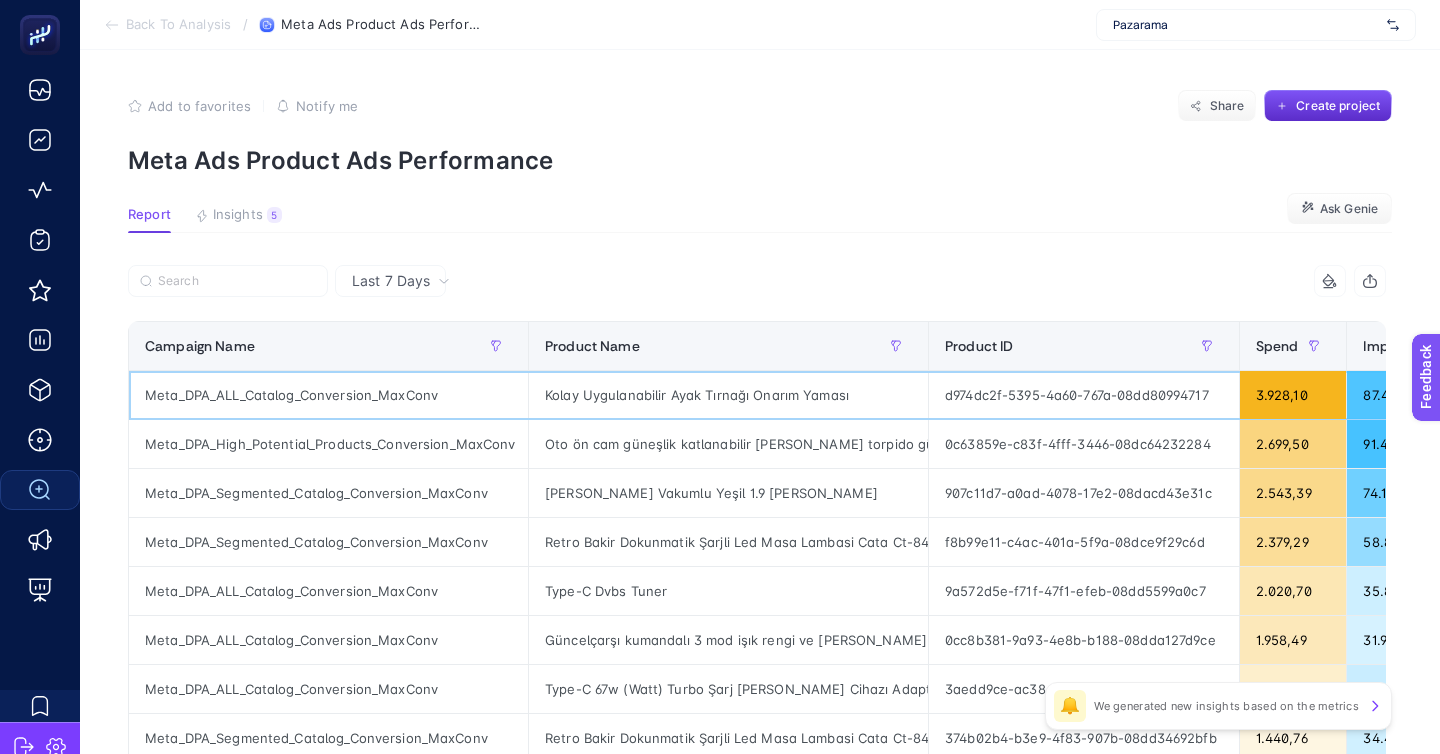 click on "Meta_DPA_ALL_Catalog_Conversion_MaxConv" 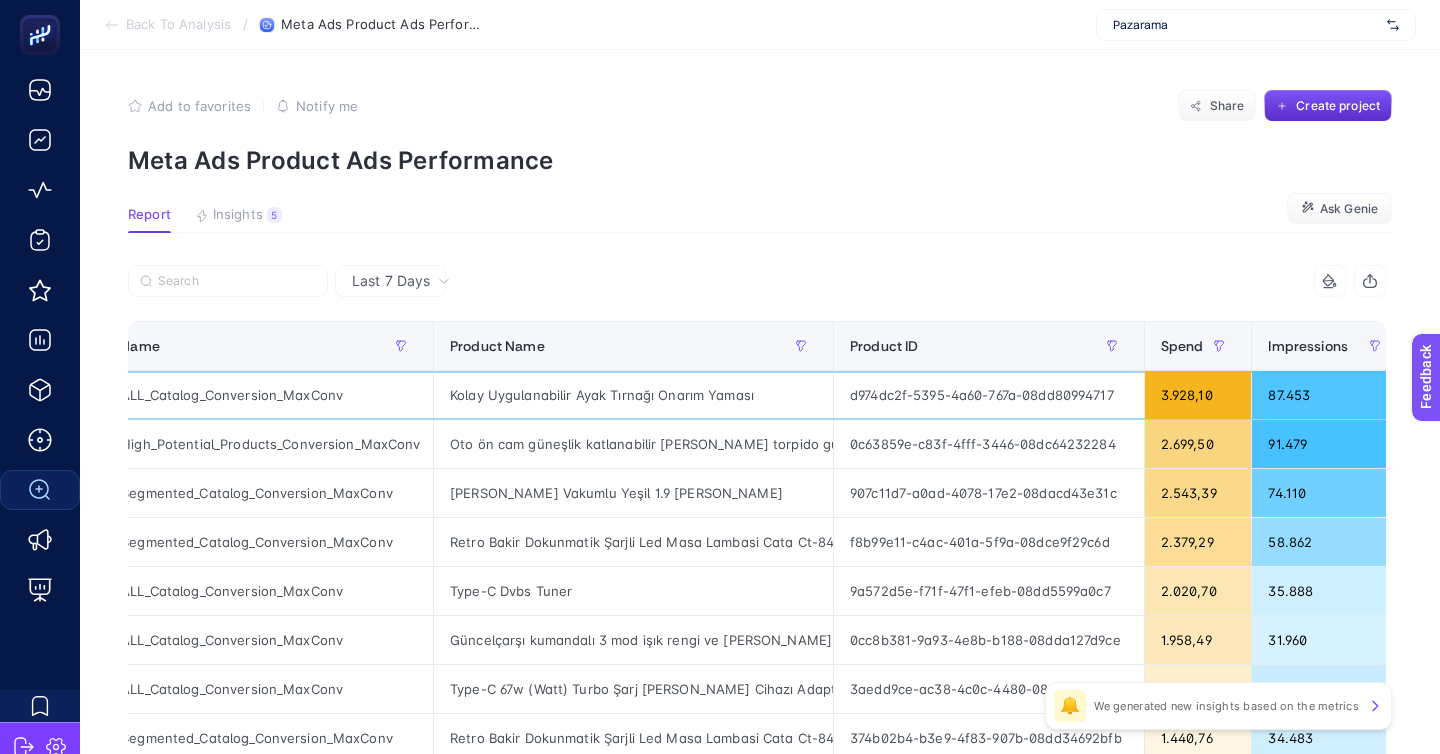 scroll, scrollTop: 0, scrollLeft: 94, axis: horizontal 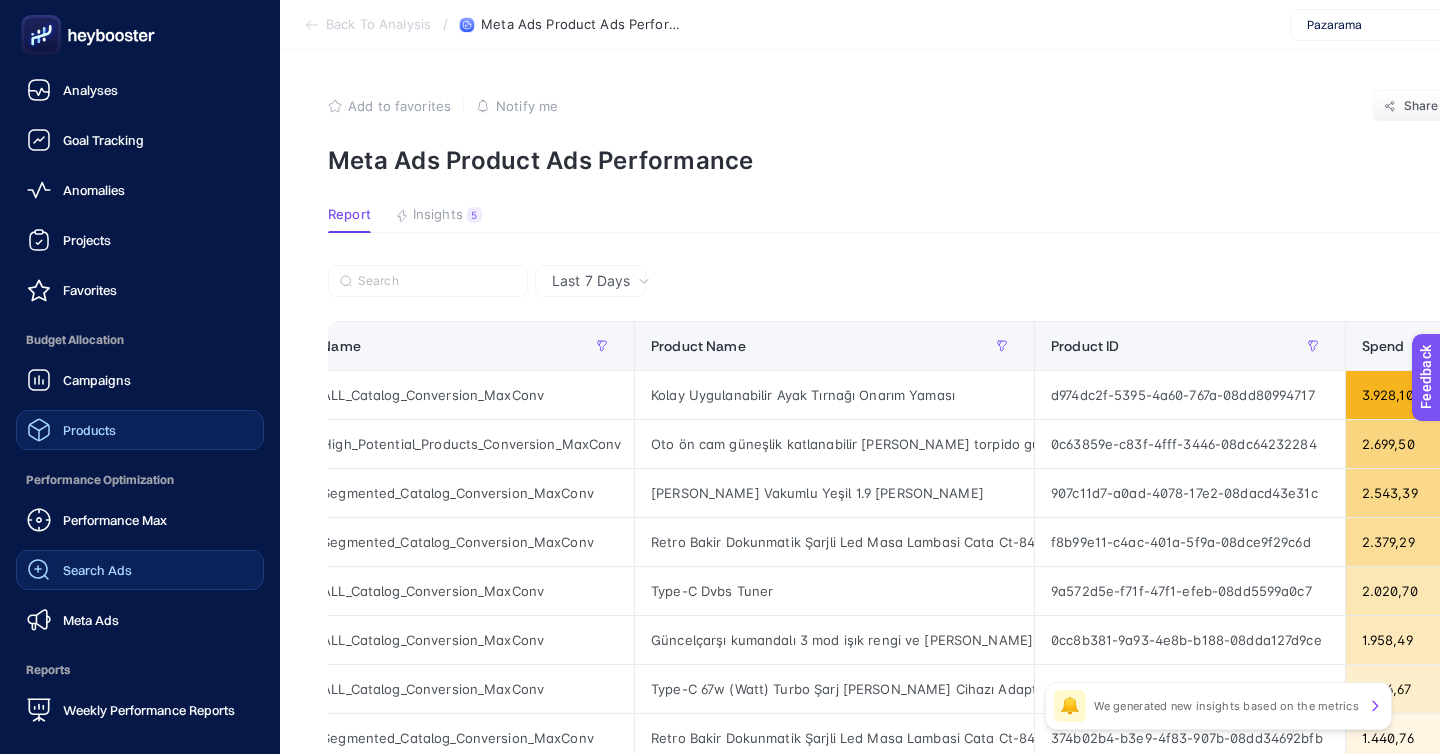 click on "Products" 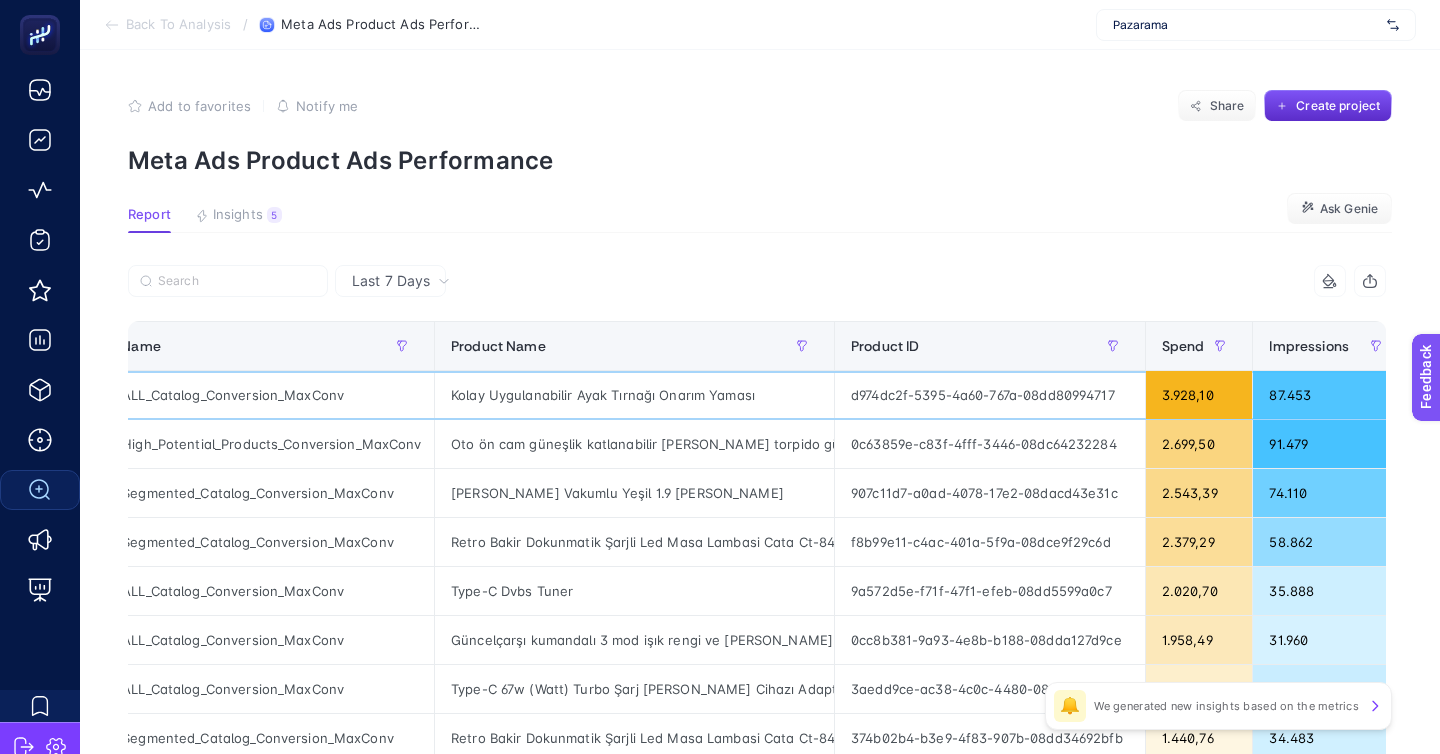 click on "3.928,10" 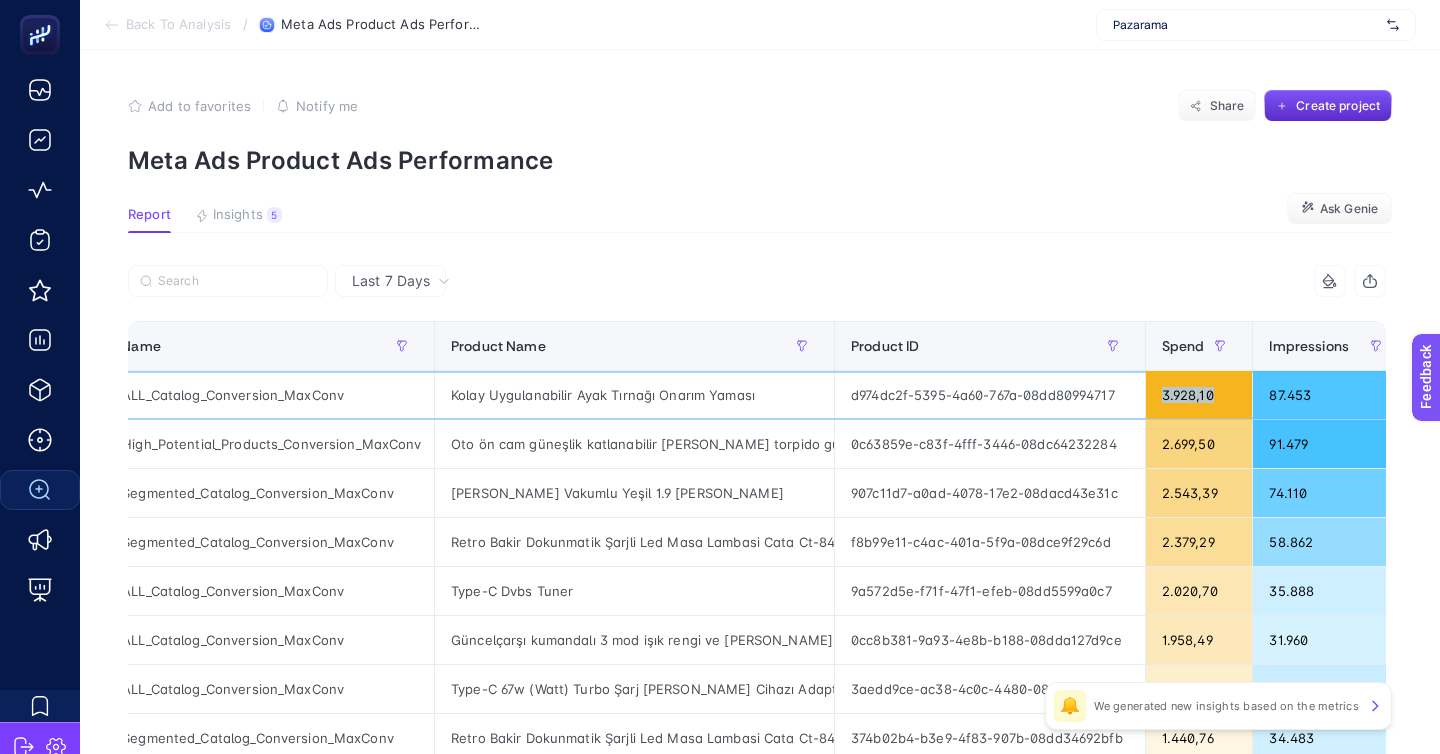 click on "3.928,10" 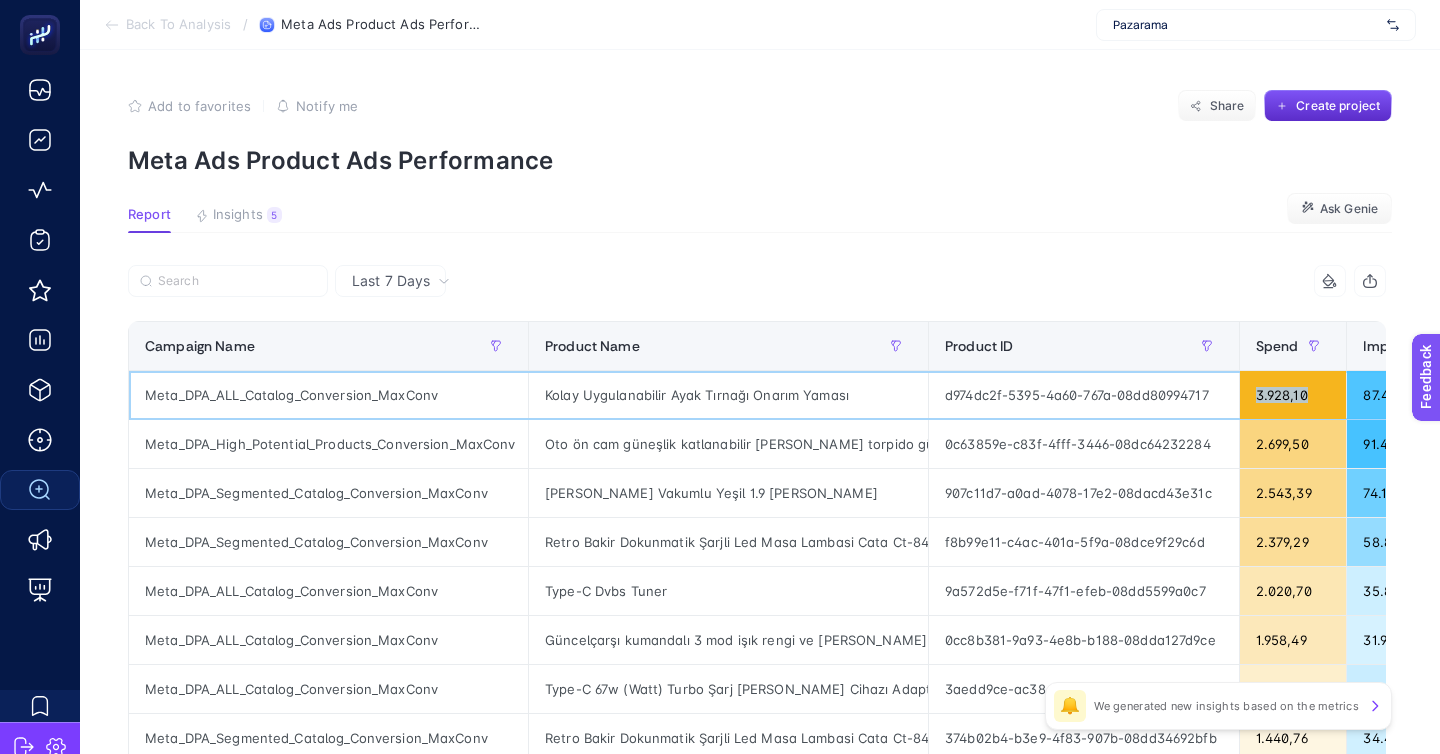 scroll, scrollTop: 0, scrollLeft: 2, axis: horizontal 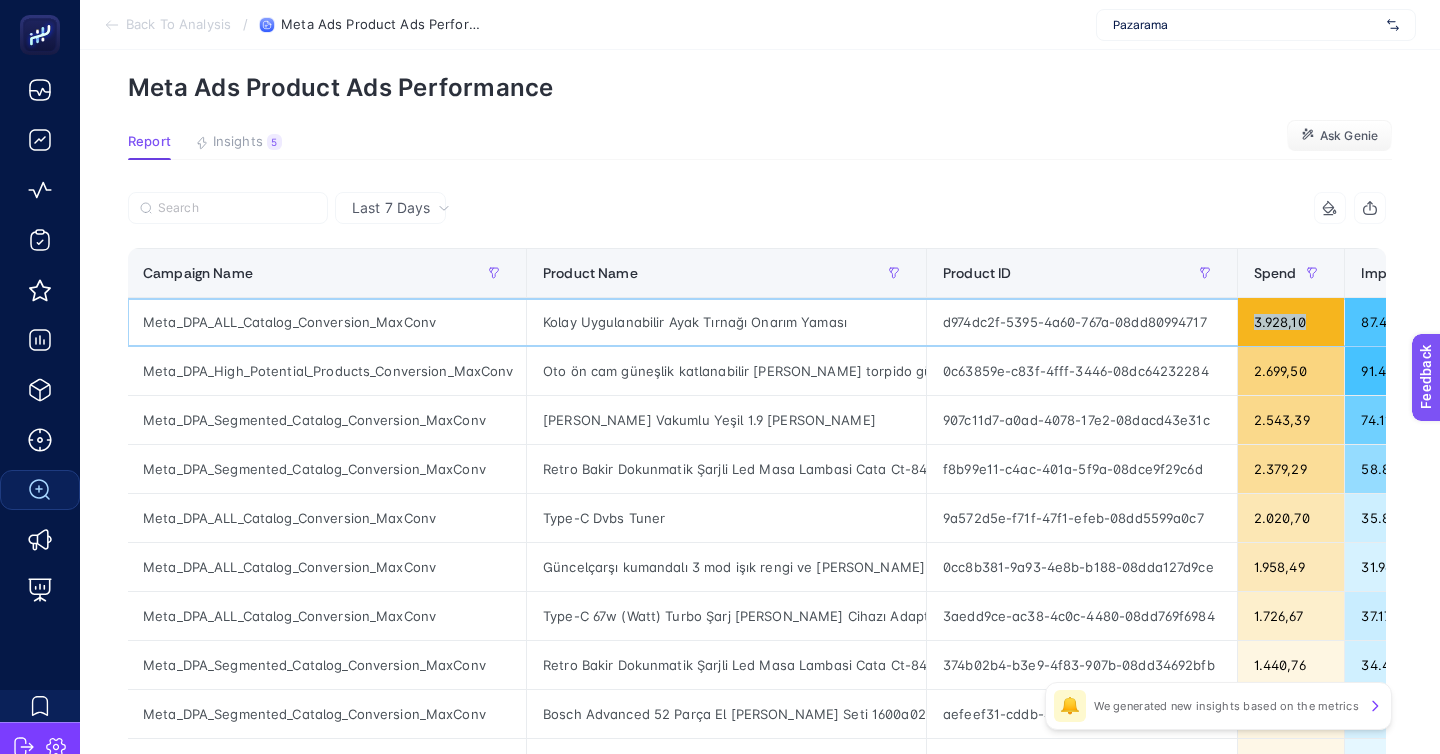 click on "Kolay Uygulanabilir Ayak Tırnağı Onarım Yaması" 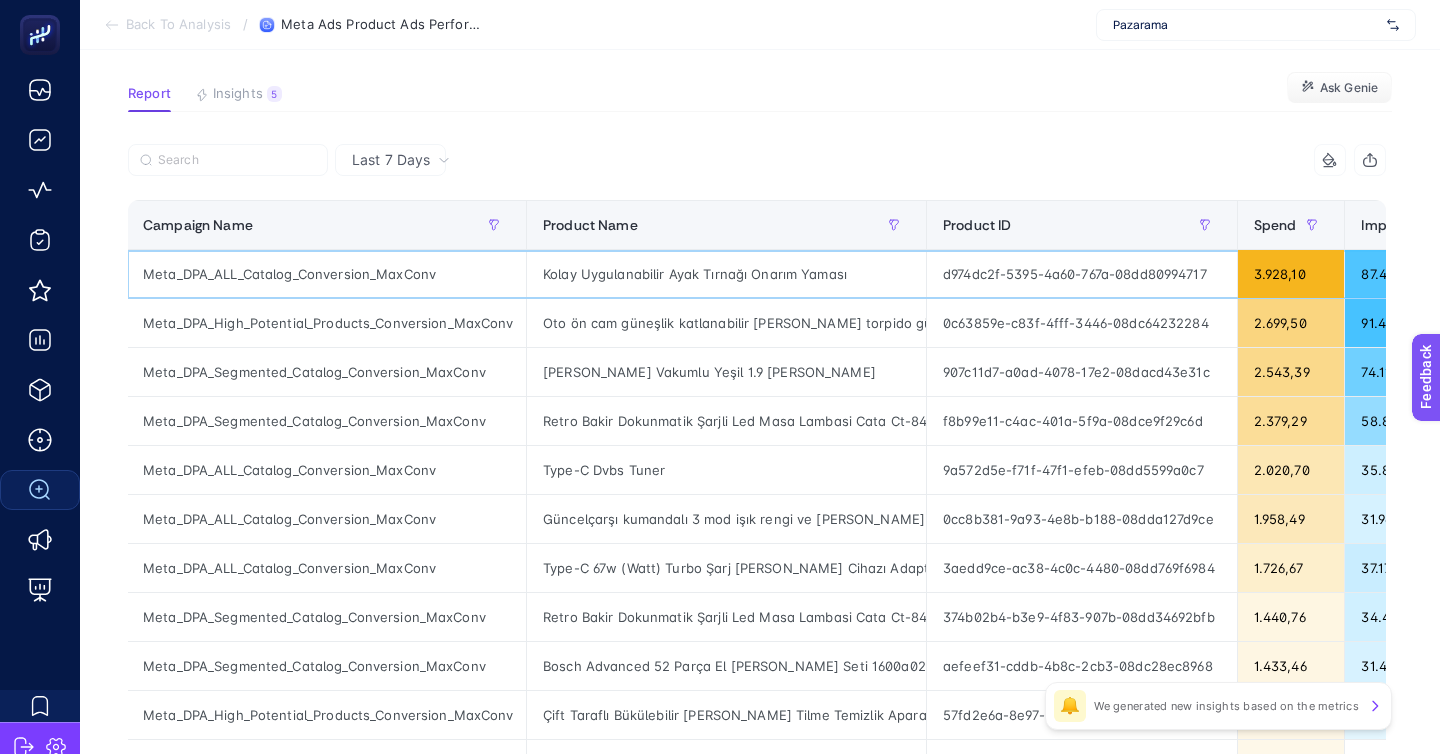 scroll, scrollTop: 122, scrollLeft: 0, axis: vertical 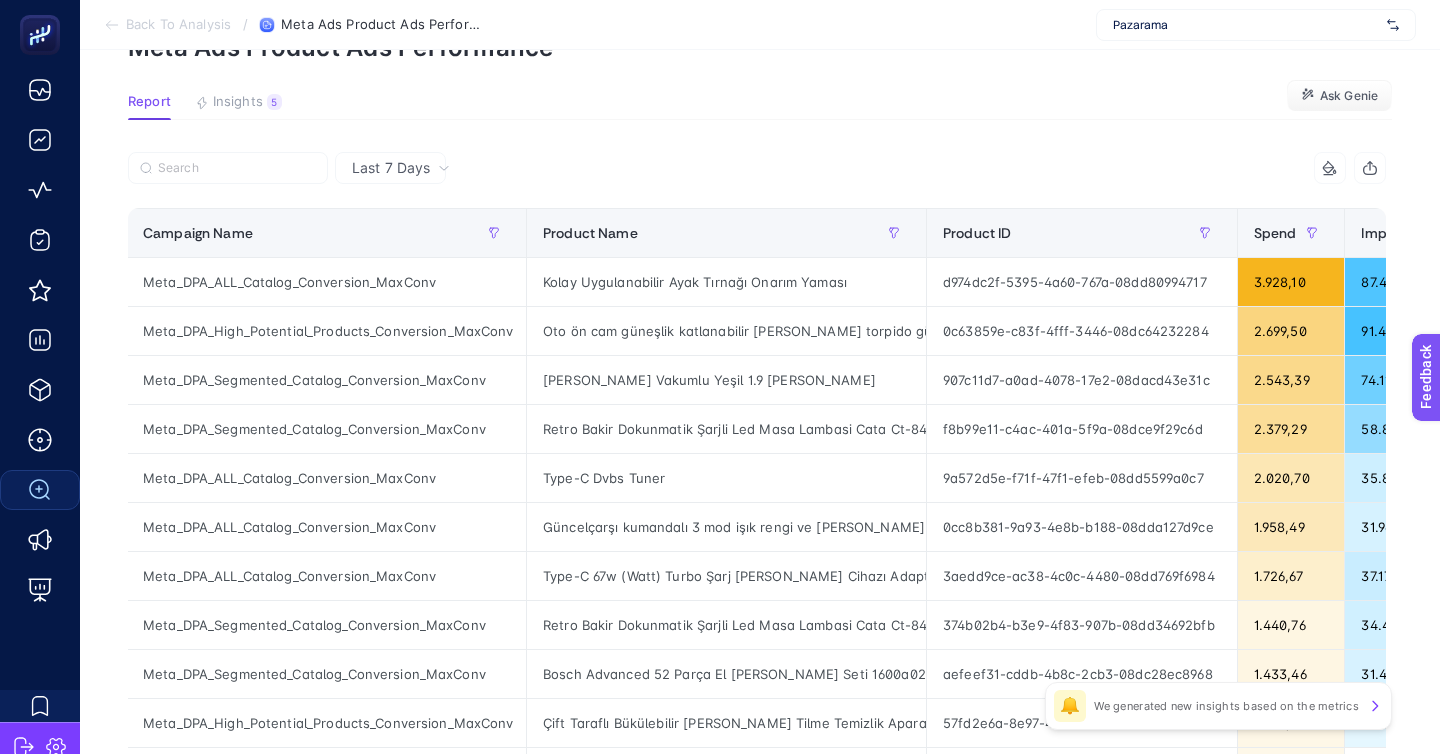 click on "Report Insights 5  We generated new insights based on the metrics  Ask Genie" at bounding box center (760, 107) 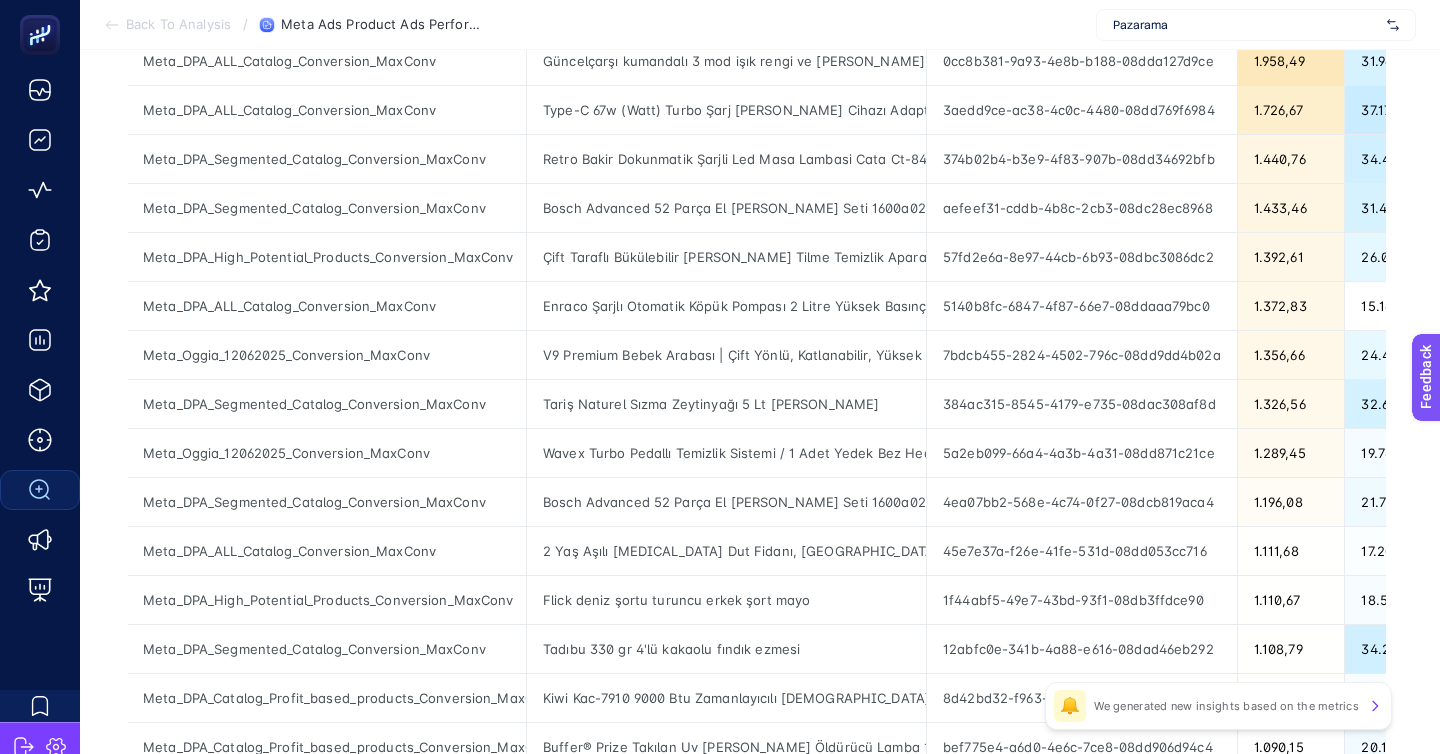 scroll, scrollTop: 592, scrollLeft: 0, axis: vertical 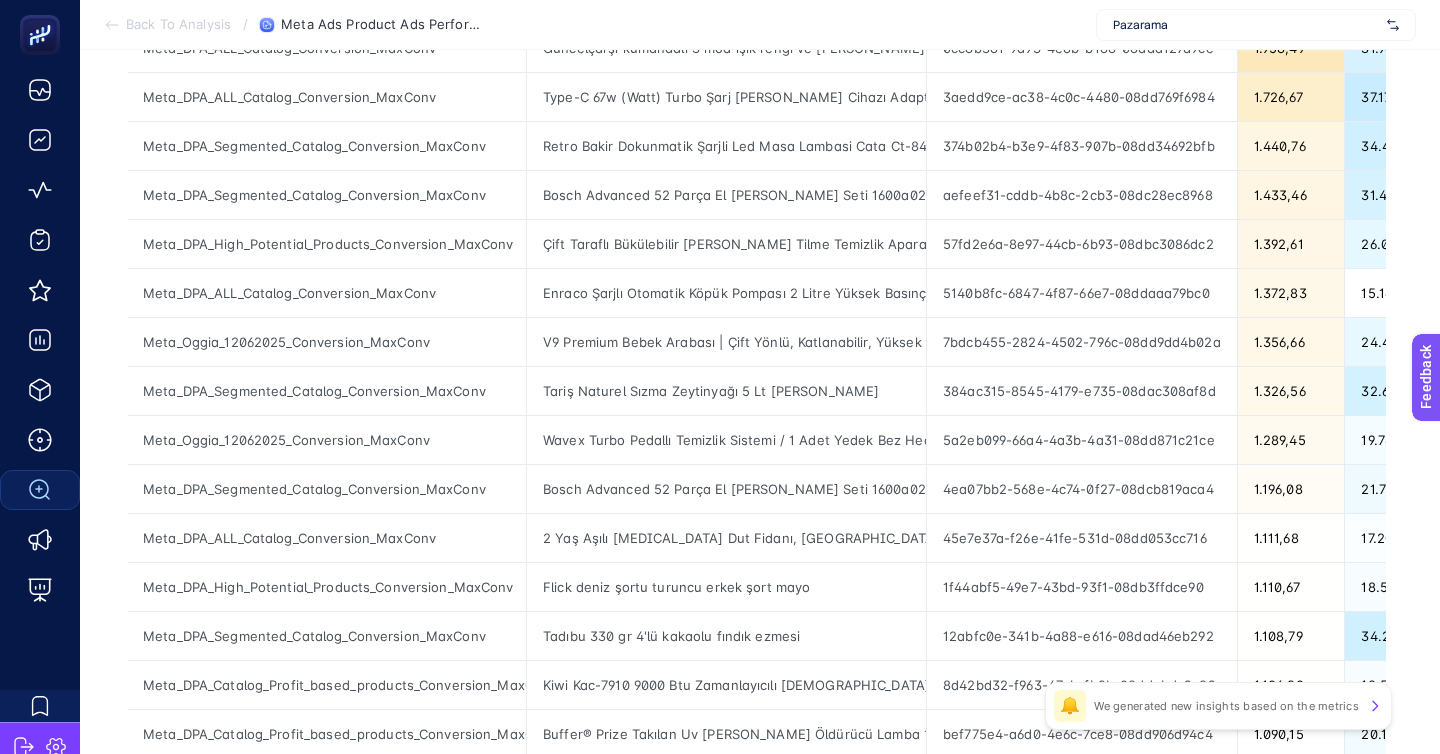 click on "2" 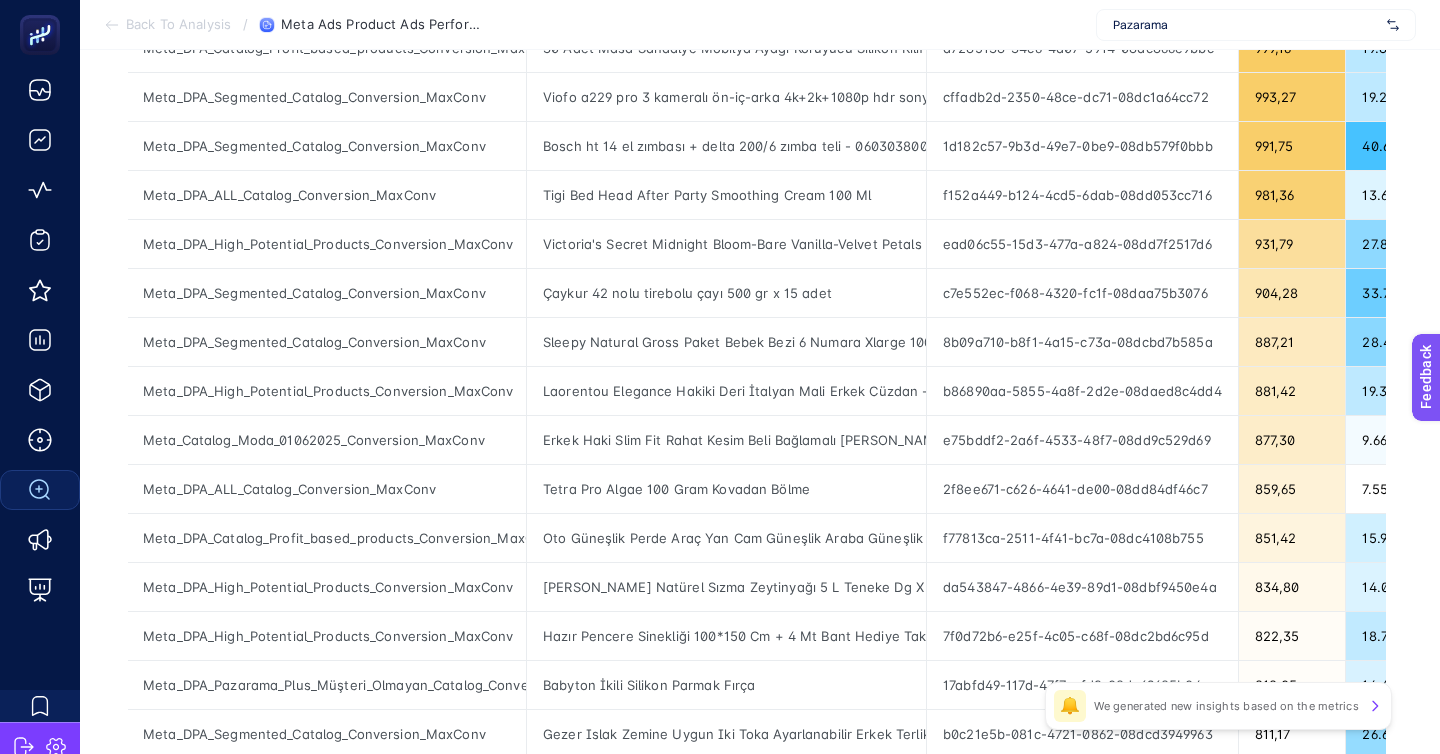 click on "3" 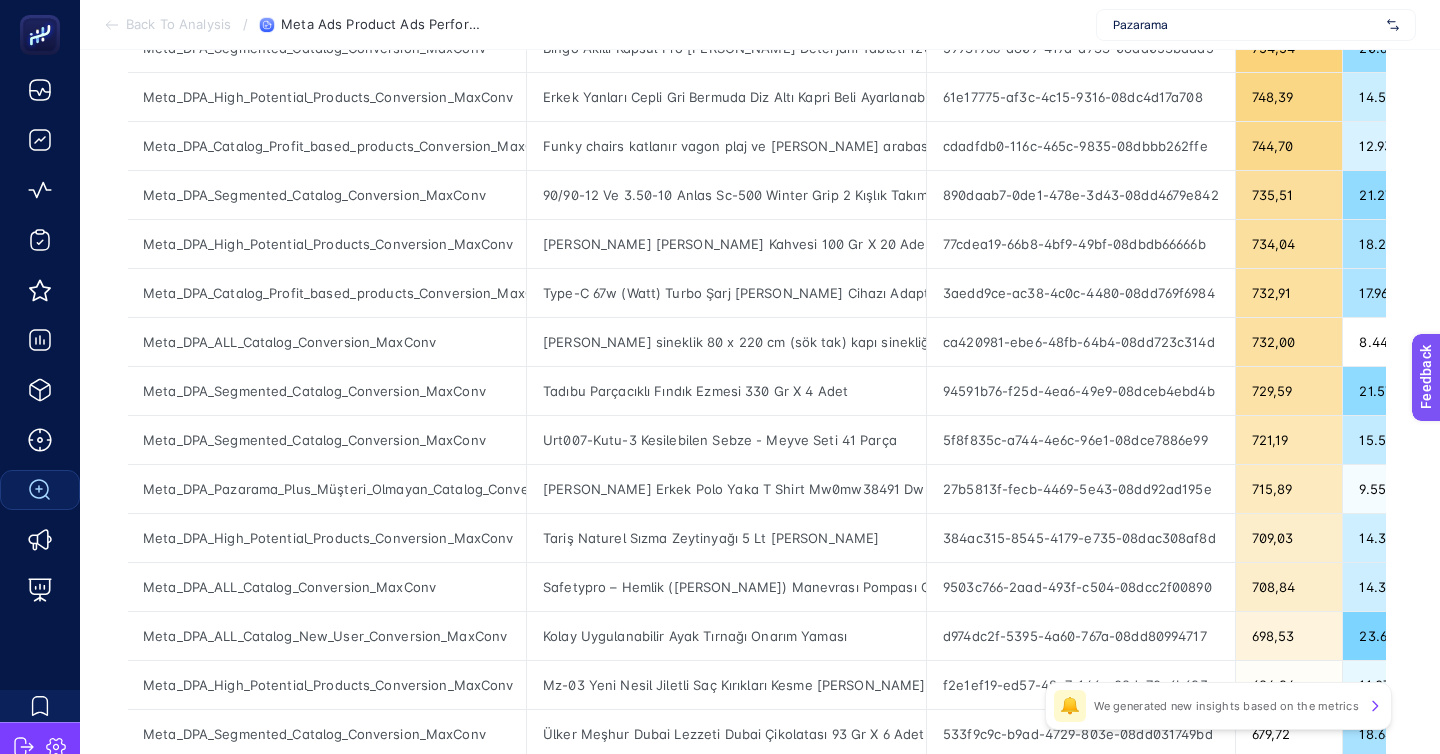 click on "3" 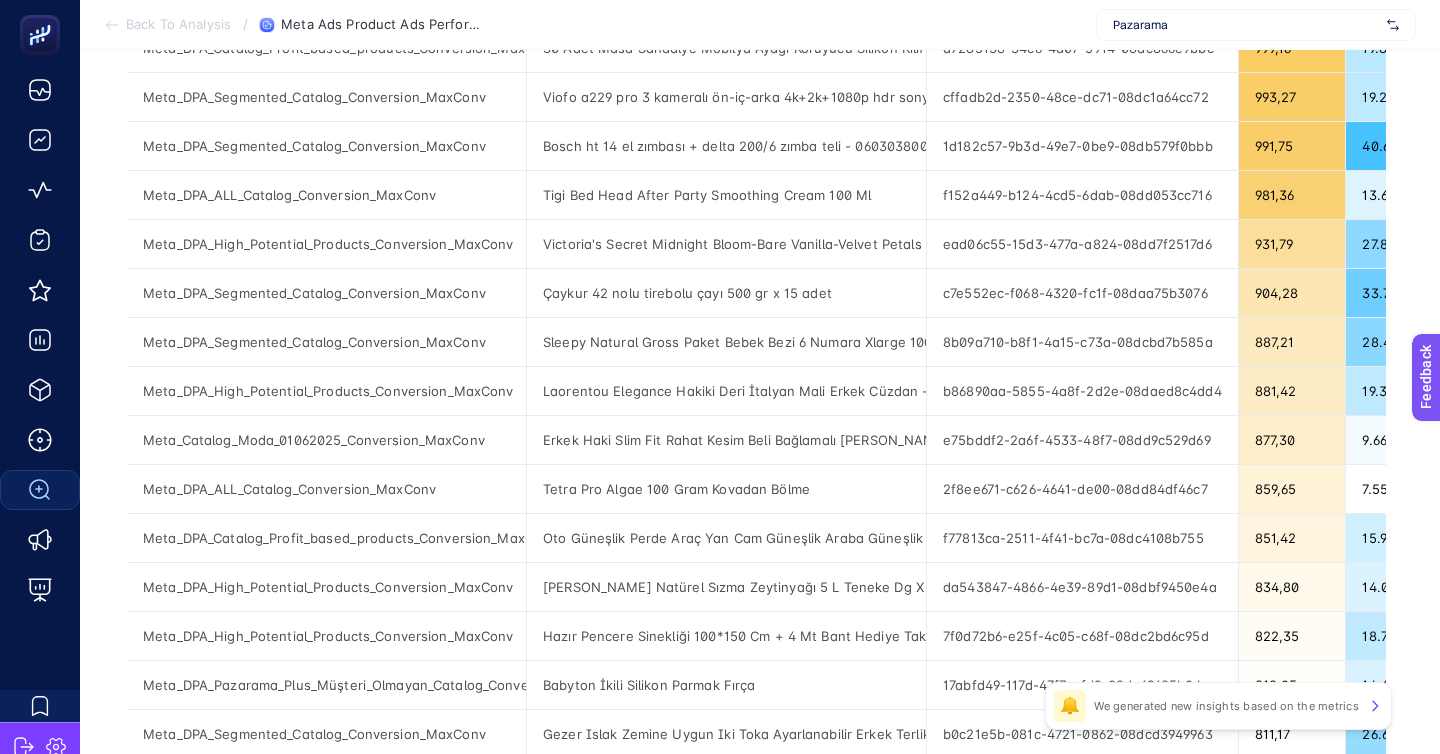 click 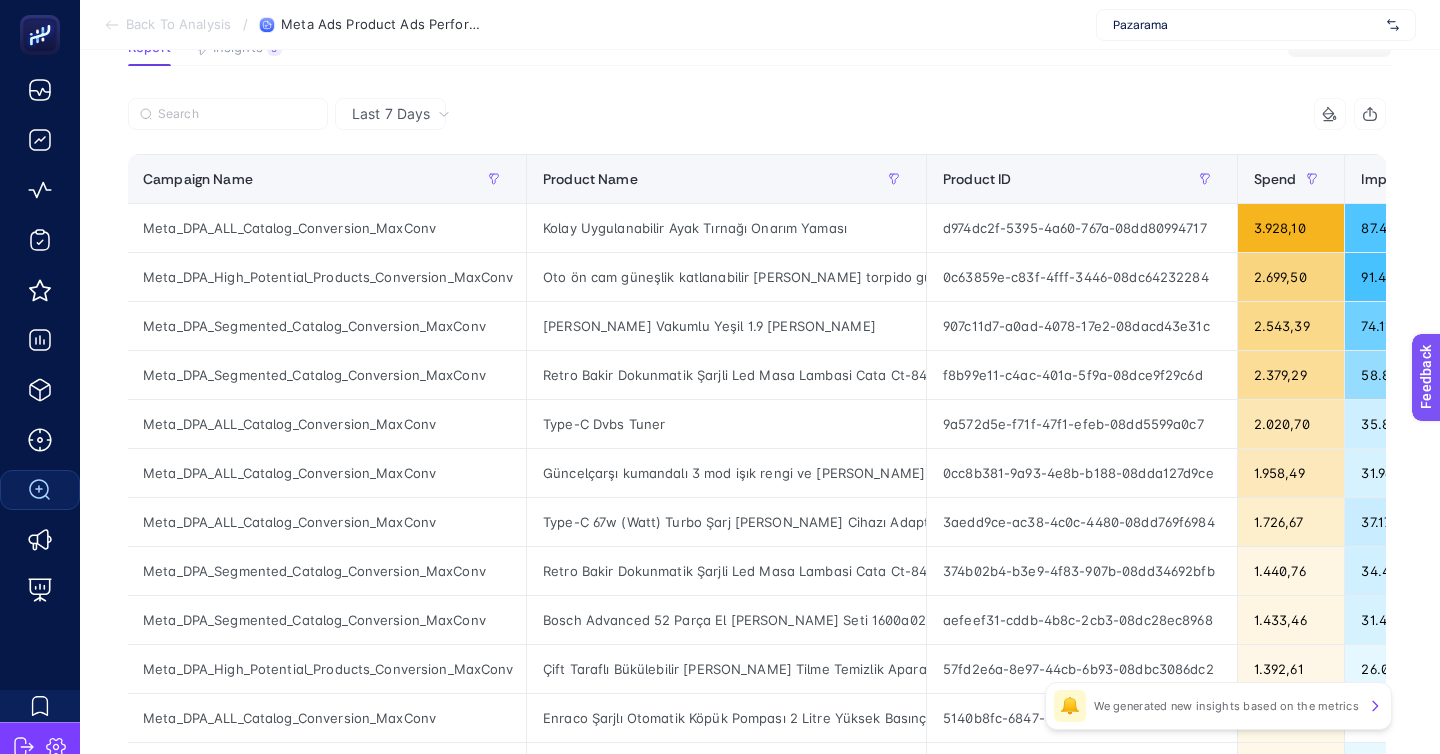 scroll, scrollTop: 165, scrollLeft: 0, axis: vertical 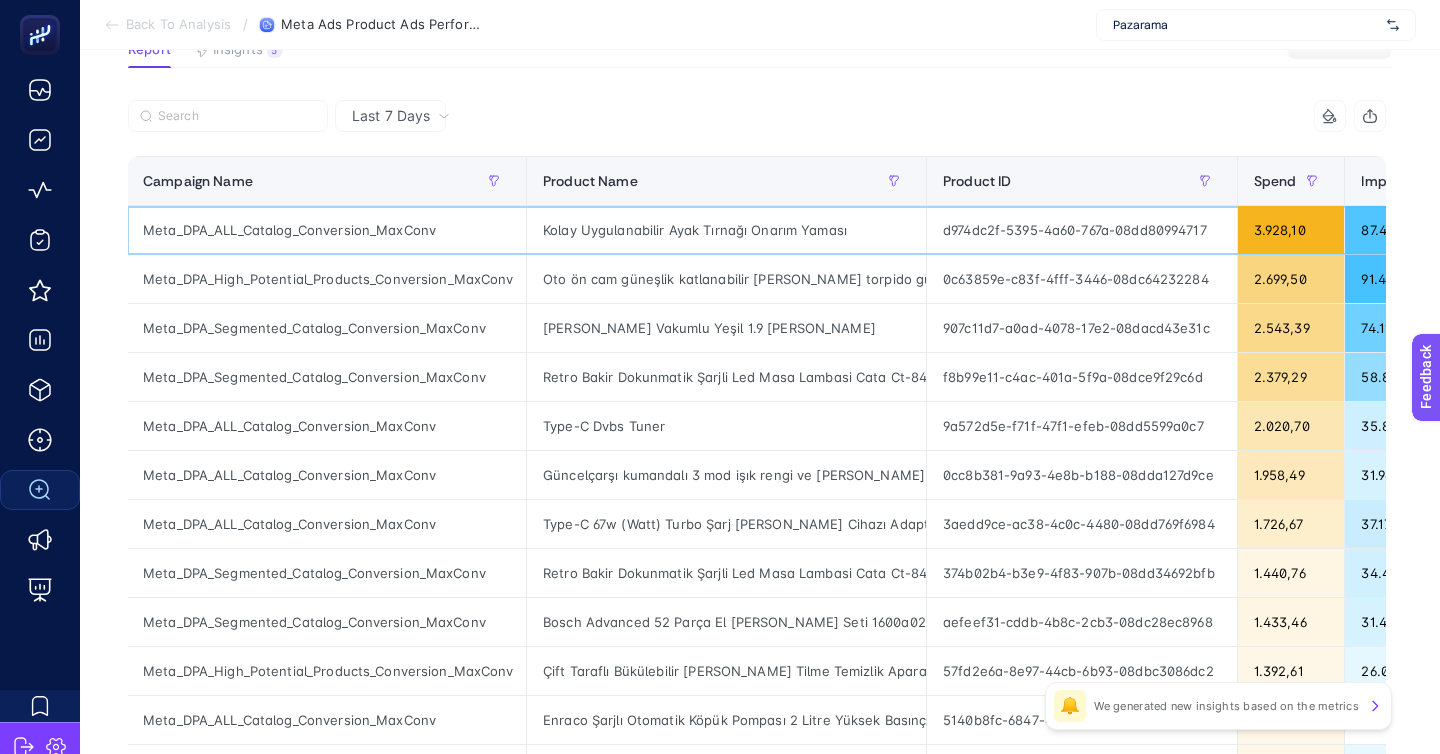 click on "Meta_DPA_ALL_Catalog_Conversion_MaxConv" 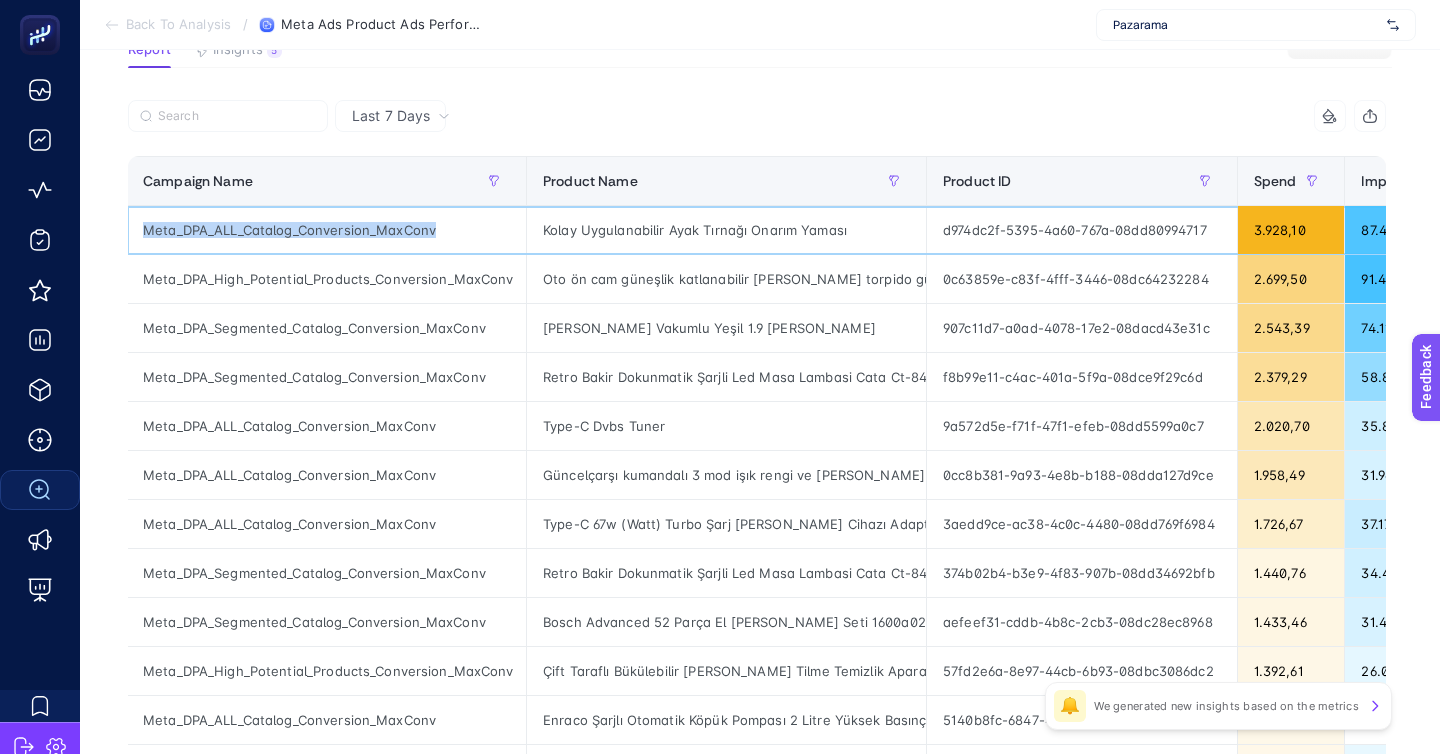 click on "Meta_DPA_ALL_Catalog_Conversion_MaxConv" 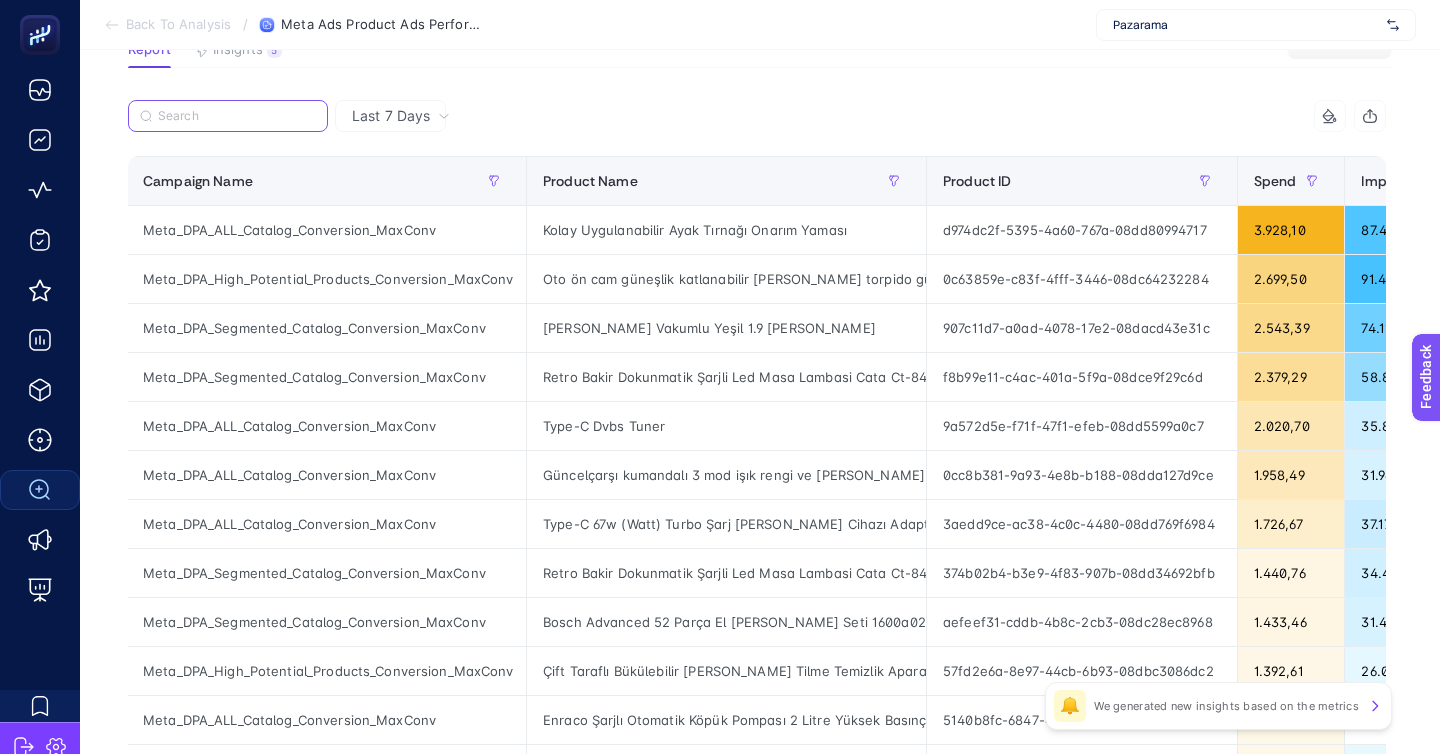 click at bounding box center (237, 116) 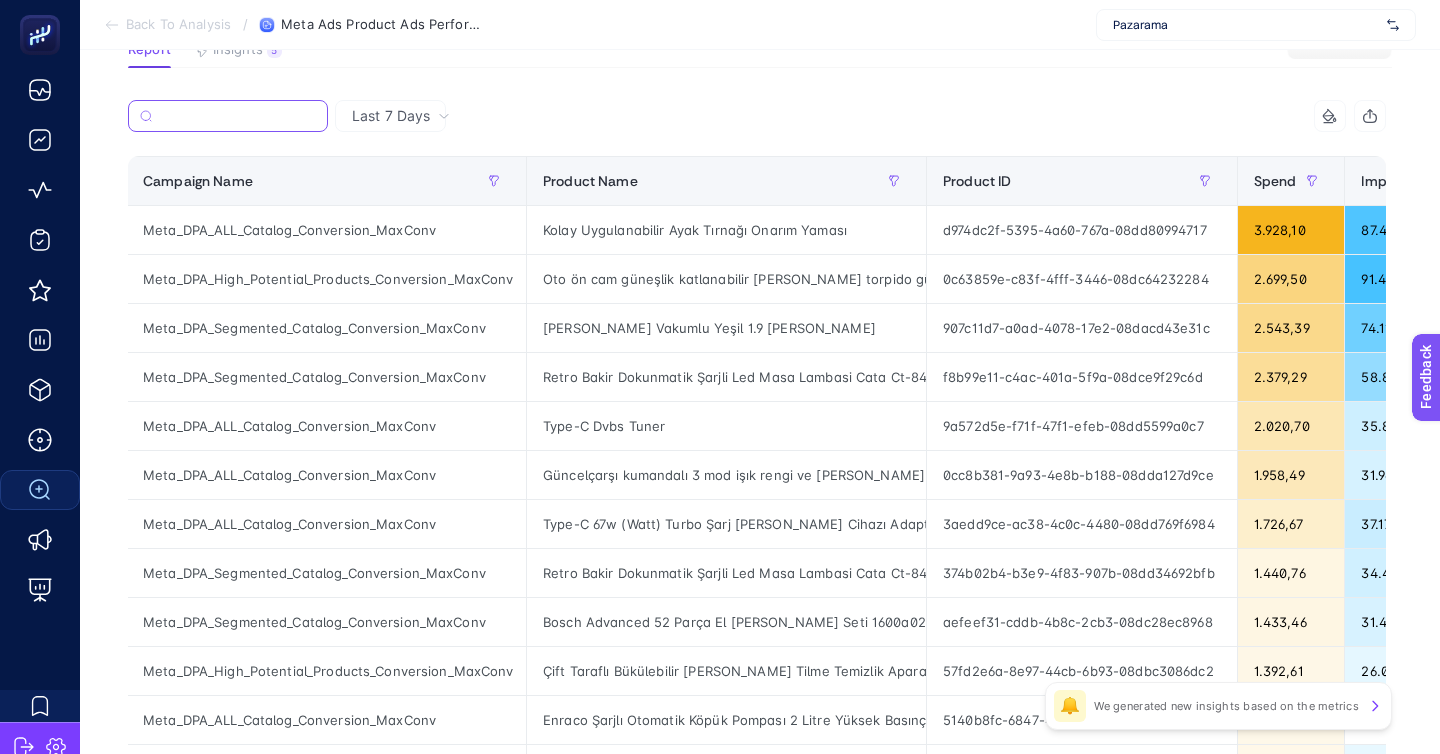 paste on "Meta_DPA_ALL_Catalog_Conversion_MaxConv" 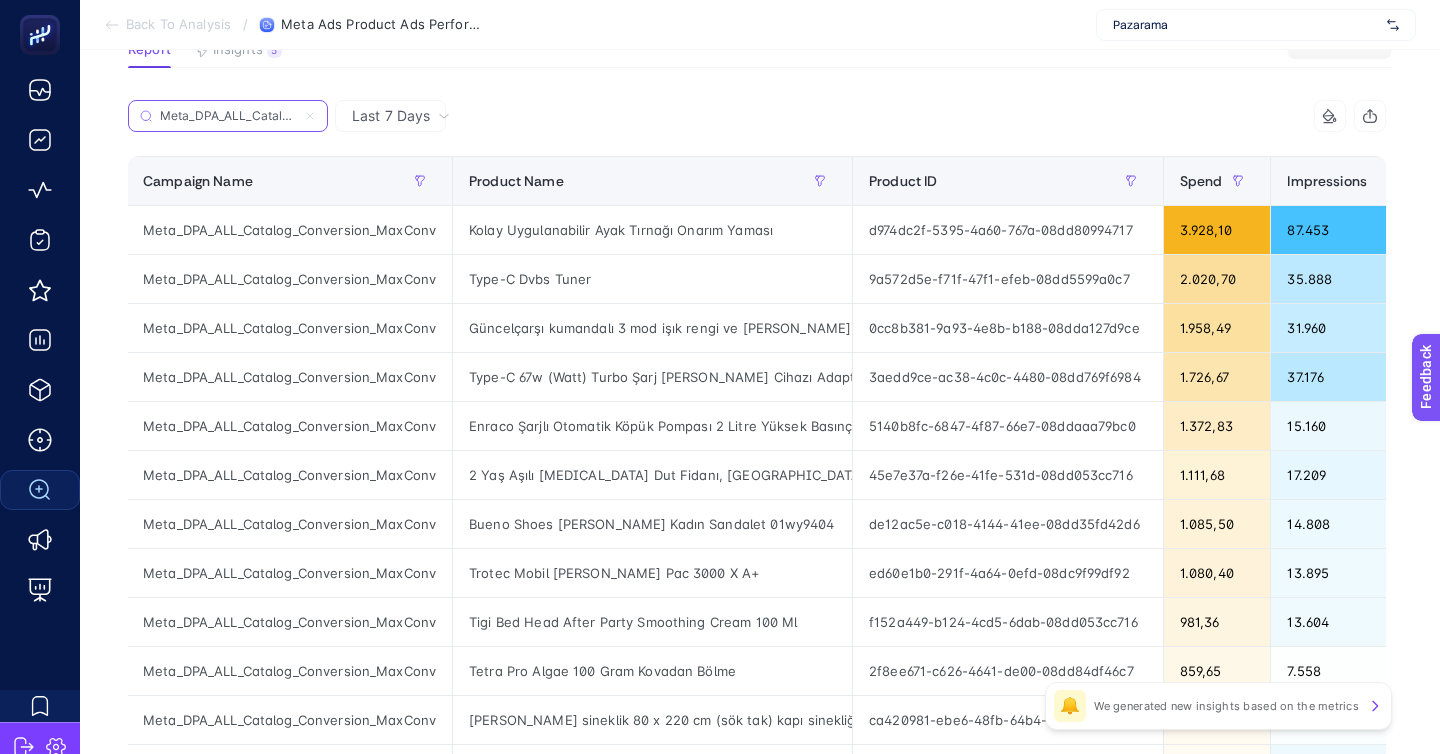 scroll, scrollTop: 0, scrollLeft: 73, axis: horizontal 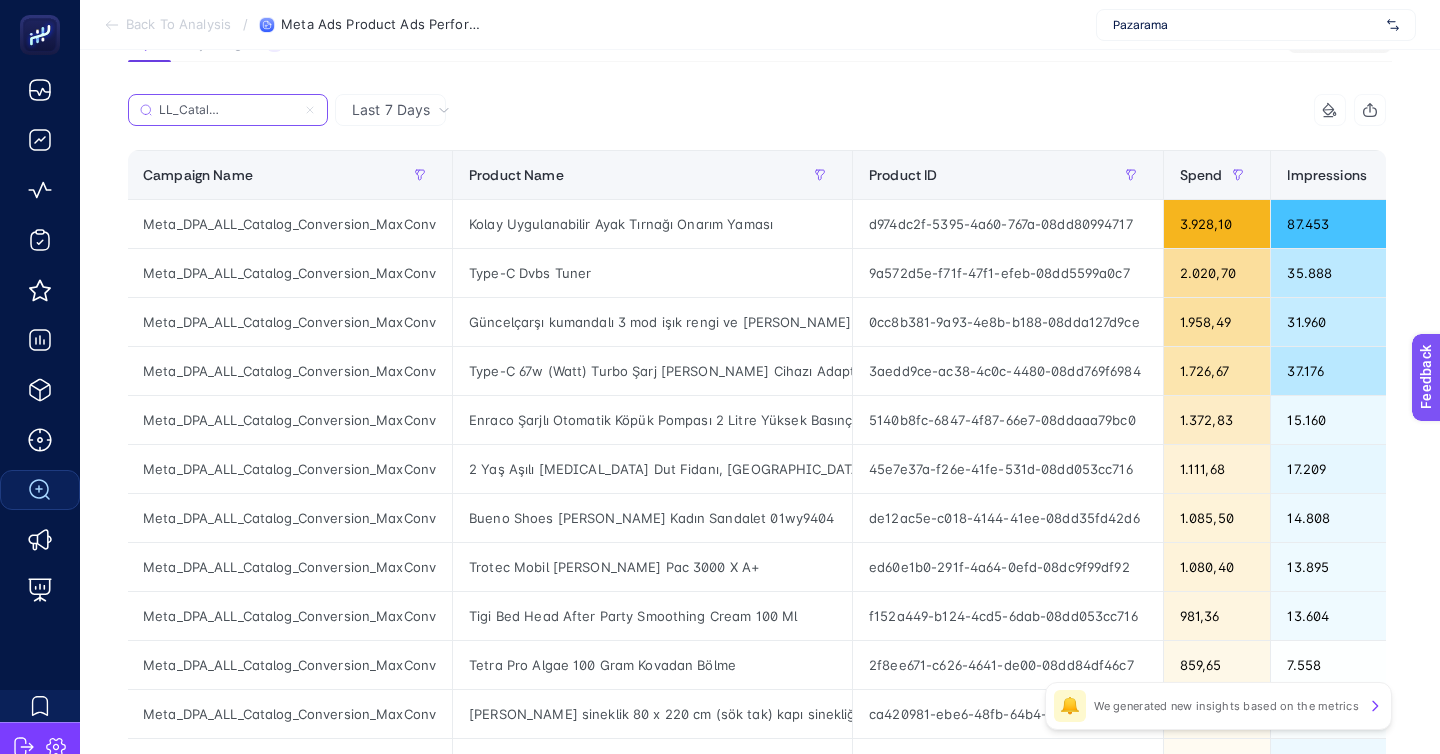 type on "Meta_DPA_ALL_Catalog_Conversion_MaxConv" 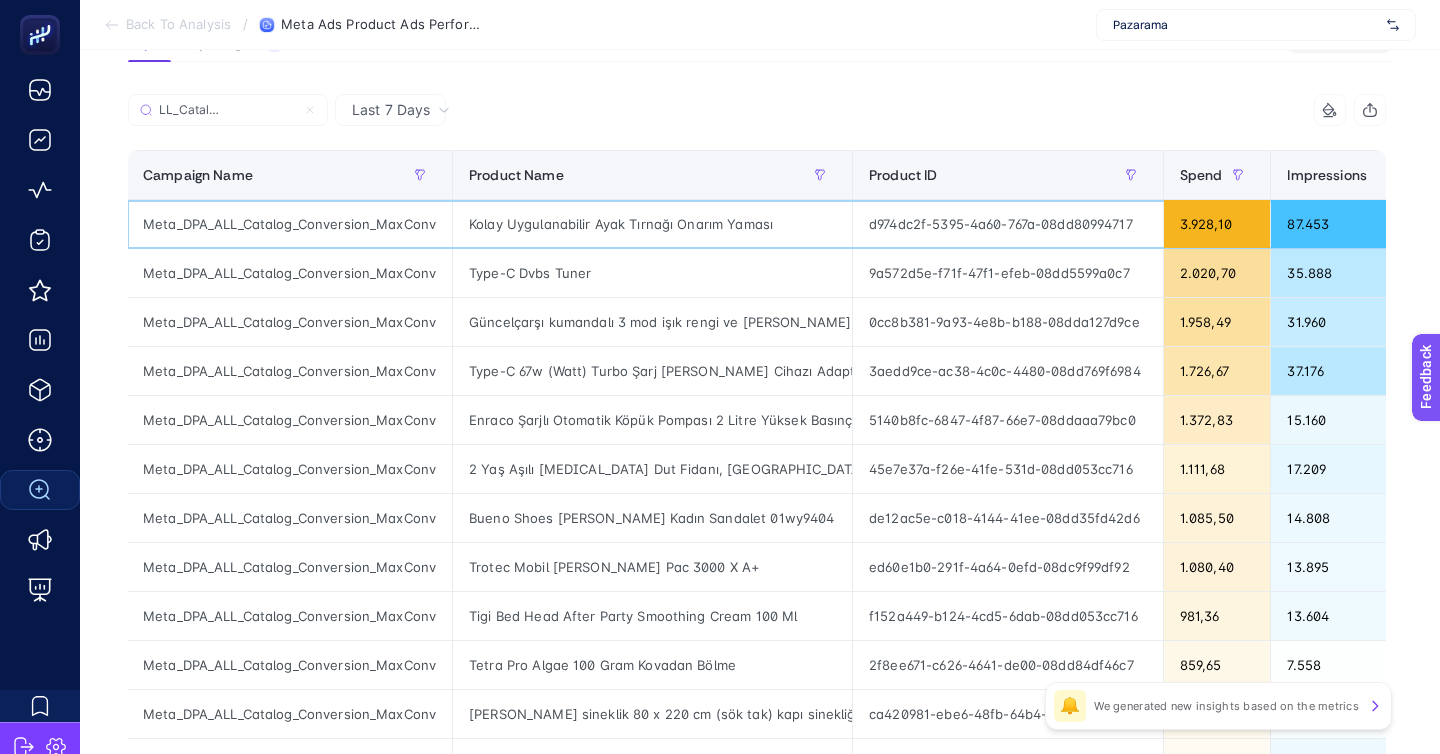 click on "Kolay Uygulanabilir Ayak Tırnağı Onarım Yaması" 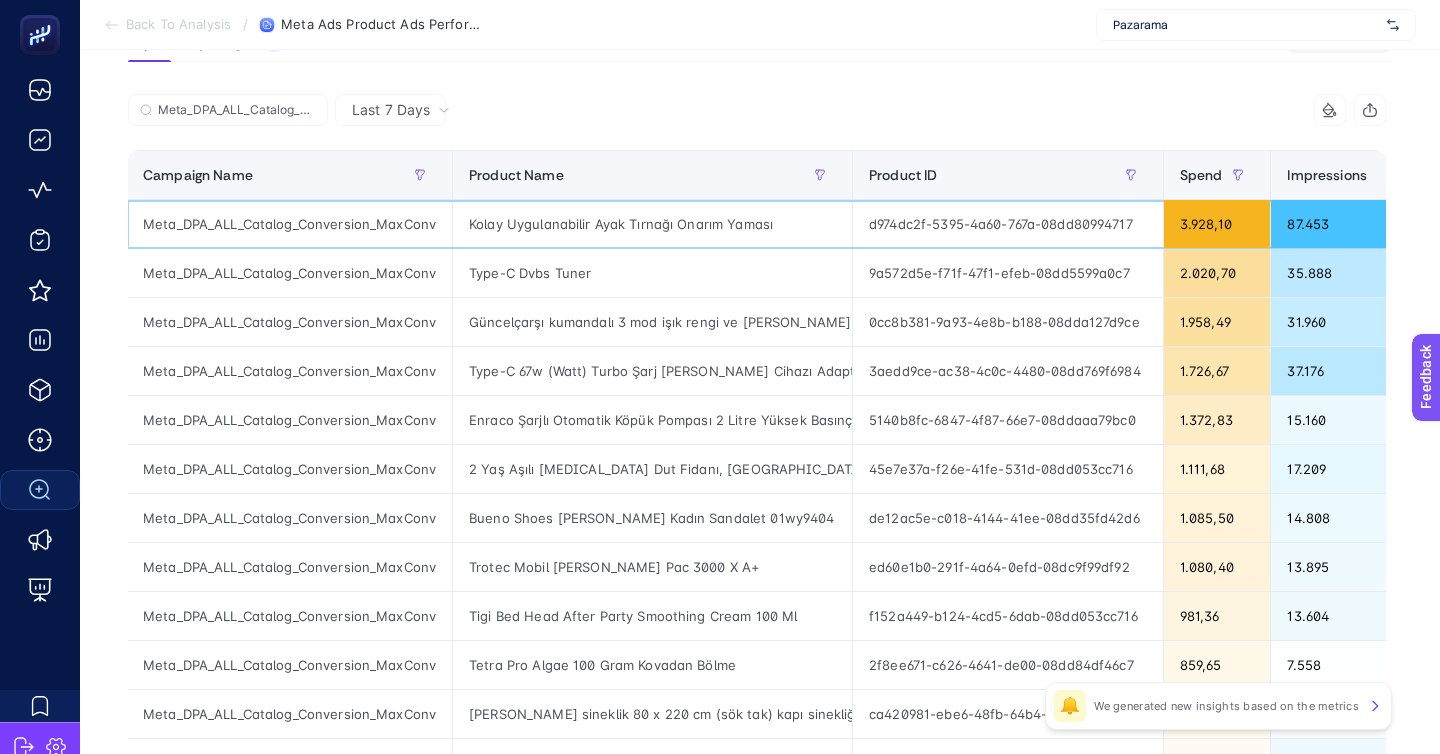click on "Kolay Uygulanabilir Ayak Tırnağı Onarım Yaması" 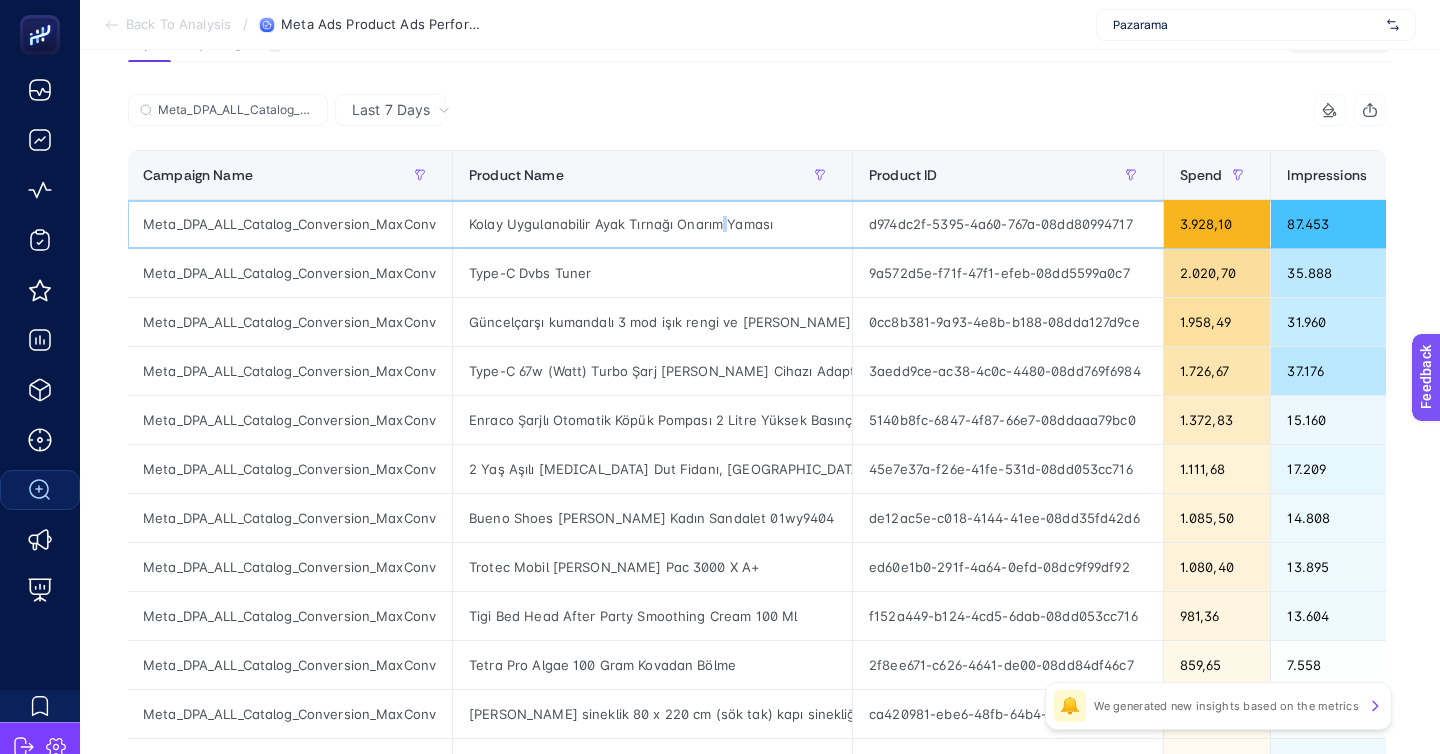 click on "Kolay Uygulanabilir Ayak Tırnağı Onarım Yaması" 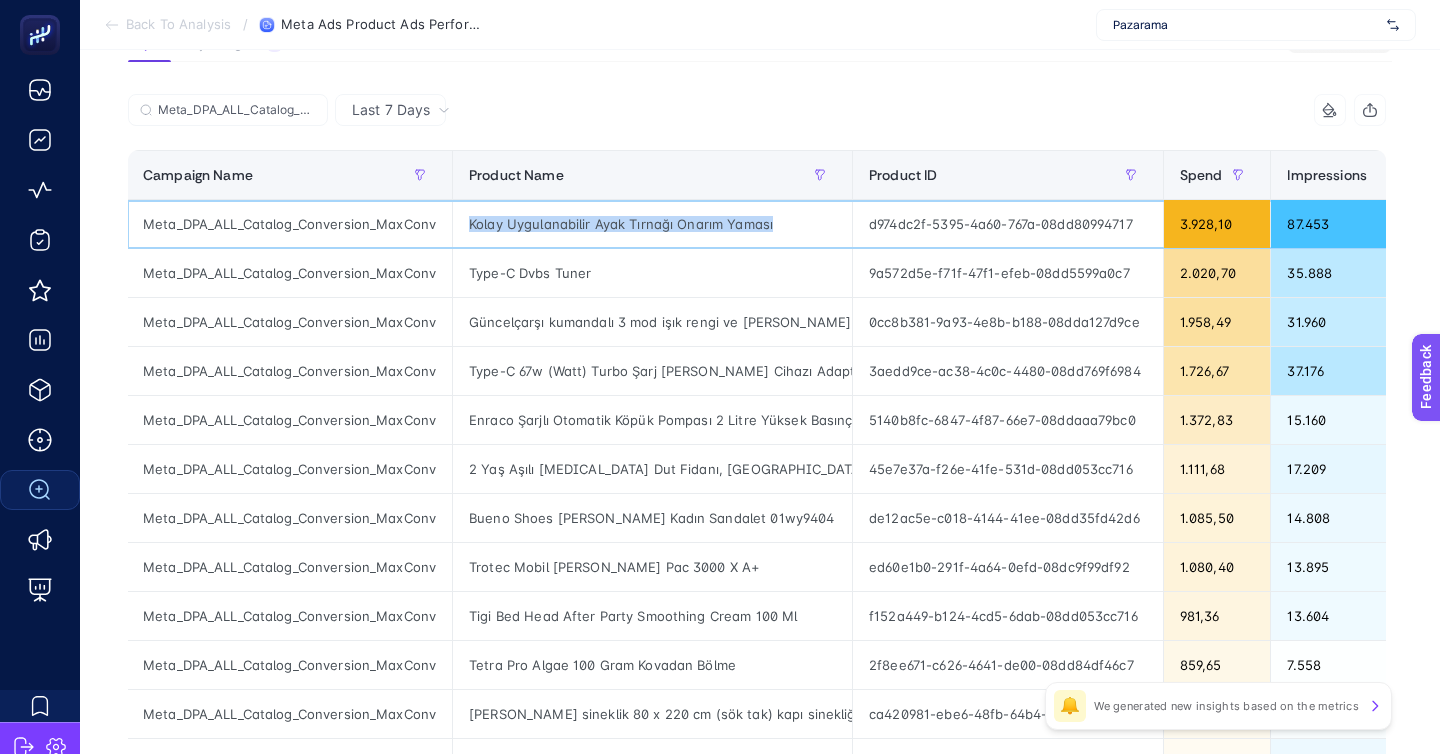 click on "Kolay Uygulanabilir Ayak Tırnağı Onarım Yaması" 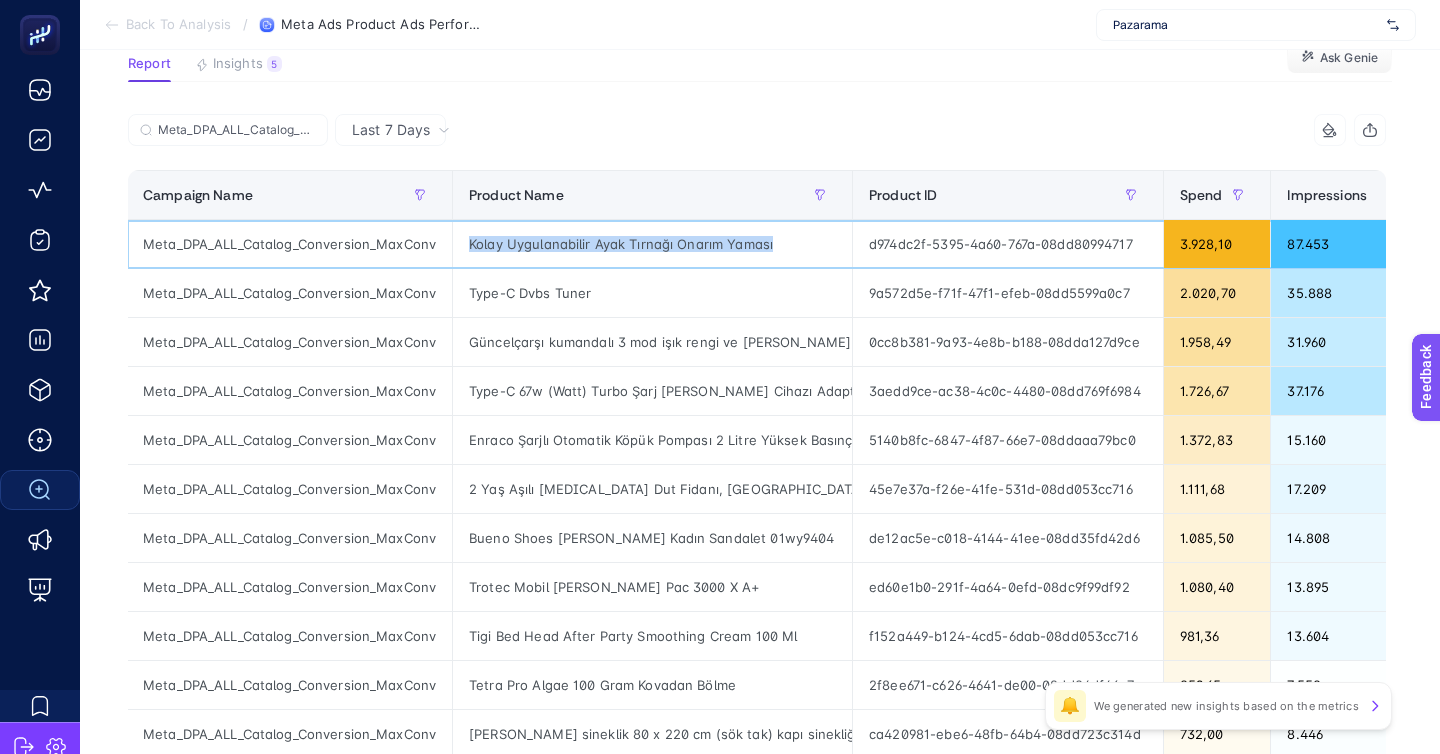 scroll, scrollTop: 155, scrollLeft: 0, axis: vertical 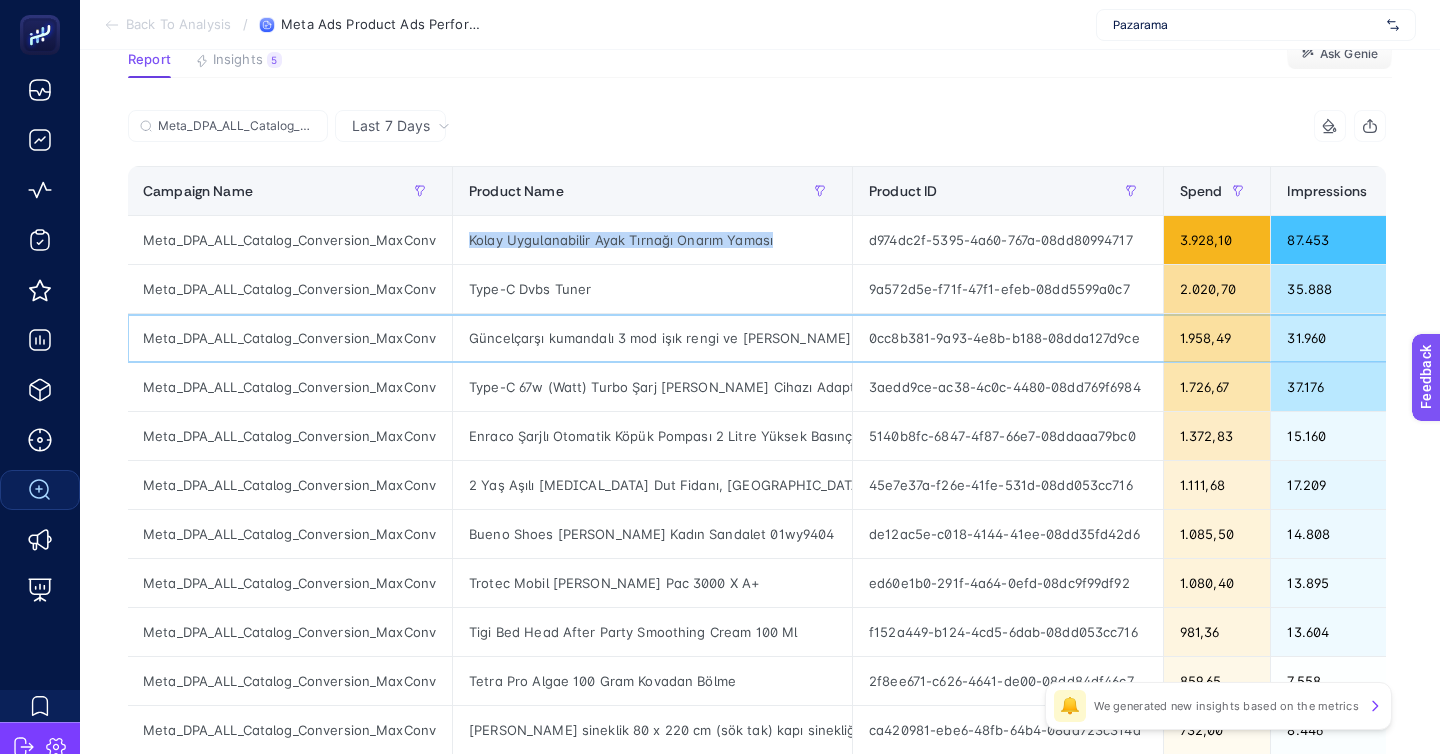 click on "Güncelçarşı kumandalı 3 mod işık rengi ve fanlı zaman ayarlı lambalı tavan vantilatörü e27 duy duya takılabilen" 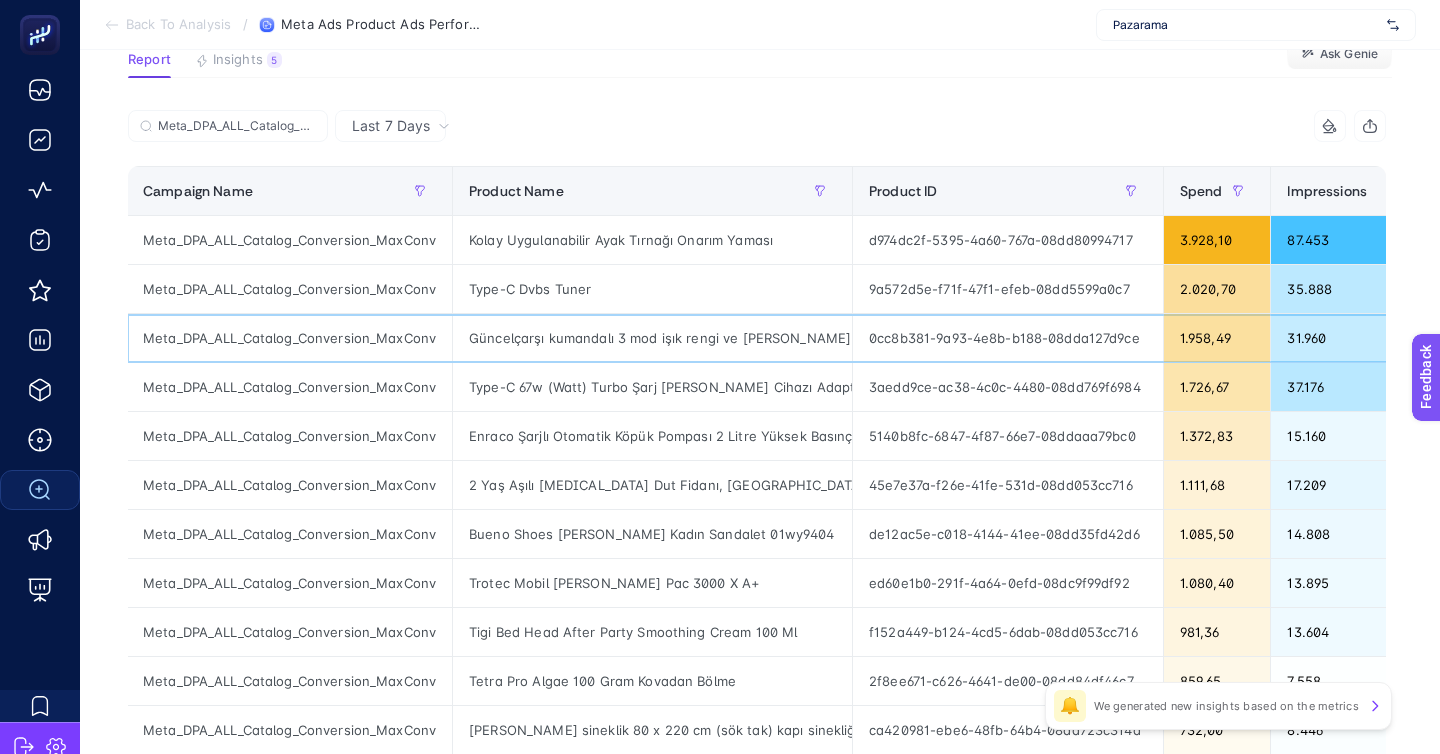 click on "Güncelçarşı kumandalı 3 mod işık rengi ve fanlı zaman ayarlı lambalı tavan vantilatörü e27 duy duya takılabilen" 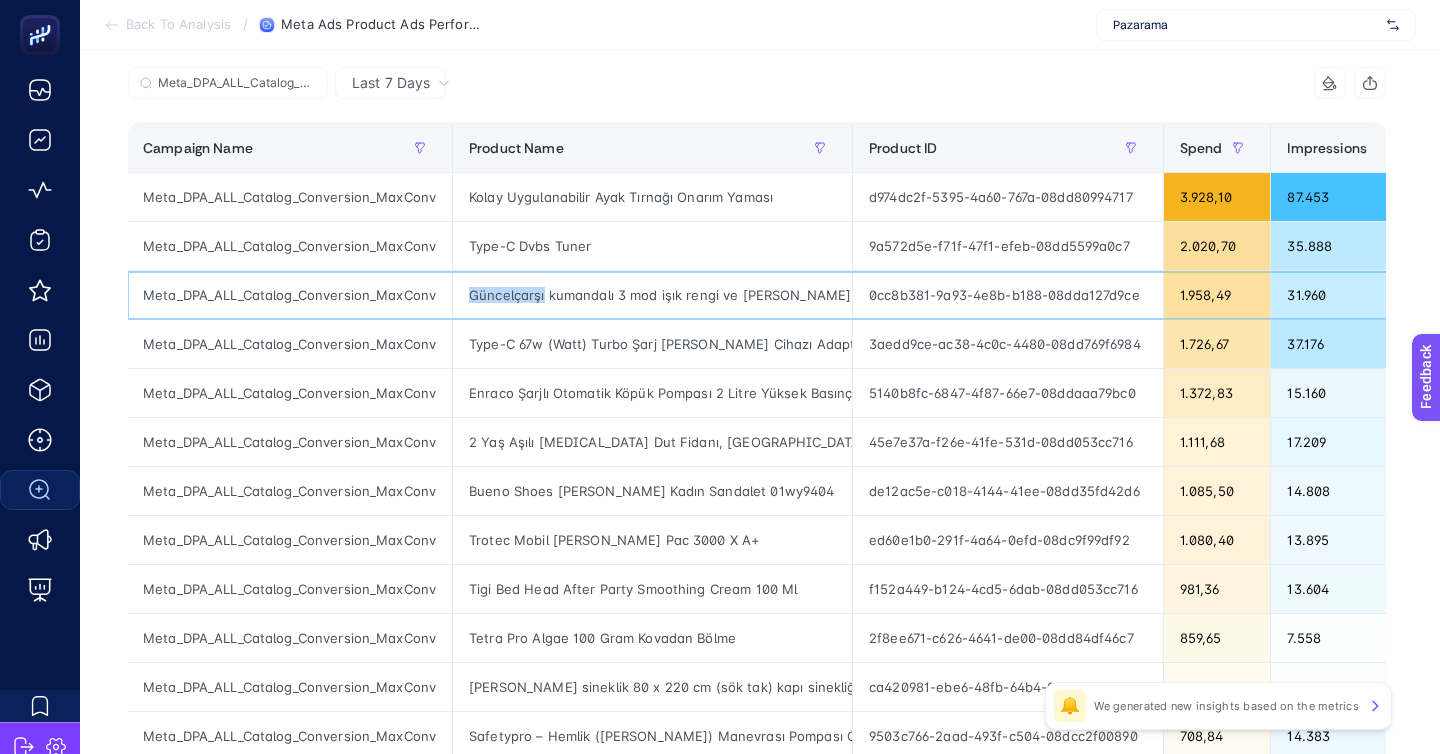 scroll, scrollTop: 199, scrollLeft: 0, axis: vertical 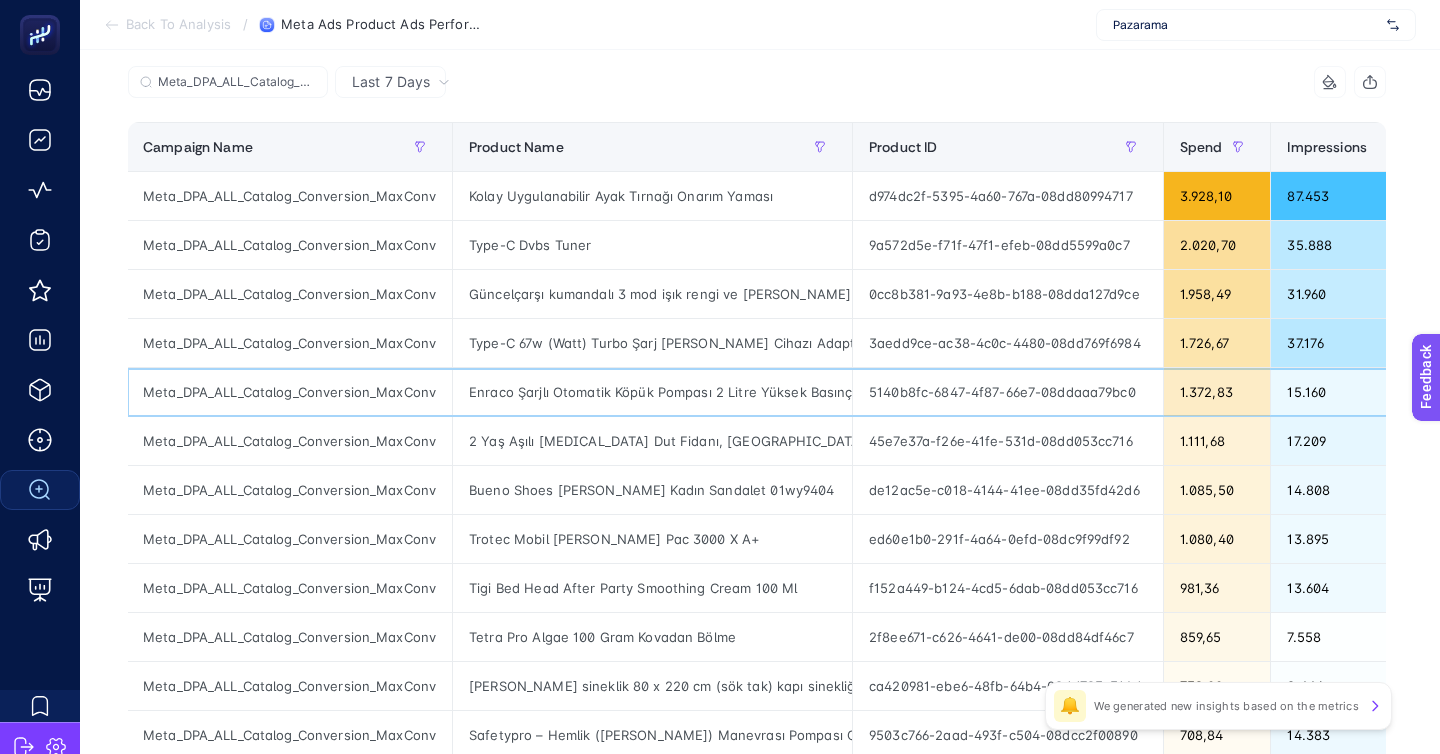 click on "Enraco Şarjlı Otomatik Köpük Pompası 2 Litre Yüksek Basınçlı Araç Yıkama Köpük Püskürtücü El Pompası" 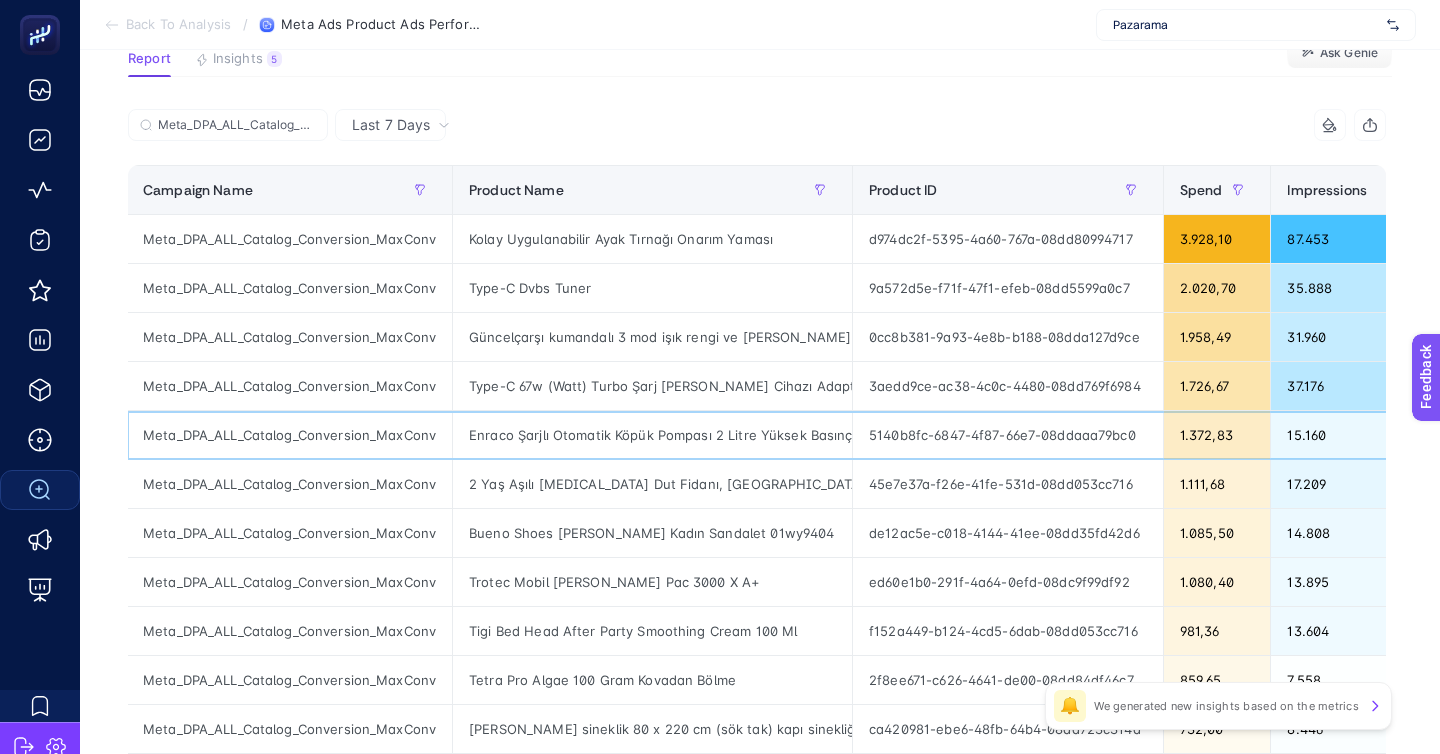 scroll, scrollTop: 153, scrollLeft: 0, axis: vertical 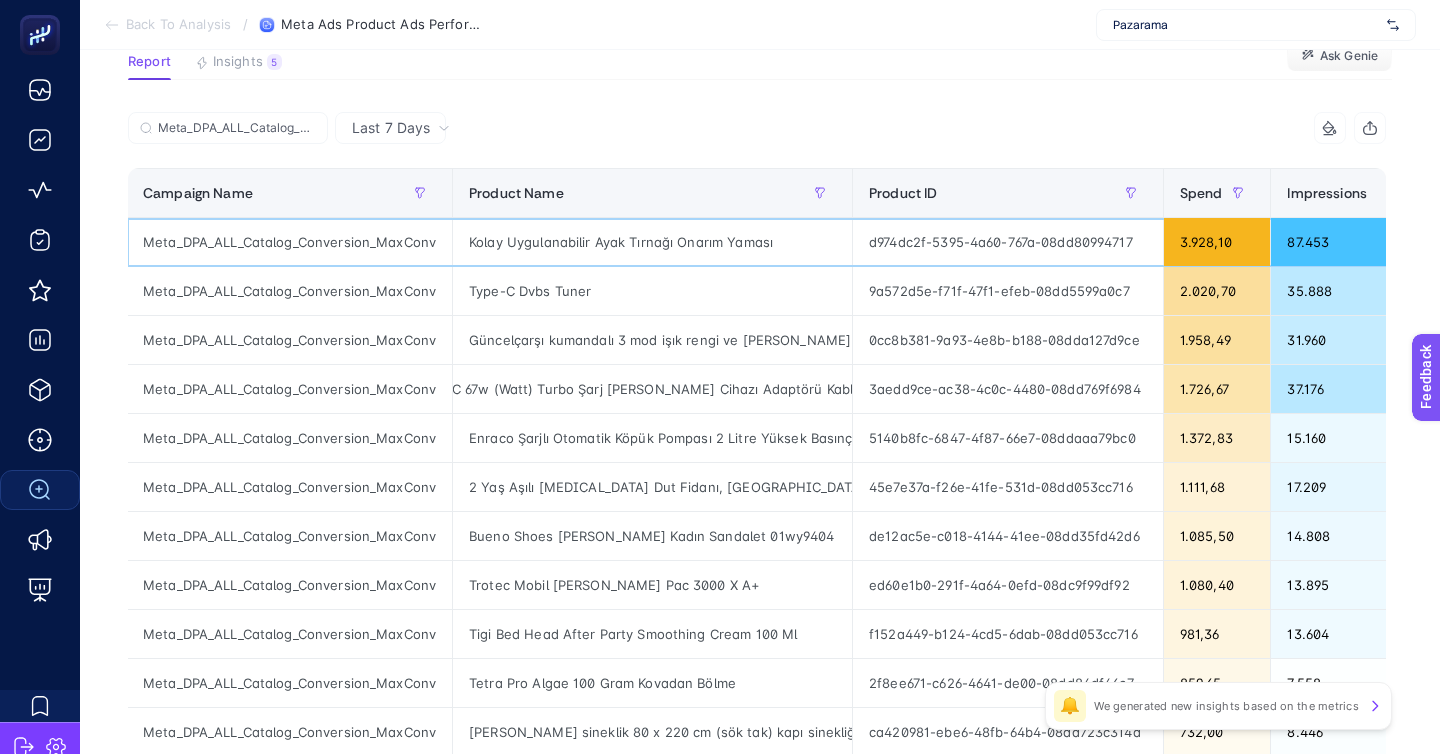 click on "Kolay Uygulanabilir Ayak Tırnağı Onarım Yaması" 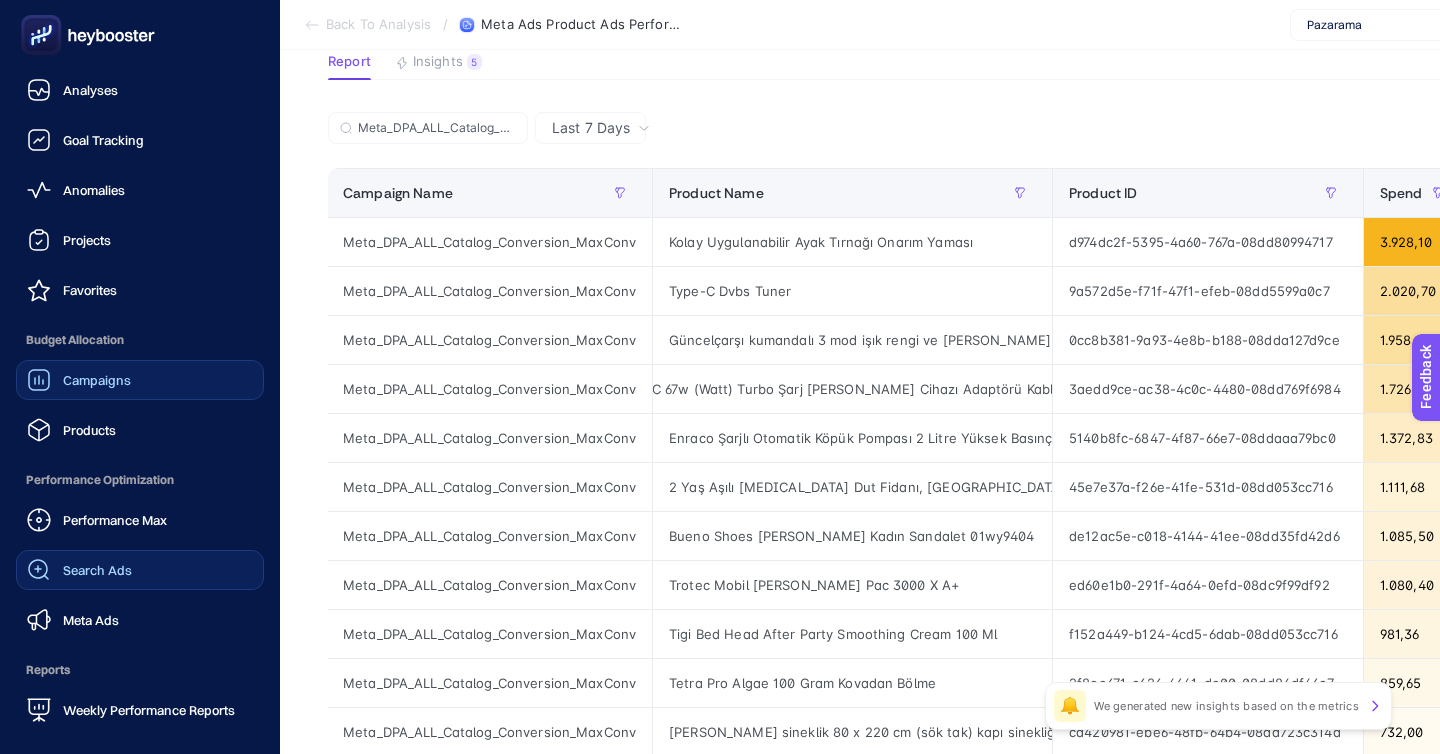 click on "Campaigns" 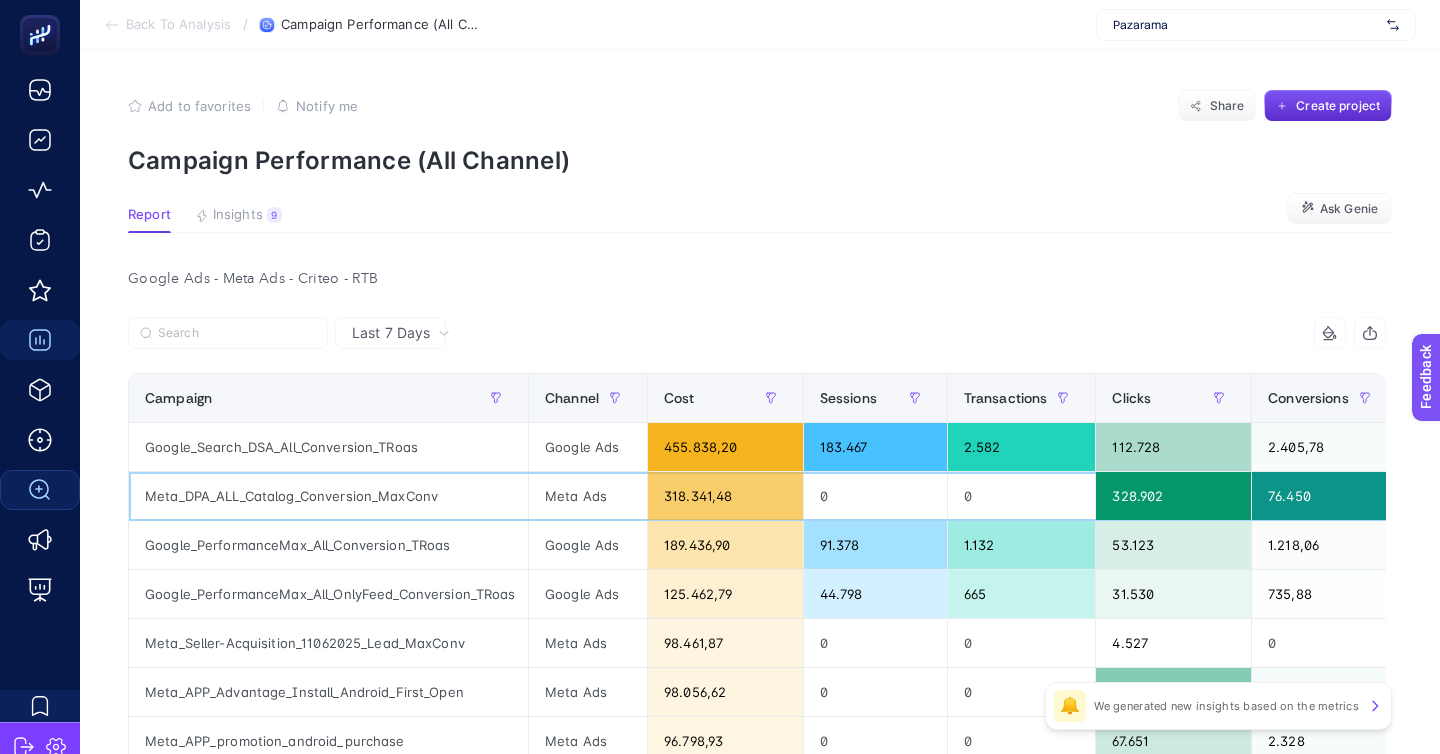 click on "Meta_DPA_ALL_Catalog_Conversion_MaxConv" 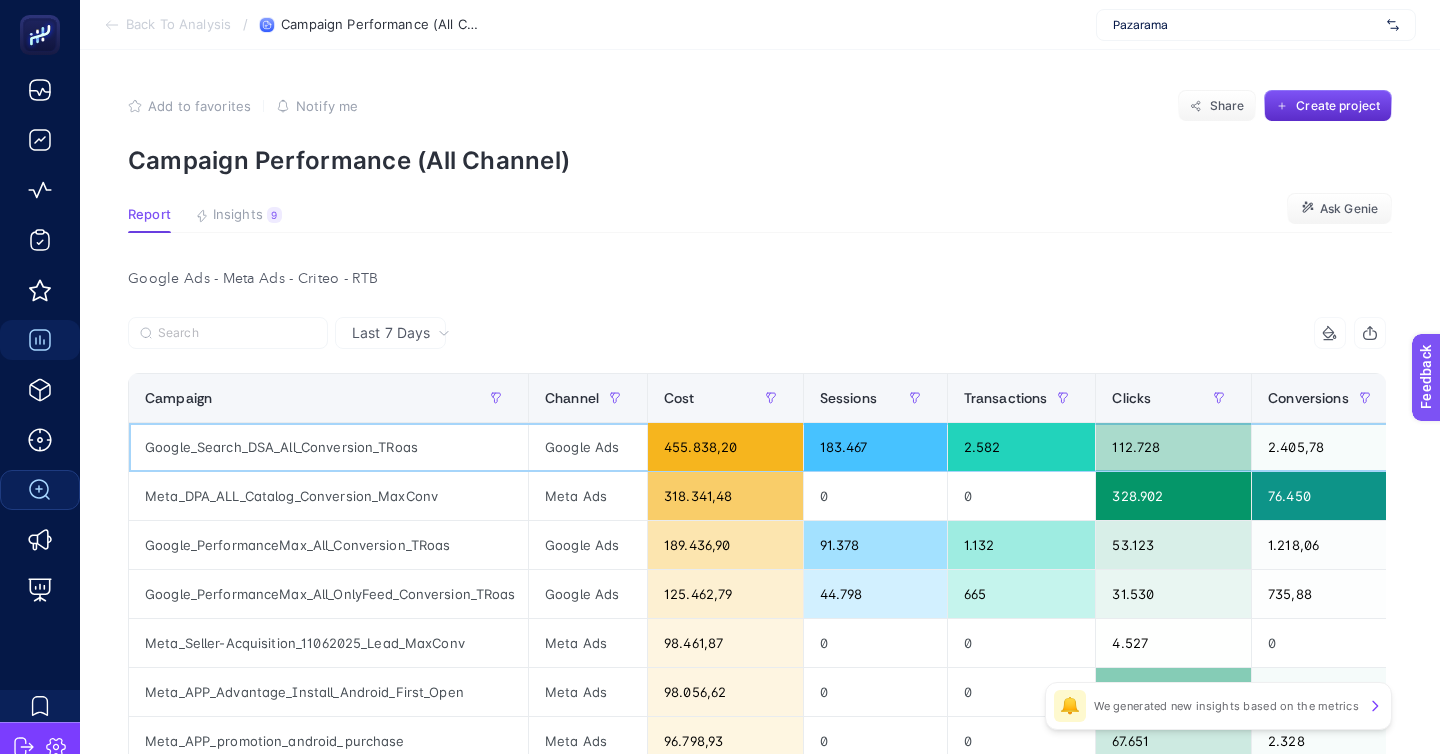 click on "Google_Search_DSA_All_Conversion_TRoas" 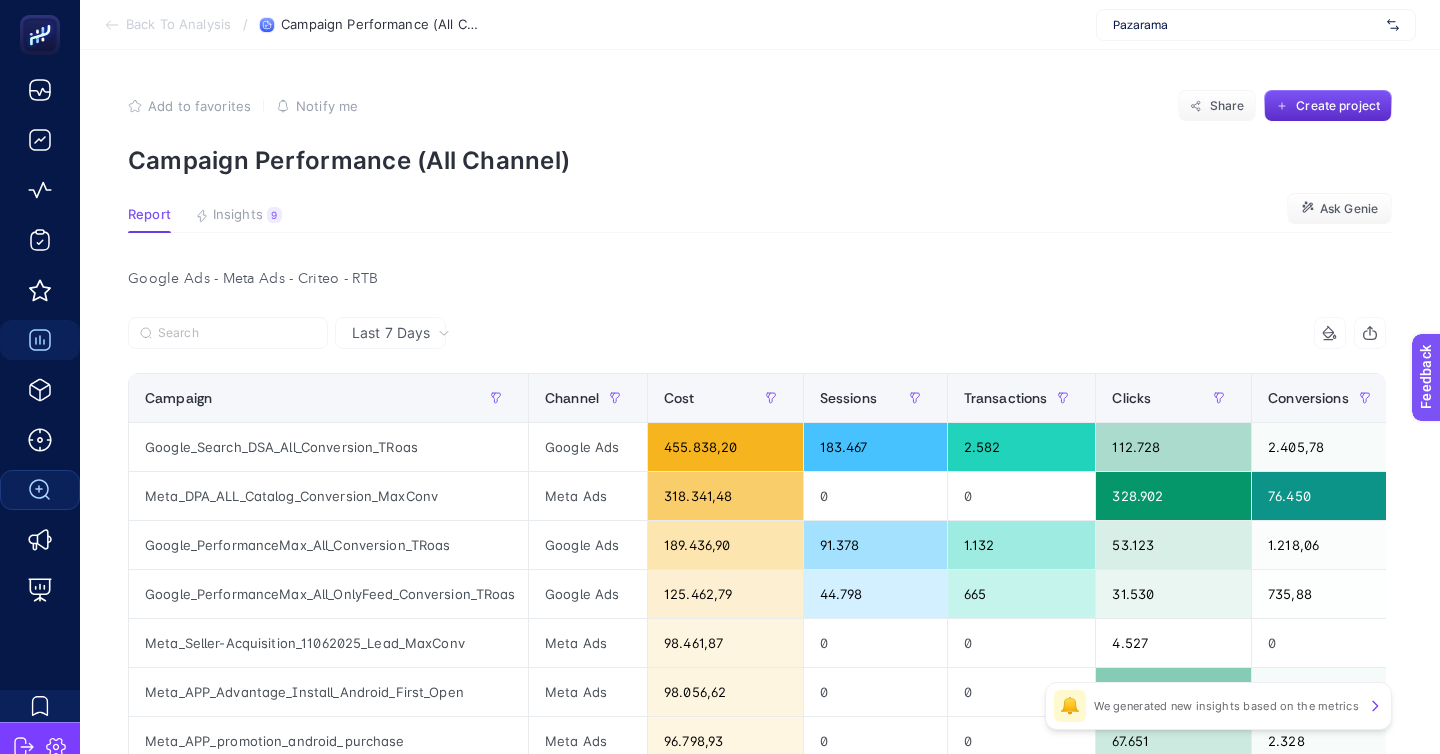 click on "Meta_DPA_ALL_Catalog_Conversion_MaxConv" 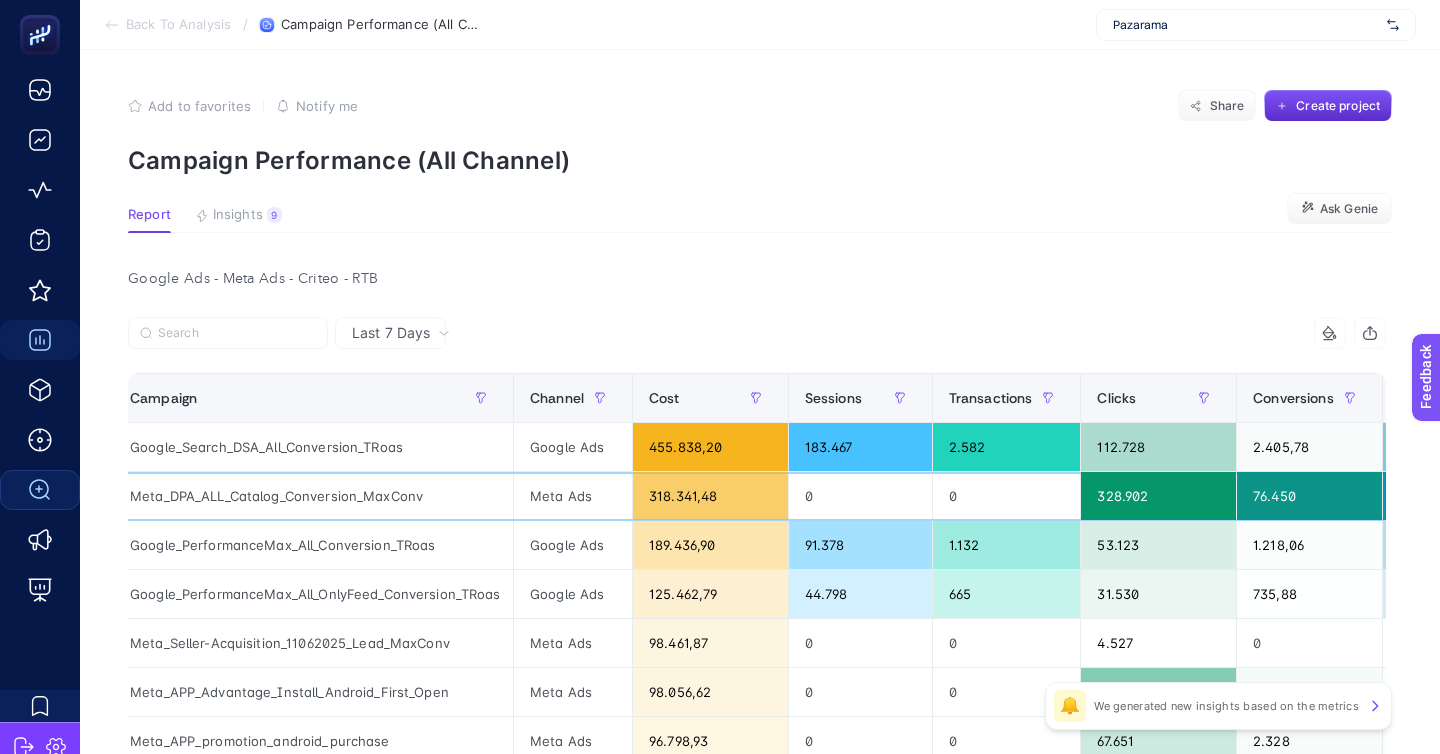 scroll, scrollTop: 0, scrollLeft: 22, axis: horizontal 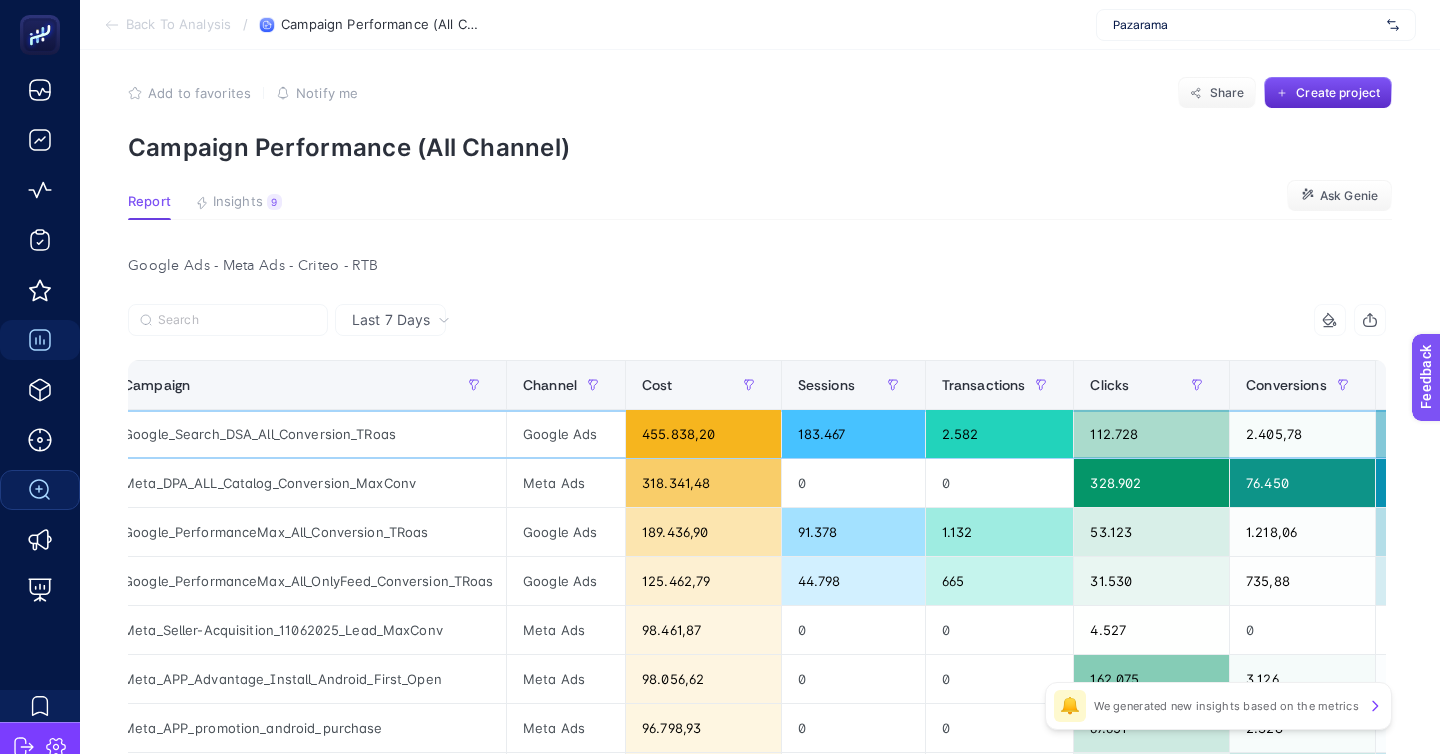 click on "455.838,20" 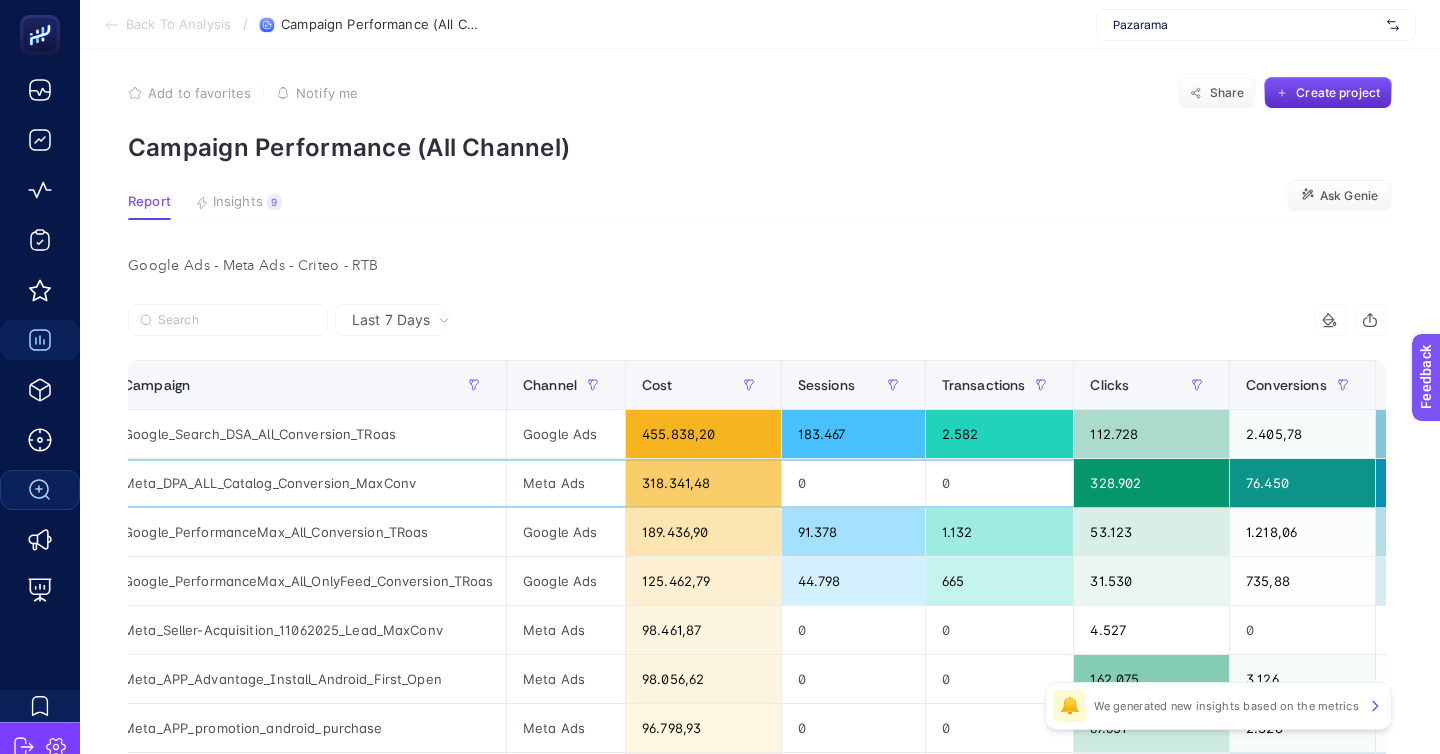 click on "318.341,48" 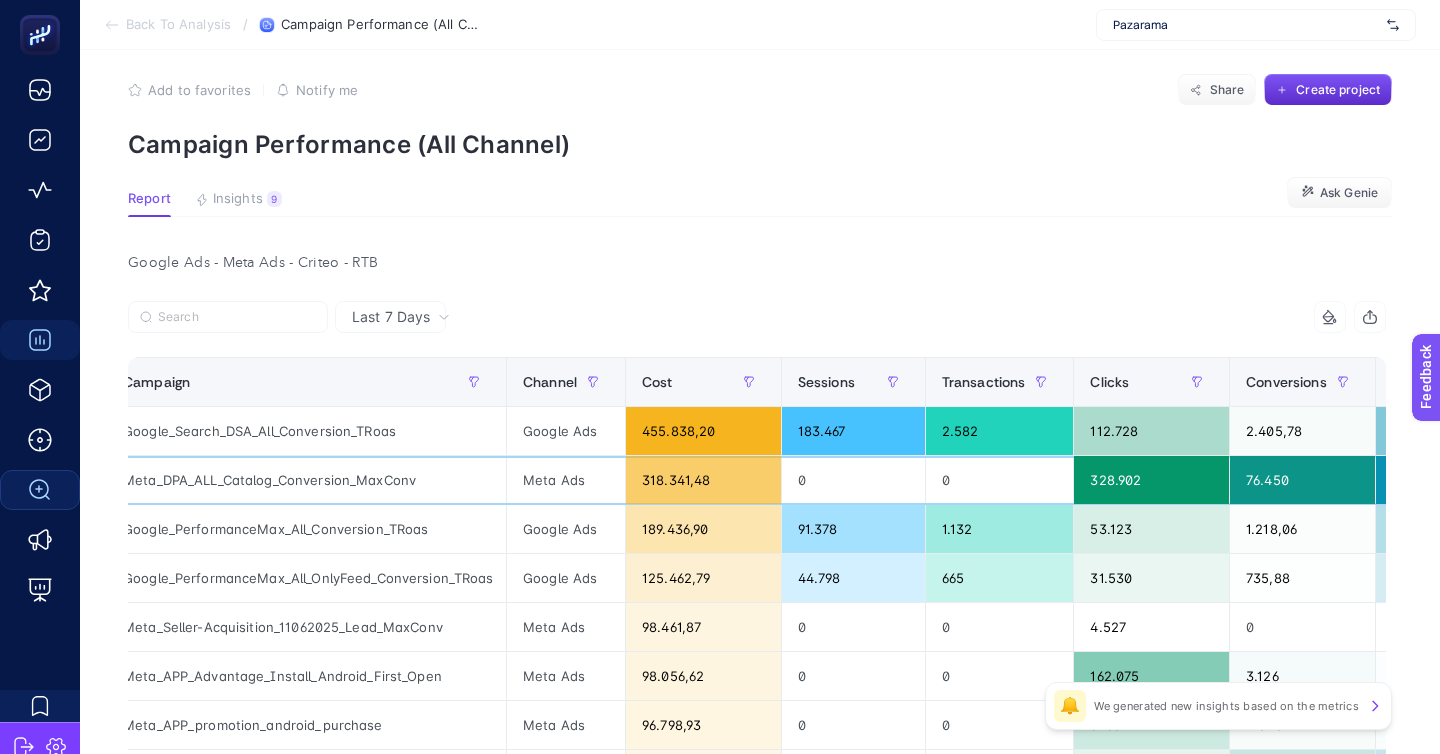 scroll, scrollTop: 0, scrollLeft: 0, axis: both 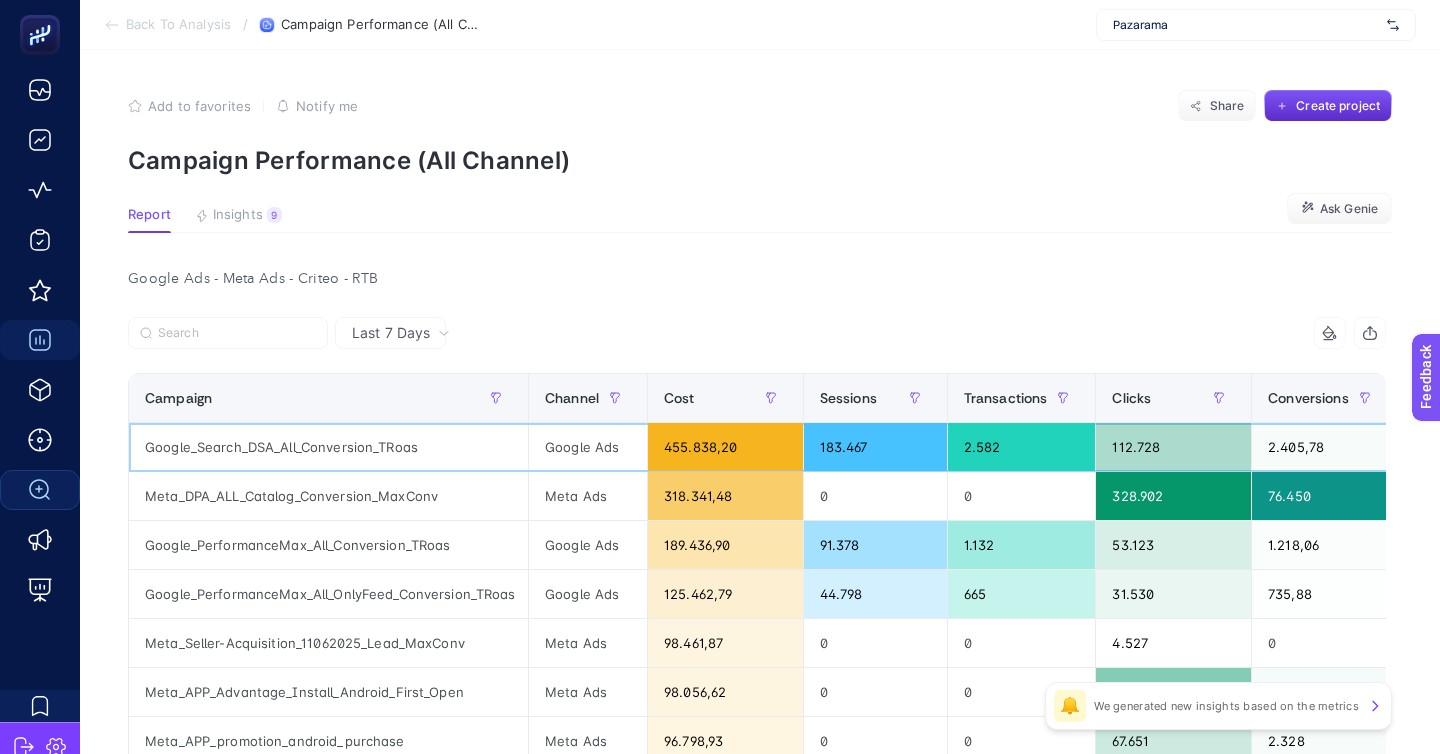 click on "Google_Search_DSA_All_Conversion_TRoas" 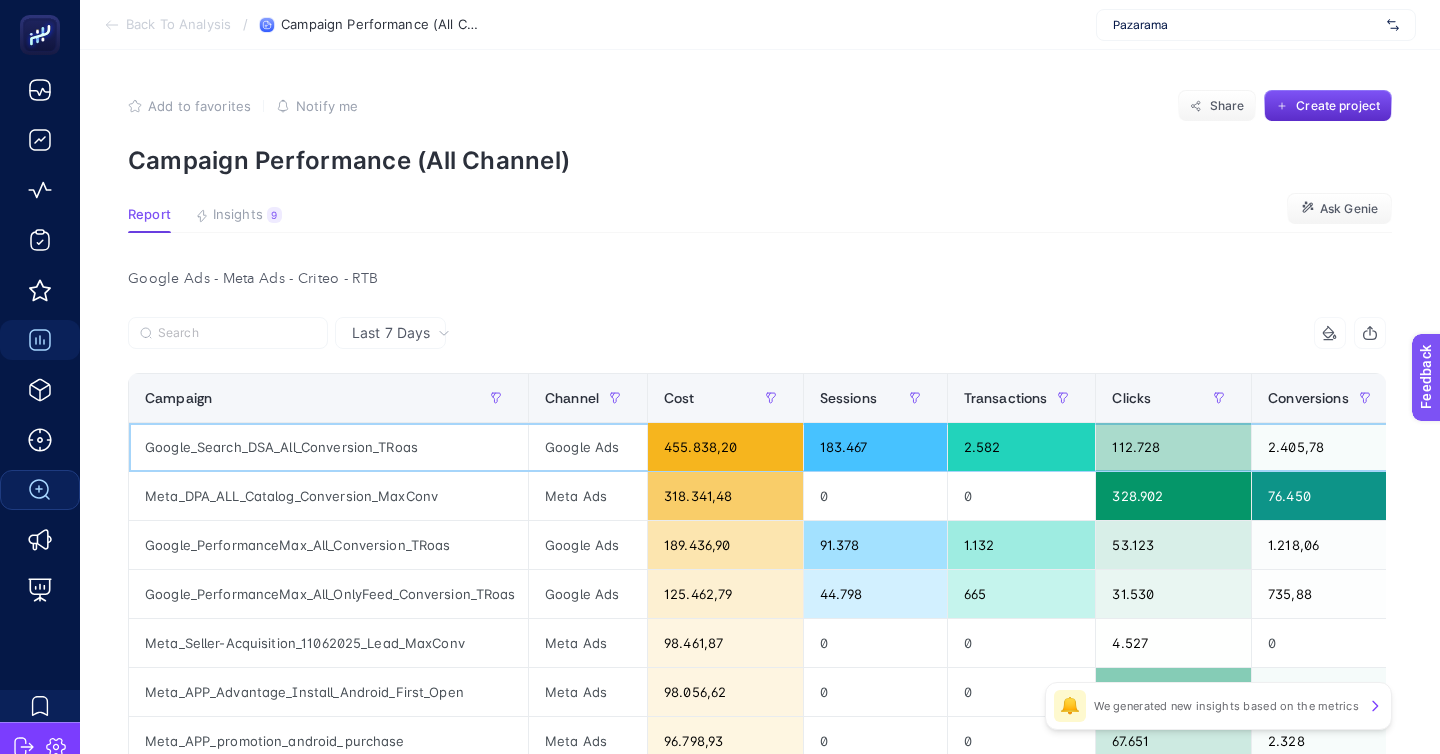 scroll, scrollTop: 10, scrollLeft: 0, axis: vertical 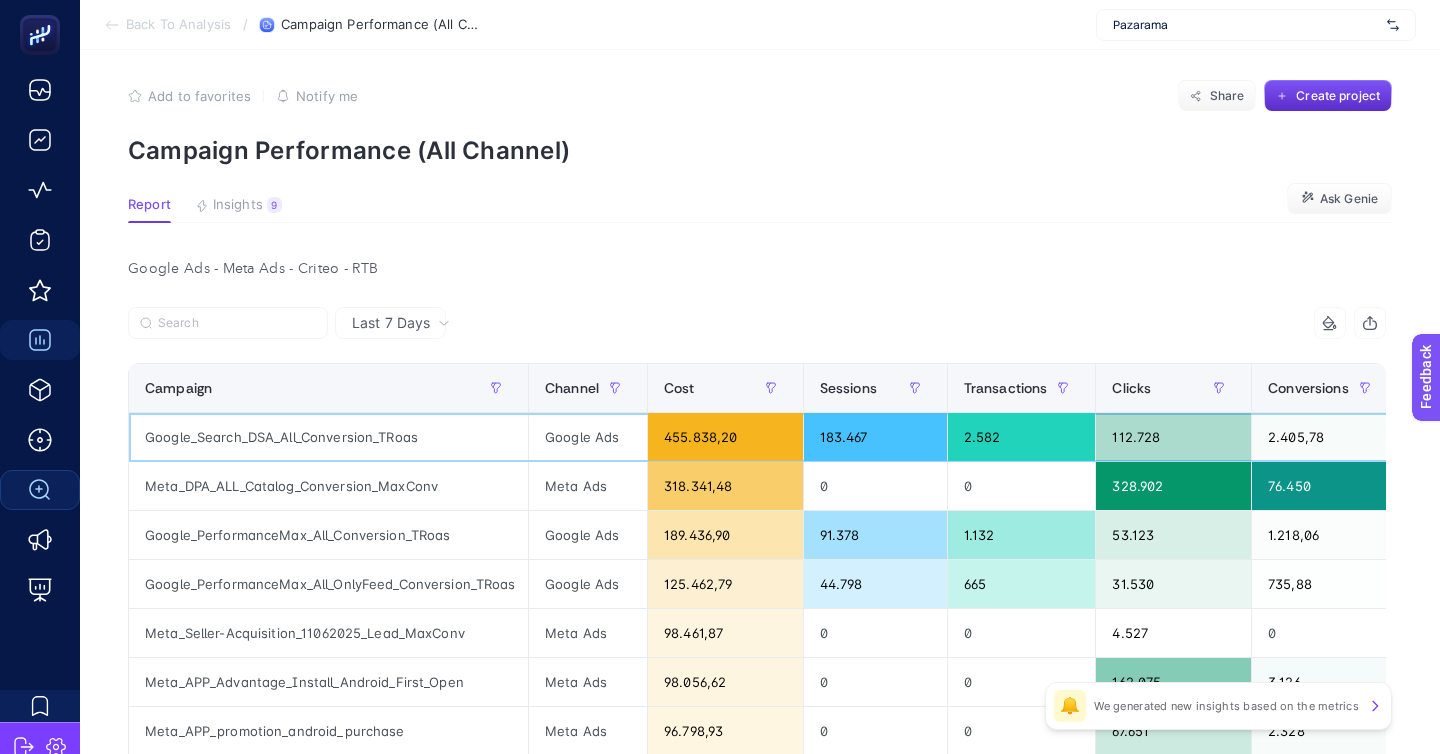 click on "Google_Search_DSA_All_Conversion_TRoas" 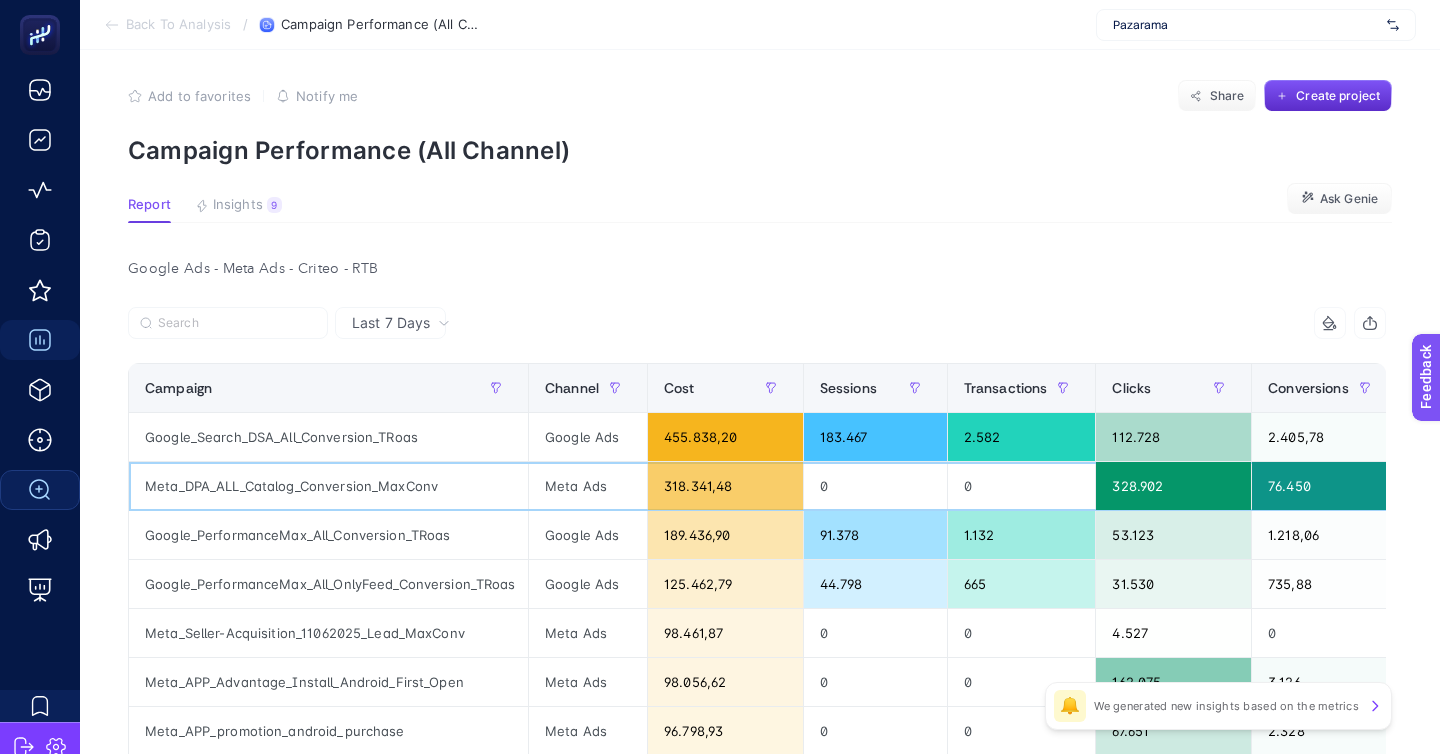 click on "Meta_DPA_ALL_Catalog_Conversion_MaxConv" 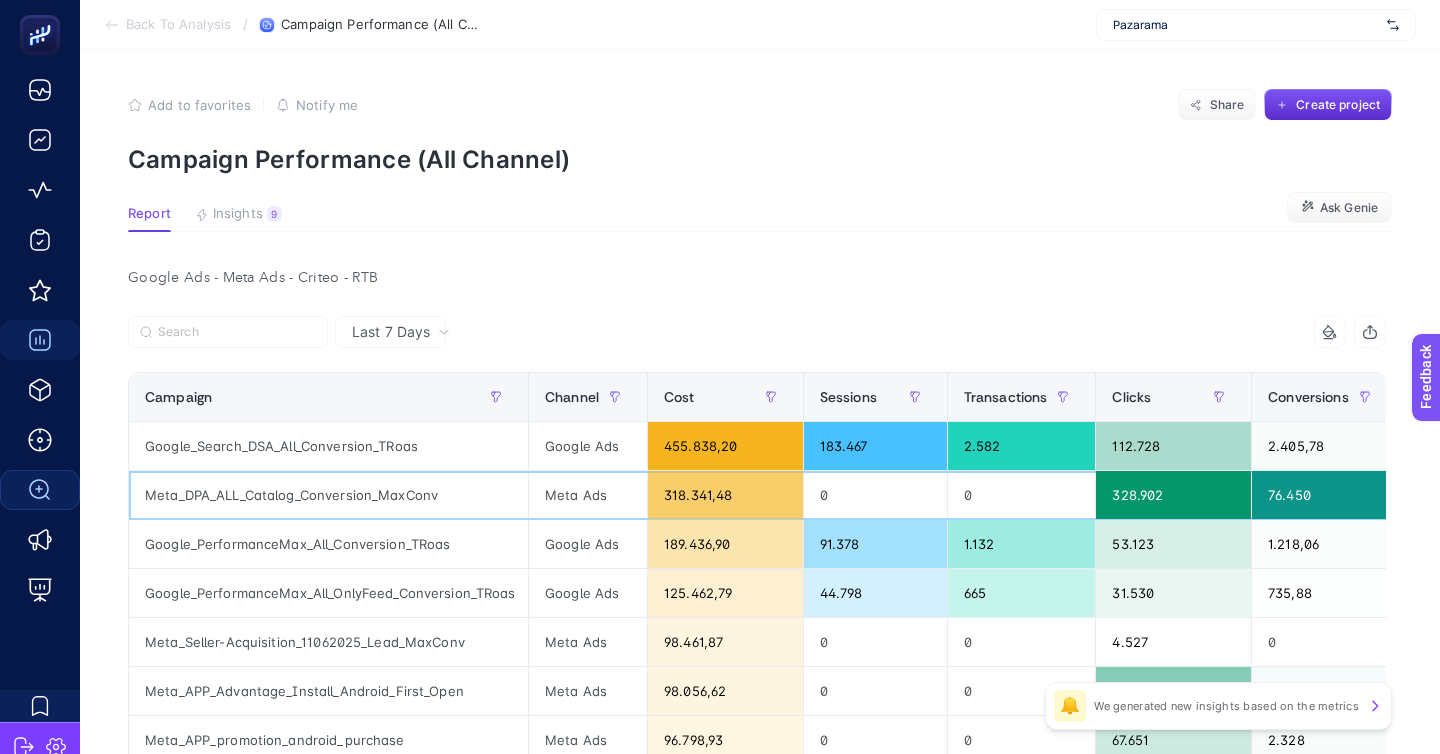 scroll, scrollTop: 0, scrollLeft: 0, axis: both 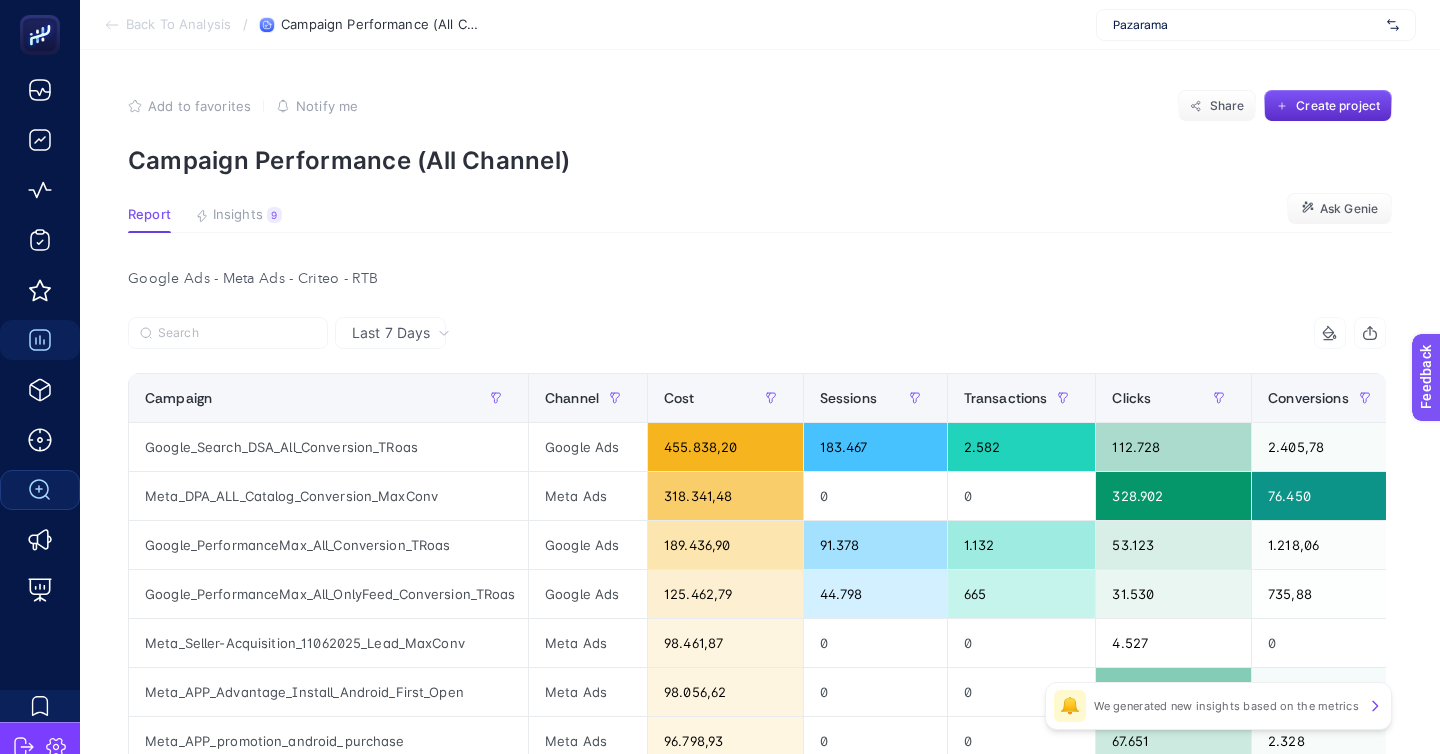 click on "Google_Search_DSA_All_Conversion_TRoas" 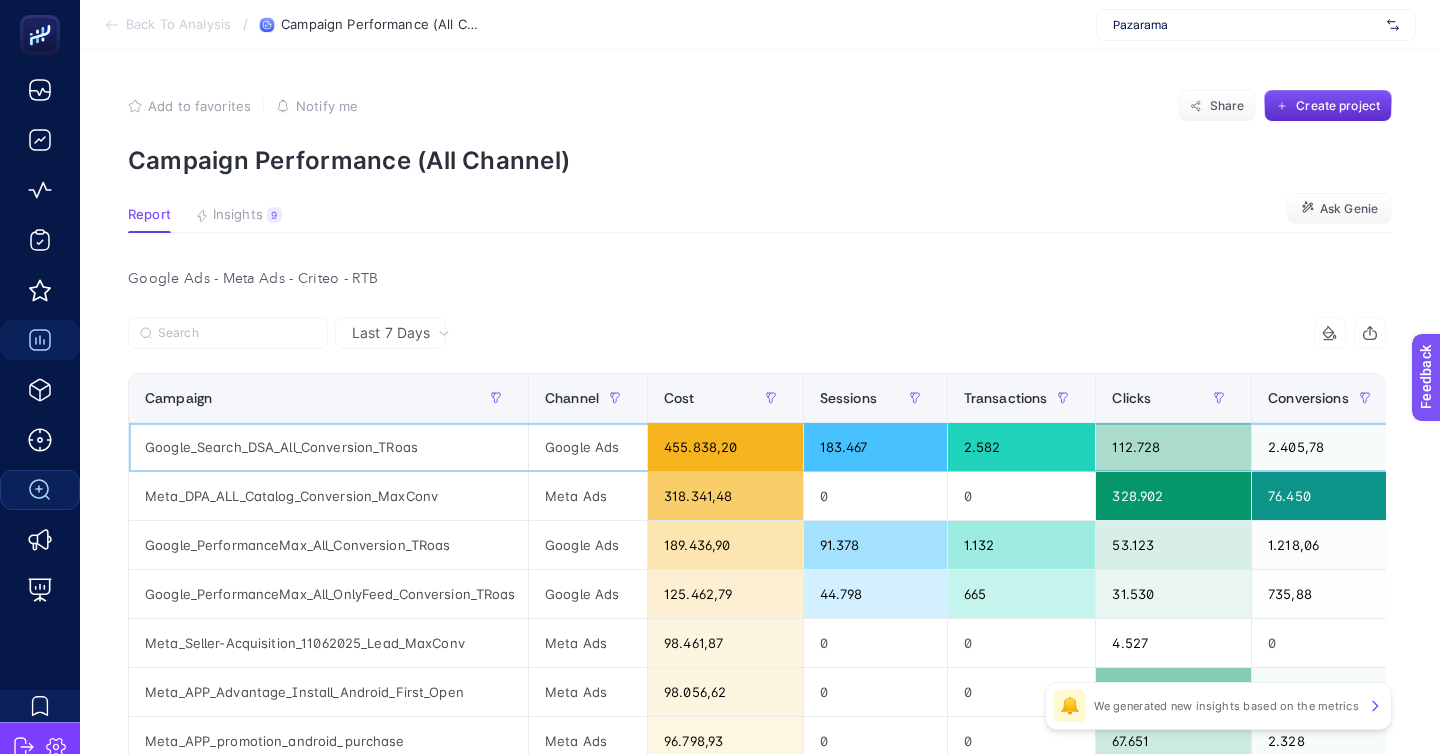 click on "Google_Search_DSA_All_Conversion_TRoas" 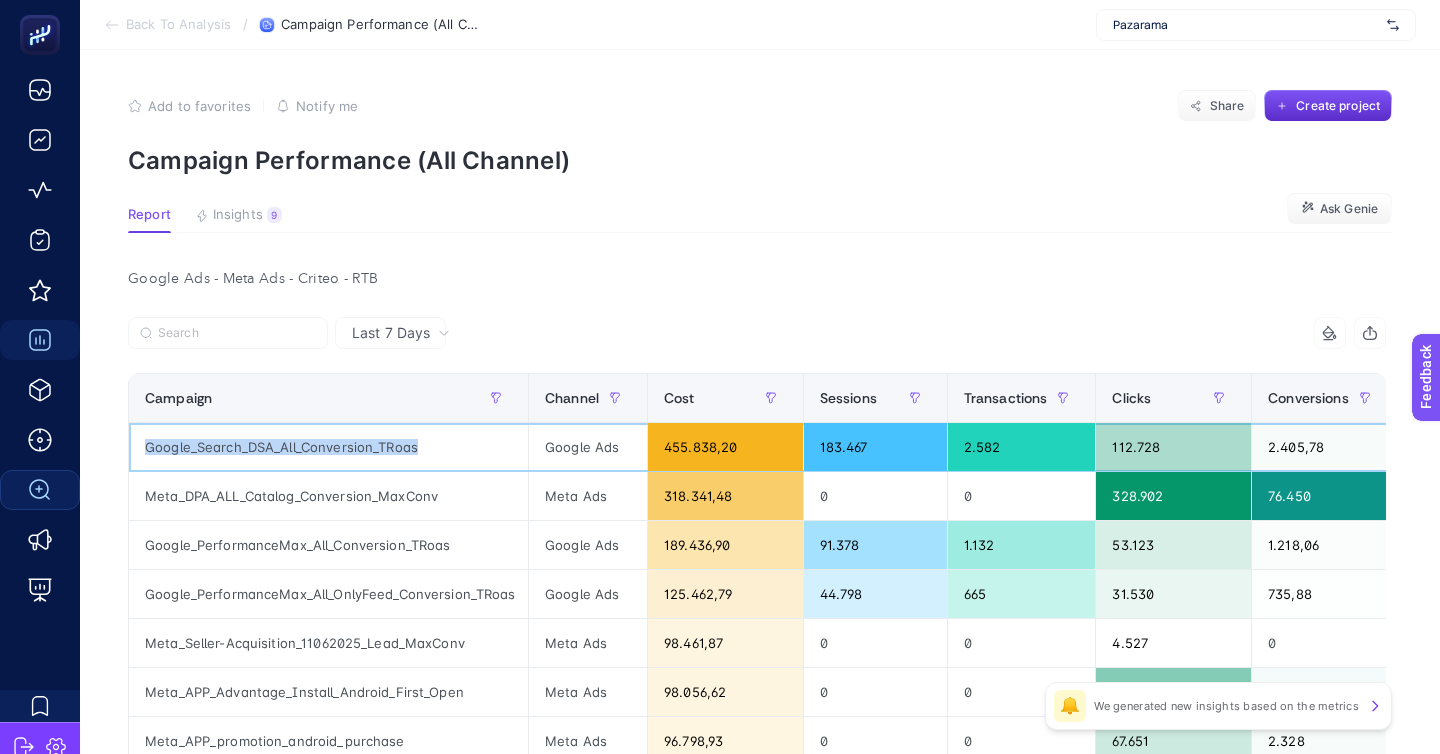 click on "Google_Search_DSA_All_Conversion_TRoas" 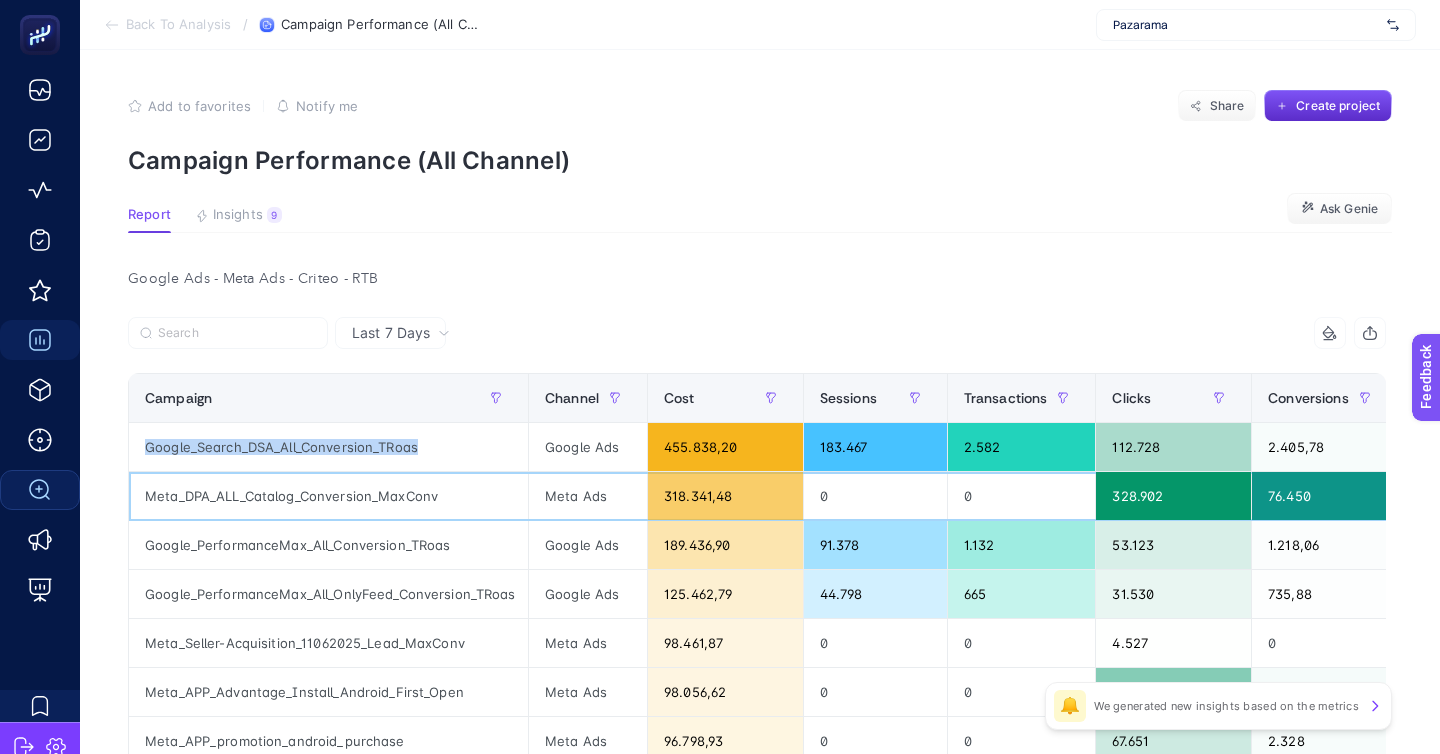 click on "Meta_DPA_ALL_Catalog_Conversion_MaxConv" 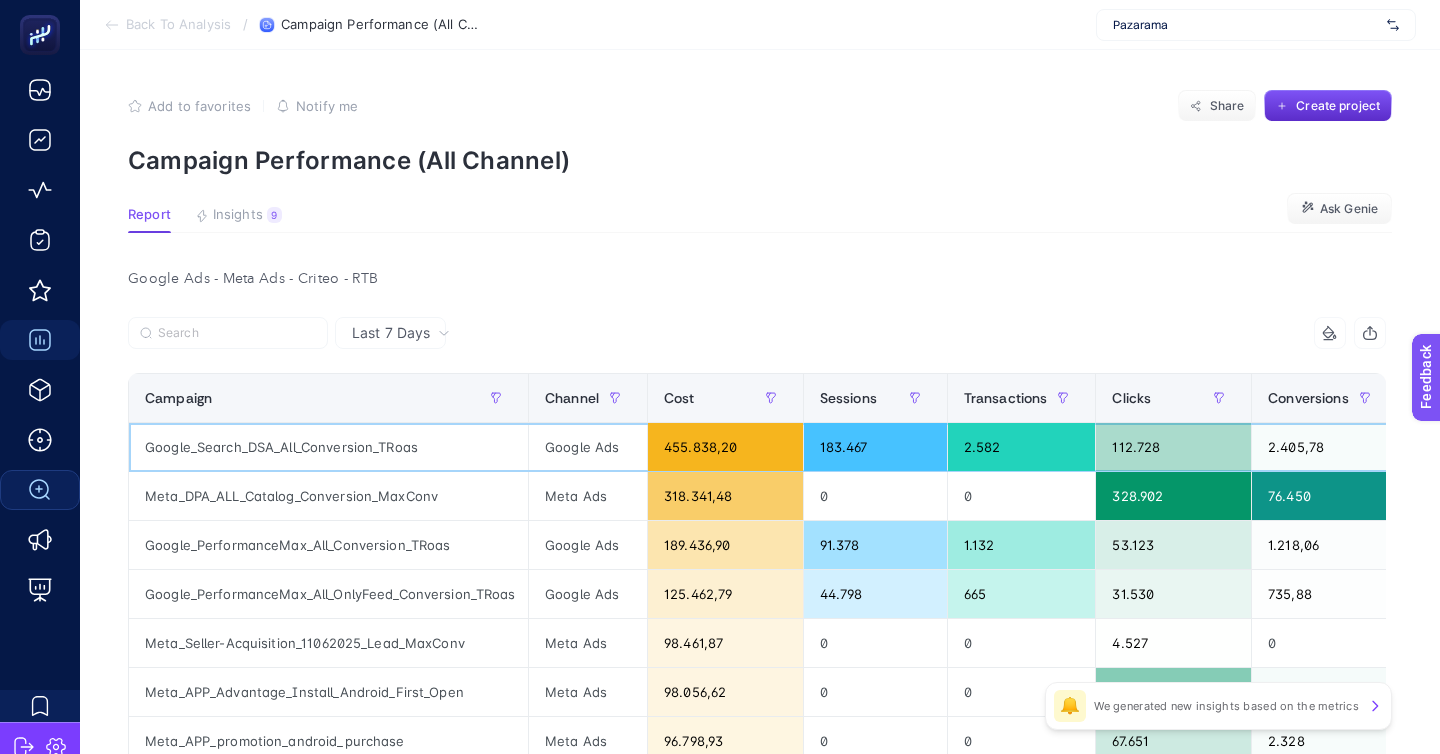 click on "Google_Search_DSA_All_Conversion_TRoas" 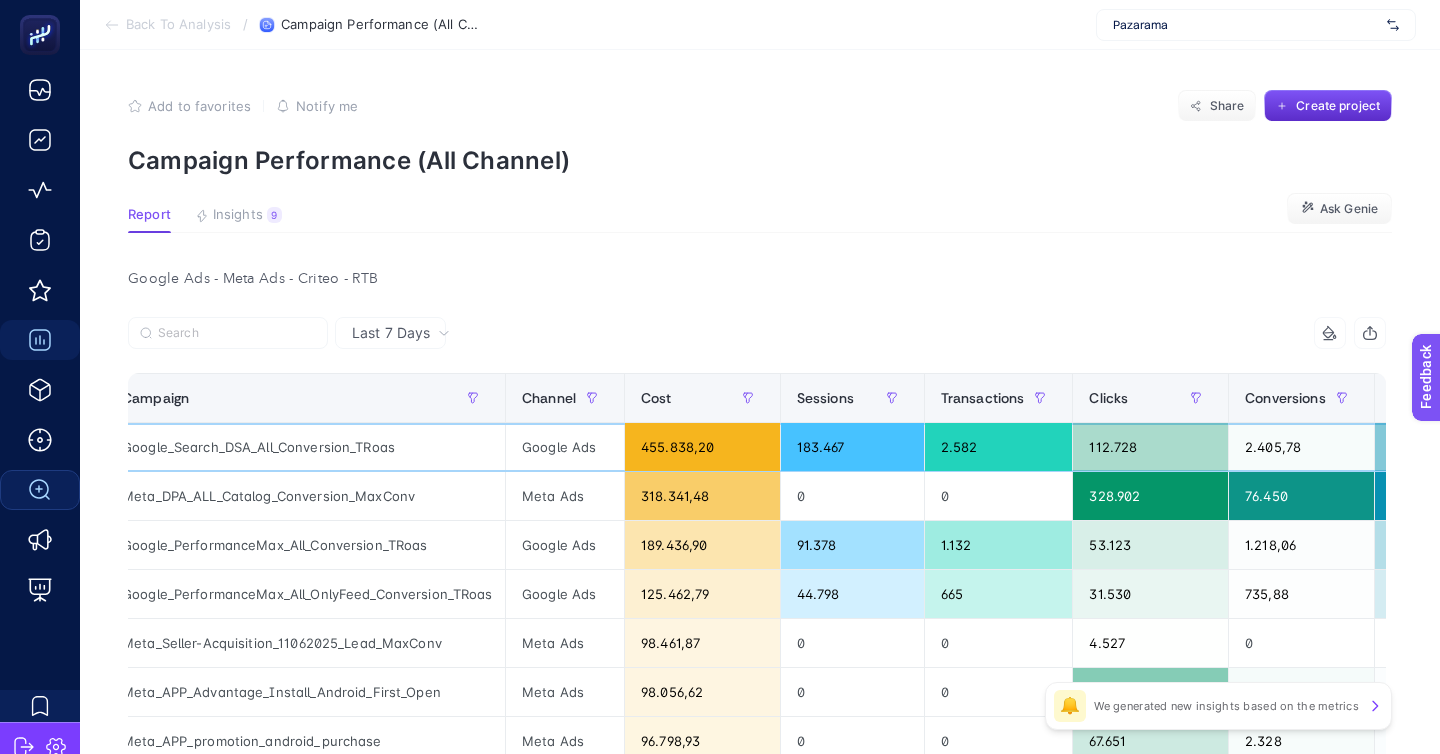 scroll, scrollTop: 0, scrollLeft: 0, axis: both 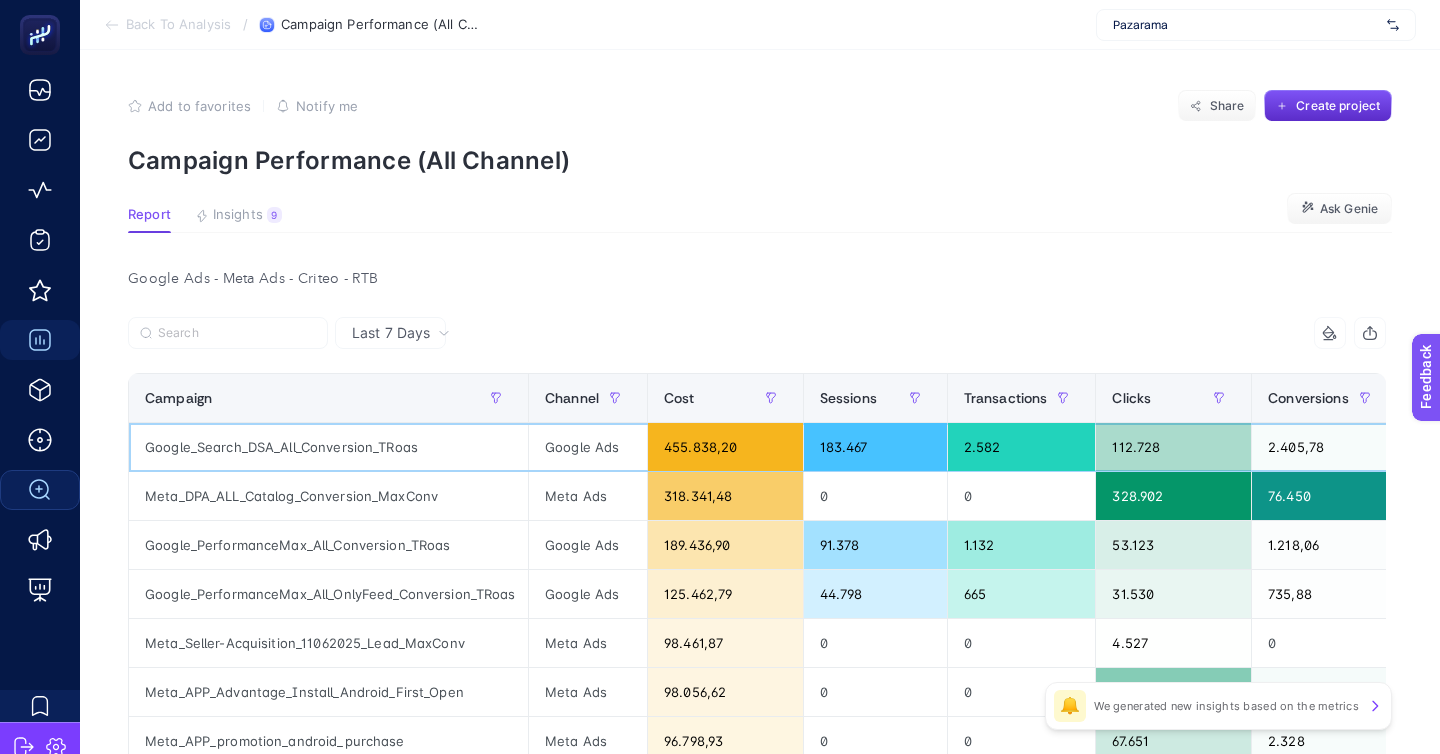 click on "Google_Search_DSA_All_Conversion_TRoas" 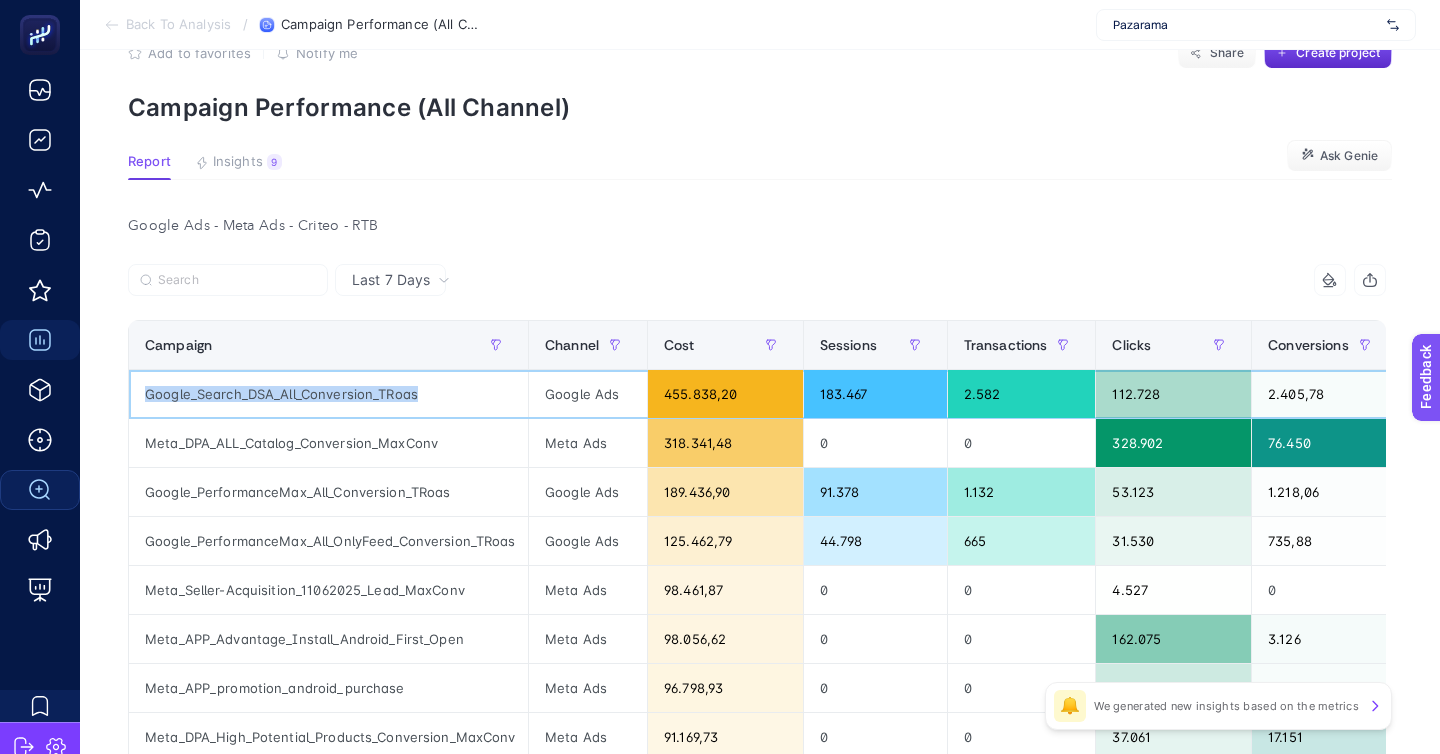 scroll, scrollTop: 54, scrollLeft: 0, axis: vertical 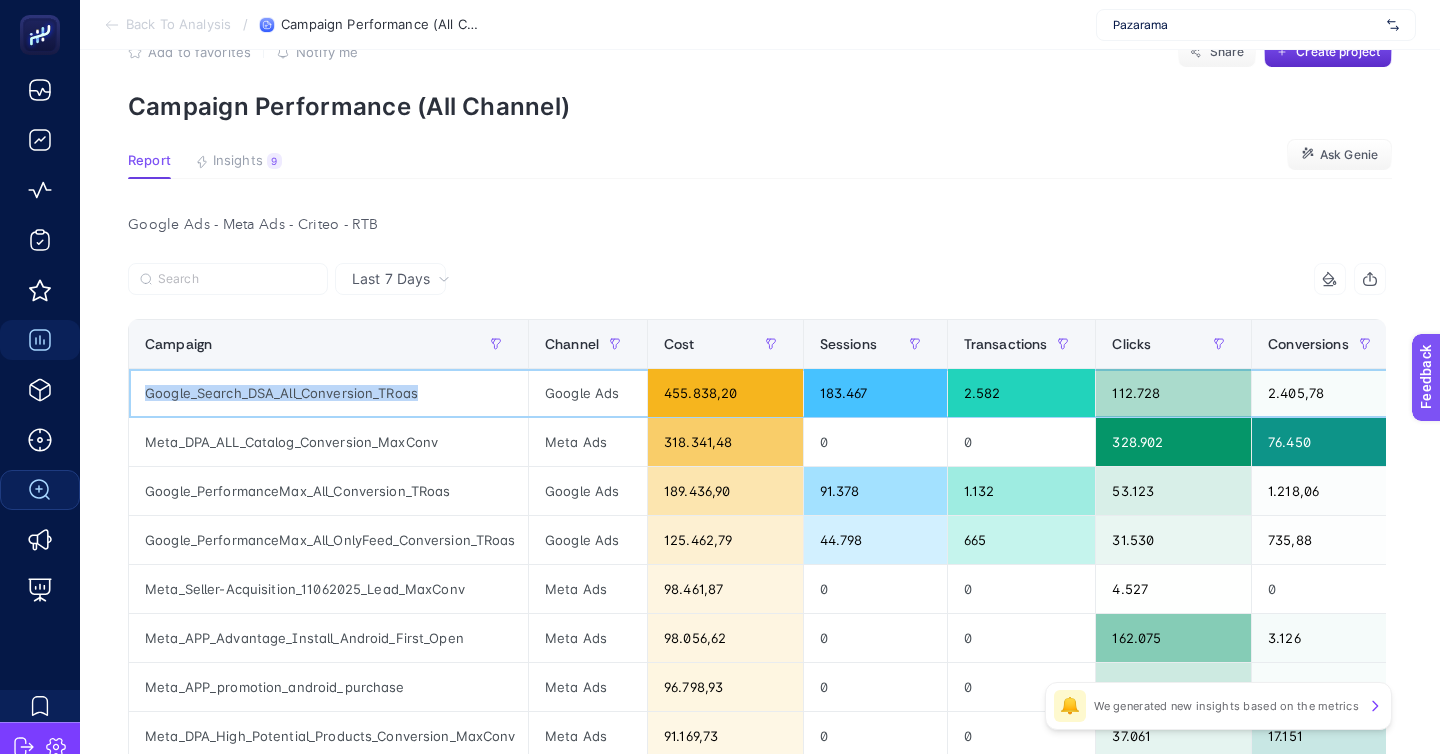 click on "Google_Search_DSA_All_Conversion_TRoas" 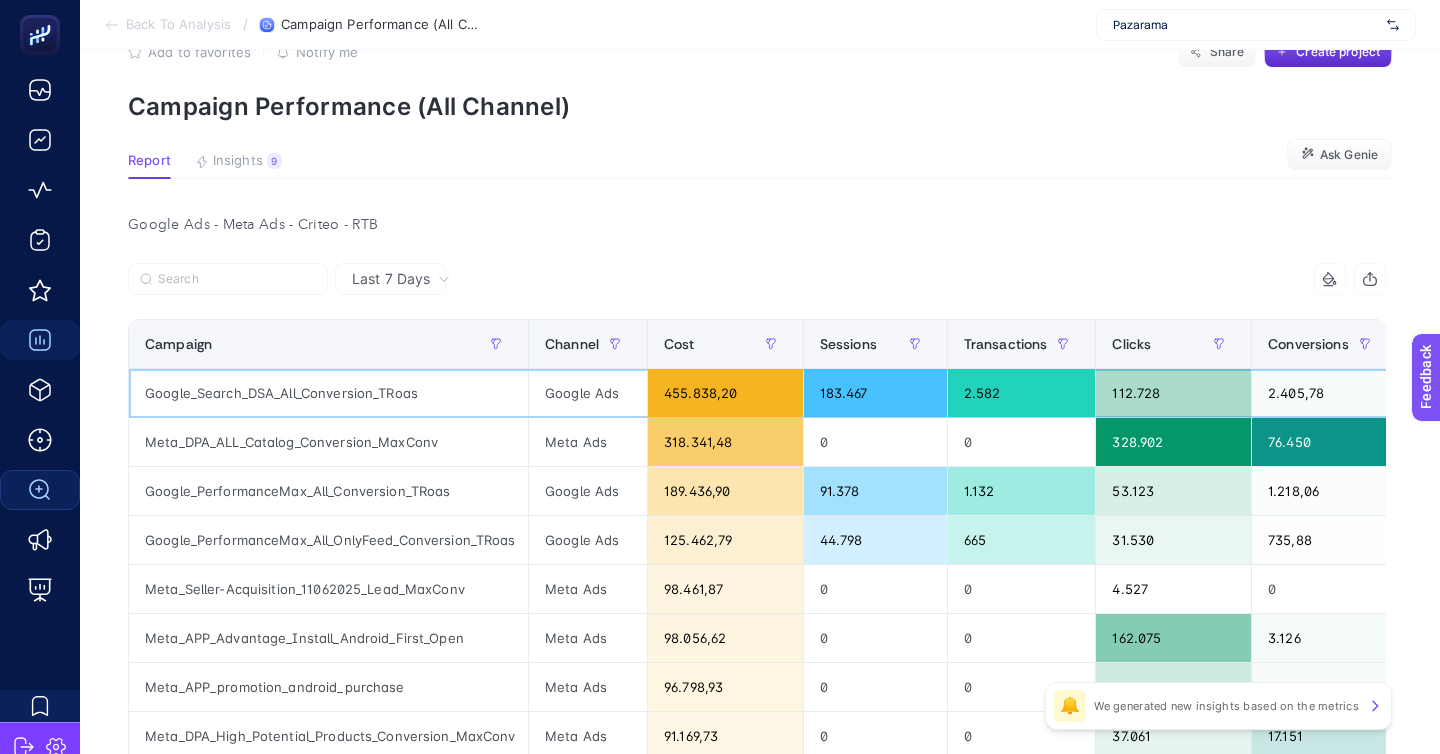 click on "Google_Search_DSA_All_Conversion_TRoas" 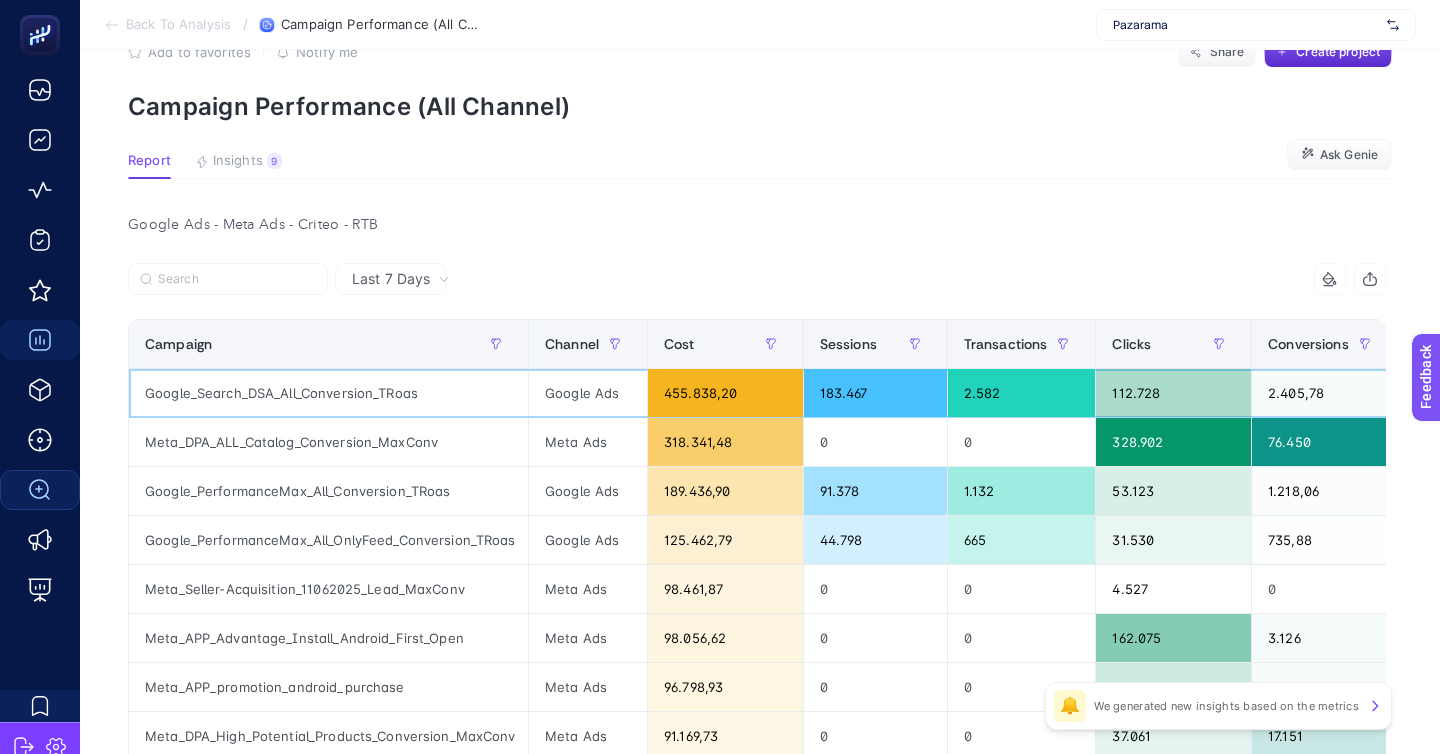 click on "Google_Search_DSA_All_Conversion_TRoas" 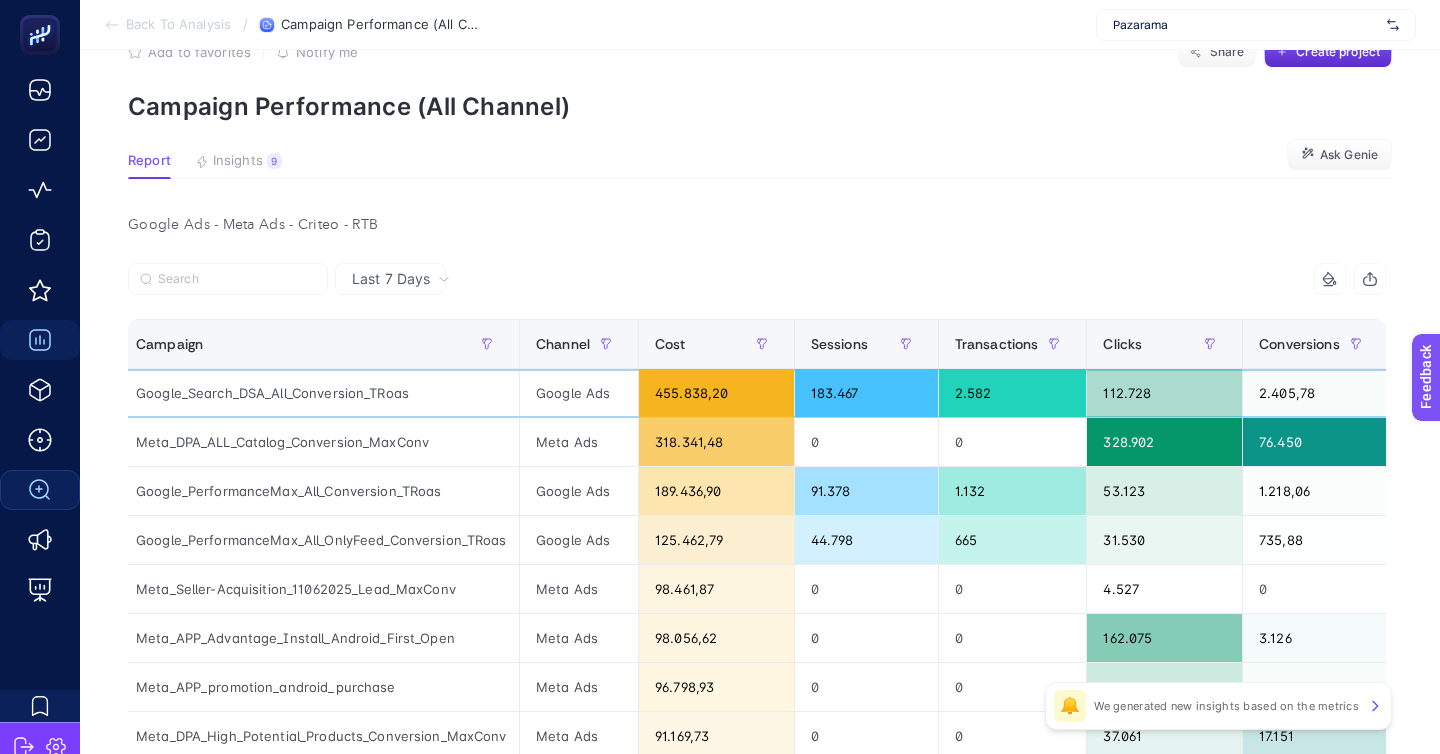 scroll, scrollTop: 0, scrollLeft: 0, axis: both 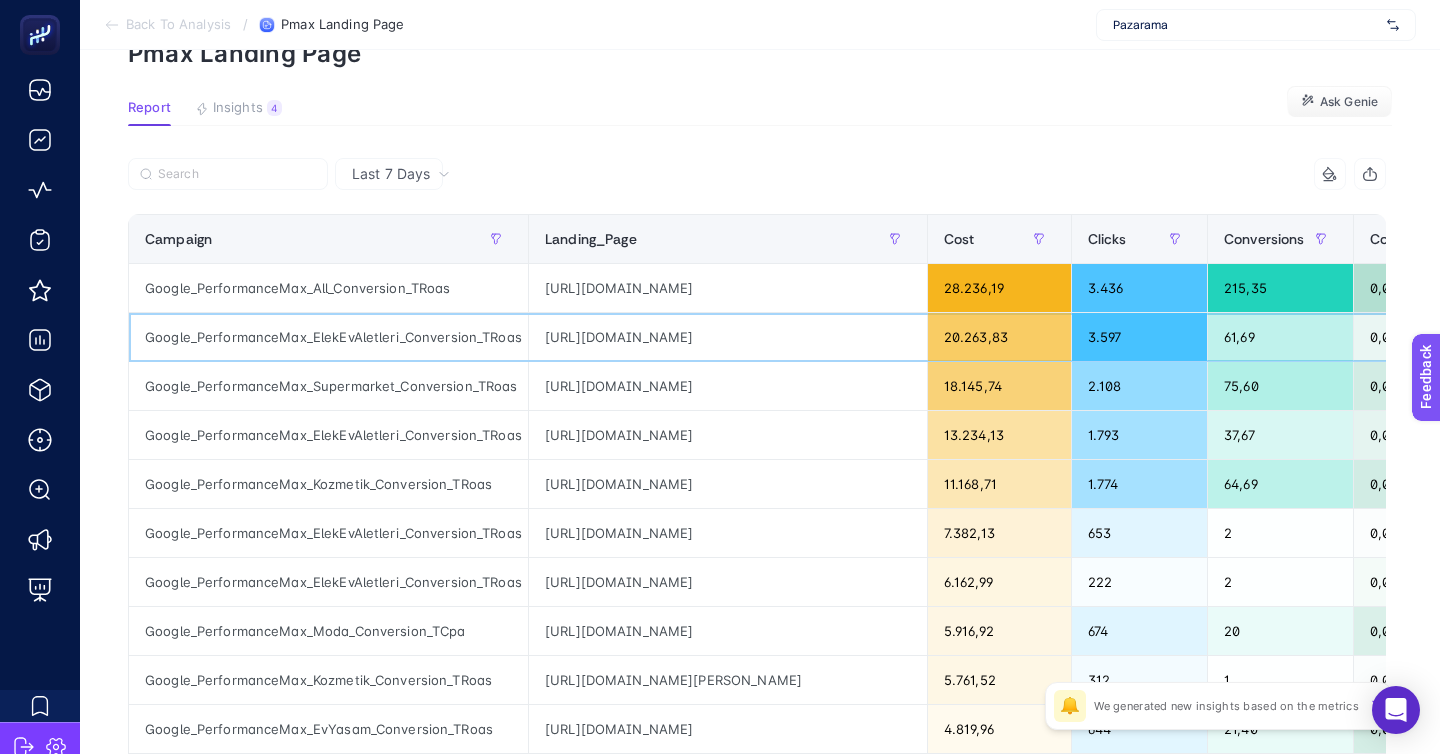 click on "20.263,83" 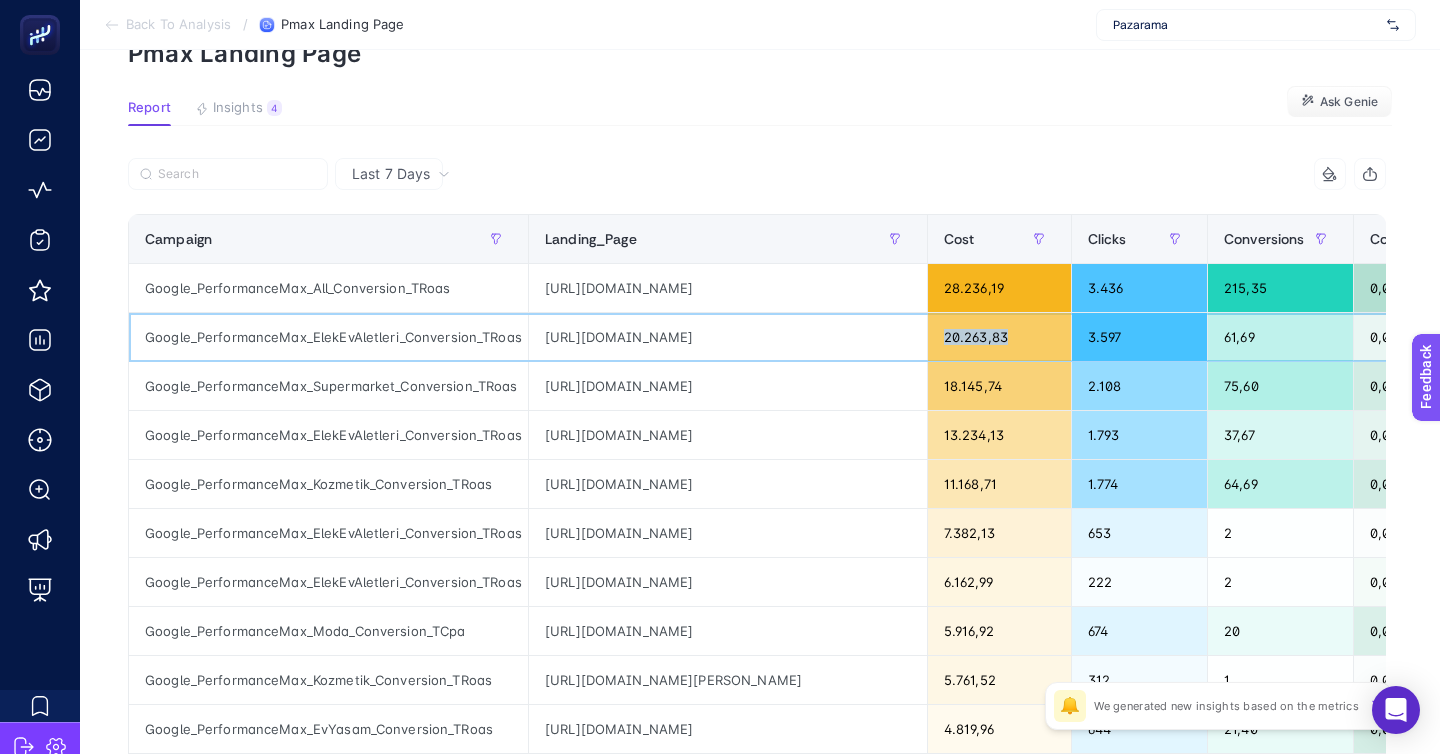 click on "20.263,83" 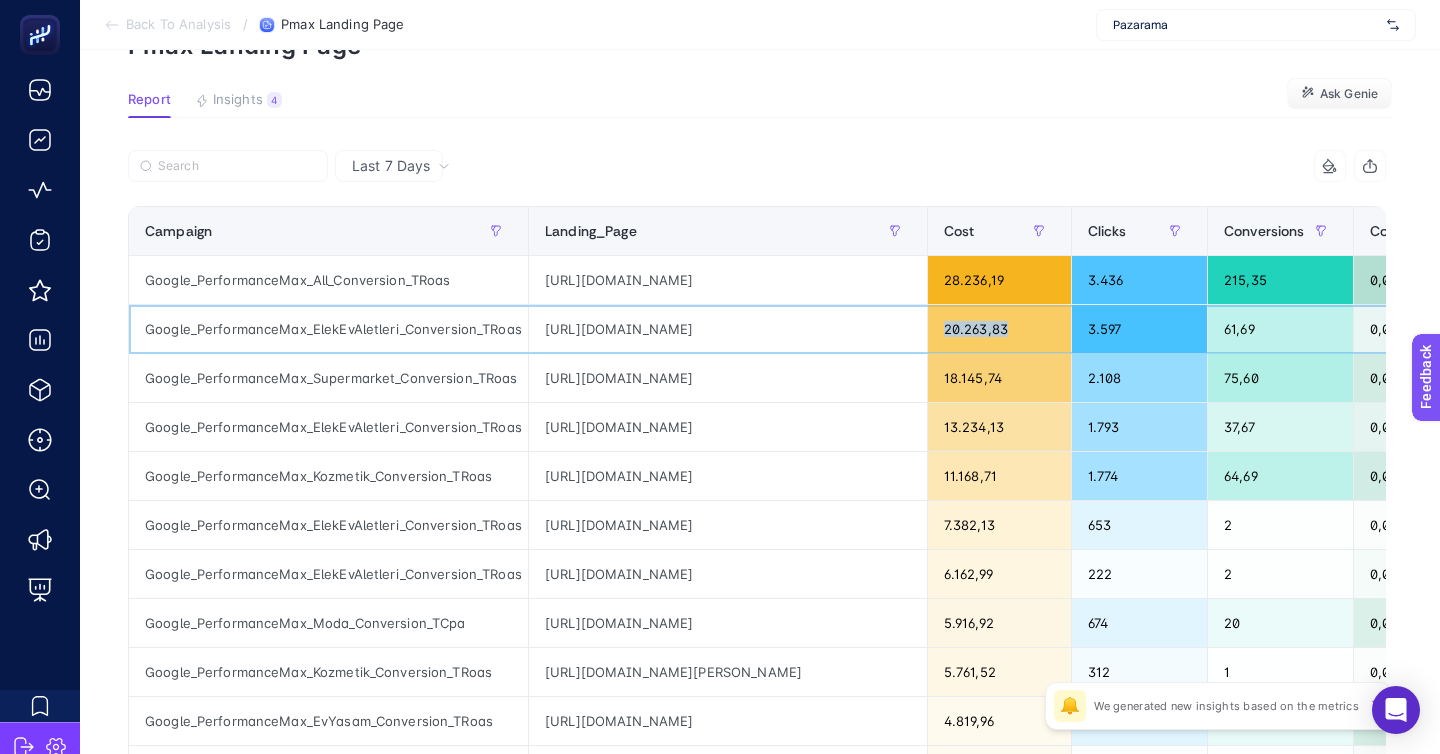 scroll, scrollTop: 72, scrollLeft: 0, axis: vertical 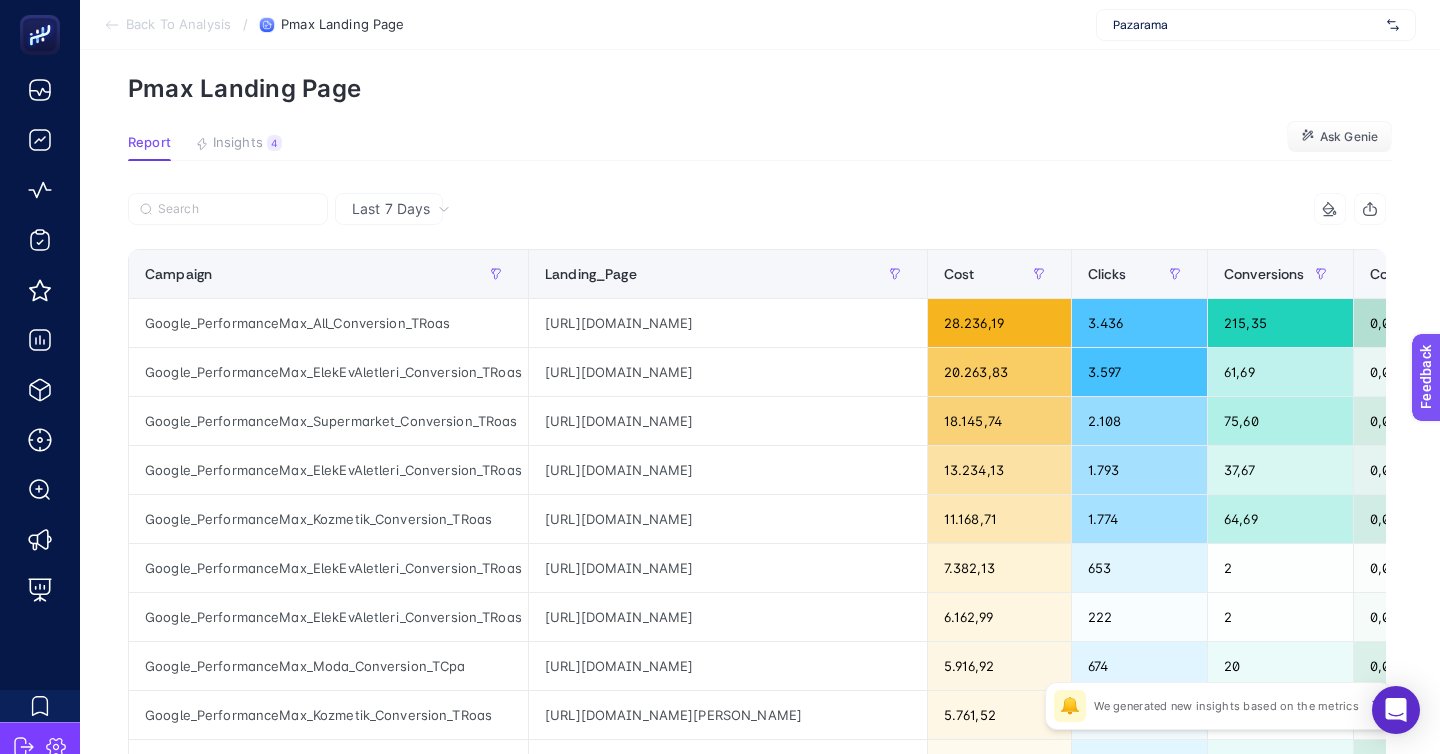 click on "Last 7 Days" at bounding box center [391, 209] 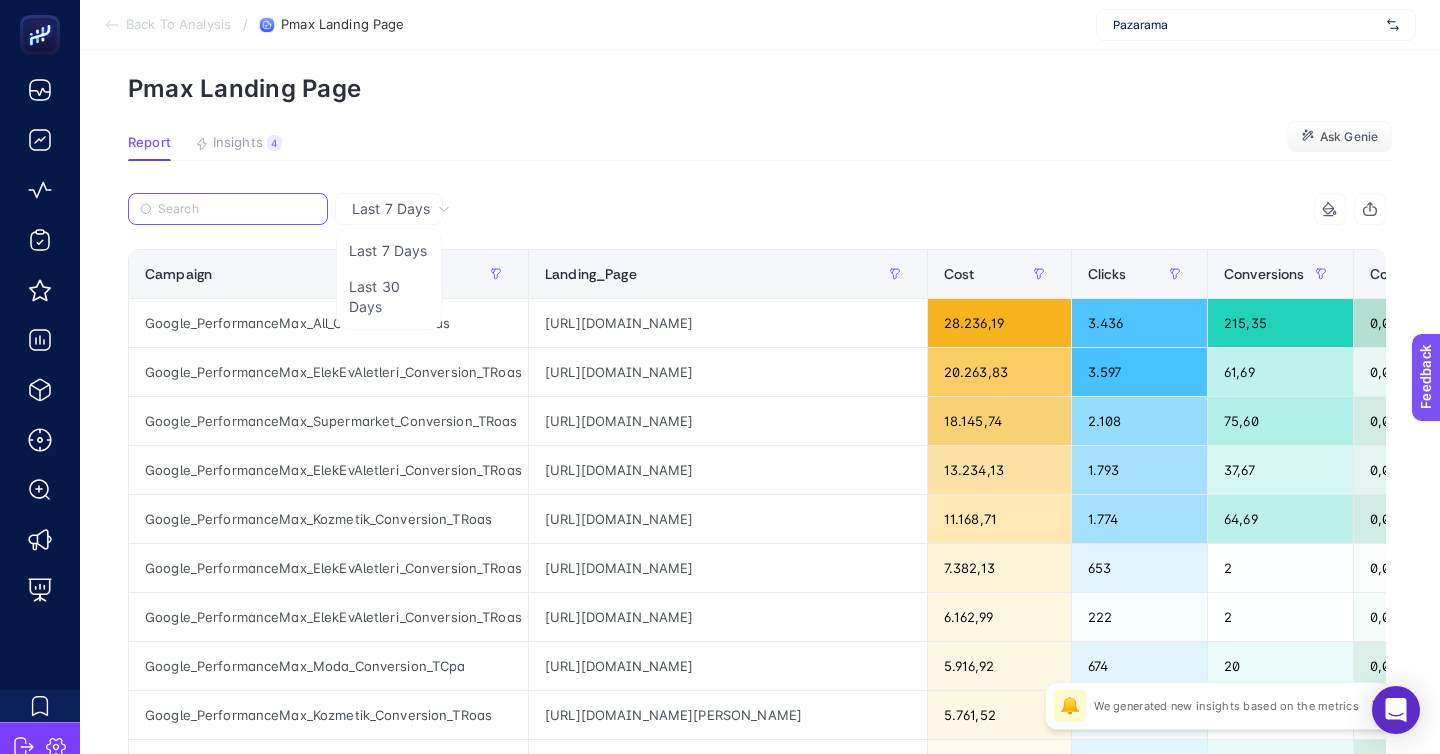 click at bounding box center (237, 209) 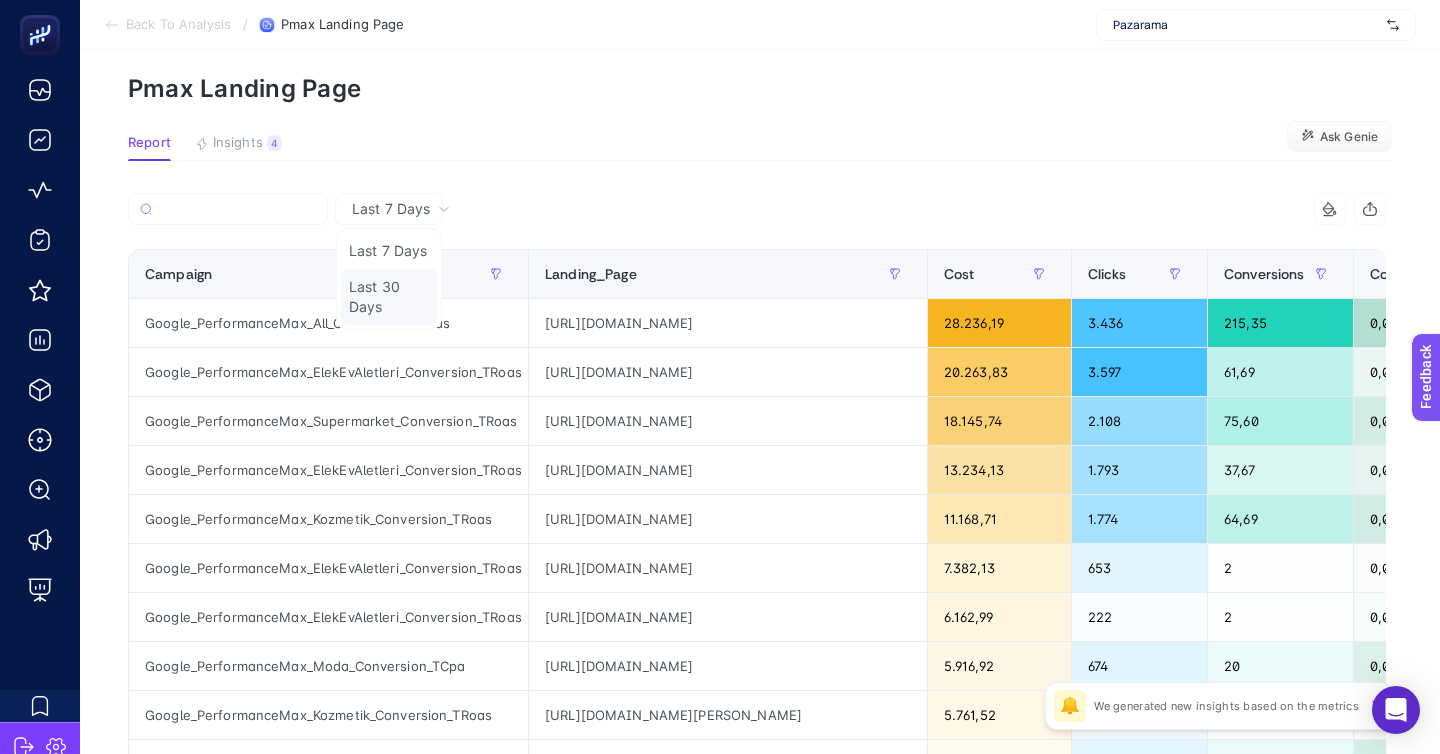 click on "Last 30 Days" 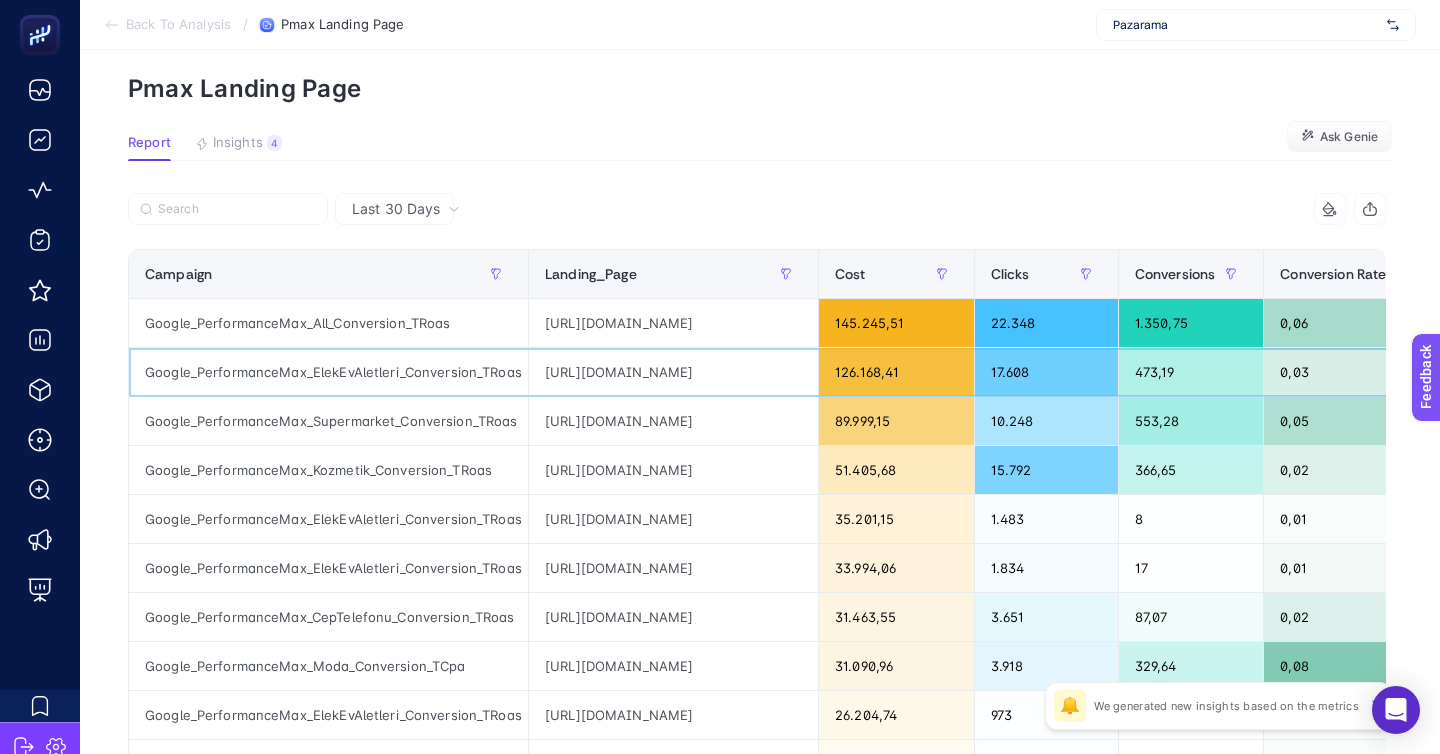 click on "Google_PerformanceMax_ElekEvAletleri_Conversion_TRoas" 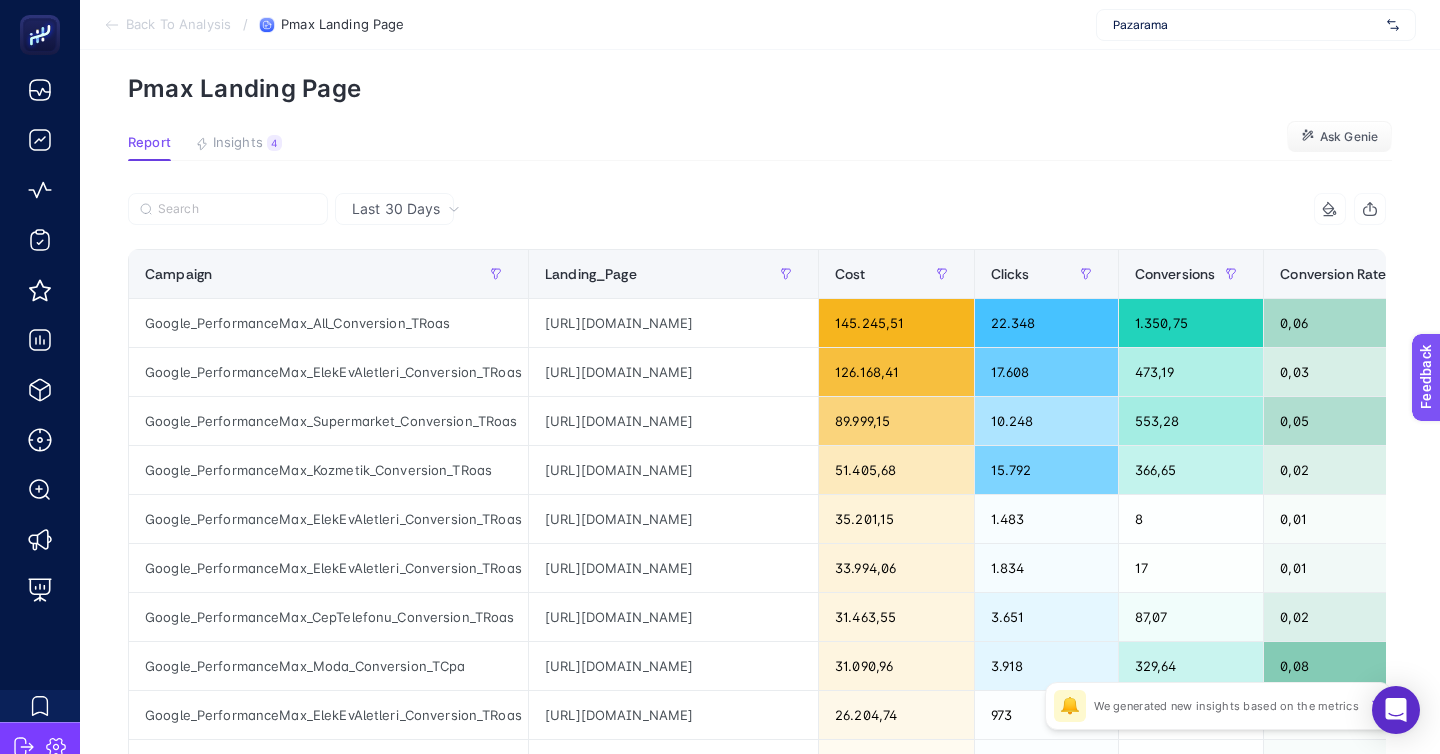 click on "Last 30 Days" at bounding box center (396, 209) 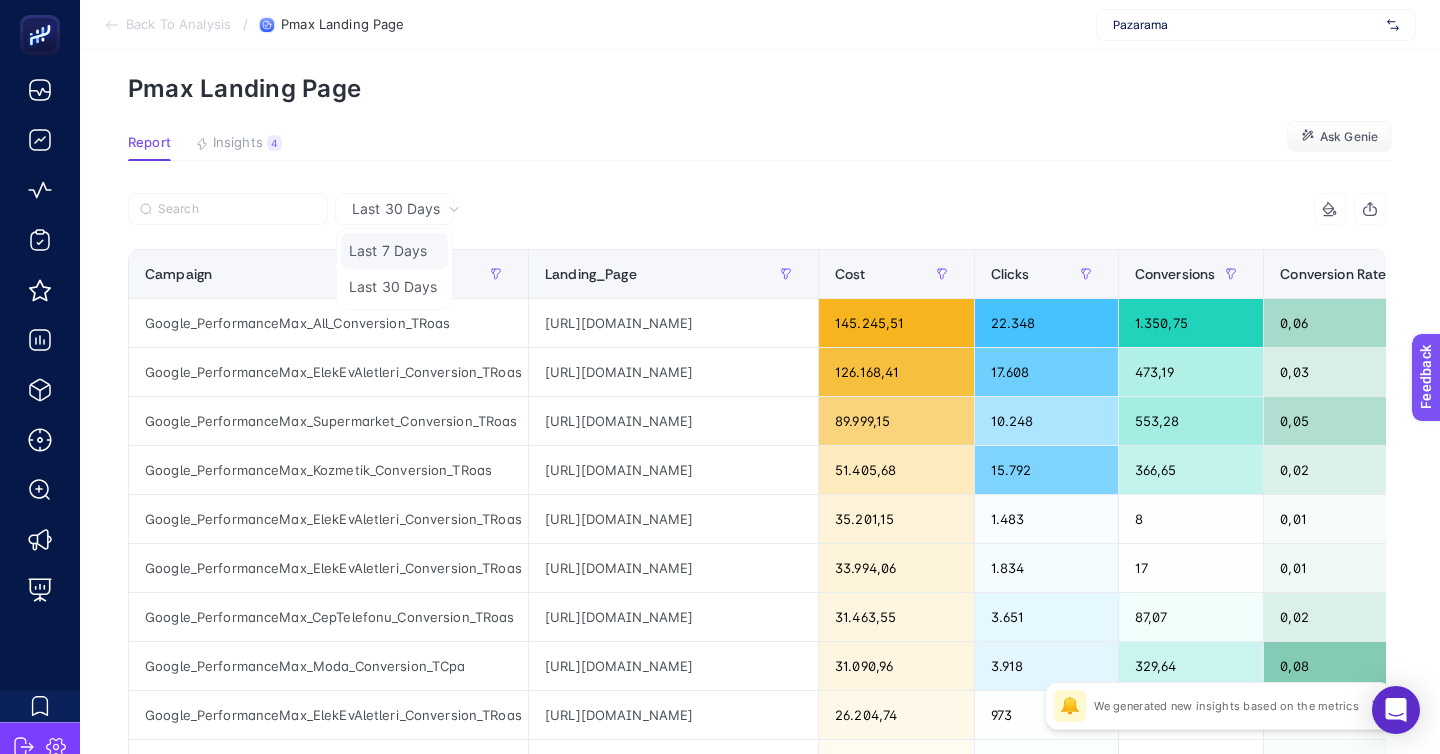 click on "Last 7 Days" 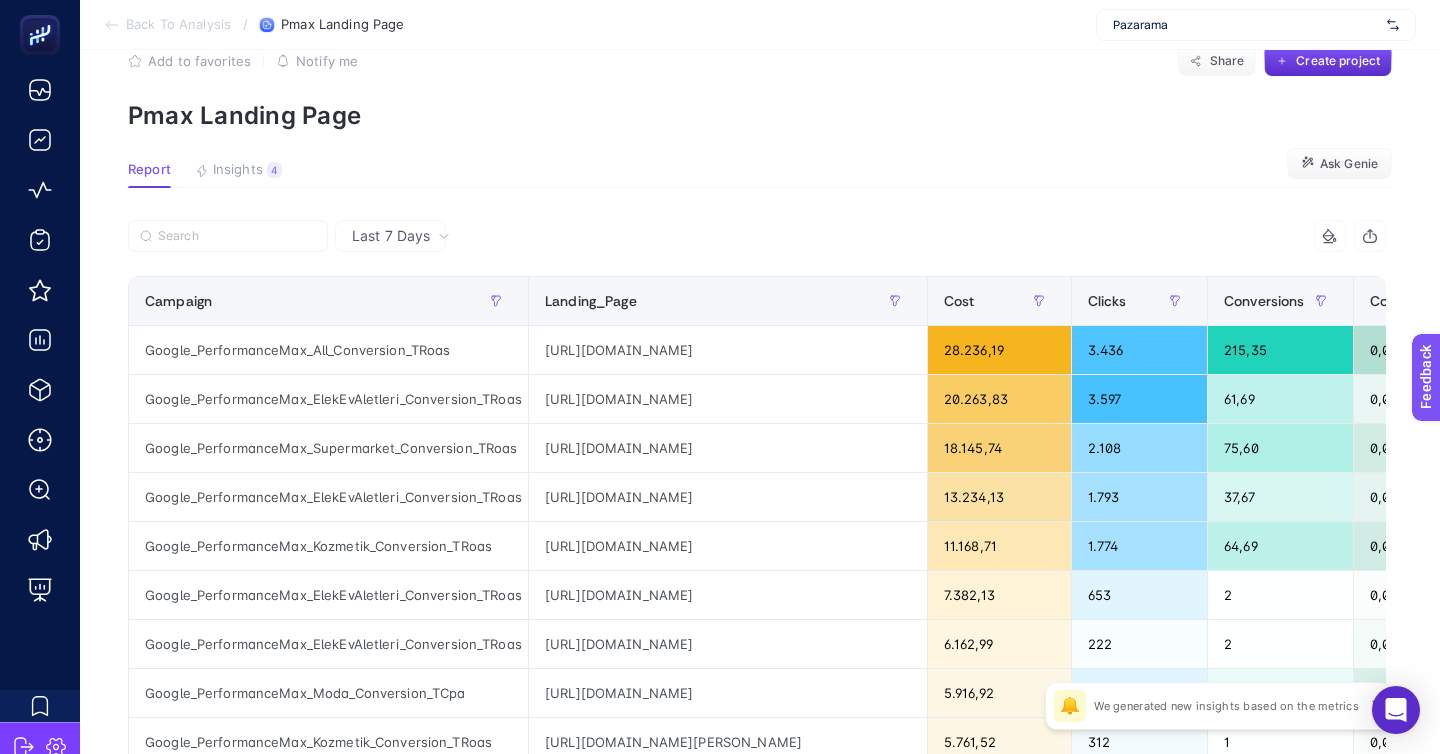 scroll, scrollTop: 0, scrollLeft: 0, axis: both 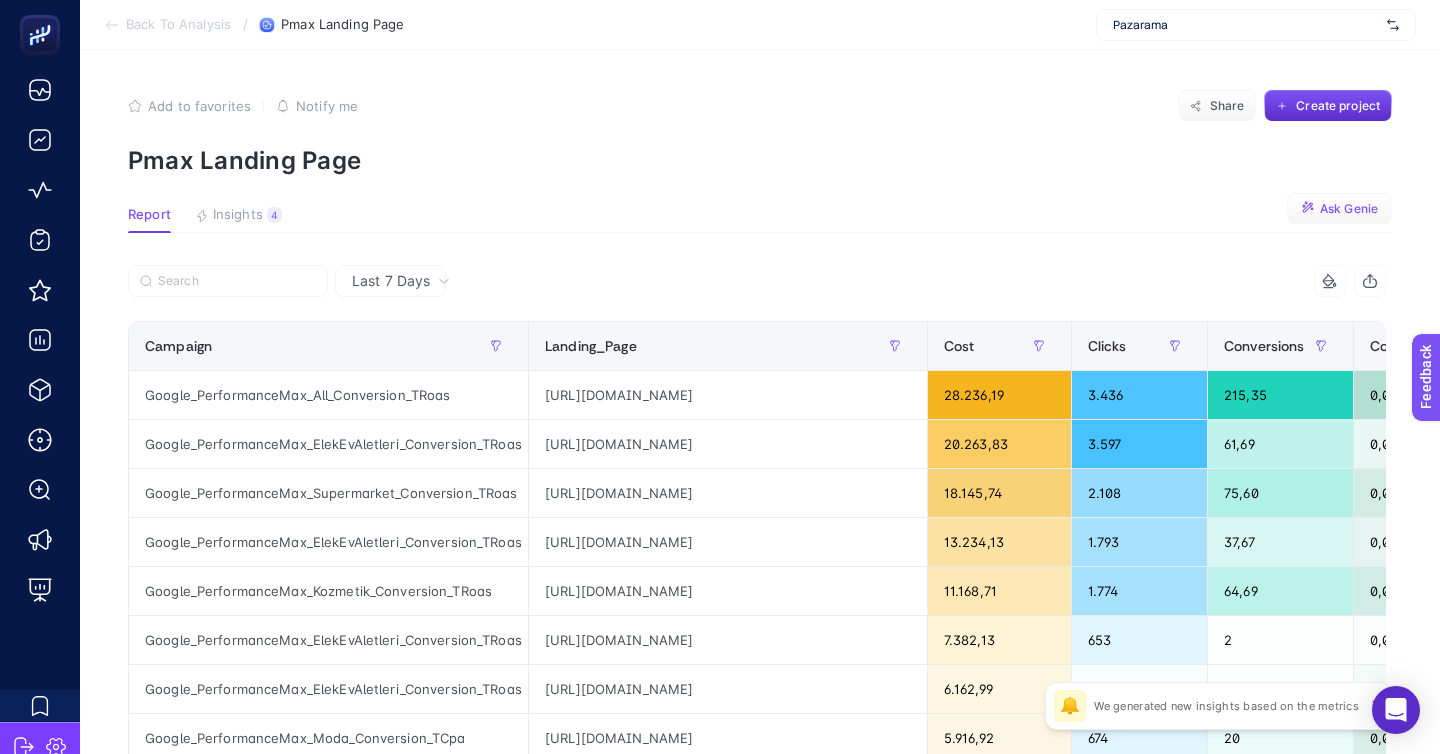 click on "Ask Genie" 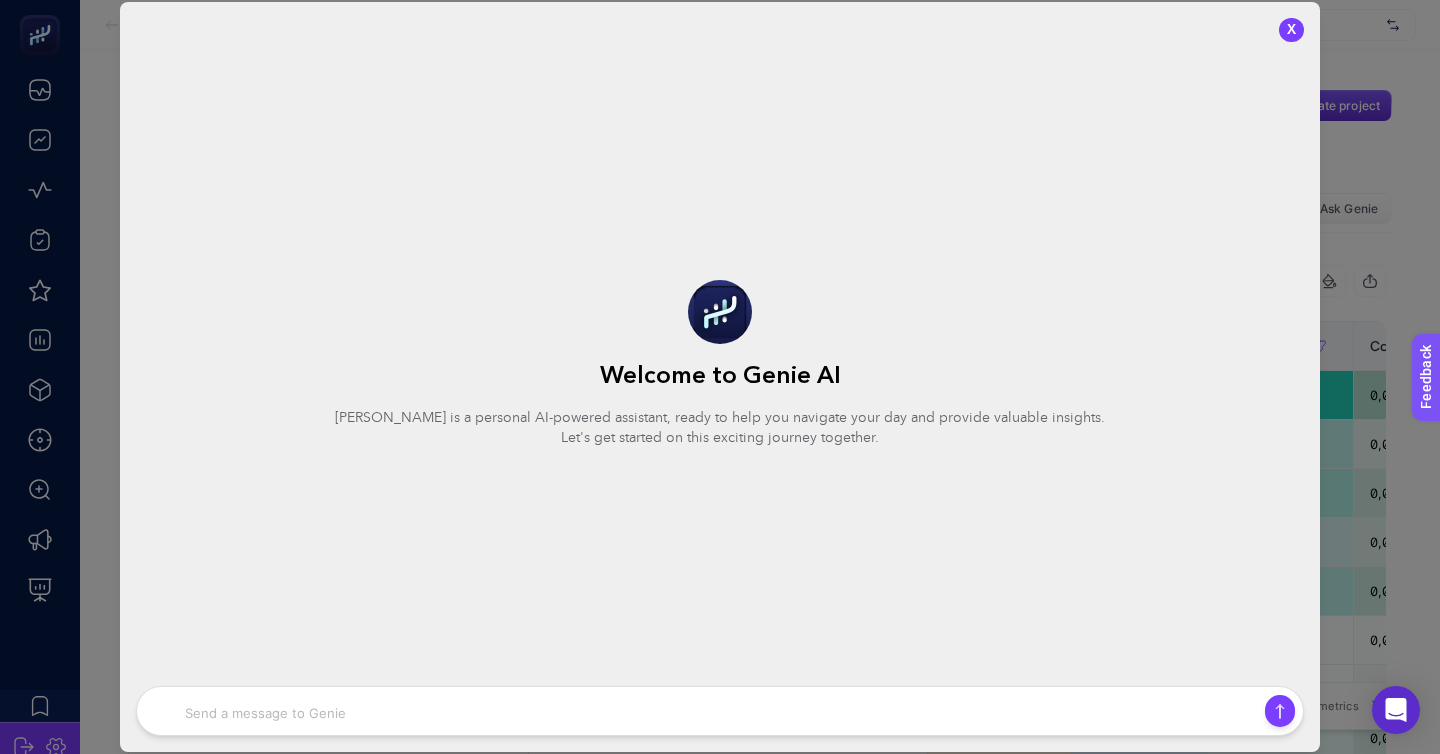 click at bounding box center (720, 711) 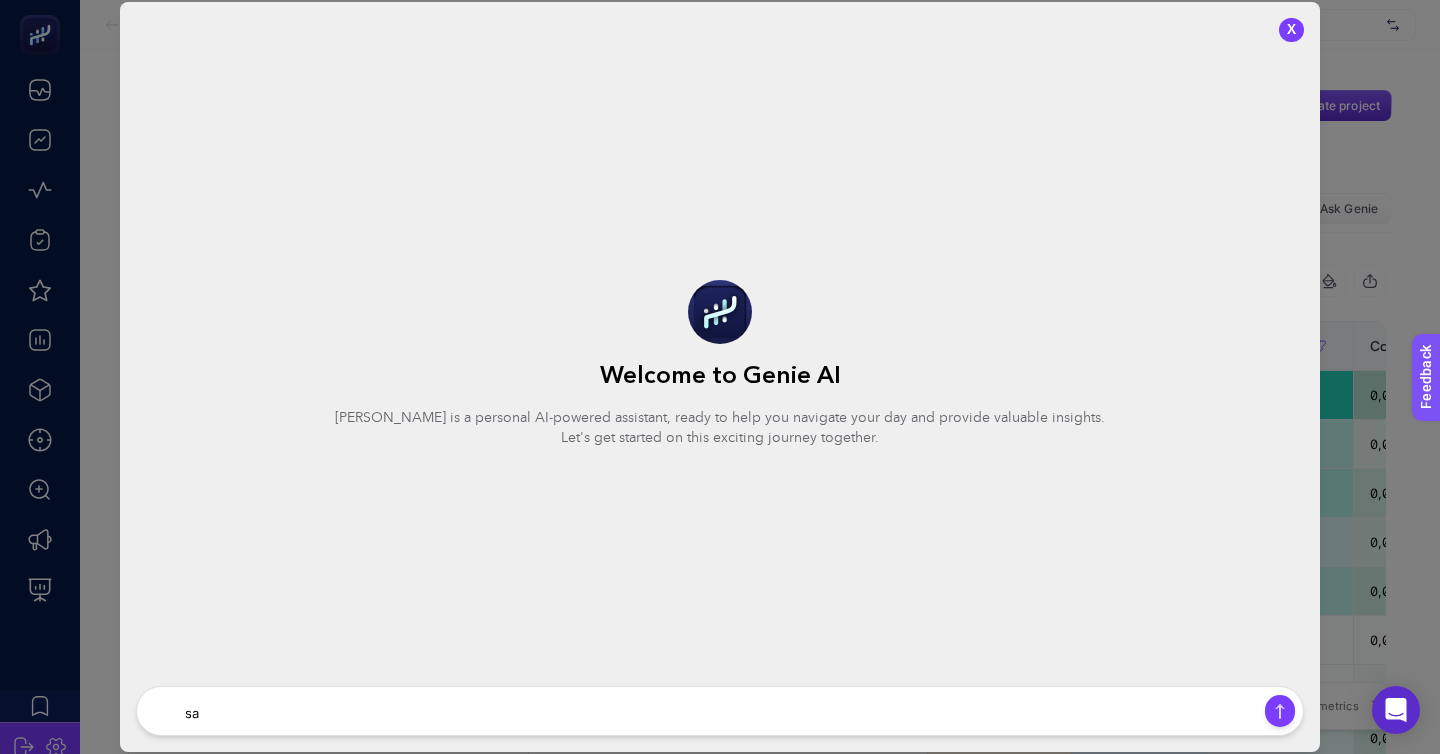 type on "s" 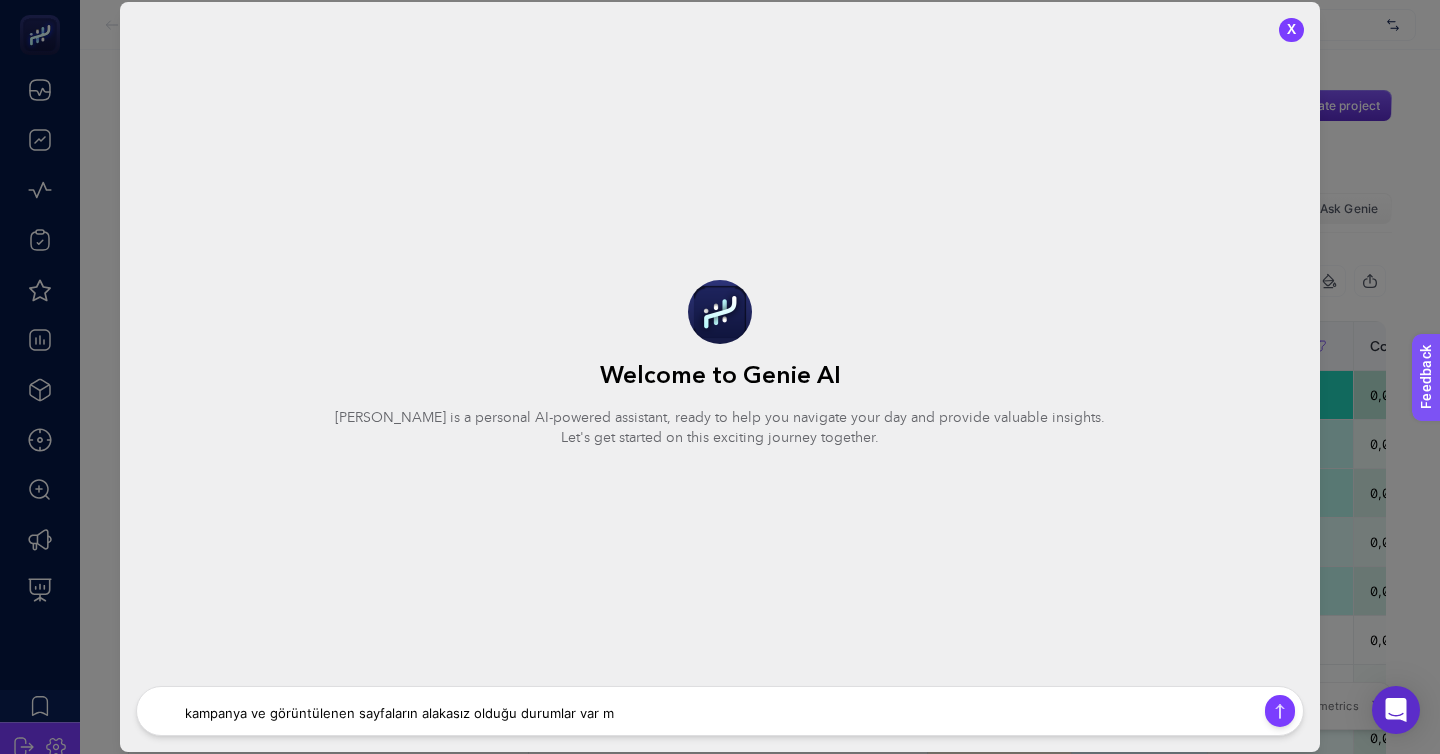 type on "kampanya ve görüntülenen sayfaların alakasız olduğu durumlar var mı" 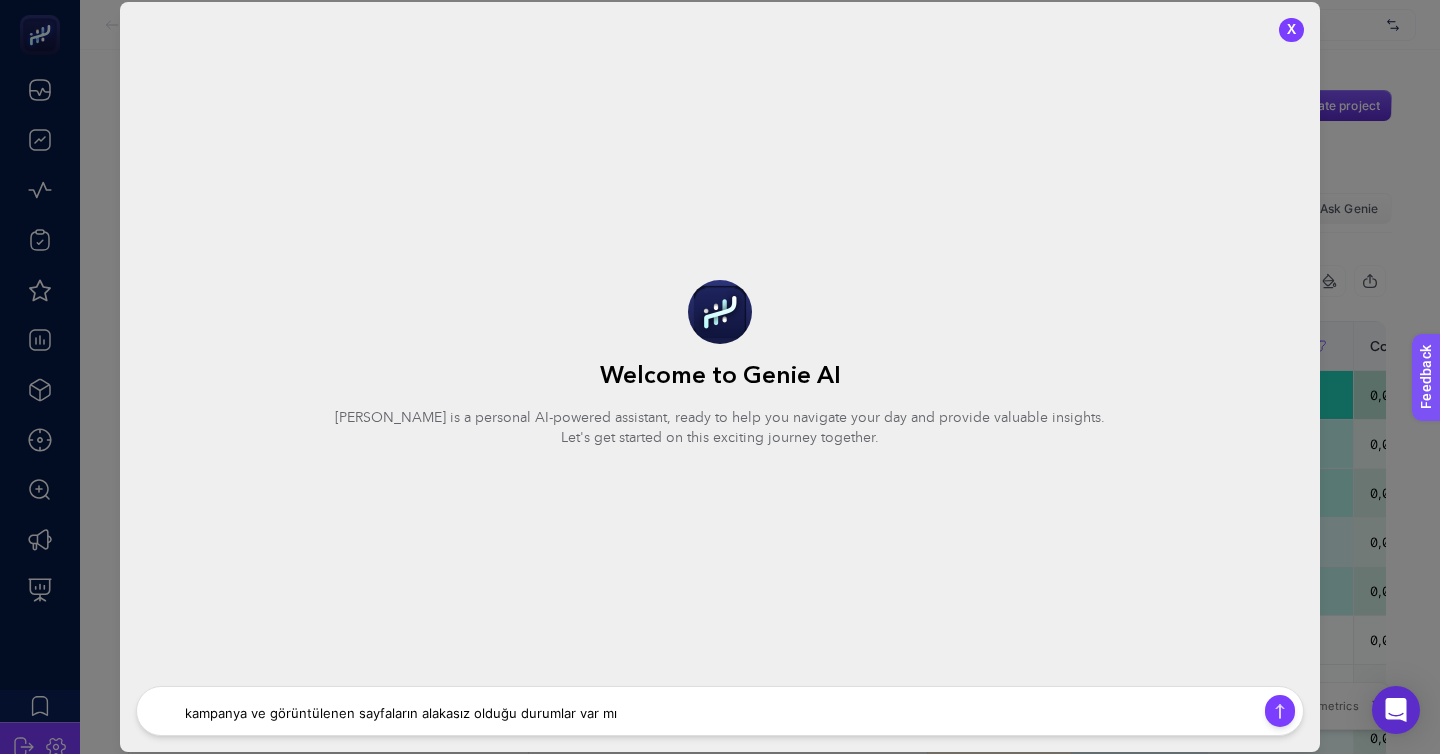 type 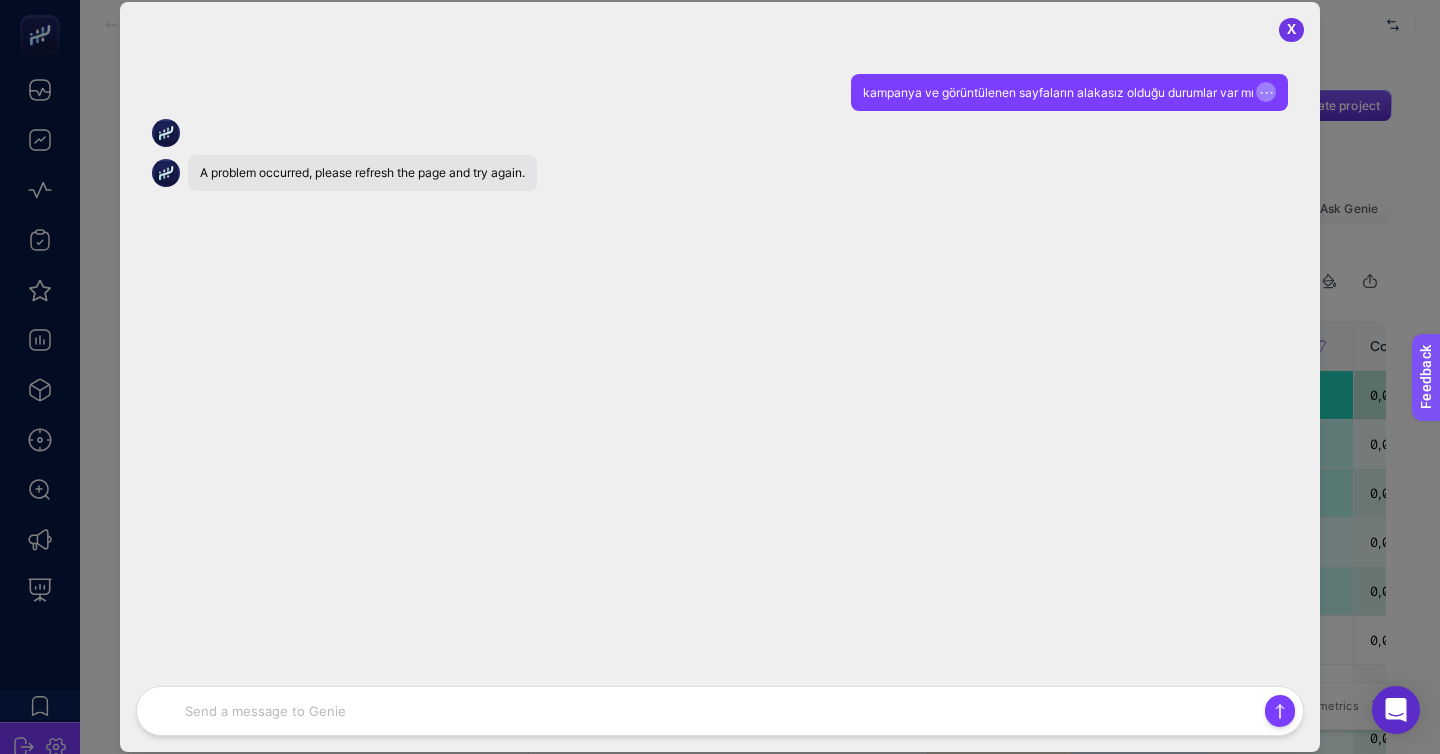 click on "X" at bounding box center [1291, 30] 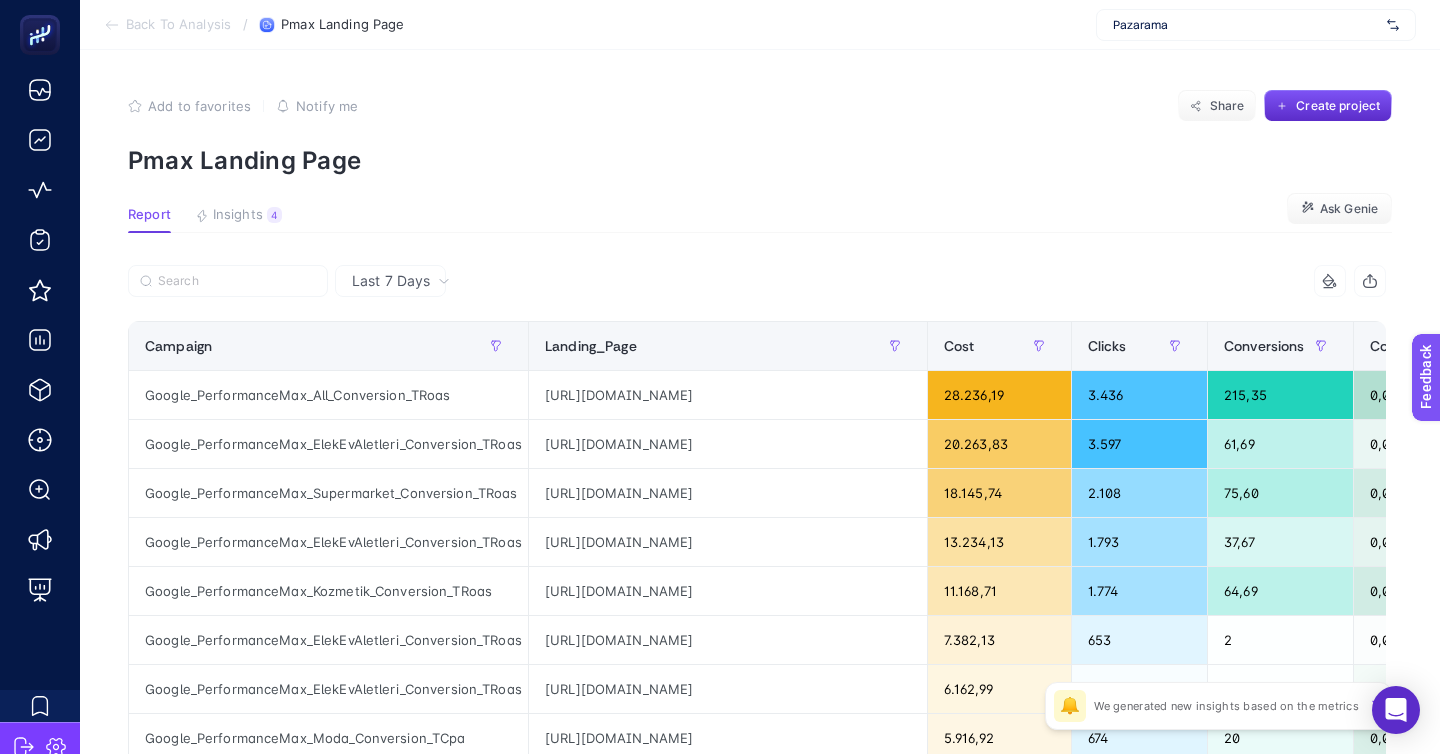 click on "Pazarama" at bounding box center (1246, 25) 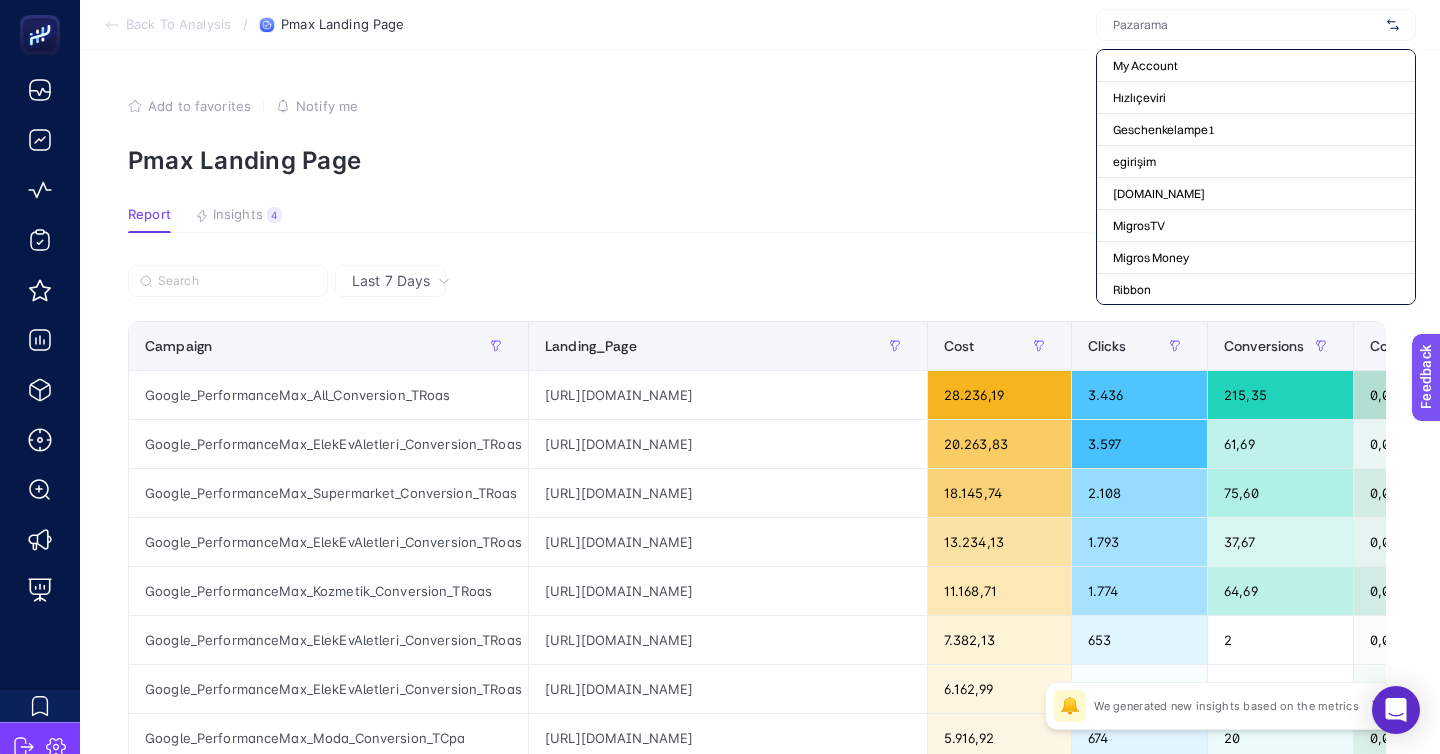 click on "Add to favorites false Notify me Share Create project Pmax Landing Page Report Insights 4  We generated new insights based on the metrics  Ask Genie Last 7 Days 7 items selected Campaign Landing_Page Cost Clicks Conversions Conversion Rate Conversions Value CPC Ads ROAS 9 items selected + Google_PerformanceMax_All_Conversion_TRoas [URL][DOMAIN_NAME] 28.236,19 3.436 215,35 0,06 892.536,16 8,22 31,61 Google_PerformanceMax_ElekEvAletleri_Conversion_TRoas [URL][DOMAIN_NAME] 20.263,83 3.597 61,69 0,02 286.519,57 5,63 14,14 Google_PerformanceMax_Supermarket_Conversion_TRoas [URL][DOMAIN_NAME] 18.145,74 2.108 75,60 0,04 212.231,73 8,61 11,70 Google_PerformanceMax_ElekEvAletleri_Conversion_TRoas [URL][DOMAIN_NAME] 13.234,13 1.793 37,67 0,02 79.067,59 7,38 5,97 Google_PerformanceMax_Kozmetik_Conversion_TRoas [URL][DOMAIN_NAME] 11.168,71 1.774 64,69 0,04 83.873,42 6,30 7,51 653" 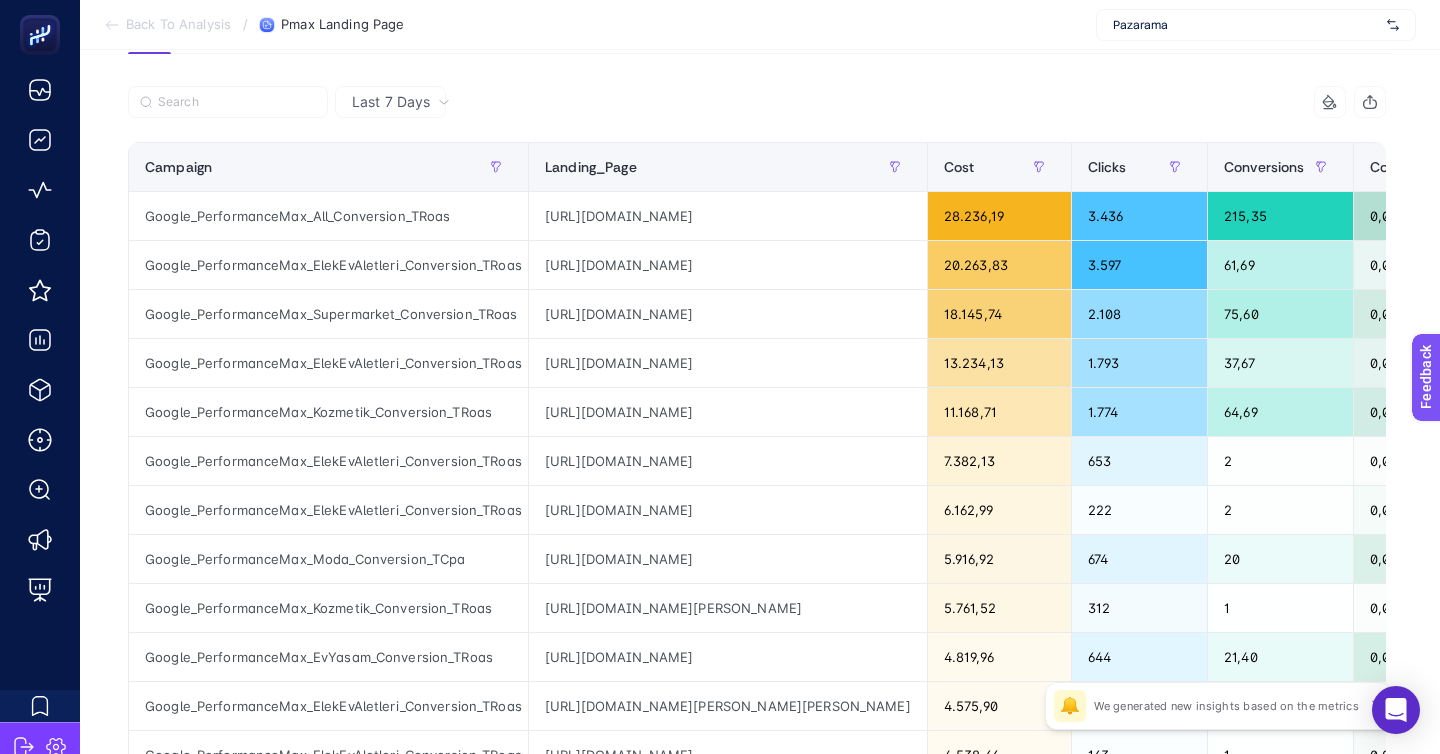 scroll, scrollTop: 176, scrollLeft: 0, axis: vertical 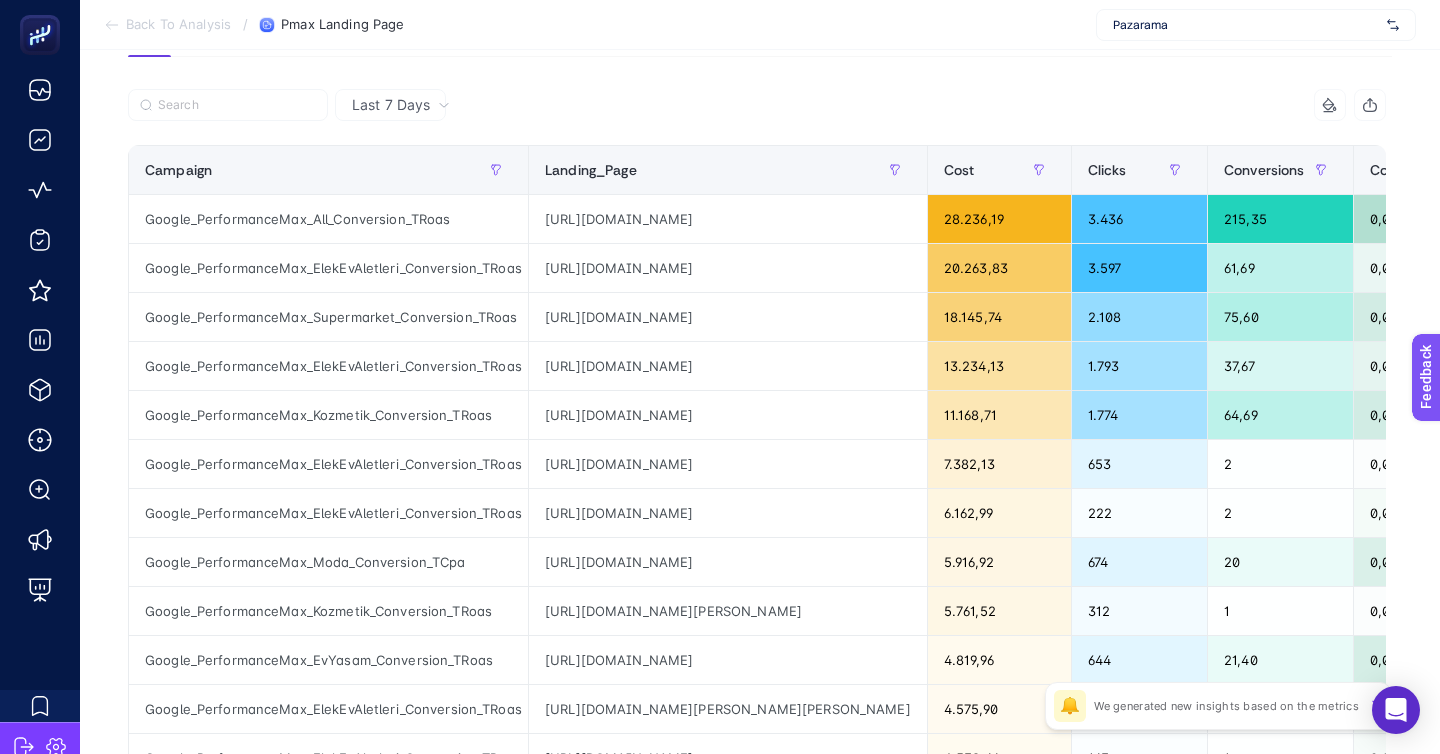 click on "Back To Analysis" at bounding box center [178, 25] 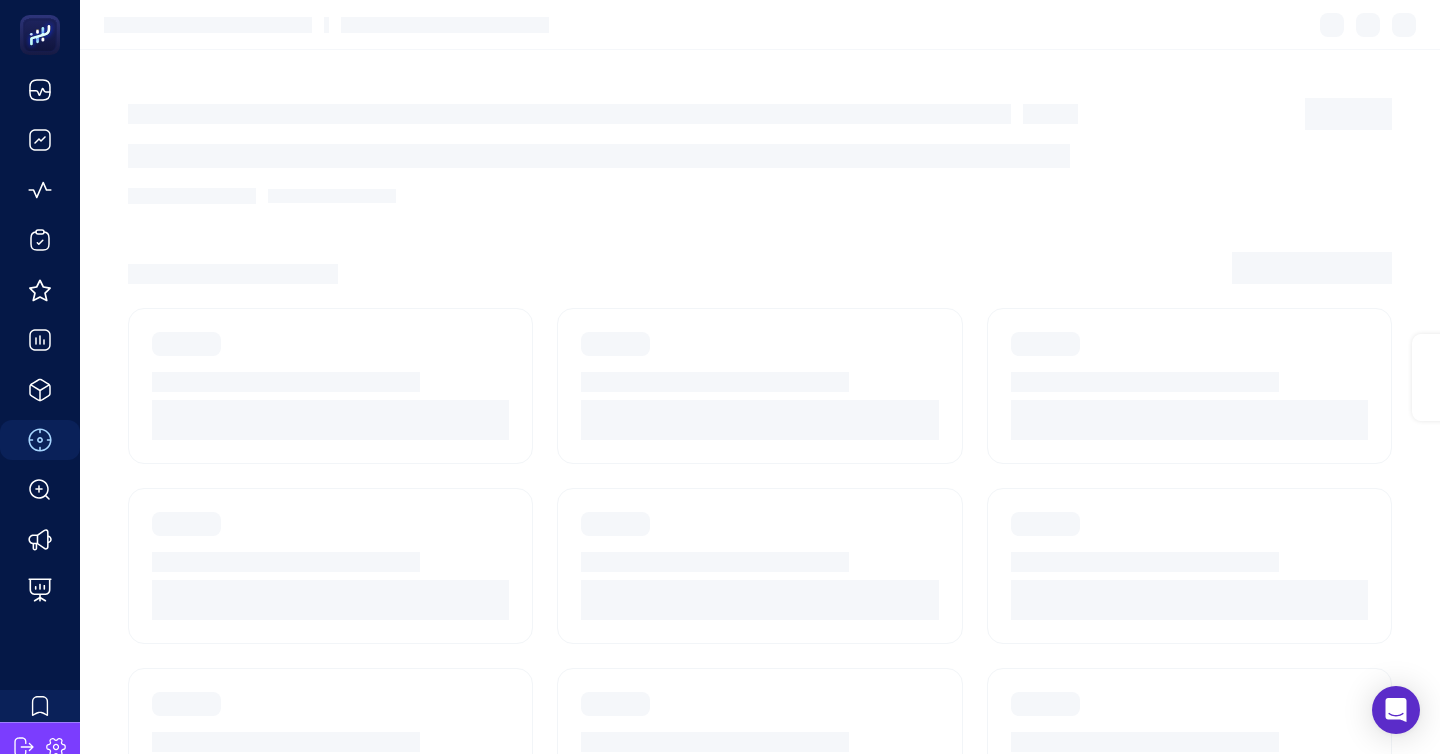 scroll, scrollTop: 0, scrollLeft: 0, axis: both 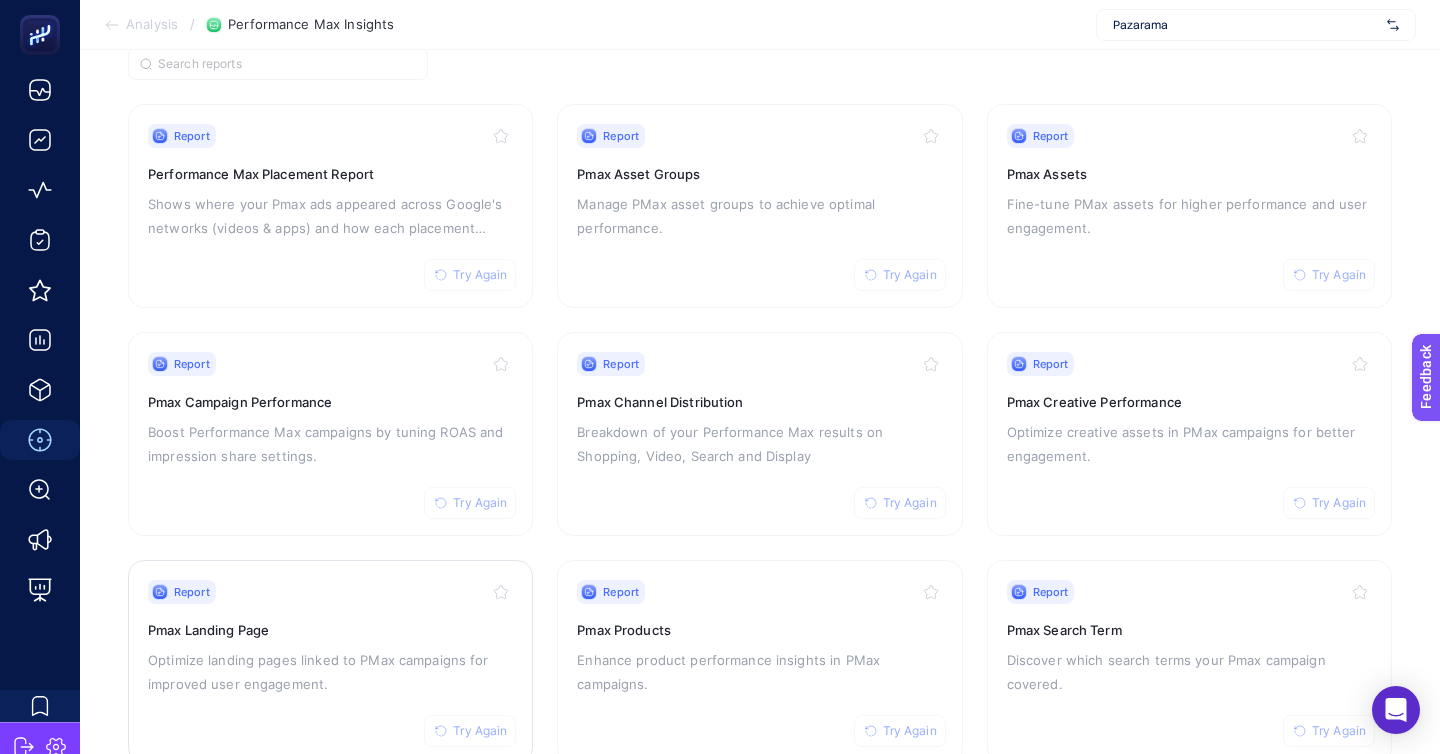 click on "Optimize landing pages linked to PMax campaigns for improved user engagement." at bounding box center (330, 672) 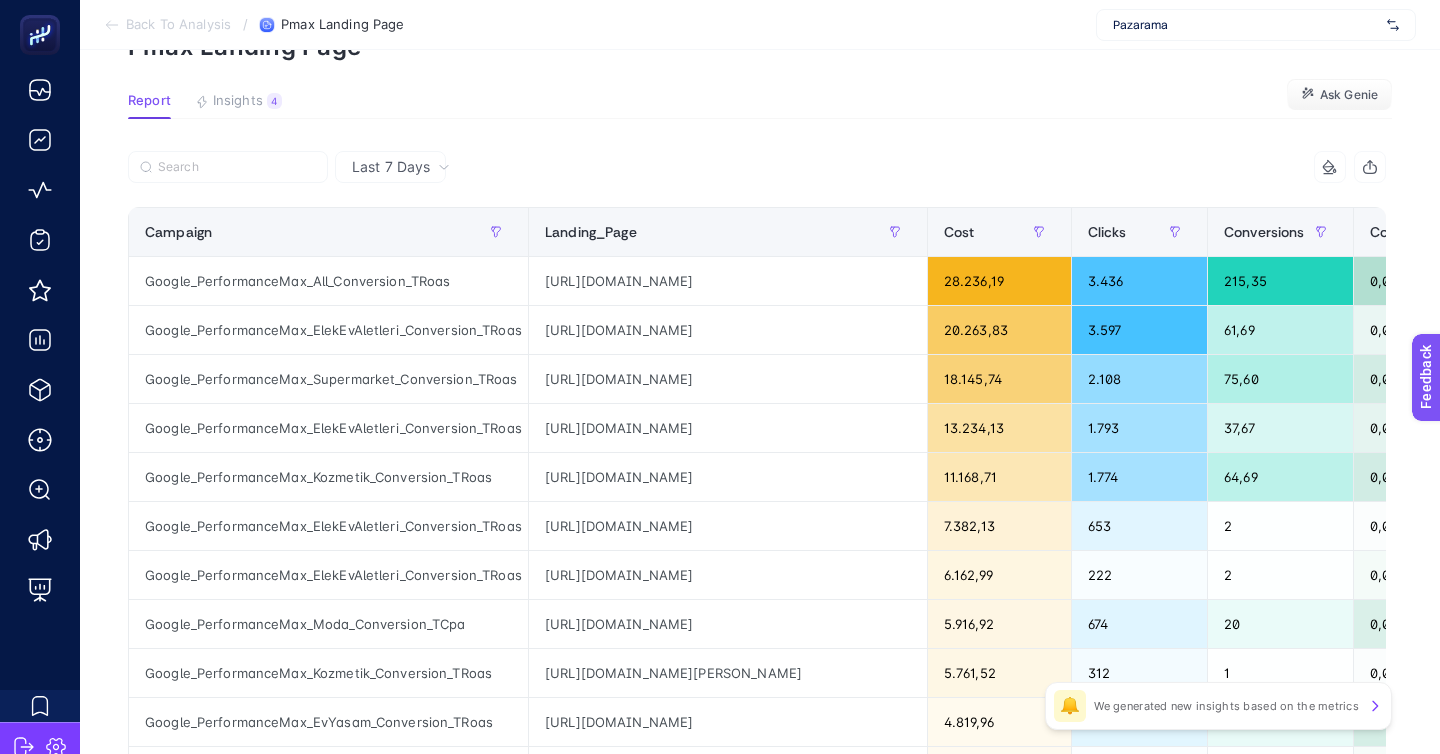 scroll, scrollTop: 120, scrollLeft: 0, axis: vertical 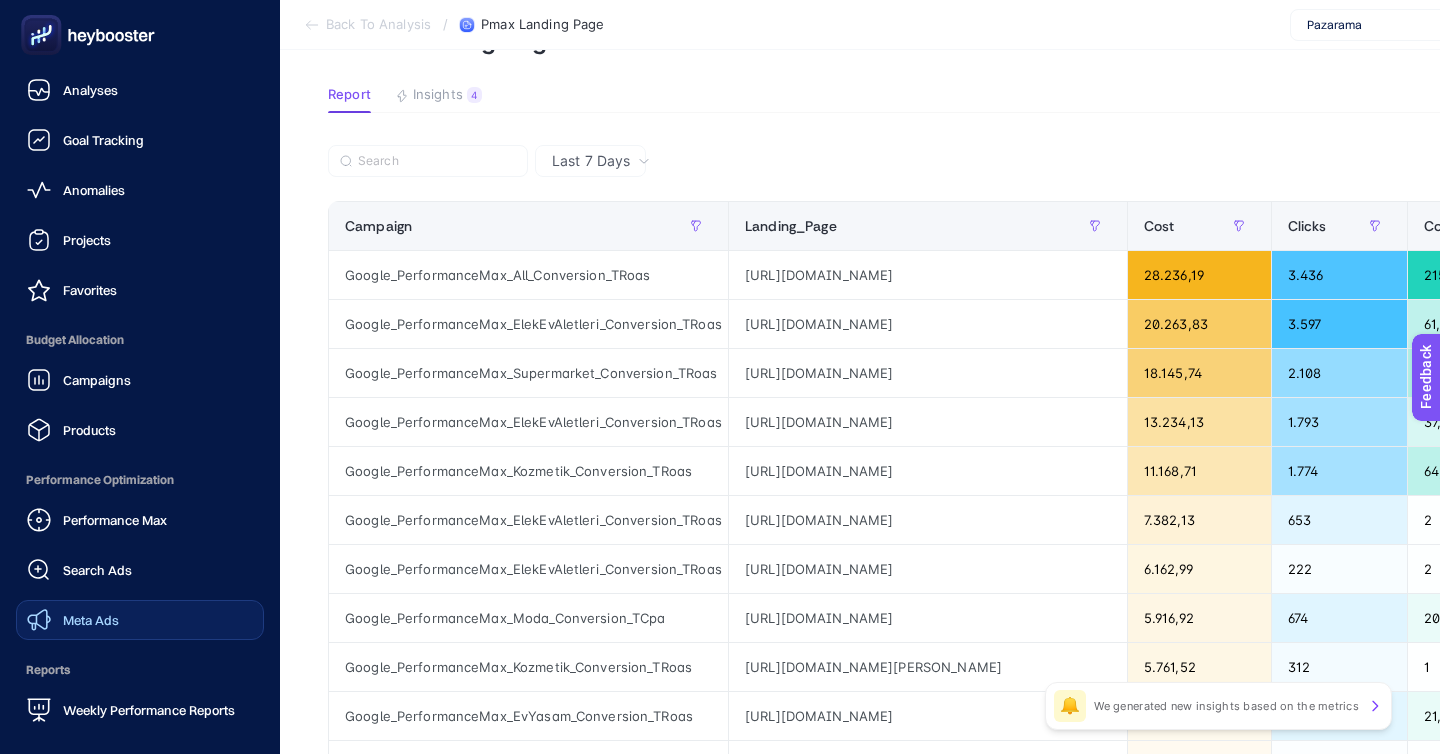 click on "Meta Ads" at bounding box center (73, 620) 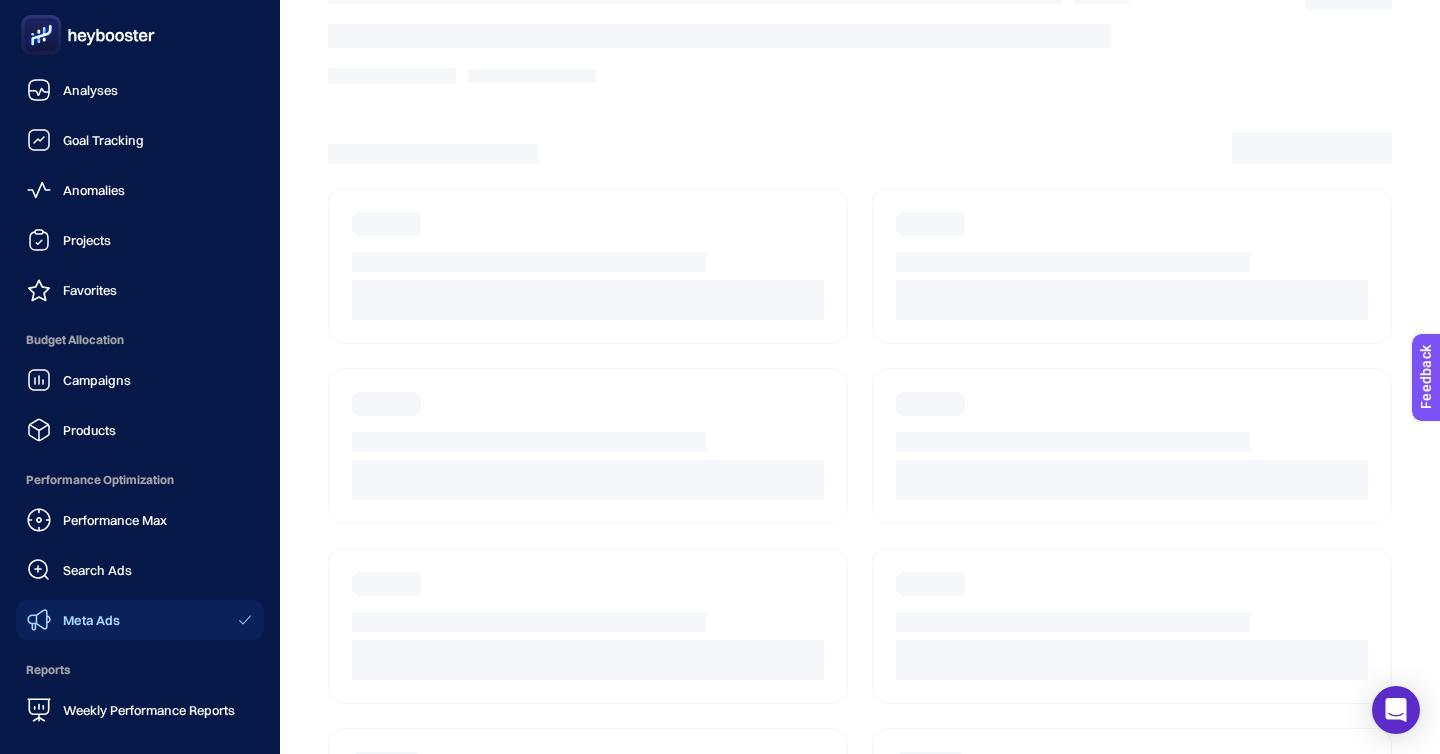 click on "Meta Ads" at bounding box center (73, 620) 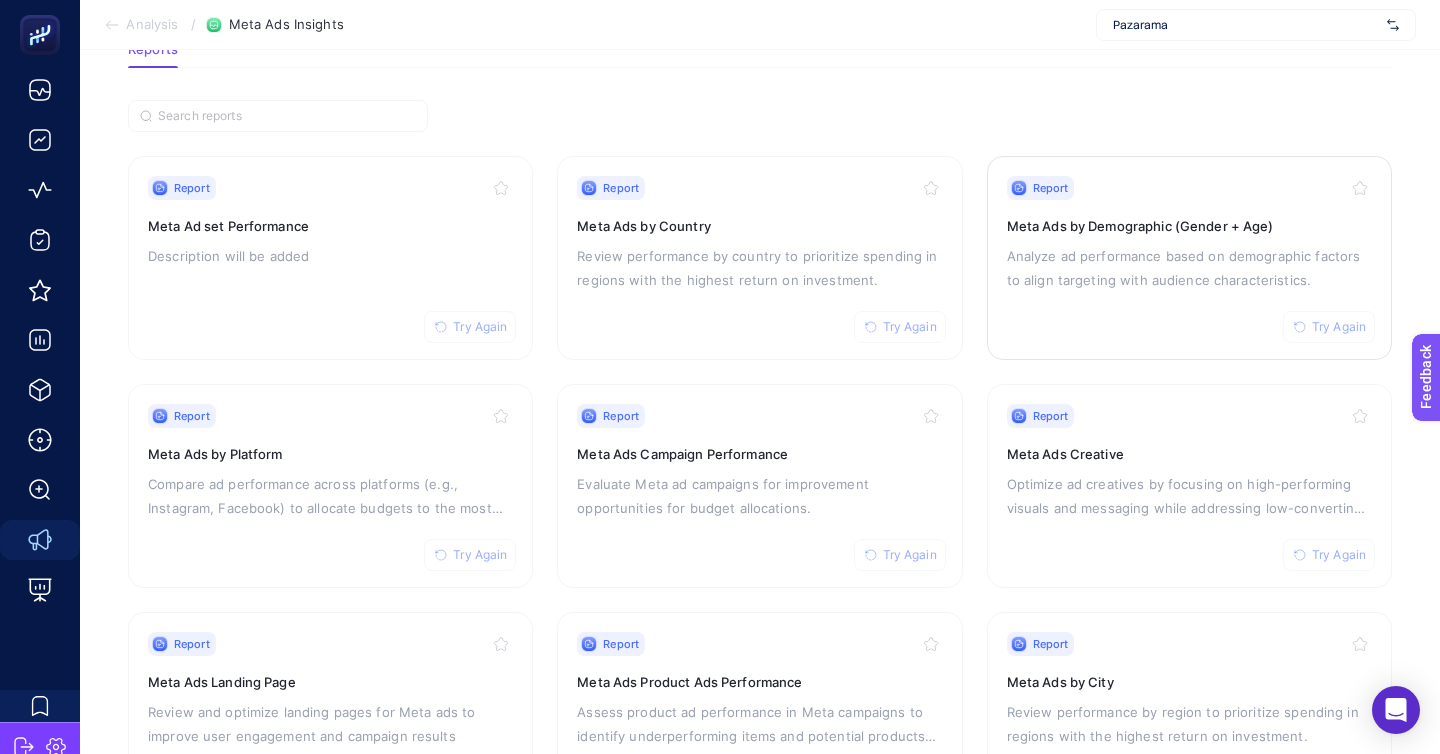 click on "Report Try Again Meta Ads by Demographic (Gender + Age) Analyze ad performance based on demographic factors to align targeting with audience characteristics." at bounding box center [1189, 258] 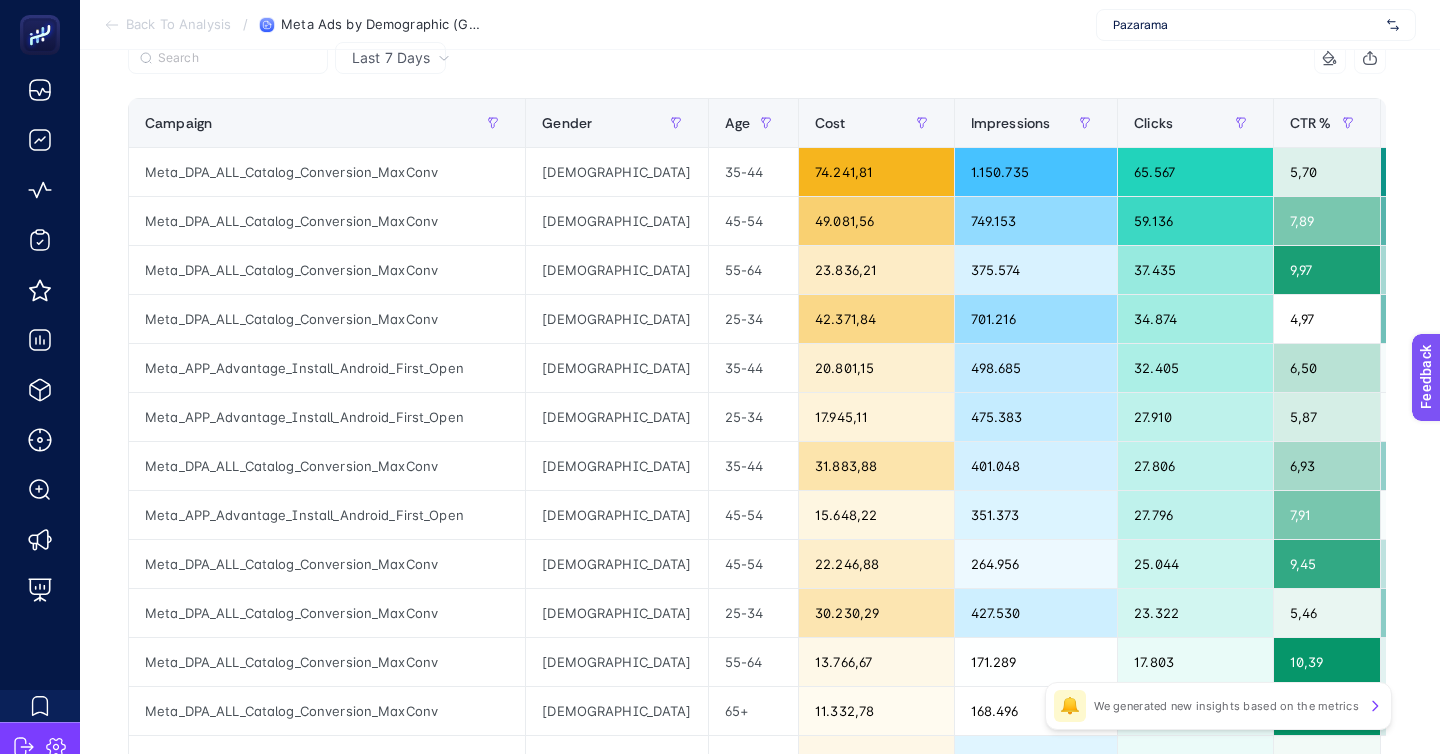 scroll, scrollTop: 232, scrollLeft: 0, axis: vertical 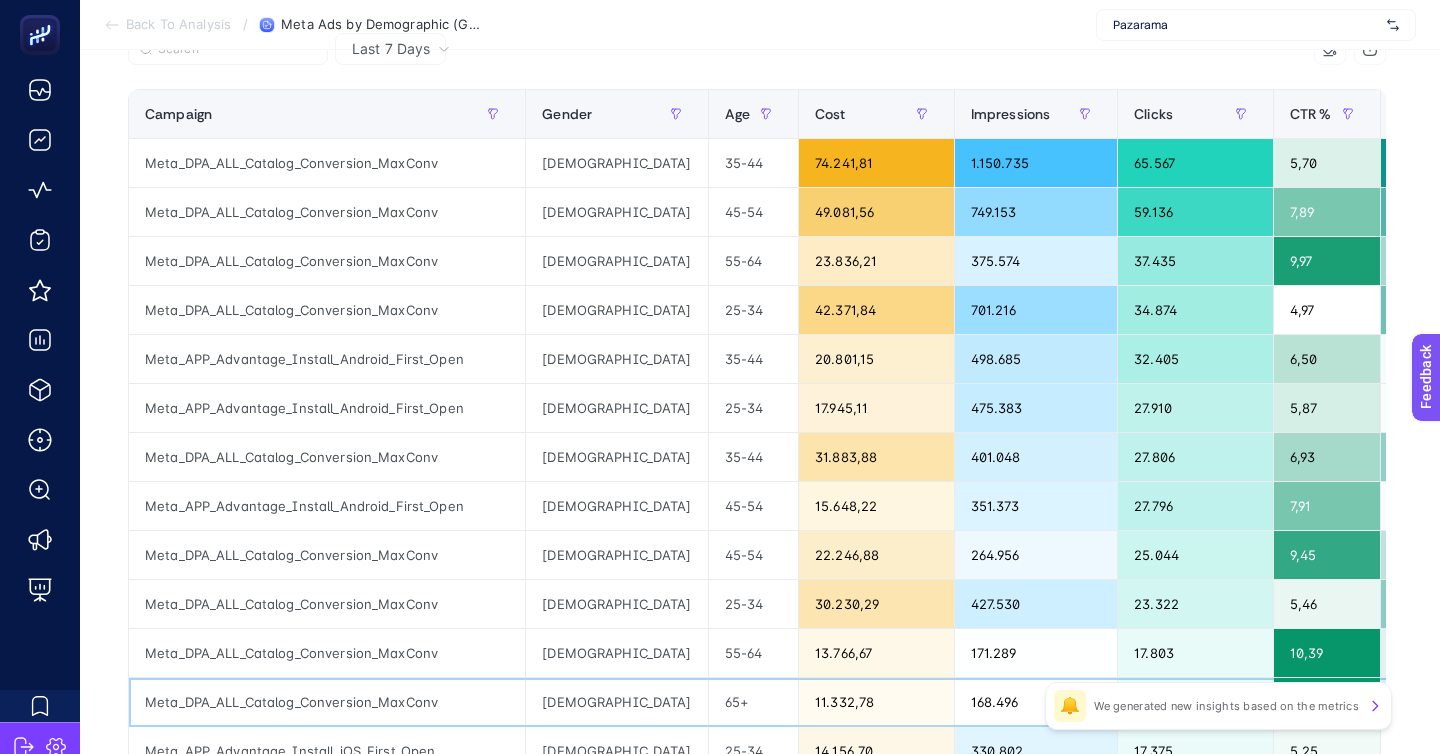 click on "168.496" 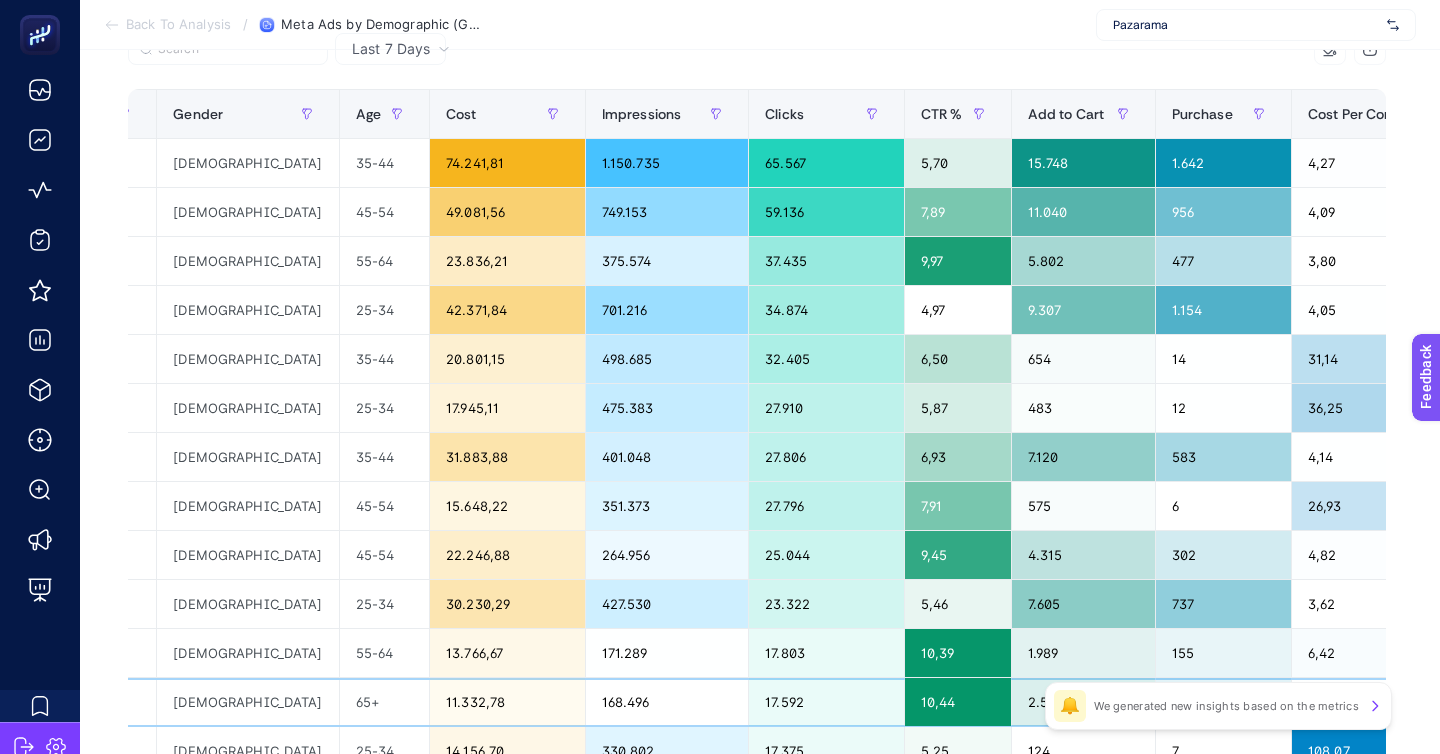 scroll, scrollTop: 0, scrollLeft: 405, axis: horizontal 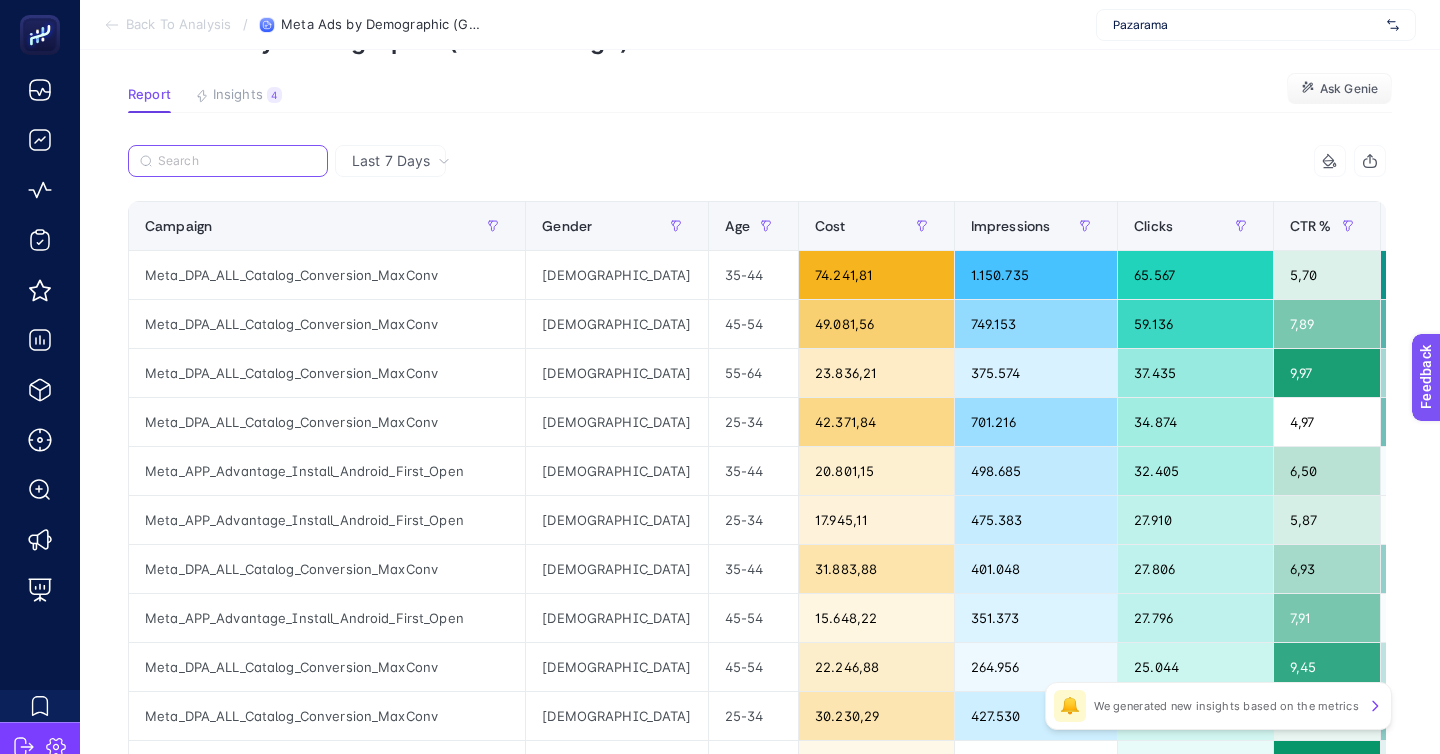 click at bounding box center (237, 161) 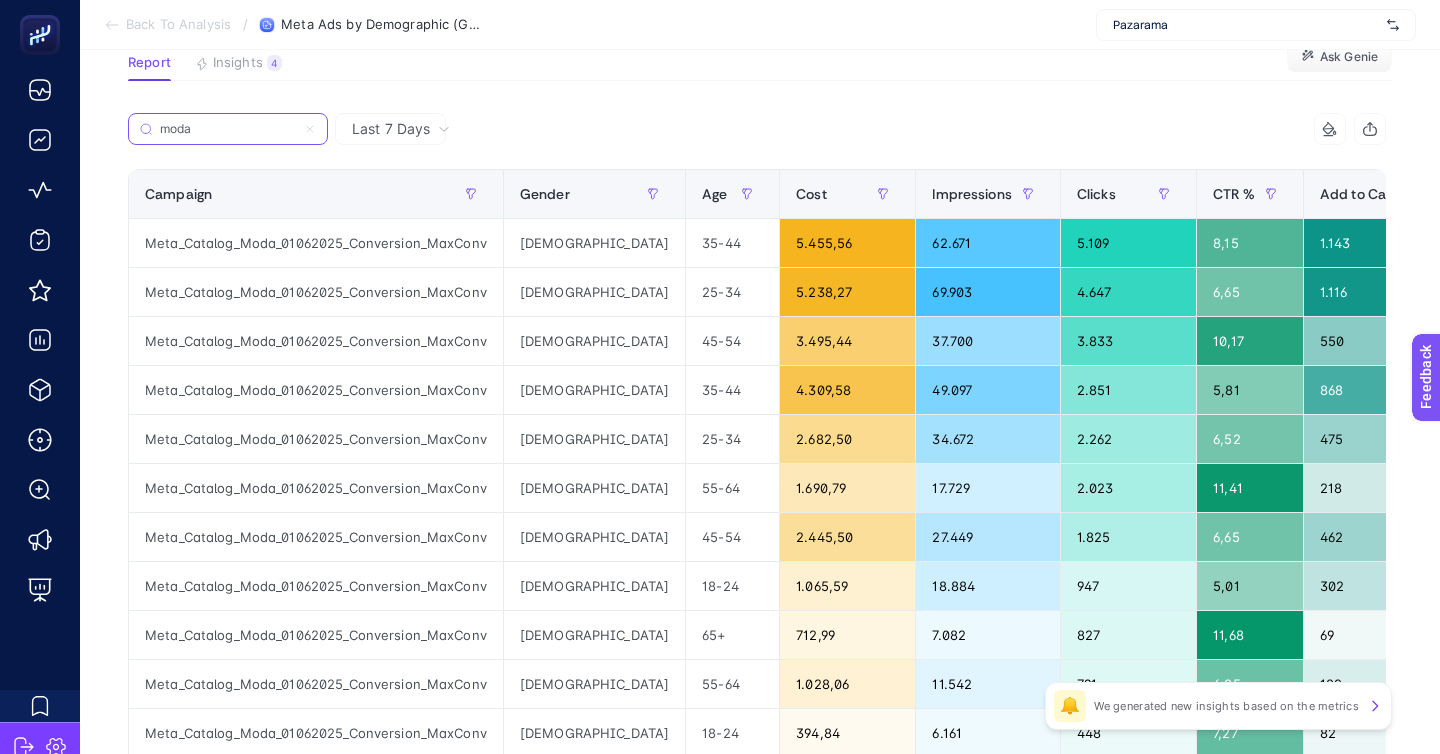scroll, scrollTop: 155, scrollLeft: 0, axis: vertical 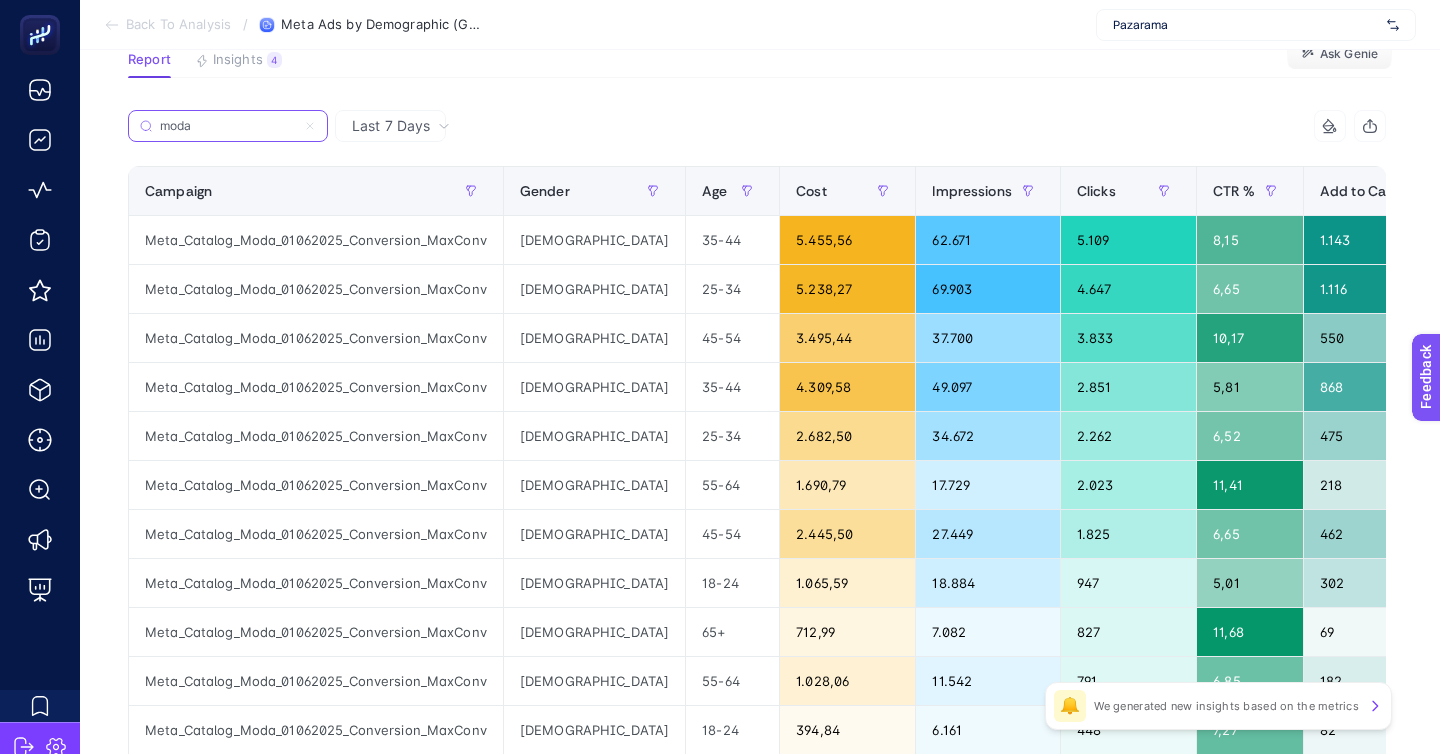 type on "moda" 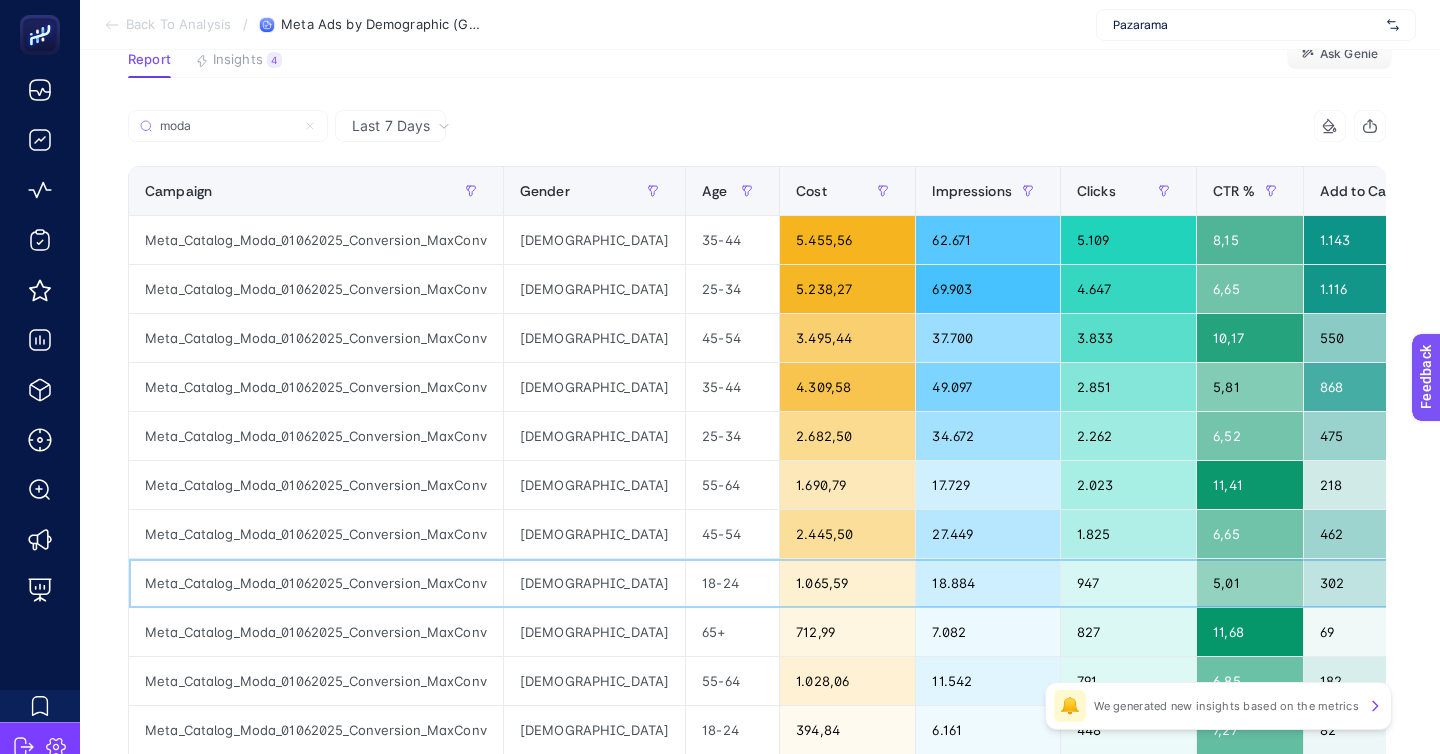 click on "18.884" 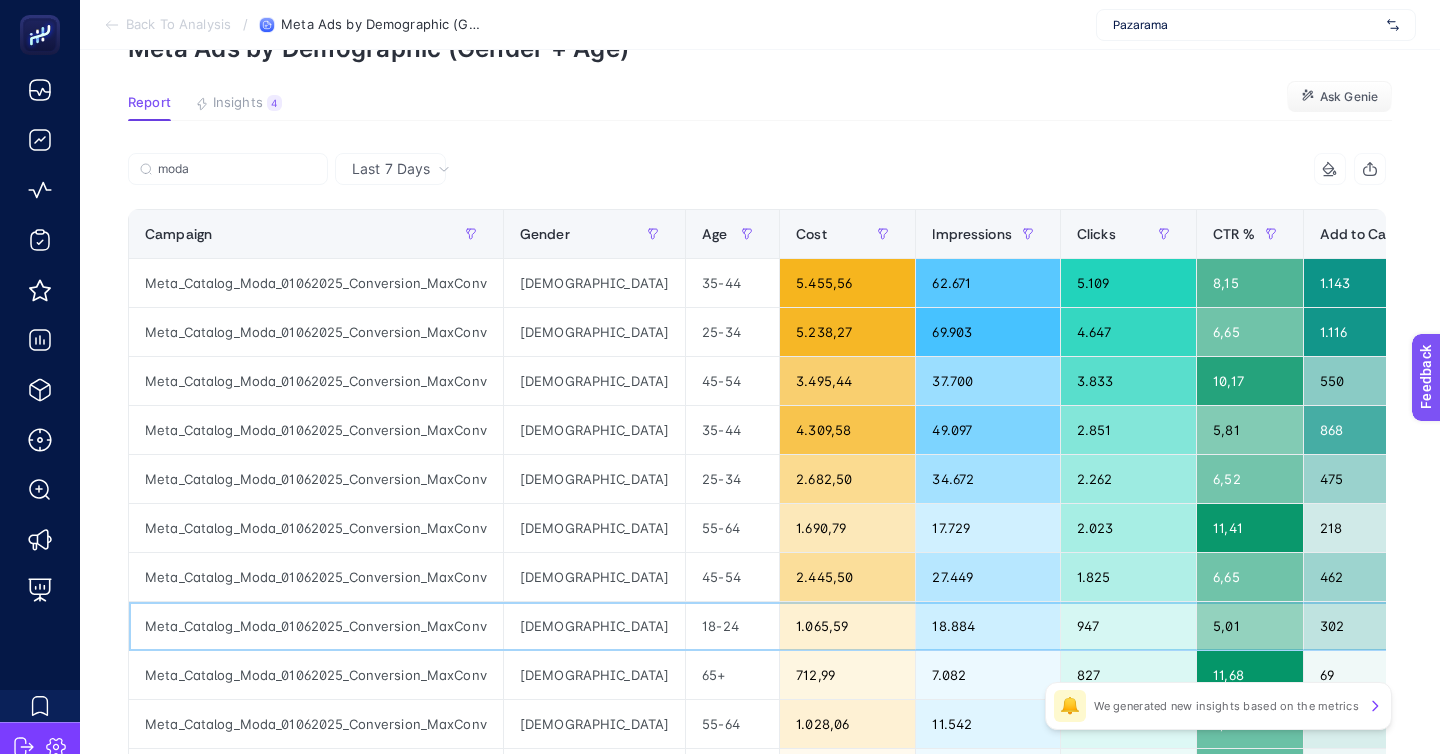 scroll, scrollTop: 110, scrollLeft: 0, axis: vertical 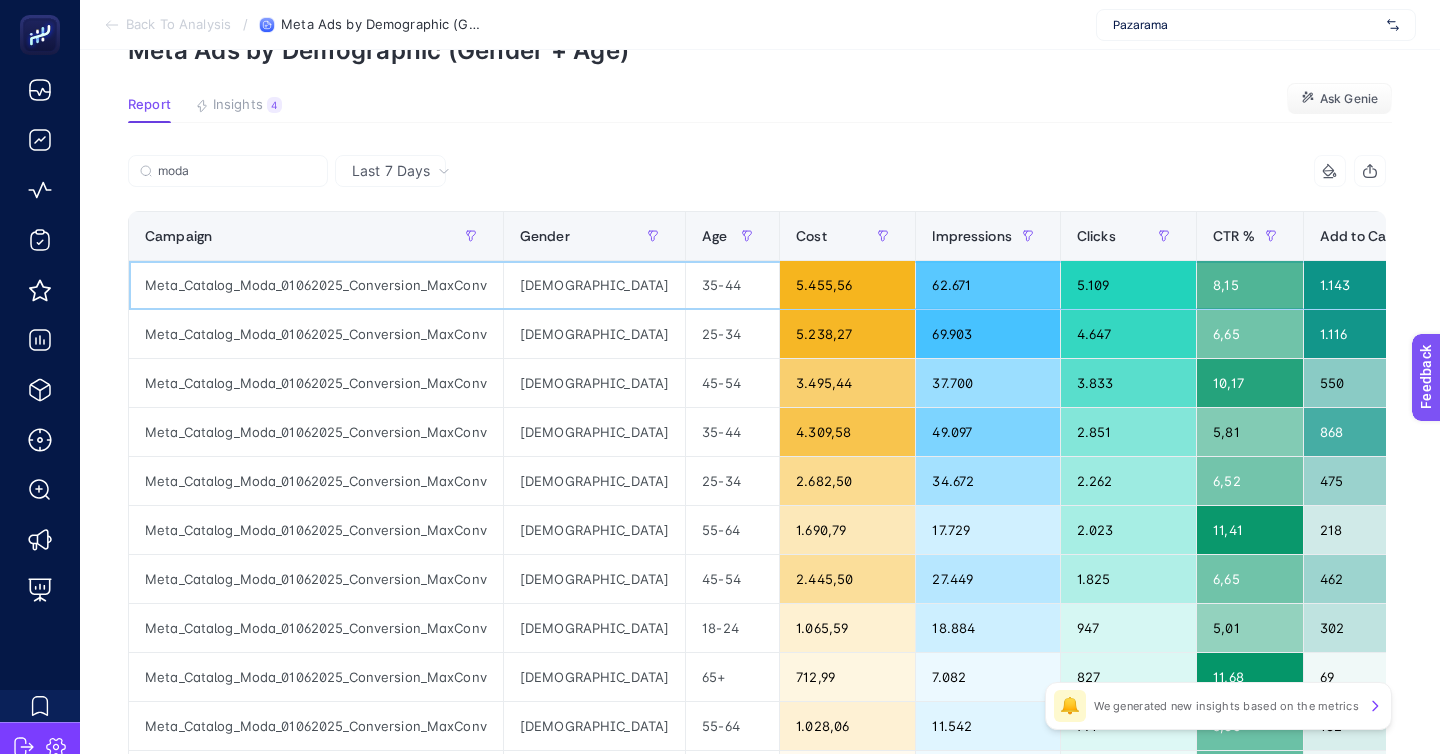 click on "Meta_Catalog_Moda_01062025_Conversion_MaxConv" 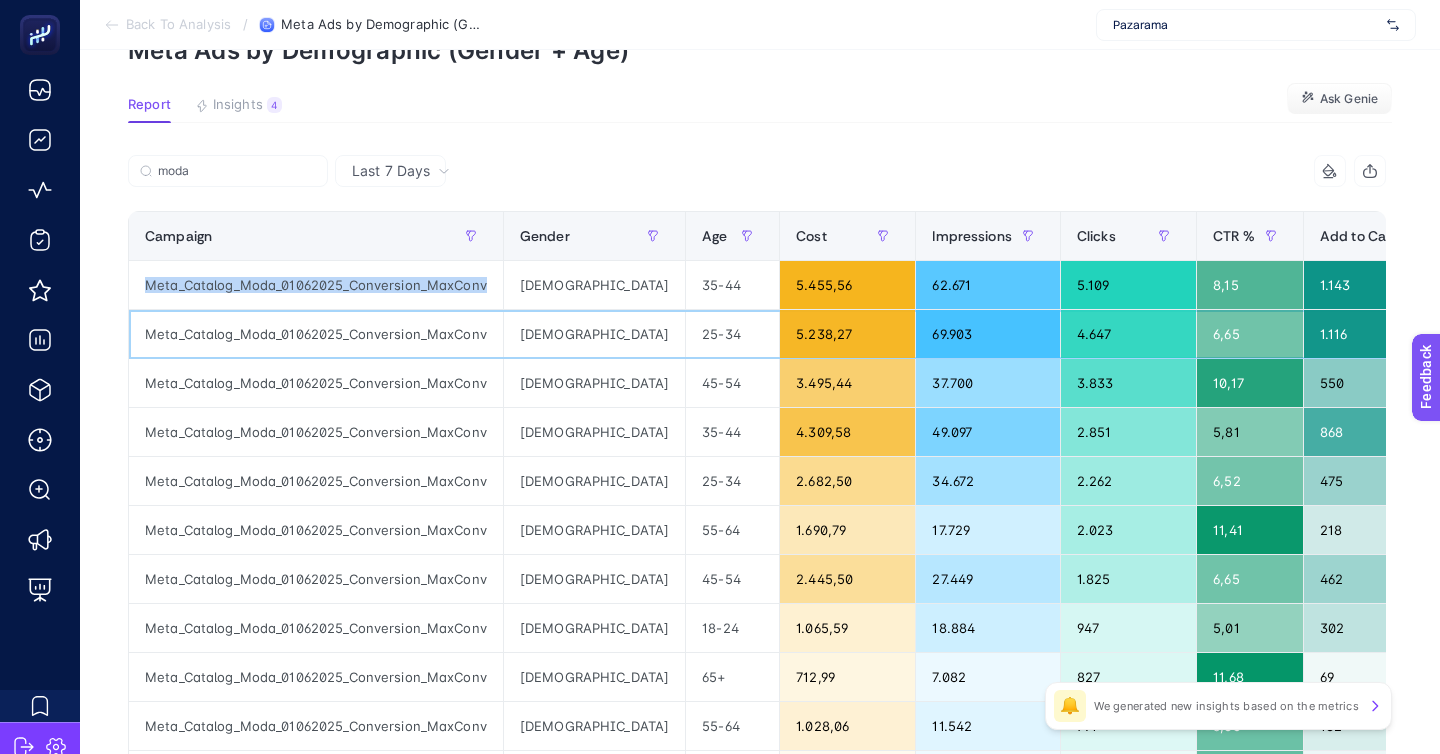 click on "Meta_Catalog_Moda_01062025_Conversion_MaxConv" 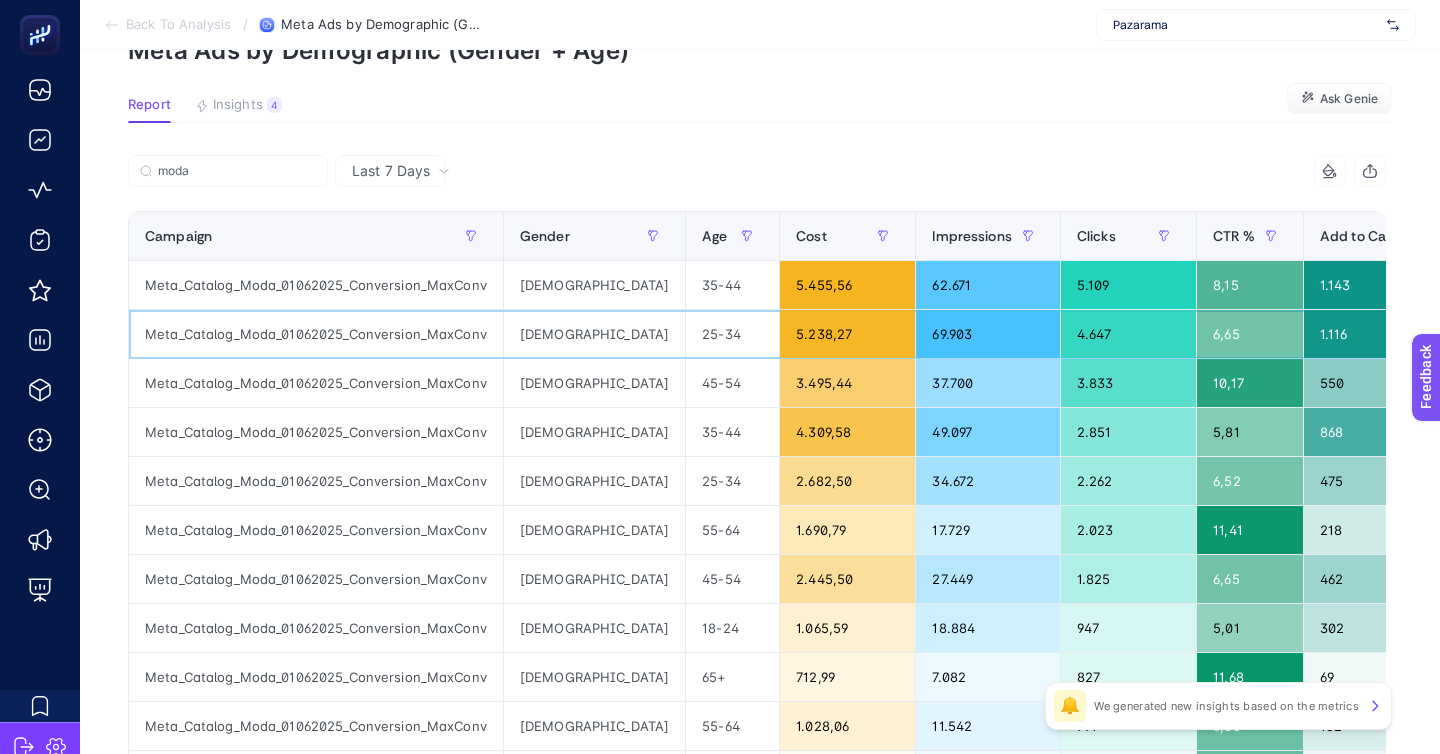 click on "Meta_Catalog_Moda_01062025_Conversion_MaxConv" 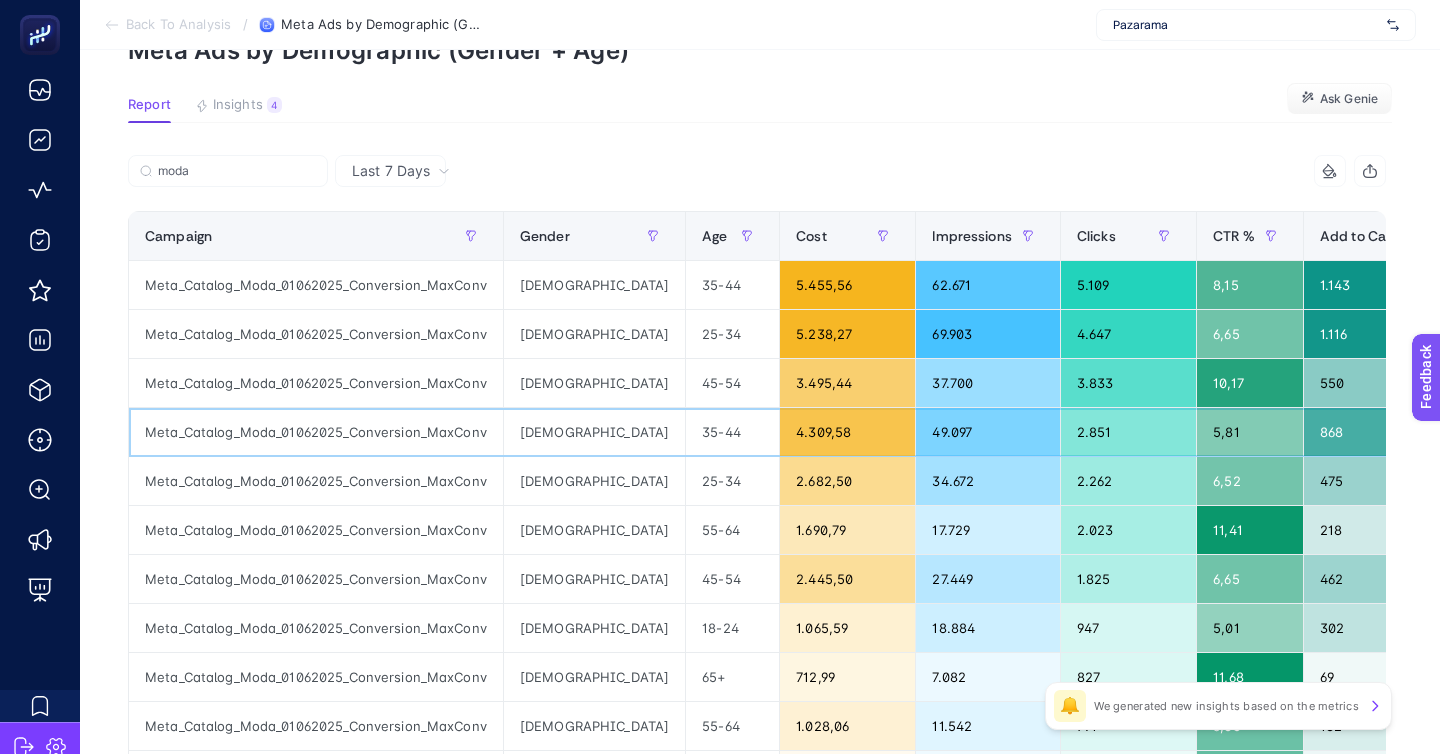 click on "Meta_Catalog_Moda_01062025_Conversion_MaxConv" 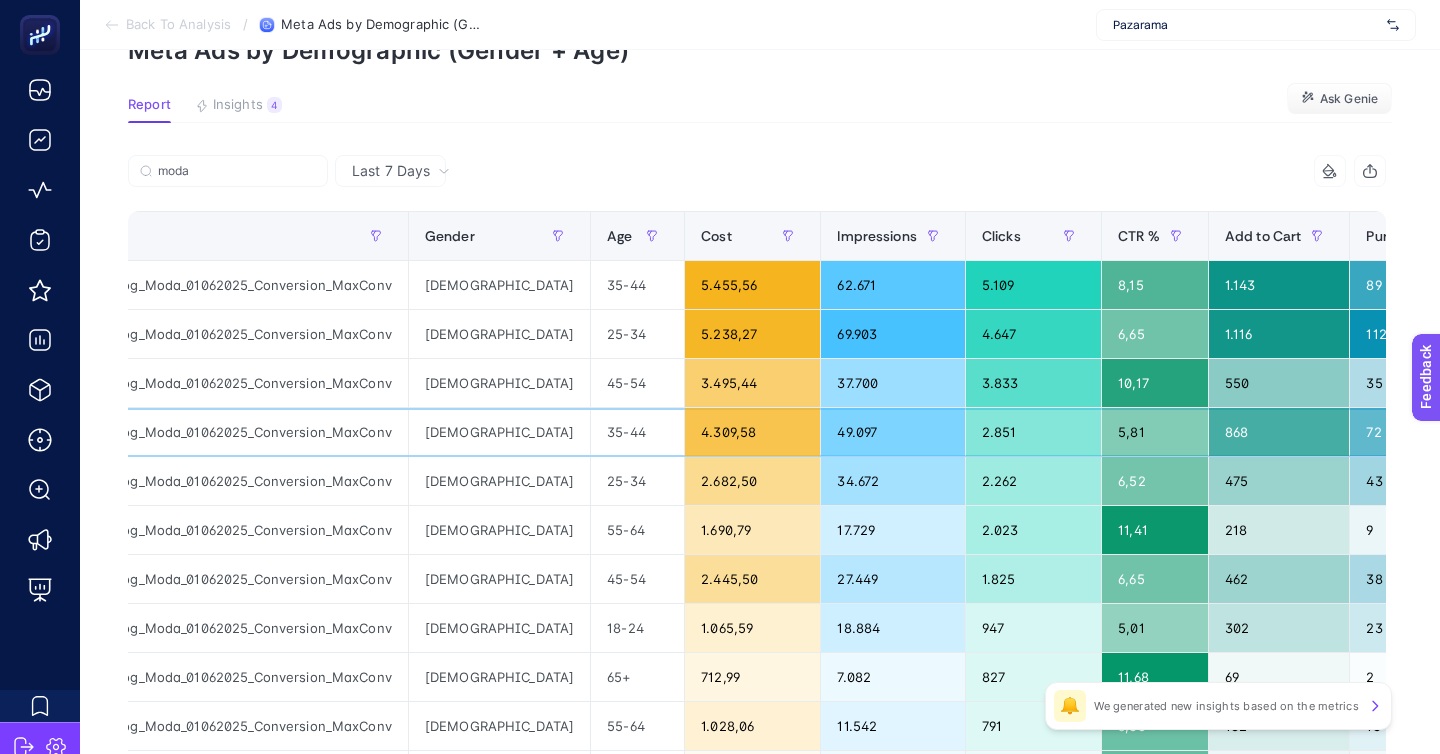 scroll, scrollTop: 0, scrollLeft: 0, axis: both 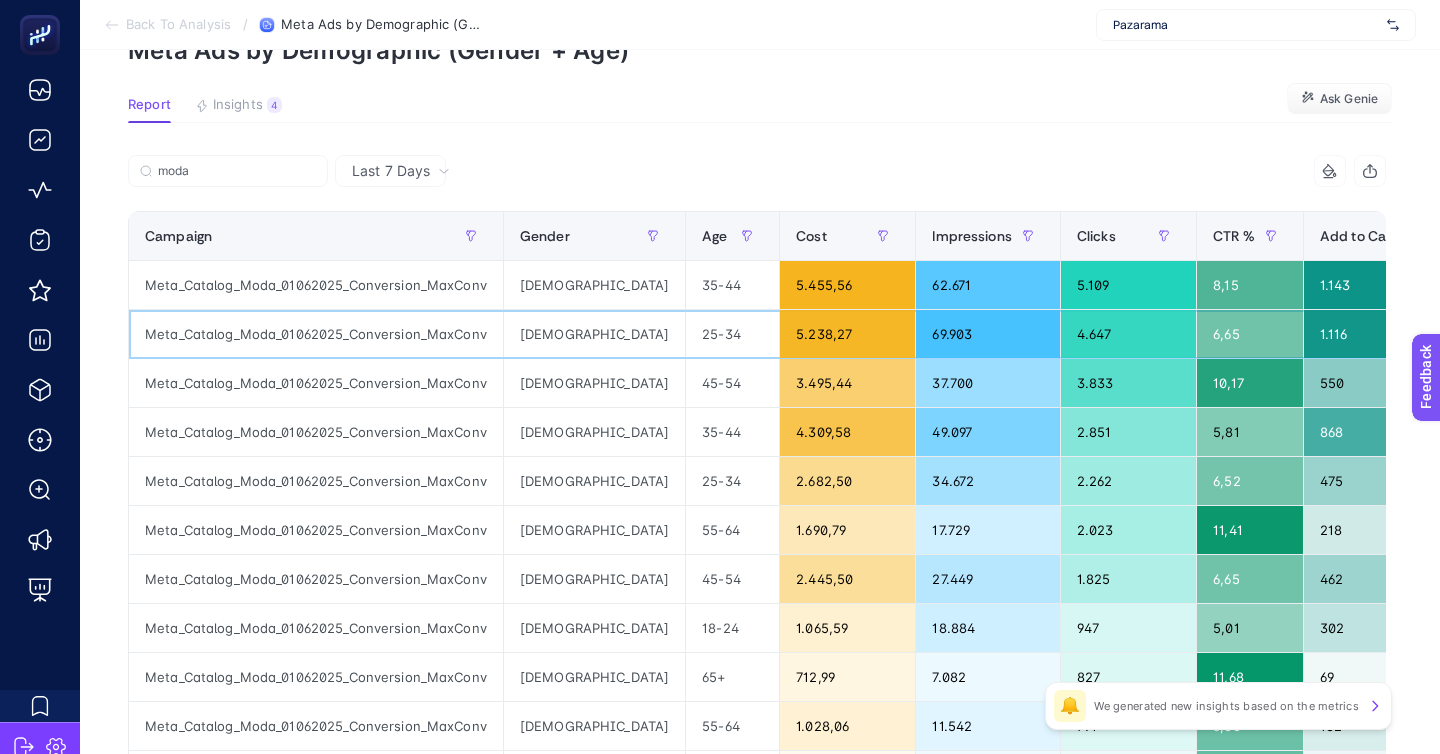 click on "Meta_Catalog_Moda_01062025_Conversion_MaxConv" 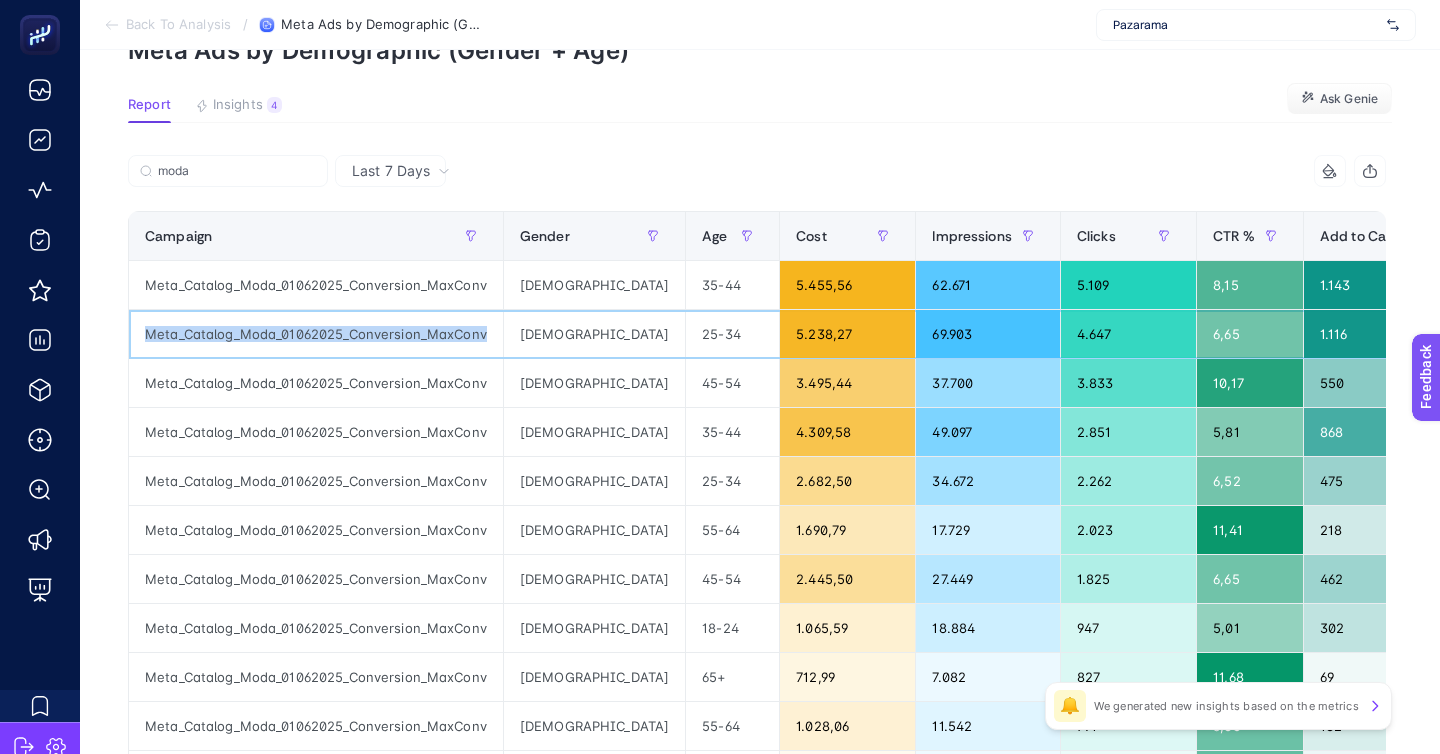 click on "Meta_Catalog_Moda_01062025_Conversion_MaxConv" 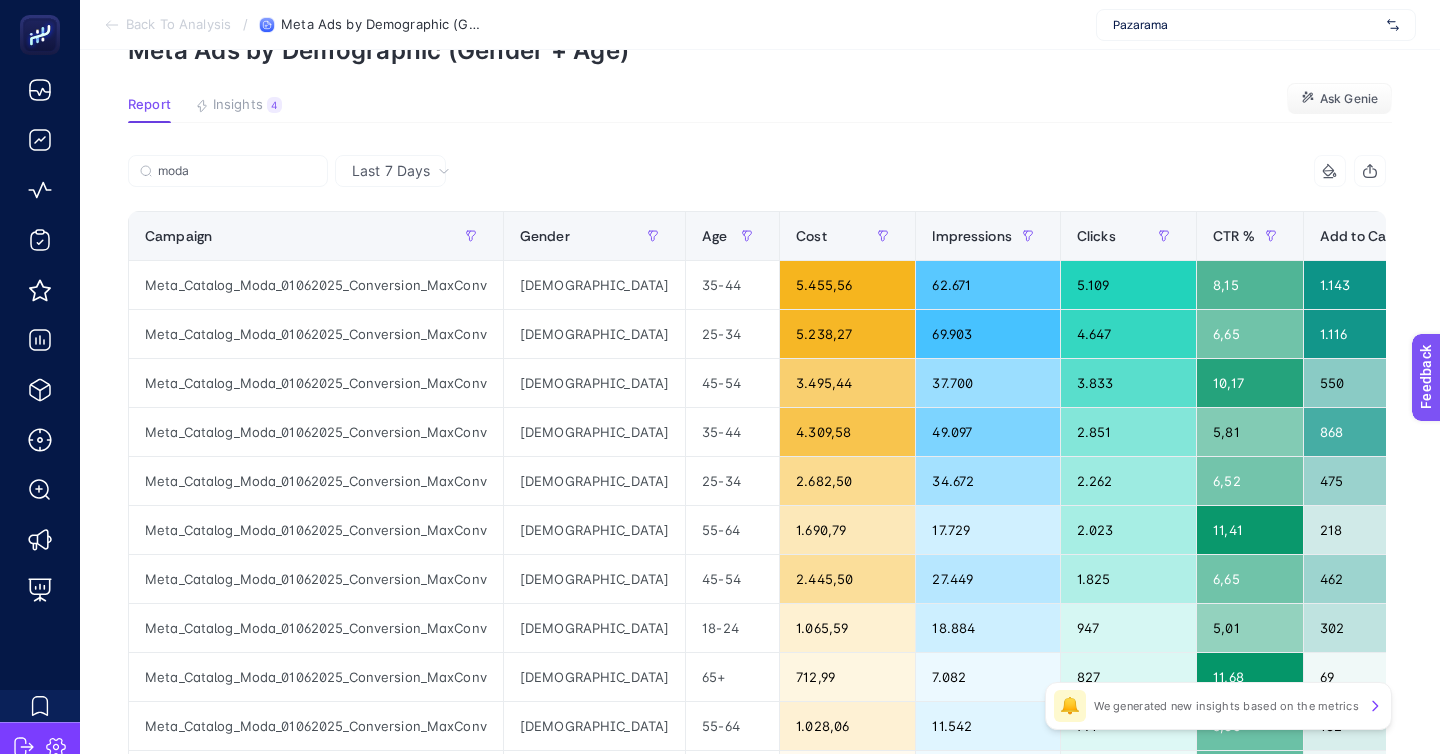 click on "Back To Analysis" at bounding box center [178, 25] 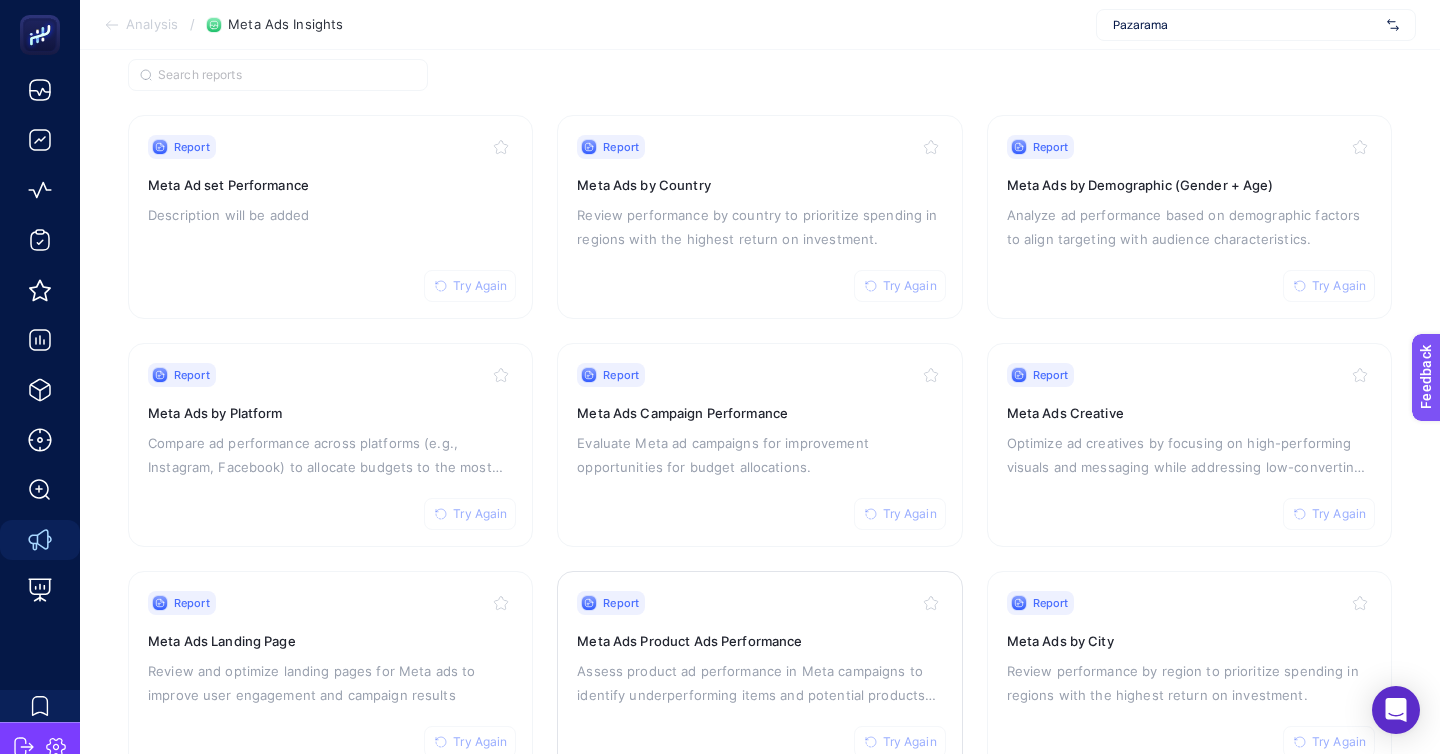 scroll, scrollTop: 211, scrollLeft: 0, axis: vertical 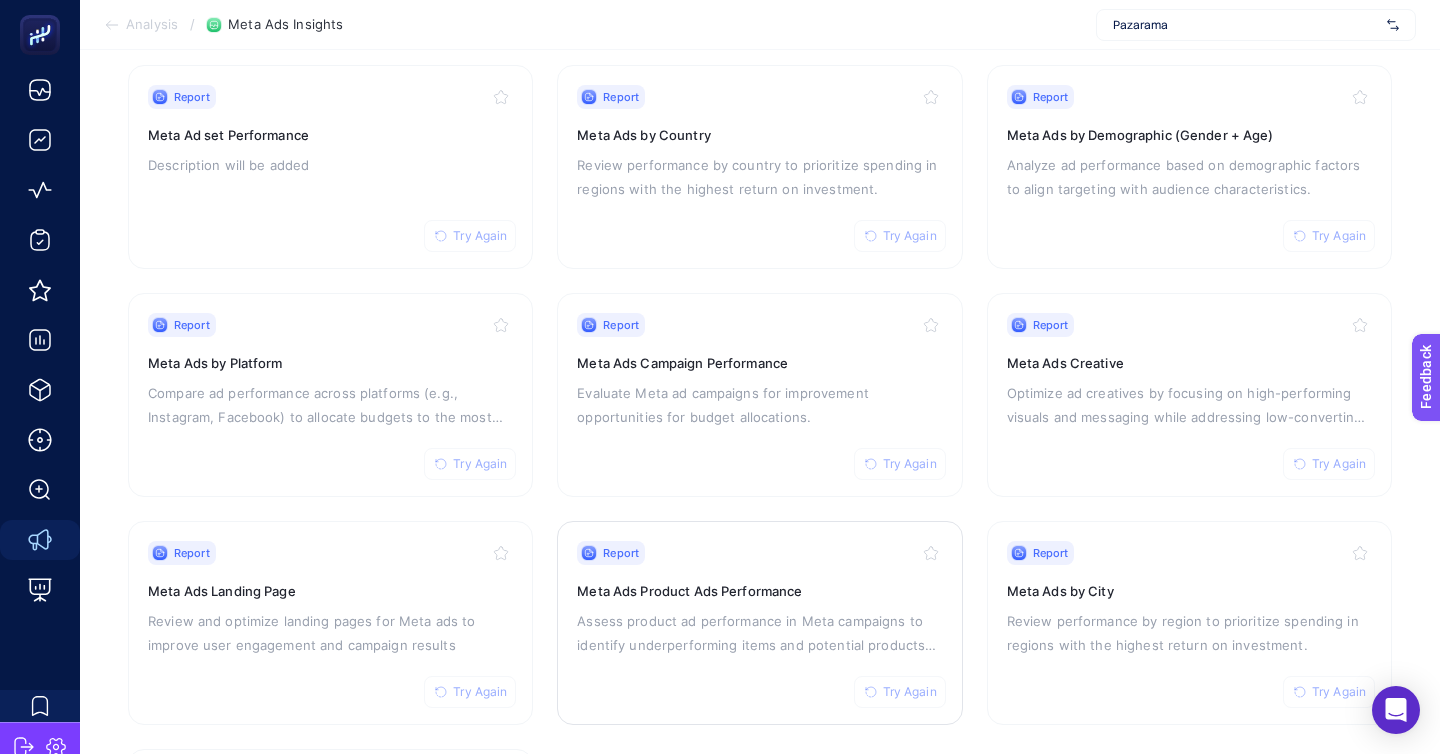 click on "Assess product ad performance in Meta campaigns to identify underperforming items and potential products for promotion." at bounding box center (759, 633) 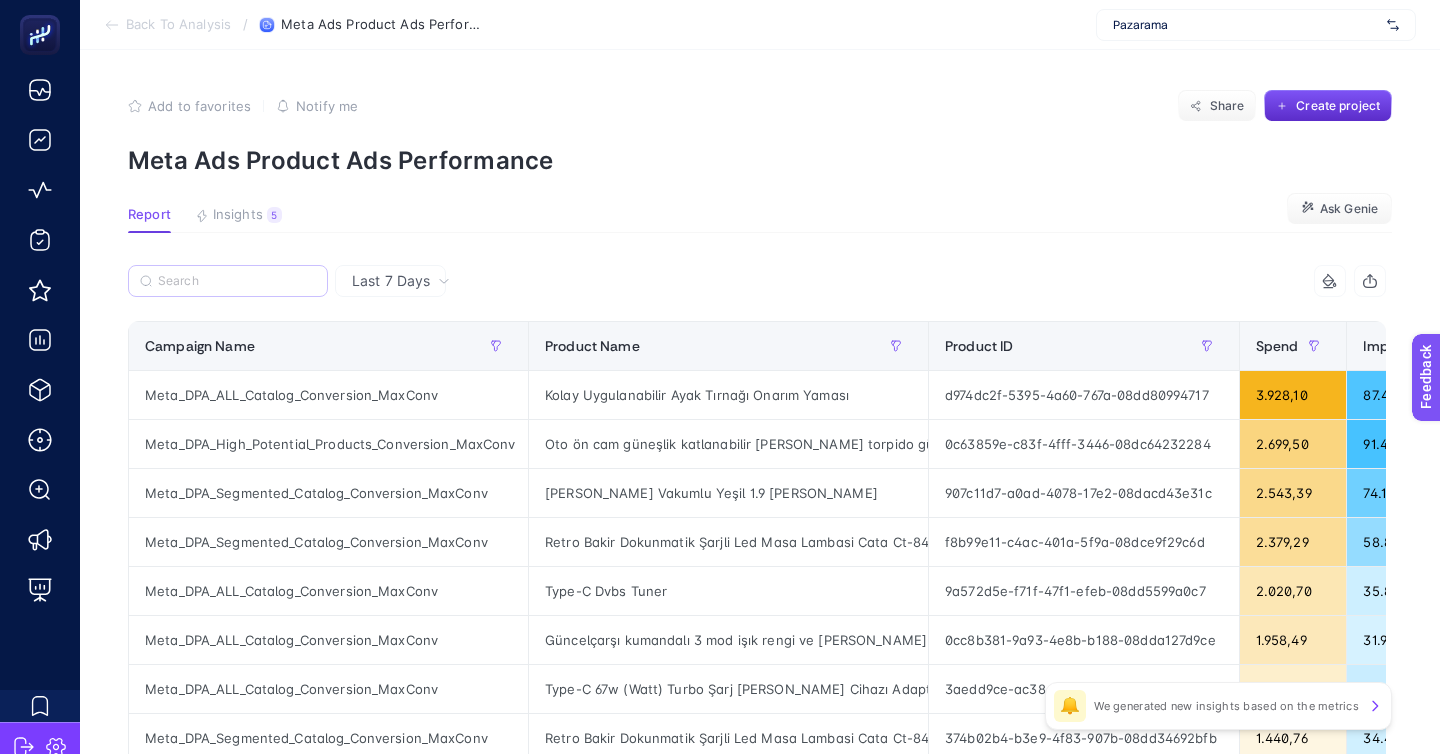 click at bounding box center (228, 281) 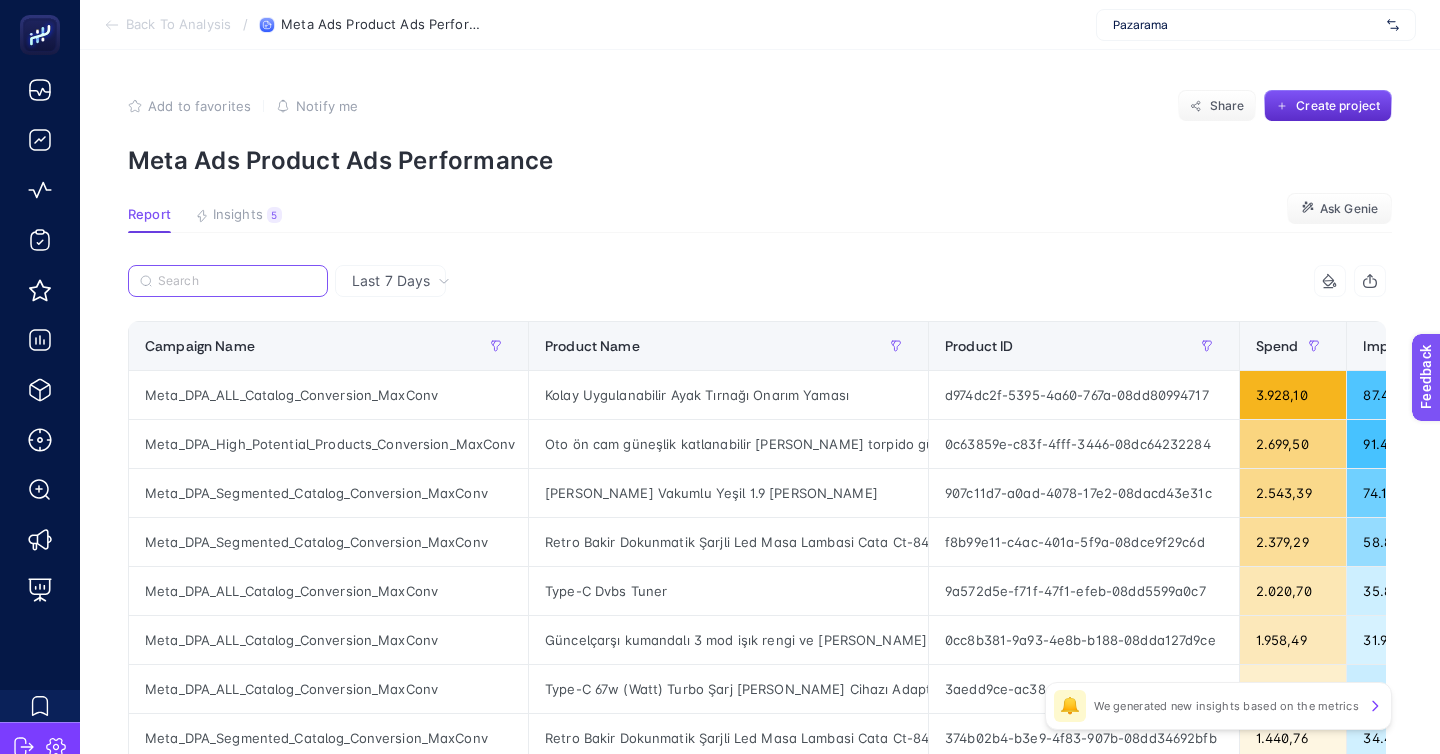 click at bounding box center (237, 281) 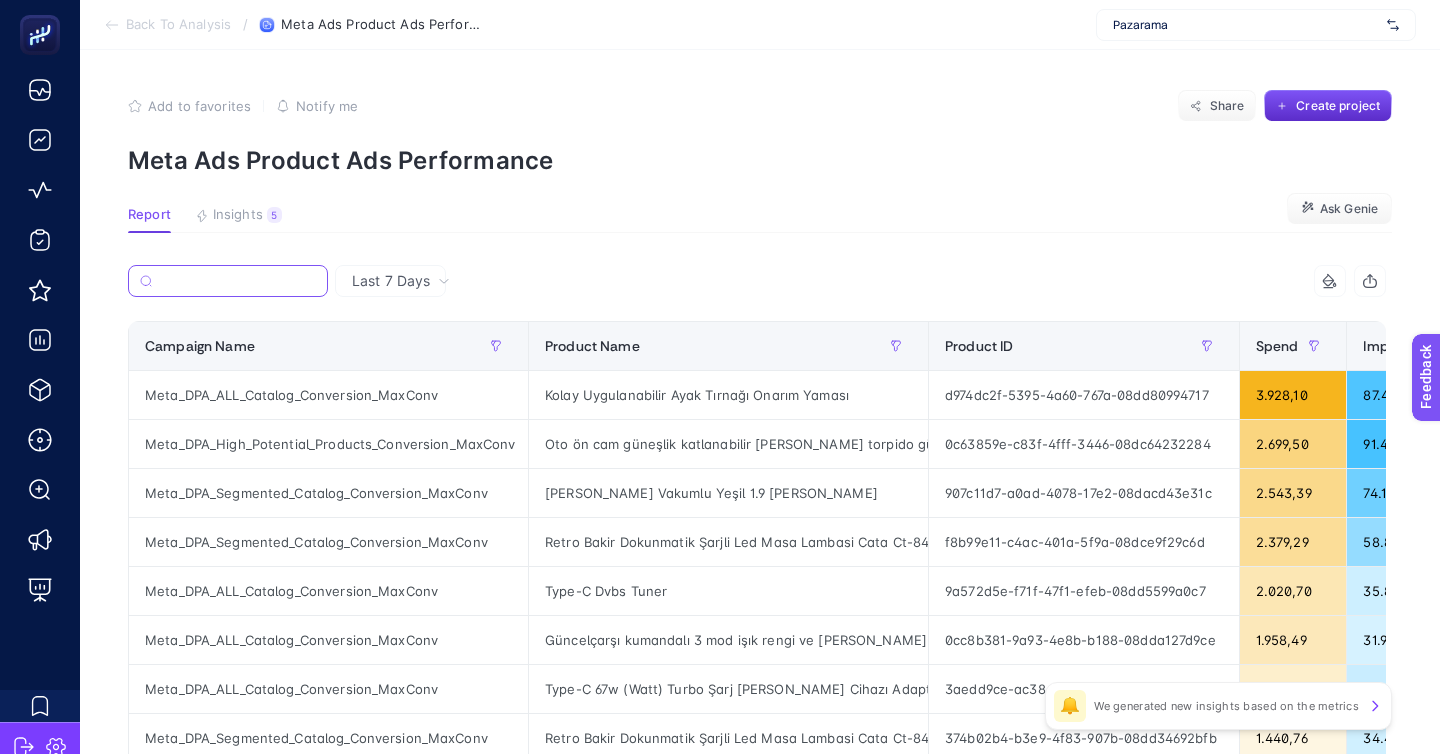 paste on "Meta_Catalog_Moda_01062025_Conversion_MaxConv" 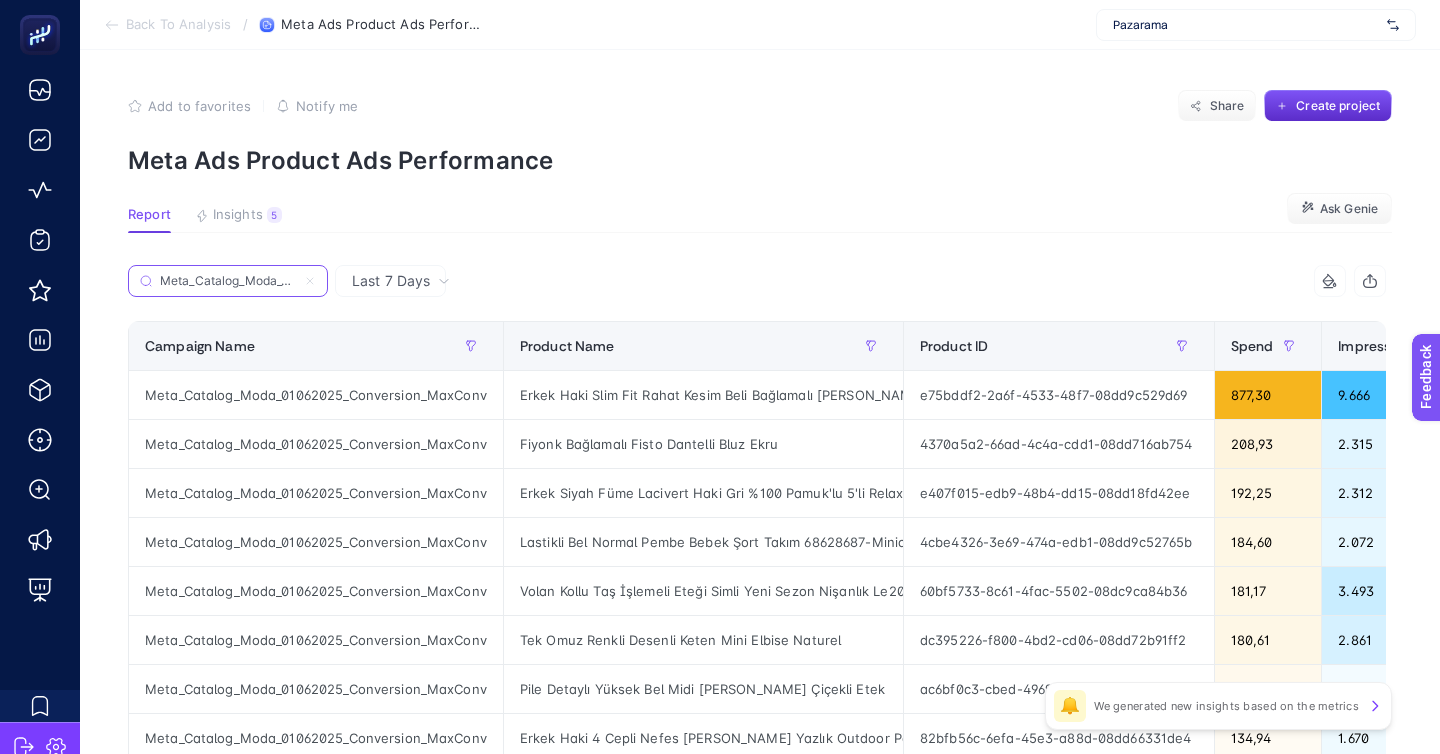 scroll, scrollTop: 0, scrollLeft: 110, axis: horizontal 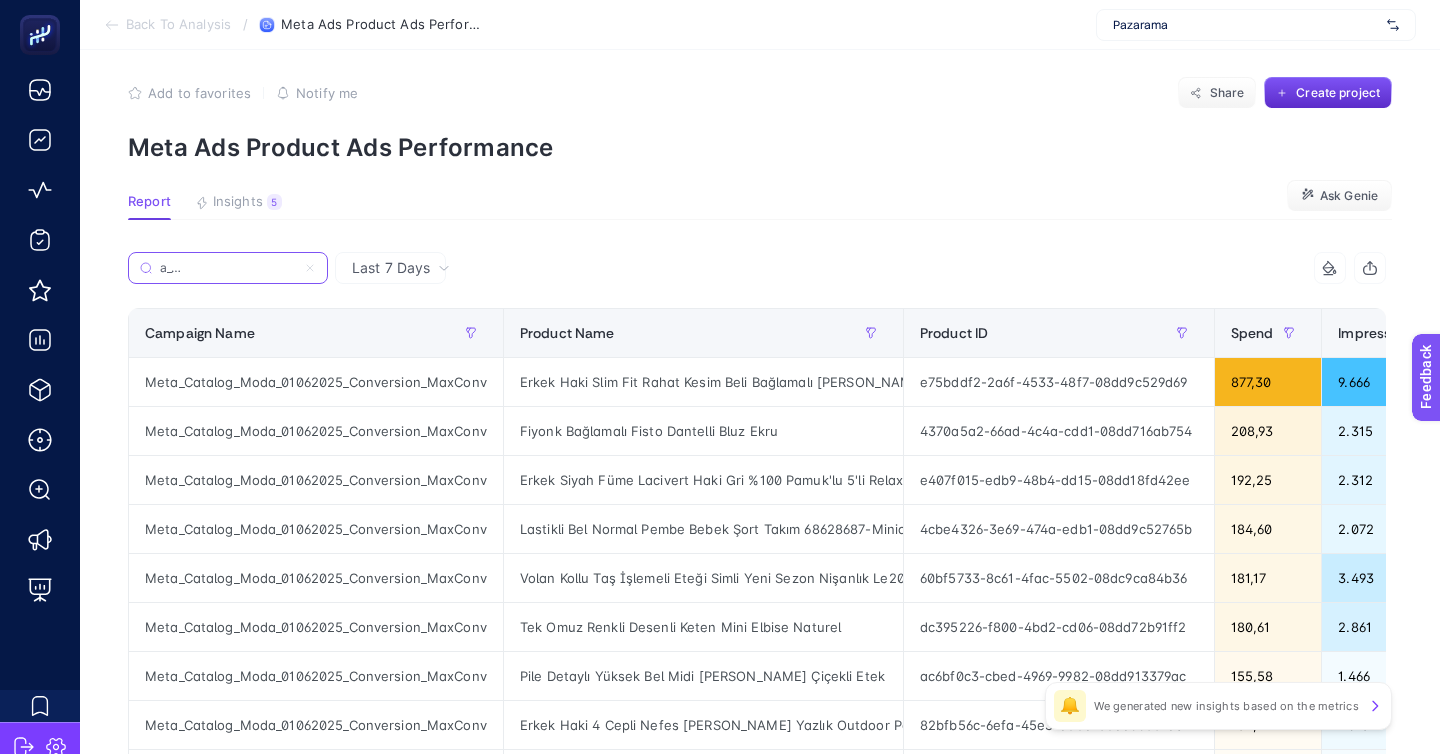 type on "Meta_Catalog_Moda_01062025_Conversion_MaxConv" 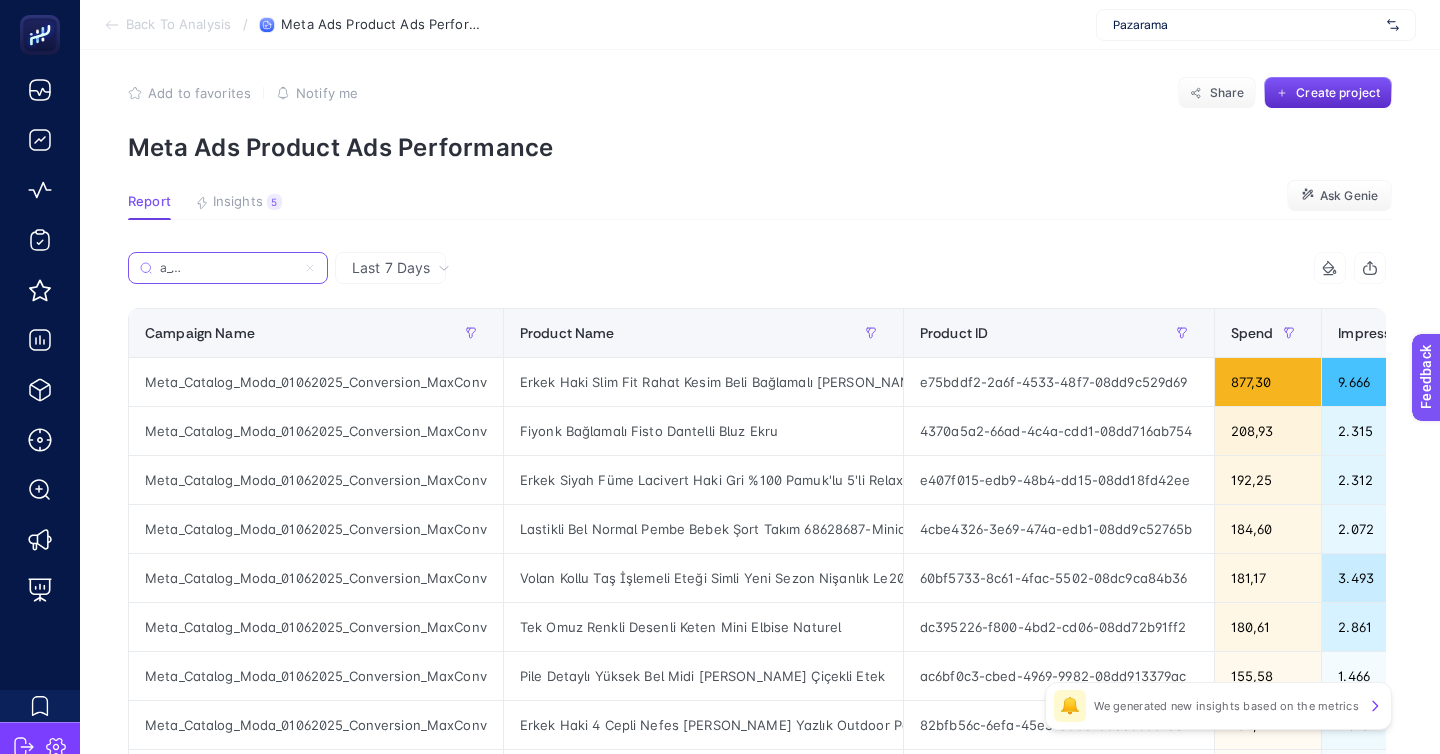 scroll, scrollTop: 0, scrollLeft: 0, axis: both 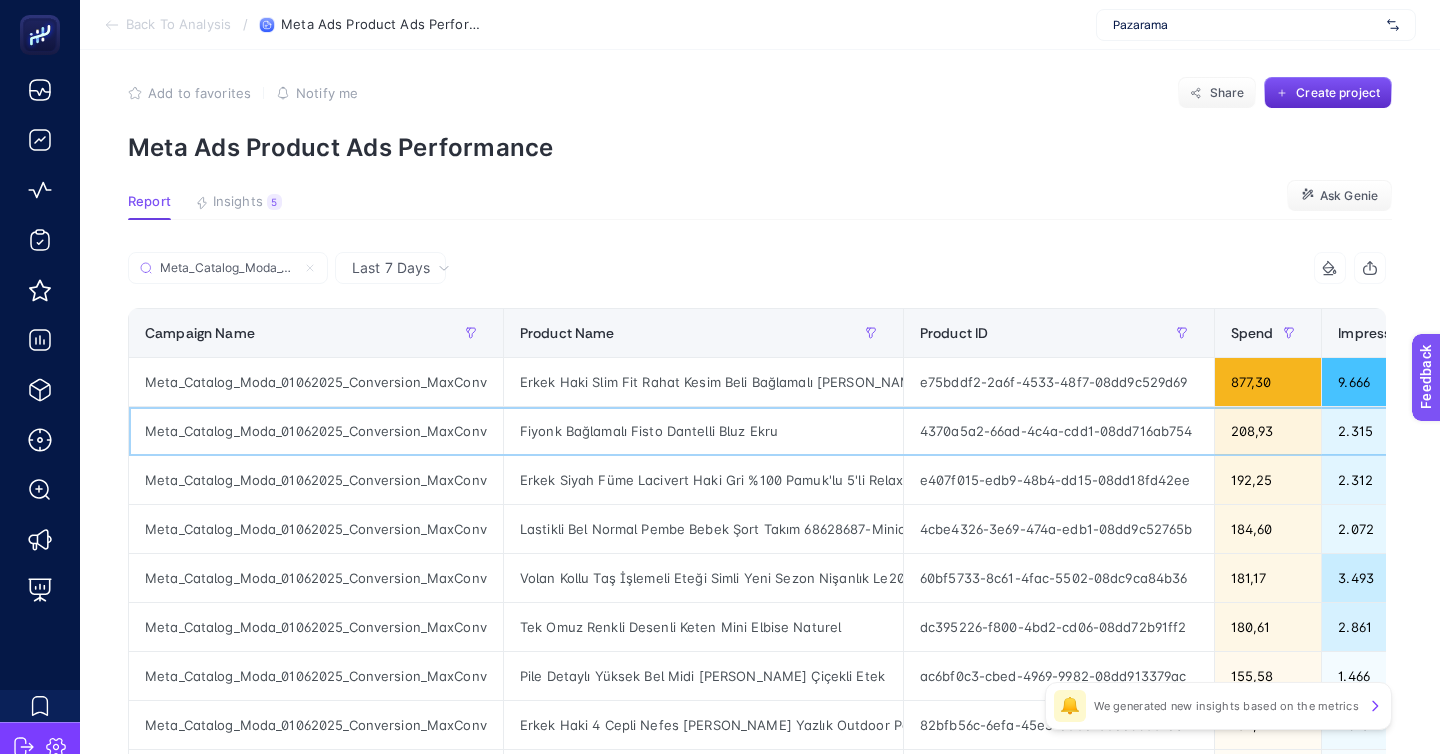 click on "Fiyonk Bağlamalı Fisto Dantelli Bluz Ekru" 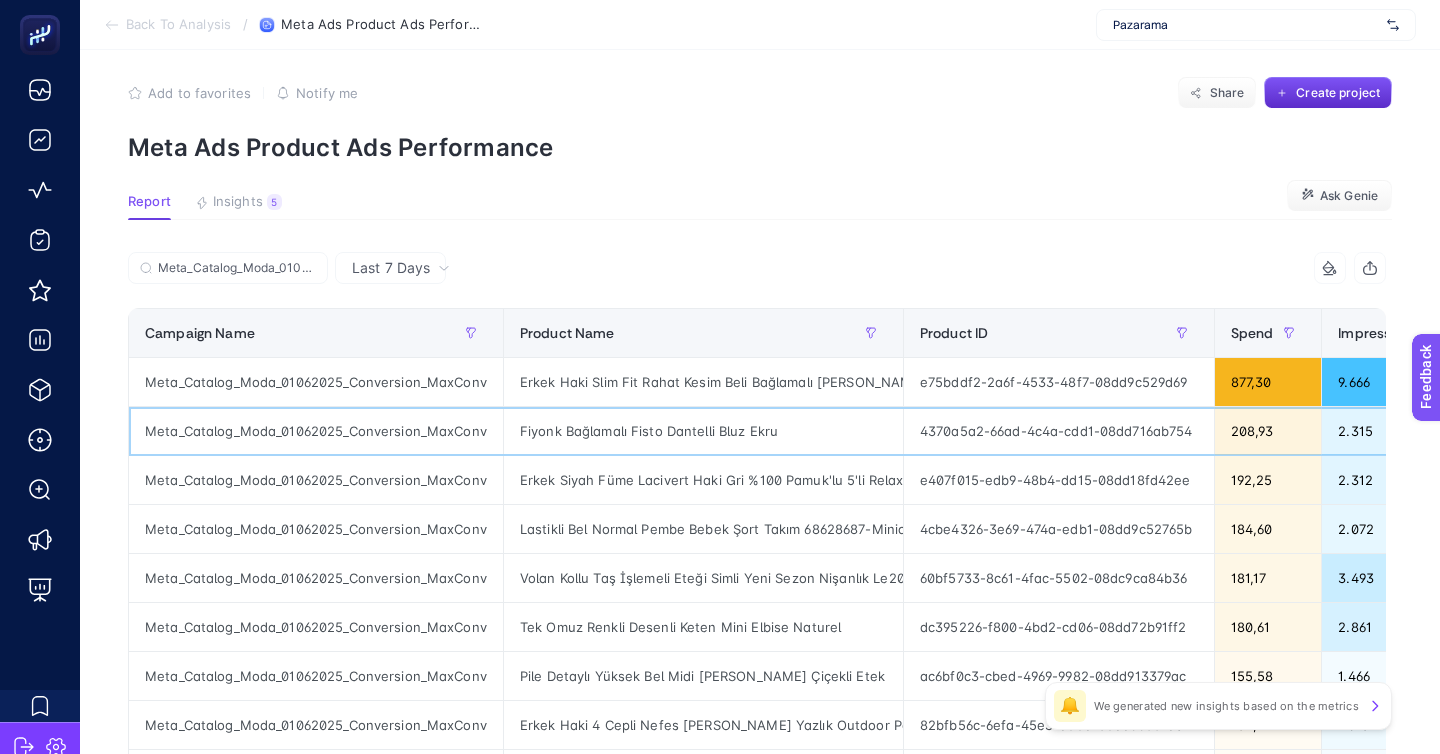 click on "Fiyonk Bağlamalı Fisto Dantelli Bluz Ekru" 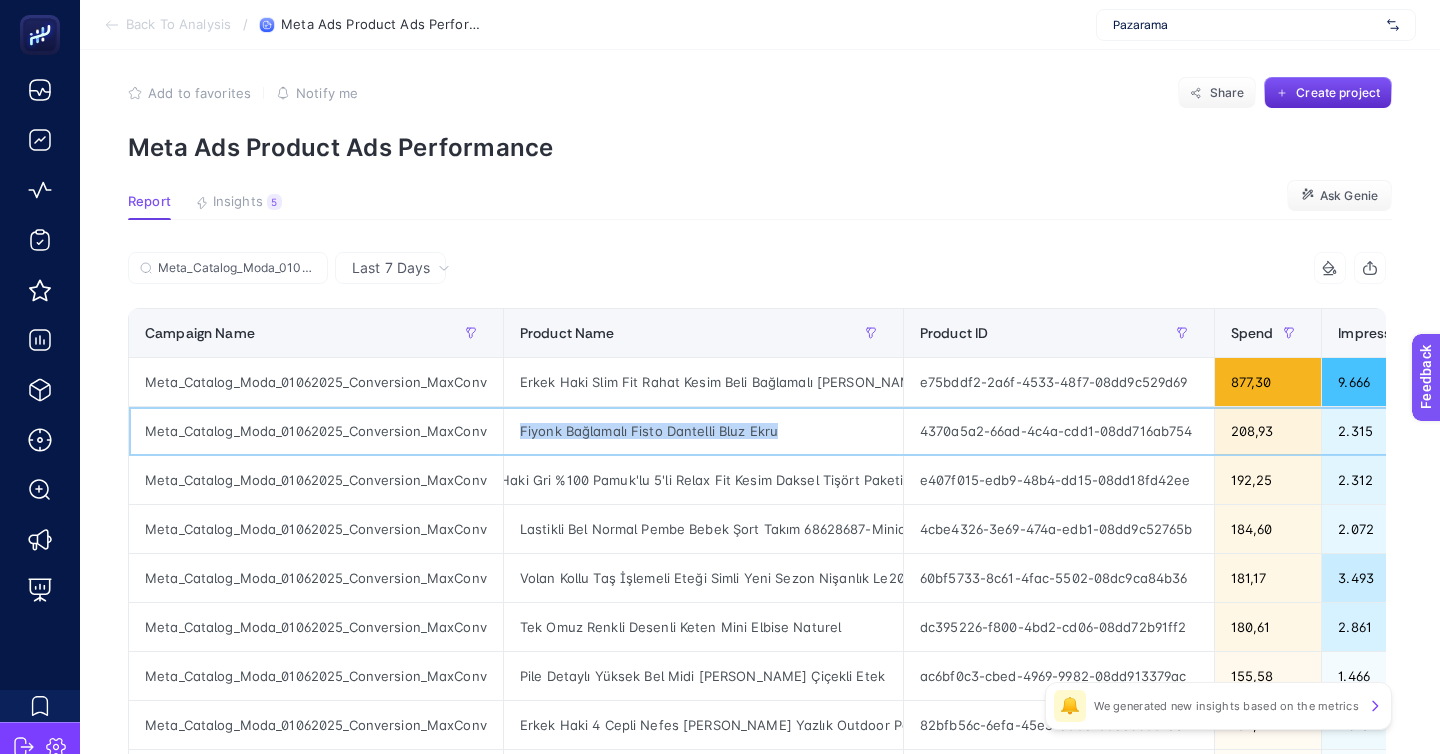scroll, scrollTop: 0, scrollLeft: 197, axis: horizontal 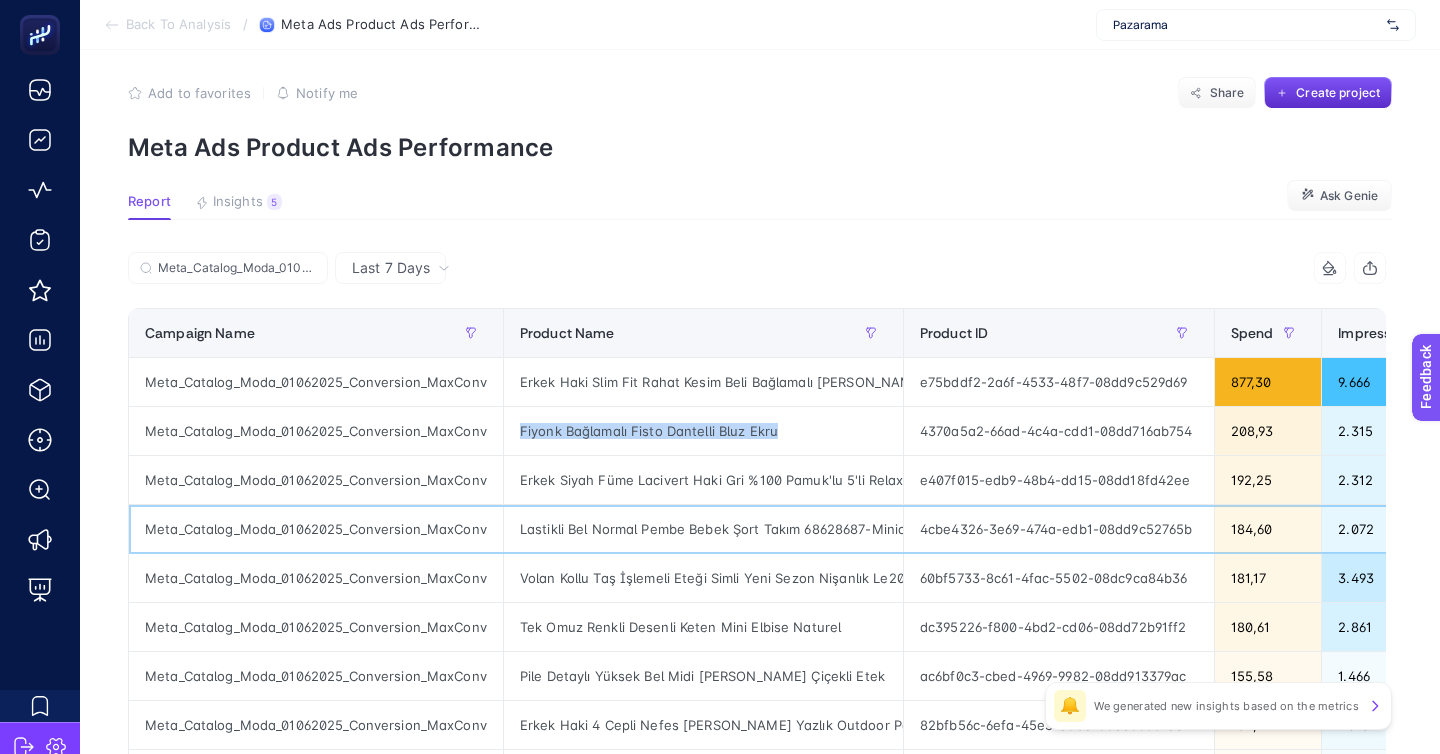 click on "Lastikli Bel Normal Pembe Bebek Şort Takım 68628687-Minicats Sandy Advent.T" 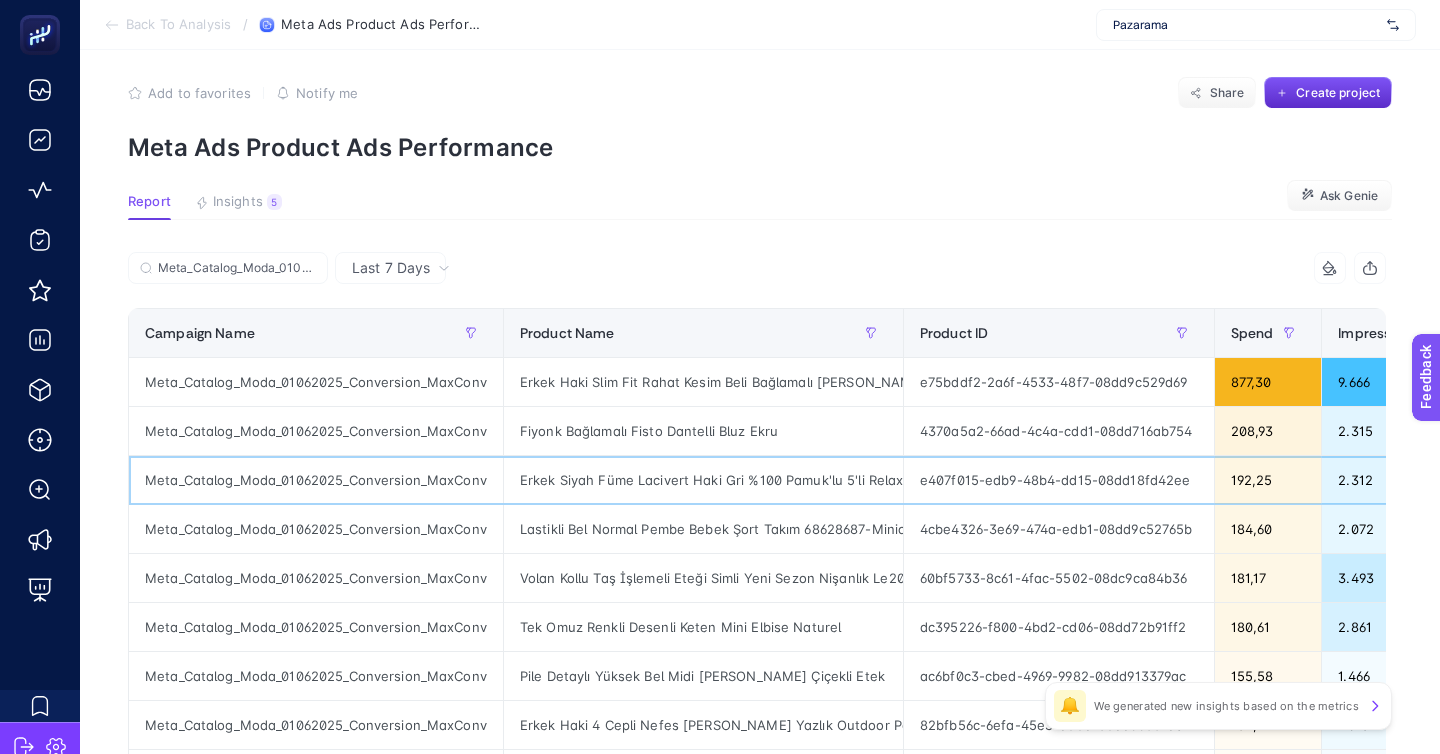 click on "Erkek Siyah Füme Lacivert Haki Gri %100 Pamuk'lu 5'li Relax Fit Kesim Daksel Tişört Paketi" 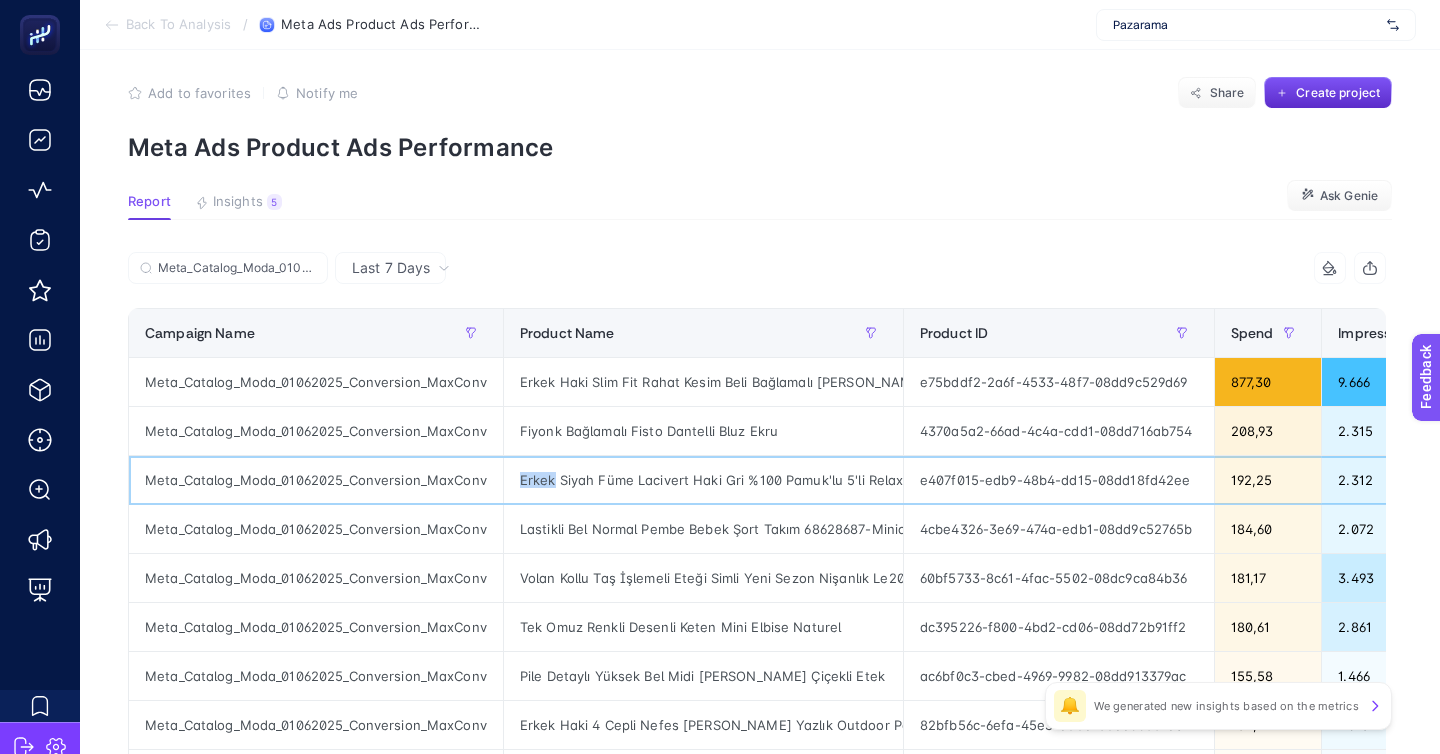 click on "Erkek Siyah Füme Lacivert Haki Gri %100 Pamuk'lu 5'li Relax Fit Kesim Daksel Tişört Paketi" 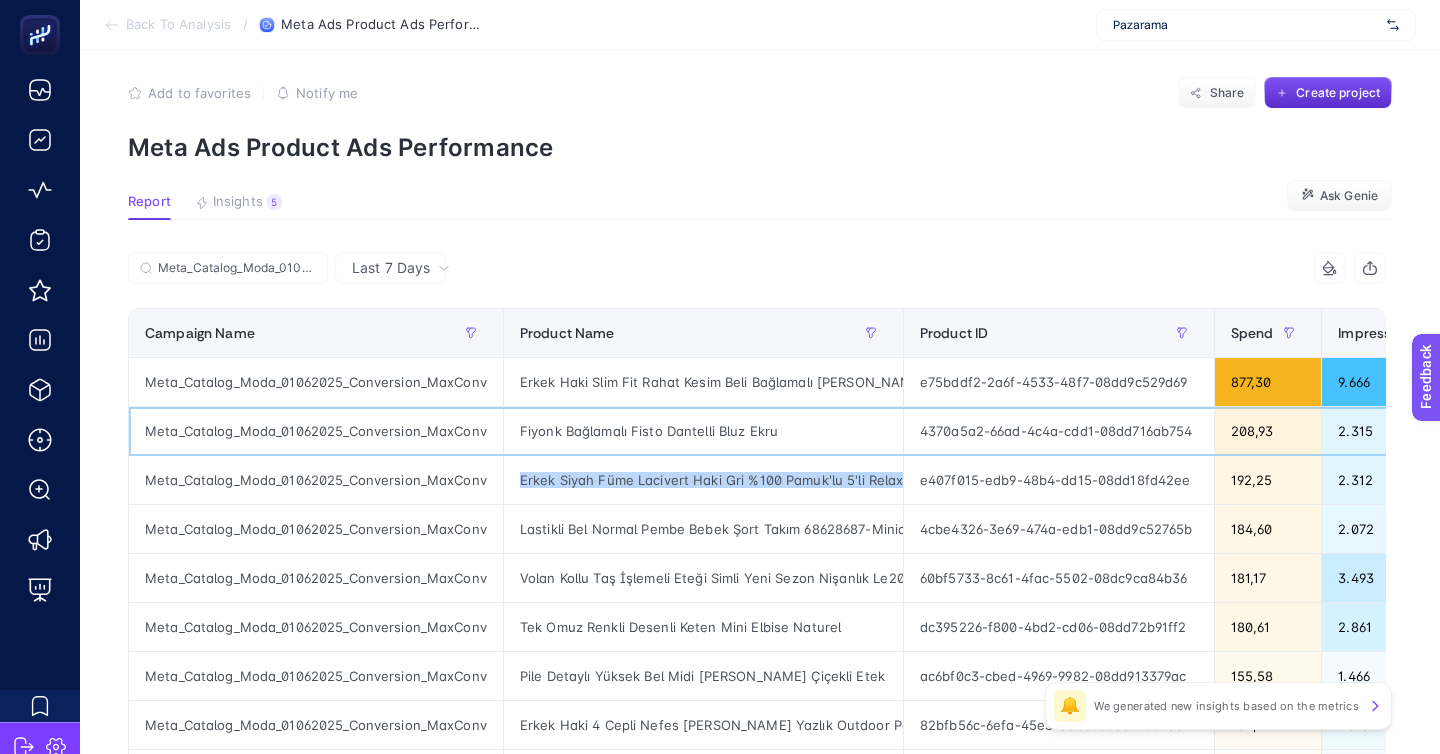 click on "Fiyonk Bağlamalı Fisto Dantelli Bluz Ekru" 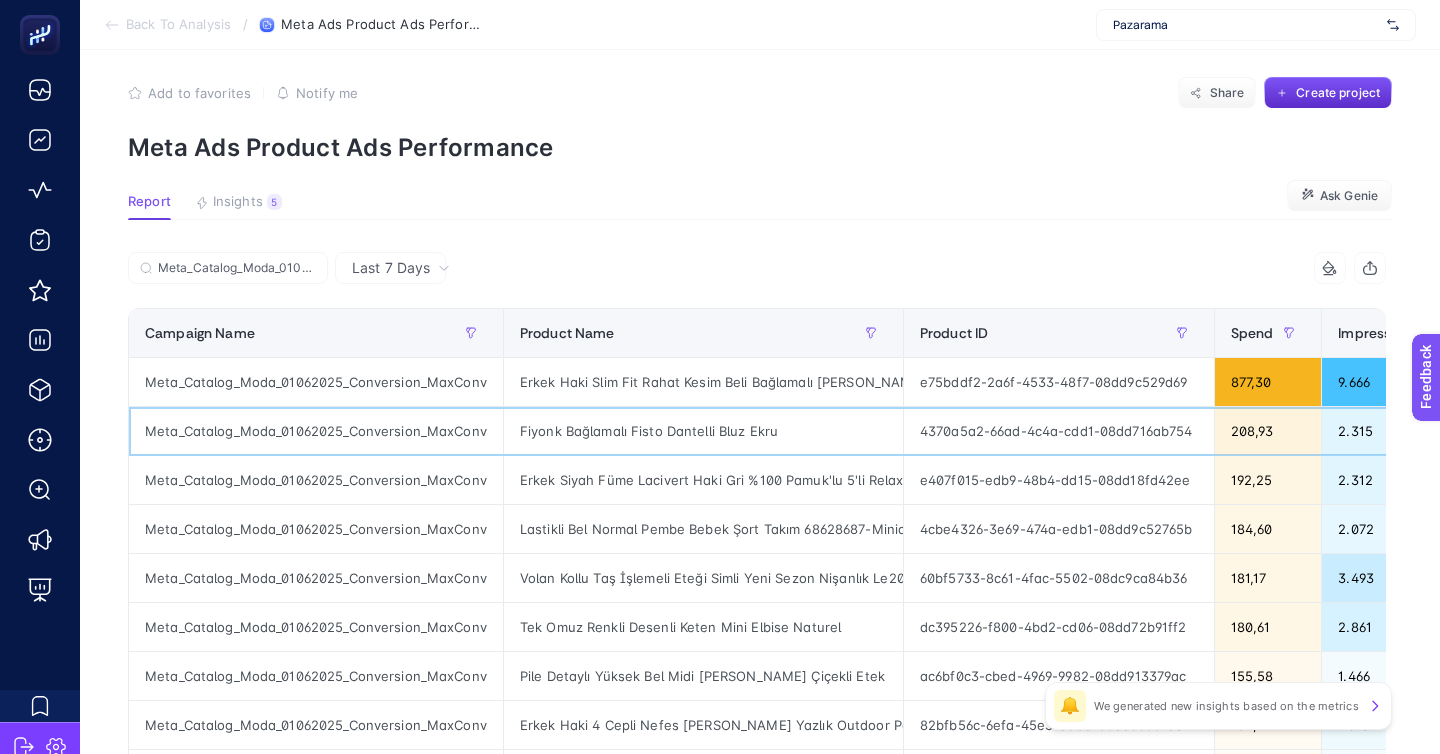 click on "Fiyonk Bağlamalı Fisto Dantelli Bluz Ekru" 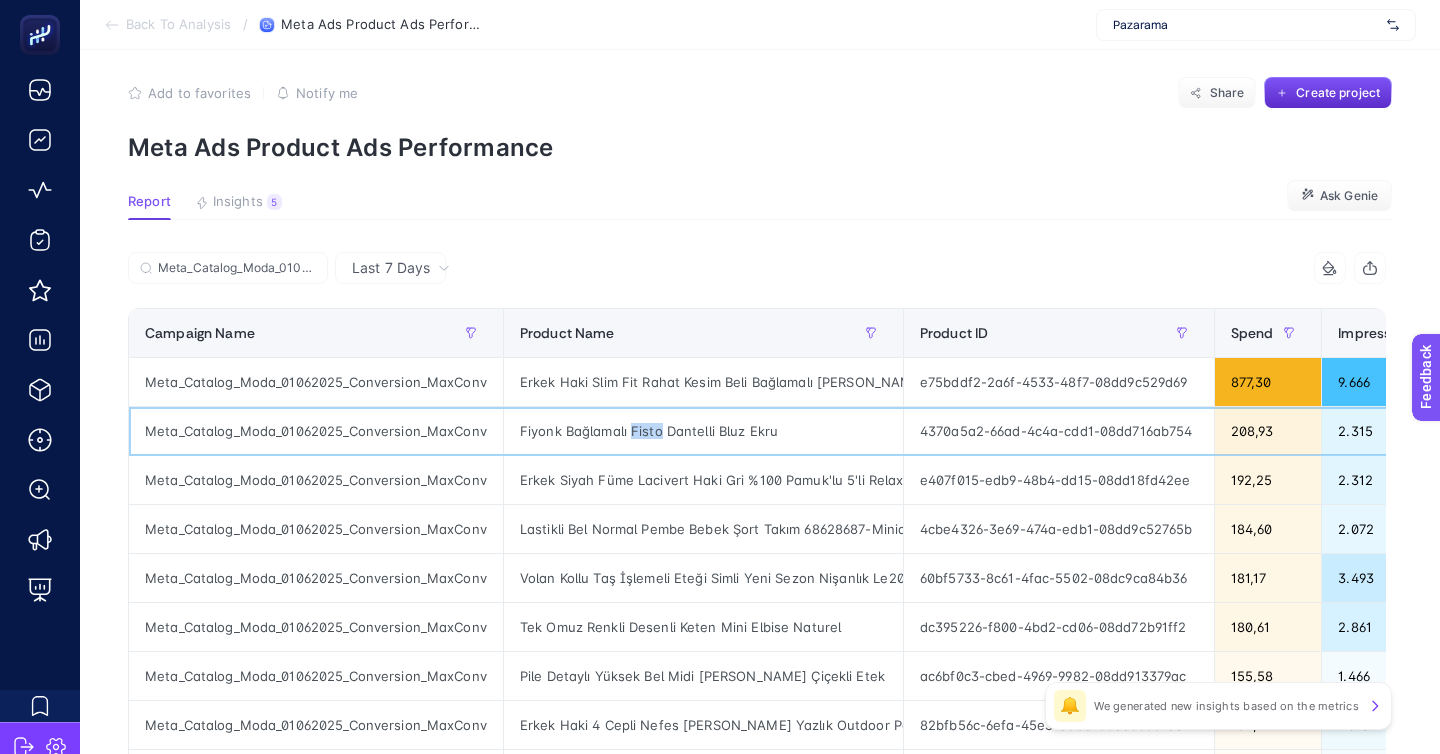 click on "Fiyonk Bağlamalı Fisto Dantelli Bluz Ekru" 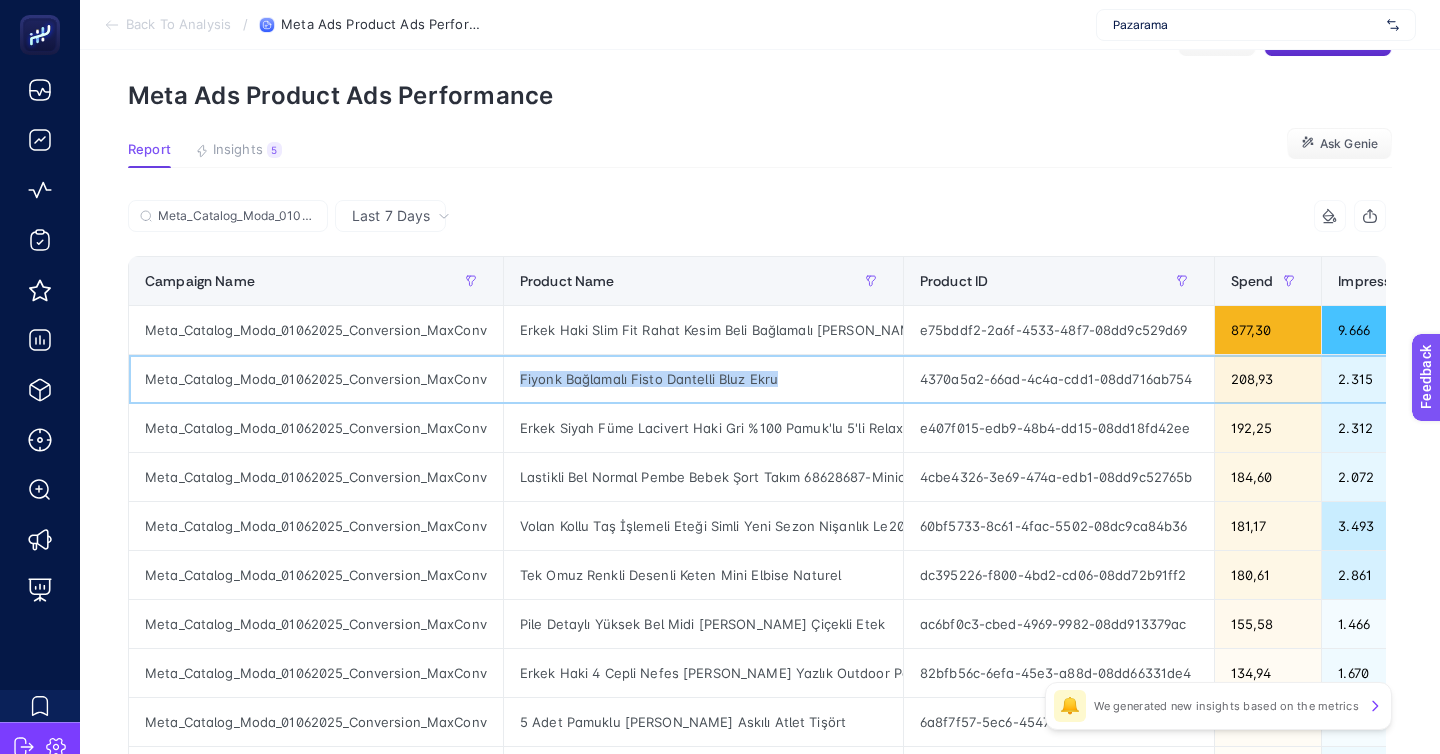 scroll, scrollTop: 67, scrollLeft: 0, axis: vertical 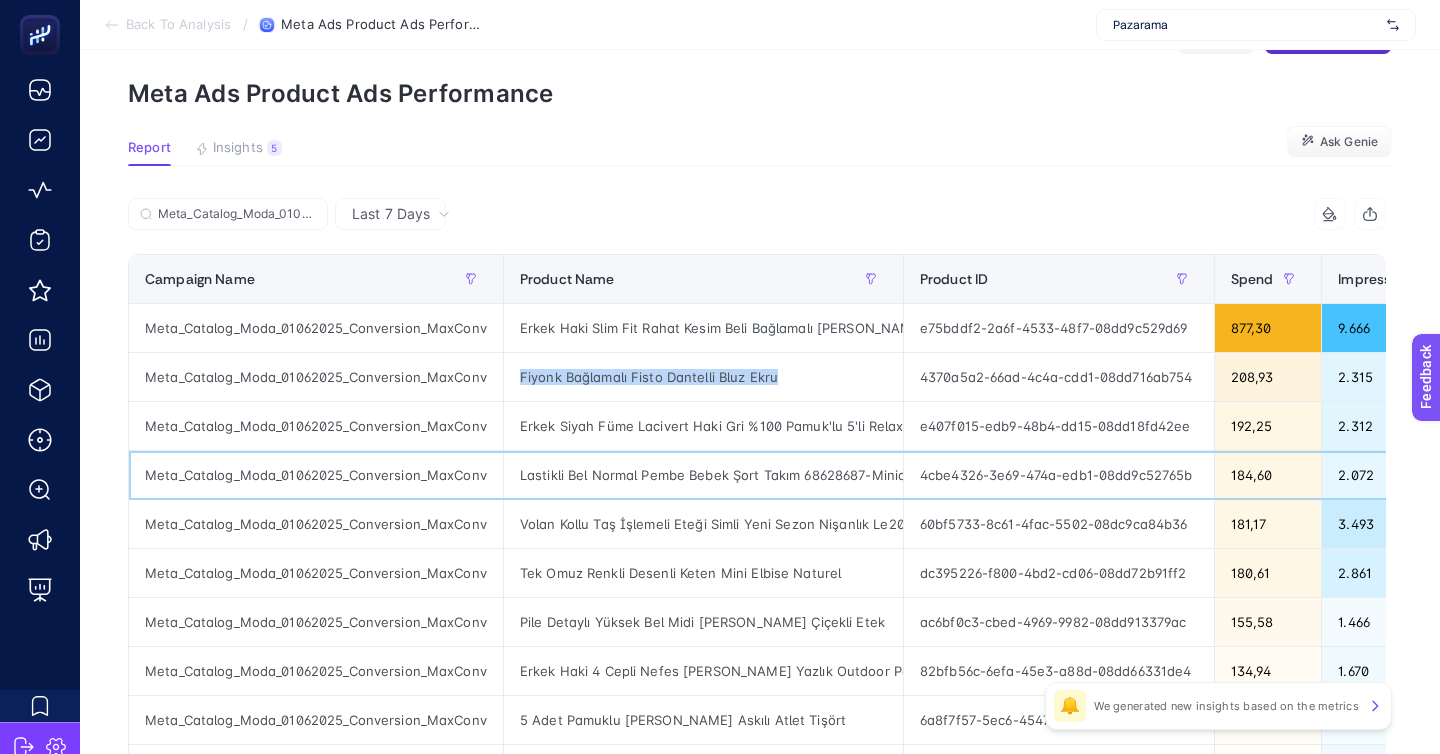 click on "Lastikli Bel Normal Pembe Bebek Şort Takım 68628687-Minicats Sandy Advent.T" 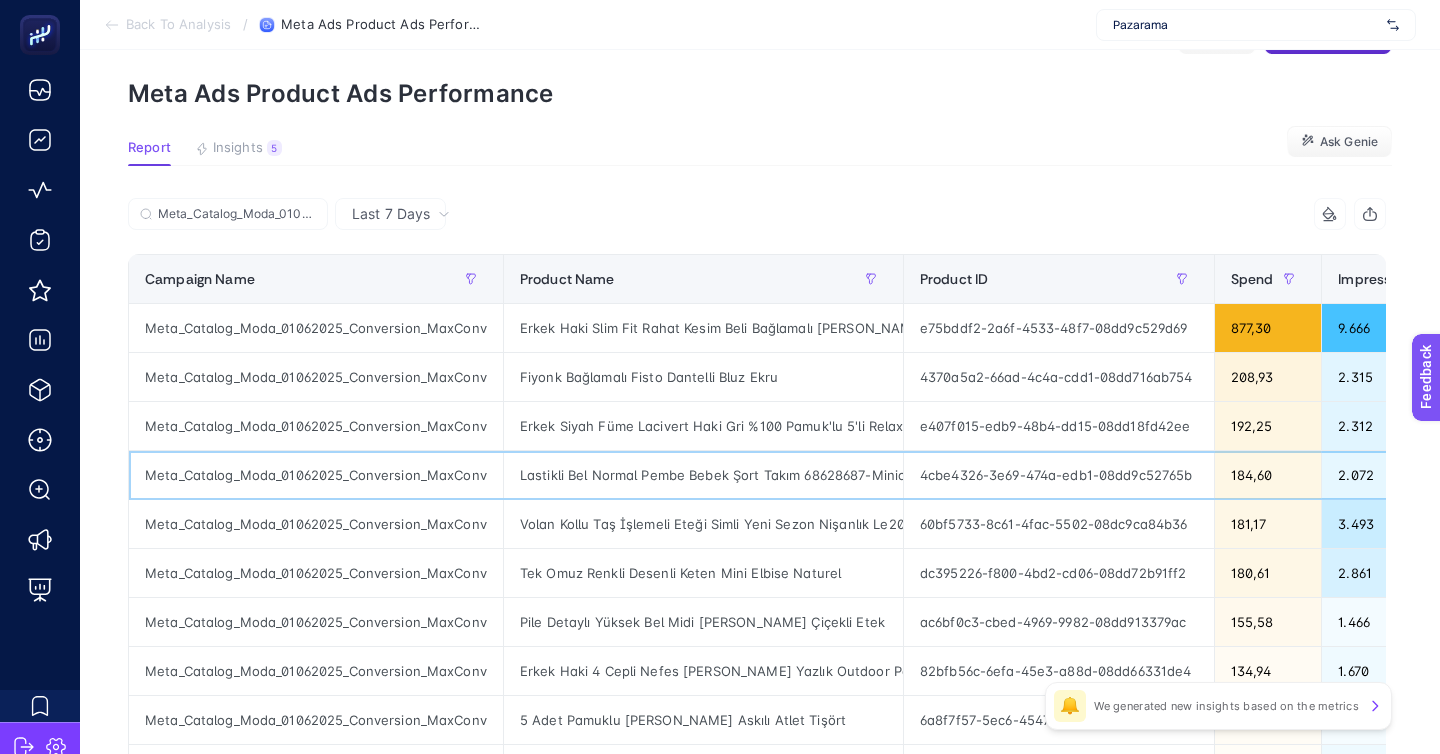 click on "Lastikli Bel Normal Pembe Bebek Şort Takım 68628687-Minicats Sandy Advent.T" 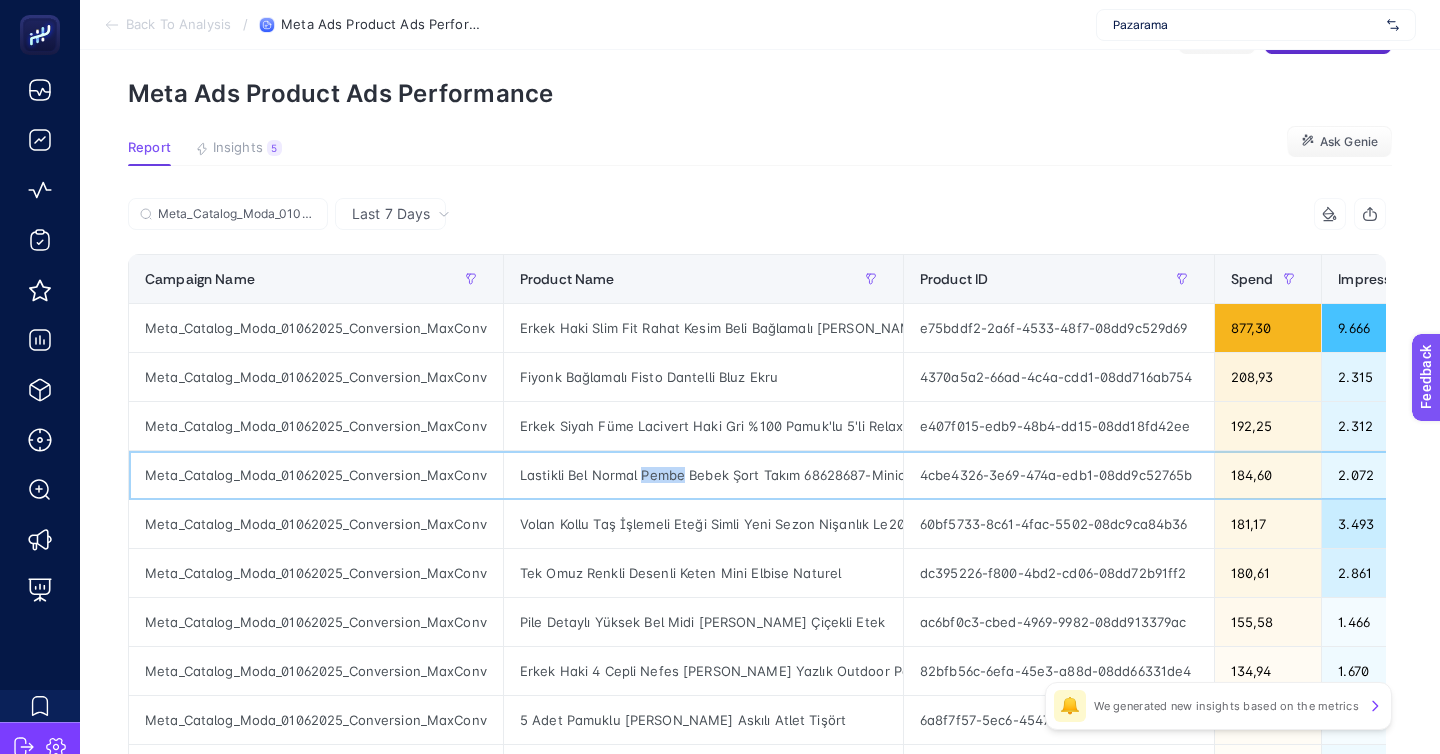 click on "Lastikli Bel Normal Pembe Bebek Şort Takım 68628687-Minicats Sandy Advent.T" 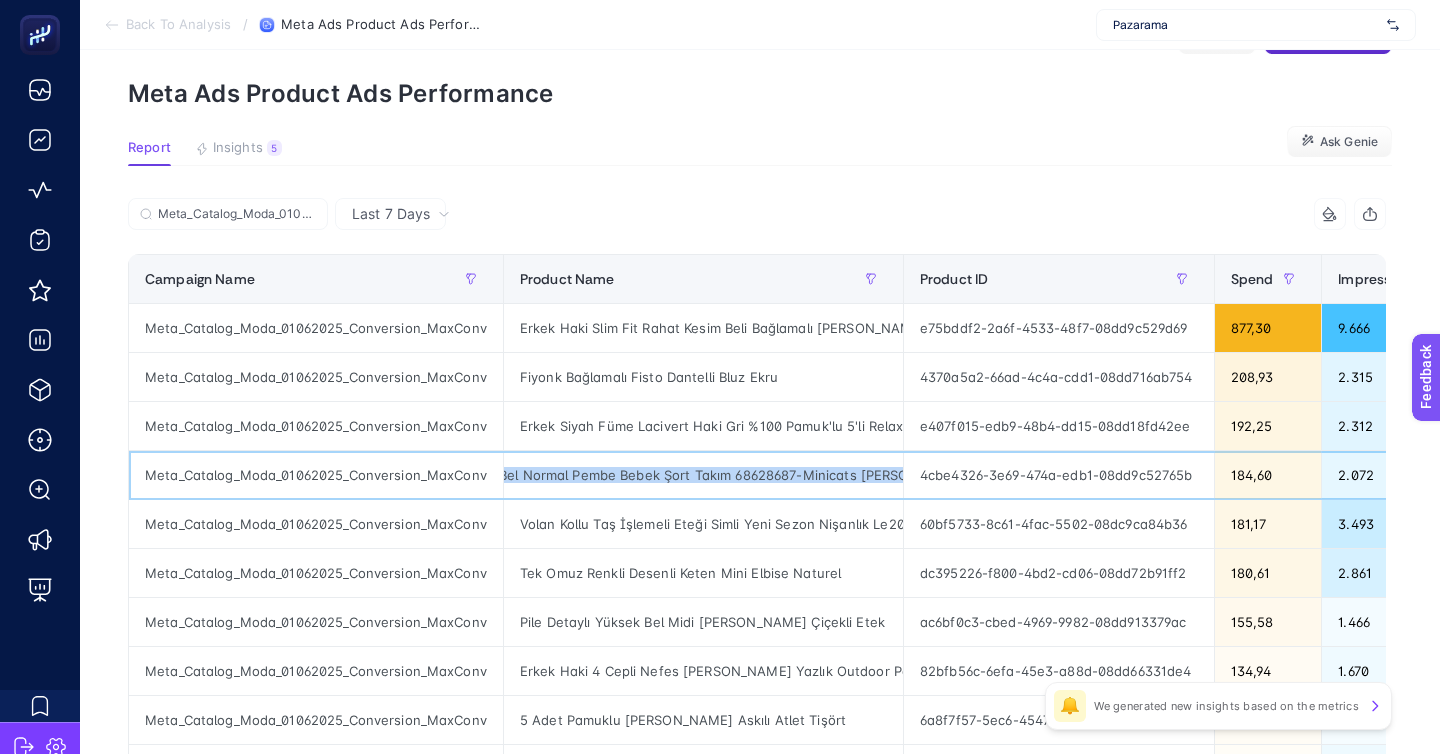 scroll, scrollTop: 0, scrollLeft: 136, axis: horizontal 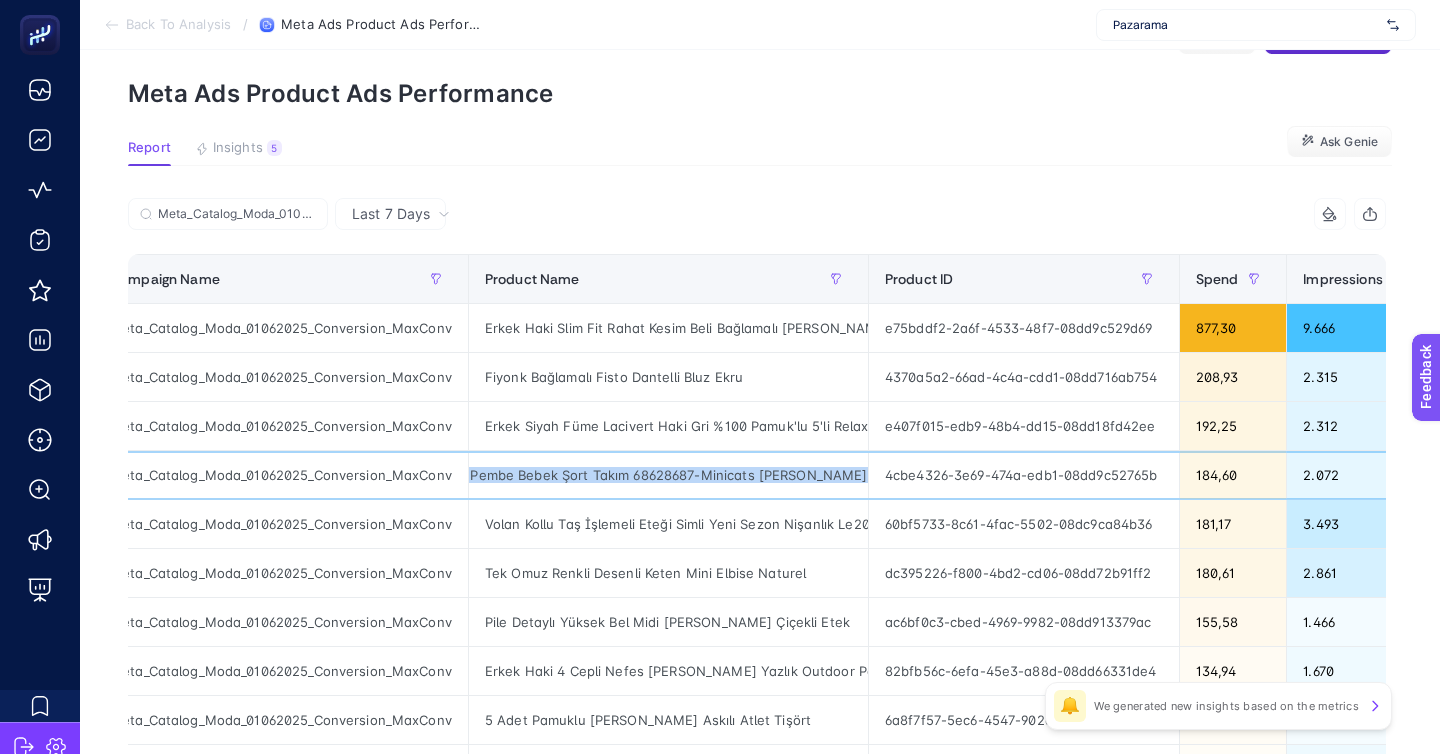 click on "Lastikli Bel Normal Pembe Bebek Şort Takım 68628687-Minicats Sandy Advent.T" 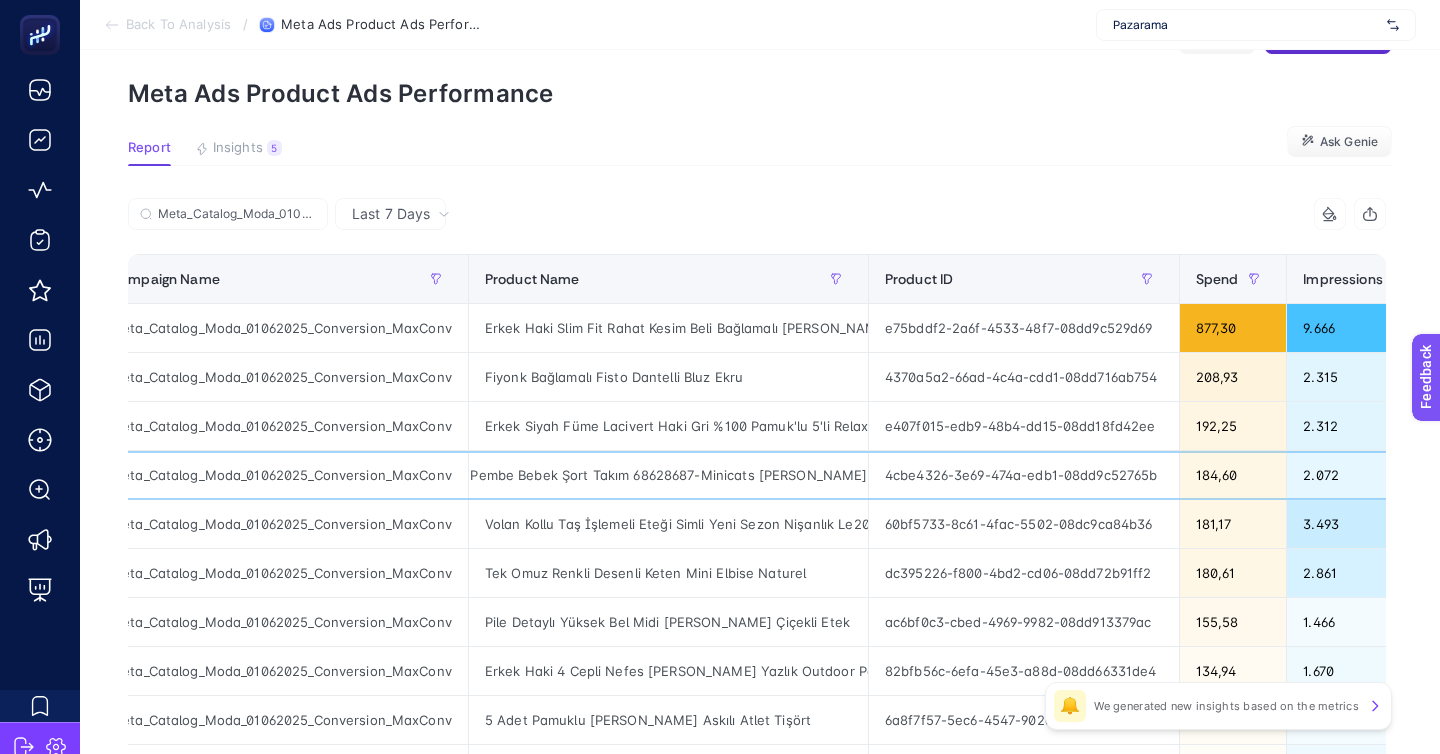click on "Lastikli Bel Normal Pembe Bebek Şort Takım 68628687-Minicats Sandy Advent.T" 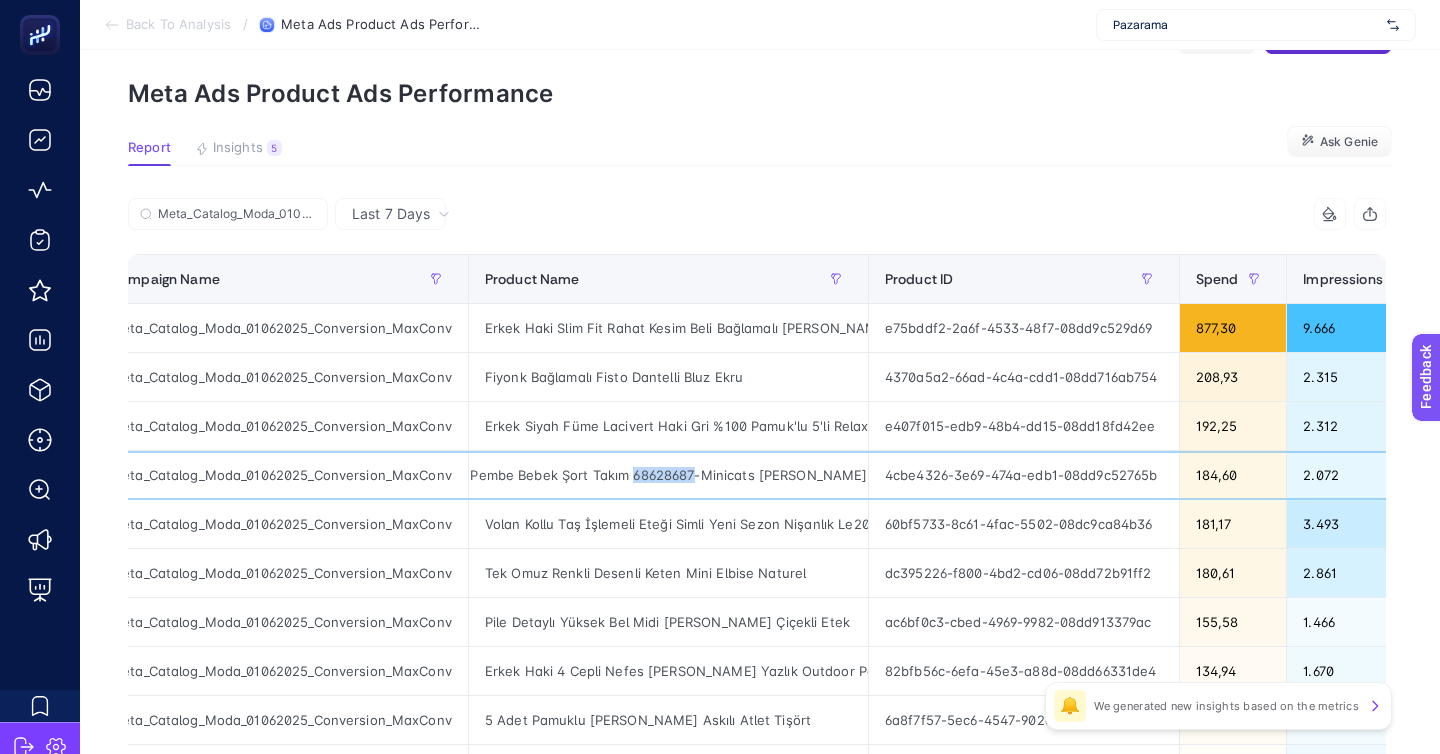 click on "Lastikli Bel Normal Pembe Bebek Şort Takım 68628687-Minicats Sandy Advent.T" 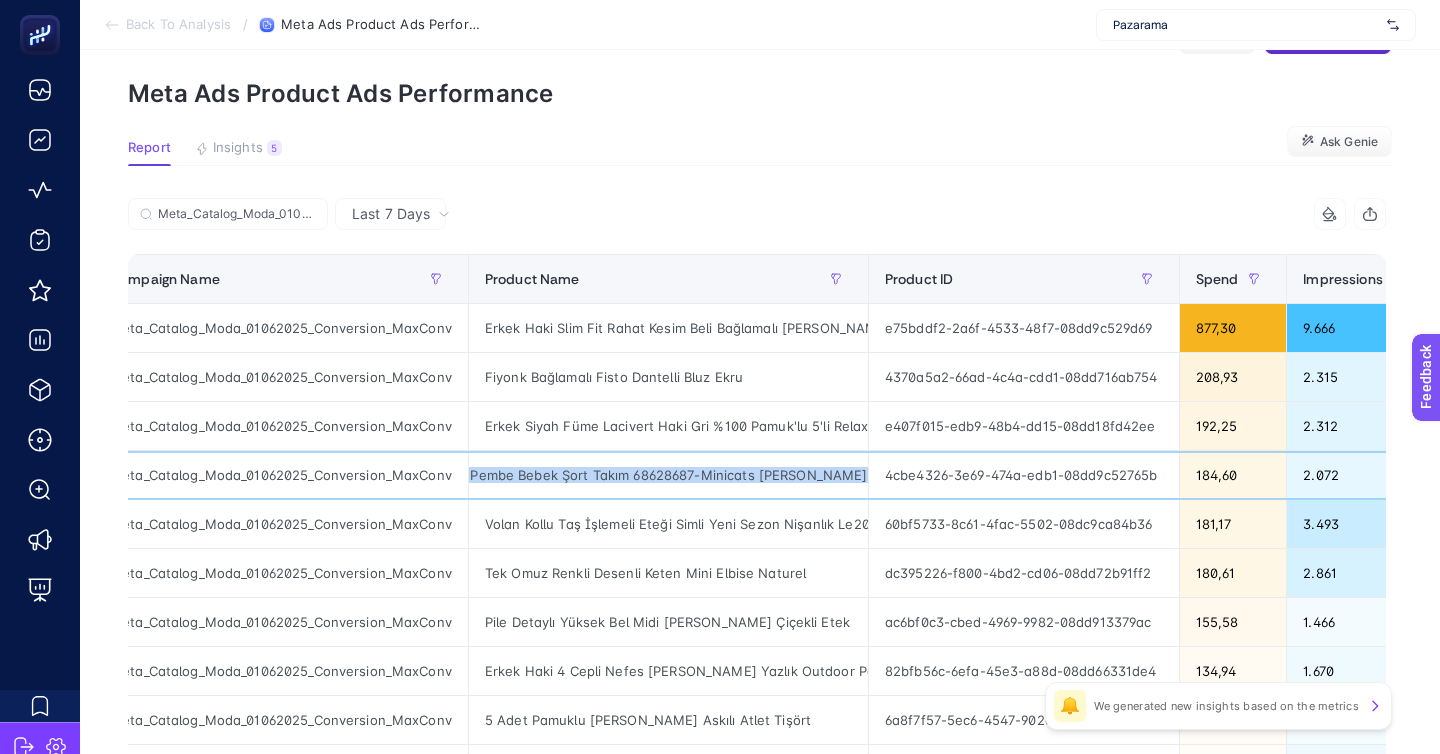 click on "Lastikli Bel Normal Pembe Bebek Şort Takım 68628687-Minicats Sandy Advent.T" 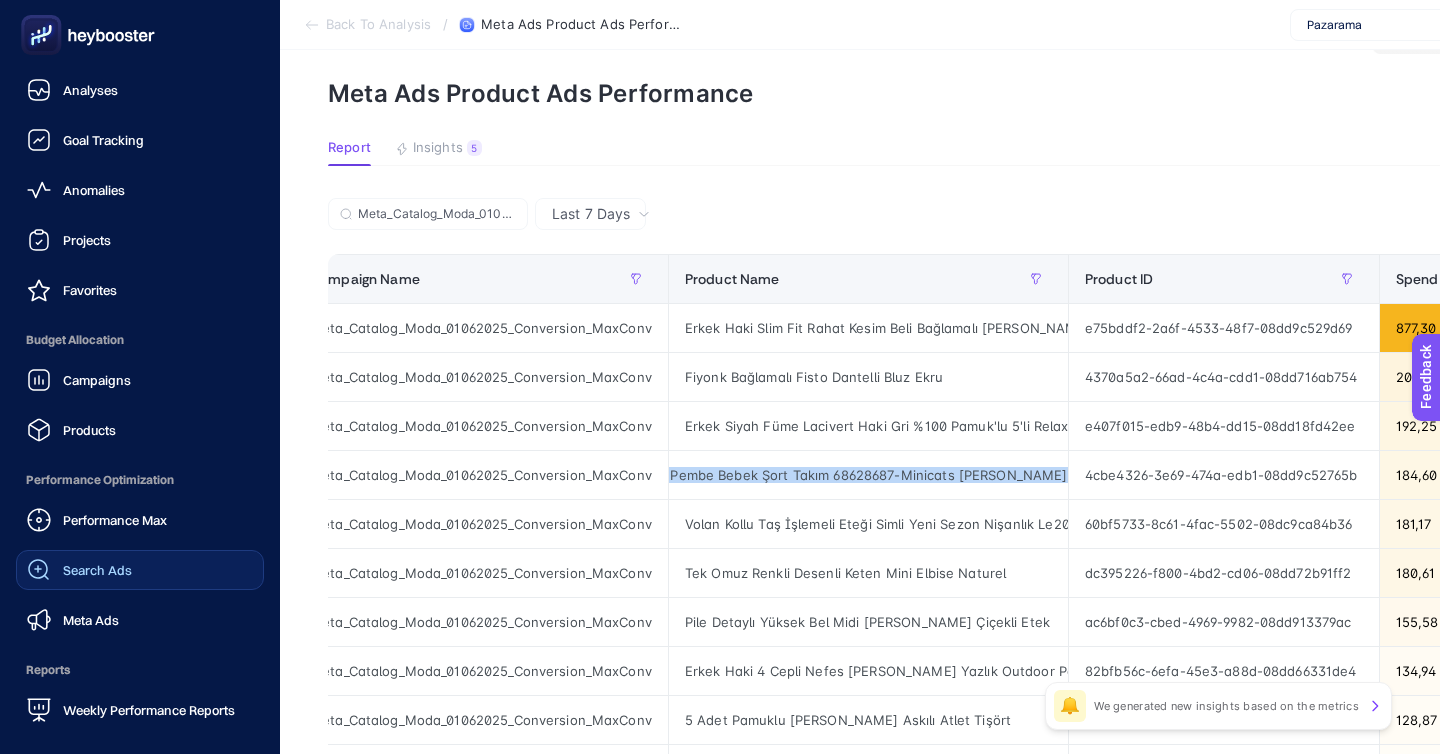 click on "Search Ads" 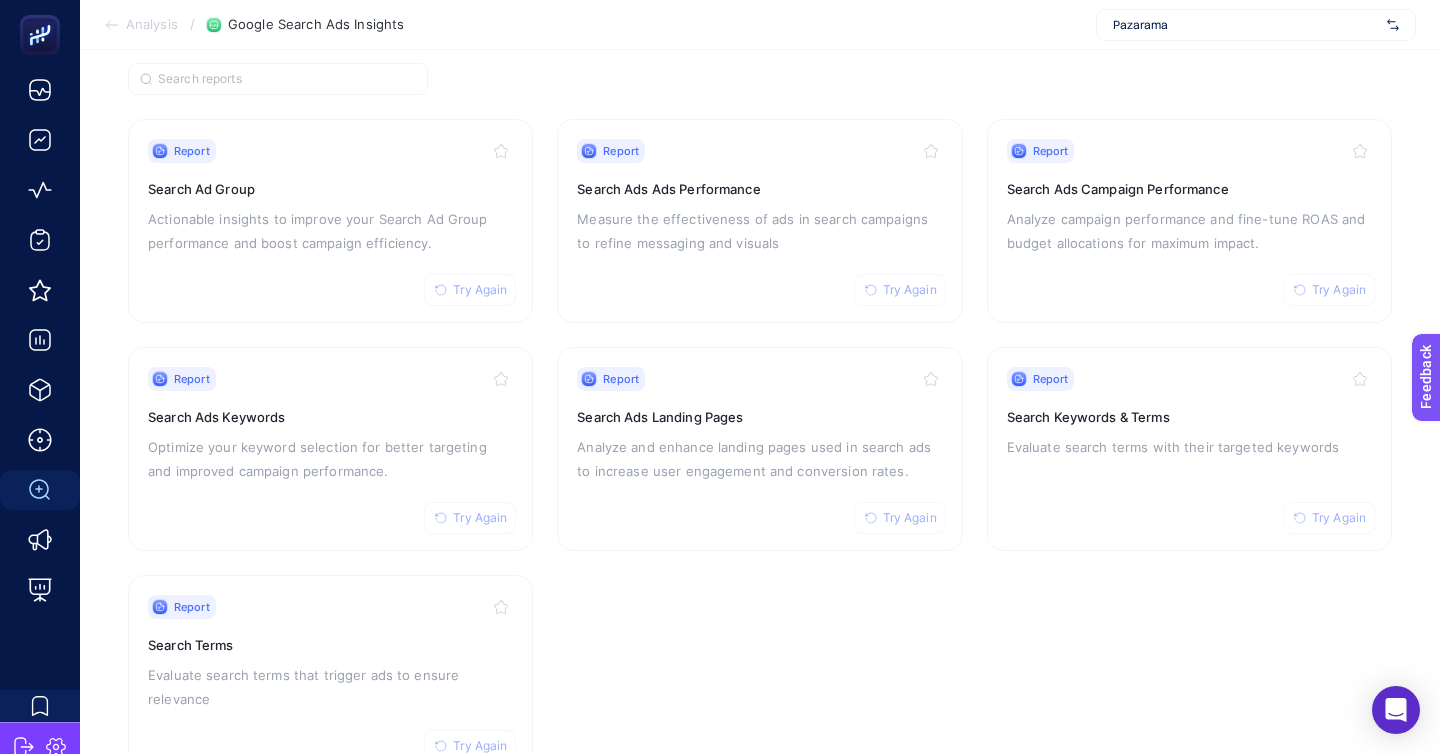 scroll, scrollTop: 172, scrollLeft: 0, axis: vertical 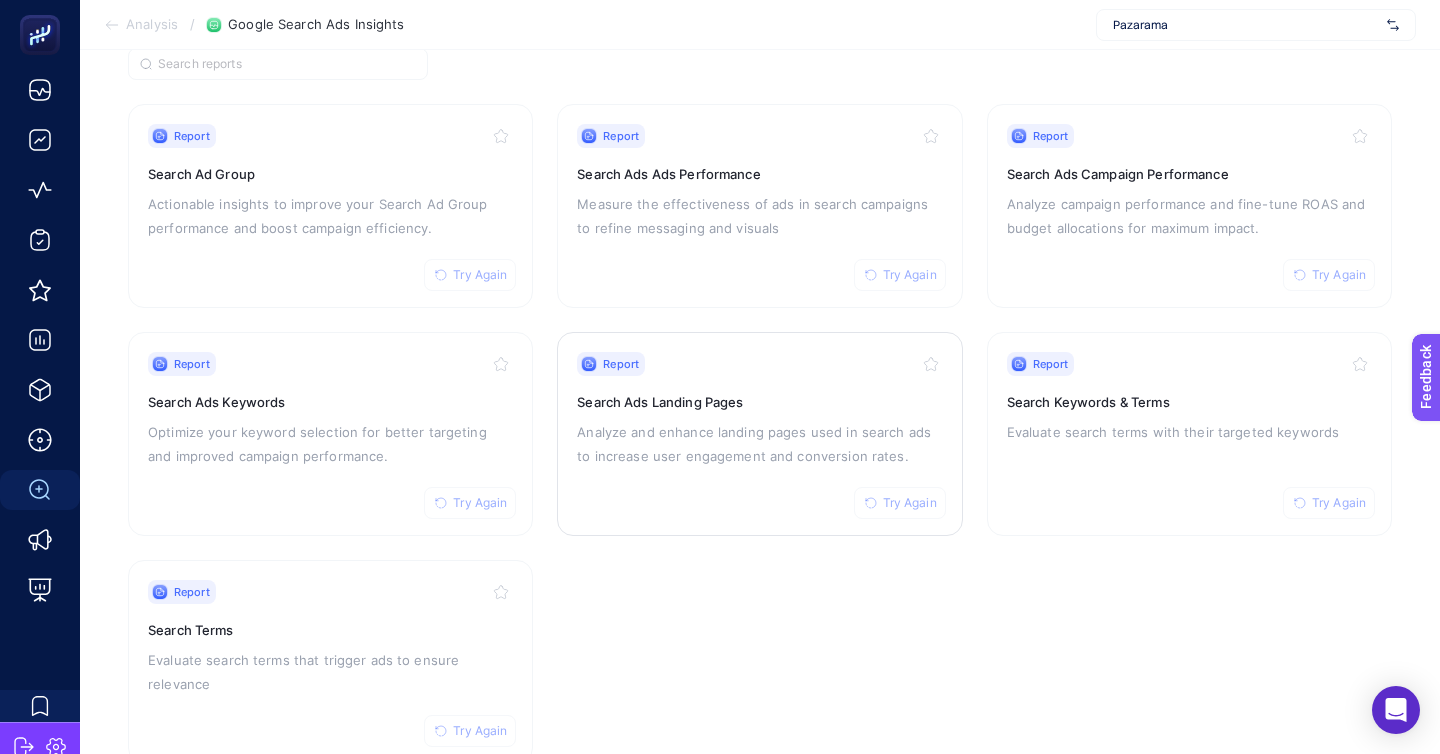 click on "Report Try Again" at bounding box center (759, 364) 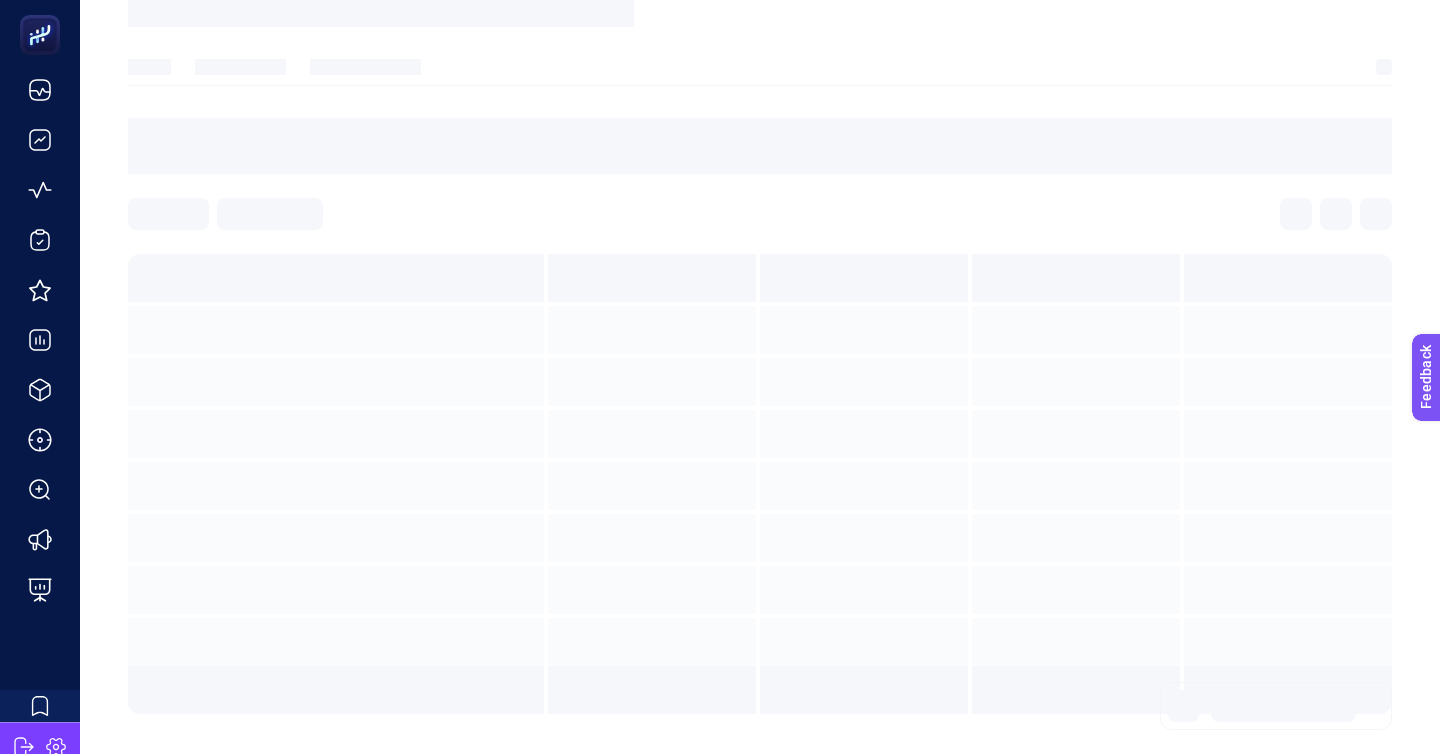 scroll, scrollTop: 0, scrollLeft: 0, axis: both 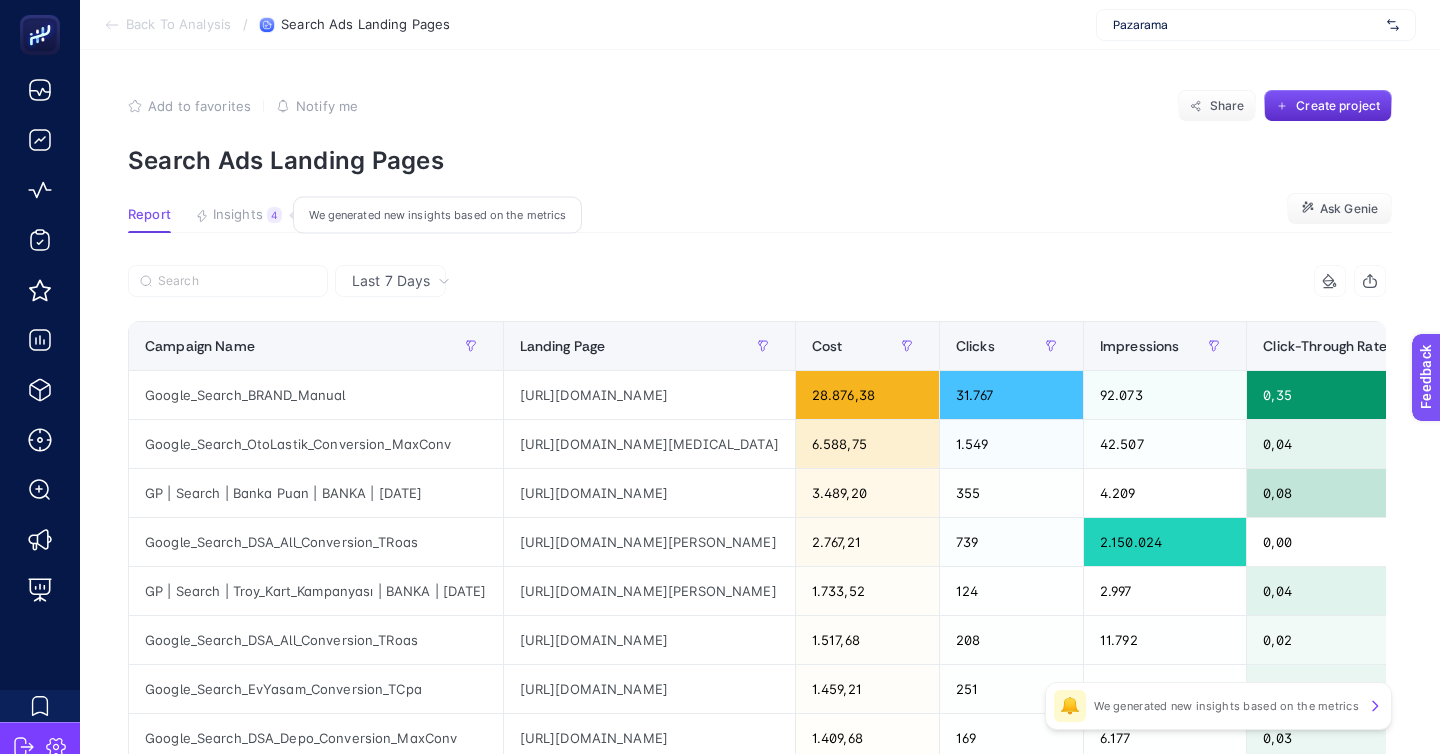 click on "Insights 4  We generated new insights based on the metrics" 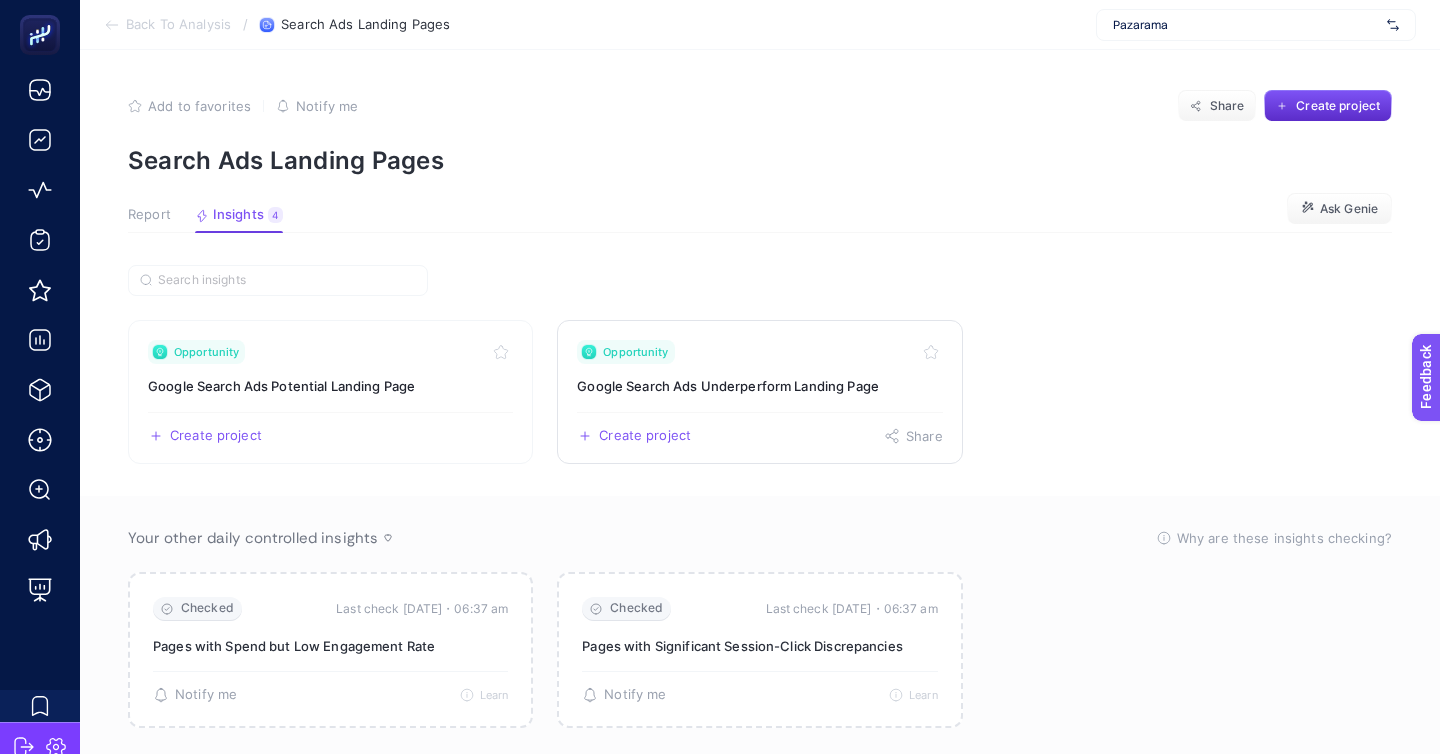 click on "Opportunity Google Search Ads Underperform Landing Page  Create project   Share" 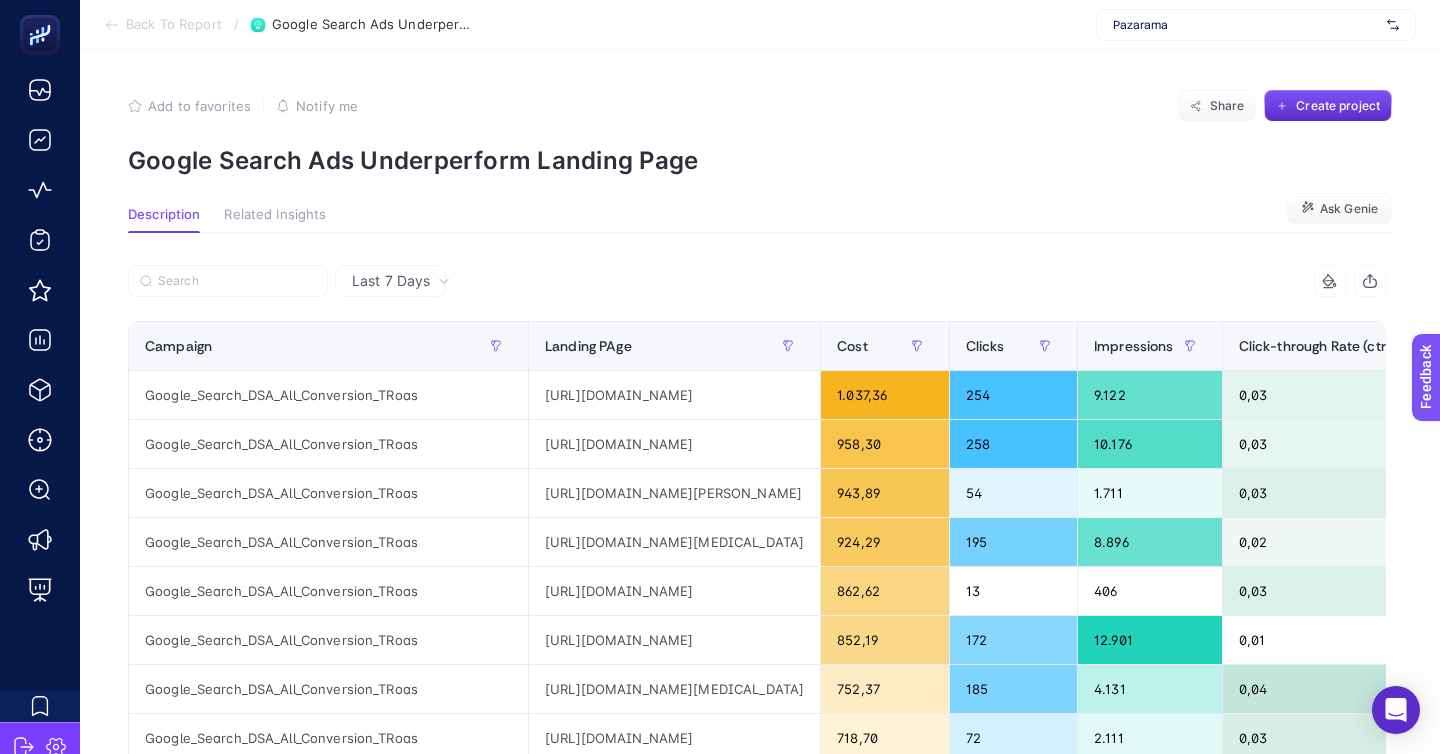 scroll, scrollTop: 0, scrollLeft: 356, axis: horizontal 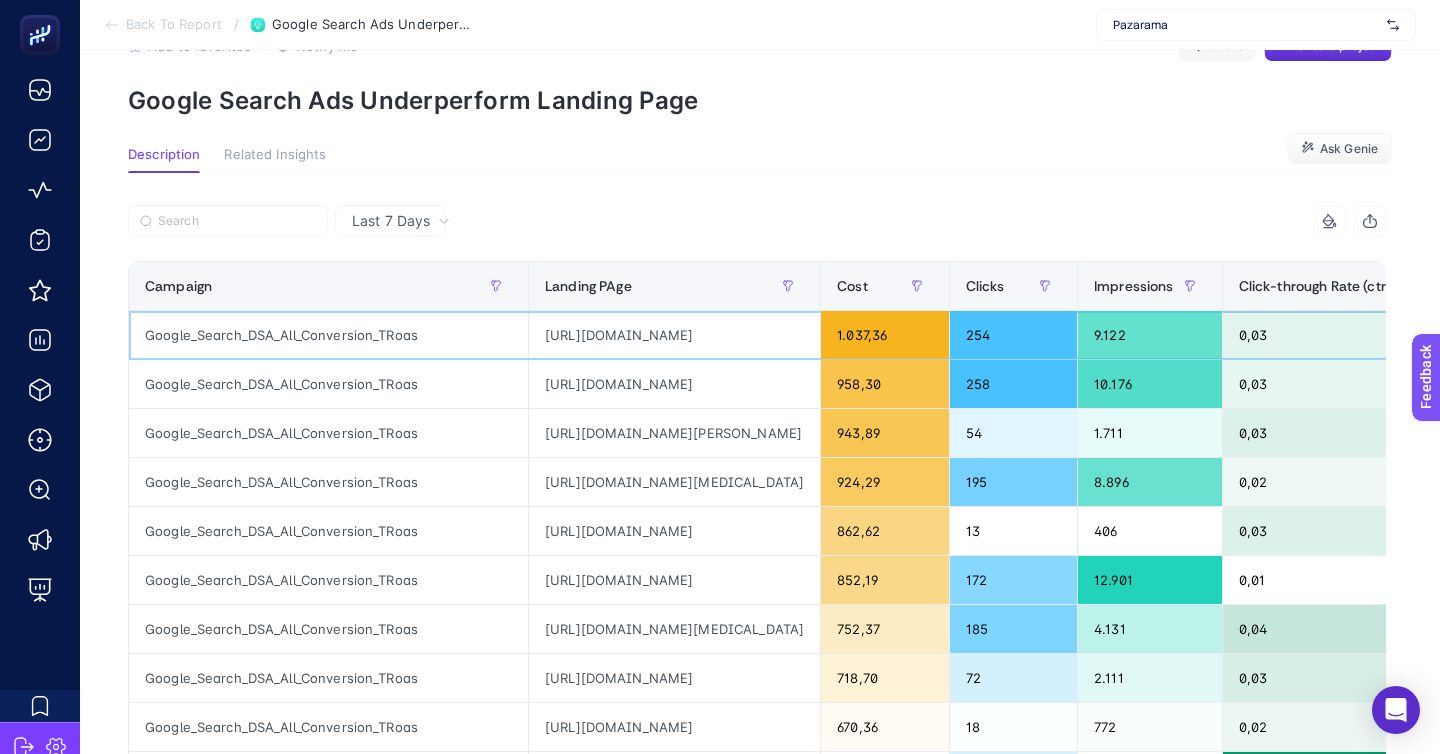click on "https://www.pazarama.com/playstation-5-k-K09017" 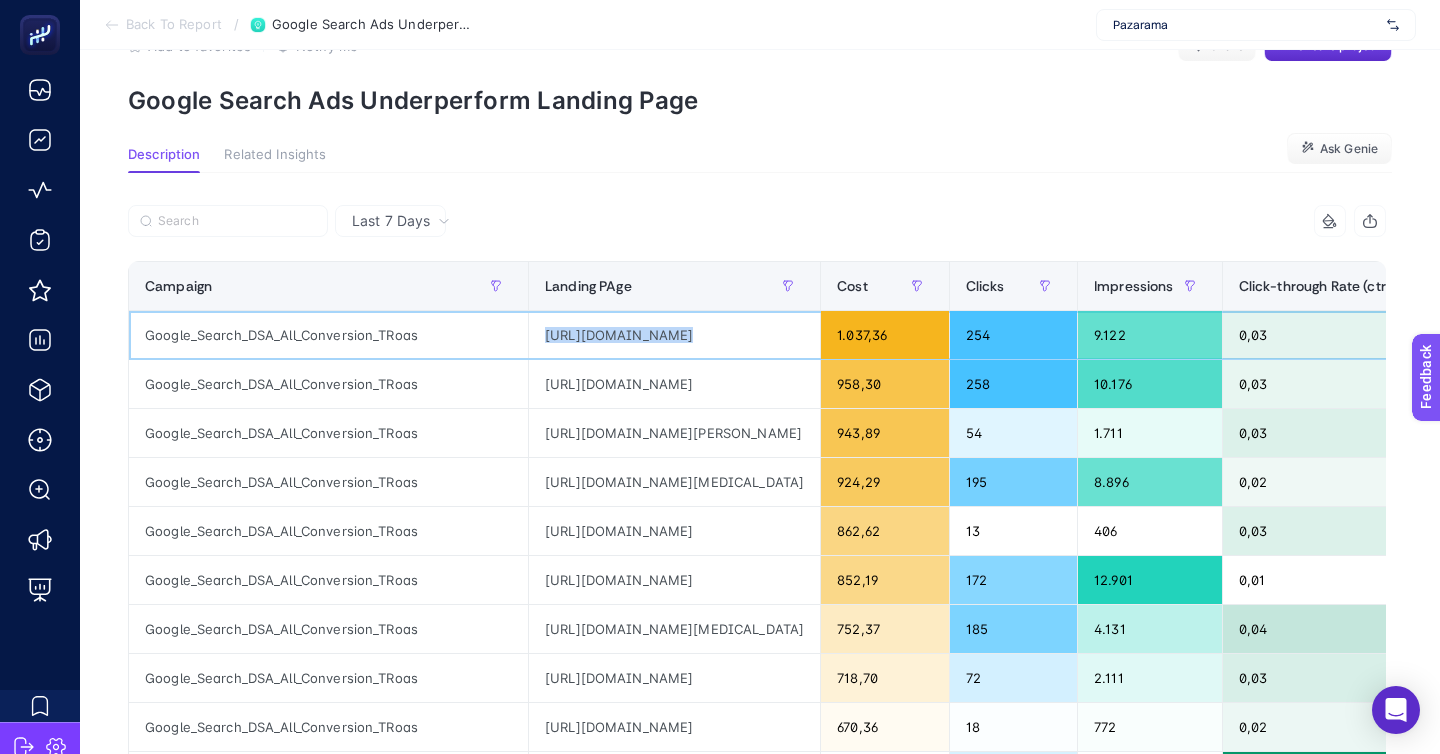 click on "https://www.pazarama.com/playstation-5-k-K09017" 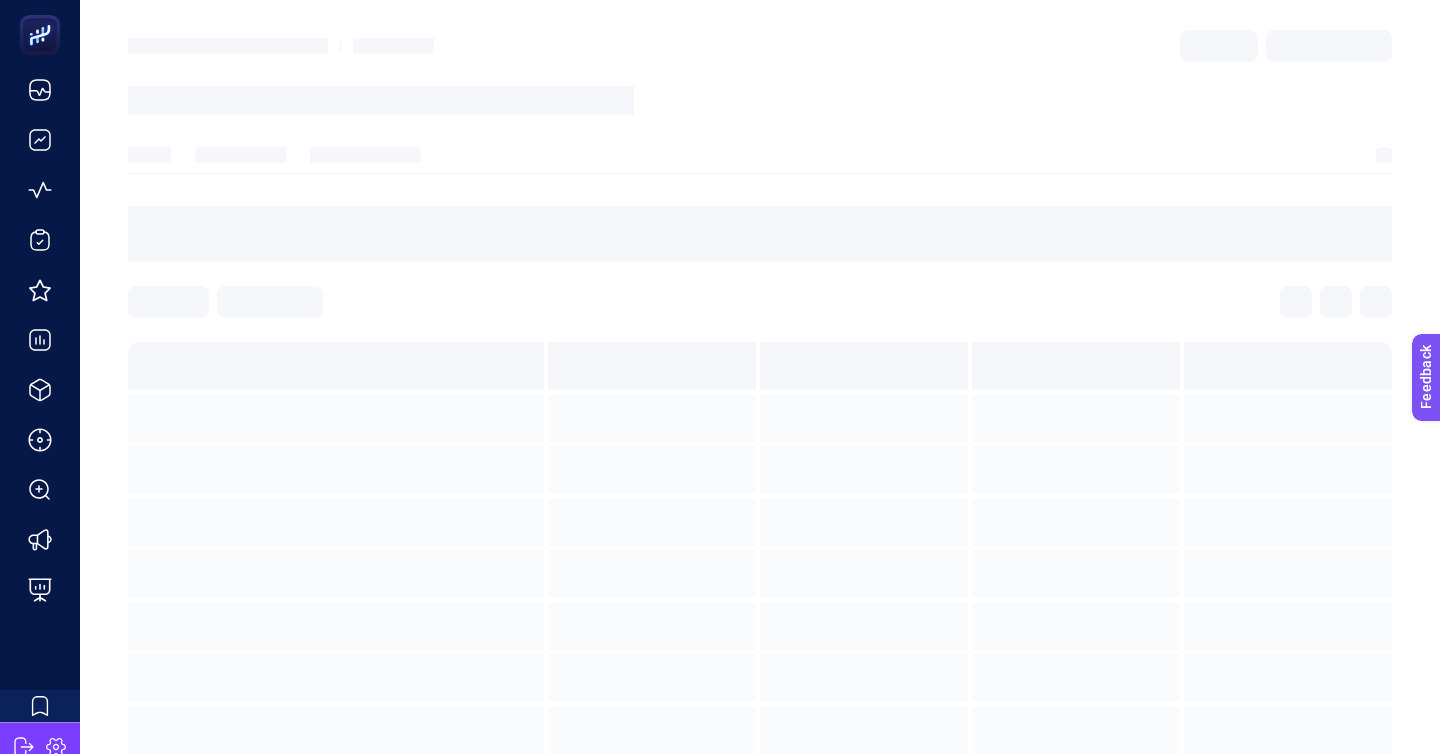 scroll, scrollTop: 0, scrollLeft: 0, axis: both 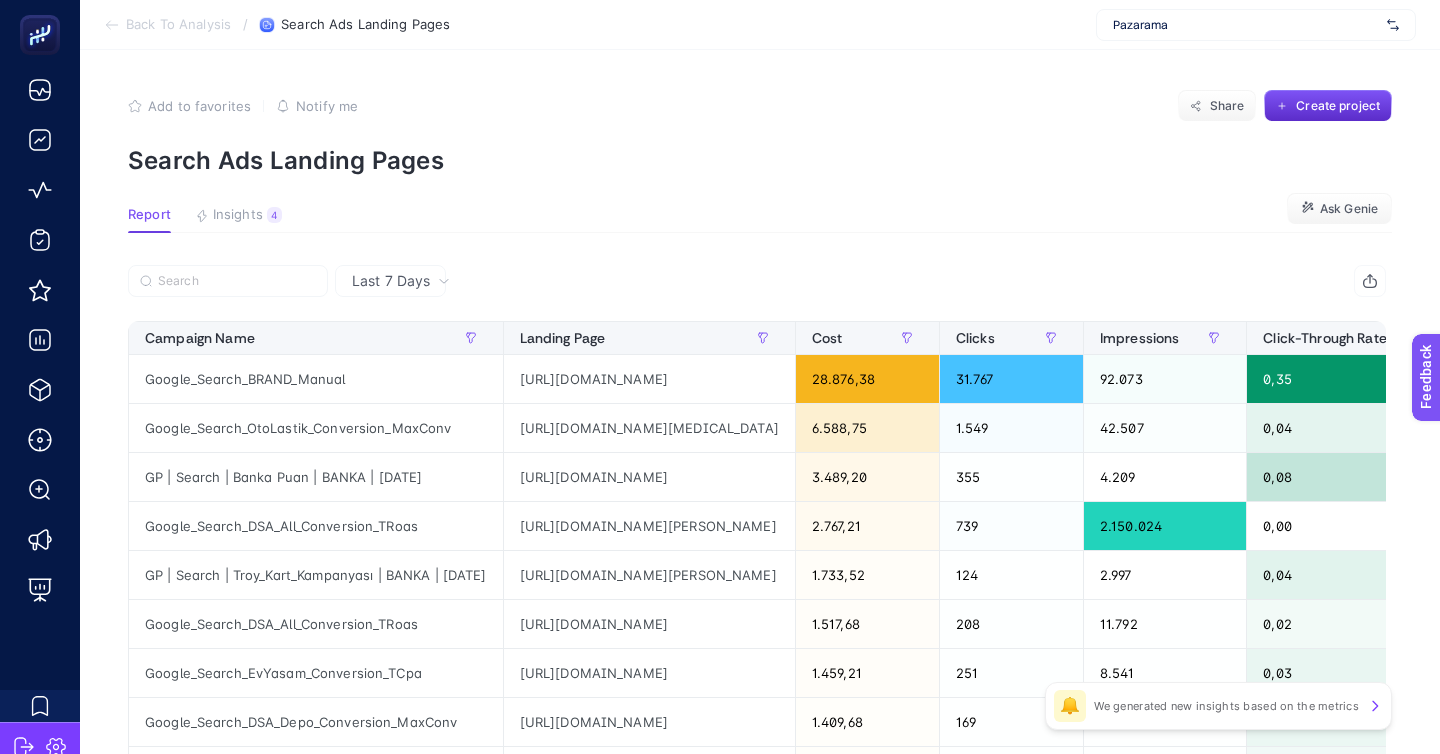 click on "Back To Analysis" at bounding box center [178, 25] 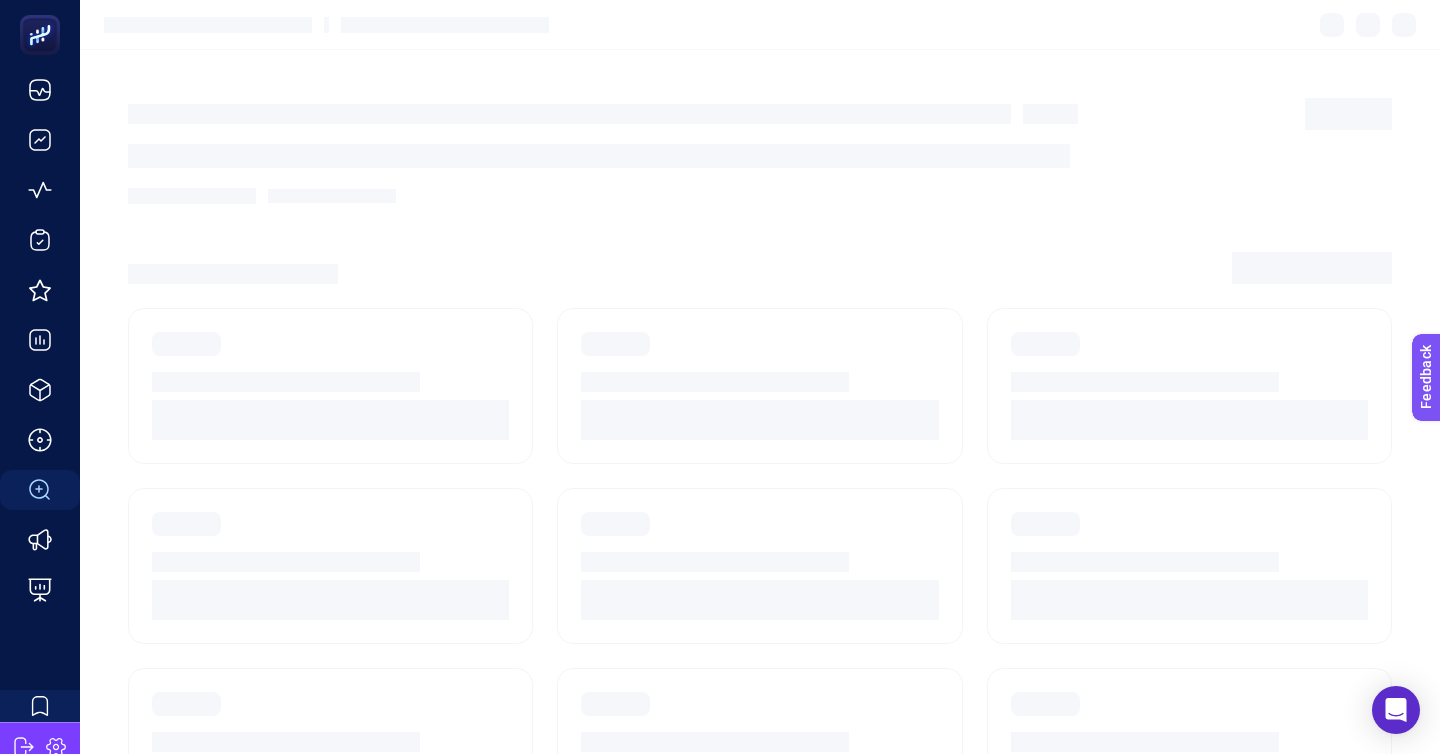 scroll, scrollTop: 172, scrollLeft: 0, axis: vertical 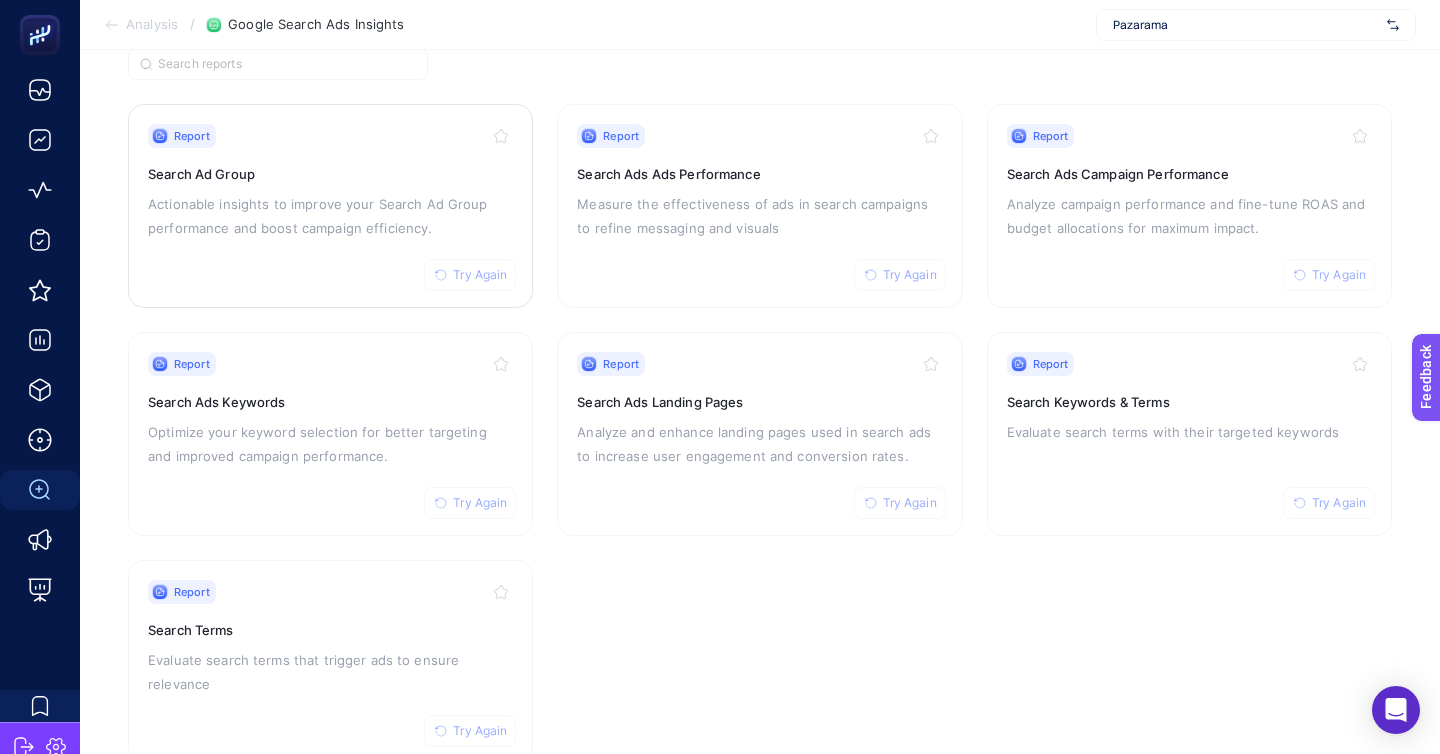 click on "Actionable insights to improve your Search Ad Group performance and boost campaign efficiency." at bounding box center [330, 216] 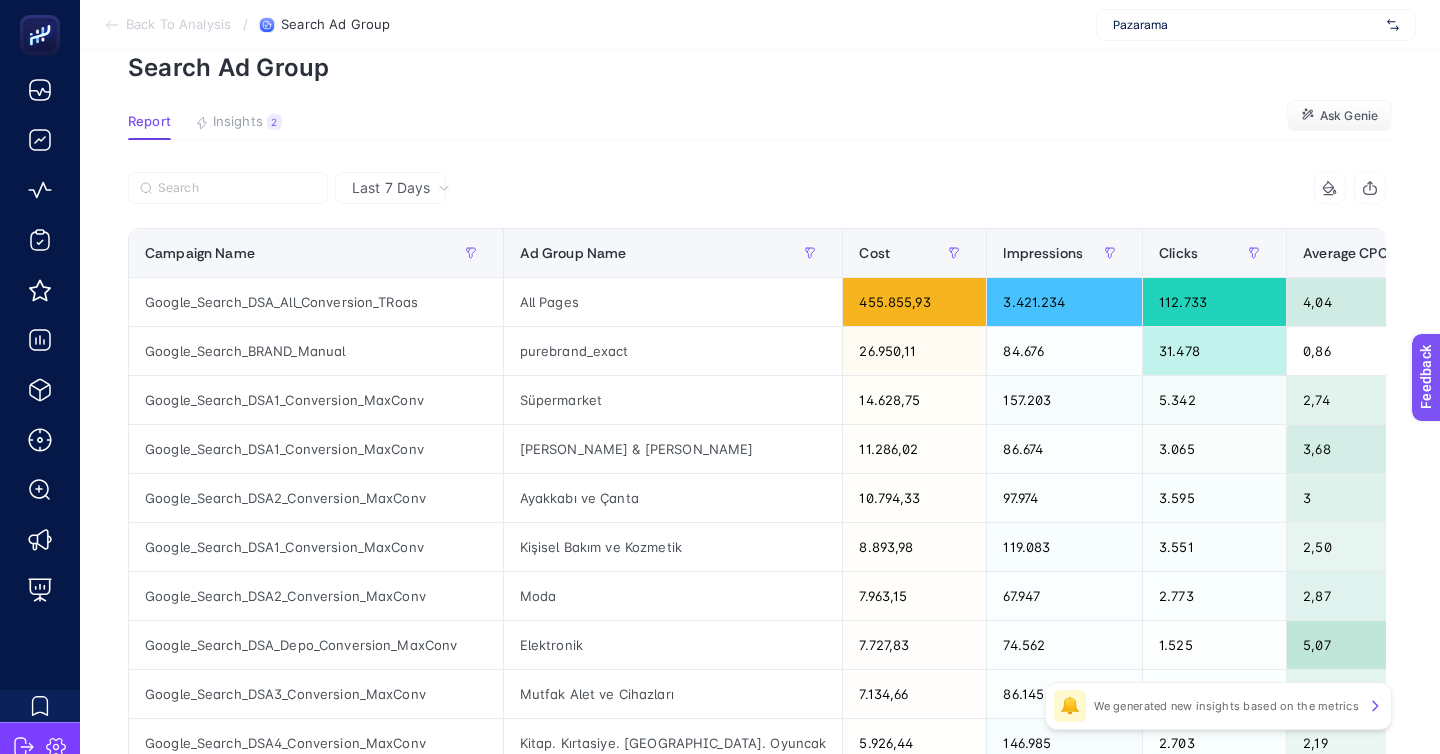 scroll, scrollTop: 57, scrollLeft: 0, axis: vertical 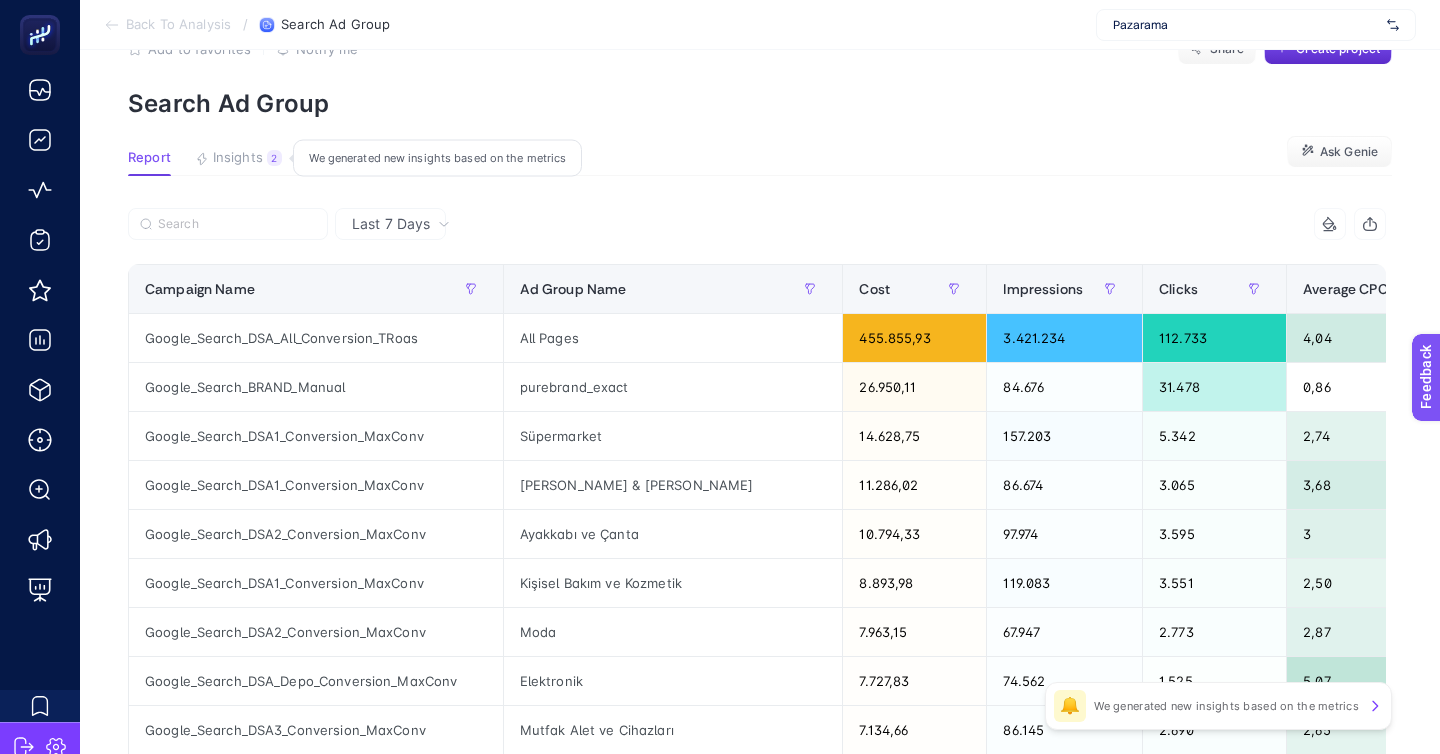 click on "2" at bounding box center (274, 158) 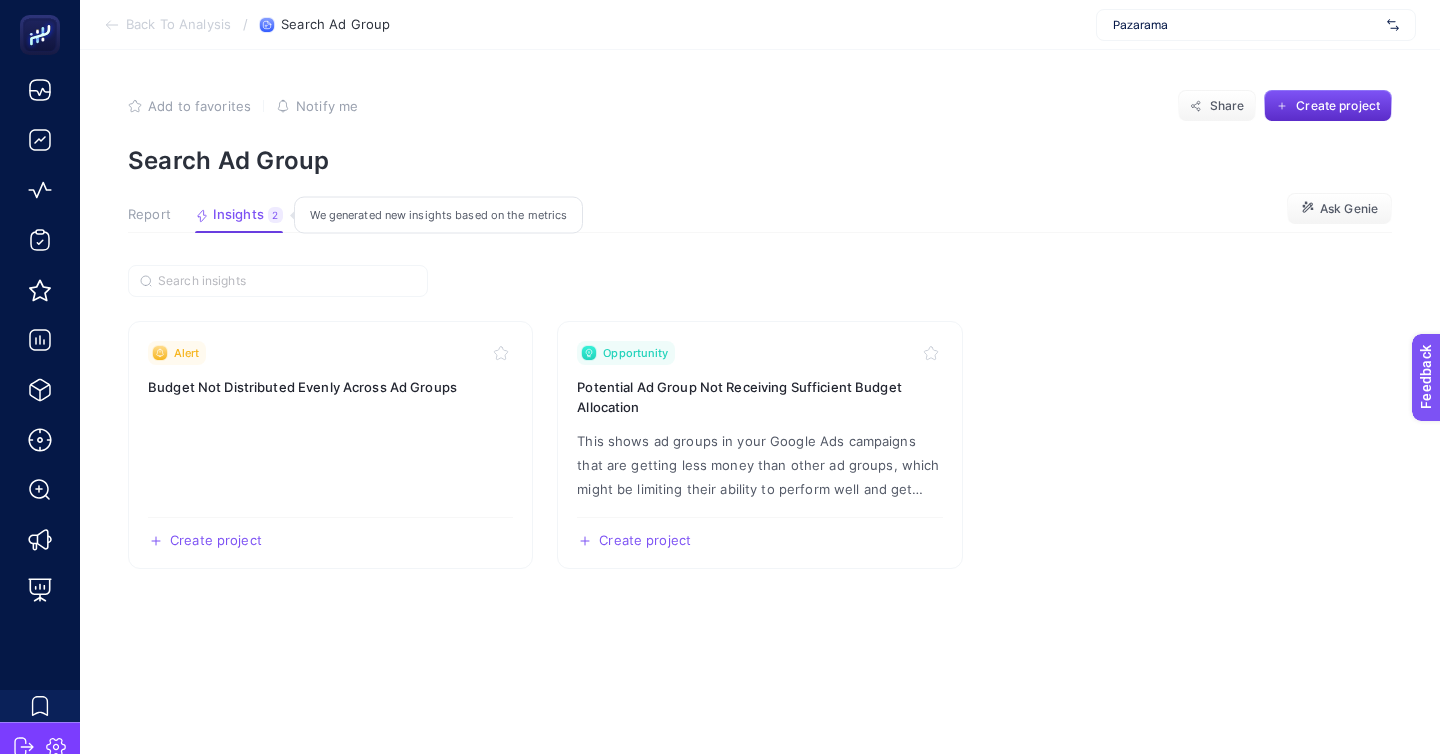 scroll, scrollTop: 0, scrollLeft: 0, axis: both 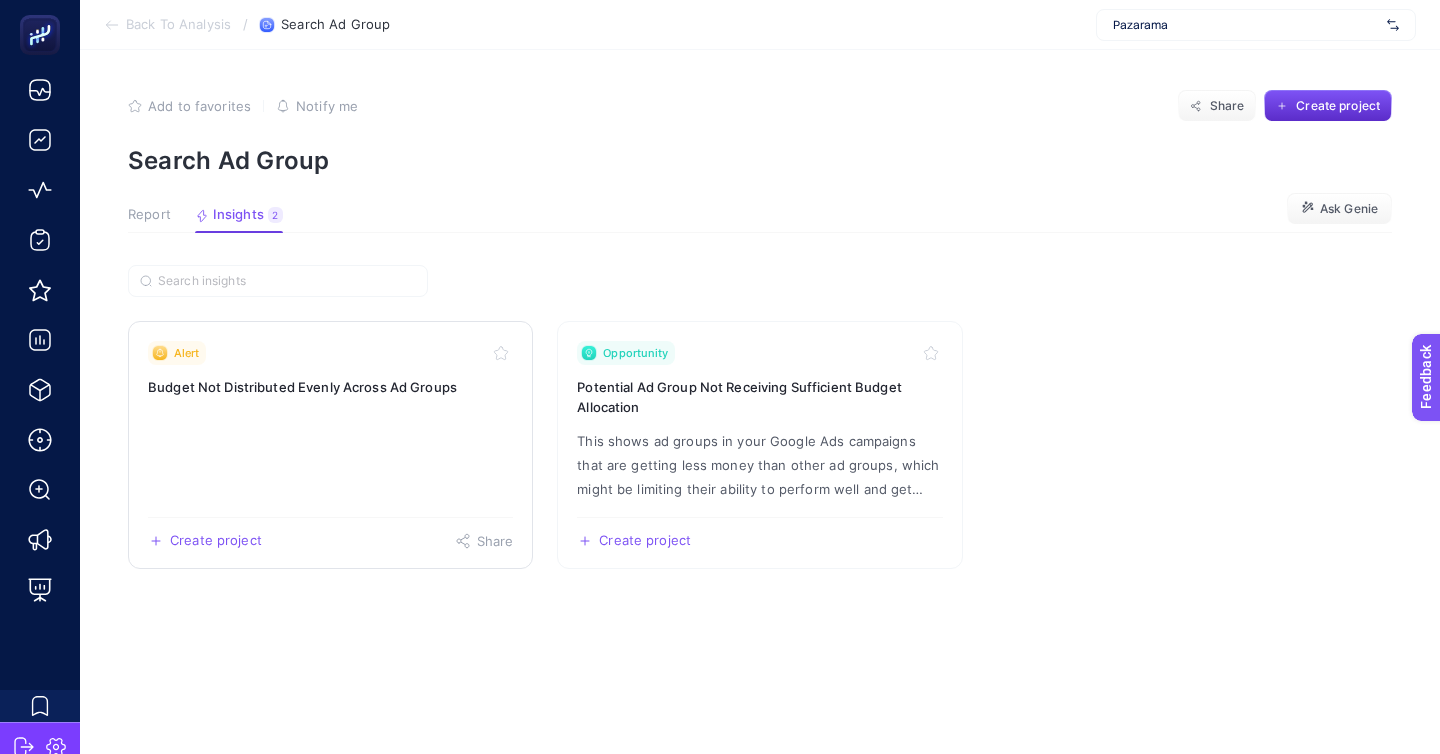 click on "Alert Budget Not Distributed Evenly Across Ad Groups  Create project   Share" 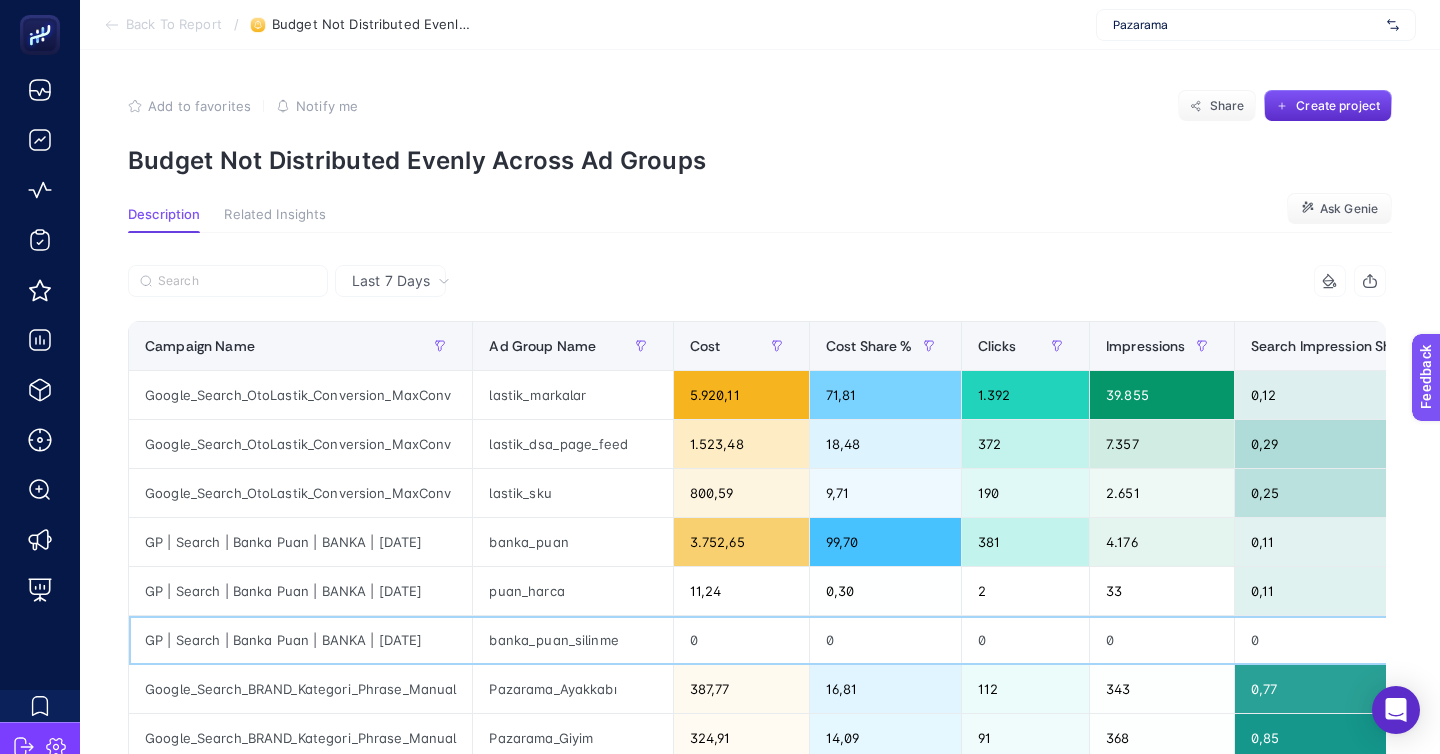 click on "0" 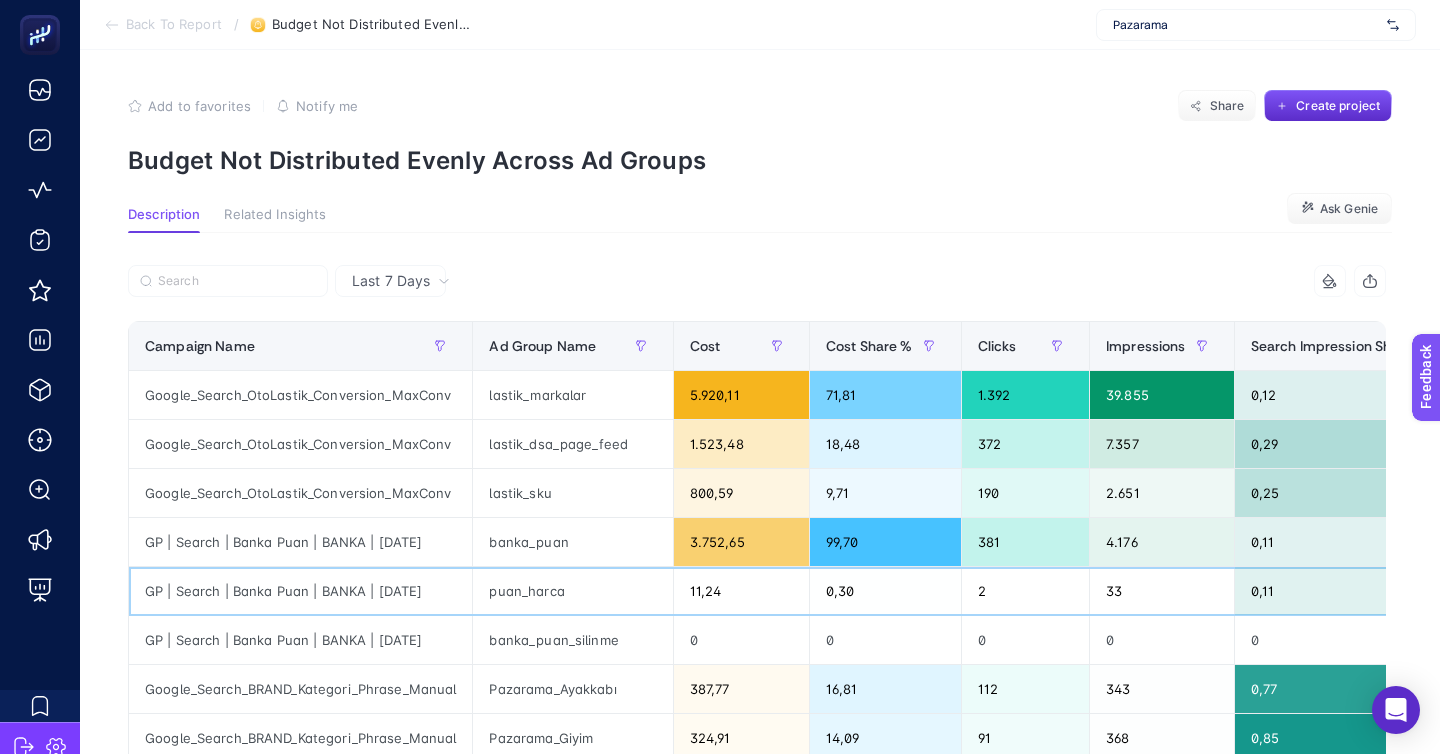 click on "puan_harca" 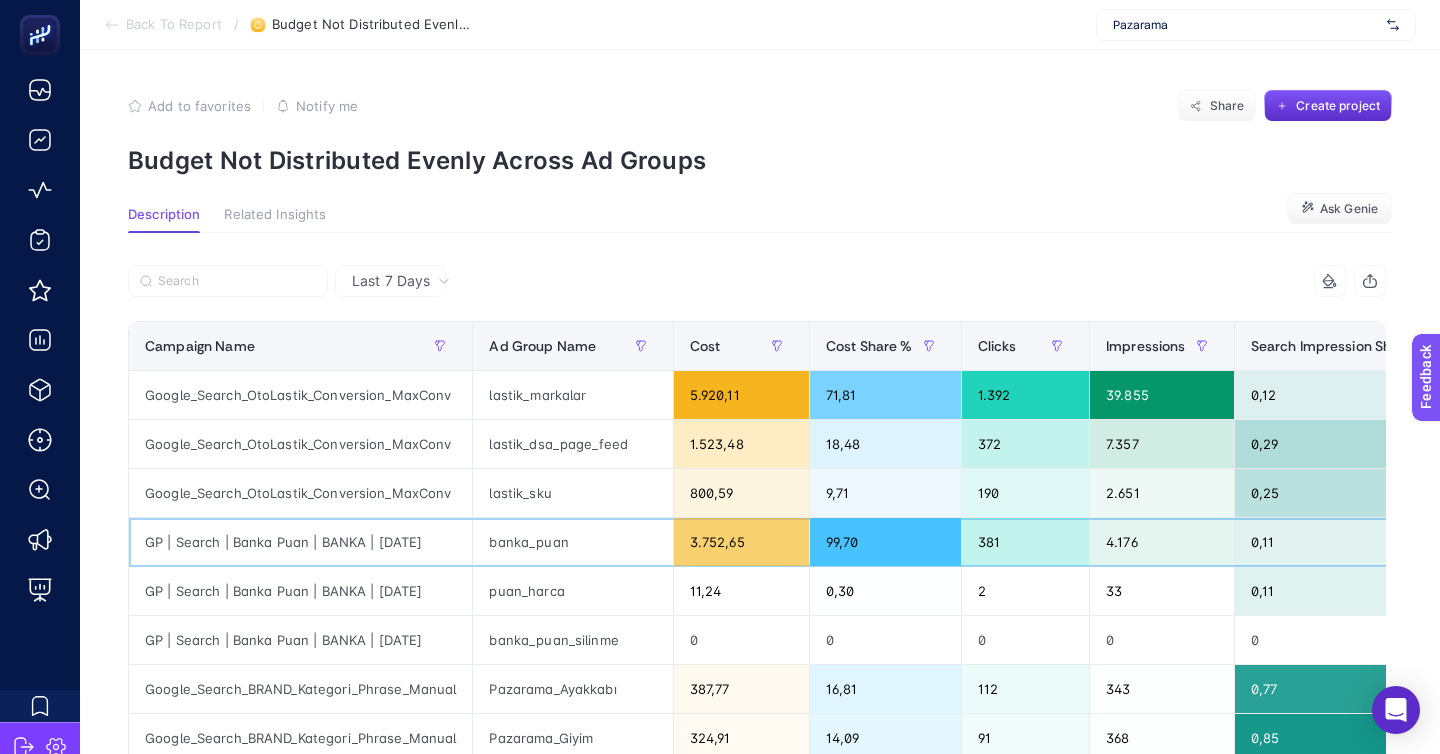 click on "GP | Search | Banka Puan | BANKA | 05.11.2024" 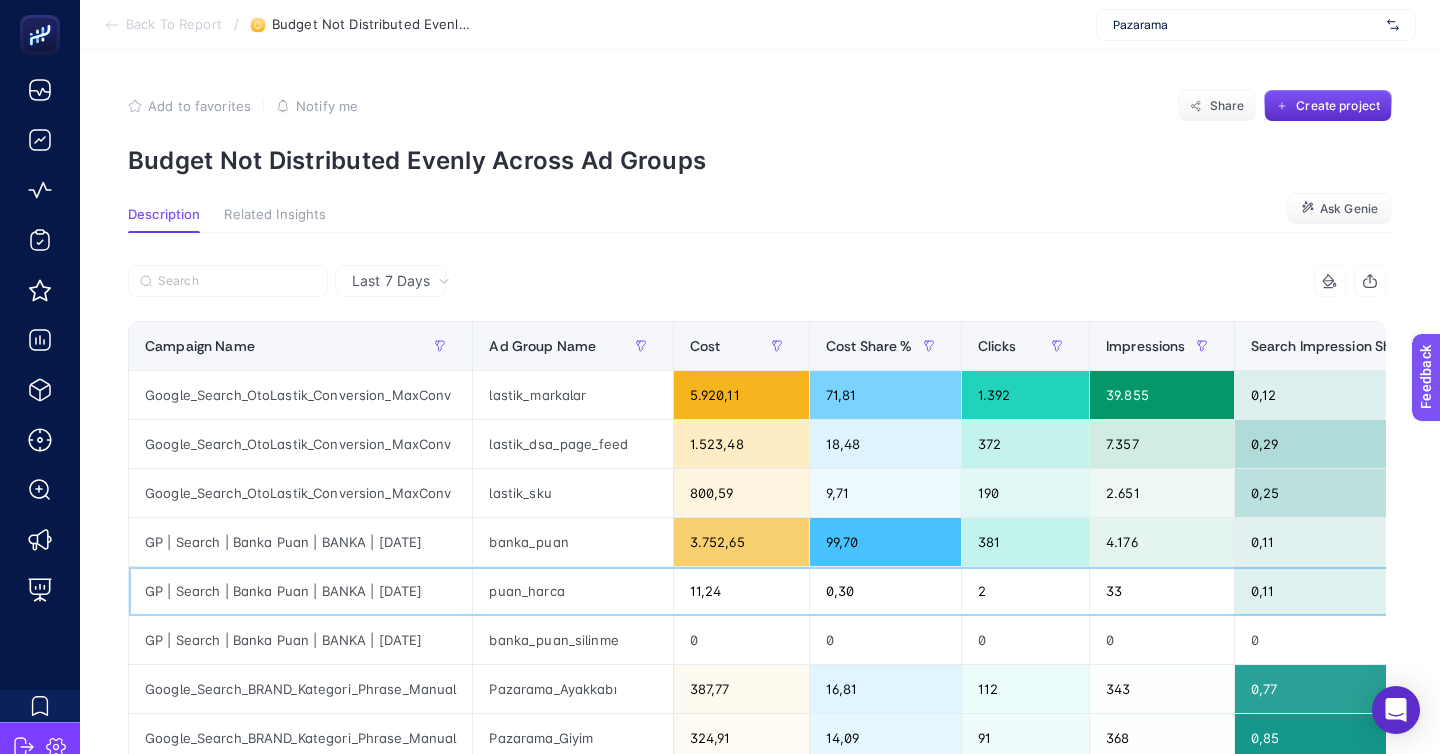click on "GP | Search | Banka Puan | BANKA | 05.11.2024" 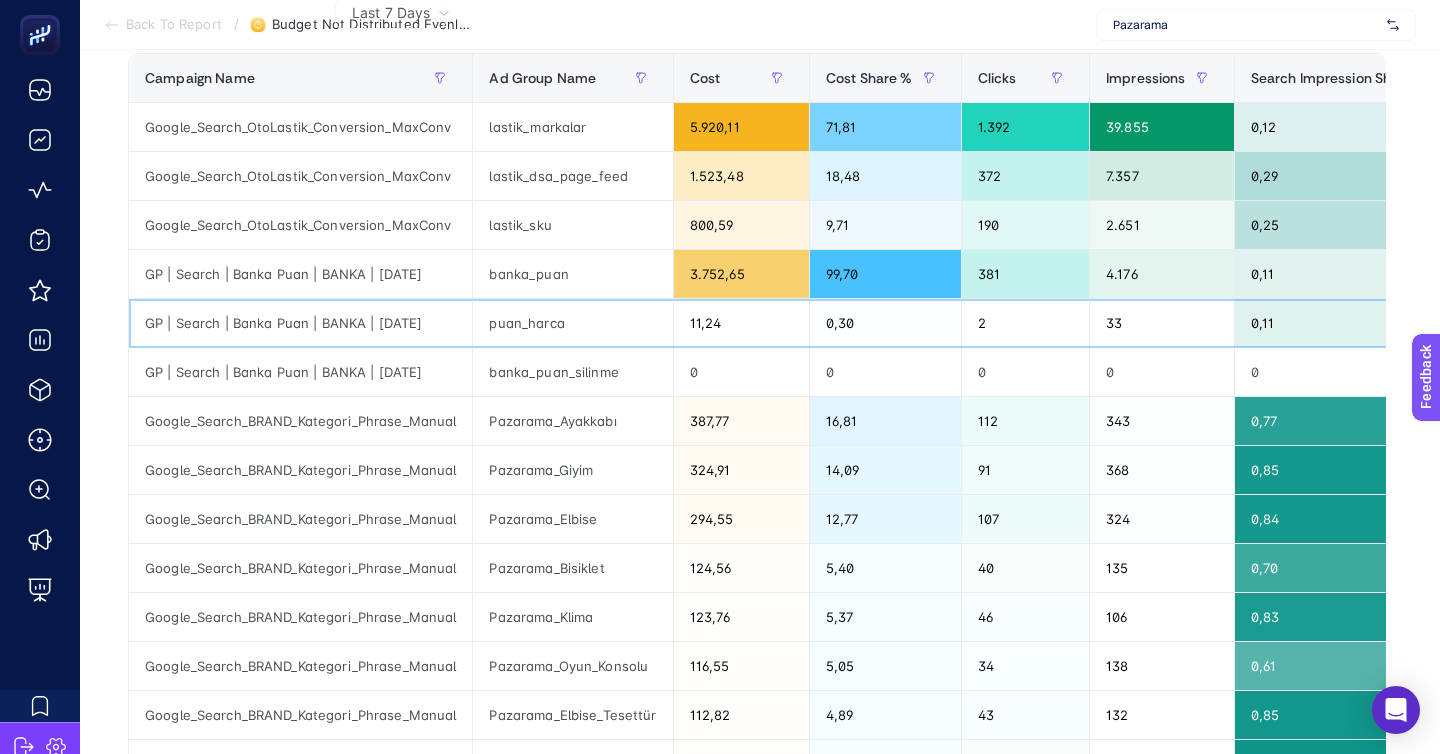 scroll, scrollTop: 278, scrollLeft: 0, axis: vertical 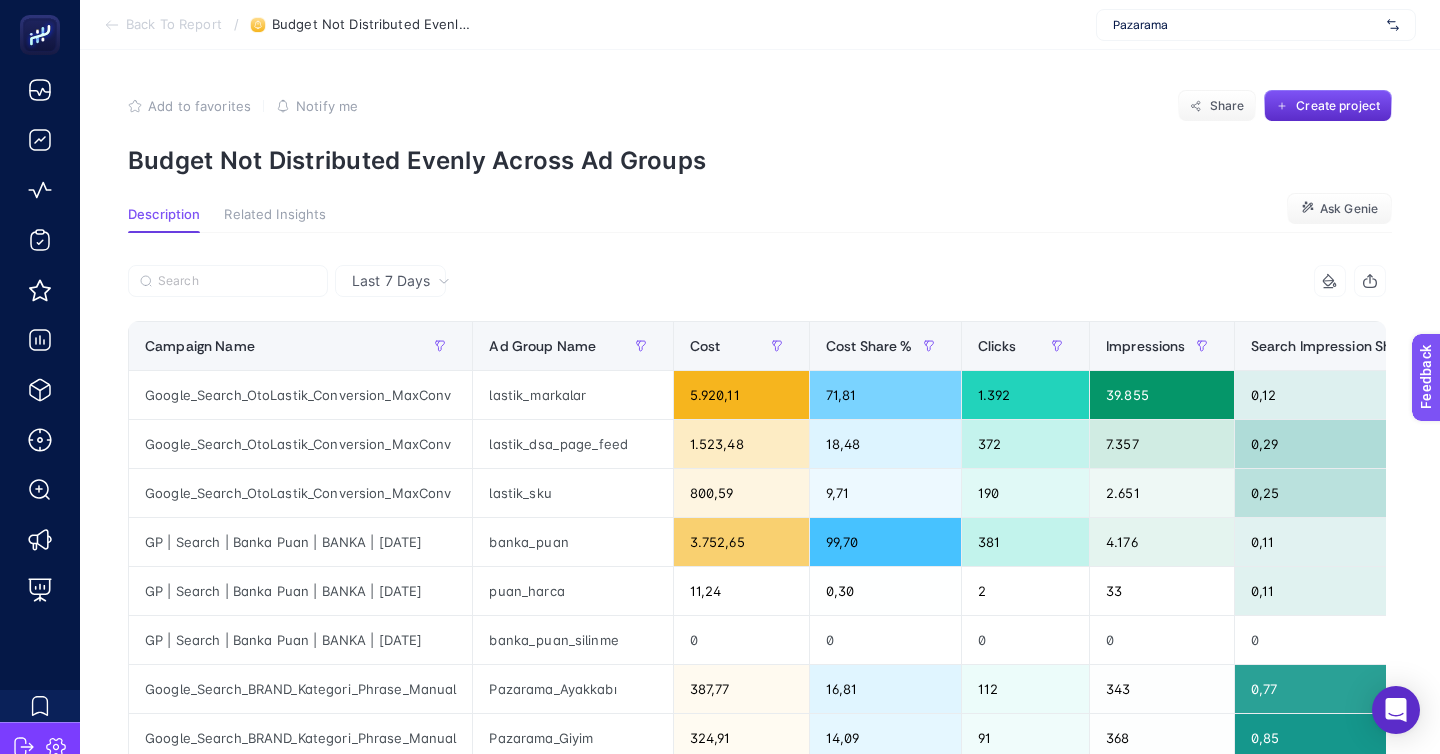 click on "Back To Report" at bounding box center [174, 25] 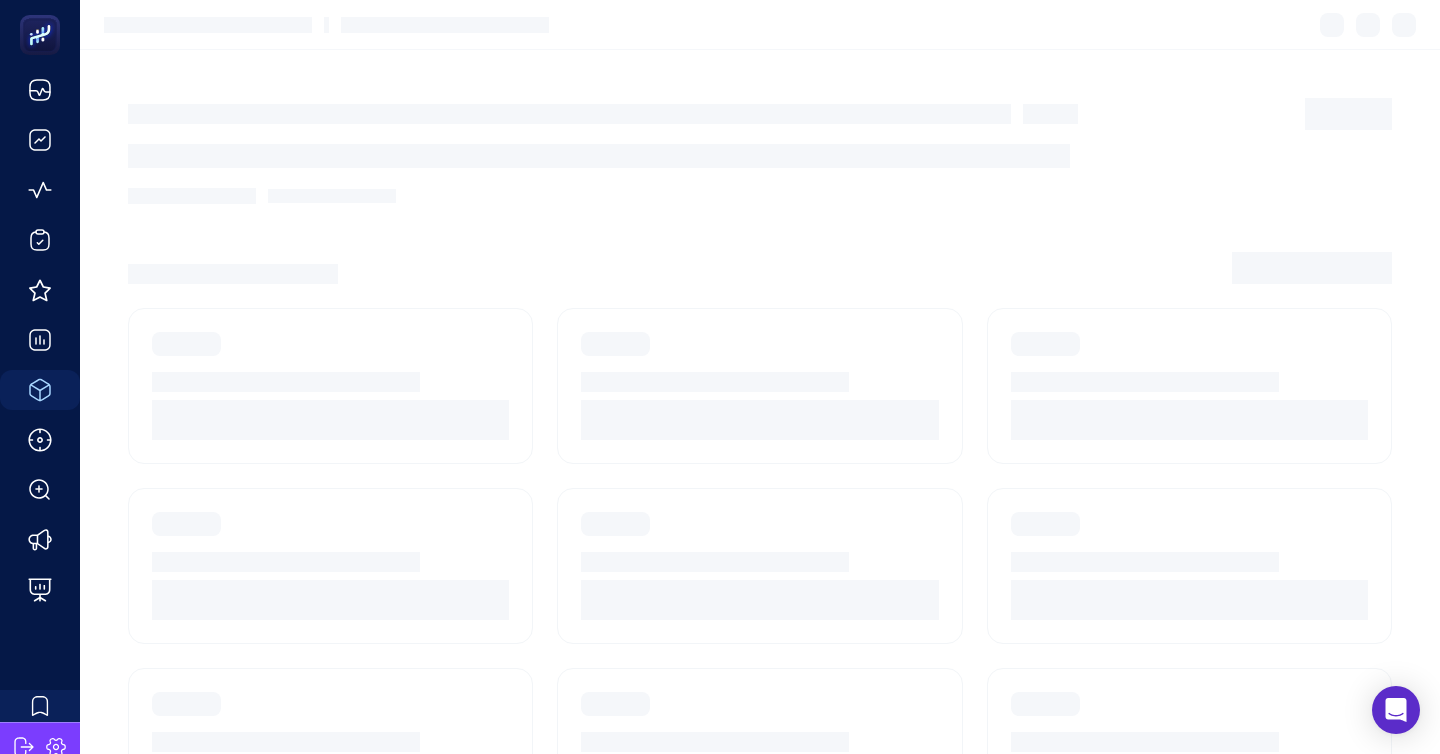 scroll, scrollTop: 0, scrollLeft: 0, axis: both 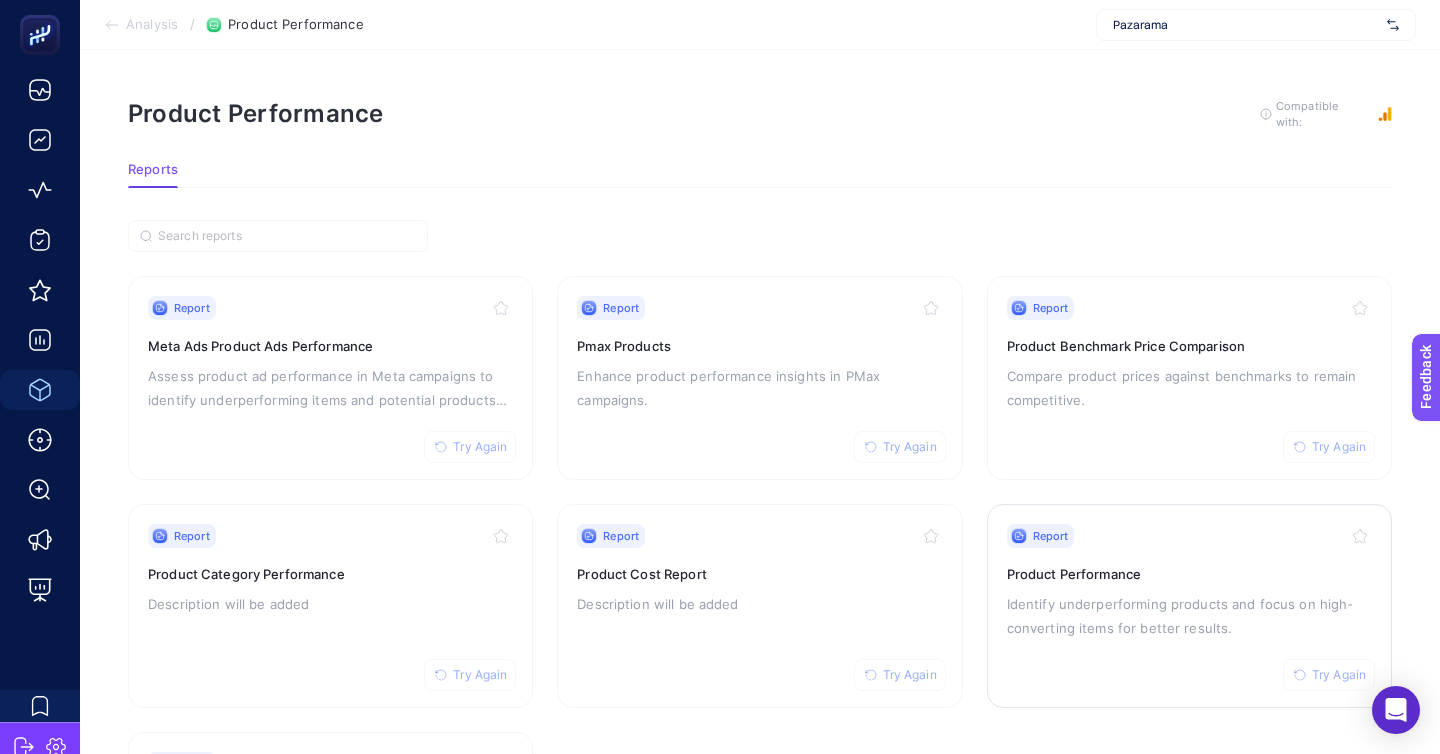 click on "Report Try Again Product Performance Identify underperforming products and focus on high-converting items for better results." 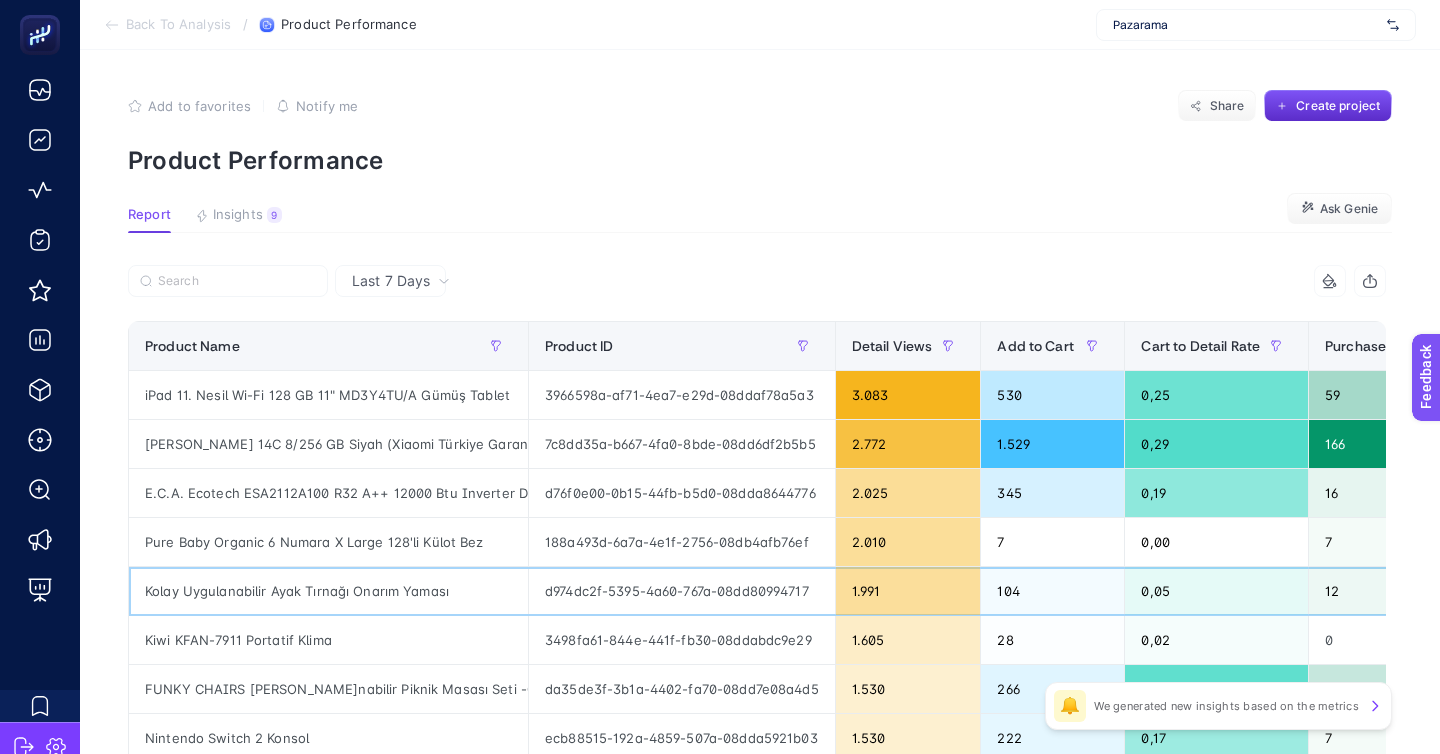 click on "1.991" 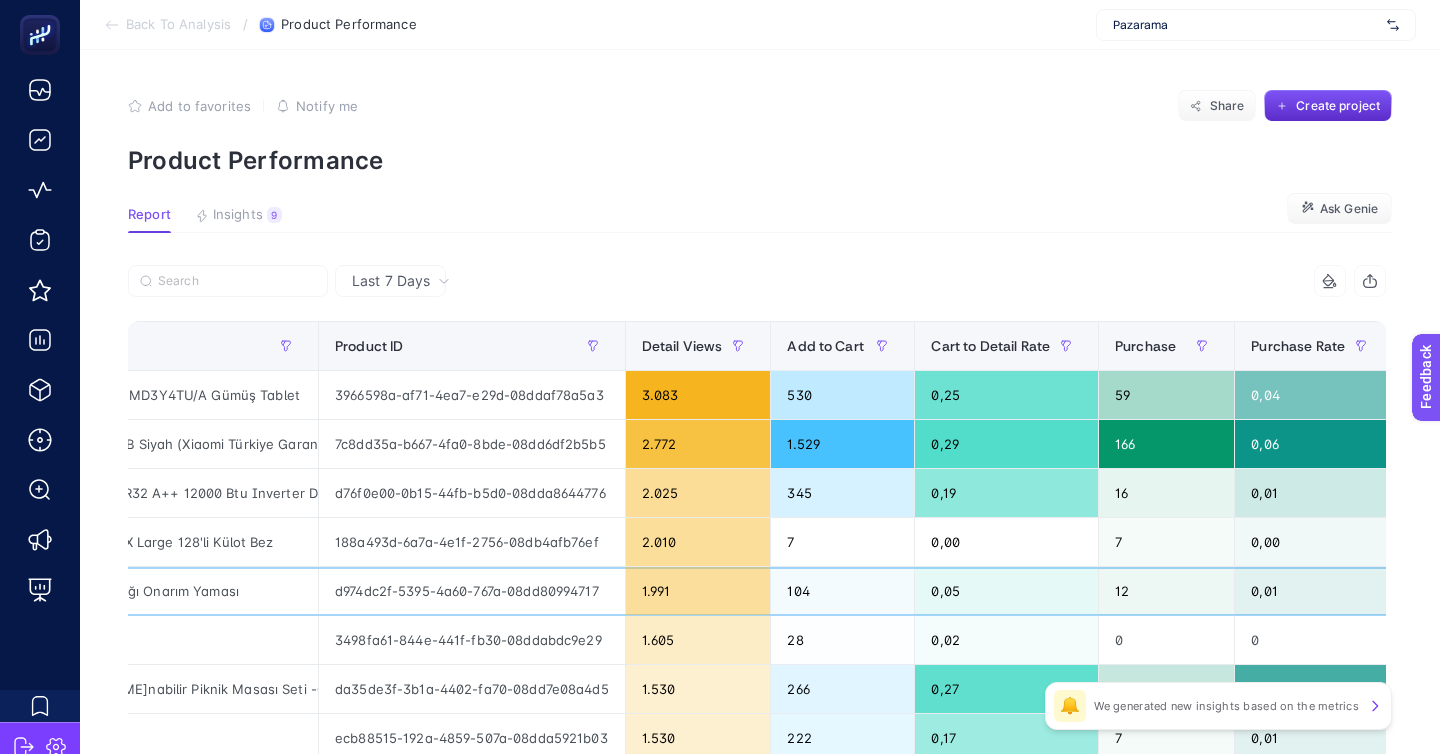scroll, scrollTop: 0, scrollLeft: 234, axis: horizontal 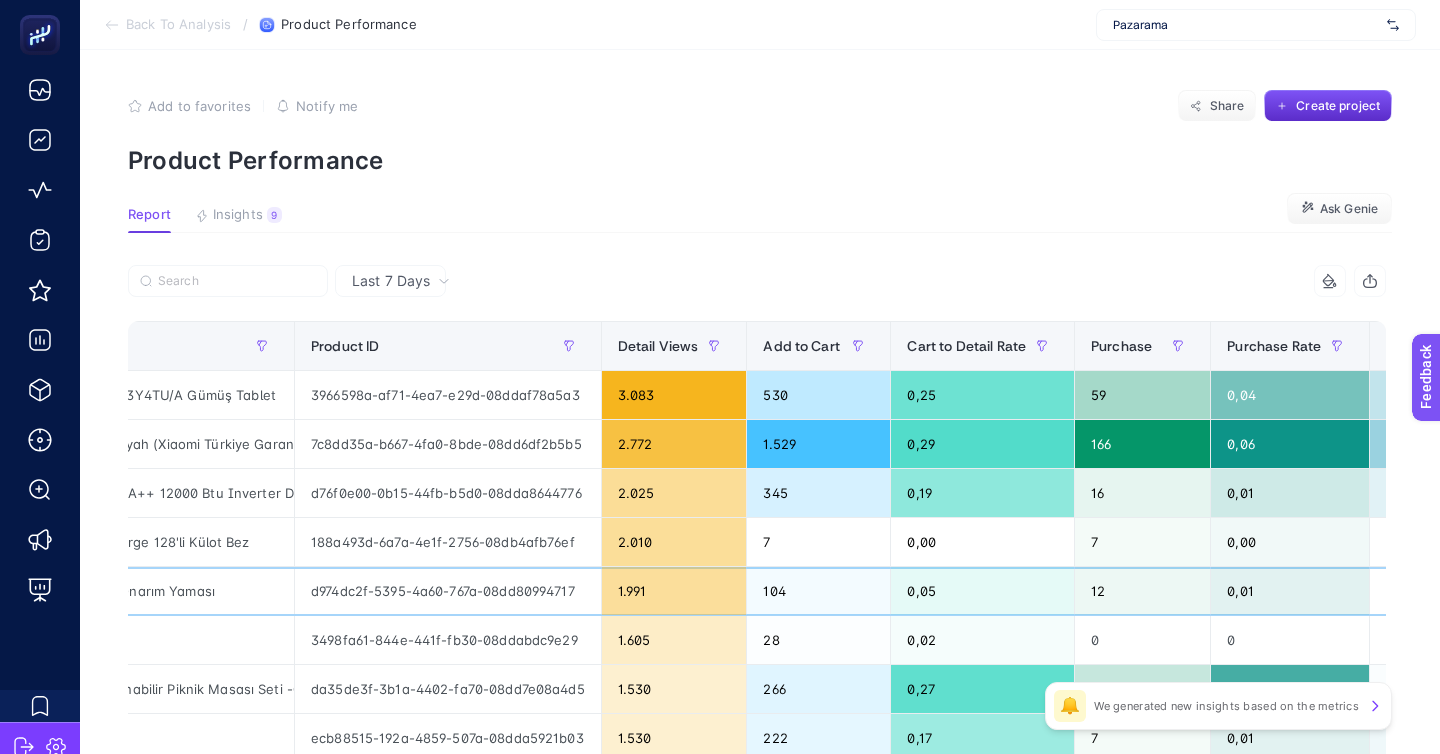 click on "1.268,30" 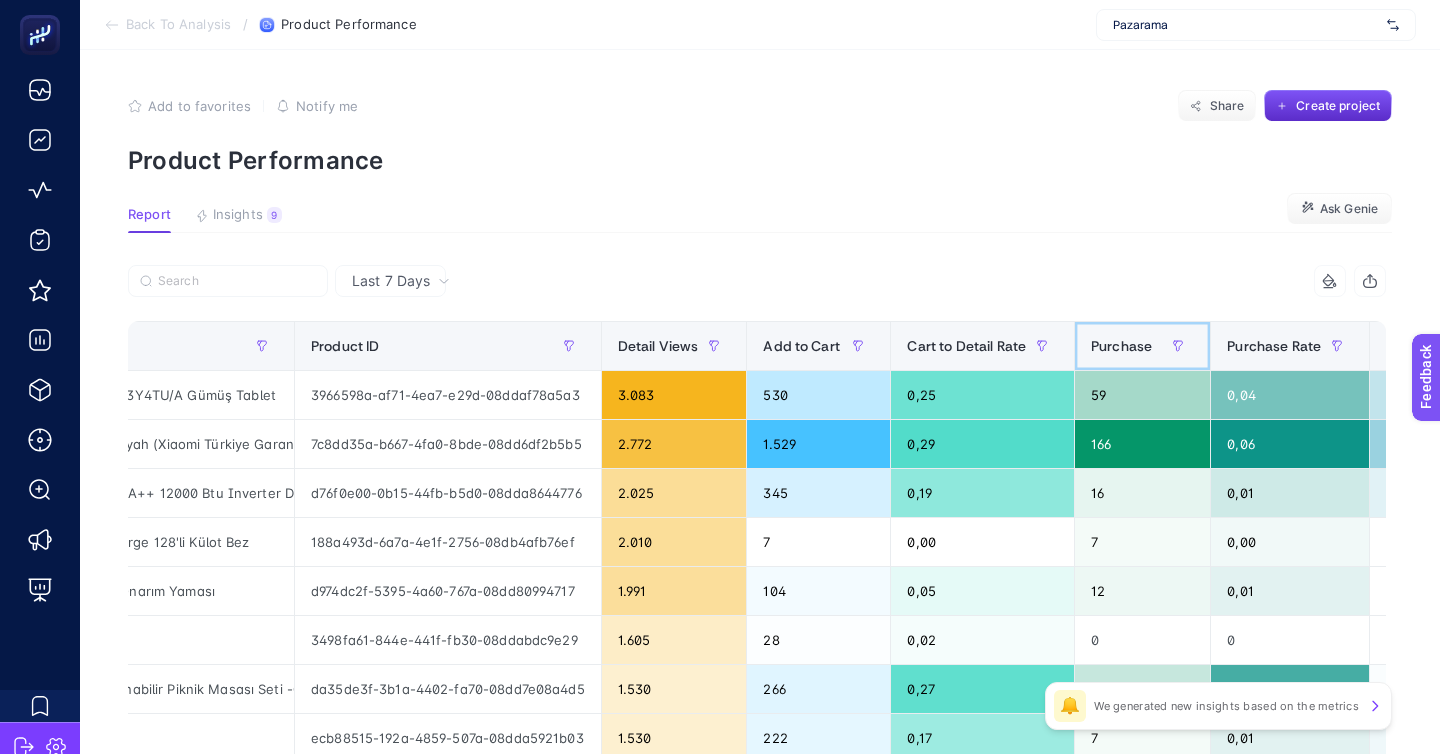 click on "Purchase" 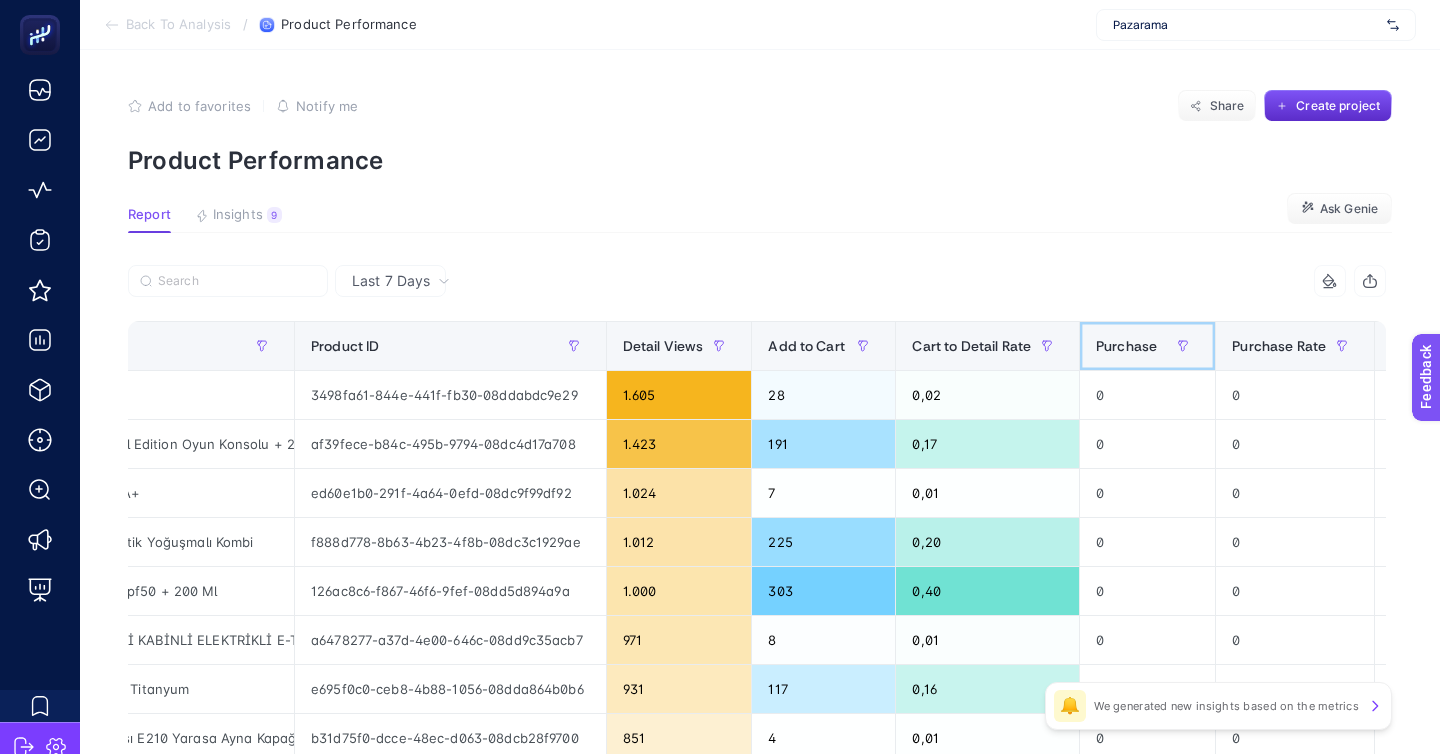 click on "Purchase" 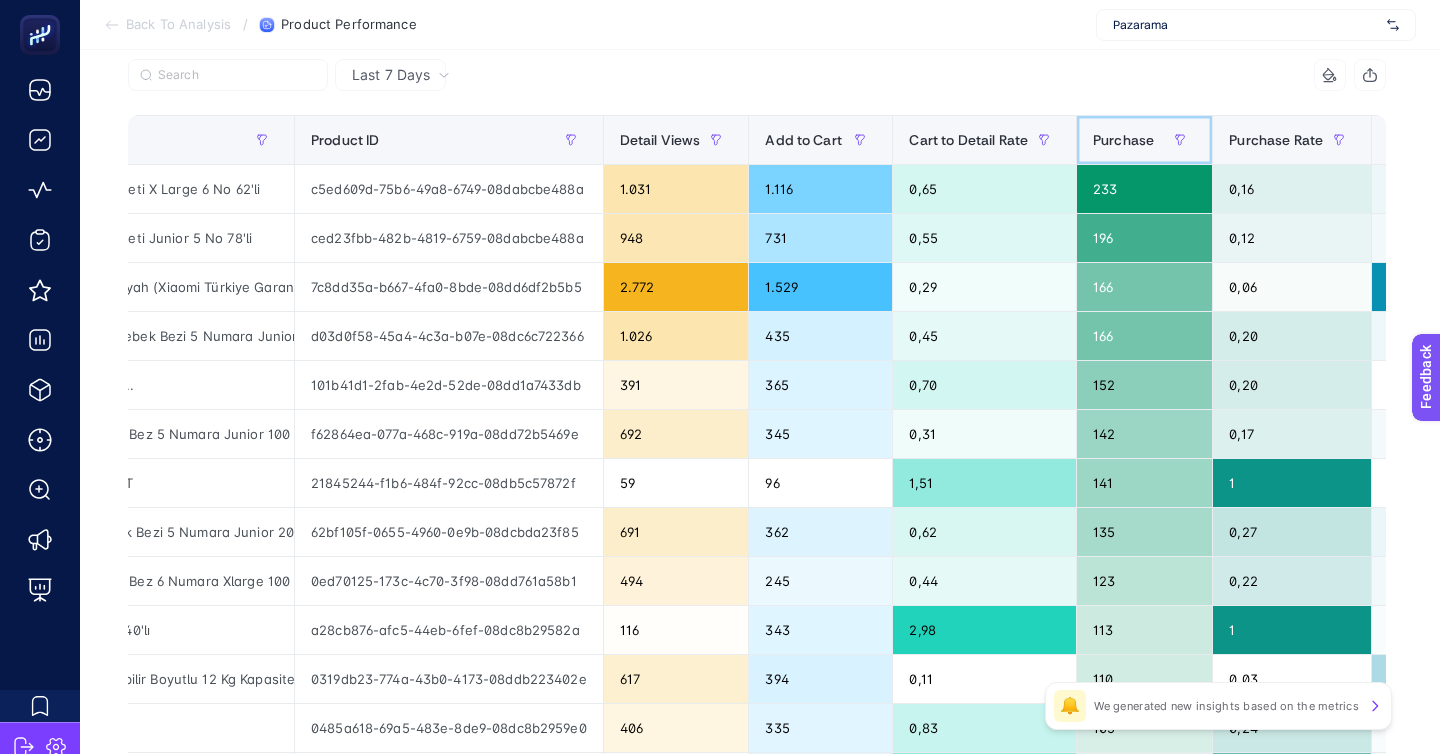 scroll, scrollTop: 205, scrollLeft: 0, axis: vertical 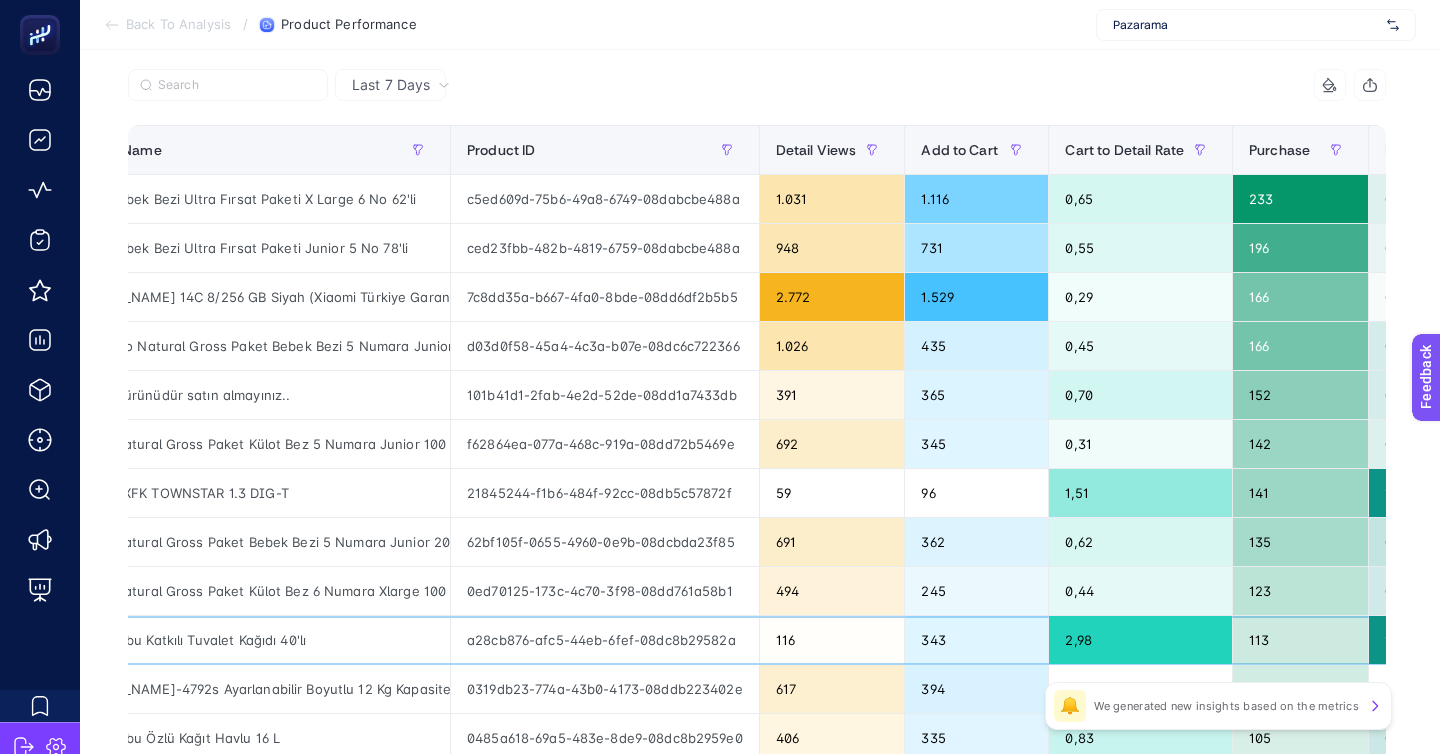 click on "116" 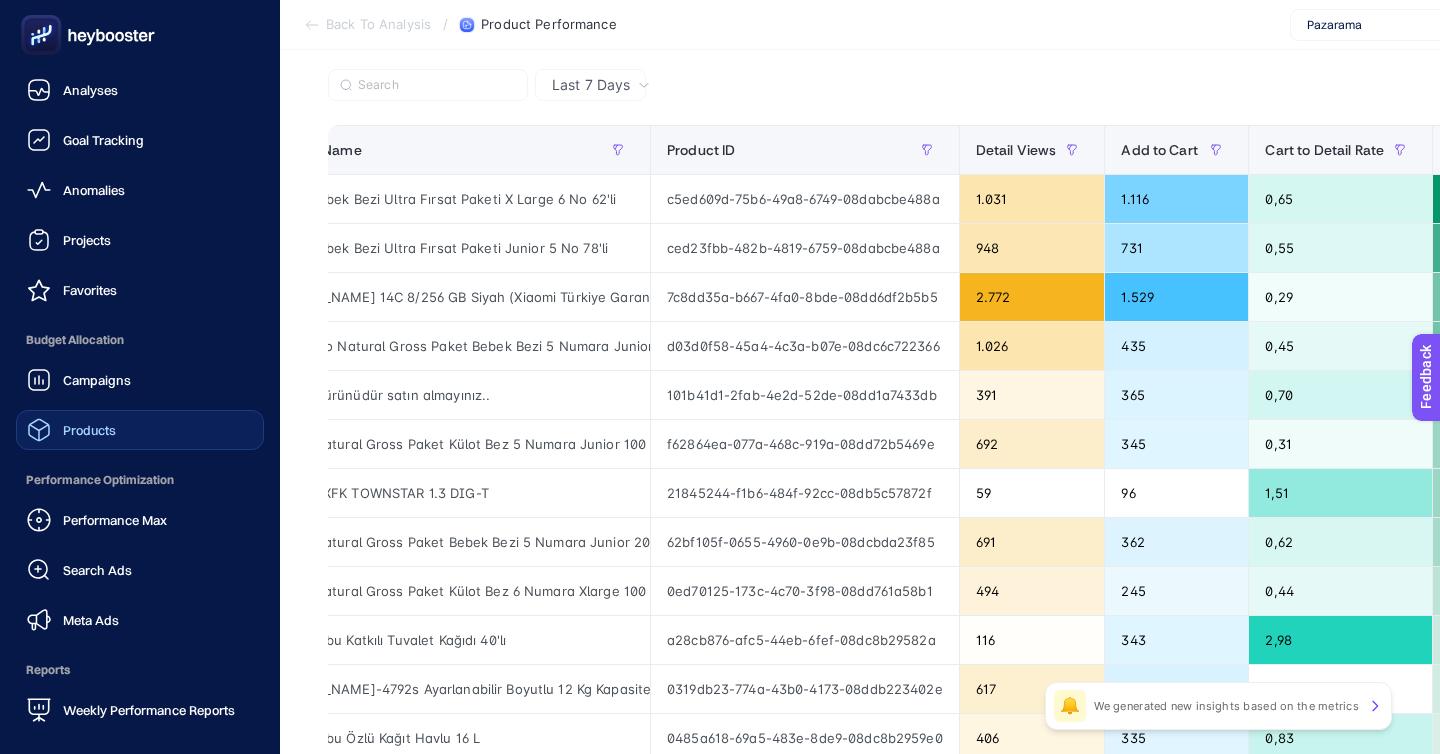click on "Products" 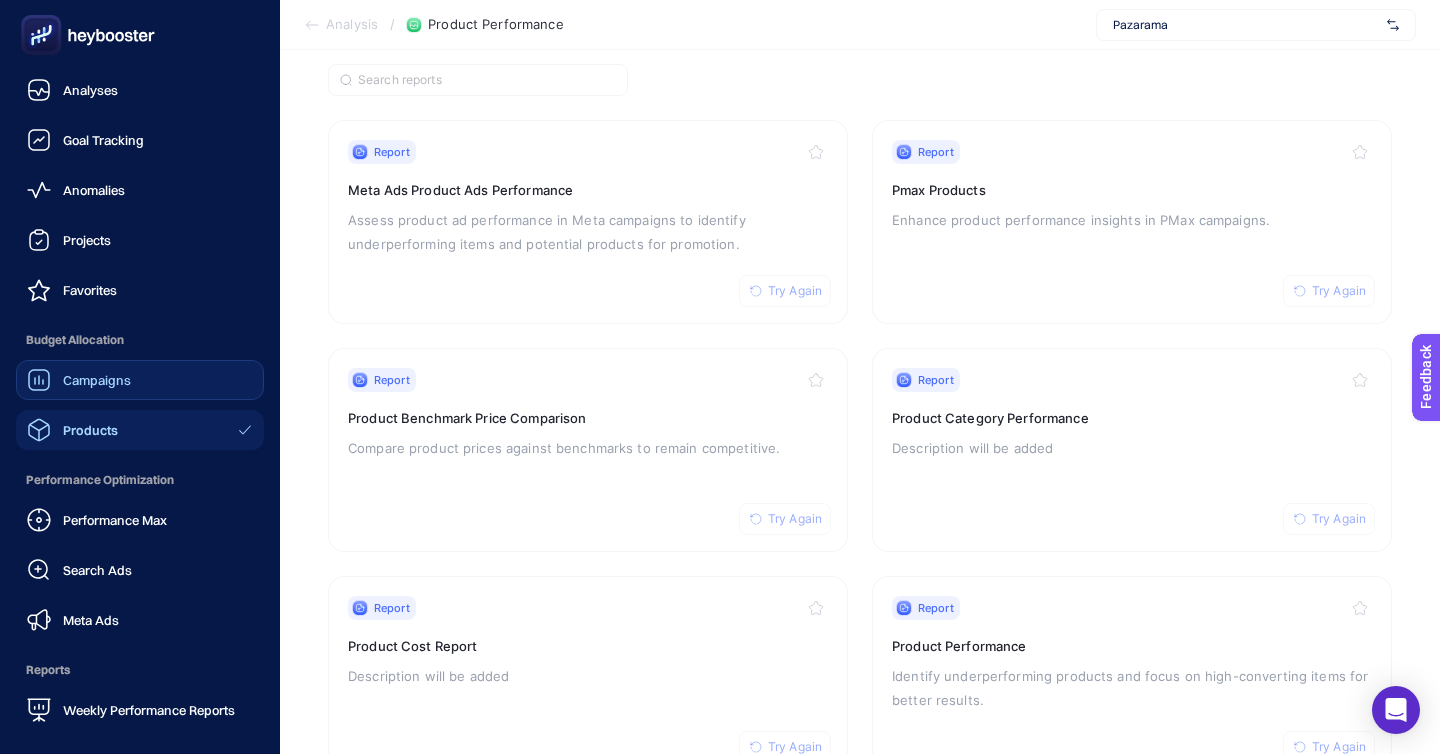 scroll, scrollTop: 160, scrollLeft: 0, axis: vertical 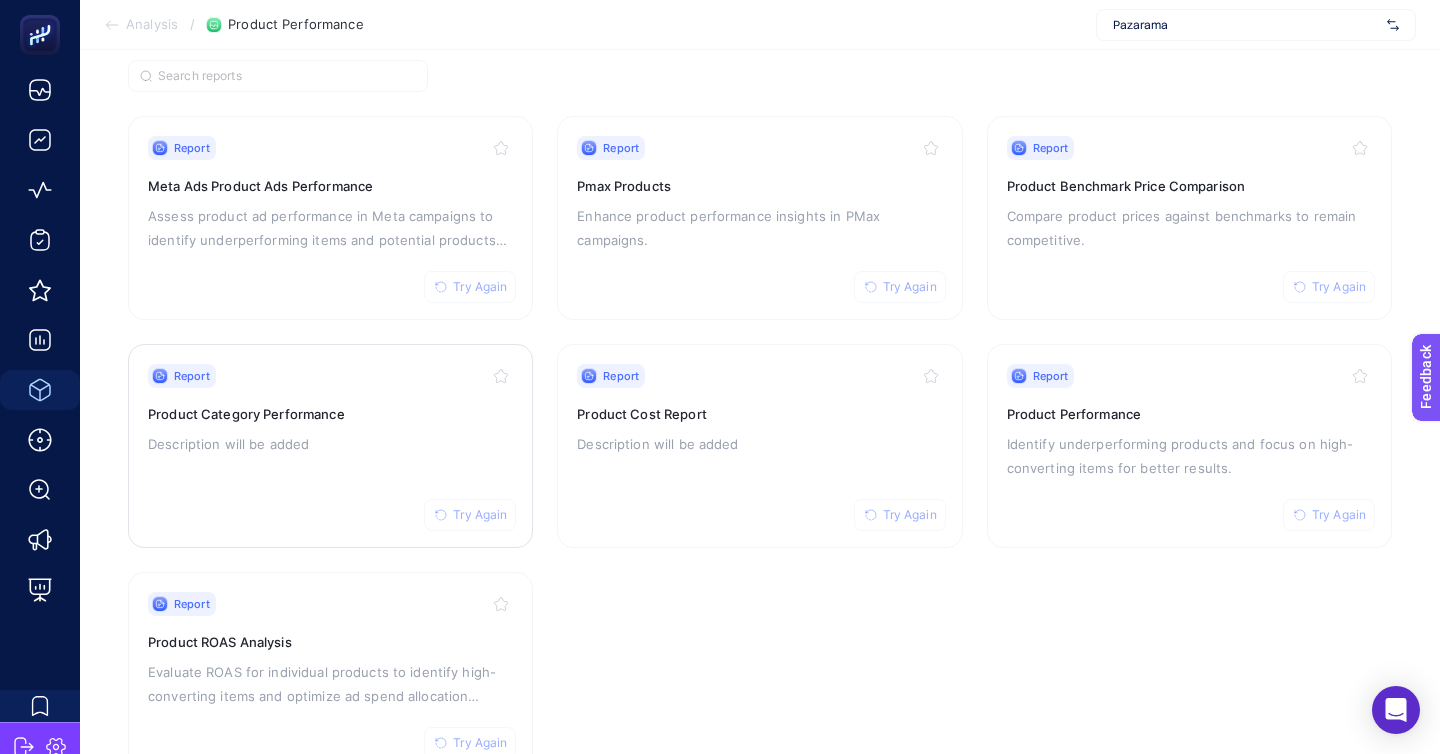 click on "Description will be added" at bounding box center [330, 444] 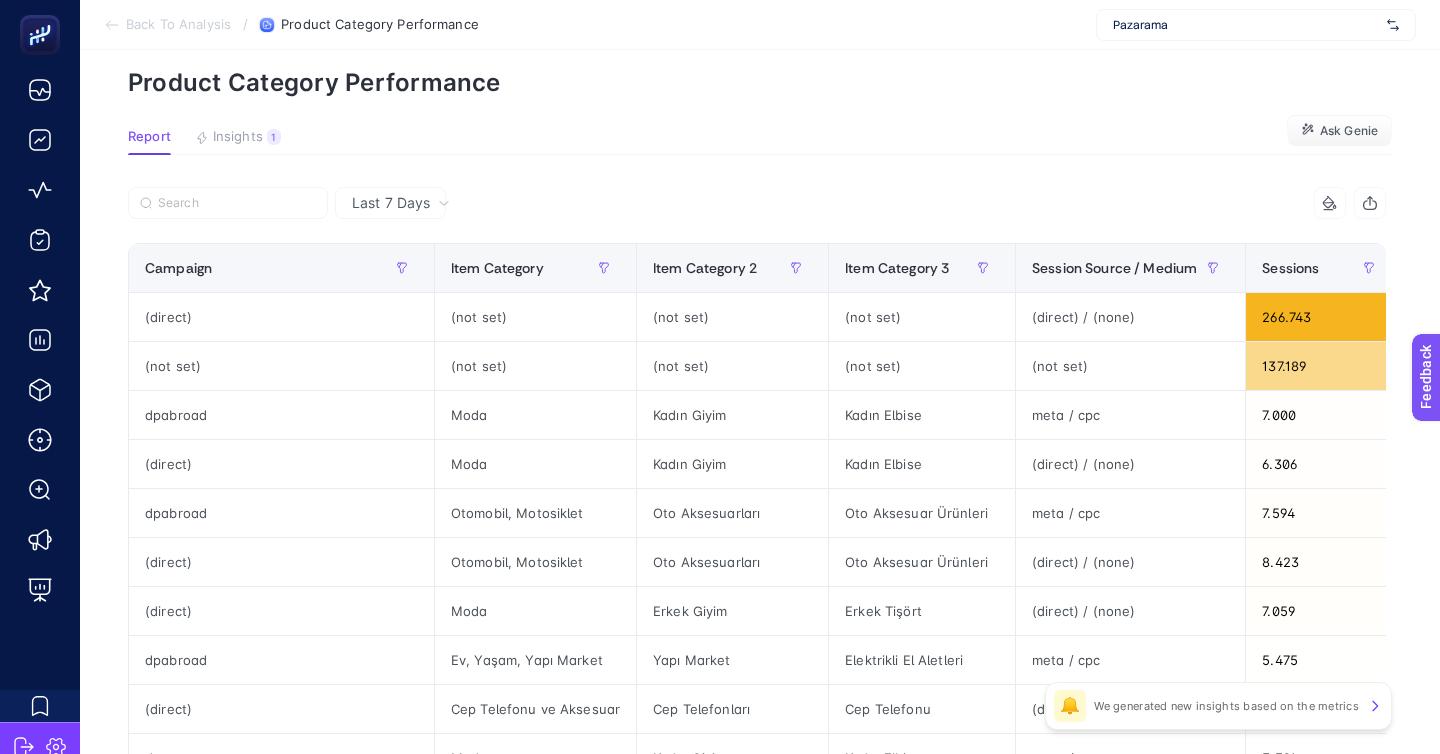 scroll, scrollTop: 0, scrollLeft: 0, axis: both 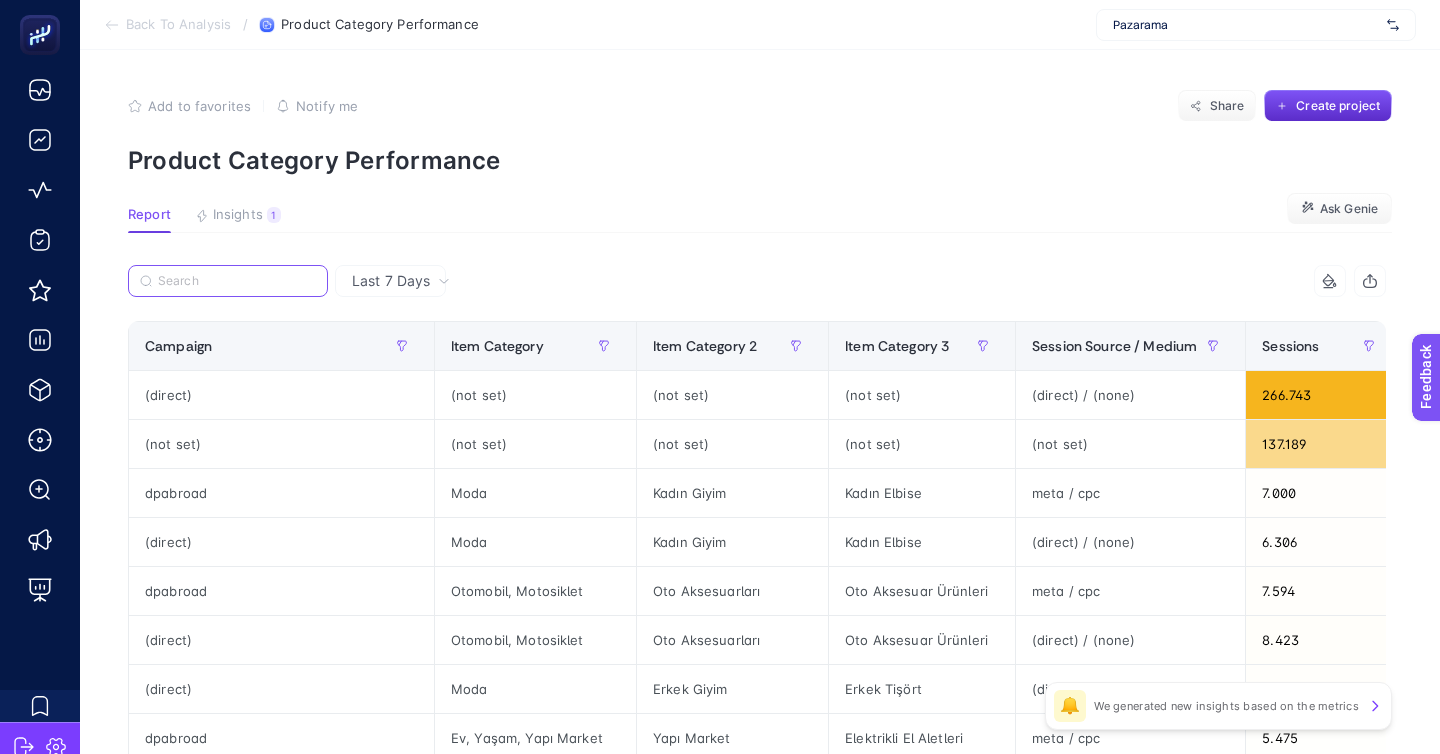 click at bounding box center [237, 281] 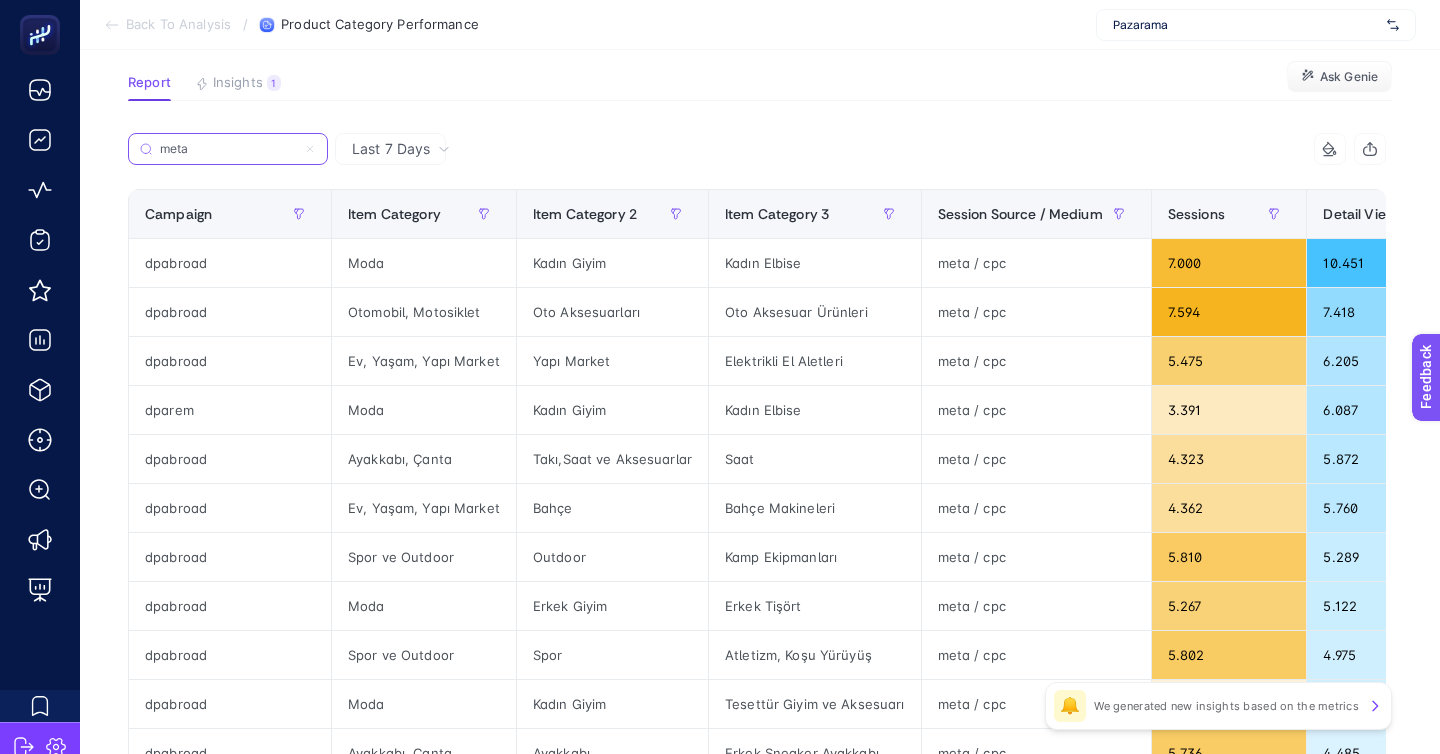 scroll, scrollTop: 121, scrollLeft: 0, axis: vertical 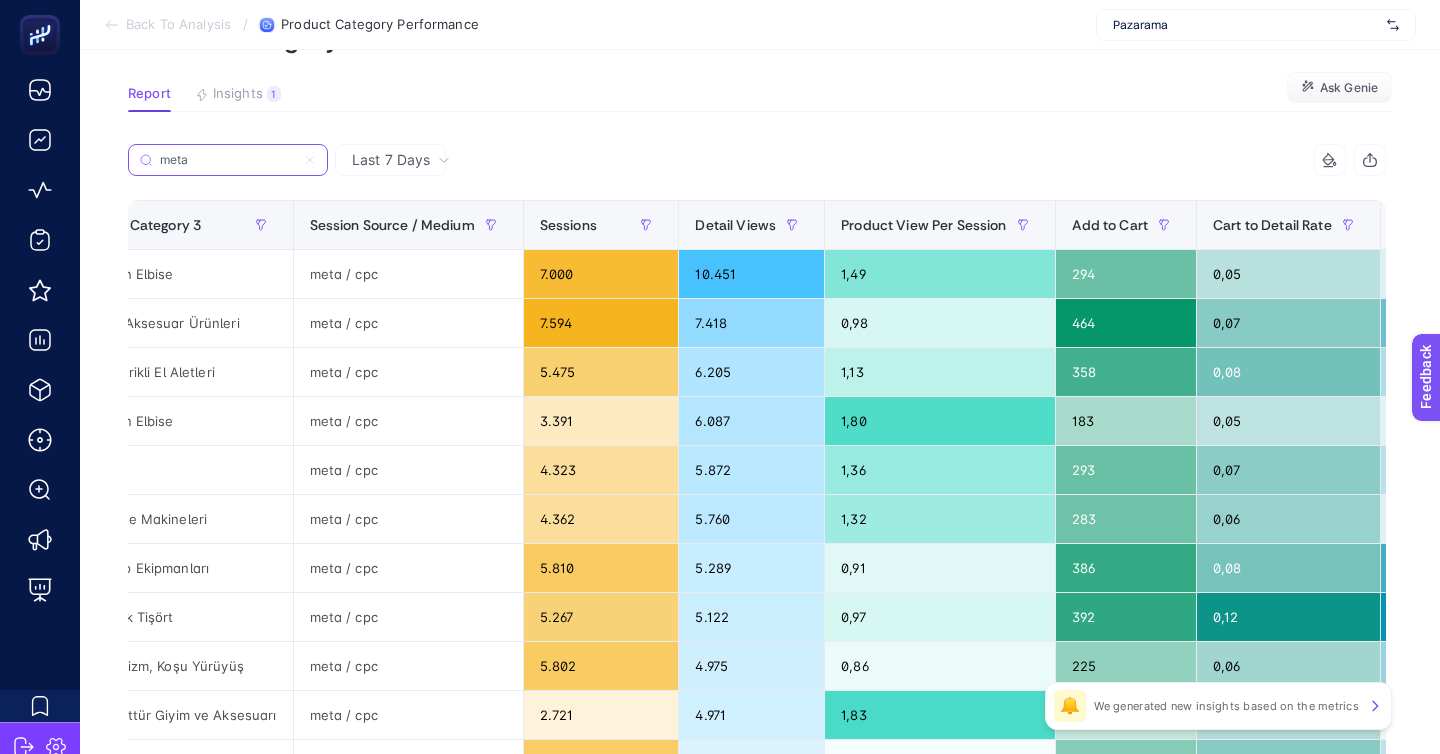 type on "meta" 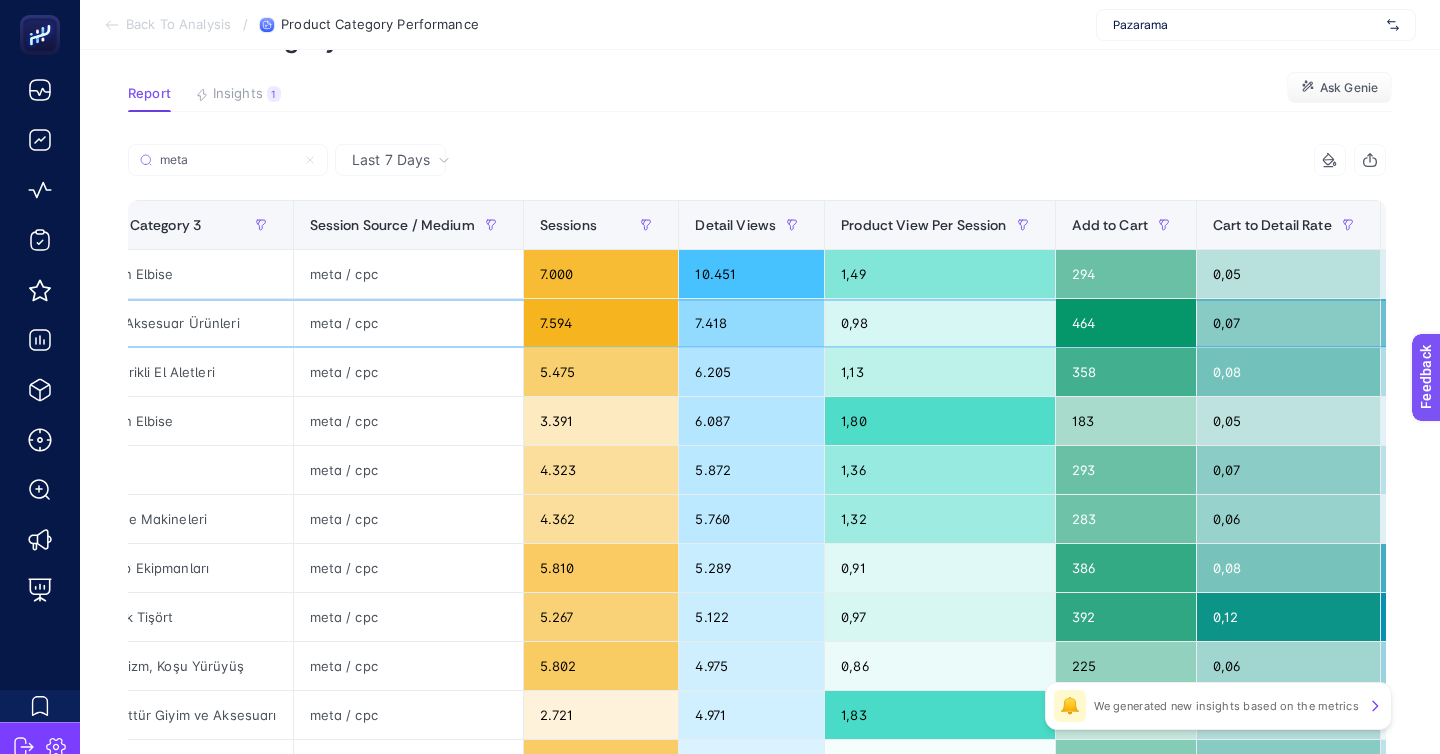 click on "7.418" 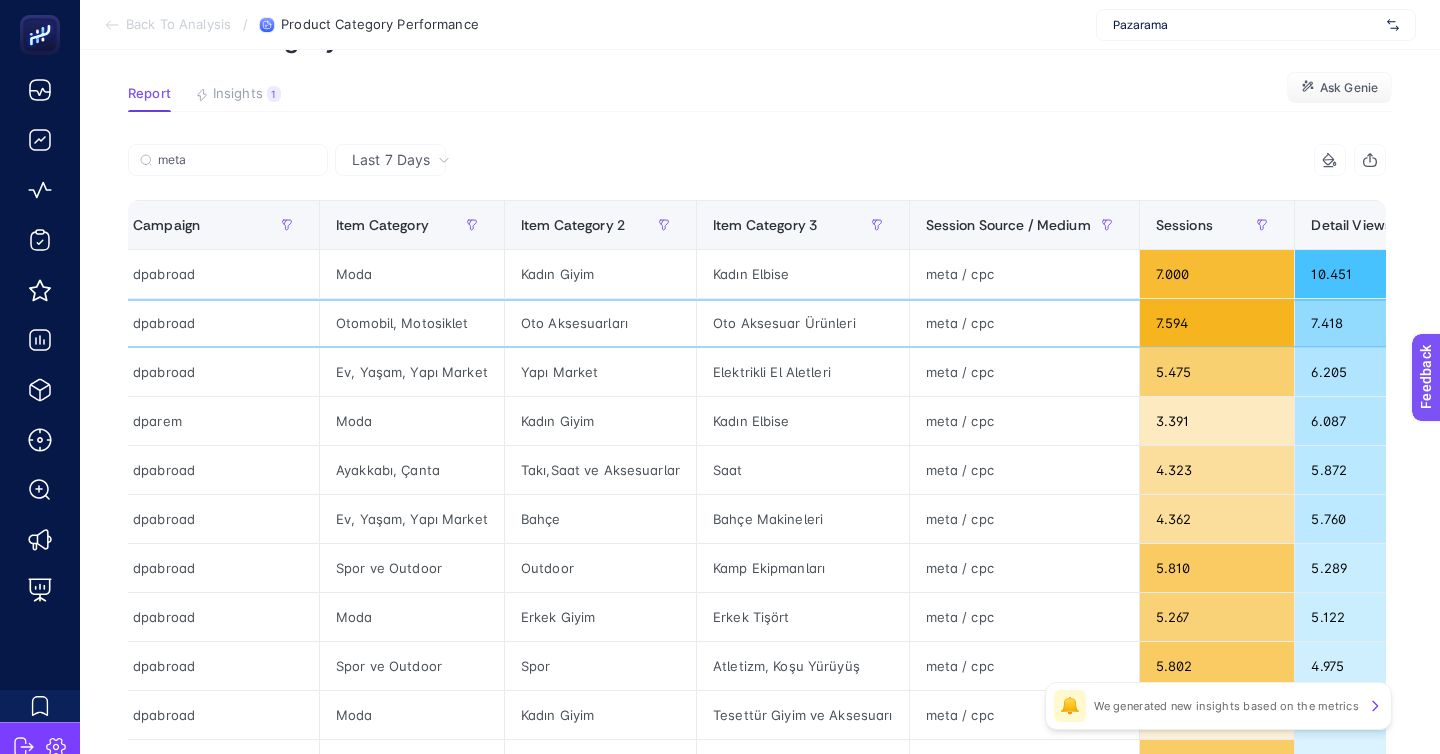 scroll, scrollTop: 0, scrollLeft: 0, axis: both 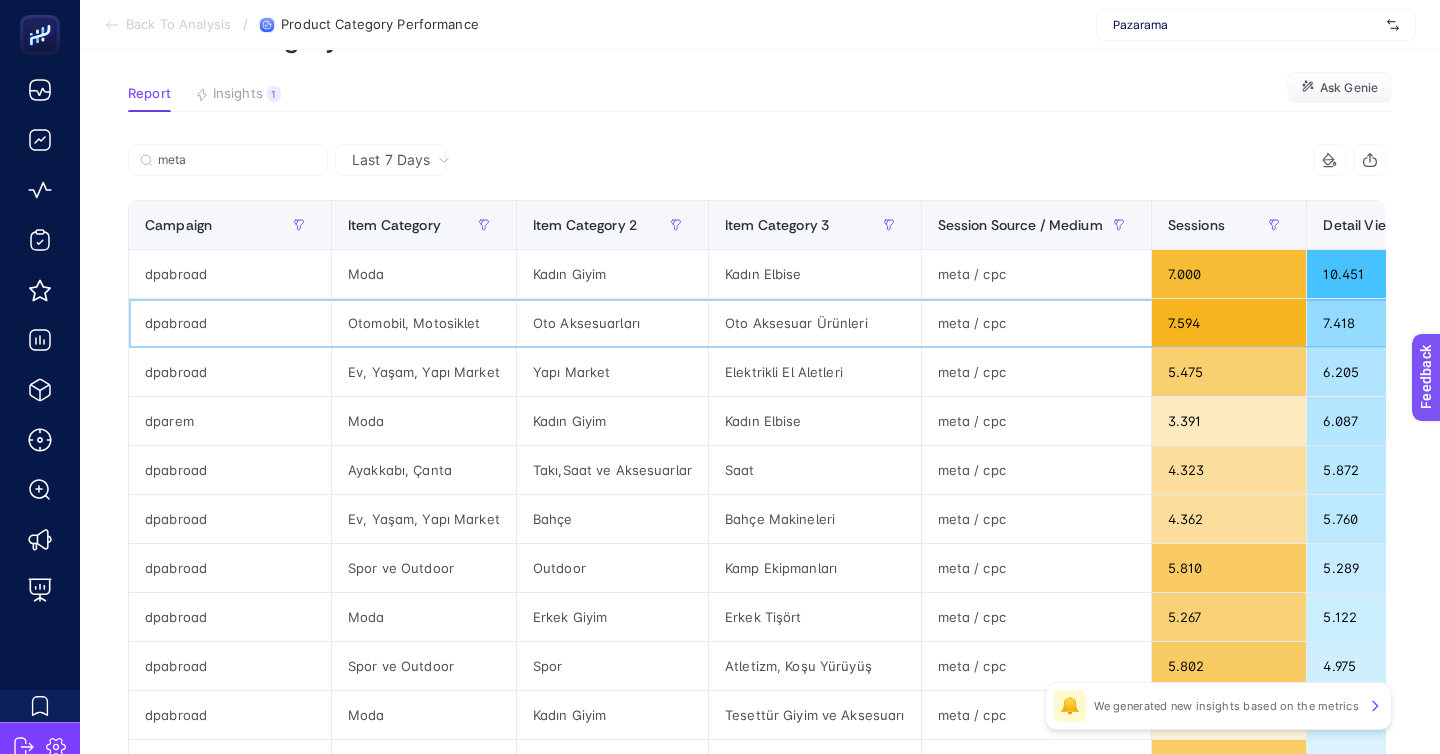 click on "dpabroad" 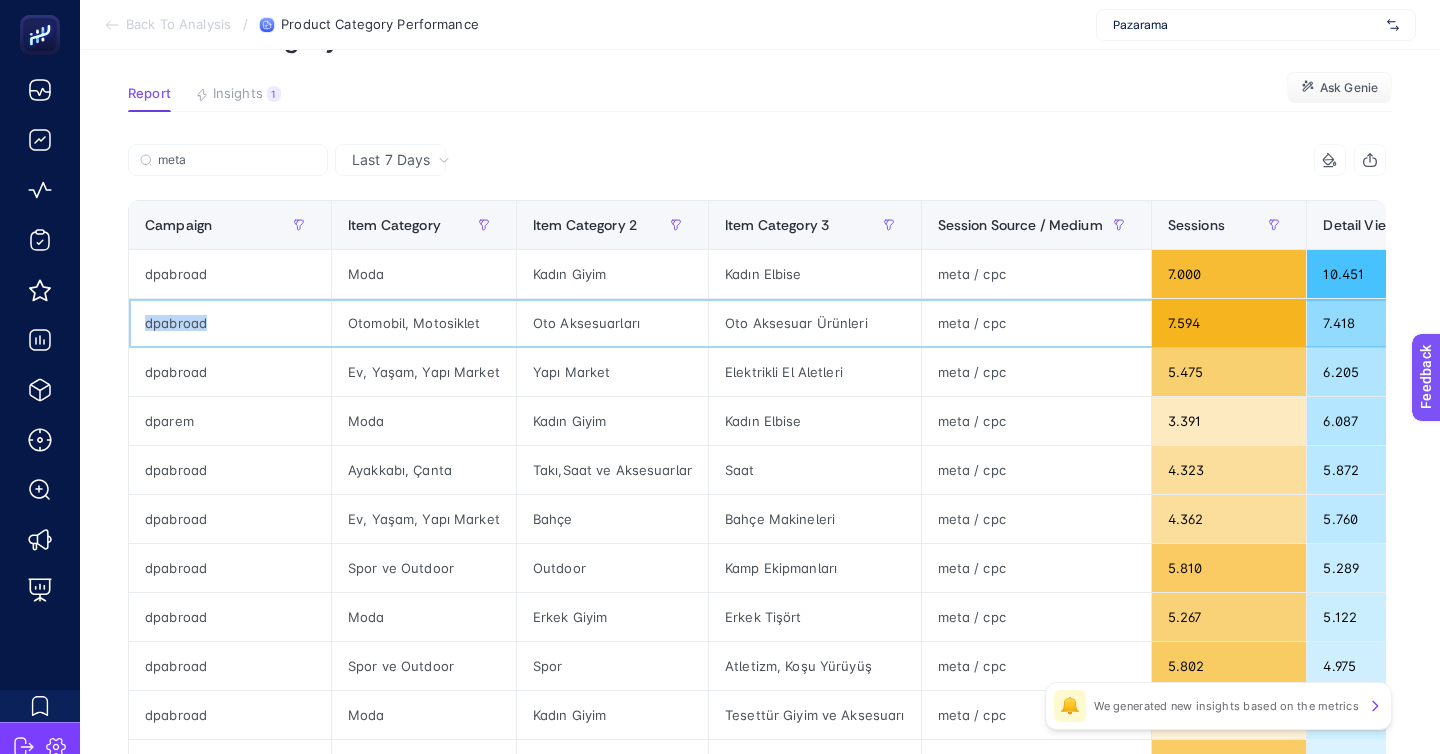 click on "dpabroad" 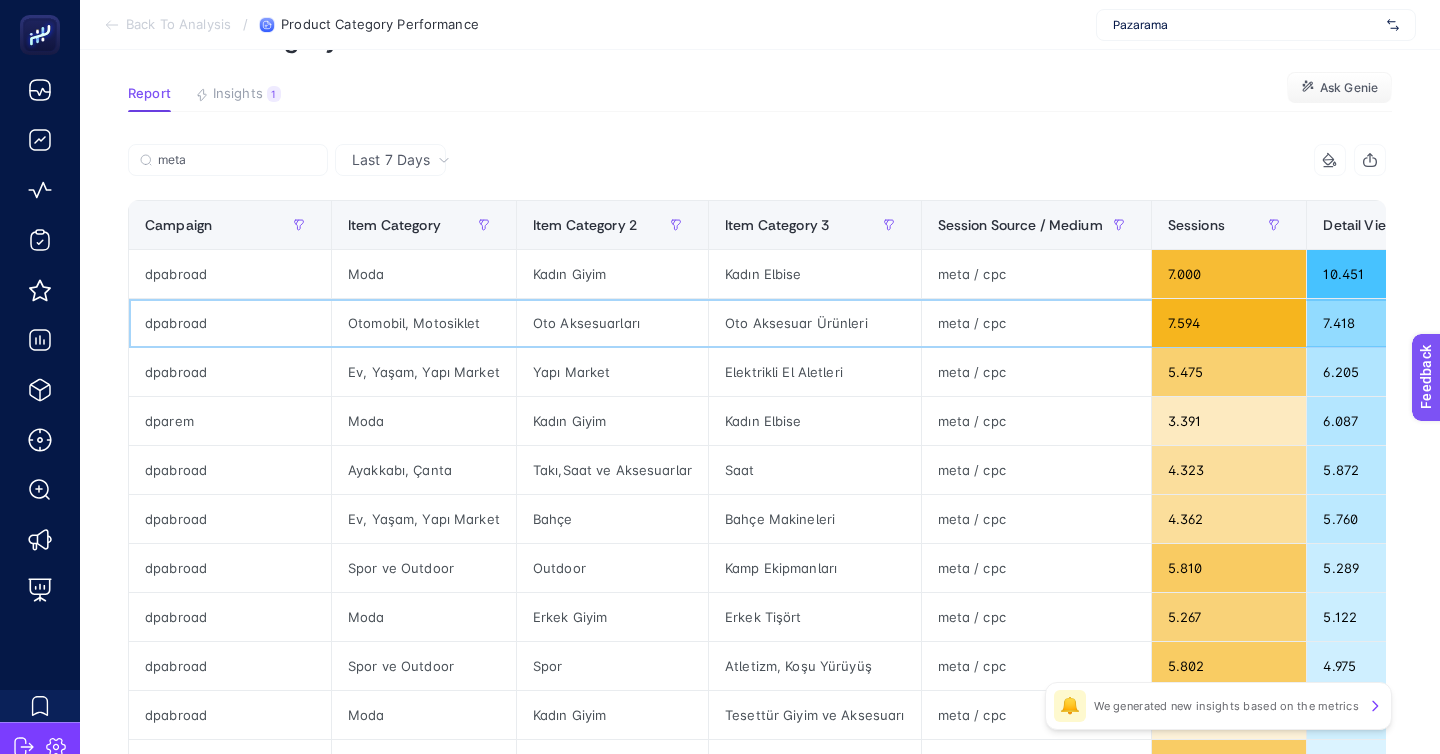 click on "dpabroad" 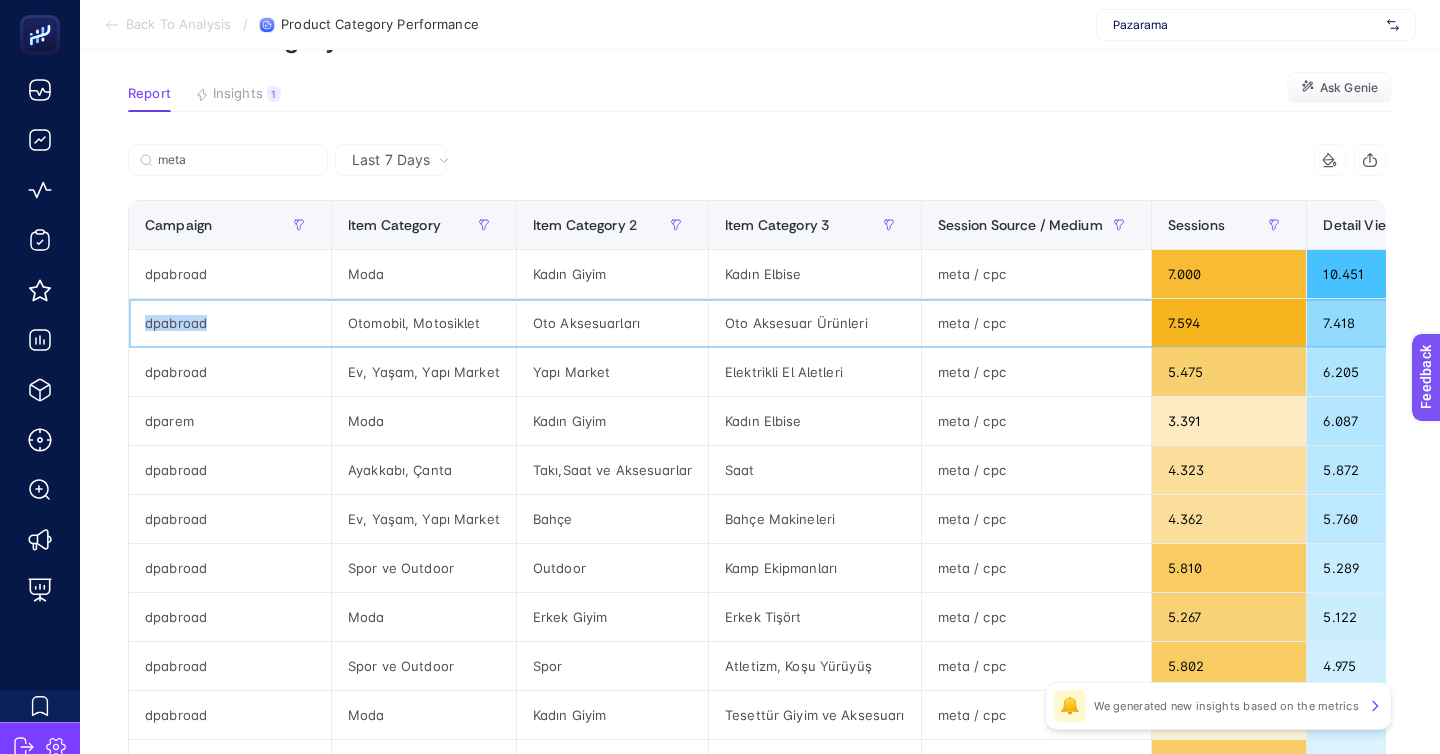 click on "dpabroad" 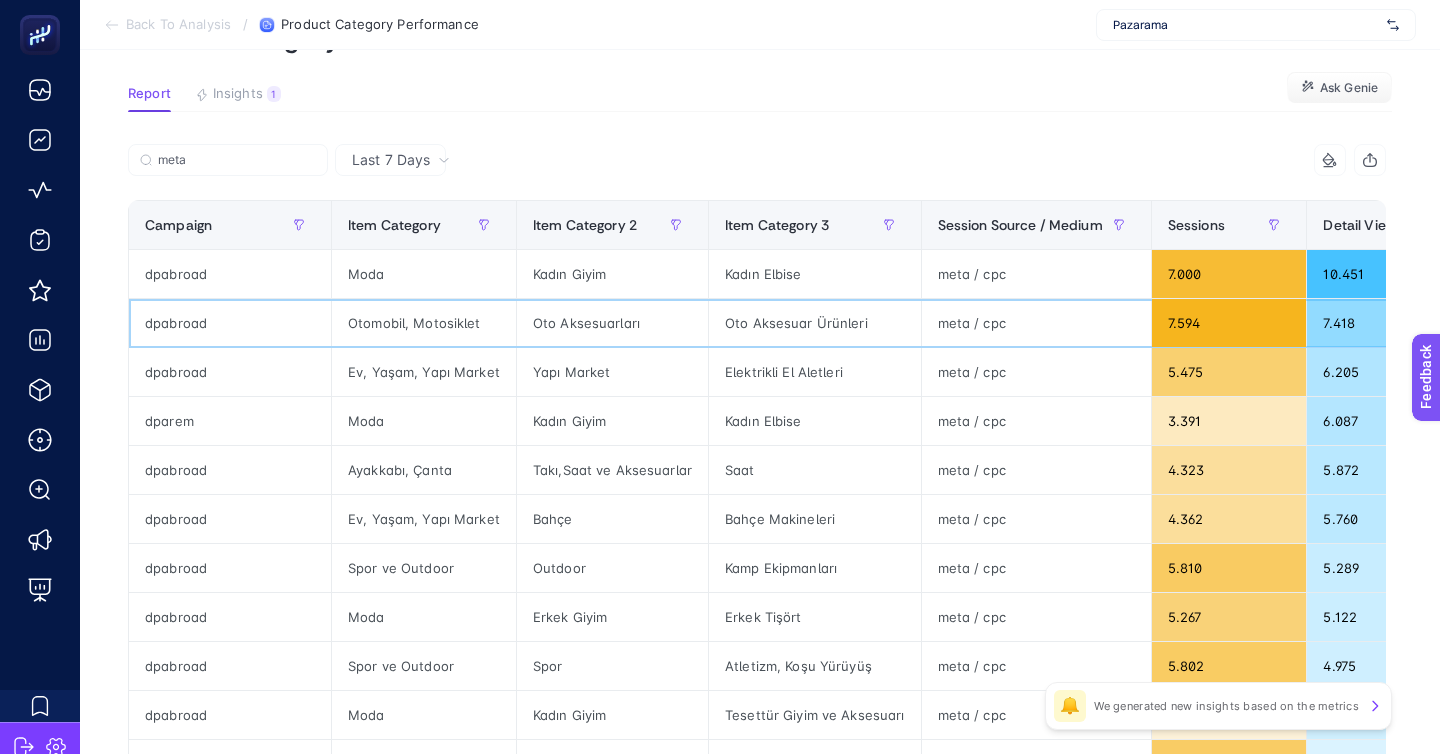 click on "dpabroad" 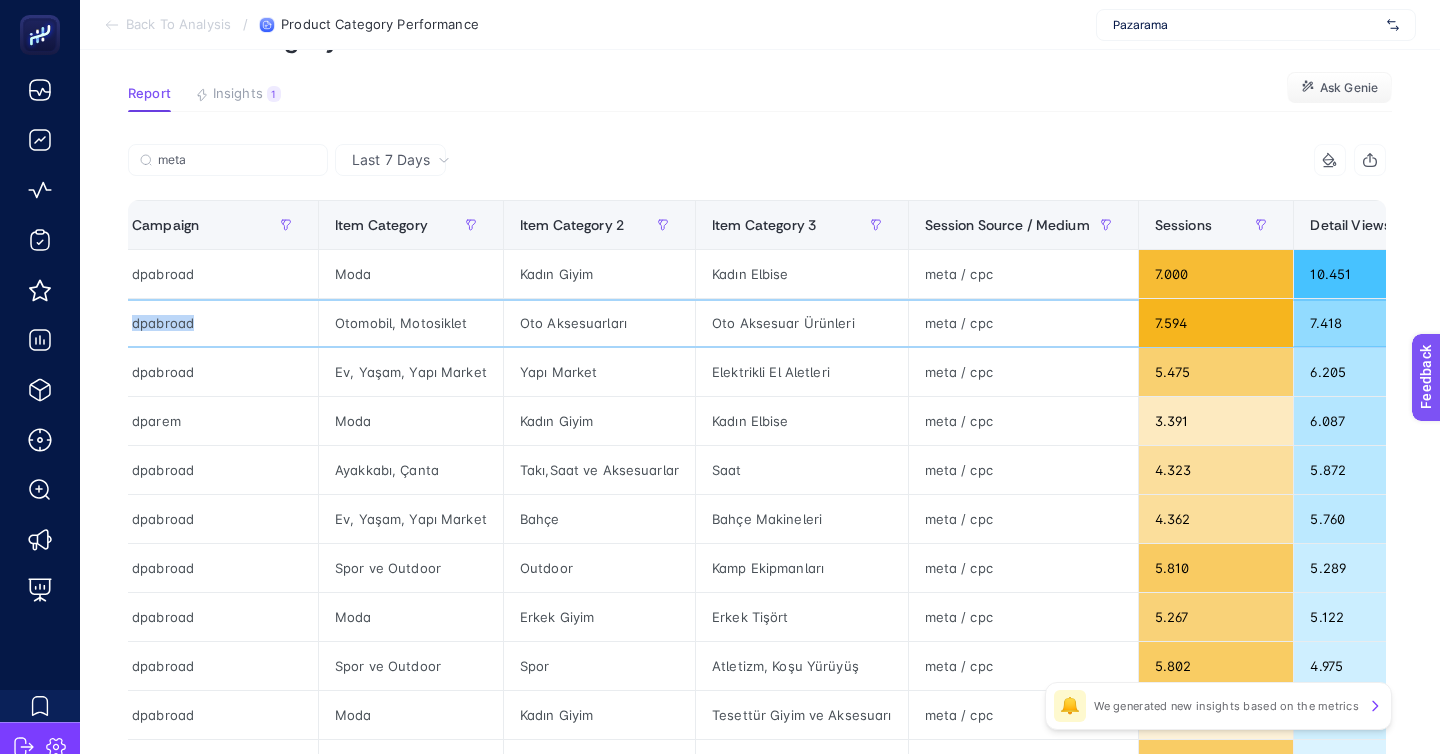 click on "Otomobil, Motosiklet" 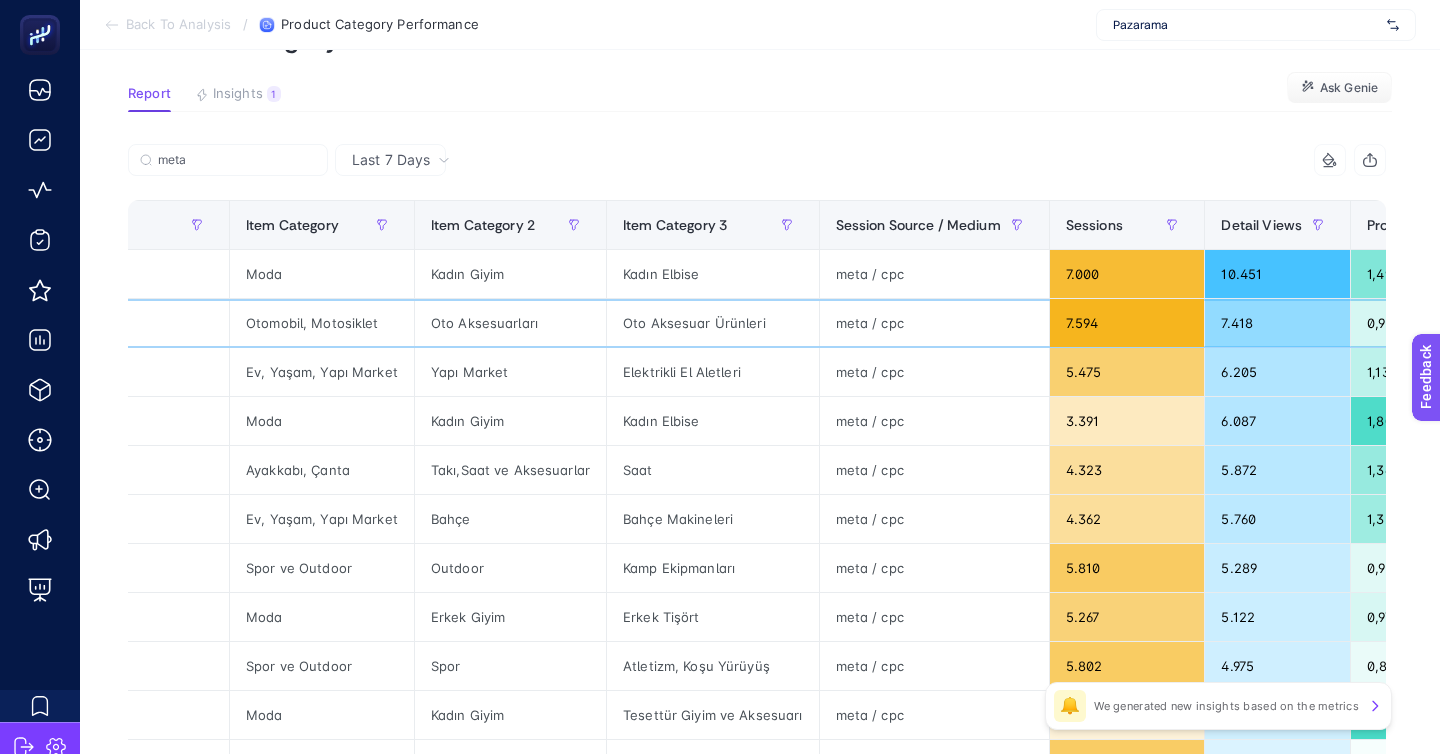 scroll, scrollTop: 0, scrollLeft: 122, axis: horizontal 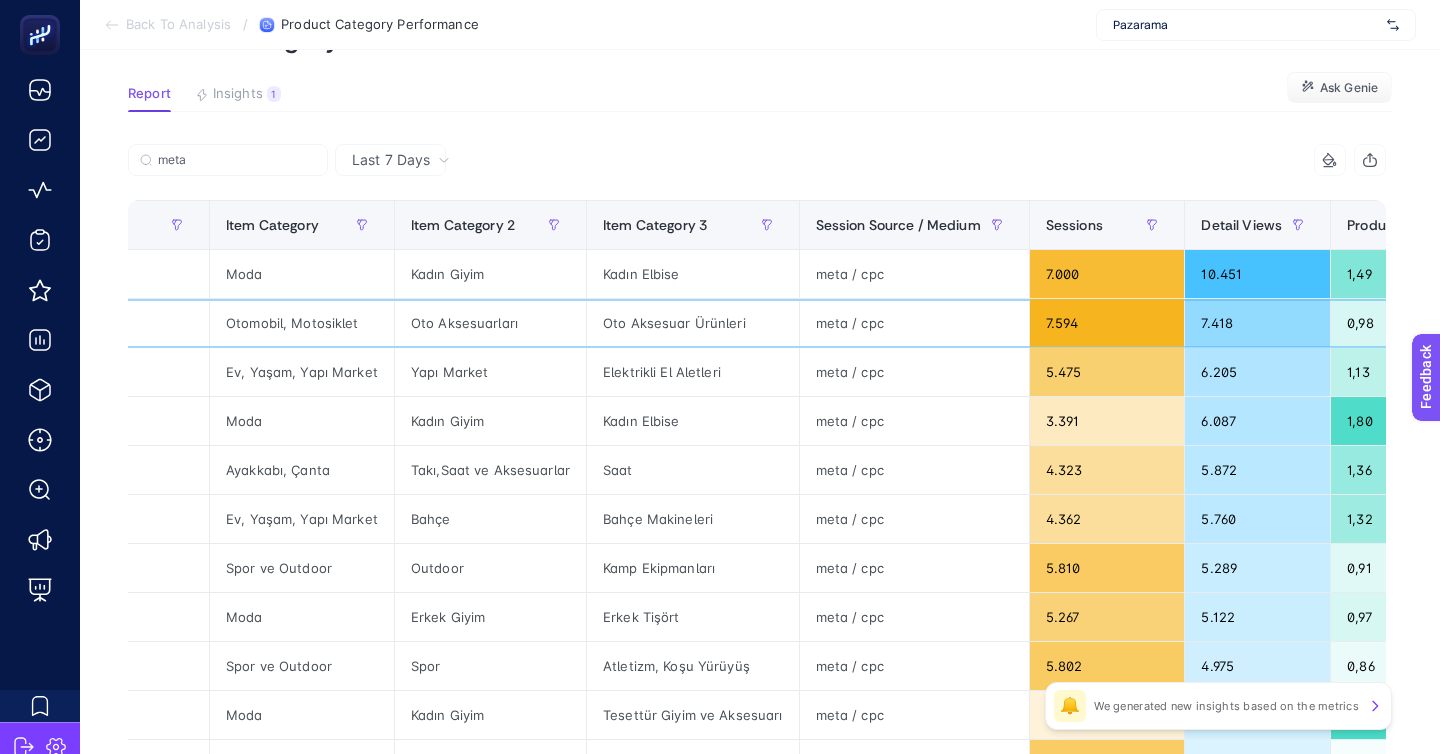 click on "Oto Aksesuarları" 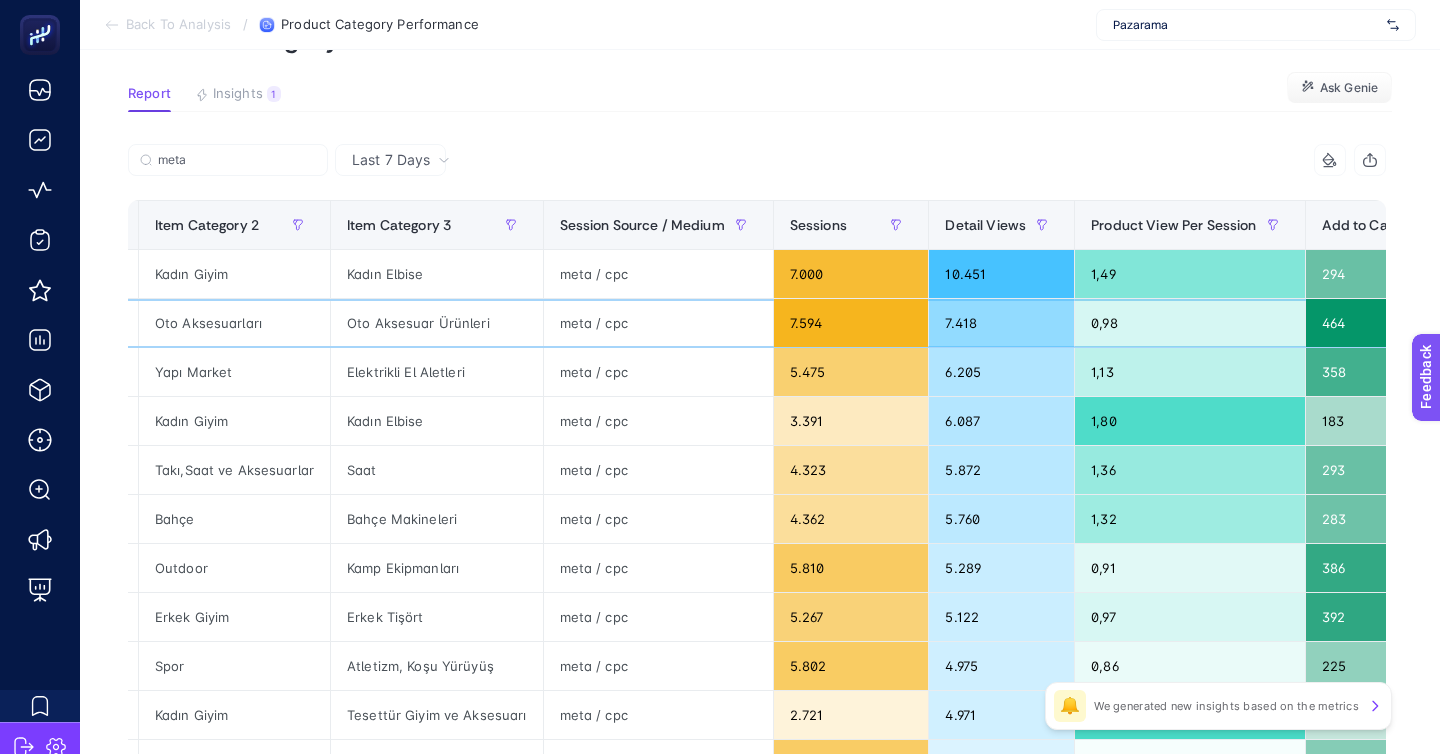 scroll, scrollTop: 0, scrollLeft: 383, axis: horizontal 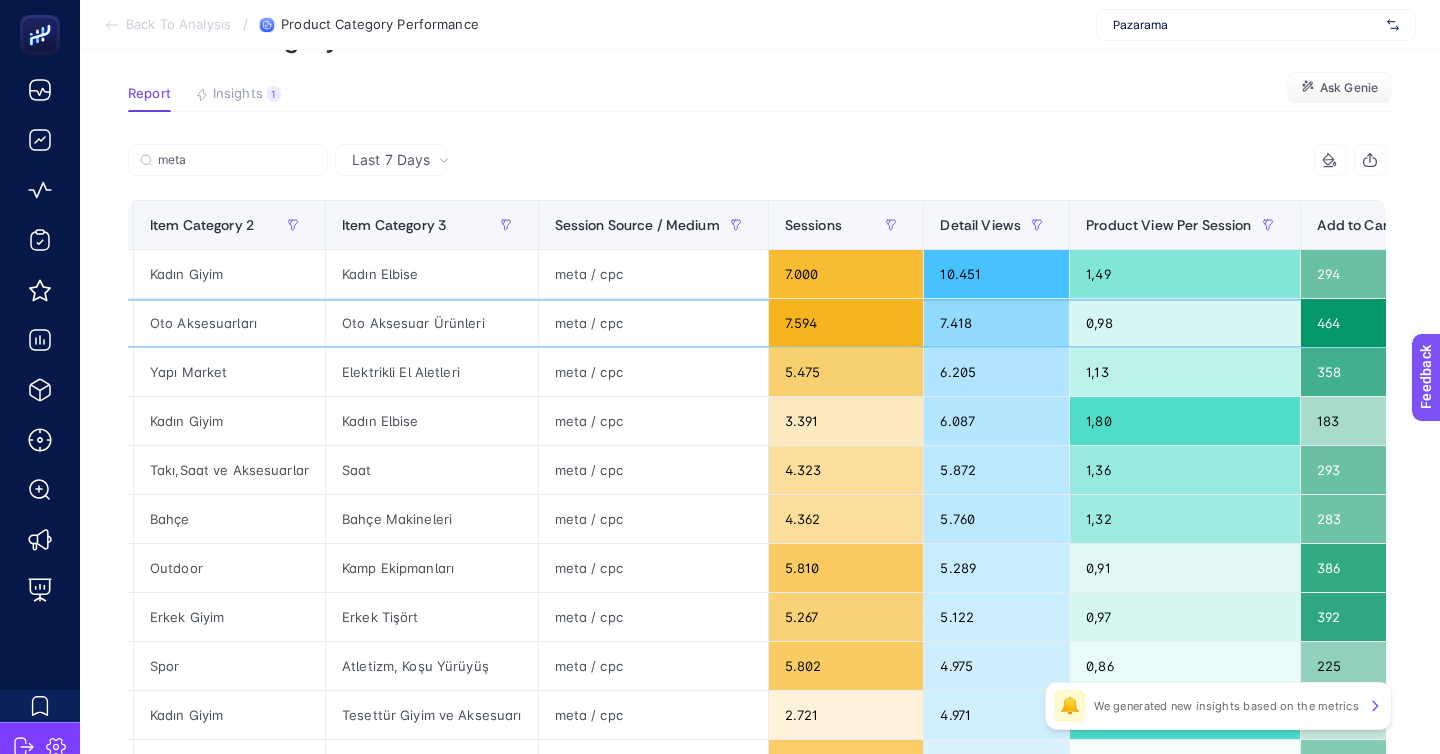 click on "7.418" 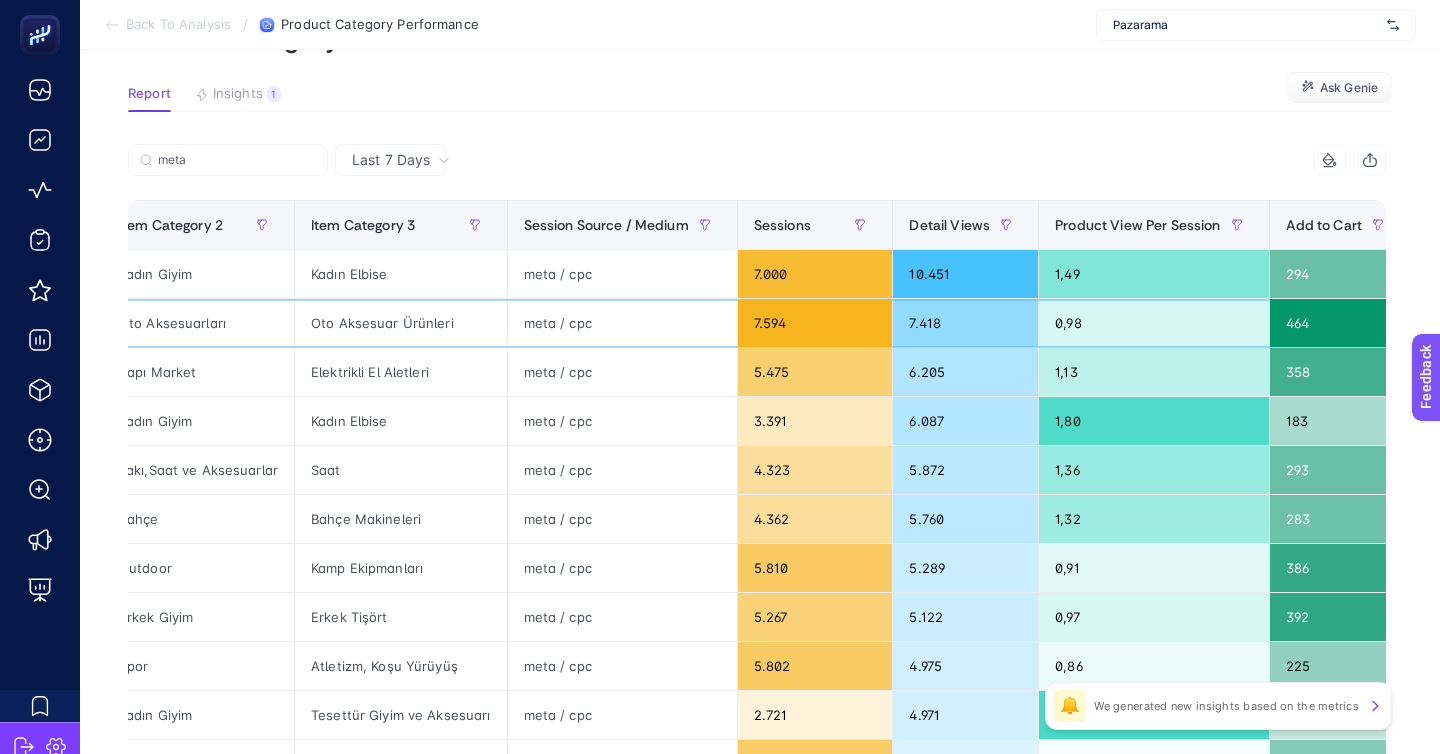 click on "7.418" 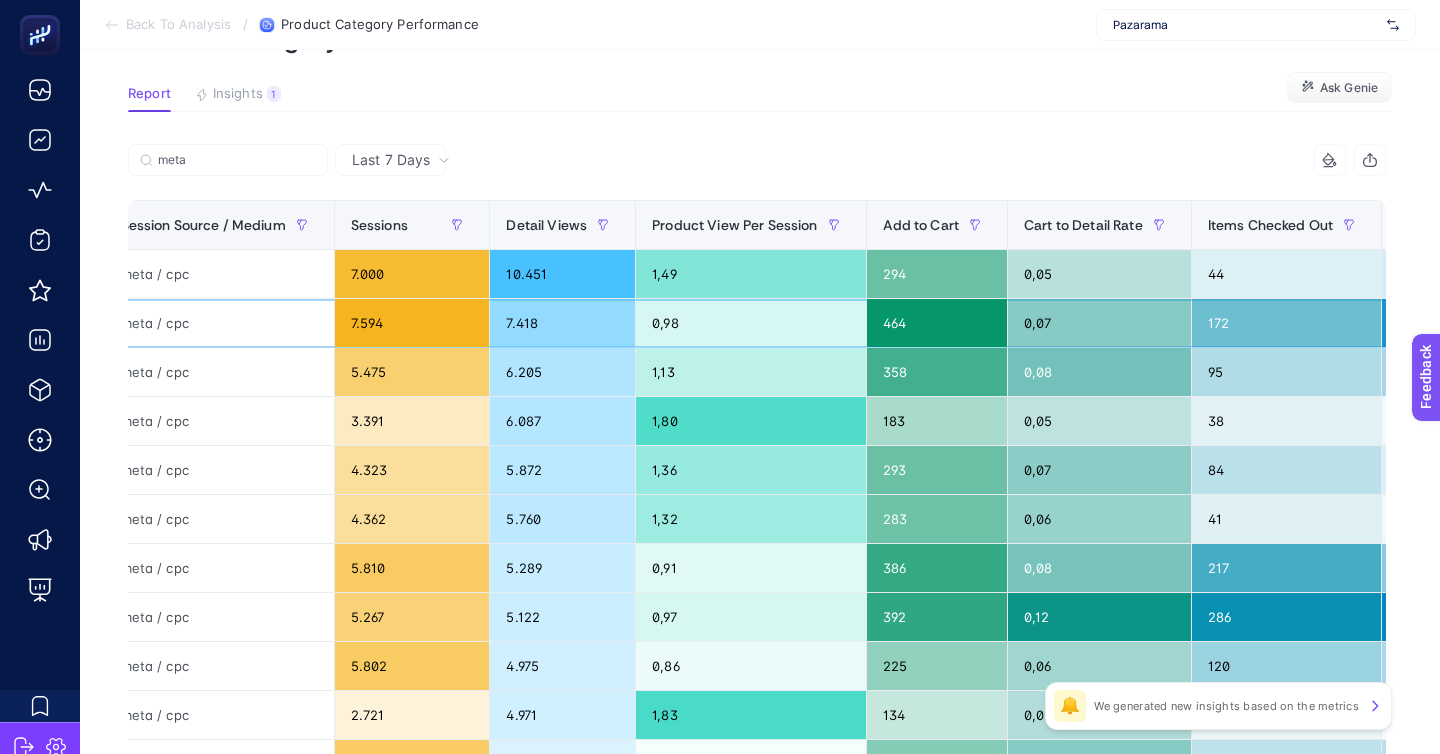 scroll, scrollTop: 0, scrollLeft: 825, axis: horizontal 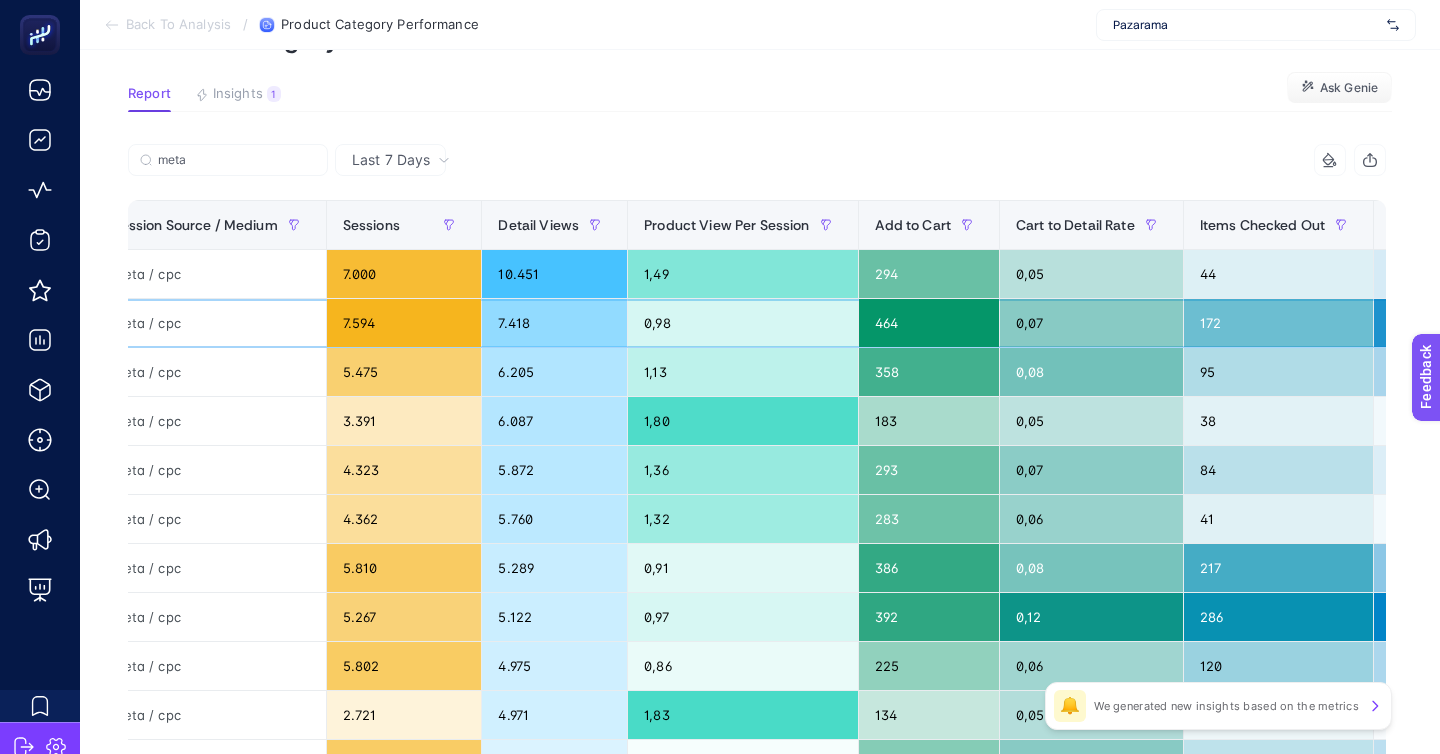 click on "71" 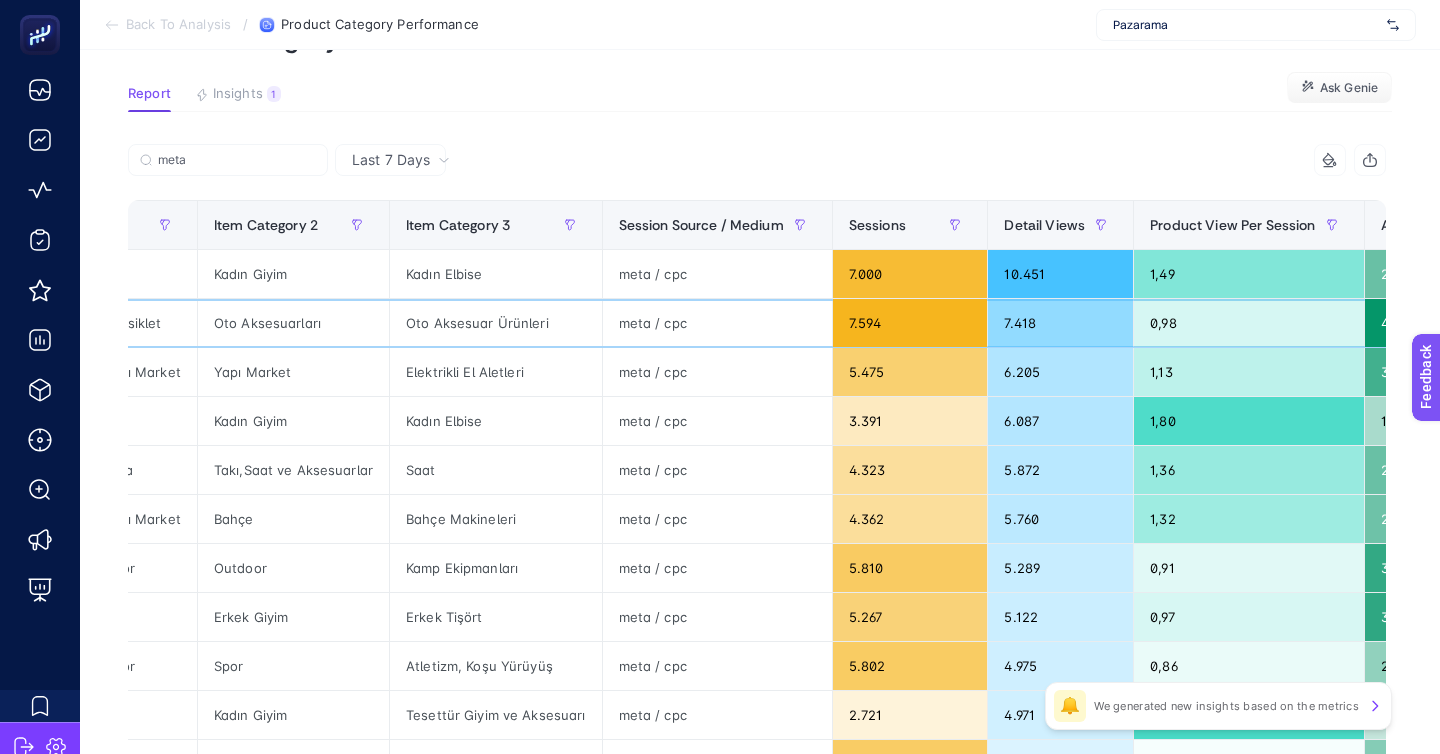 scroll, scrollTop: 0, scrollLeft: 220, axis: horizontal 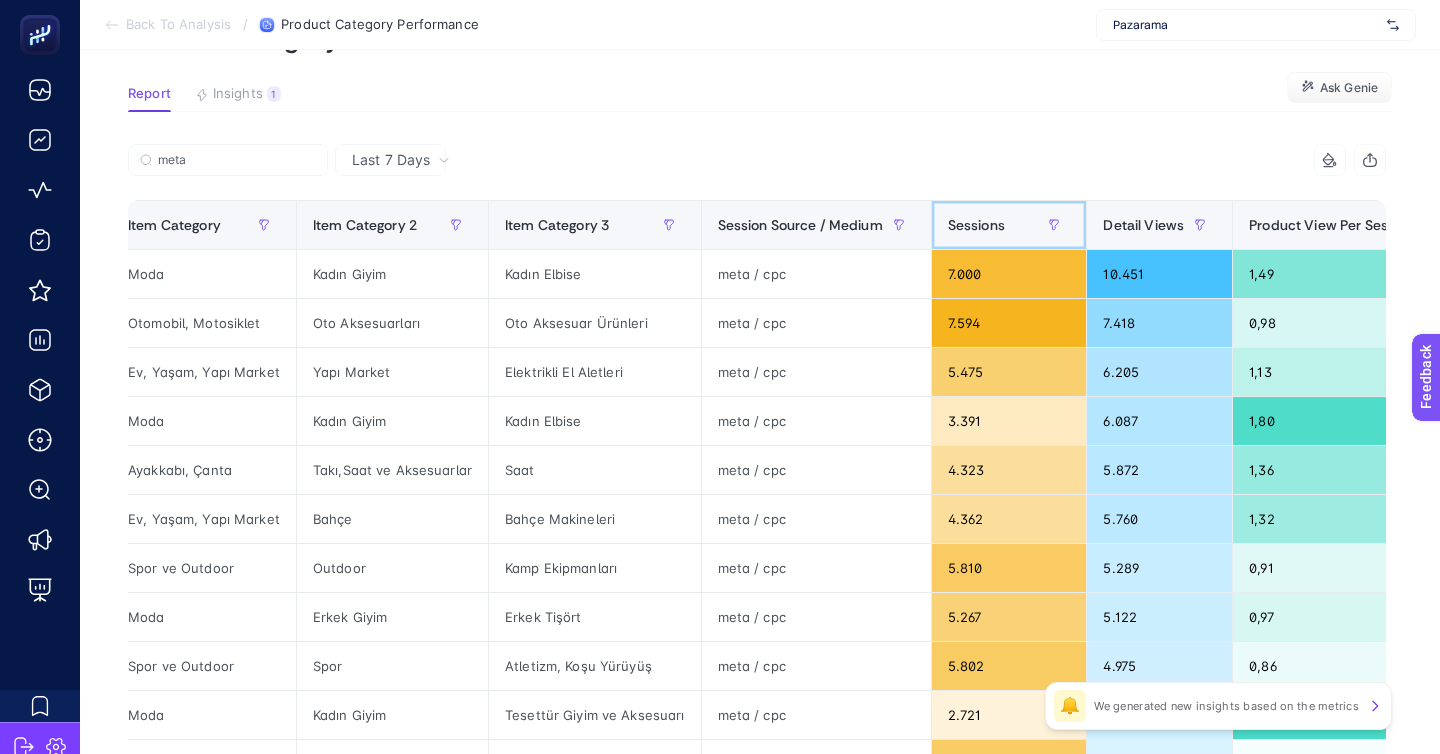 click on "Sessions" 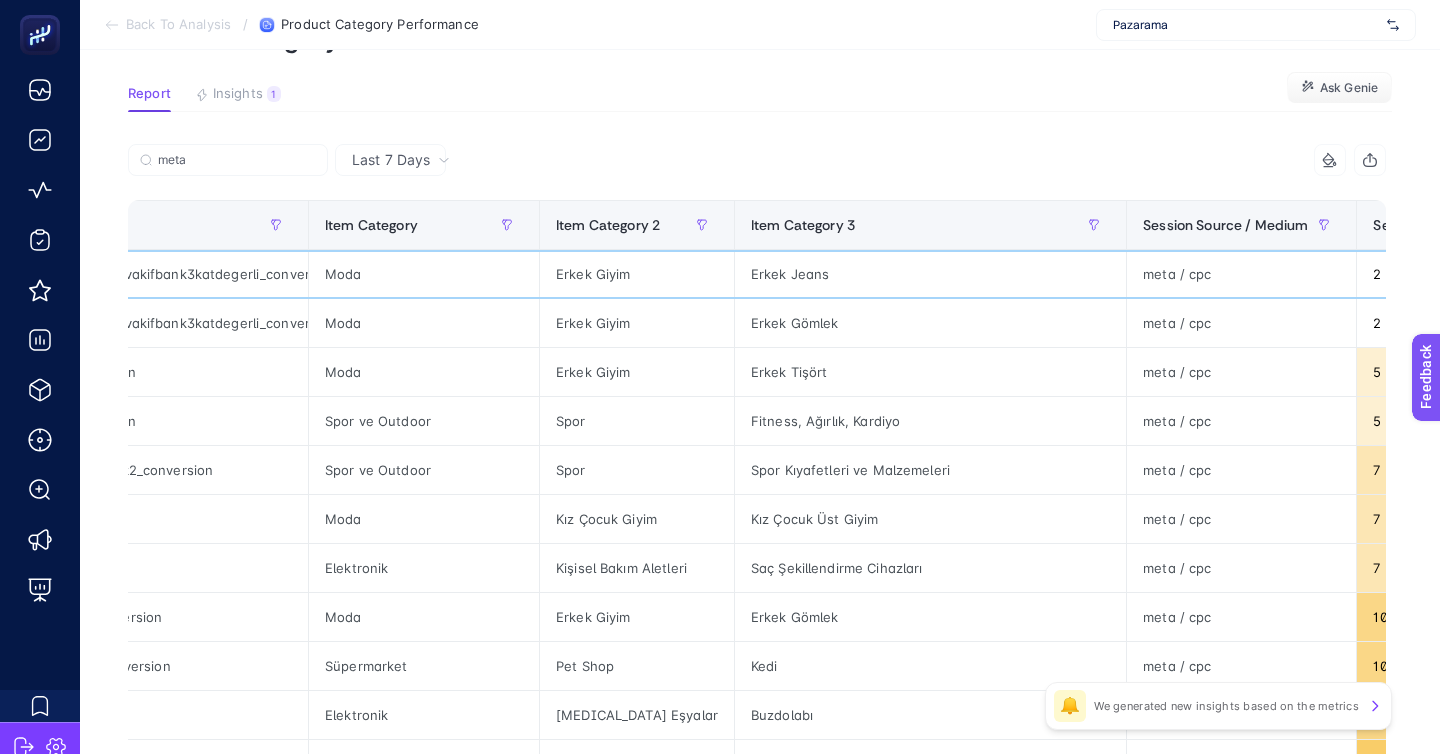 click on "meta / cpc" 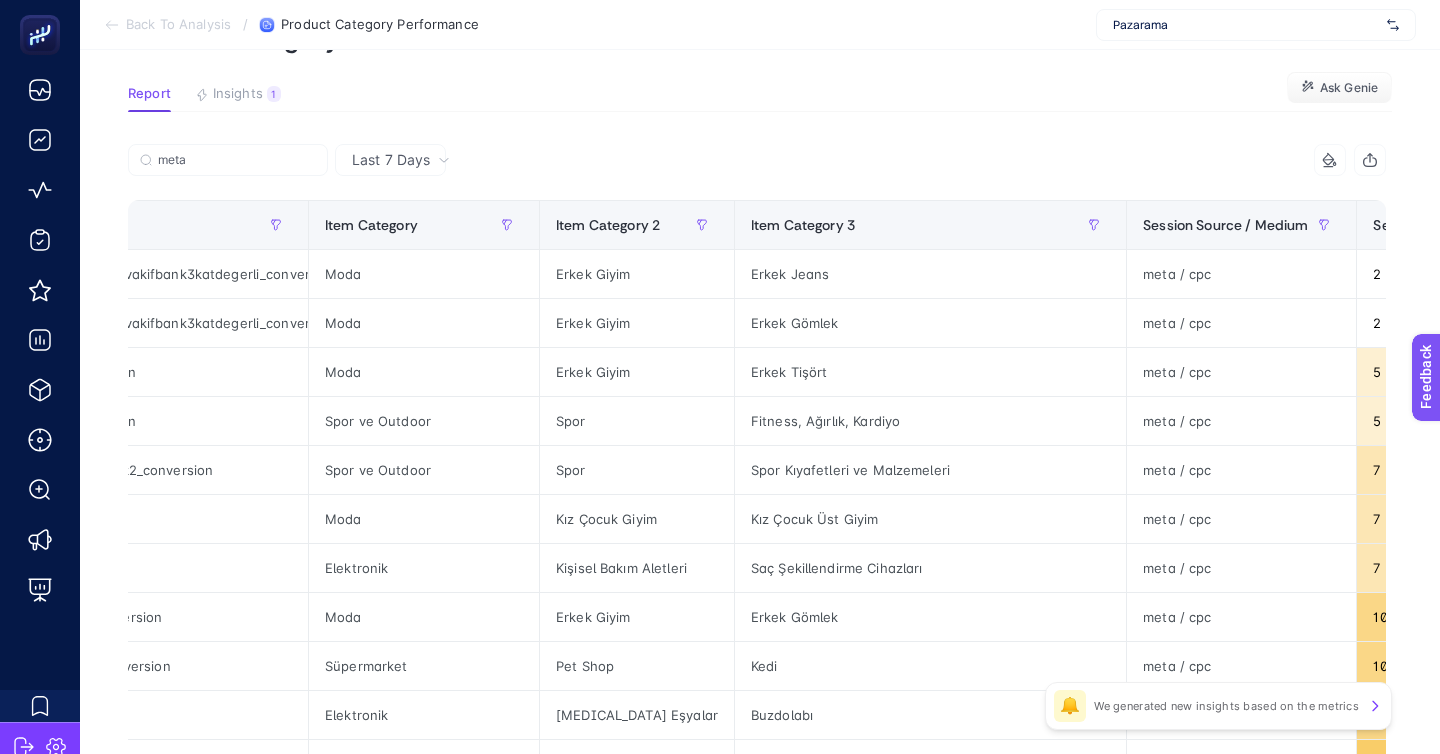 click on "Detail Views" 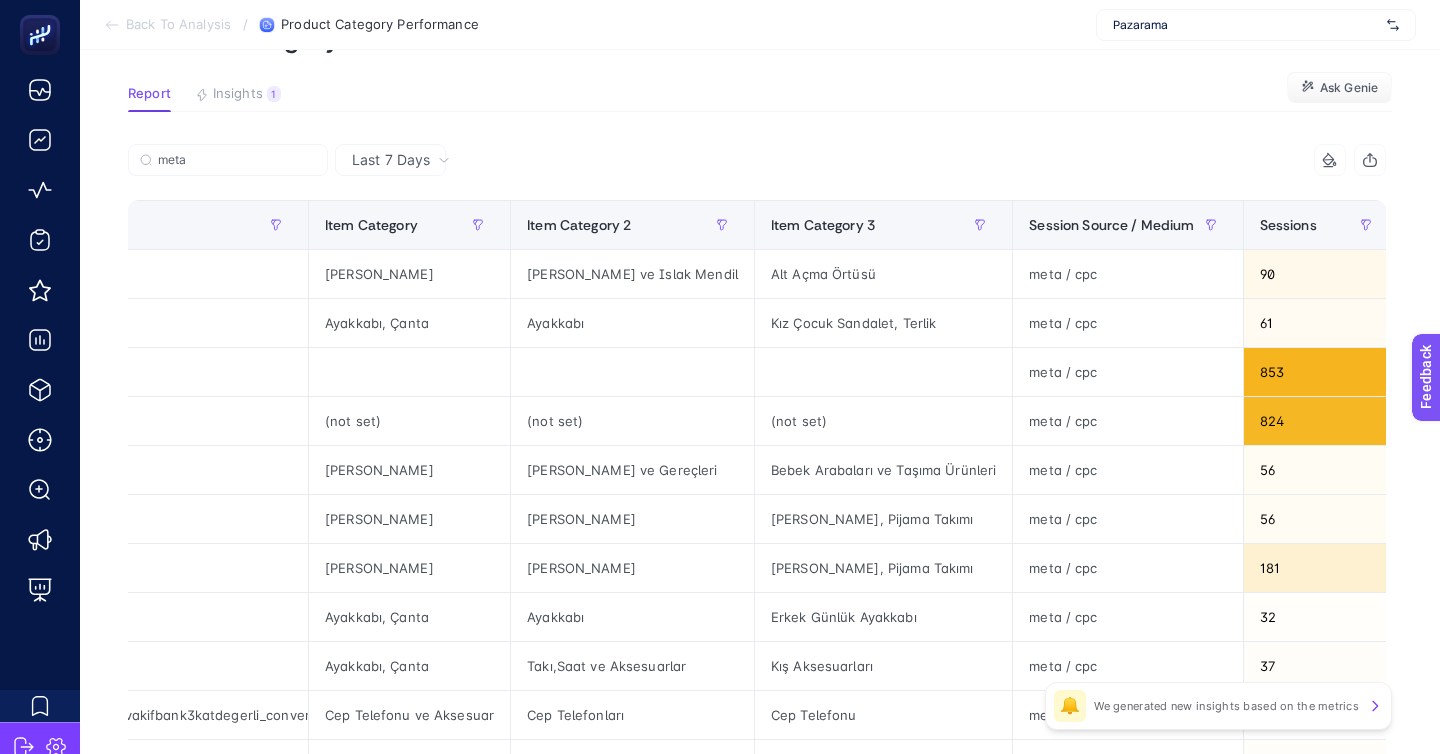 click on "Detail Views" 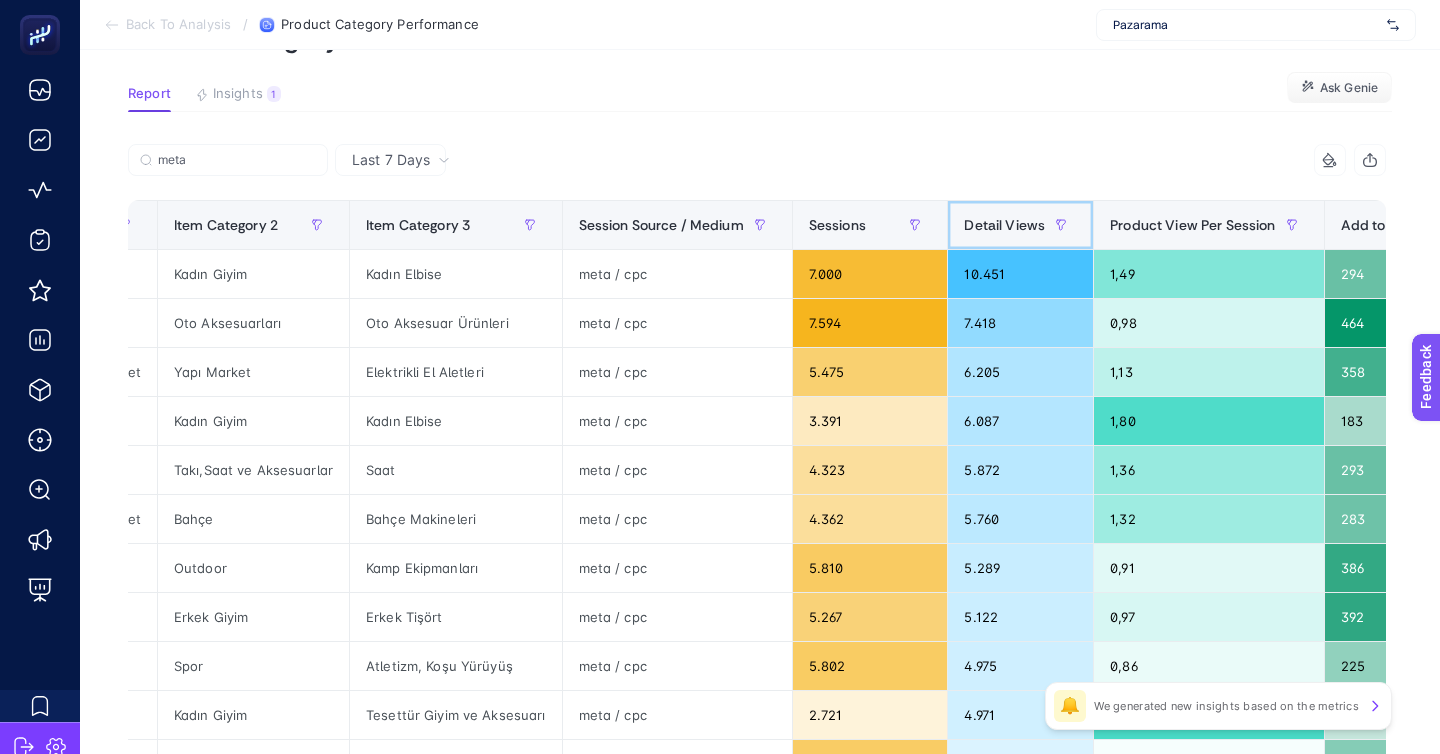 scroll, scrollTop: 0, scrollLeft: 418, axis: horizontal 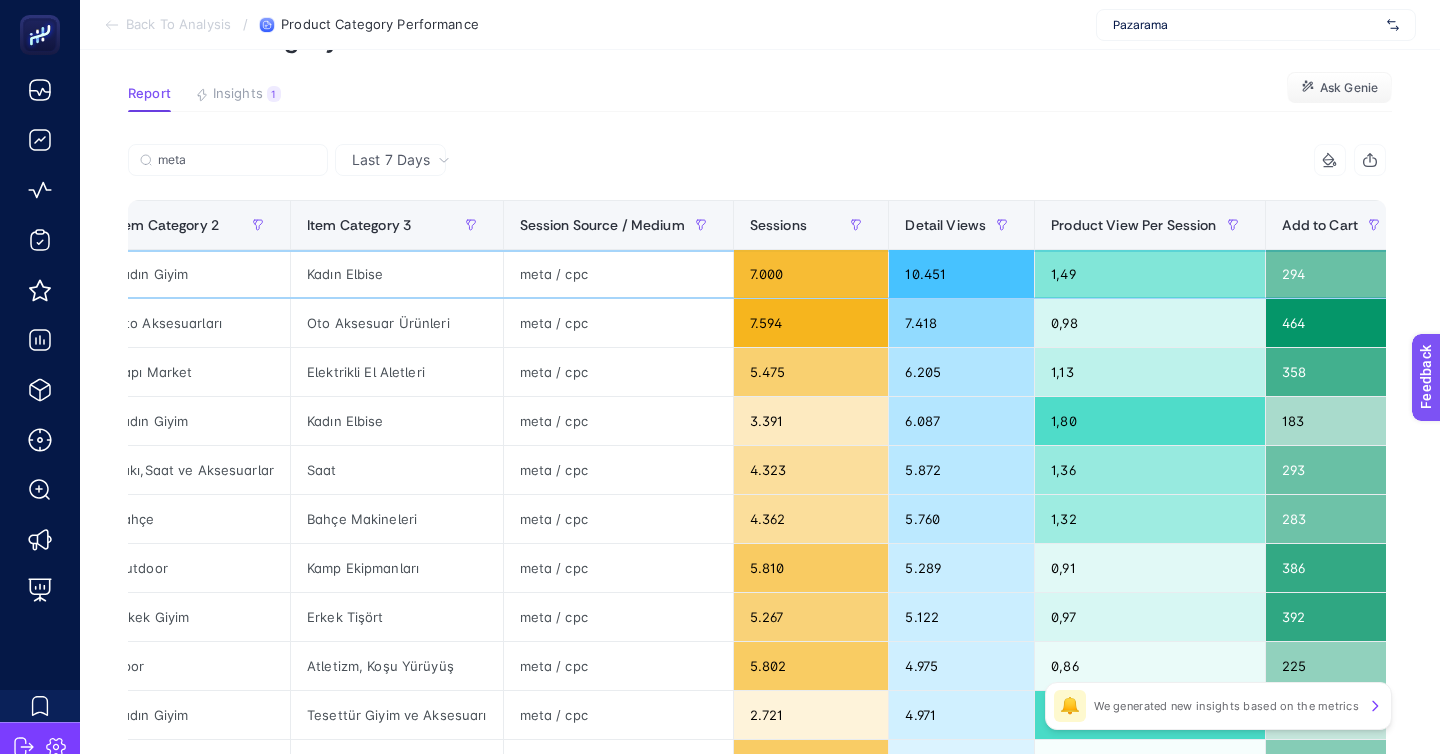 click on "10.451" 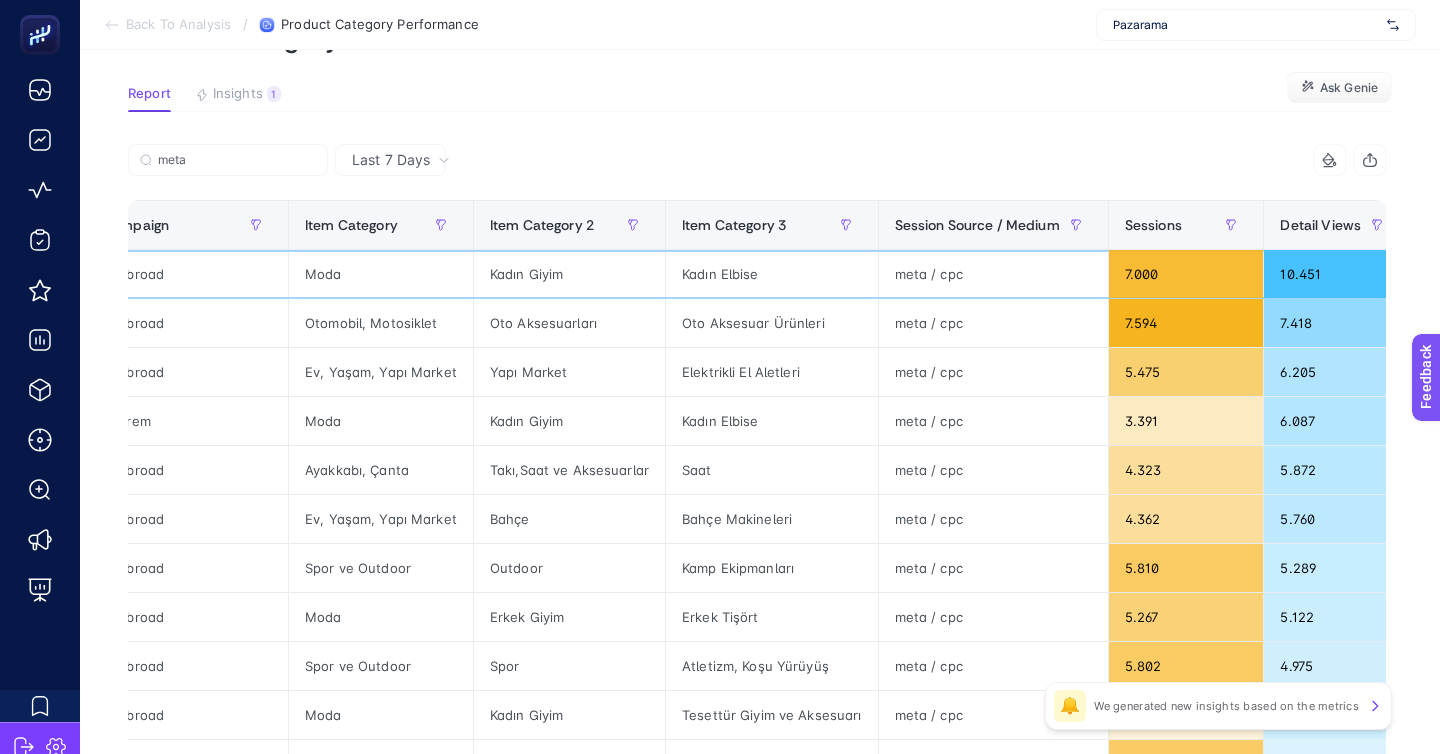 scroll, scrollTop: 0, scrollLeft: 0, axis: both 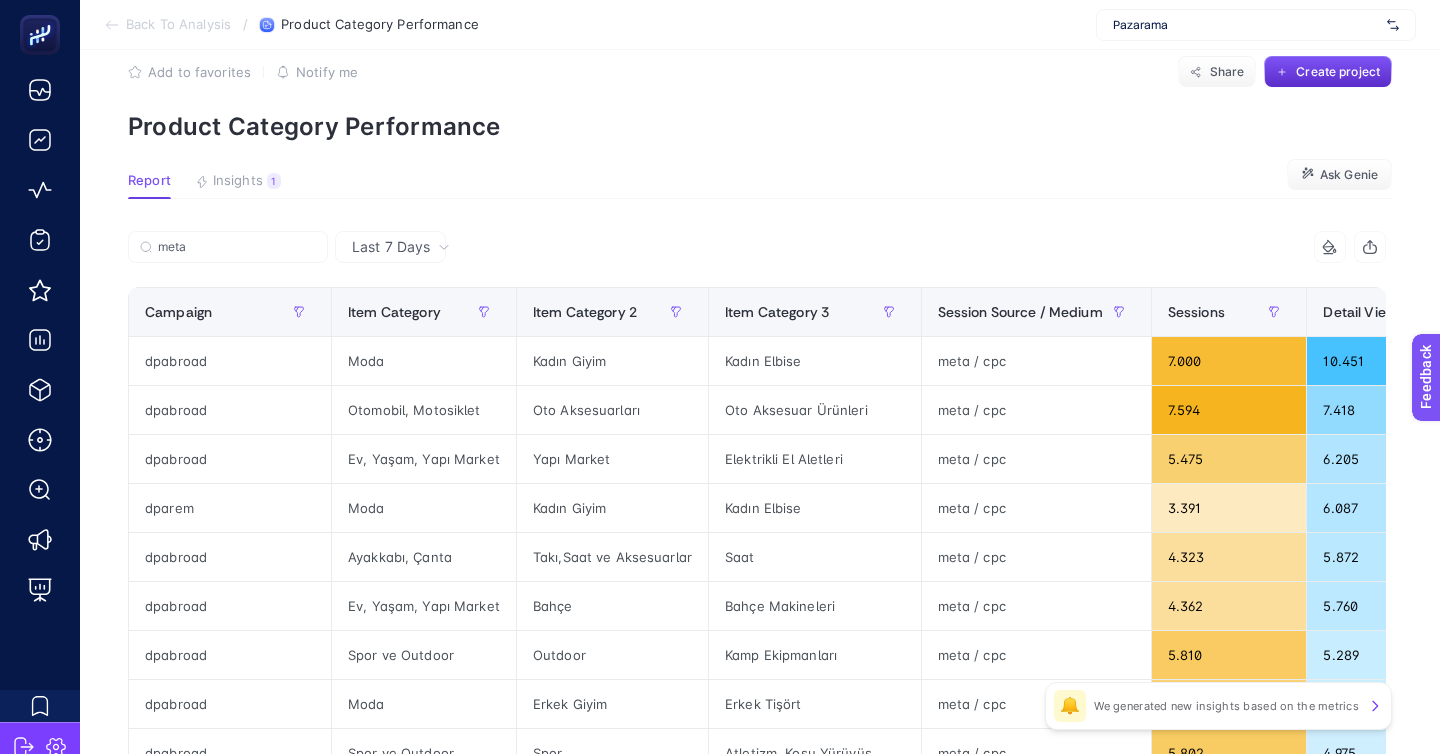 click on "Add to favorites false Notify me Share Create project" at bounding box center [760, 72] 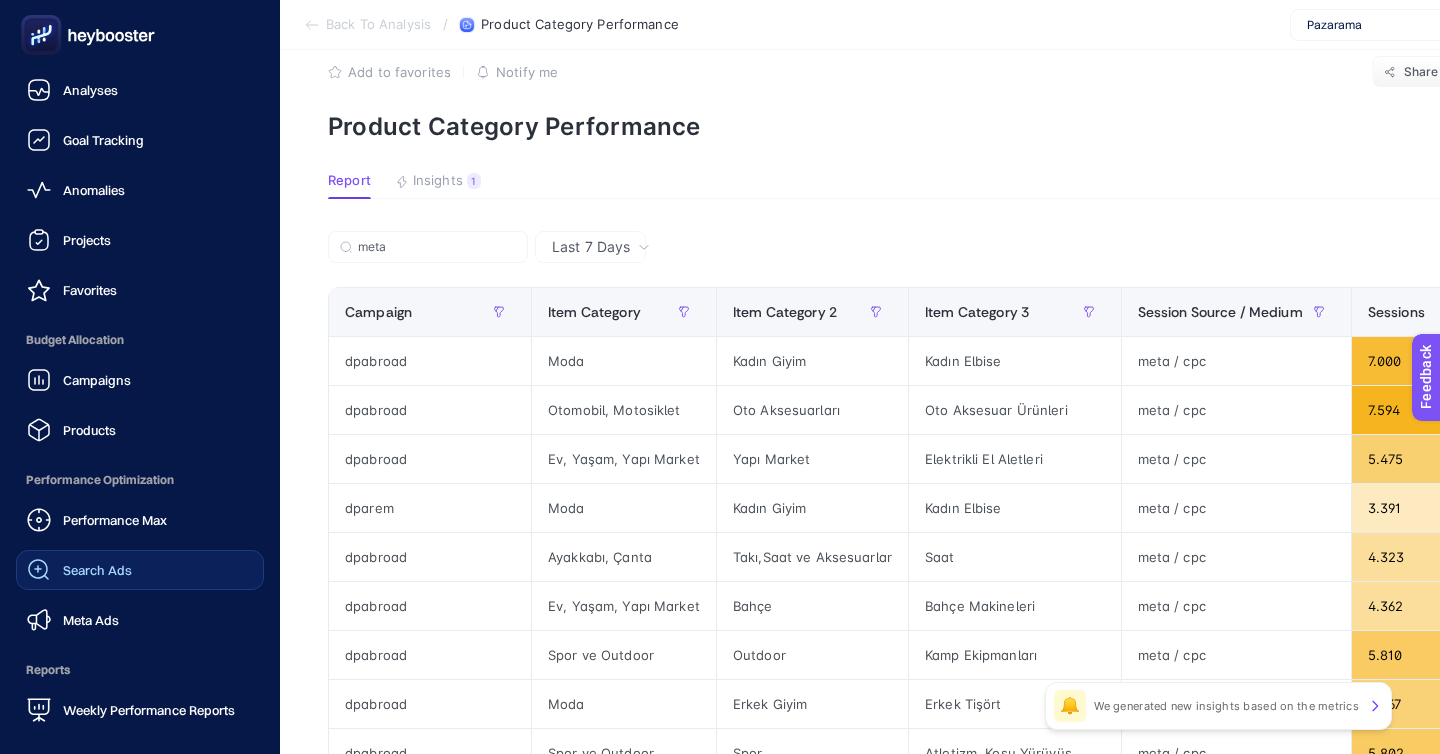 click on "Search Ads" 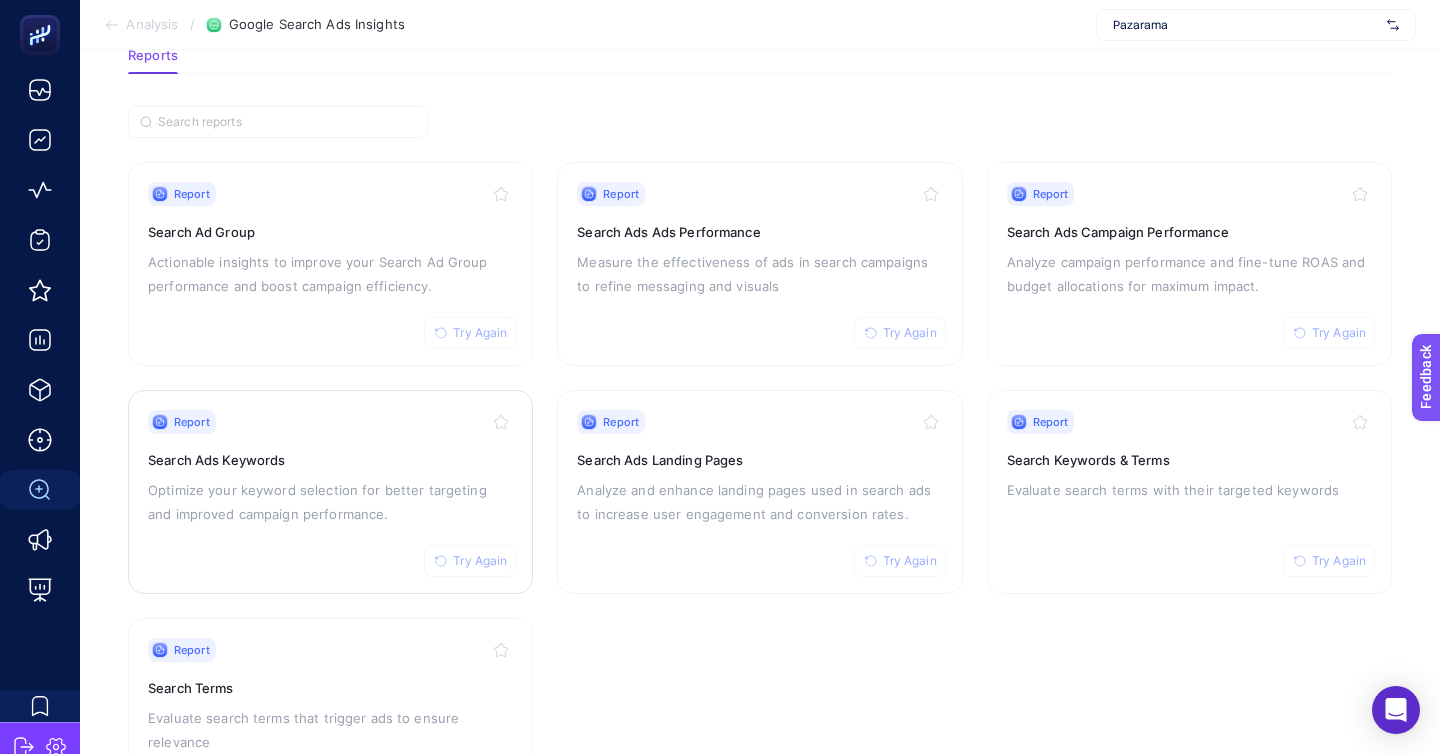 scroll, scrollTop: 172, scrollLeft: 0, axis: vertical 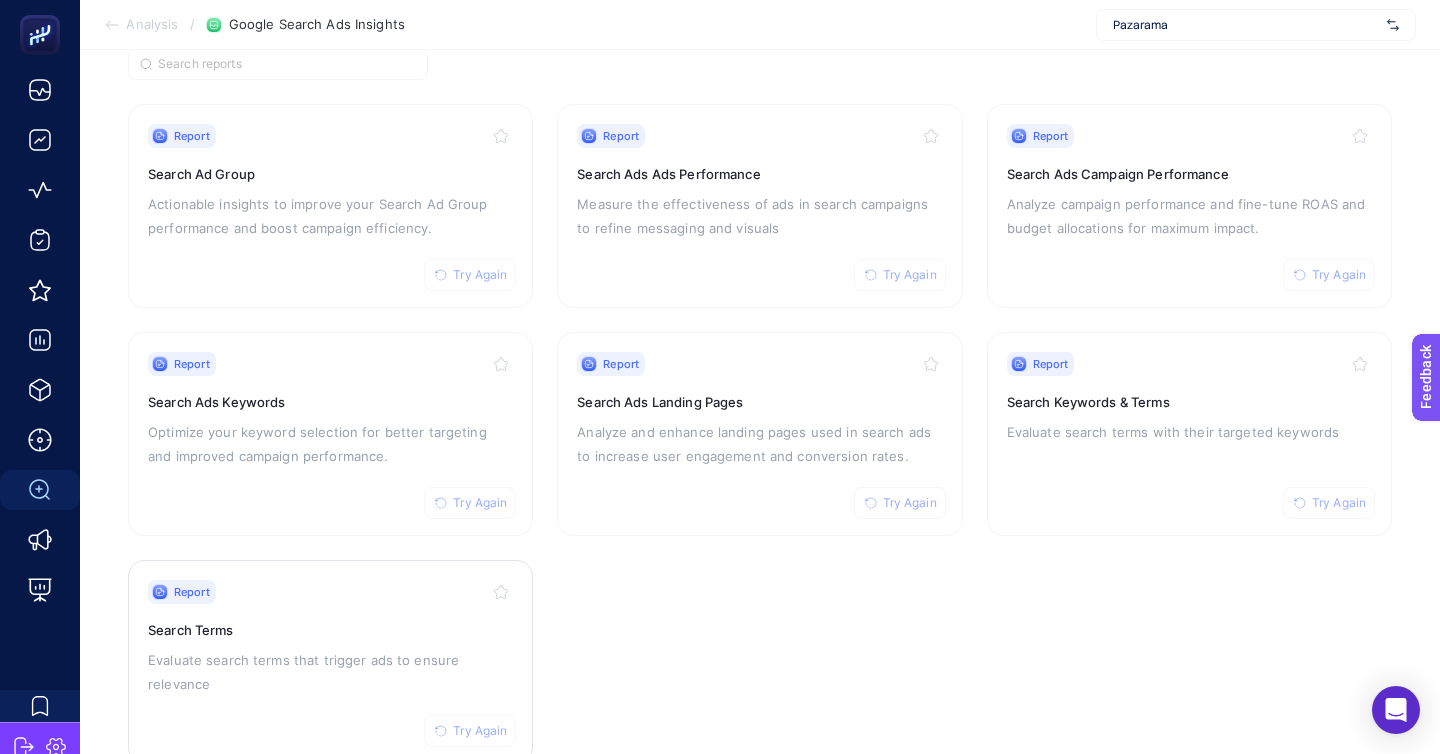 click on "Evaluate search terms that trigger ads to ensure relevance" at bounding box center [330, 672] 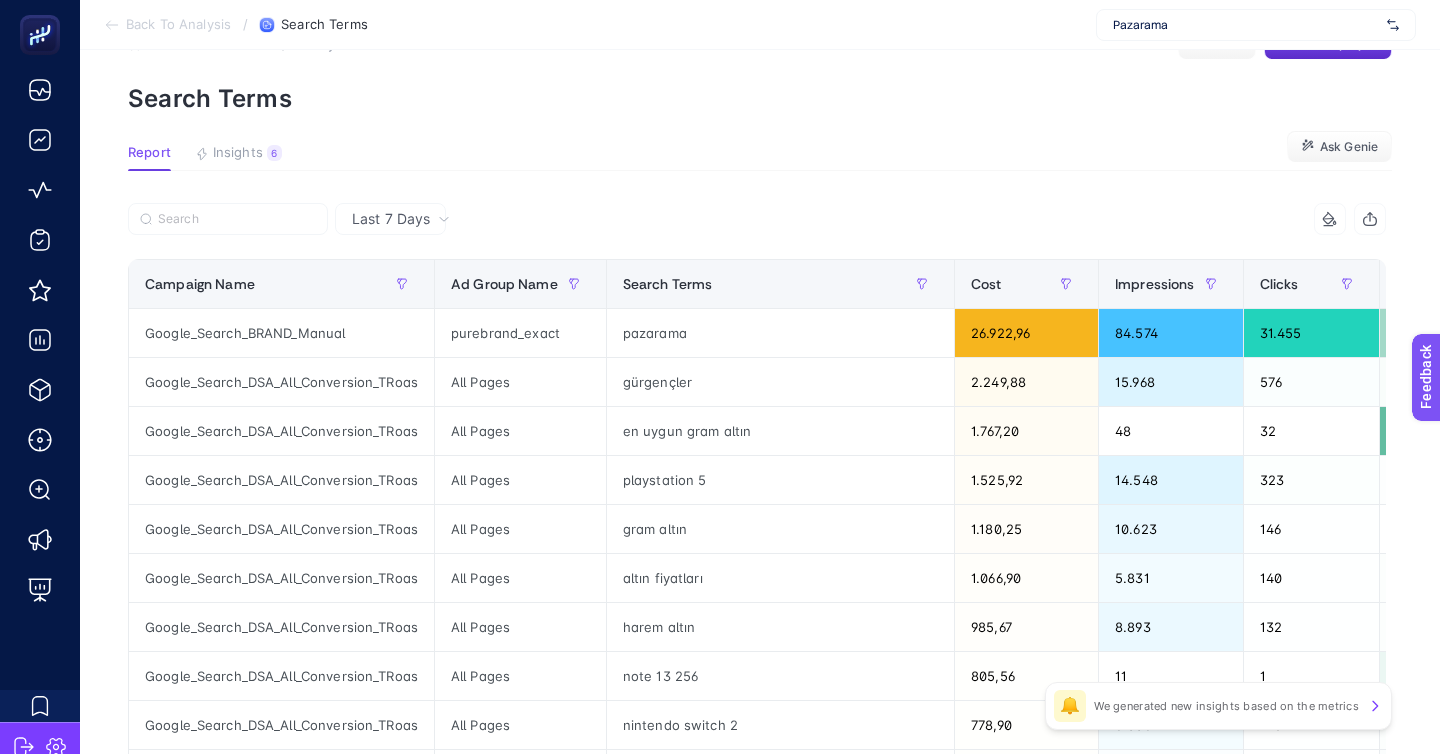 scroll, scrollTop: 59, scrollLeft: 0, axis: vertical 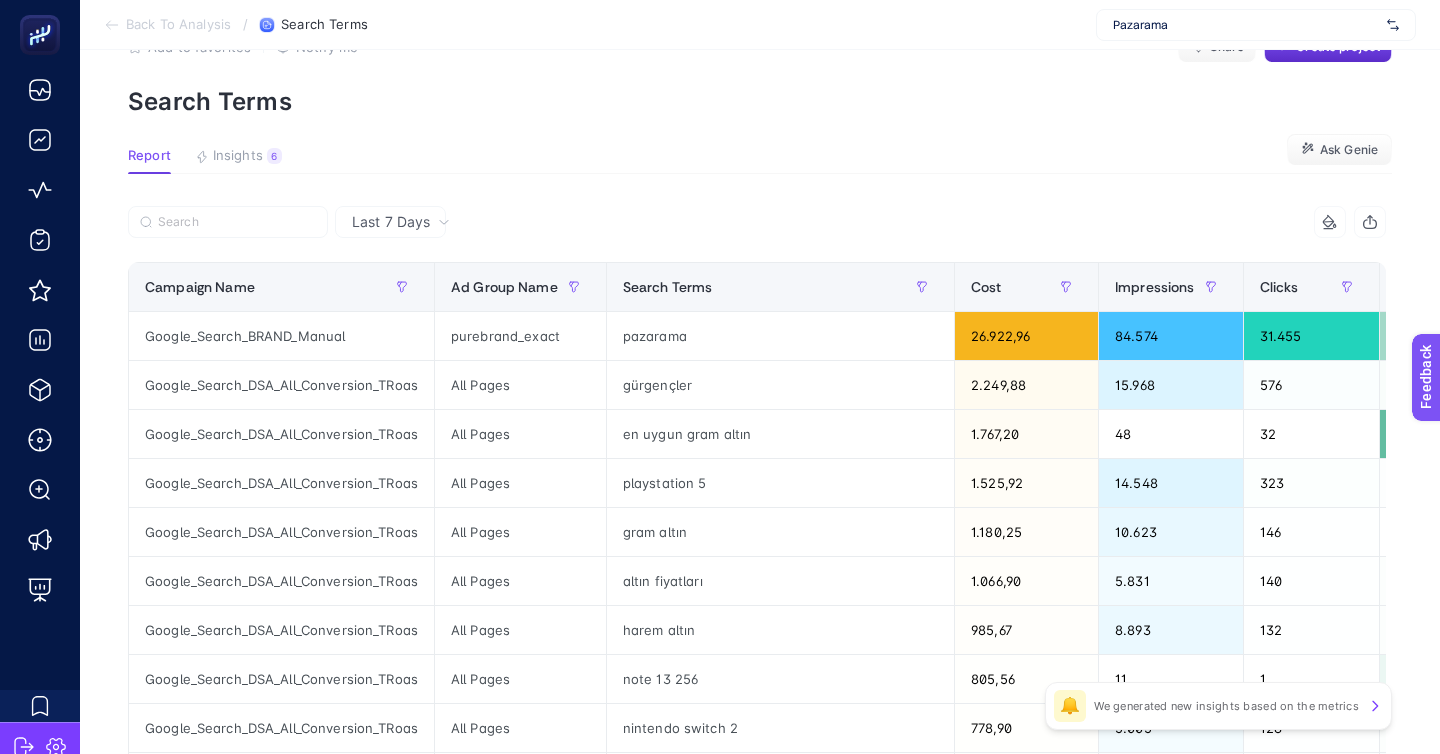 click on "Add to favorites false Notify me Share Create project Search Terms" at bounding box center [760, 73] 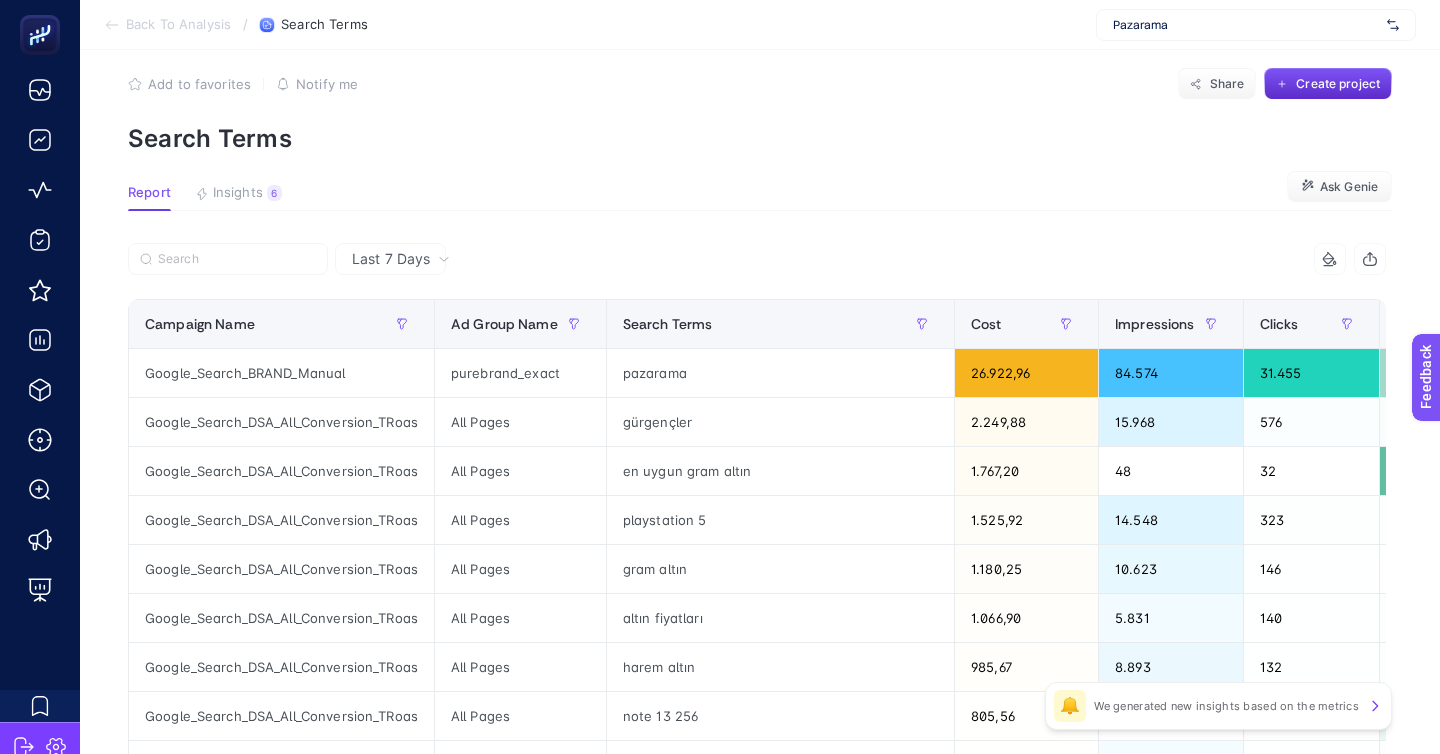 scroll, scrollTop: 31, scrollLeft: 0, axis: vertical 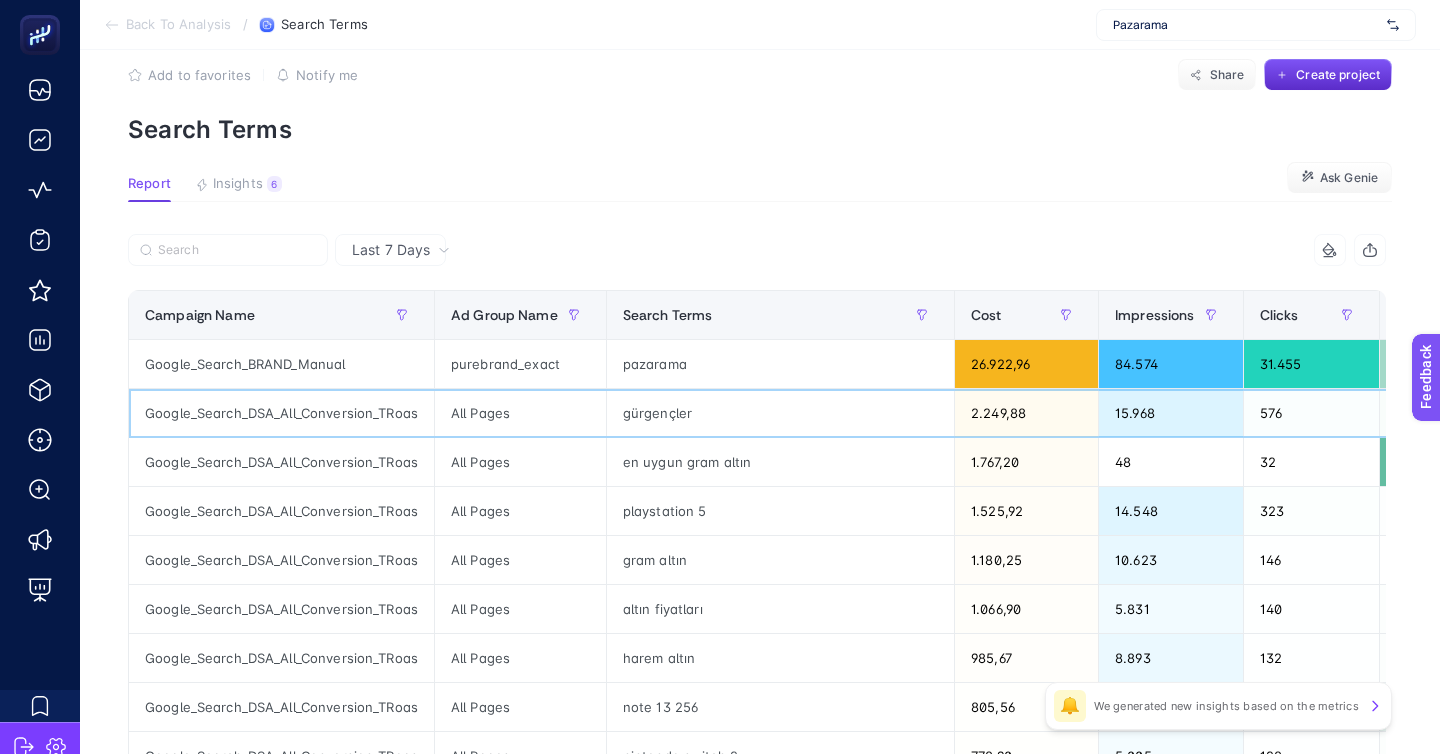 click on "Google_Search_DSA_All_Conversion_TRoas" 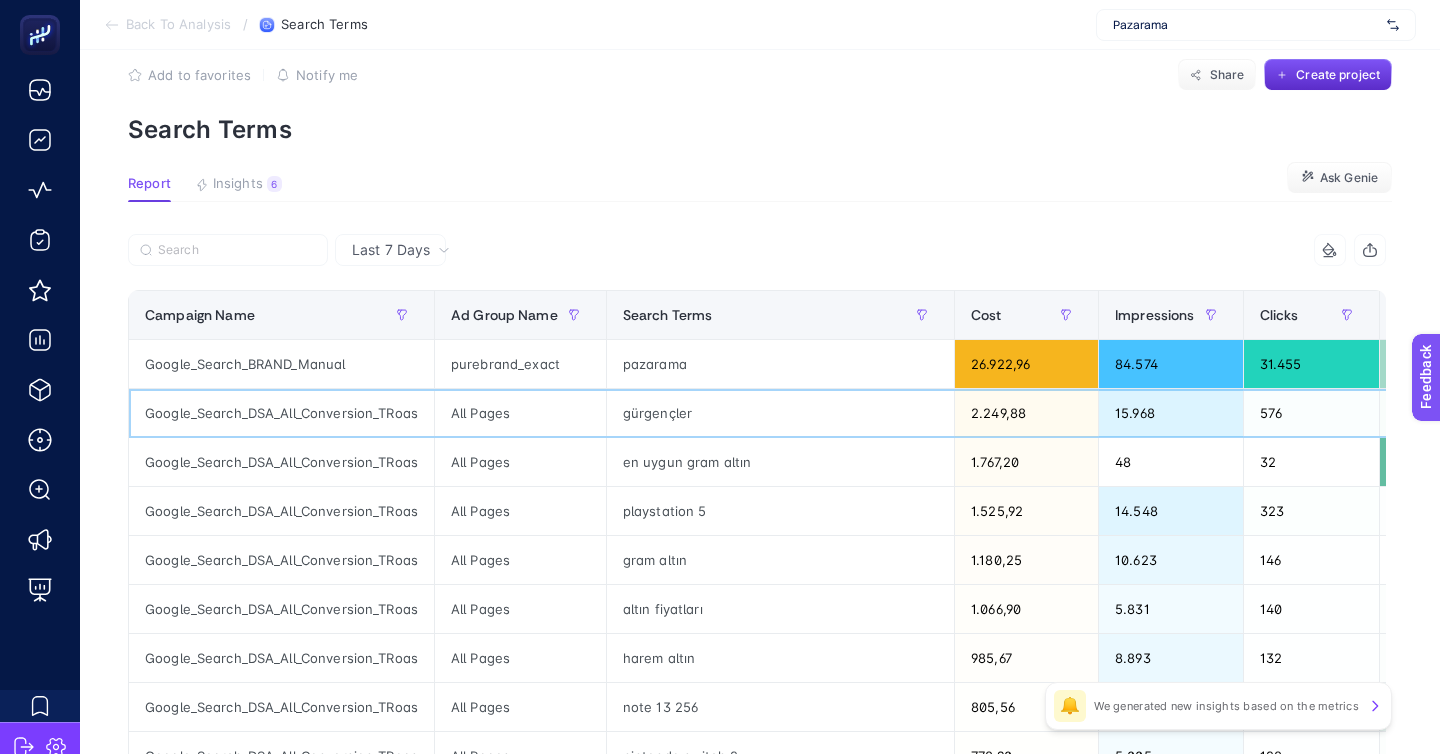 scroll, scrollTop: 39, scrollLeft: 0, axis: vertical 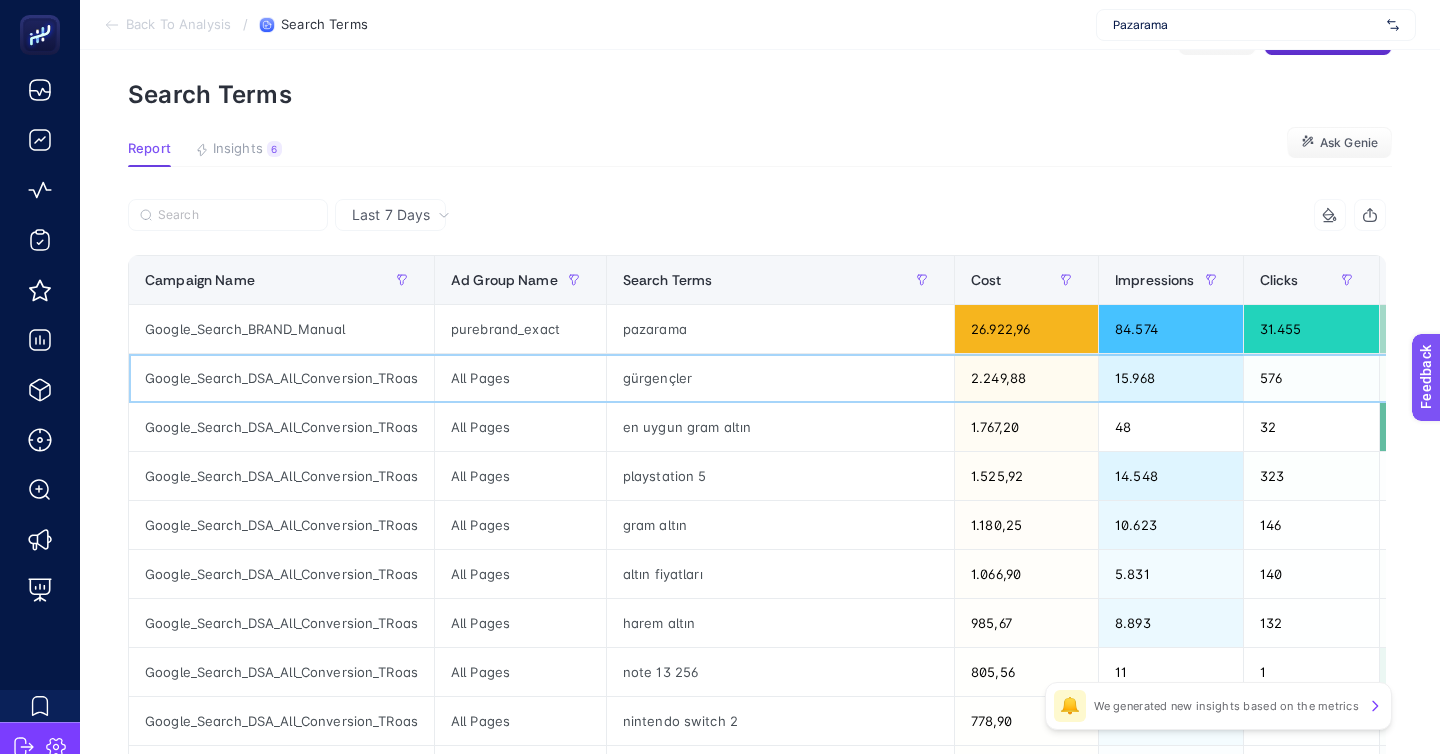 click on "Google_Search_DSA_All_Conversion_TRoas" 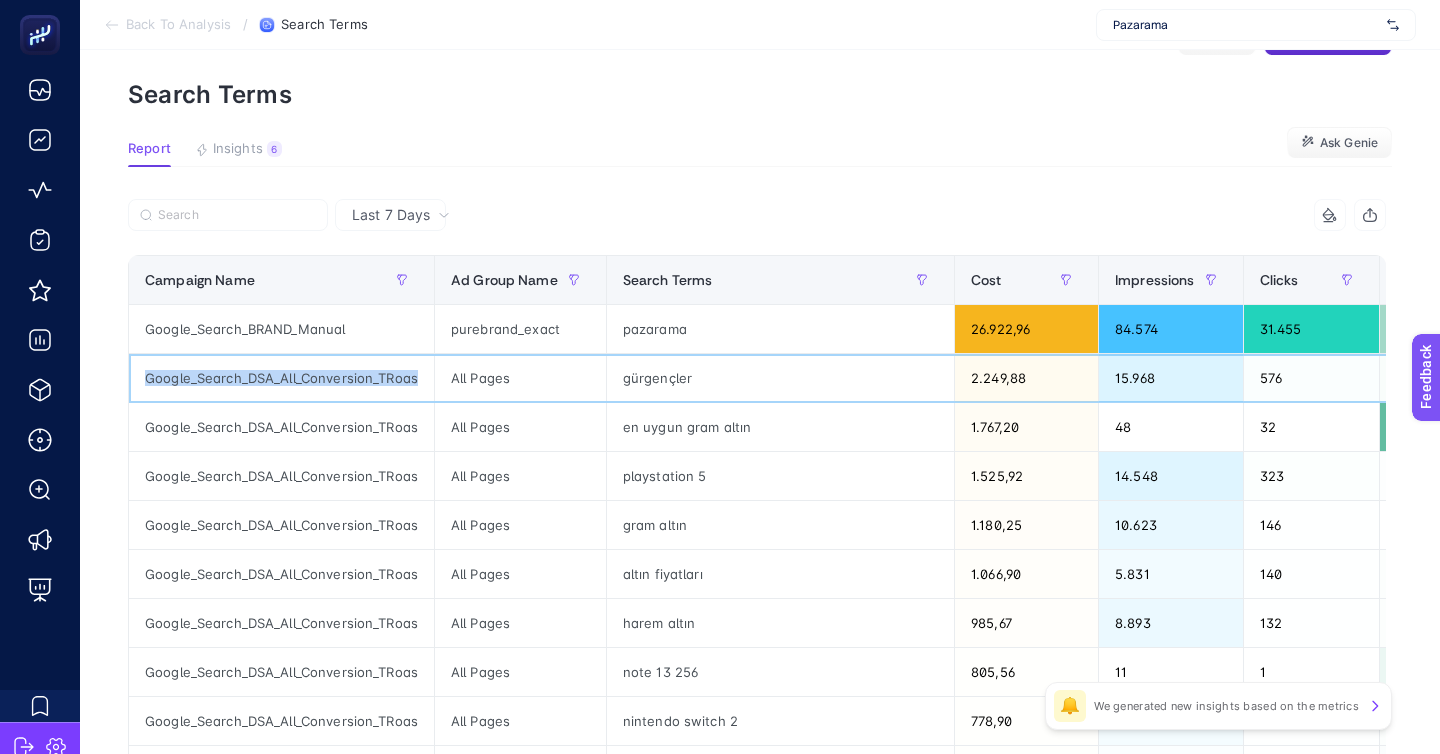 click on "Google_Search_DSA_All_Conversion_TRoas" 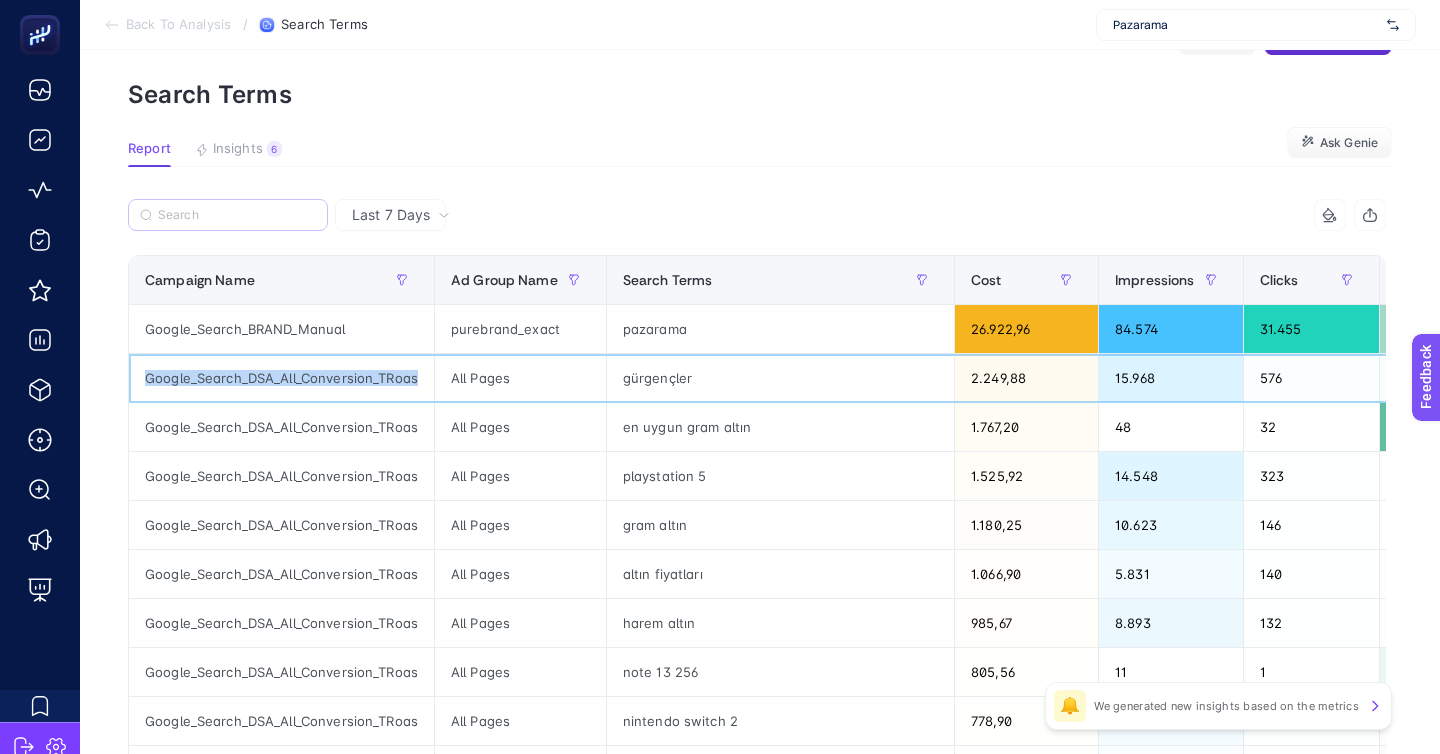 copy on "Google_Search_DSA_All_Conversion_TRoas" 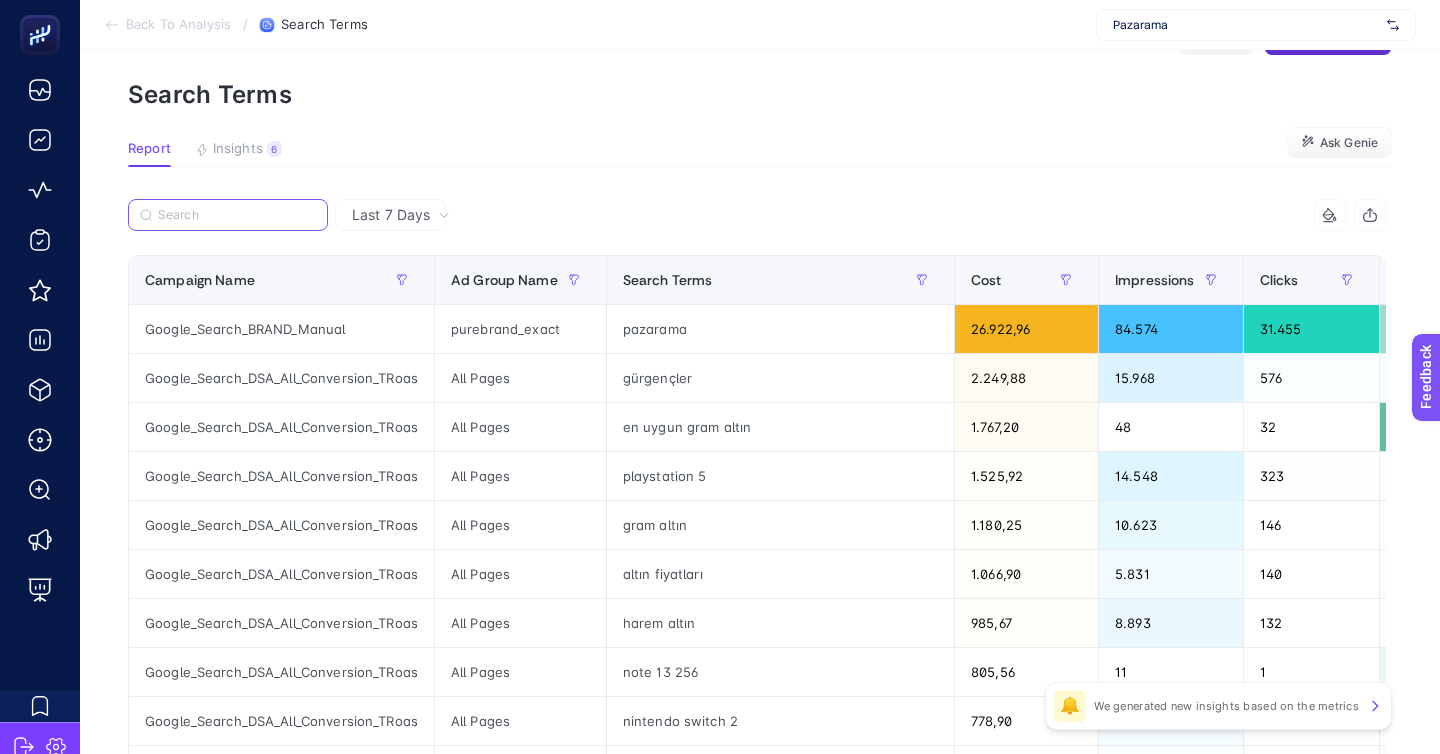 click at bounding box center (237, 215) 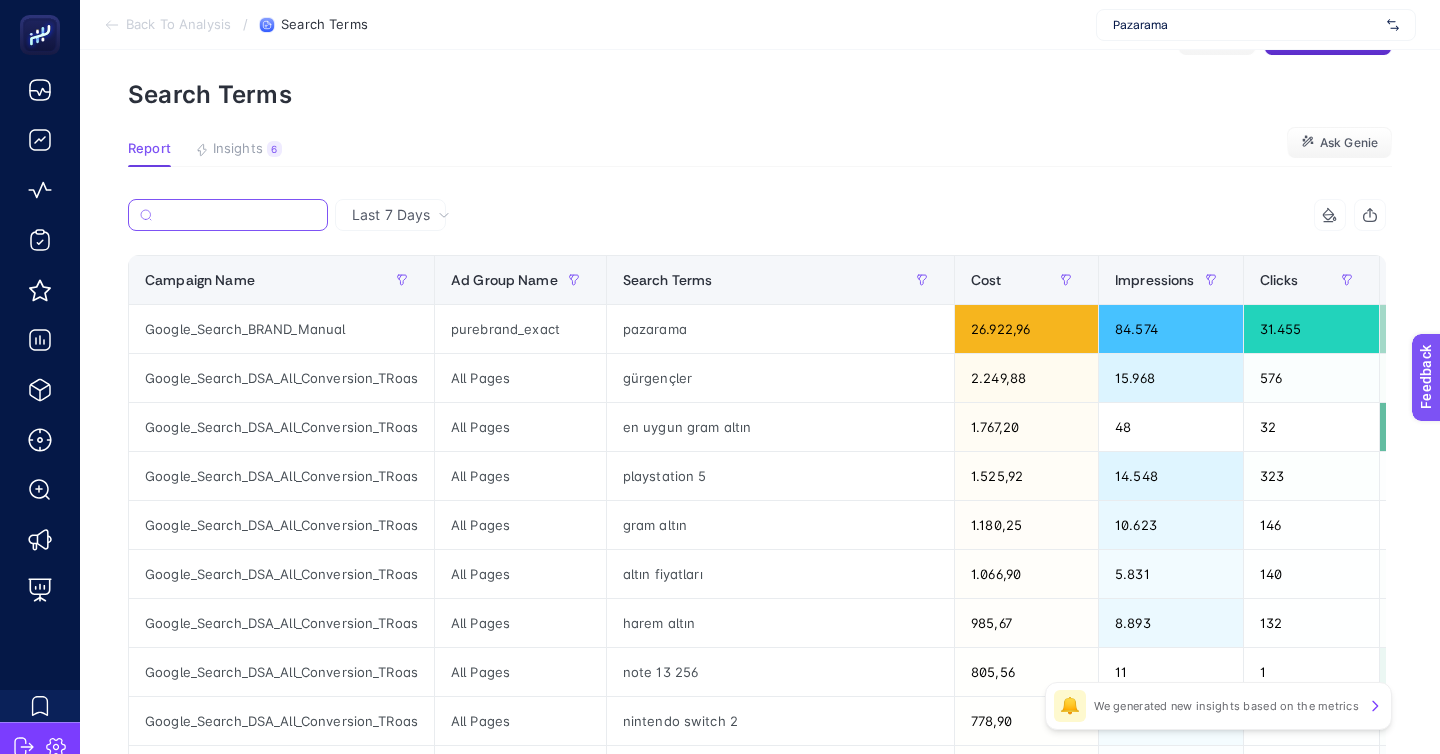 paste on "Google_Search_DSA_All_Conversion_TRoas" 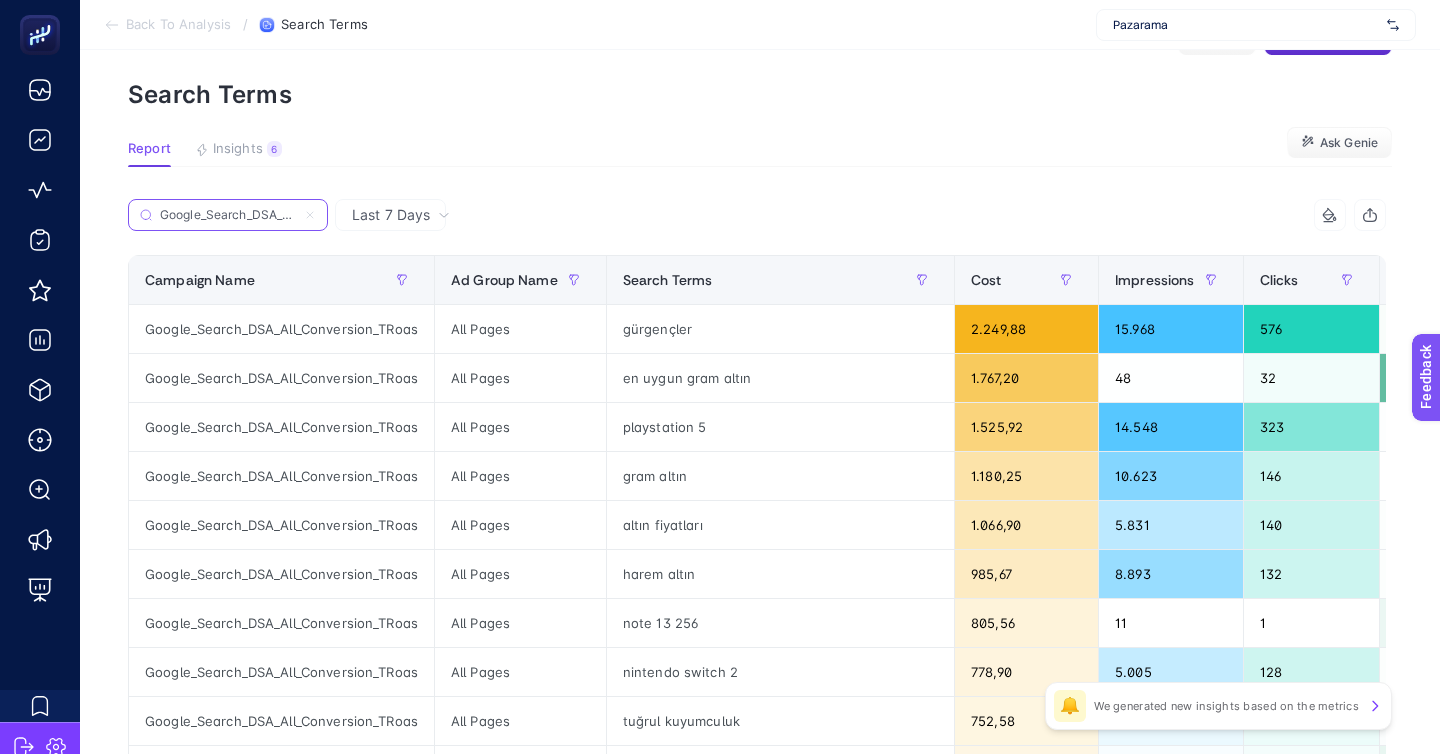 scroll, scrollTop: 0, scrollLeft: 58, axis: horizontal 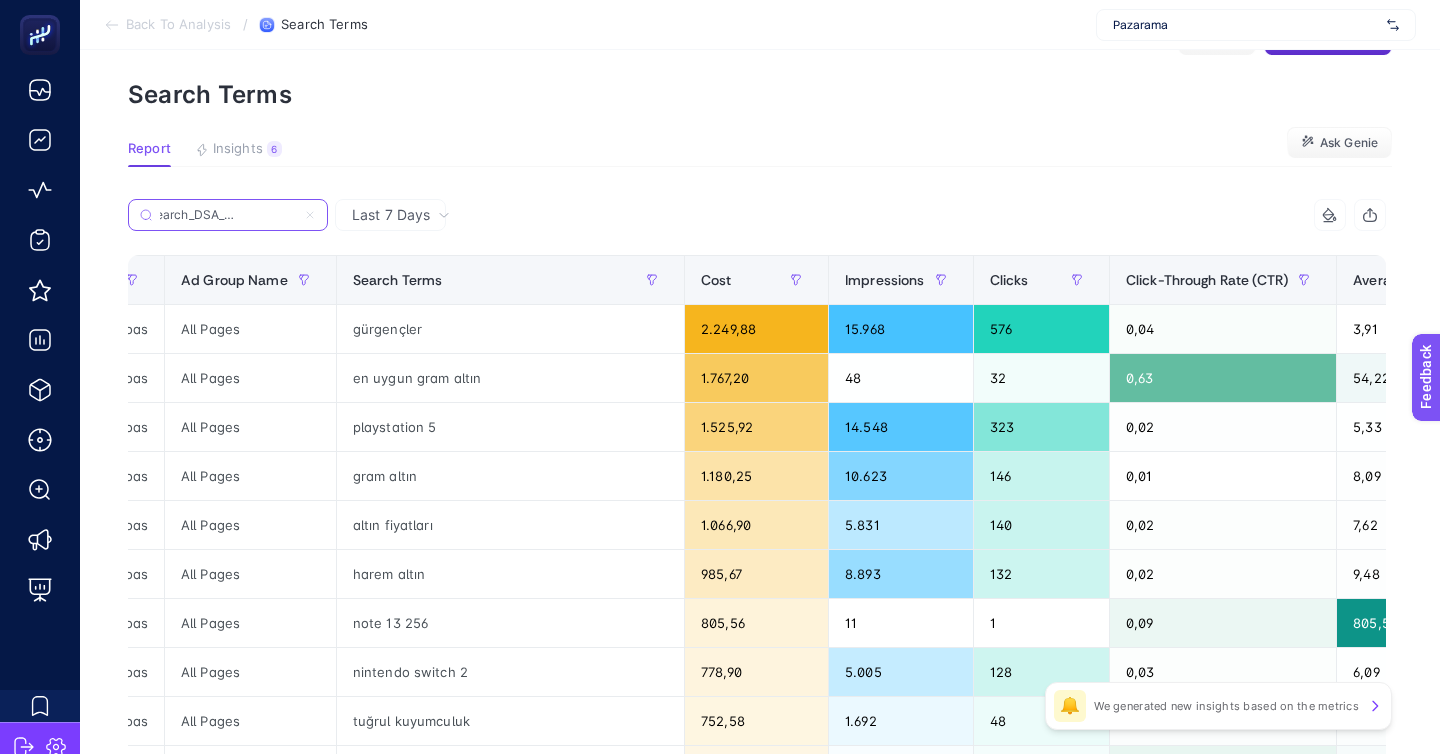 type on "Google_Search_DSA_All_Conversion_TRoas" 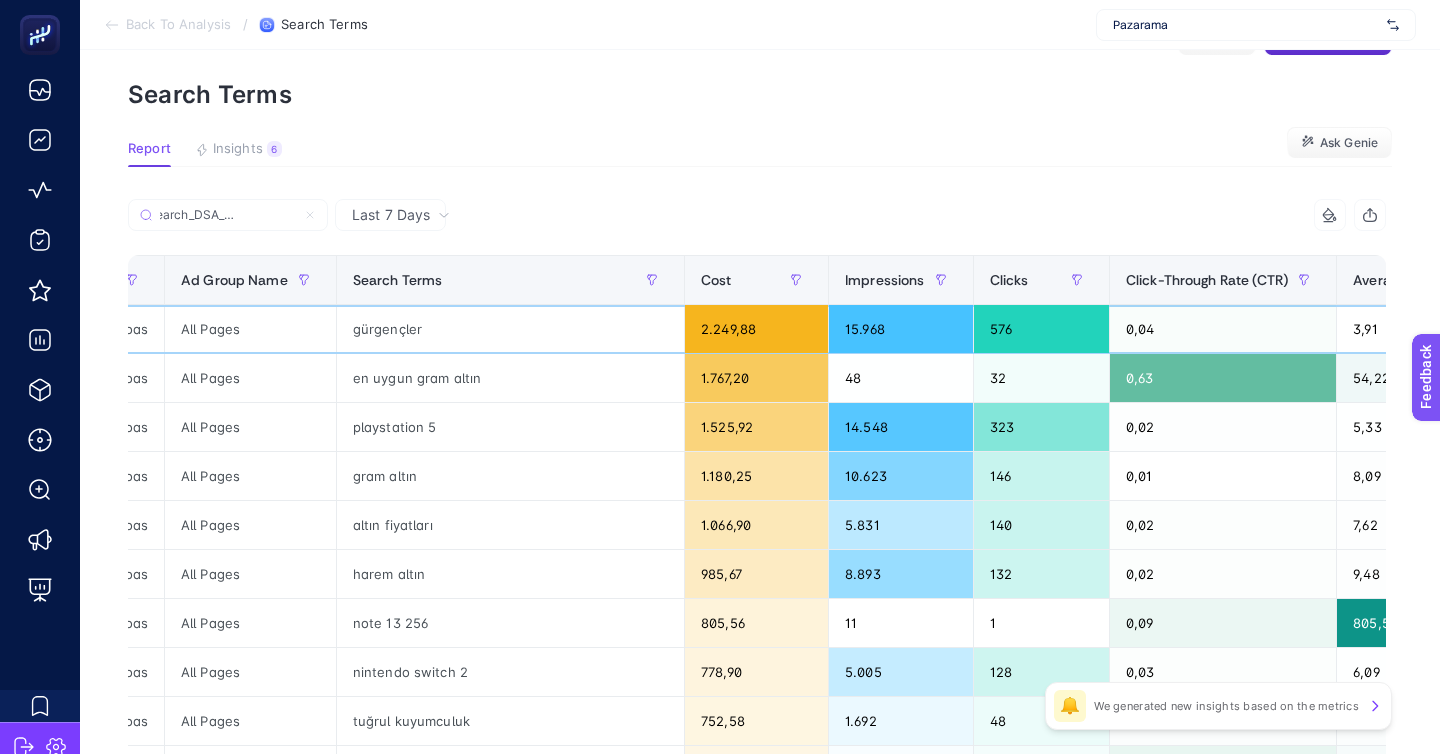 scroll, scrollTop: 0, scrollLeft: 0, axis: both 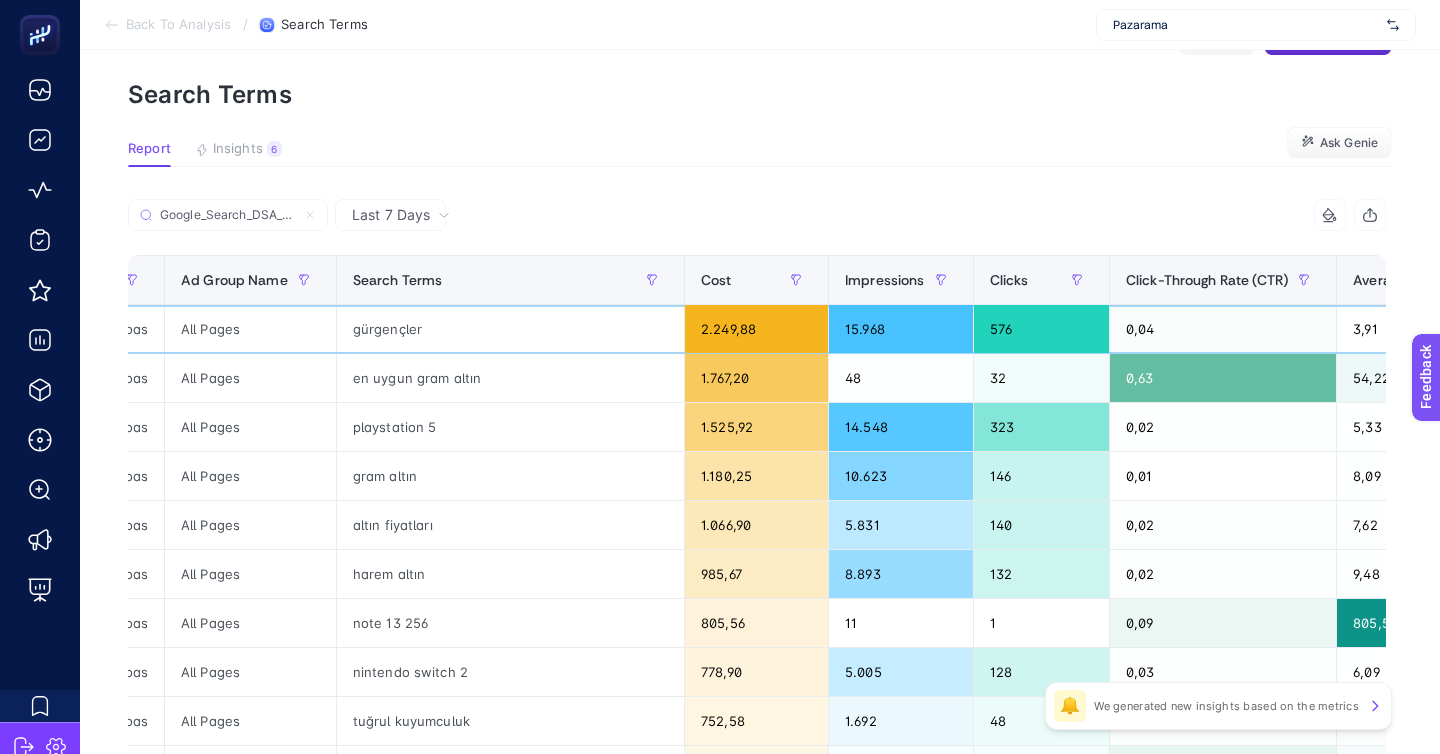 click on "gürgençler" 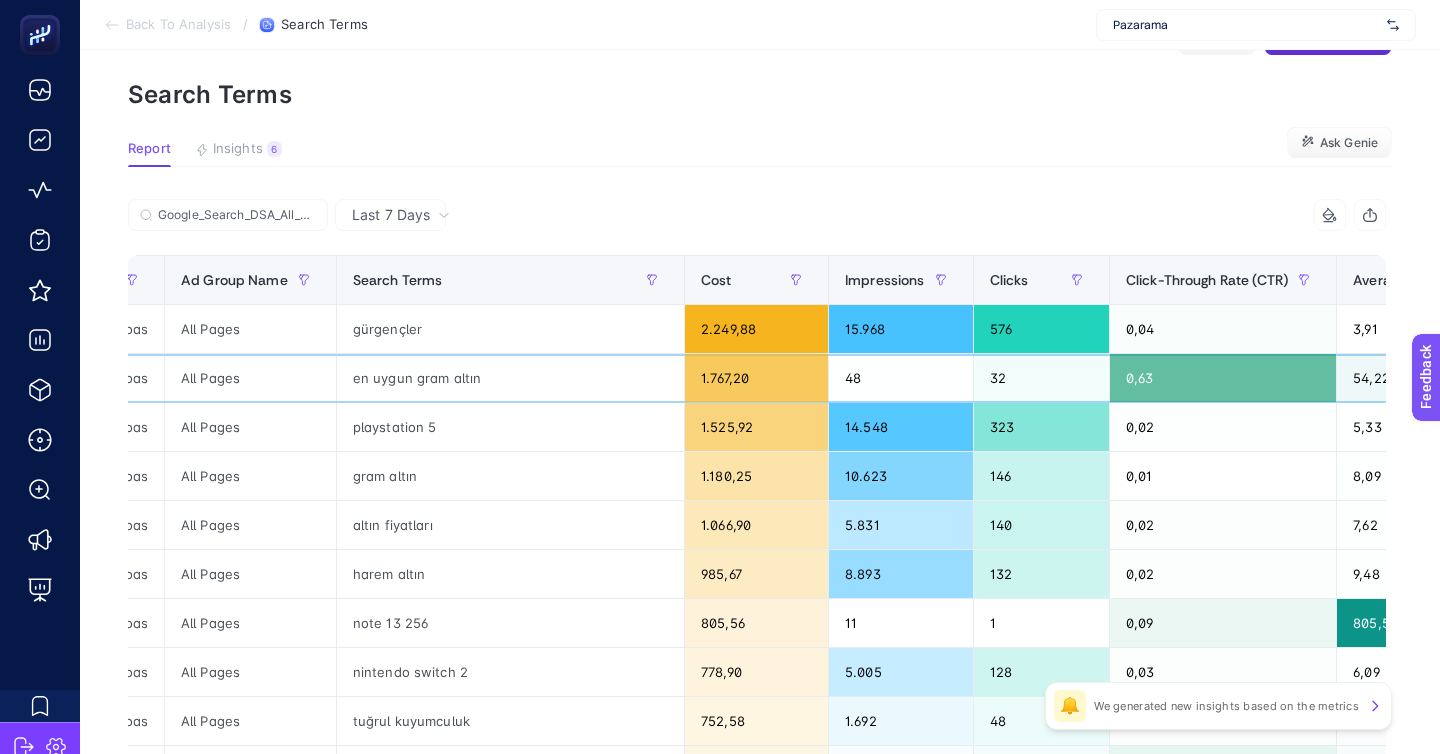 click on "en uygun gram altın" 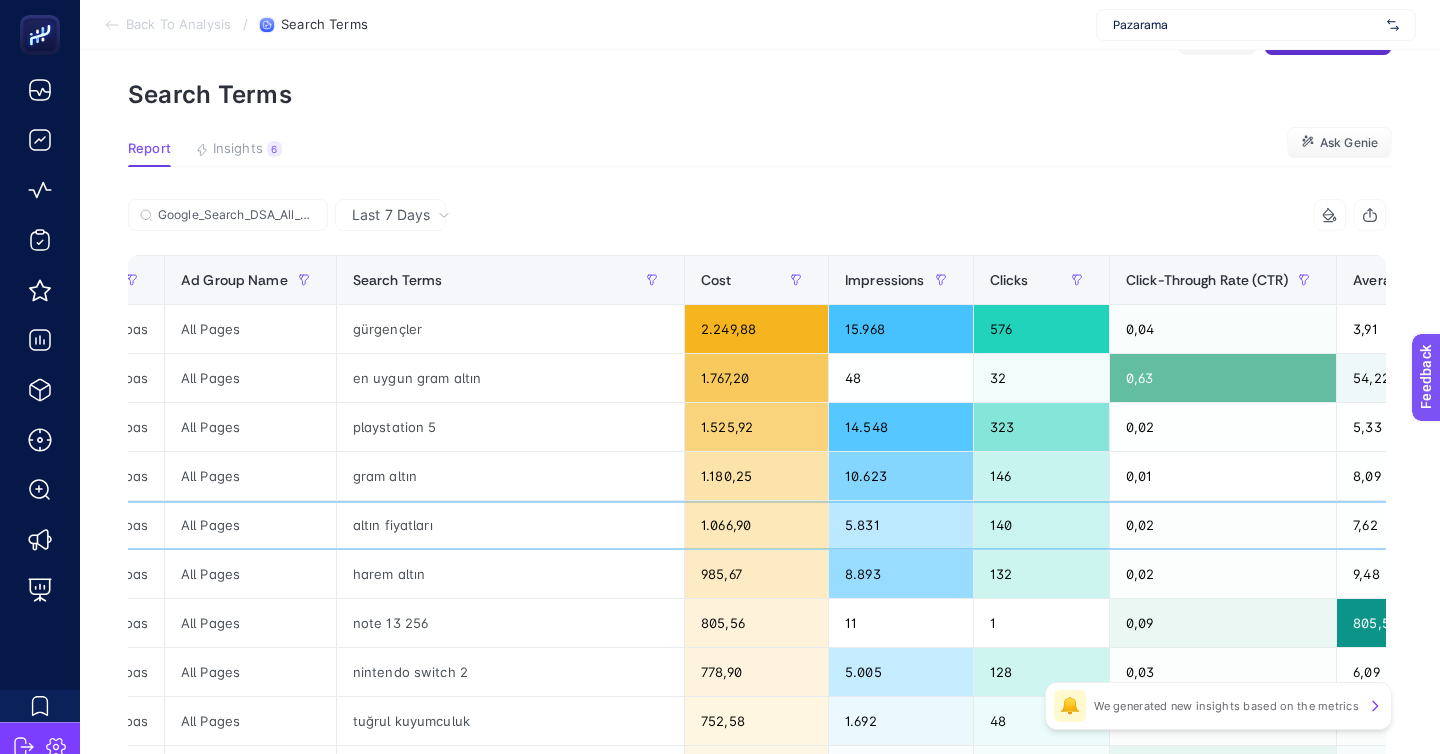 click on "altın fiyatları" 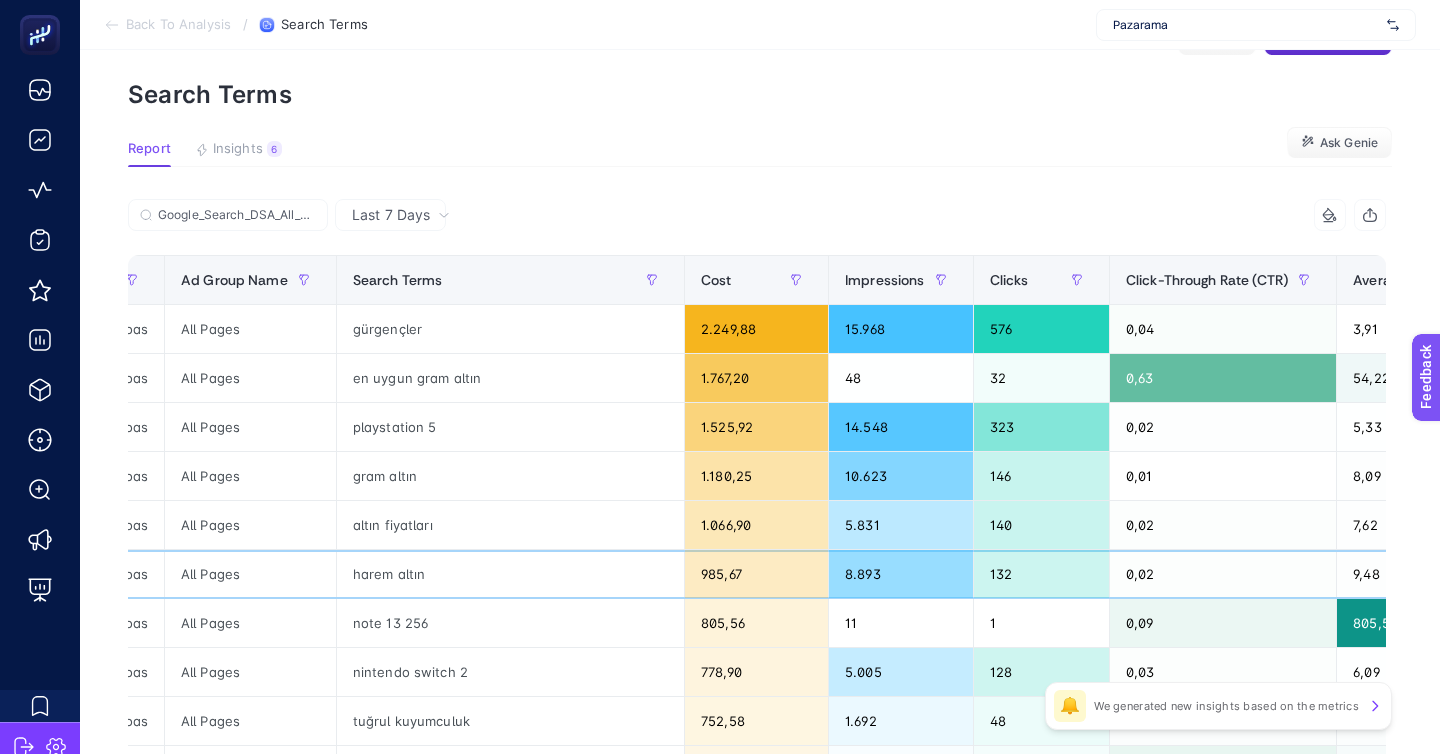 click on "harem altın" 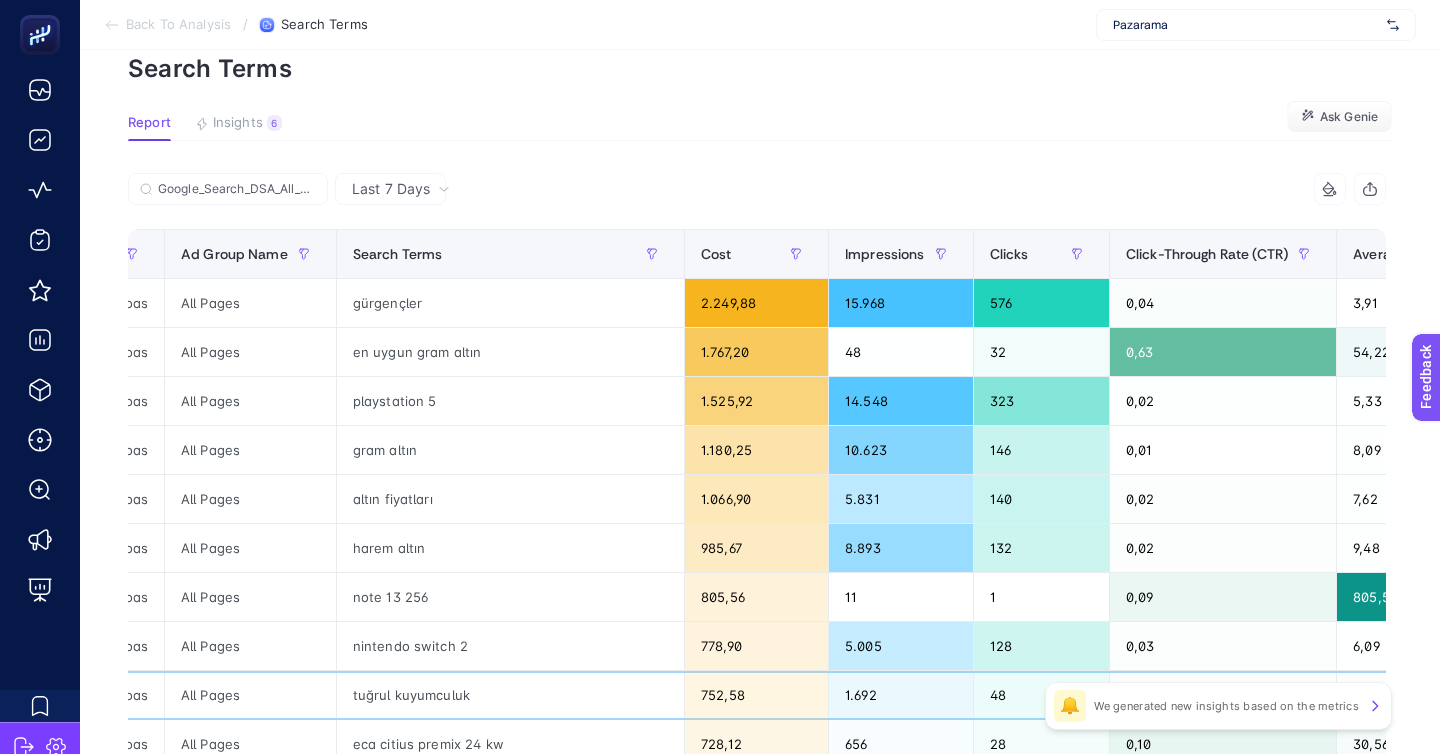click on "tuğrul kuyumculuk" 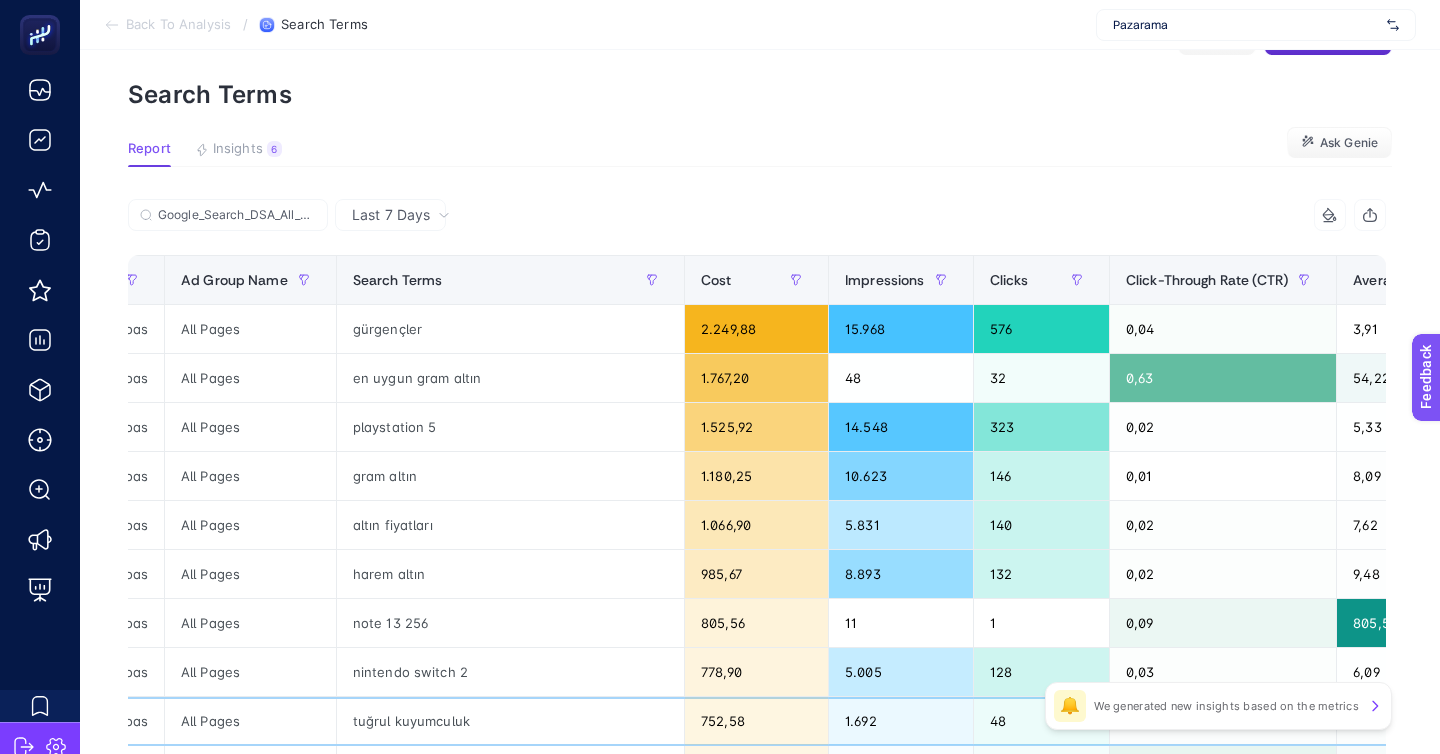 scroll, scrollTop: 56, scrollLeft: 0, axis: vertical 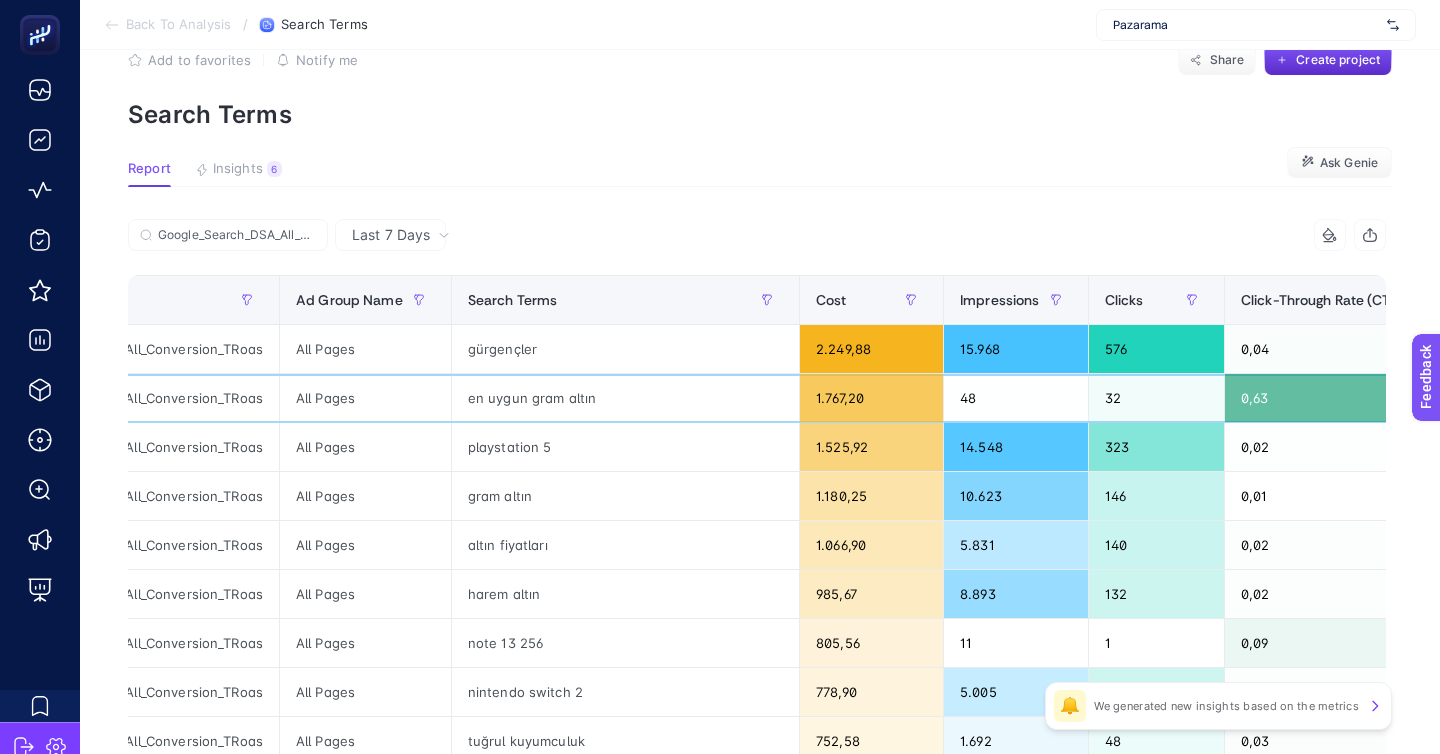 click on "en uygun gram altın" 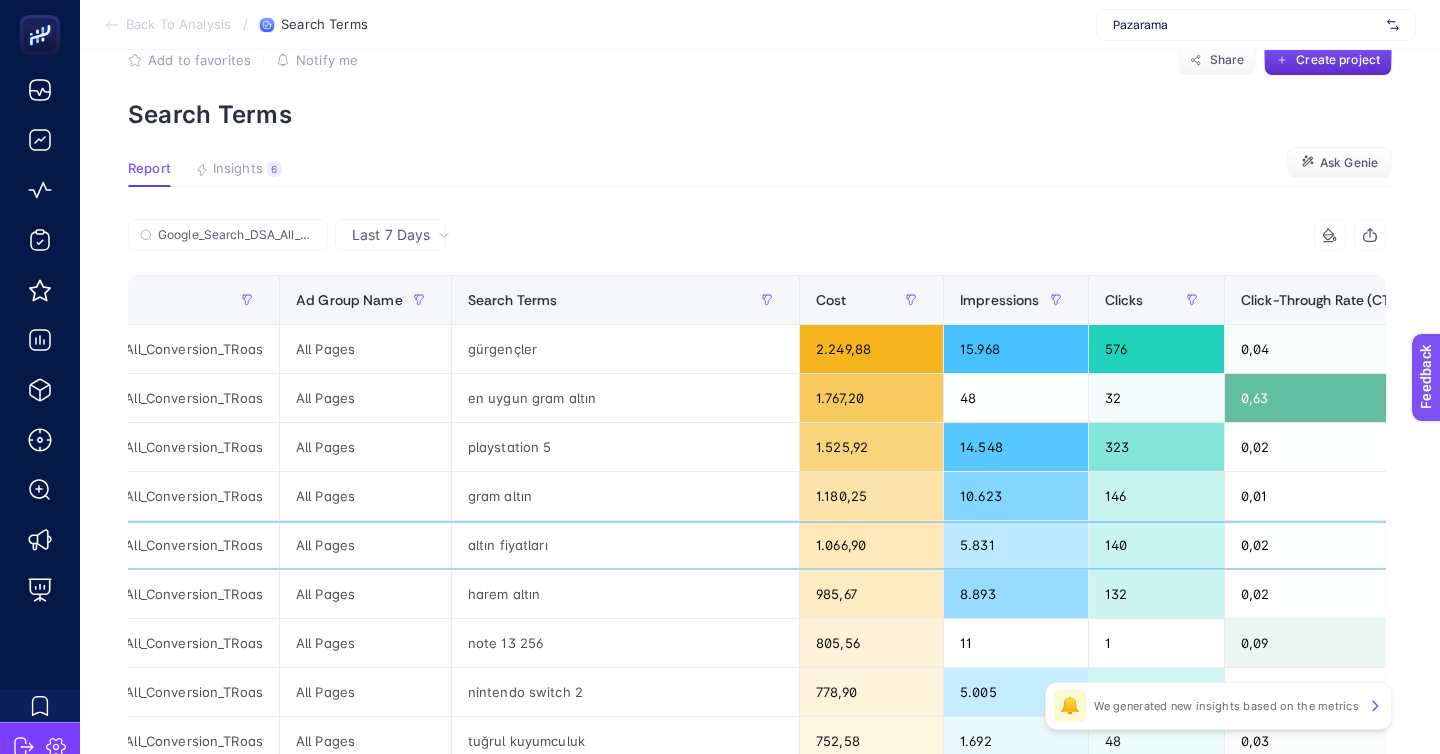 click on "altın fiyatları" 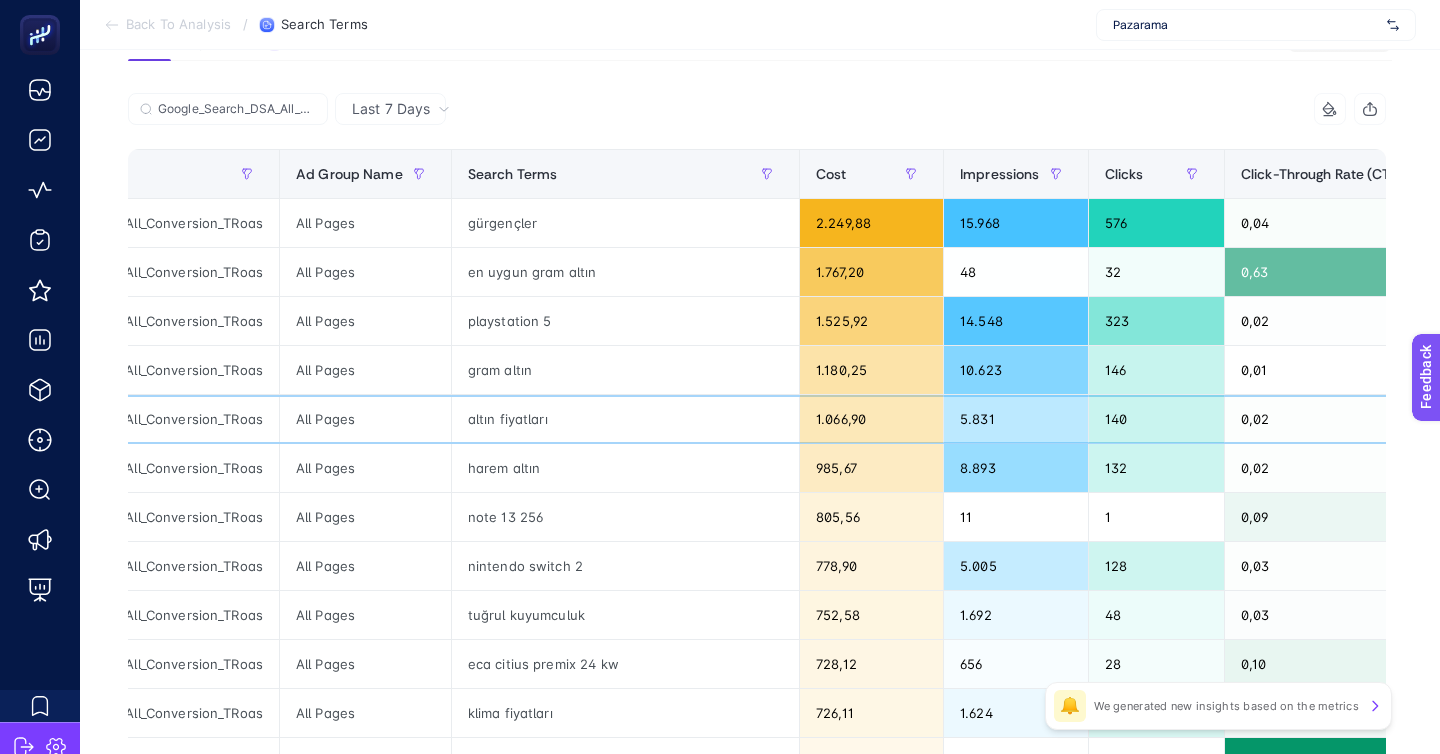 scroll, scrollTop: 166, scrollLeft: 0, axis: vertical 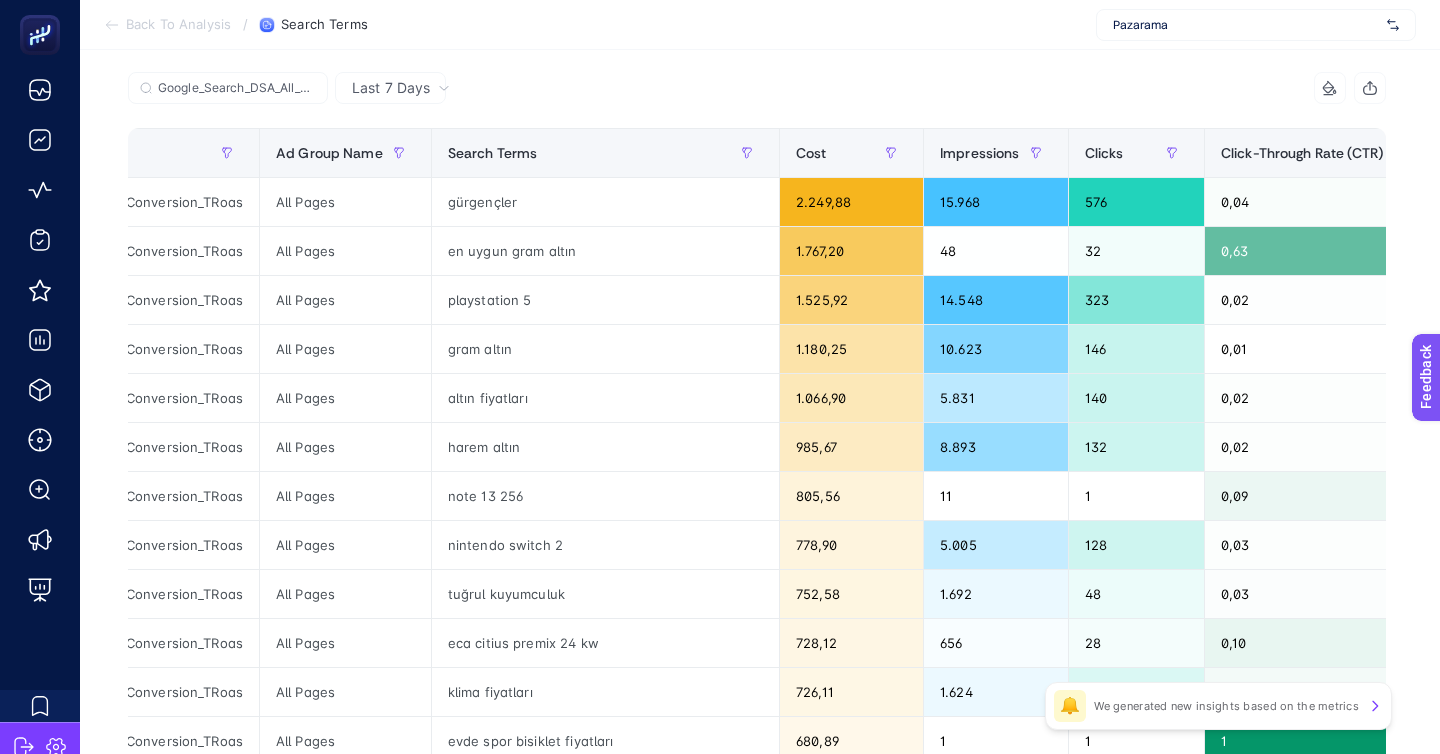 click on "iphone 16" 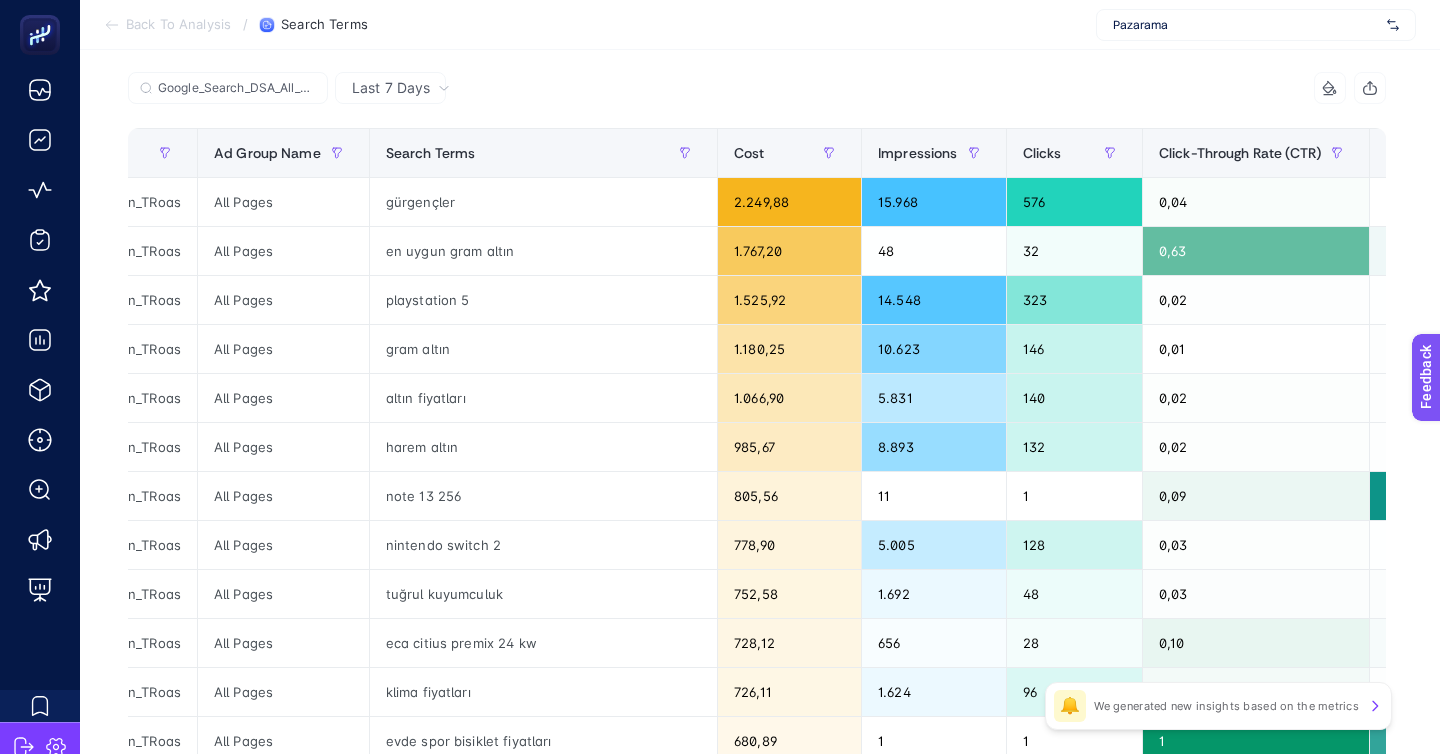 scroll, scrollTop: 0, scrollLeft: 236, axis: horizontal 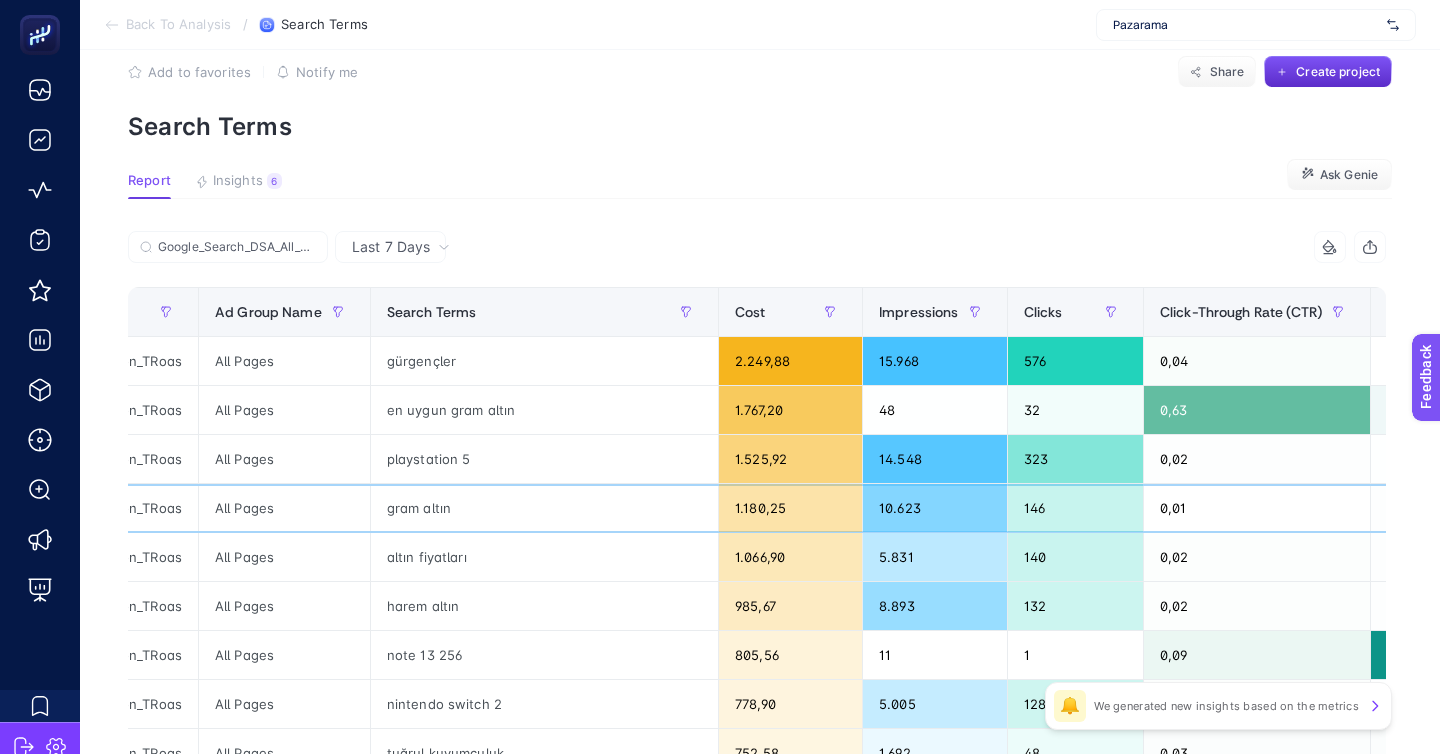 click on "gram altın" 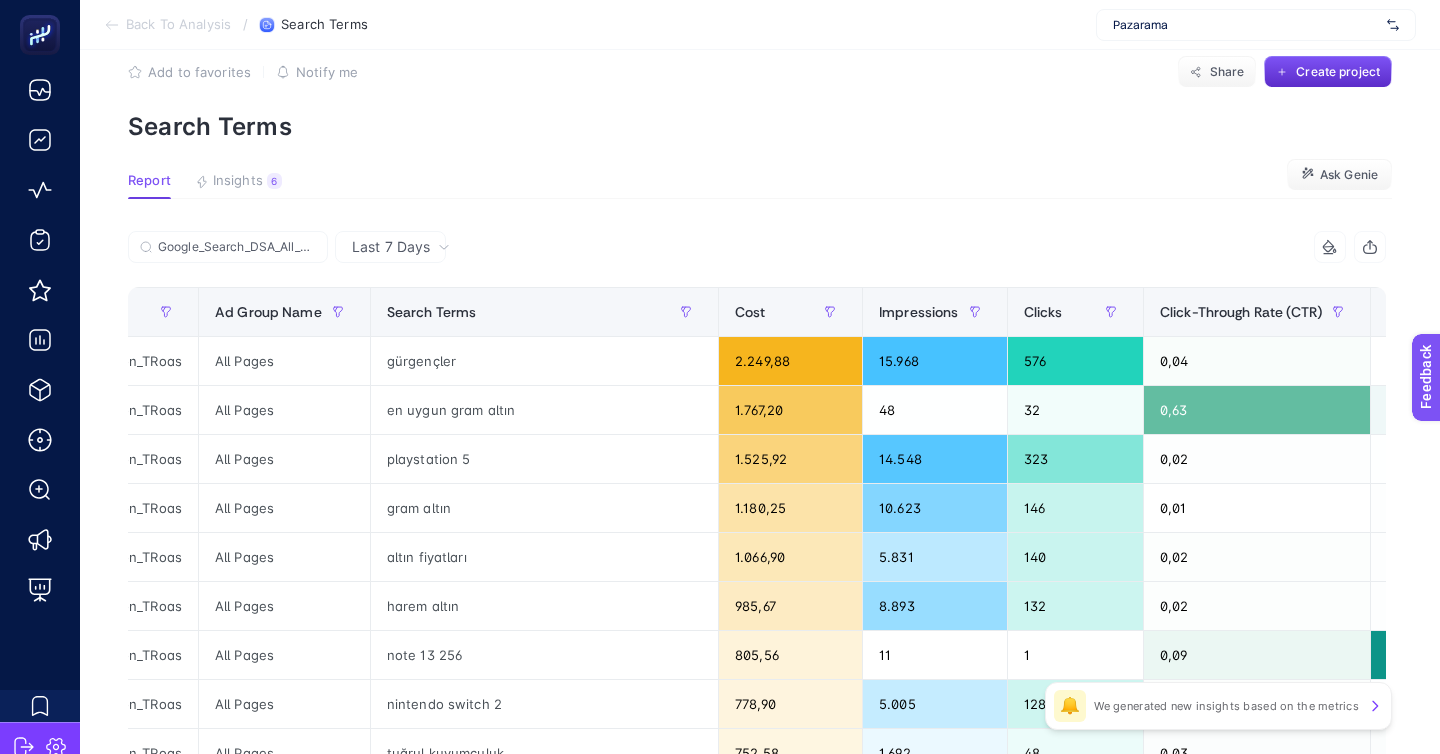 click on "playstation 5" 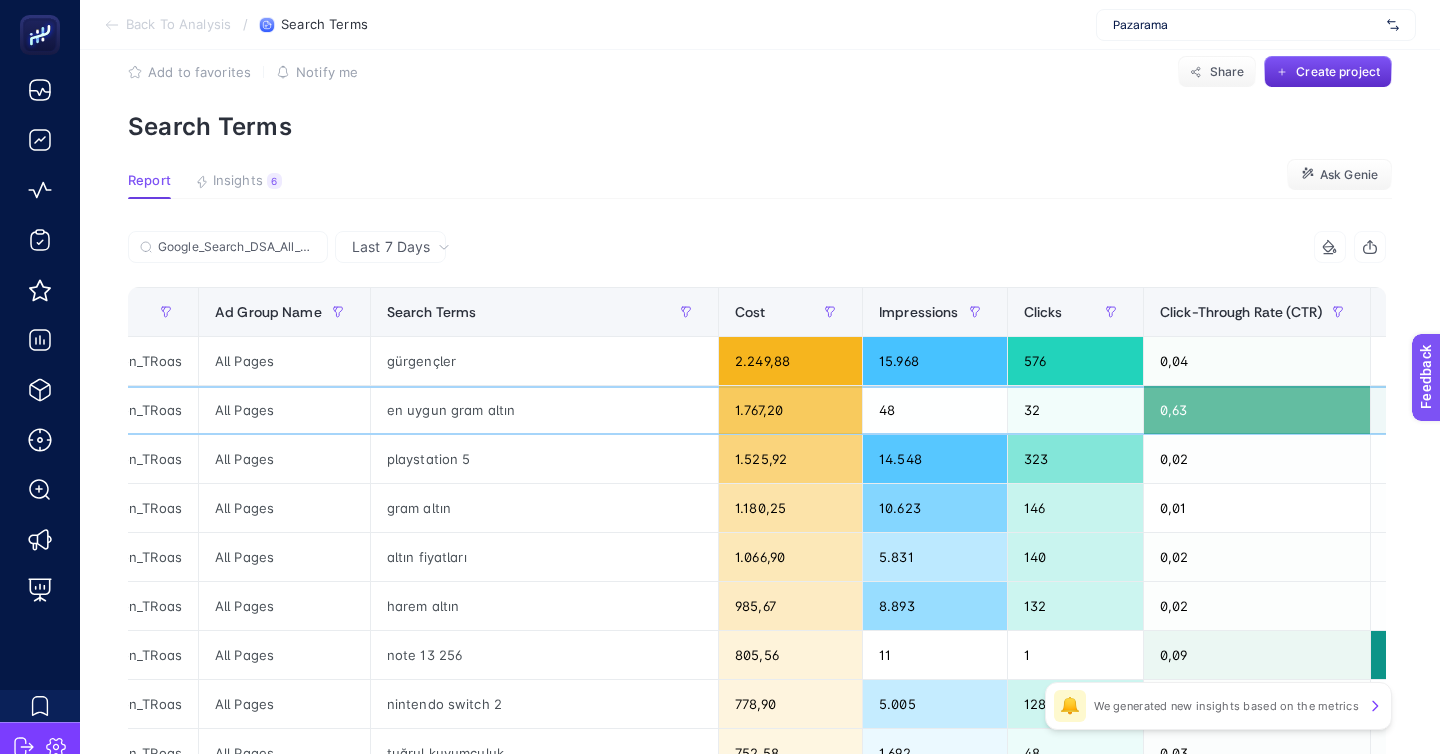click on "en uygun gram altın" 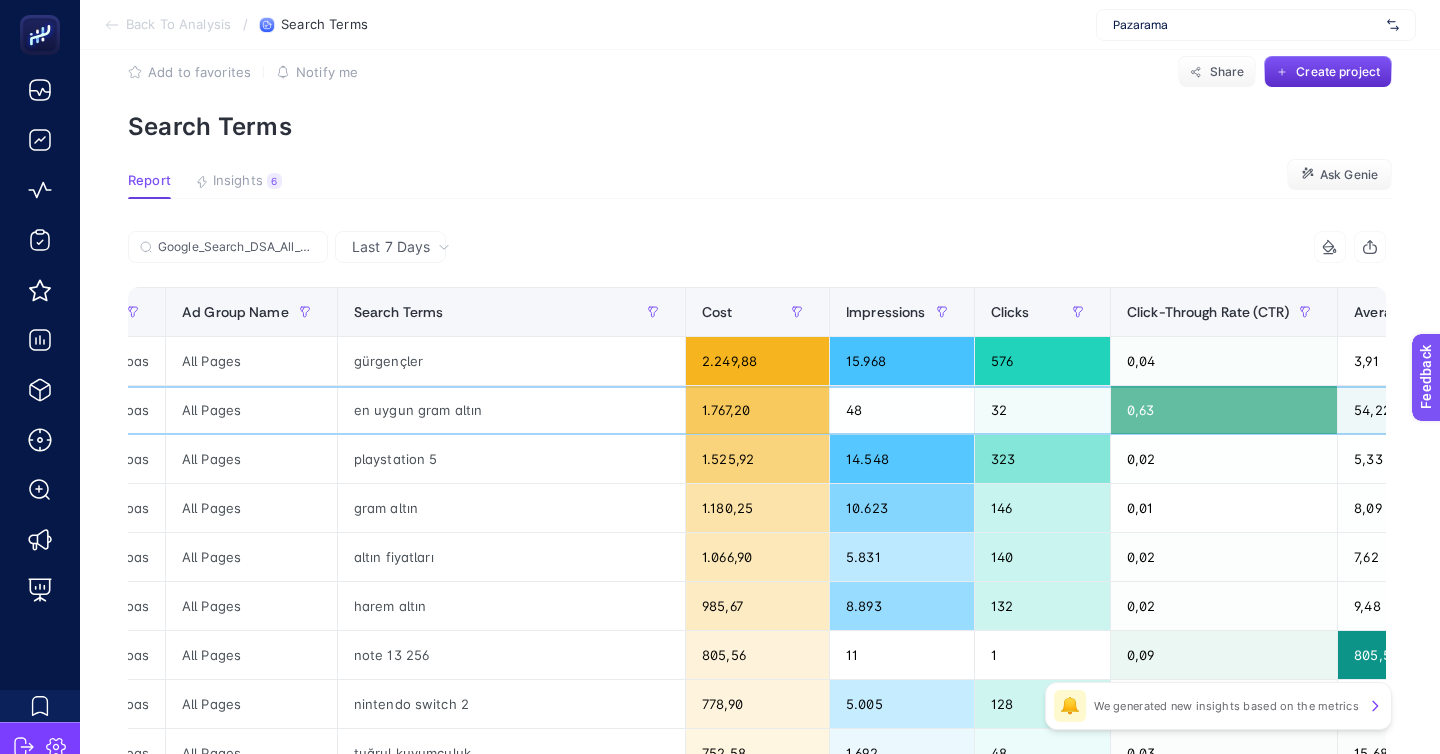 scroll, scrollTop: 0, scrollLeft: 275, axis: horizontal 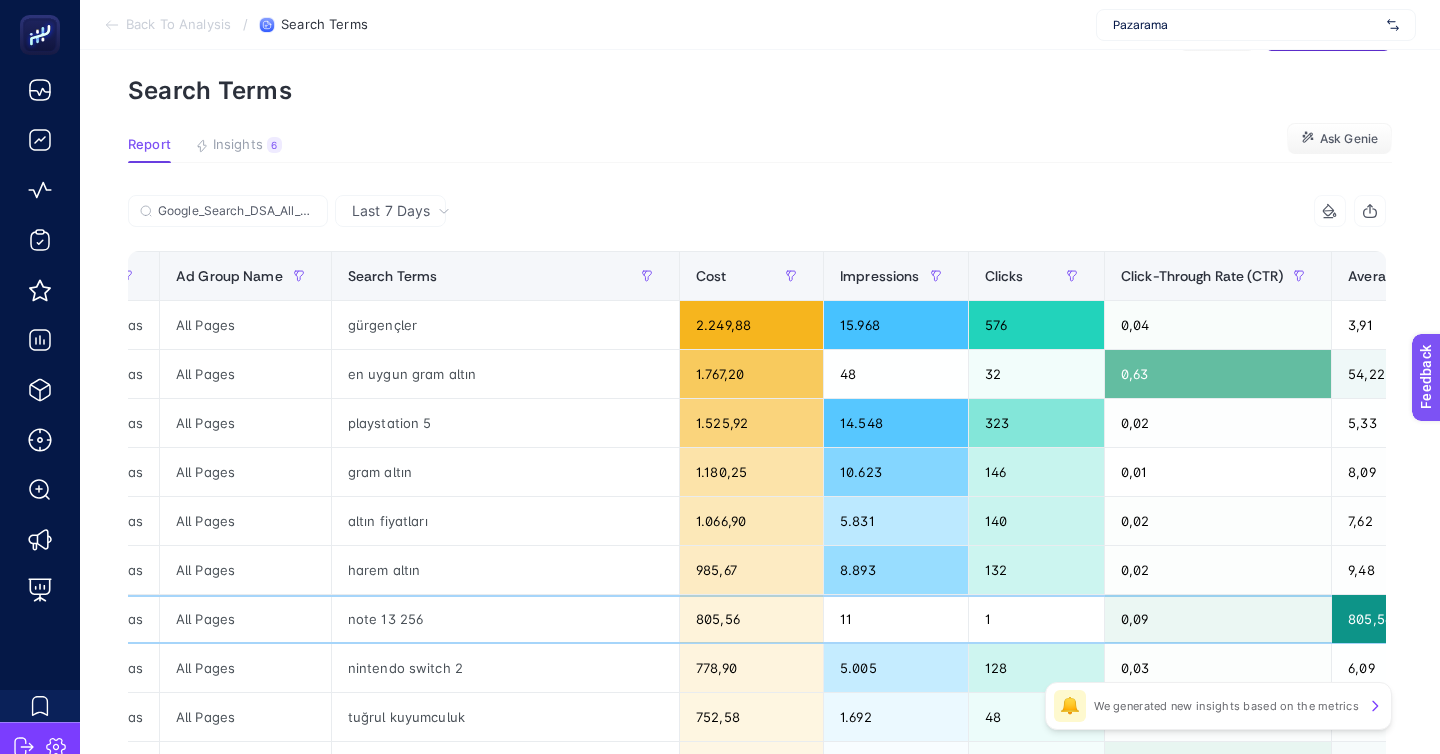 click on "note 13 256" 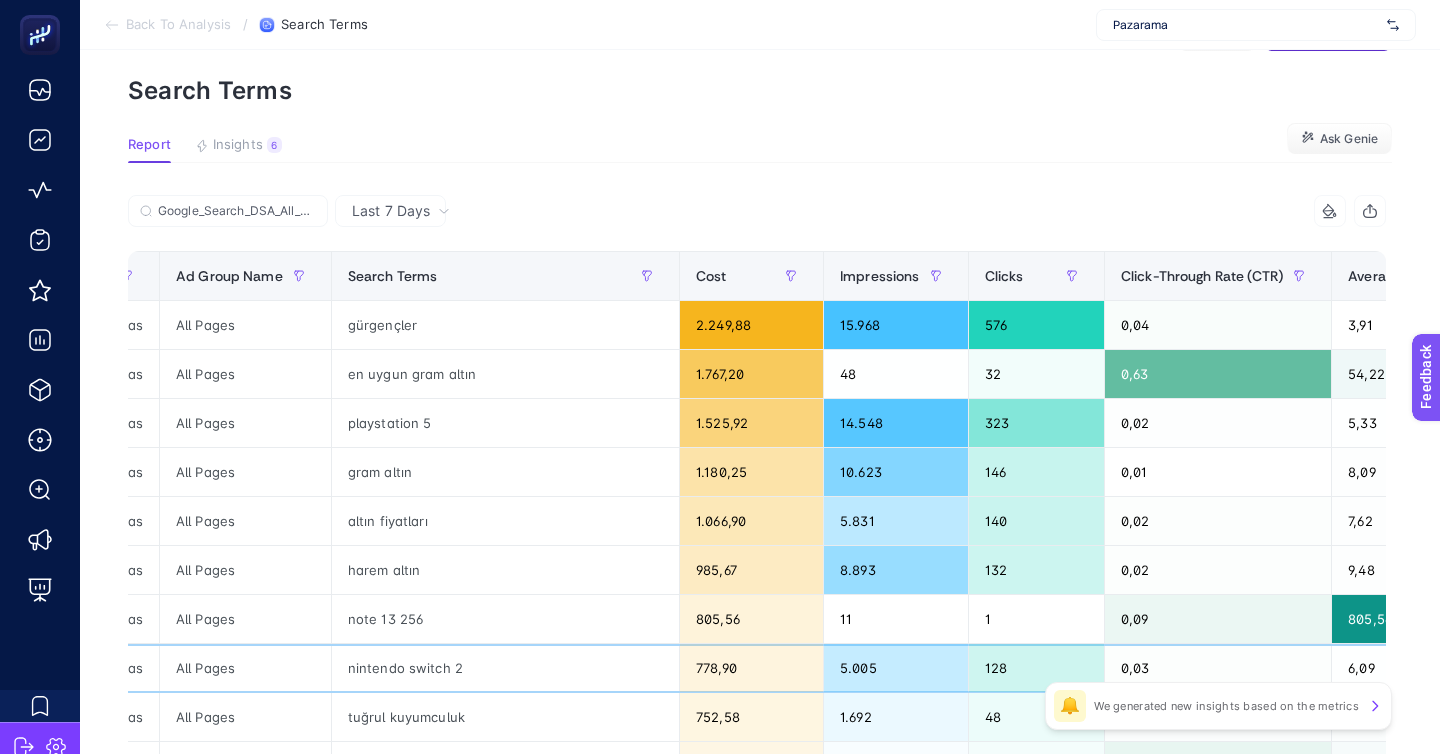 click on "nintendo switch 2" 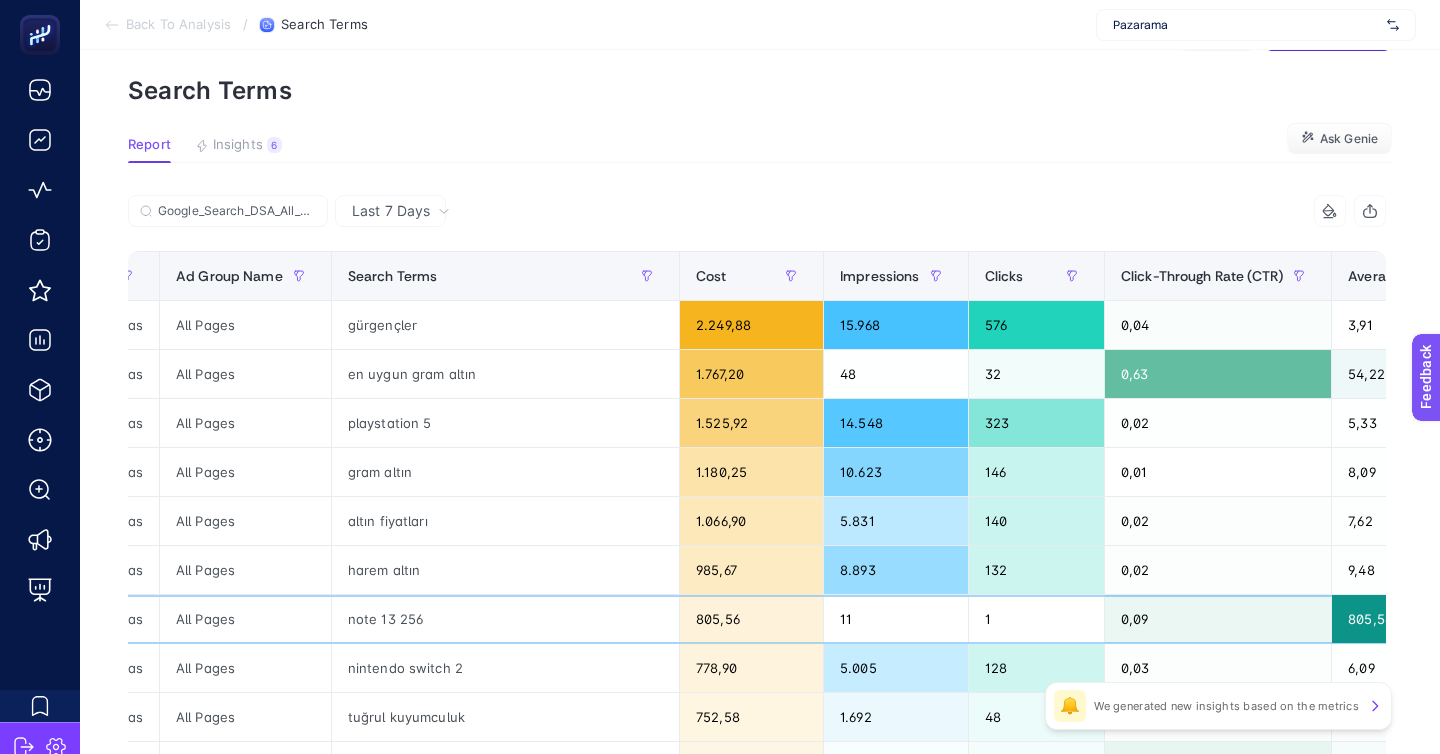 click on "note 13 256" 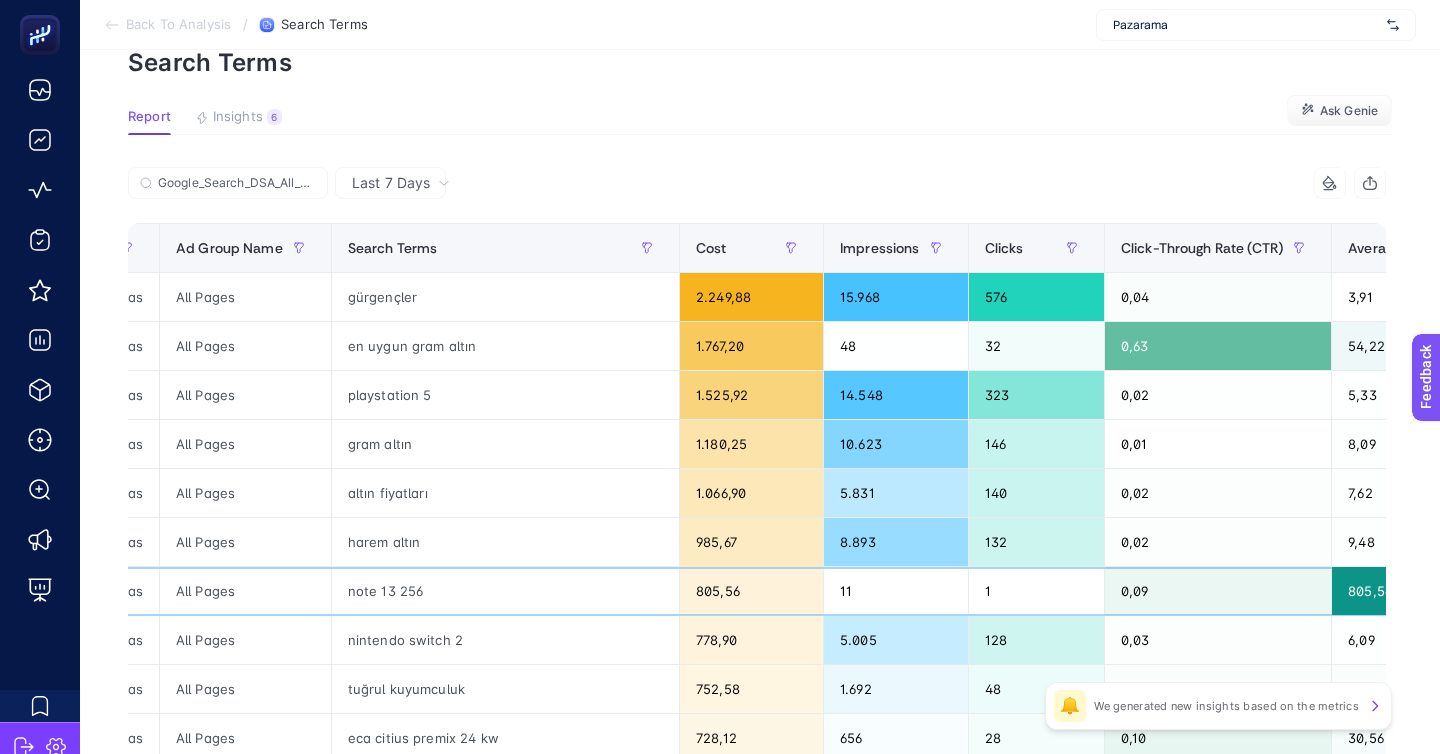 scroll, scrollTop: 97, scrollLeft: 0, axis: vertical 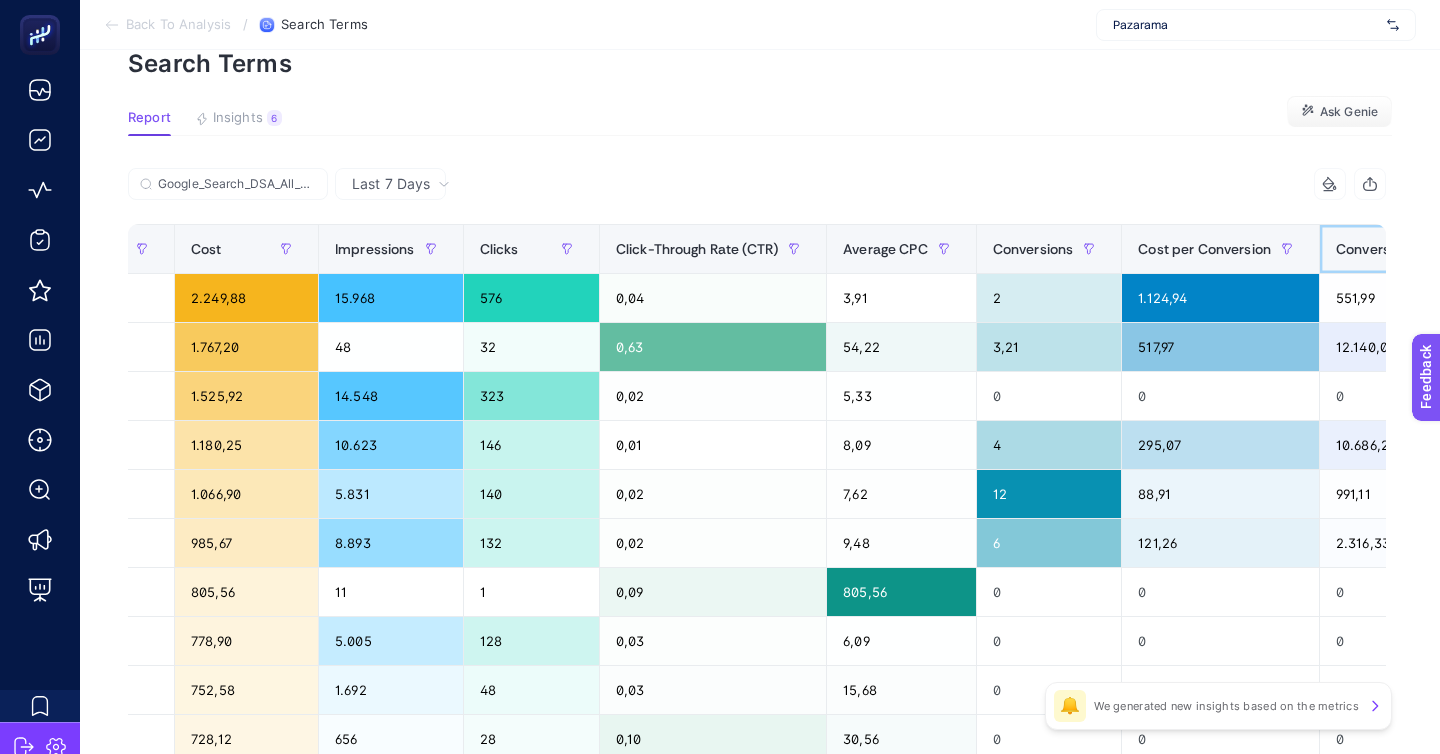 click on "Conversions Value" 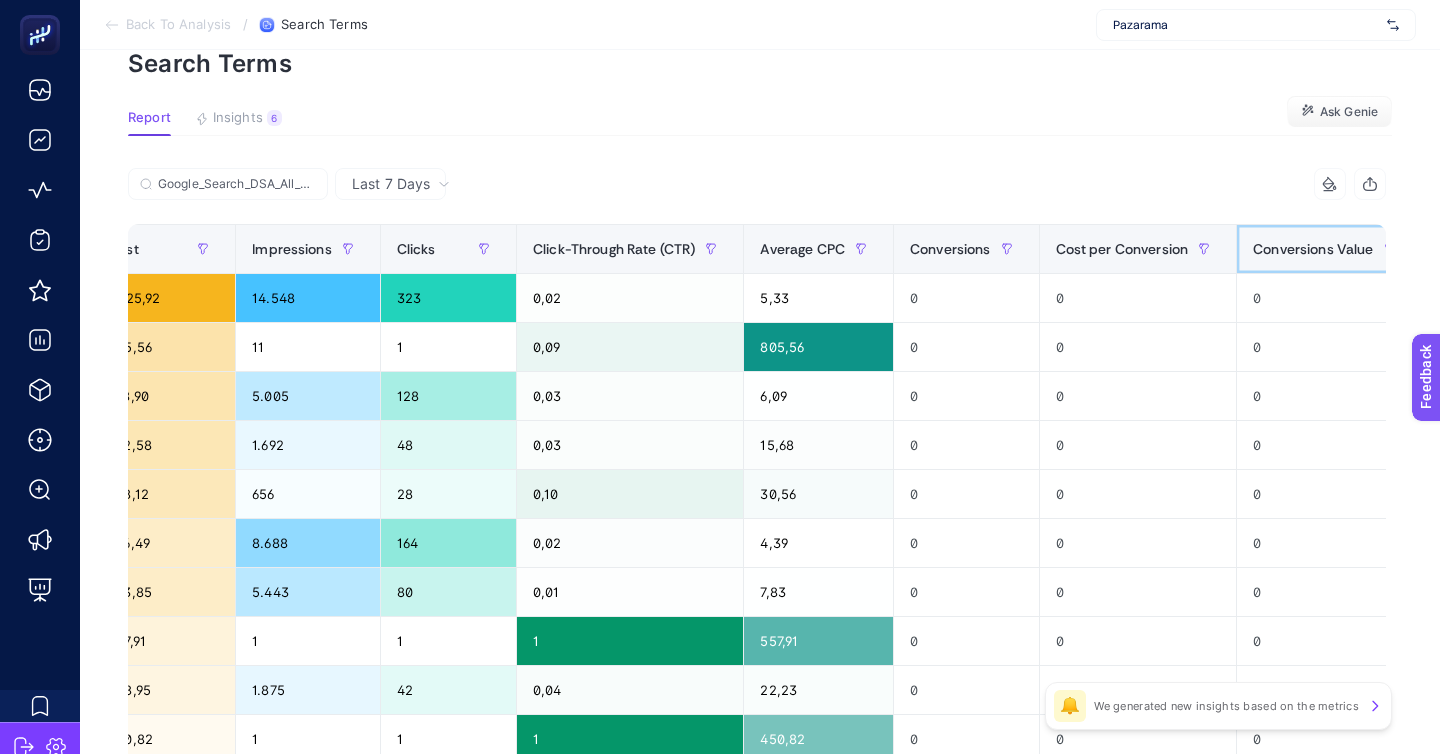 click on "Conversions Value" 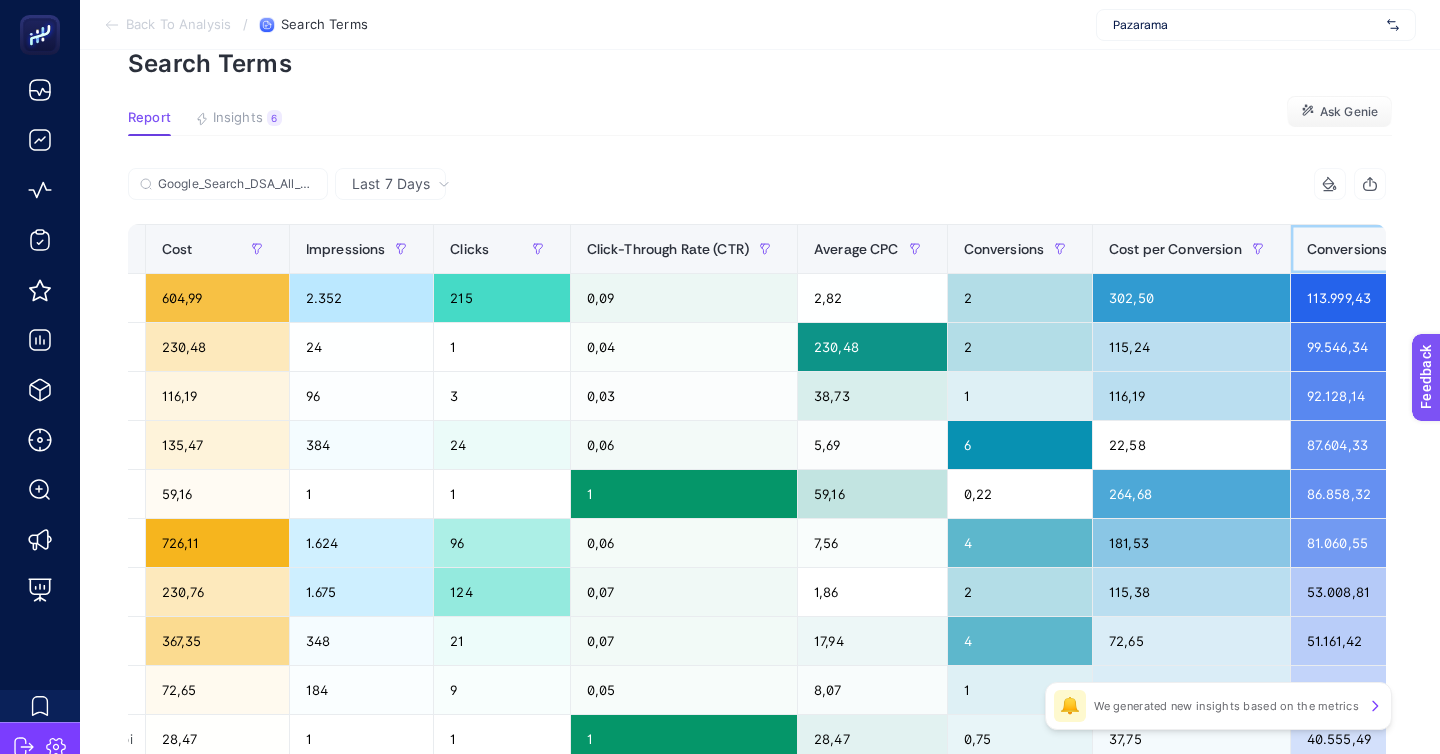 scroll, scrollTop: 0, scrollLeft: 854, axis: horizontal 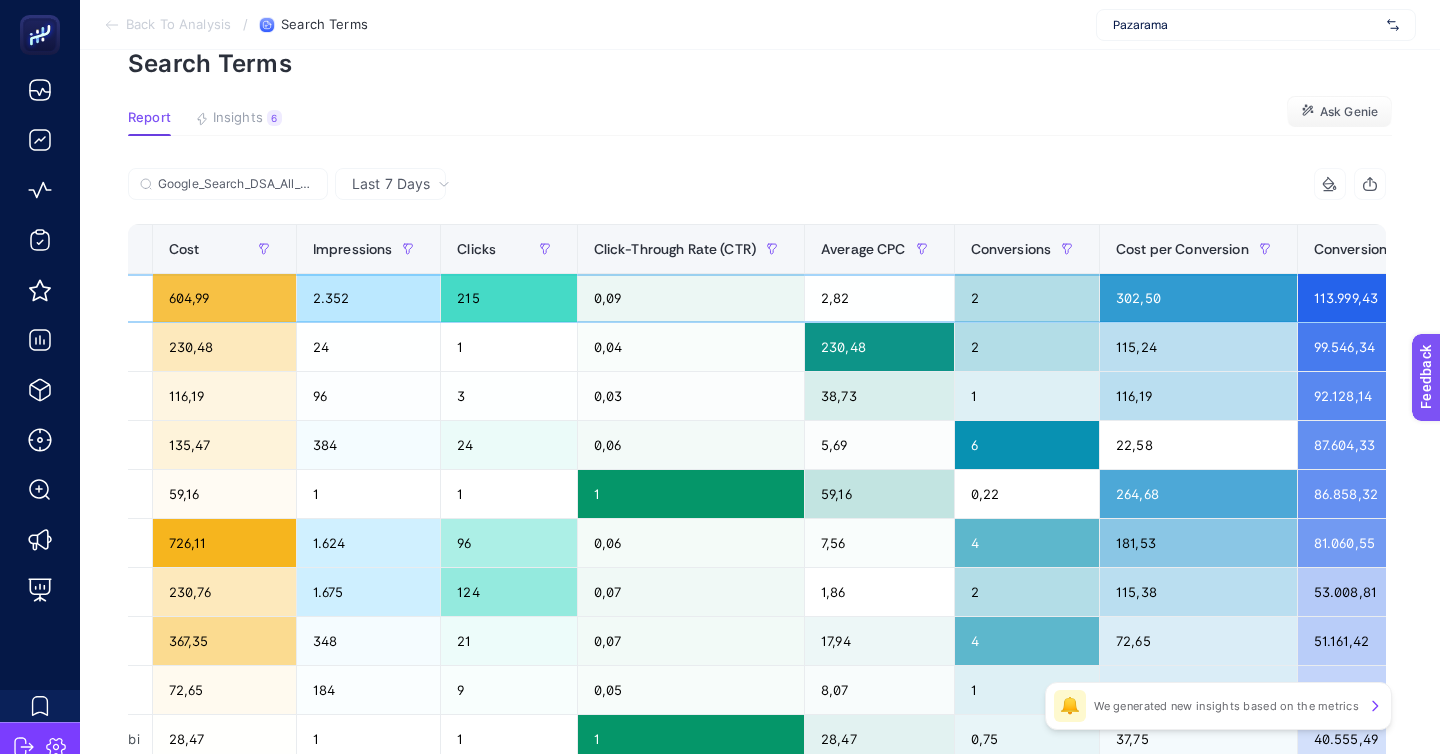 click on "113.999,43" 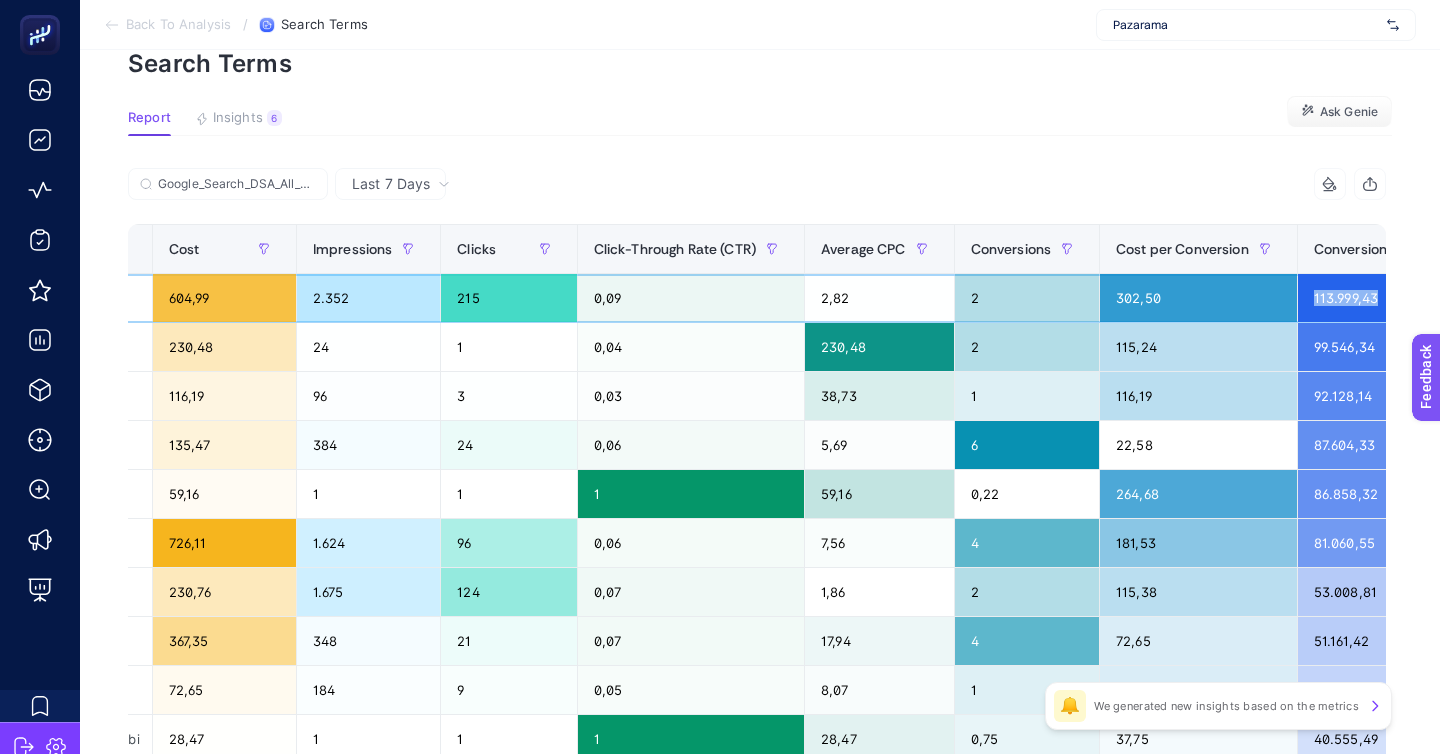 click on "113.999,43" 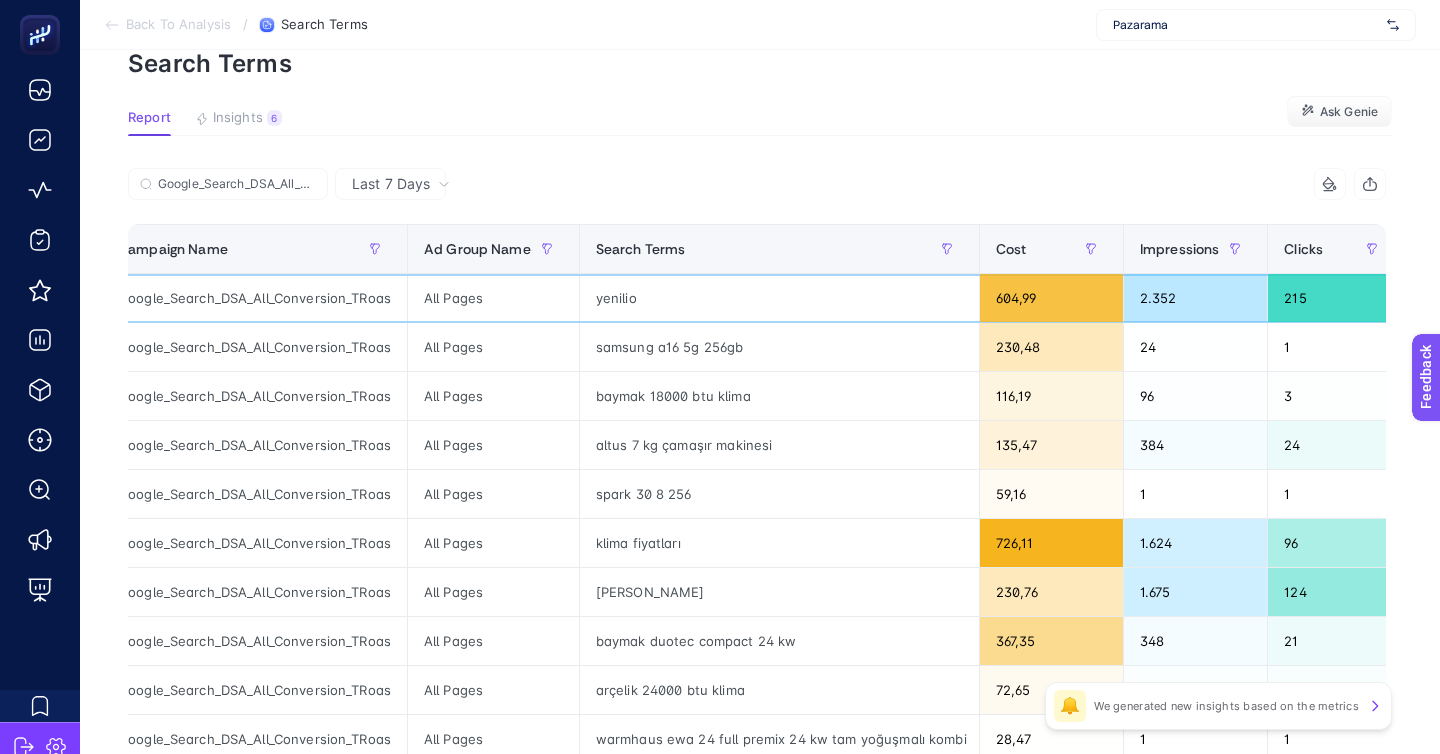 scroll, scrollTop: 0, scrollLeft: 0, axis: both 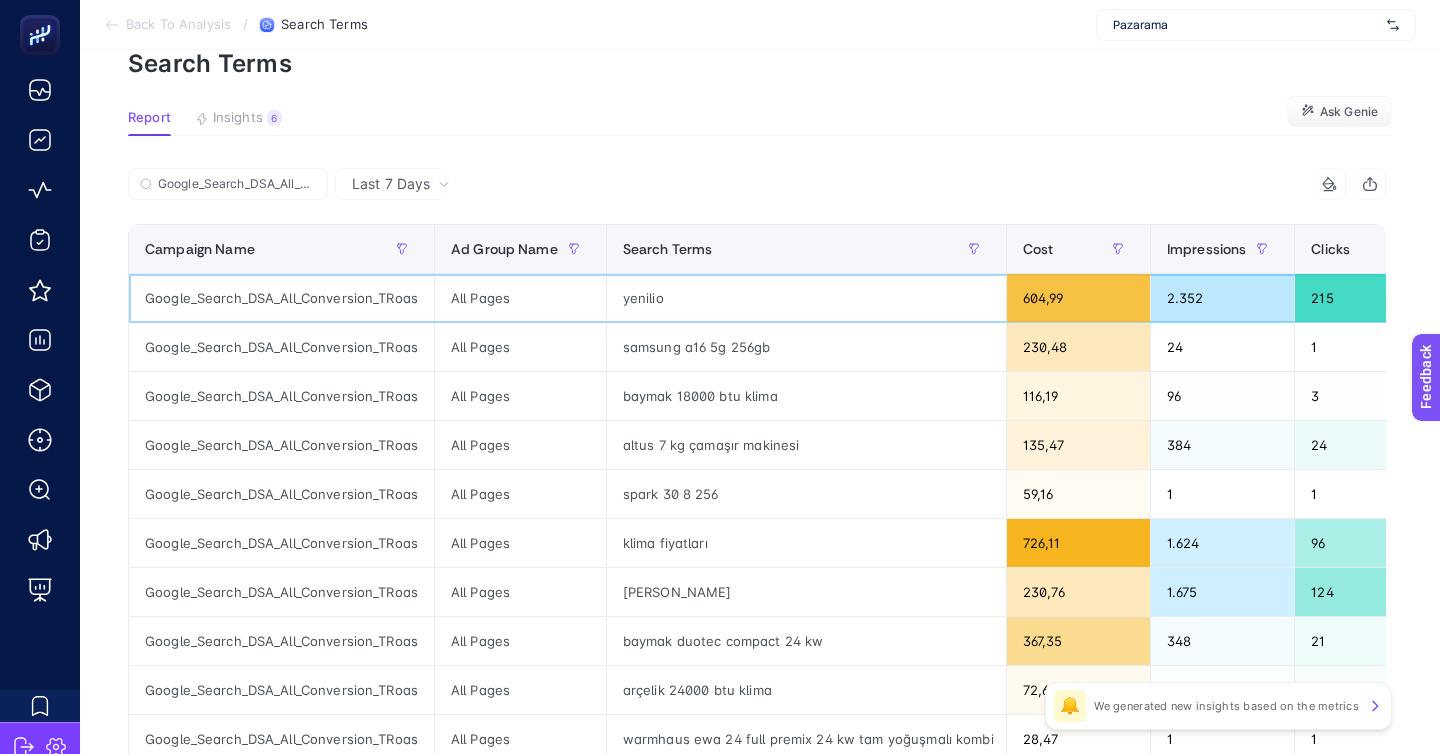 click on "yenilio" 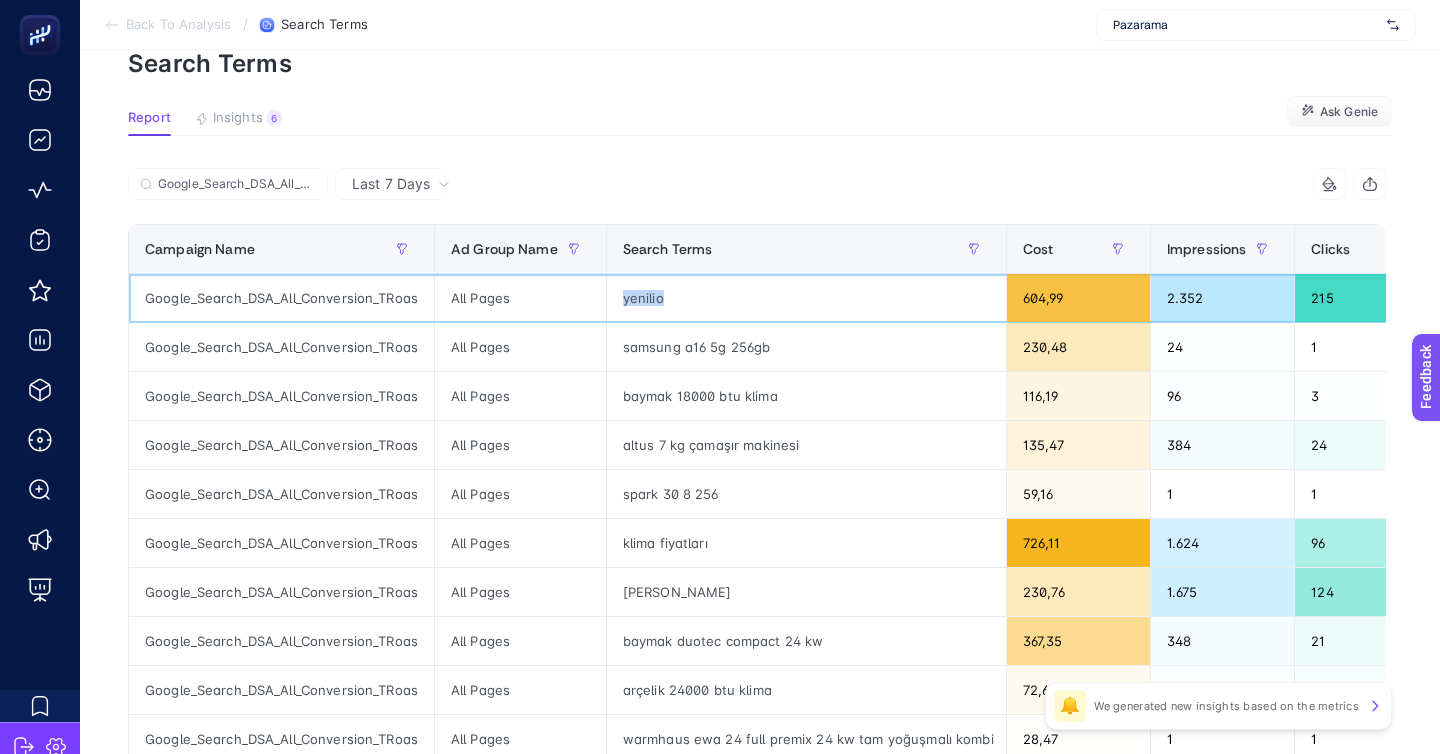 click on "yenilio" 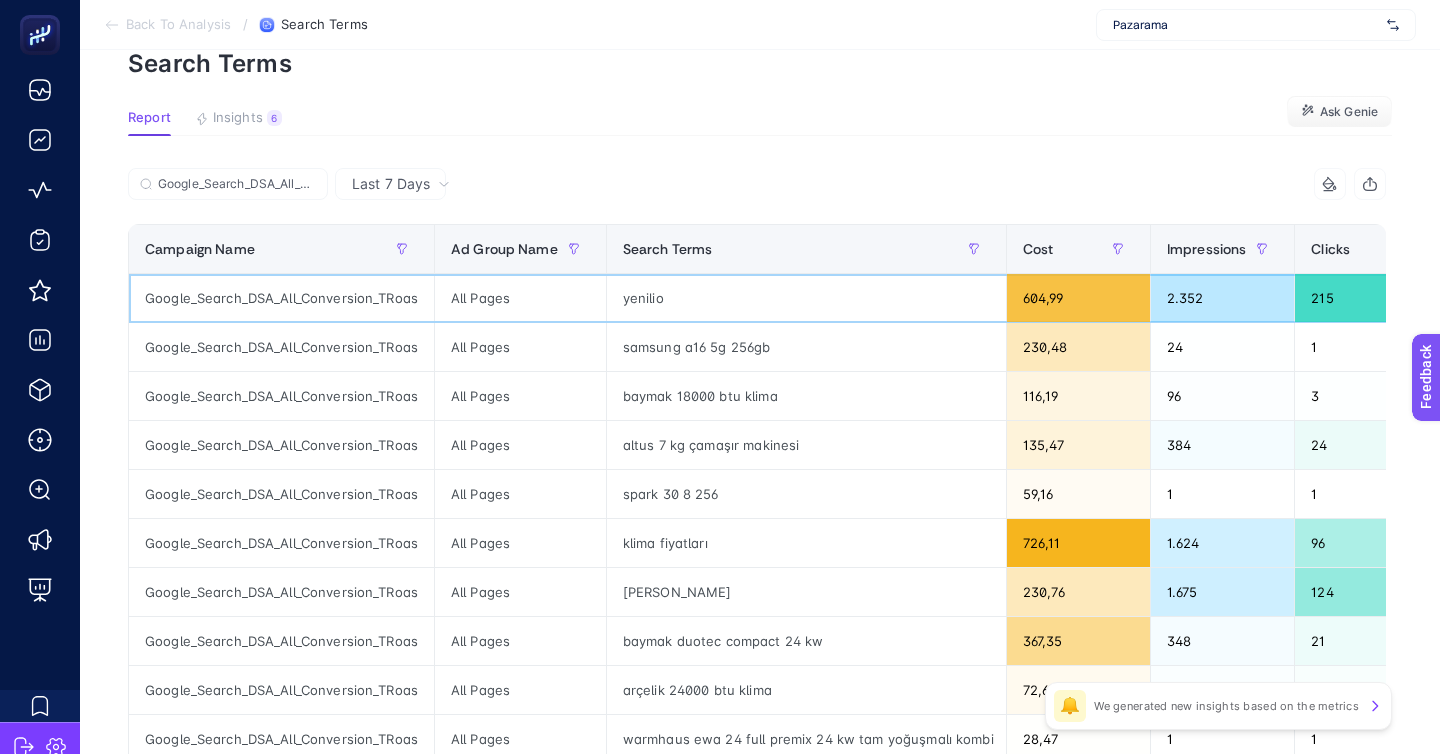 click on "yenilio" 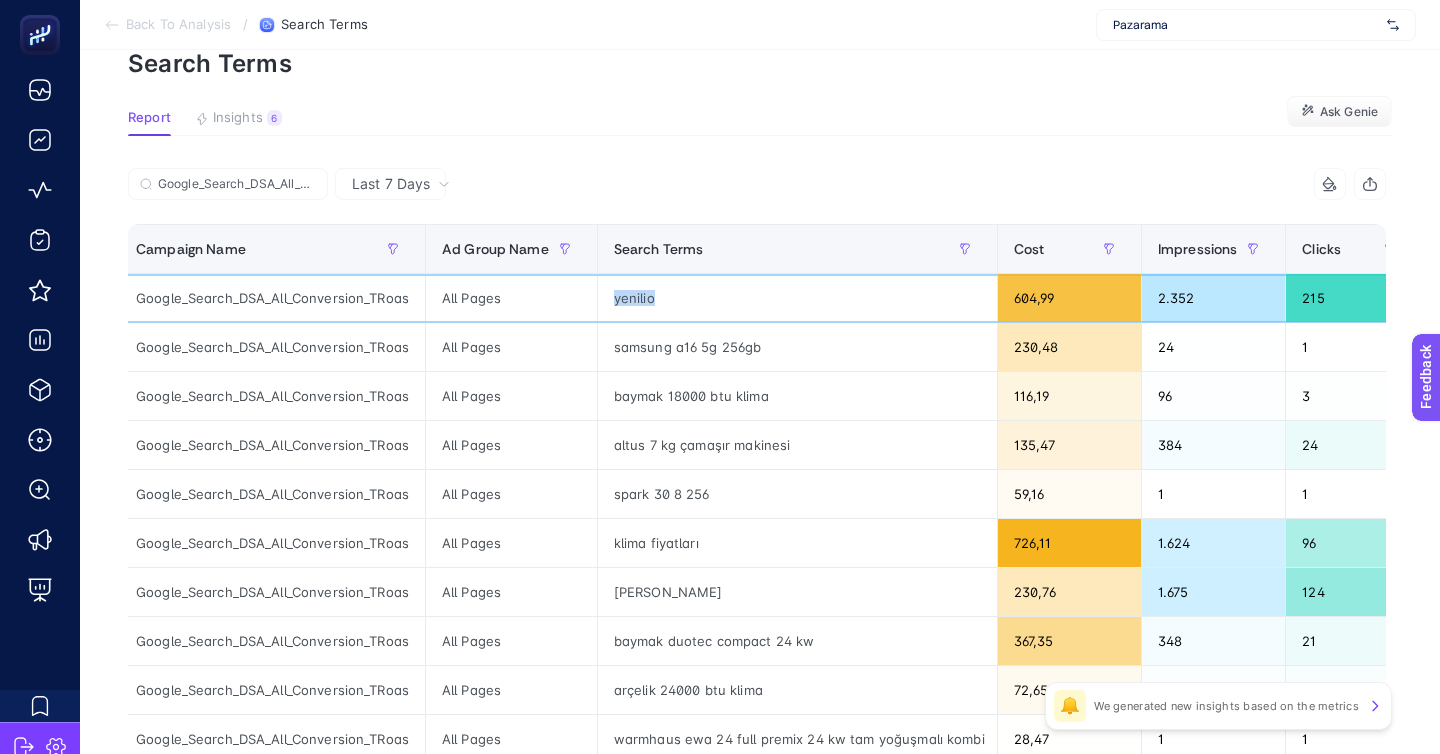 scroll, scrollTop: 0, scrollLeft: 46, axis: horizontal 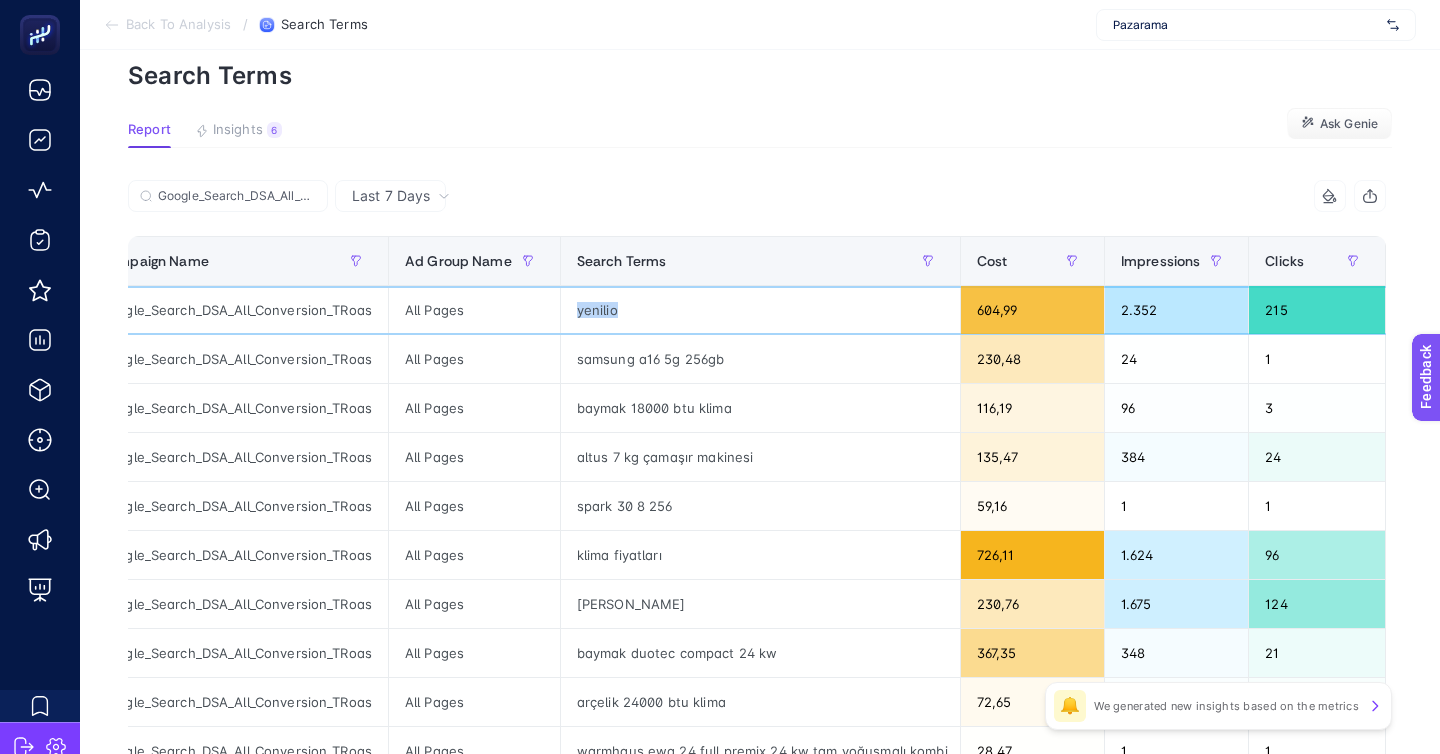 click on "yenilio" 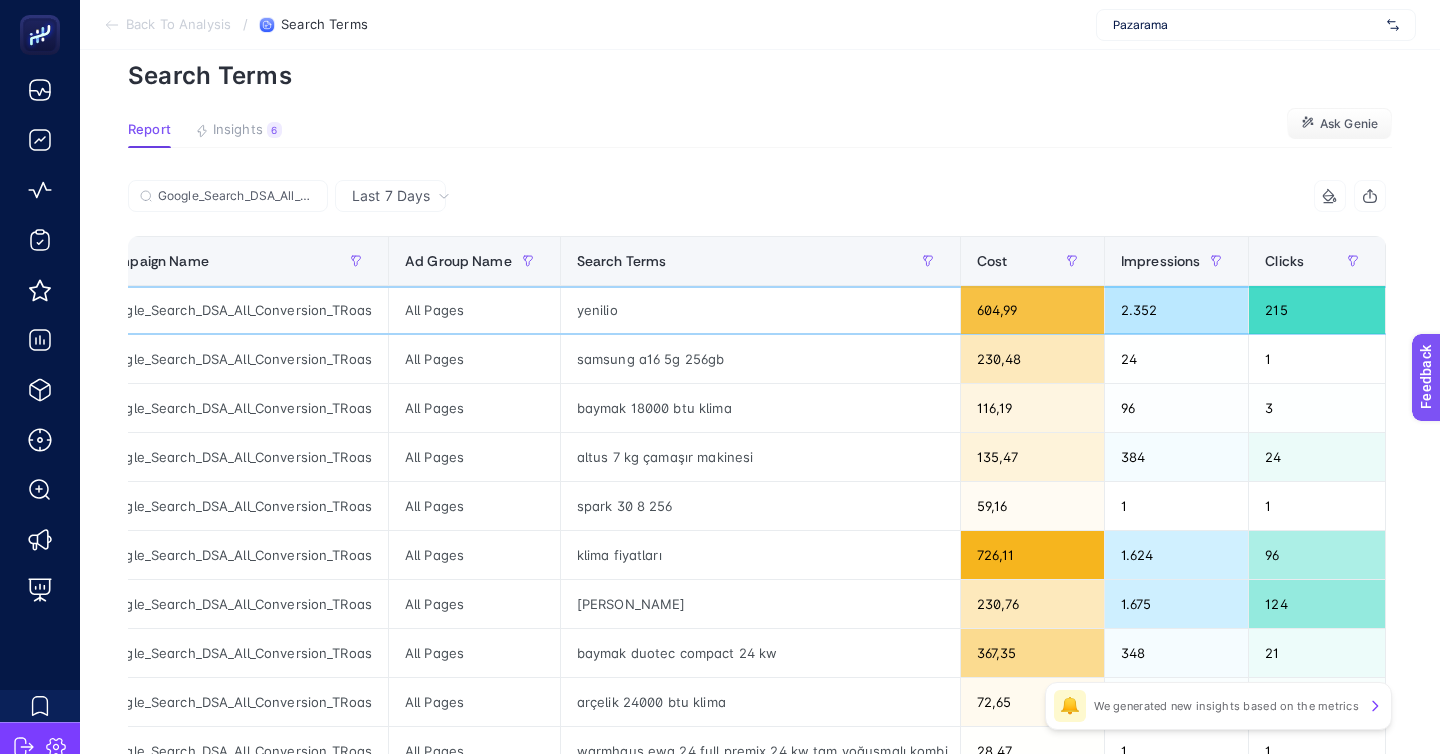 click on "yenilio" 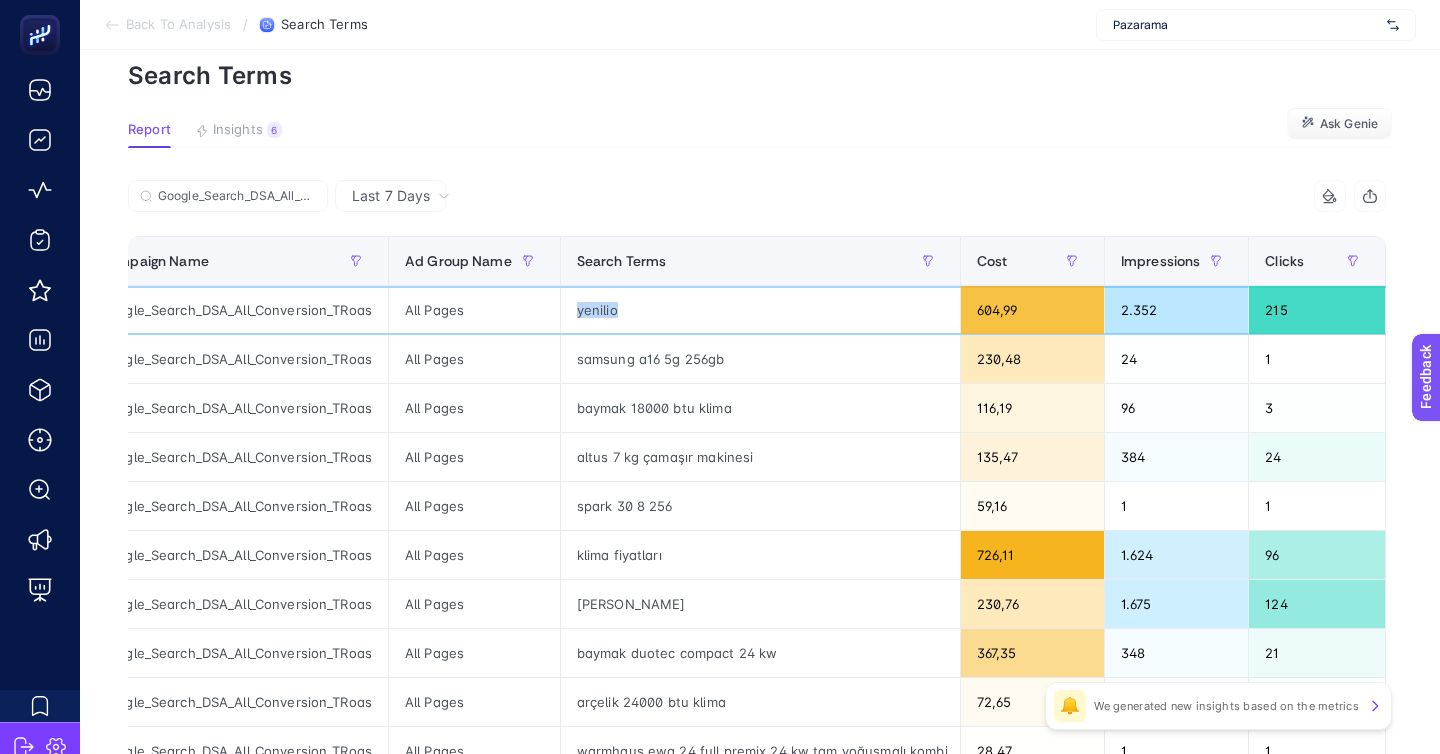 click on "yenilio" 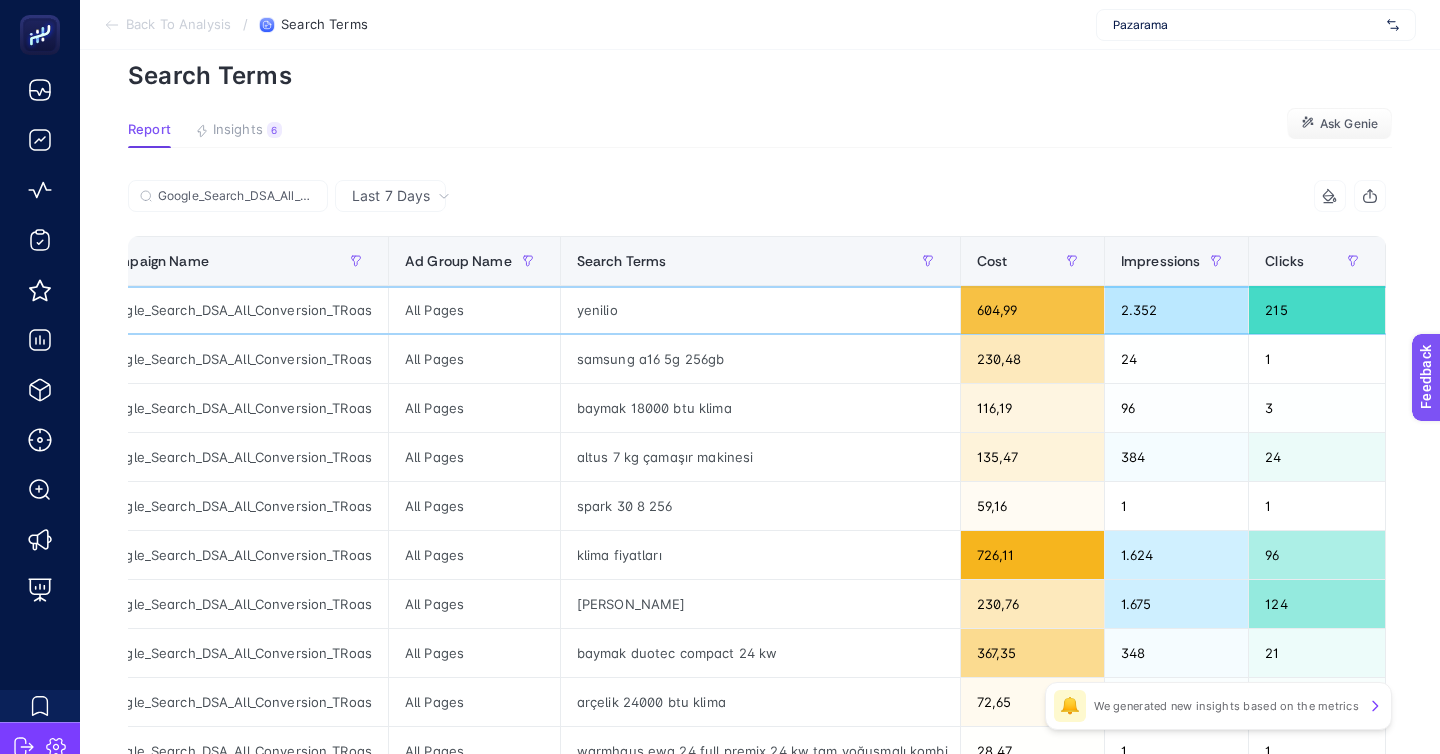 click on "yenilio" 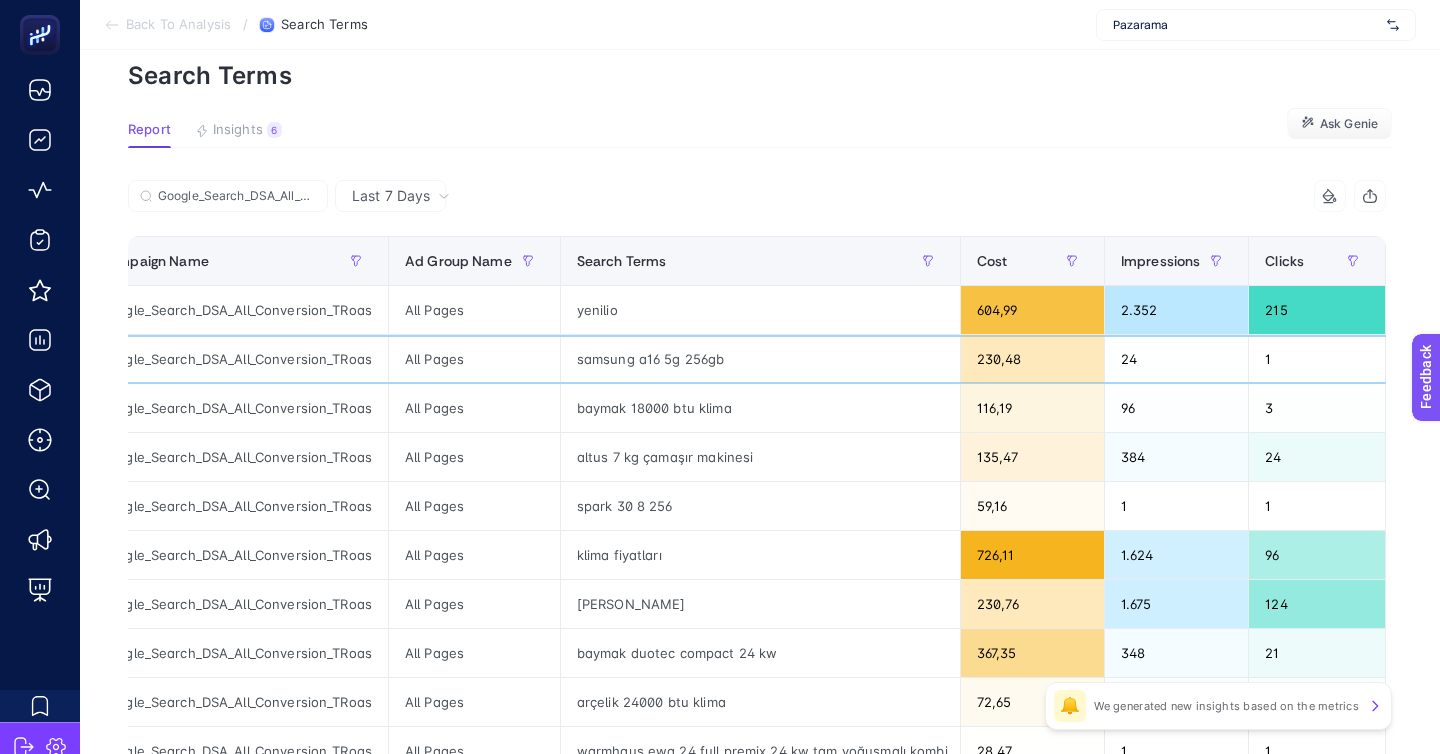 click on "samsung a16 5g 256gb" 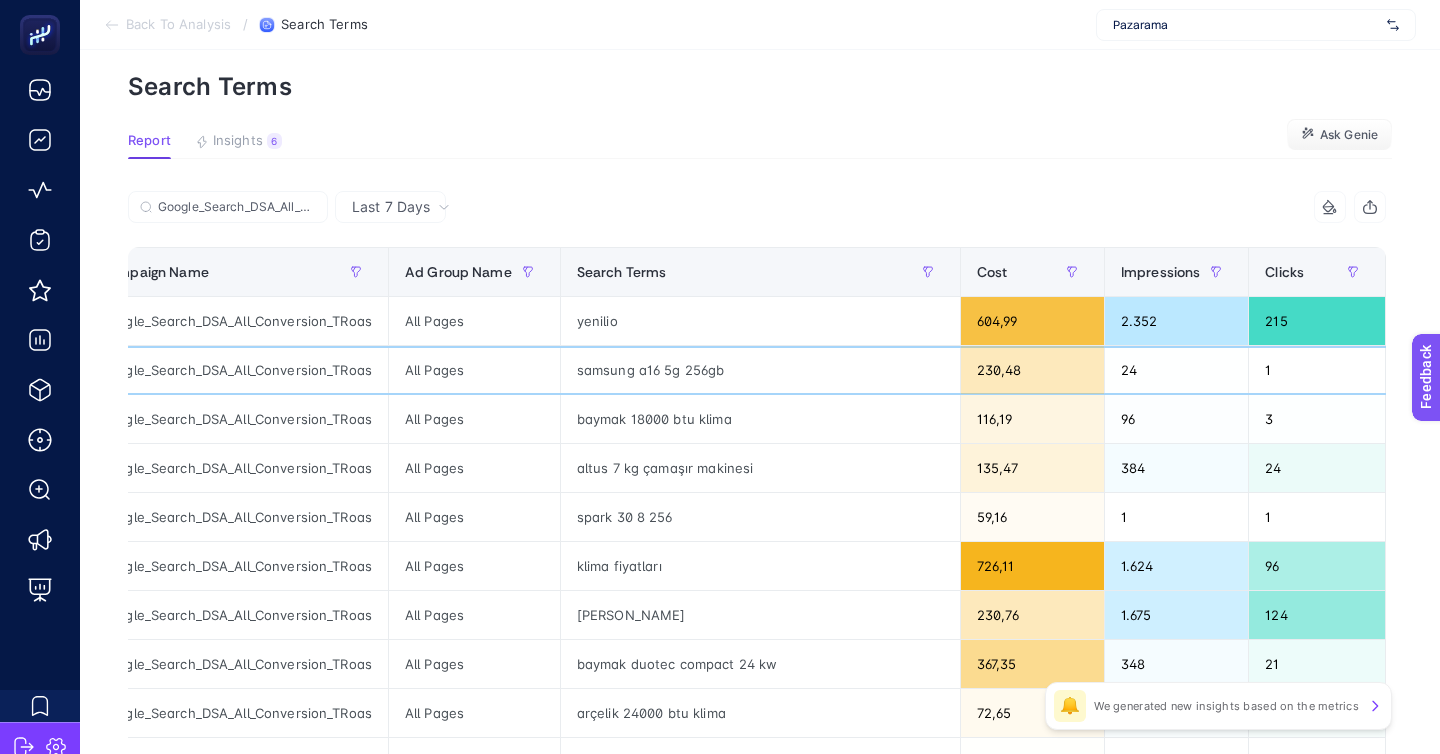 scroll, scrollTop: 75, scrollLeft: 0, axis: vertical 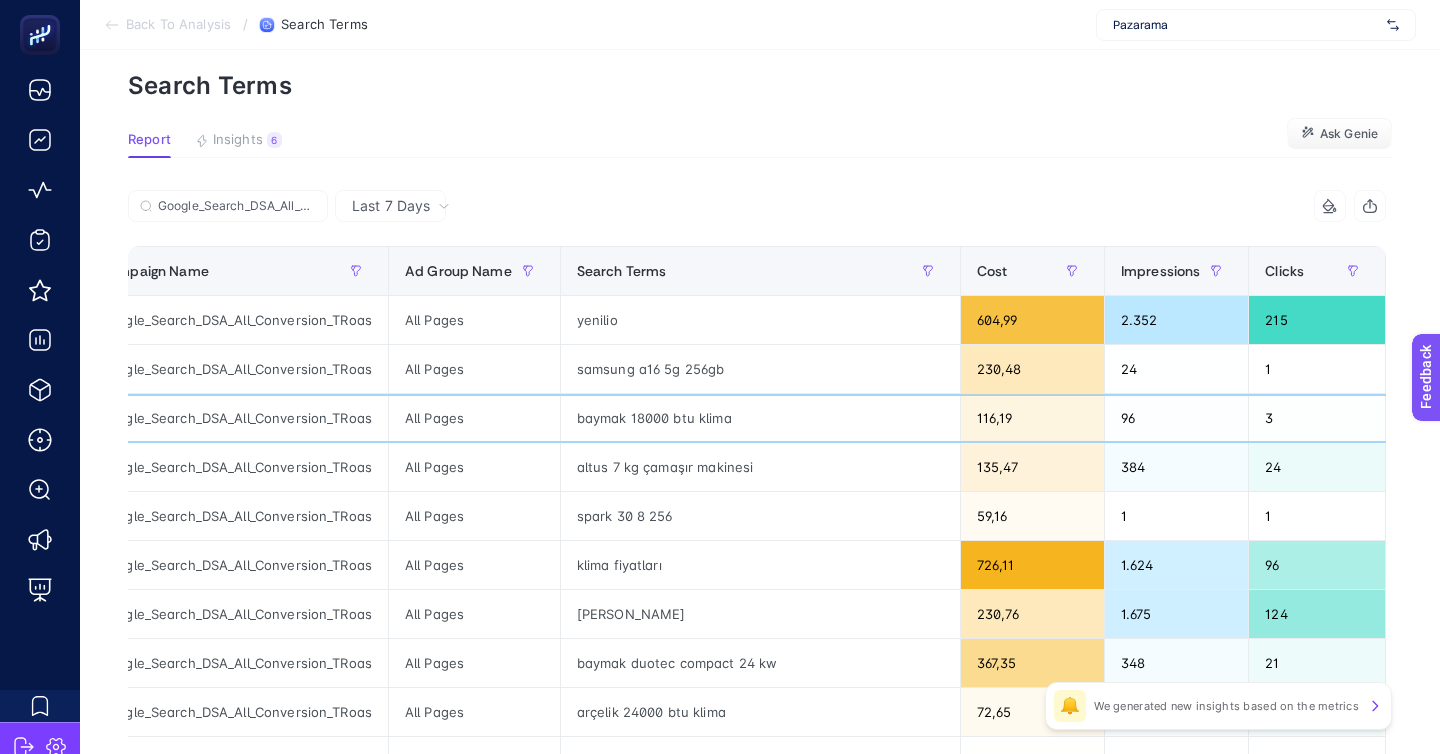 click on "baymak 18000 btu klima" 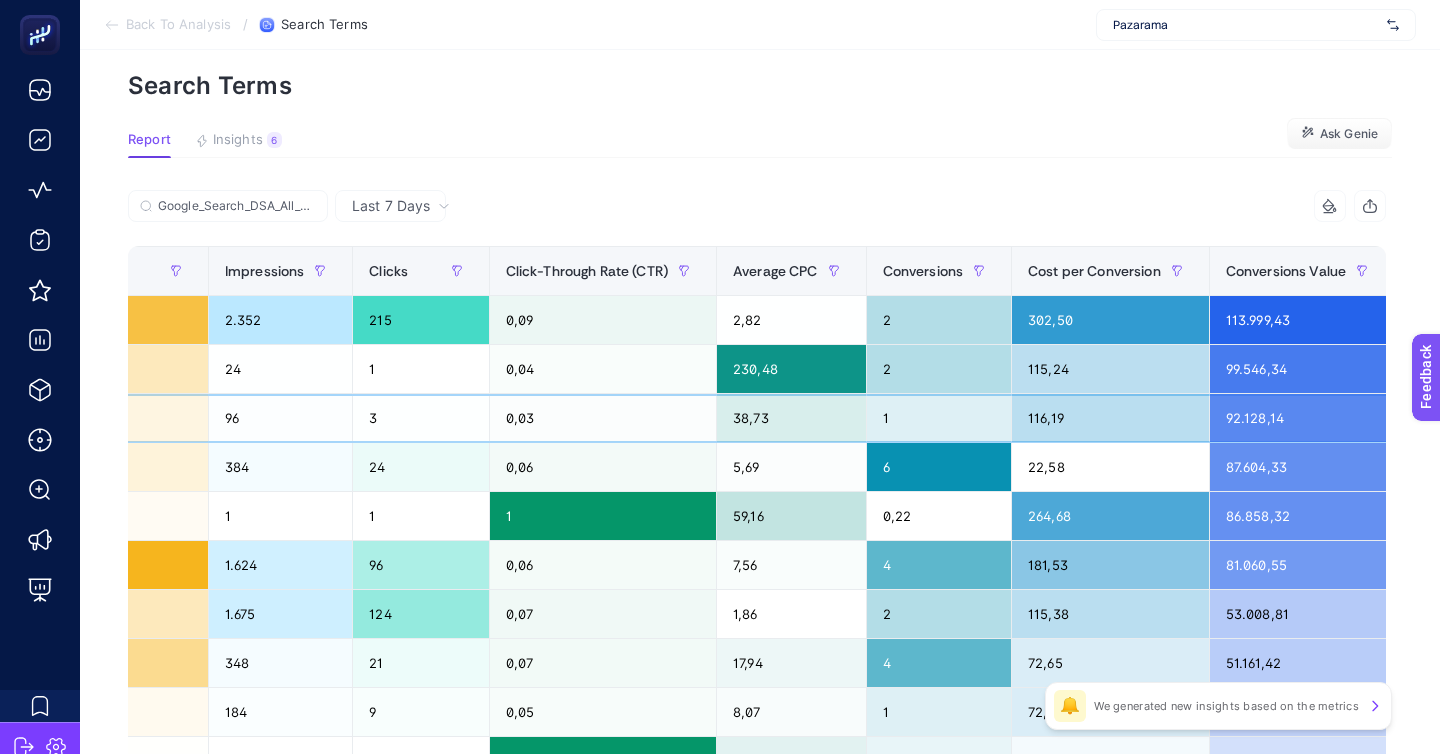 scroll, scrollTop: 0, scrollLeft: 956, axis: horizontal 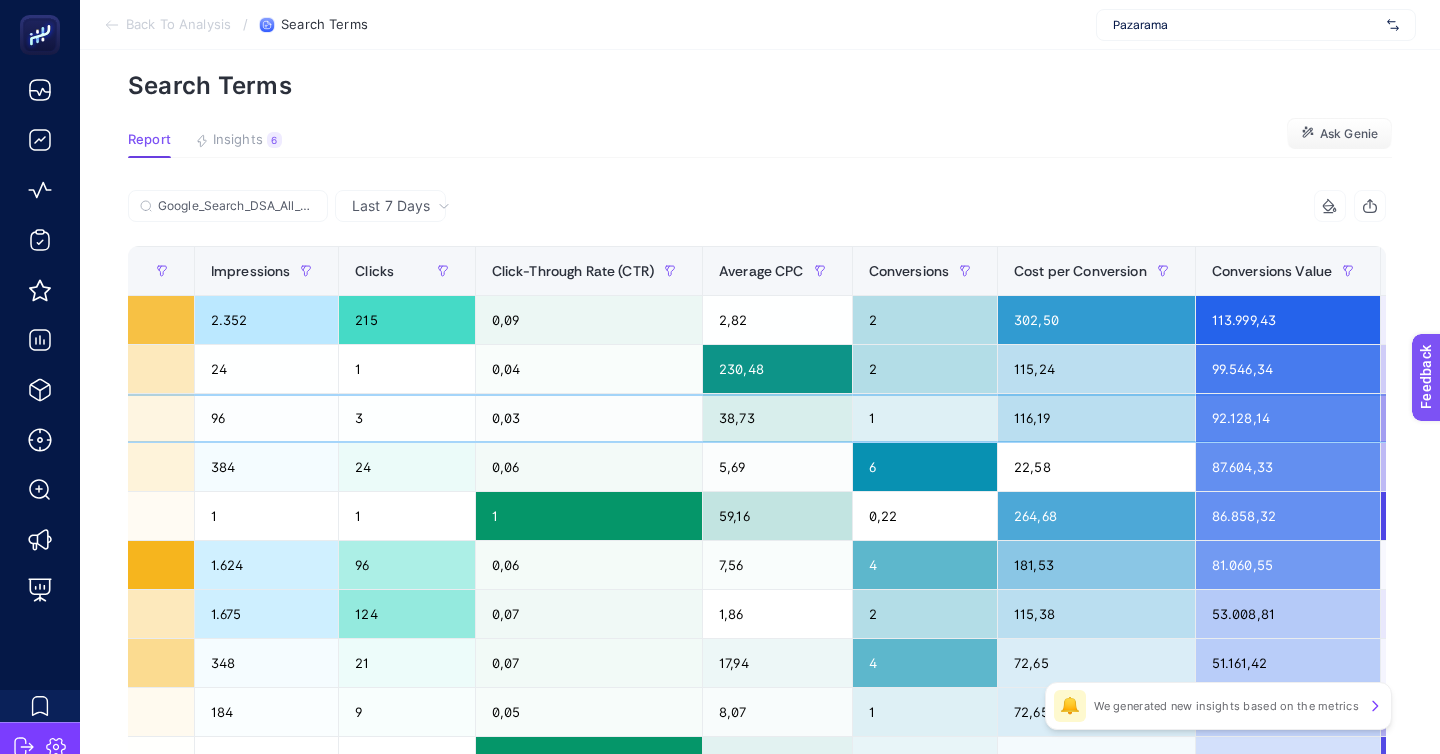 click on "92.128,14" 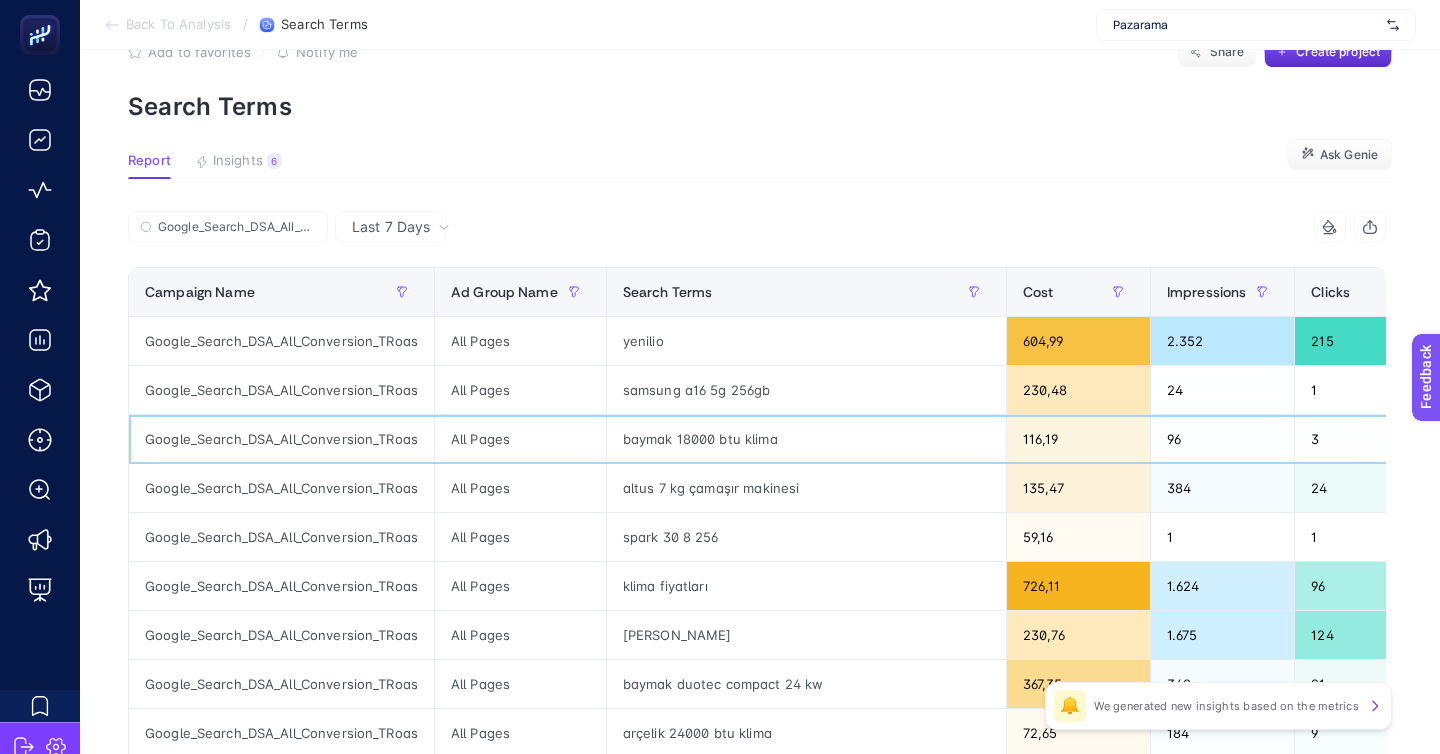 scroll, scrollTop: 0, scrollLeft: 32, axis: horizontal 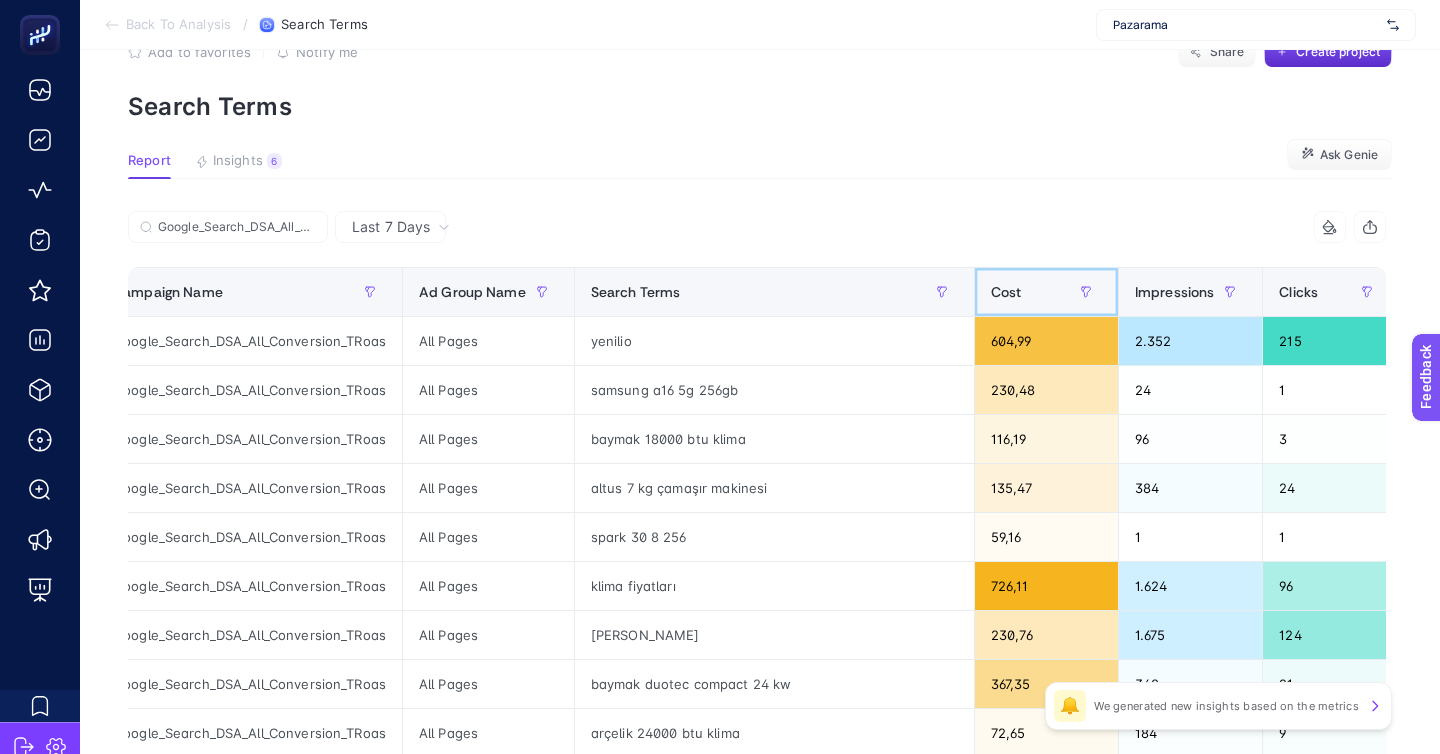 click on "Cost" 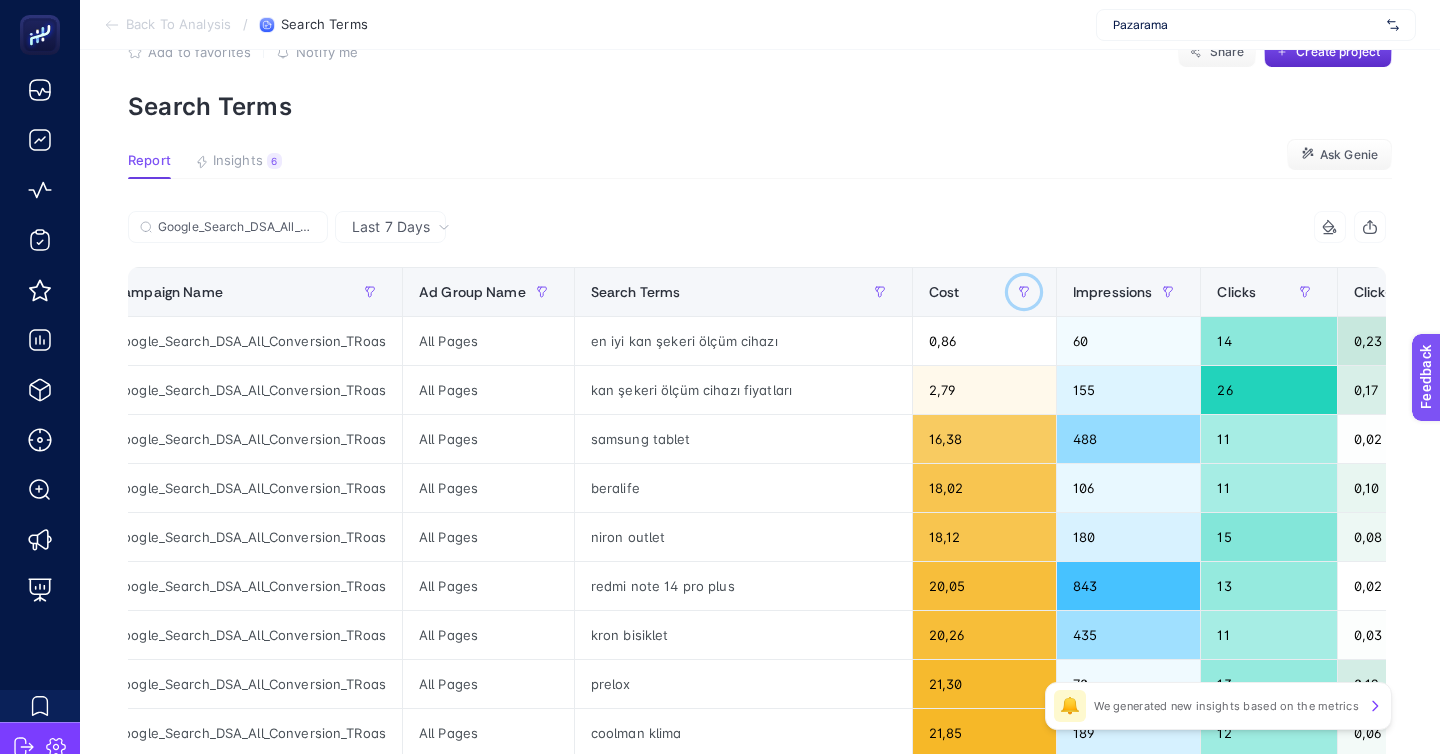 drag, startPoint x: 963, startPoint y: 240, endPoint x: 903, endPoint y: 232, distance: 60.530983 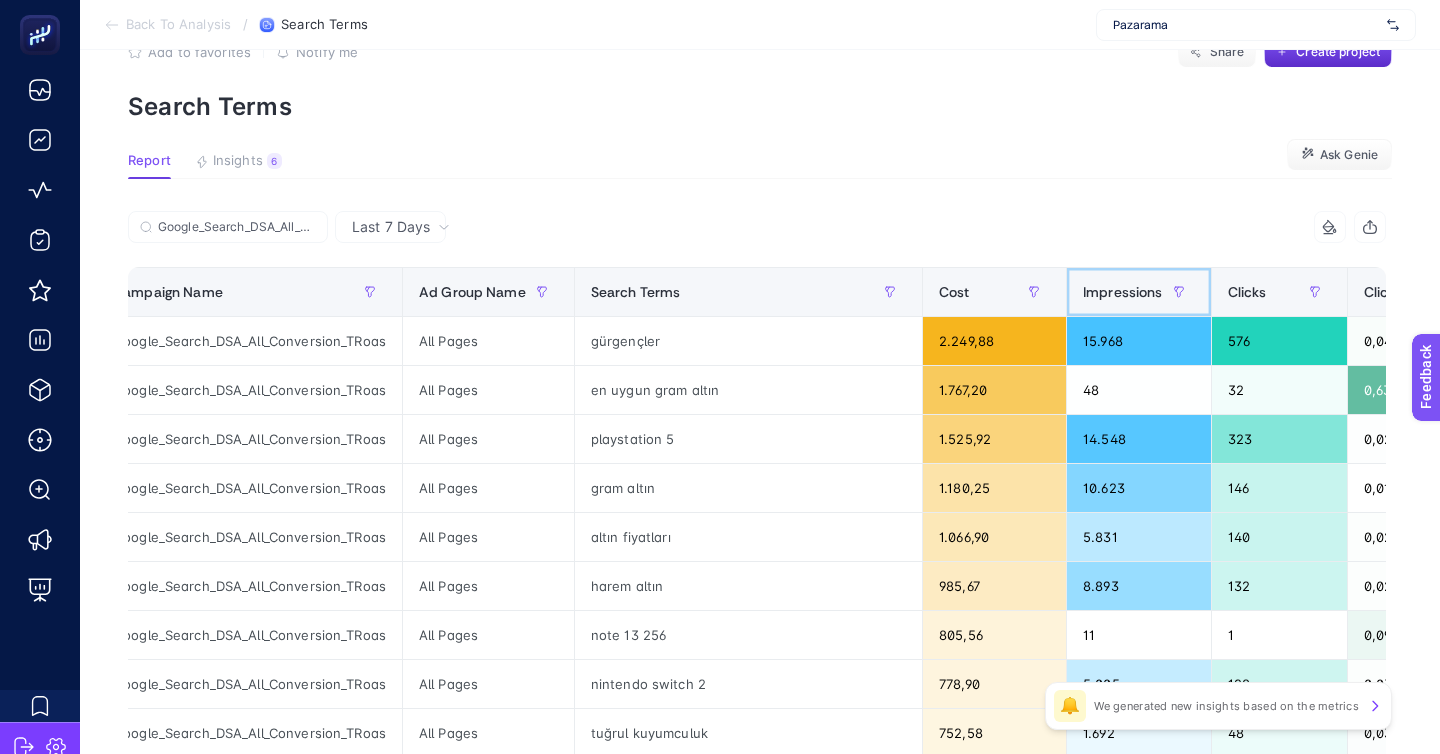 click on "Impressions" 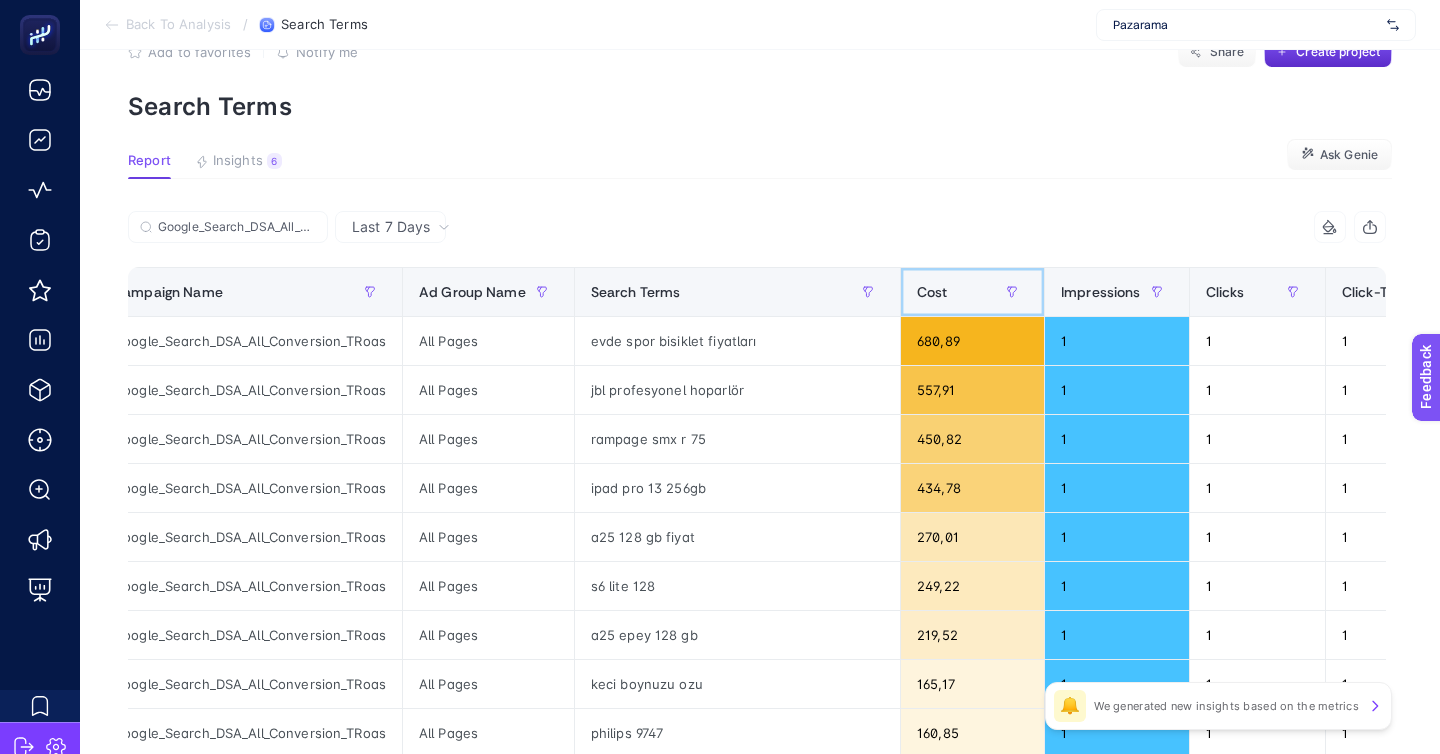 click on "Cost" 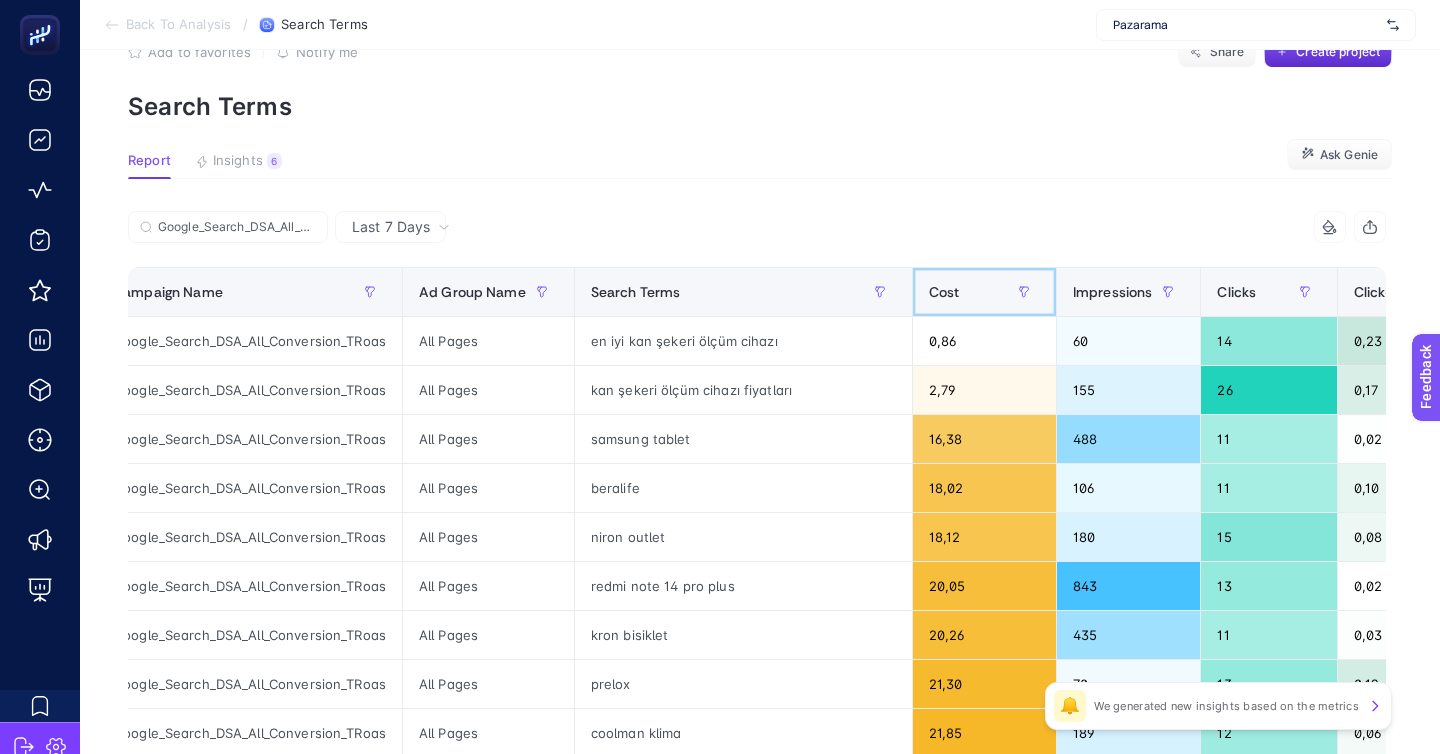 click on "Cost" 